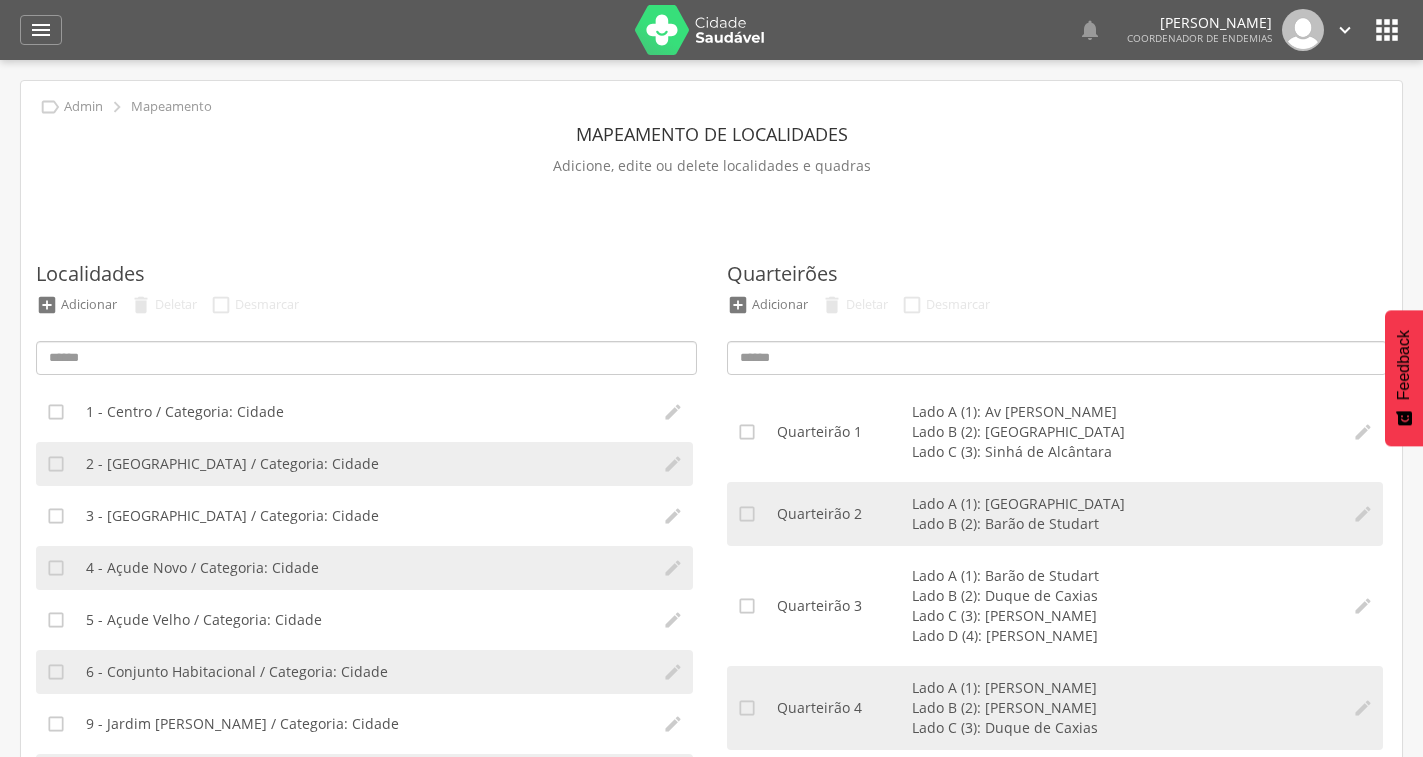 click on "Quarteirões

Adicionar

Deletar

Desmarcar
 Quarteirão 1 Lado A (1): Av Pedro Lopes Vieira Lado B (2): São José Lado C (3): Sinhá de Alcântara   Quarteirão 2 Lado A (1): São José Lado B (2): Barão de Studart   Quarteirão 3 Lado A (1): Barão de Studart Lado B (2): Duque de Caxias Lado C (3): Cel Caetano Afonso Lado D (4): Cel Antônio Tomaz   Quarteirão 4 Lado A (1): Cel Antônio Tomaz Lado B (2): Cel Caetano Afonso Lado C (3): Duque de Caxias   Quarteirão 5 Lado A (1): Duque de Caxias Lado B (2): Cel Caetano Afonso Lado C (3): Travessa Quintino Cunha   Quarteirão 6 Lado A (1): Barão de Studart Lado B (2): 9 de Julho Lado C (3): Cel Caetano Afonso   Quarteirão 7 Lado A (1): Barão de Studart Lado B (2): Francisco Alves dos Santos Lado C (3): Cel Caetano Afonso Lado D (4): 9 de Julho   " at bounding box center (1057, 555) 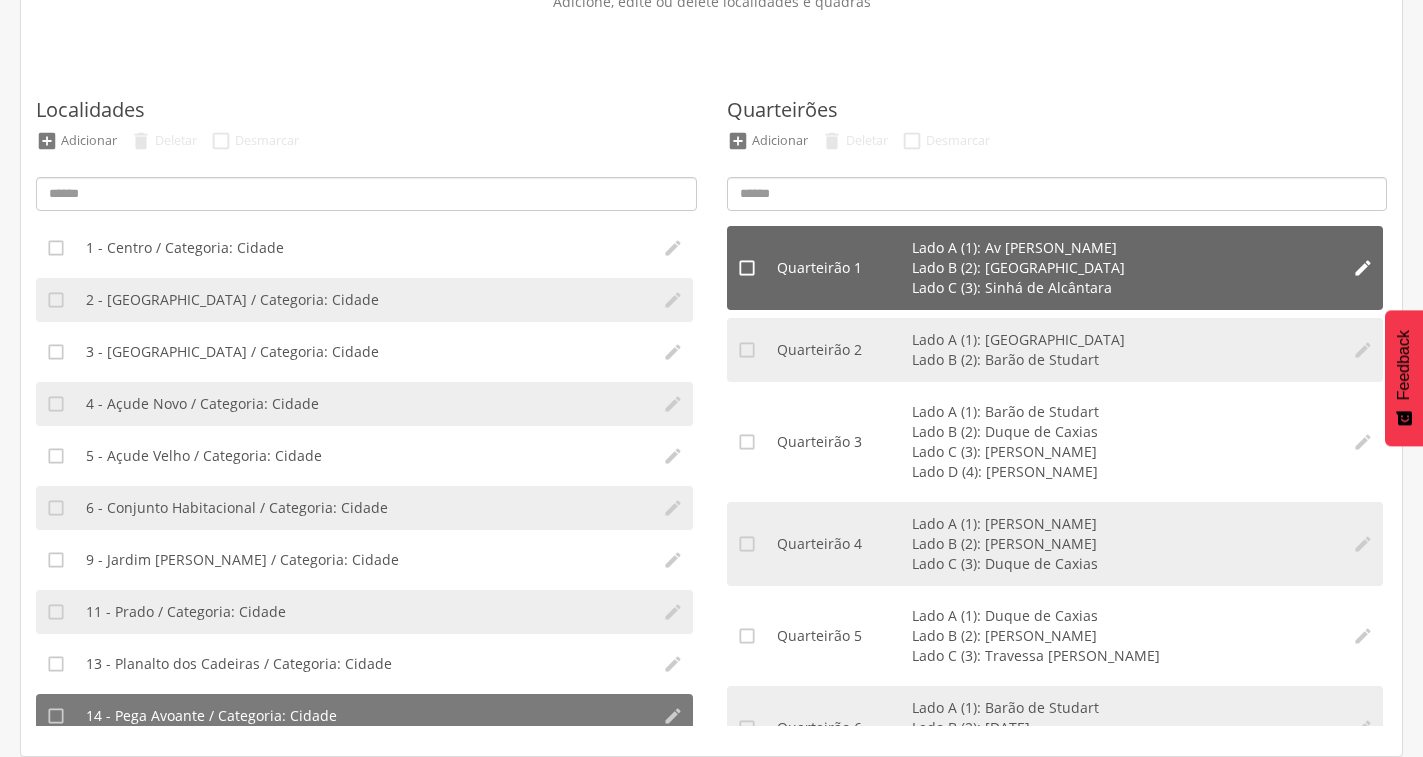 scroll, scrollTop: 164, scrollLeft: 0, axis: vertical 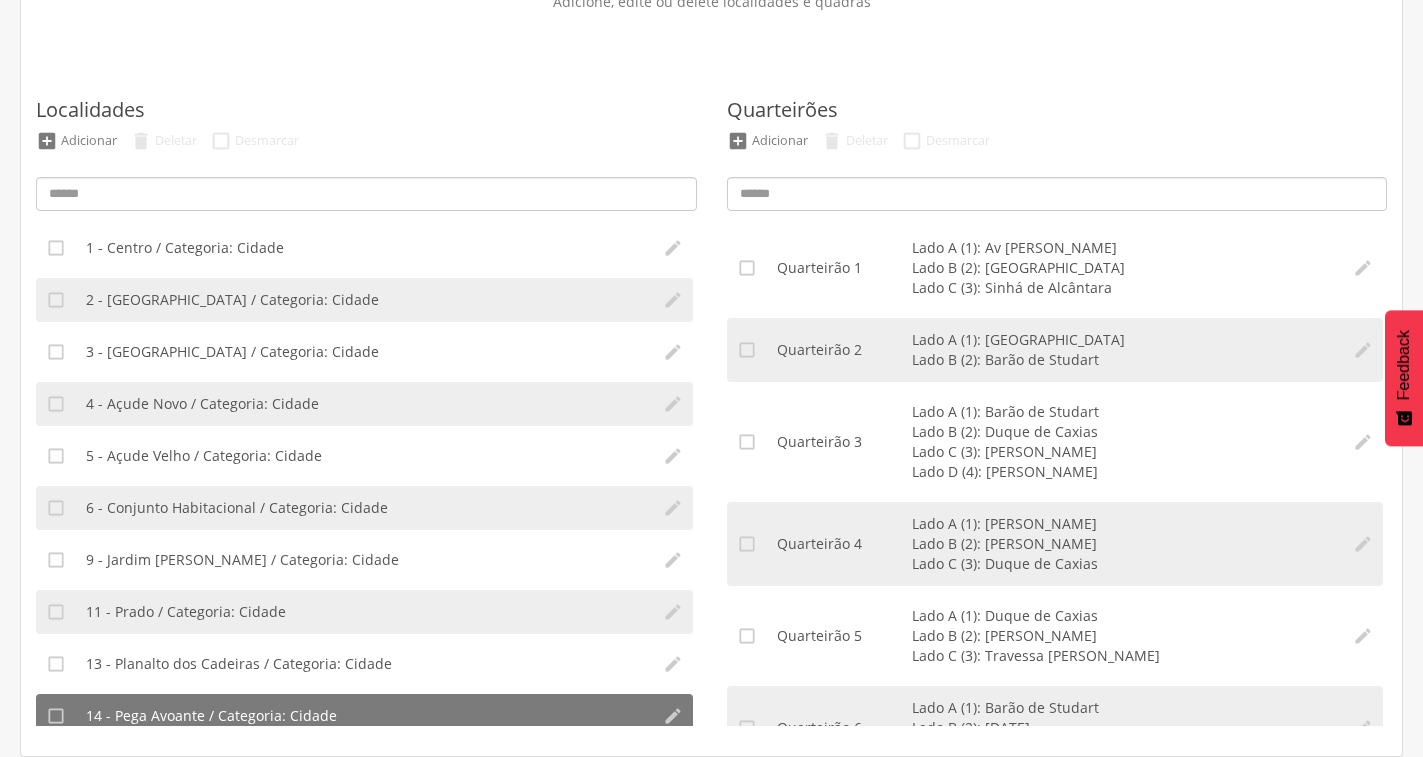 drag, startPoint x: 1222, startPoint y: 122, endPoint x: 1236, endPoint y: 119, distance: 14.3178215 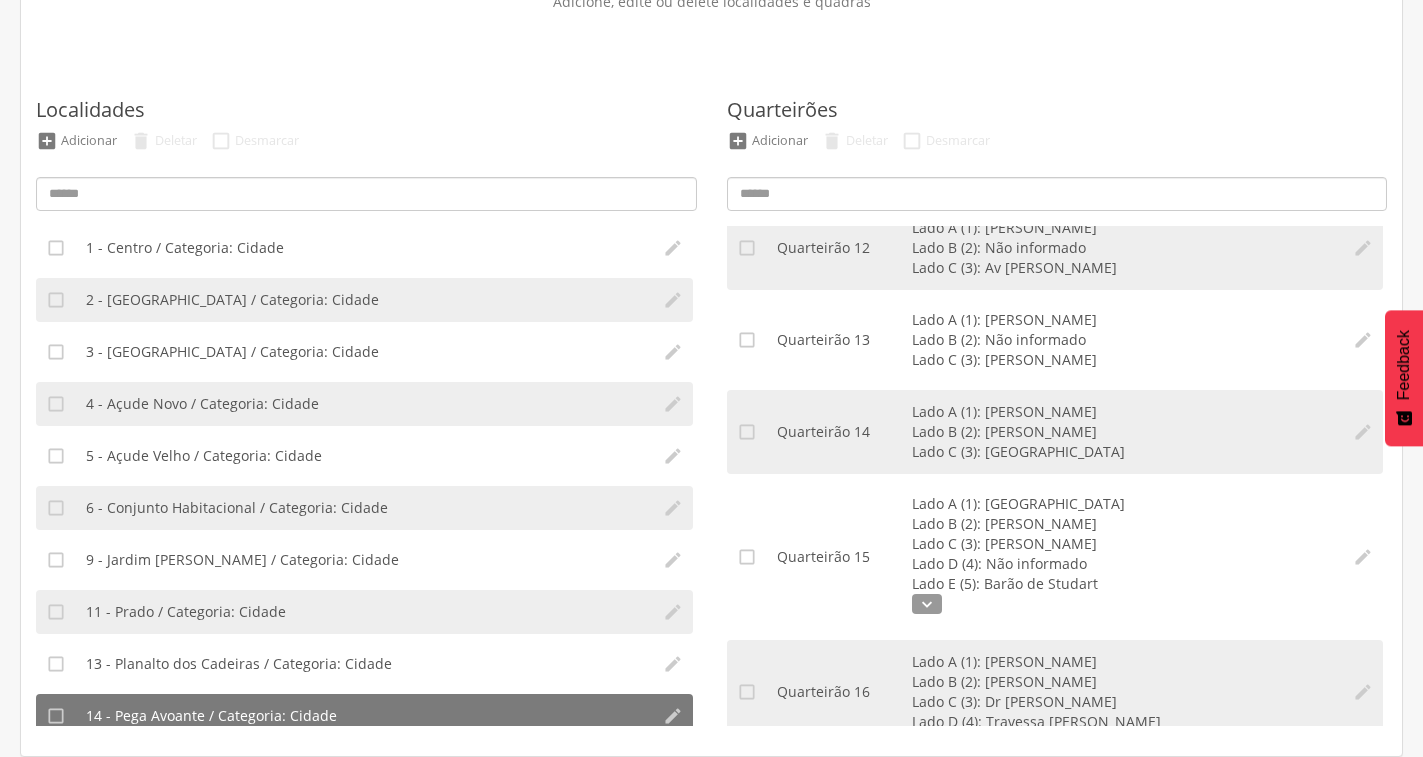 scroll, scrollTop: 1100, scrollLeft: 0, axis: vertical 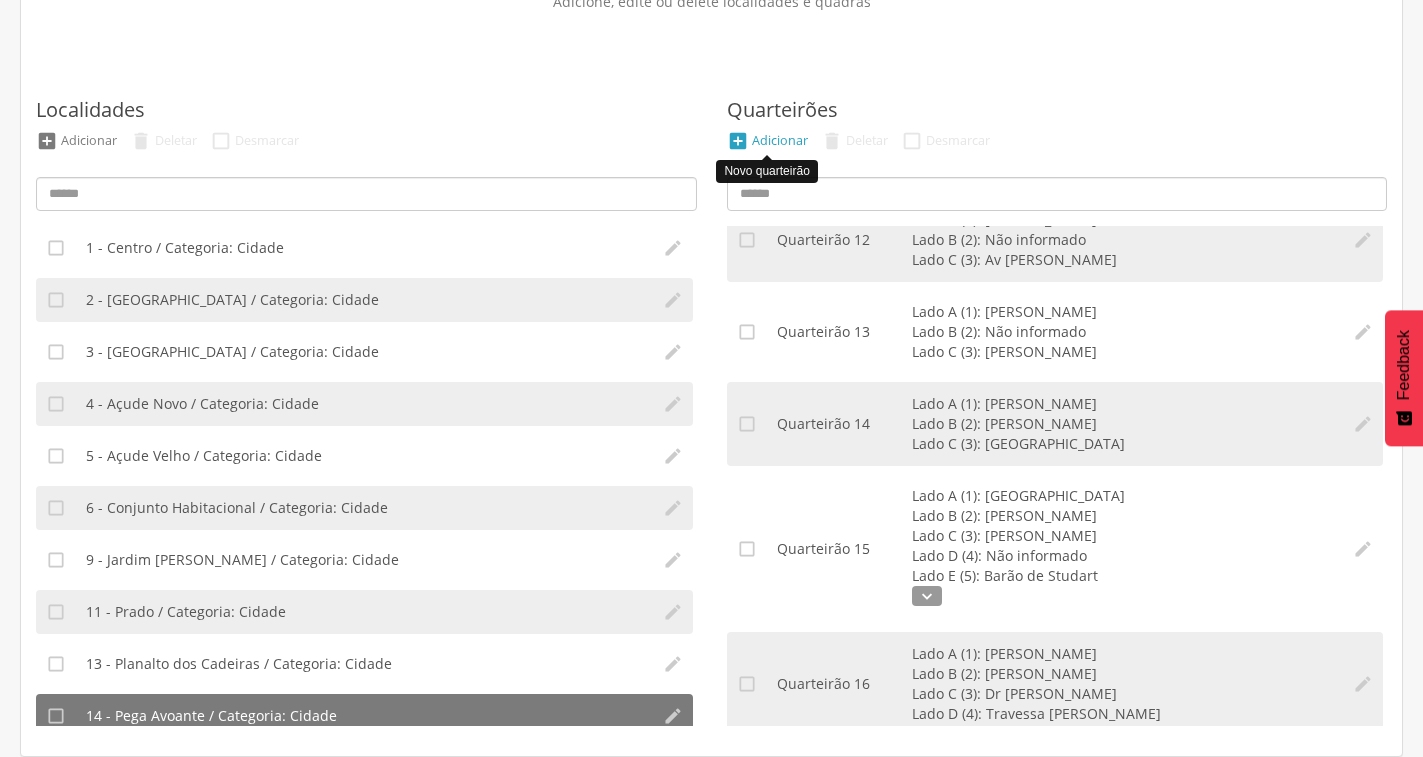 click on "" at bounding box center [738, 141] 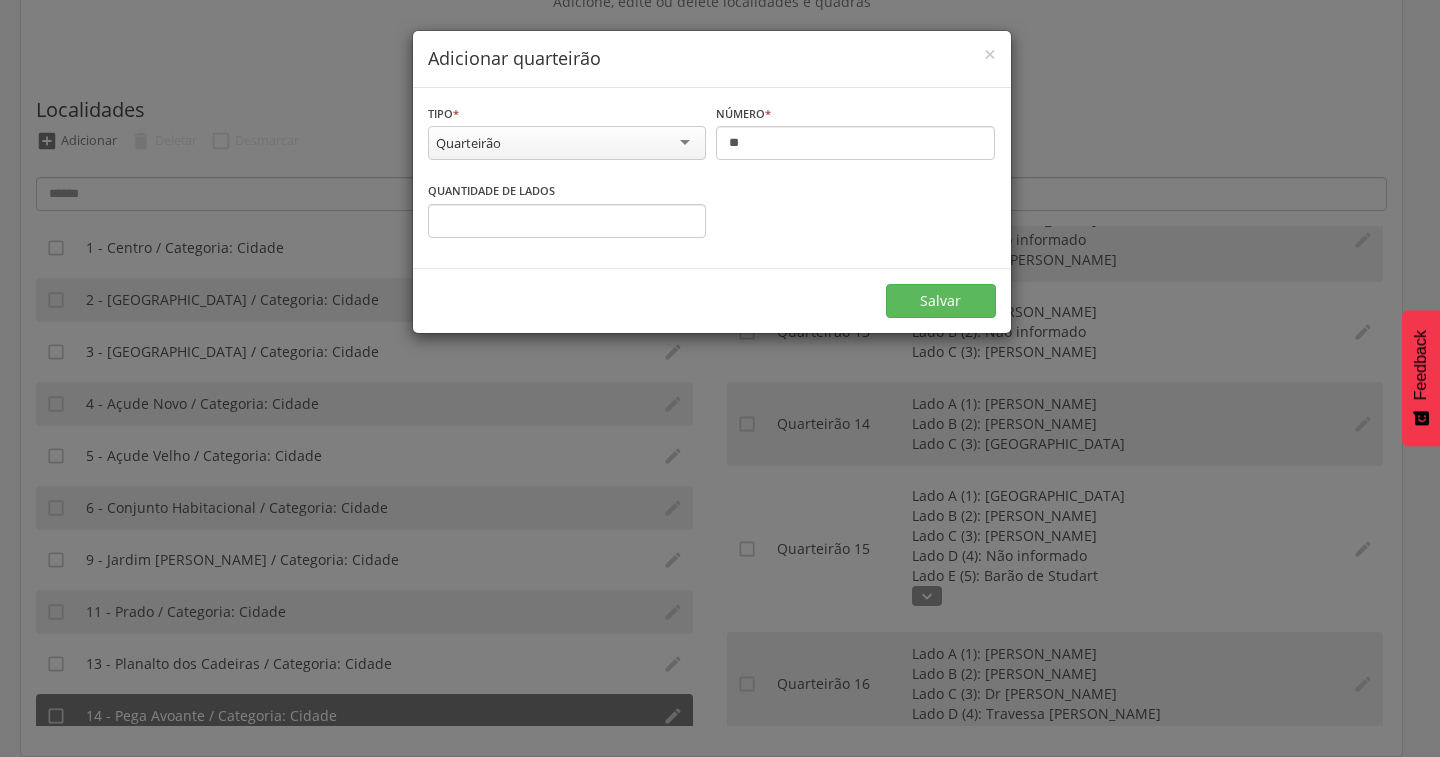 click on "**********" at bounding box center [720, 378] 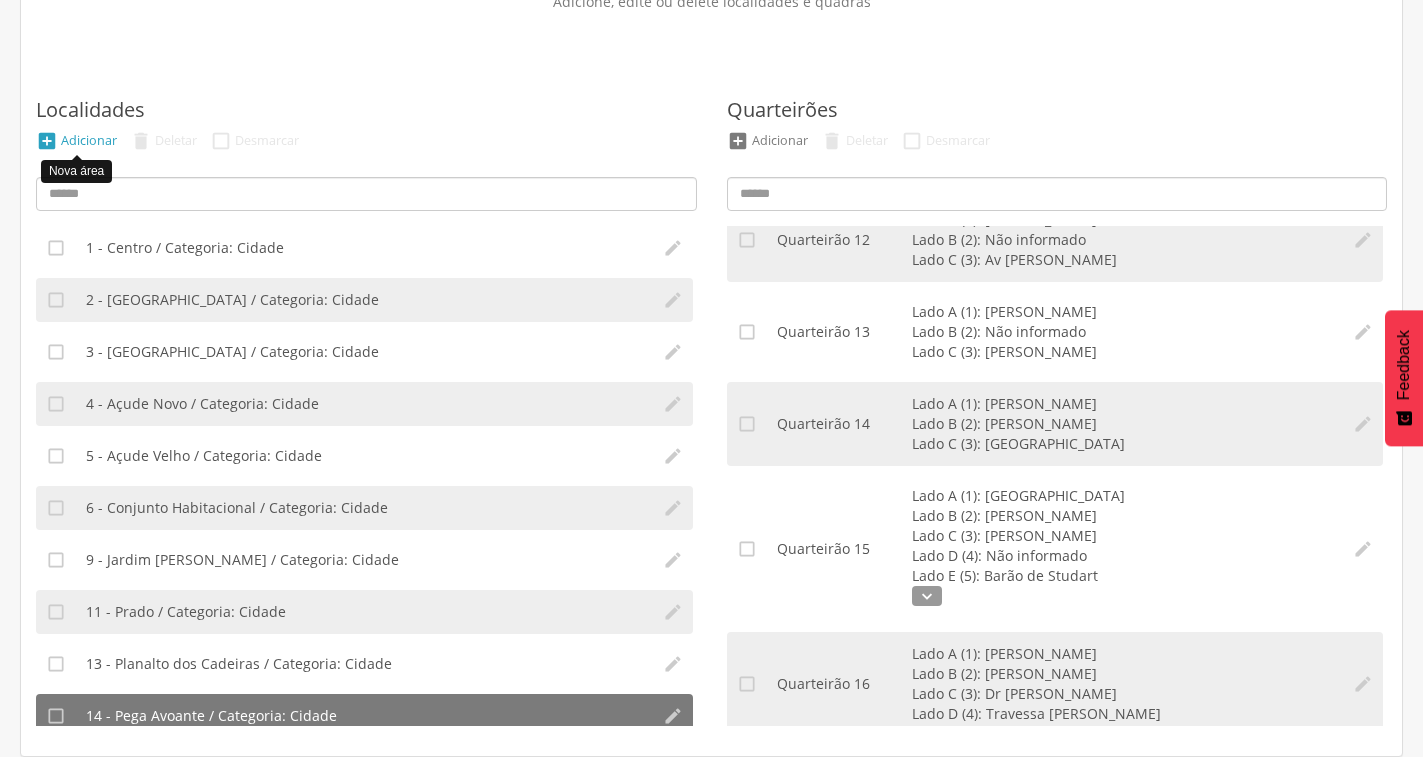click on "" at bounding box center [47, 141] 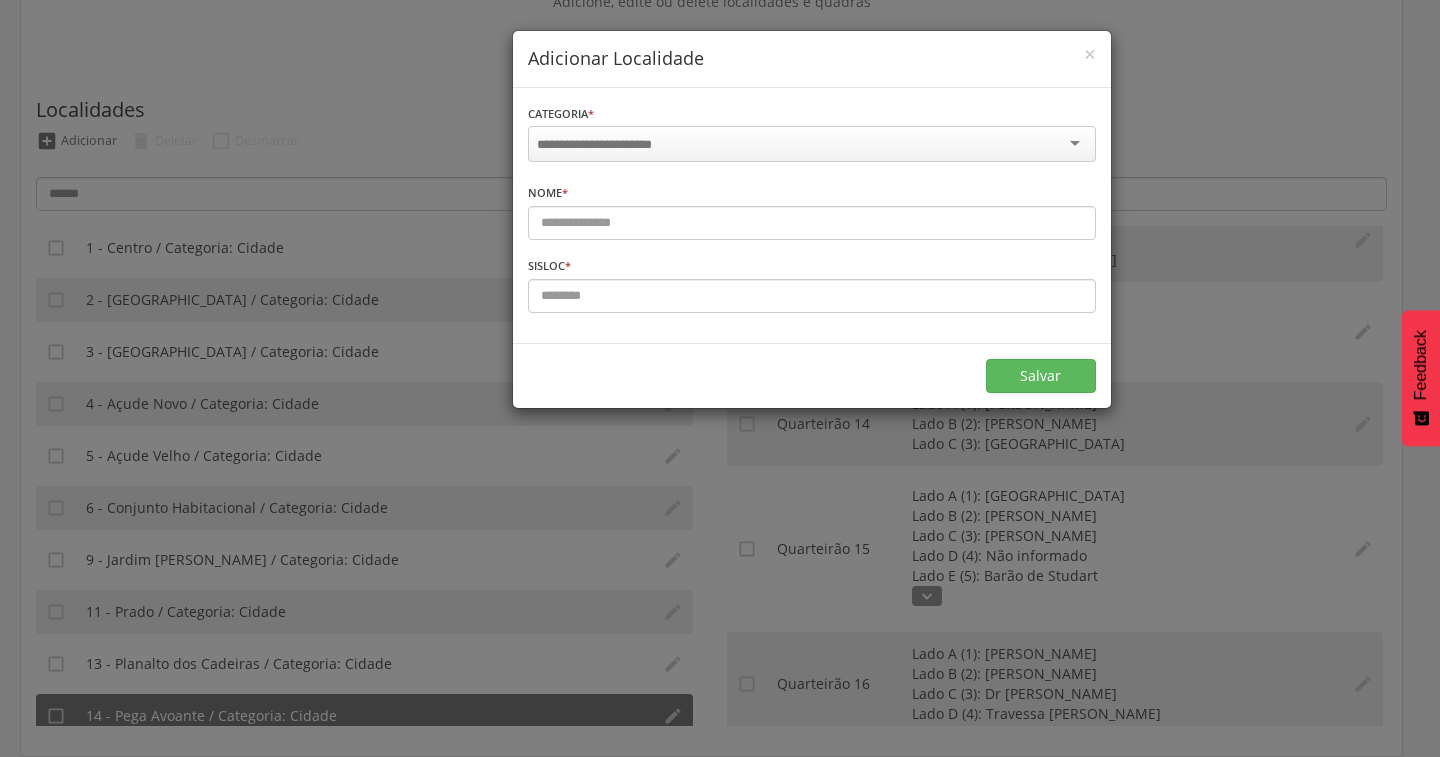 click at bounding box center (613, 145) 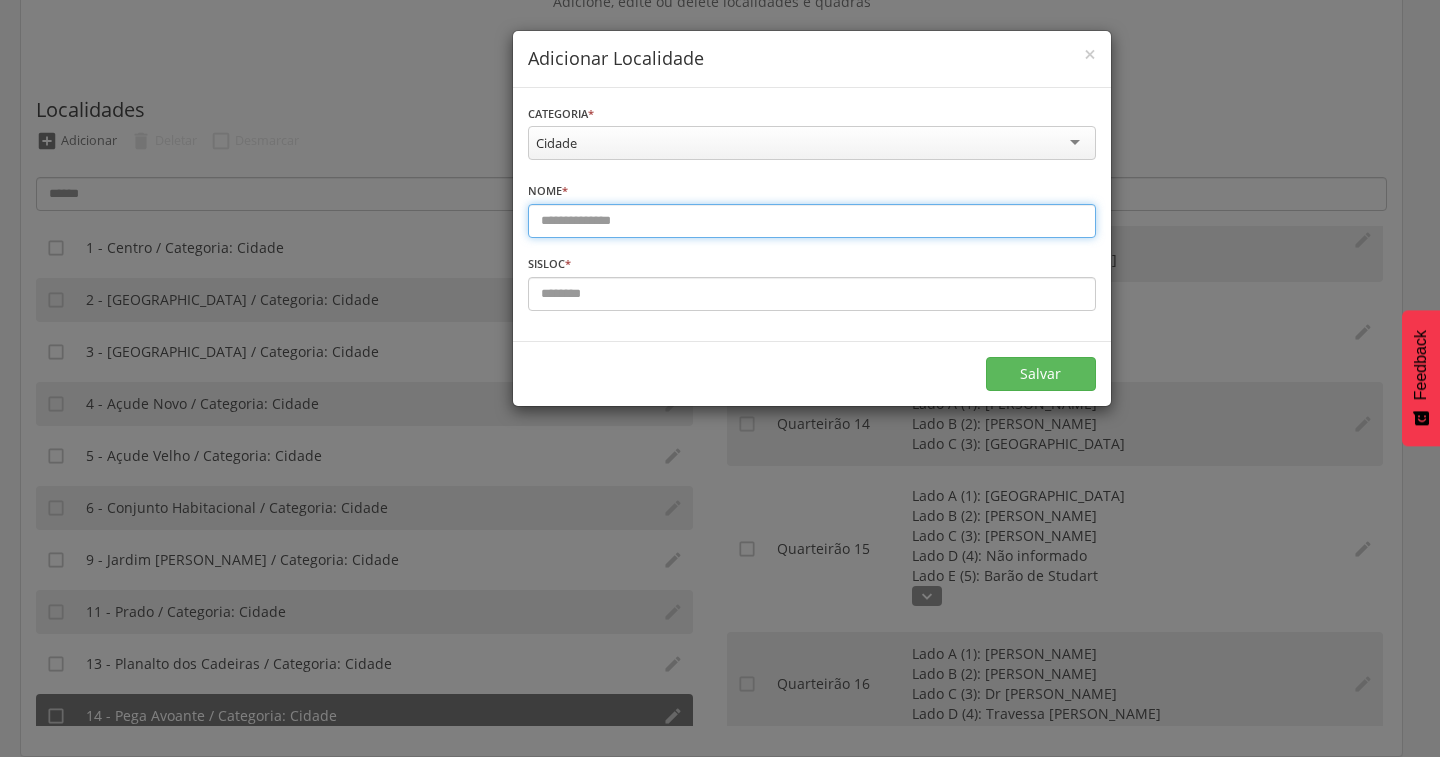 click at bounding box center [812, 221] 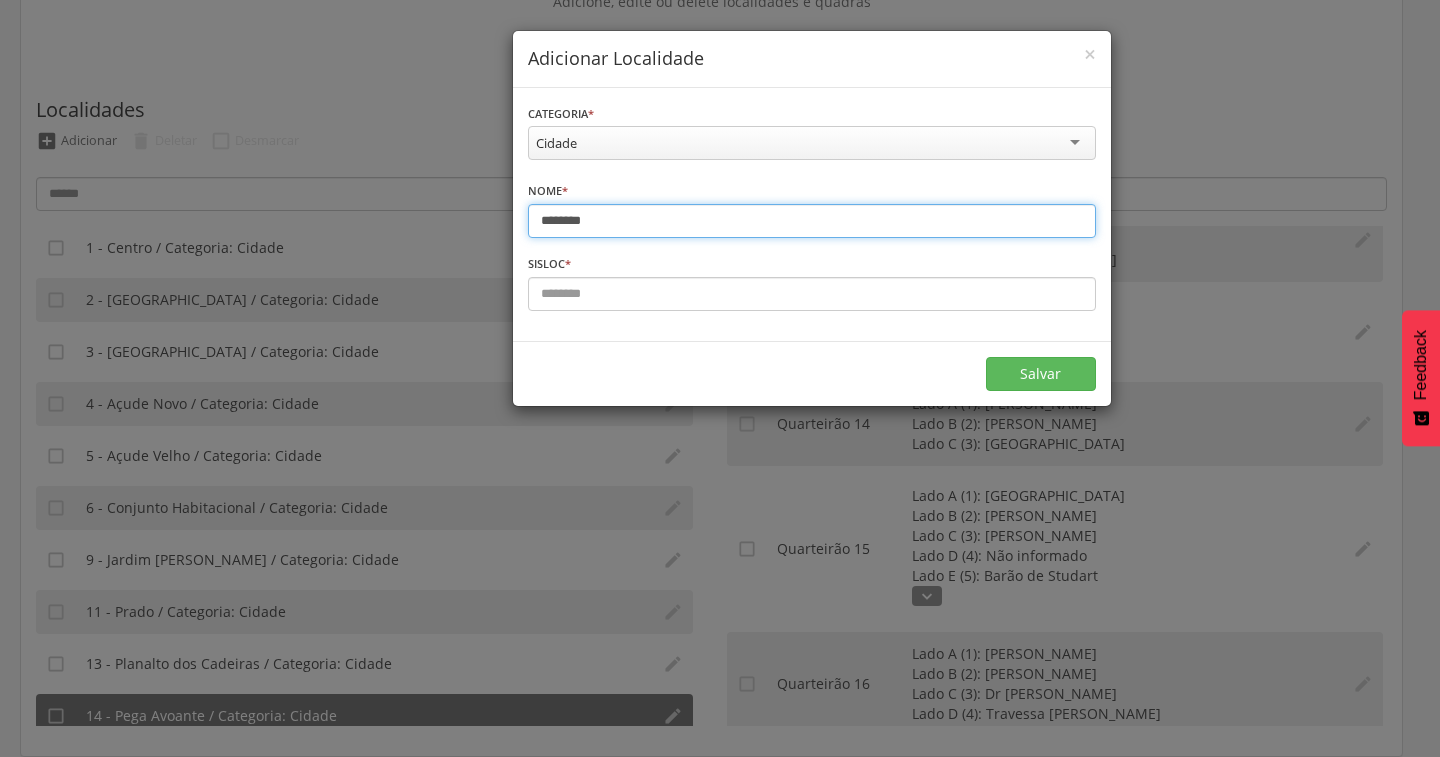 type on "*******" 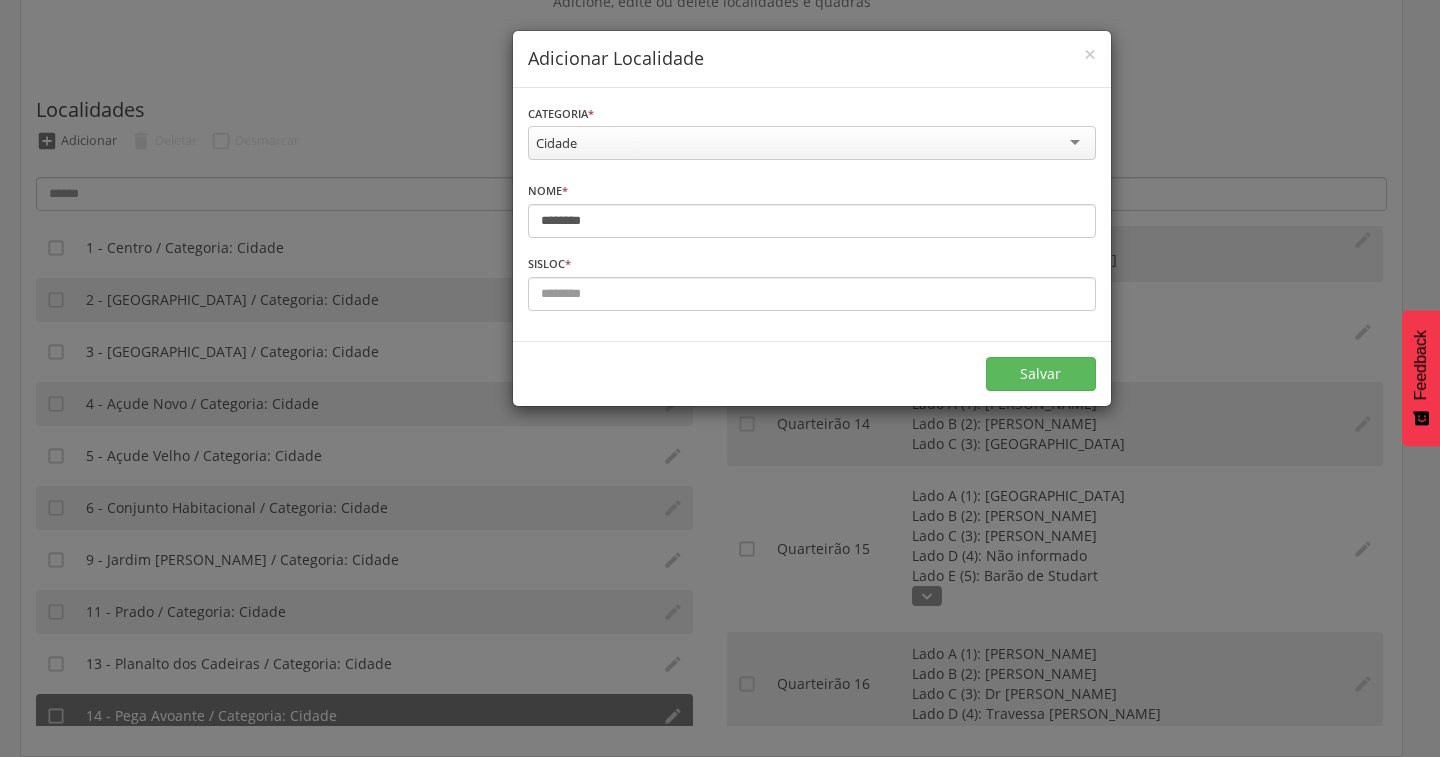 click on "Sisloc  *
Informe o sisloc" at bounding box center (812, 282) 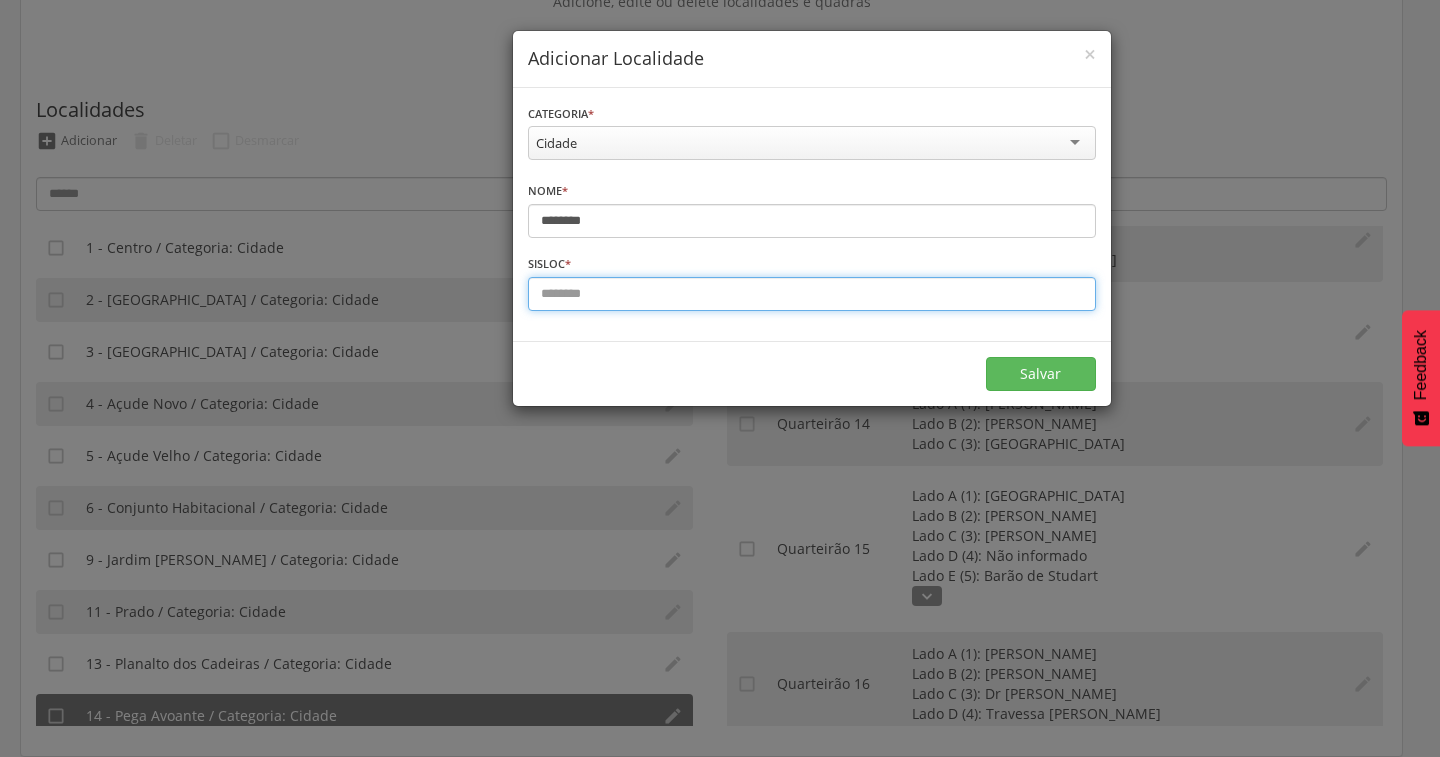 click at bounding box center [812, 294] 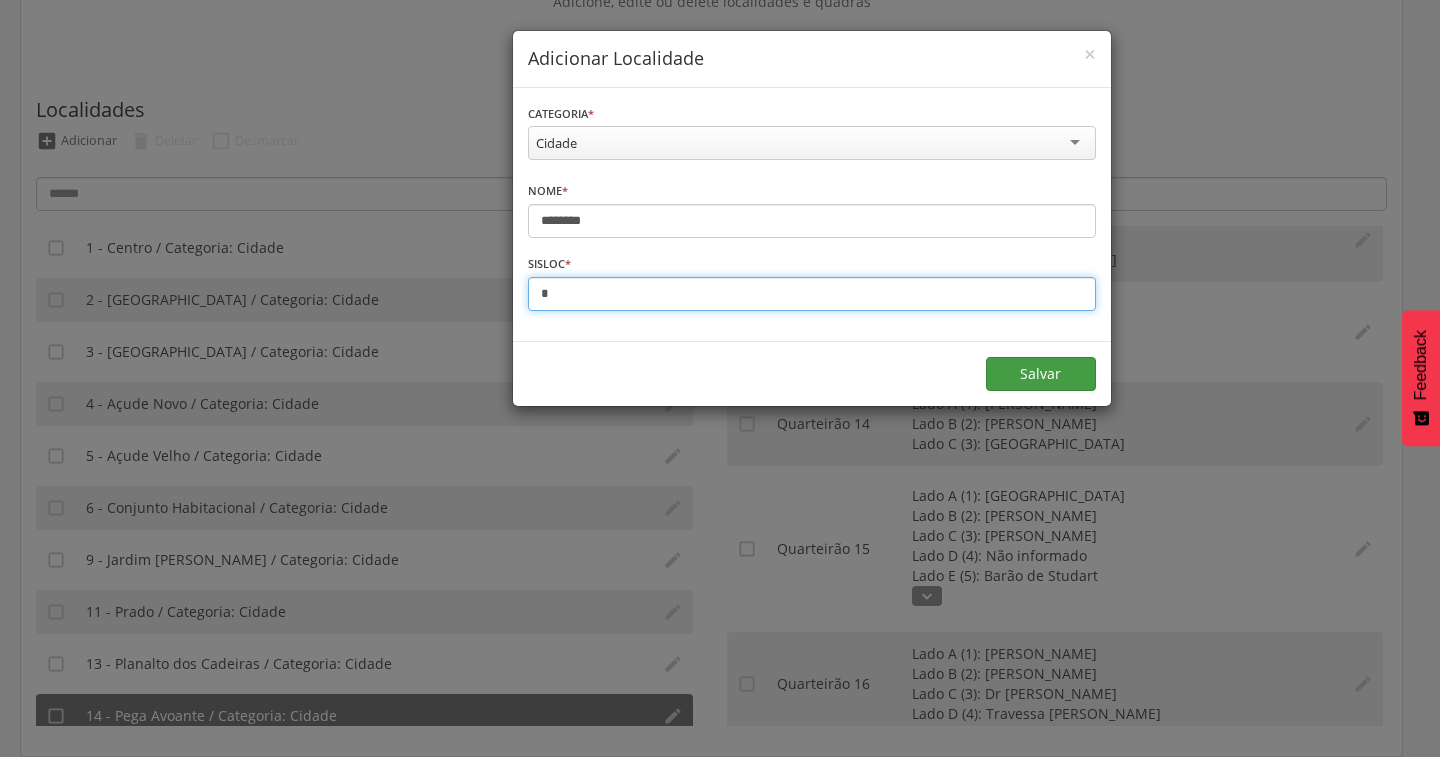 type on "*" 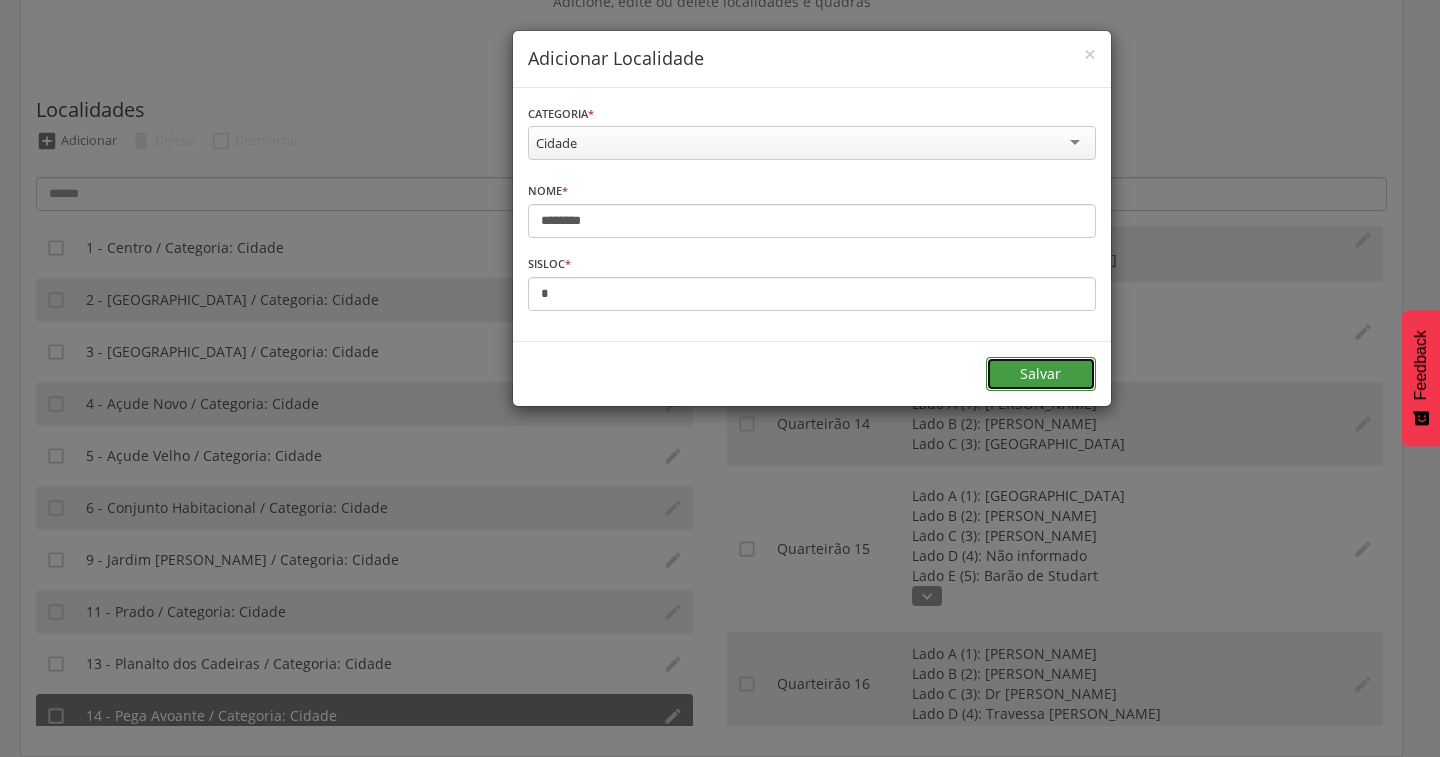 click on "Salvar" at bounding box center [1041, 374] 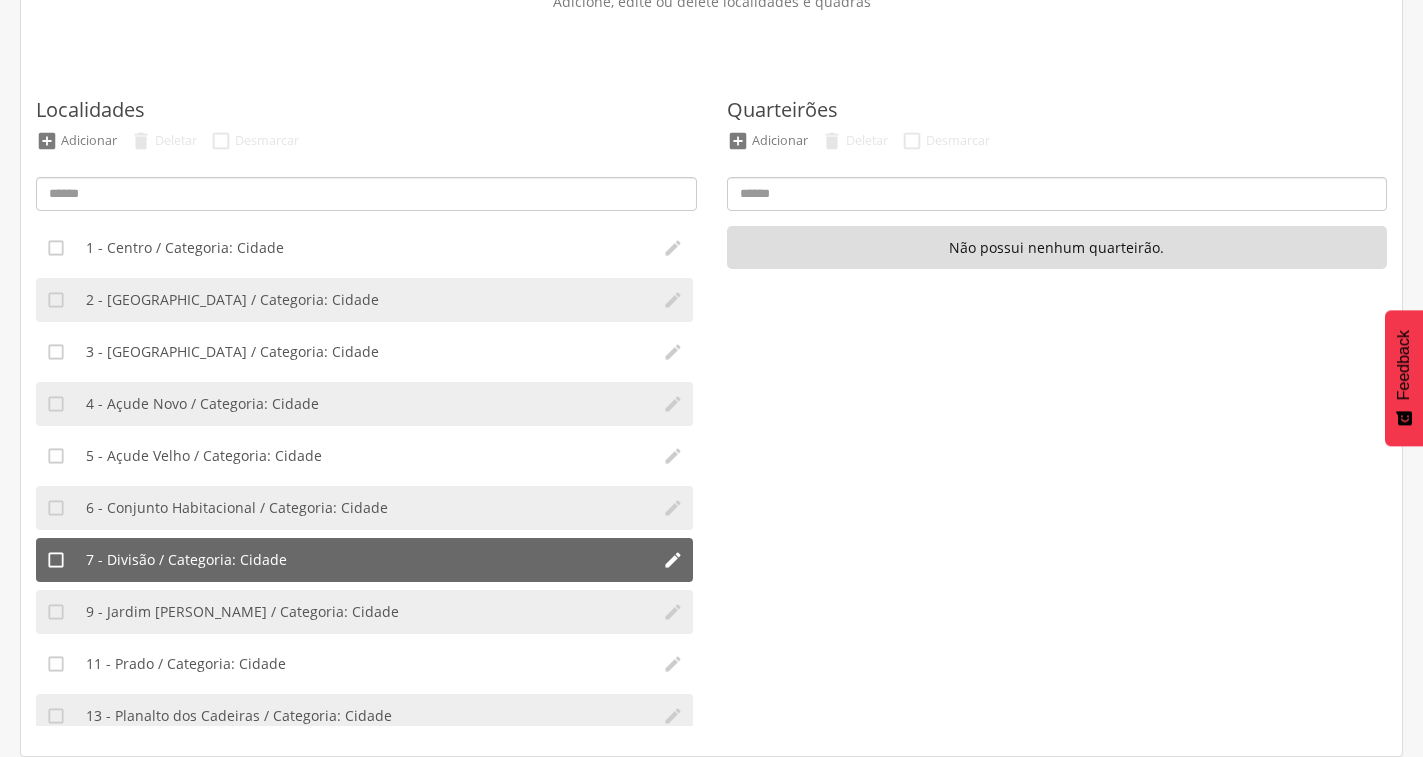 click on "7 - Divisão / Categoria: Cidade" at bounding box center (186, 560) 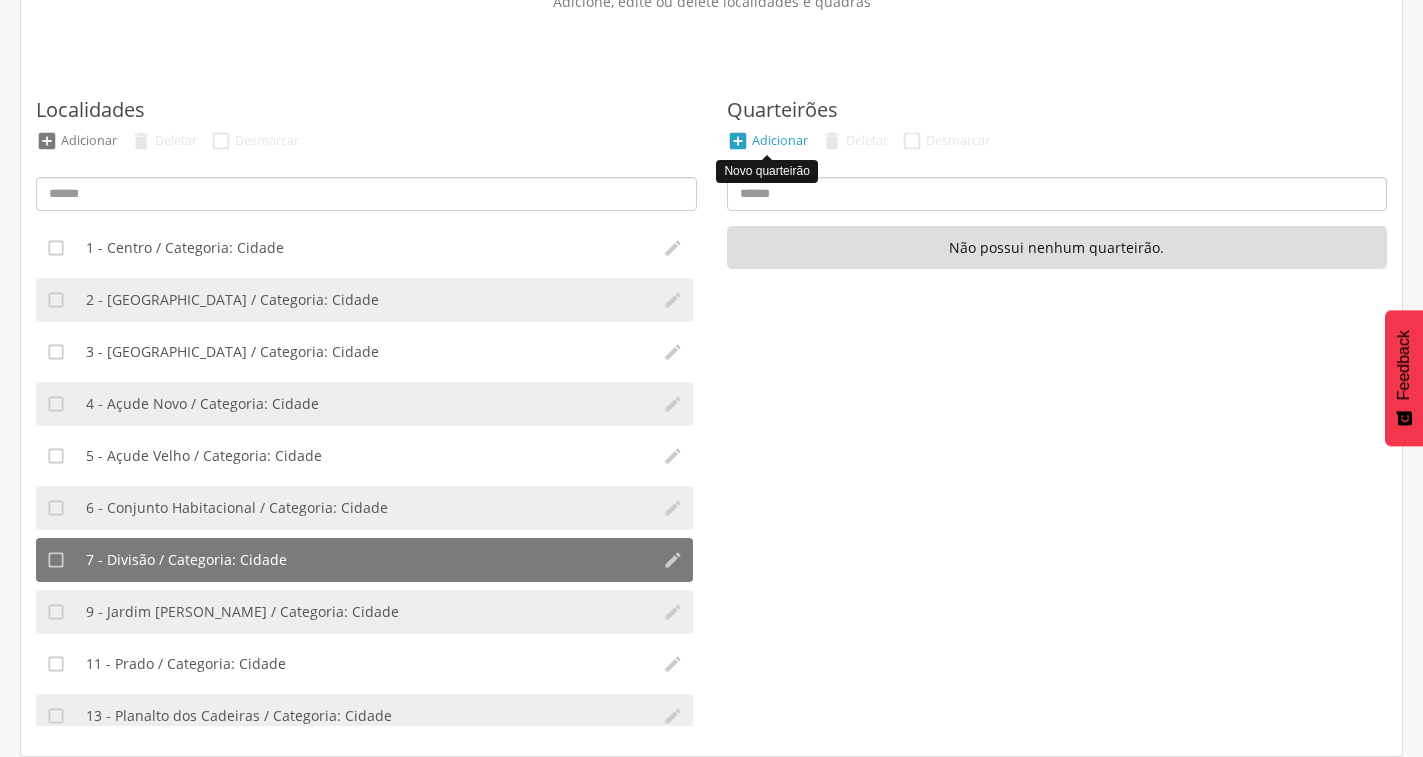click on "Adicionar" at bounding box center (780, 140) 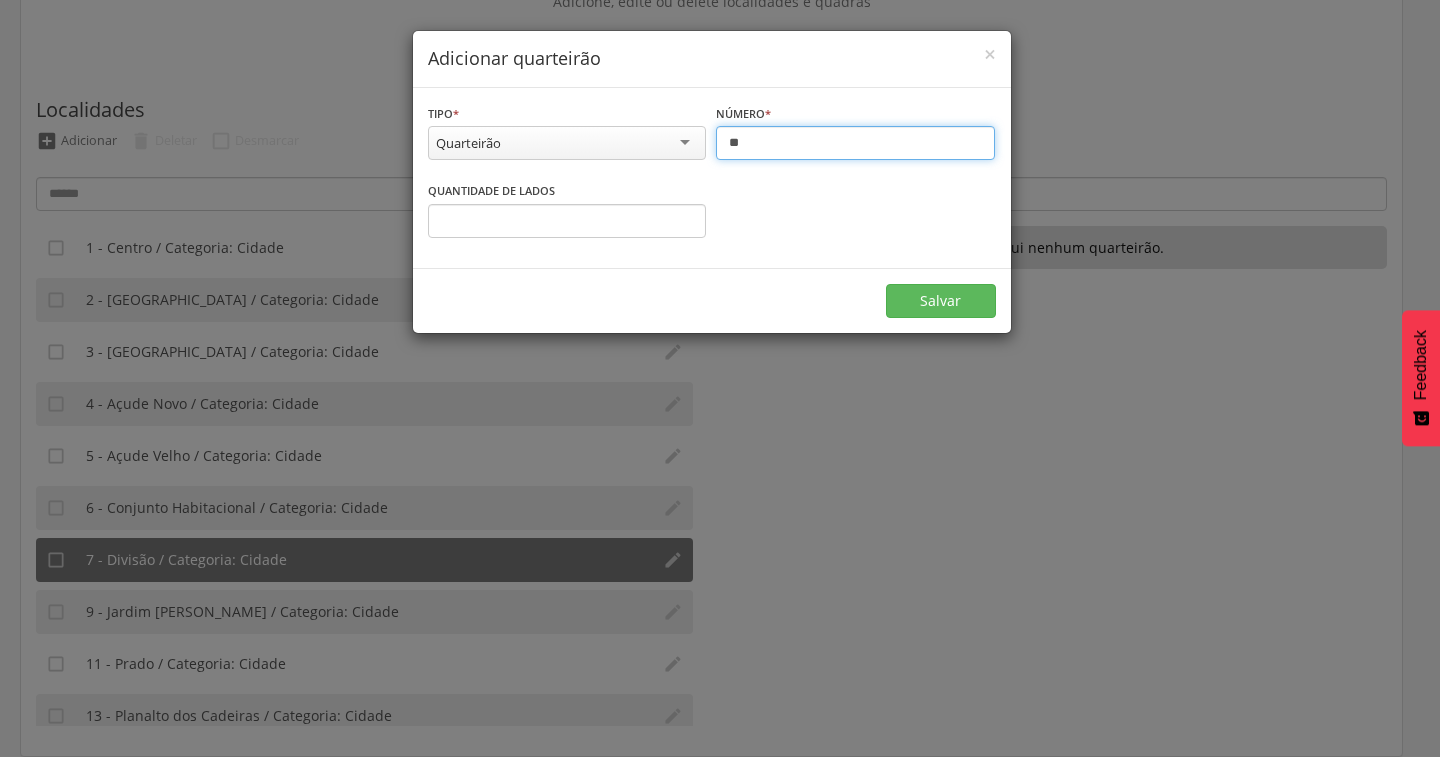 click on "**" at bounding box center (855, 143) 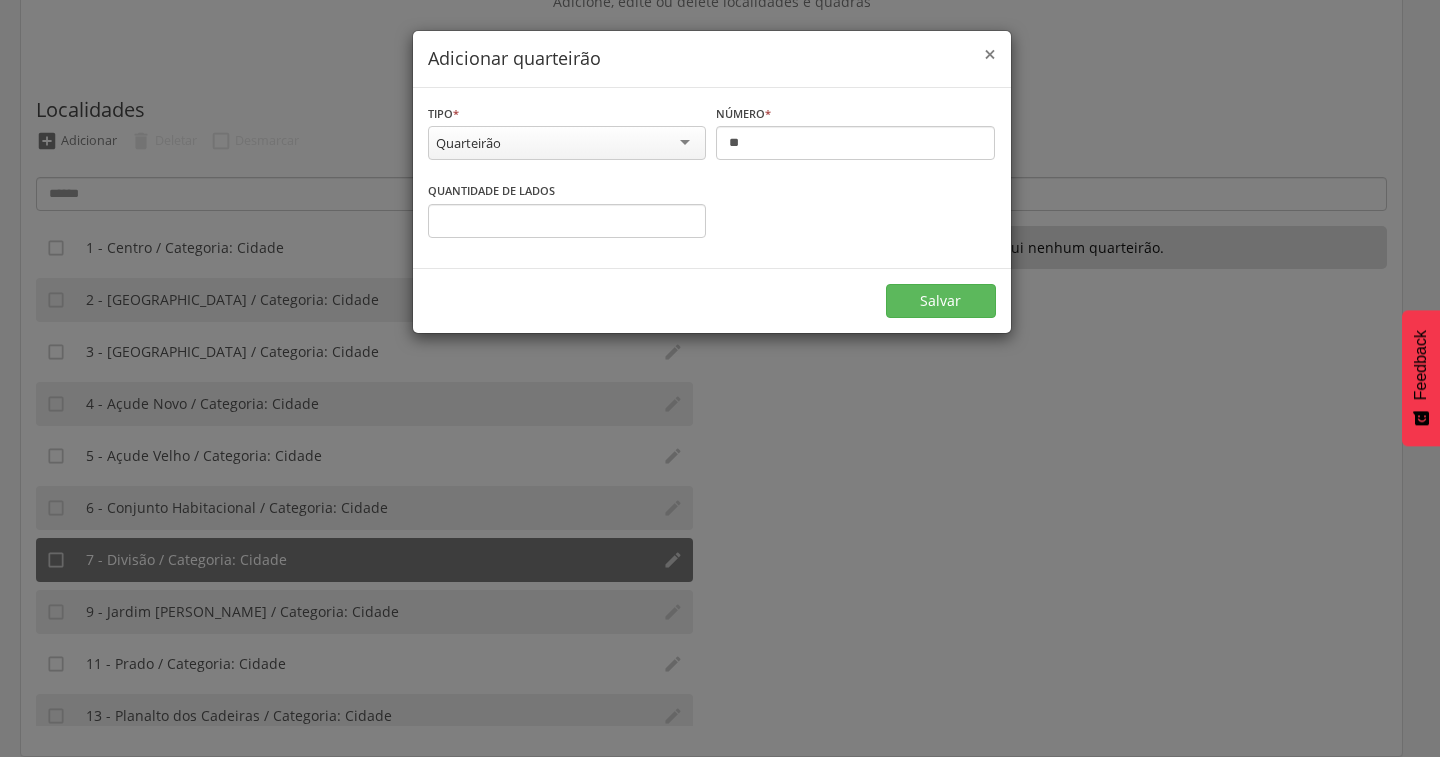 drag, startPoint x: 992, startPoint y: 56, endPoint x: 891, endPoint y: 9, distance: 111.40018 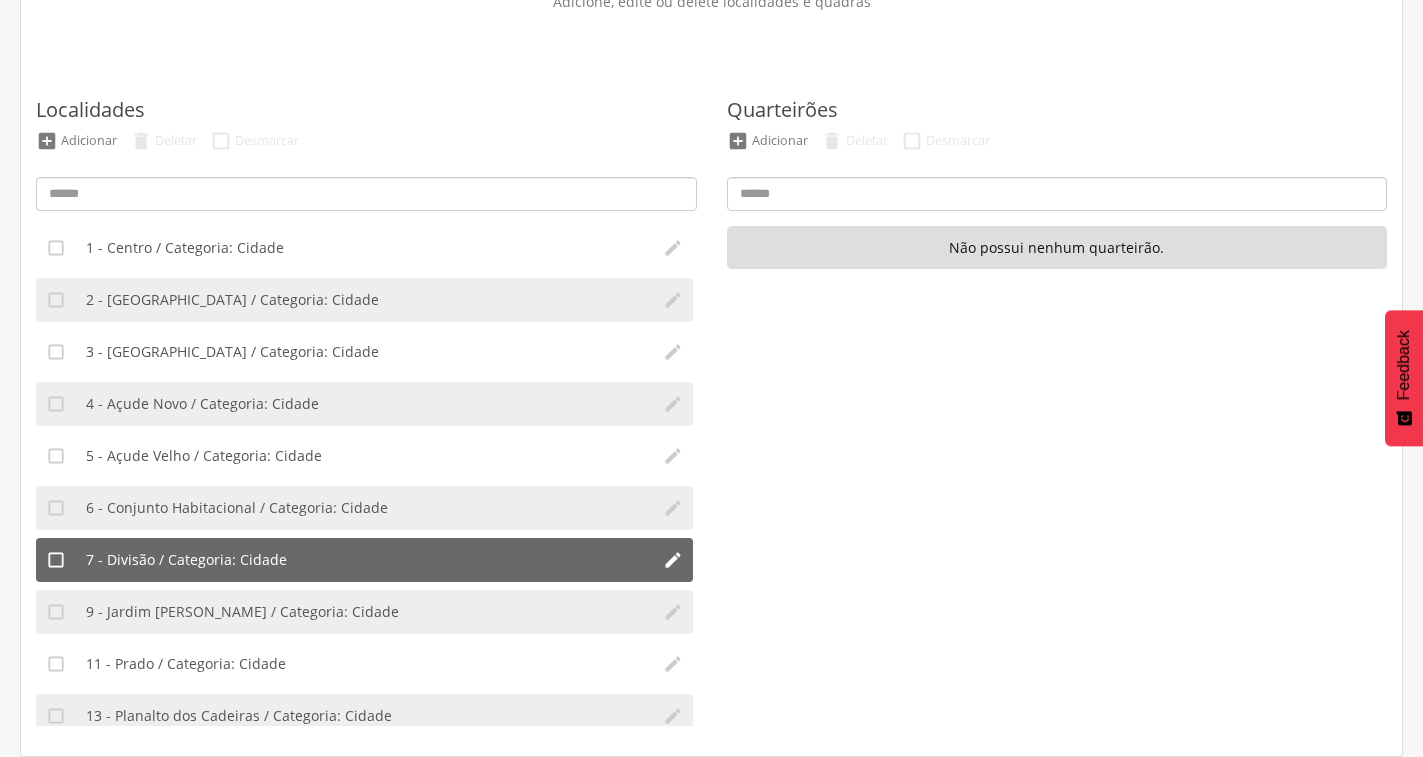 click on "7 - Divisão / Categoria: Cidade" at bounding box center [364, 560] 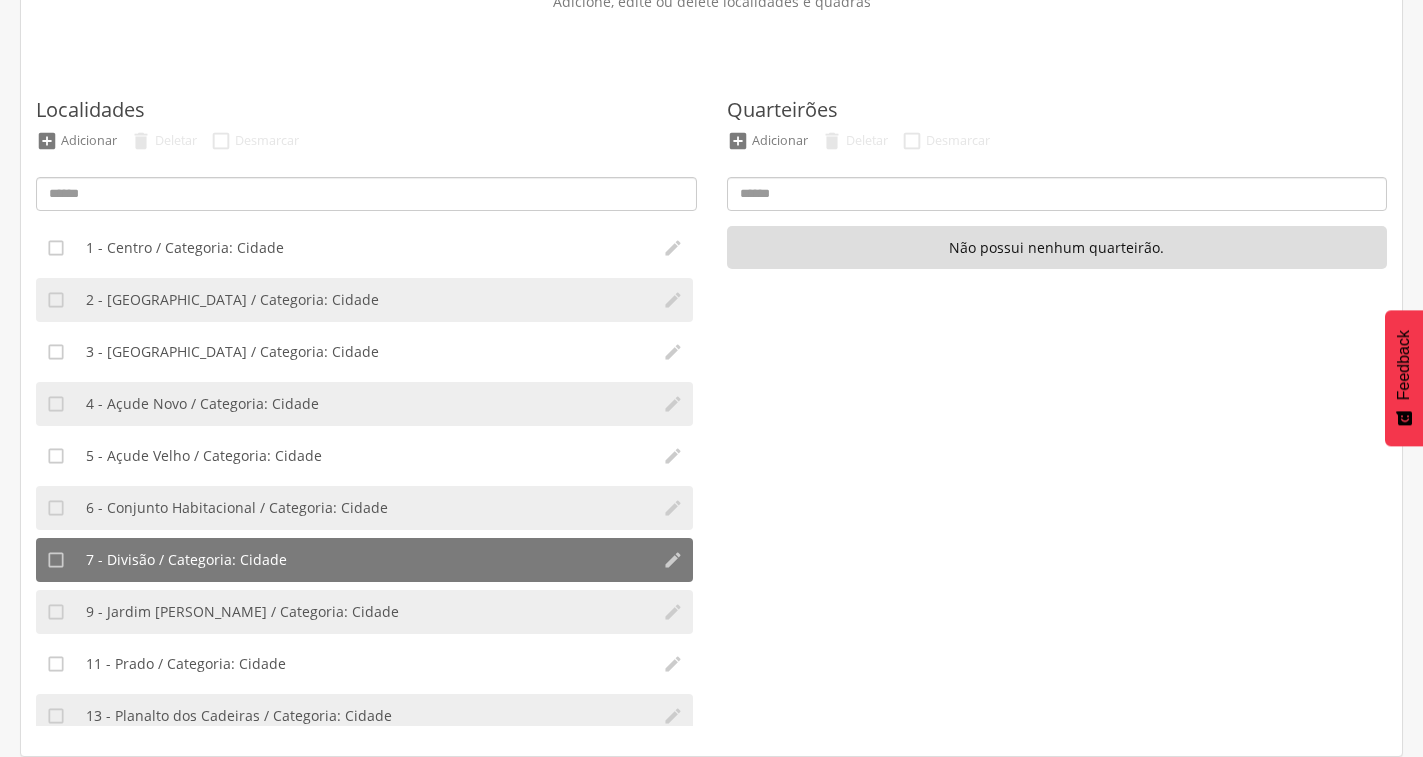 click on "Quarteirões

Adicionar
Novo quarteirão

Deletar

Desmarcar
Não possui nenhum quarteirão." at bounding box center (1057, 391) 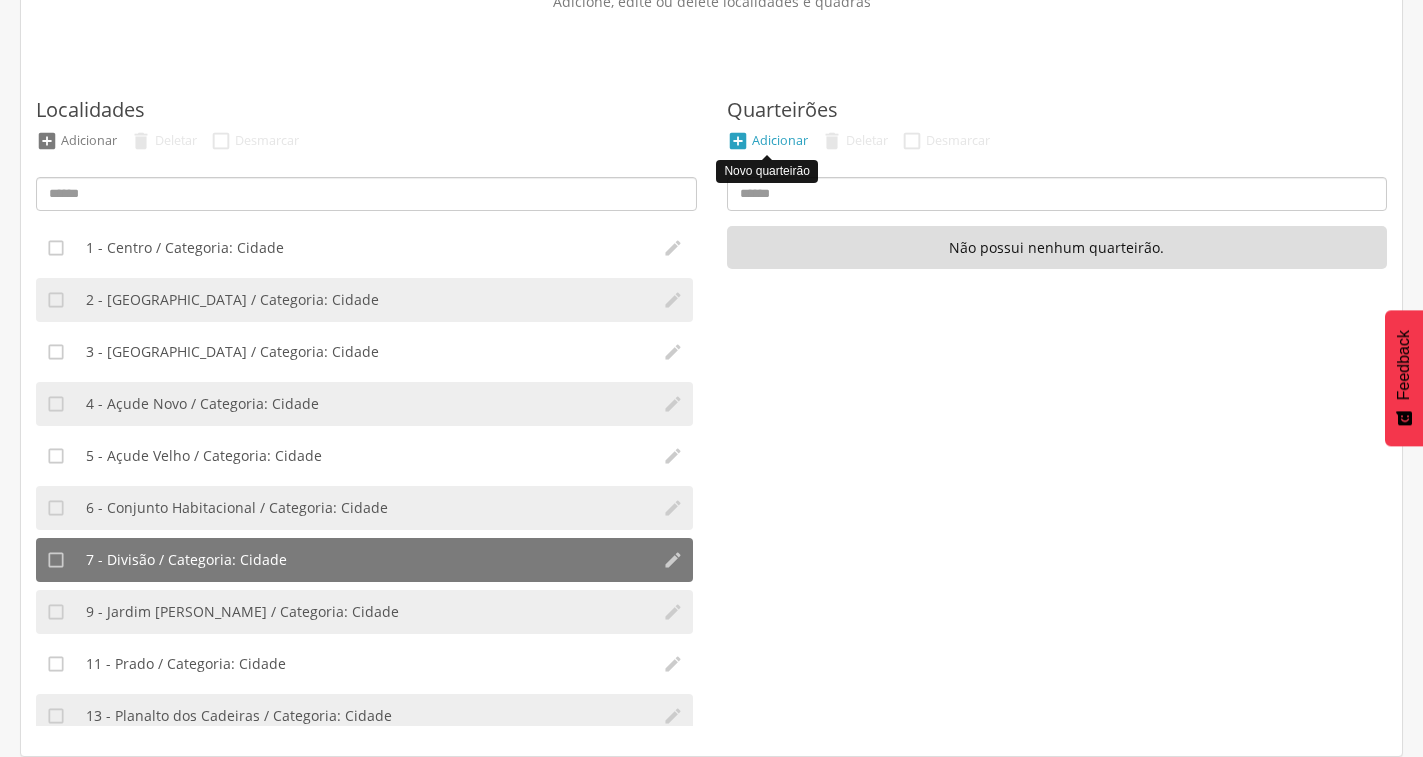 click on "
Adicionar" at bounding box center (767, 141) 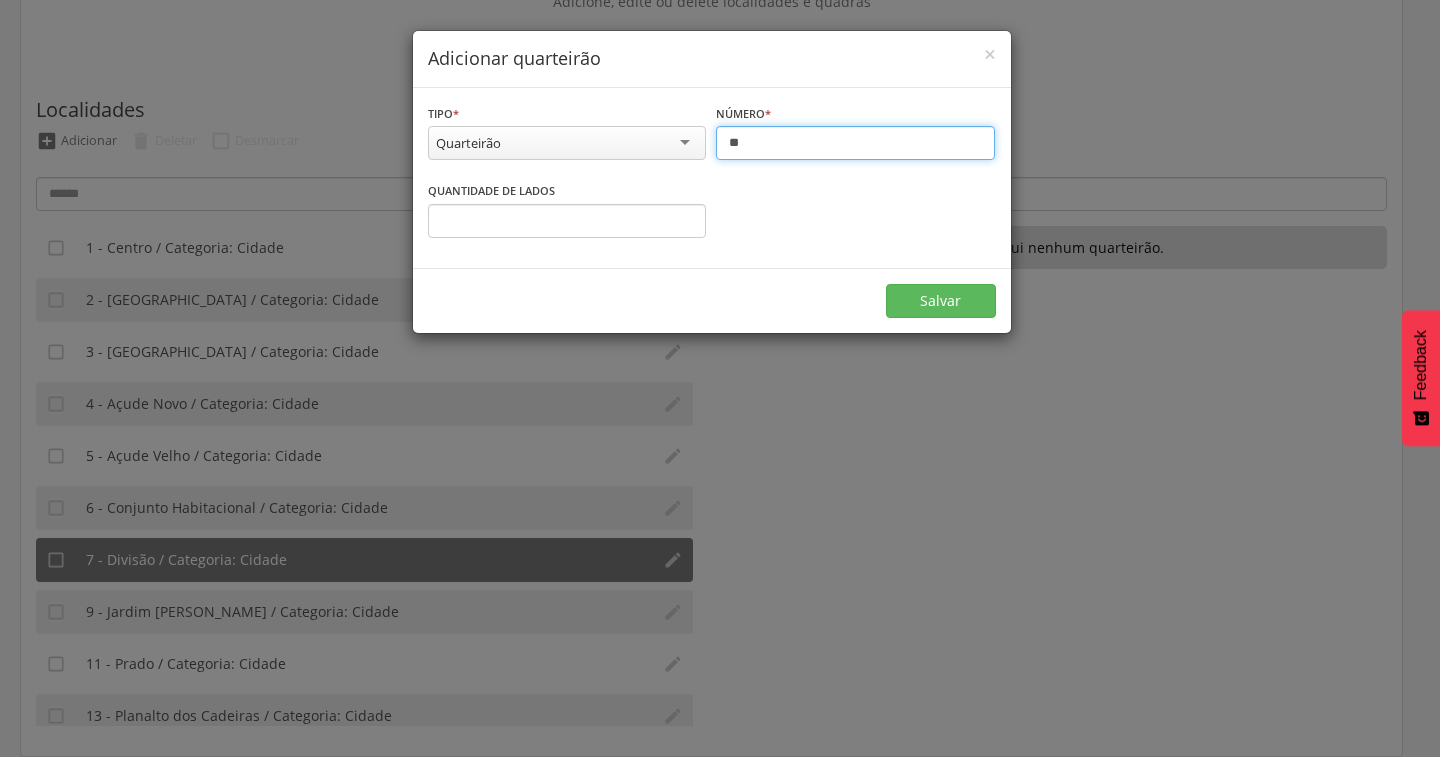 click on "**" at bounding box center (855, 143) 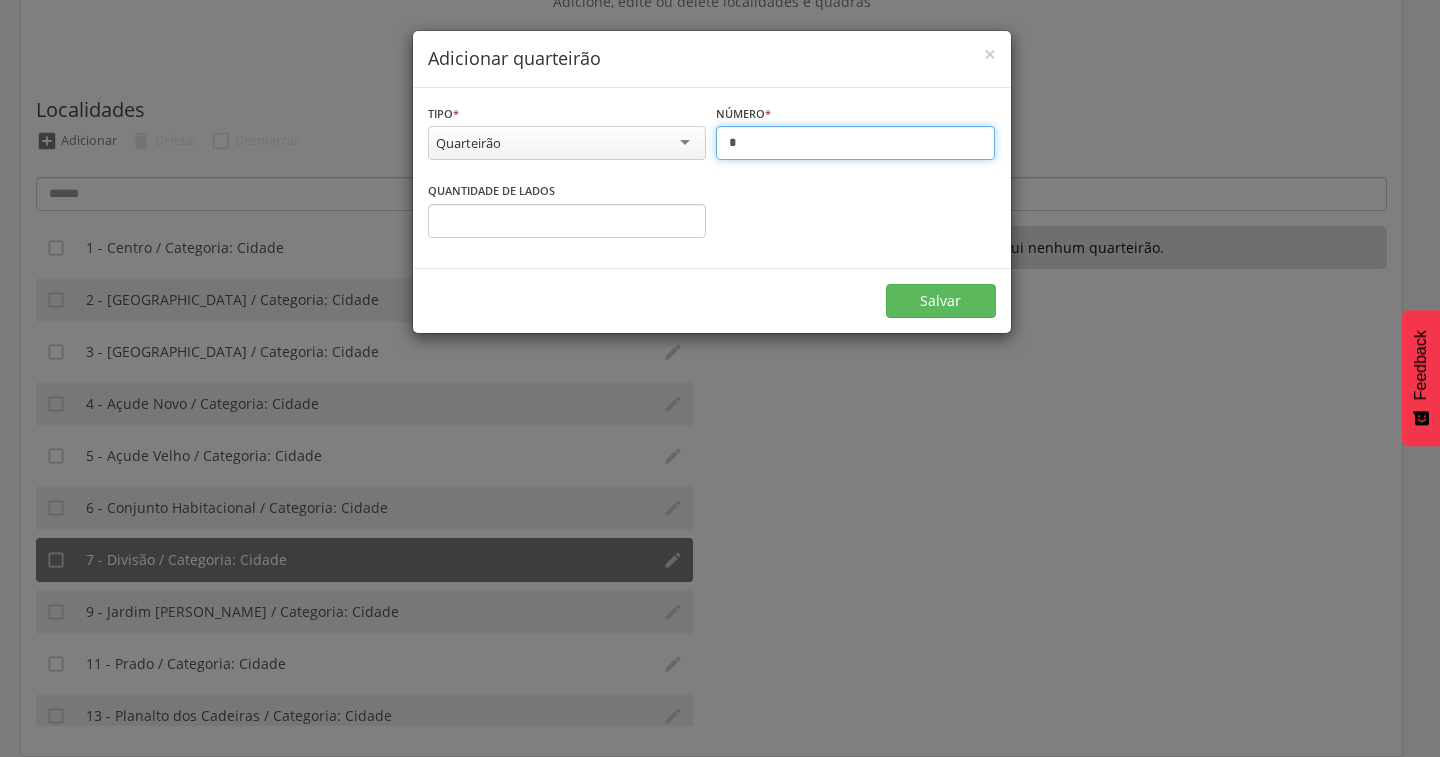 type on "*" 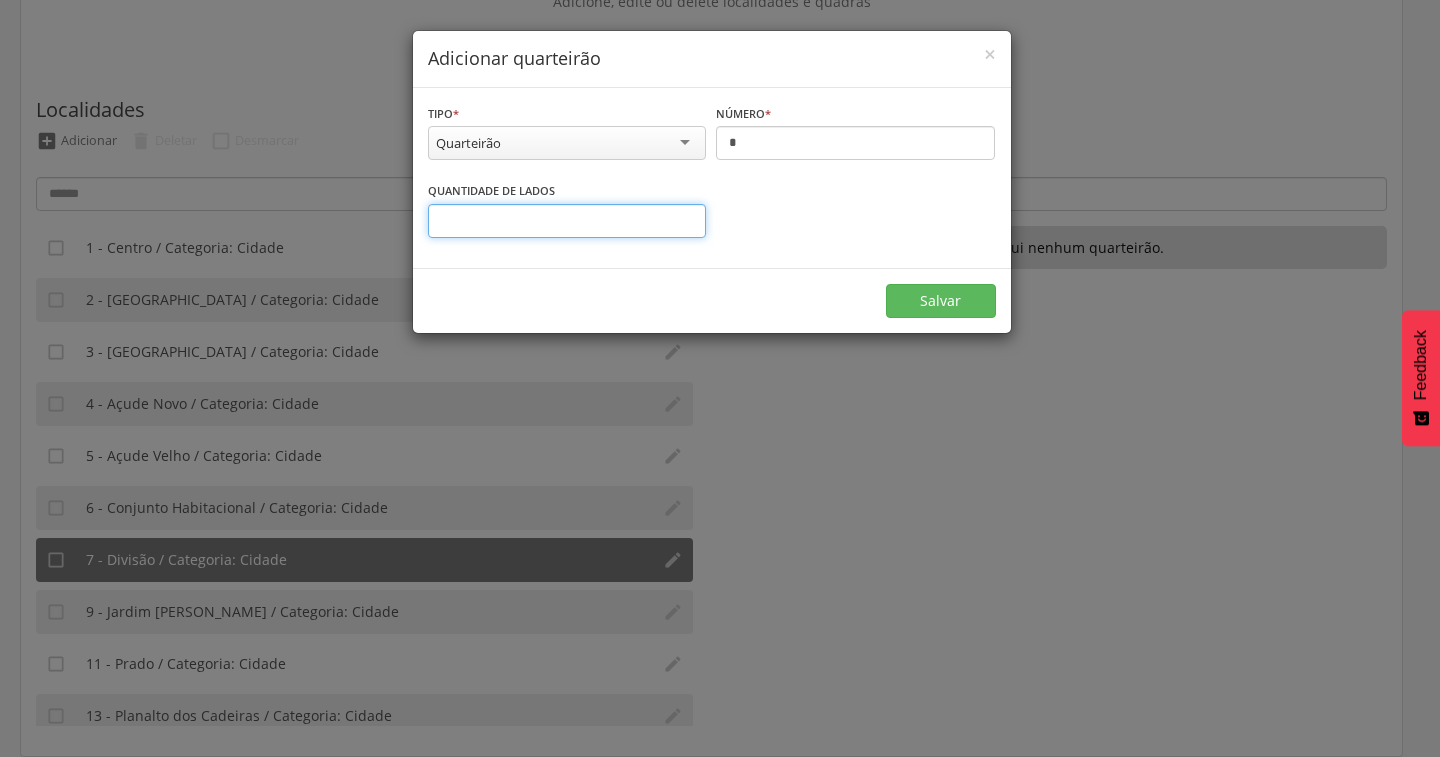 click on "*" at bounding box center [567, 221] 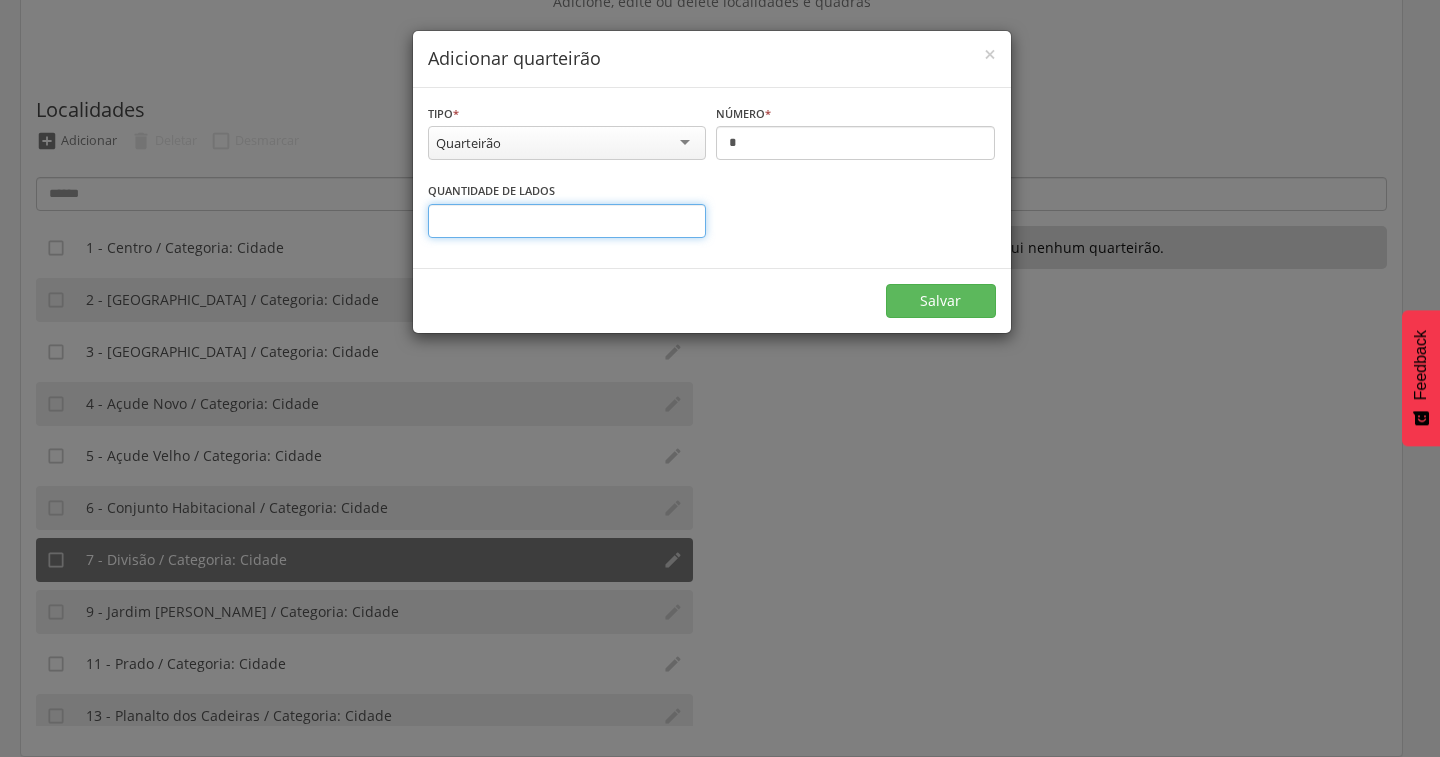 click on "*" at bounding box center (567, 221) 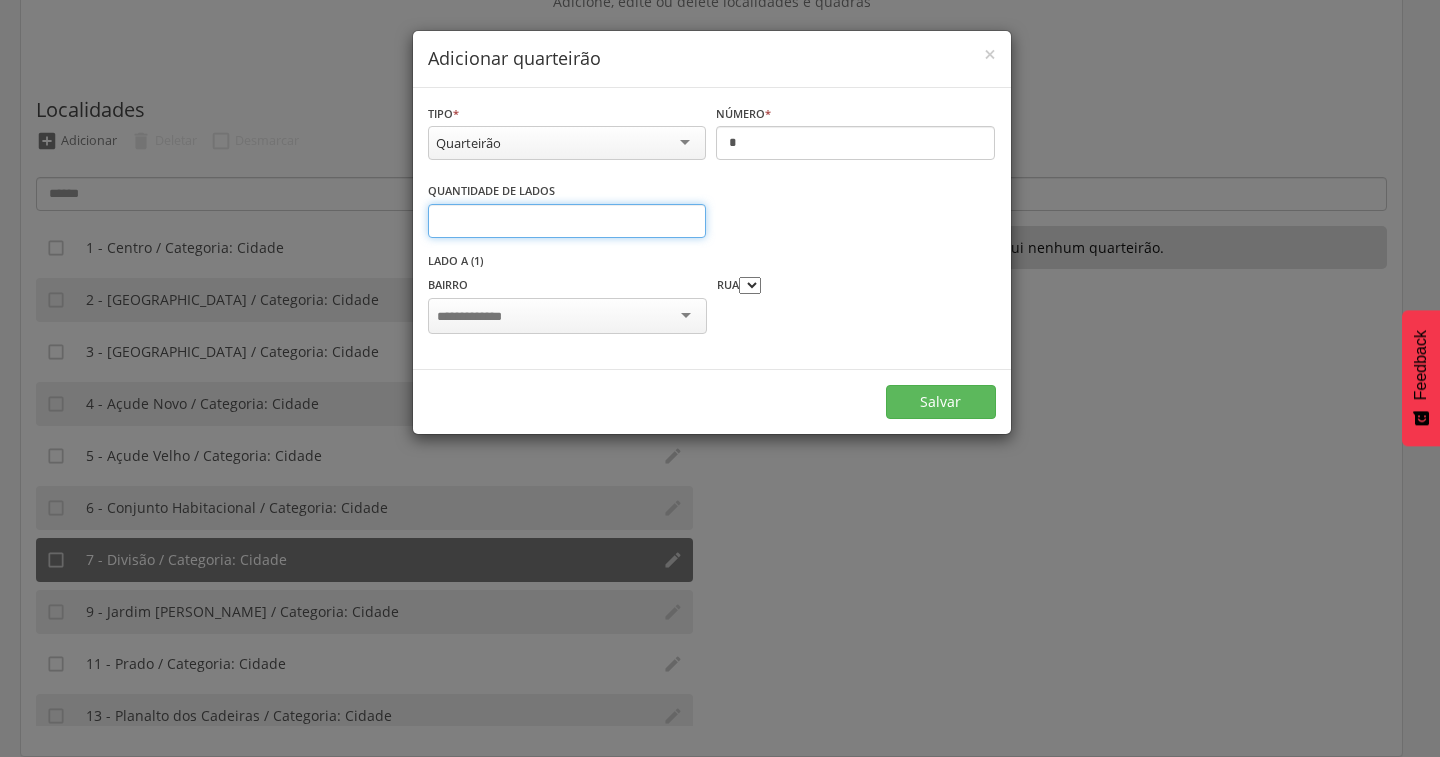 click on "*" at bounding box center [567, 221] 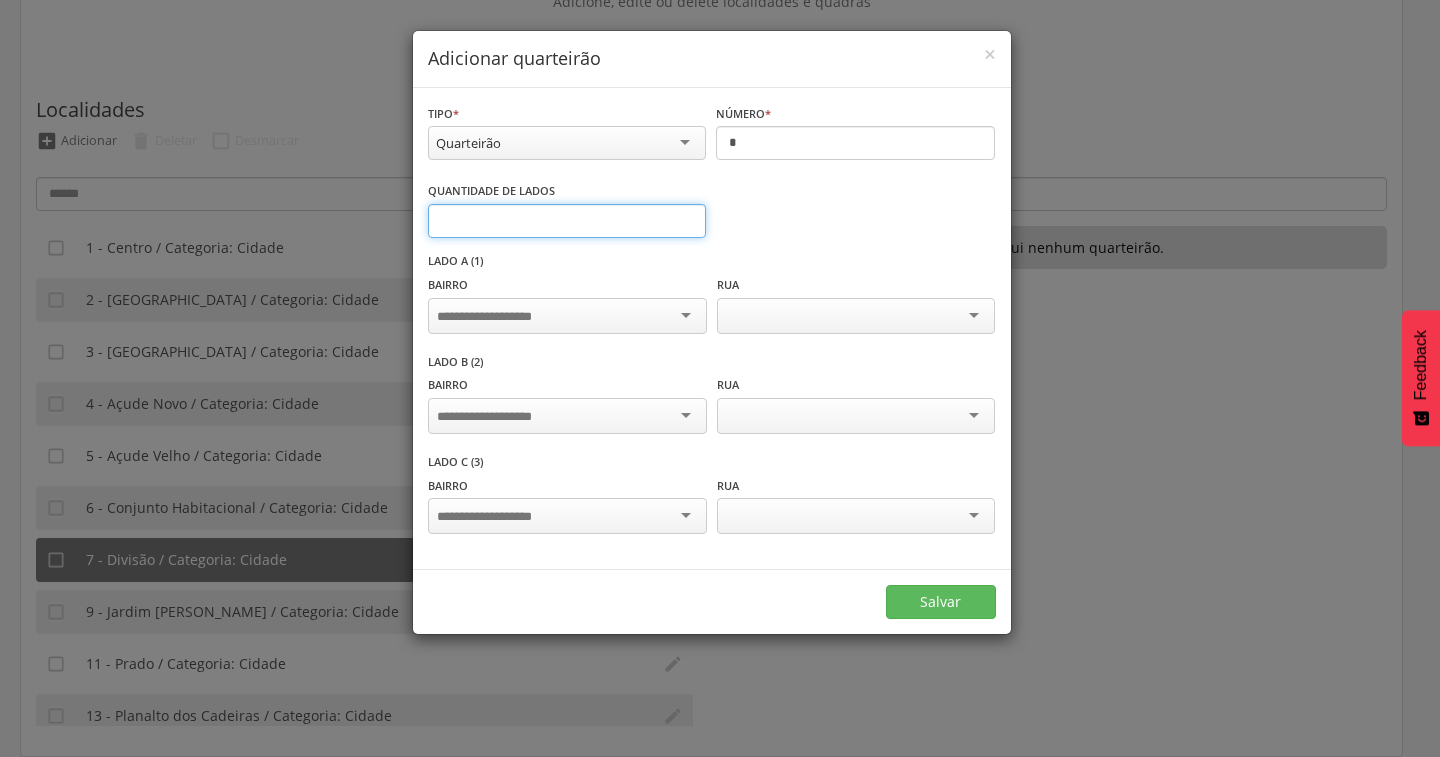 type on "*" 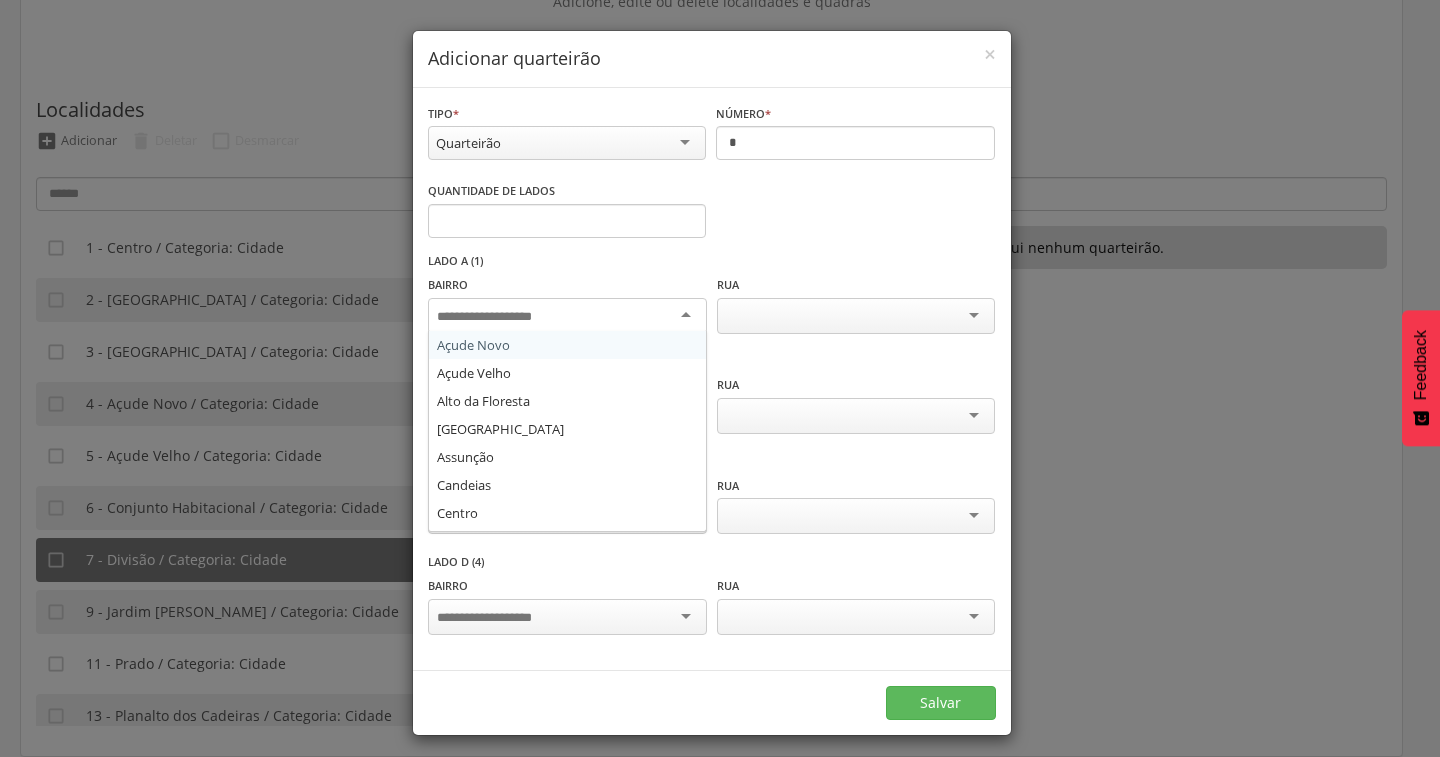 click at bounding box center (567, 316) 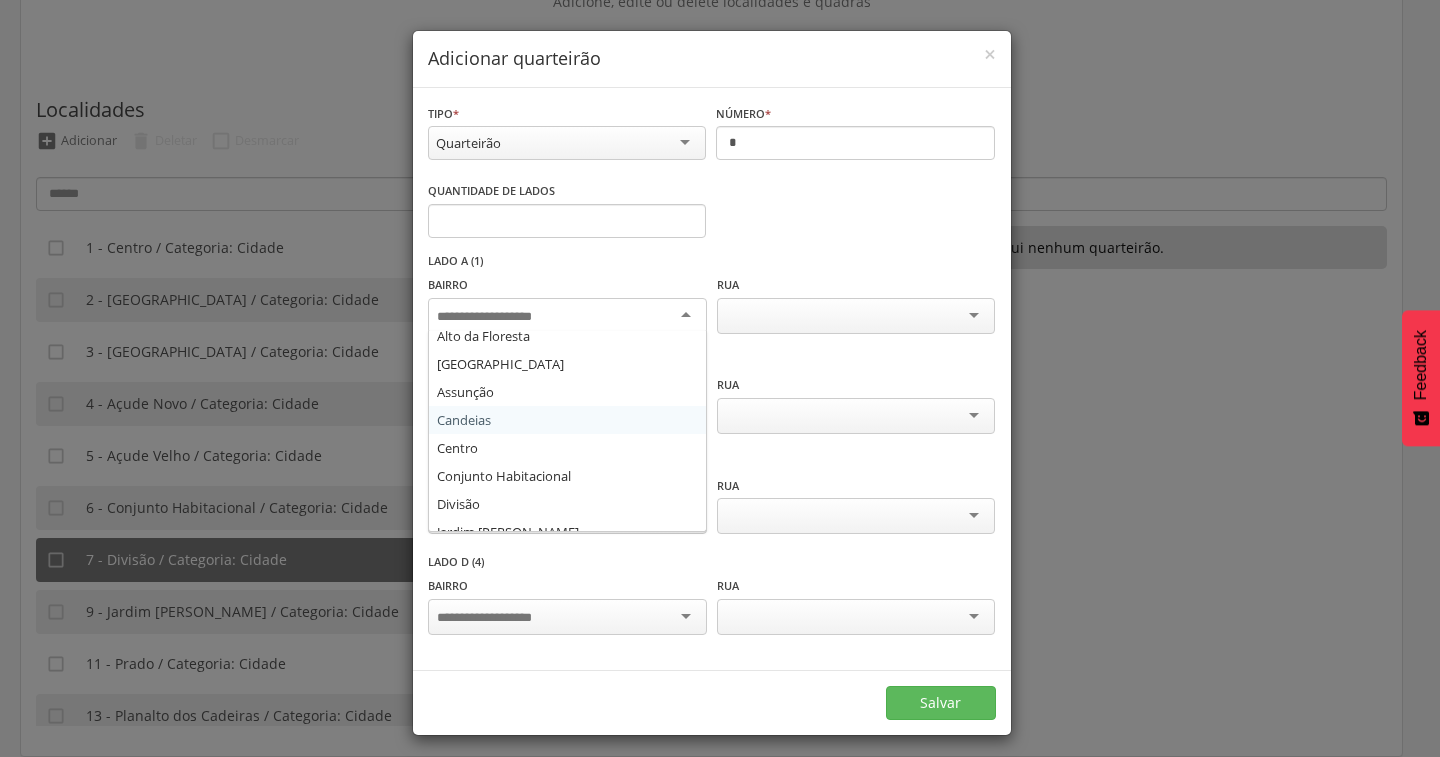 scroll, scrollTop: 100, scrollLeft: 0, axis: vertical 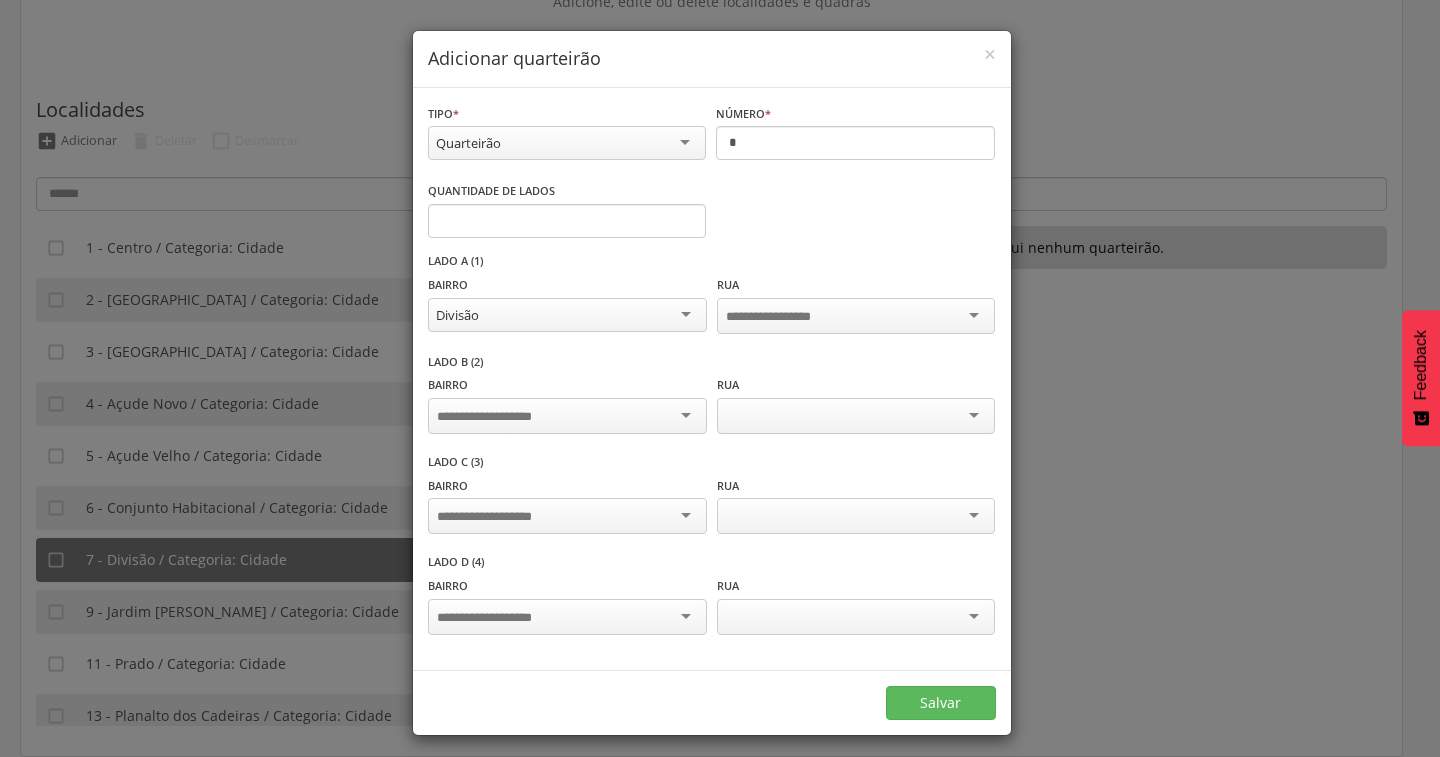 click at bounding box center [567, 416] 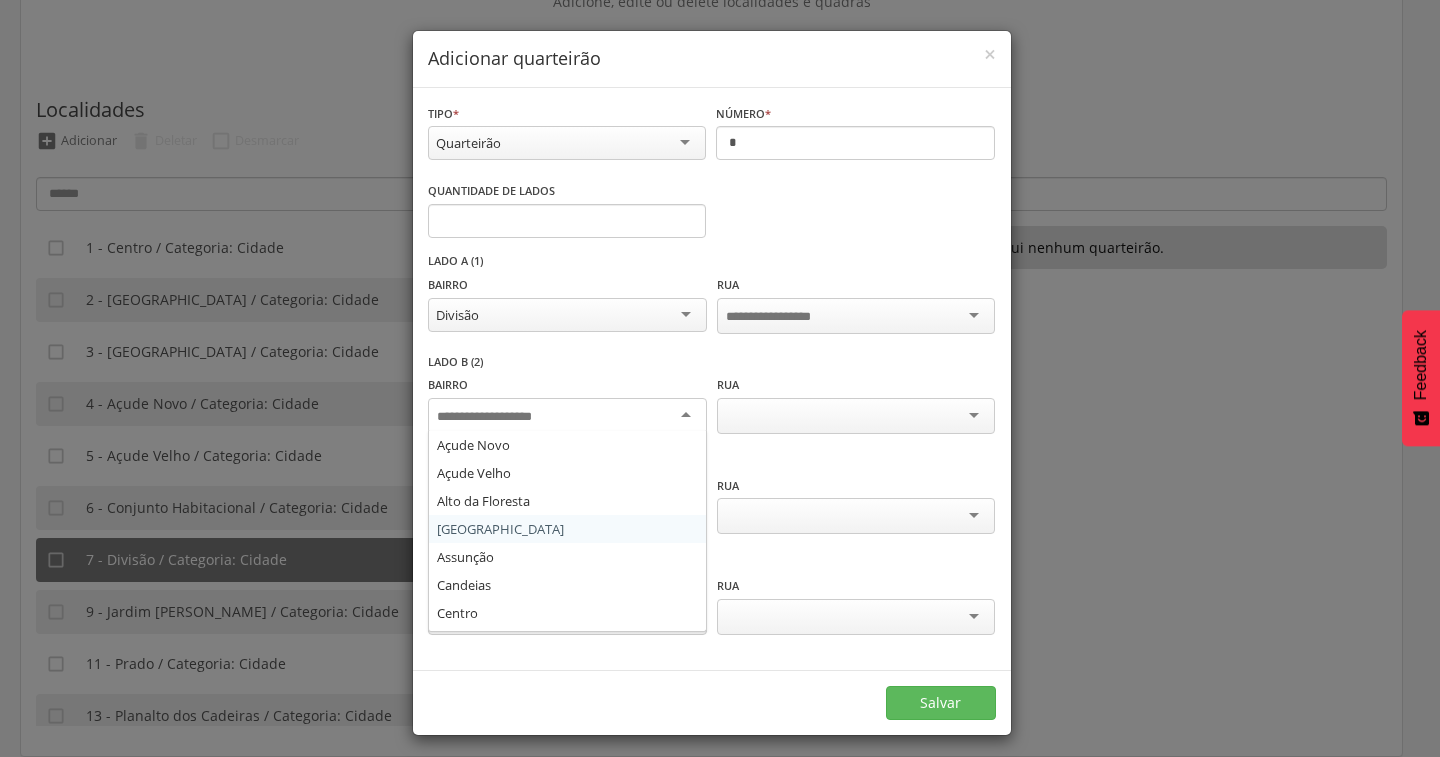 scroll, scrollTop: 100, scrollLeft: 0, axis: vertical 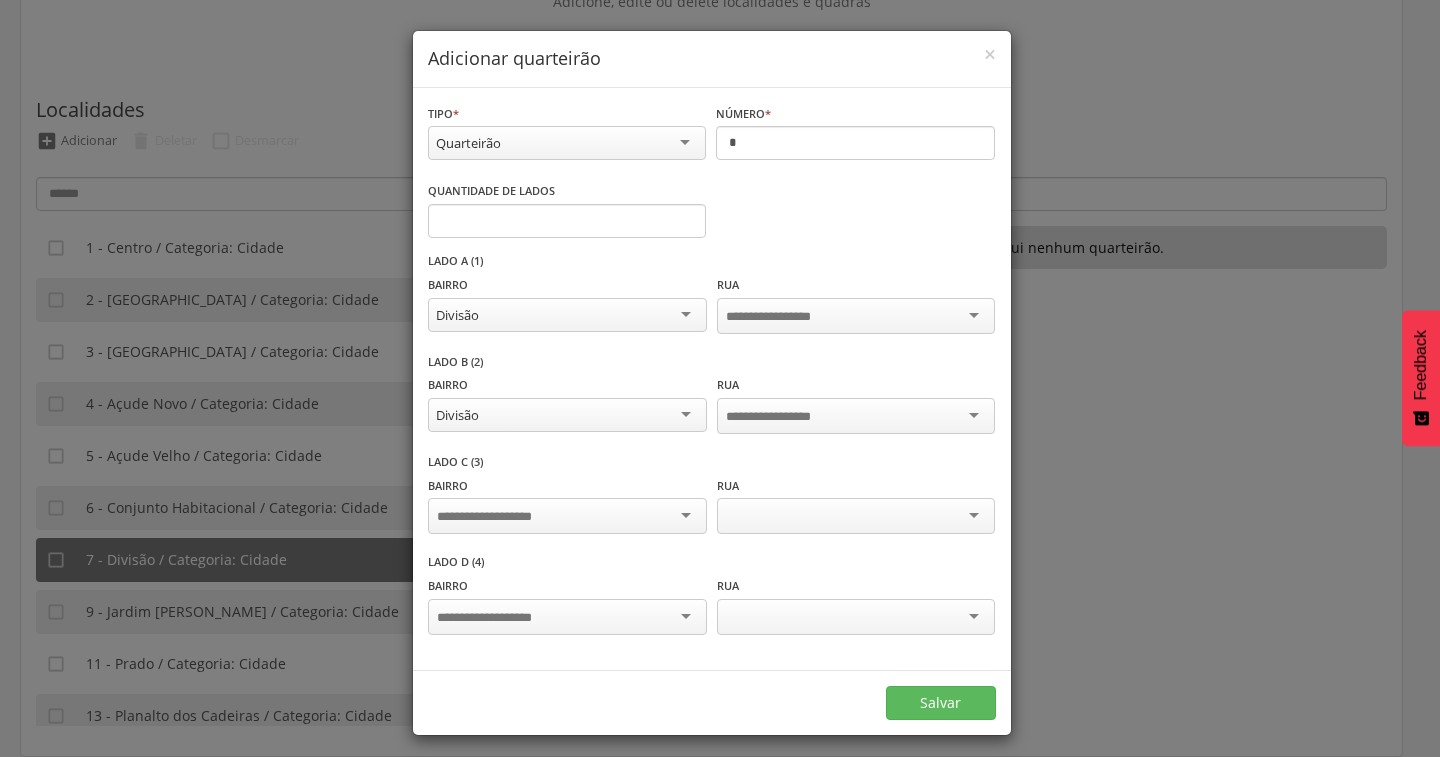 click at bounding box center [567, 516] 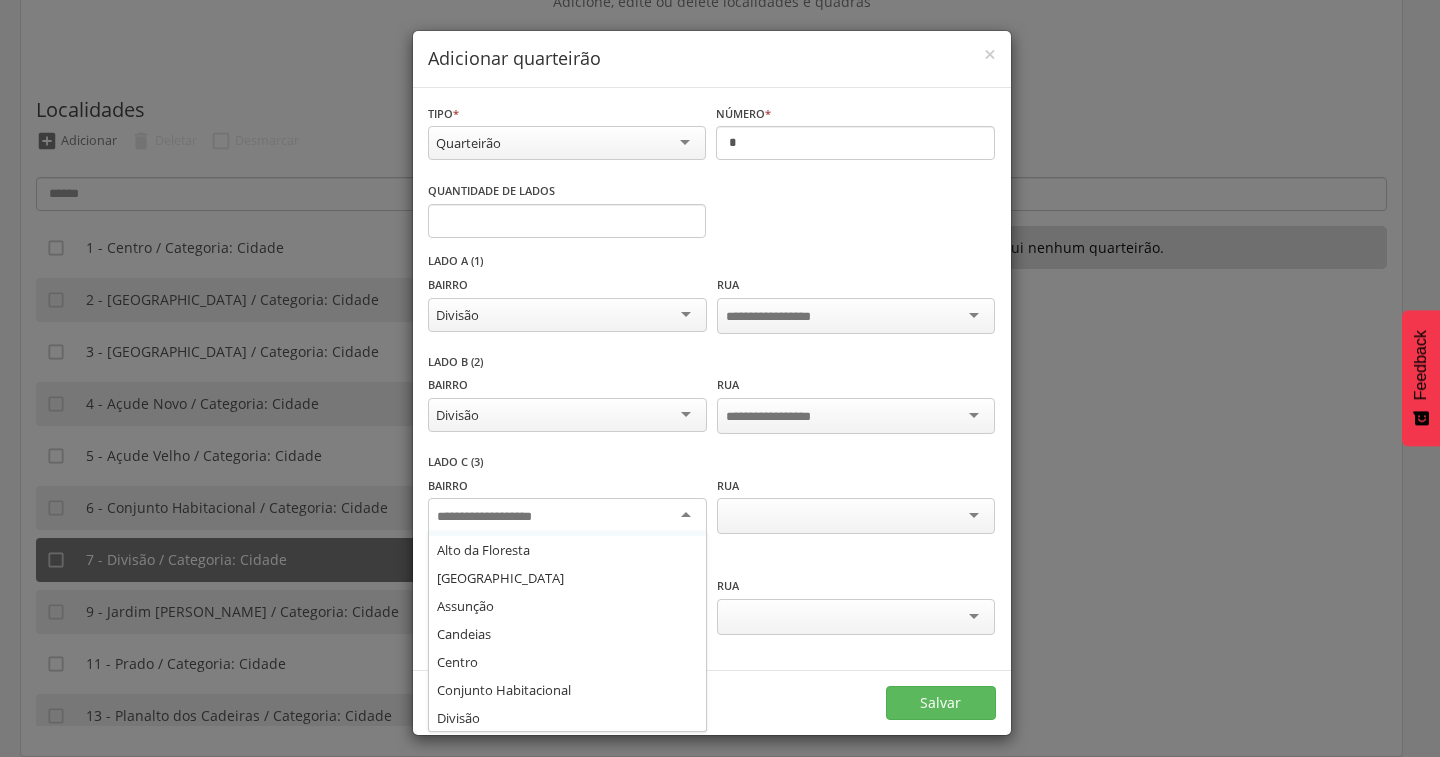 scroll, scrollTop: 100, scrollLeft: 0, axis: vertical 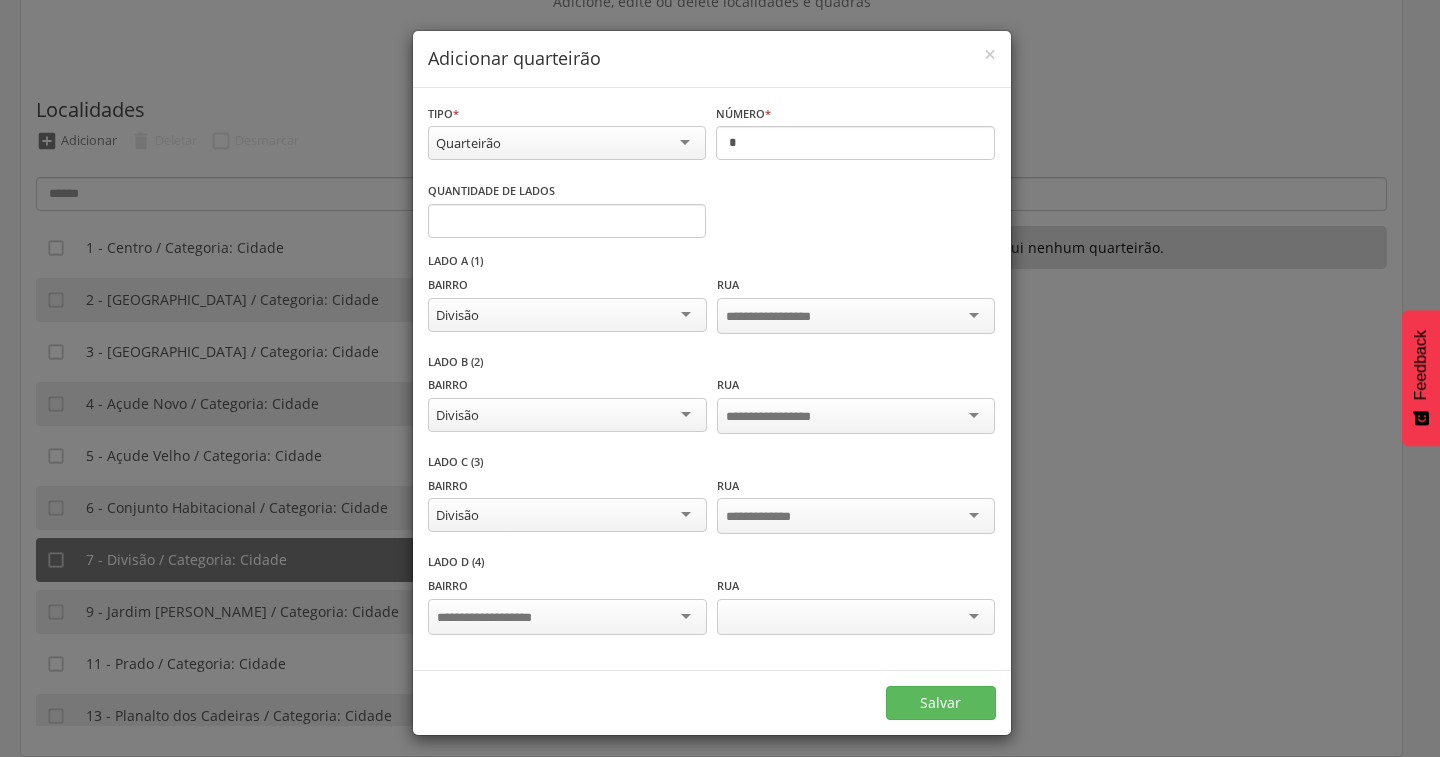click at bounding box center (499, 618) 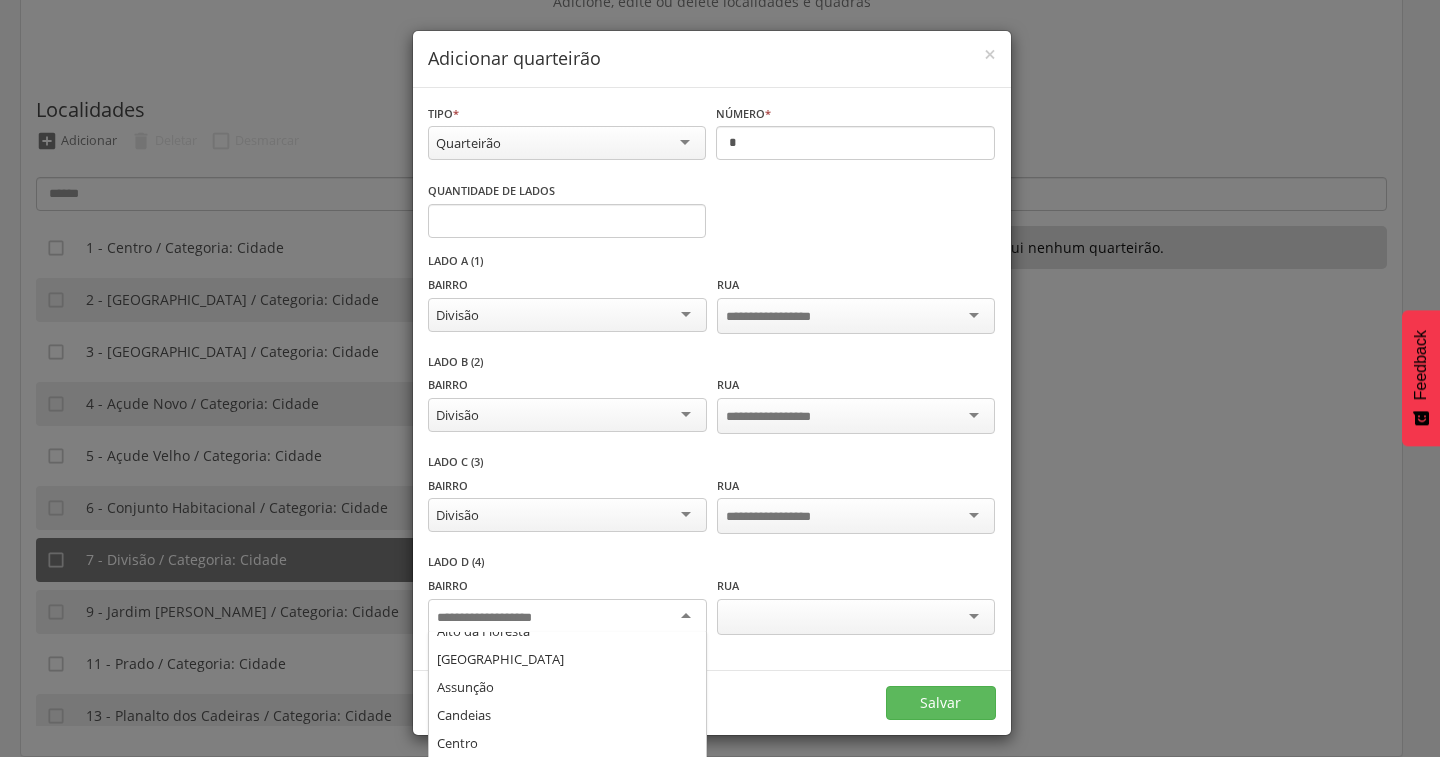 scroll, scrollTop: 164, scrollLeft: 0, axis: vertical 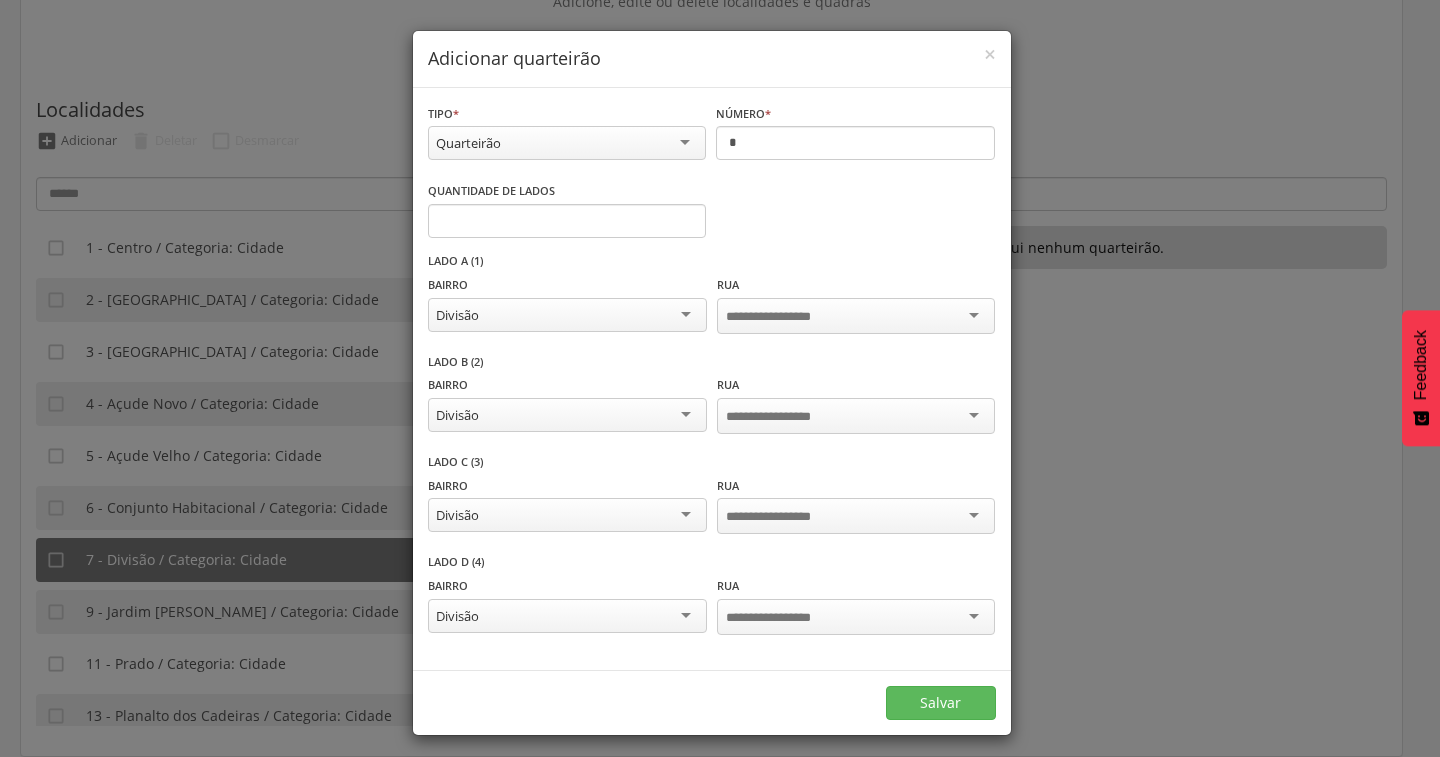 click at bounding box center [784, 317] 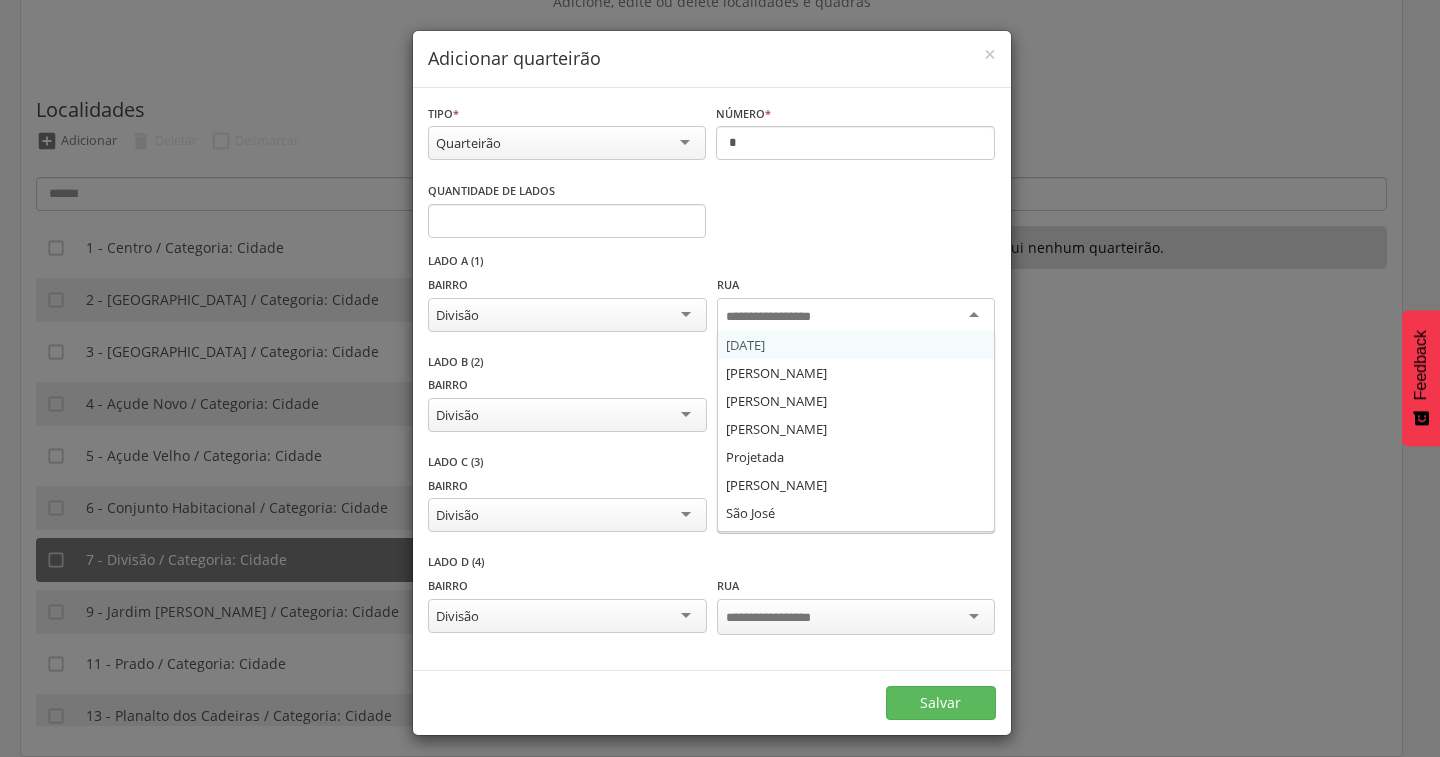 type on "*" 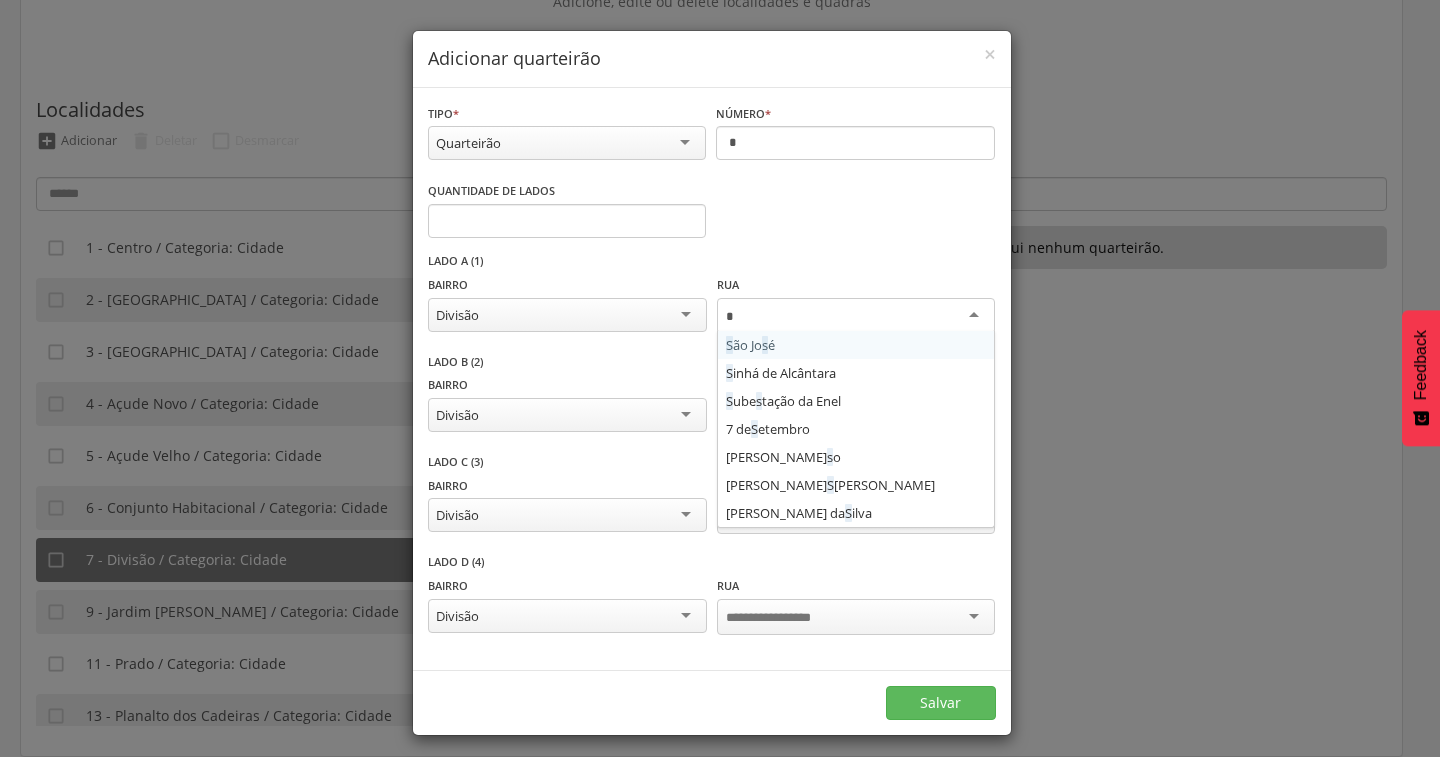 type 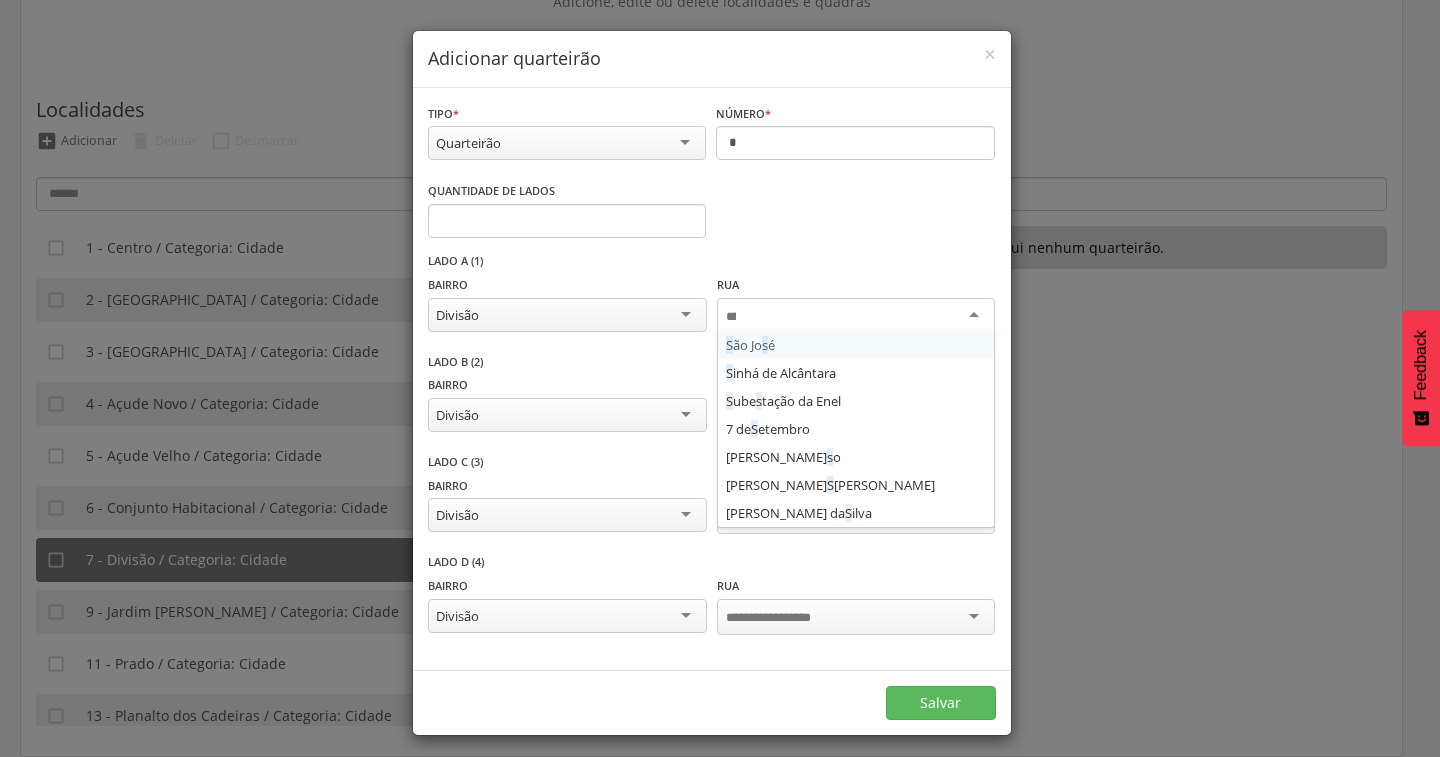 scroll, scrollTop: 0, scrollLeft: 0, axis: both 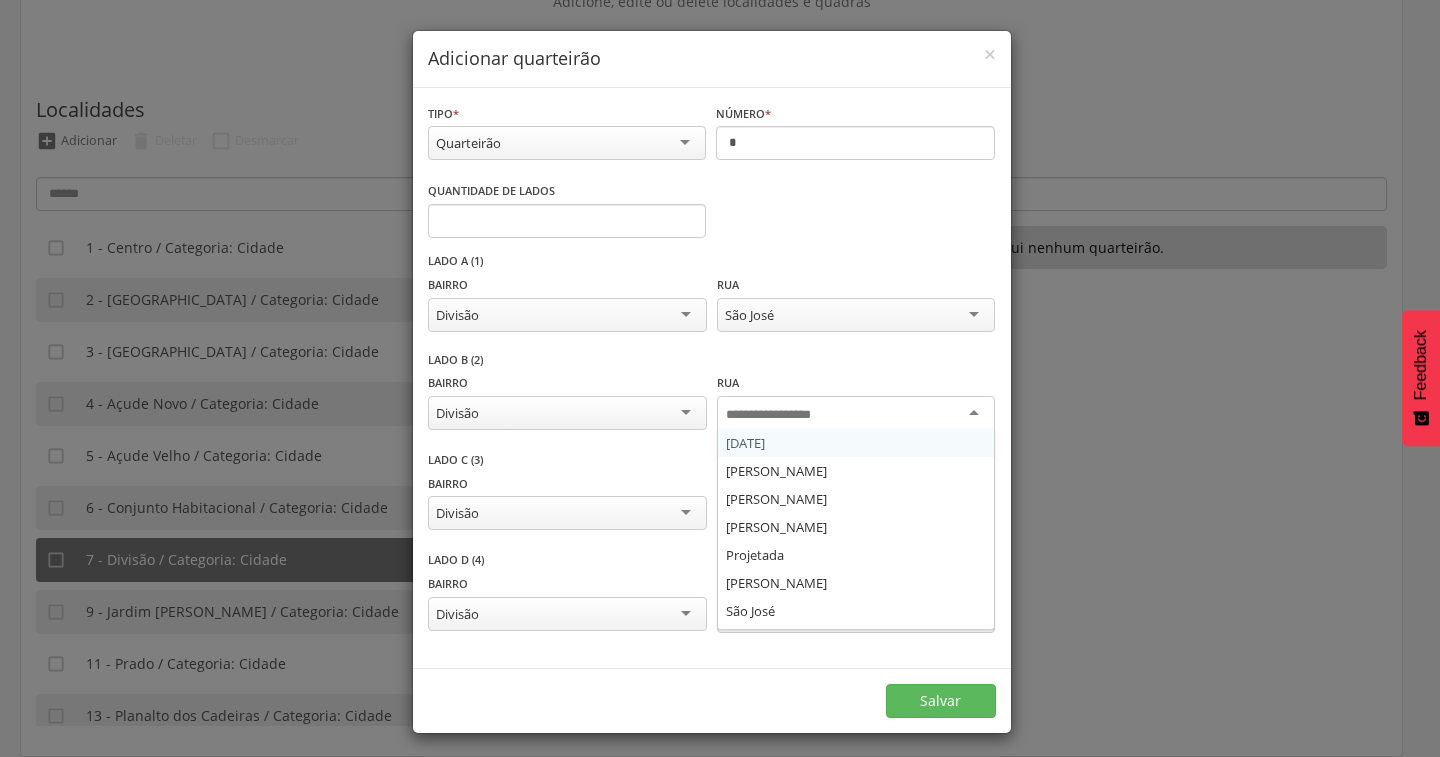 click at bounding box center [856, 414] 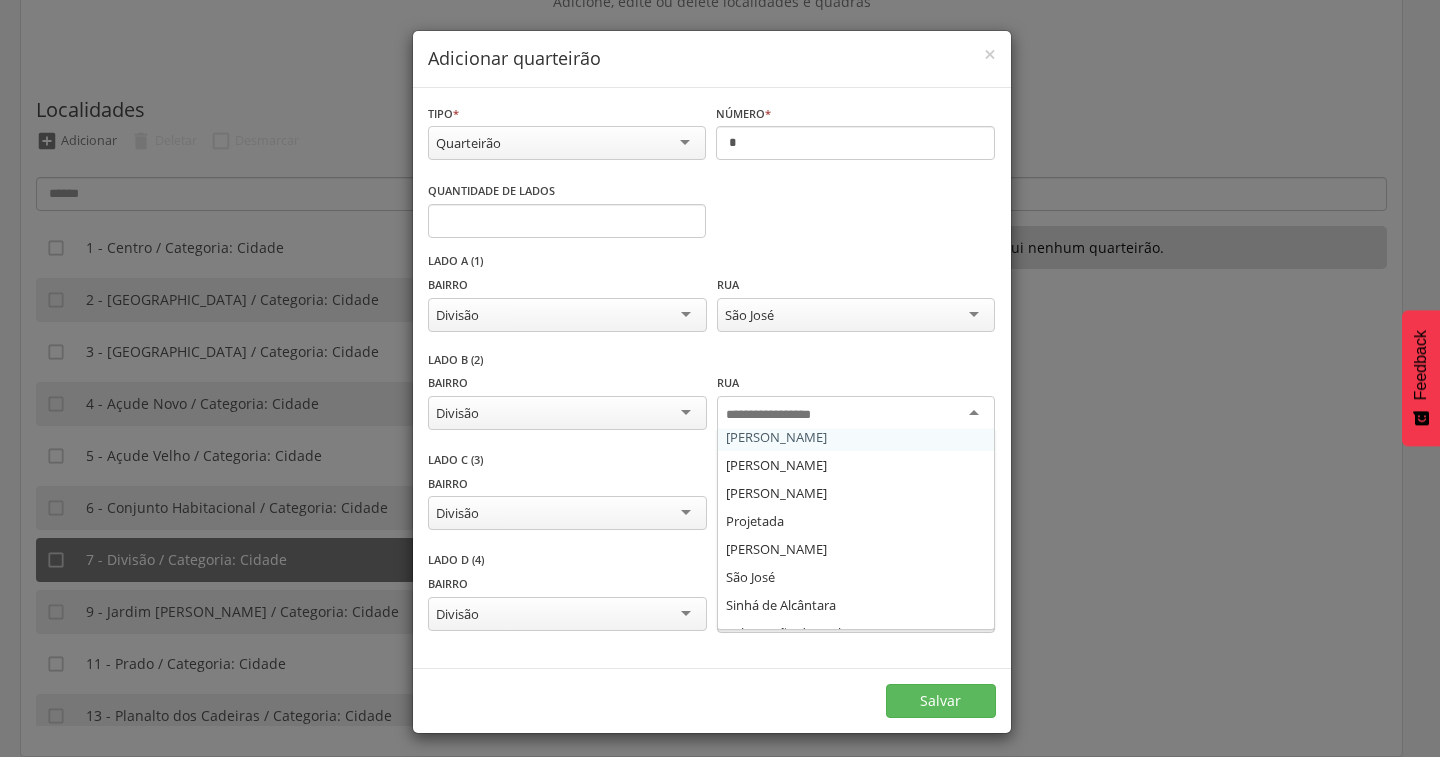 scroll, scrollTop: 52, scrollLeft: 0, axis: vertical 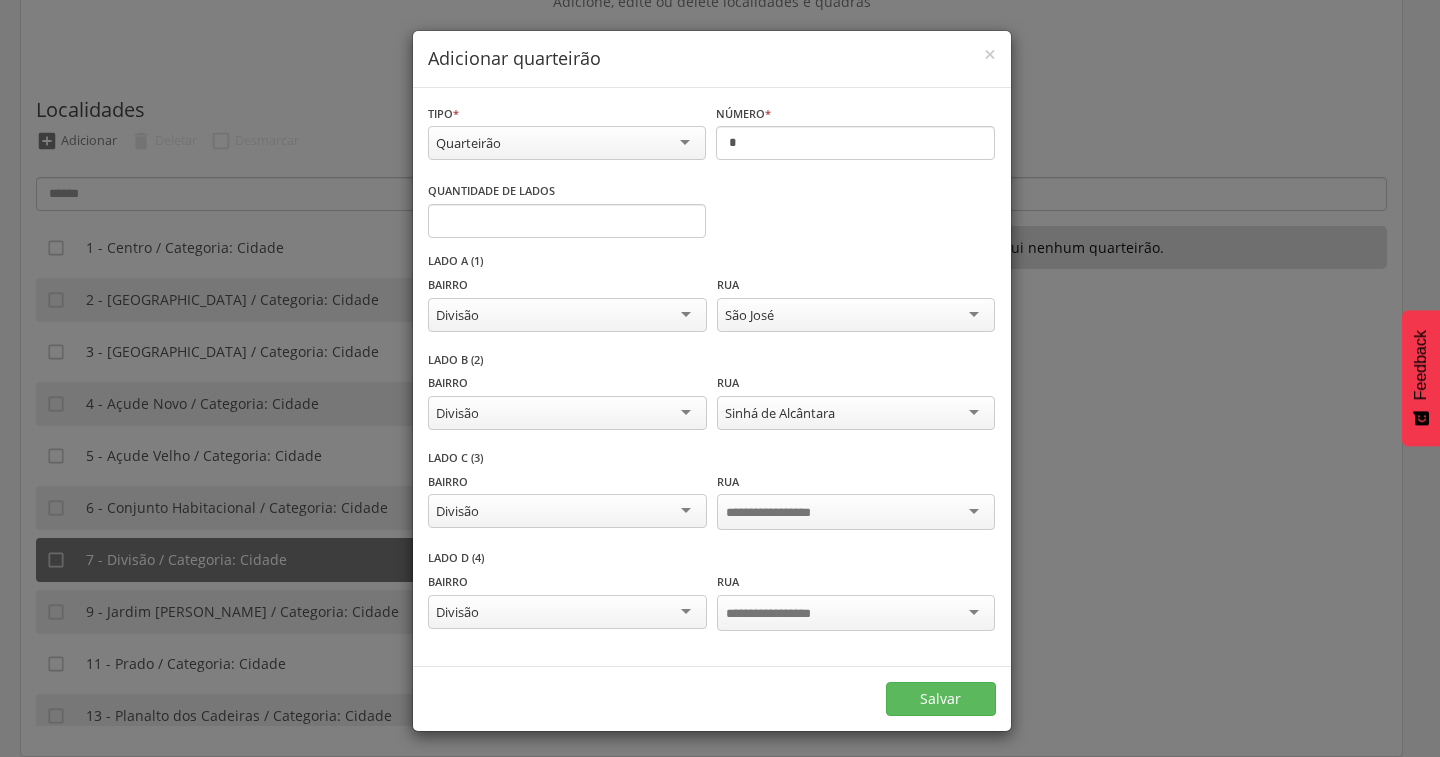 click at bounding box center (784, 513) 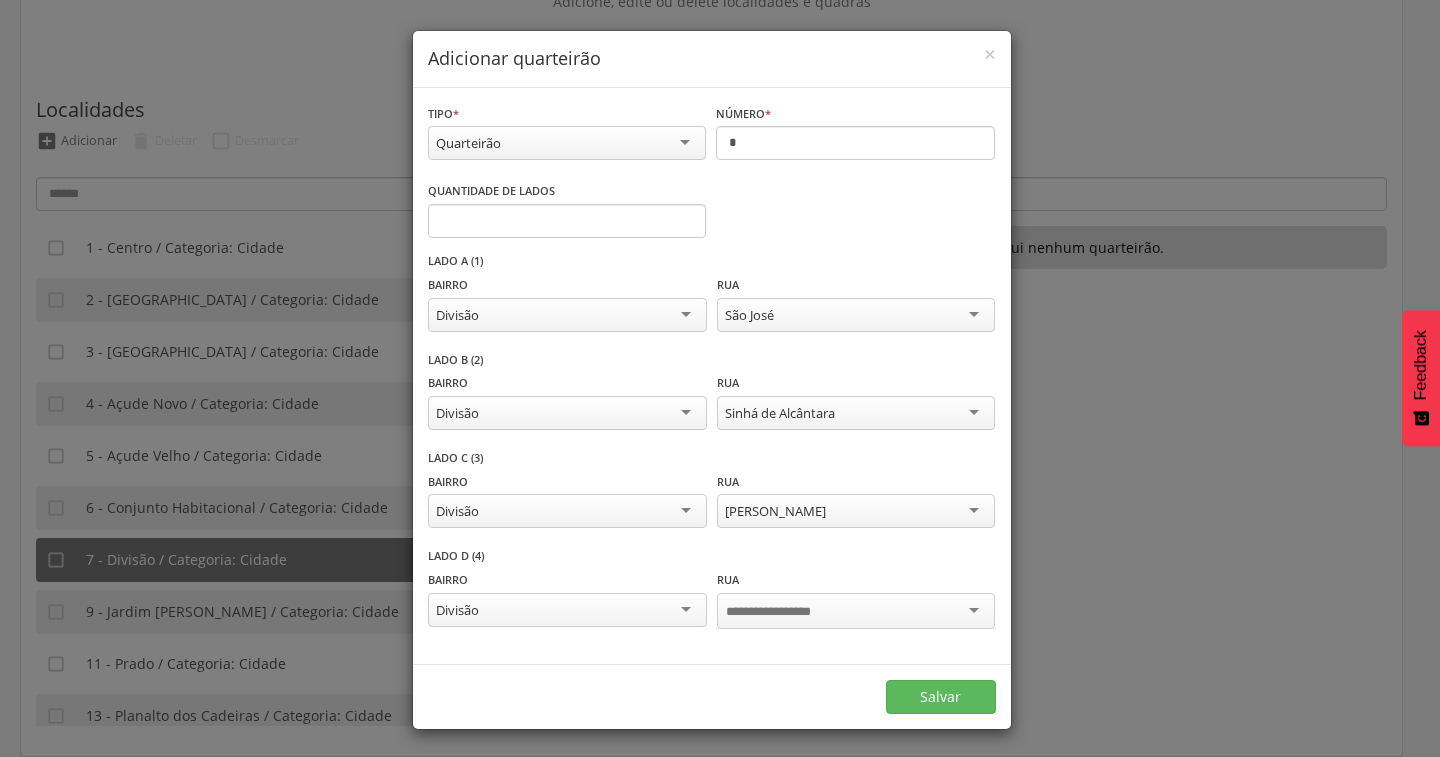click on "[PERSON_NAME]" at bounding box center (856, 511) 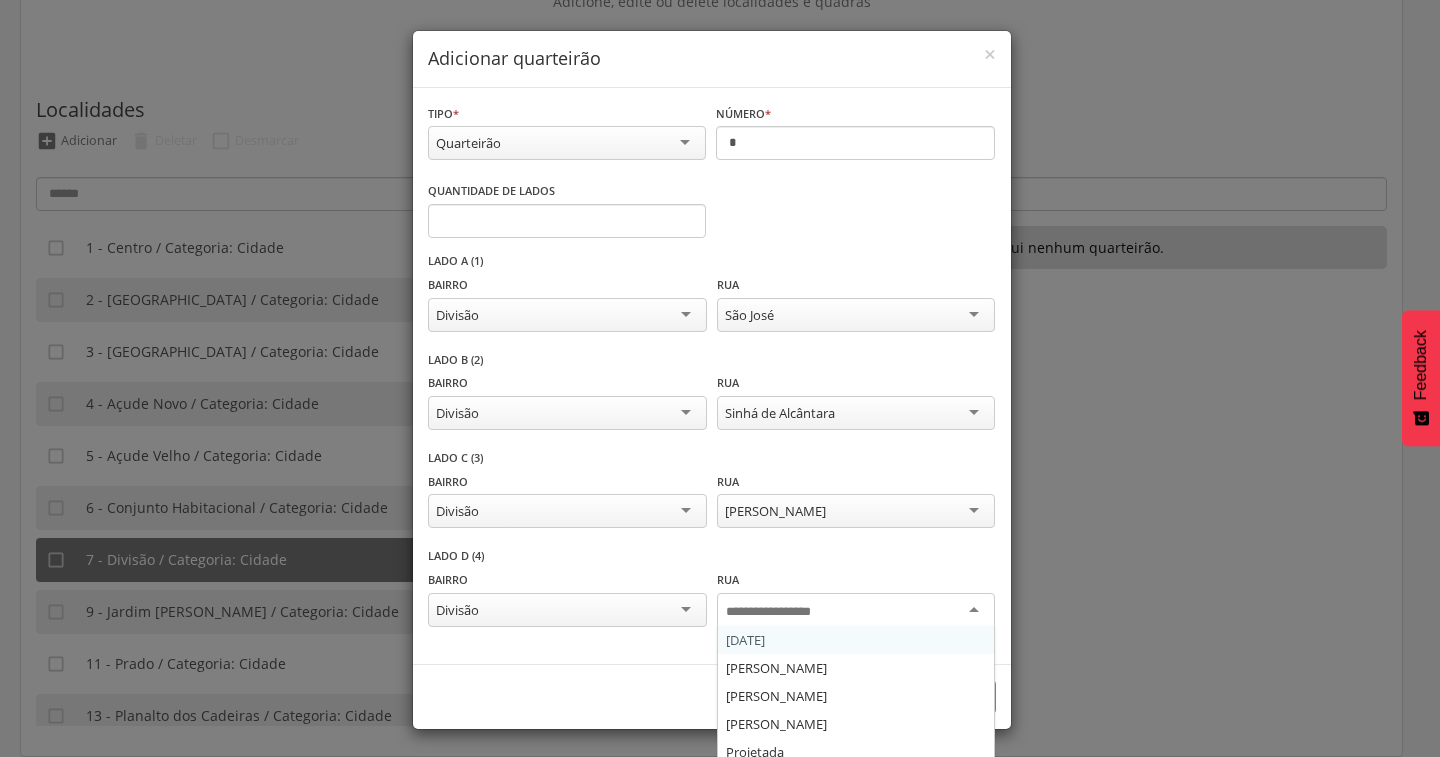 click at bounding box center (856, 611) 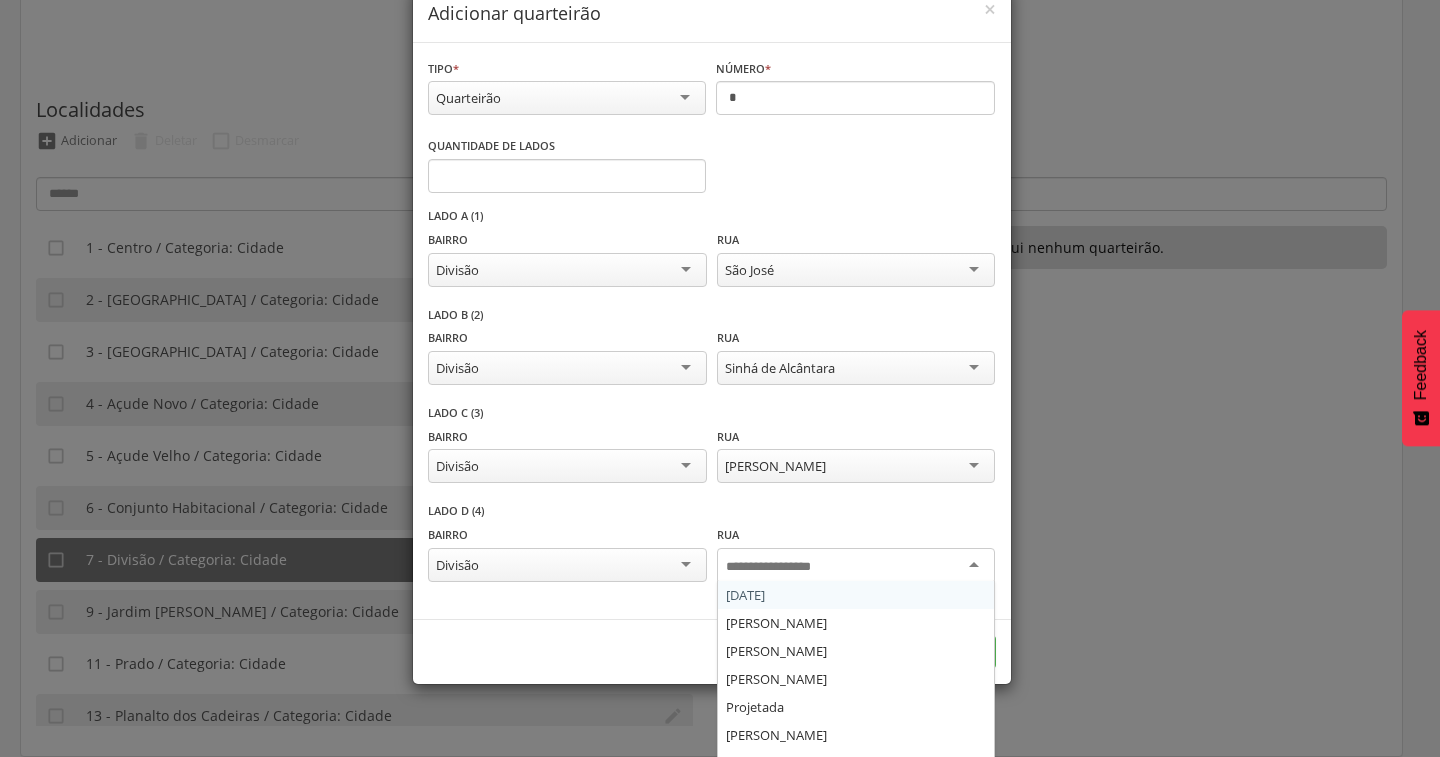 scroll, scrollTop: 70, scrollLeft: 0, axis: vertical 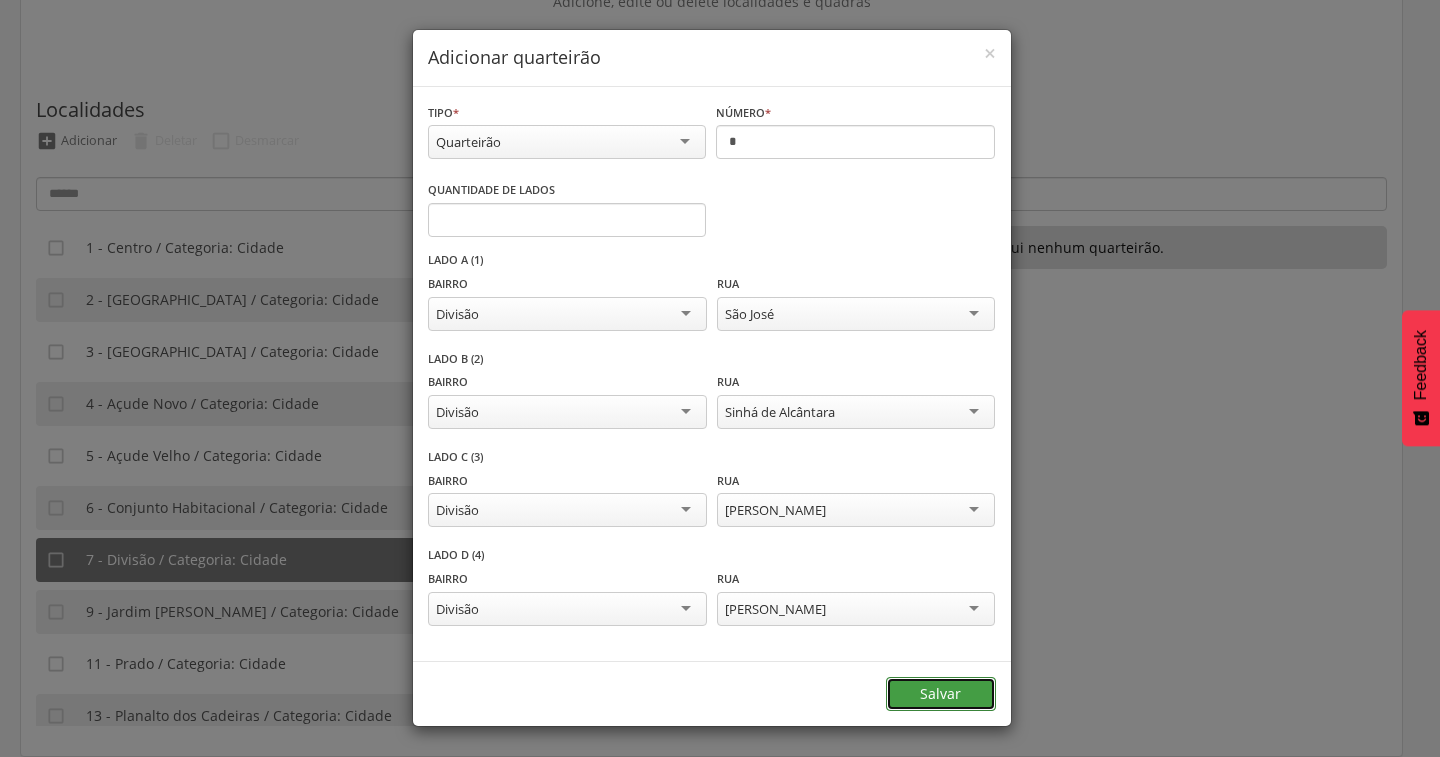 click on "Salvar" at bounding box center [941, 694] 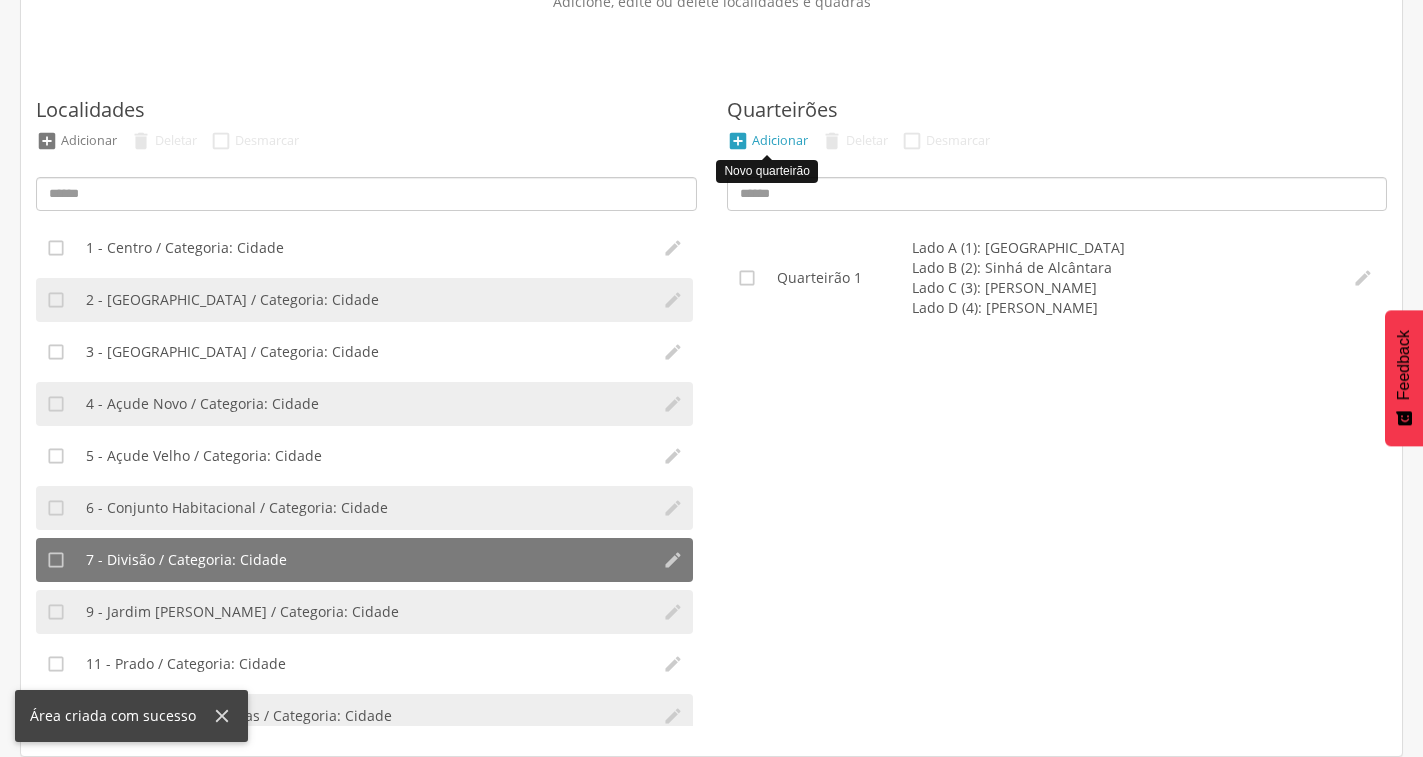 click on "Adicionar" at bounding box center (780, 140) 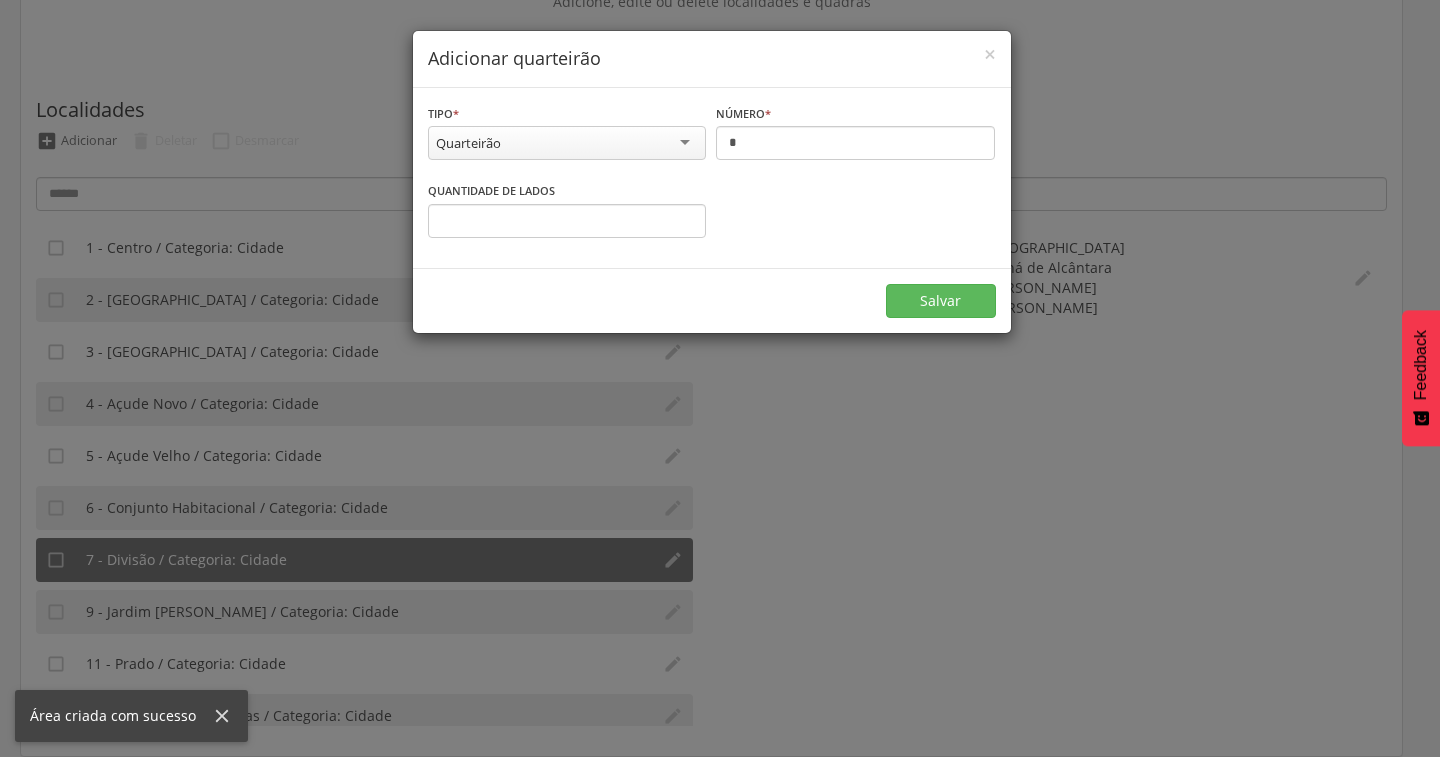 scroll, scrollTop: 0, scrollLeft: 0, axis: both 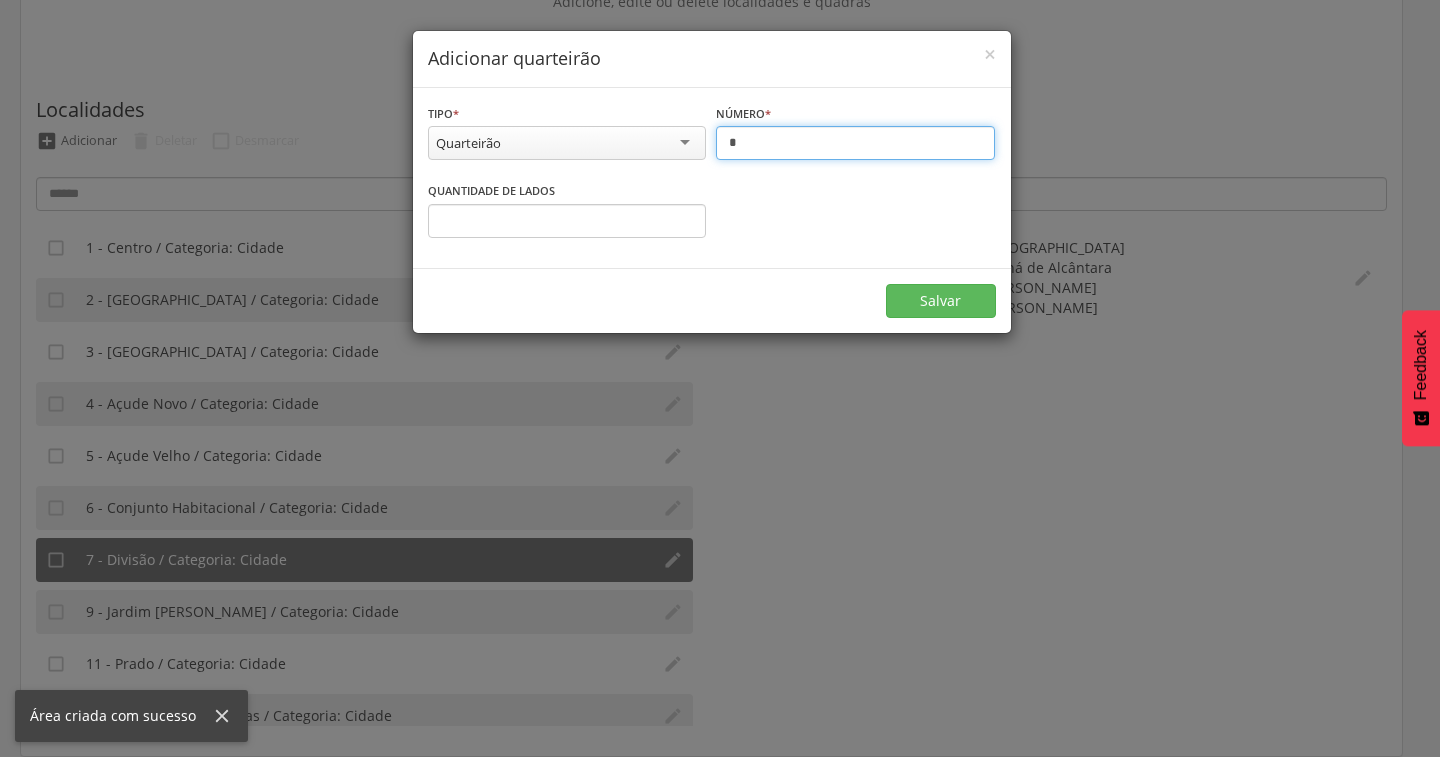 click on "*" at bounding box center [855, 143] 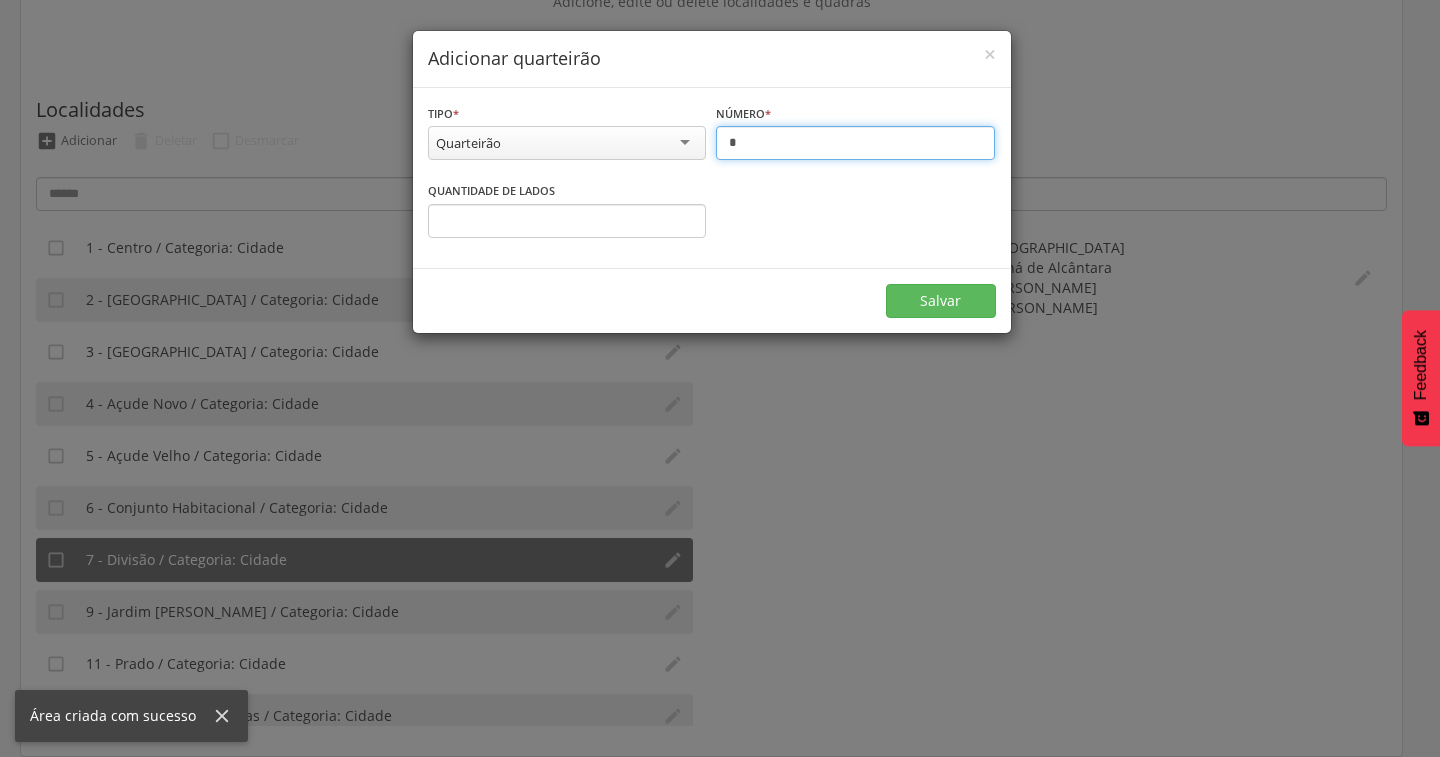 type on "*" 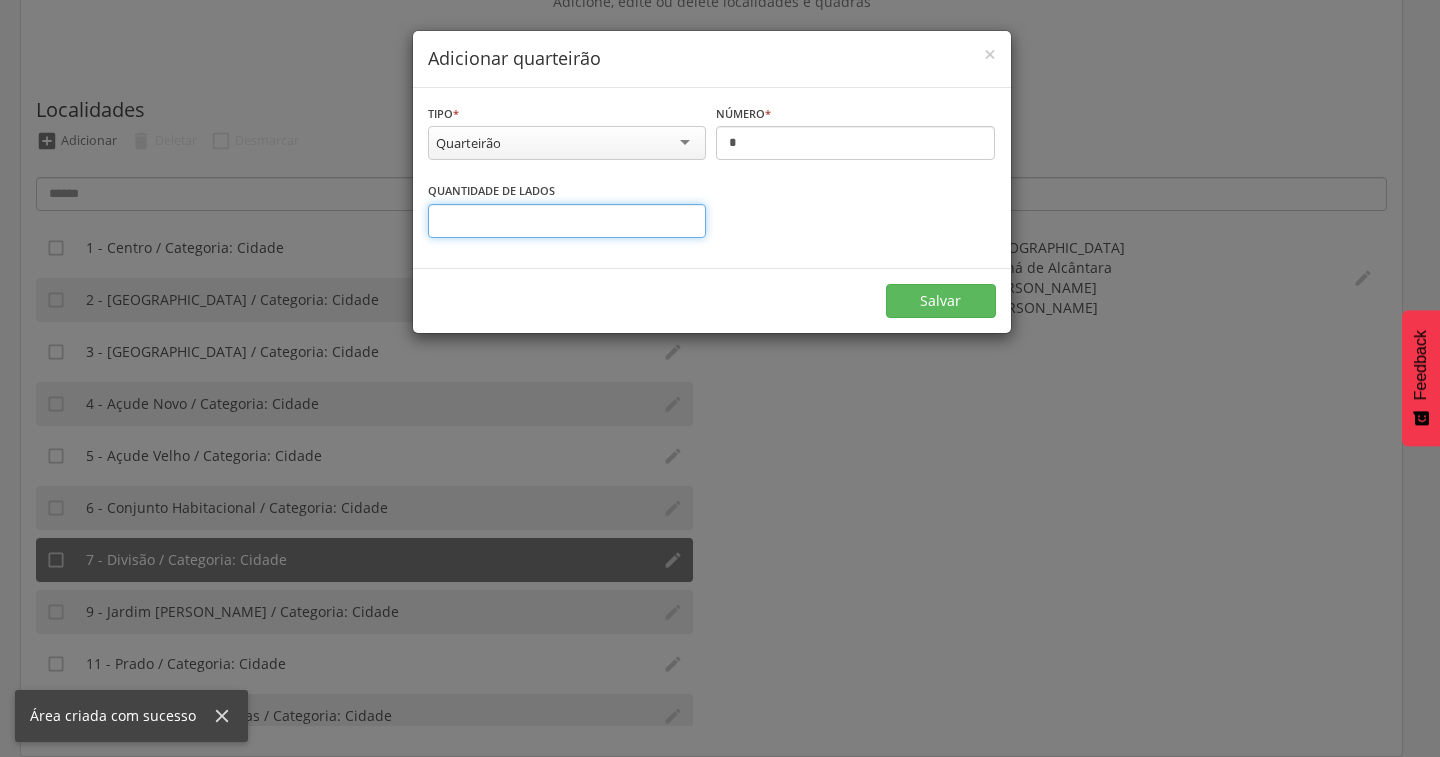 click on "*" at bounding box center [567, 221] 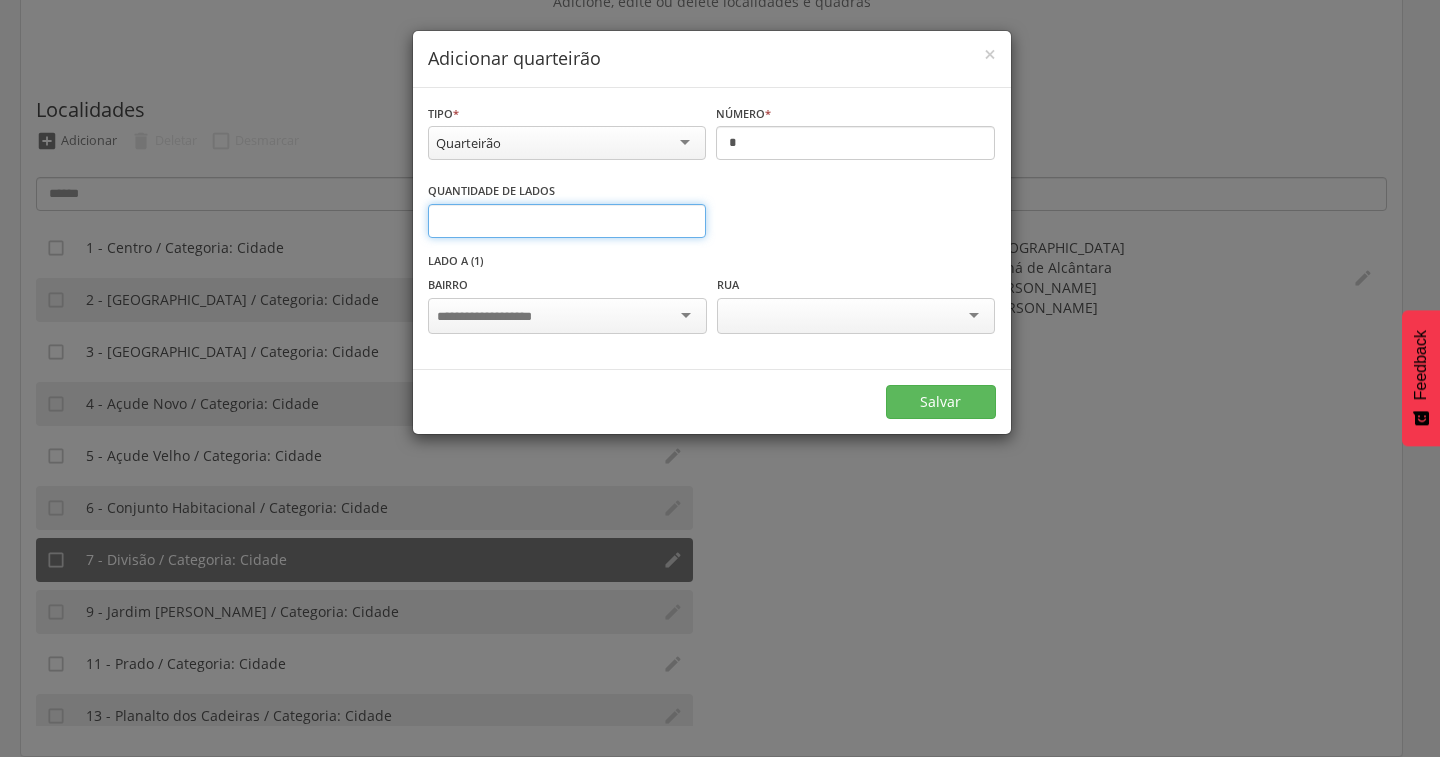 click on "*" at bounding box center [567, 221] 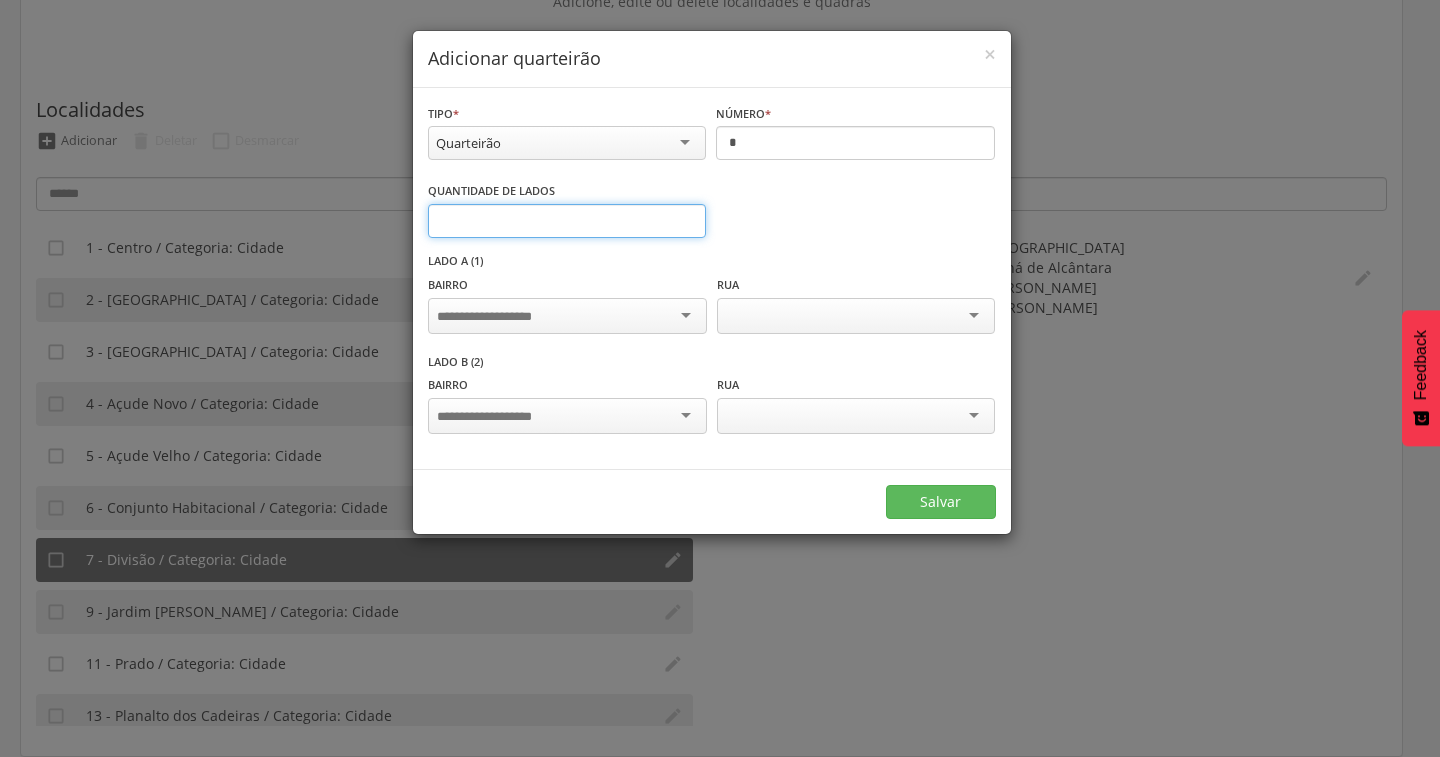 click on "*" at bounding box center (567, 221) 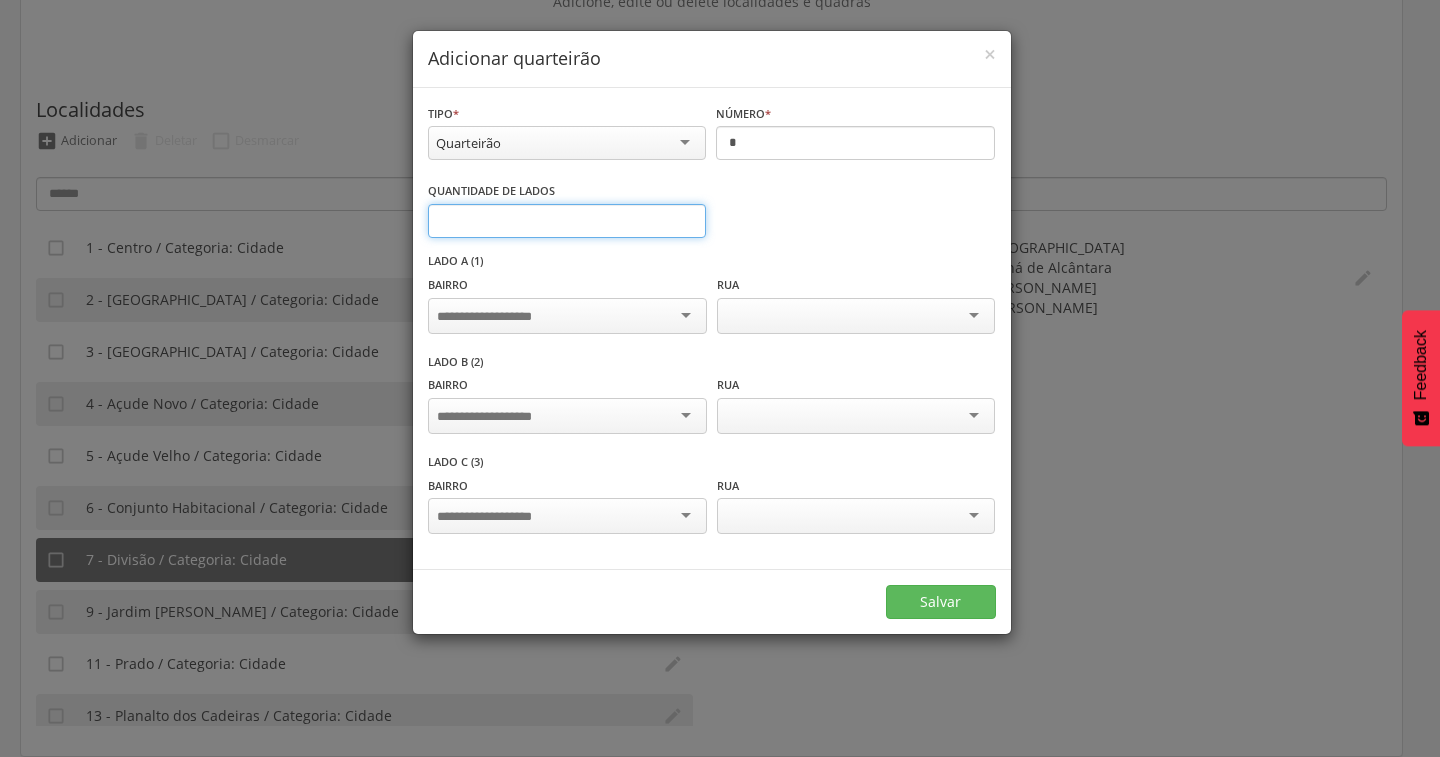 click on "*" at bounding box center [567, 221] 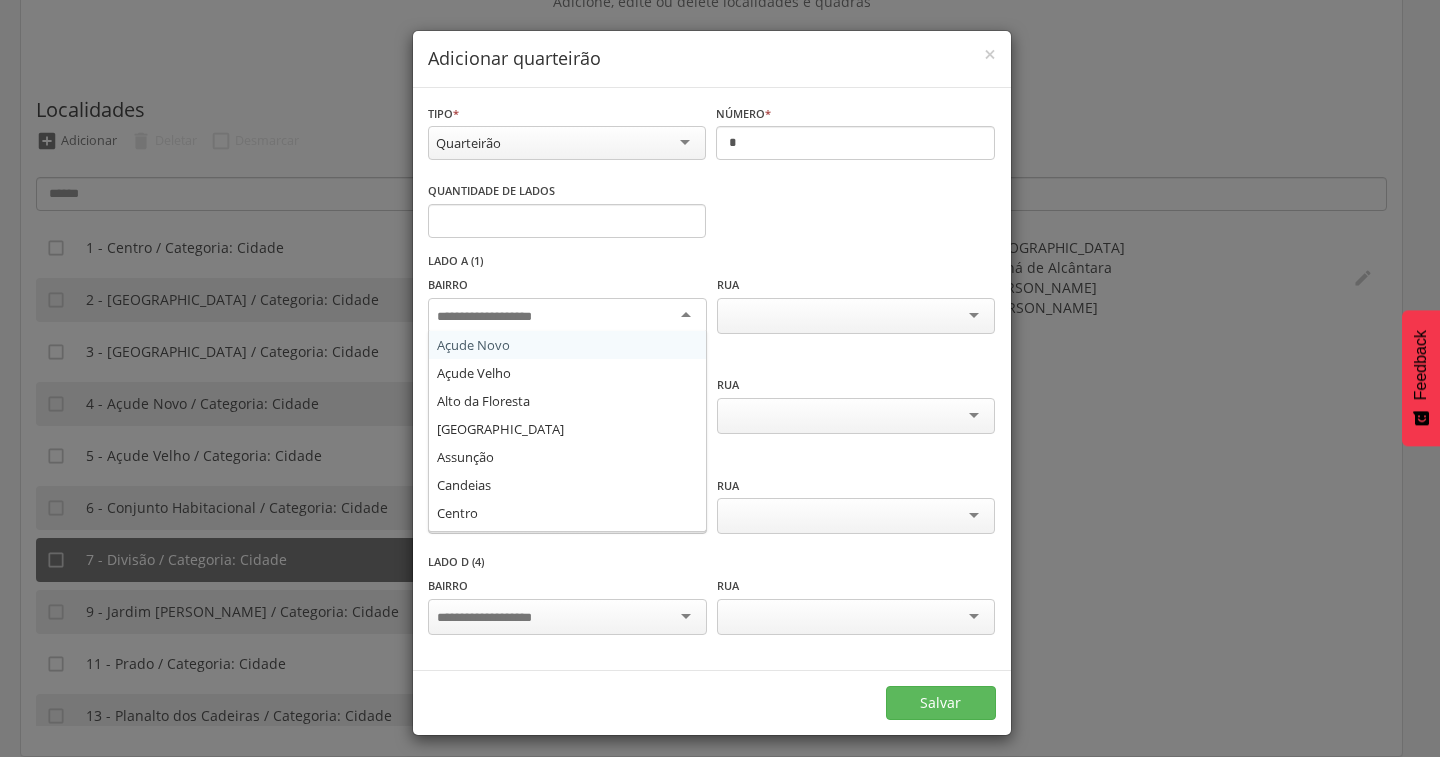 click at bounding box center [567, 316] 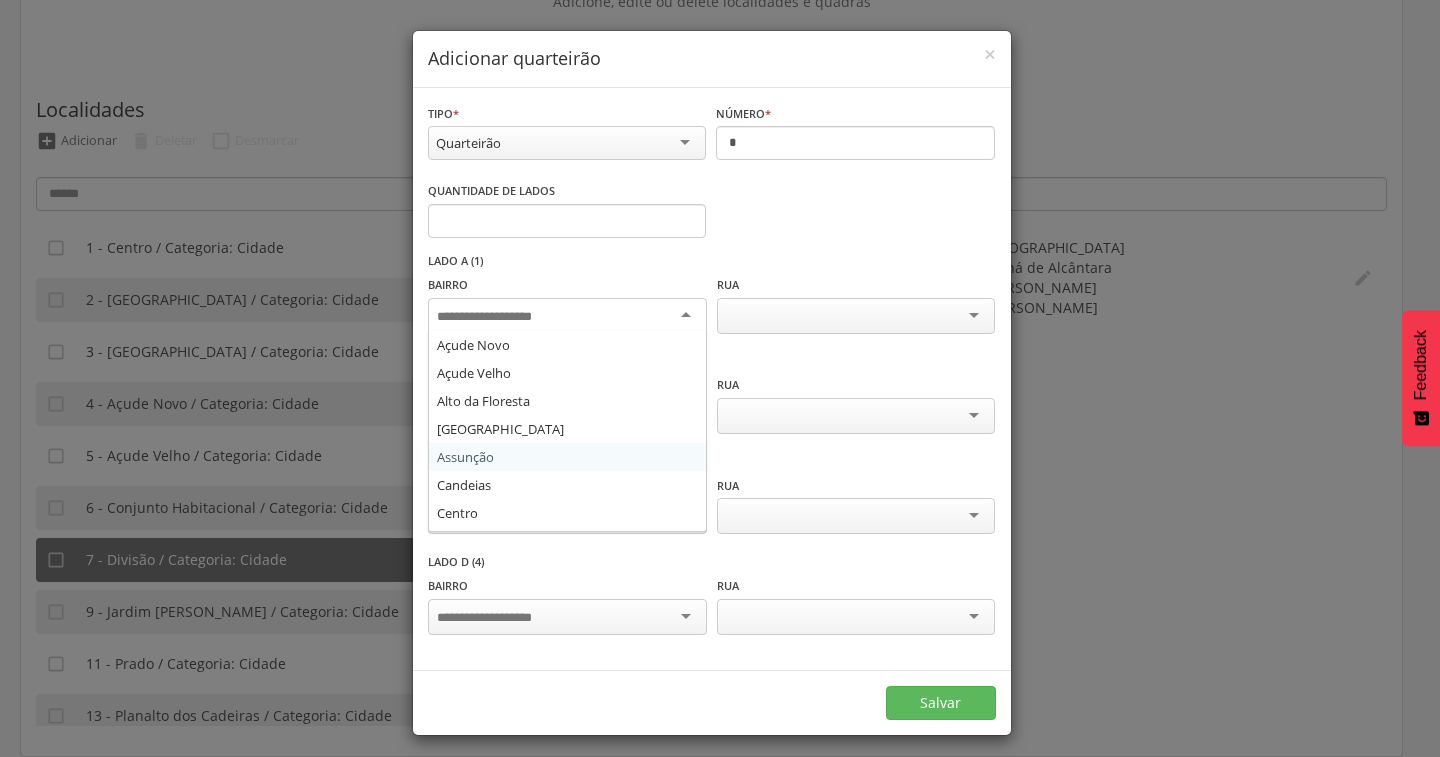 scroll, scrollTop: 100, scrollLeft: 0, axis: vertical 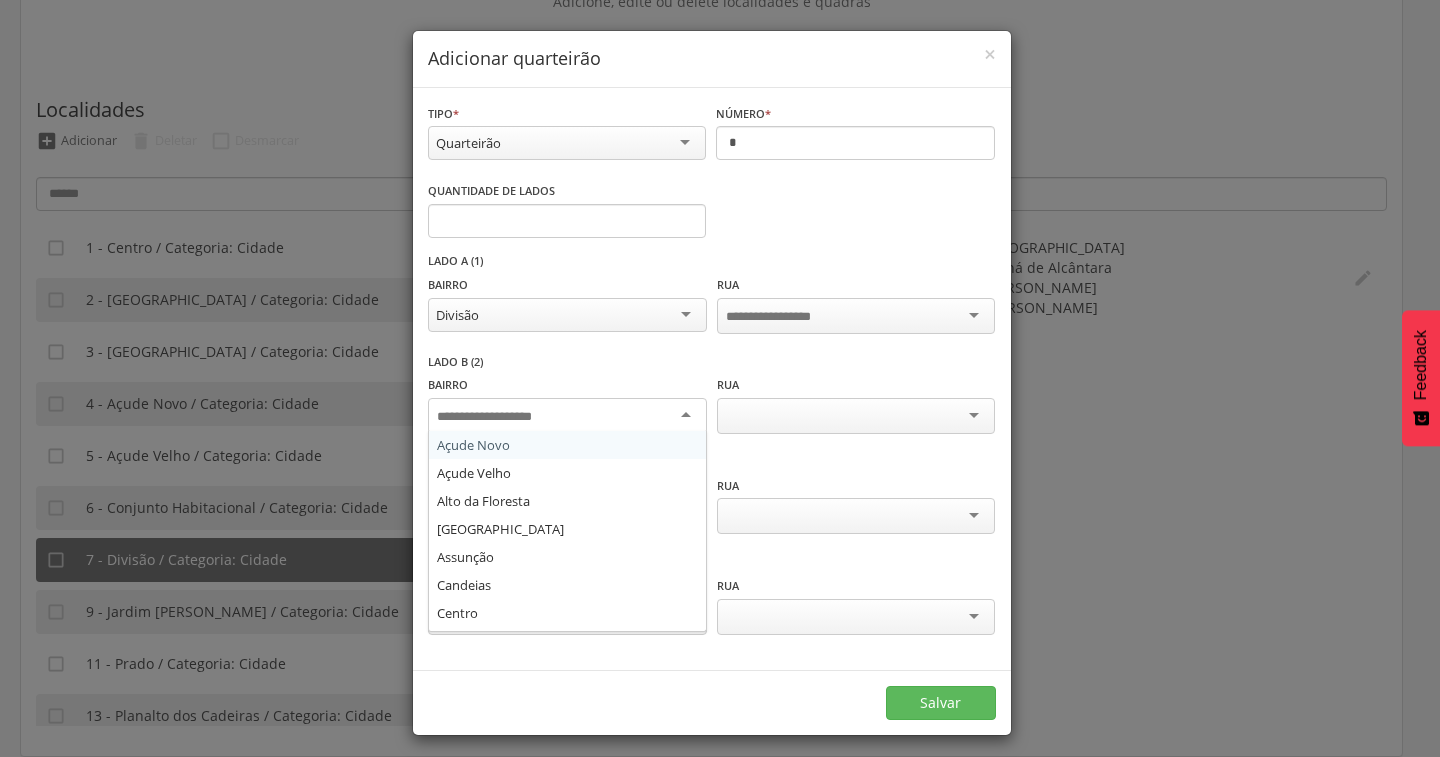 click at bounding box center (567, 416) 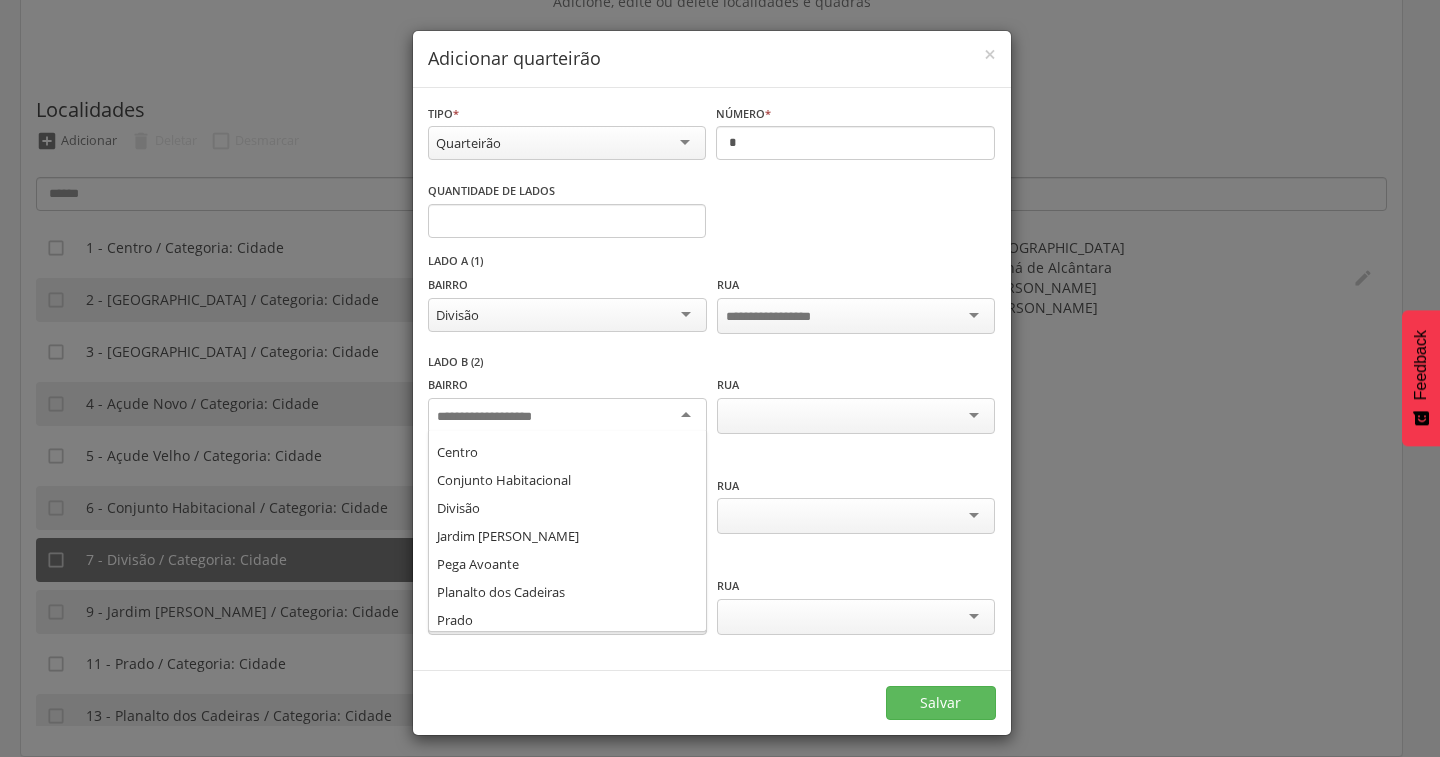 scroll, scrollTop: 164, scrollLeft: 0, axis: vertical 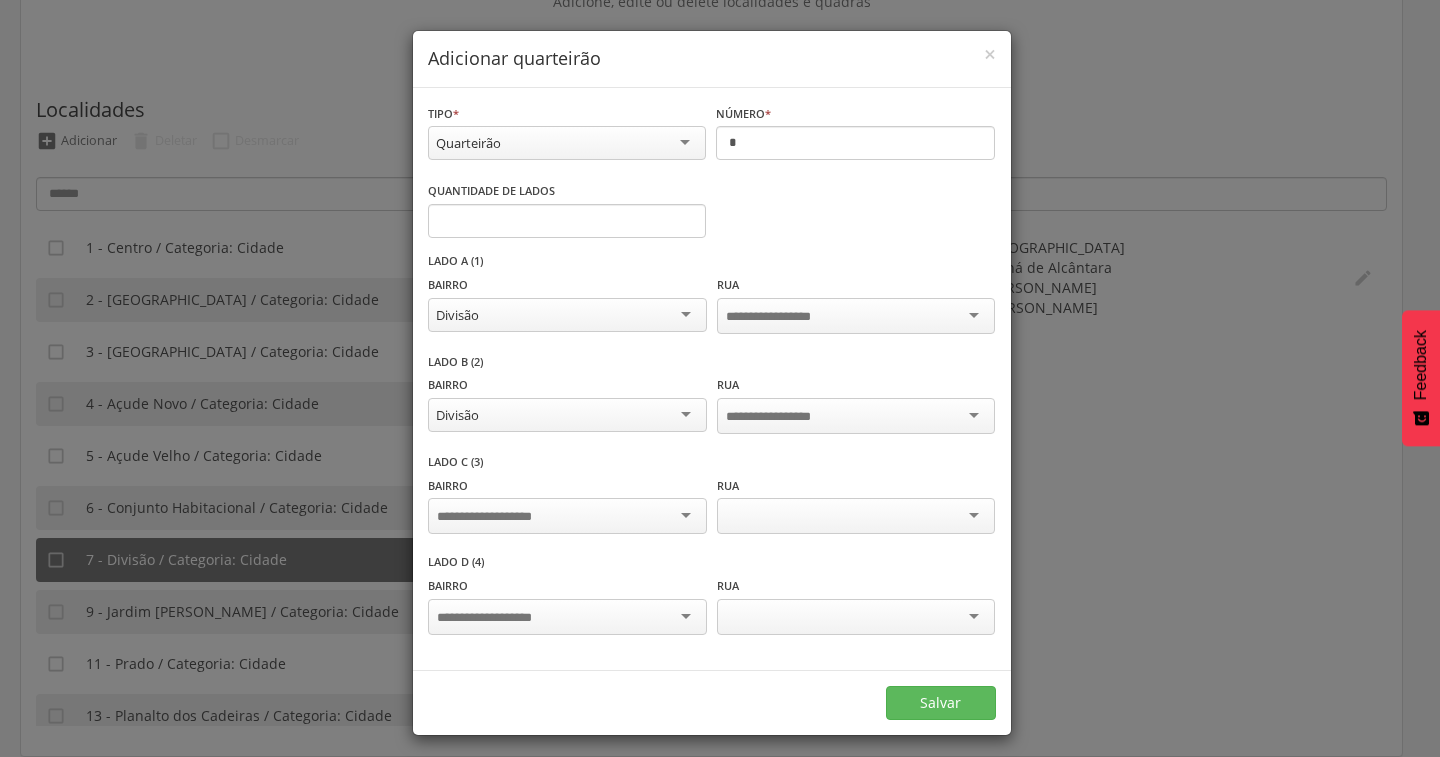 click at bounding box center (567, 516) 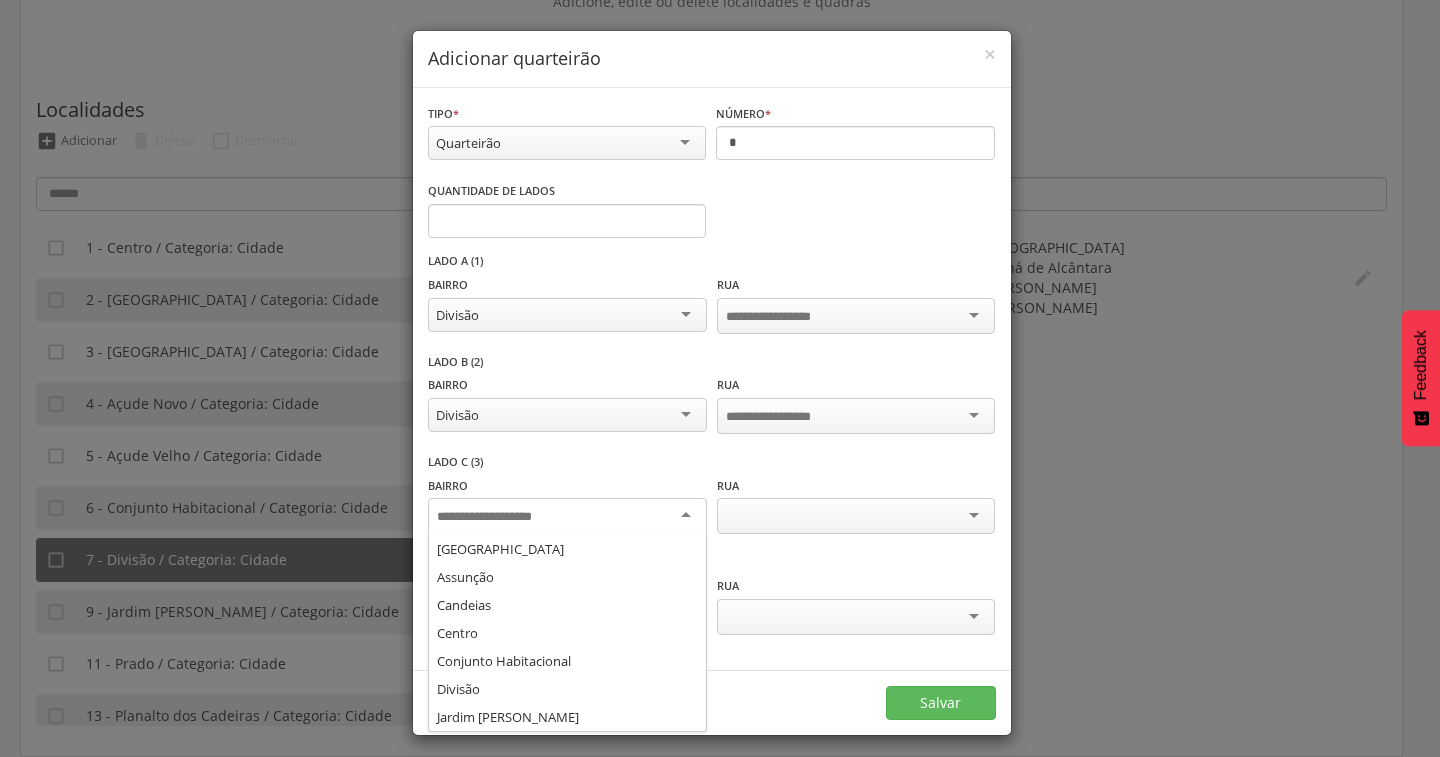scroll, scrollTop: 164, scrollLeft: 0, axis: vertical 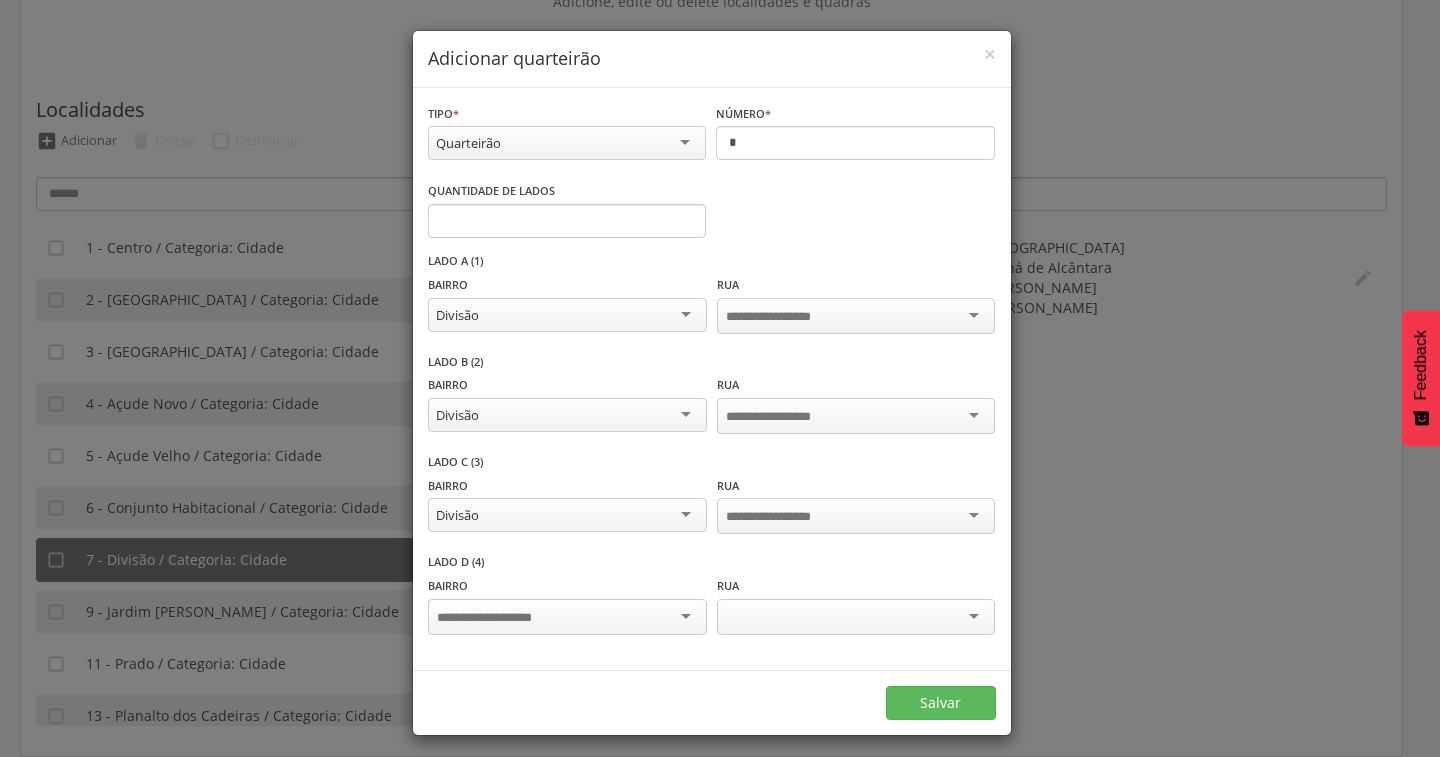 click at bounding box center (567, 617) 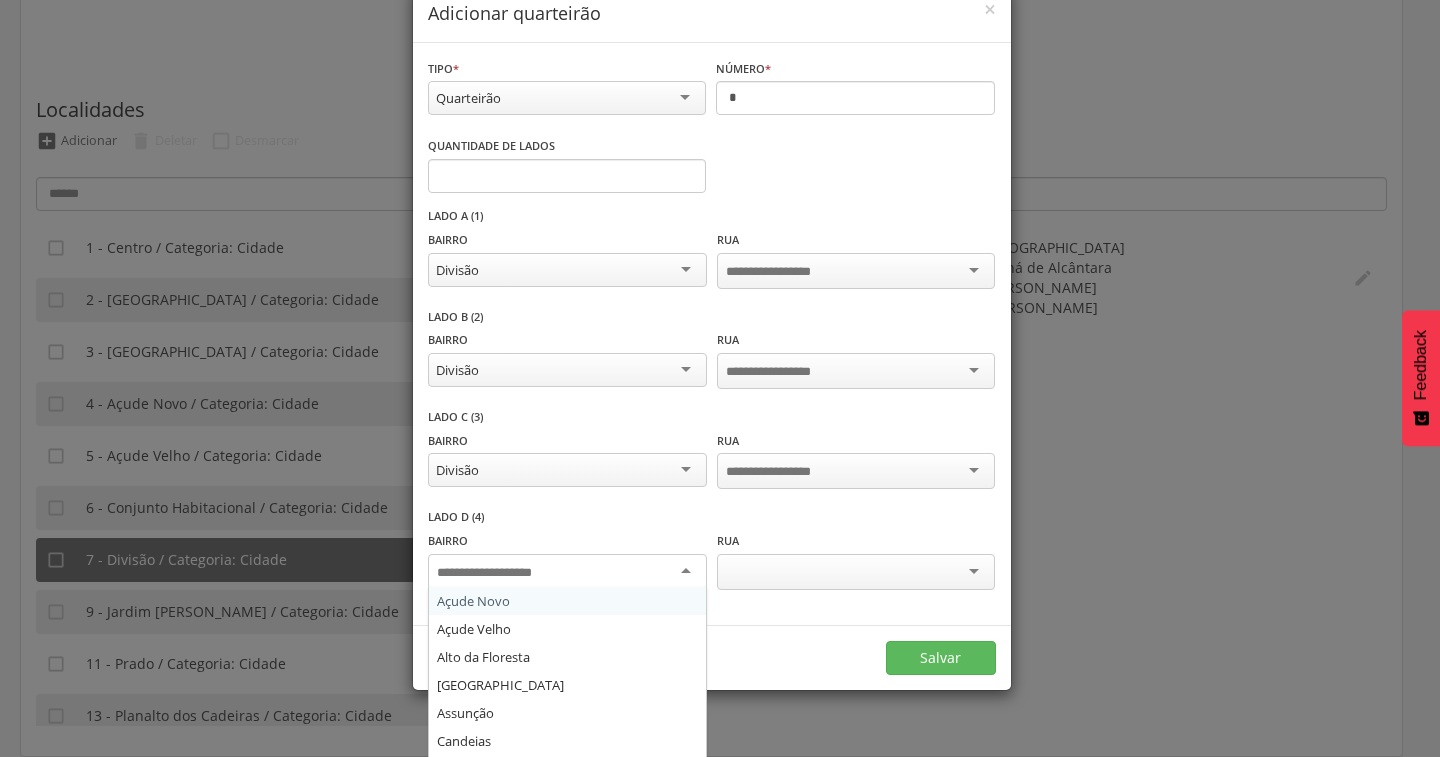 scroll, scrollTop: 70, scrollLeft: 0, axis: vertical 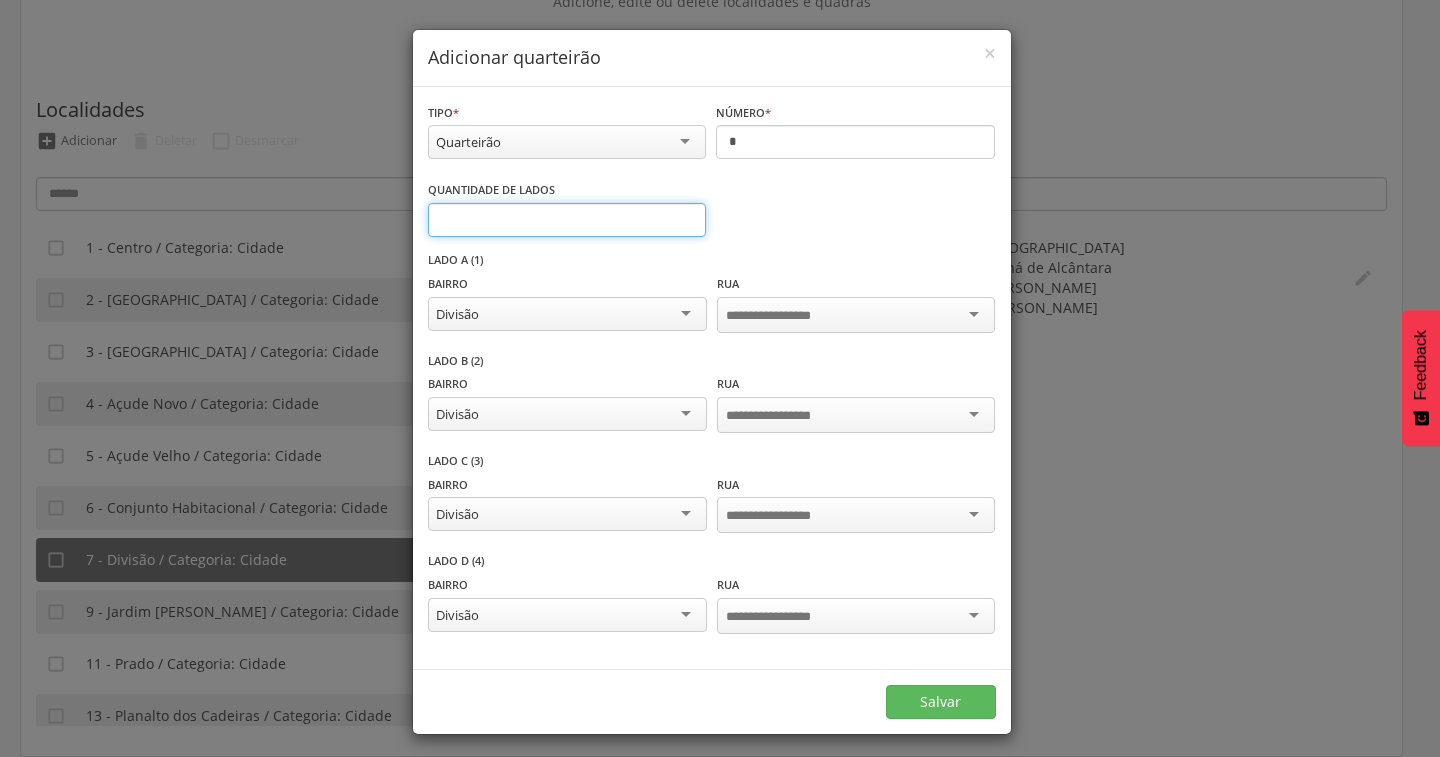type on "*" 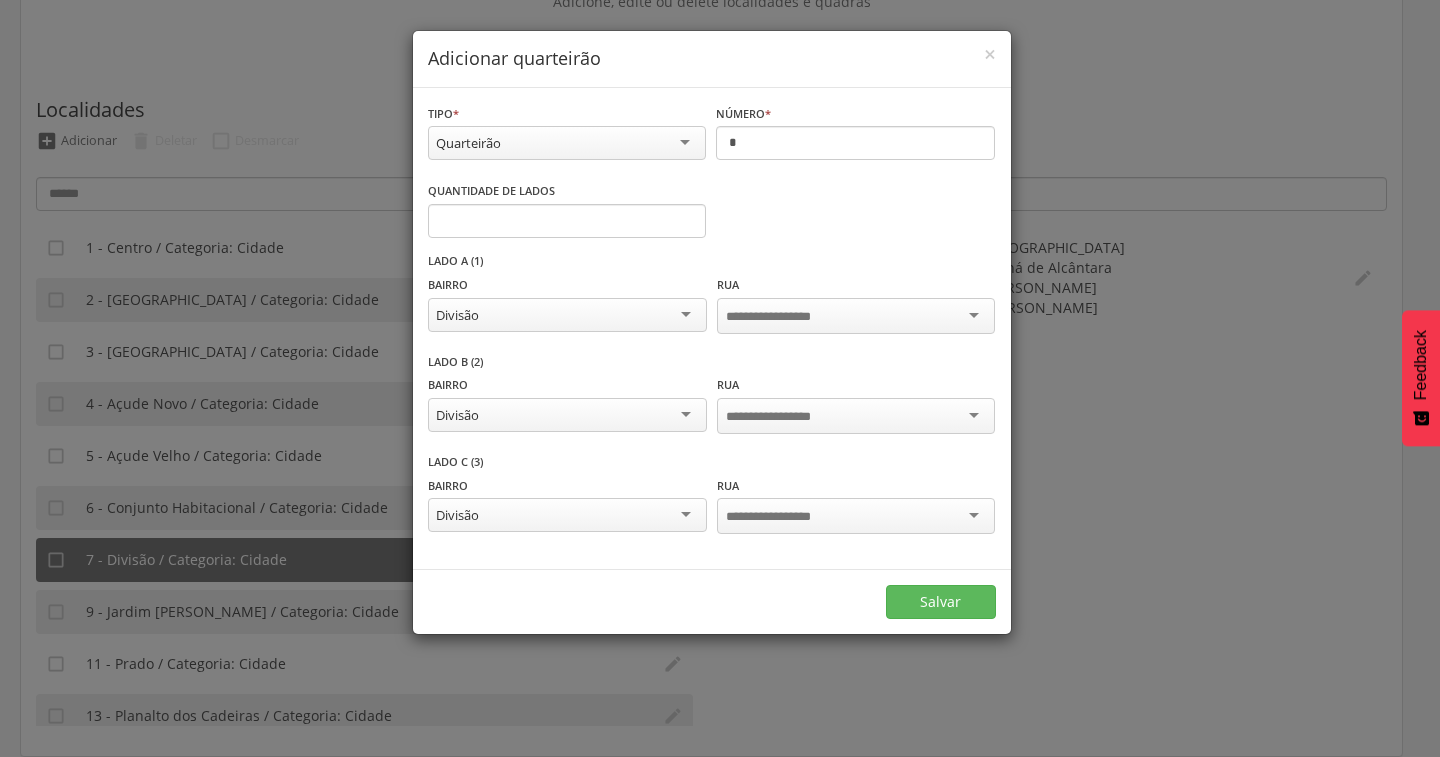 click at bounding box center [856, 316] 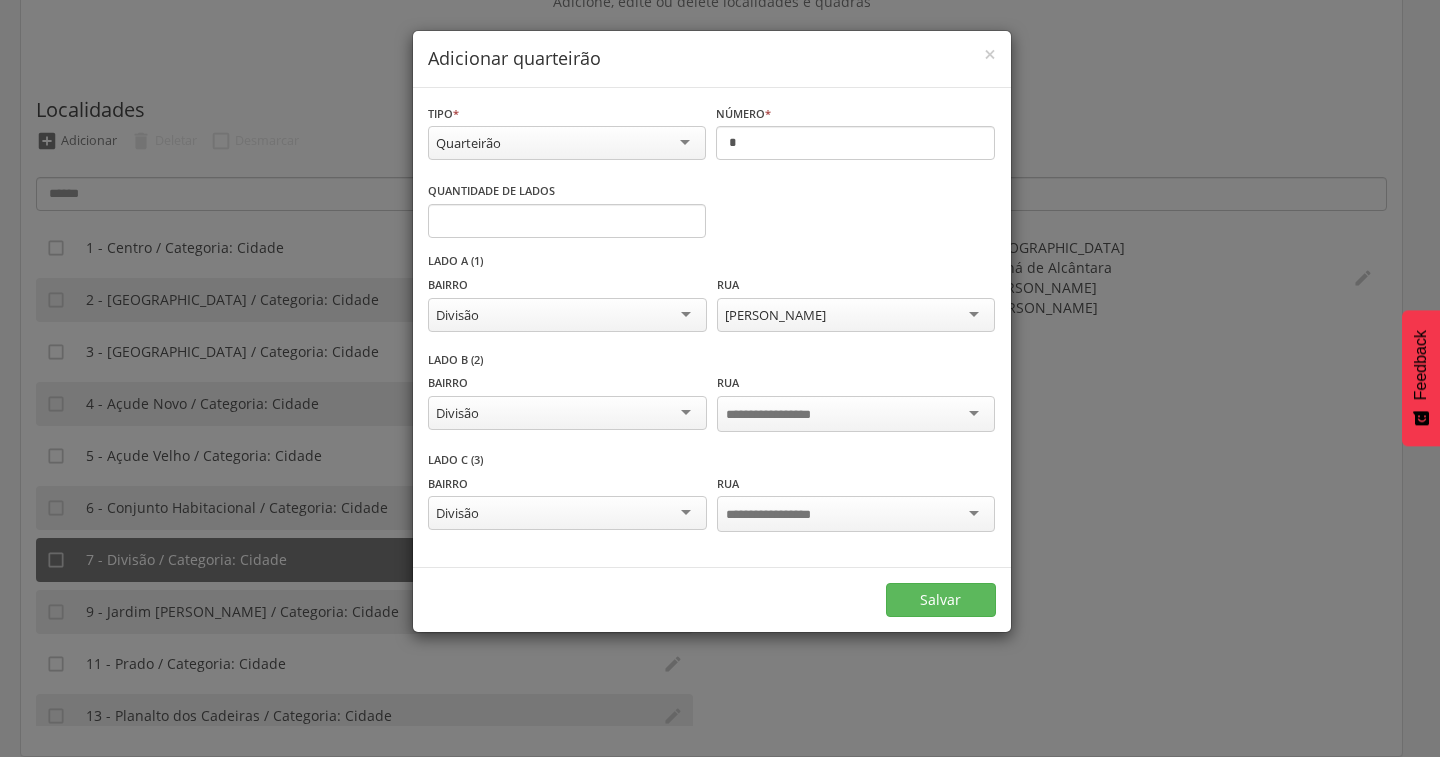 click on "Rua" at bounding box center [856, 404] 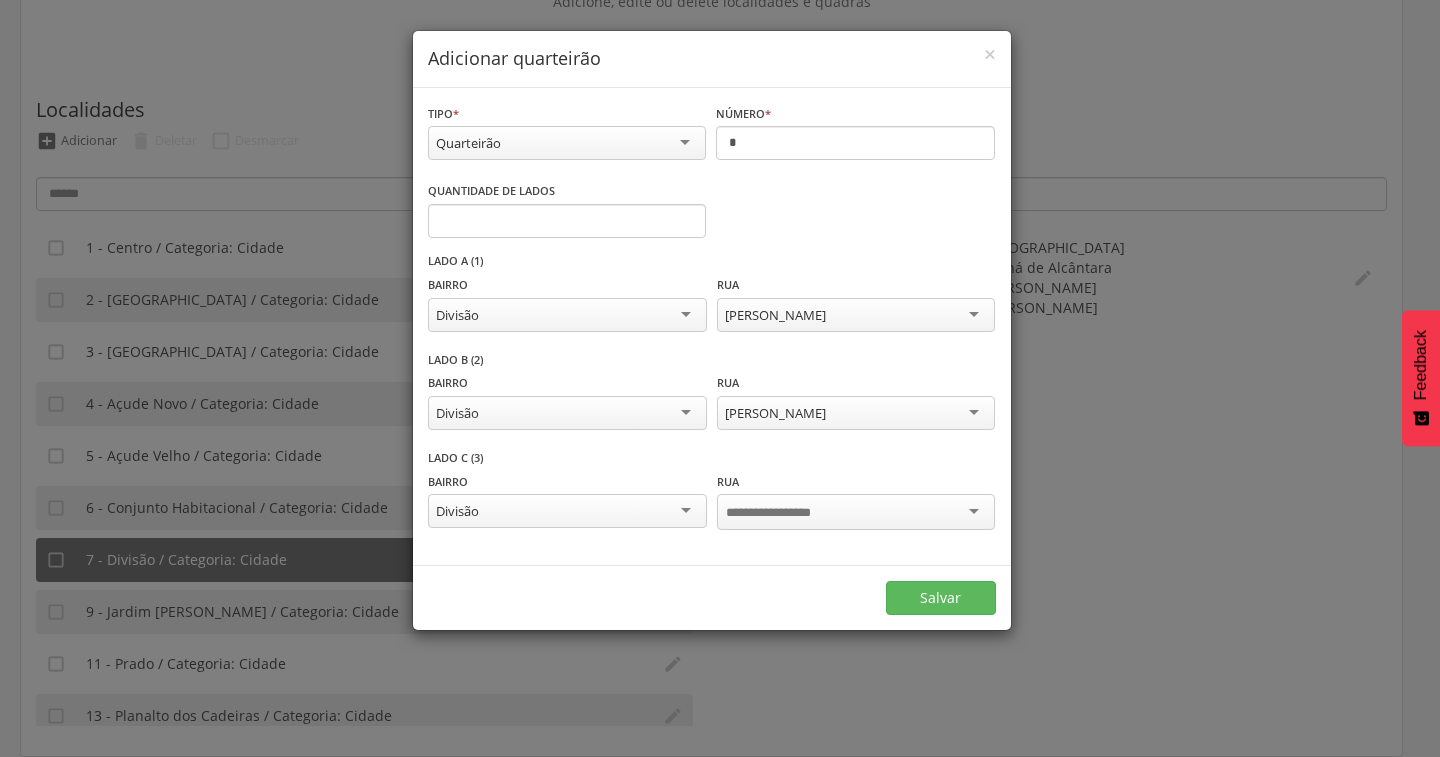 click at bounding box center [856, 512] 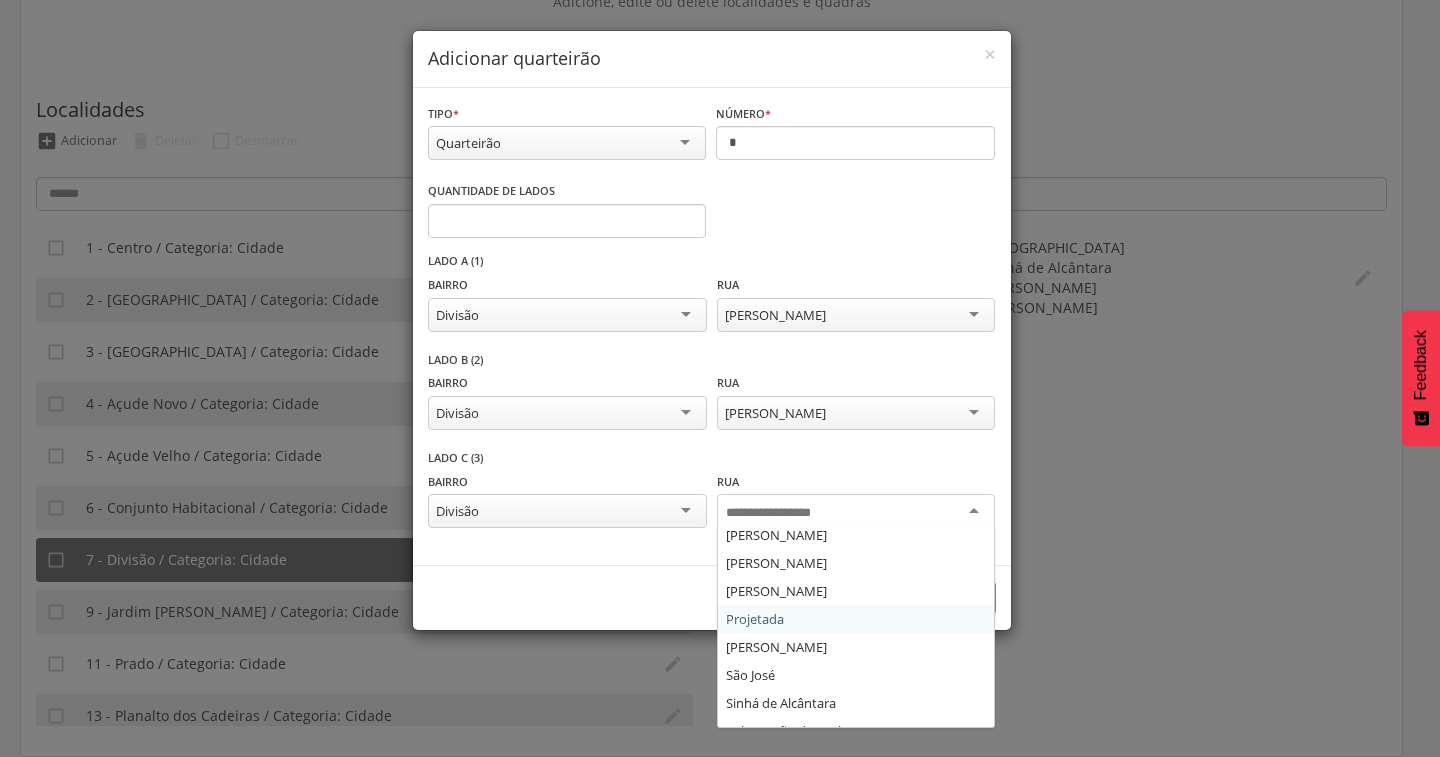 scroll, scrollTop: 52, scrollLeft: 0, axis: vertical 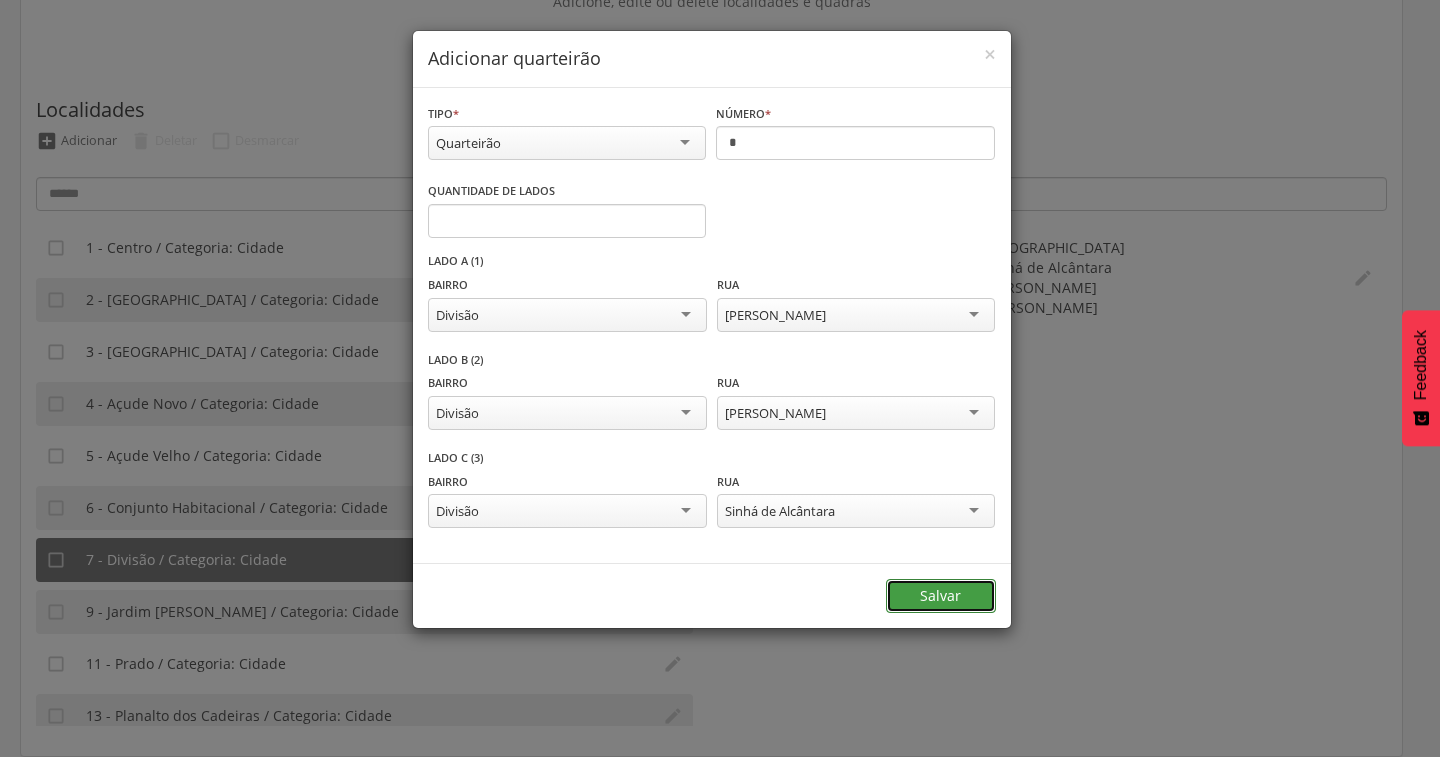 click on "Salvar" at bounding box center [941, 596] 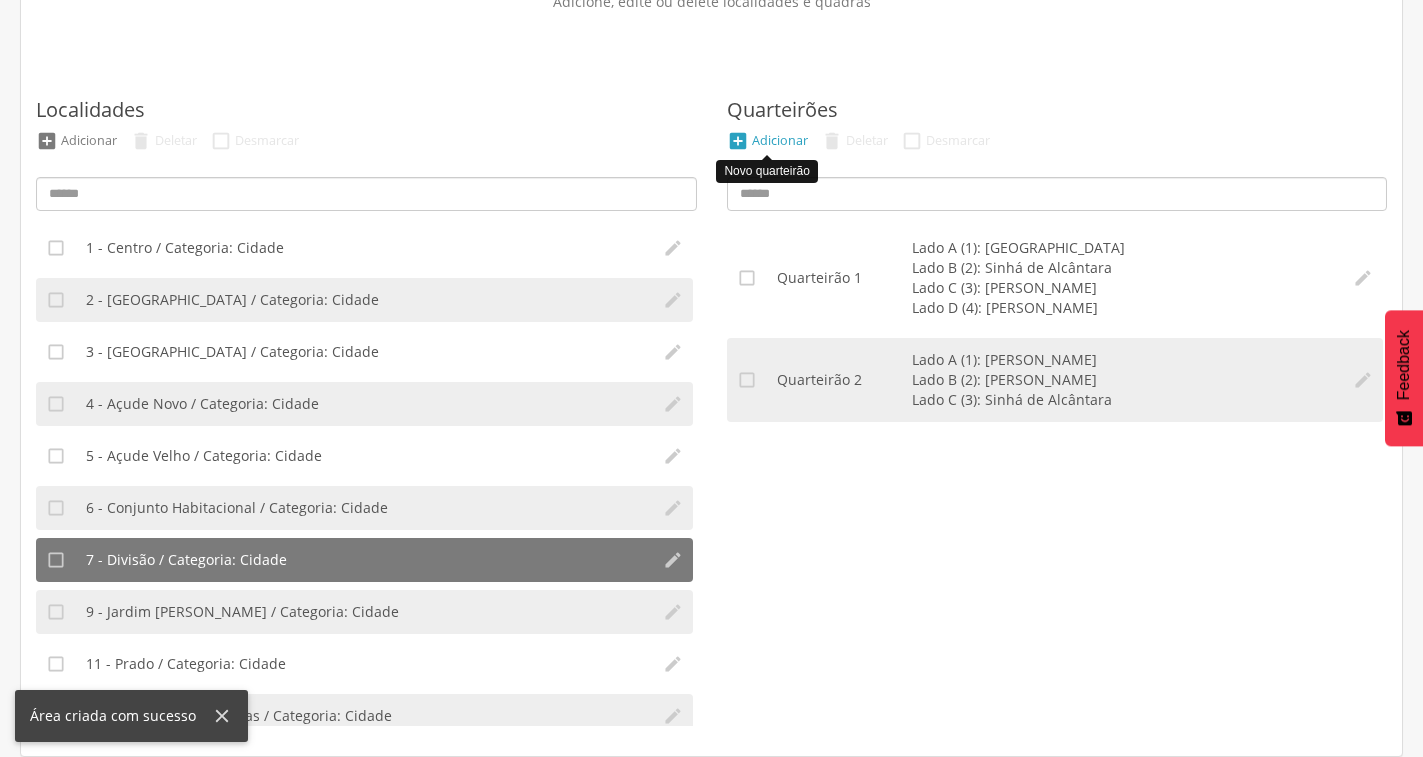 click on "Adicionar" at bounding box center [780, 140] 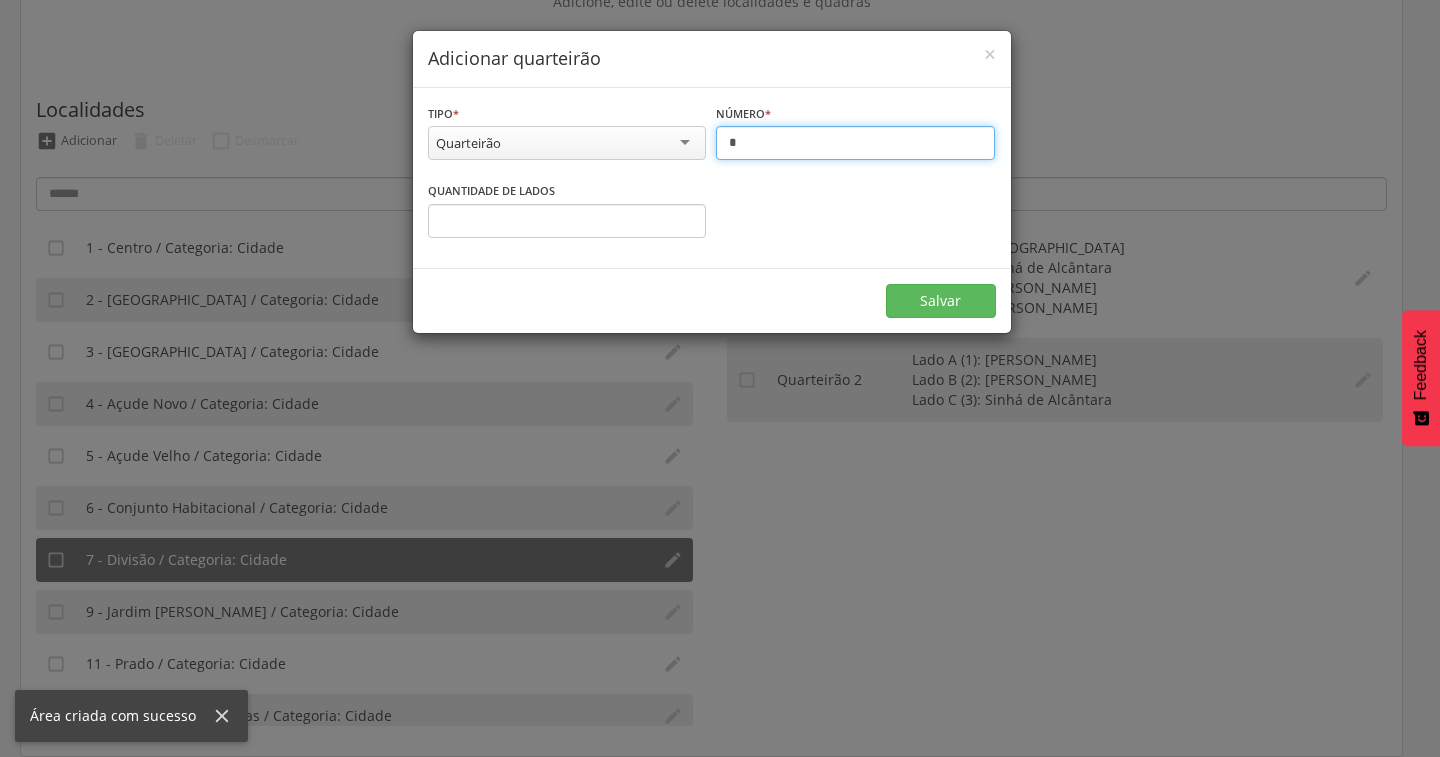 click on "*" at bounding box center (855, 143) 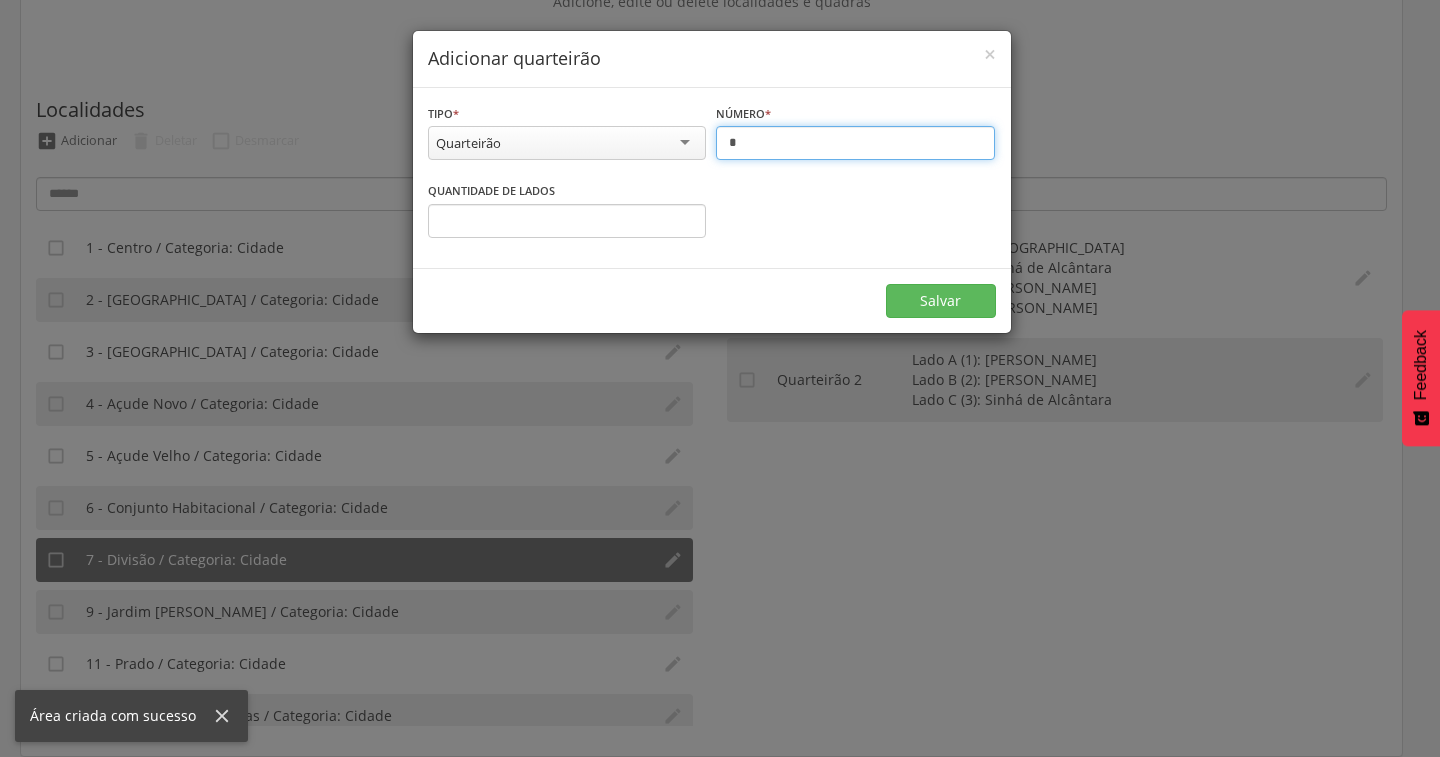 type on "*" 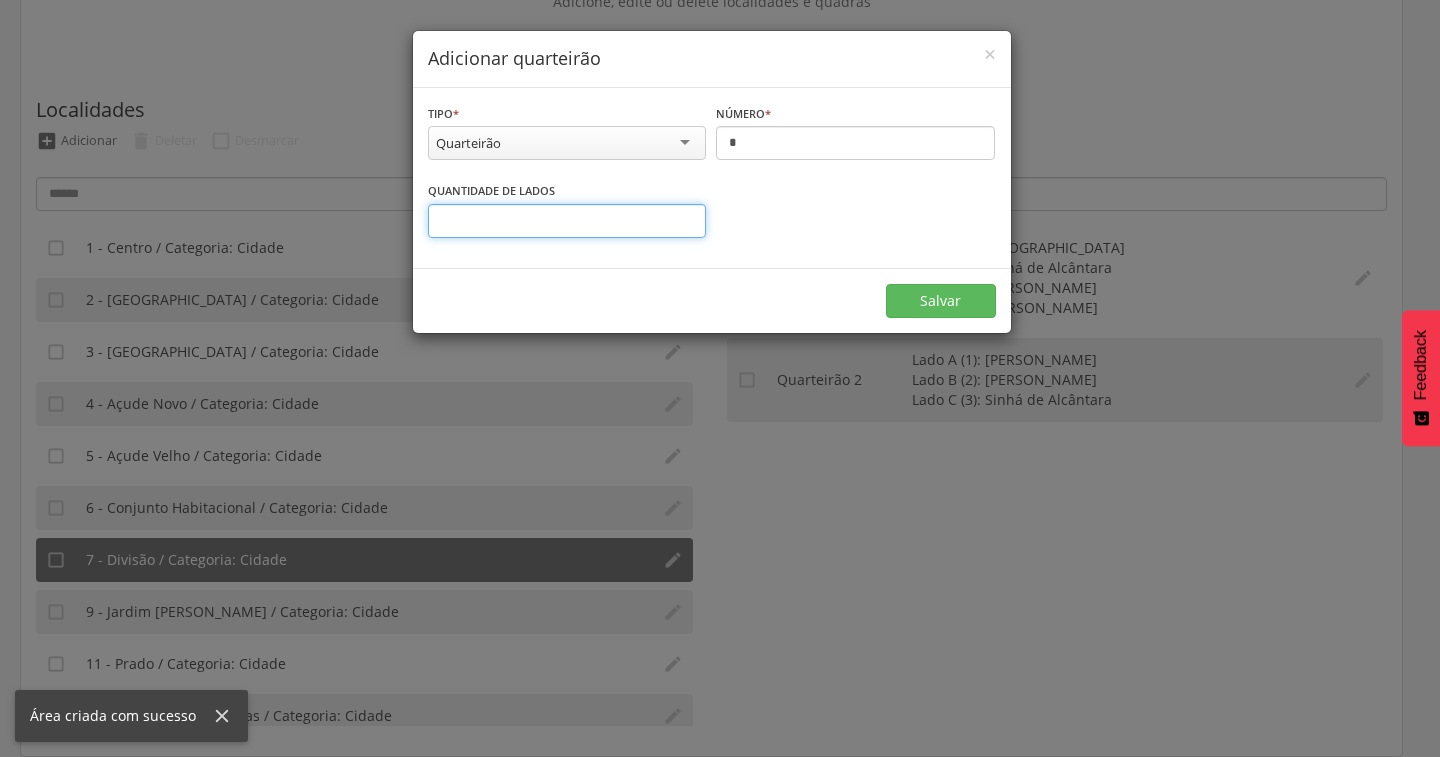 click on "*" at bounding box center (567, 221) 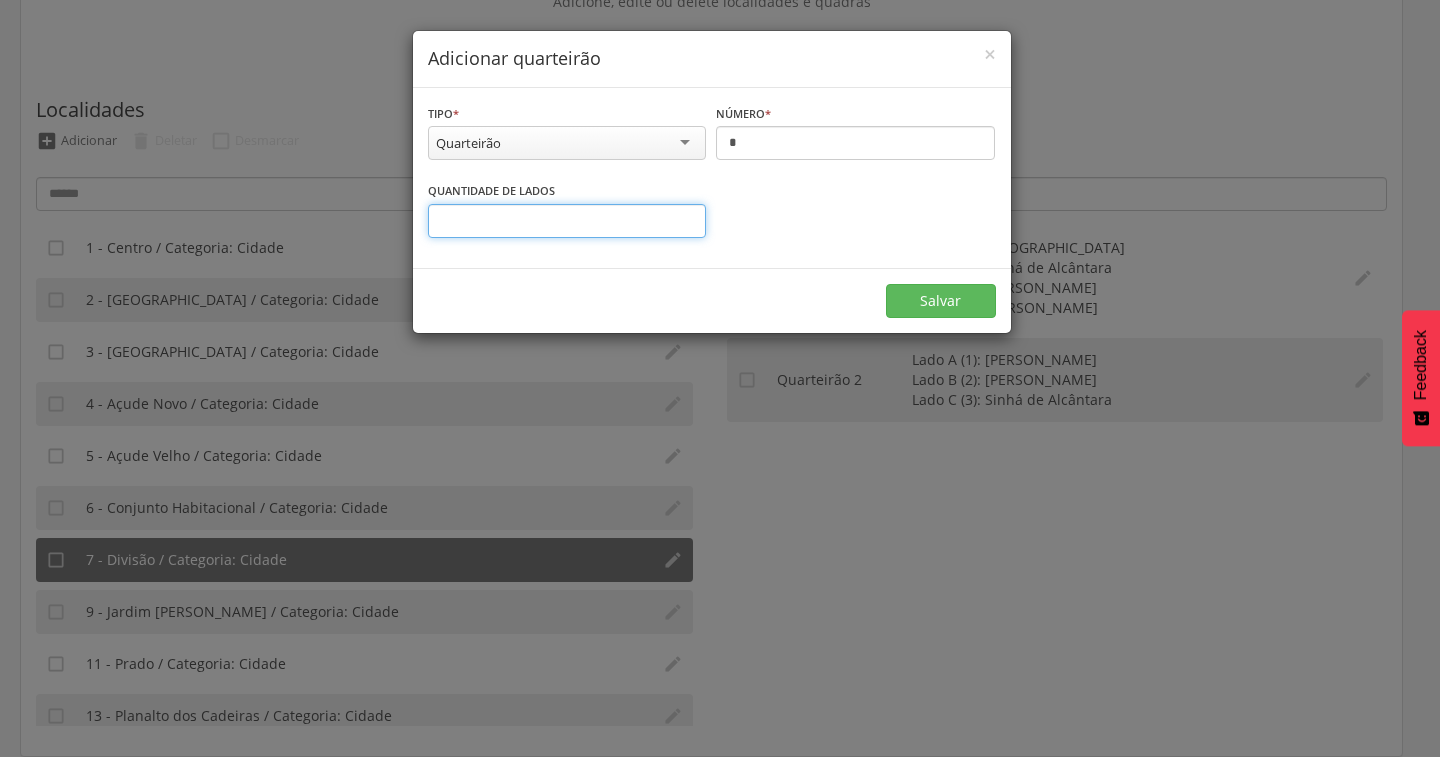 click on "*" at bounding box center [567, 221] 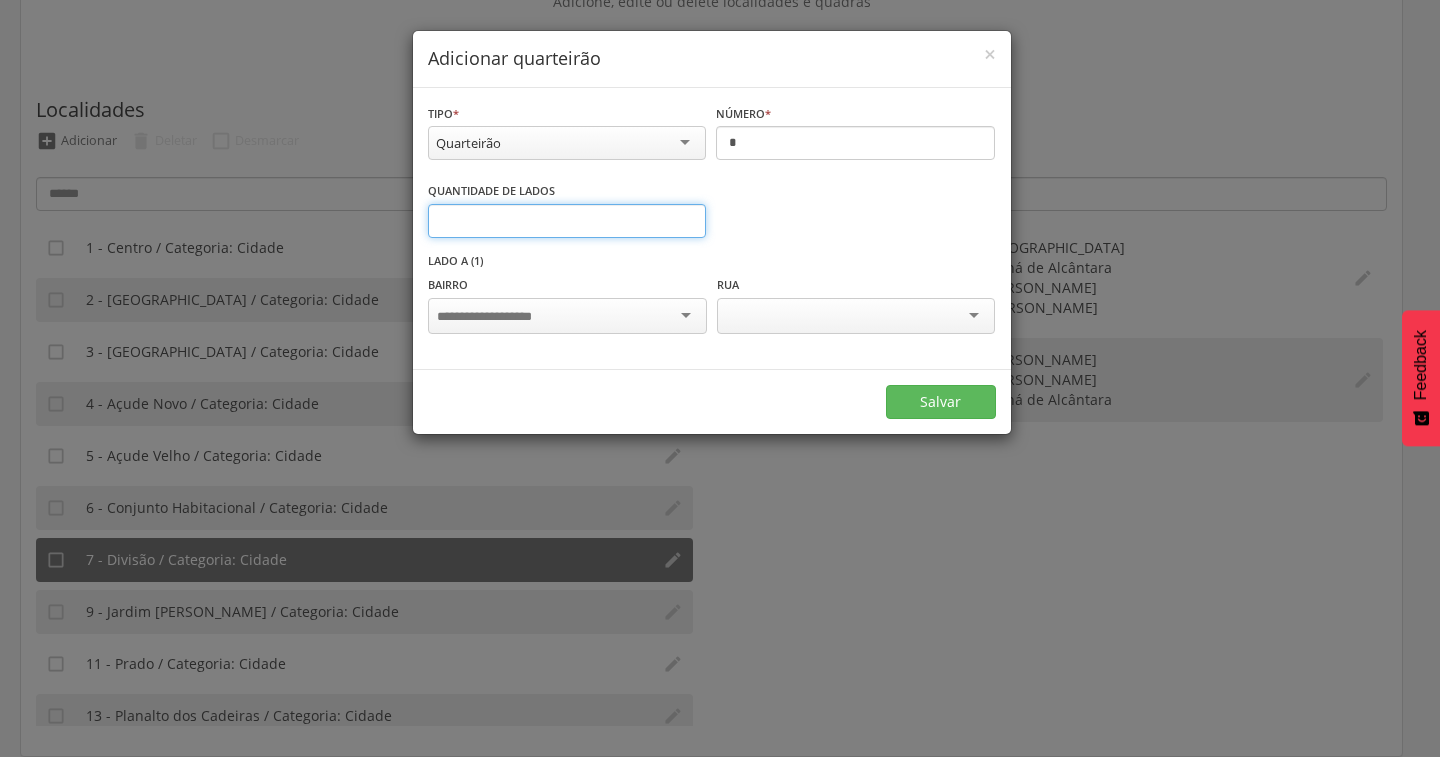 click on "*" at bounding box center (567, 221) 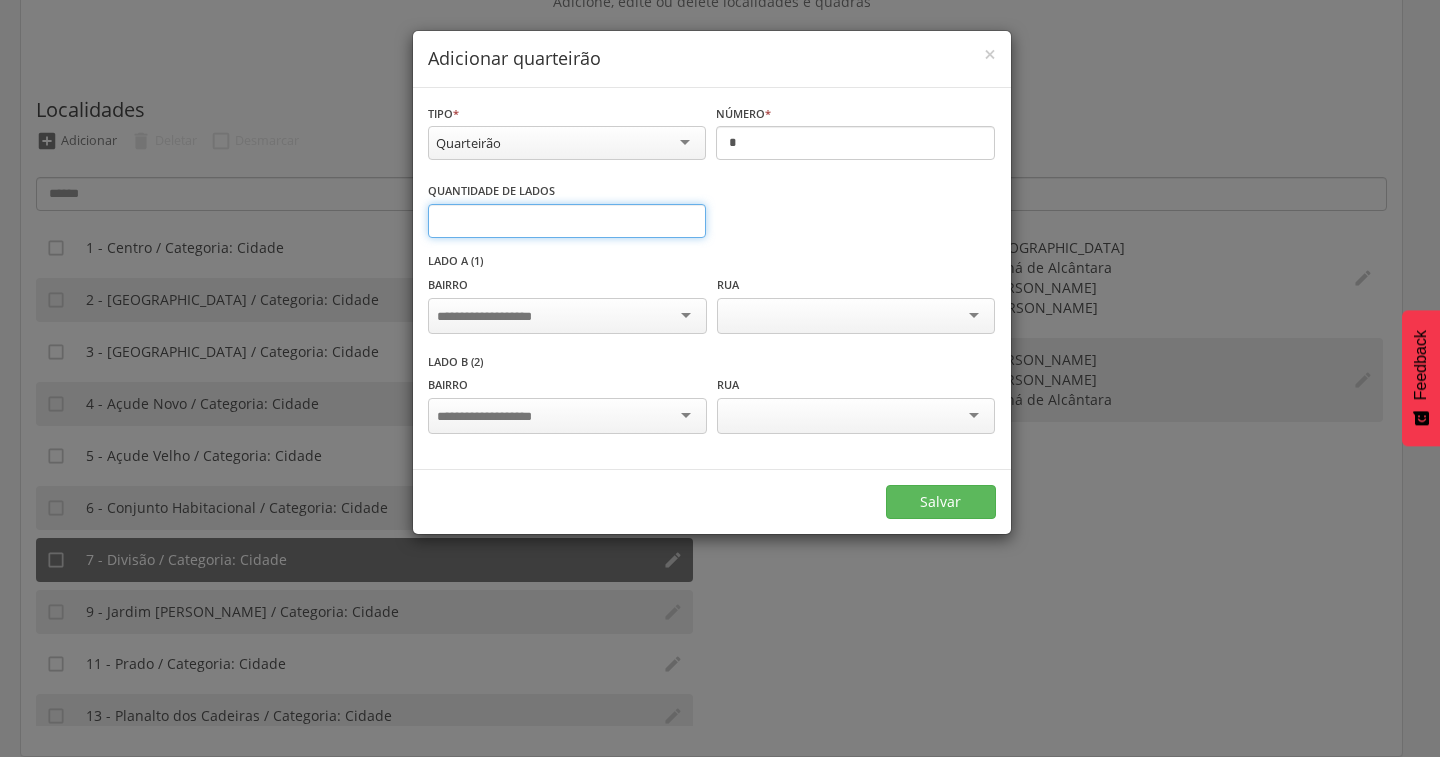 type on "*" 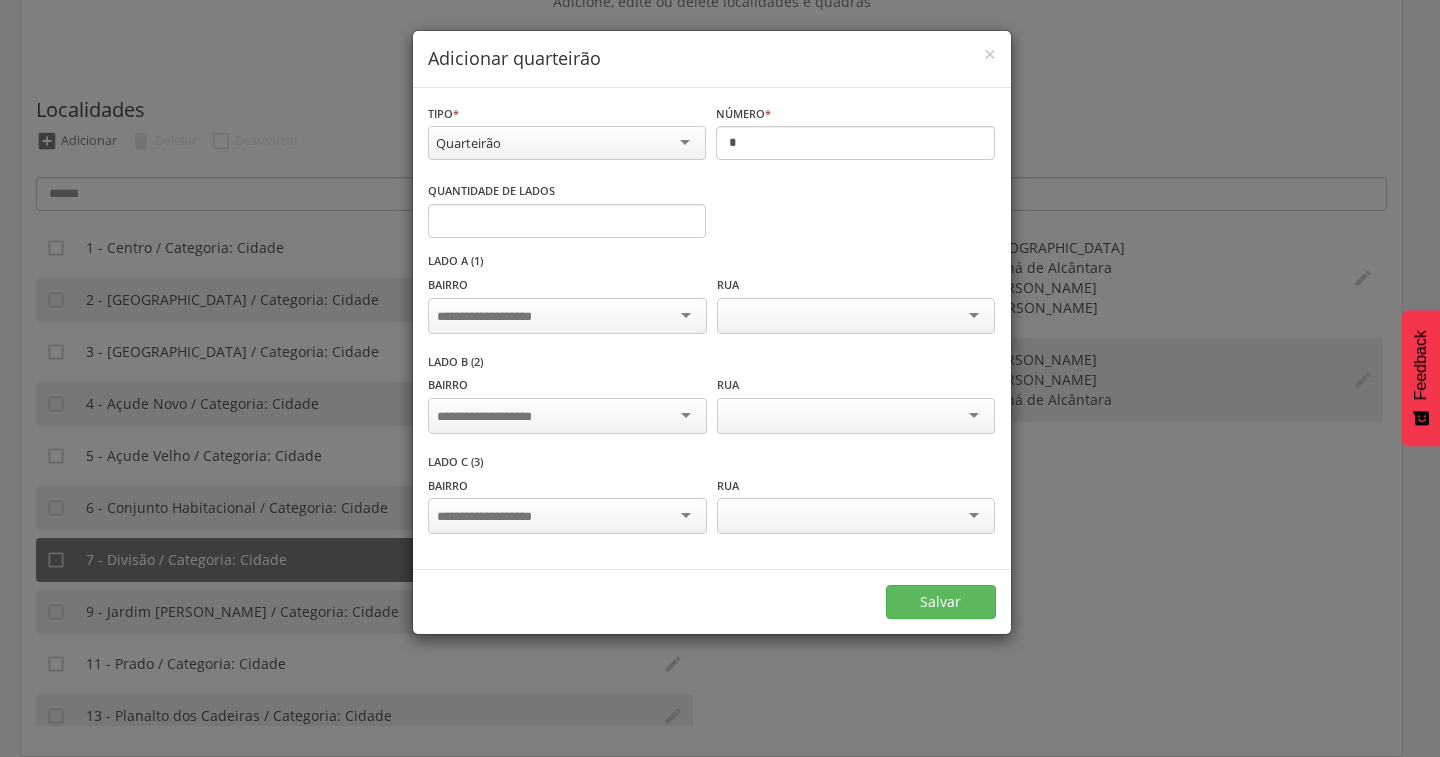 drag, startPoint x: 646, startPoint y: 316, endPoint x: 612, endPoint y: 324, distance: 34.928497 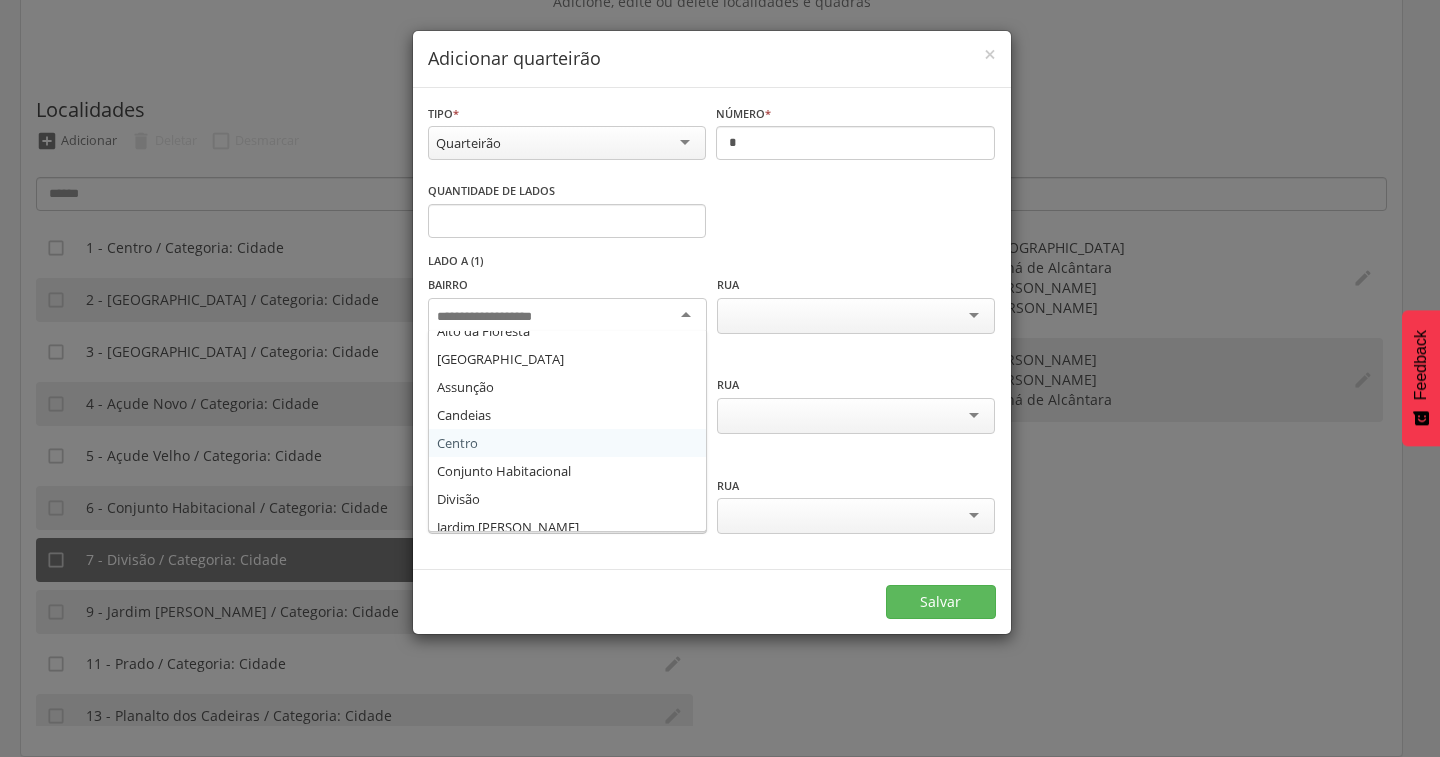 scroll, scrollTop: 164, scrollLeft: 0, axis: vertical 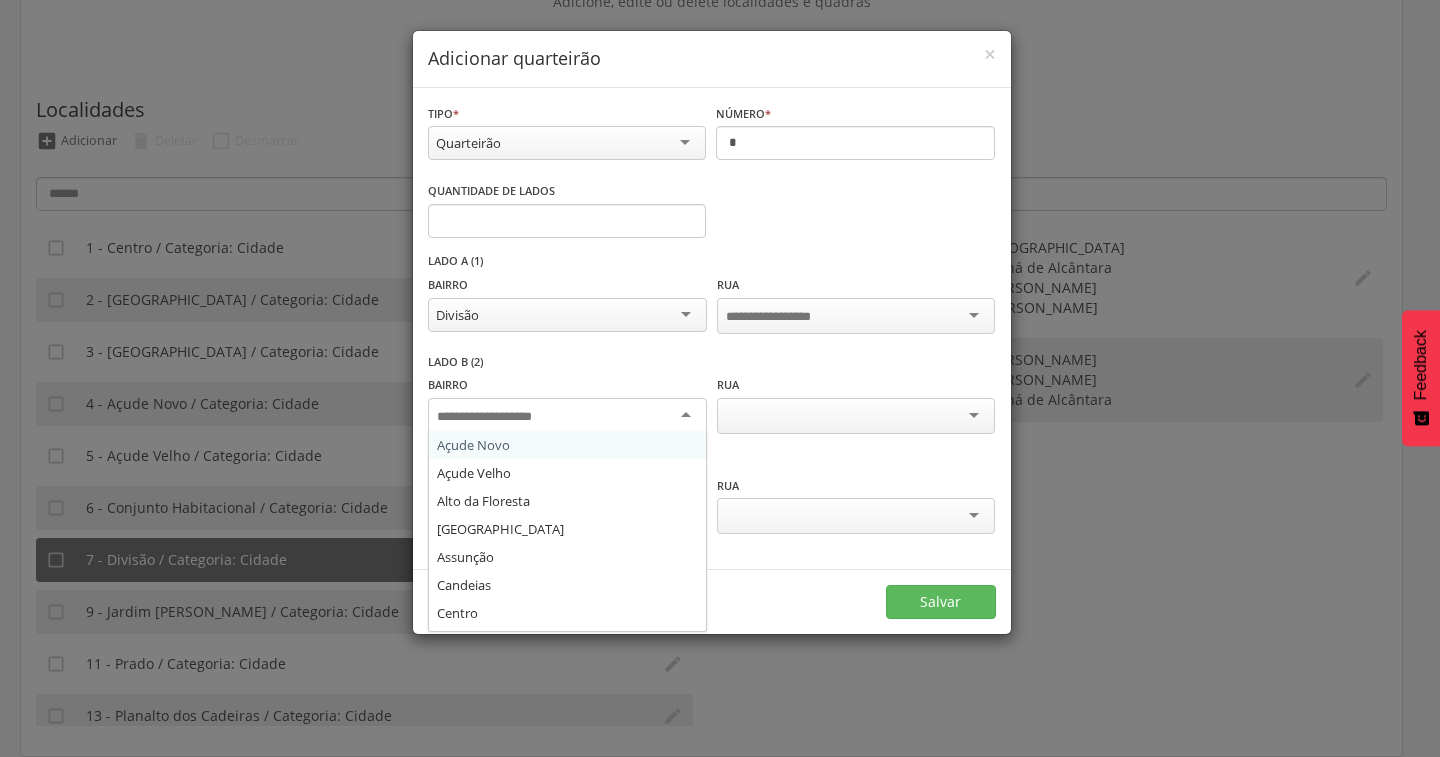 click at bounding box center (567, 416) 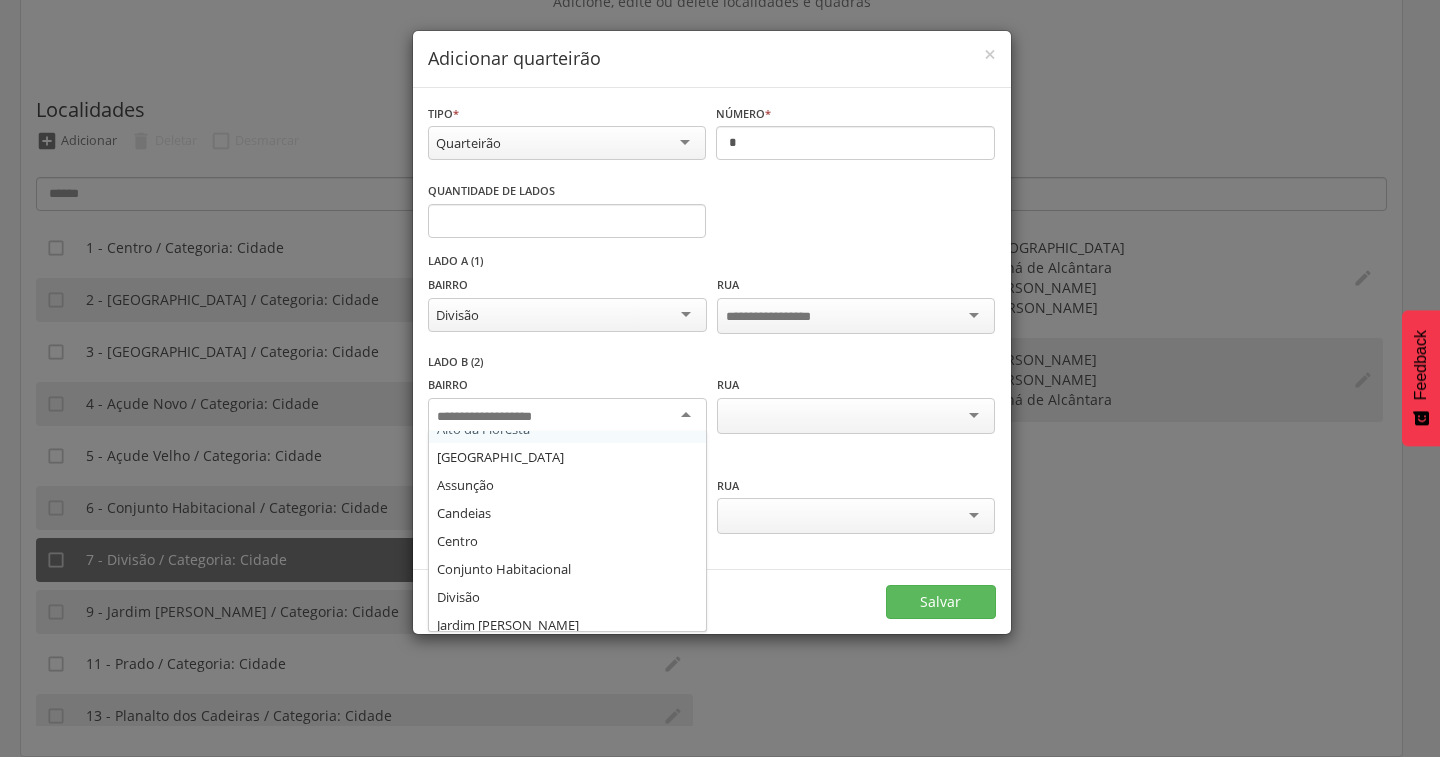 scroll, scrollTop: 164, scrollLeft: 0, axis: vertical 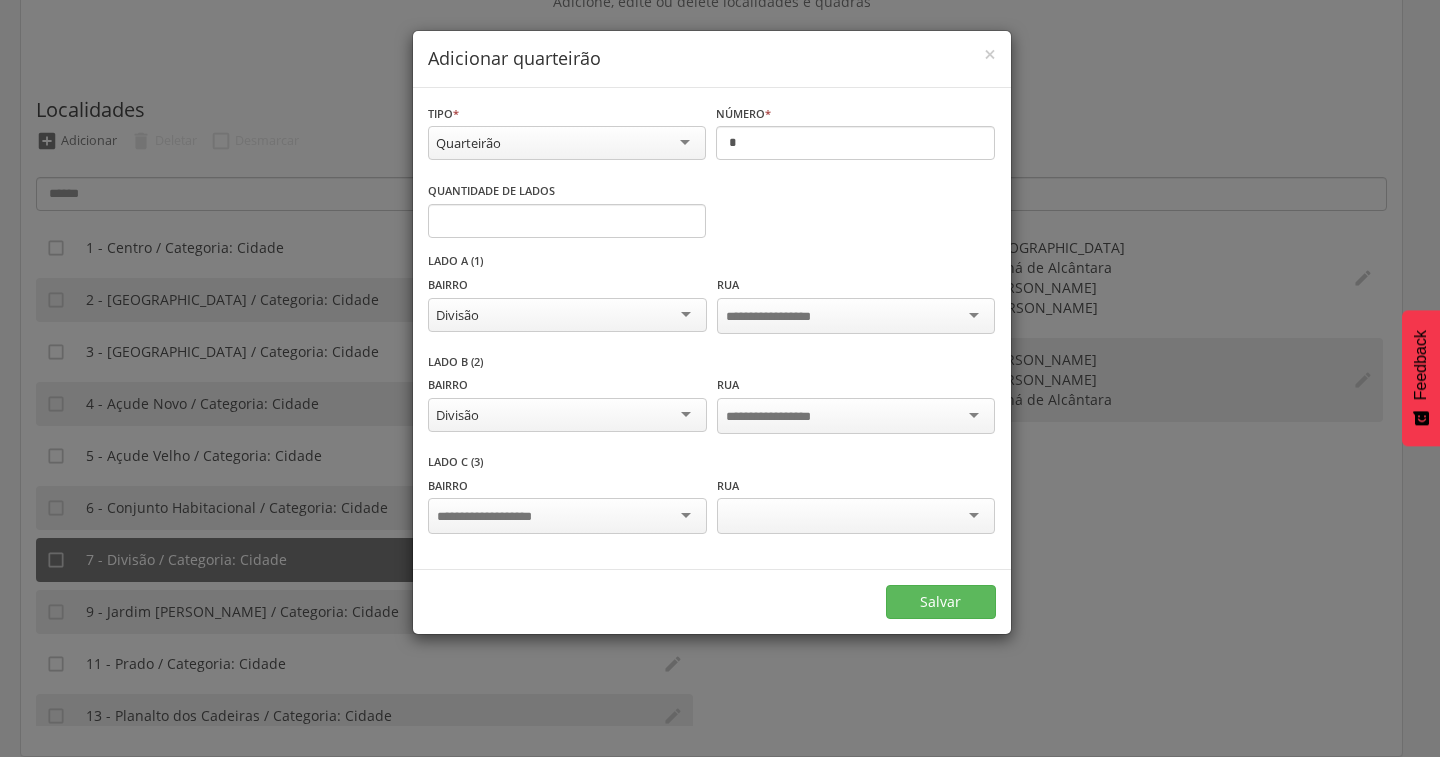 click at bounding box center [499, 517] 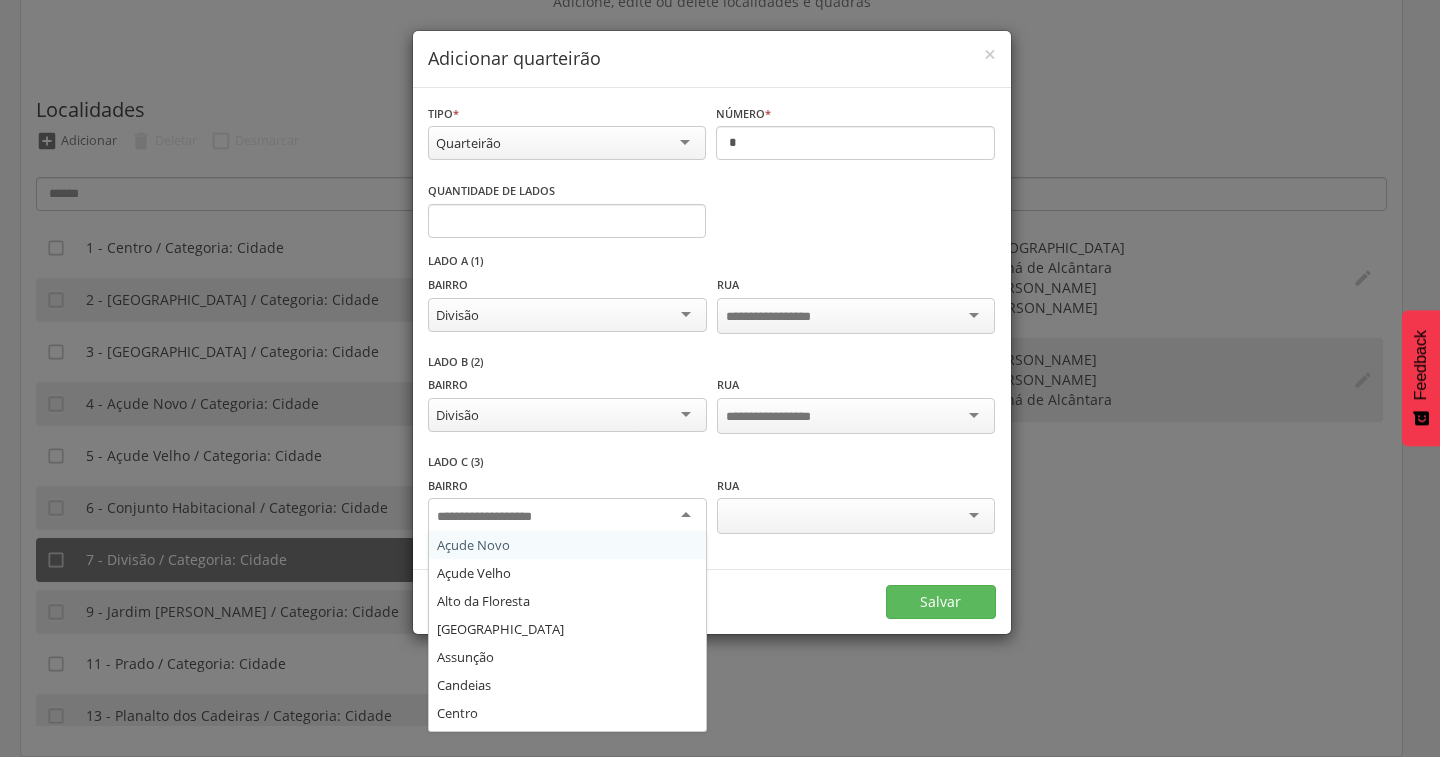 scroll, scrollTop: 164, scrollLeft: 0, axis: vertical 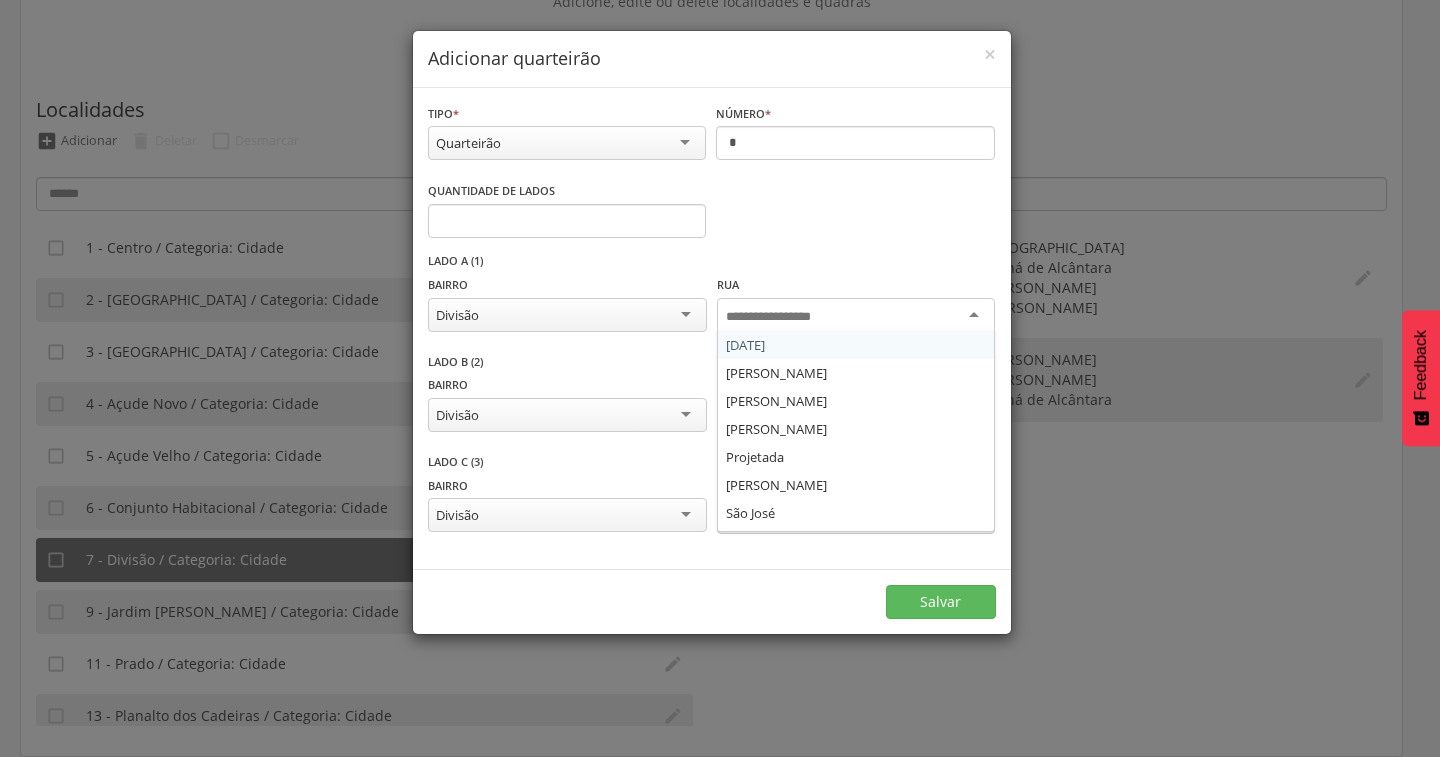click at bounding box center (856, 316) 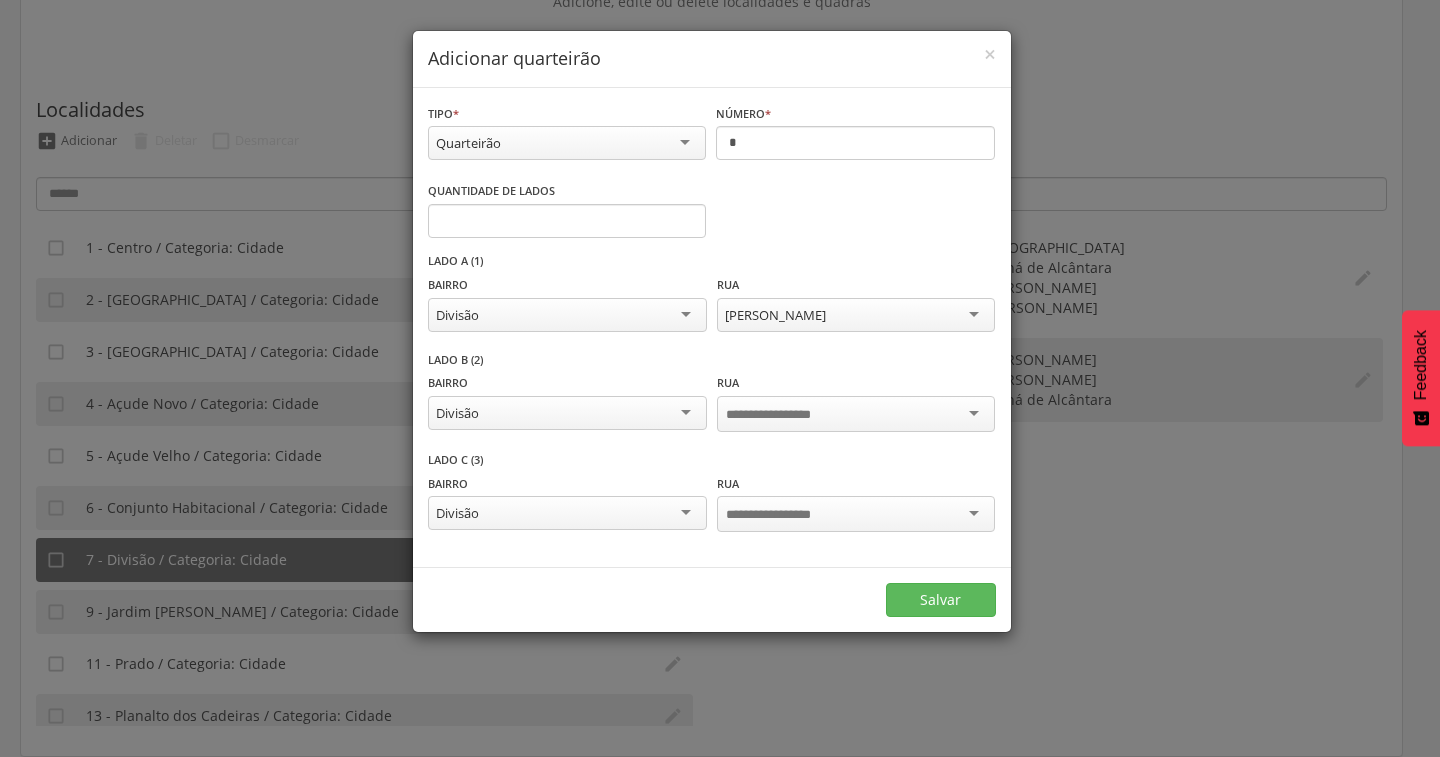 click at bounding box center (784, 415) 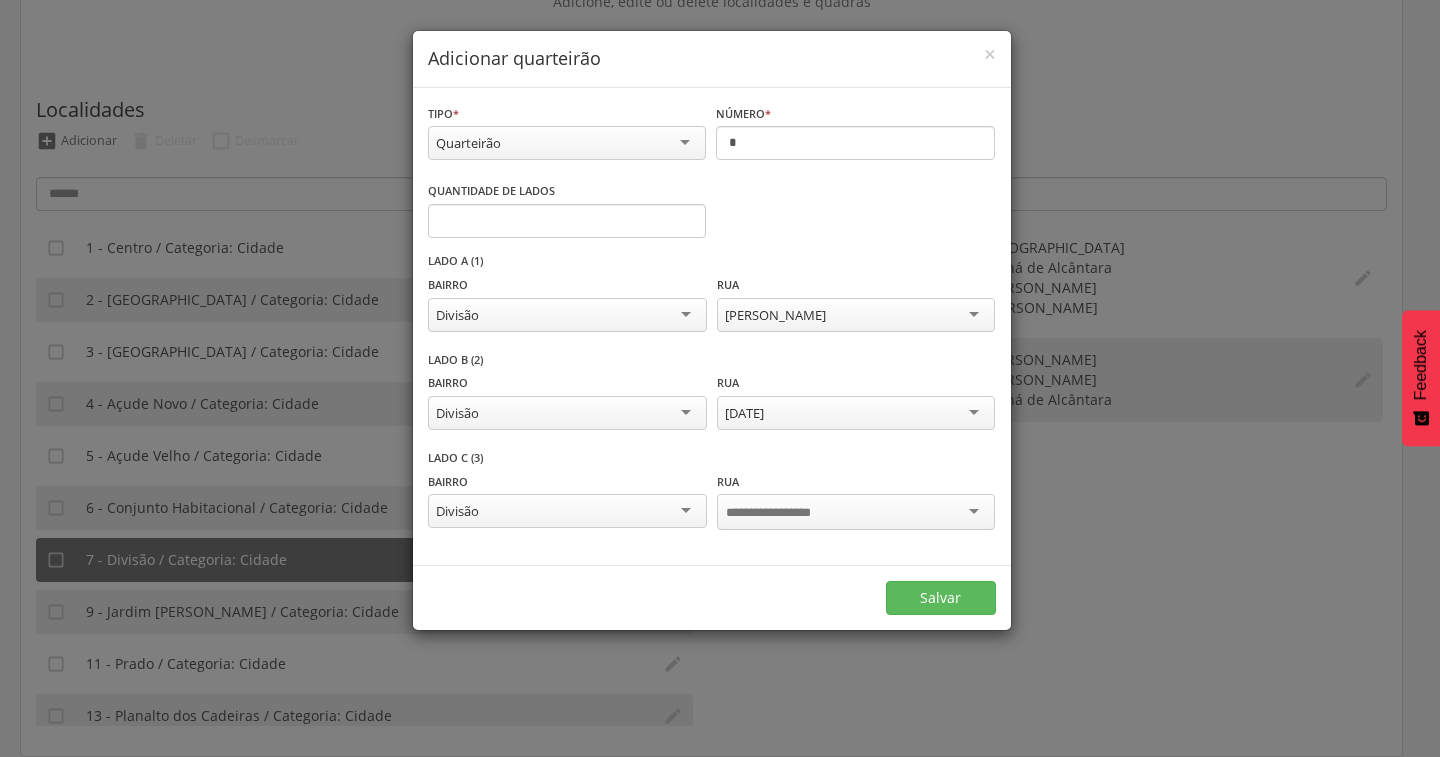 click at bounding box center (856, 512) 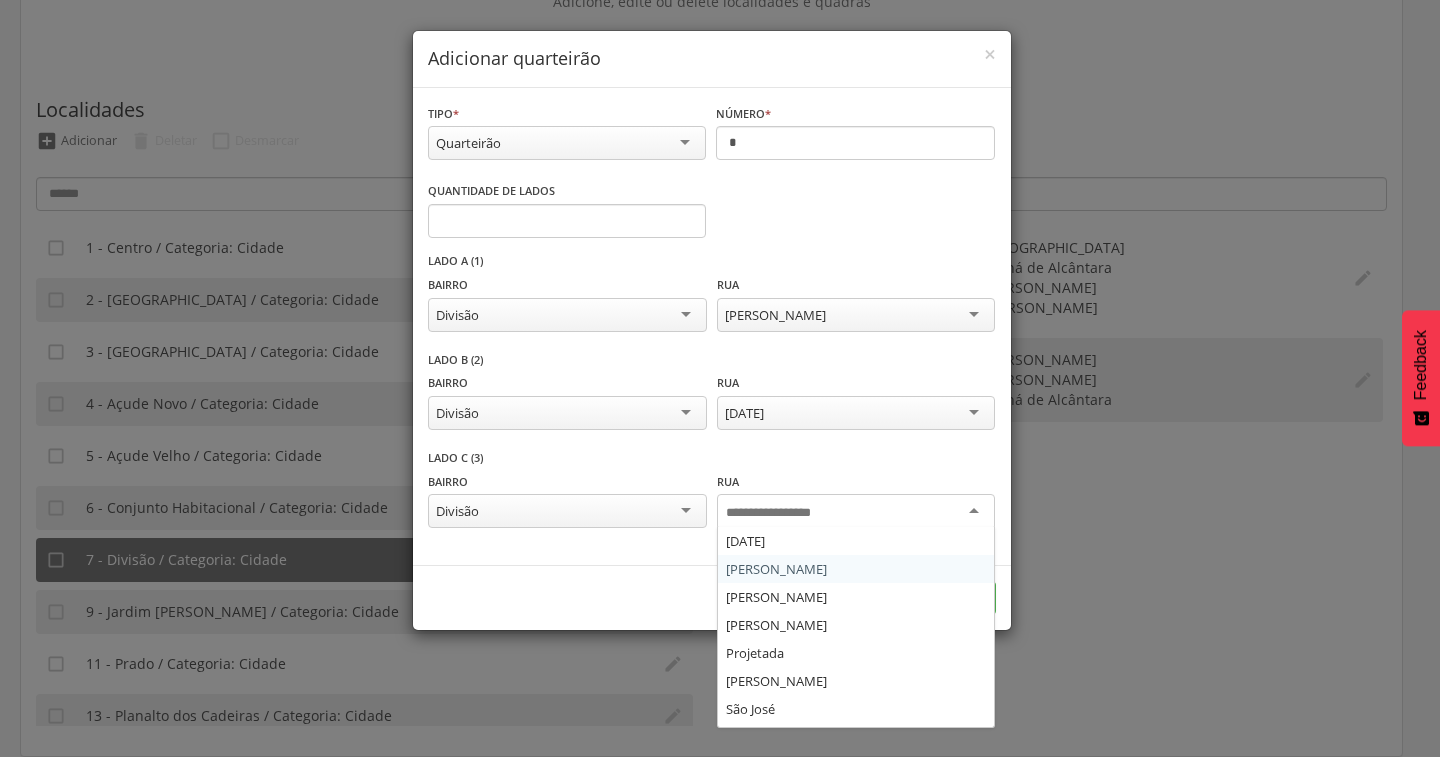 scroll, scrollTop: 52, scrollLeft: 0, axis: vertical 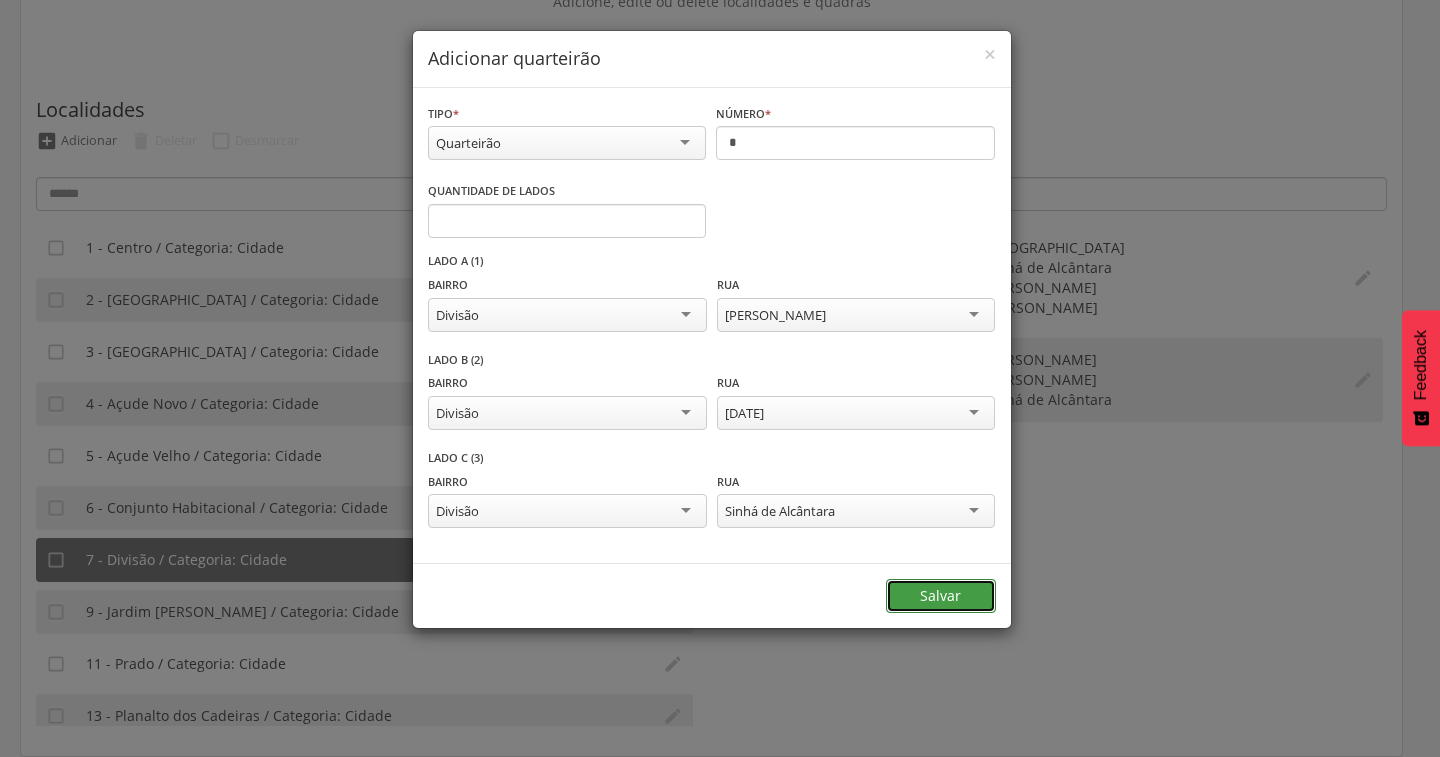 click on "Salvar" at bounding box center [941, 596] 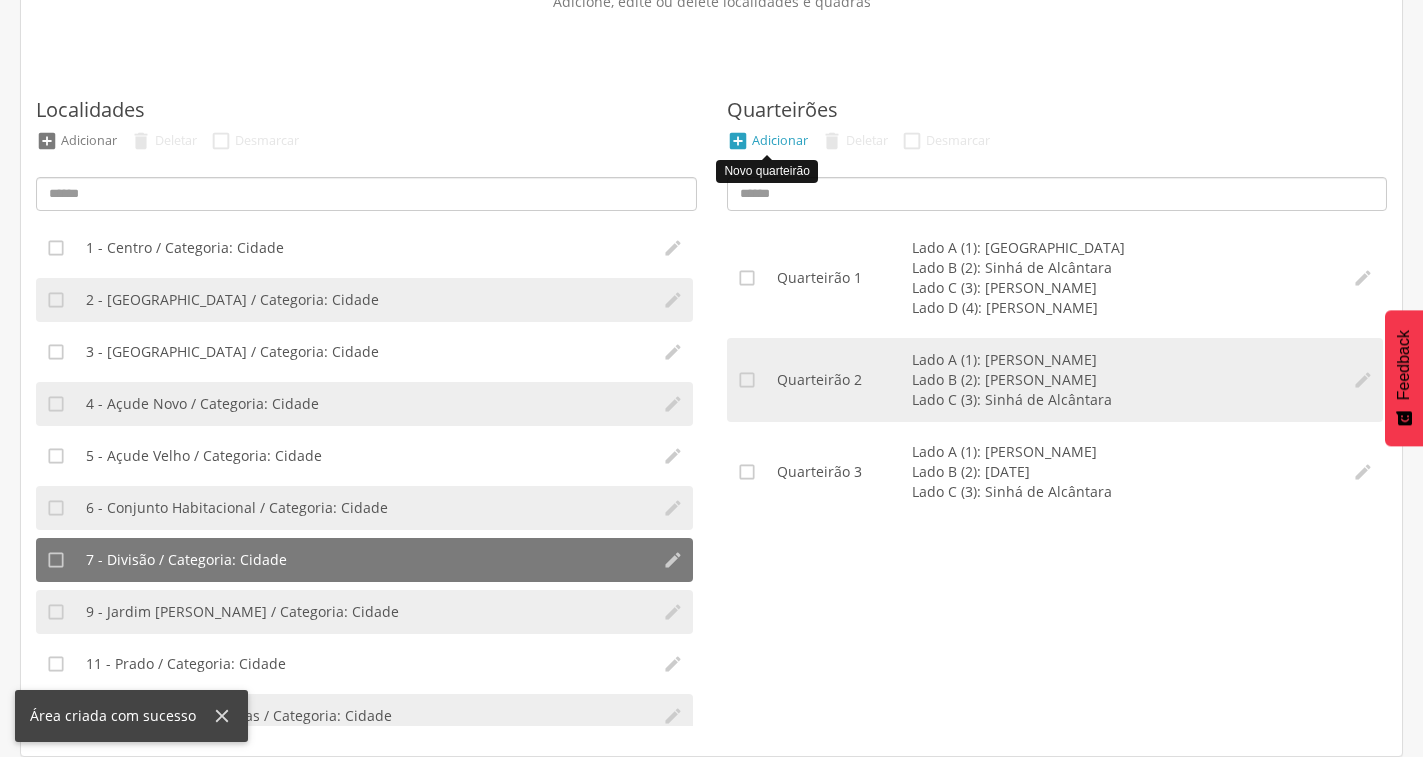 click on "Adicionar" at bounding box center [780, 140] 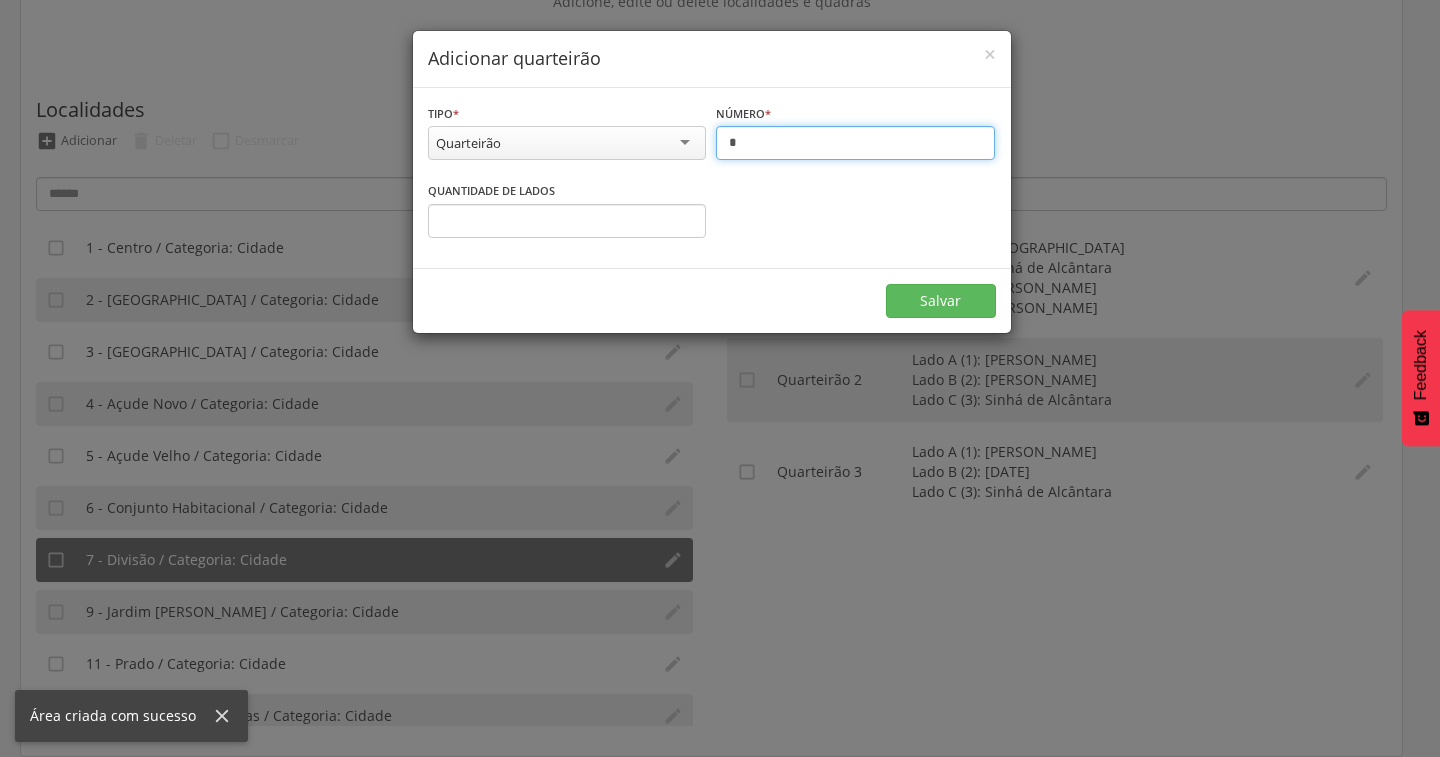 click on "*" at bounding box center (855, 143) 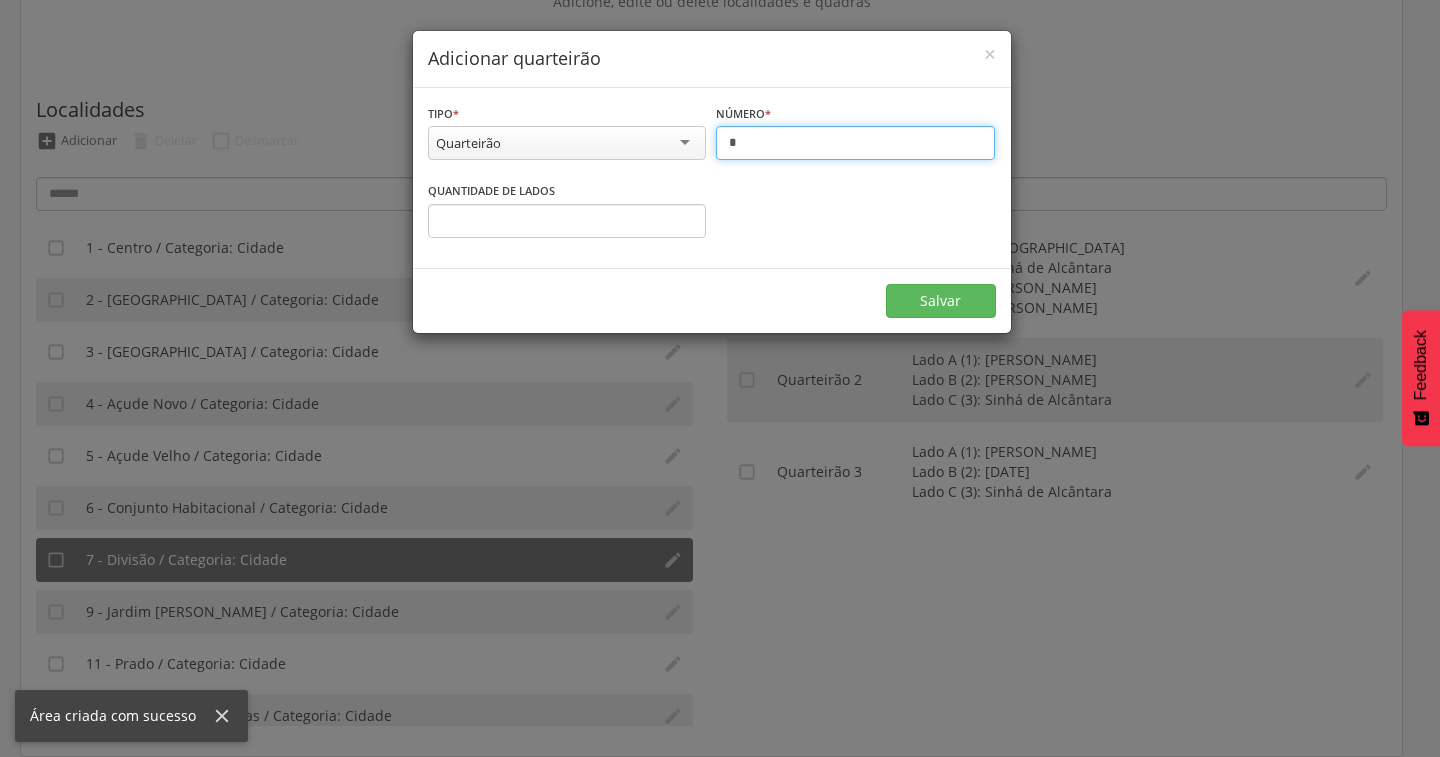 type on "*" 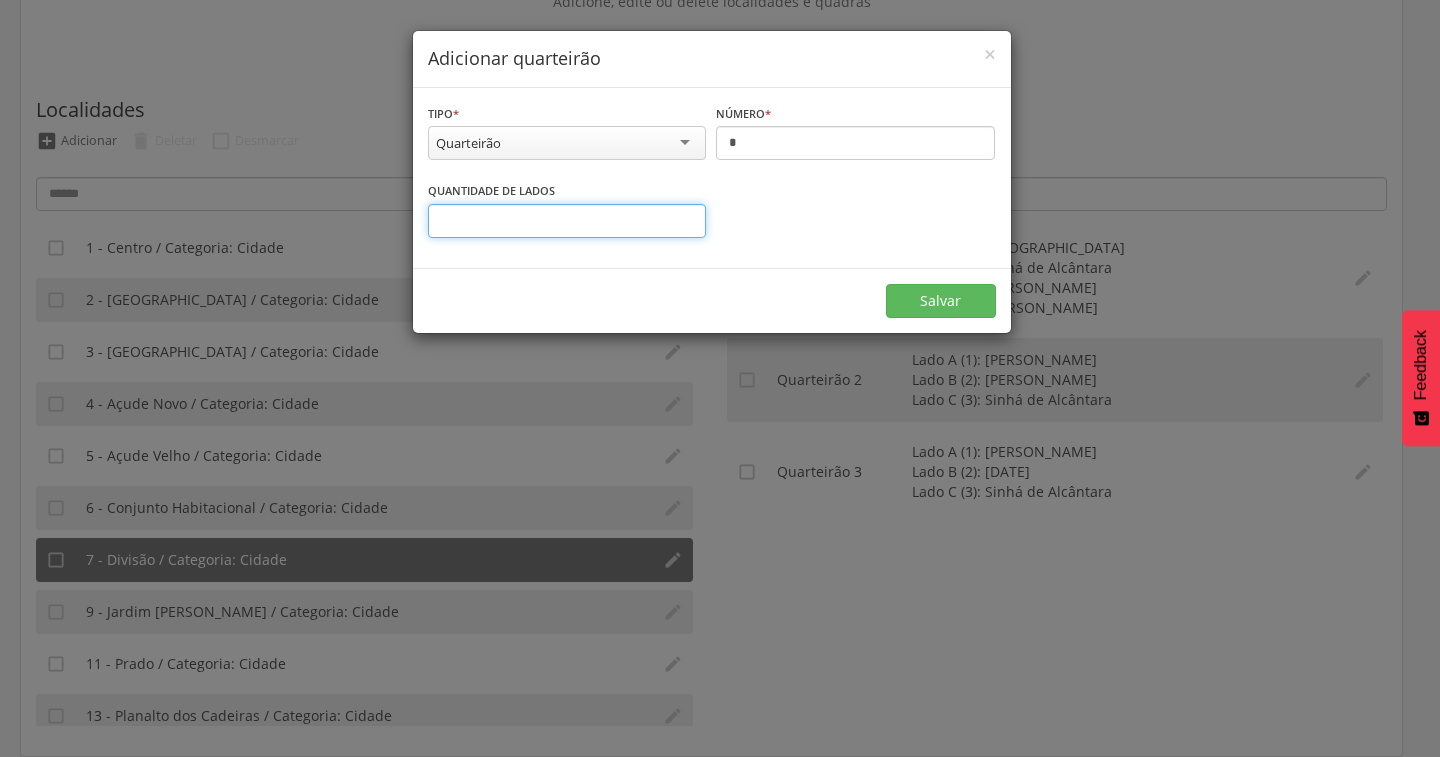 click on "*" at bounding box center (567, 221) 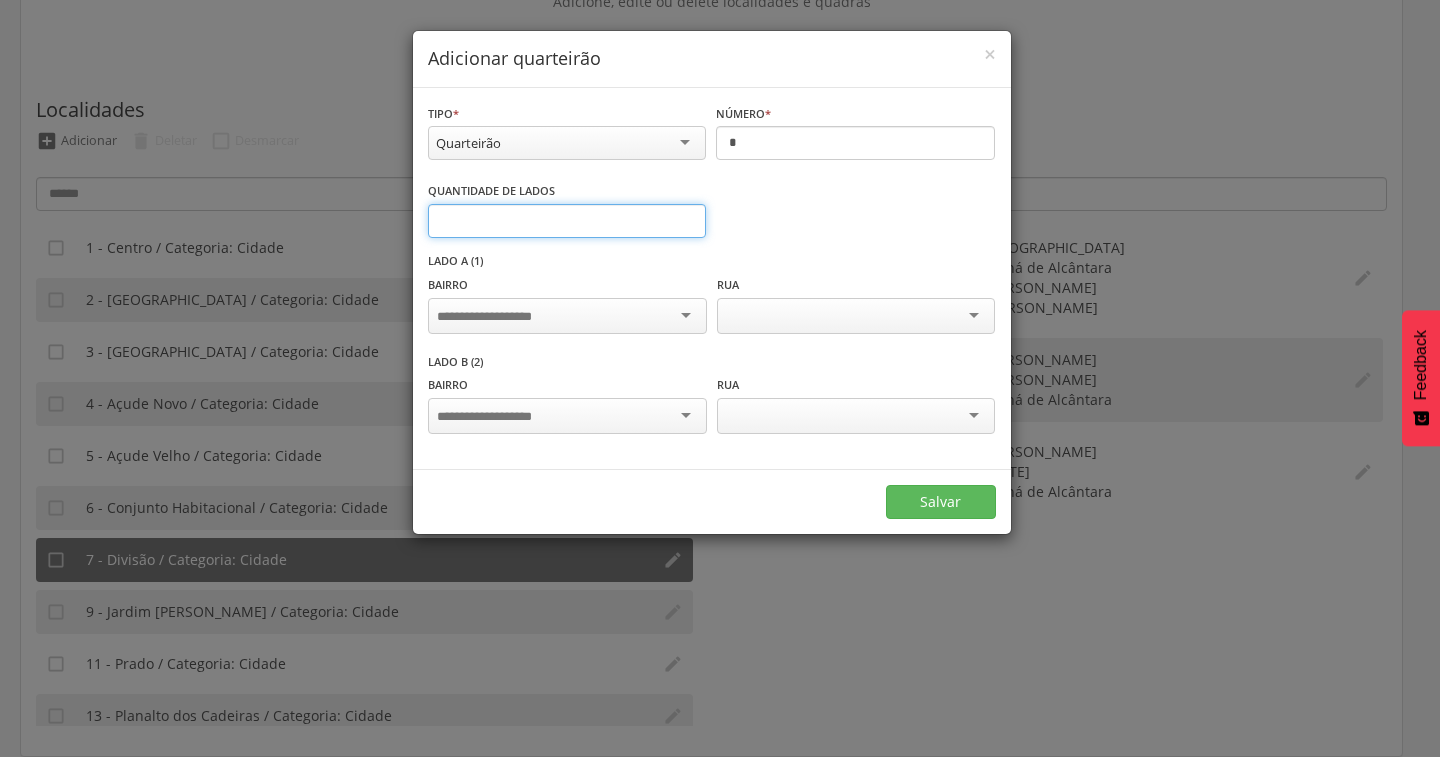 click on "*" at bounding box center (567, 221) 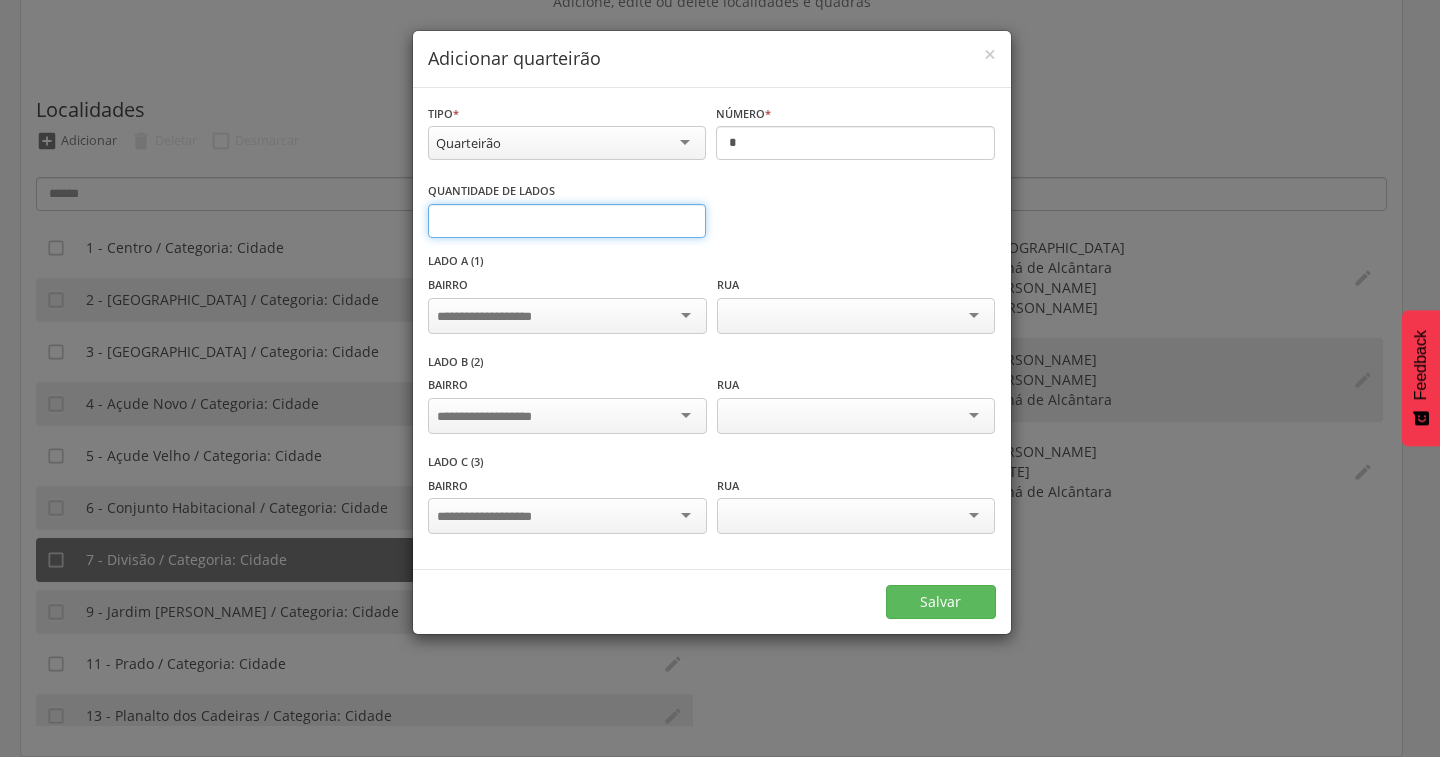 type on "*" 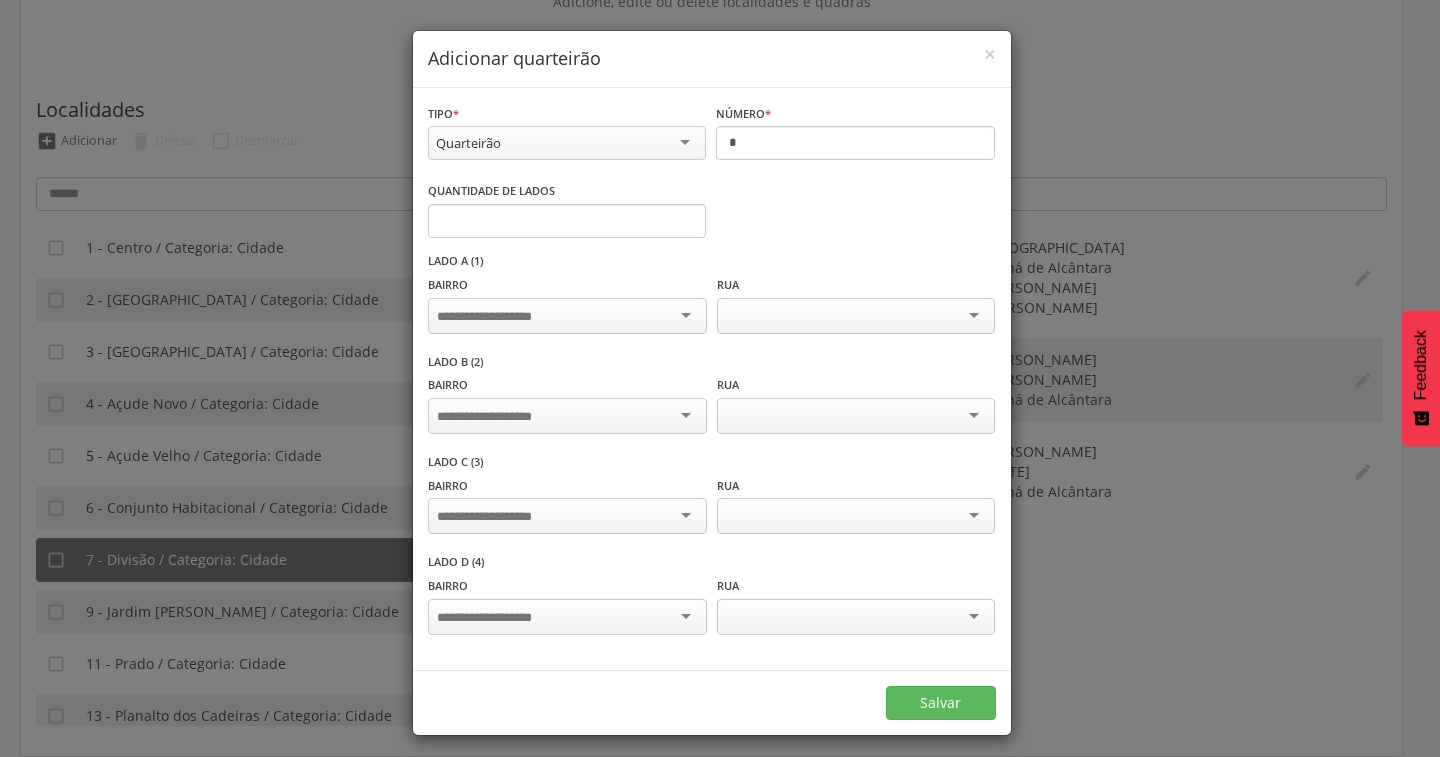 click at bounding box center [567, 617] 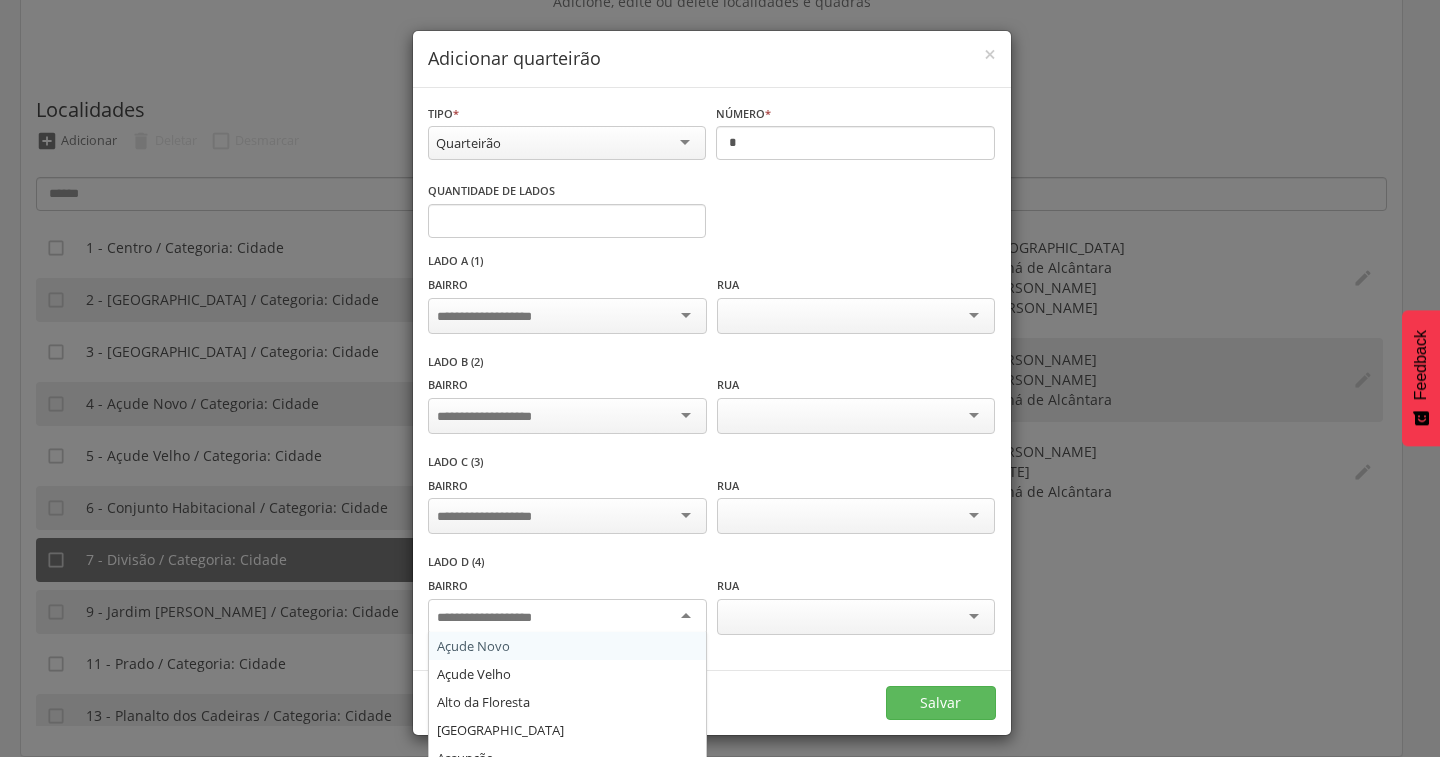 scroll, scrollTop: 164, scrollLeft: 0, axis: vertical 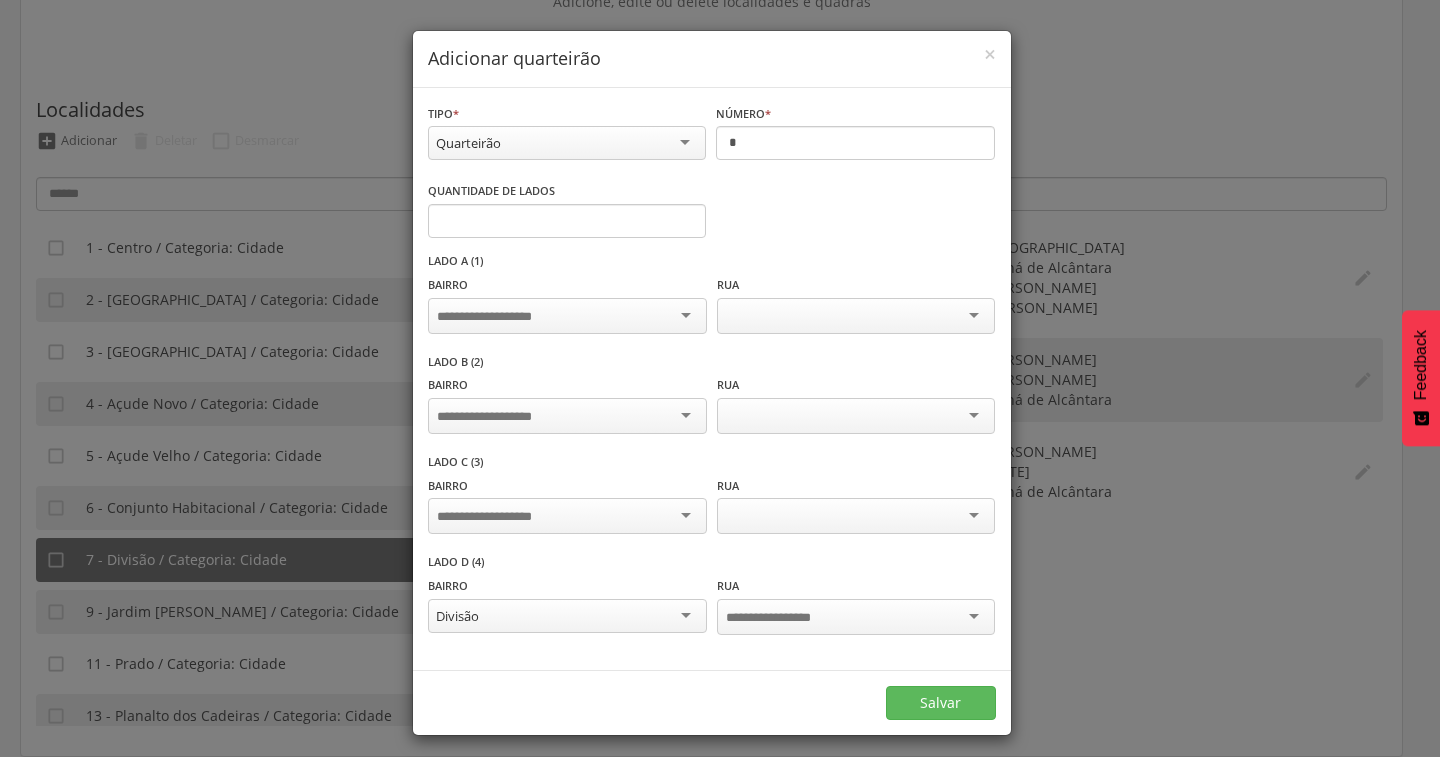 click at bounding box center [567, 516] 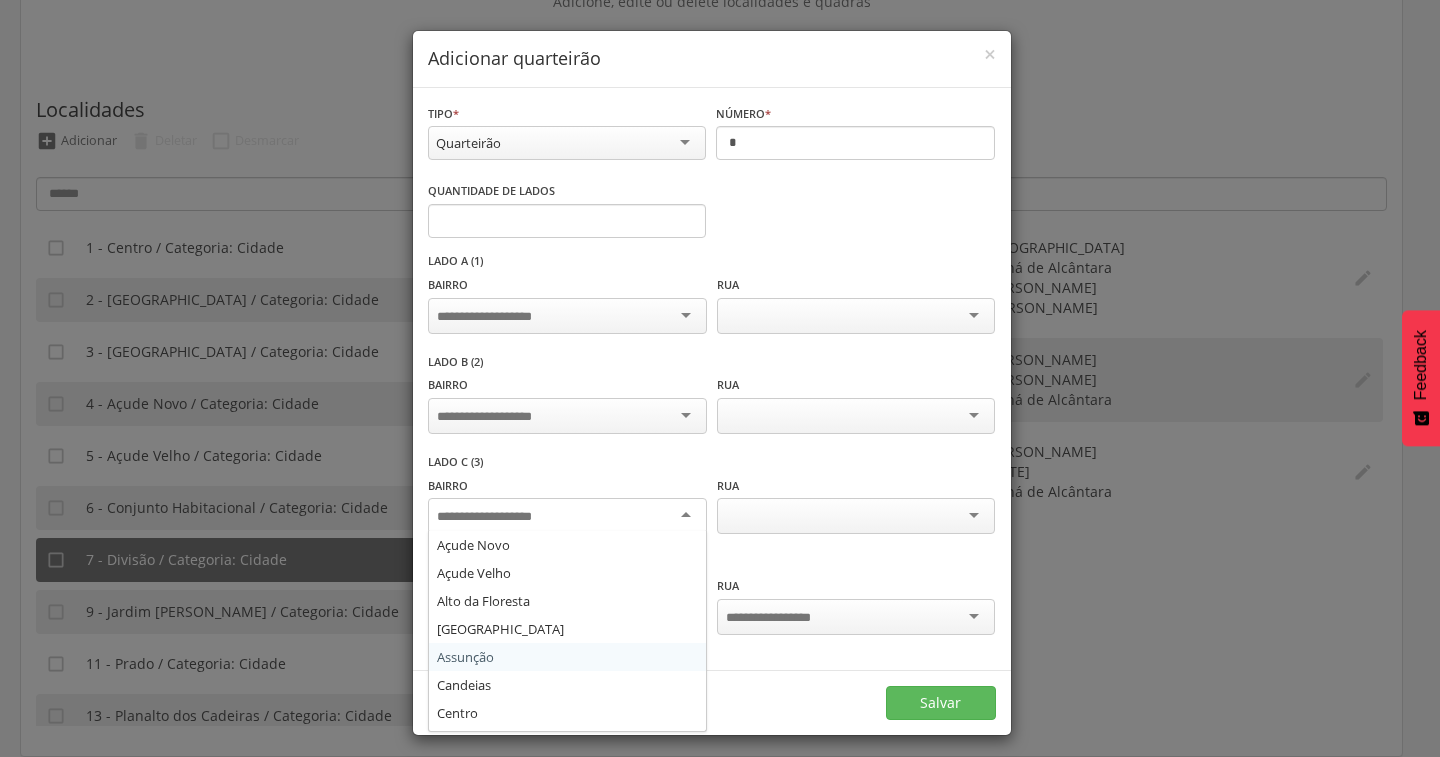 scroll, scrollTop: 164, scrollLeft: 0, axis: vertical 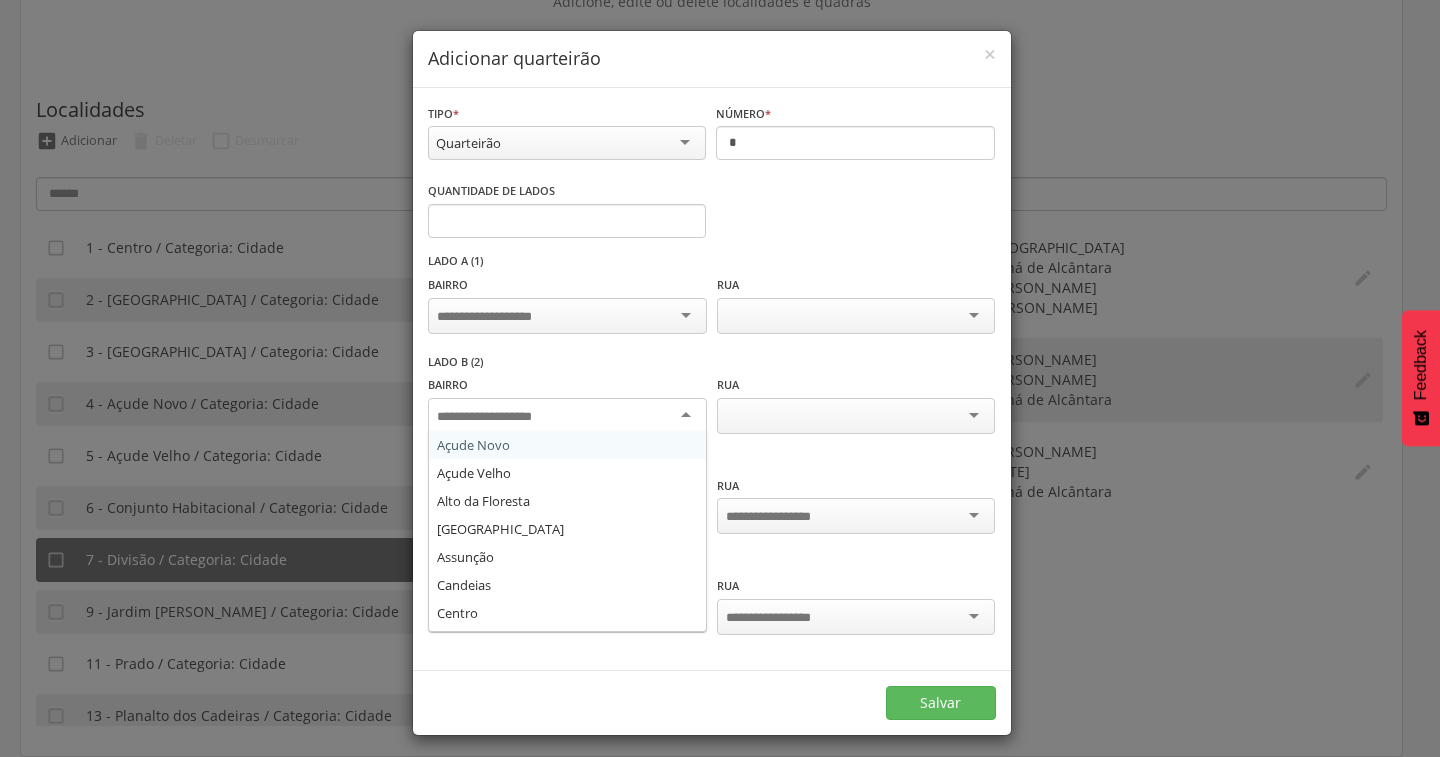 click at bounding box center (567, 416) 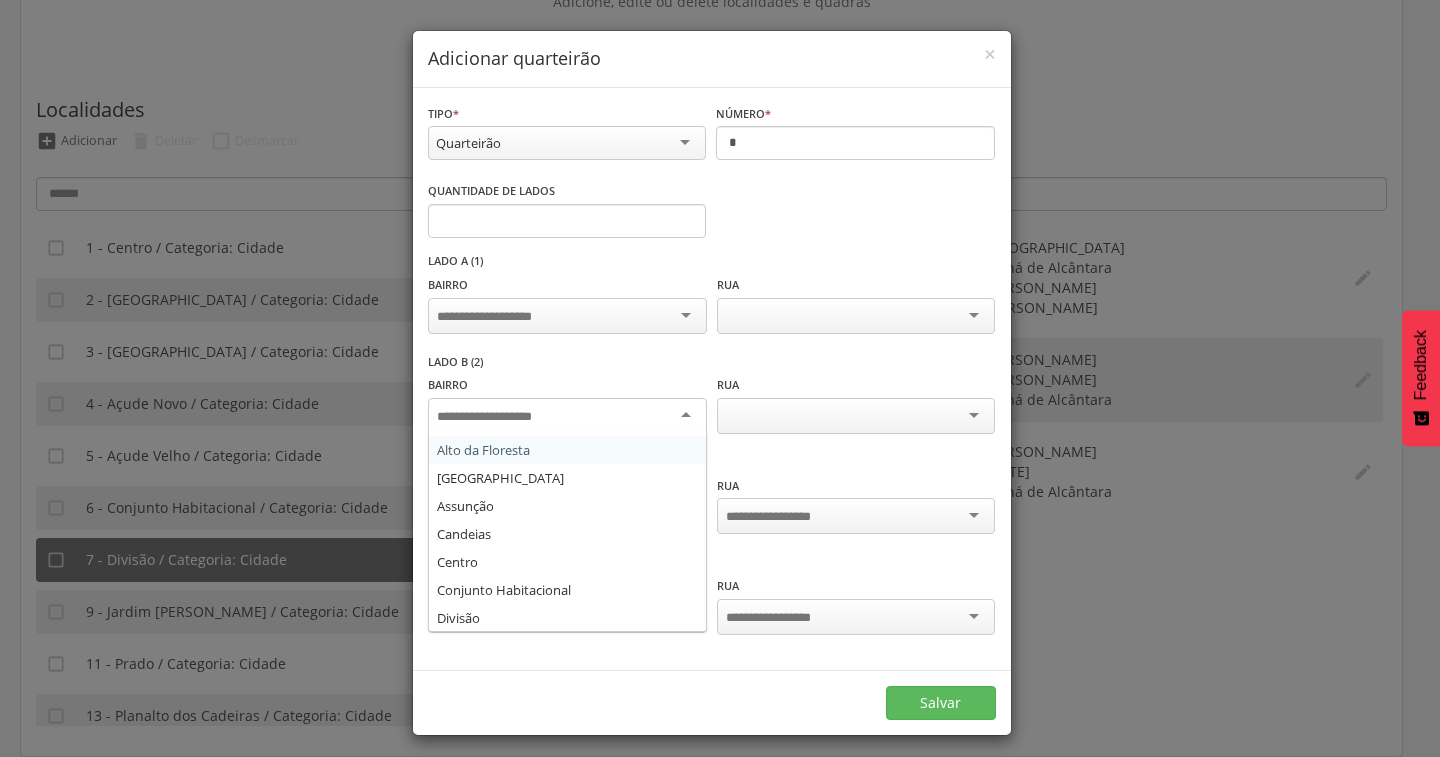 scroll, scrollTop: 100, scrollLeft: 0, axis: vertical 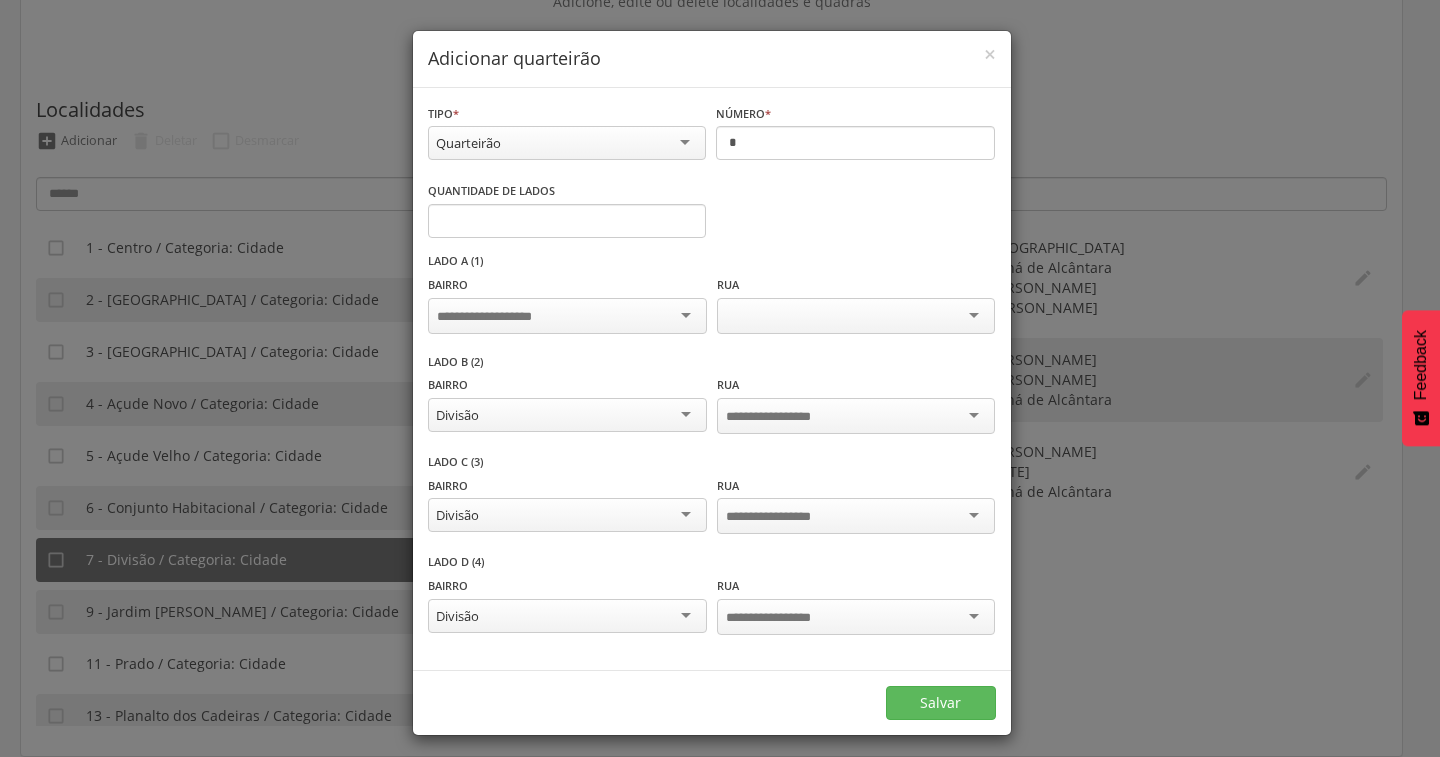 click at bounding box center [567, 318] 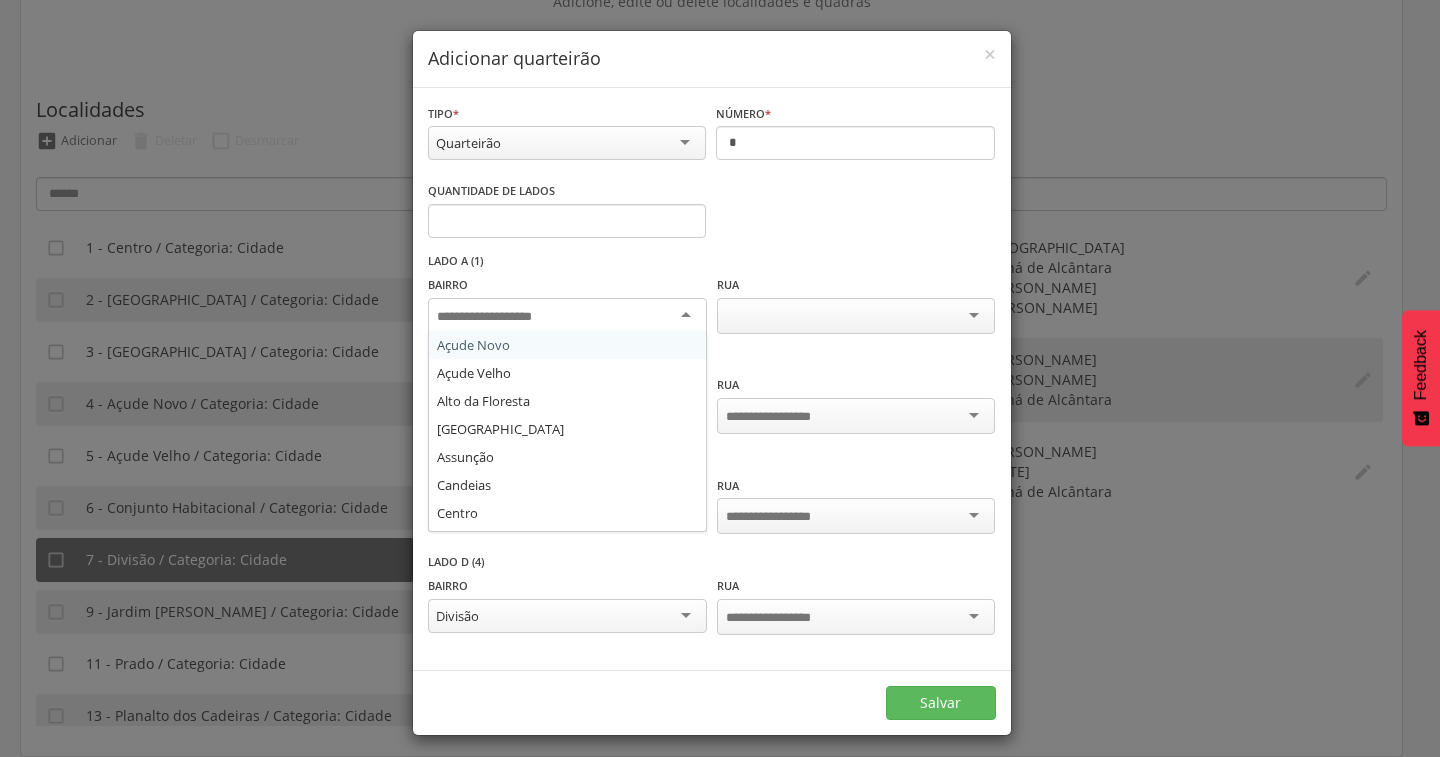 click at bounding box center [567, 316] 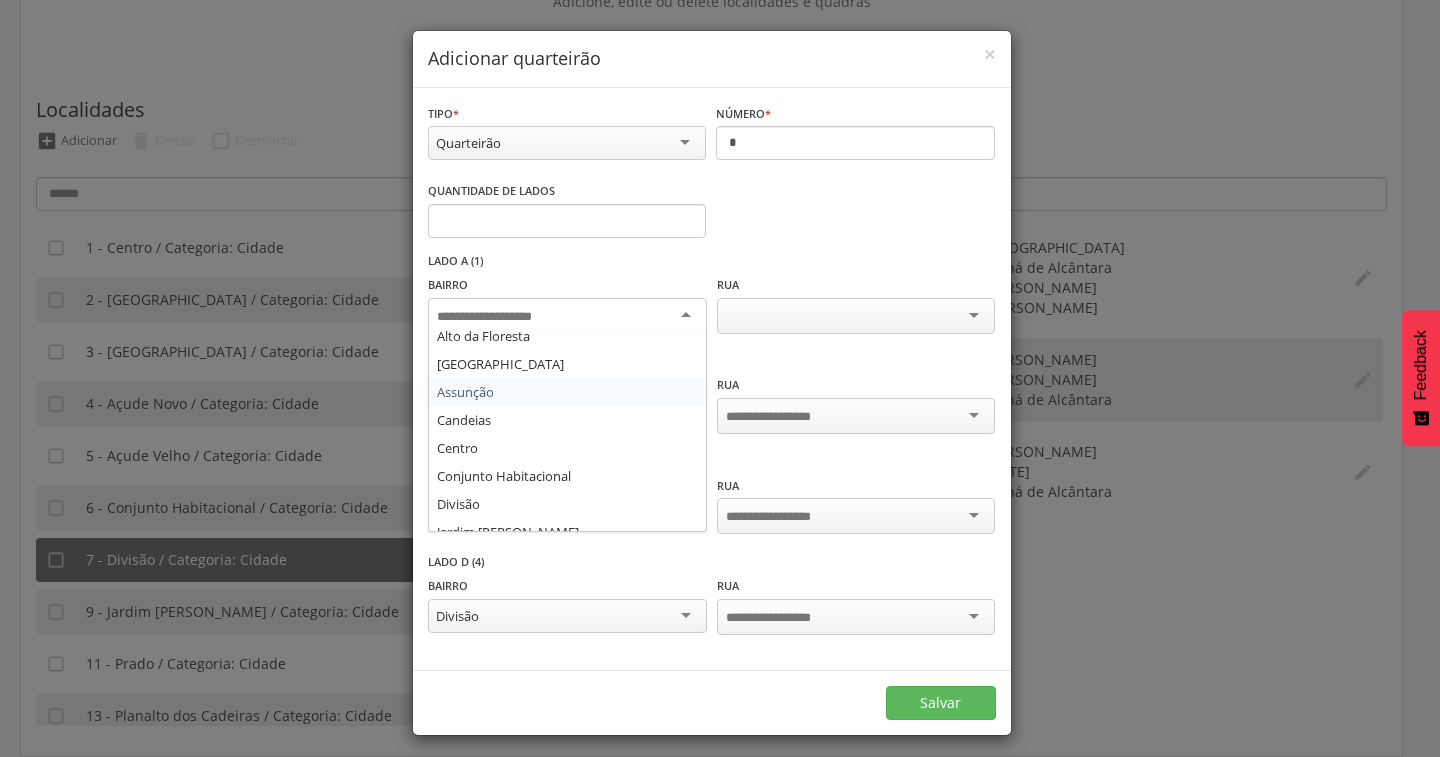 scroll, scrollTop: 100, scrollLeft: 0, axis: vertical 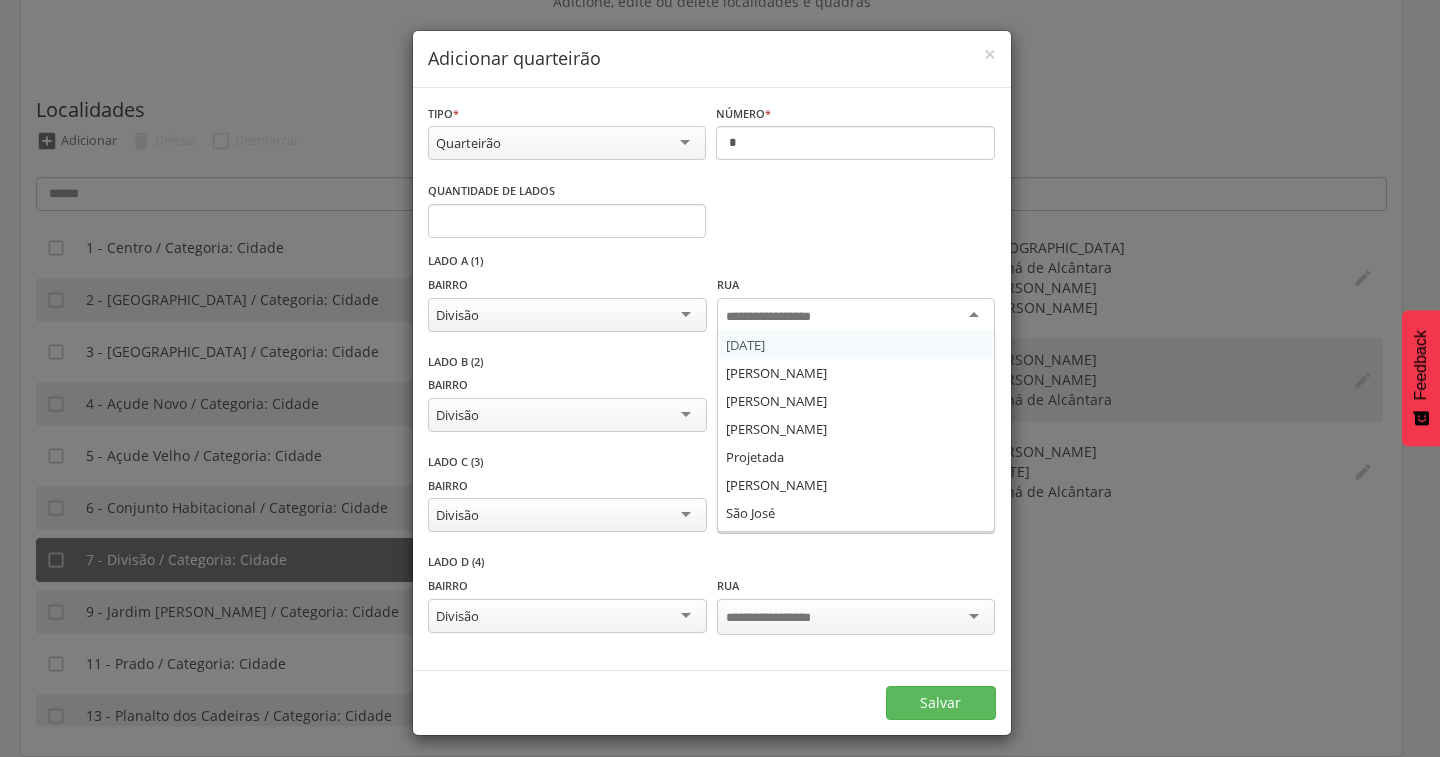 click at bounding box center [856, 316] 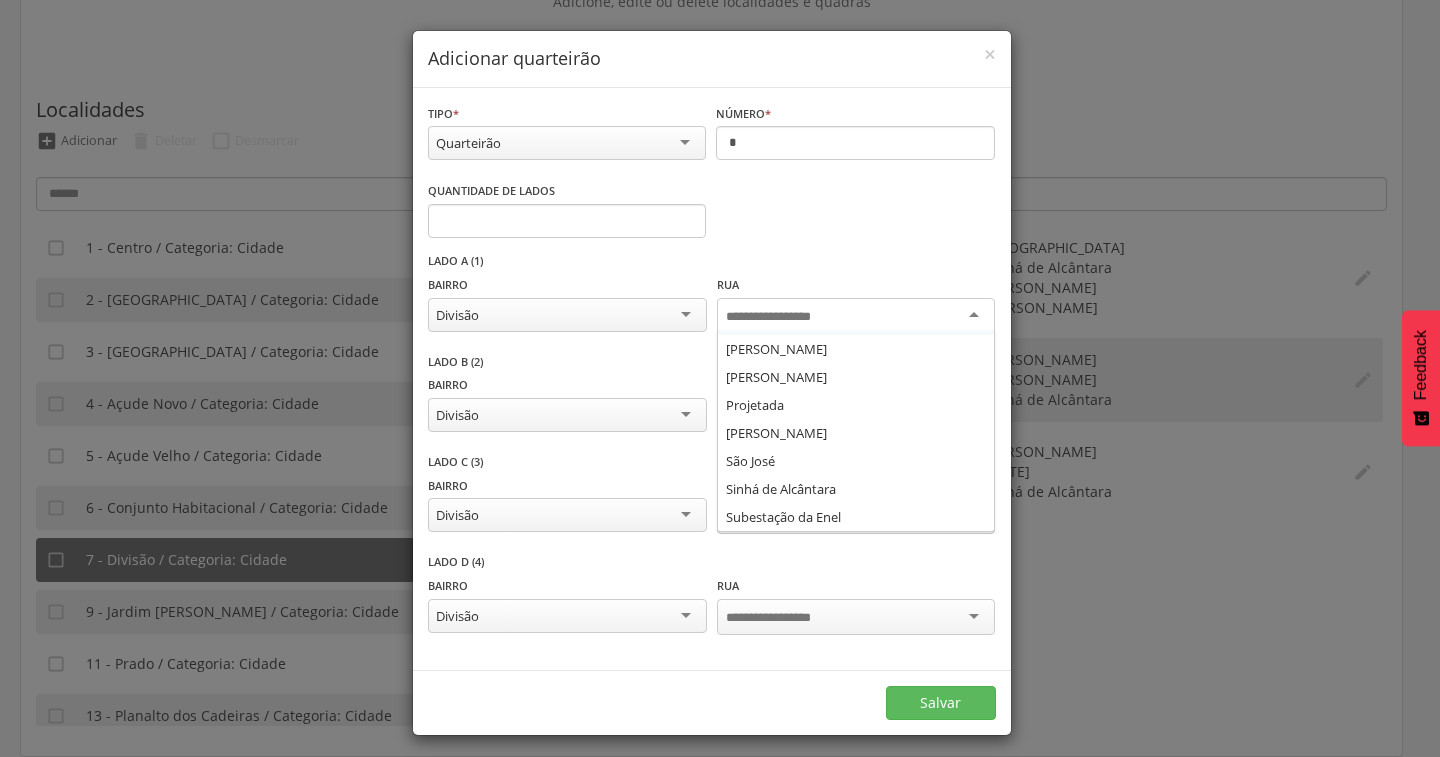 scroll, scrollTop: 0, scrollLeft: 0, axis: both 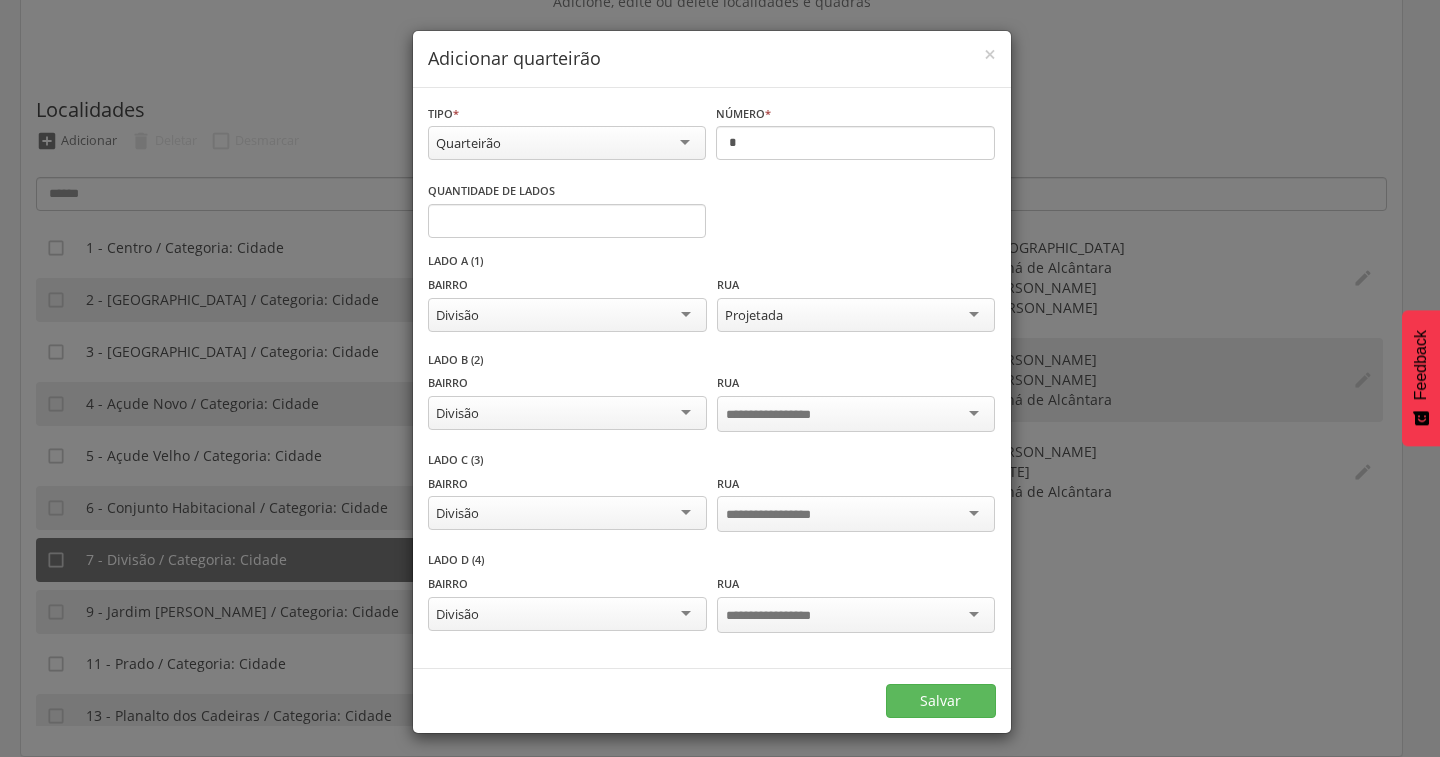 click at bounding box center (856, 414) 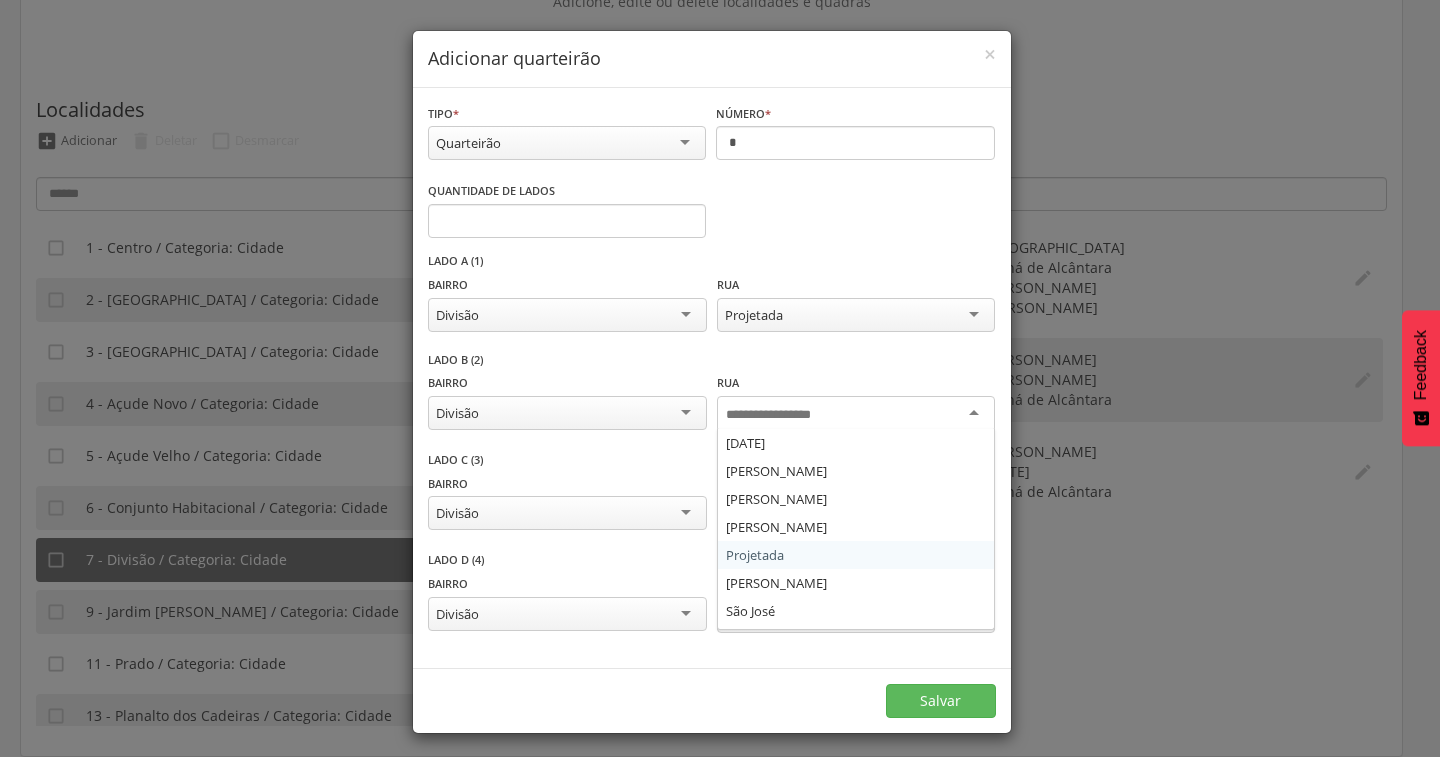 scroll, scrollTop: 52, scrollLeft: 0, axis: vertical 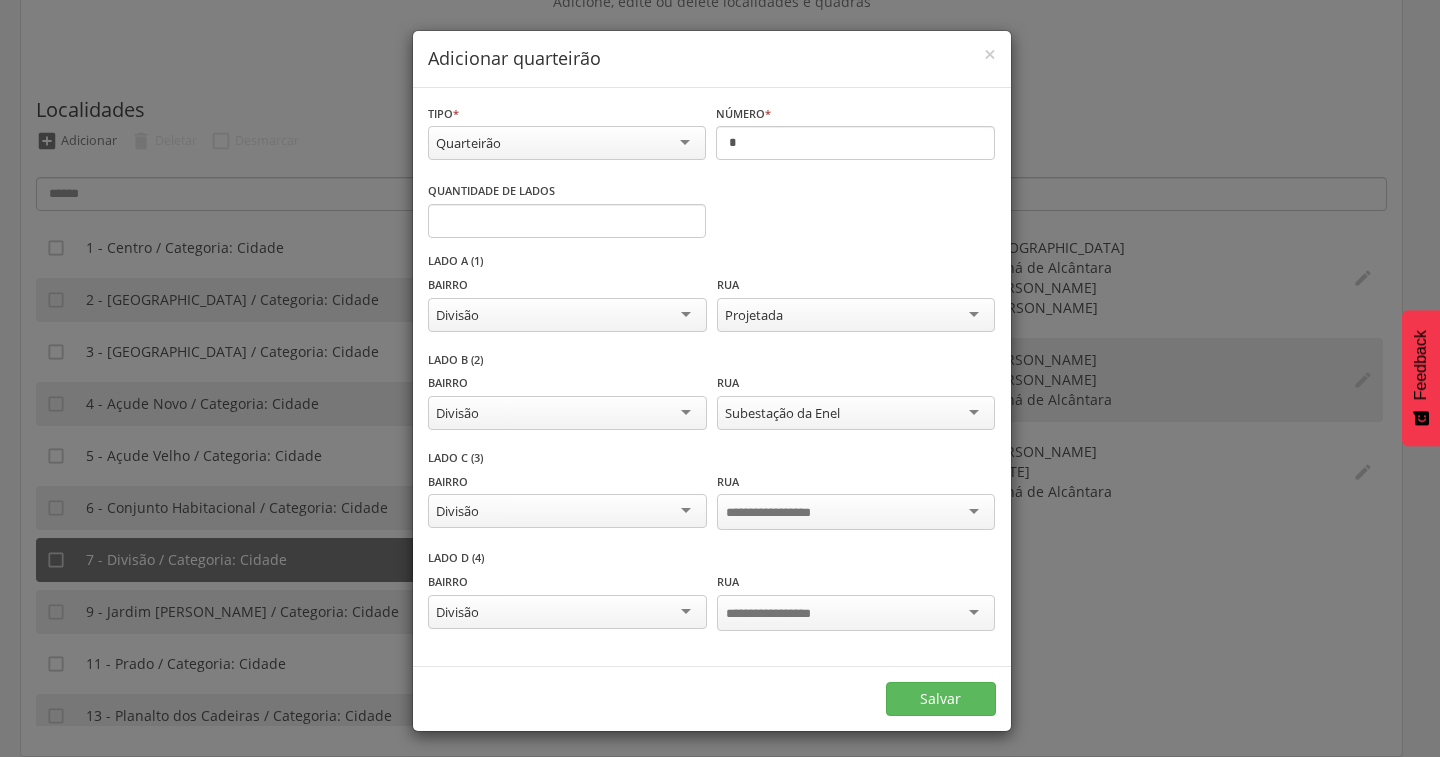 click at bounding box center [856, 514] 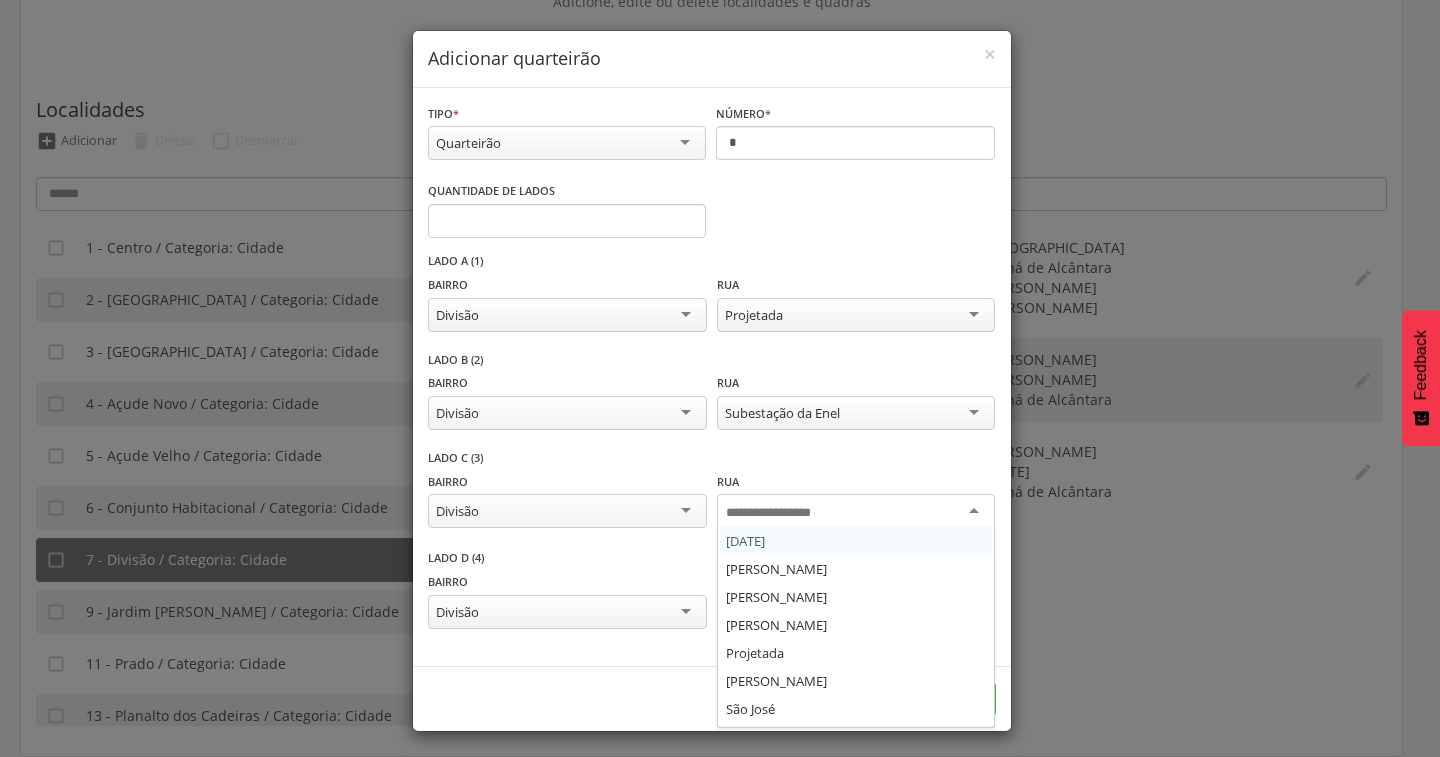 scroll, scrollTop: 52, scrollLeft: 0, axis: vertical 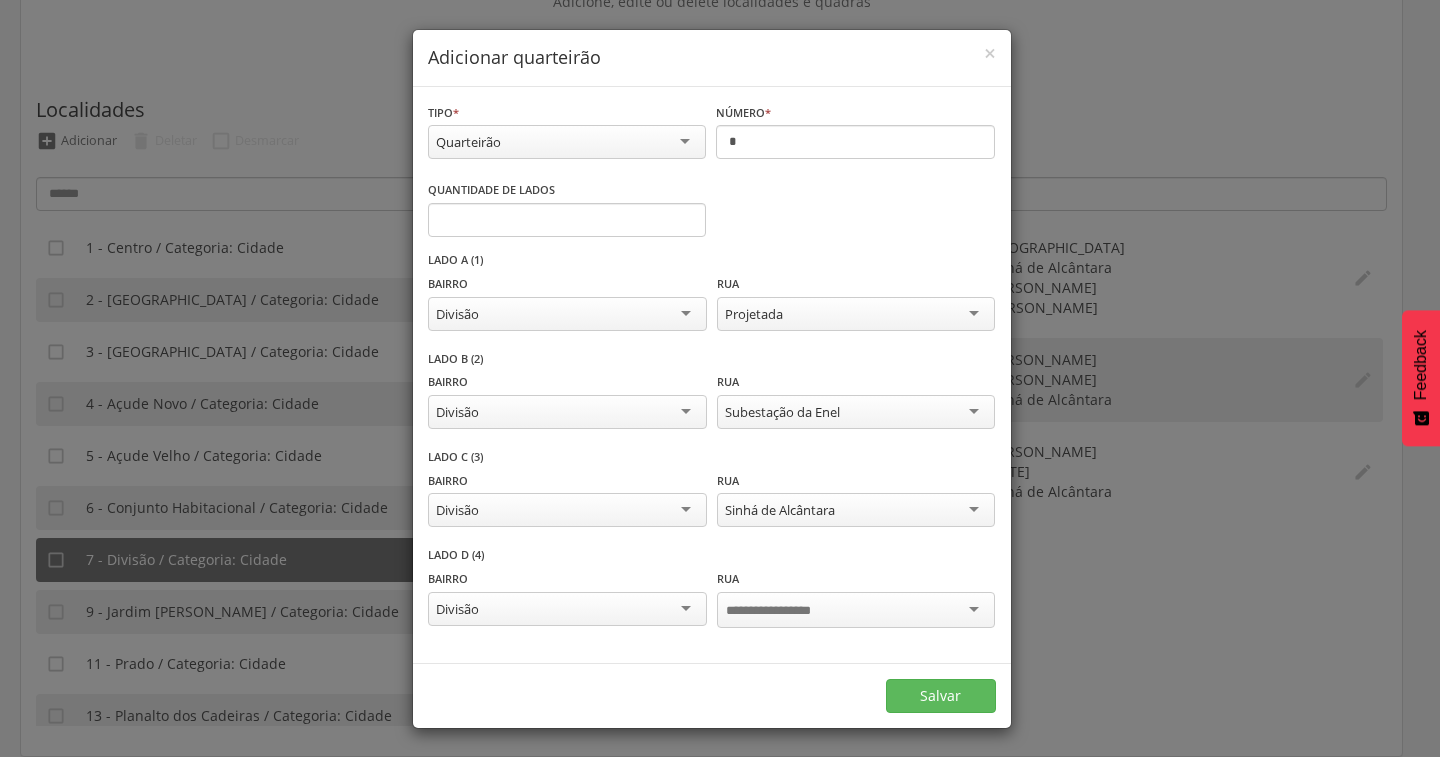 click at bounding box center (856, 610) 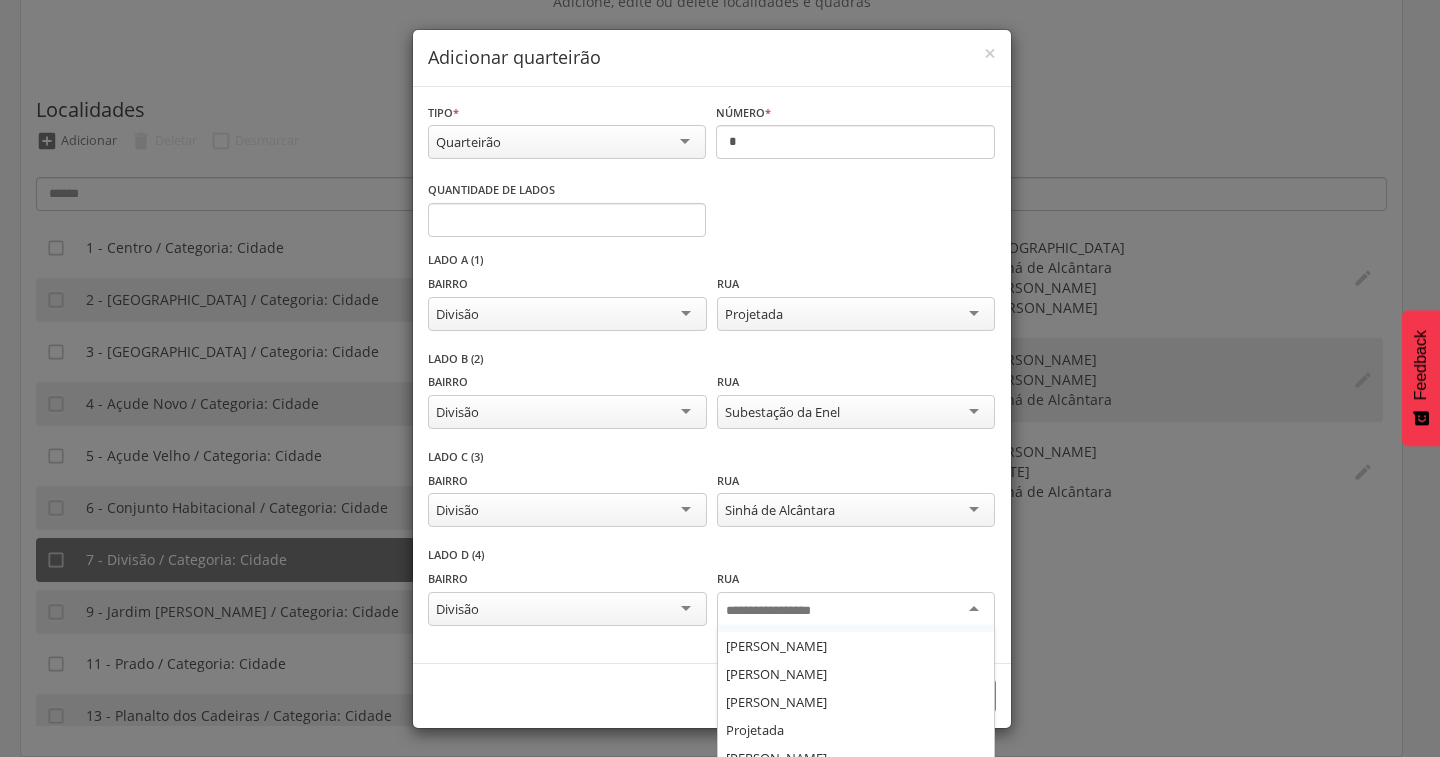 scroll, scrollTop: 0, scrollLeft: 0, axis: both 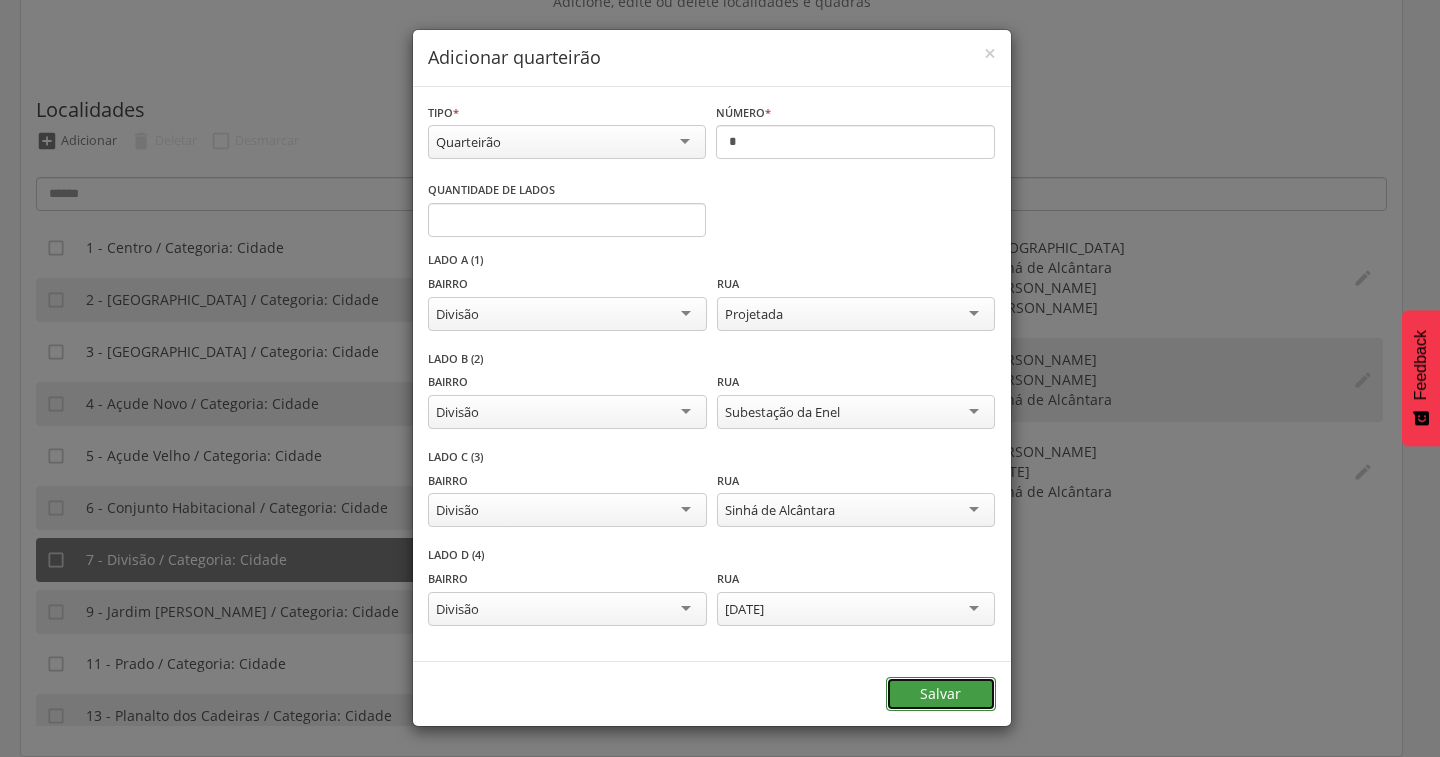 click on "Salvar" at bounding box center (941, 694) 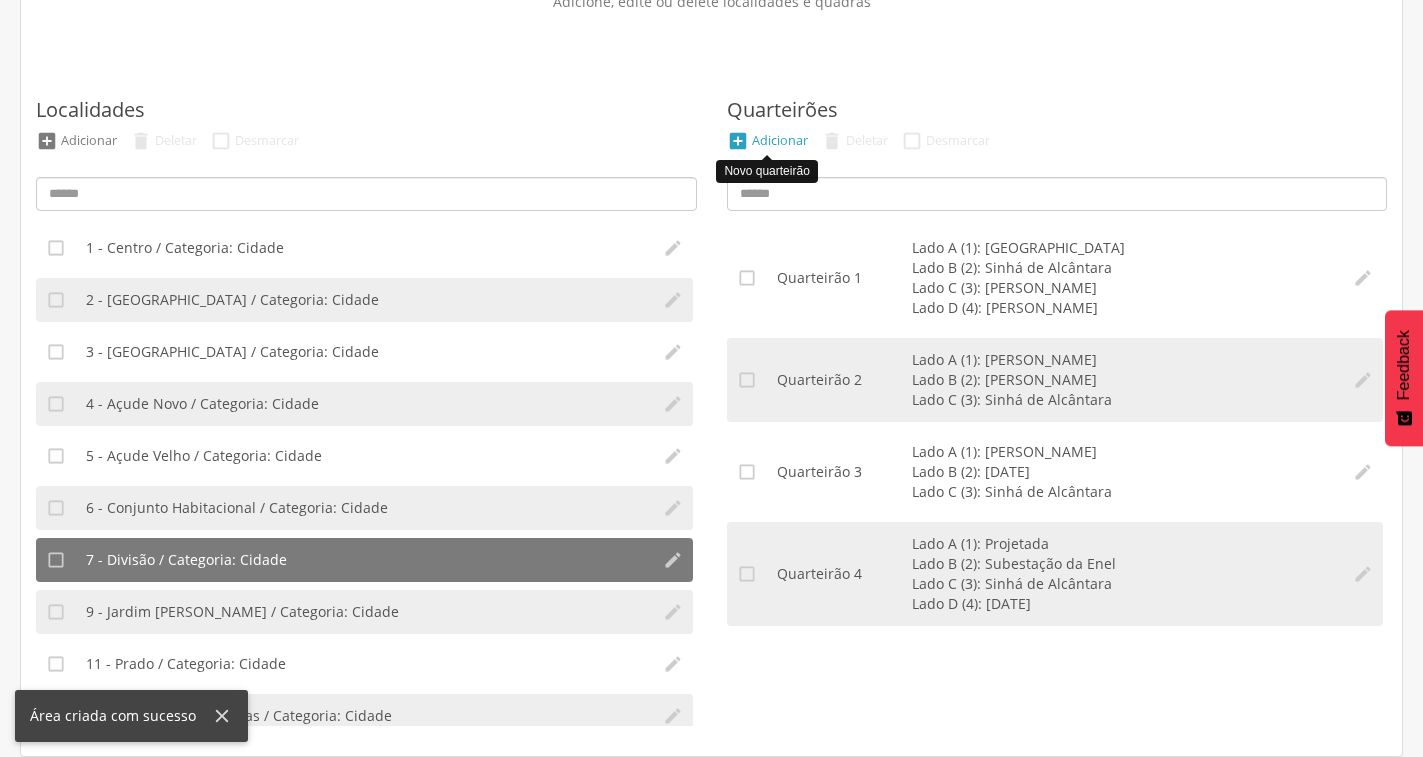 click on "" at bounding box center (738, 141) 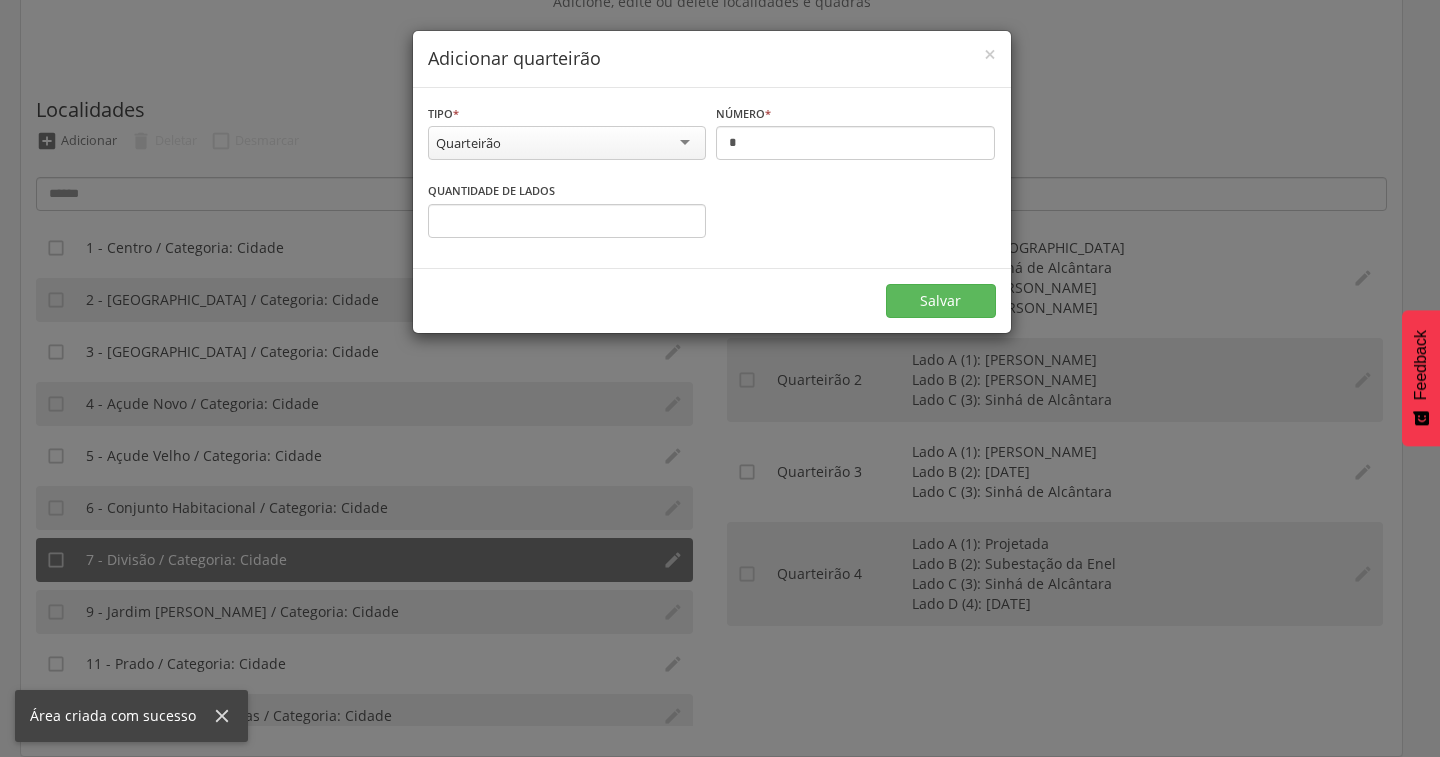 scroll, scrollTop: 0, scrollLeft: 0, axis: both 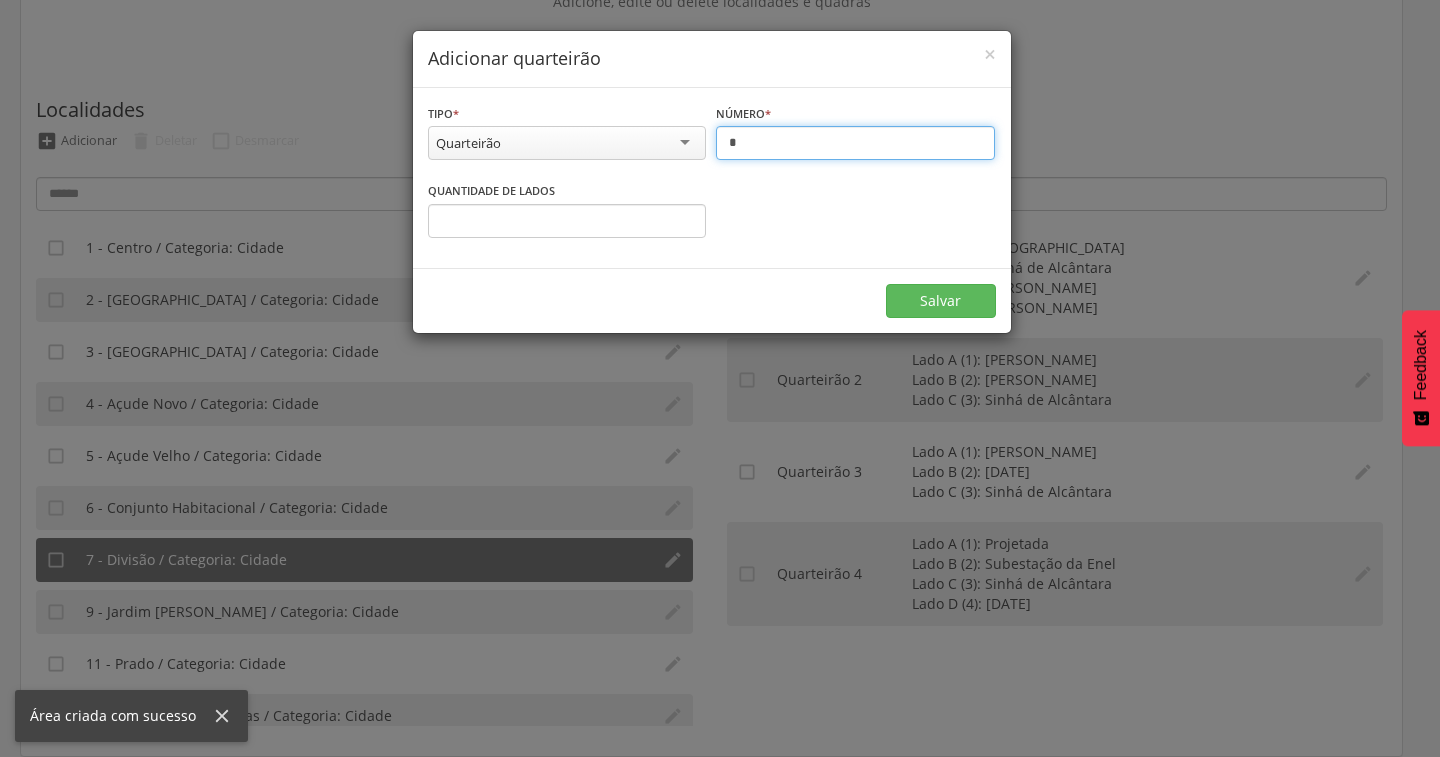 click on "*" at bounding box center [855, 143] 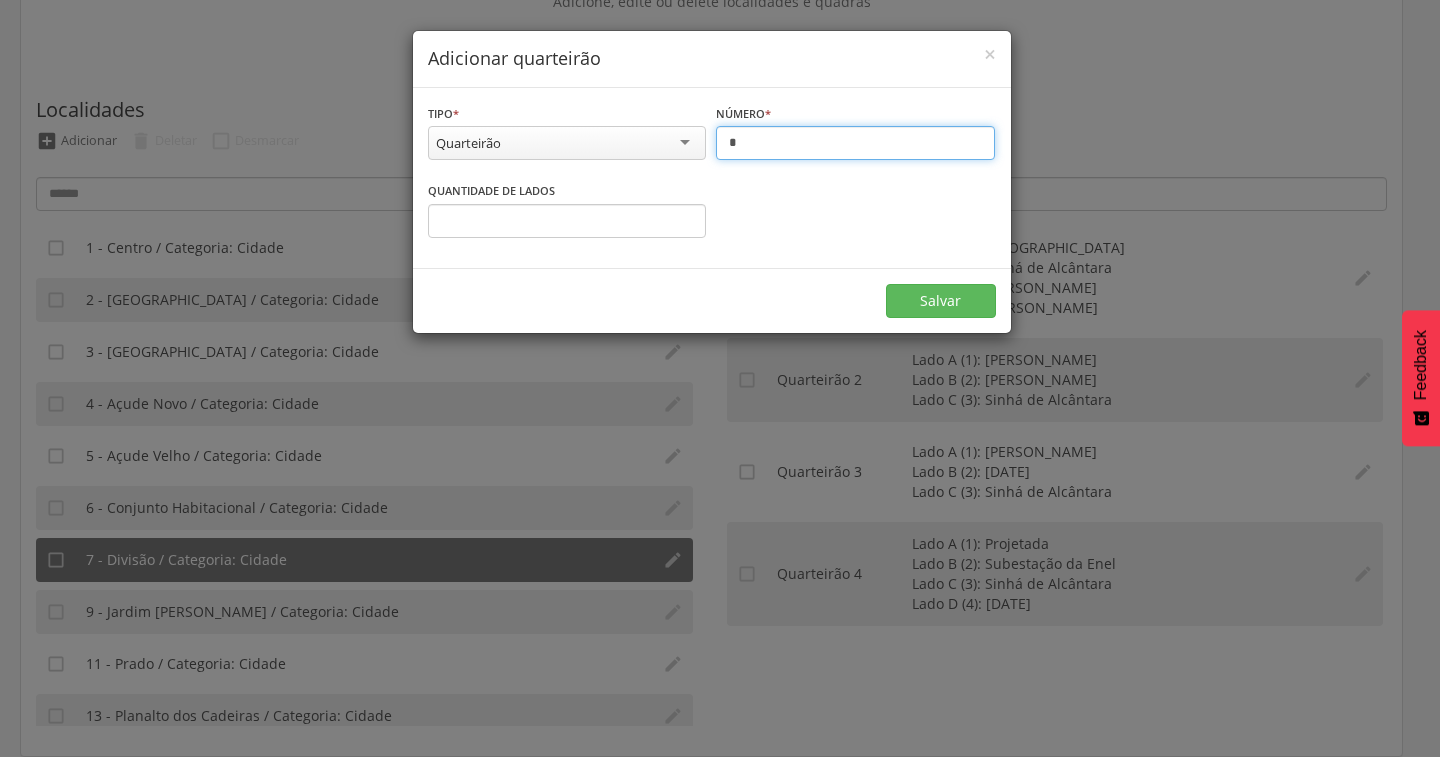 type on "*" 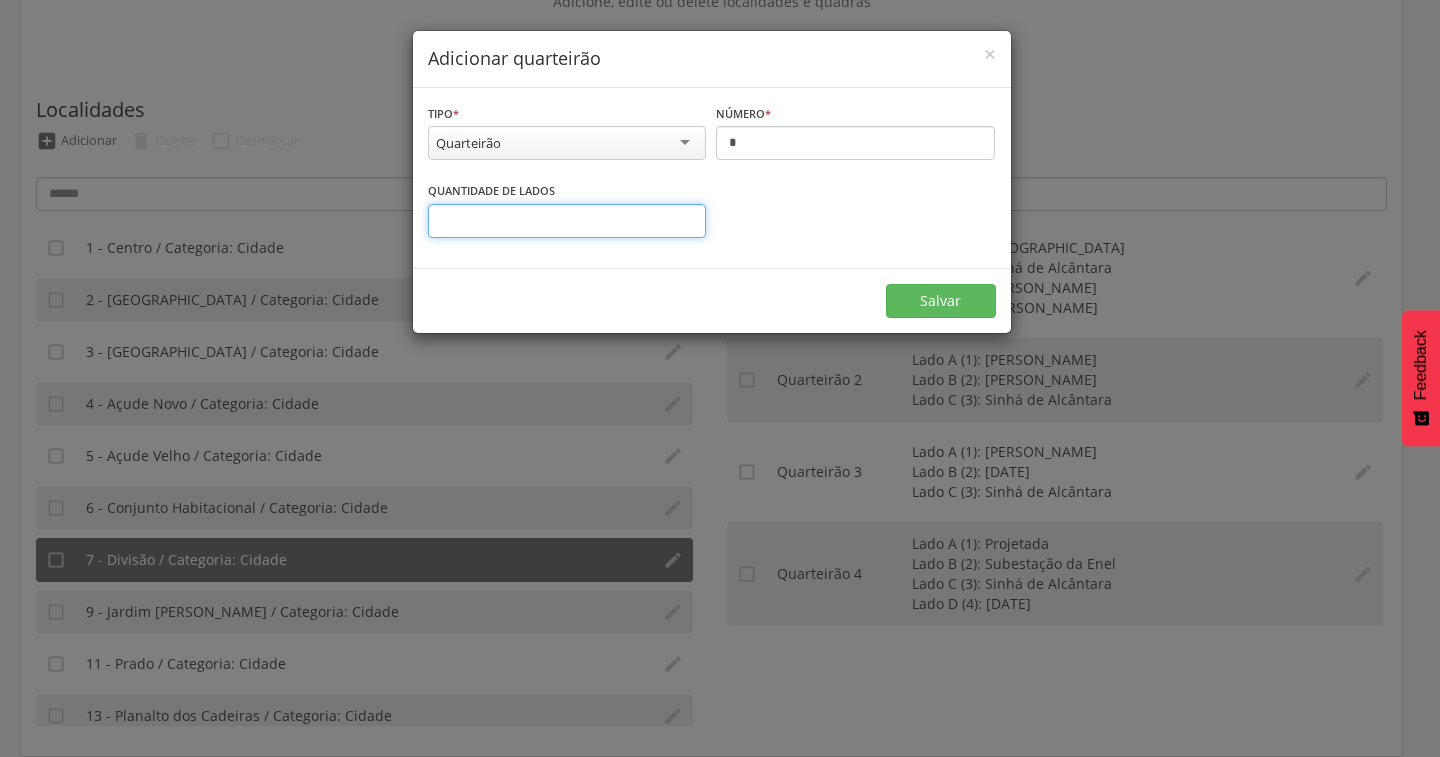 click on "*" at bounding box center (567, 221) 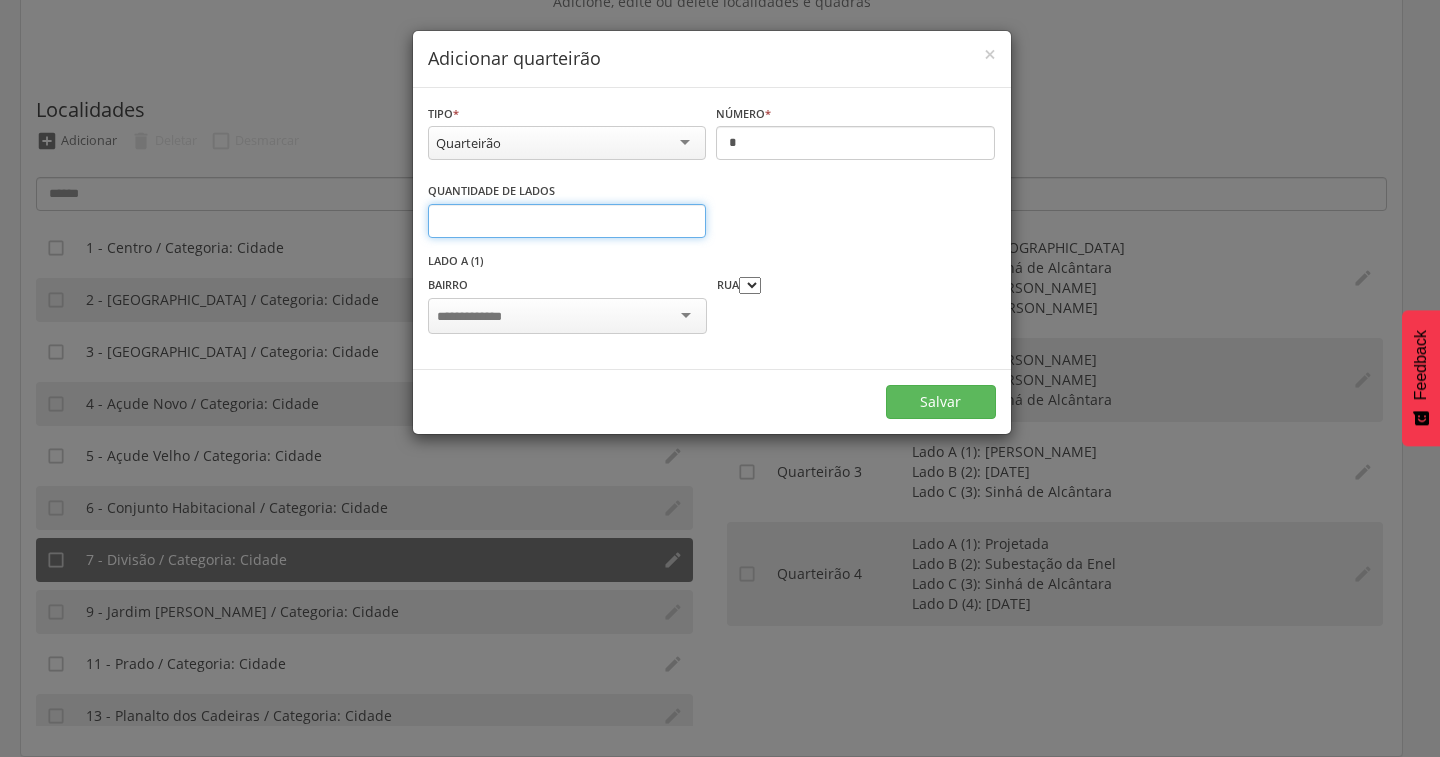 click on "*" at bounding box center (567, 221) 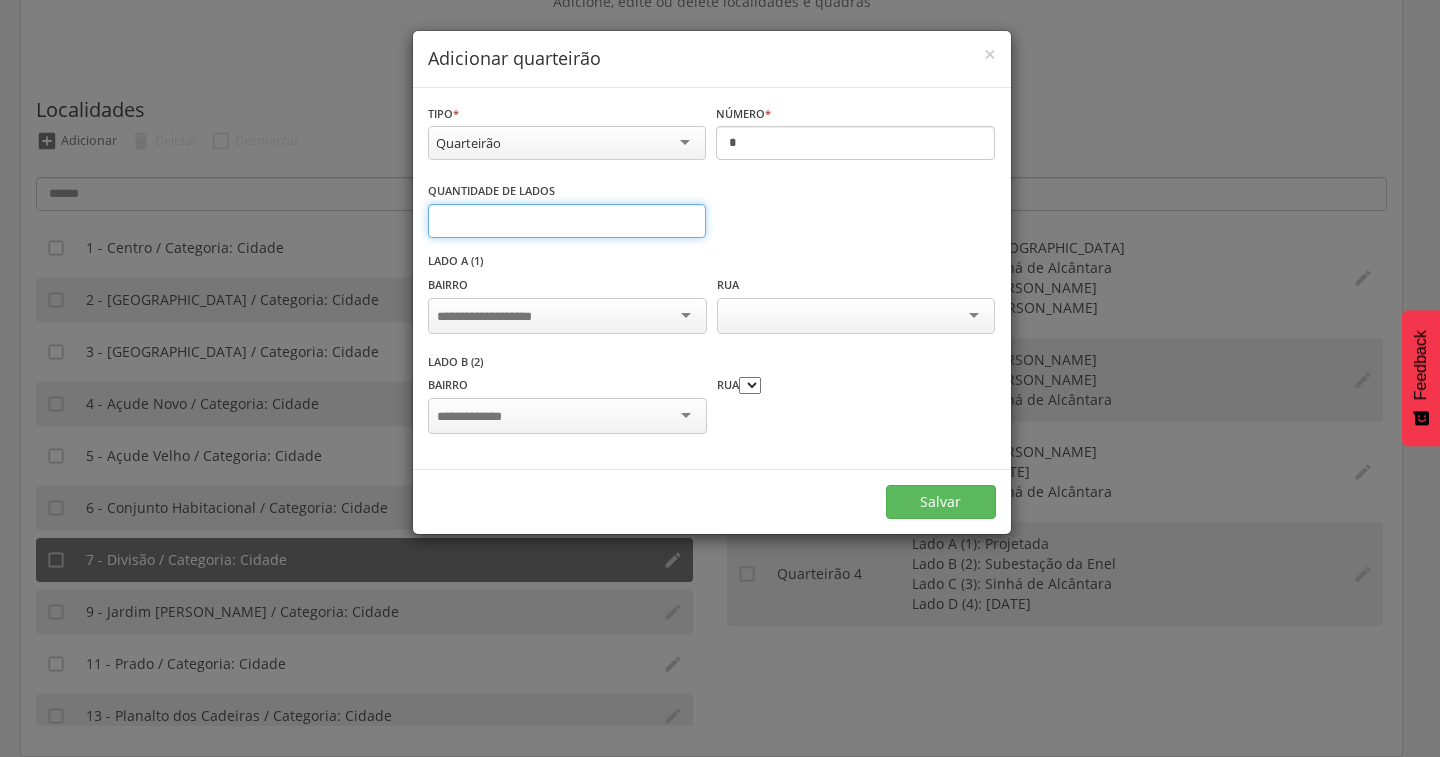 click on "*" at bounding box center [567, 221] 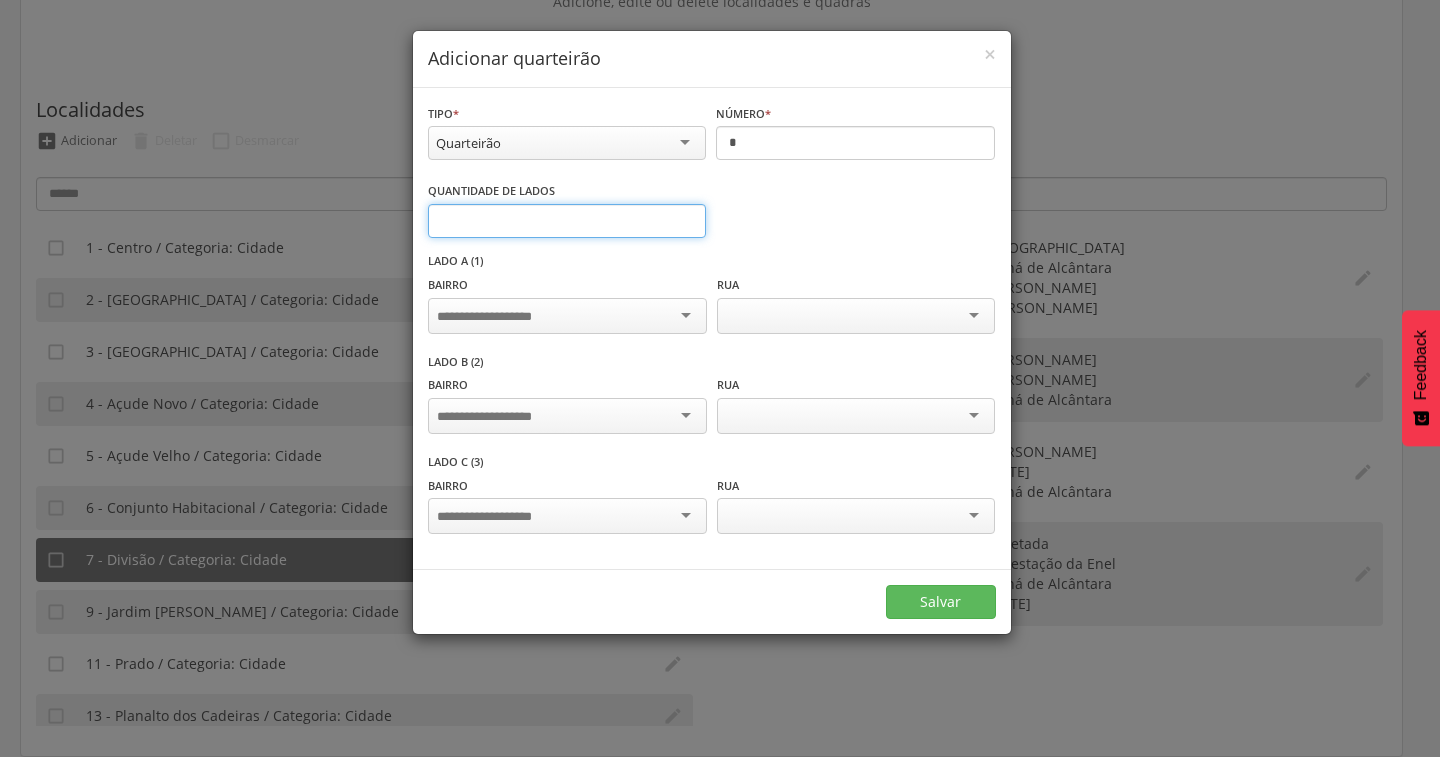 type on "*" 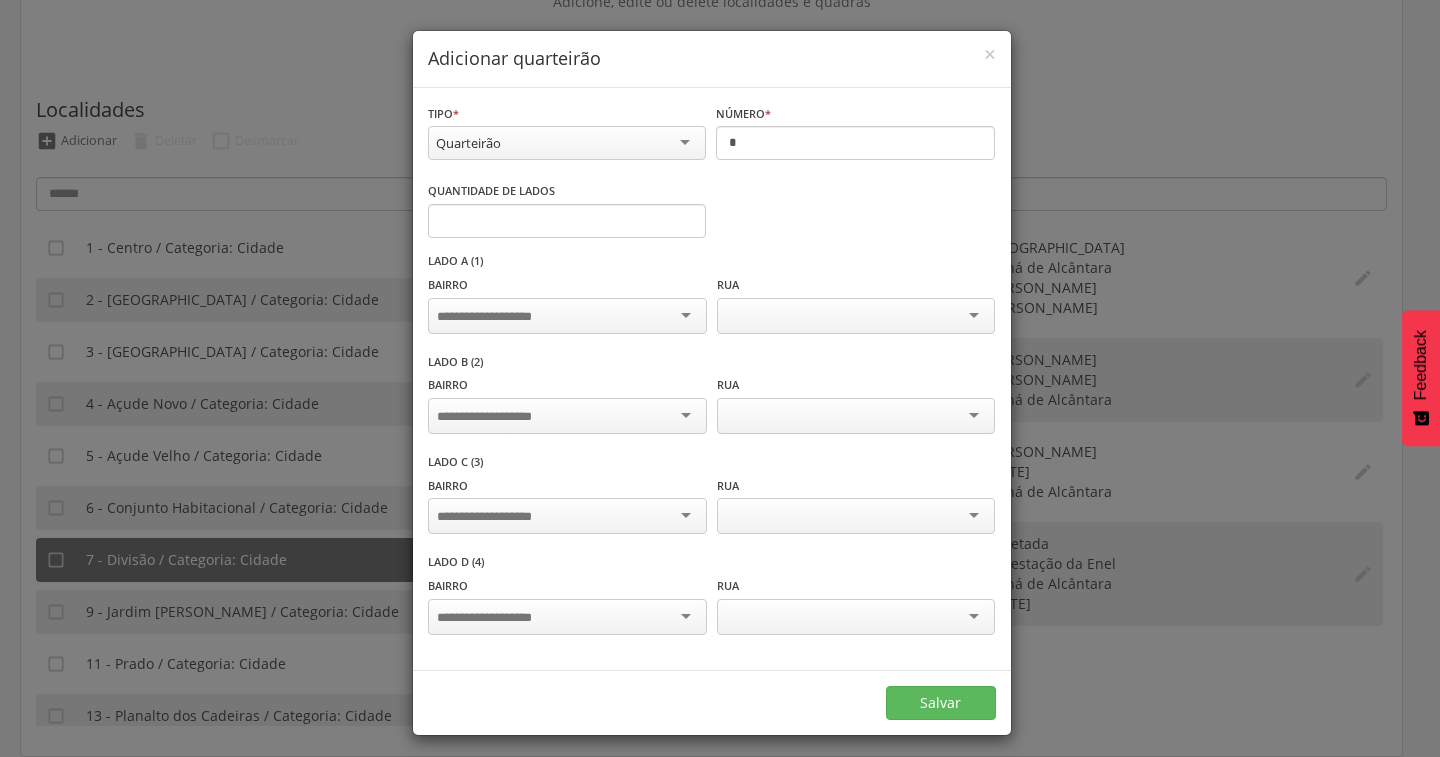 click at bounding box center [567, 316] 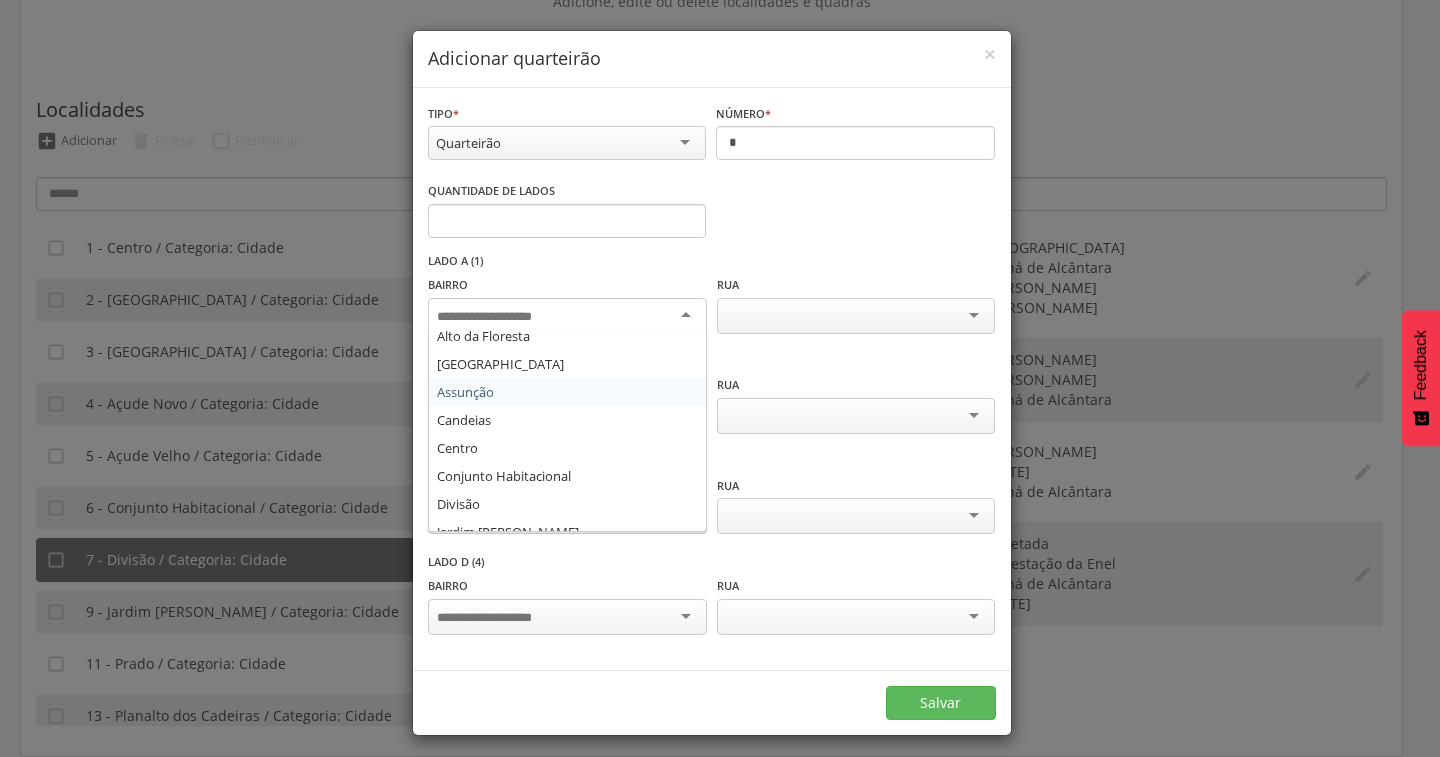 scroll, scrollTop: 100, scrollLeft: 0, axis: vertical 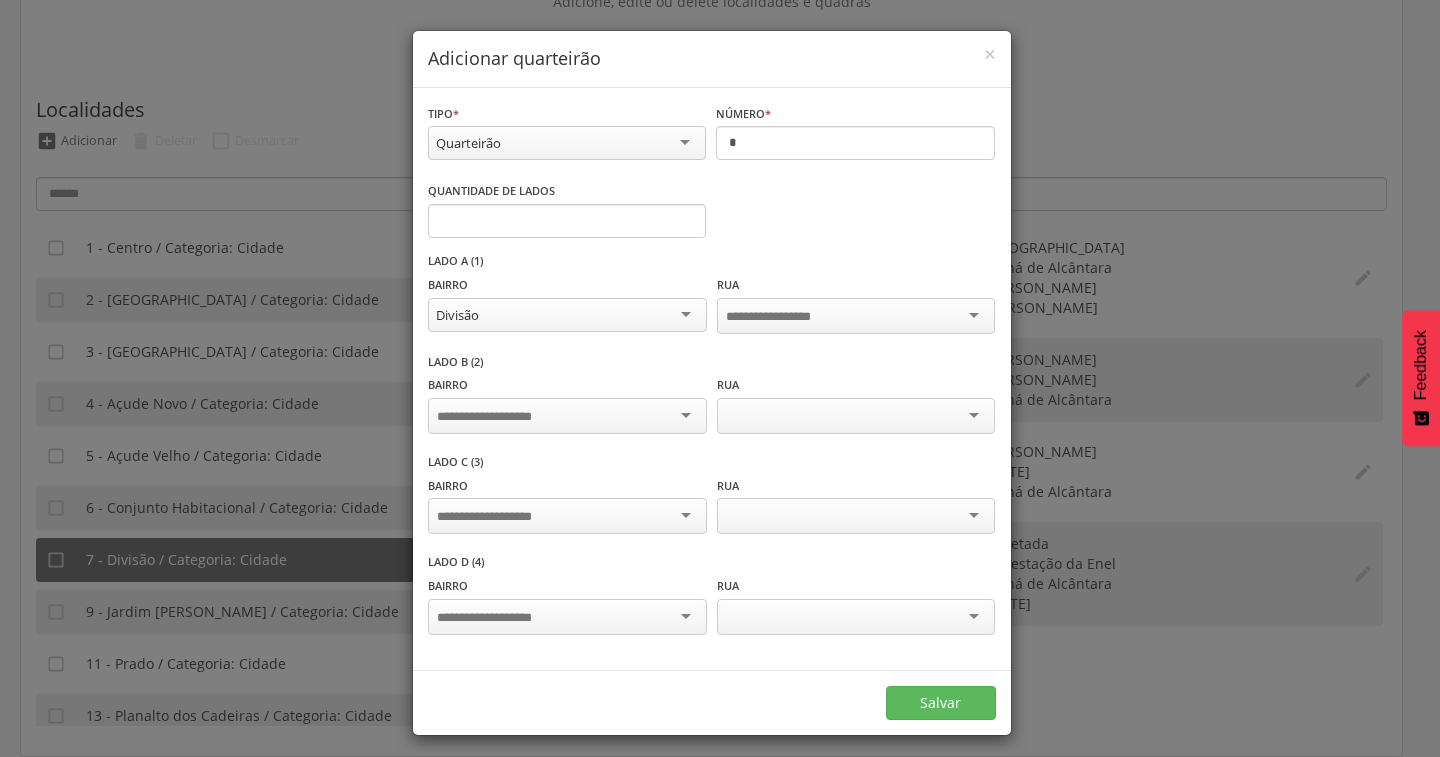 click at bounding box center [499, 417] 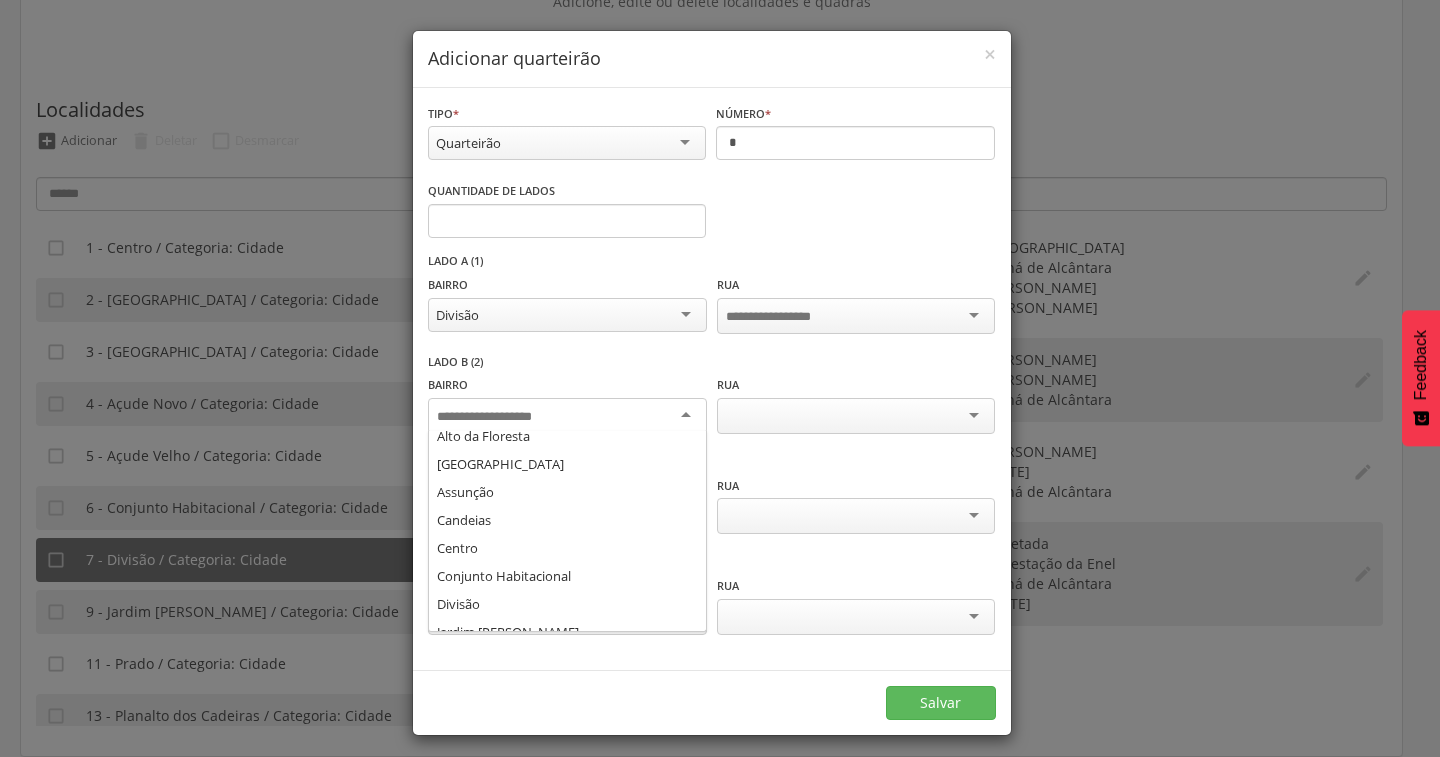 scroll, scrollTop: 100, scrollLeft: 0, axis: vertical 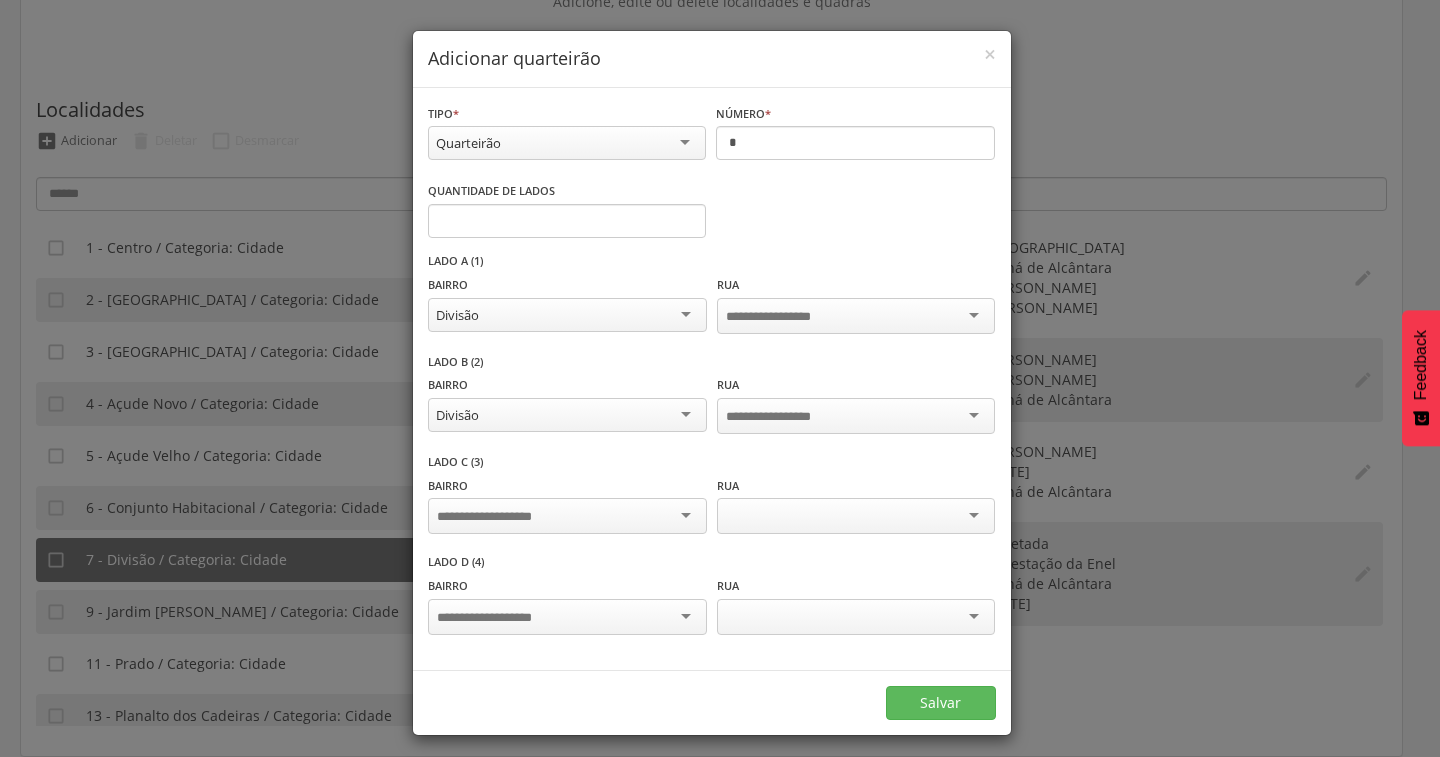 click at bounding box center [499, 517] 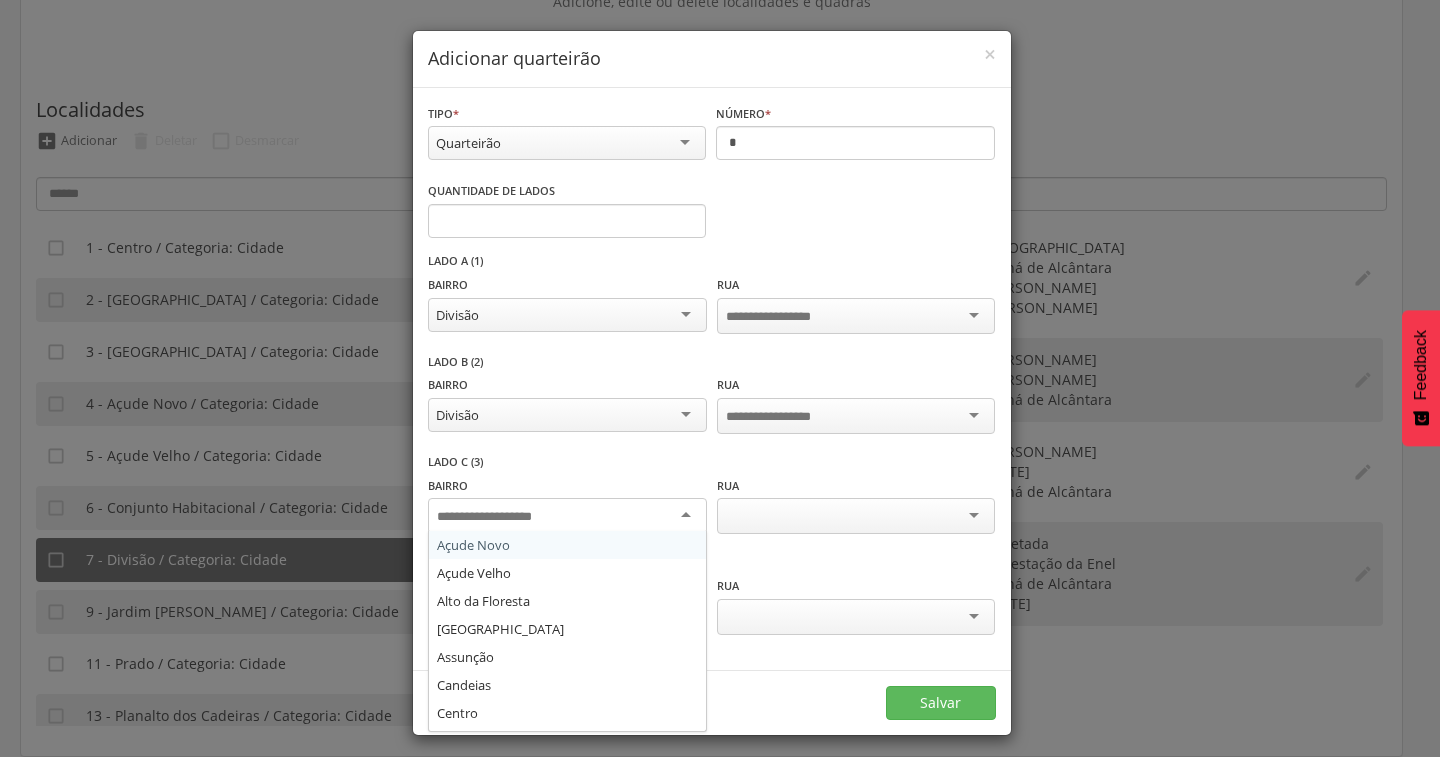 scroll, scrollTop: 1, scrollLeft: 0, axis: vertical 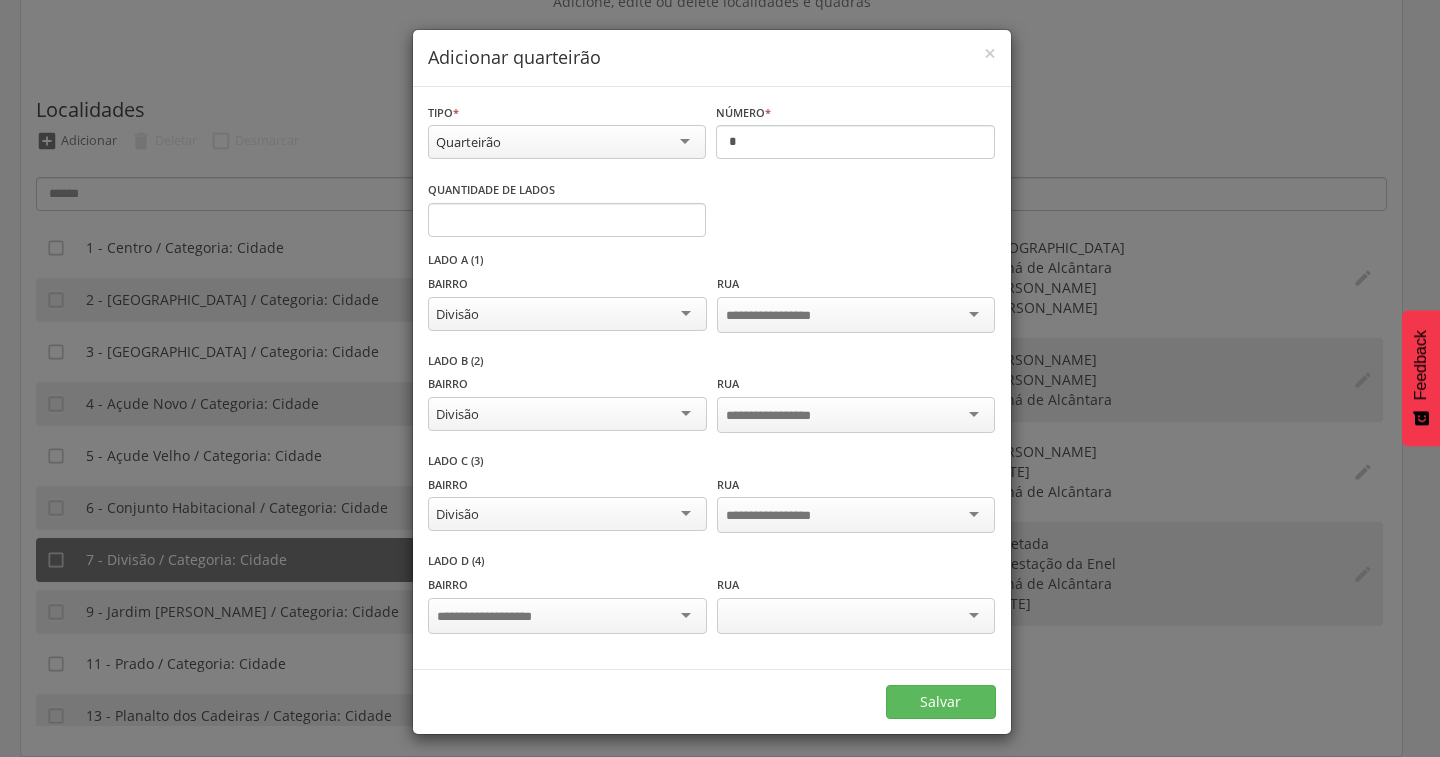 click at bounding box center (567, 618) 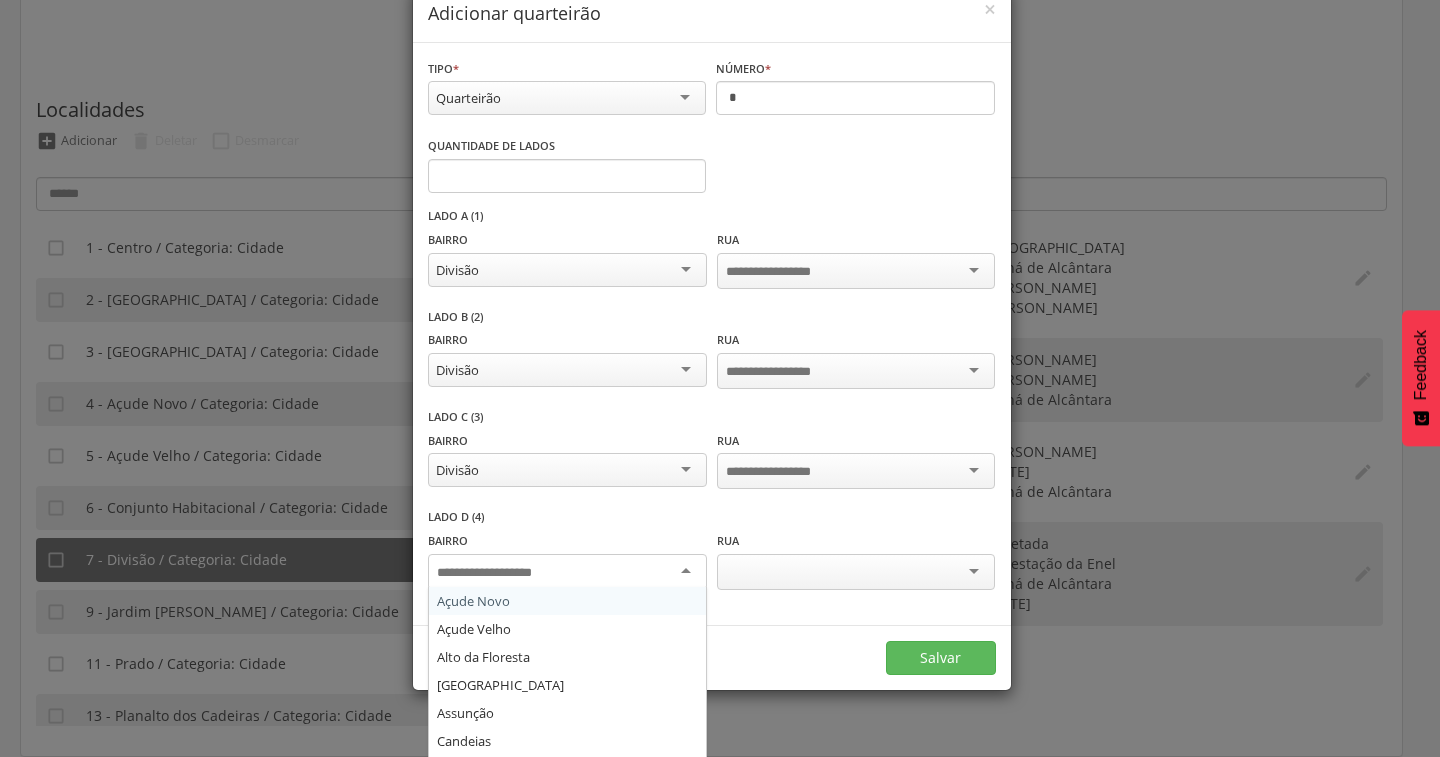 scroll, scrollTop: 70, scrollLeft: 0, axis: vertical 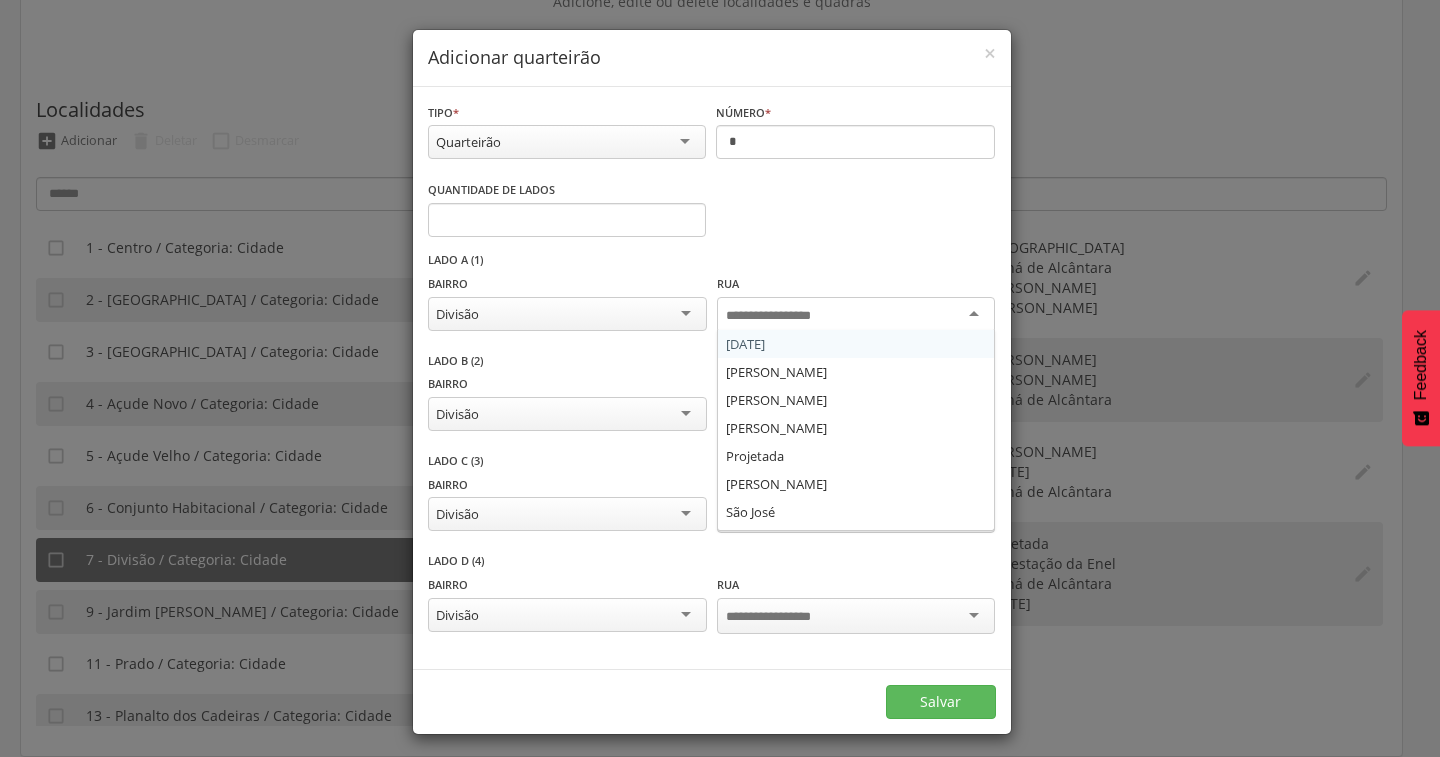 click at bounding box center [784, 316] 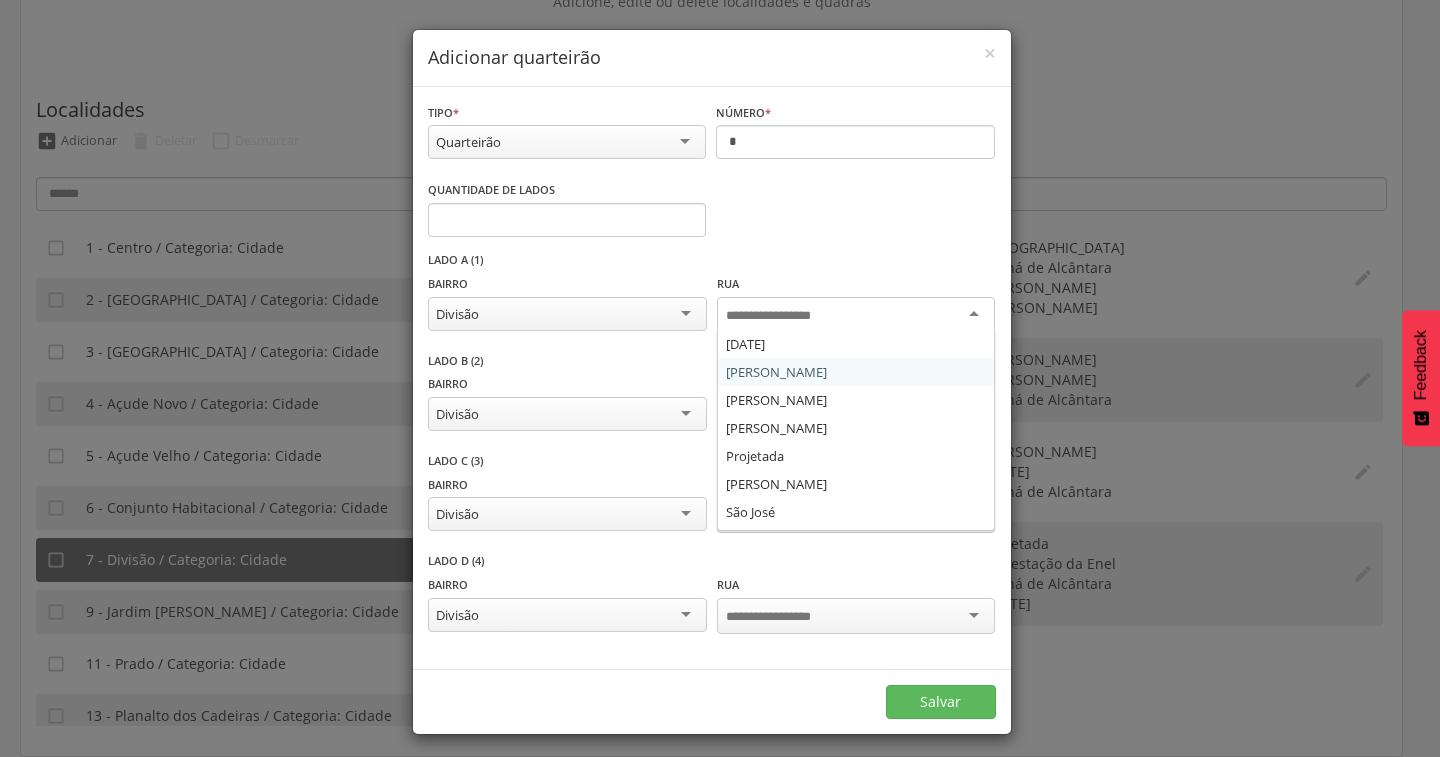 scroll, scrollTop: 52, scrollLeft: 0, axis: vertical 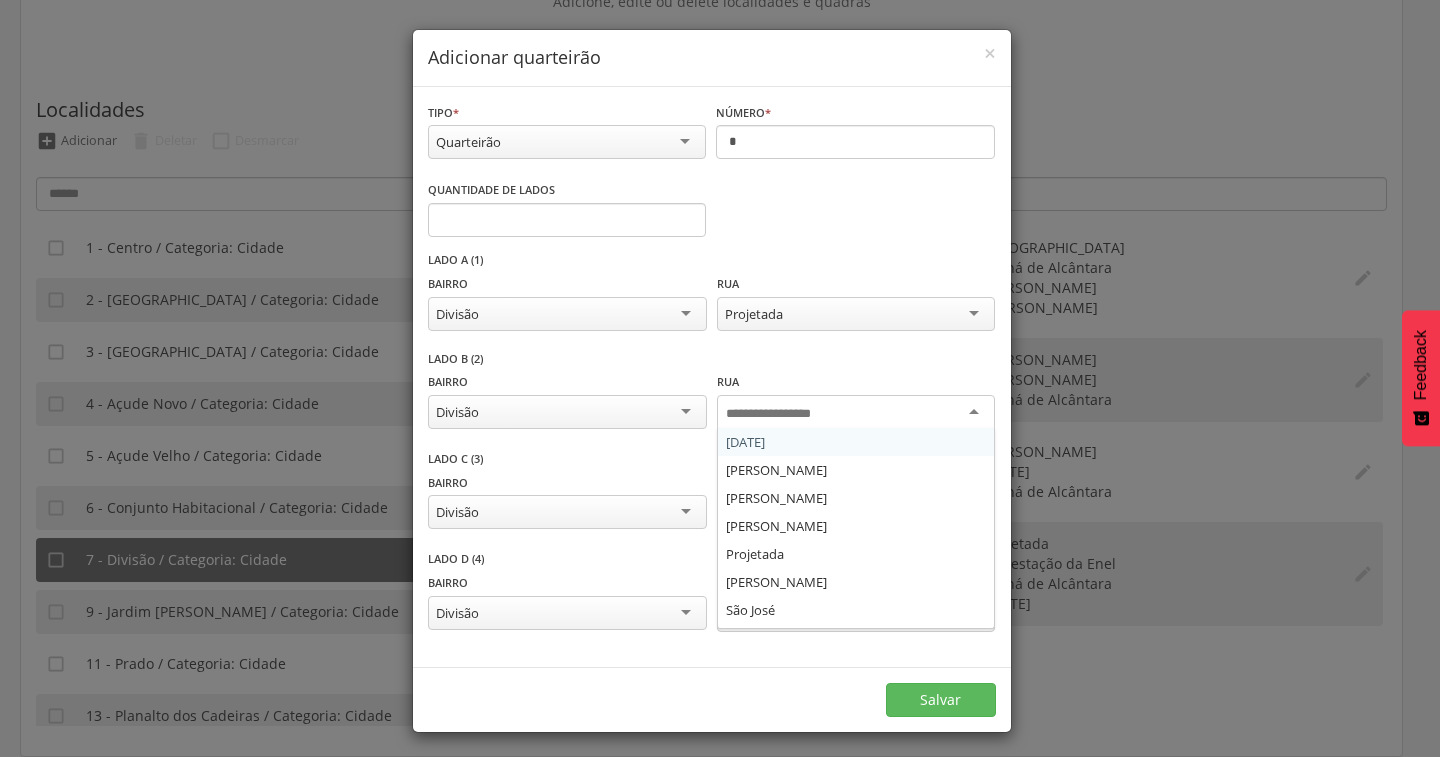 click at bounding box center [784, 414] 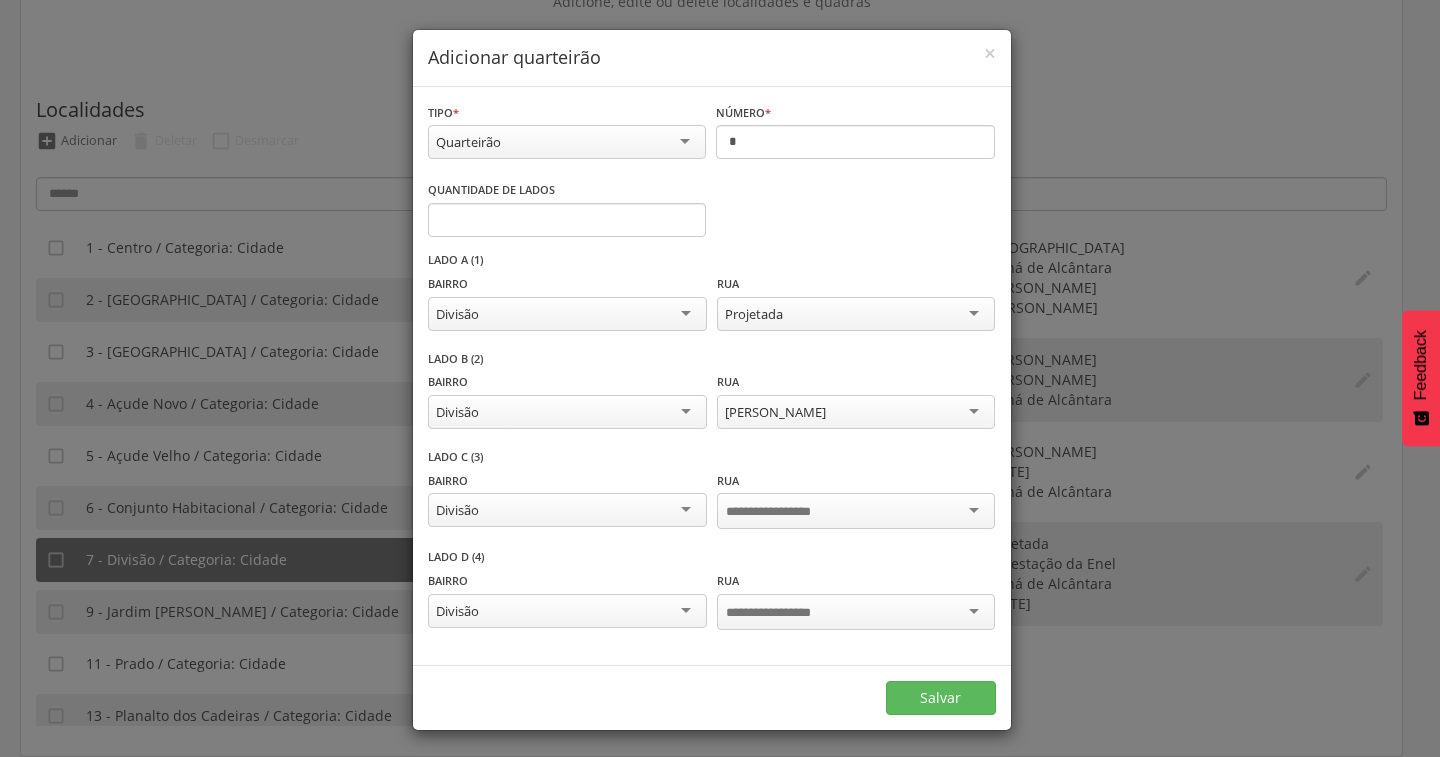 click at bounding box center (856, 511) 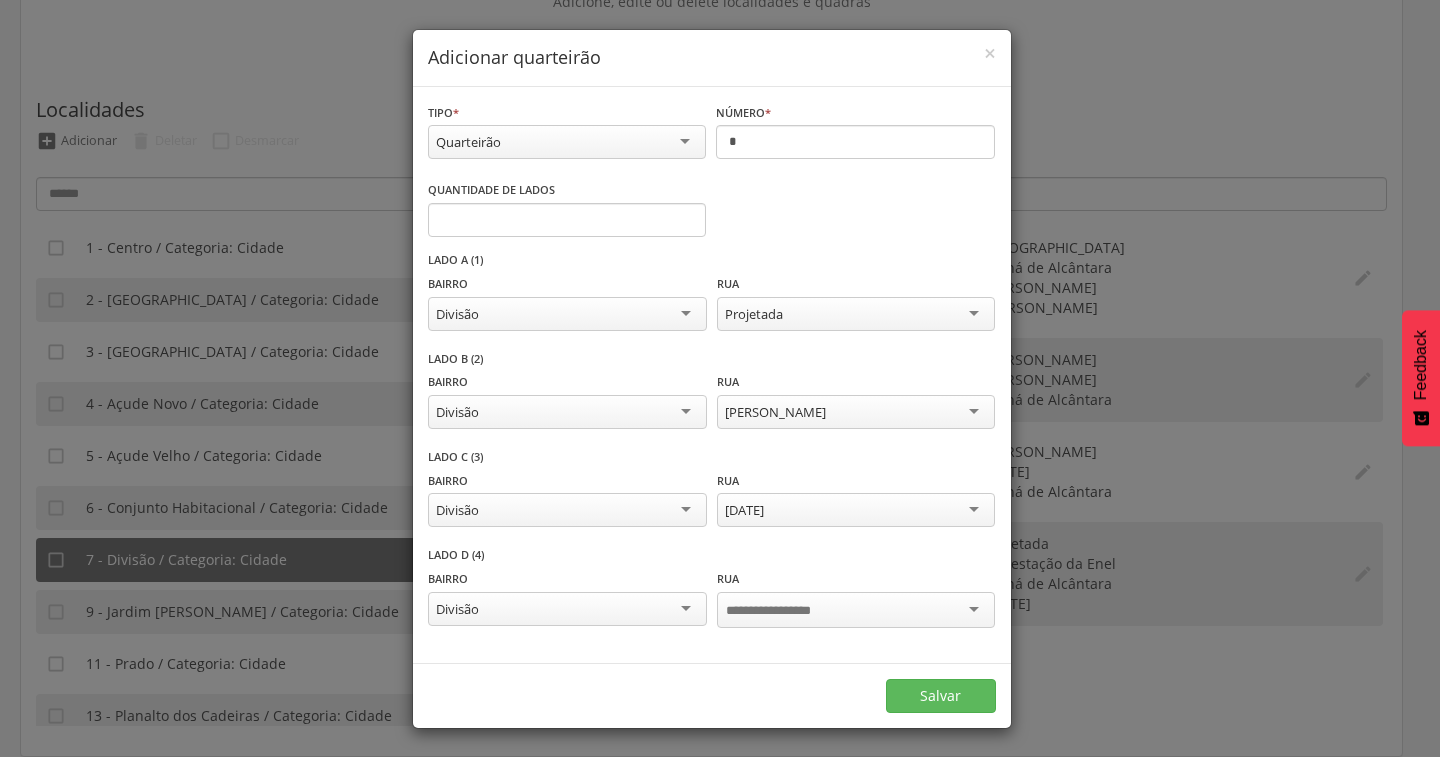 click at bounding box center (784, 611) 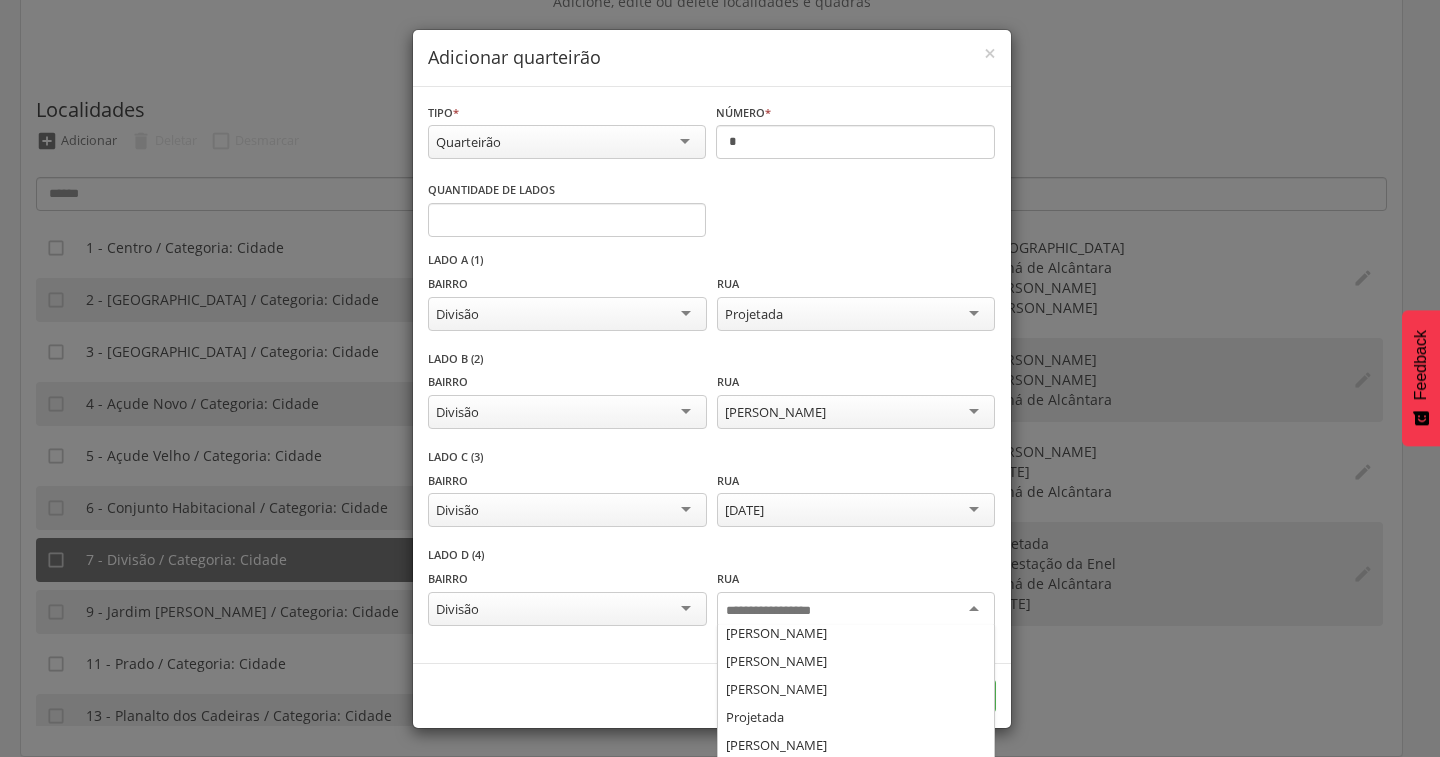scroll, scrollTop: 52, scrollLeft: 0, axis: vertical 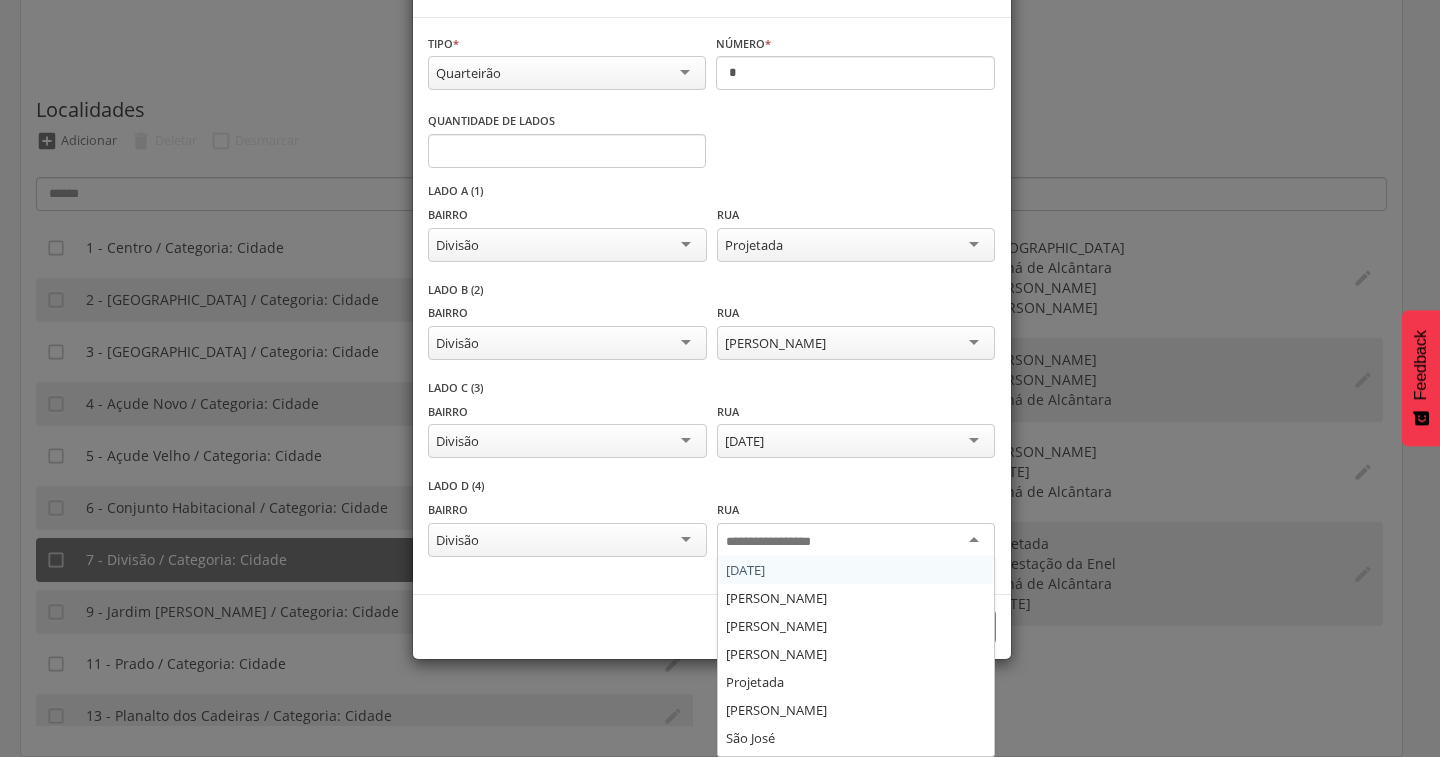 click on "**********" at bounding box center [712, 381] 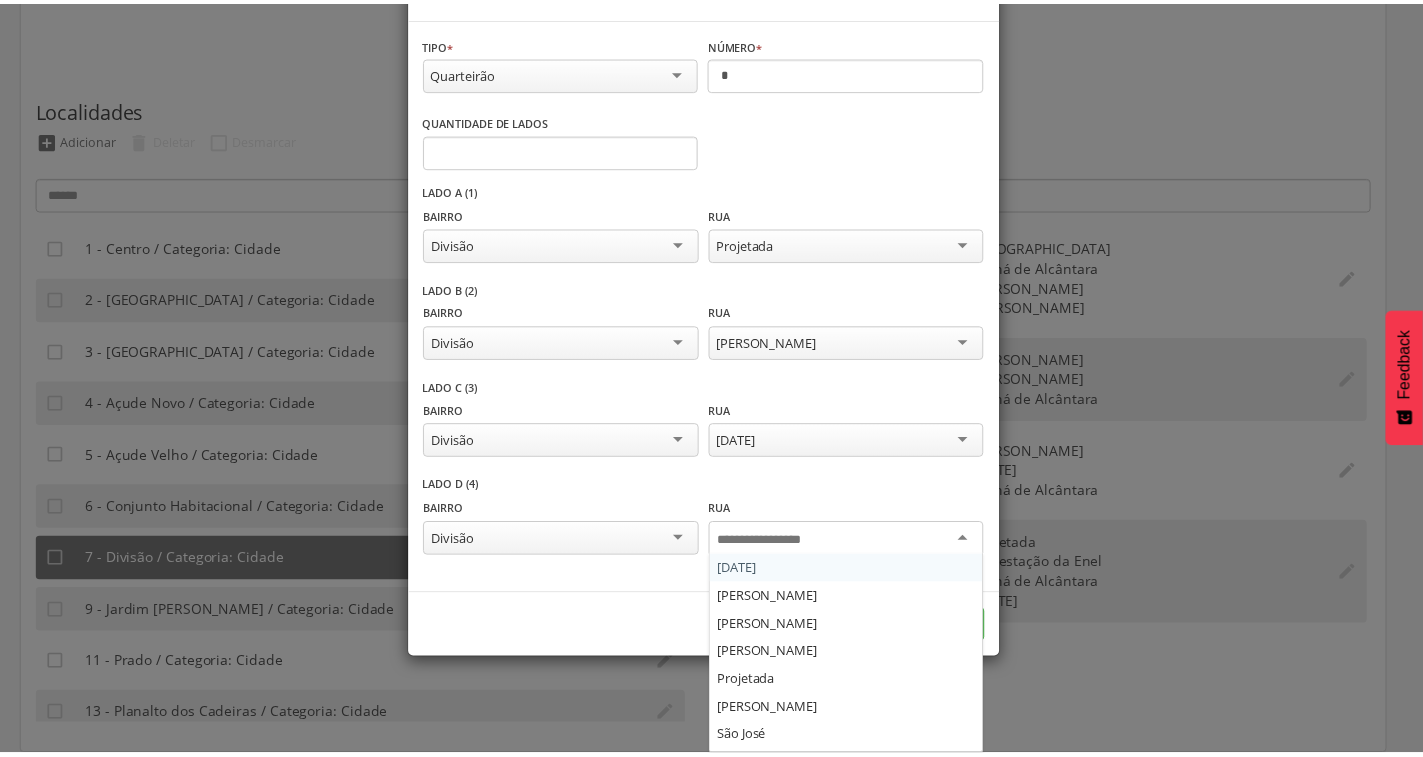 scroll, scrollTop: 1, scrollLeft: 0, axis: vertical 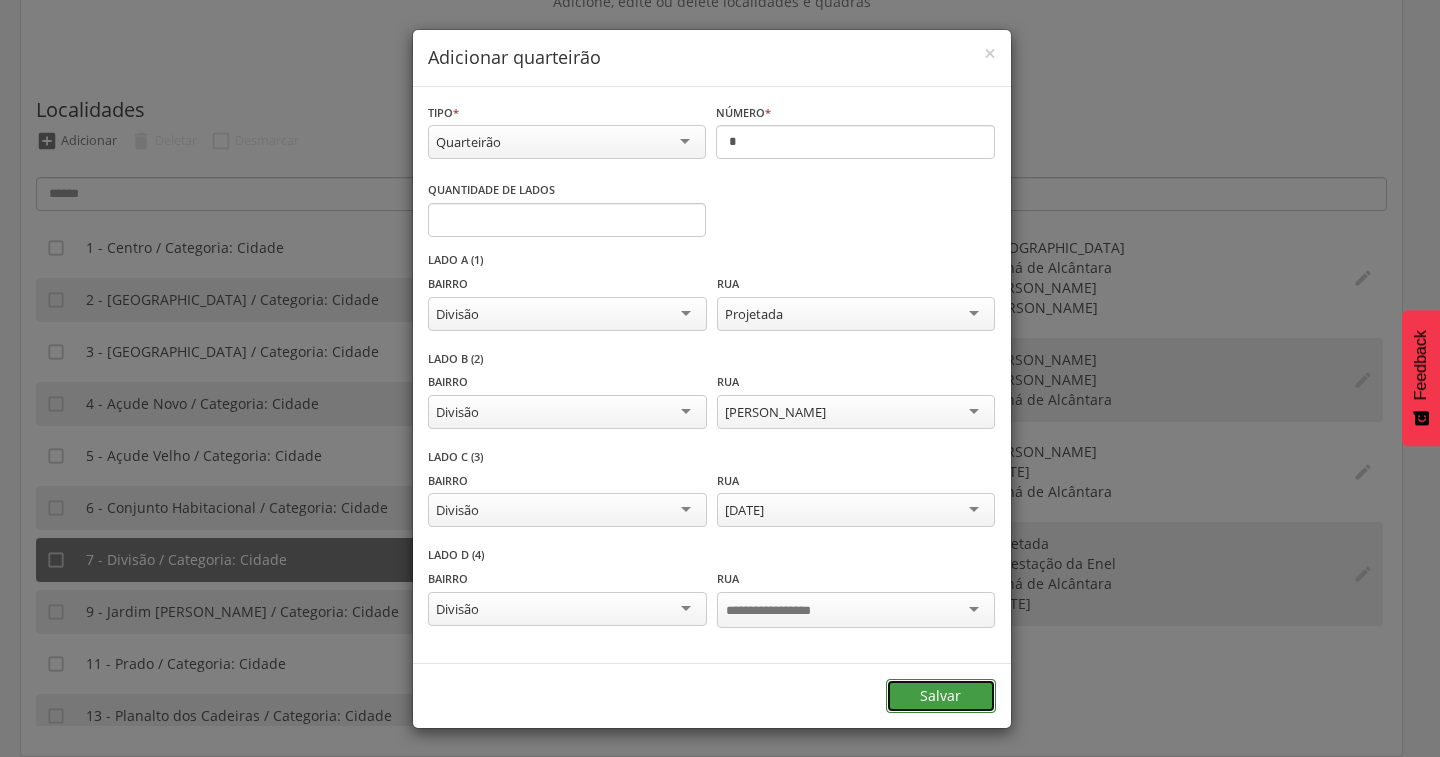click on "Salvar" at bounding box center (941, 696) 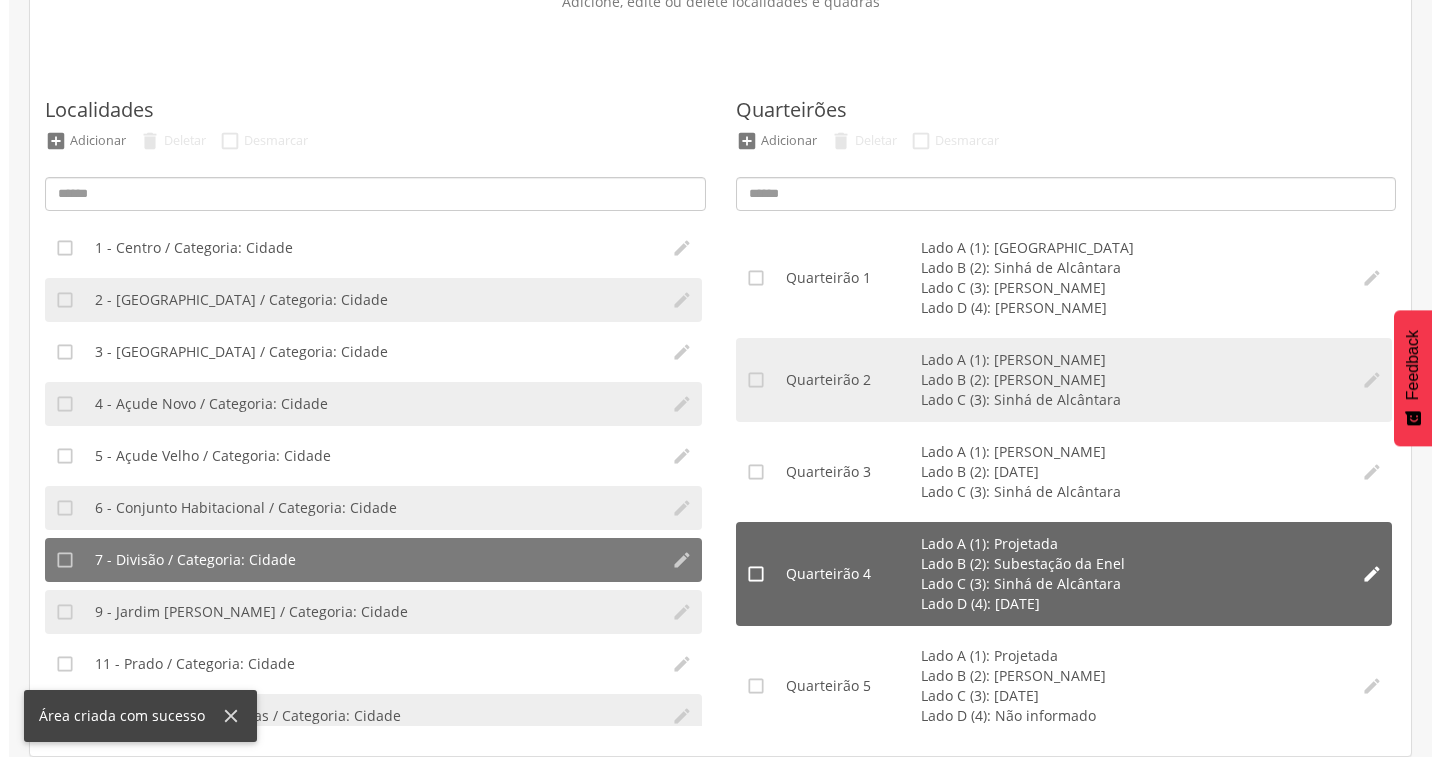 scroll, scrollTop: 20, scrollLeft: 0, axis: vertical 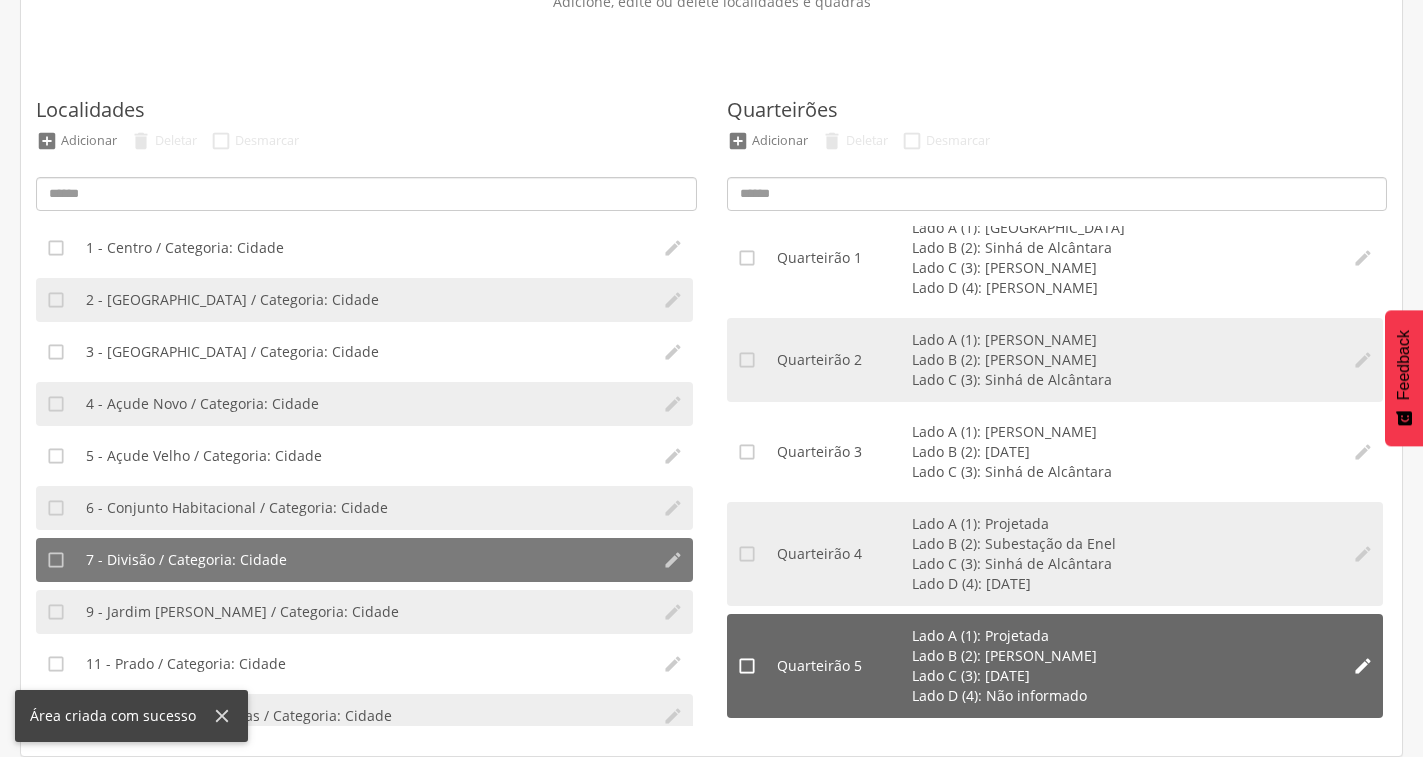 click on "" at bounding box center [1363, 666] 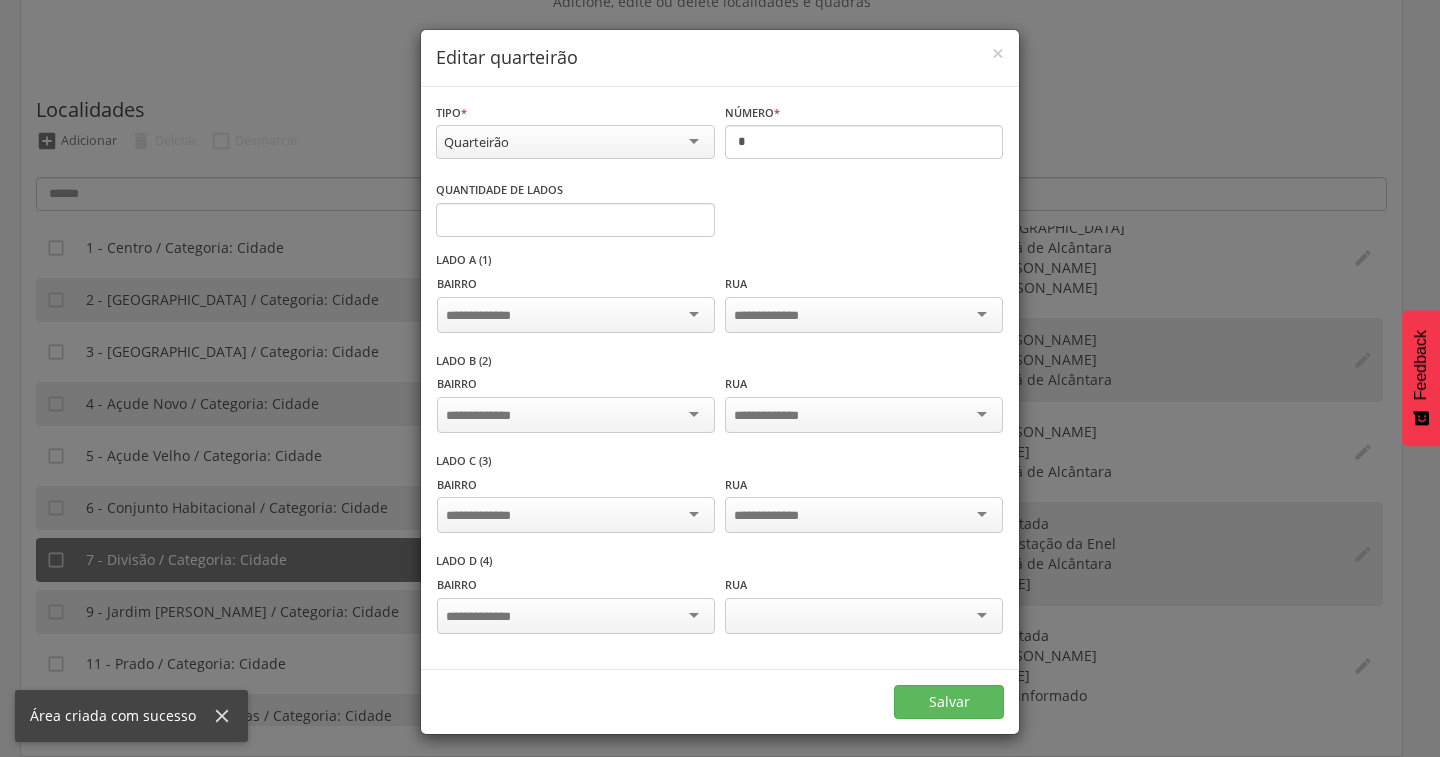 scroll, scrollTop: 0, scrollLeft: 0, axis: both 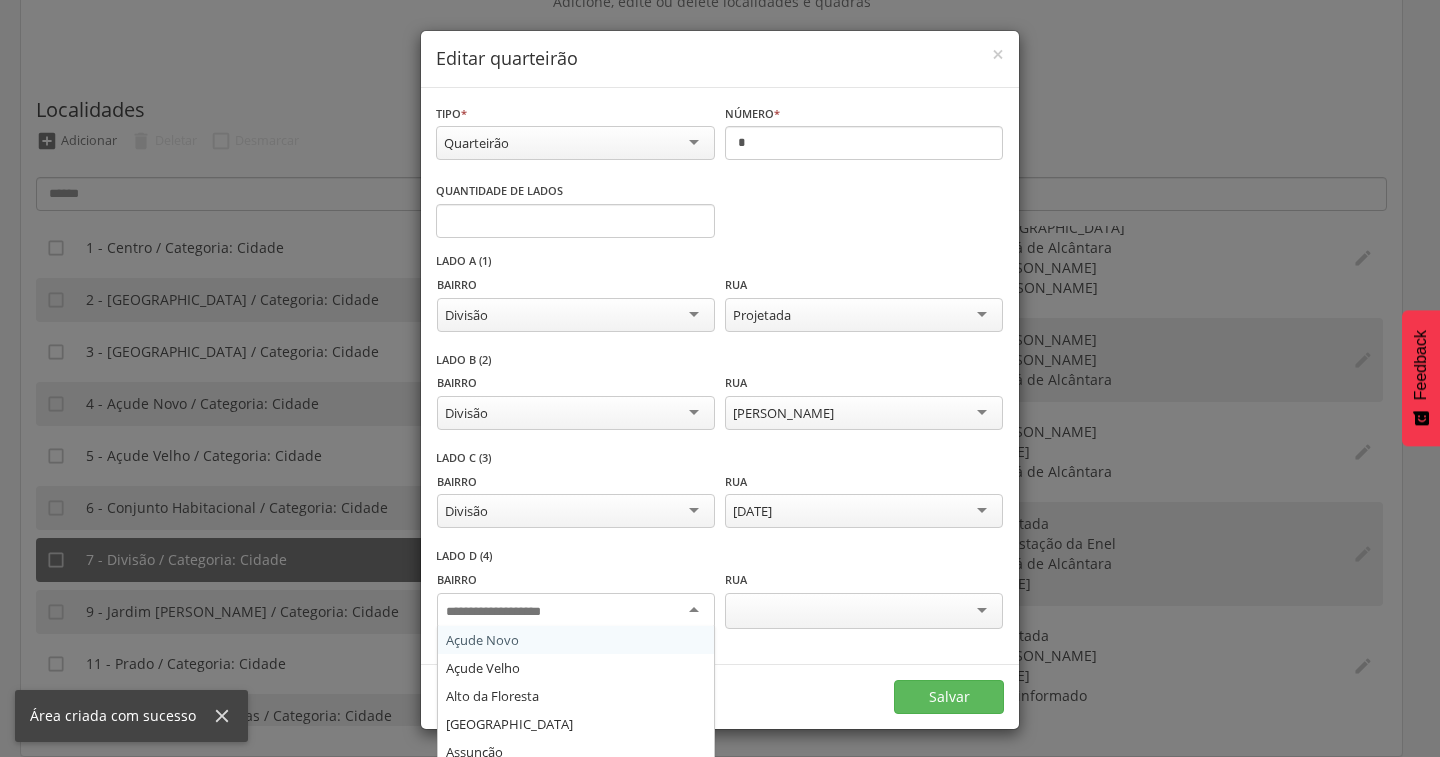 click at bounding box center [576, 611] 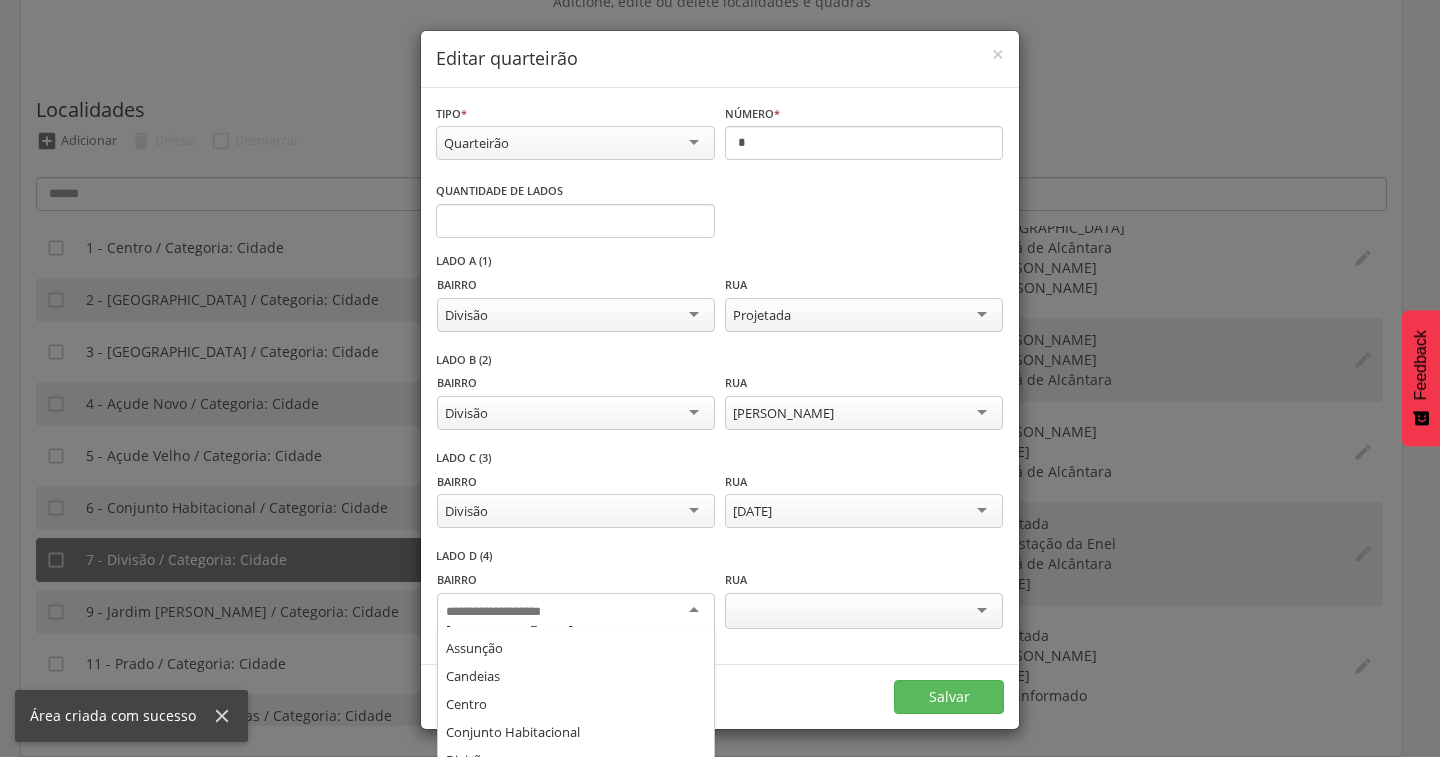 scroll, scrollTop: 164, scrollLeft: 0, axis: vertical 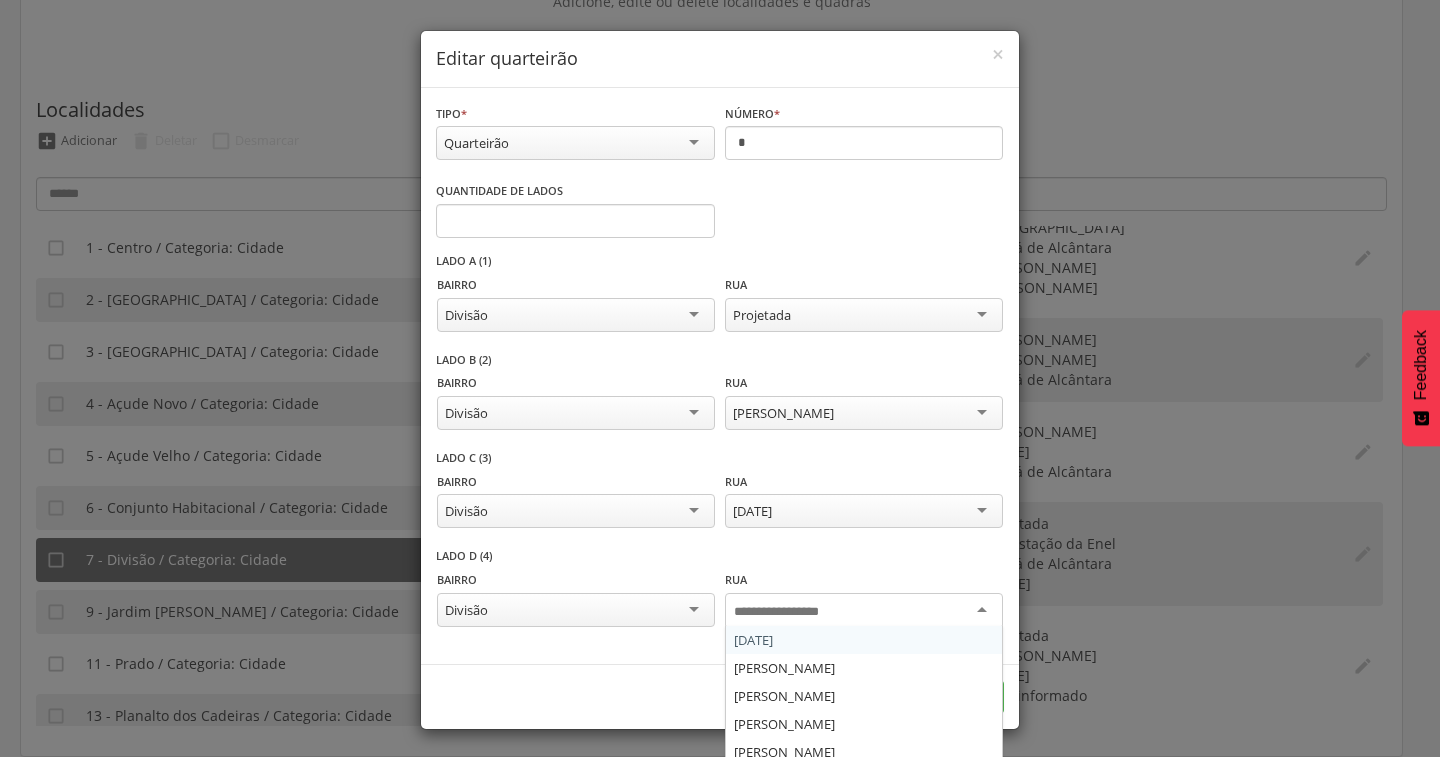 click at bounding box center [792, 612] 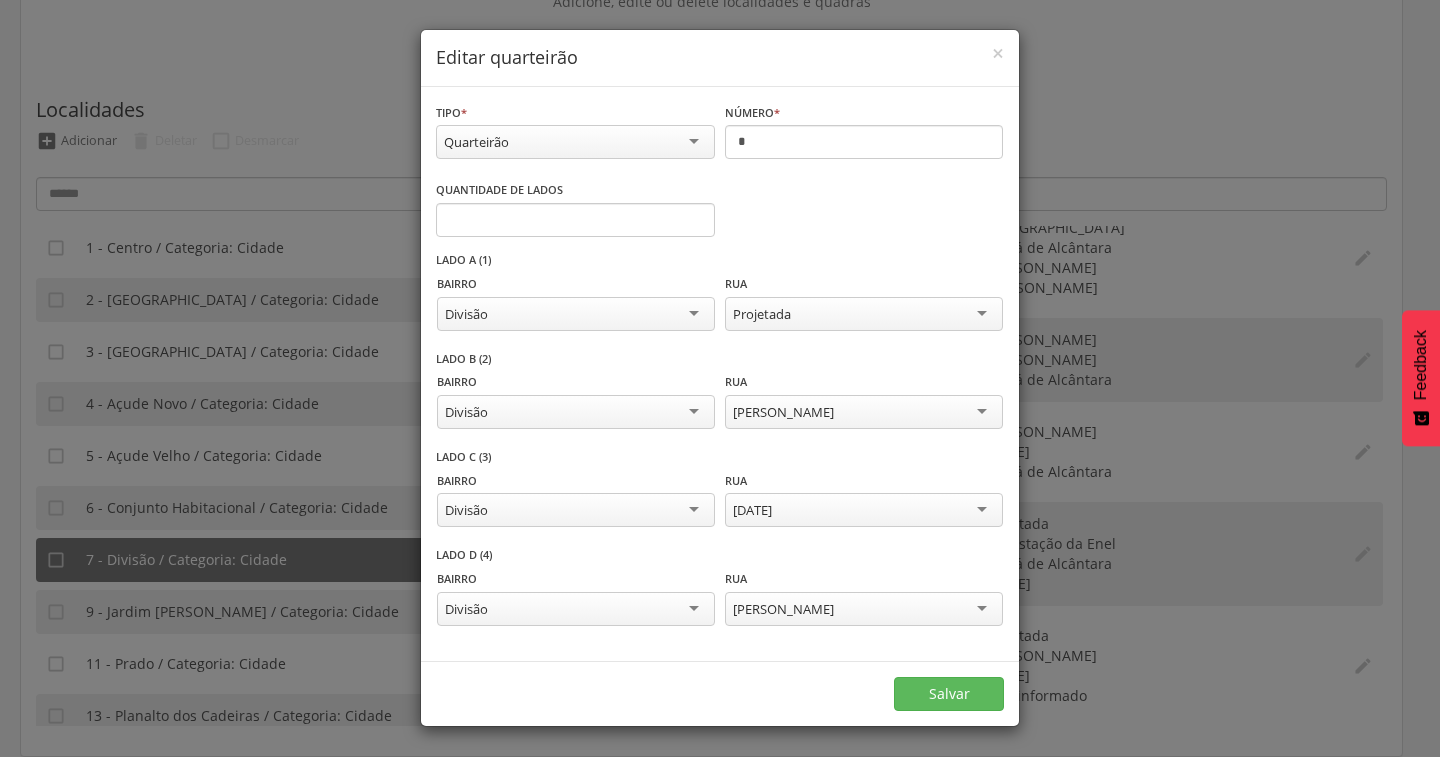 scroll, scrollTop: 1, scrollLeft: 0, axis: vertical 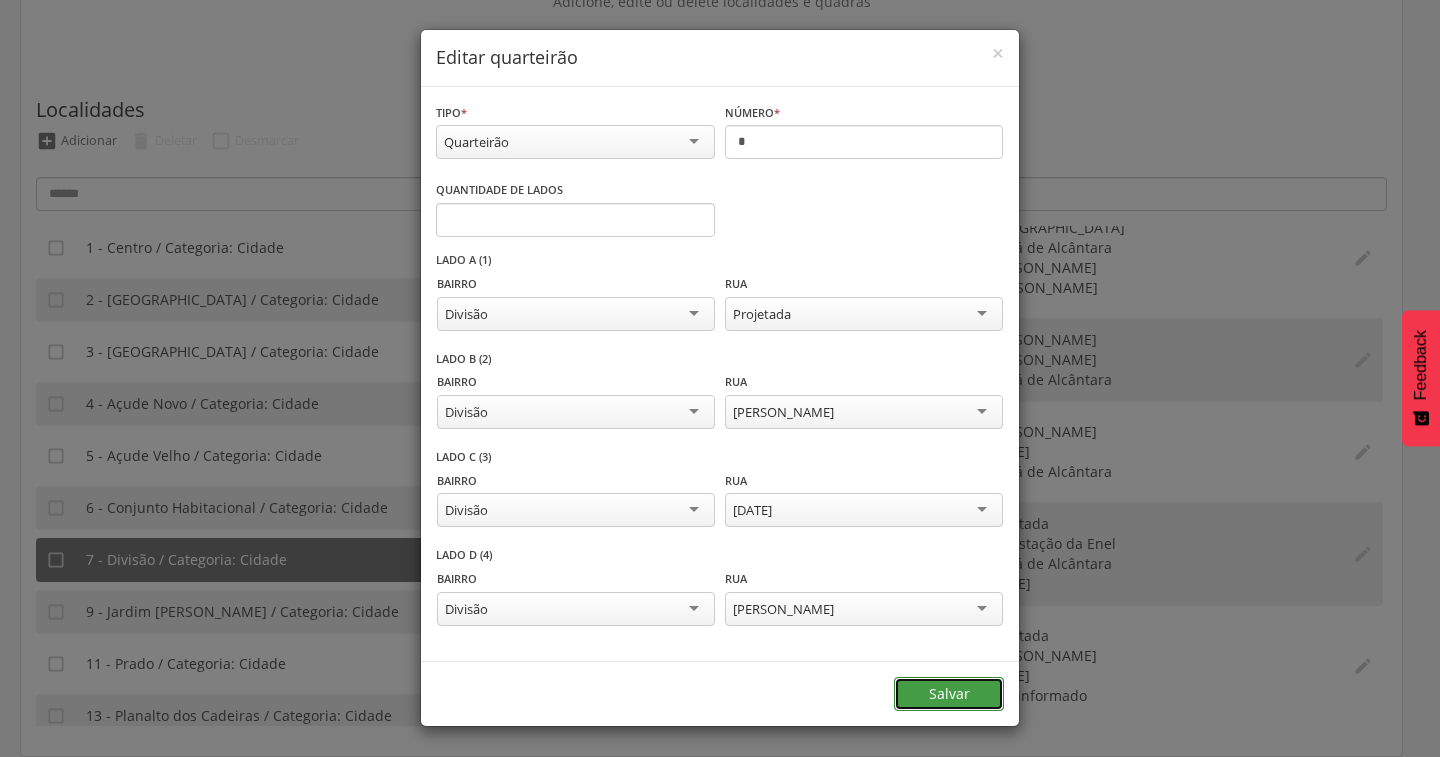 click on "Salvar" at bounding box center (949, 694) 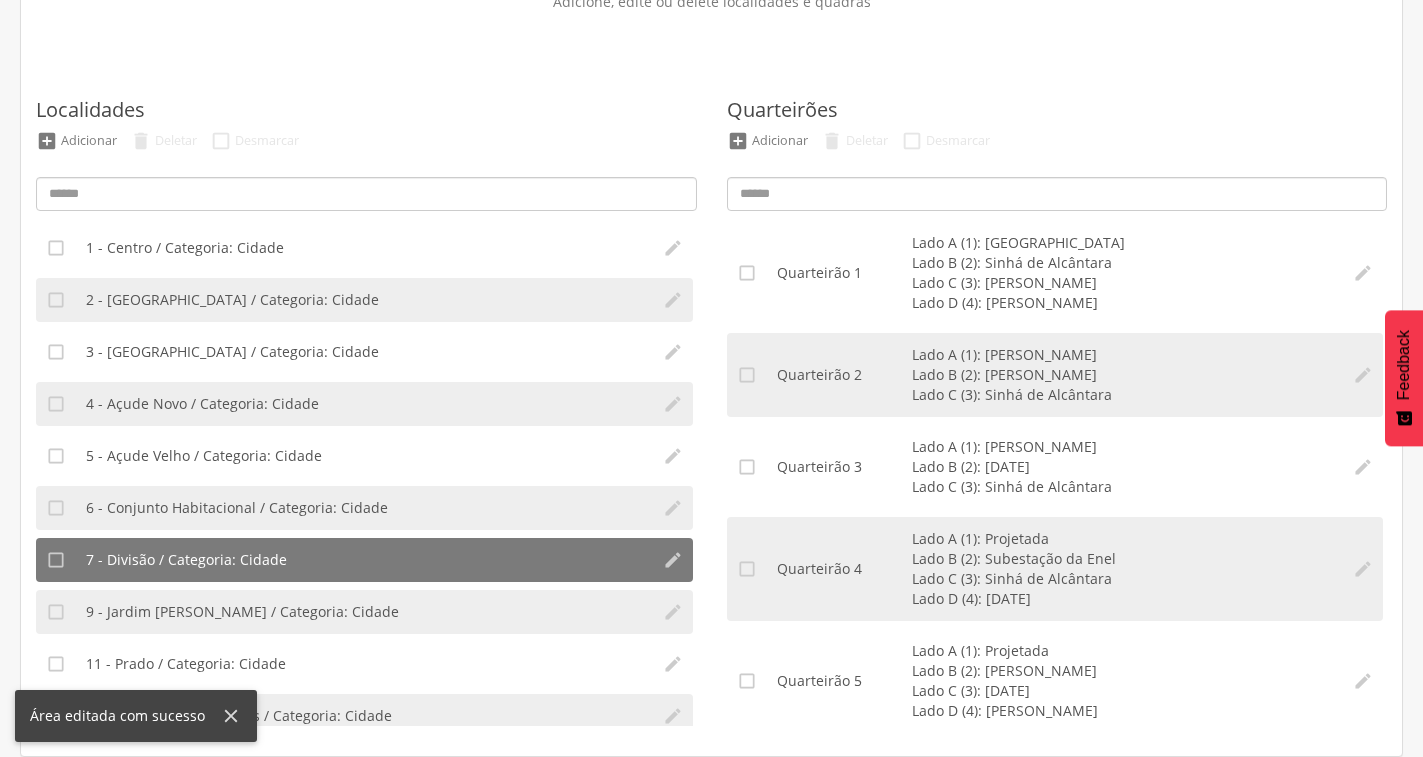 scroll, scrollTop: 0, scrollLeft: 0, axis: both 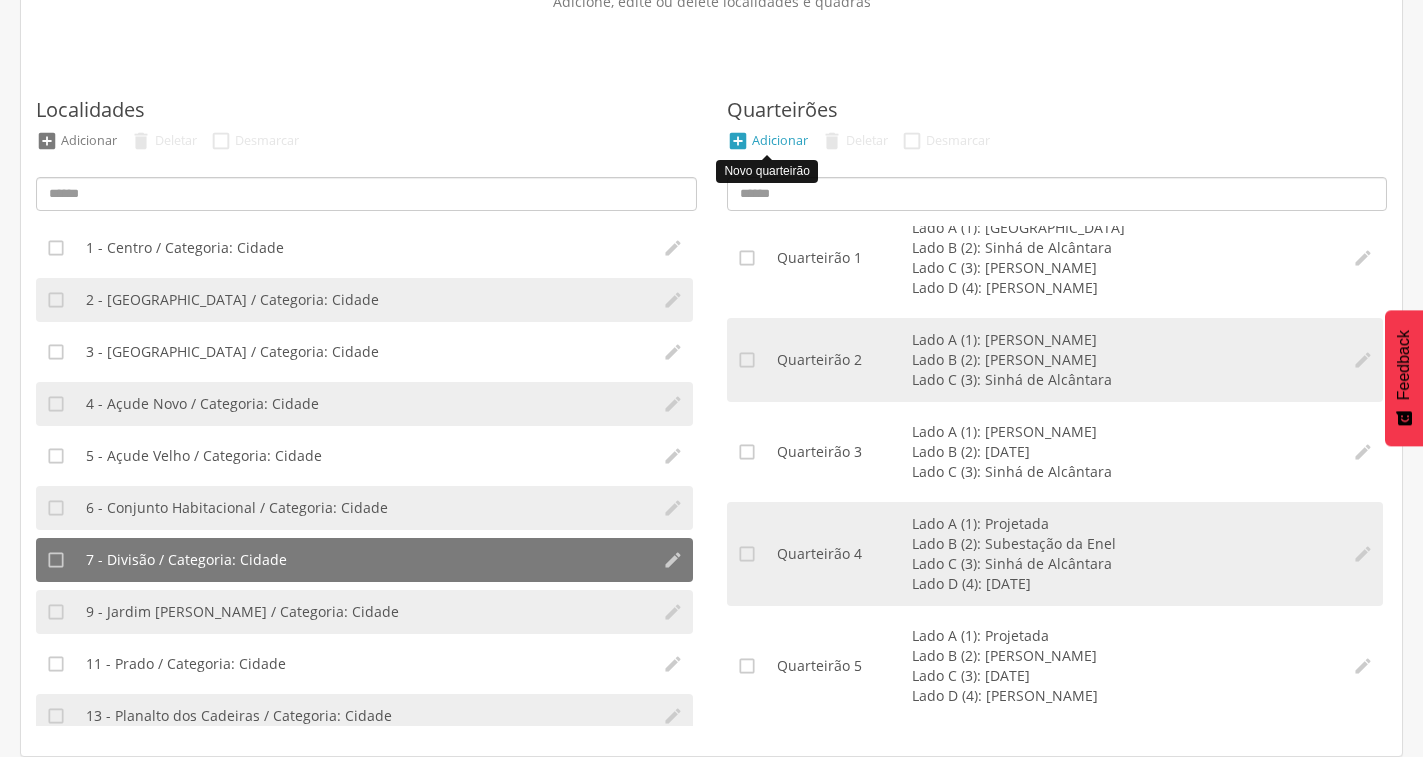 click on "Adicionar" at bounding box center (780, 140) 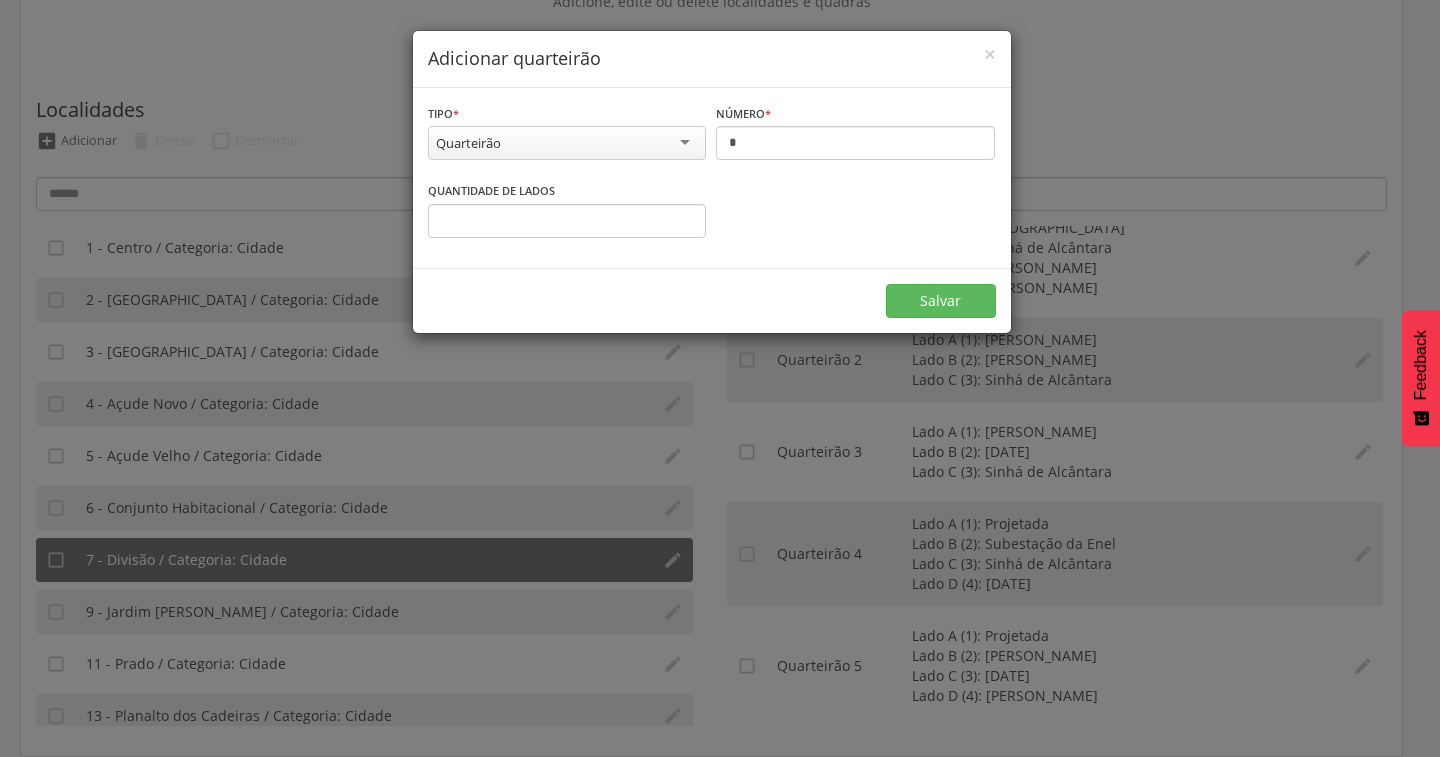 scroll, scrollTop: 0, scrollLeft: 0, axis: both 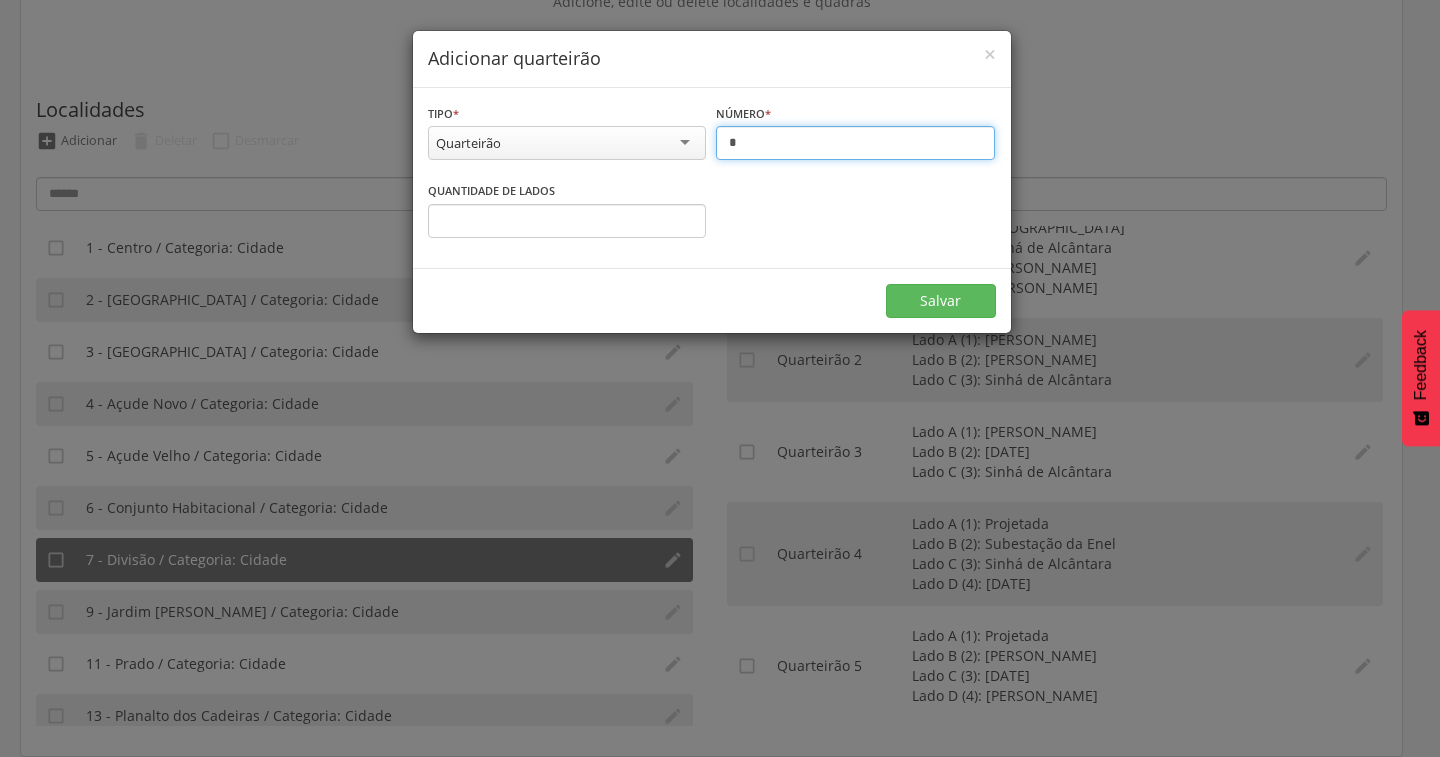 click on "*" at bounding box center (855, 143) 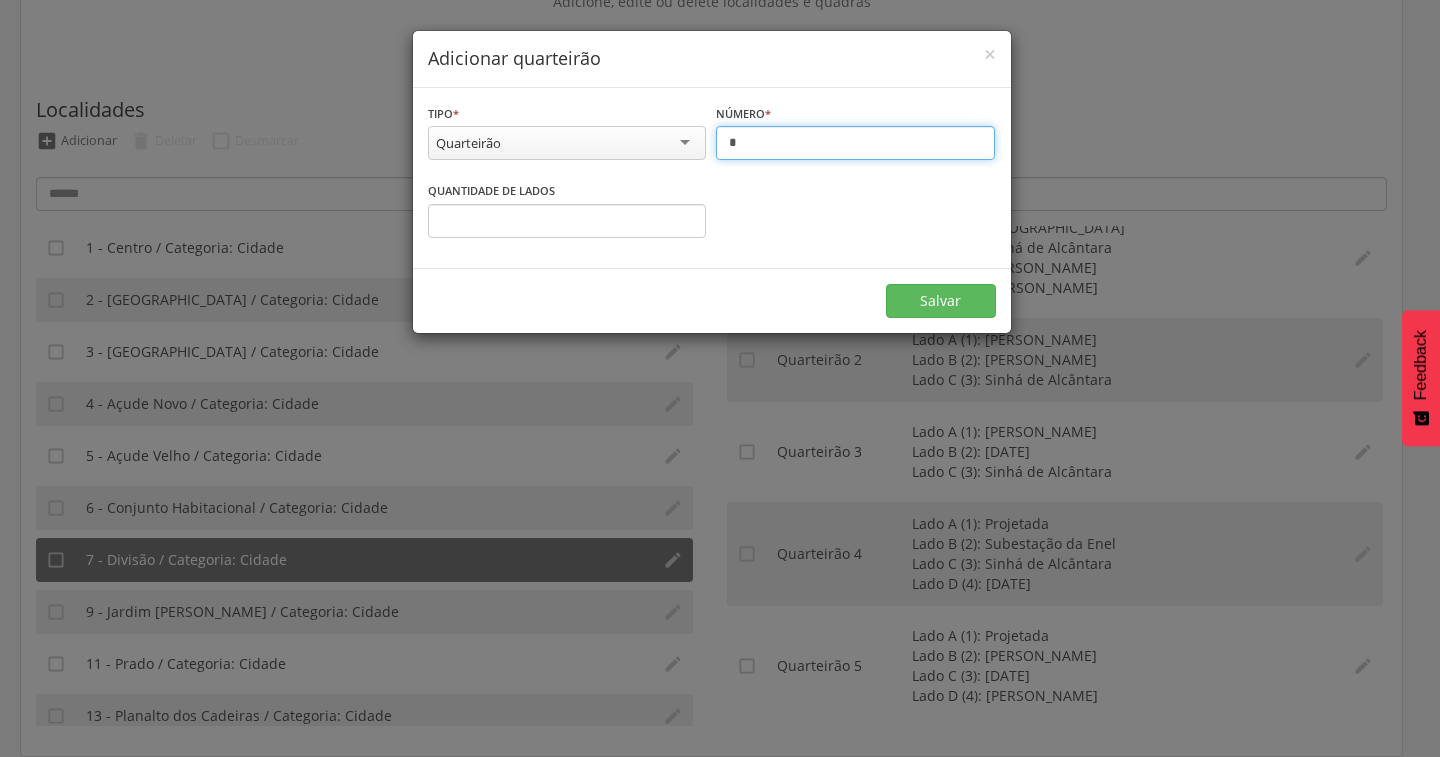 type on "*" 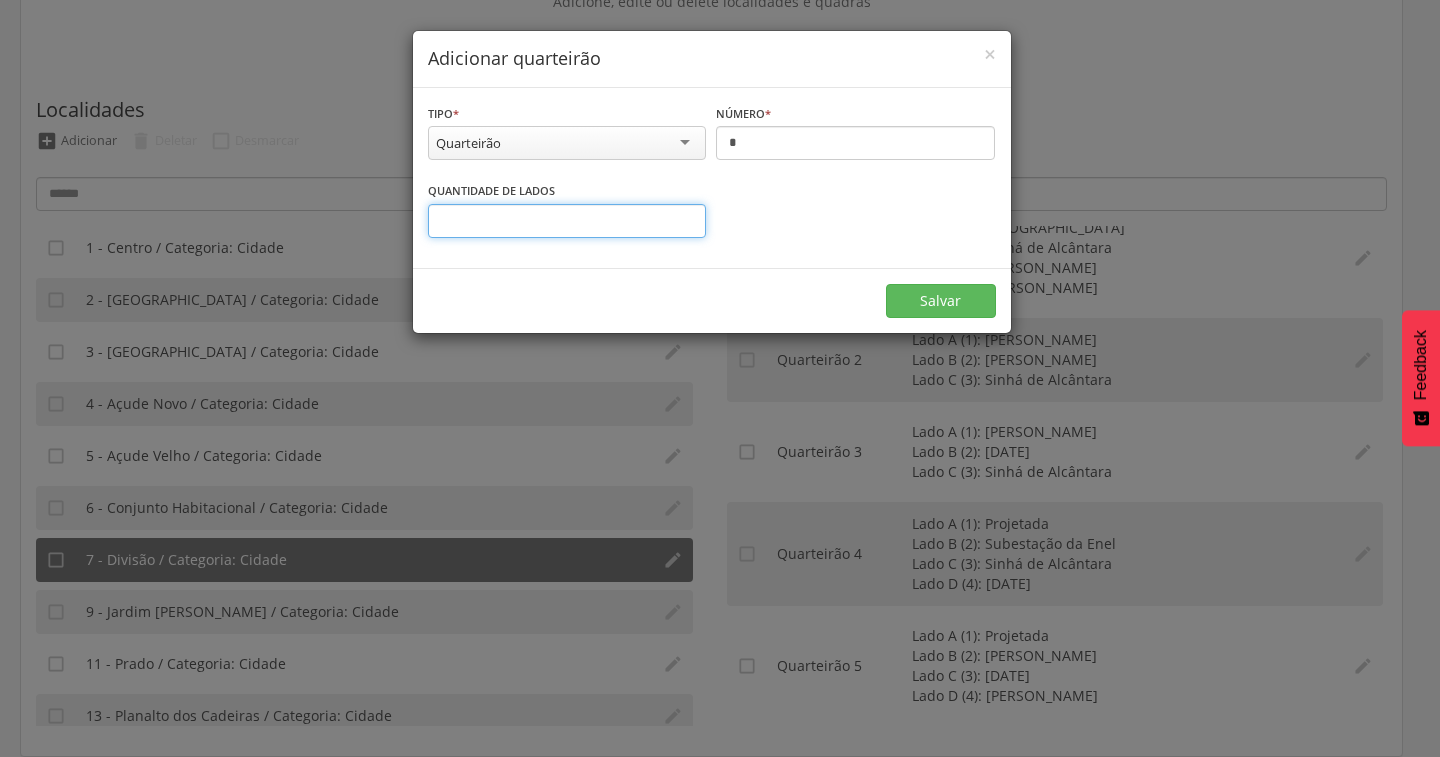 click on "*" at bounding box center [567, 221] 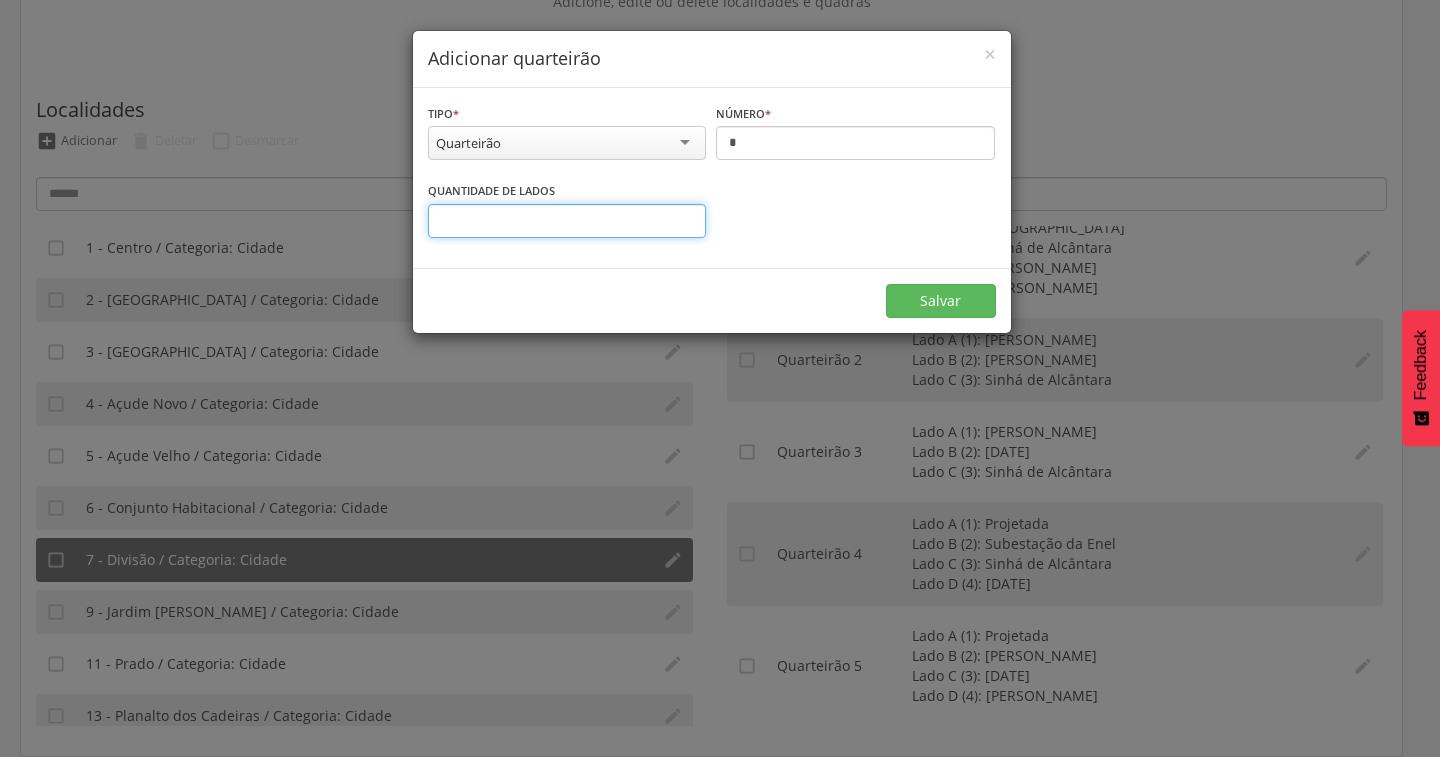 click on "*" at bounding box center (567, 221) 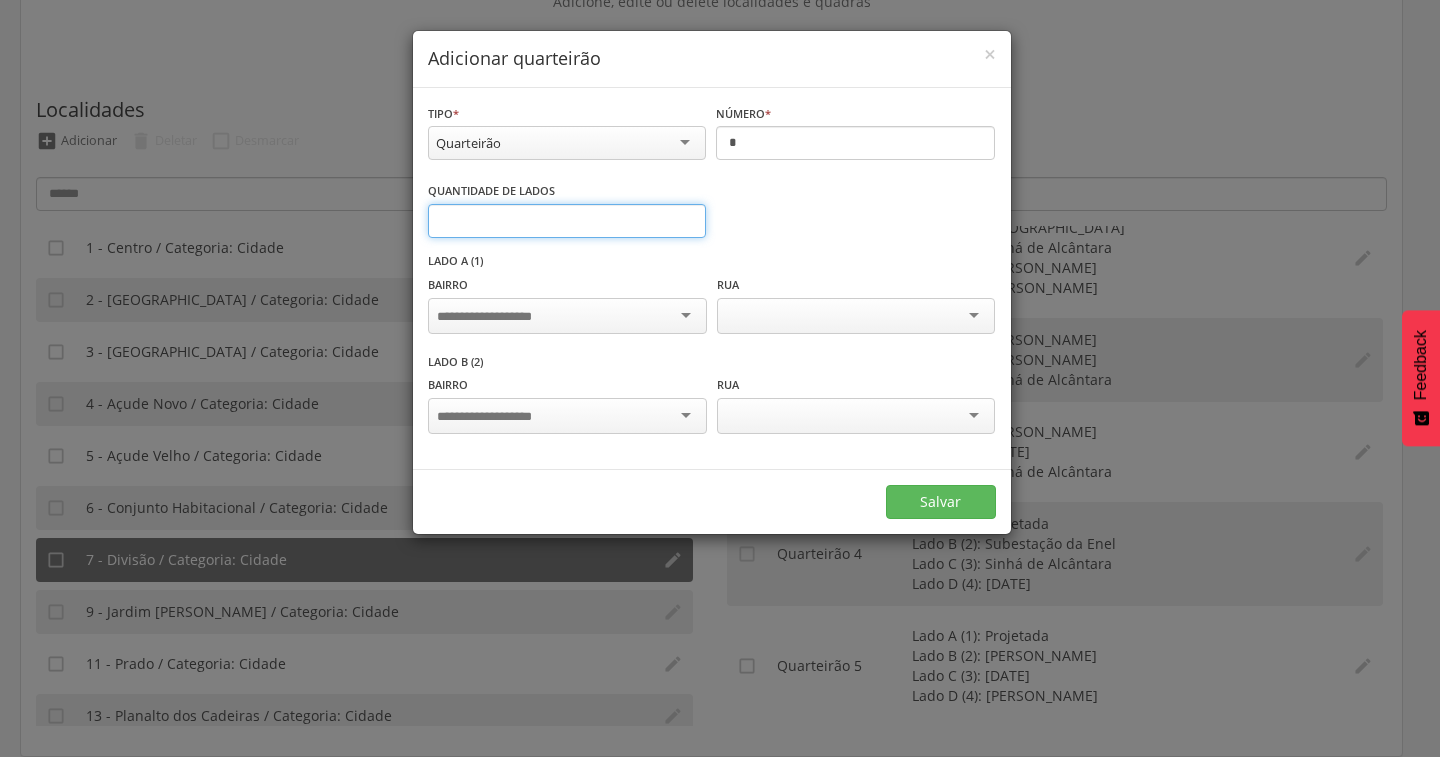 click on "*" at bounding box center [567, 221] 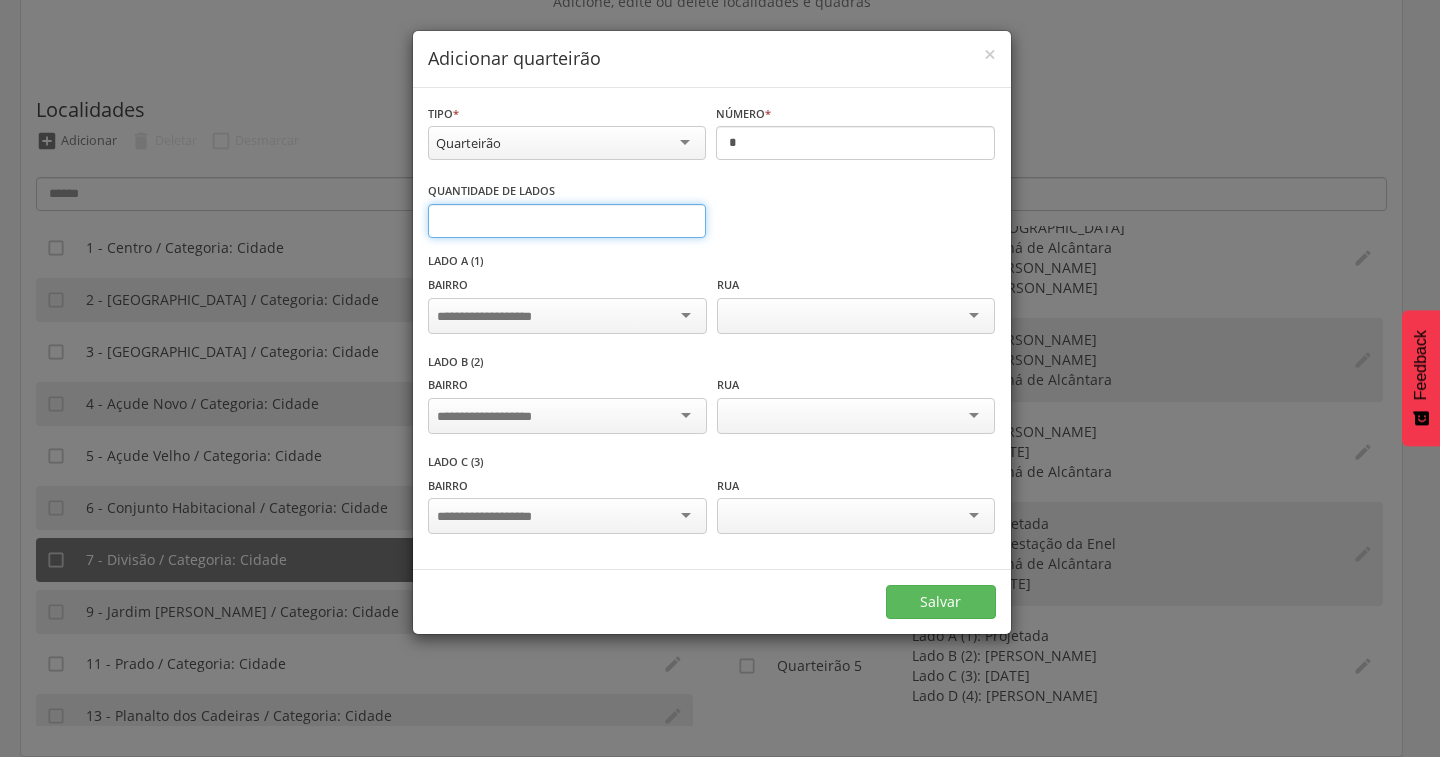 click on "*" at bounding box center [567, 221] 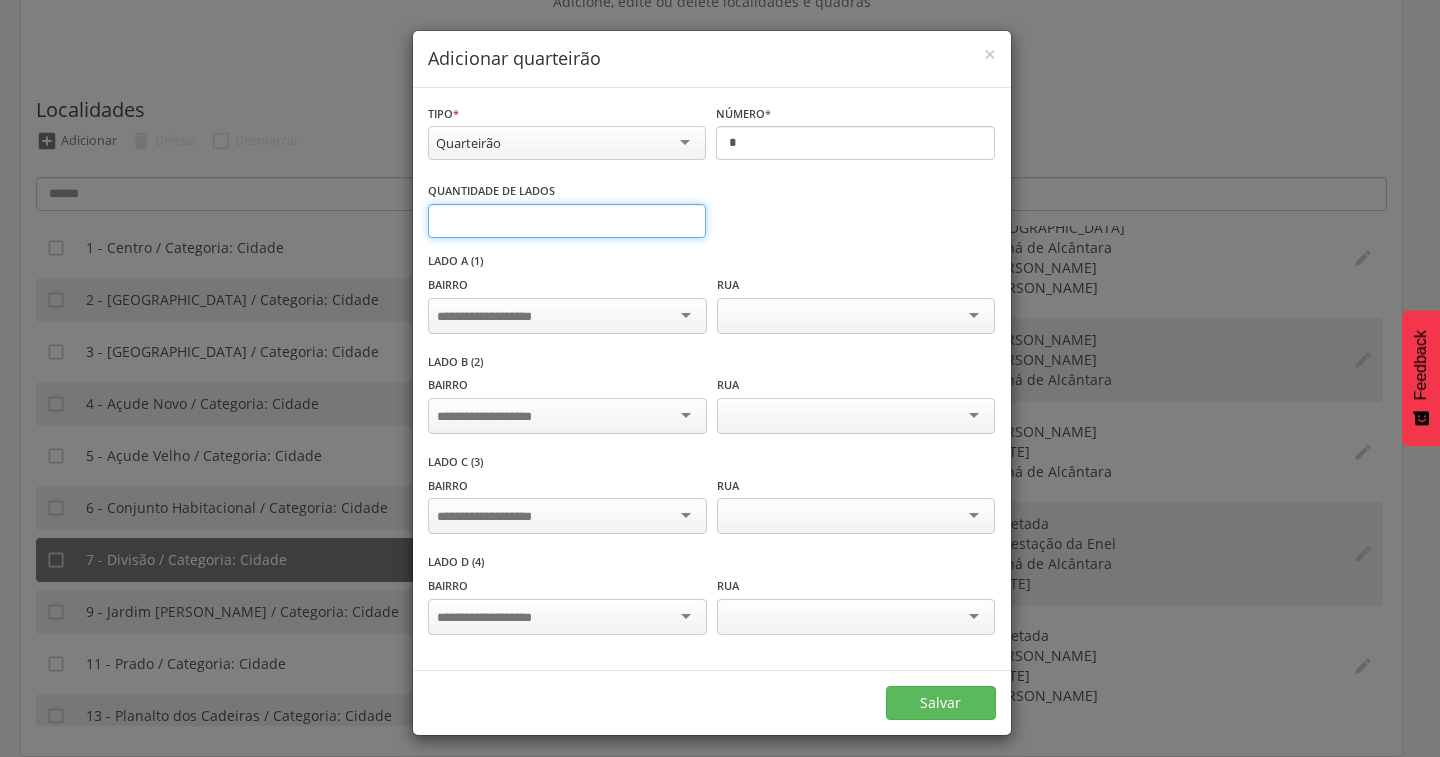 type on "*" 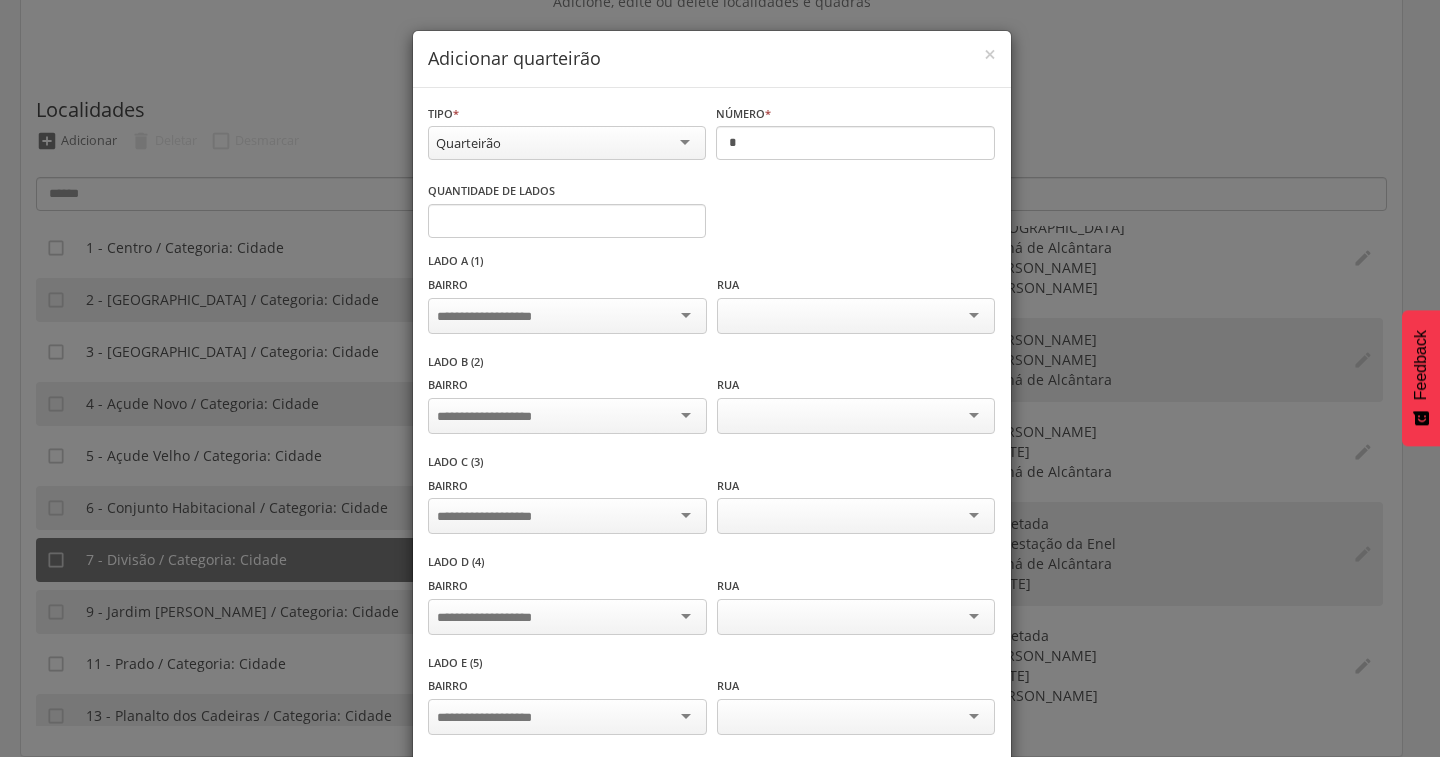 click at bounding box center (567, 316) 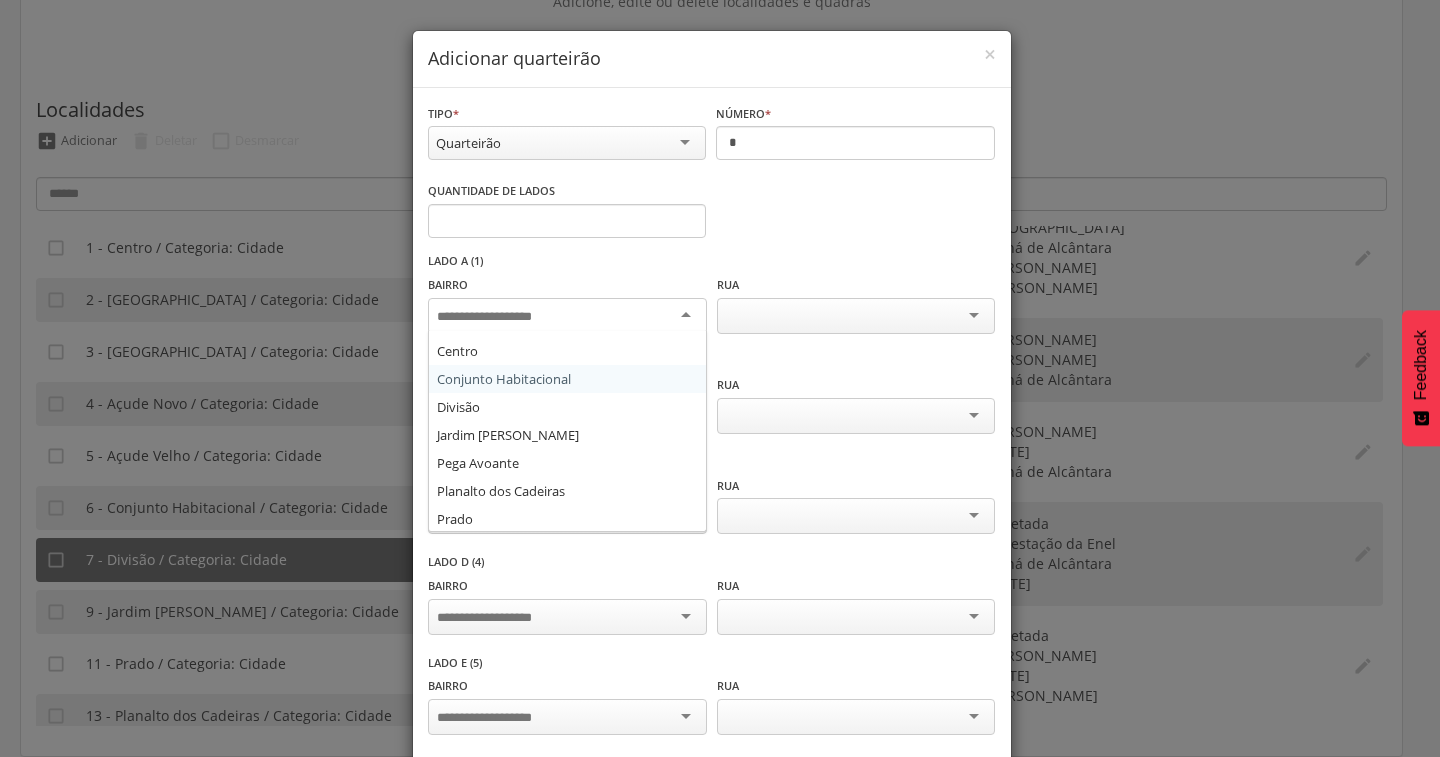 scroll, scrollTop: 164, scrollLeft: 0, axis: vertical 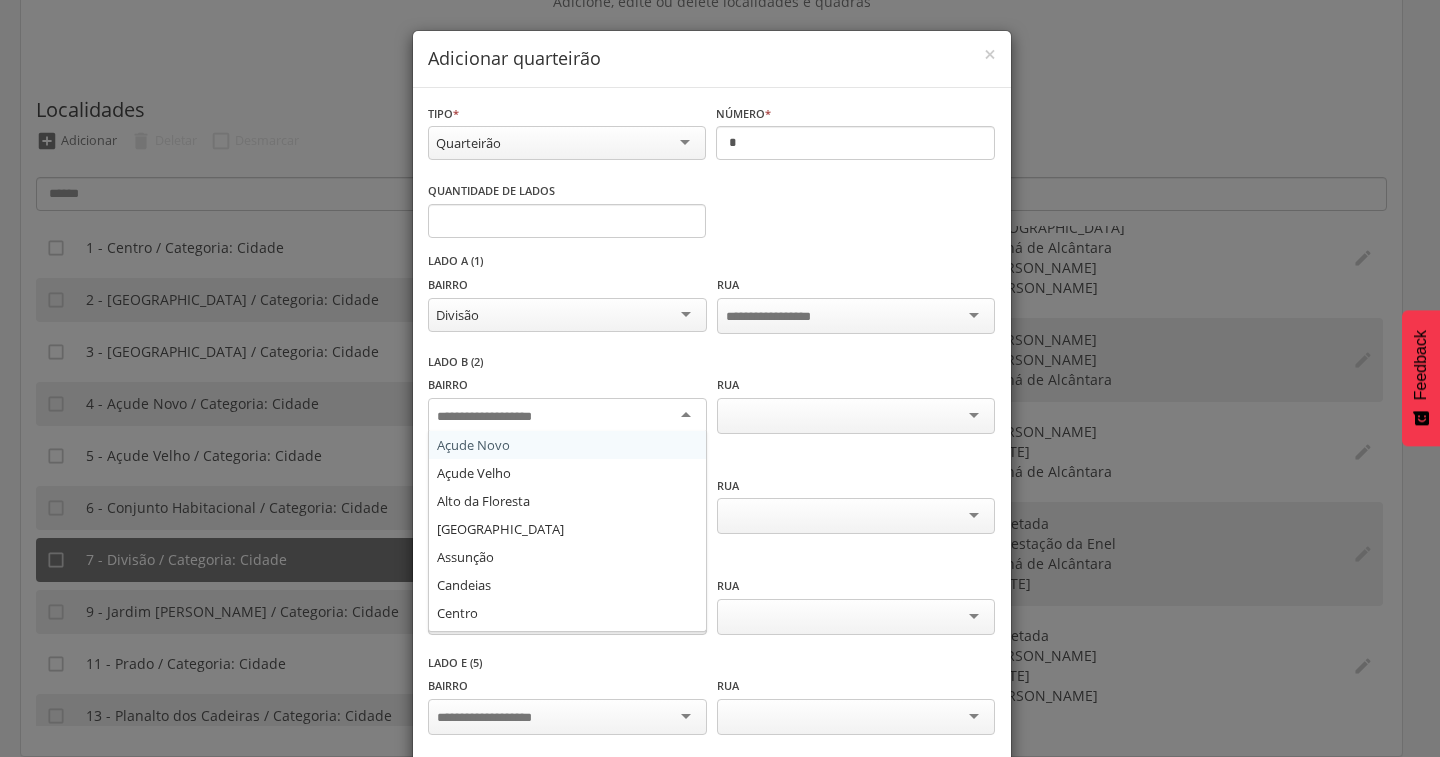 click at bounding box center [567, 416] 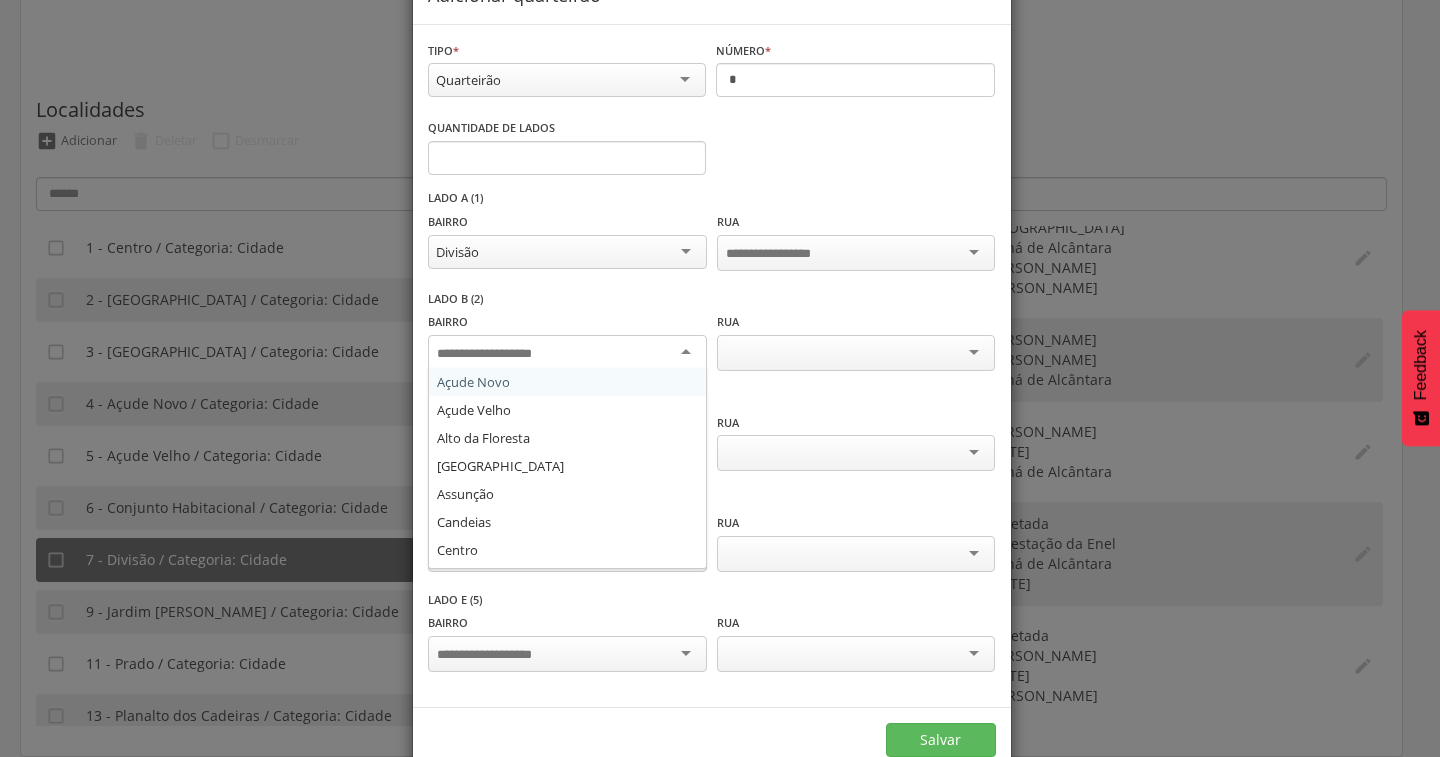 scroll, scrollTop: 99, scrollLeft: 0, axis: vertical 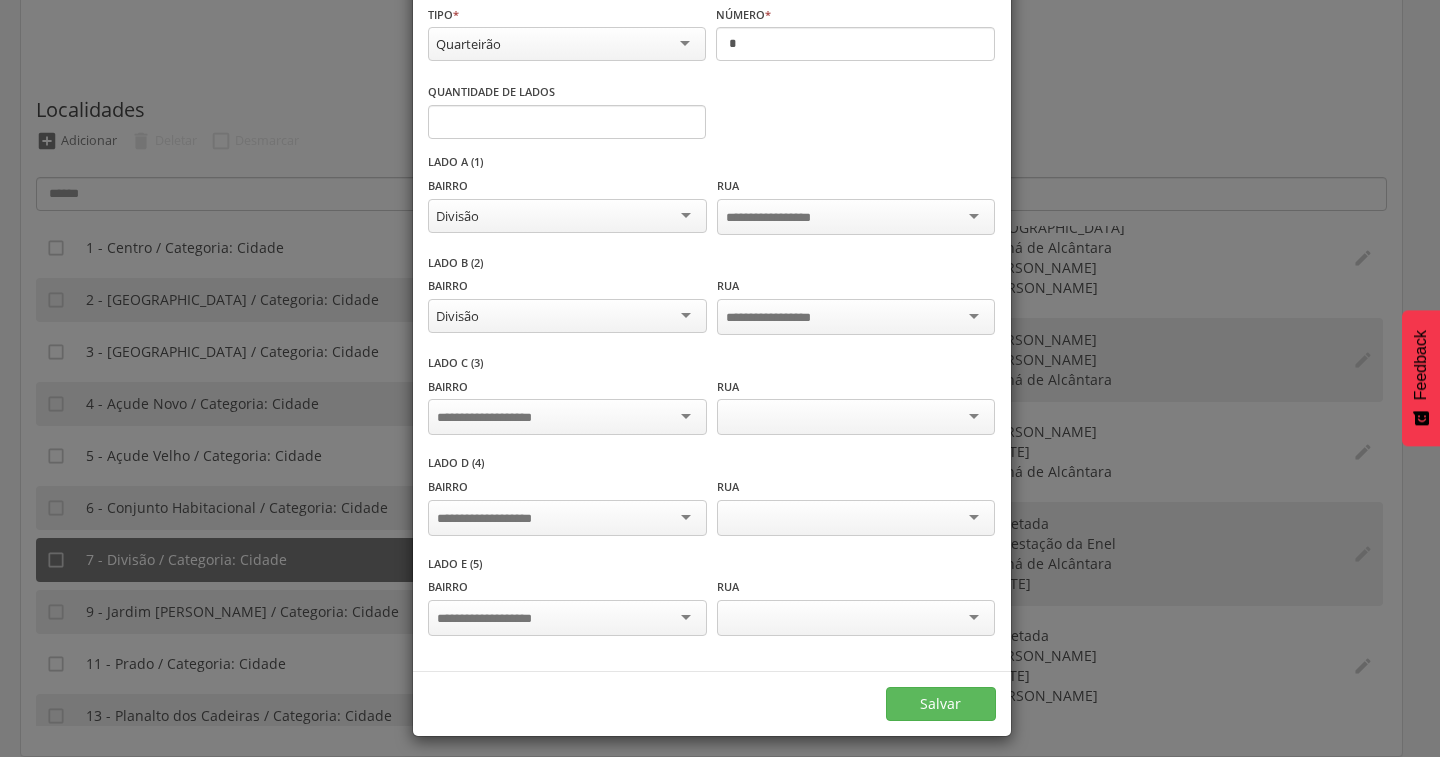 click at bounding box center [567, 417] 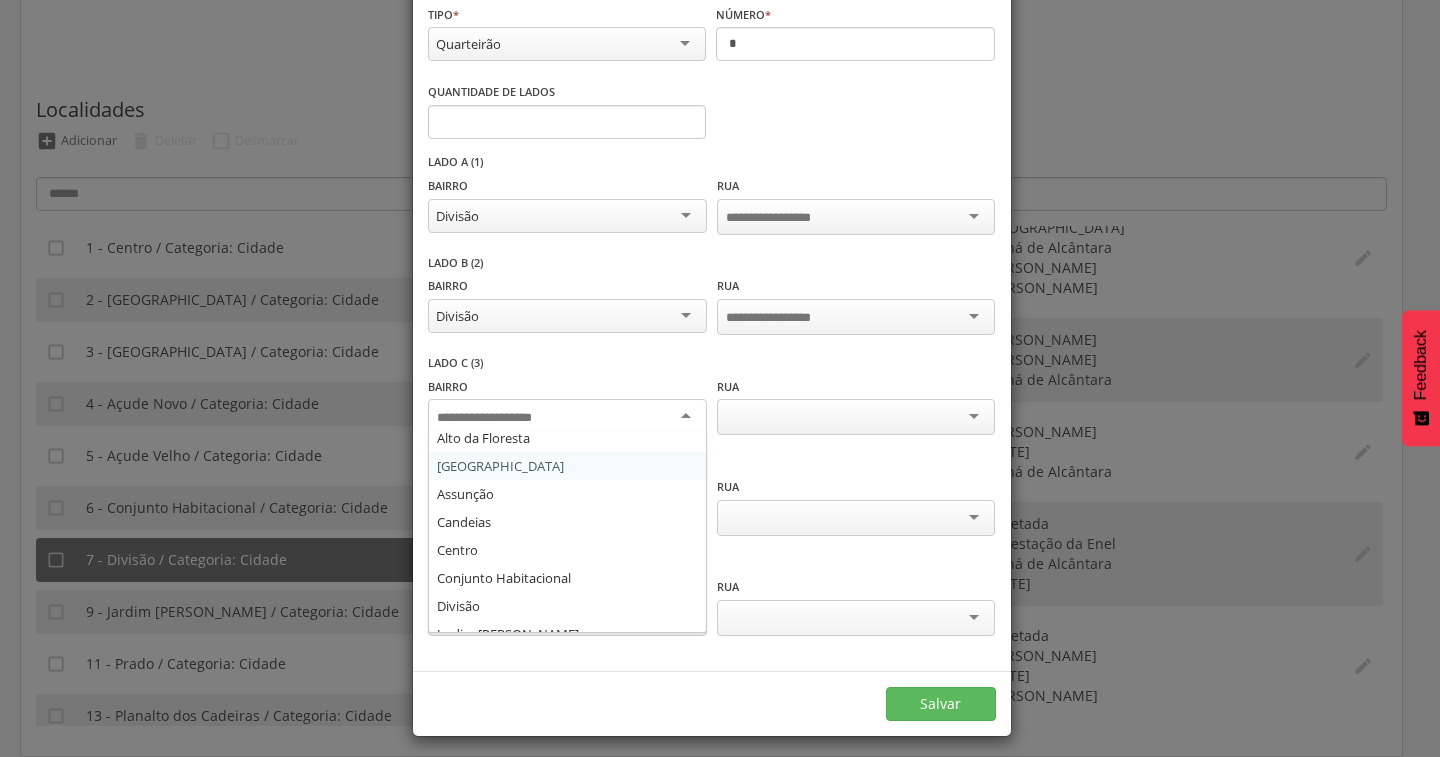scroll, scrollTop: 100, scrollLeft: 0, axis: vertical 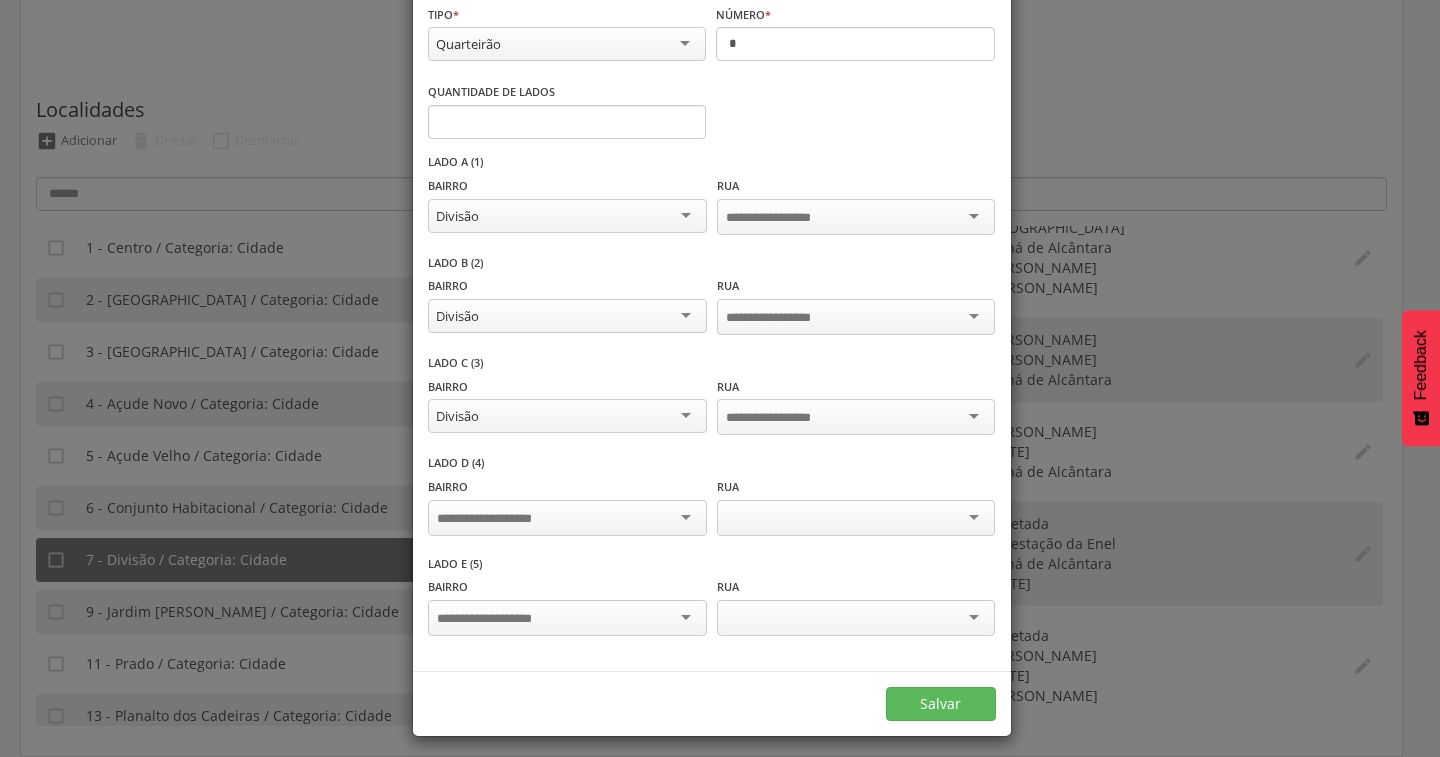 click at bounding box center (567, 518) 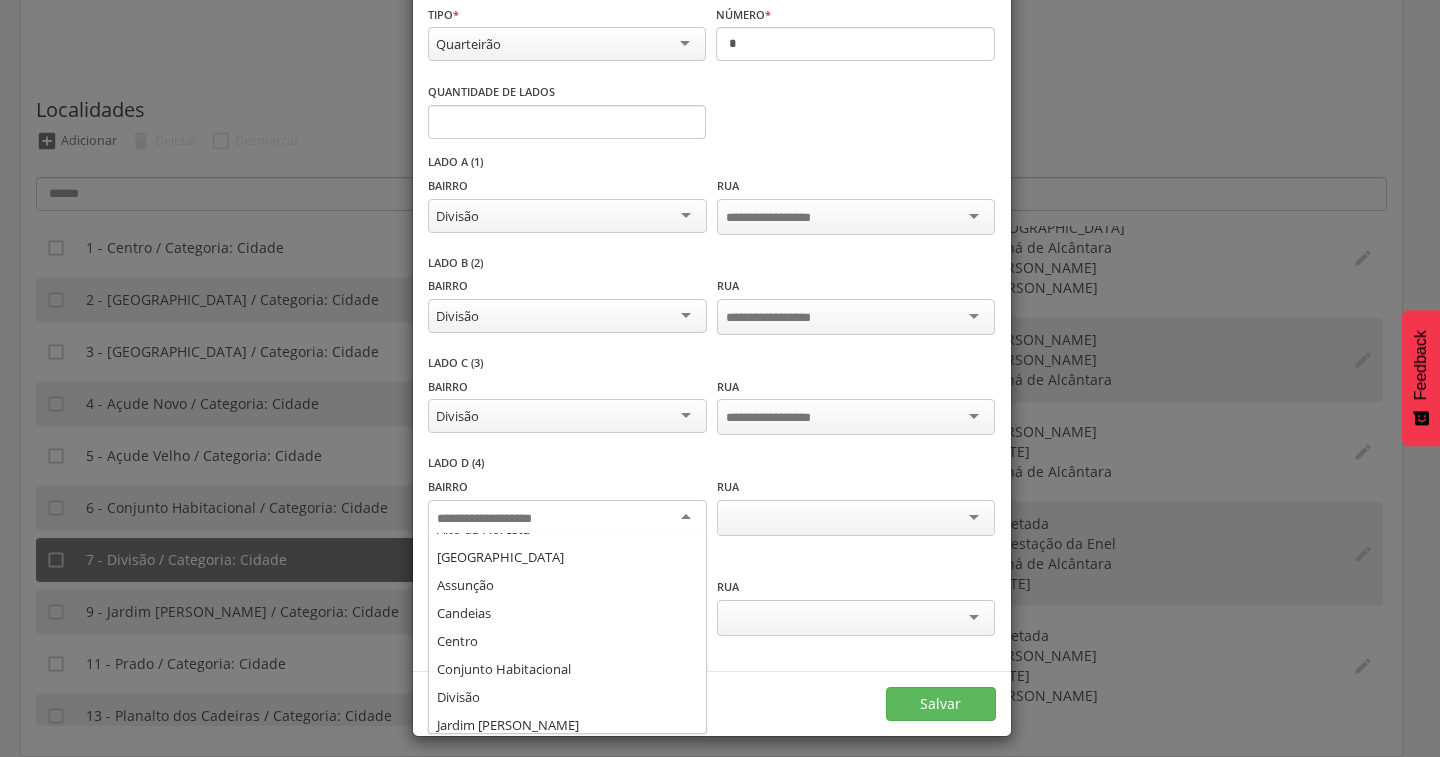 scroll, scrollTop: 164, scrollLeft: 0, axis: vertical 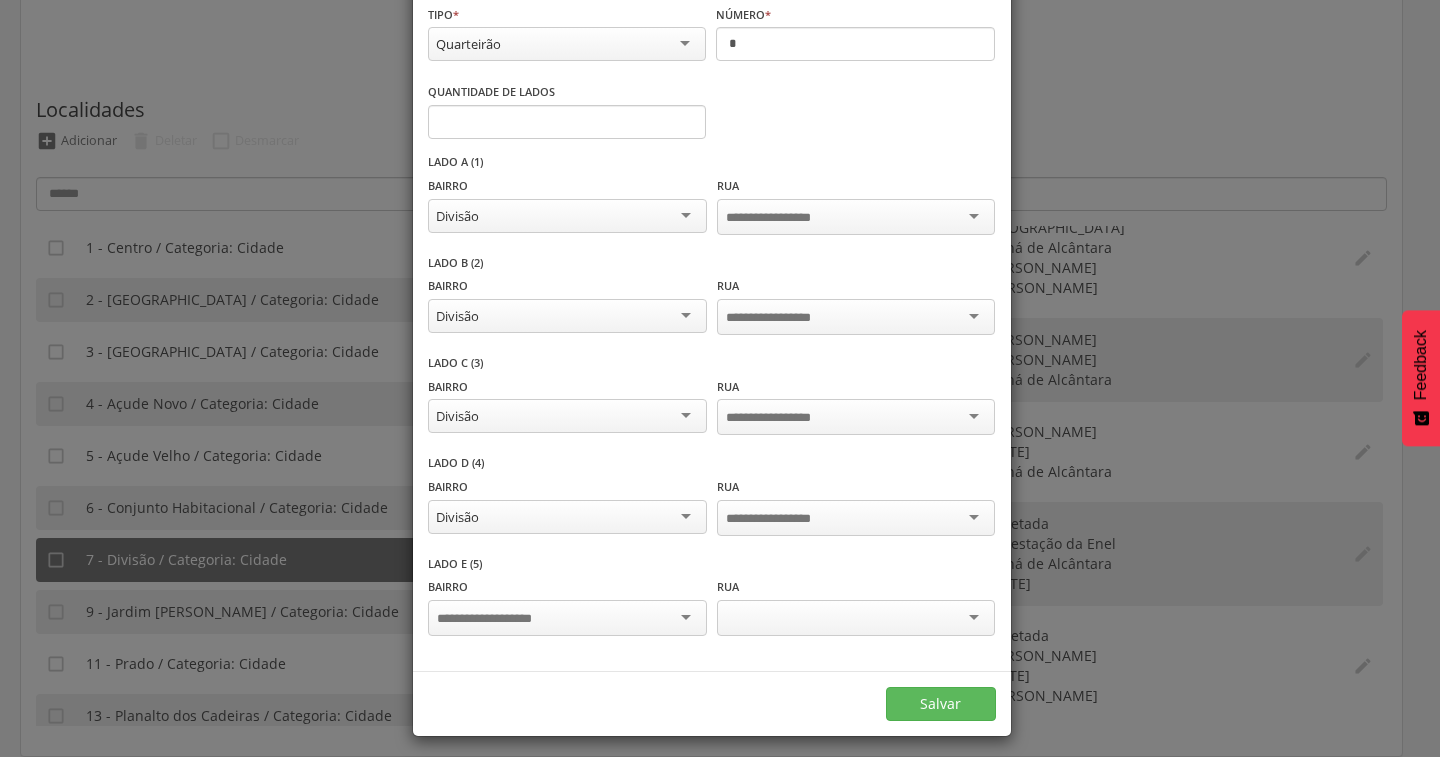 click at bounding box center [567, 618] 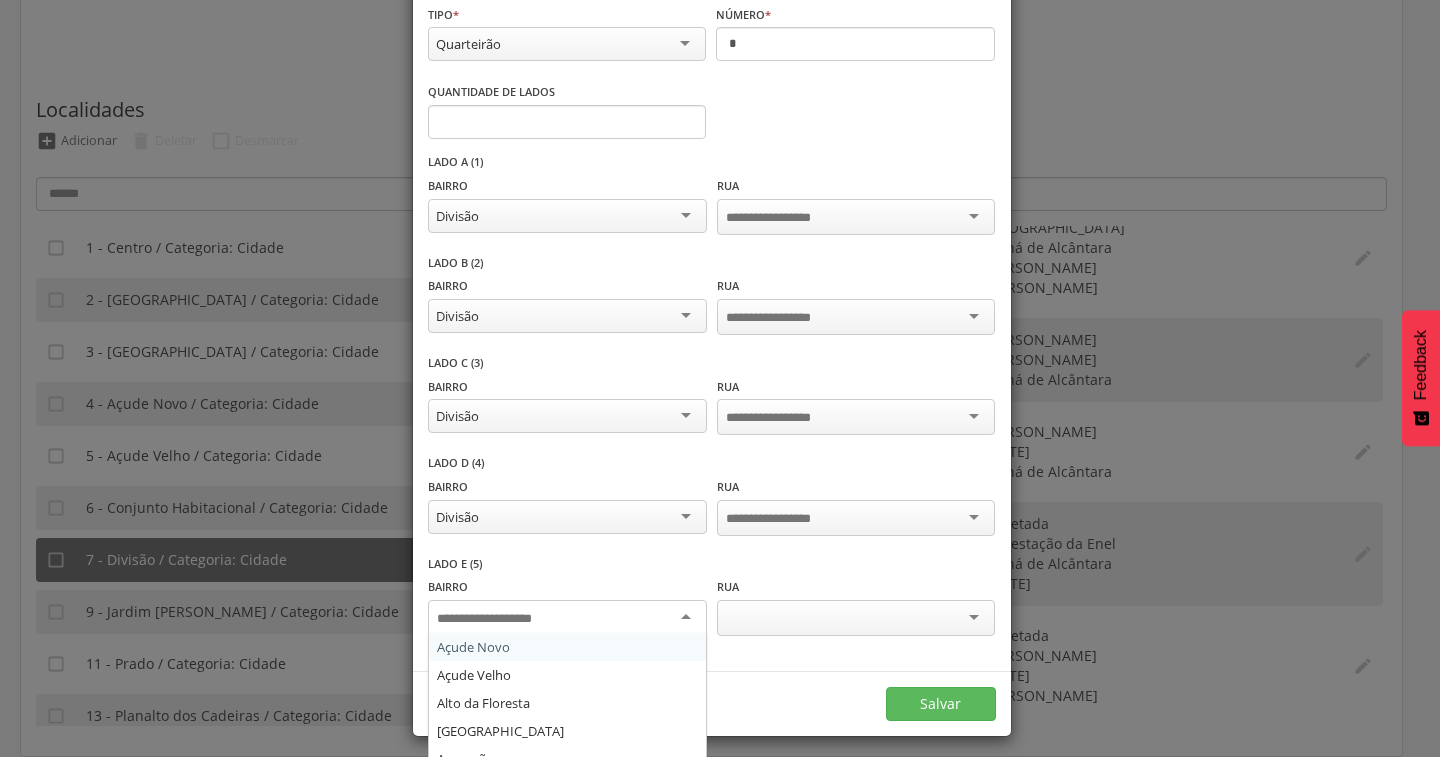 scroll, scrollTop: 168, scrollLeft: 0, axis: vertical 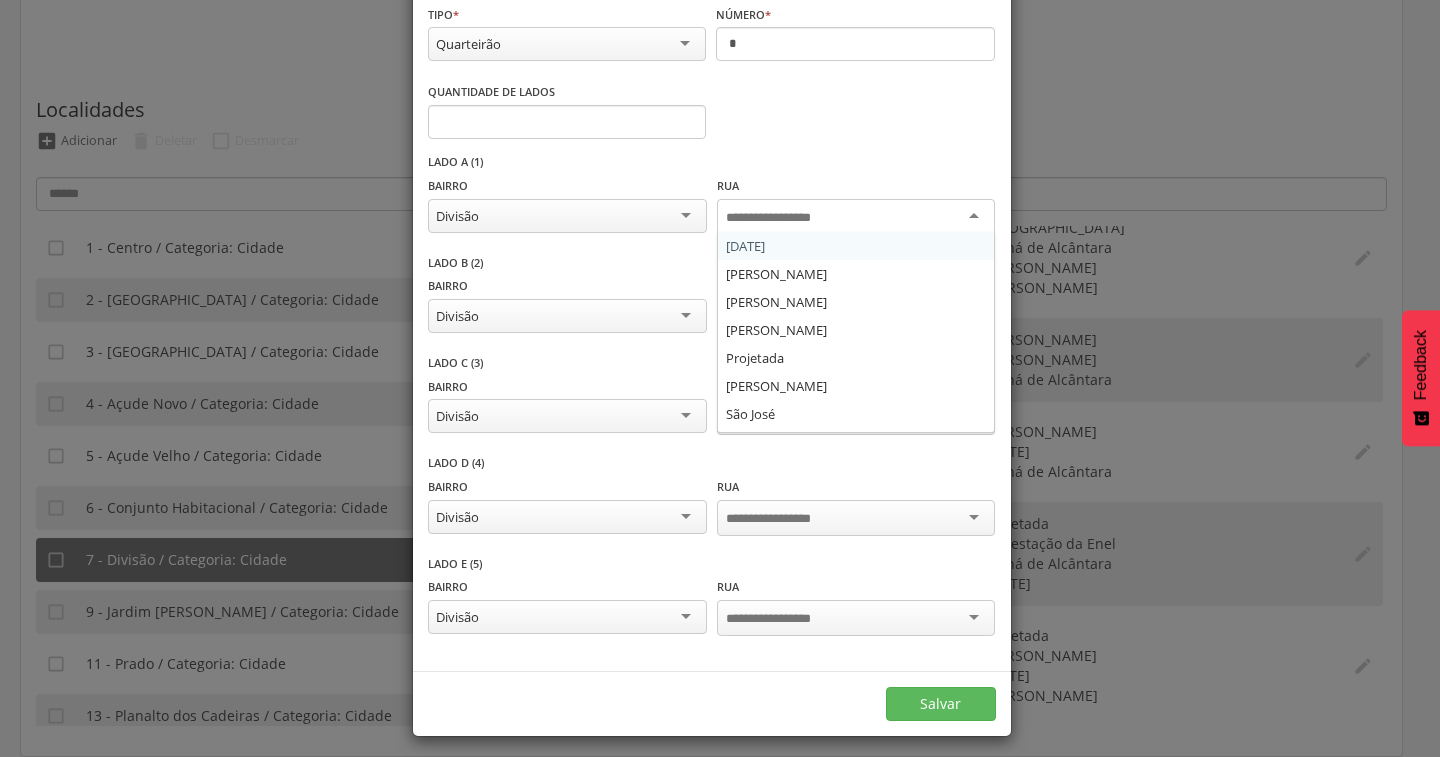 click at bounding box center [856, 217] 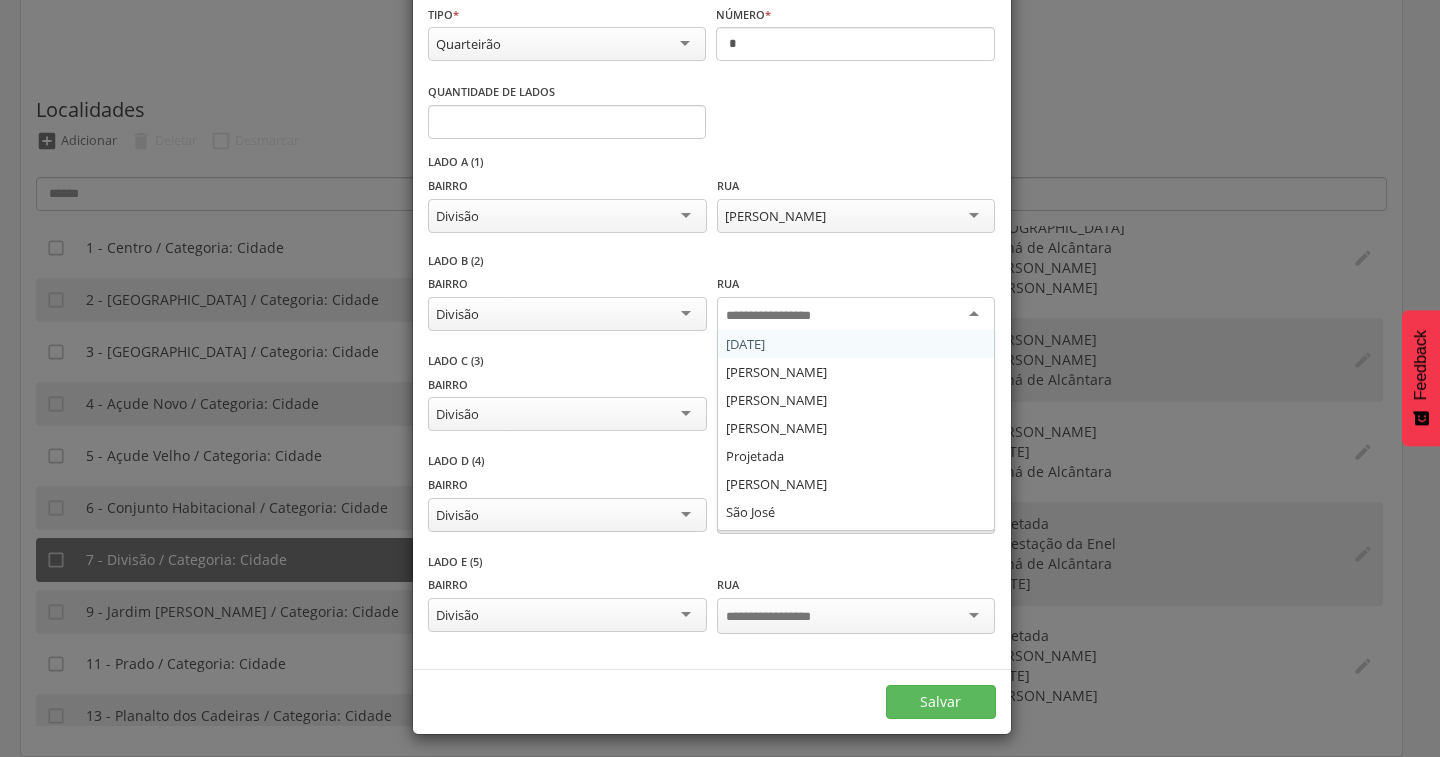 click at bounding box center (784, 316) 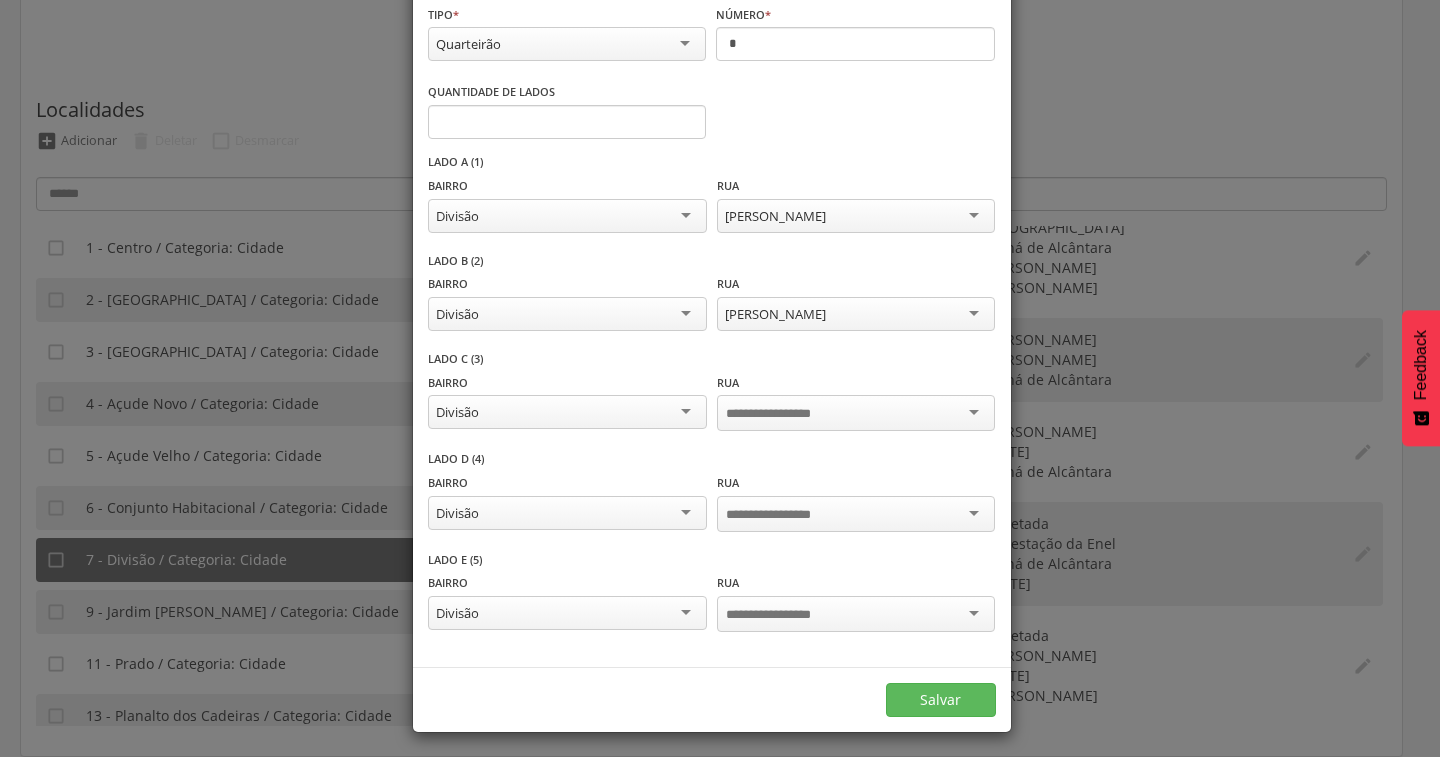 click at bounding box center (856, 413) 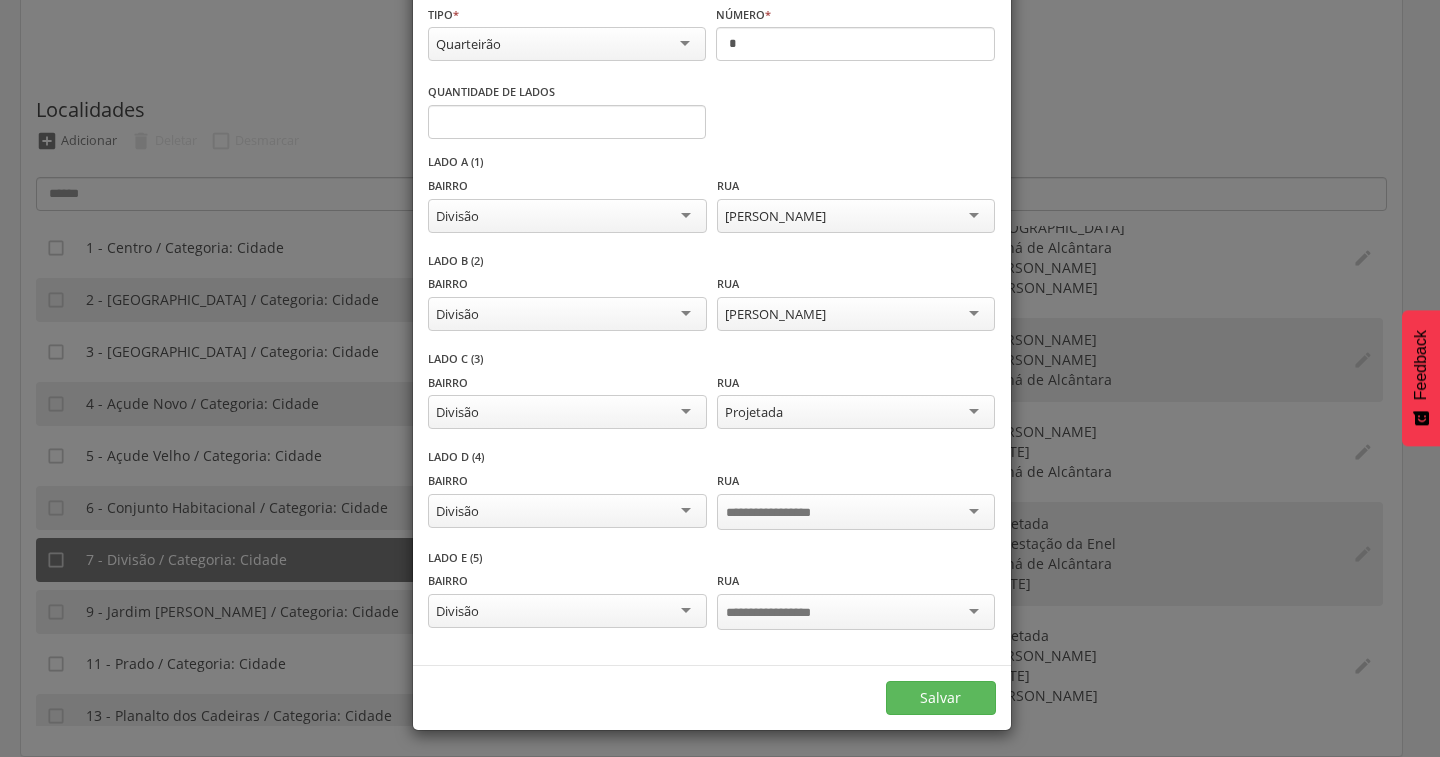 click at bounding box center (856, 512) 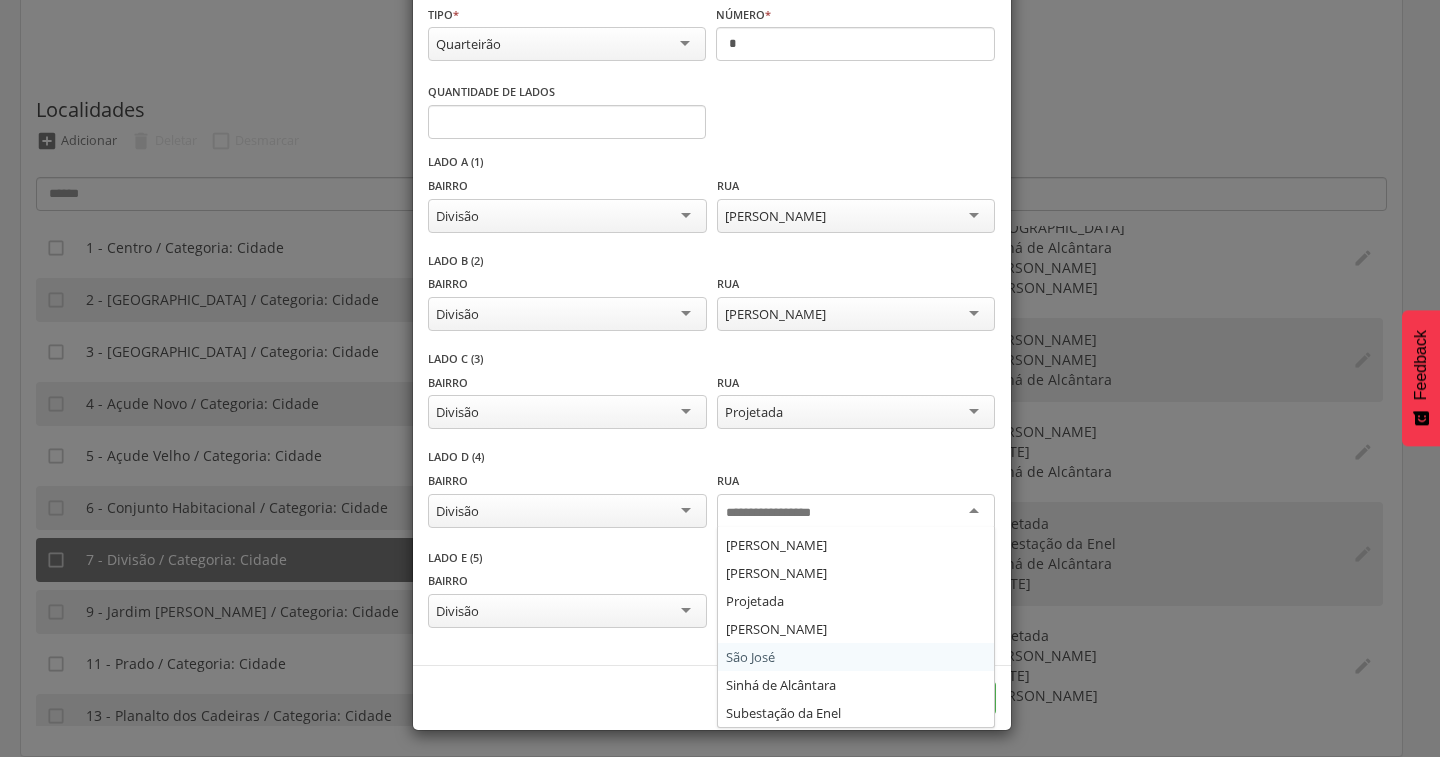 scroll, scrollTop: 0, scrollLeft: 0, axis: both 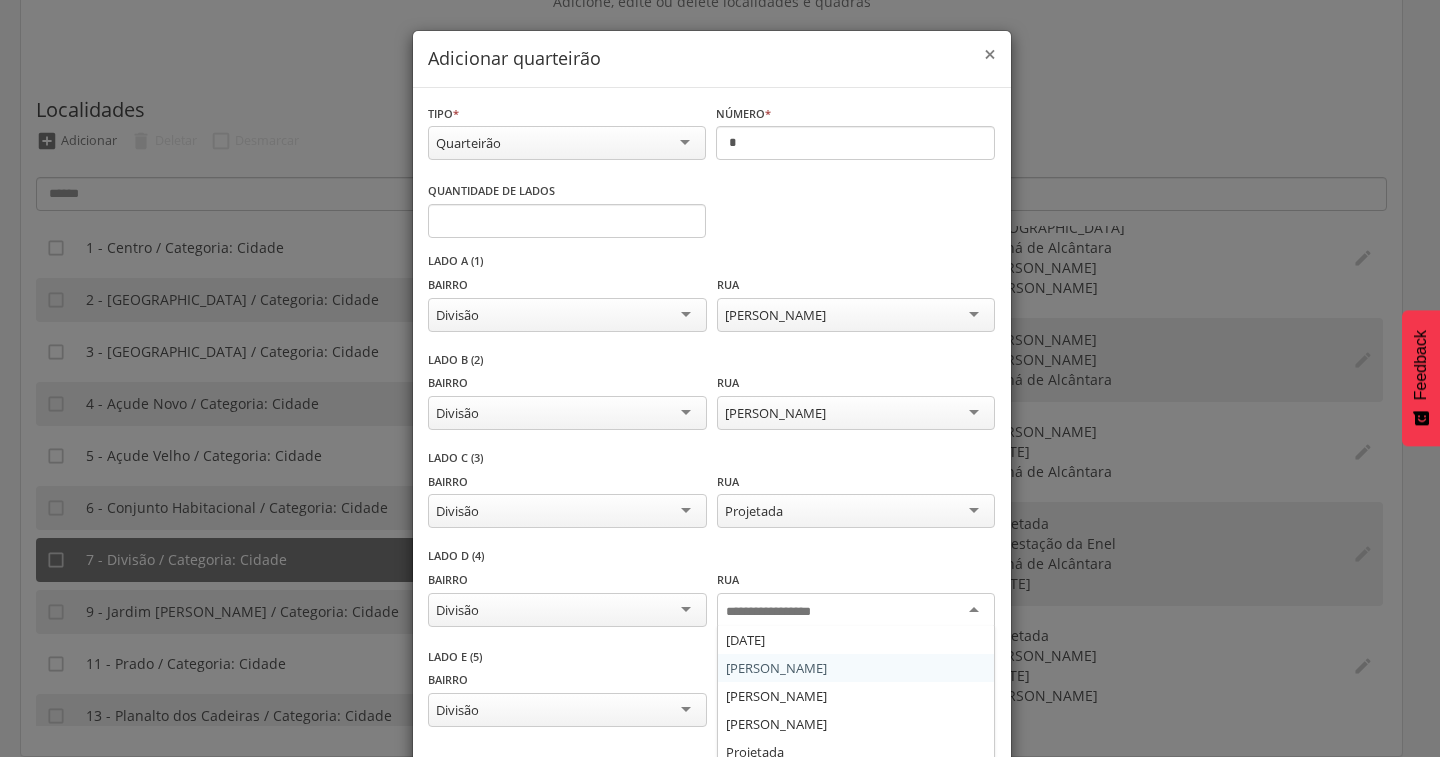 click on "×" at bounding box center [990, 54] 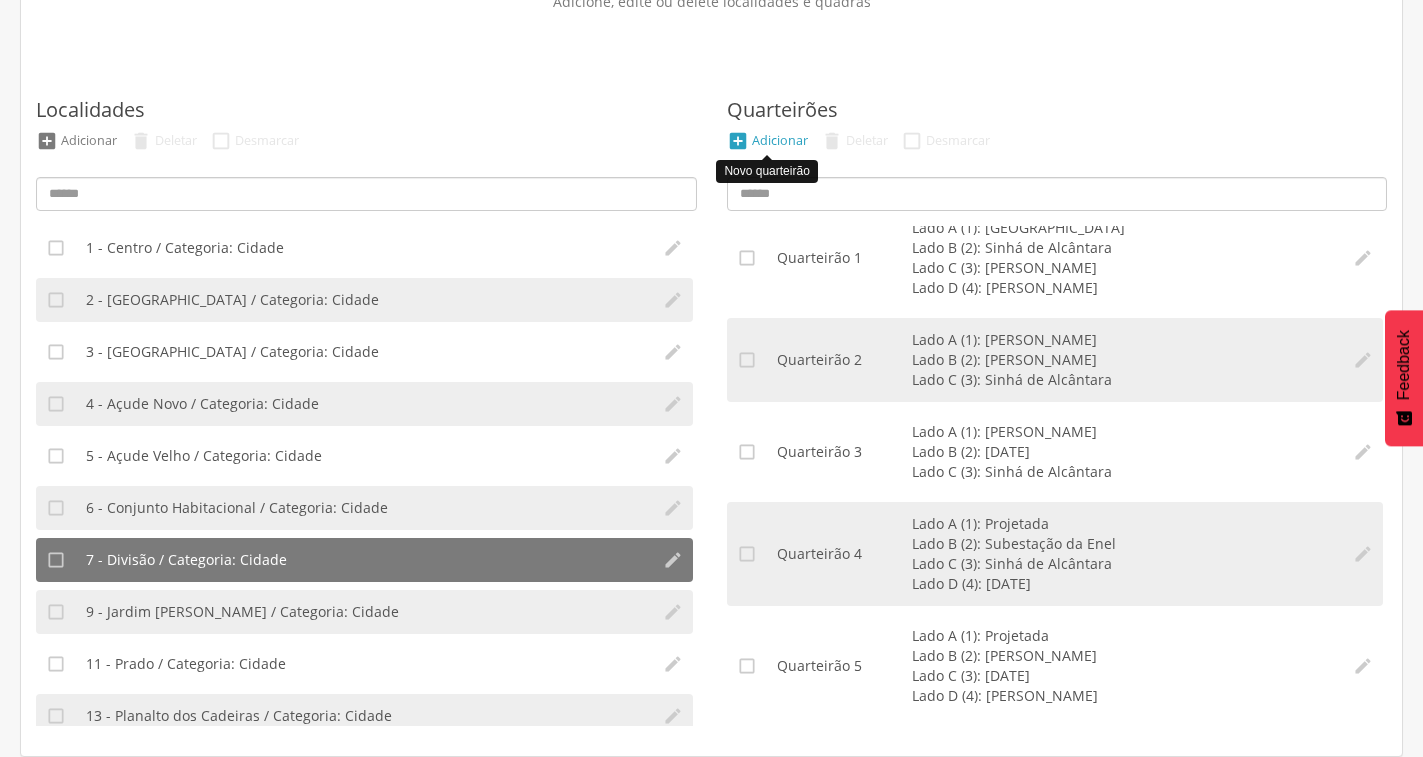 click on "Adicionar" at bounding box center [780, 140] 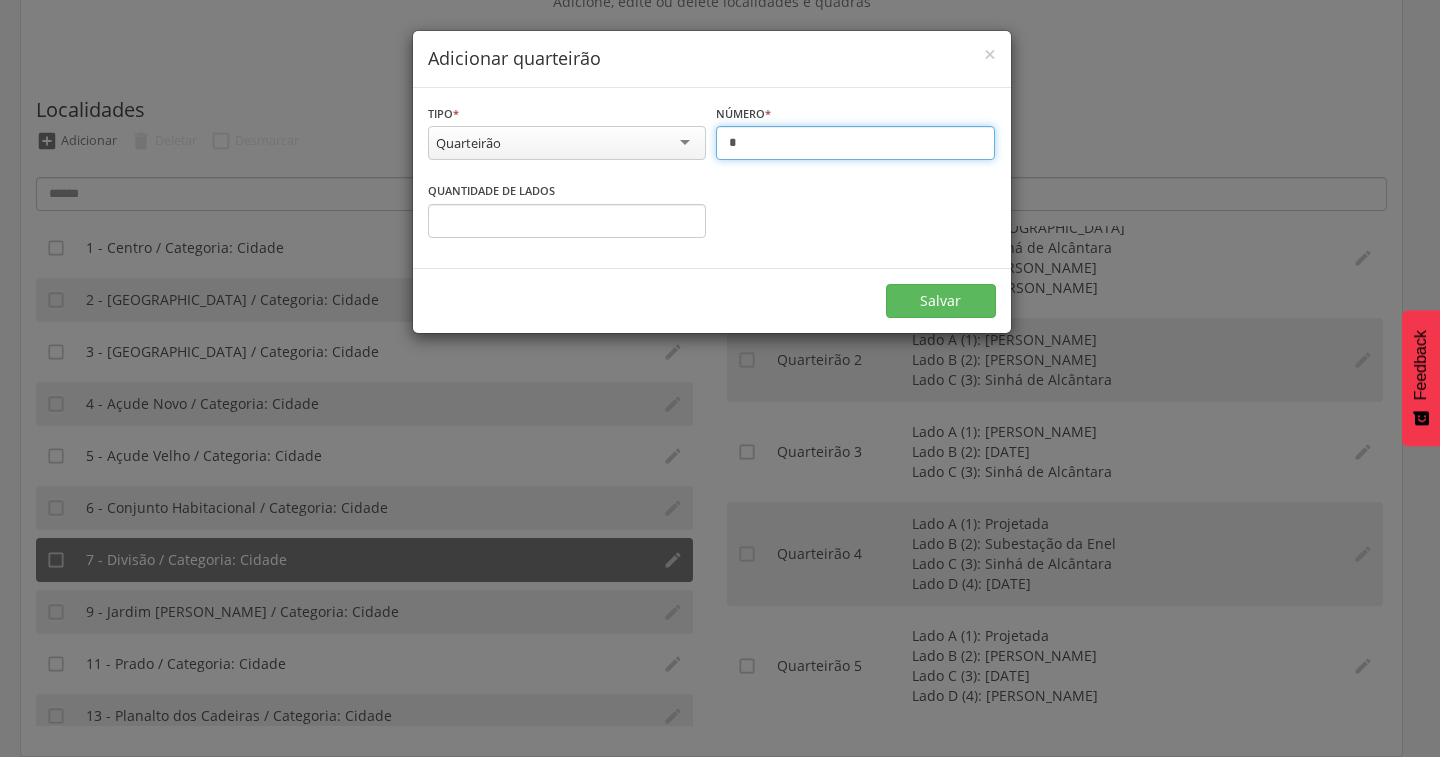 click on "*" at bounding box center (855, 143) 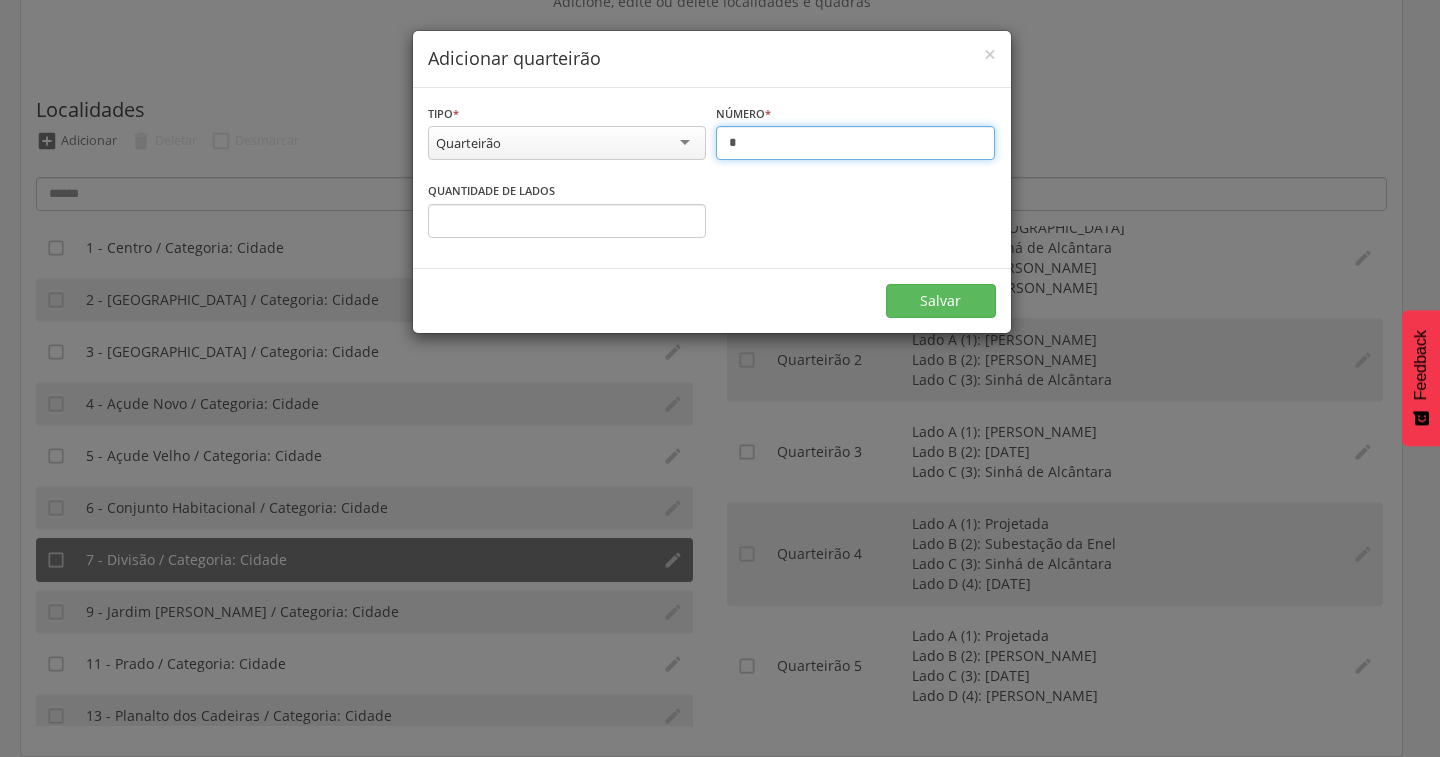 type on "*" 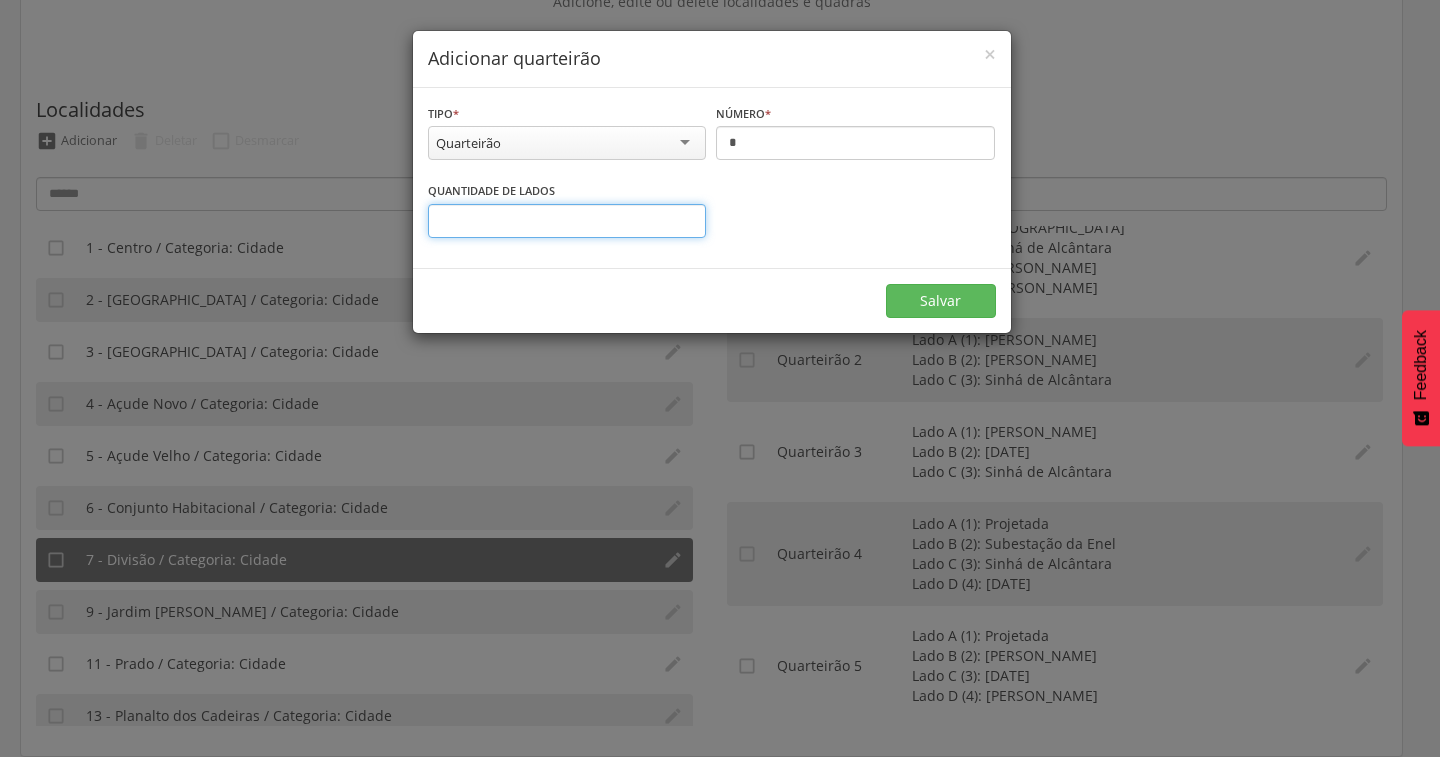 click on "*" at bounding box center [567, 221] 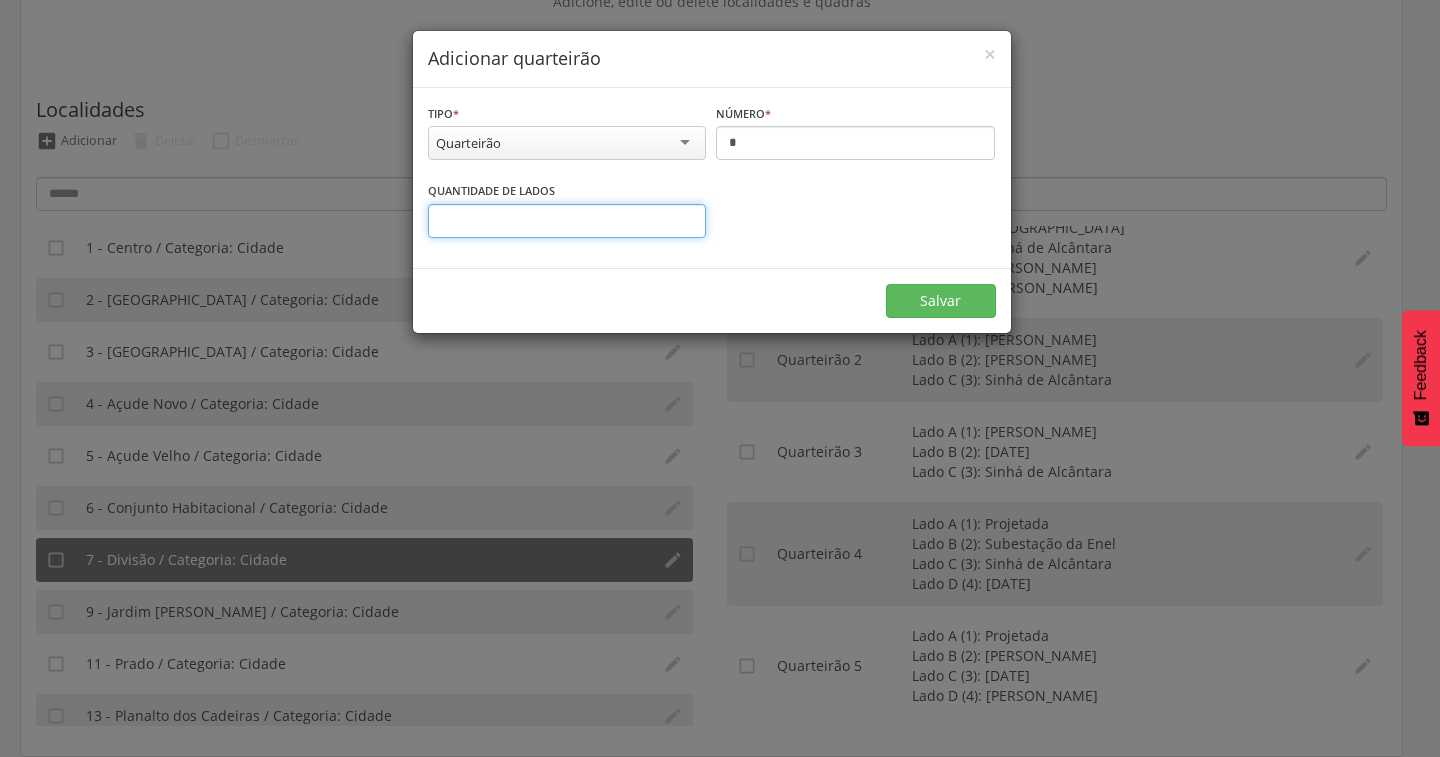click on "*" at bounding box center [567, 221] 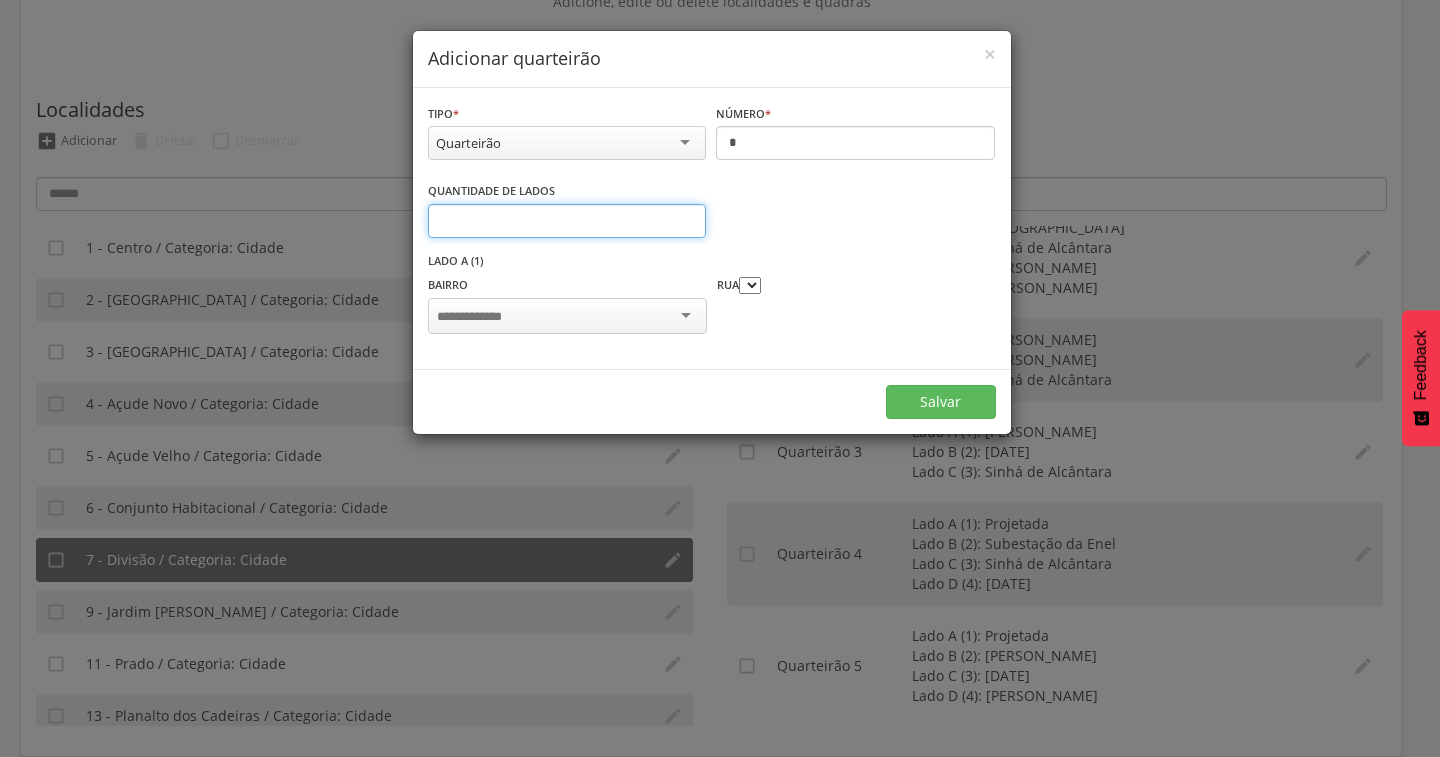 click on "*" at bounding box center [567, 221] 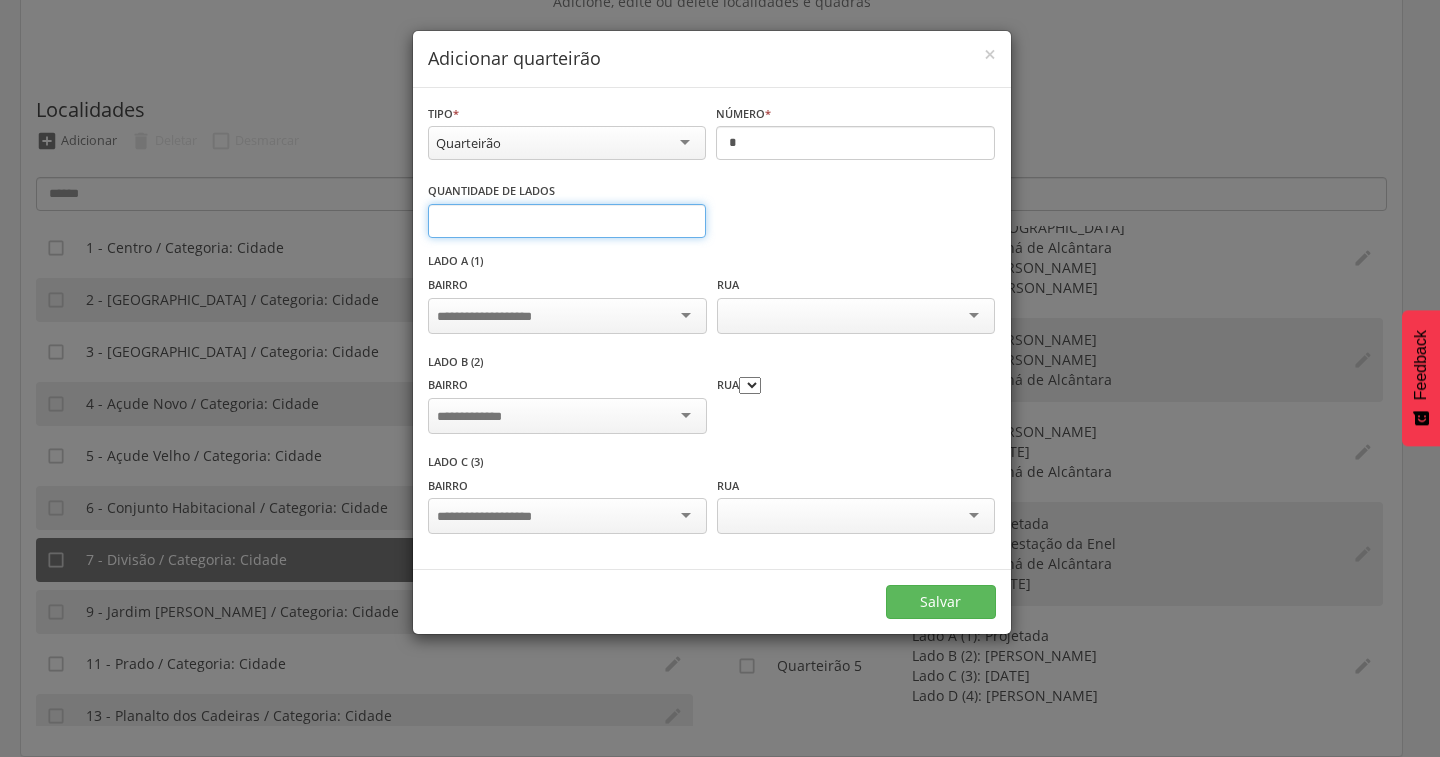 click on "*" at bounding box center [567, 221] 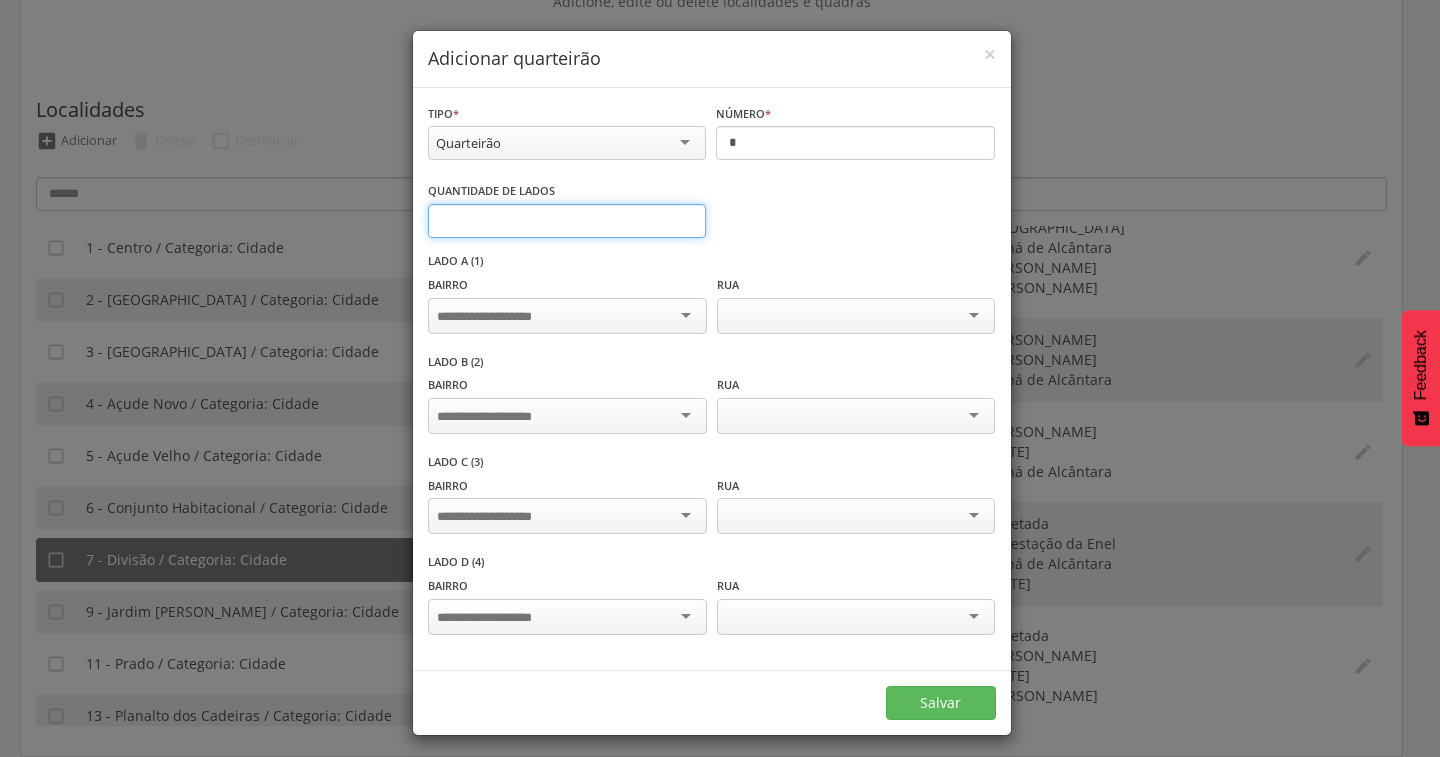type on "*" 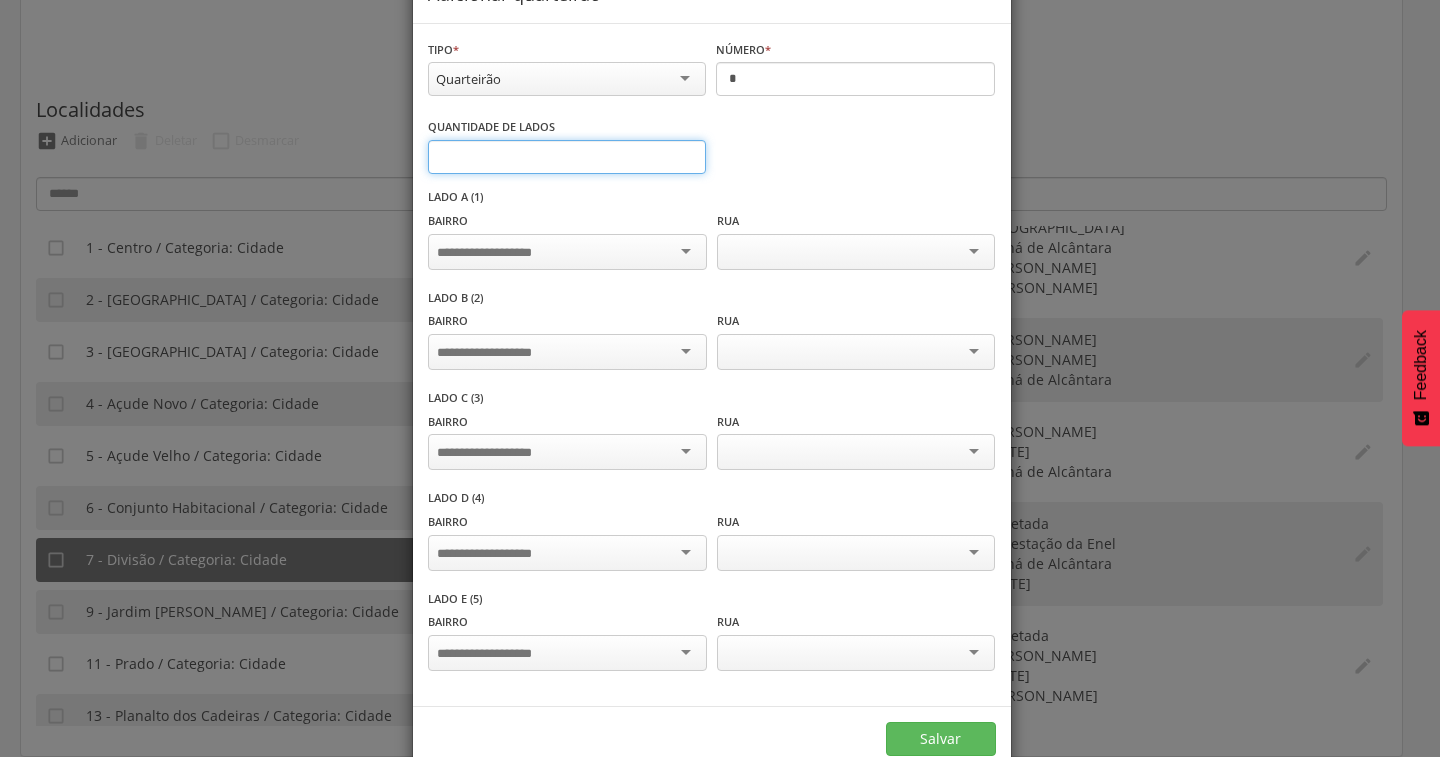 scroll, scrollTop: 99, scrollLeft: 0, axis: vertical 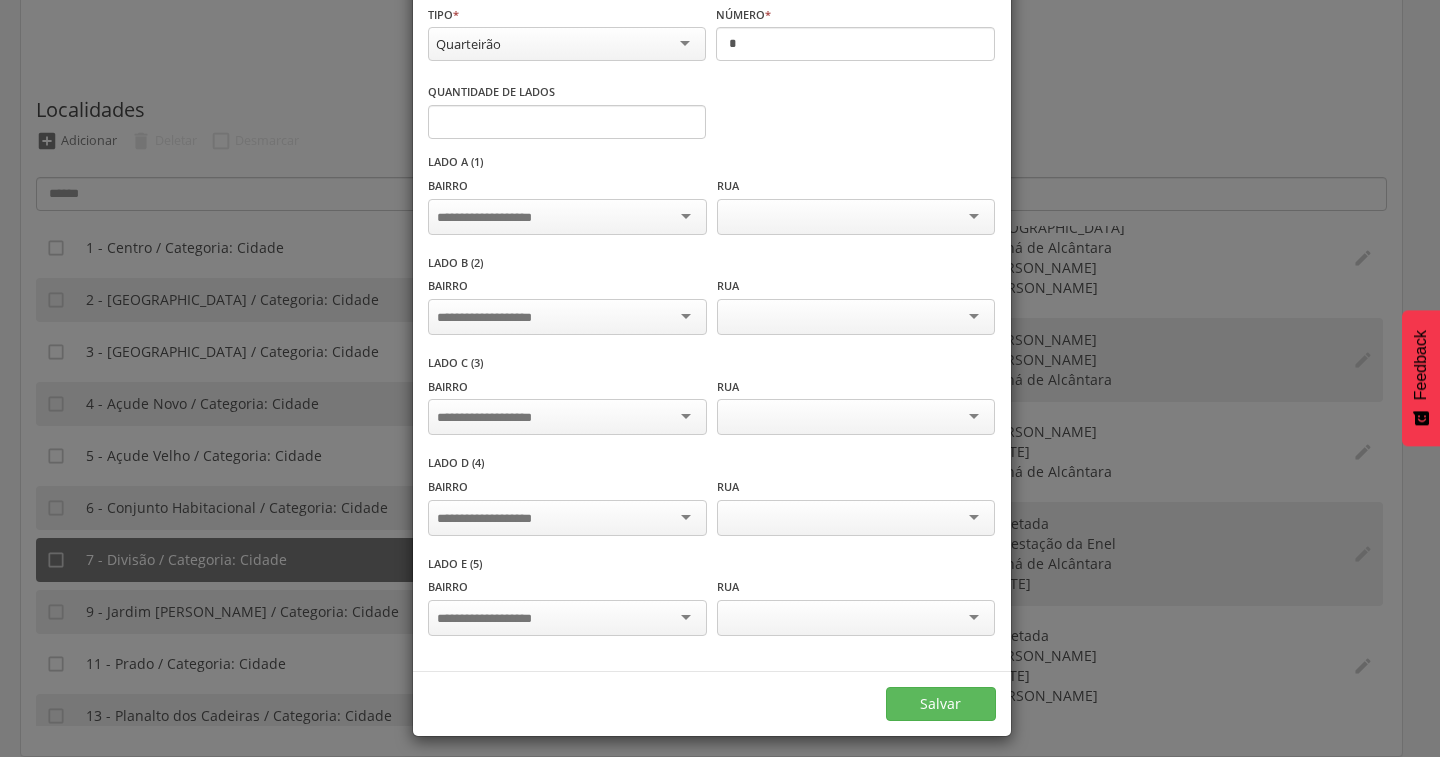 click at bounding box center (567, 618) 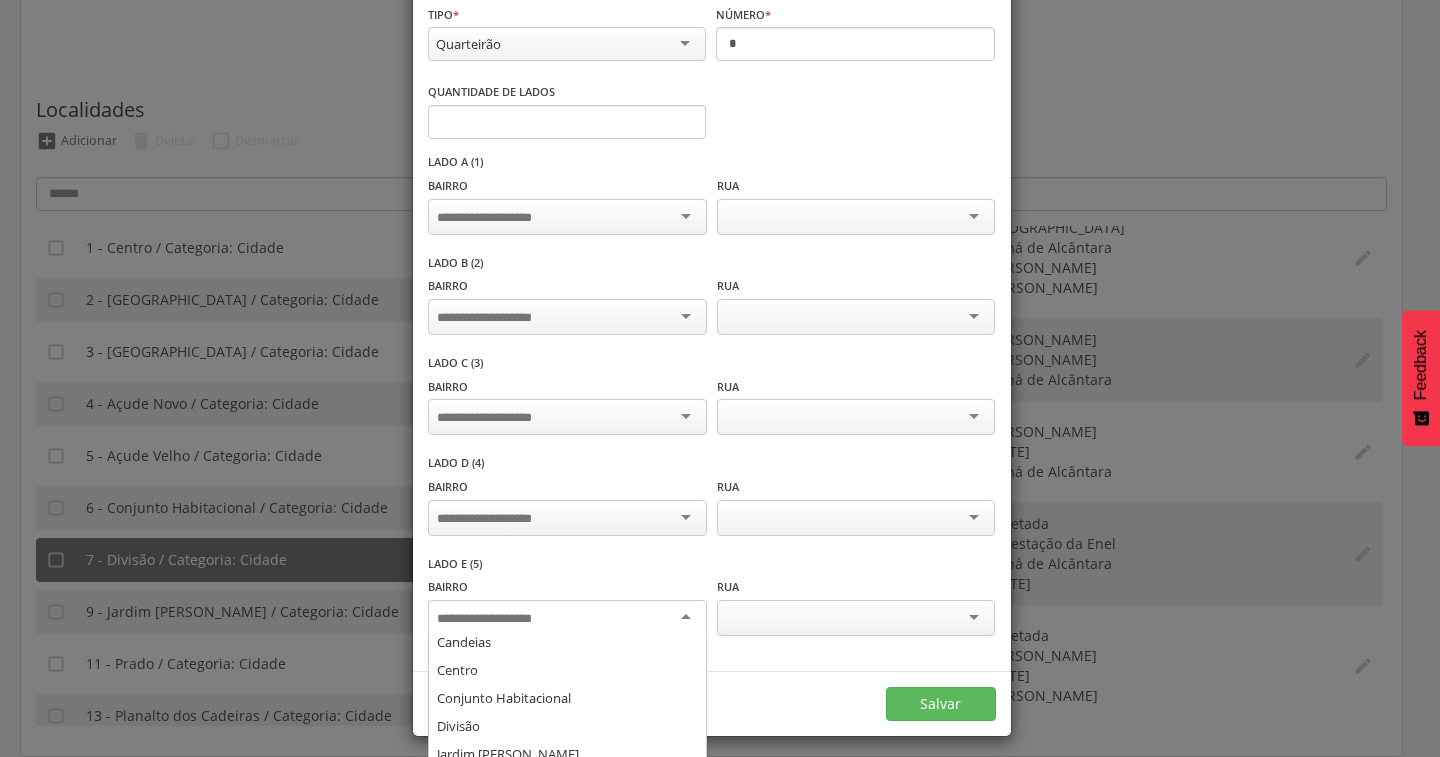 scroll, scrollTop: 164, scrollLeft: 0, axis: vertical 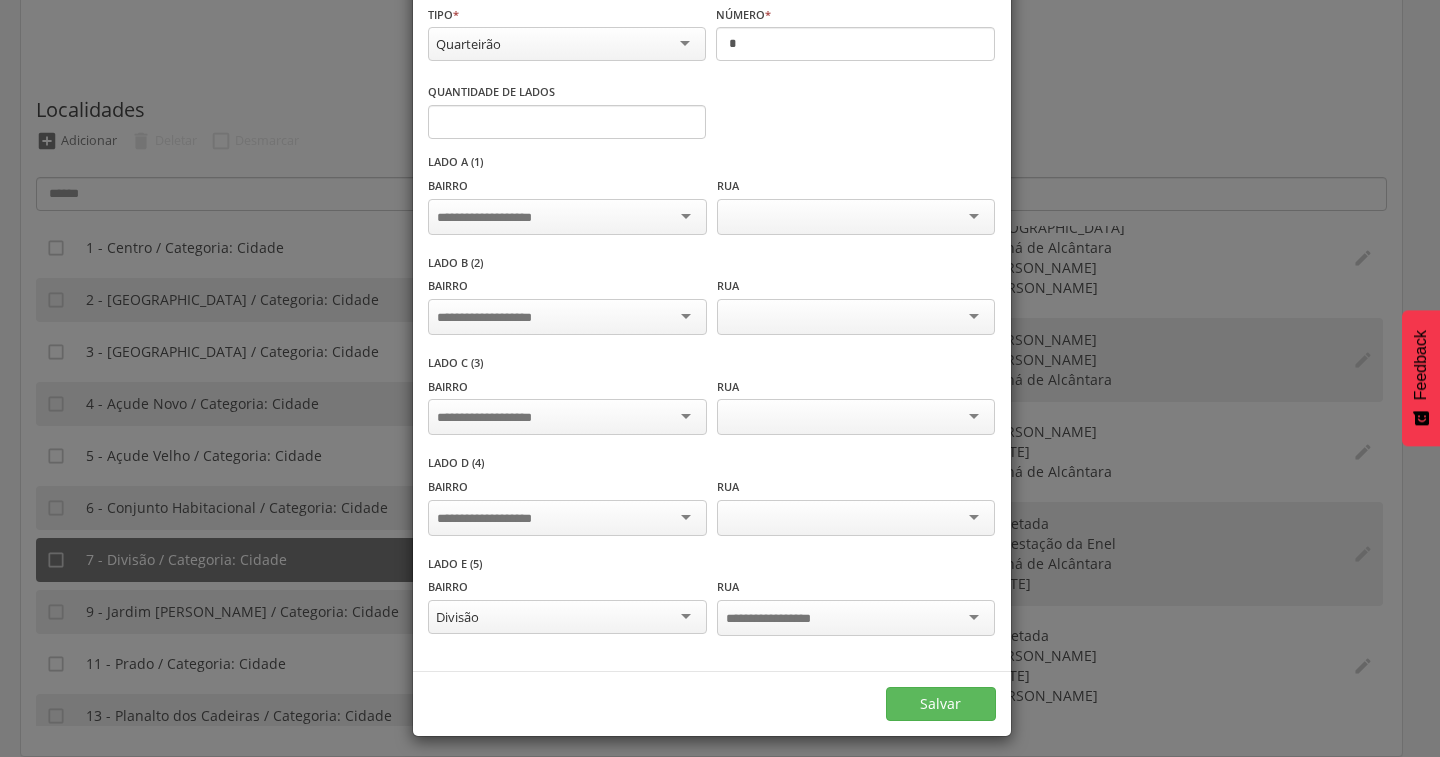 click at bounding box center [784, 619] 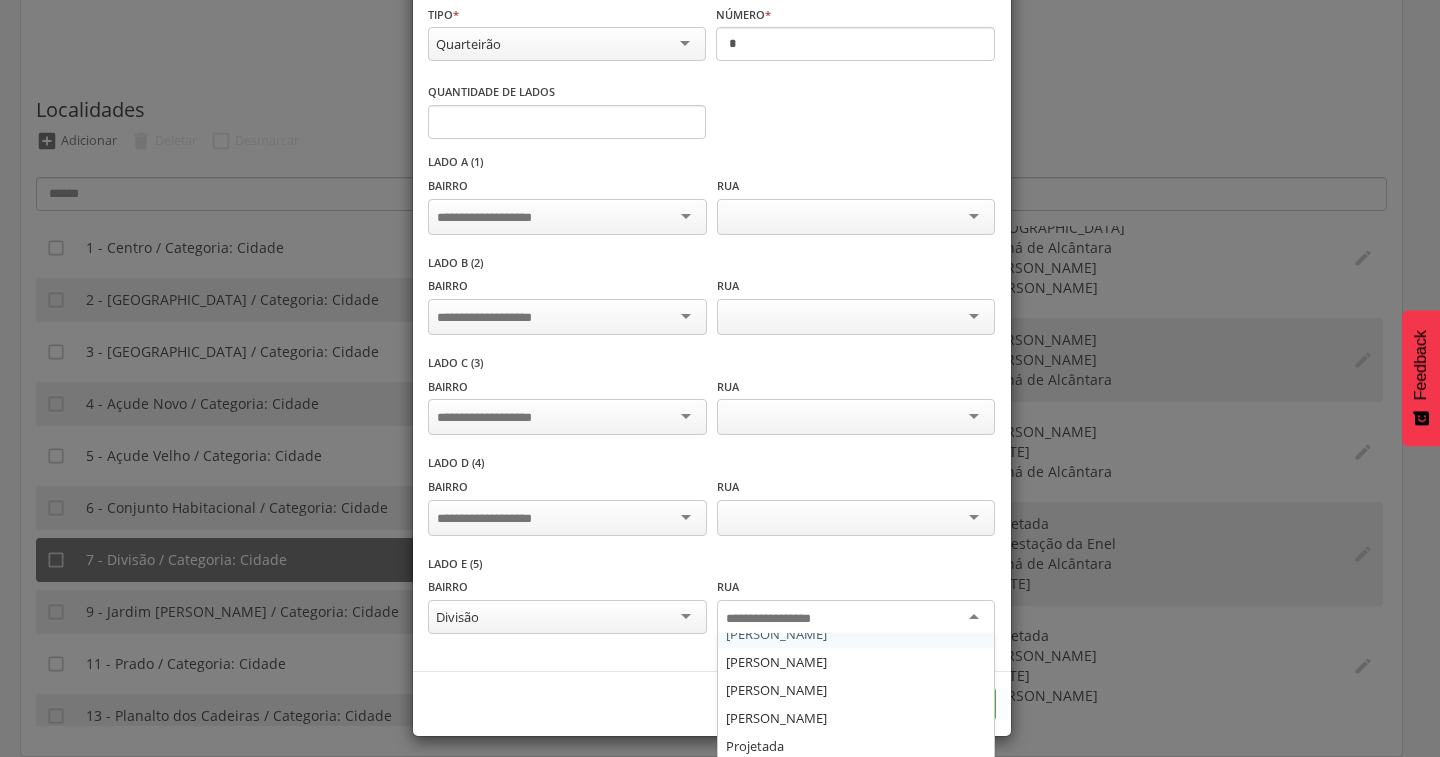 scroll, scrollTop: 80, scrollLeft: 0, axis: vertical 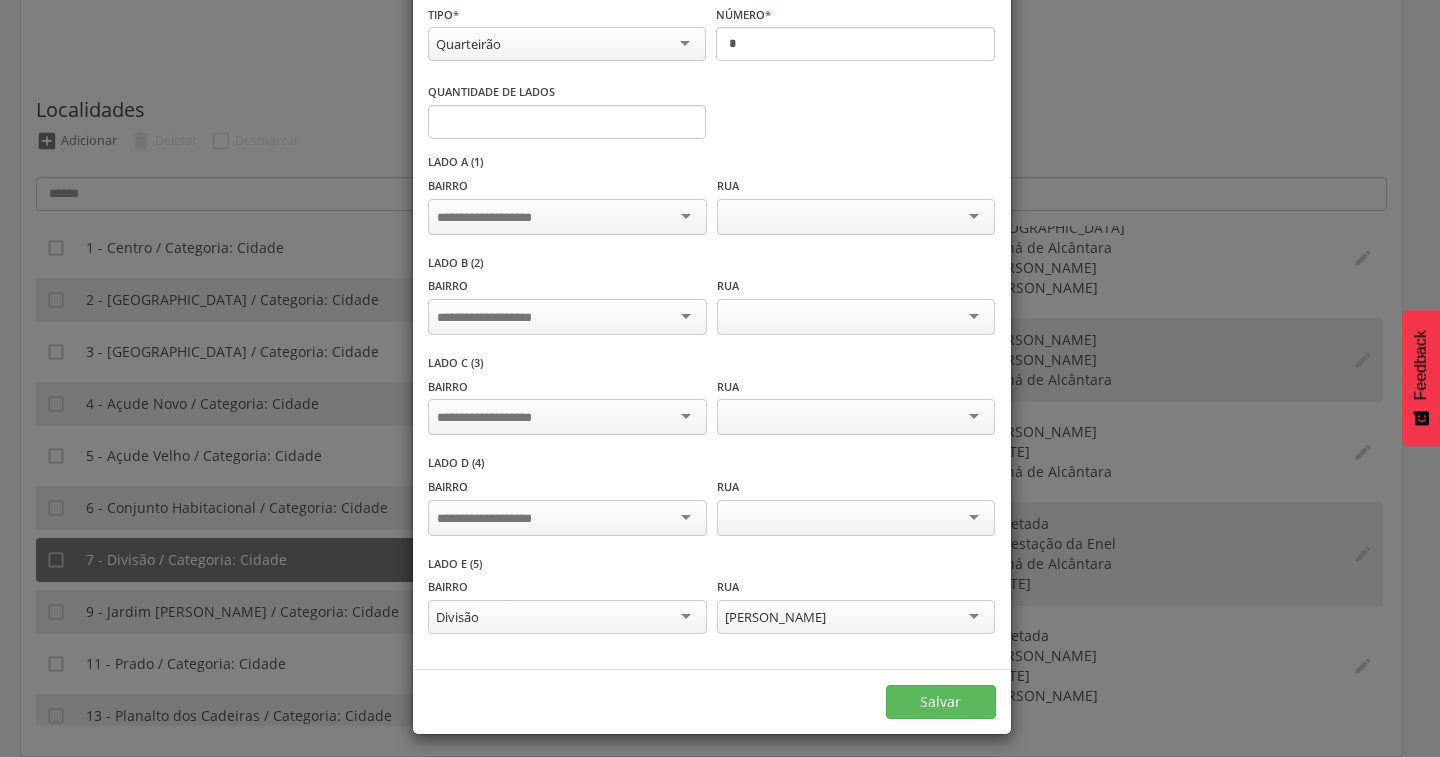 click at bounding box center (567, 518) 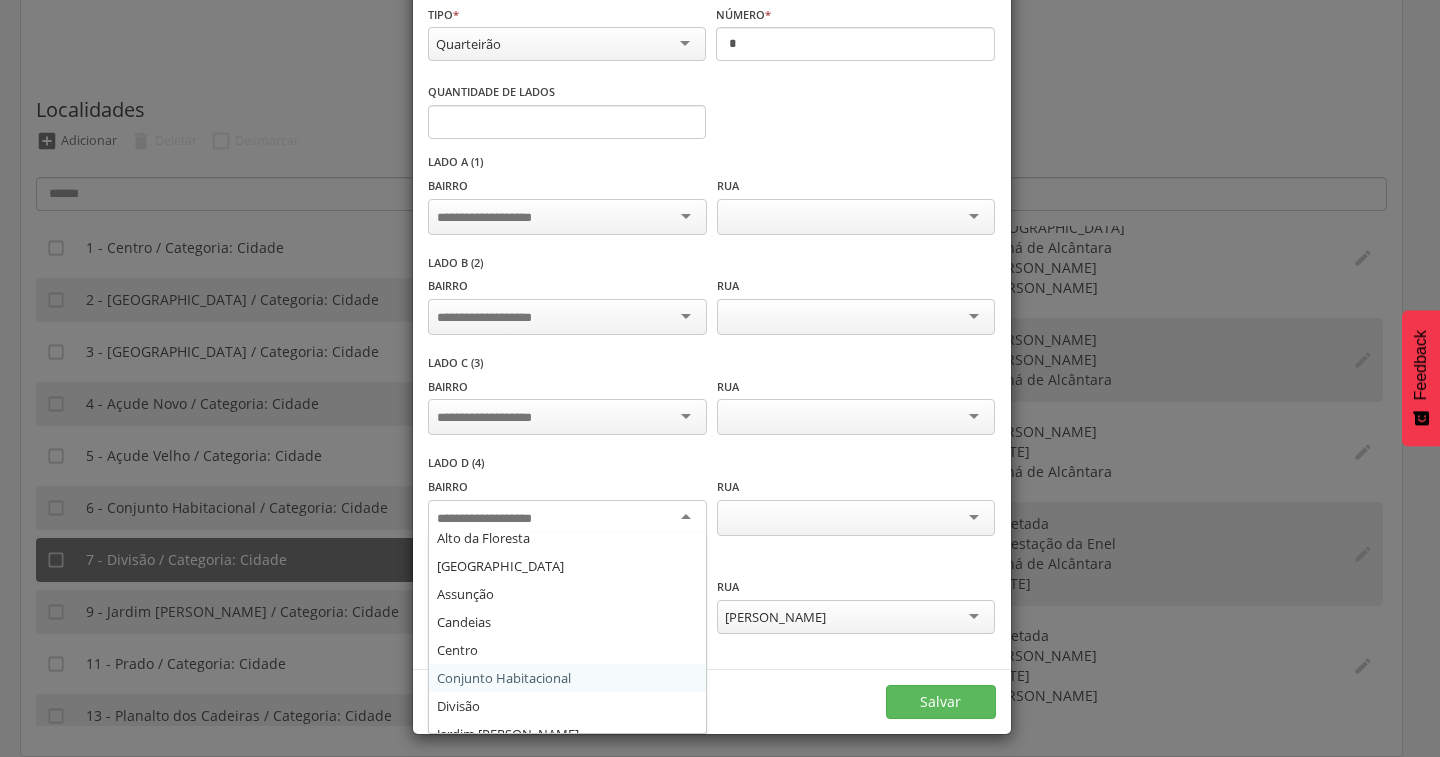 scroll, scrollTop: 100, scrollLeft: 0, axis: vertical 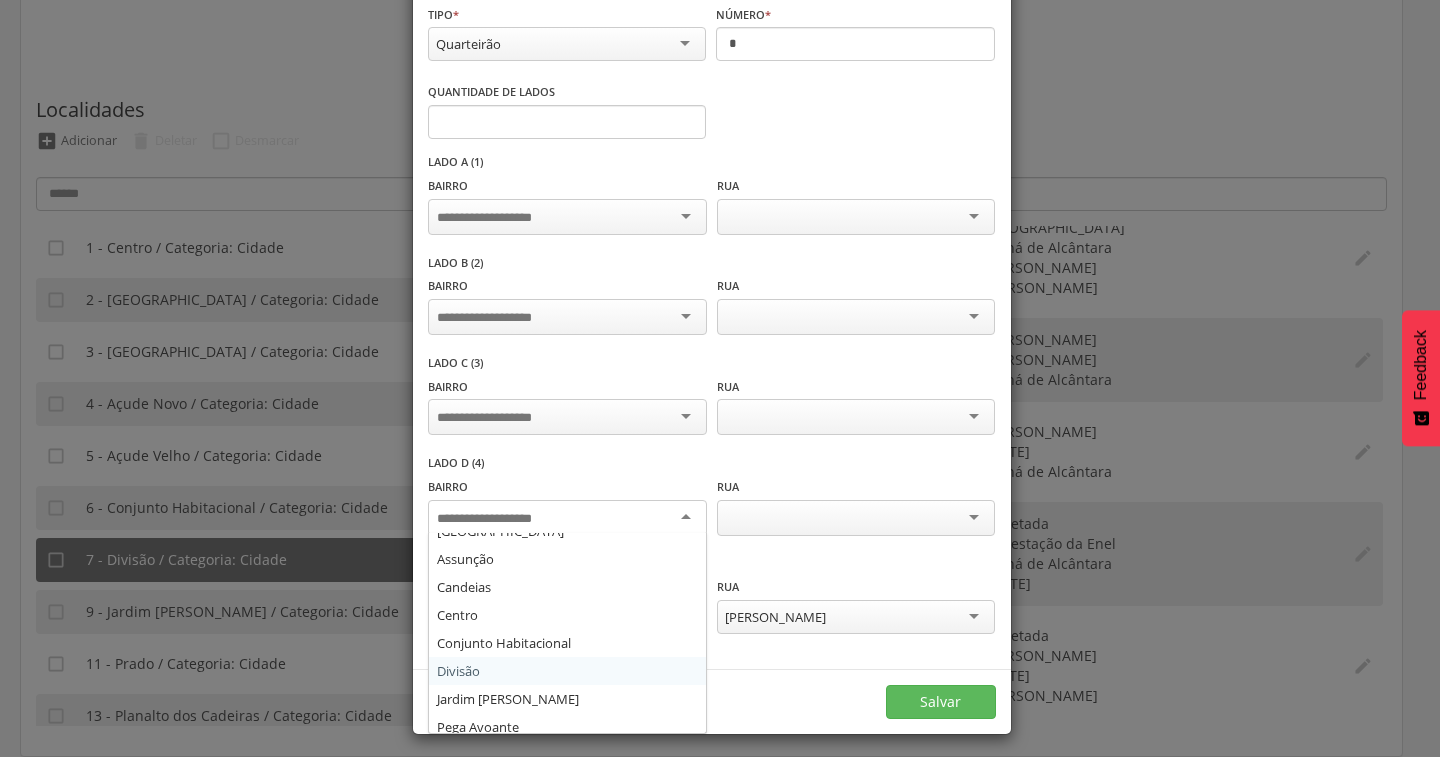 drag, startPoint x: 483, startPoint y: 660, endPoint x: 488, endPoint y: 628, distance: 32.38827 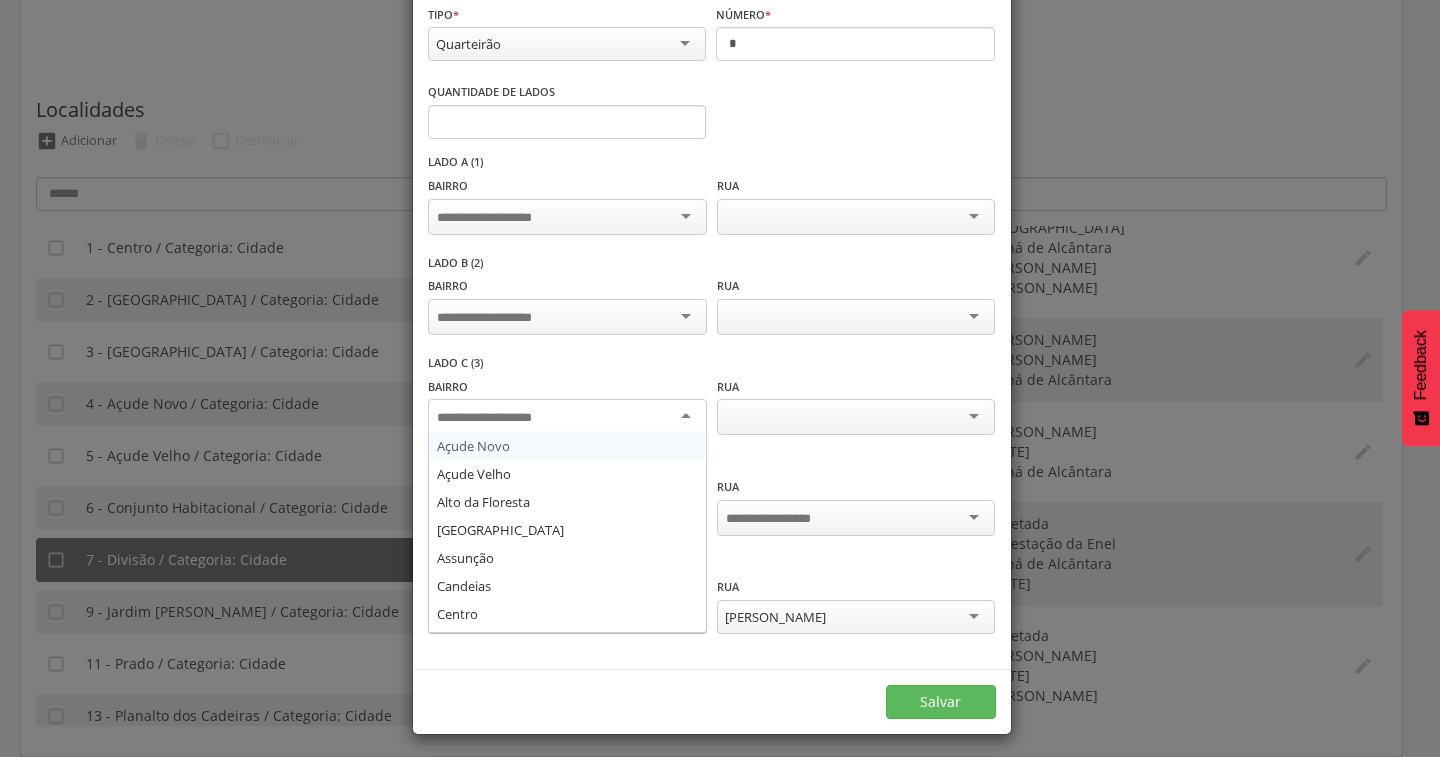 click at bounding box center [567, 417] 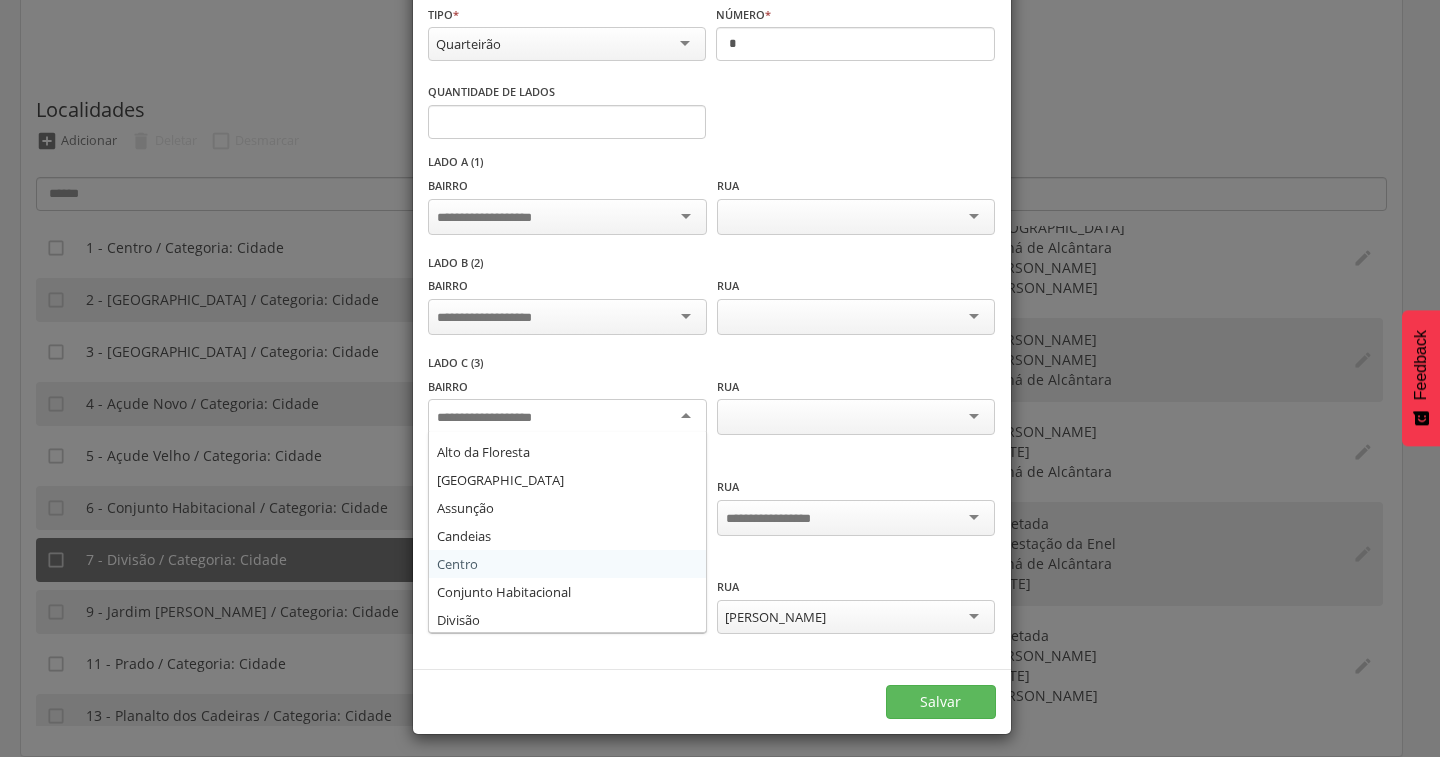 scroll, scrollTop: 100, scrollLeft: 0, axis: vertical 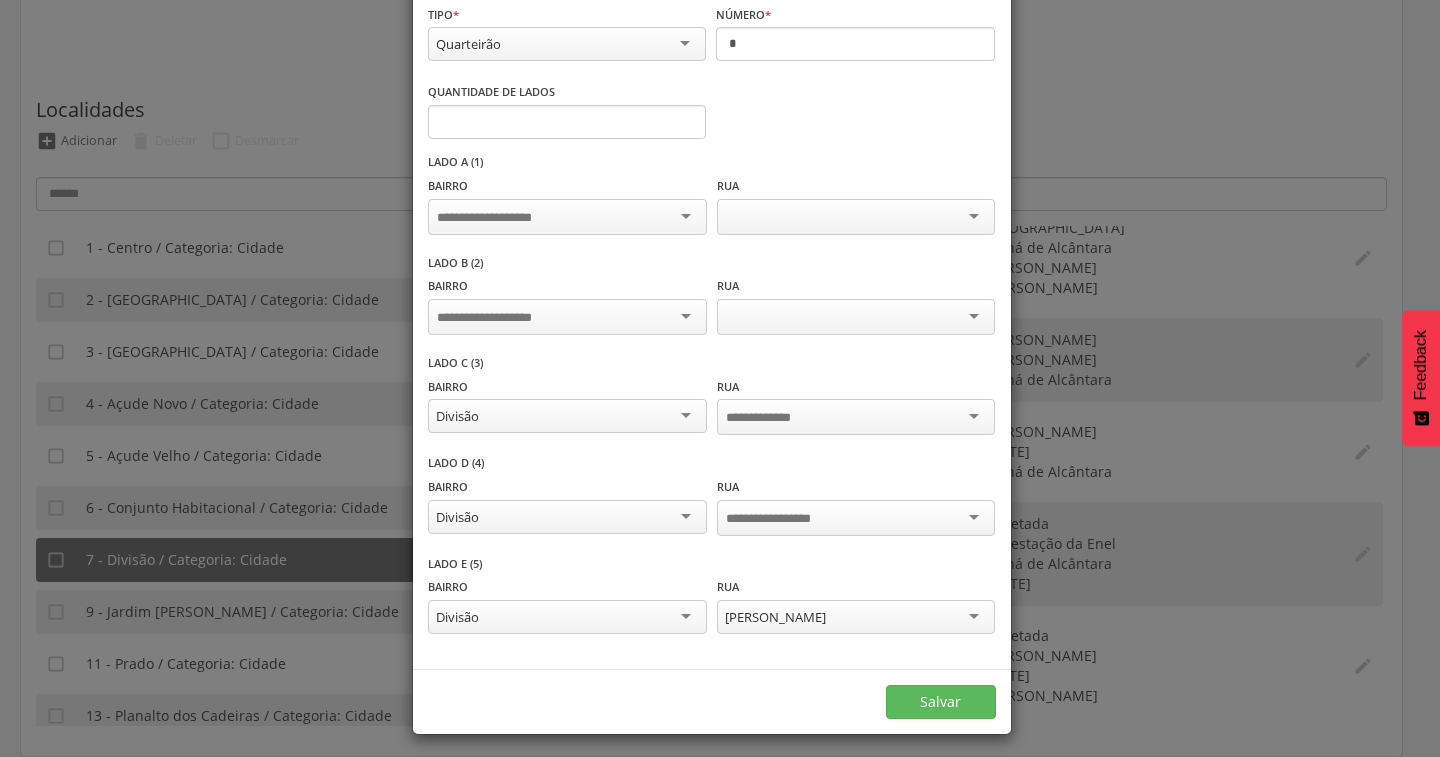 click at bounding box center [567, 317] 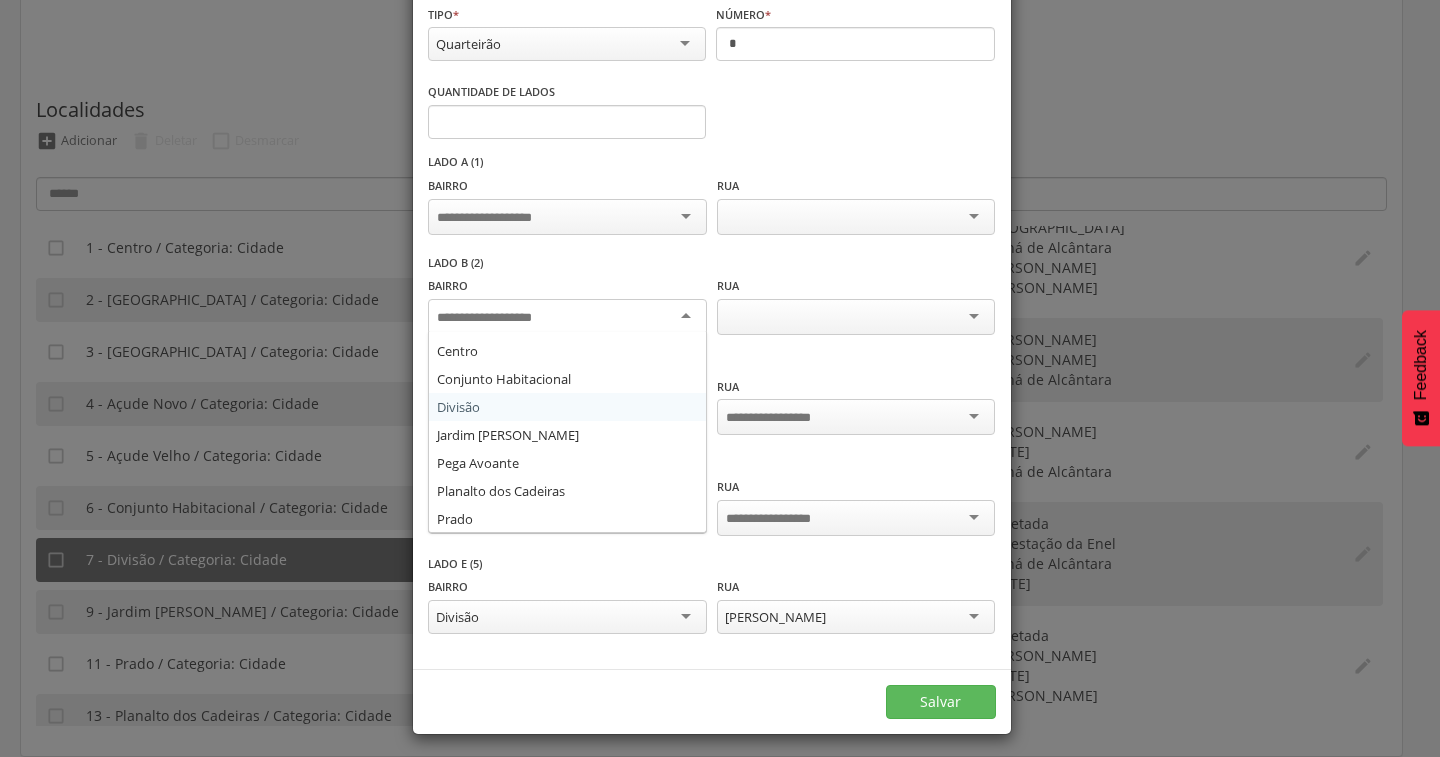 scroll, scrollTop: 164, scrollLeft: 0, axis: vertical 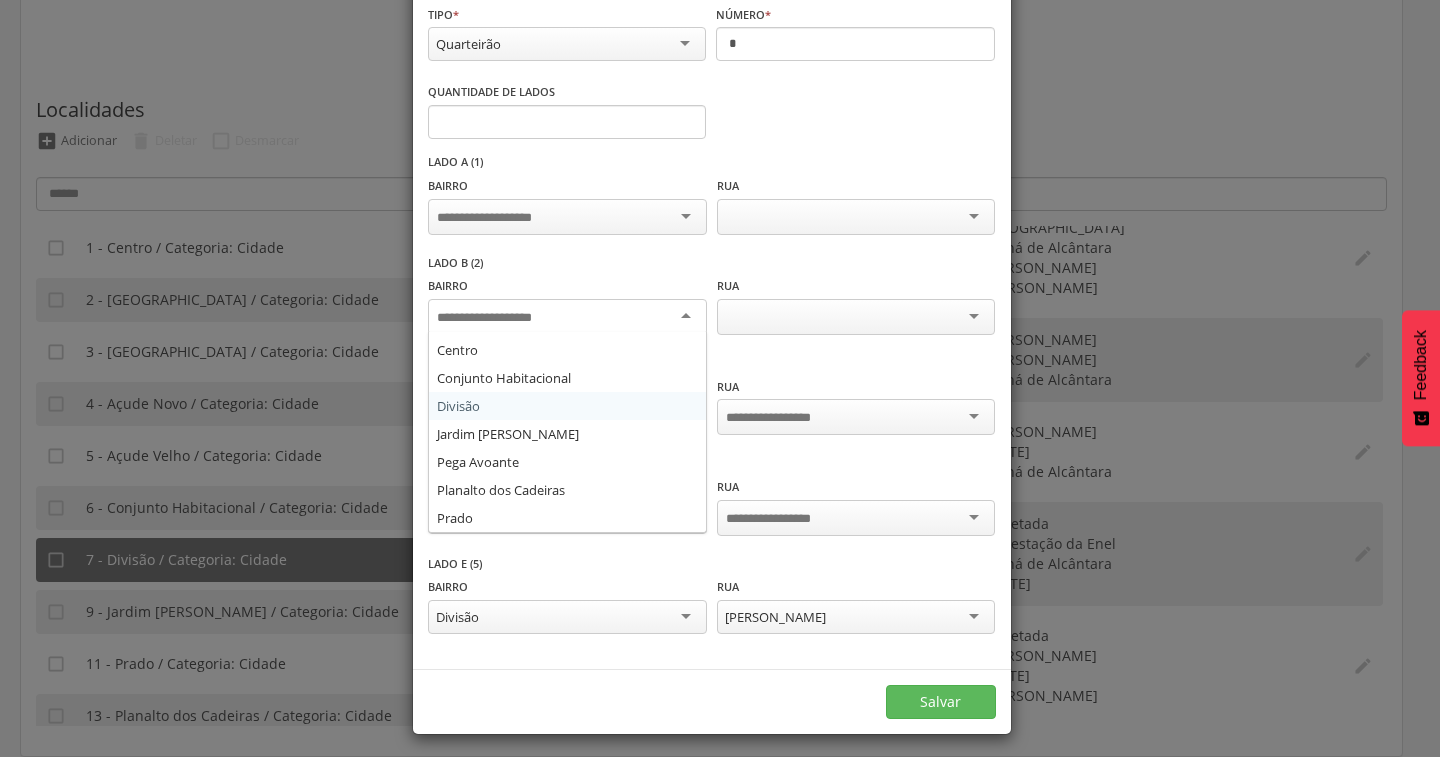drag, startPoint x: 467, startPoint y: 404, endPoint x: 487, endPoint y: 372, distance: 37.735924 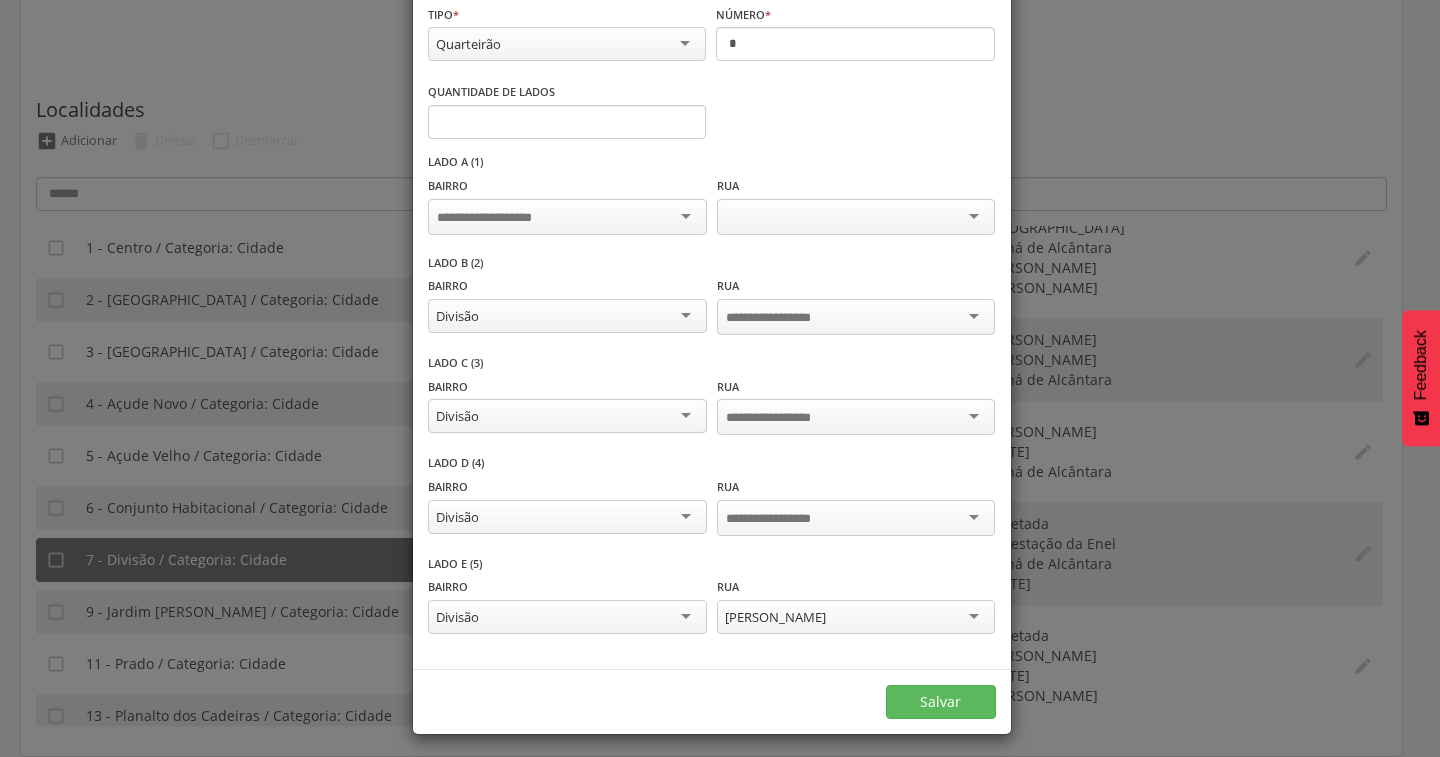 click on "Bairro" at bounding box center [567, 207] 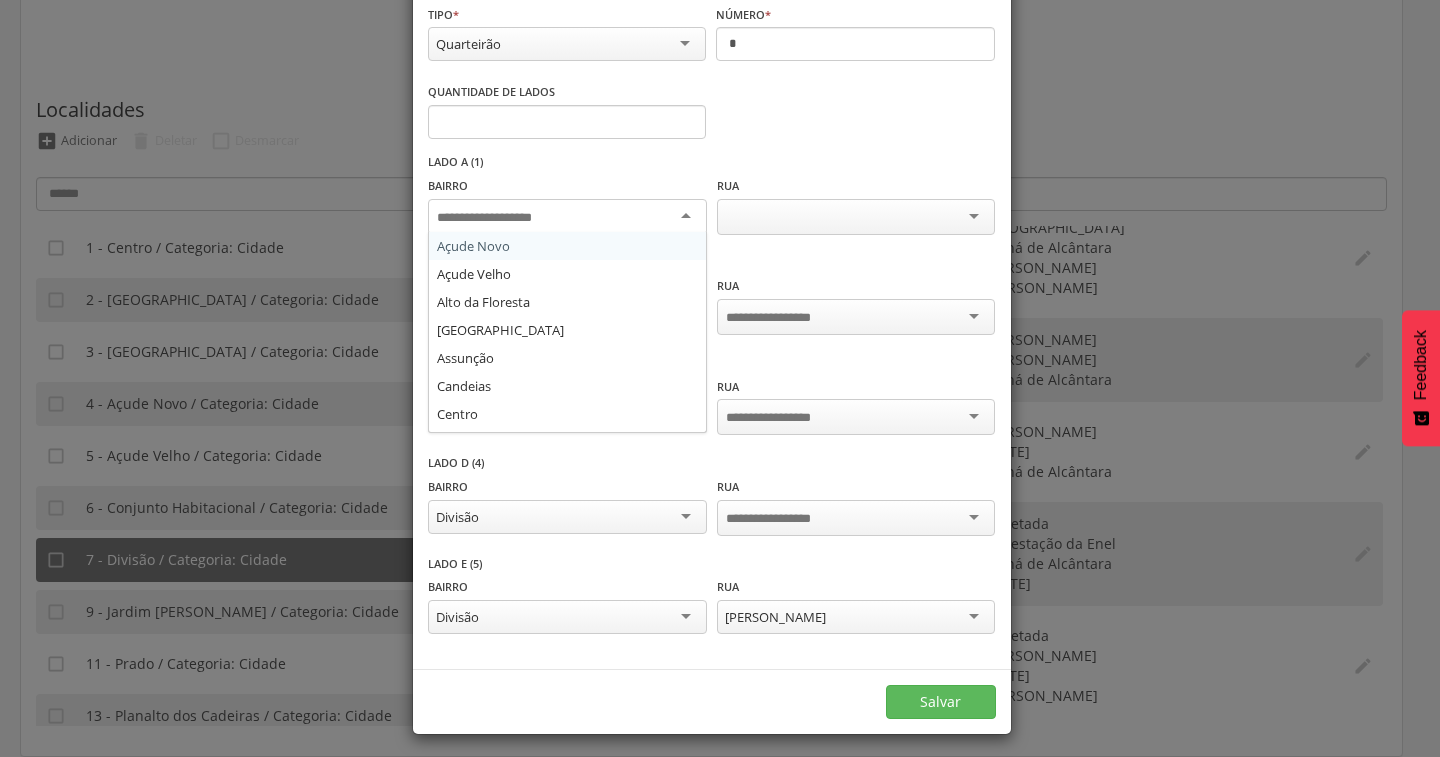 click at bounding box center (567, 217) 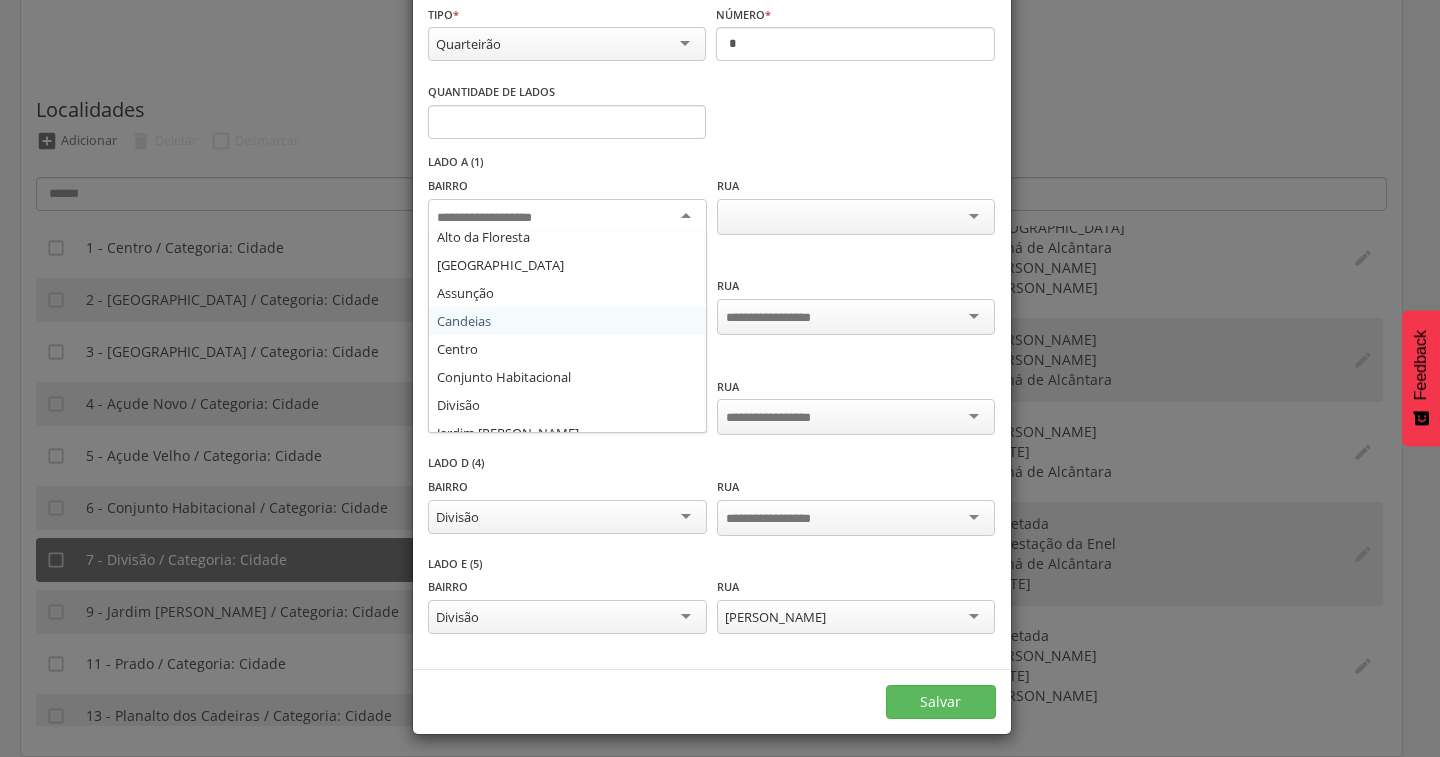 scroll, scrollTop: 100, scrollLeft: 0, axis: vertical 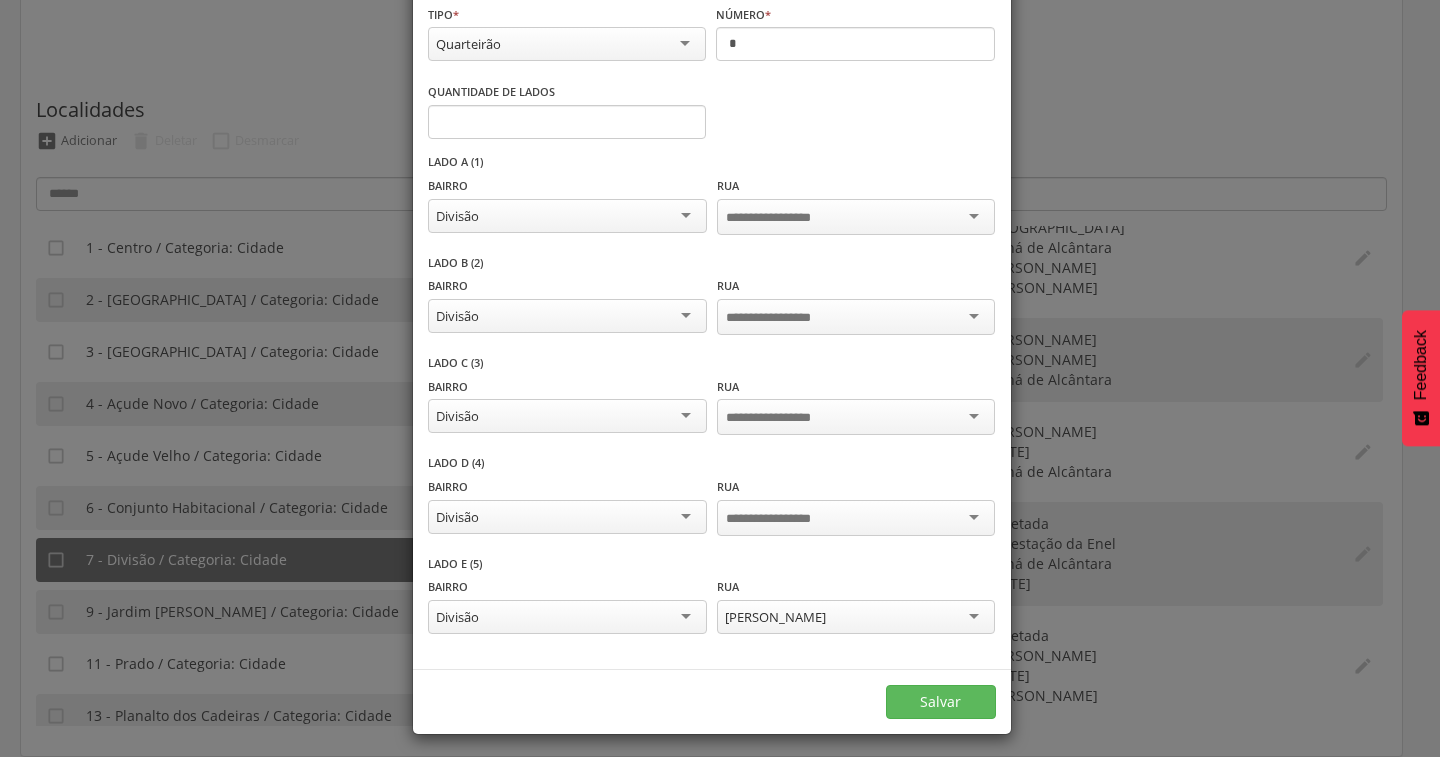 click at bounding box center [784, 218] 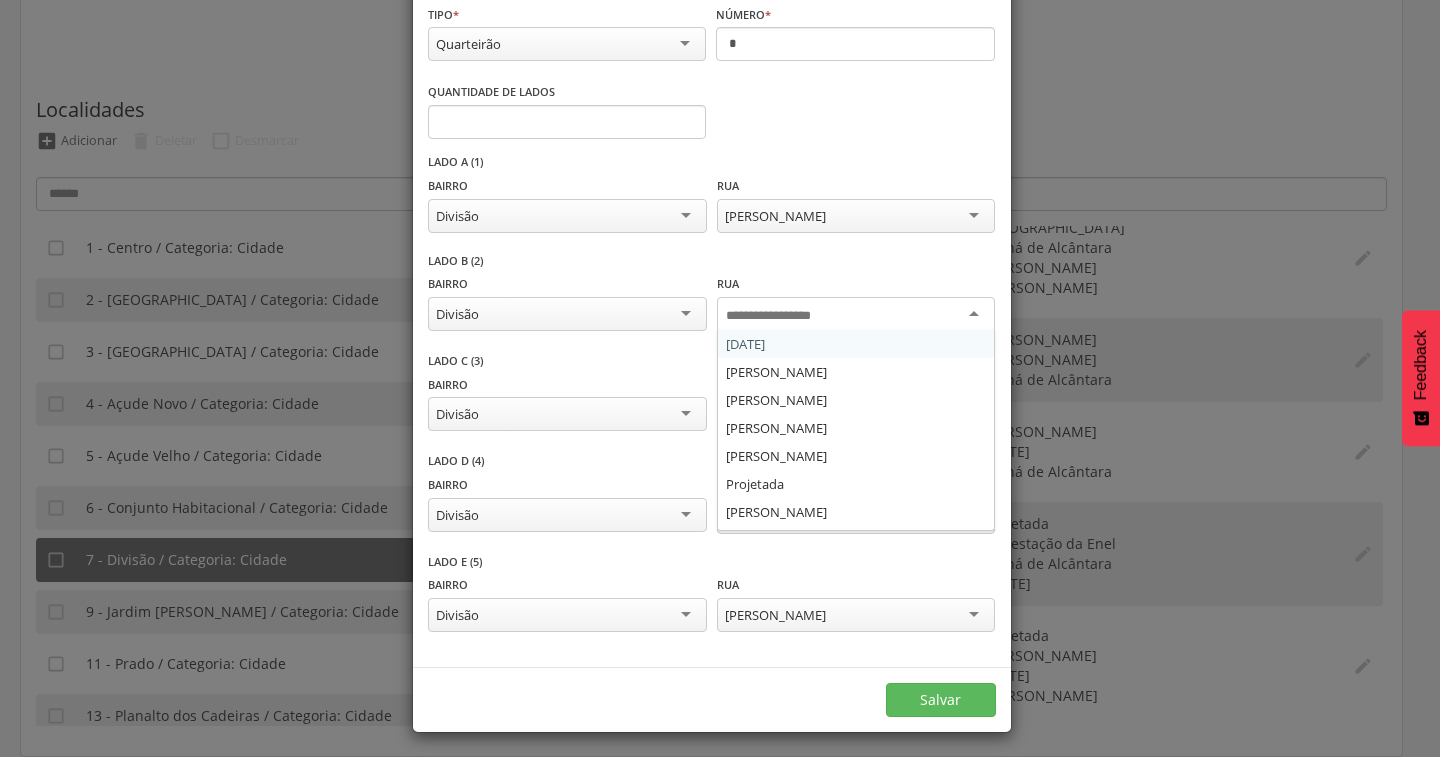 click at bounding box center [784, 316] 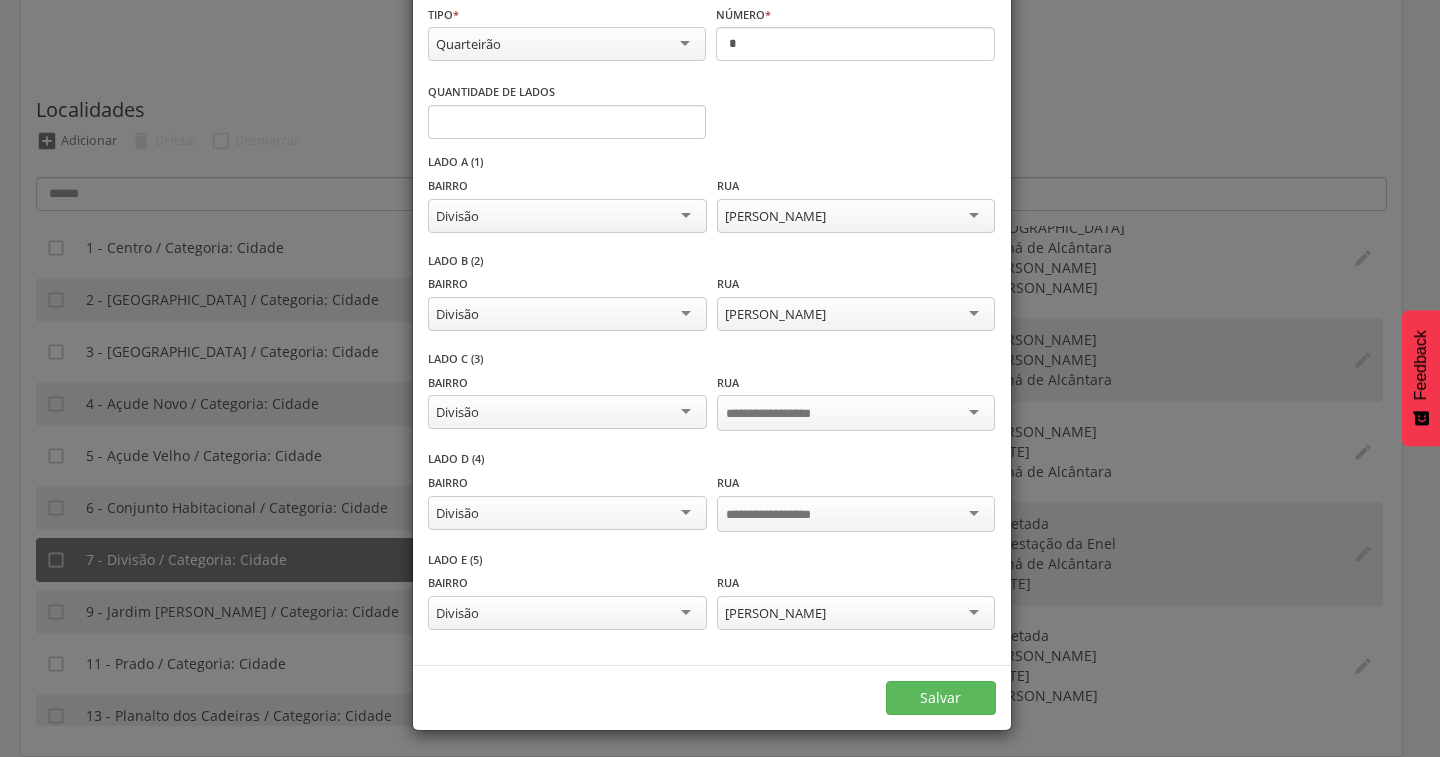 click at bounding box center [856, 413] 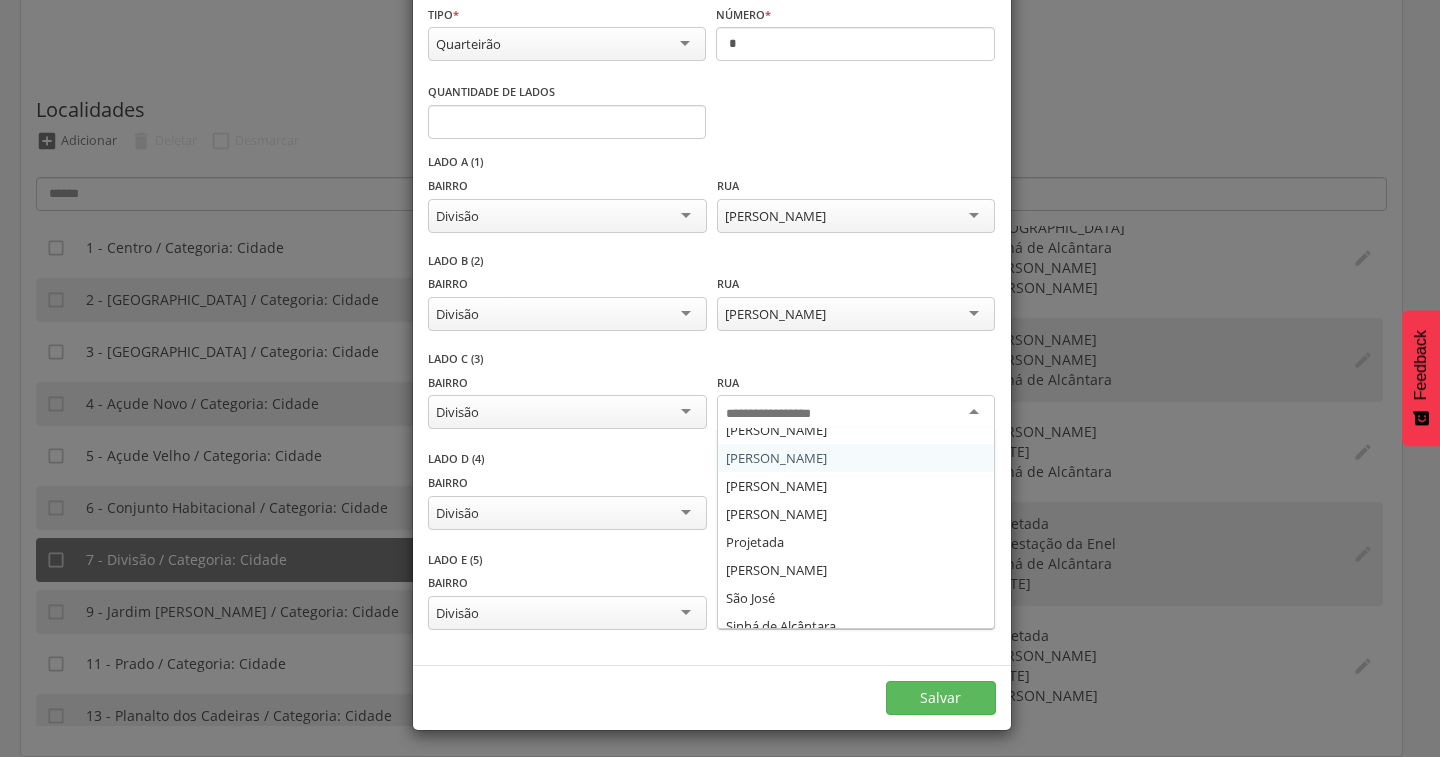 scroll, scrollTop: 80, scrollLeft: 0, axis: vertical 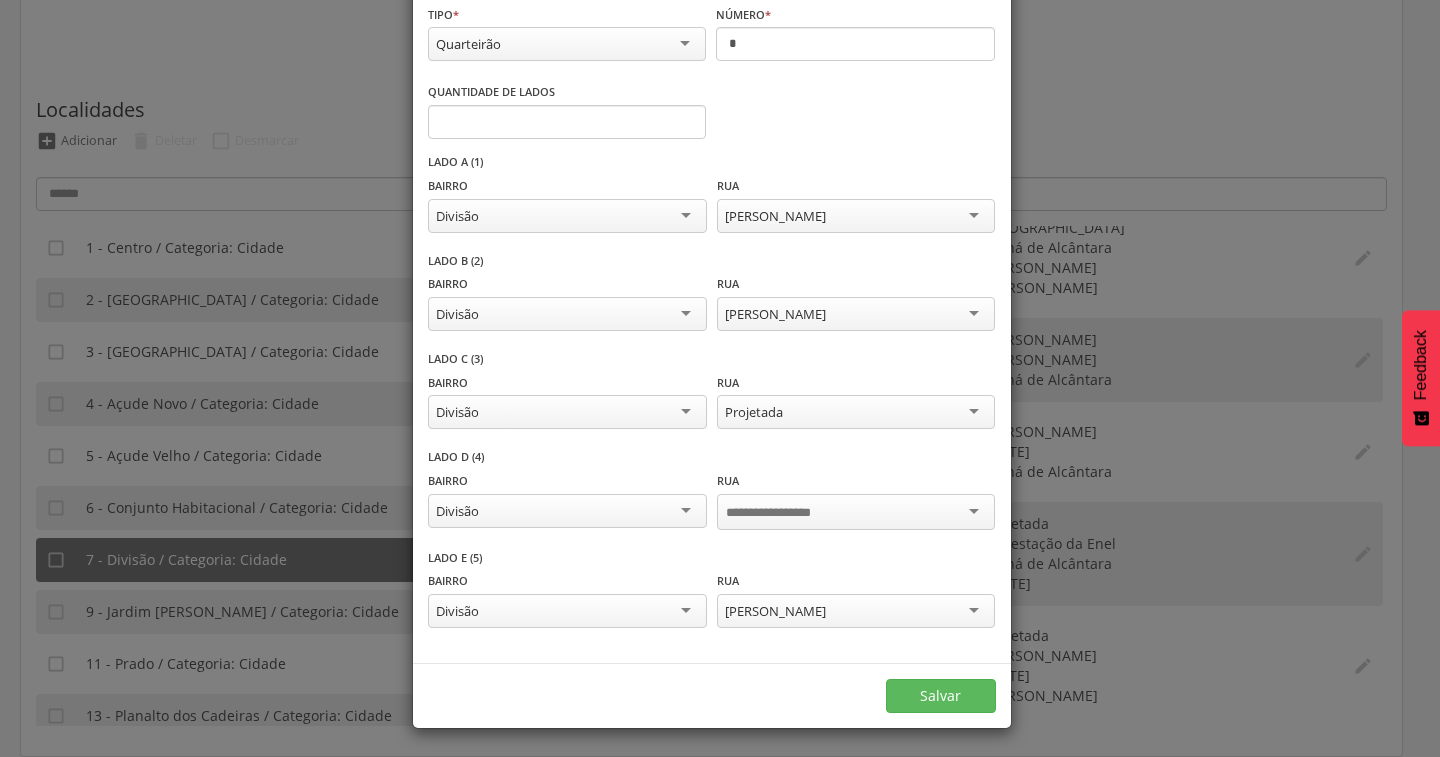 click at bounding box center [856, 512] 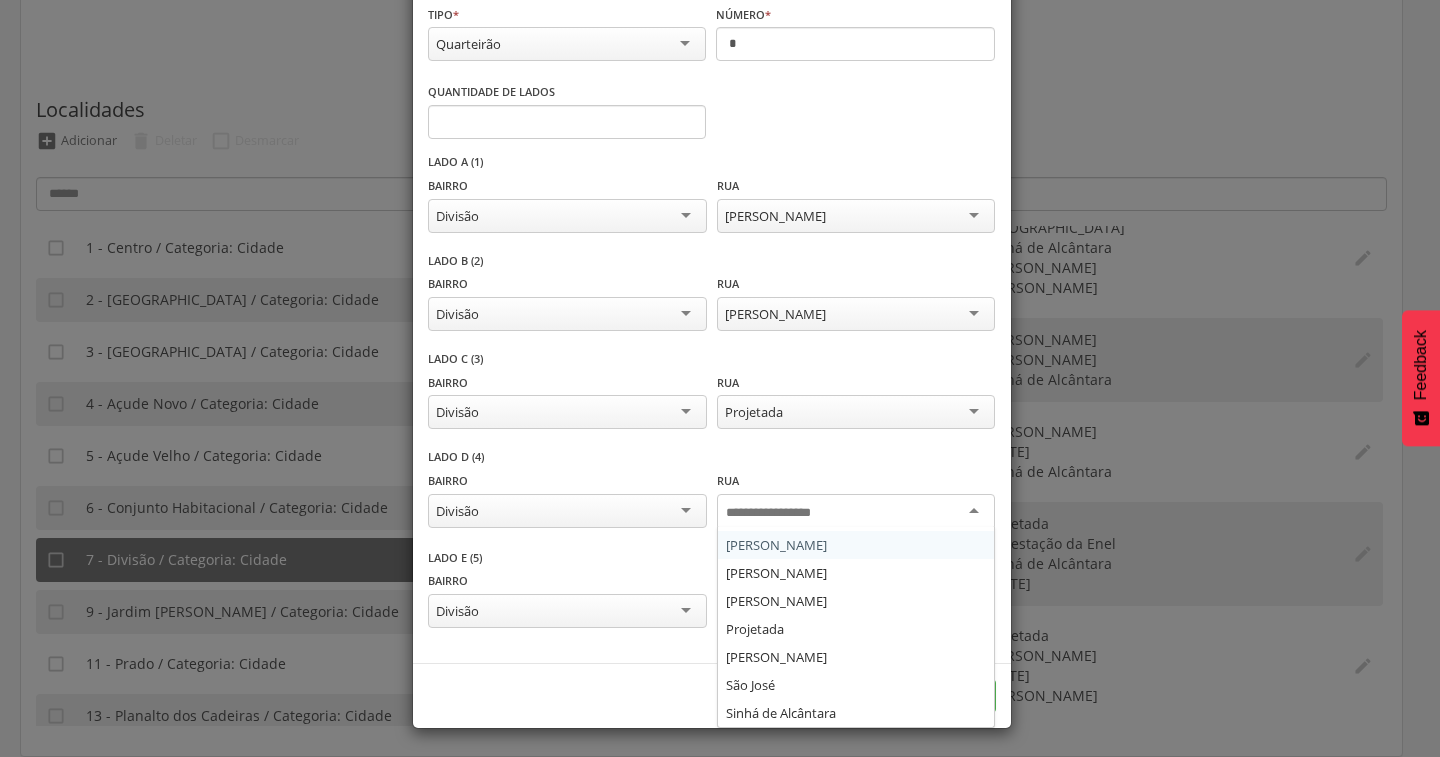scroll, scrollTop: 80, scrollLeft: 0, axis: vertical 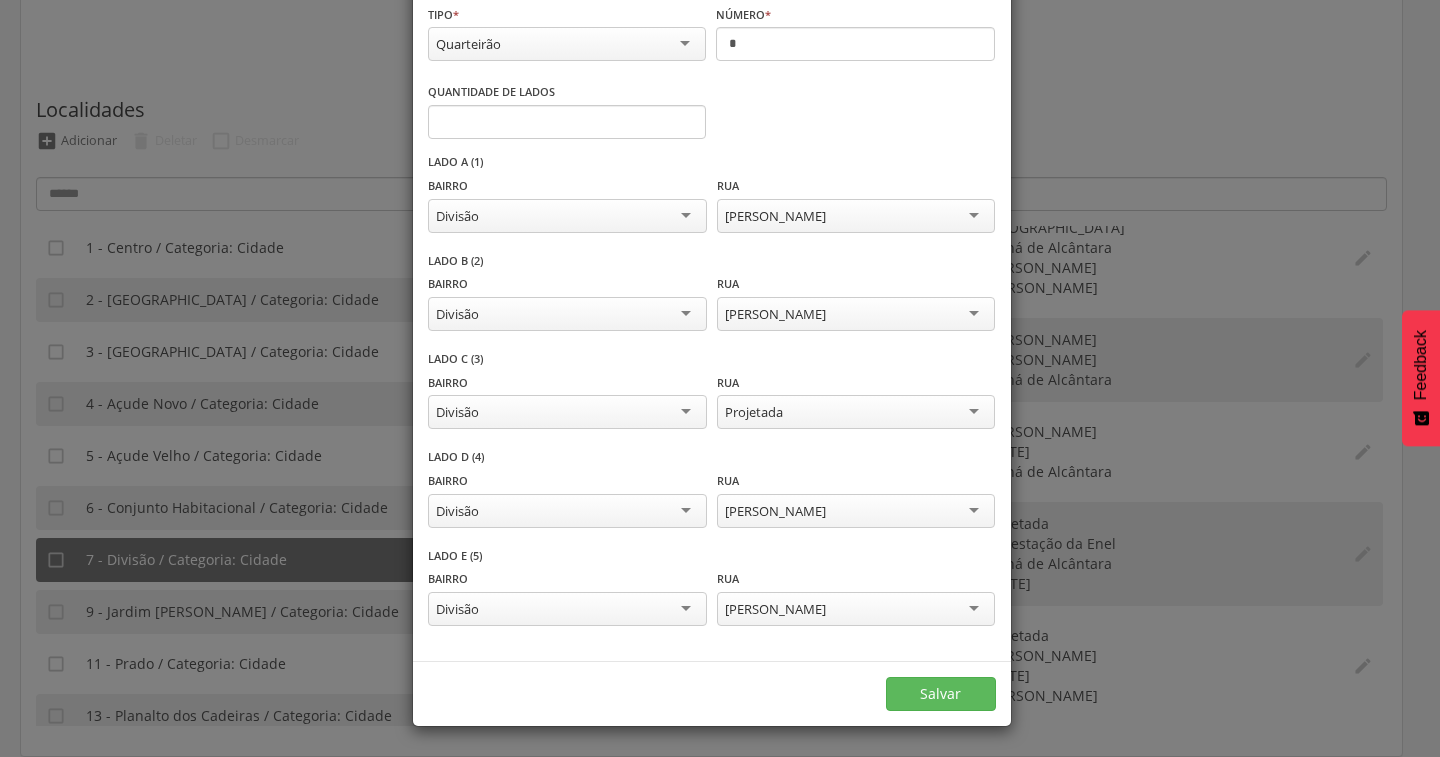 click on "[PERSON_NAME]" at bounding box center [856, 609] 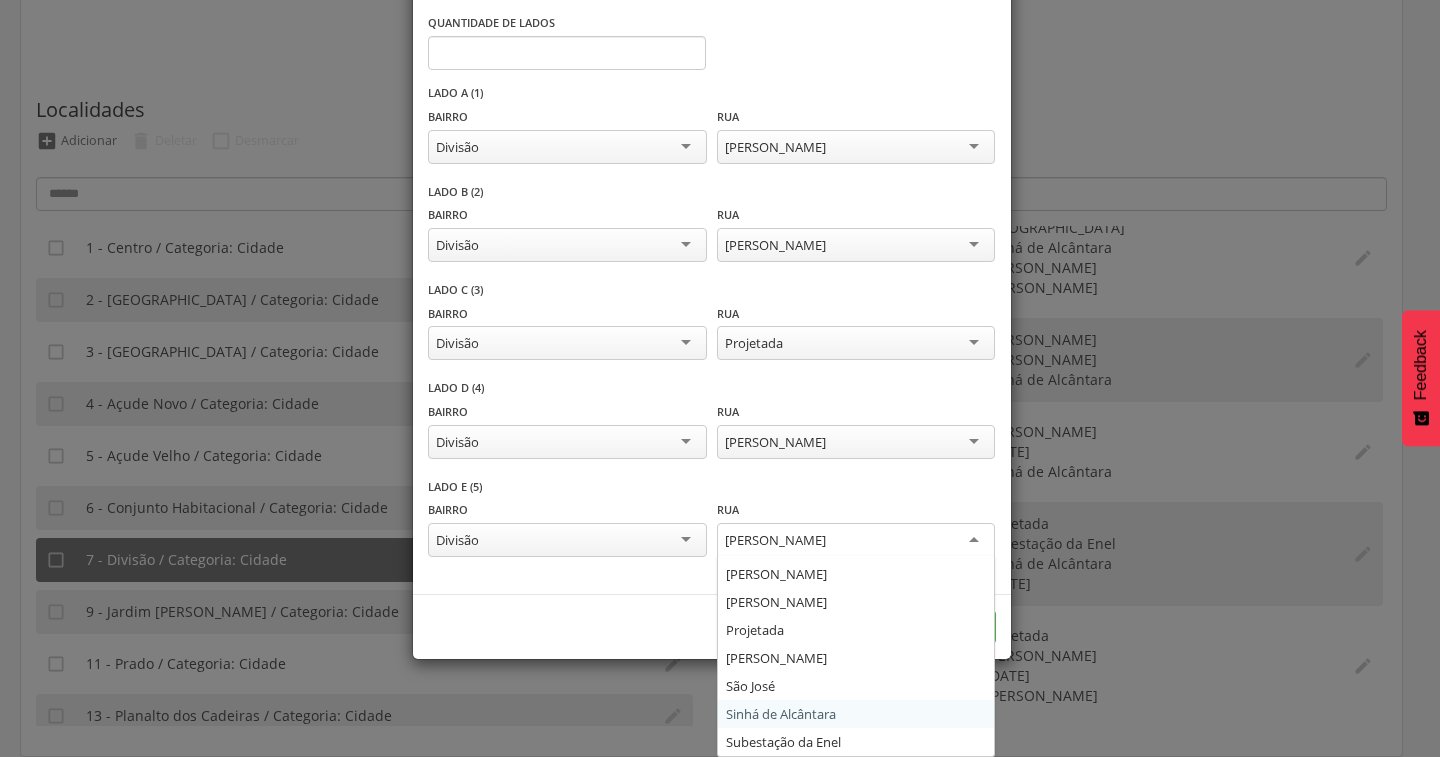 scroll, scrollTop: 99, scrollLeft: 0, axis: vertical 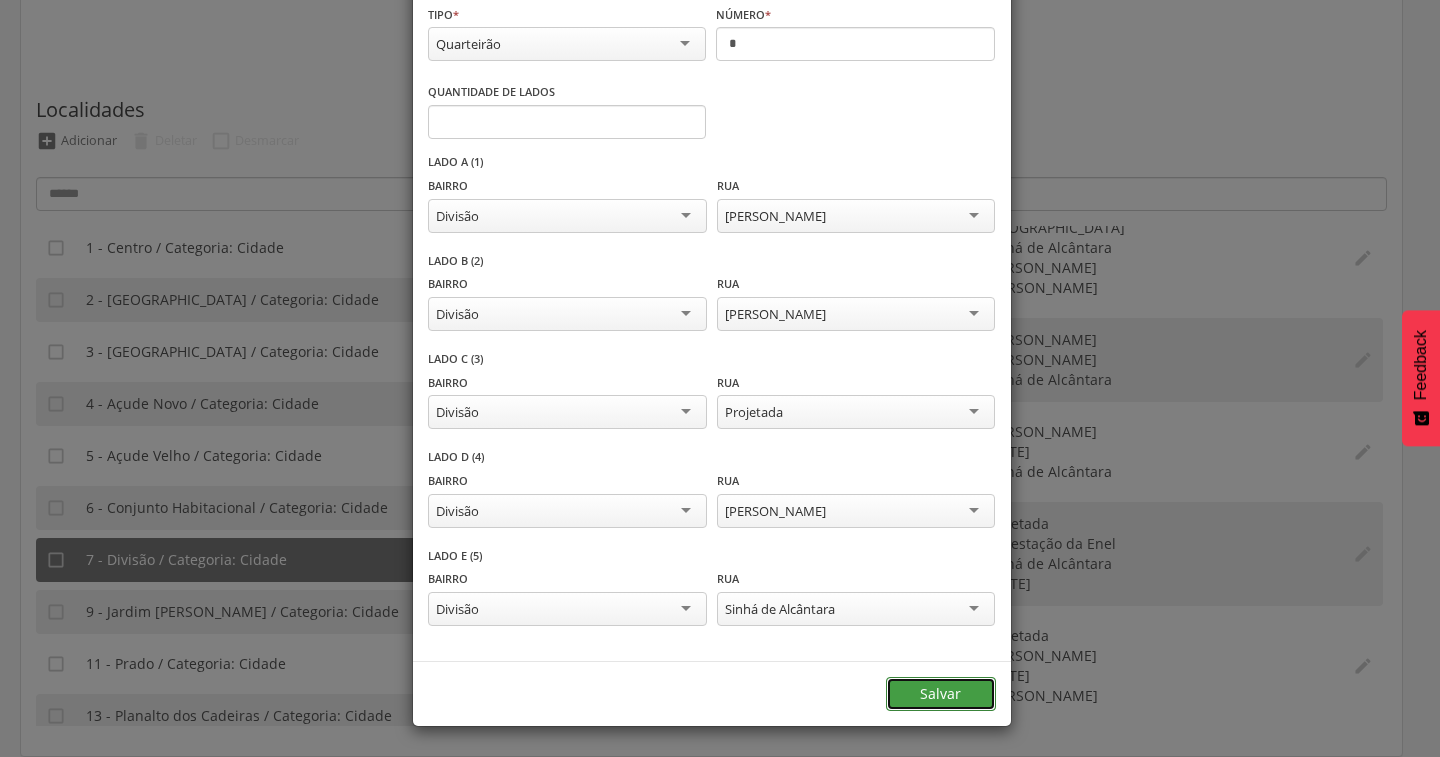 click on "Salvar" at bounding box center (941, 694) 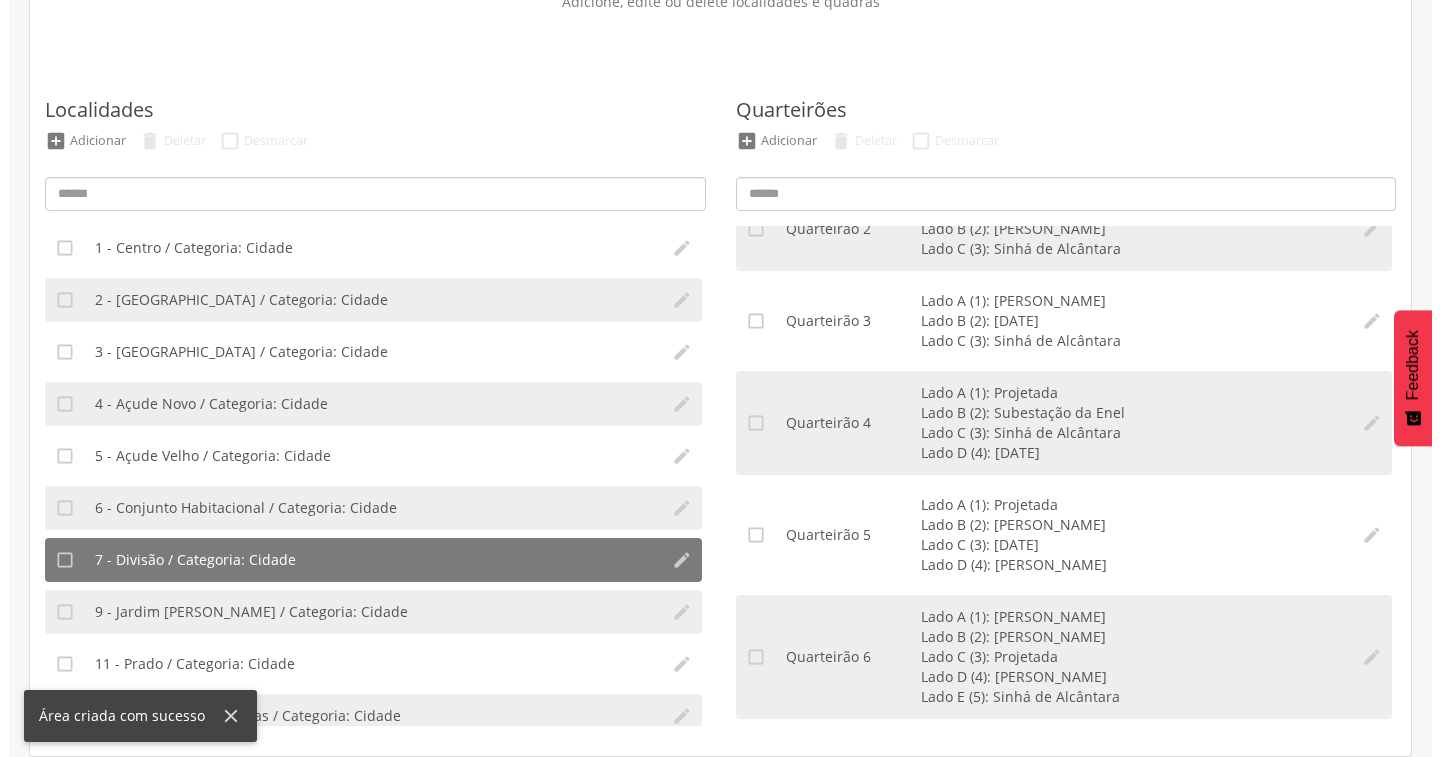 scroll, scrollTop: 152, scrollLeft: 0, axis: vertical 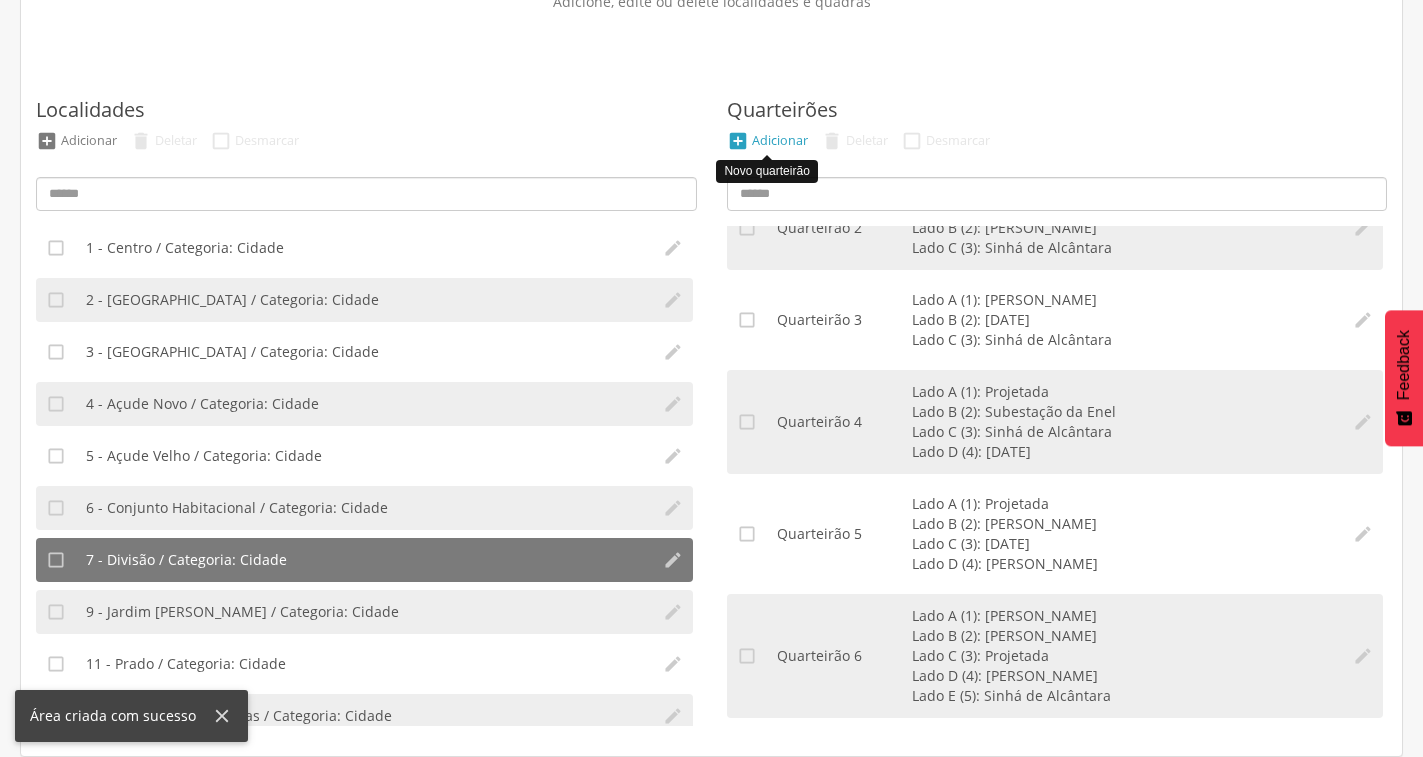 click on "Adicionar" at bounding box center [780, 140] 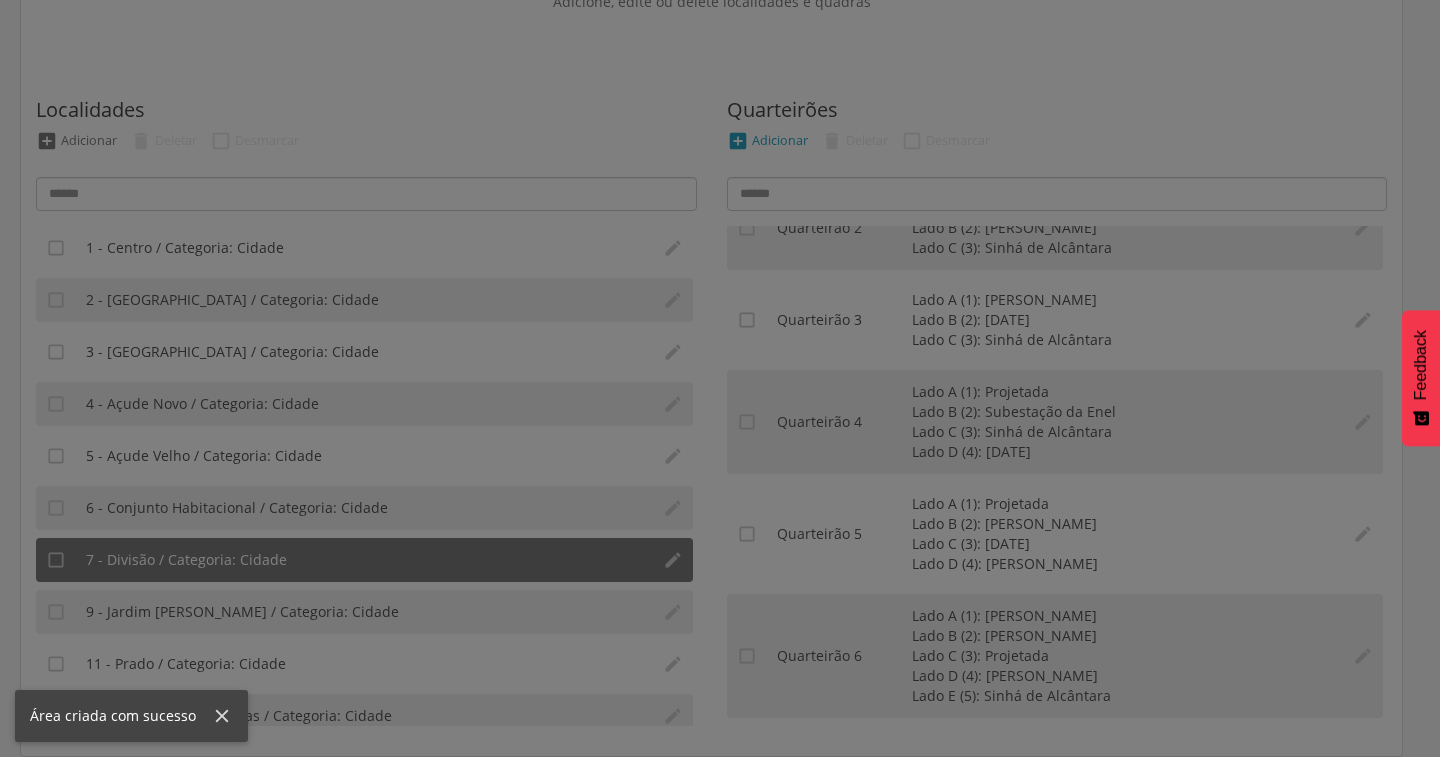 scroll, scrollTop: 0, scrollLeft: 0, axis: both 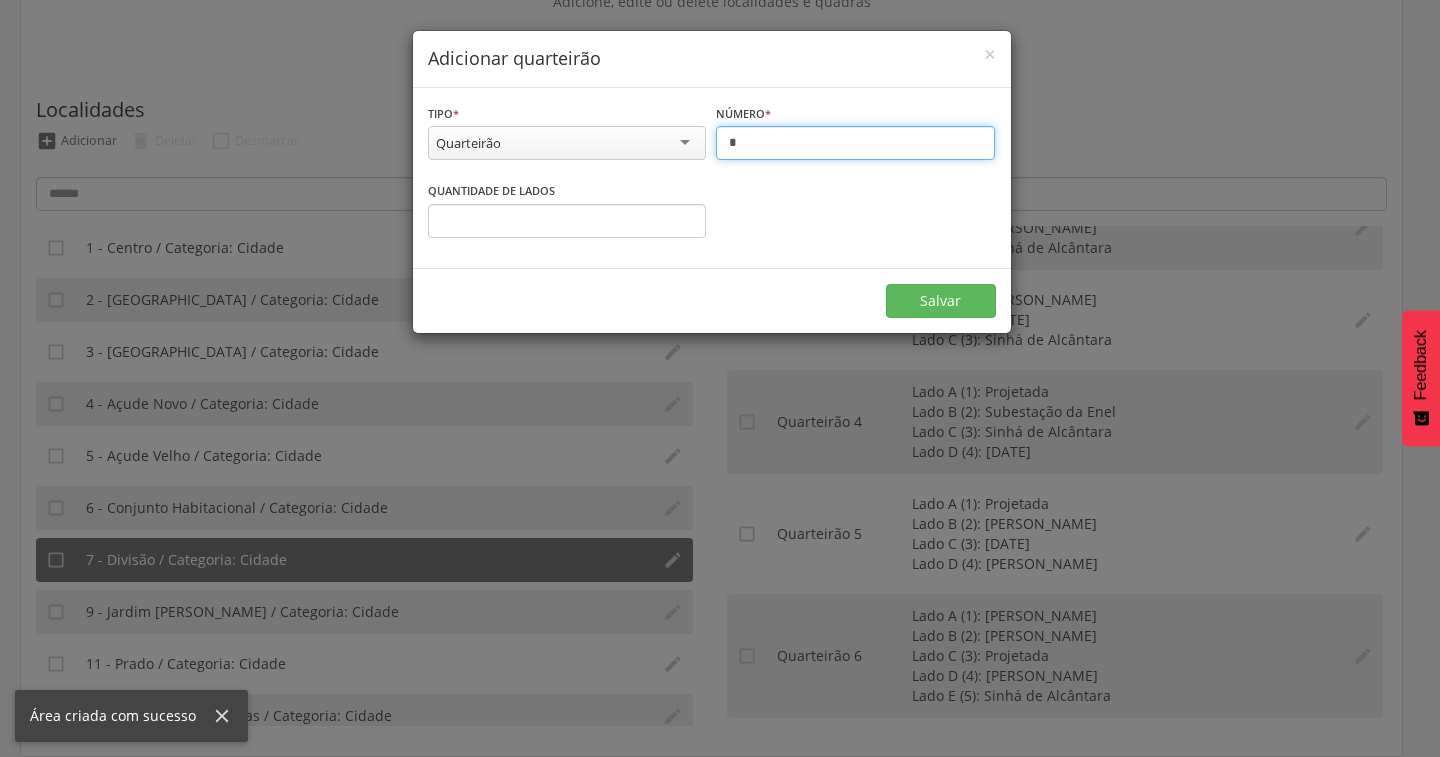 click on "*" at bounding box center (855, 143) 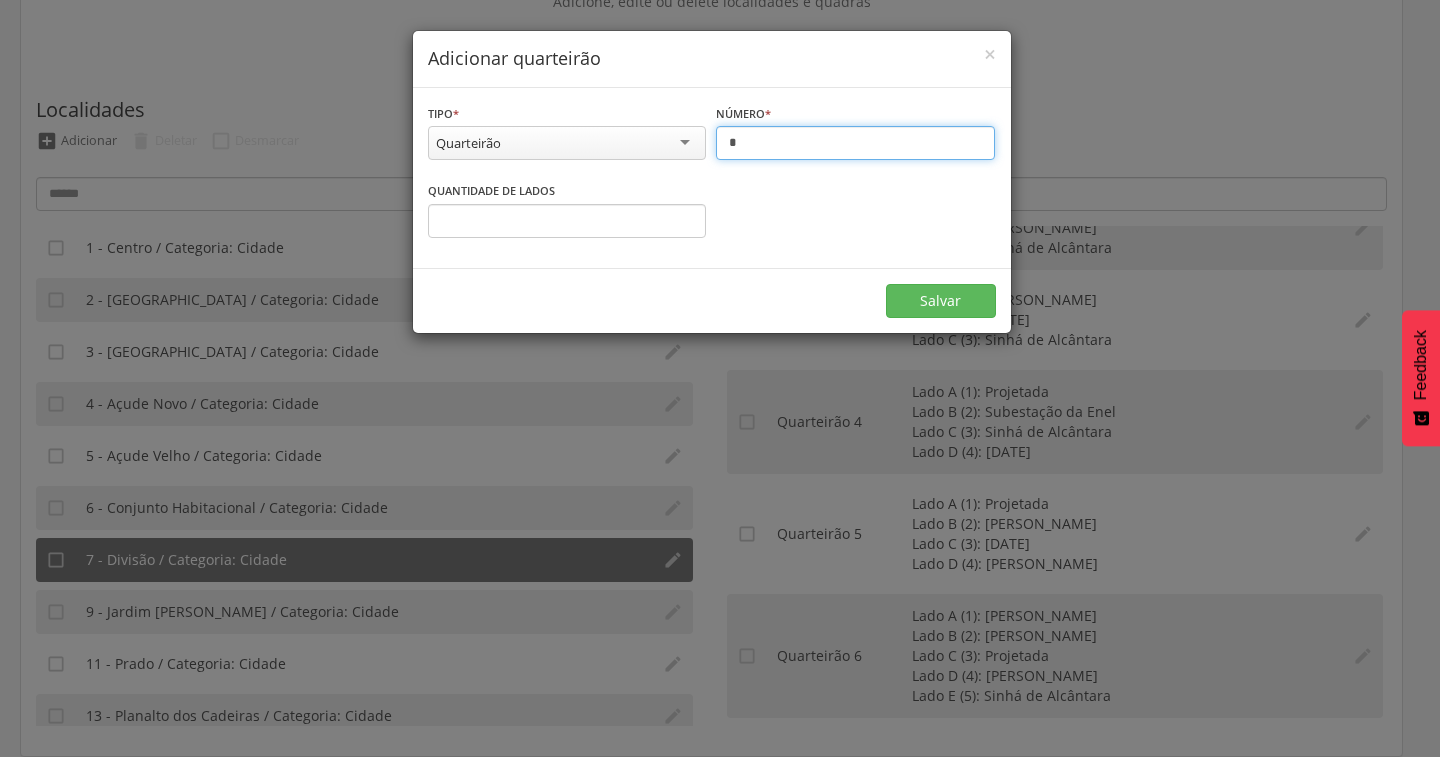 type on "*" 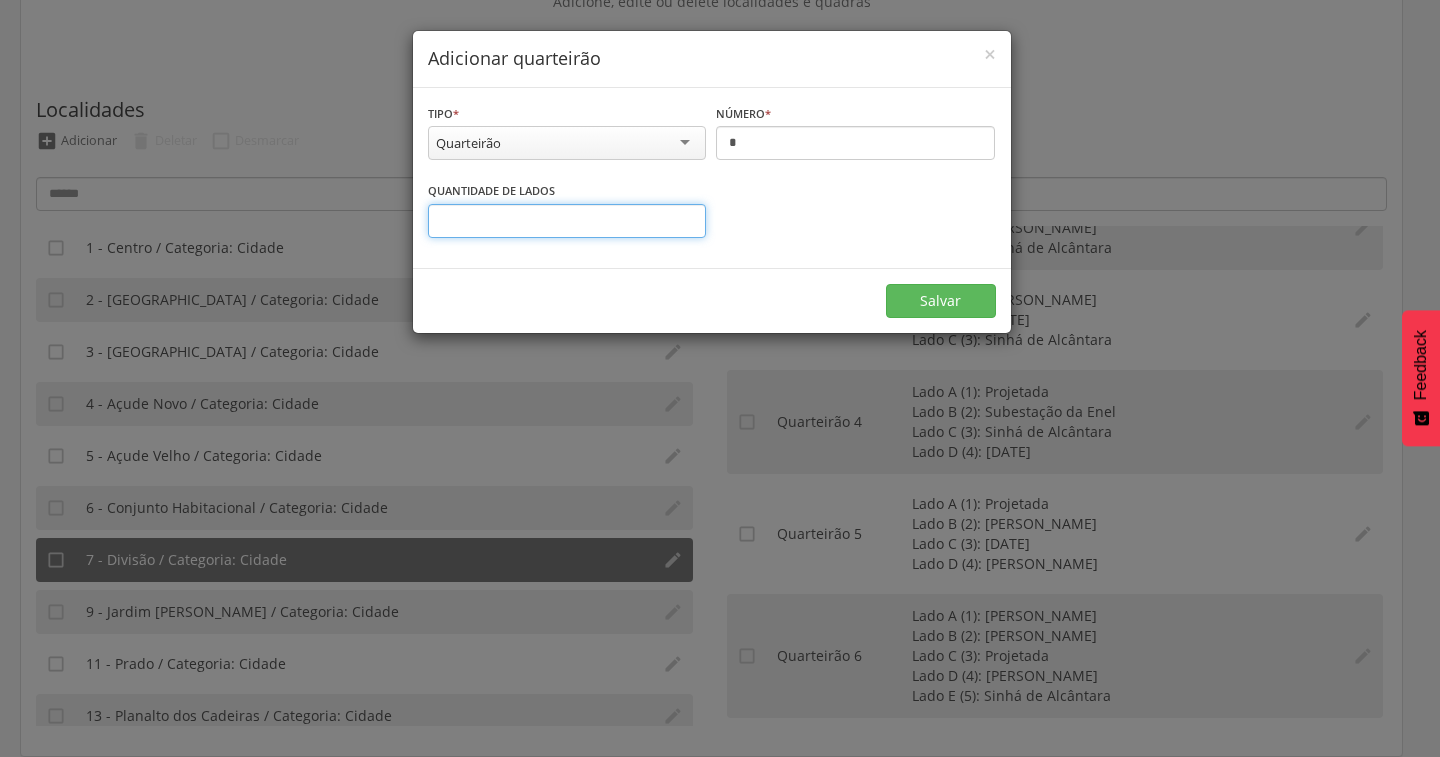 click on "*" at bounding box center (567, 221) 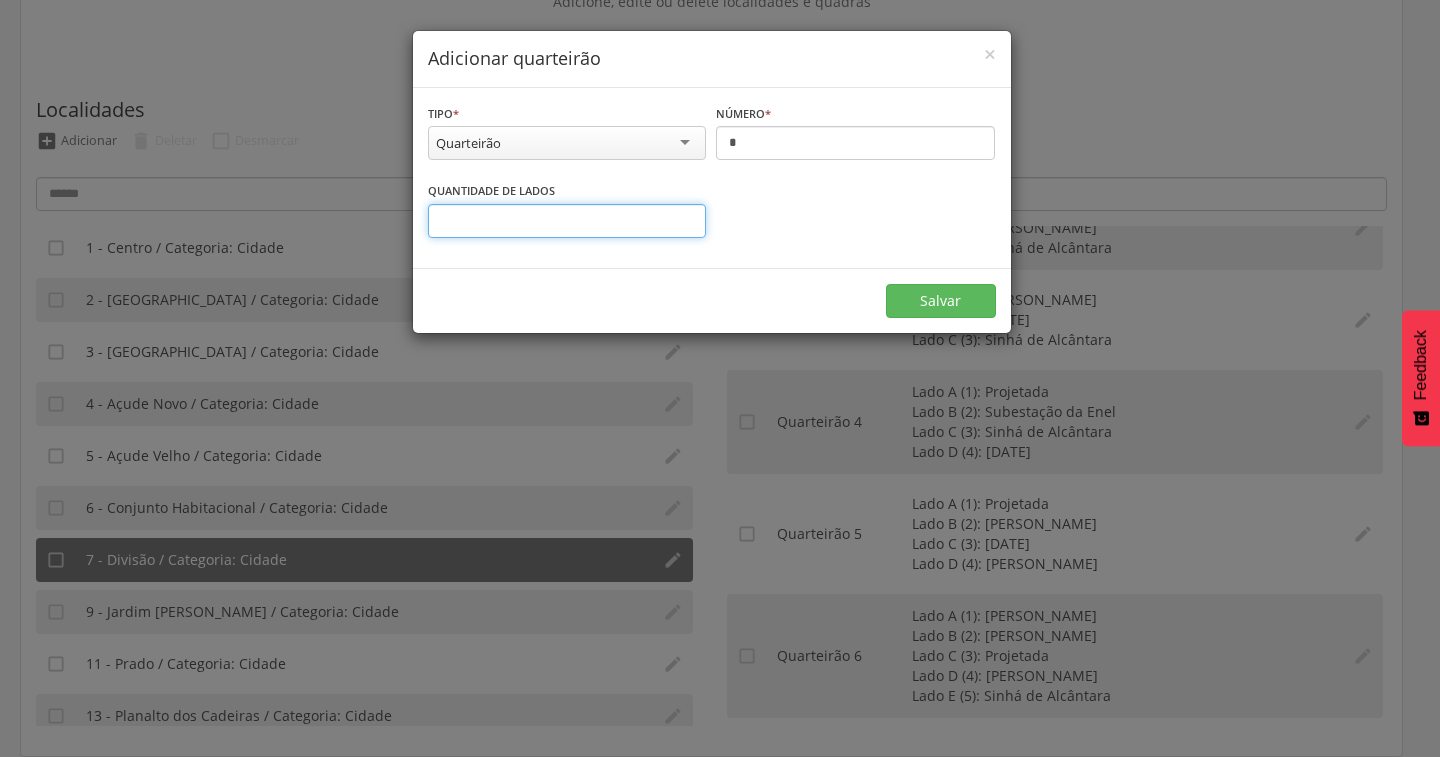 click on "*" at bounding box center (567, 221) 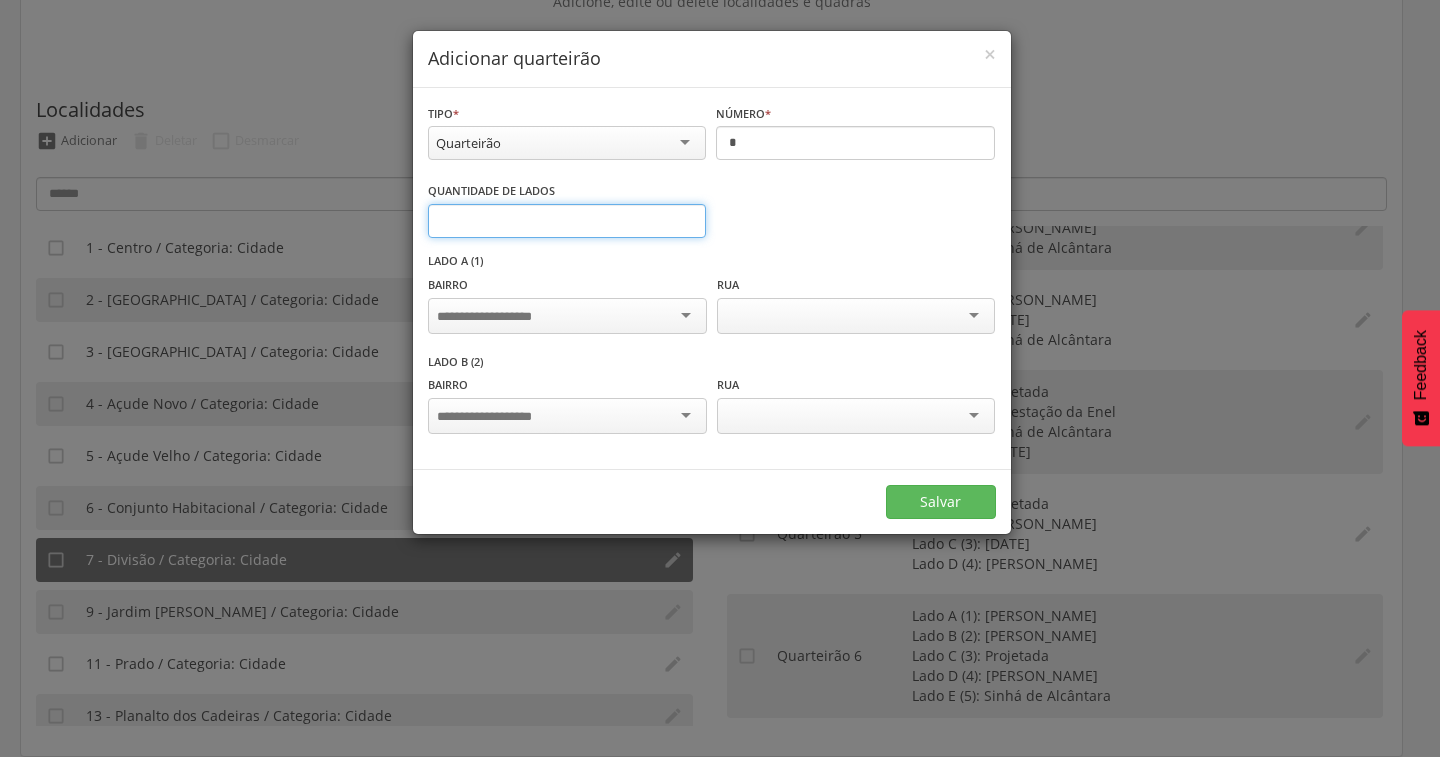 click on "*" at bounding box center (567, 221) 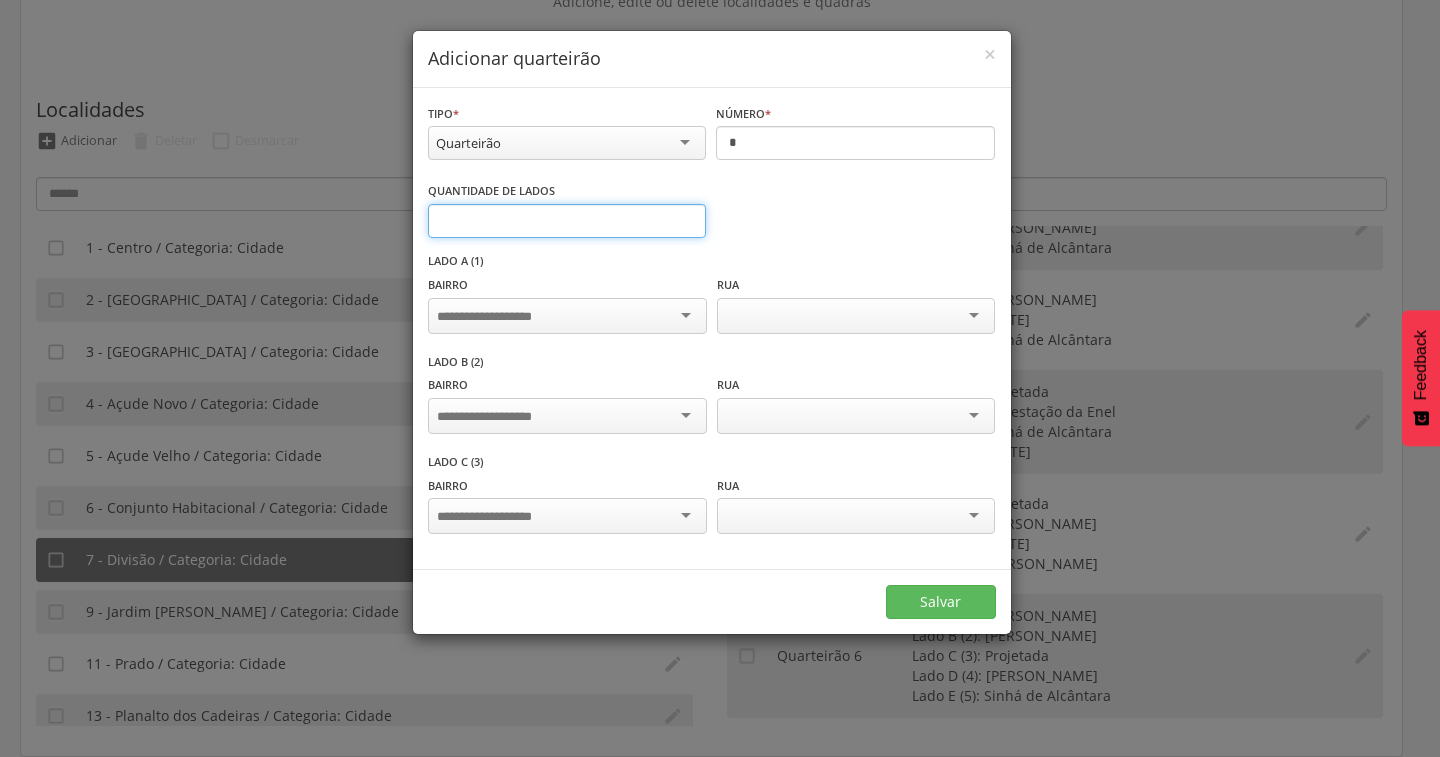 click on "*" at bounding box center [567, 221] 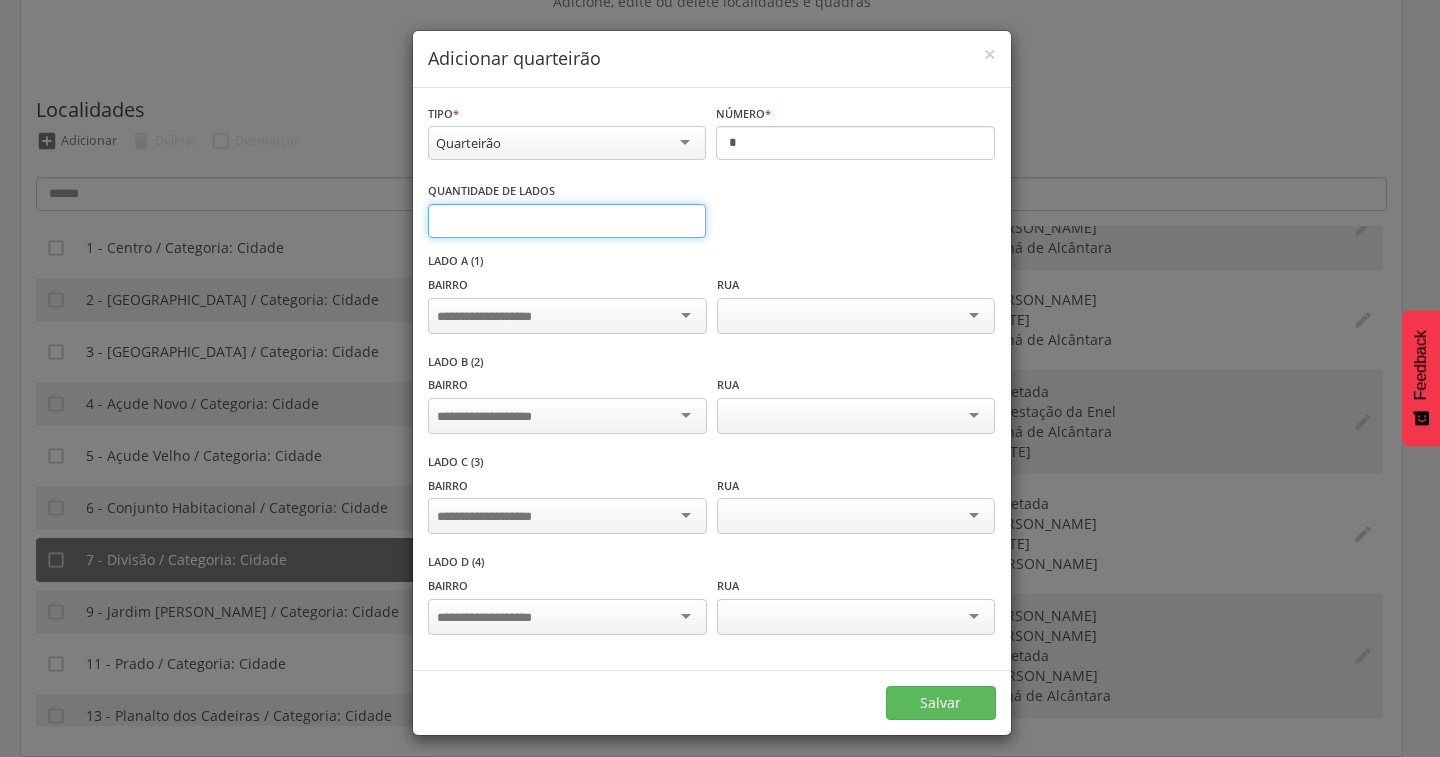 click on "*" at bounding box center [567, 221] 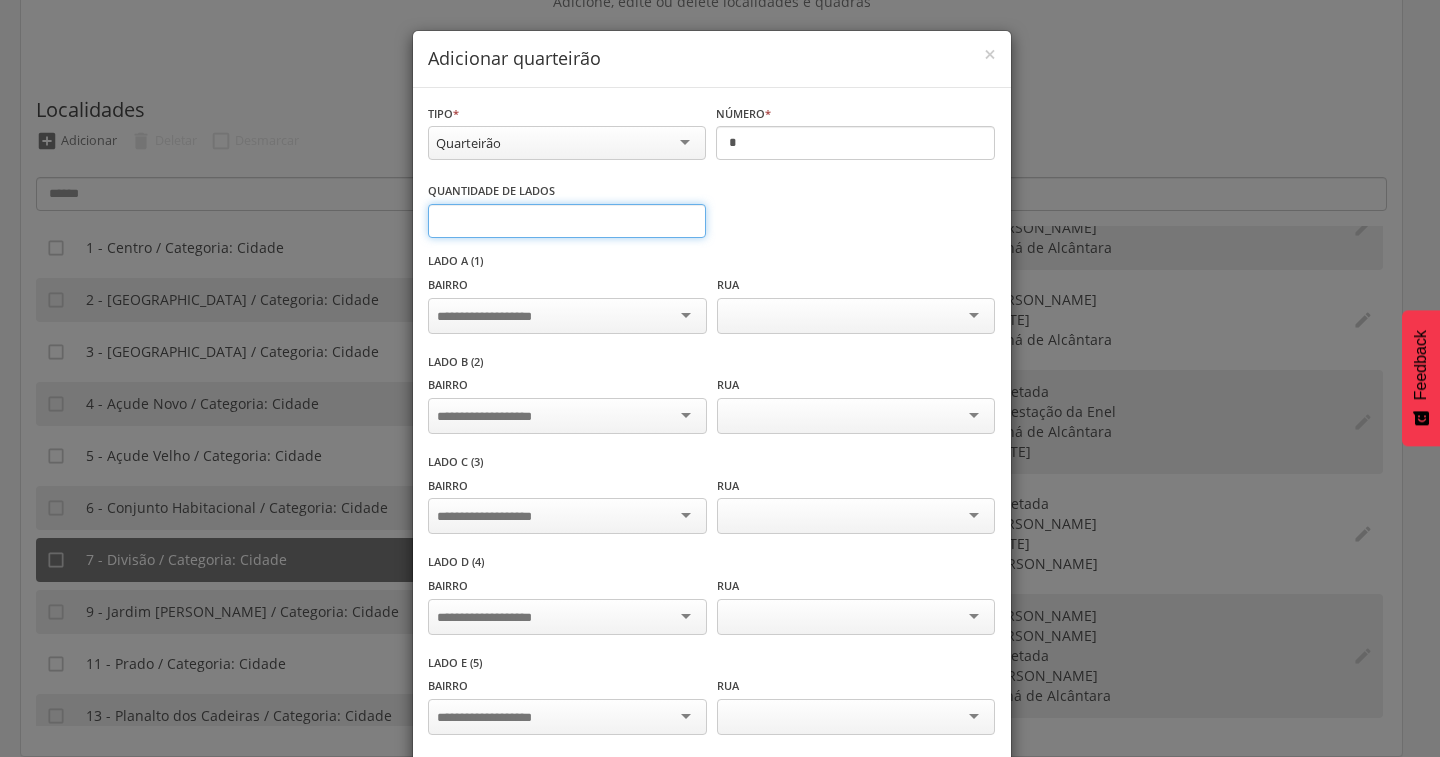 drag, startPoint x: 676, startPoint y: 216, endPoint x: 647, endPoint y: 259, distance: 51.86521 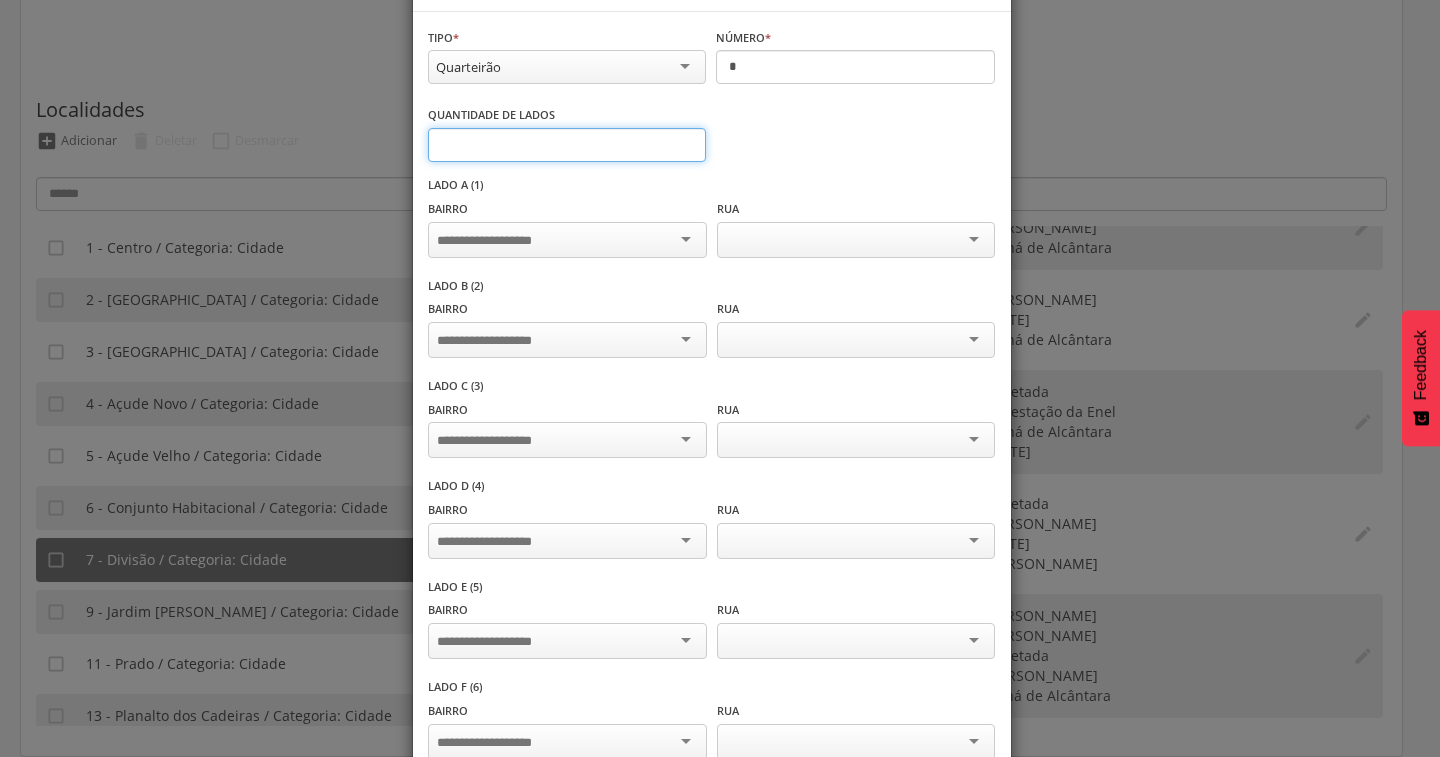 scroll, scrollTop: 100, scrollLeft: 0, axis: vertical 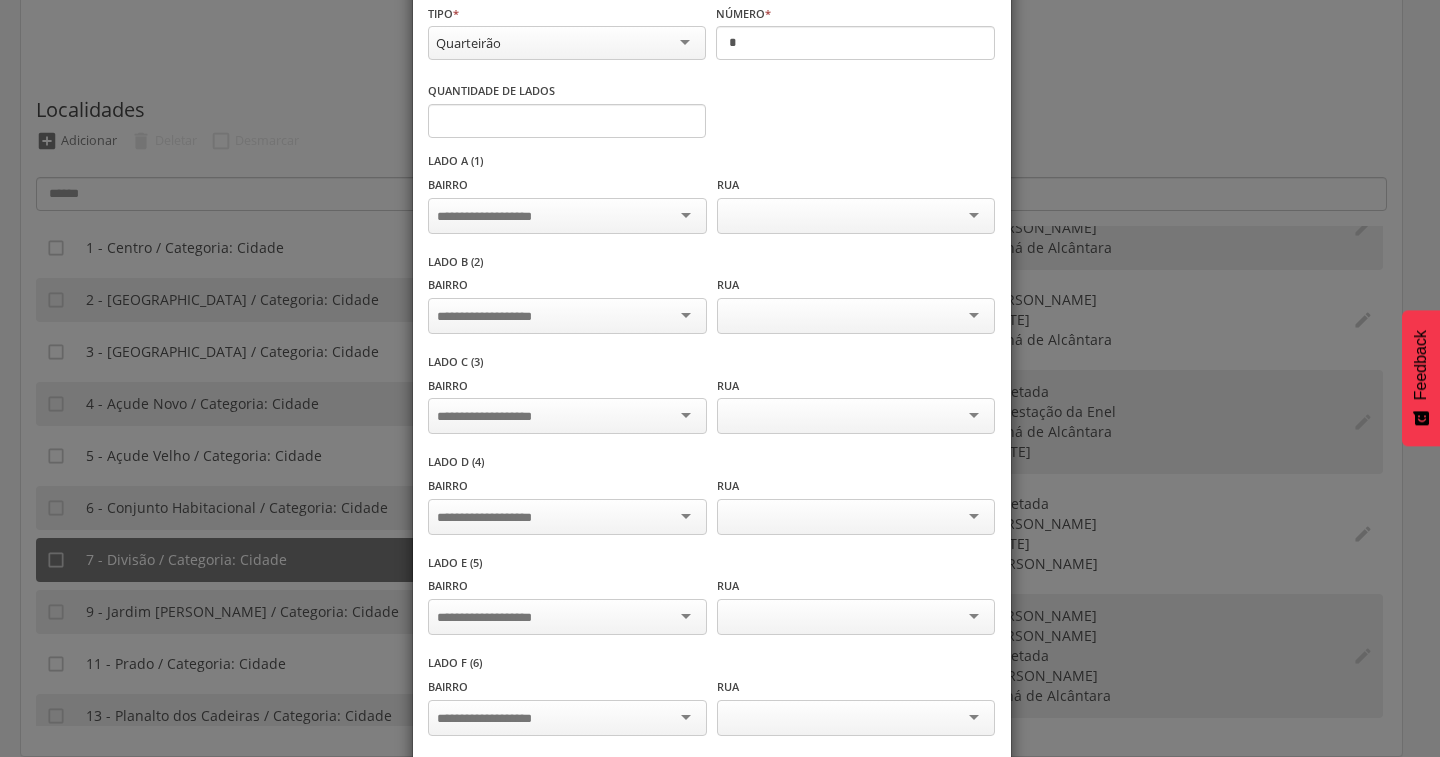 click at bounding box center (567, 216) 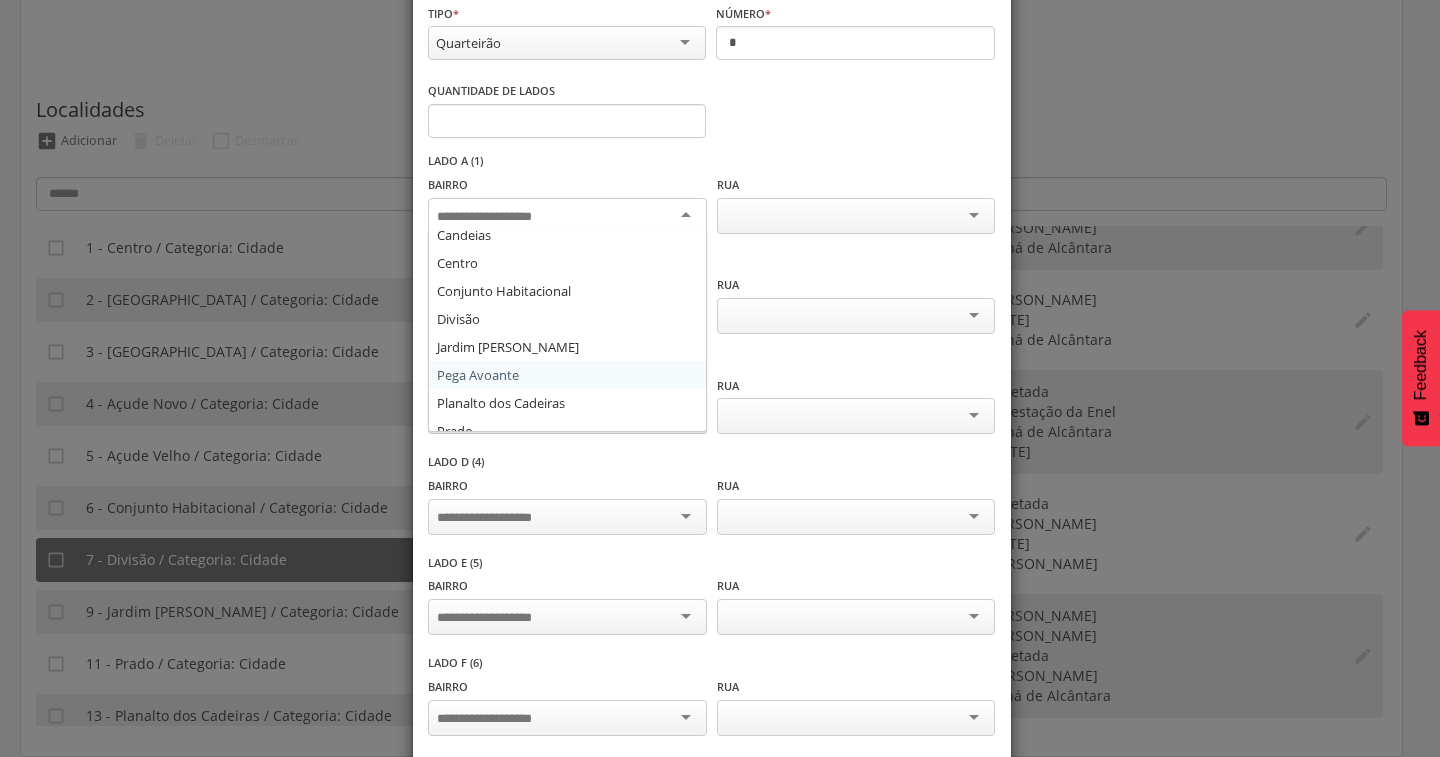 scroll, scrollTop: 164, scrollLeft: 0, axis: vertical 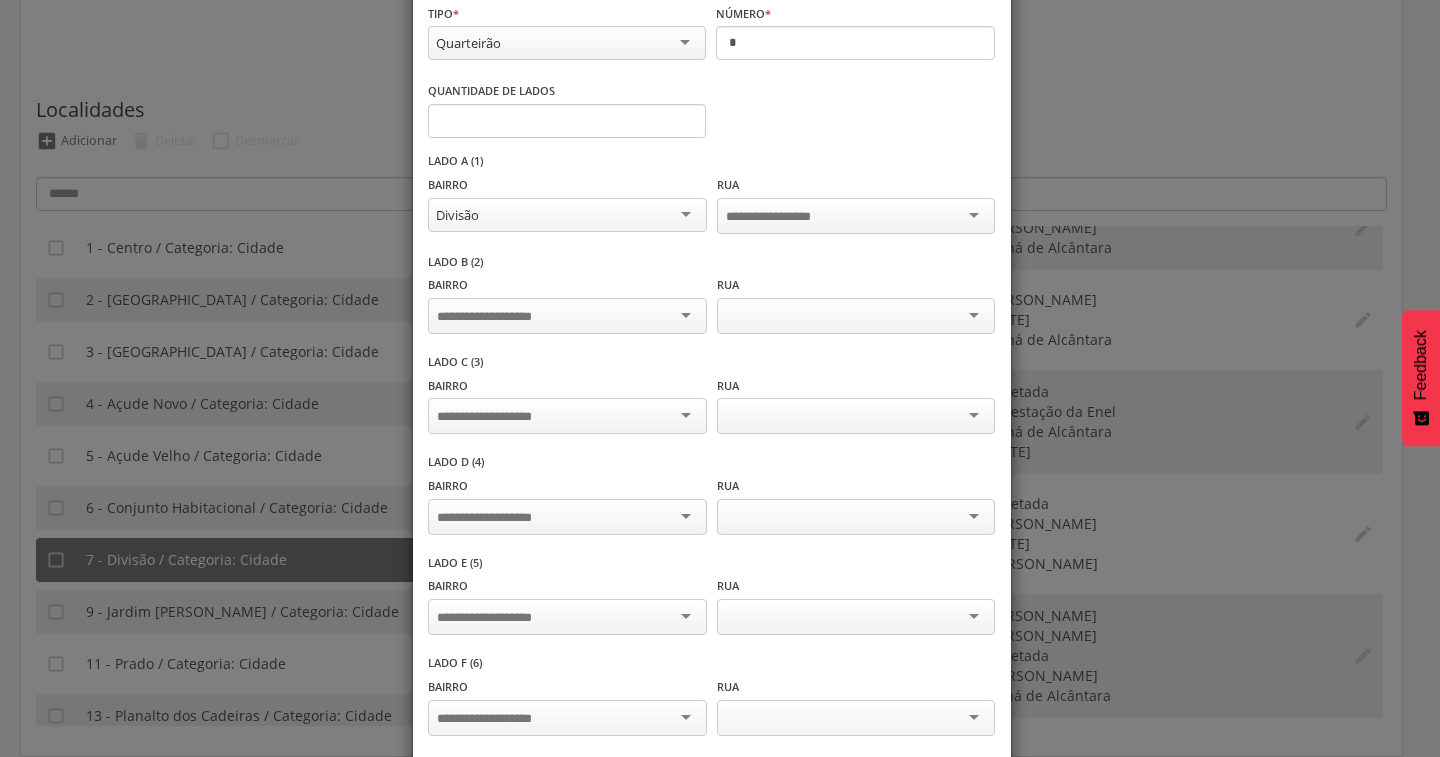 click at bounding box center (499, 317) 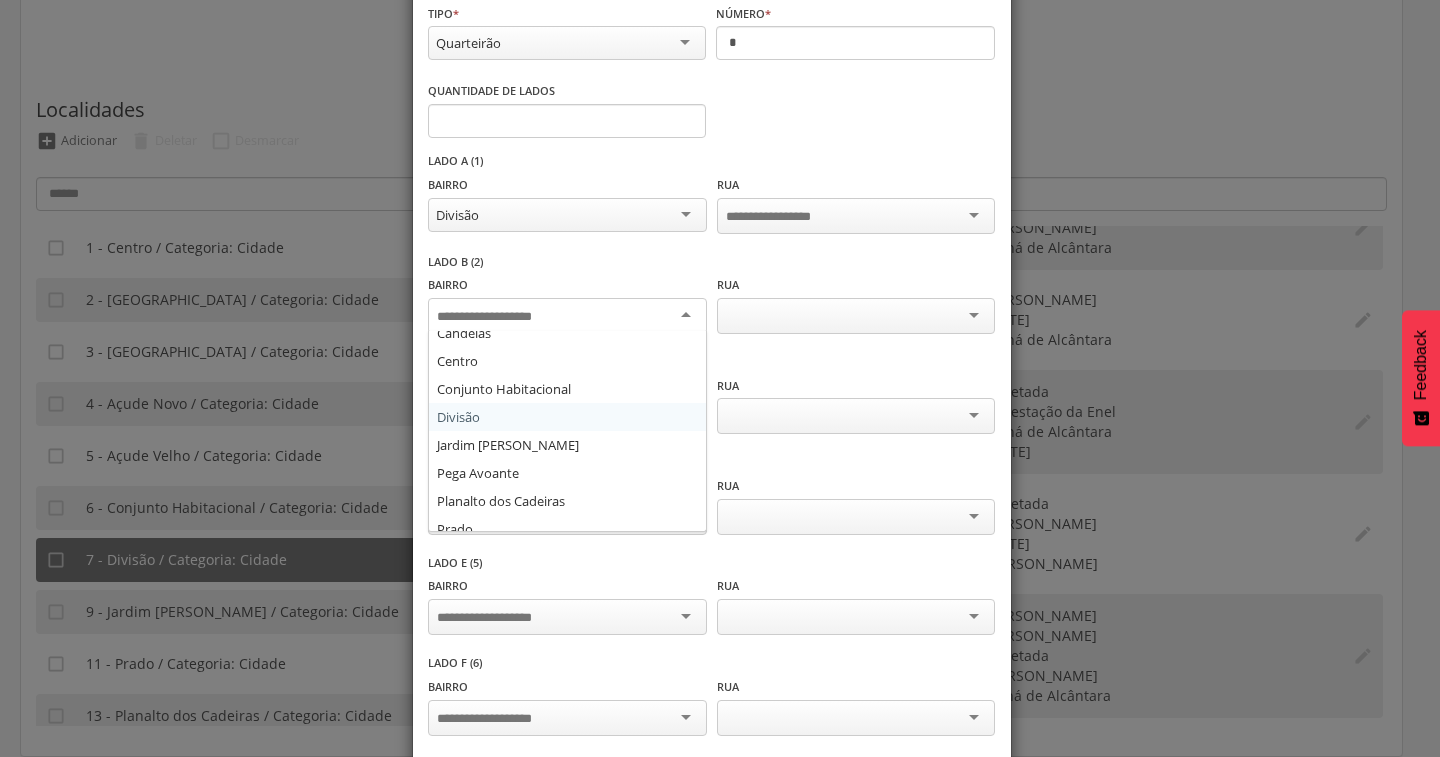 scroll, scrollTop: 164, scrollLeft: 0, axis: vertical 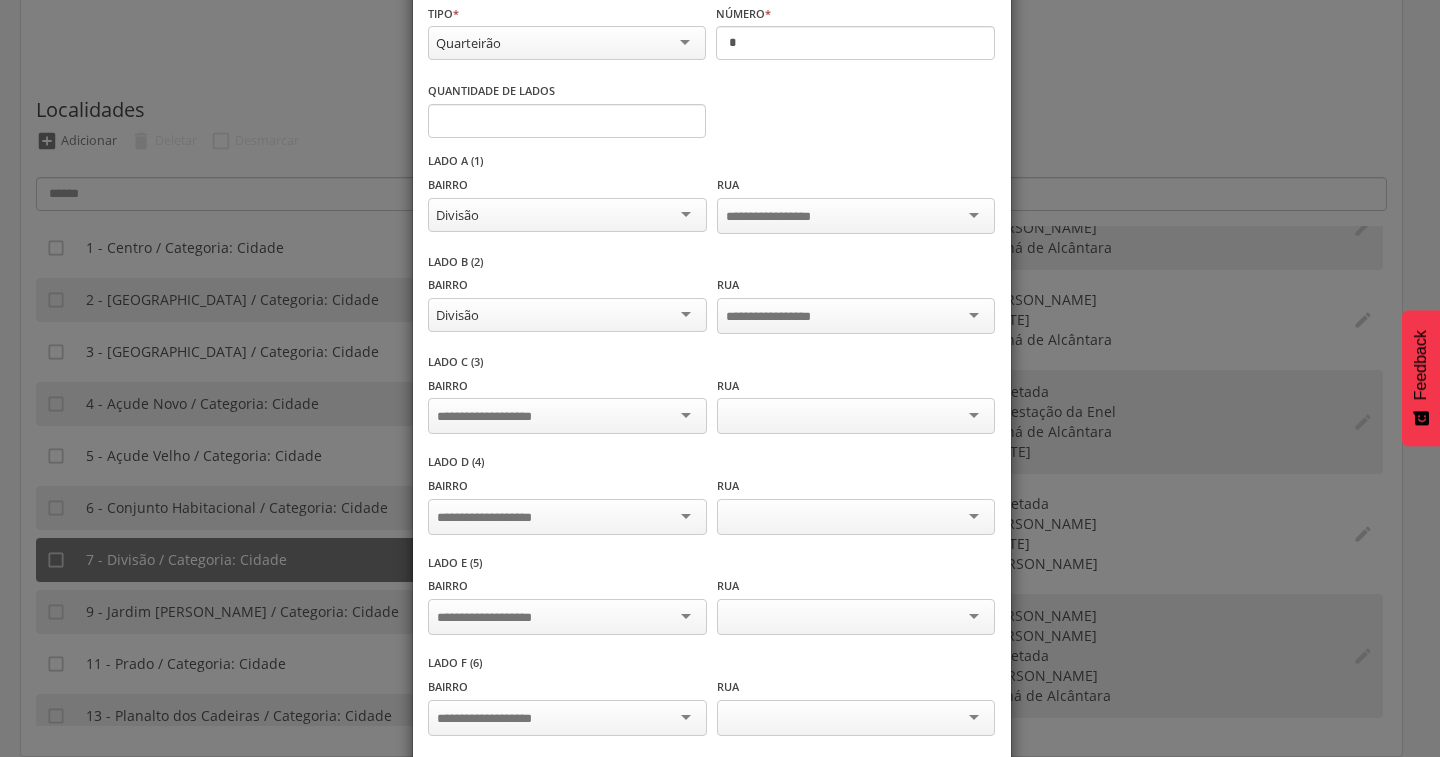 click at bounding box center [567, 416] 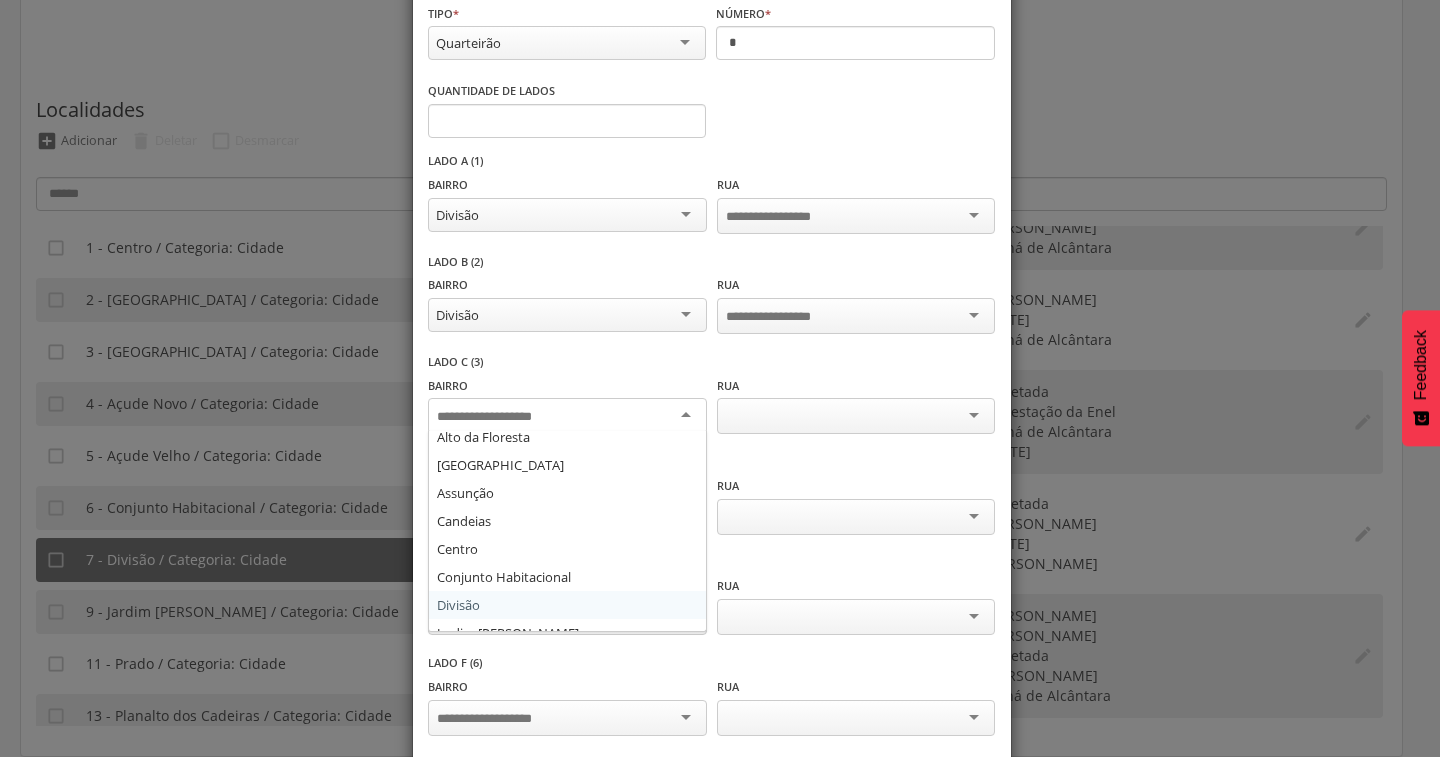 scroll, scrollTop: 0, scrollLeft: 0, axis: both 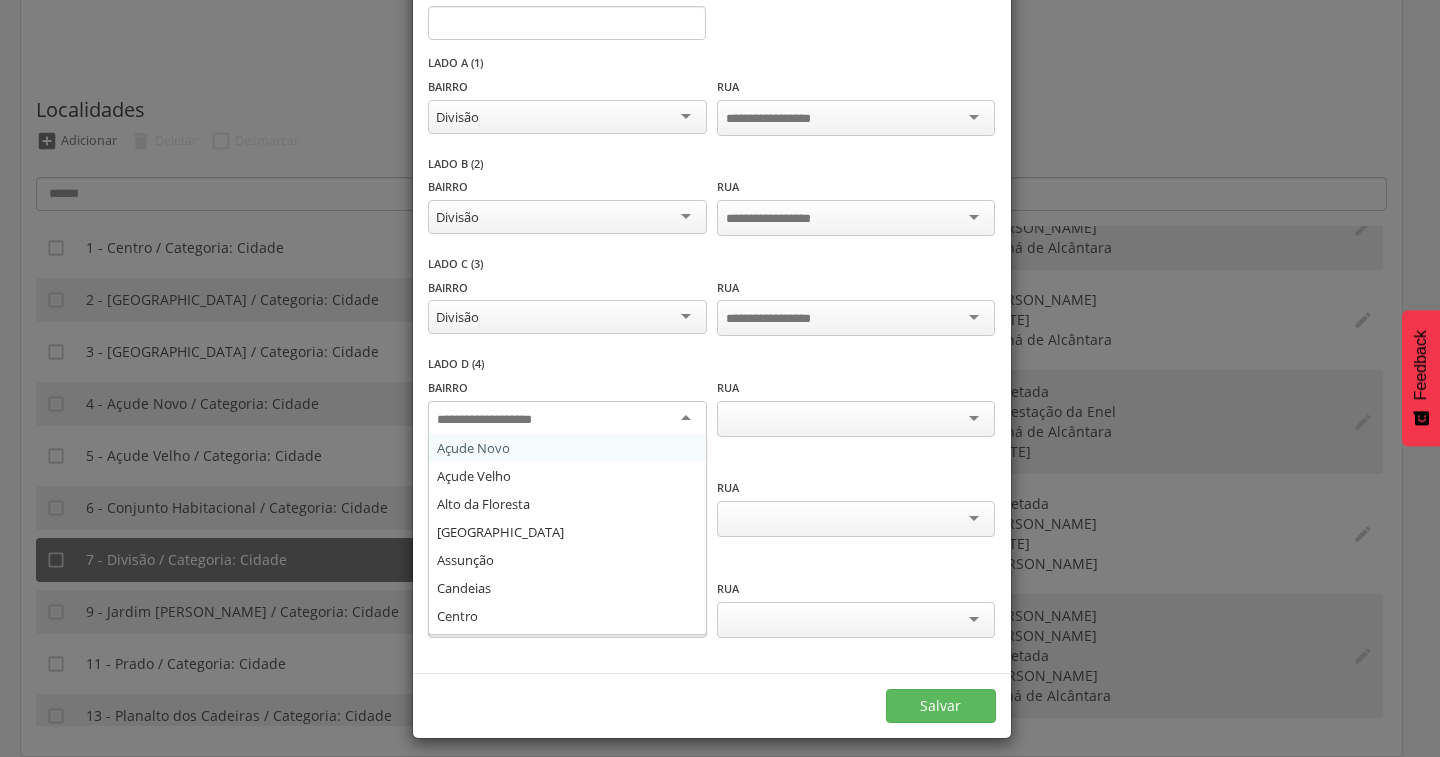 click at bounding box center [567, 419] 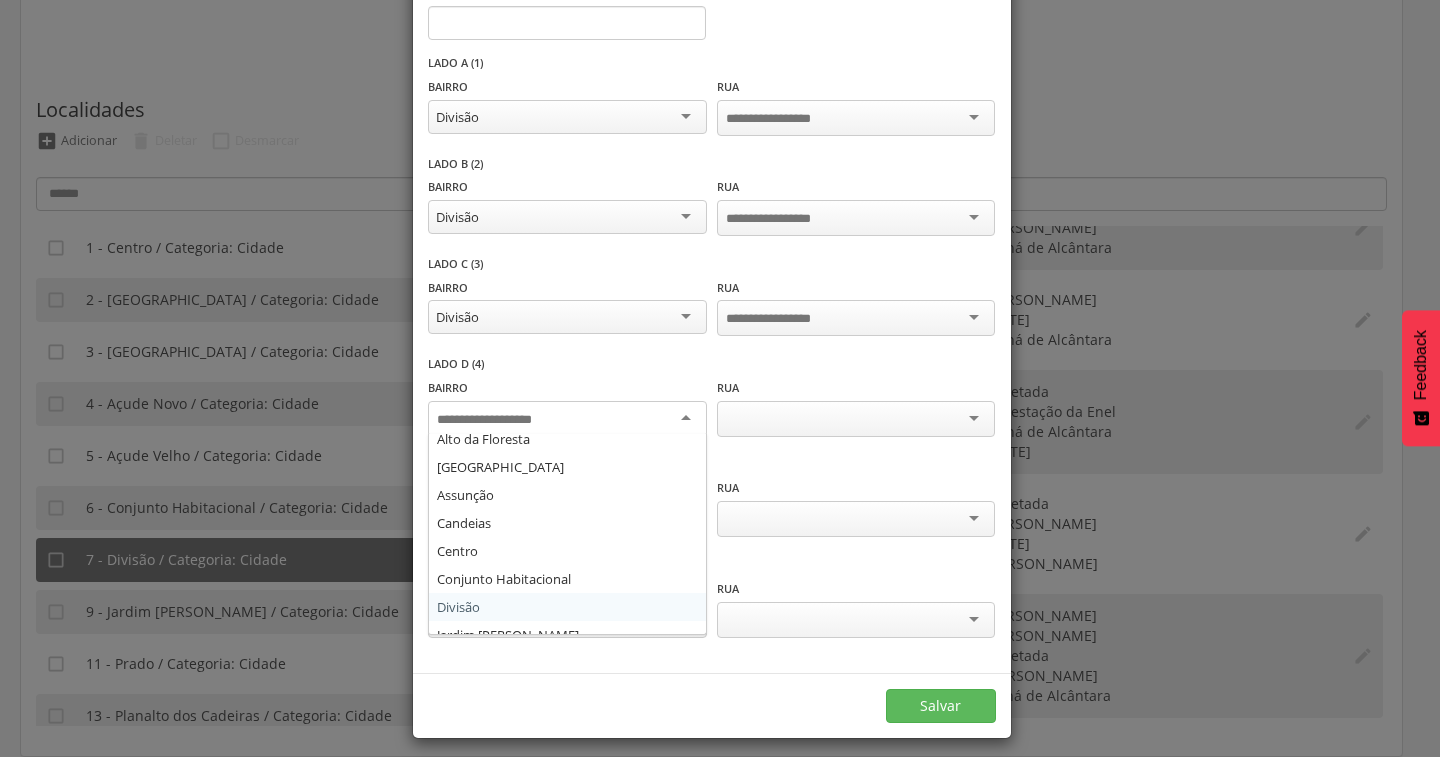 scroll, scrollTop: 100, scrollLeft: 0, axis: vertical 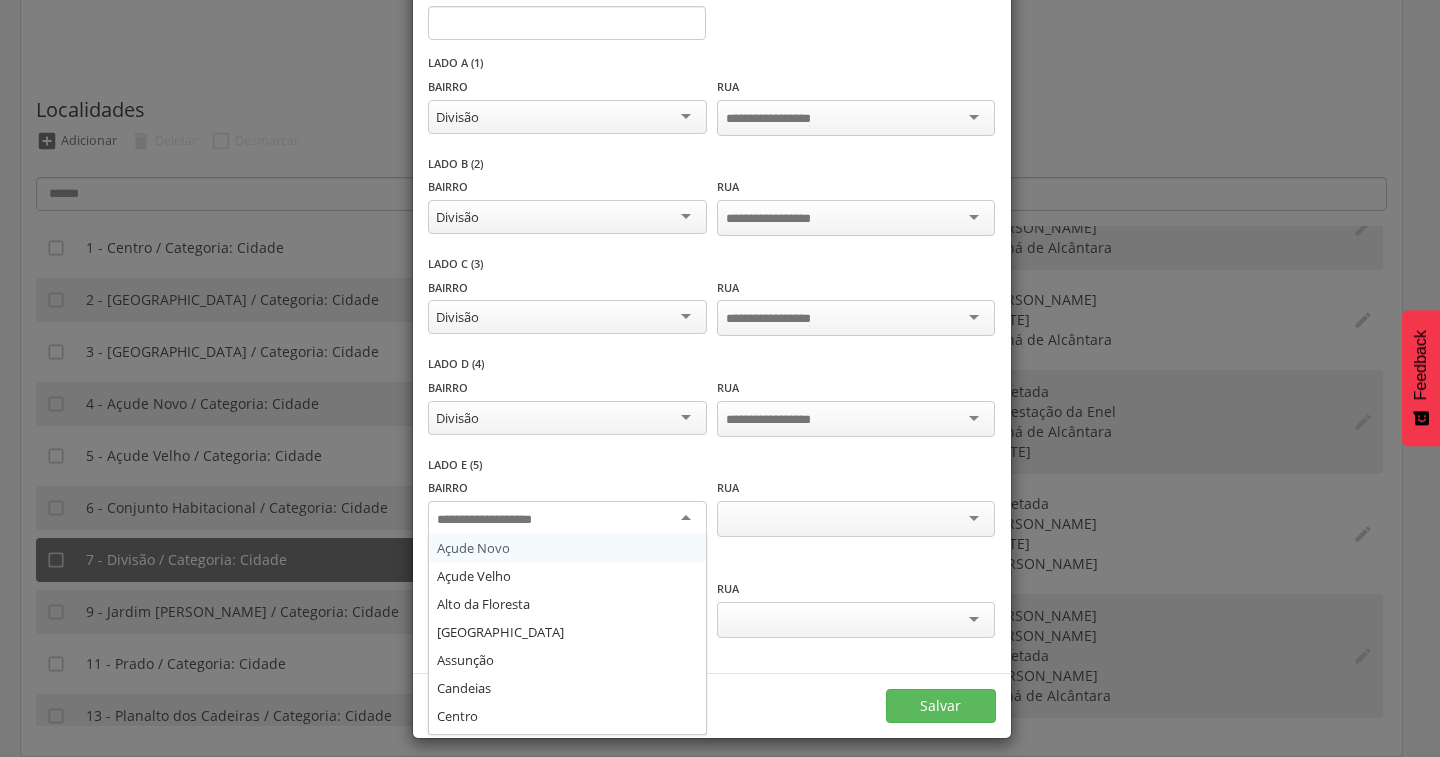 click at bounding box center [567, 519] 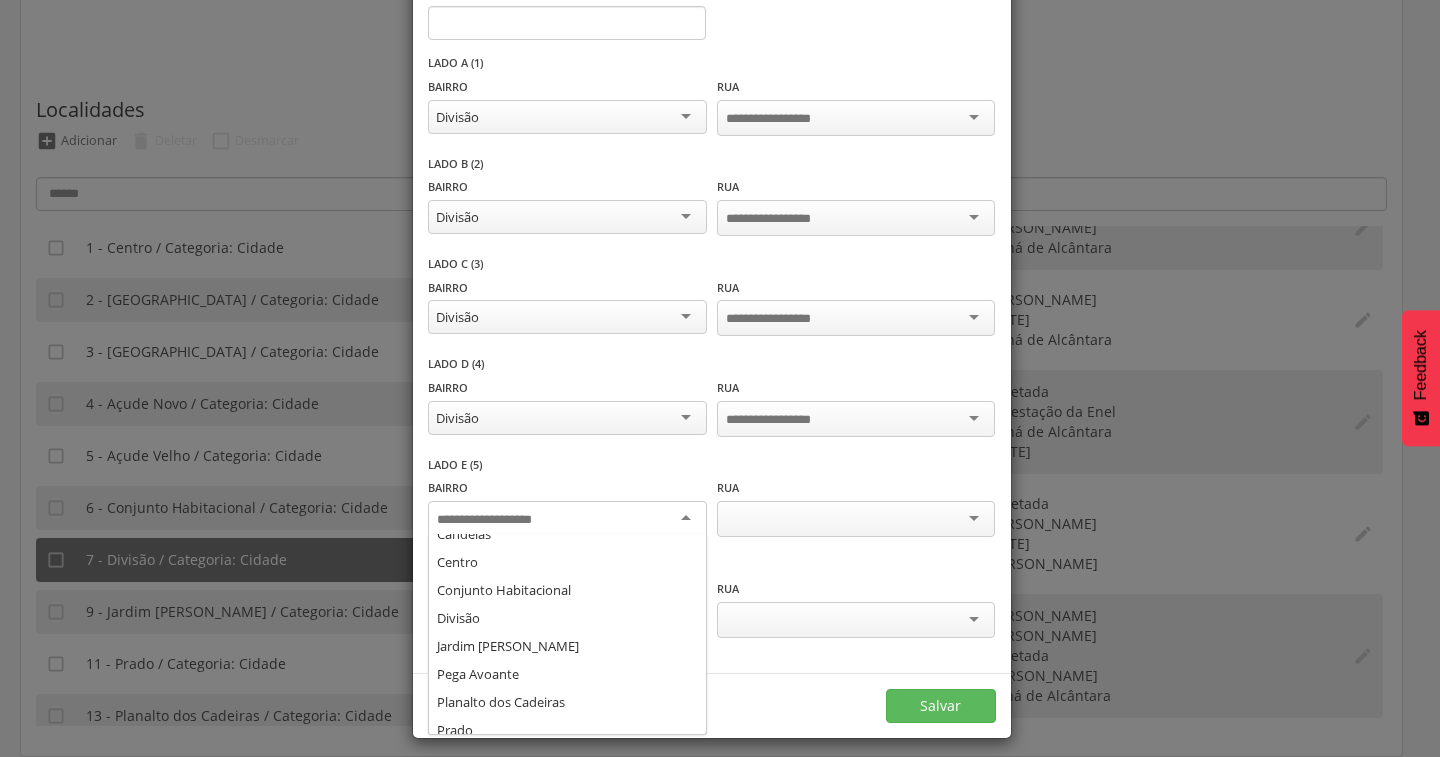 scroll, scrollTop: 164, scrollLeft: 0, axis: vertical 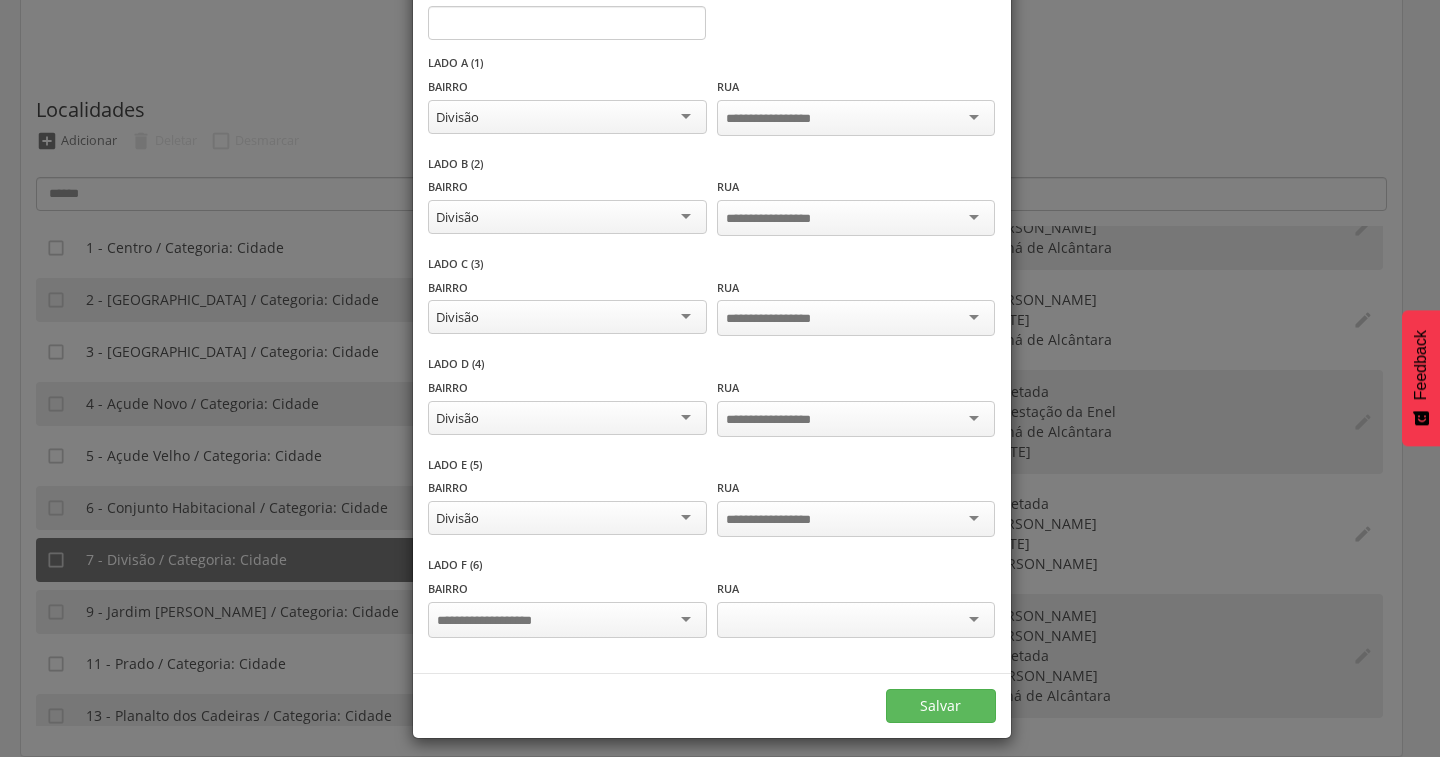 click at bounding box center (499, 621) 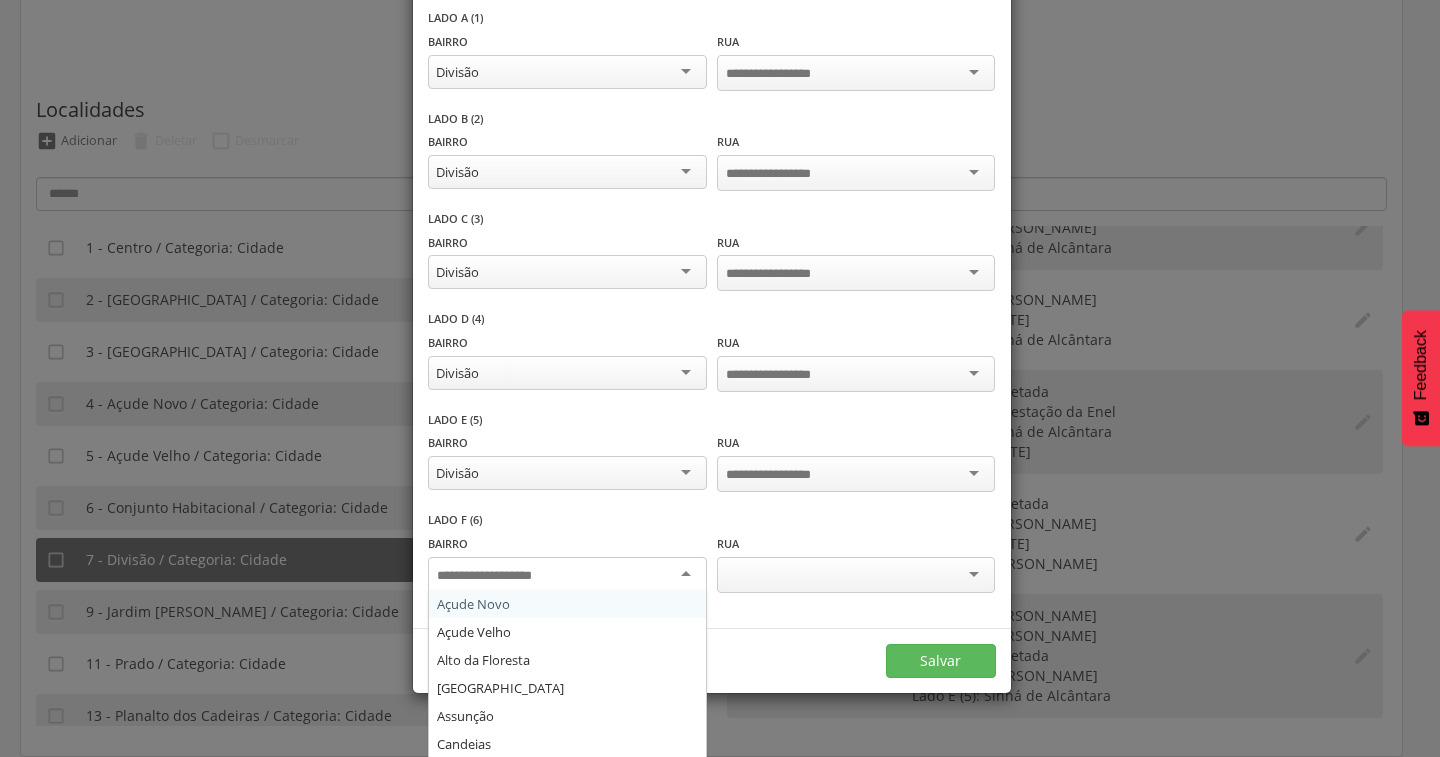 scroll, scrollTop: 267, scrollLeft: 0, axis: vertical 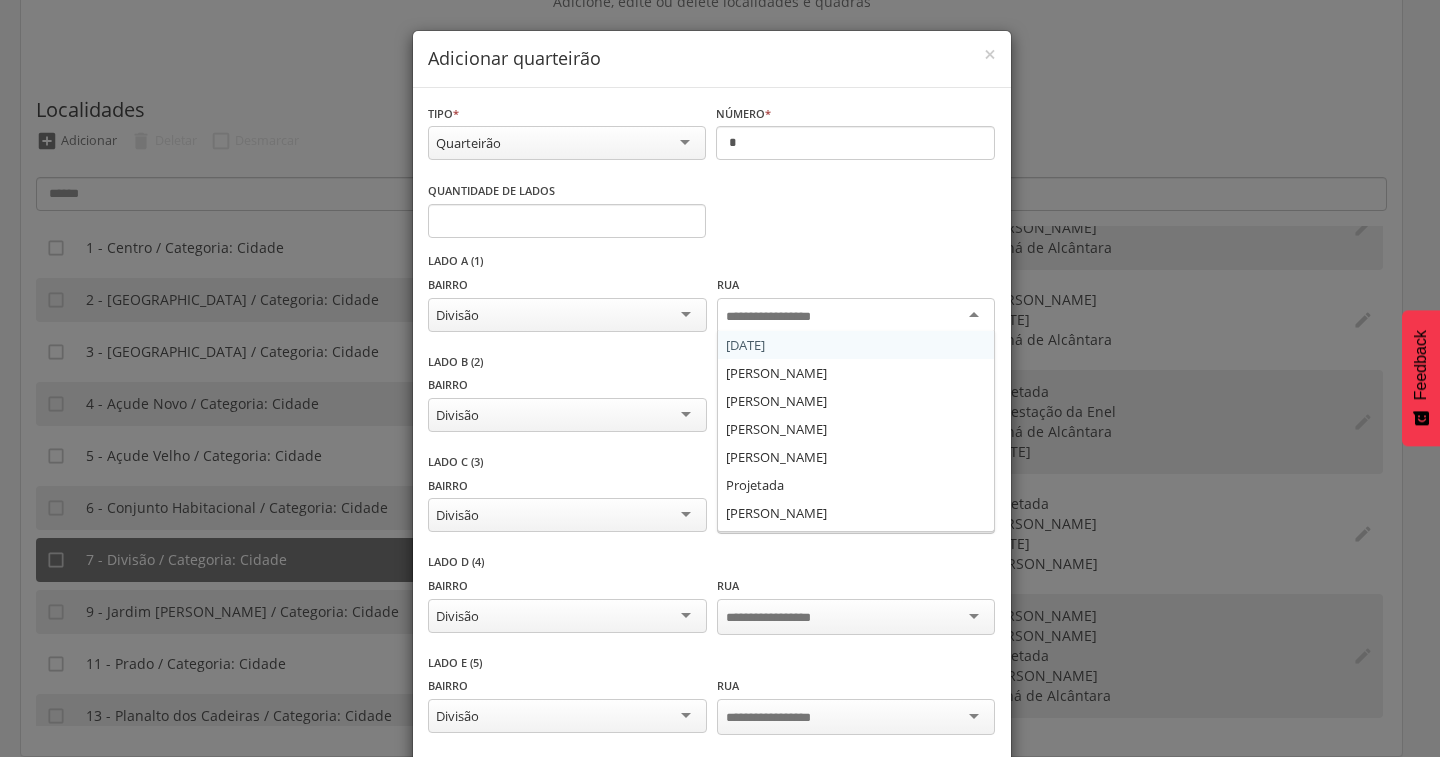 click at bounding box center (856, 316) 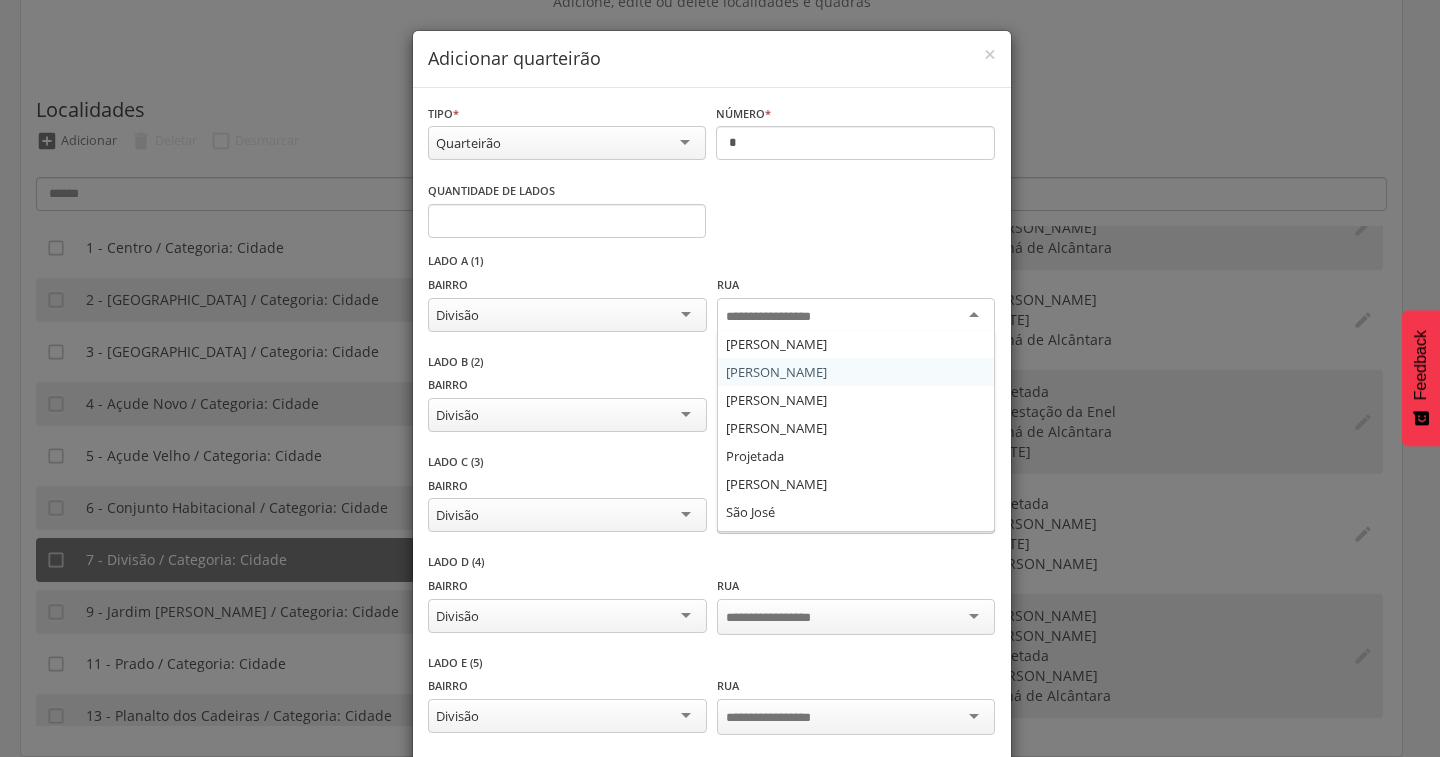 scroll, scrollTop: 80, scrollLeft: 0, axis: vertical 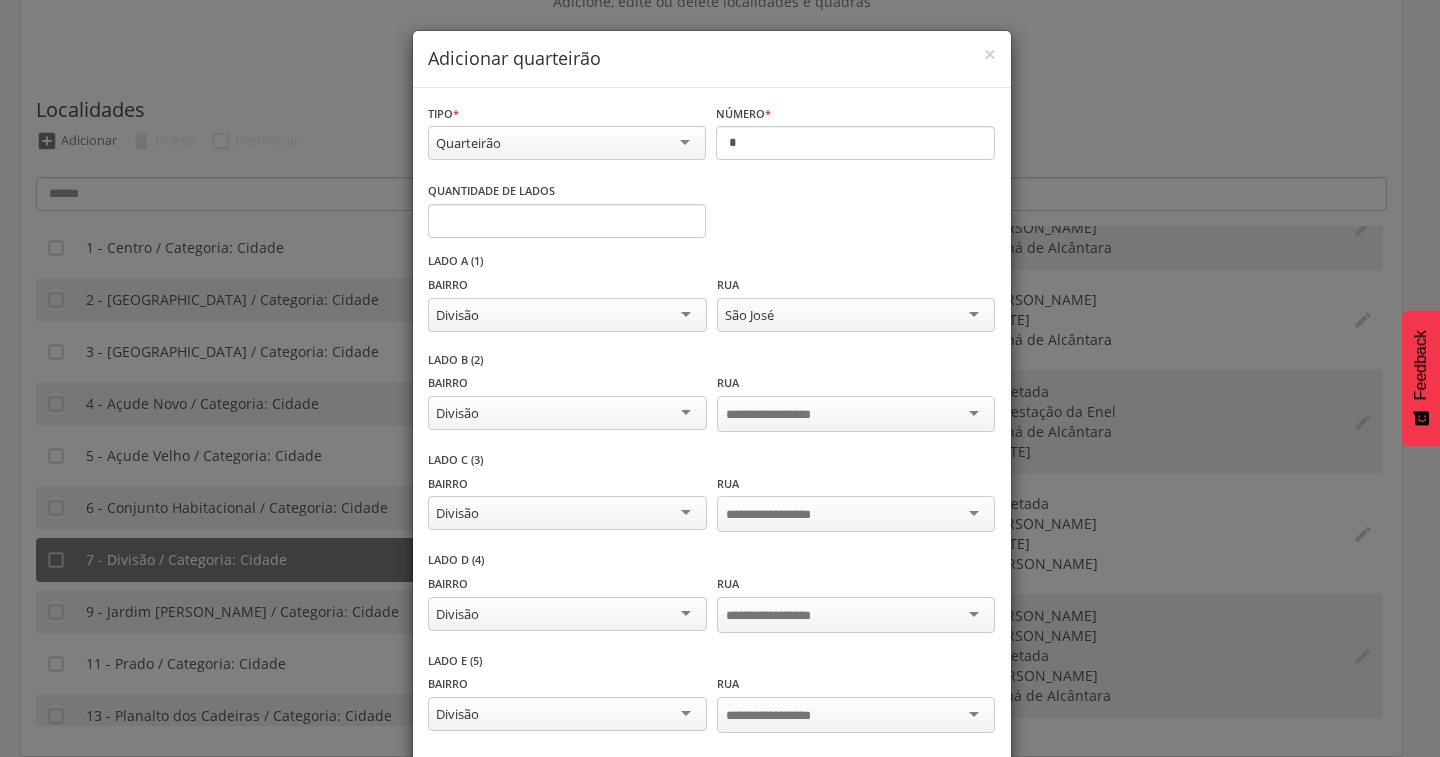 click at bounding box center (856, 414) 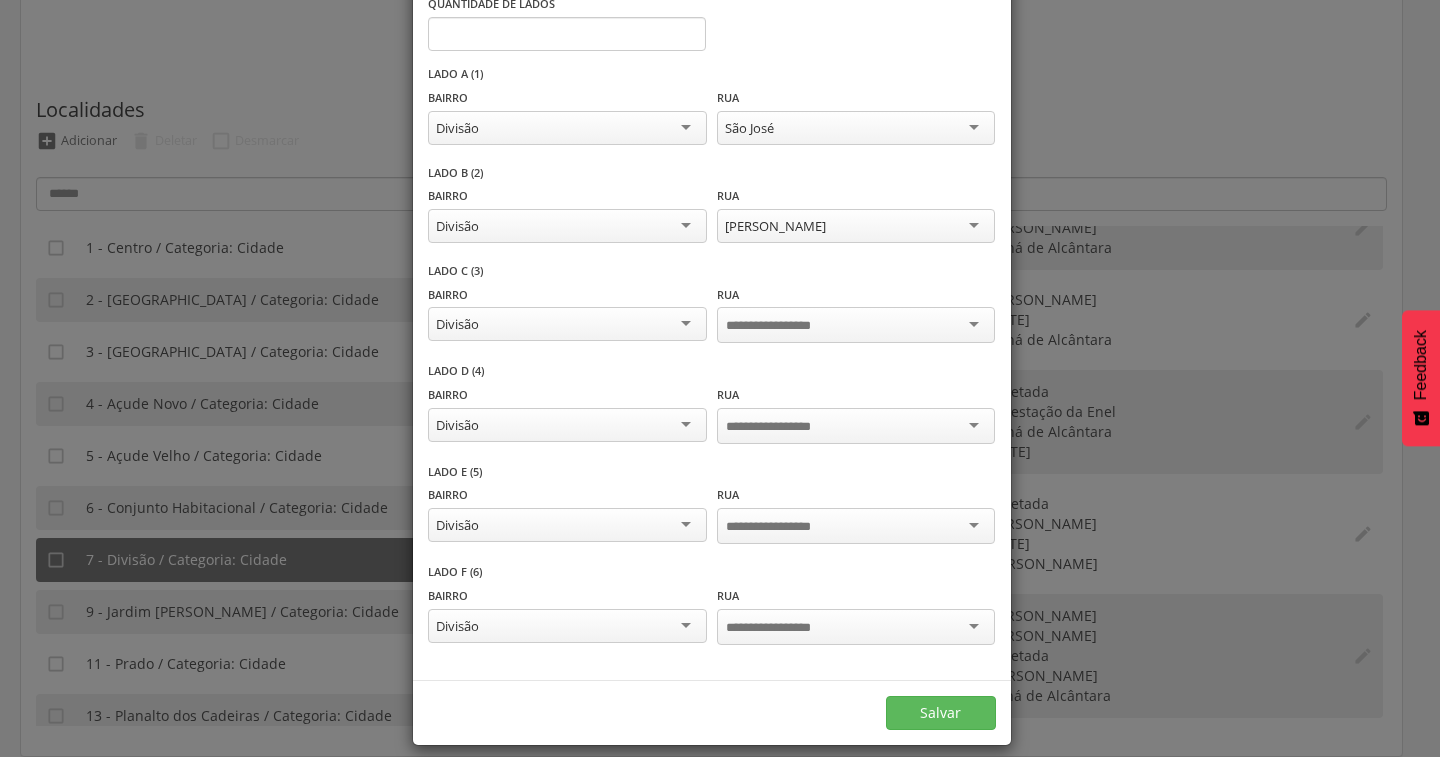 scroll, scrollTop: 198, scrollLeft: 0, axis: vertical 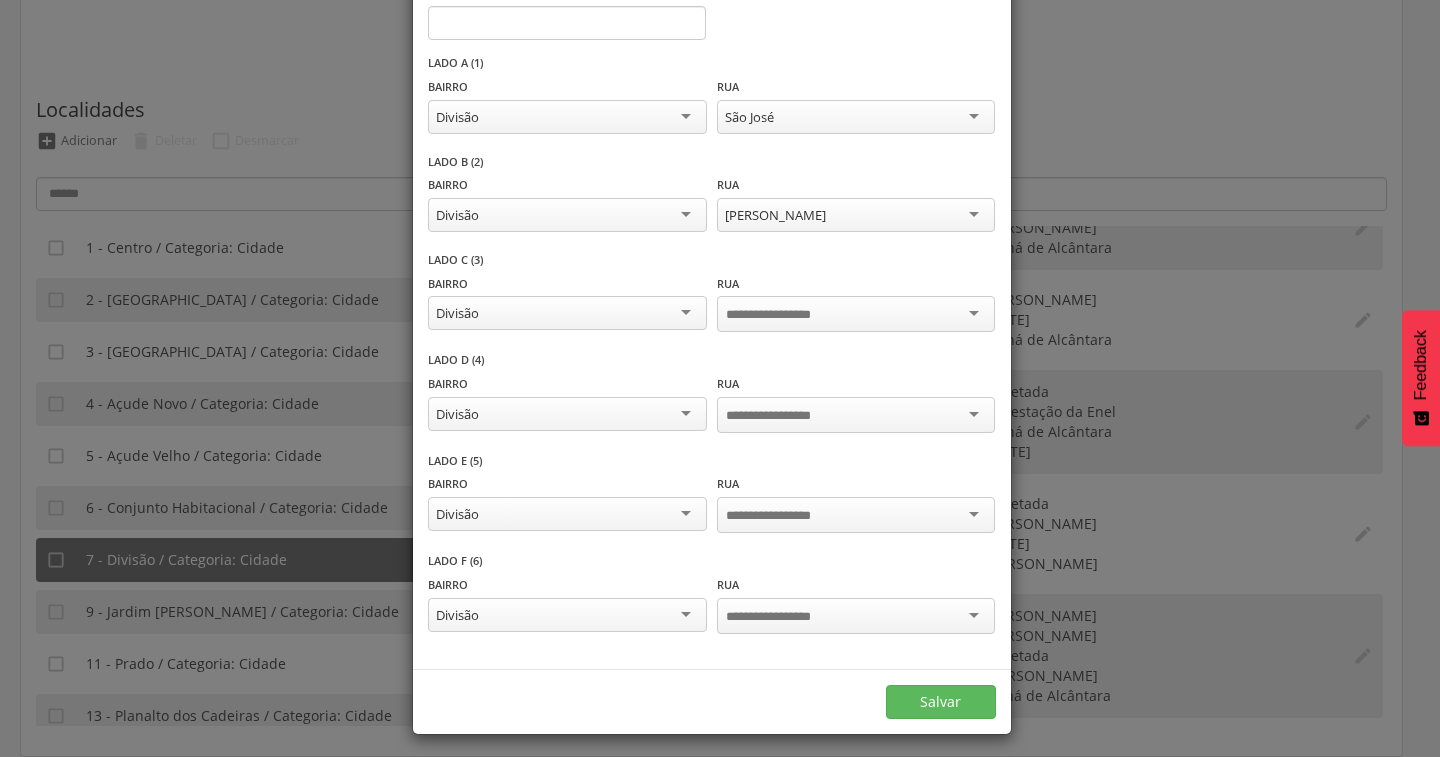 click at bounding box center (856, 314) 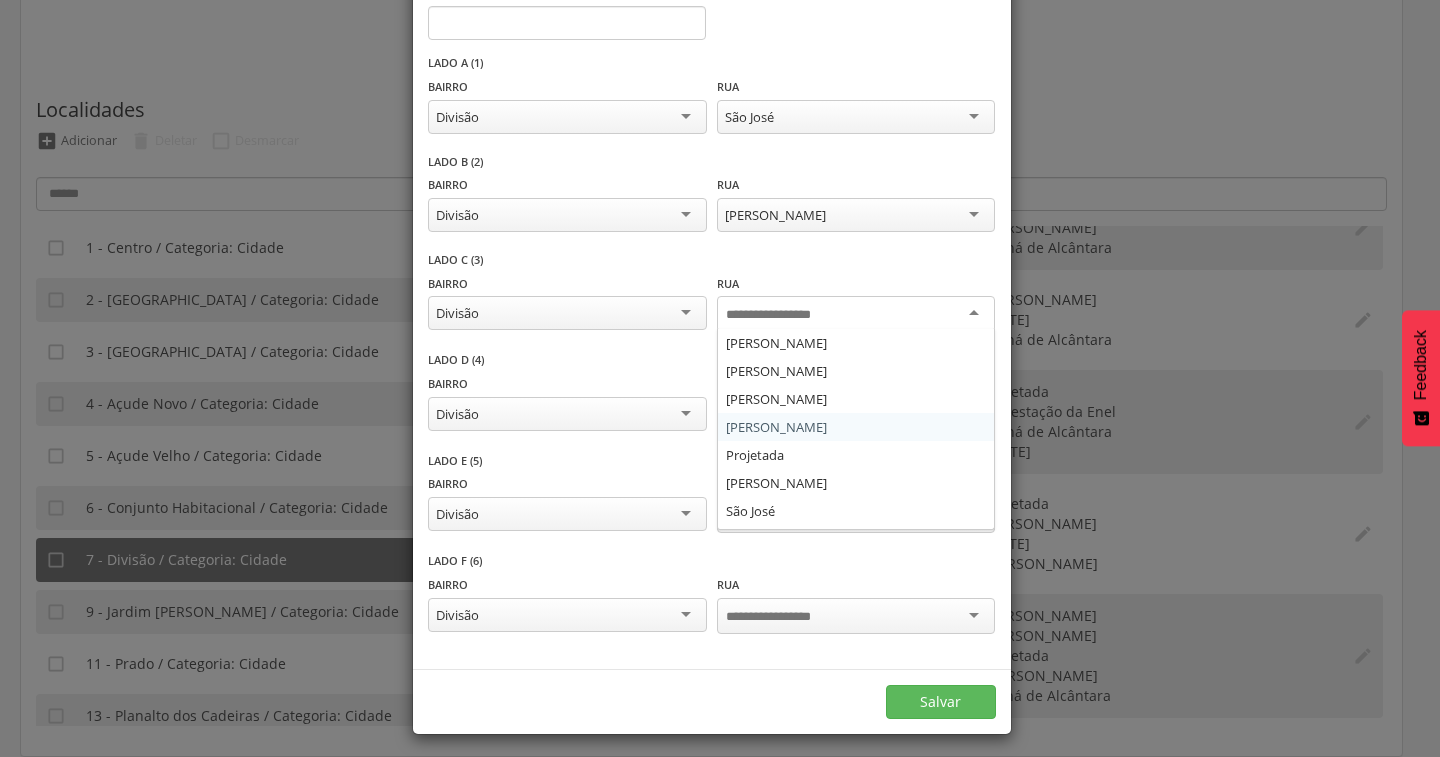 scroll, scrollTop: 0, scrollLeft: 0, axis: both 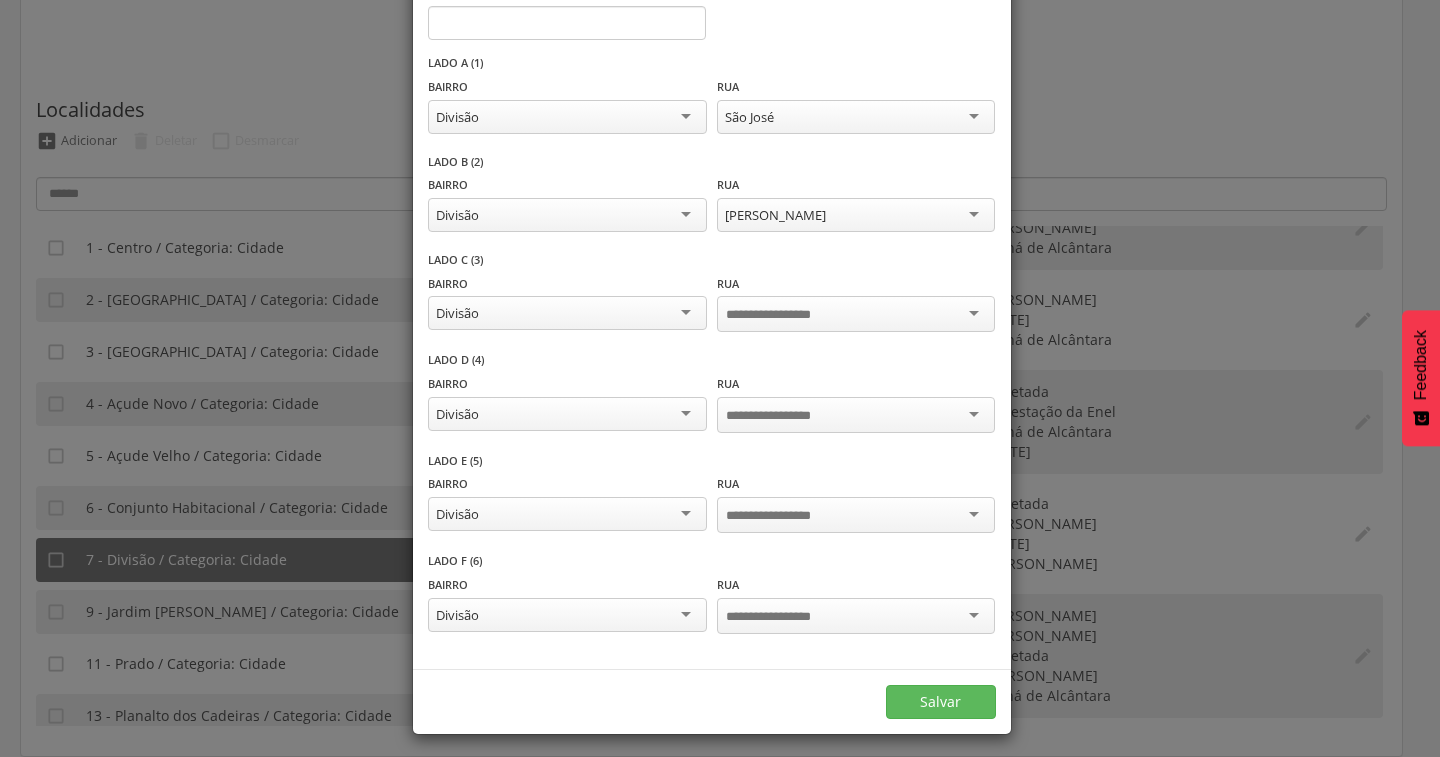 click on "Lado C (3) Bairro ******* Divisão Açude Novo Açude Velho Alto da Floresta Alto do Padeiro Assunção Candeias Centro Conjunto Habitacional Divisão Jardim Afonso Celso Pega Avoante Planalto dos Cadeiras Prado Rua 7 de Setembro Cel Antônio Tomaz Cel Caetano Afonso Joaquim Siqueira Cortez José Sobreira de Souza Projetada Raimundo Paiva da Silva São José Sinhá de Alcântara Subestação da Enel" at bounding box center [712, 302] 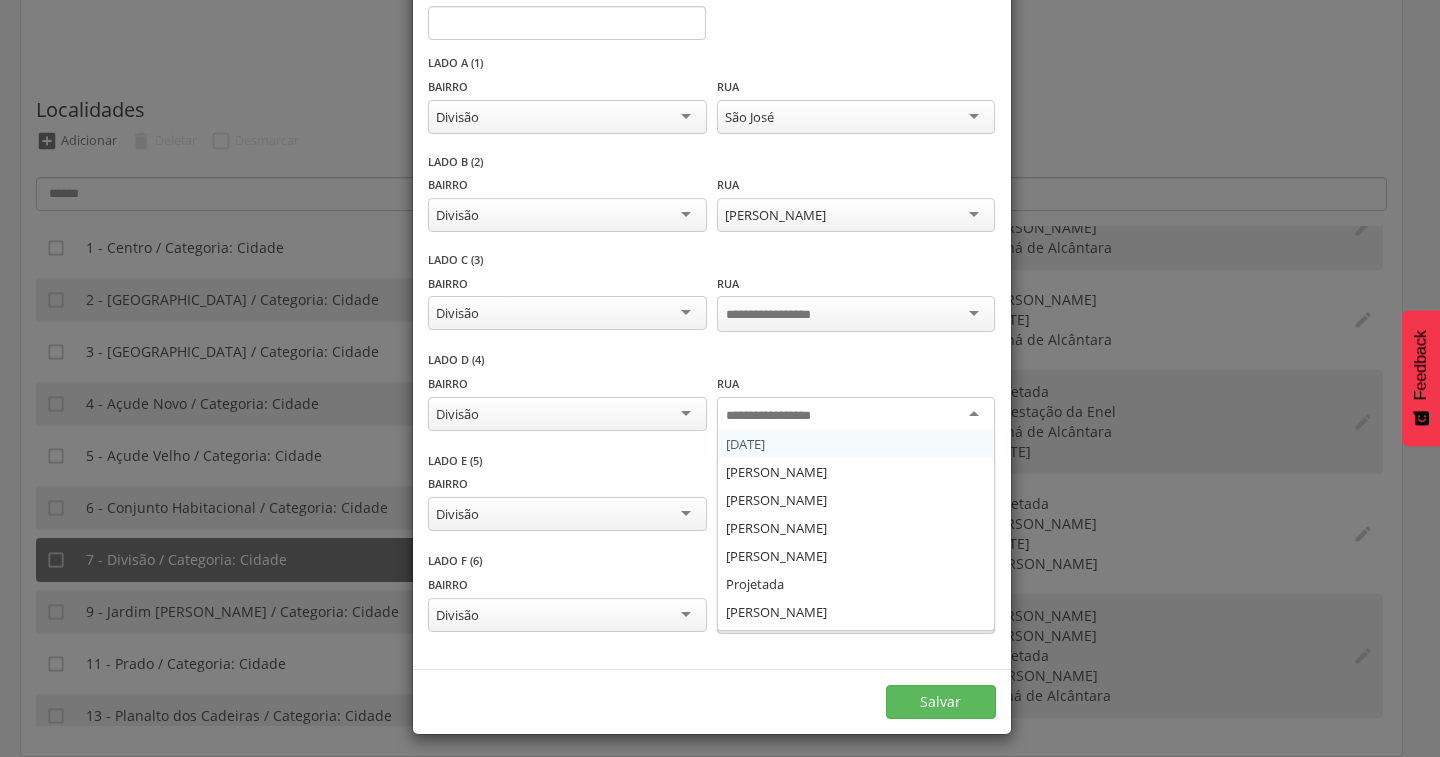 click at bounding box center [856, 415] 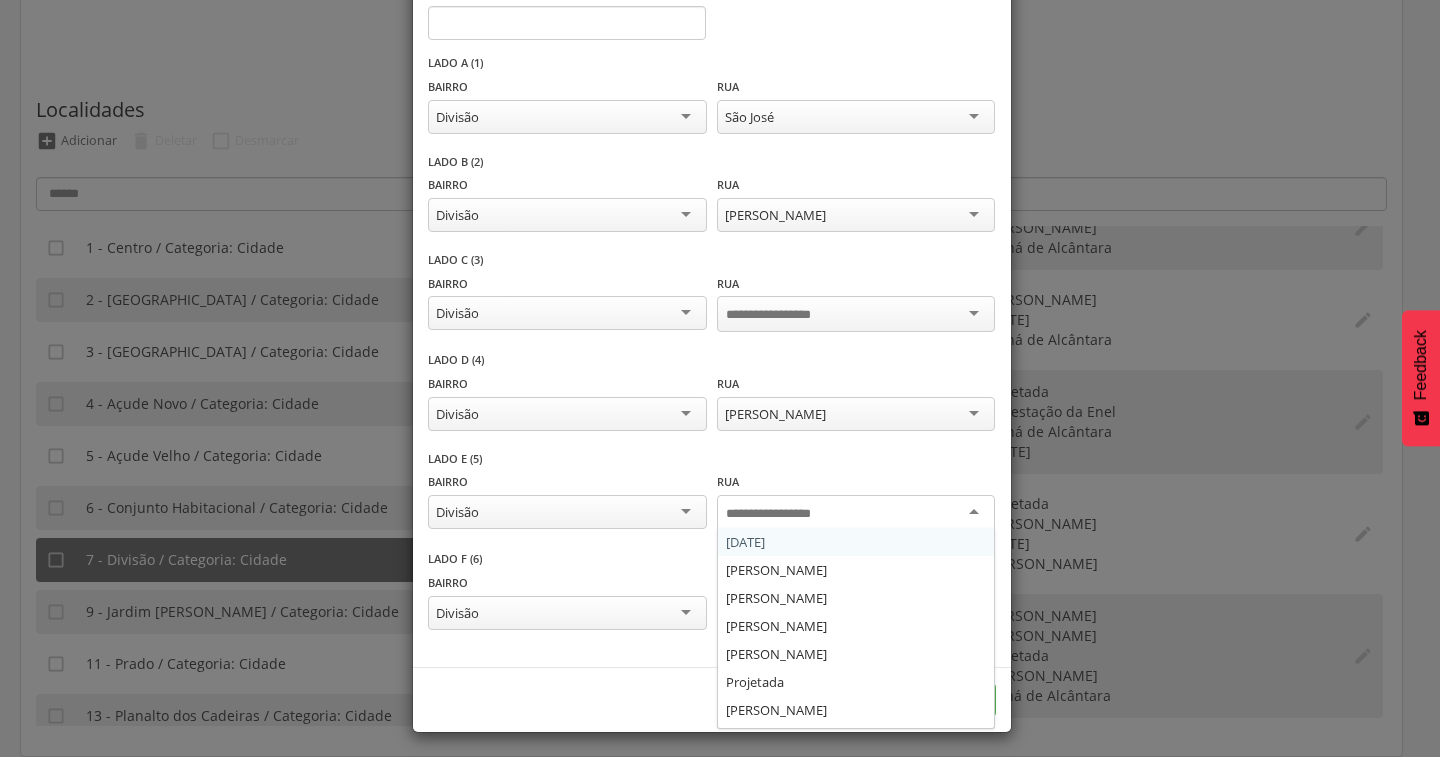click at bounding box center [856, 513] 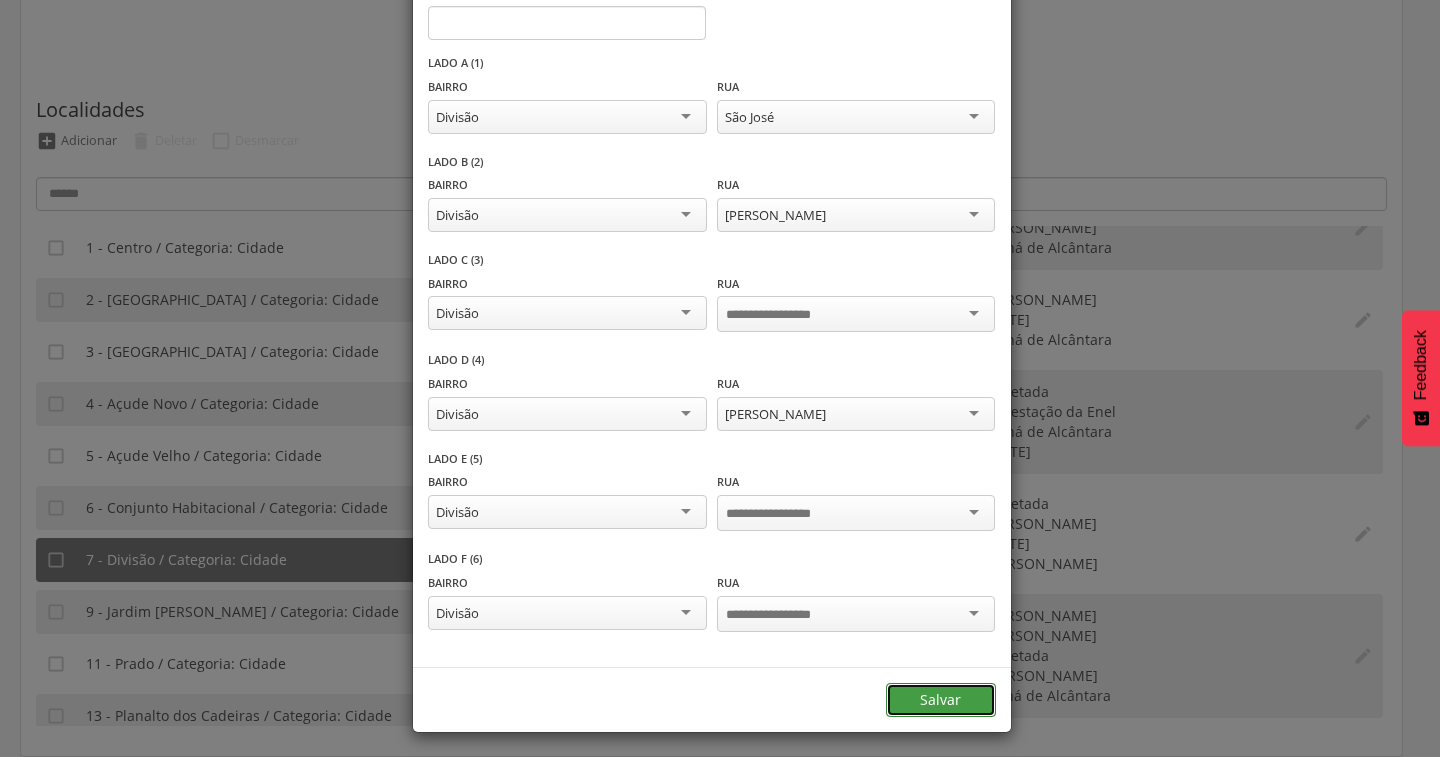 click on "Salvar" at bounding box center [941, 700] 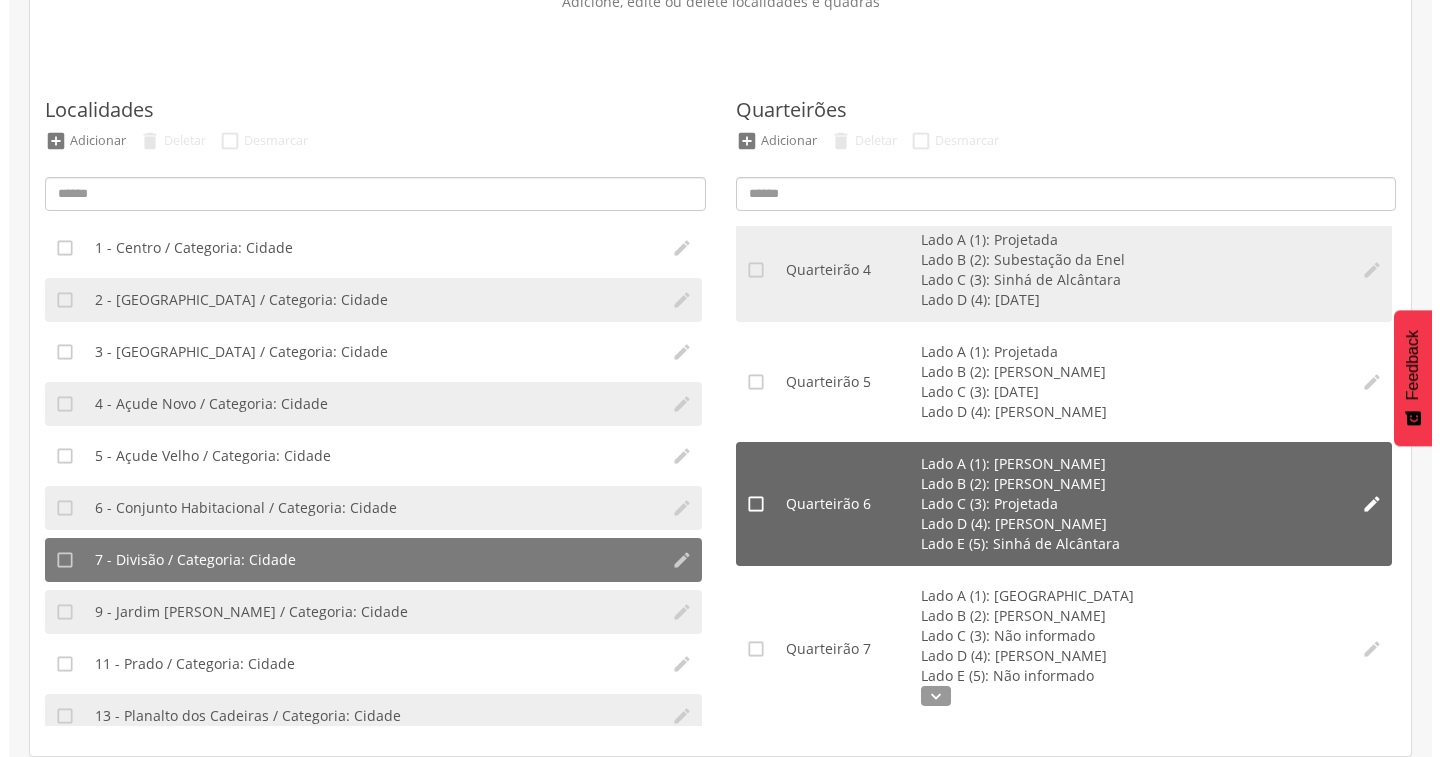 scroll, scrollTop: 310, scrollLeft: 0, axis: vertical 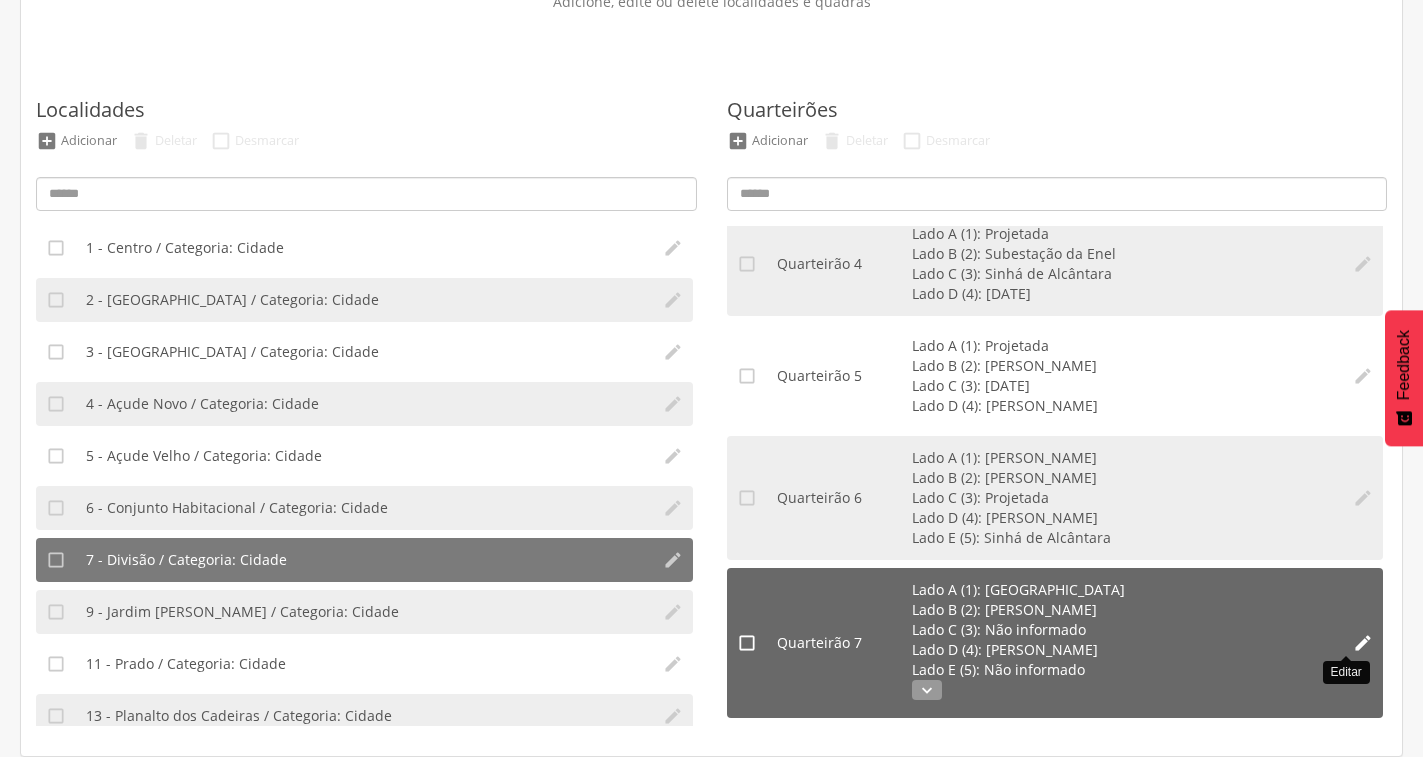 click on "" at bounding box center [1363, 643] 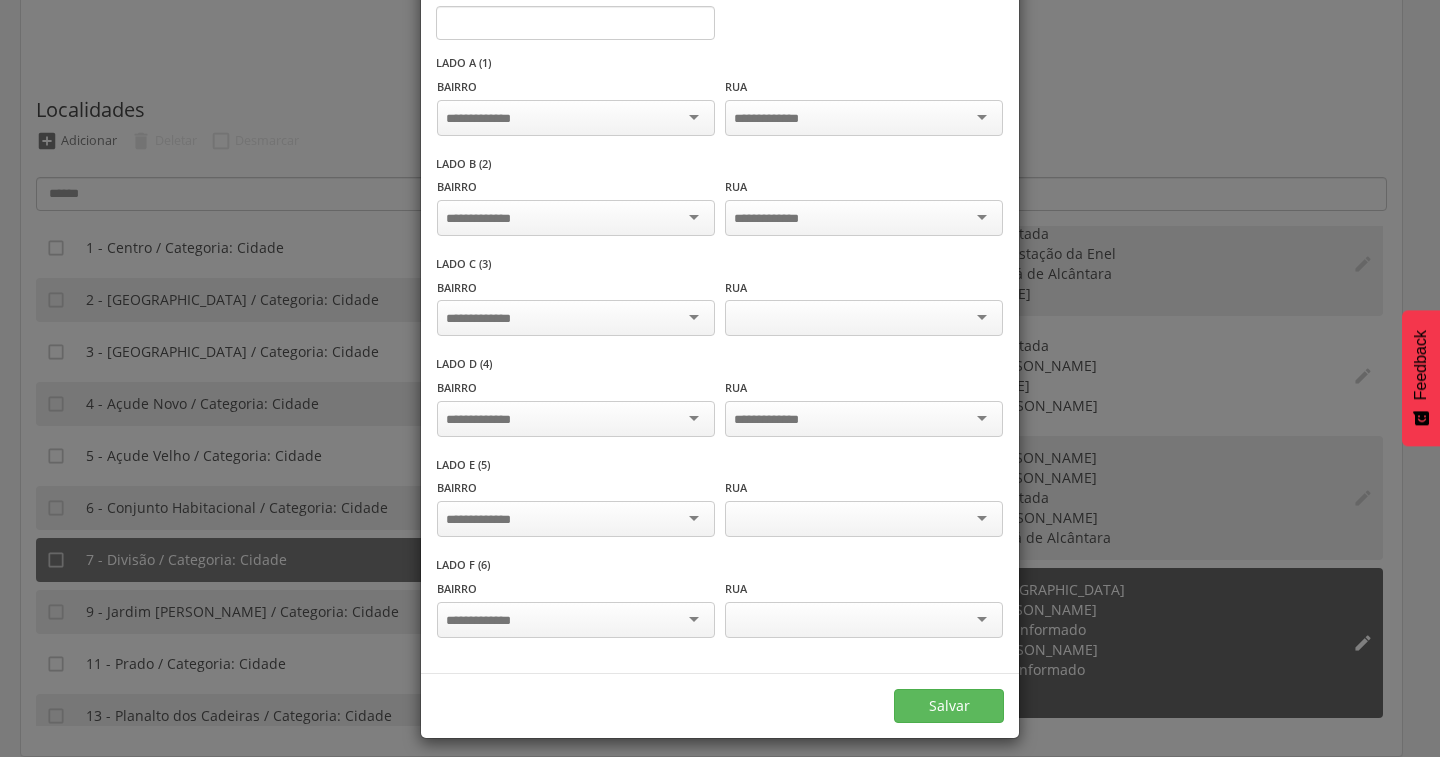 scroll, scrollTop: 0, scrollLeft: 0, axis: both 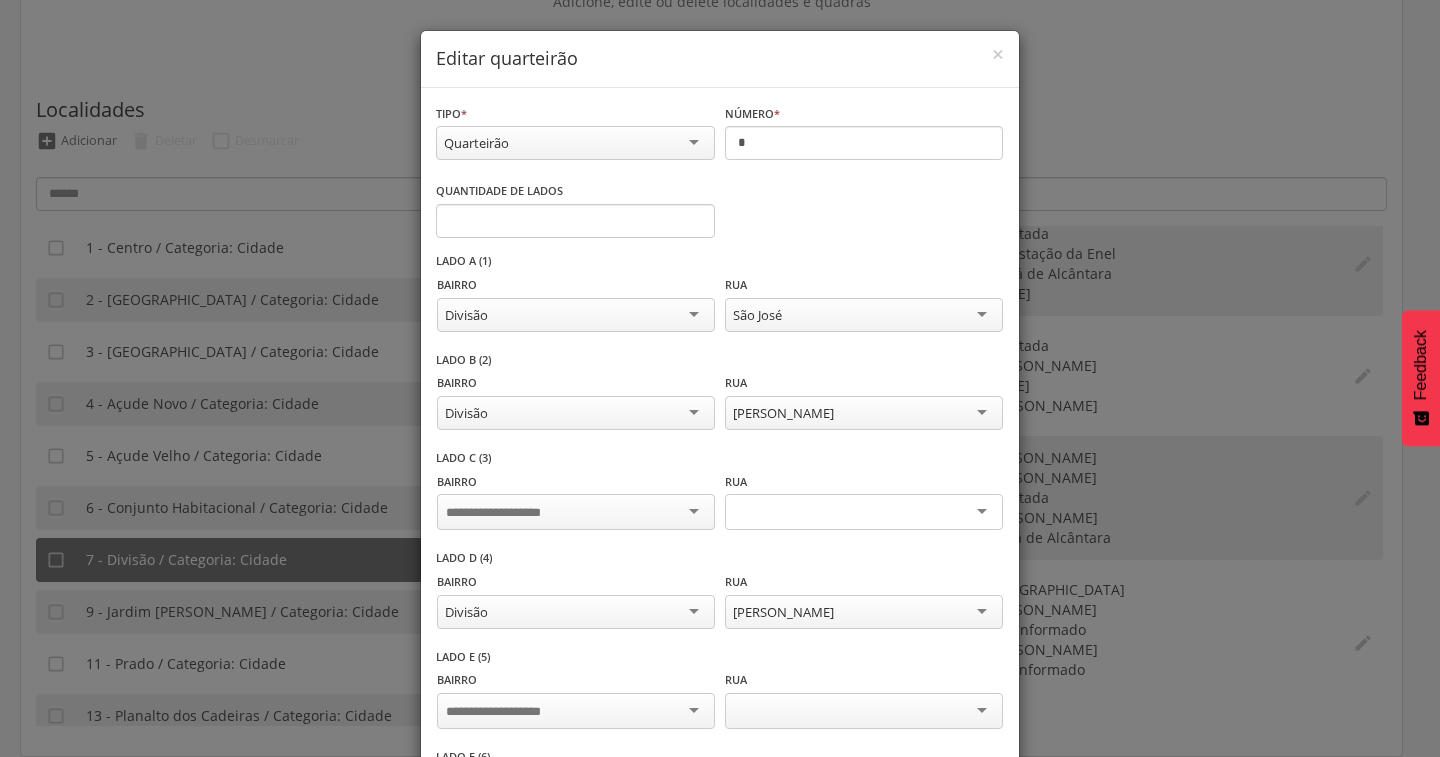 click at bounding box center (864, 512) 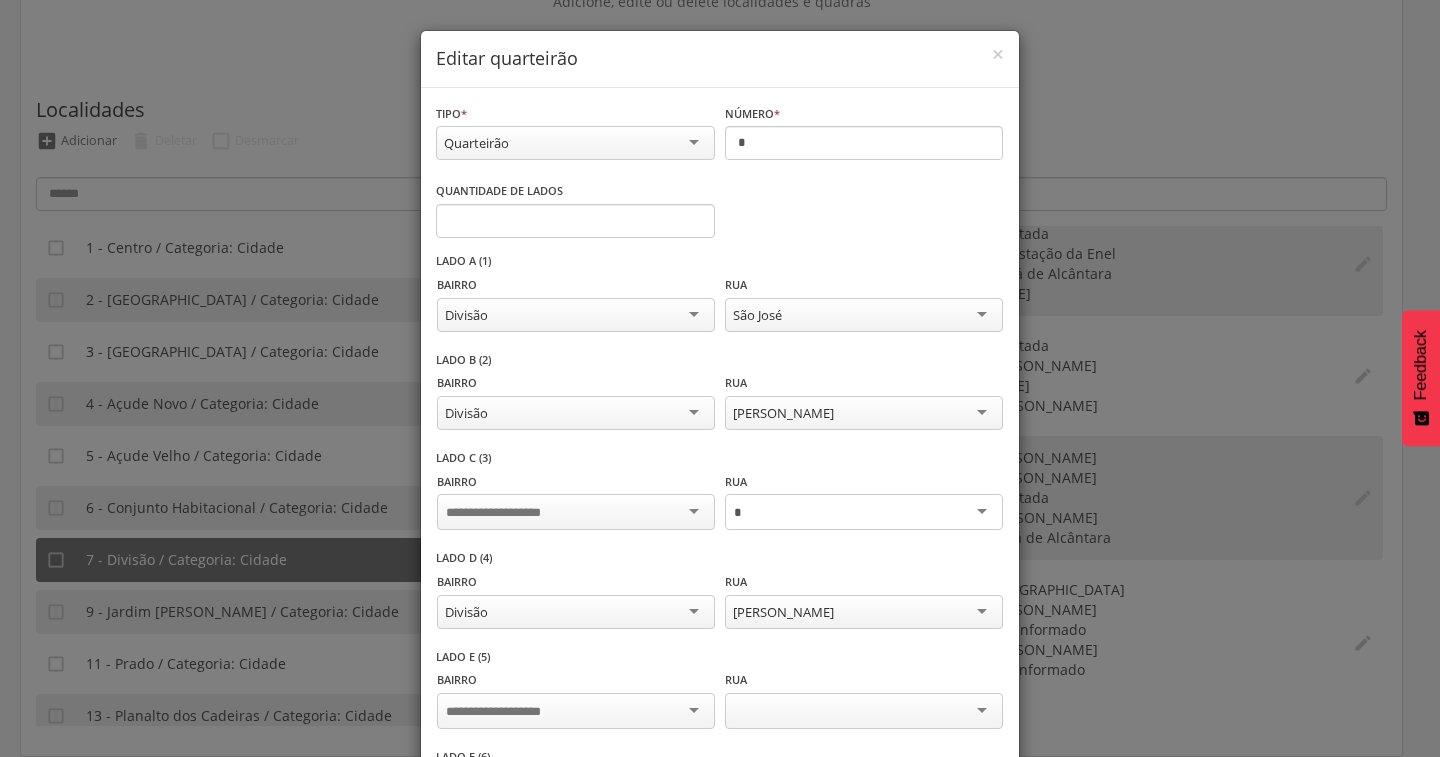type on "*" 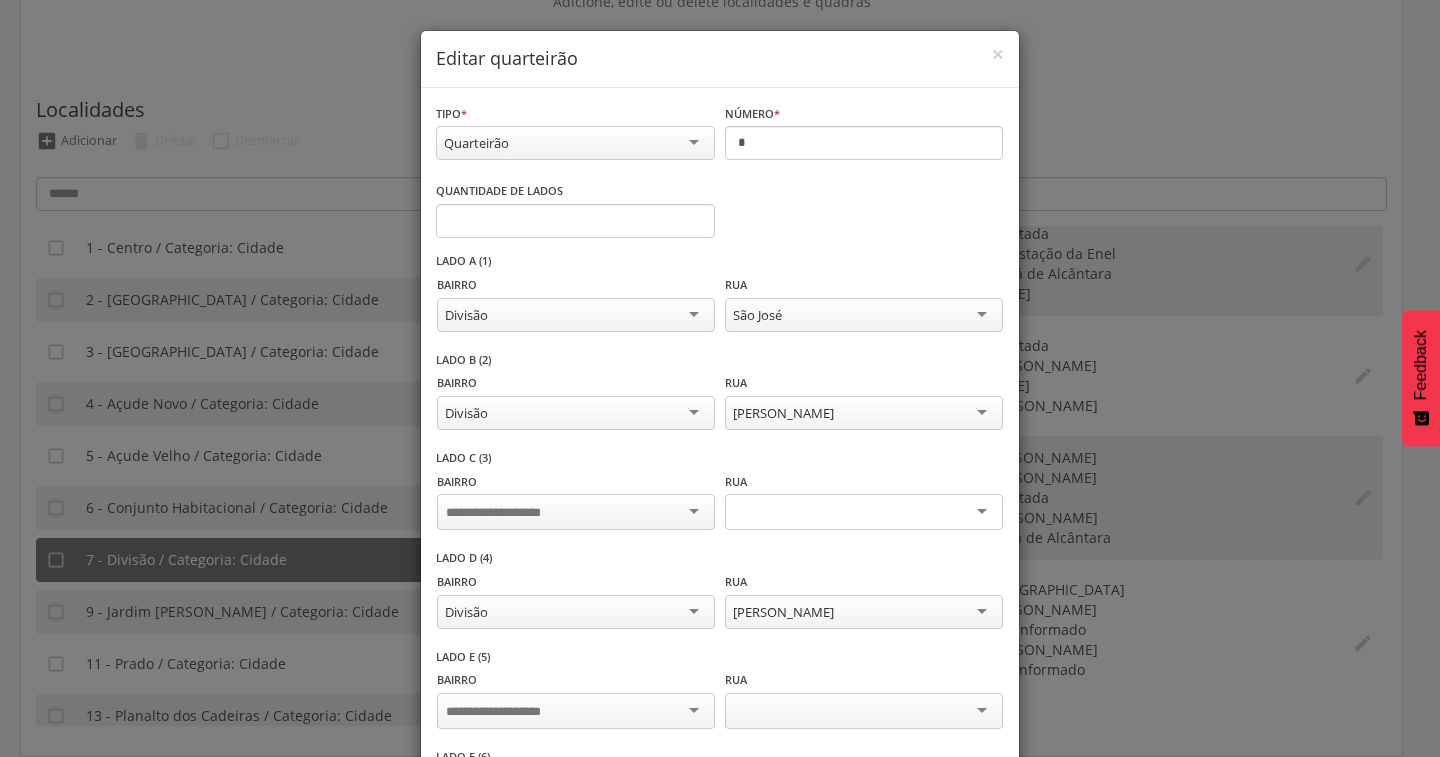 click at bounding box center (576, 512) 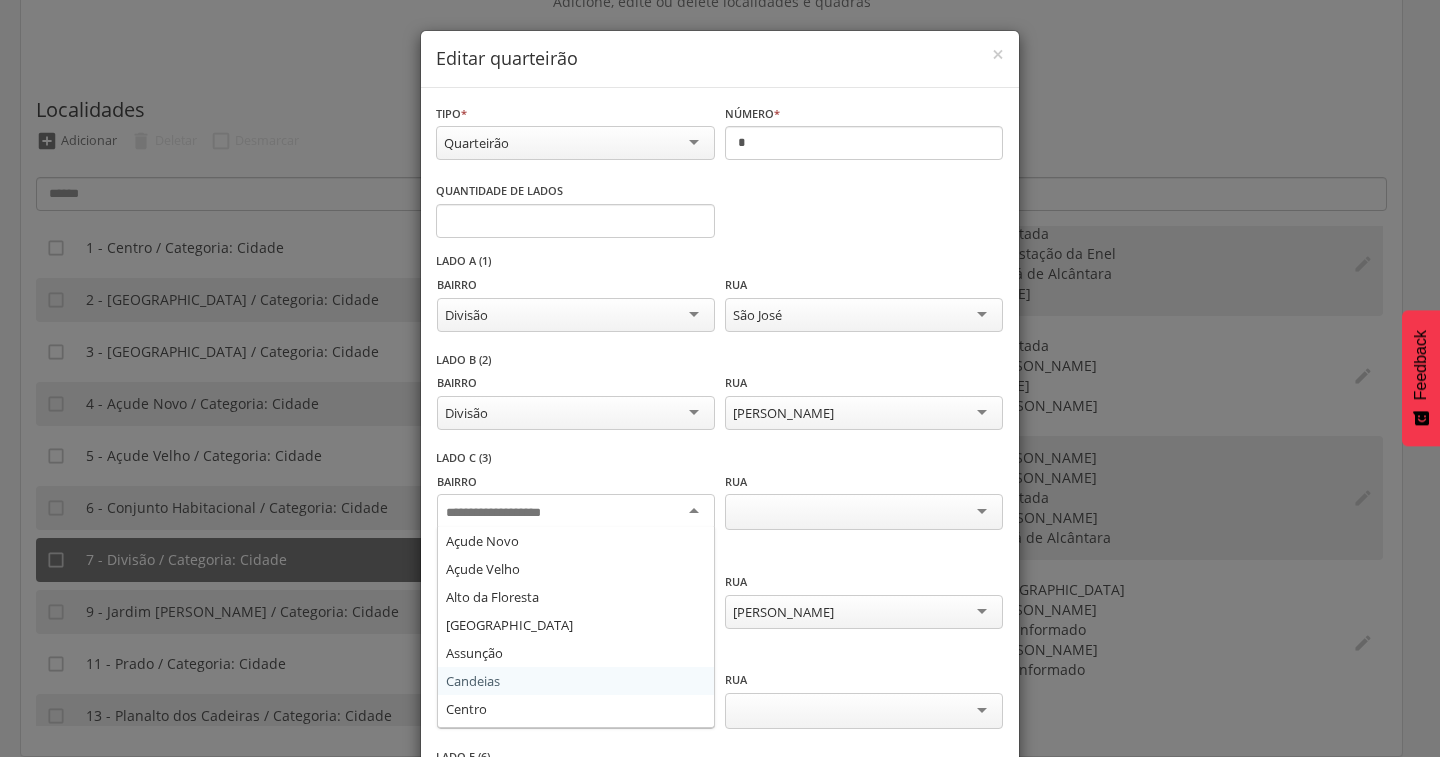 scroll, scrollTop: 164, scrollLeft: 0, axis: vertical 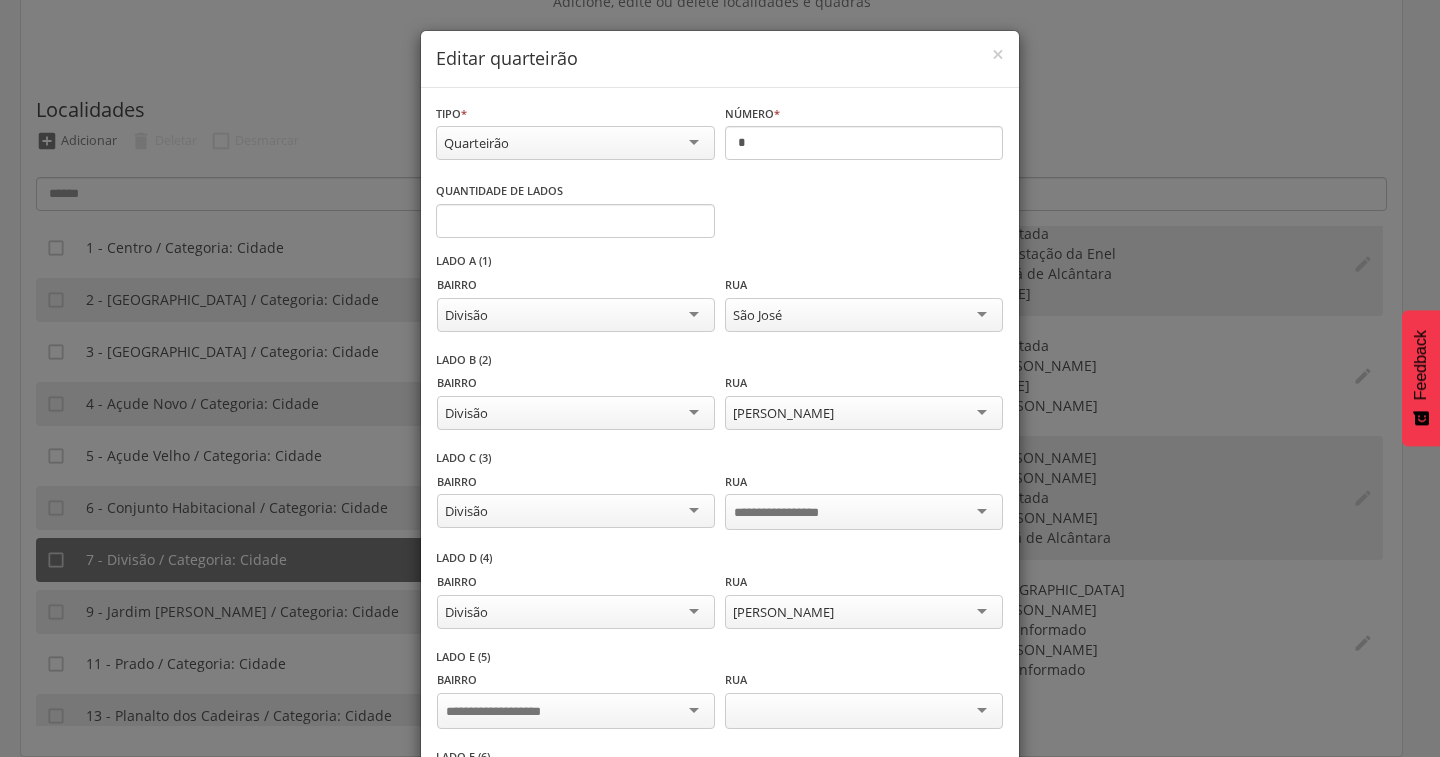 click at bounding box center [864, 512] 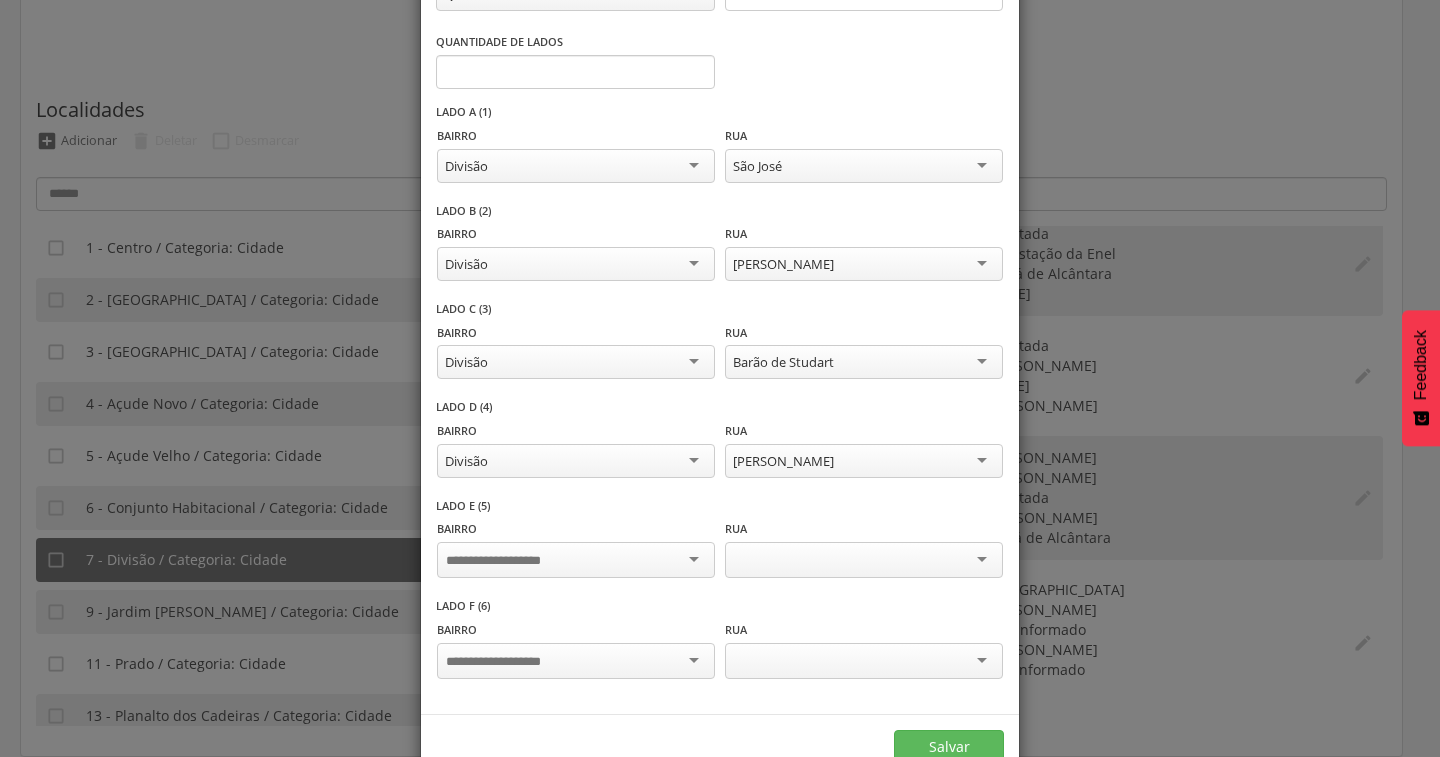 scroll, scrollTop: 198, scrollLeft: 0, axis: vertical 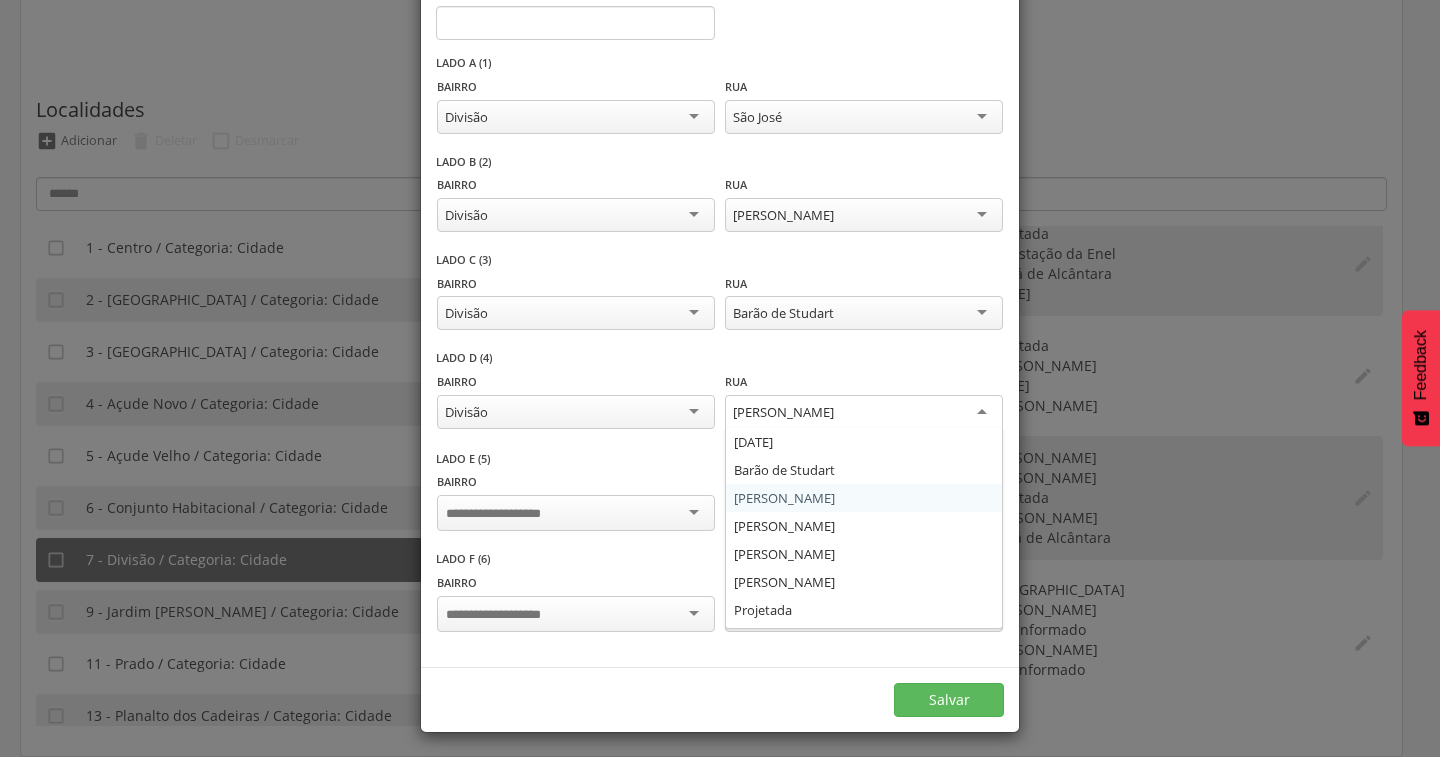 click on "[PERSON_NAME]" at bounding box center [864, 413] 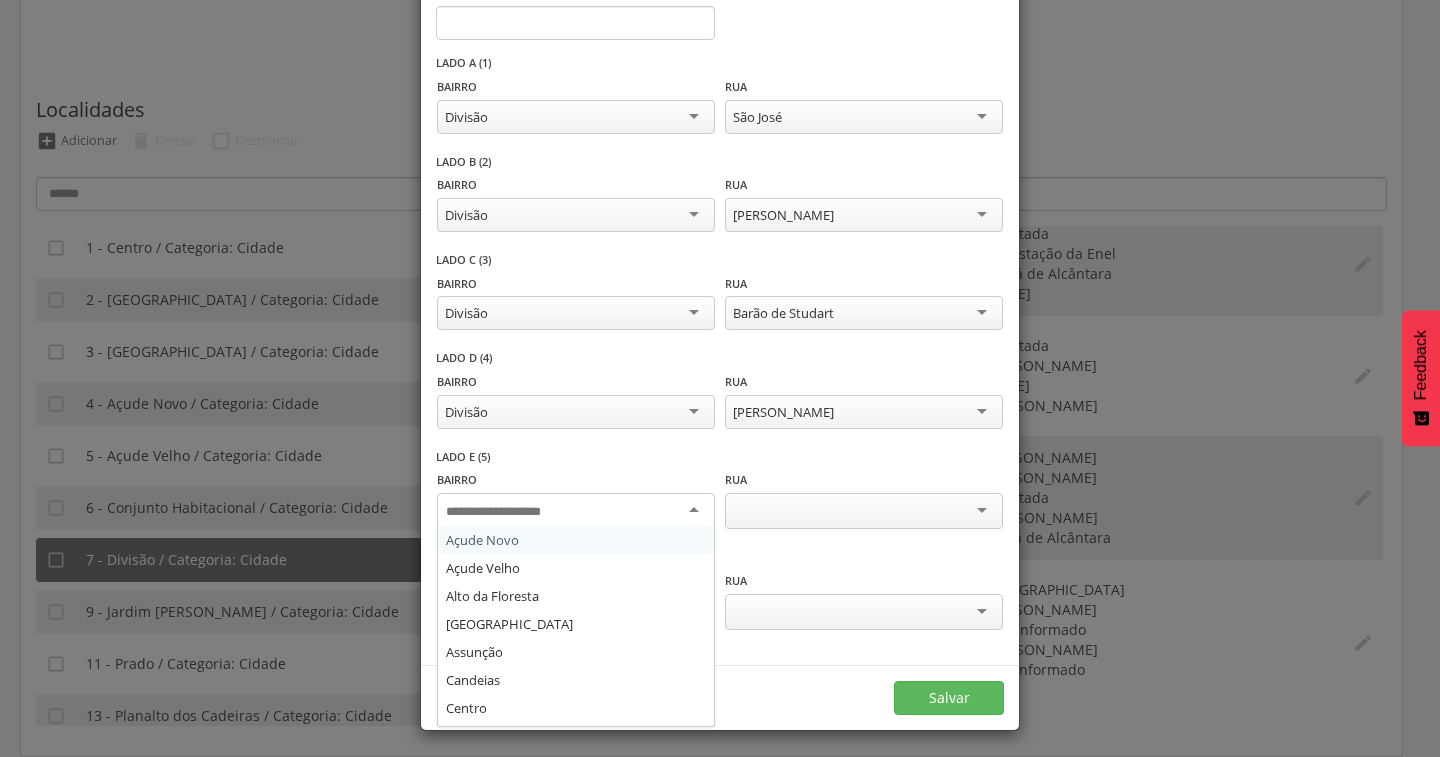 click at bounding box center (576, 511) 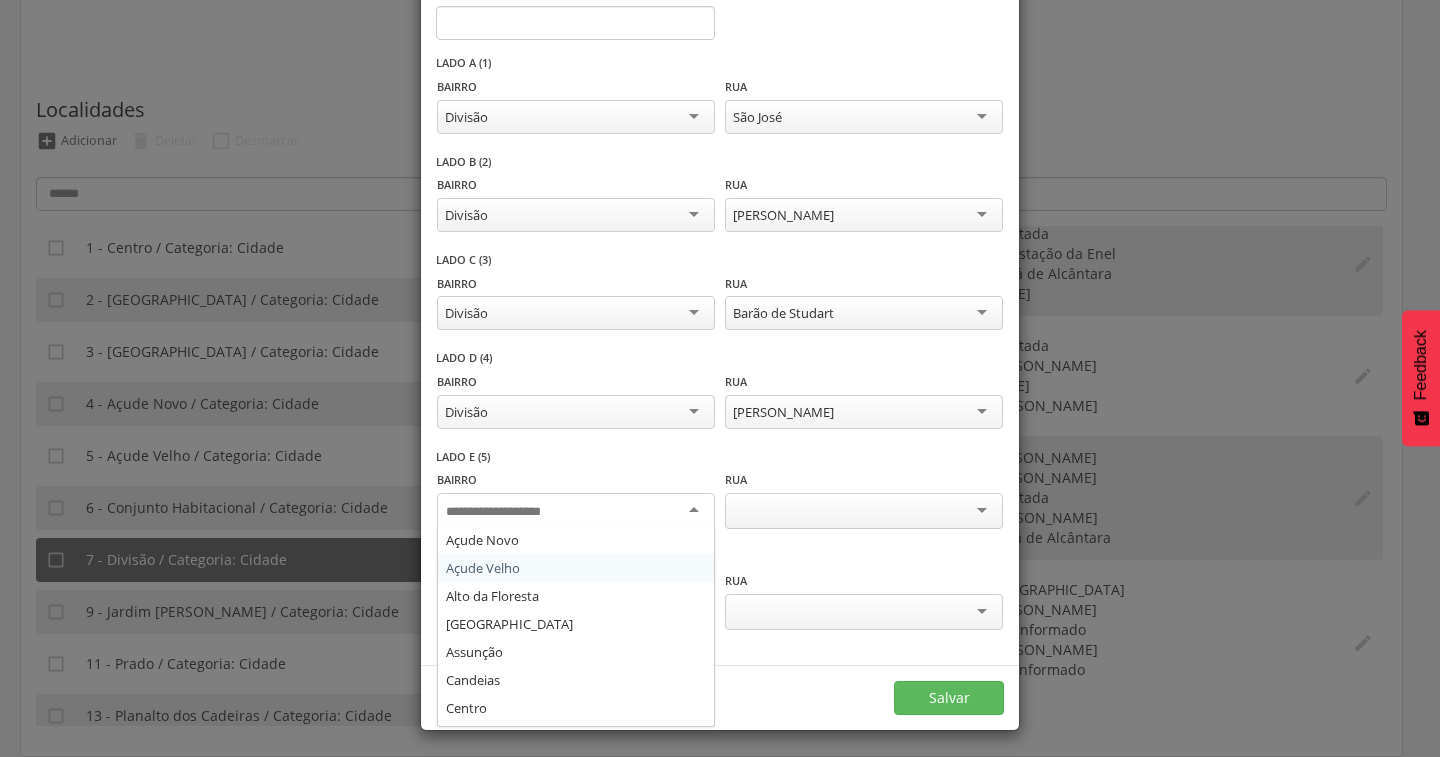 scroll, scrollTop: 100, scrollLeft: 0, axis: vertical 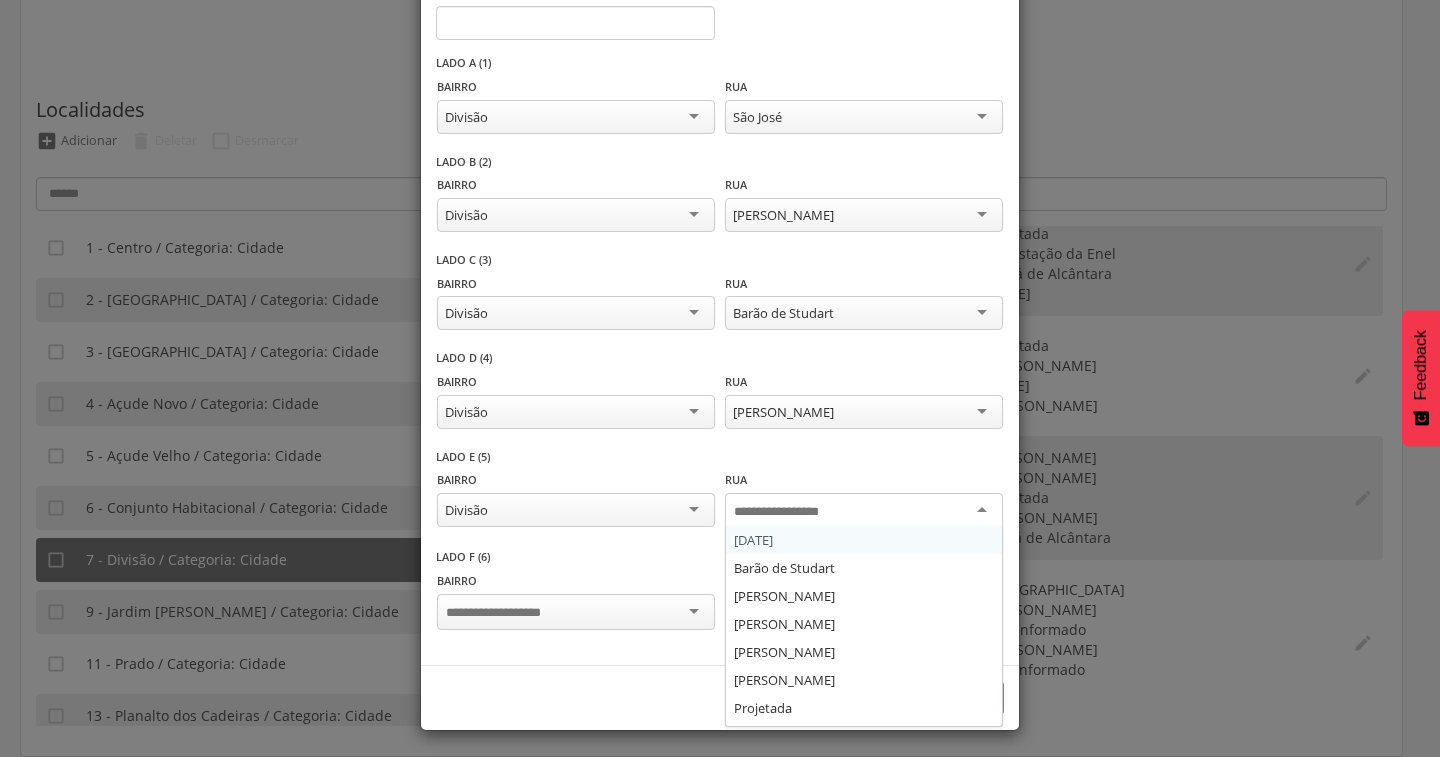 click at bounding box center (864, 511) 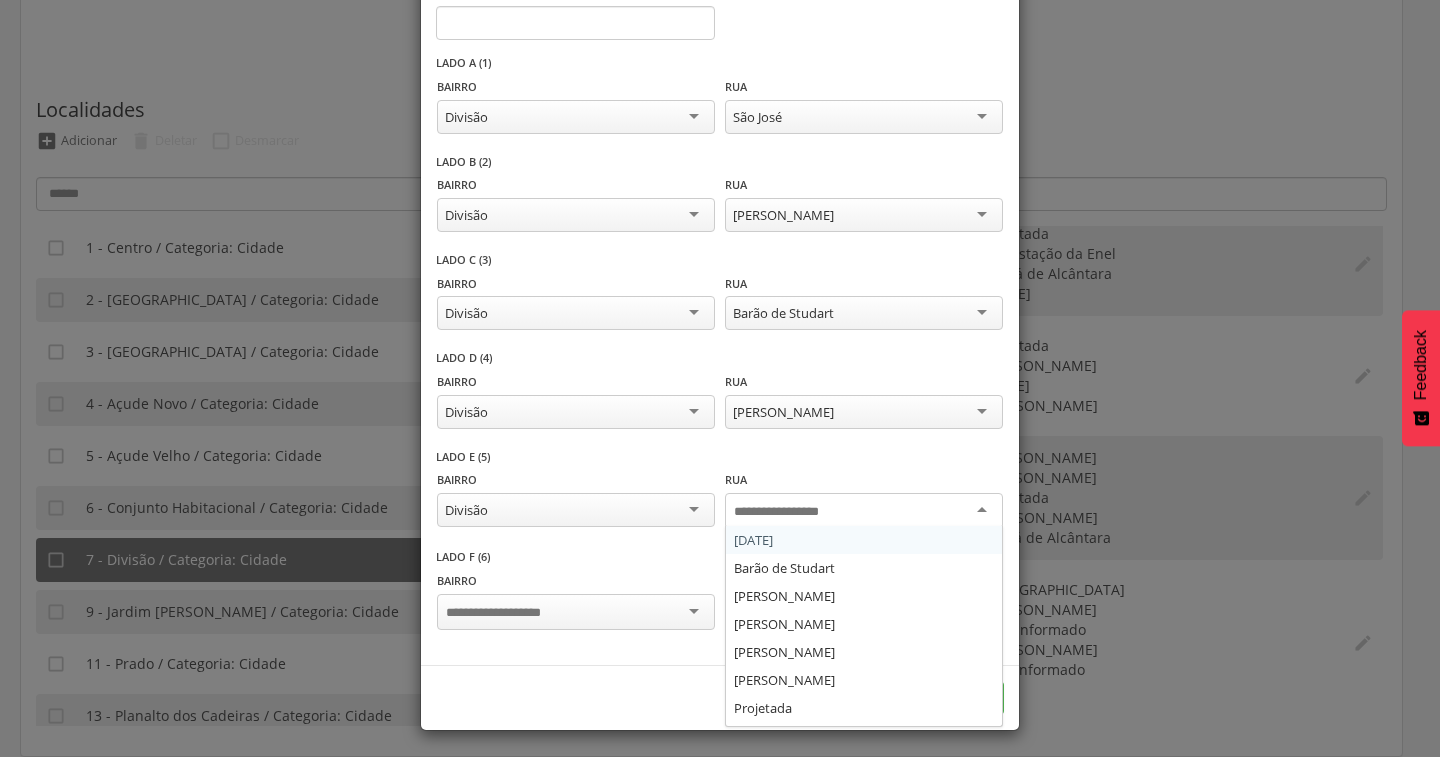 scroll, scrollTop: 98, scrollLeft: 0, axis: vertical 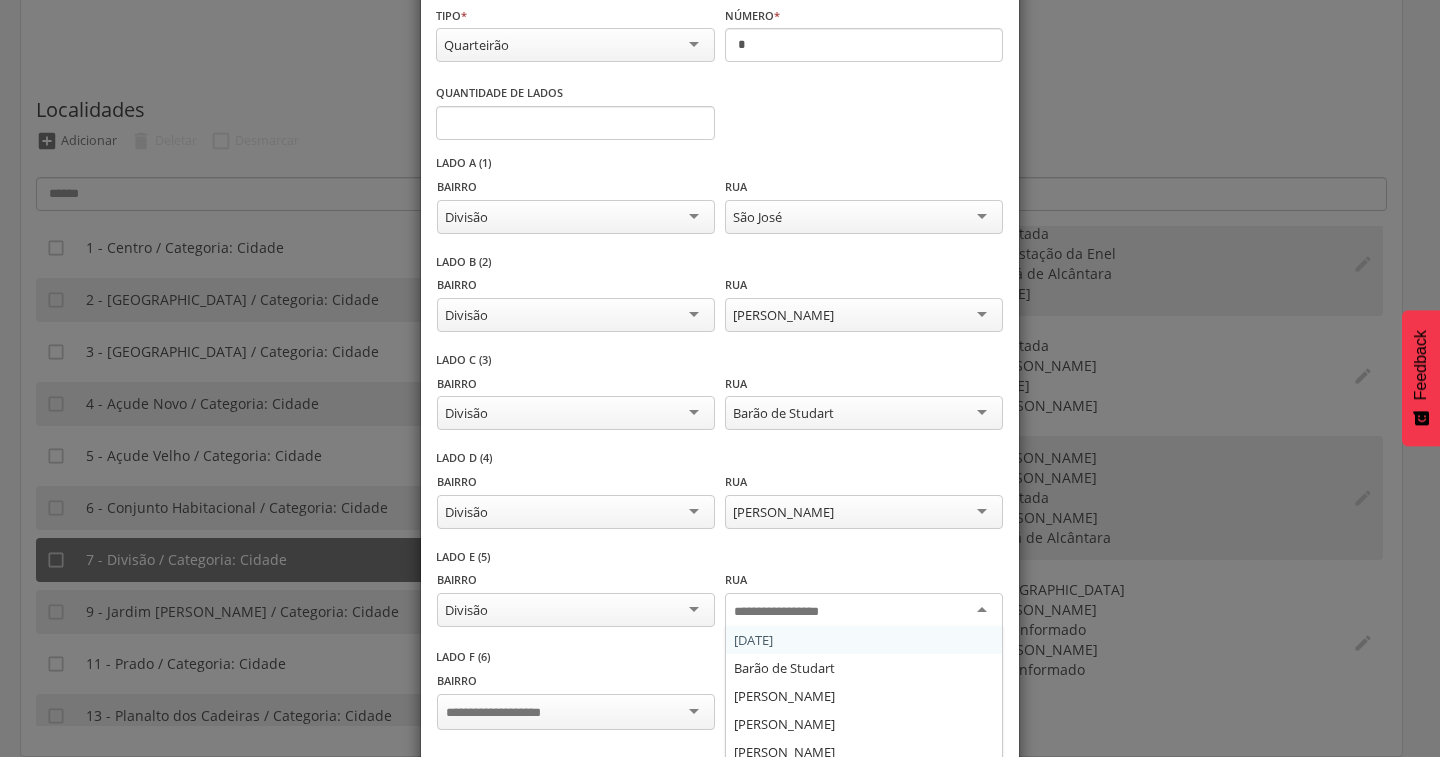click on "[PERSON_NAME]" at bounding box center [864, 512] 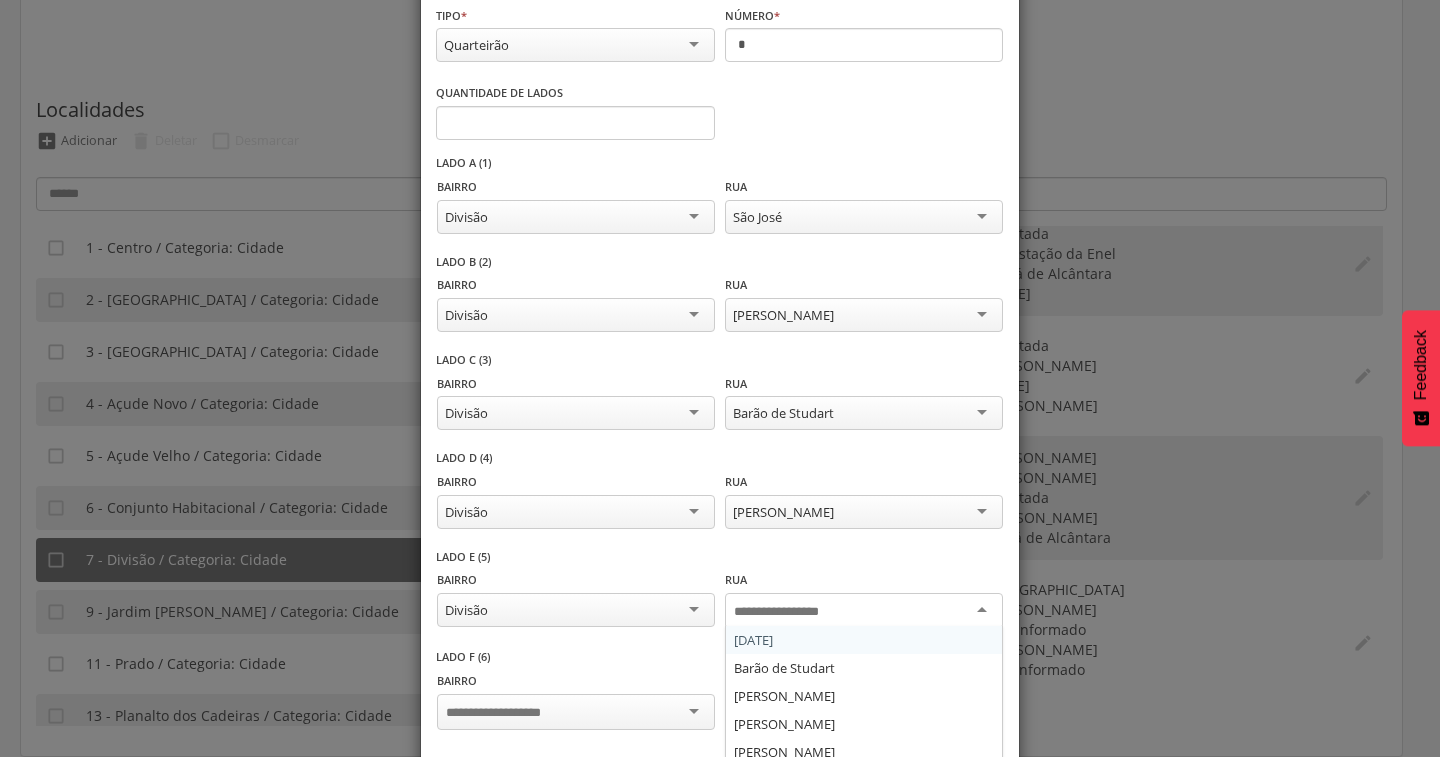 click at bounding box center (864, 611) 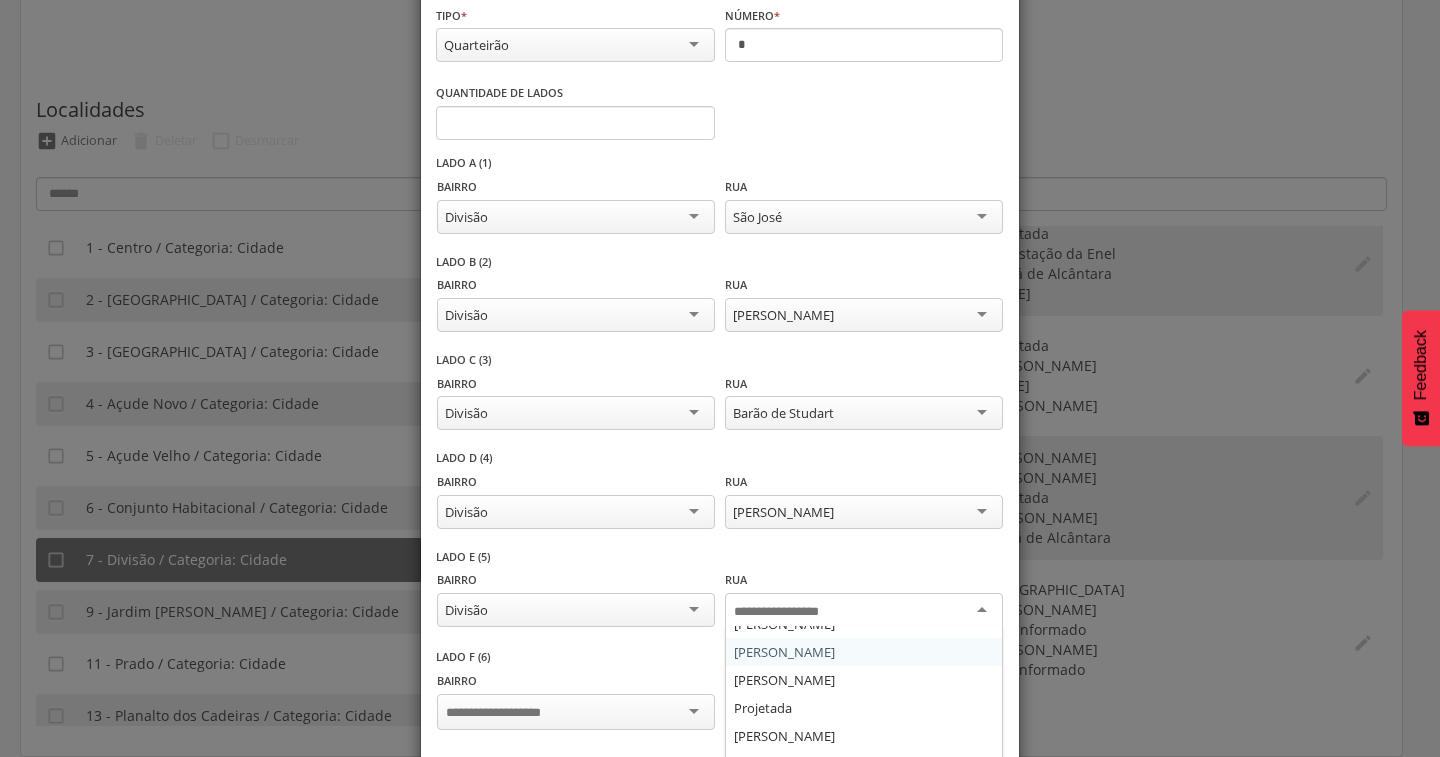 scroll, scrollTop: 0, scrollLeft: 0, axis: both 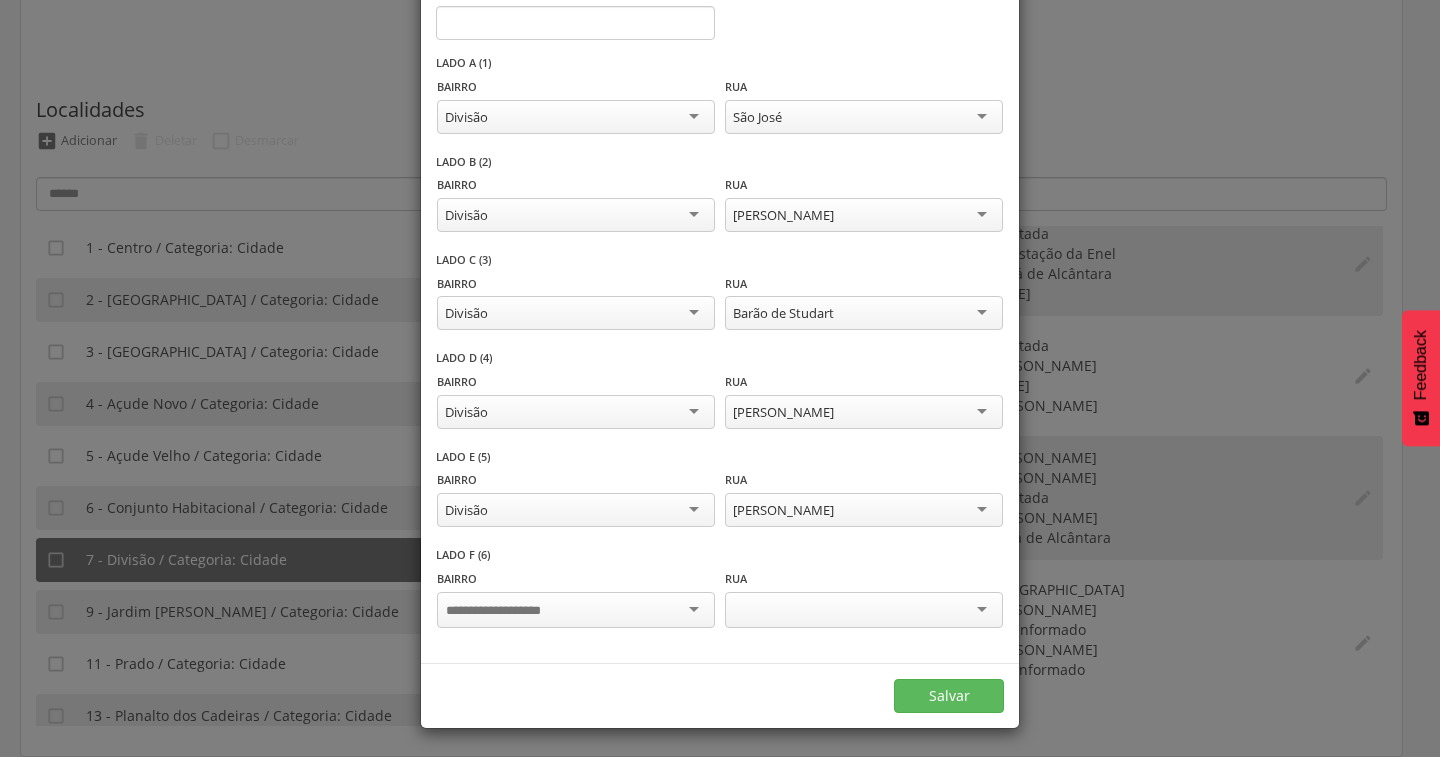 click at bounding box center (576, 610) 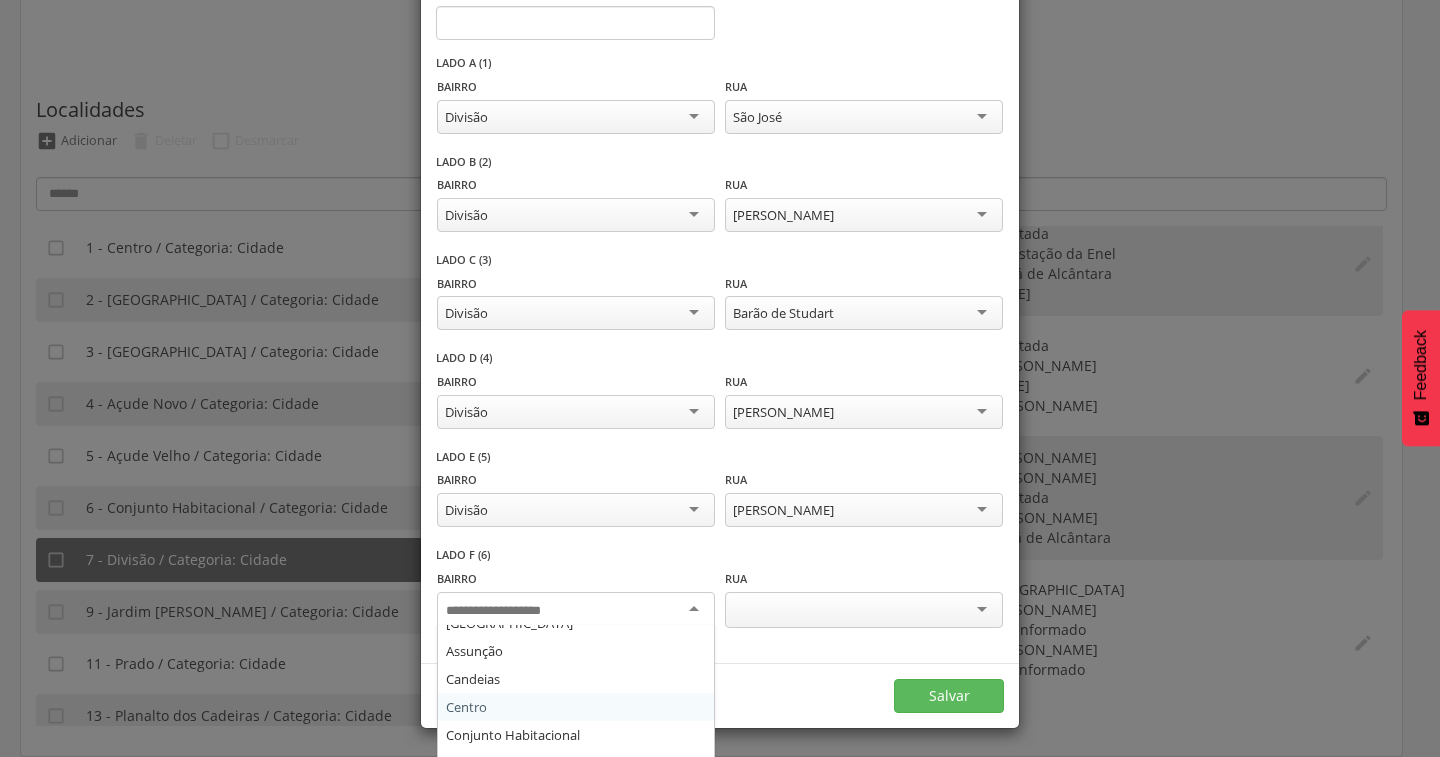 scroll, scrollTop: 164, scrollLeft: 0, axis: vertical 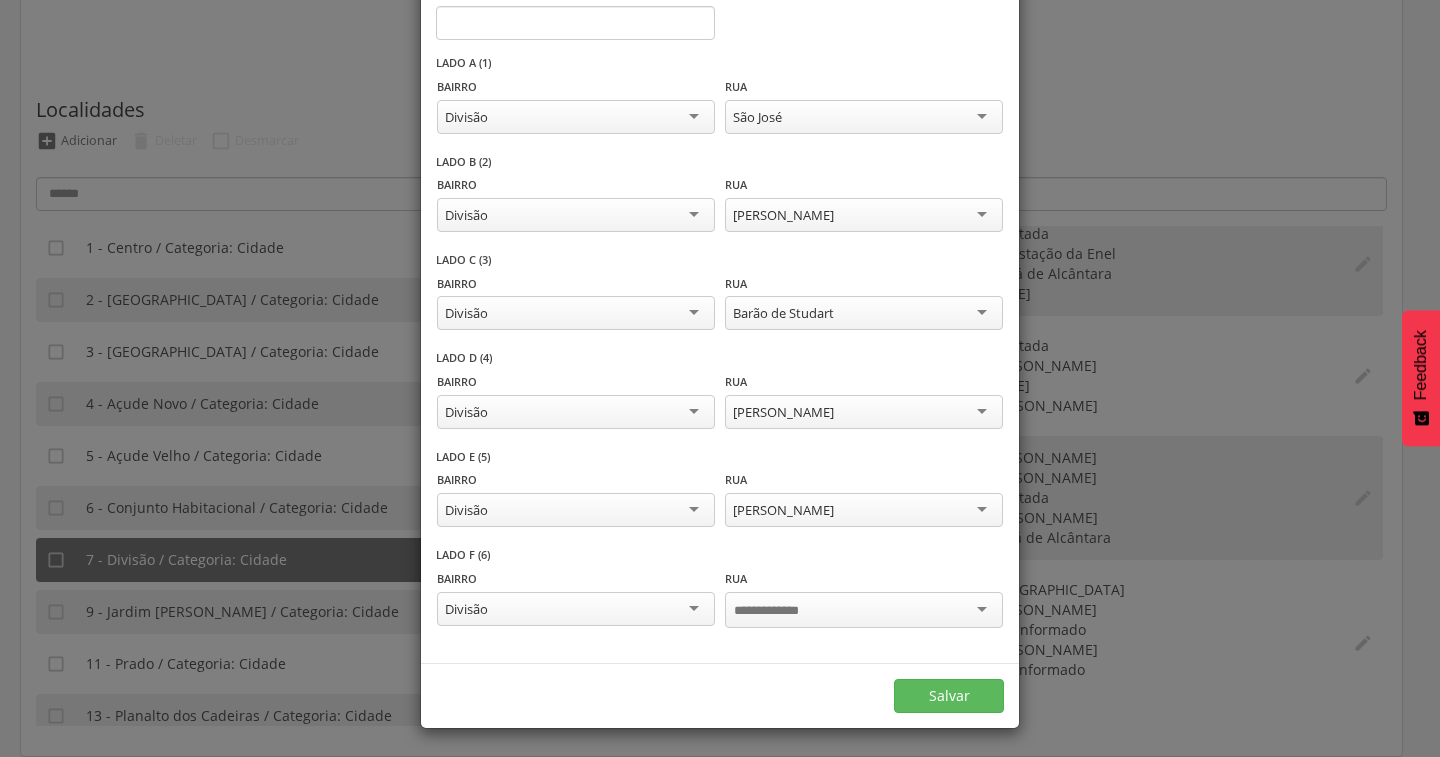 click at bounding box center (777, 611) 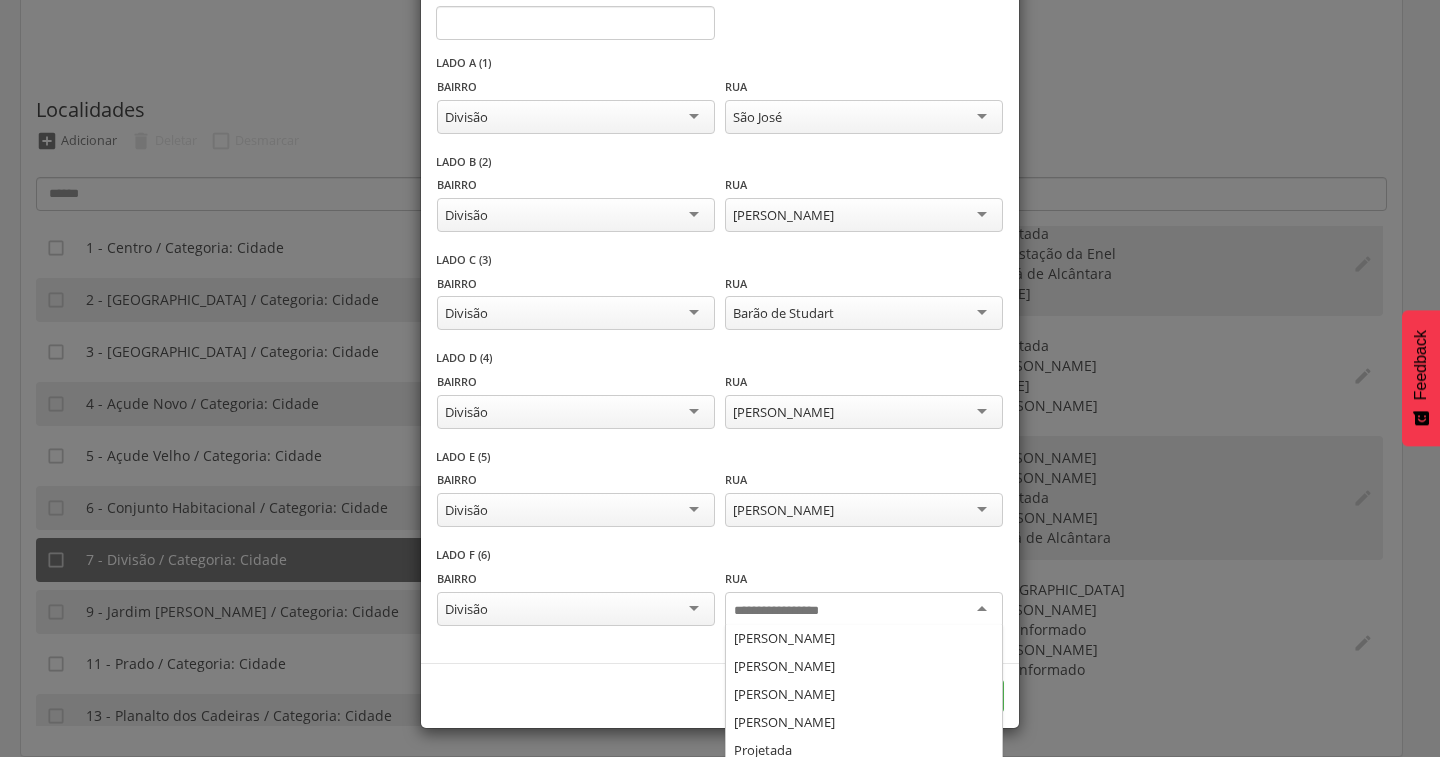 scroll, scrollTop: 108, scrollLeft: 0, axis: vertical 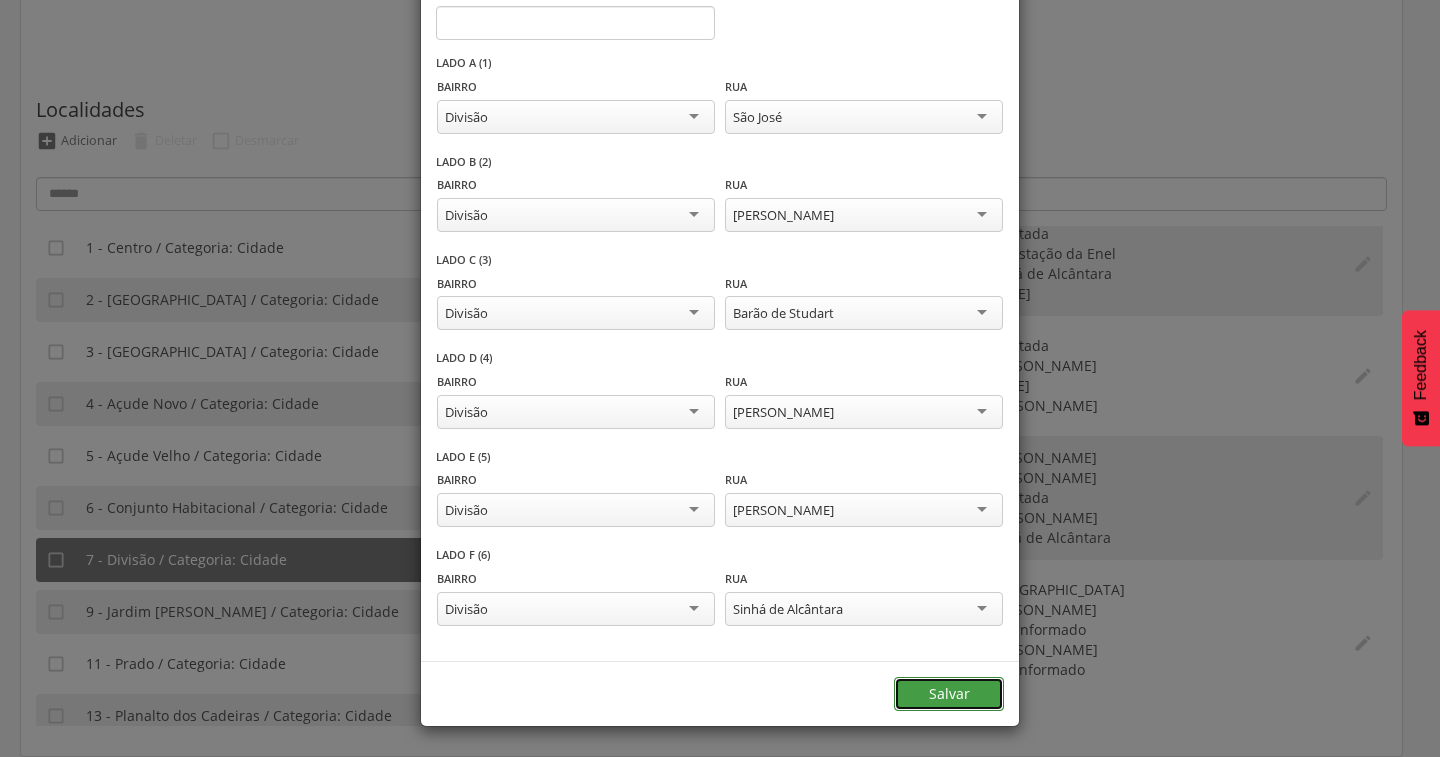 click on "Salvar" at bounding box center [949, 694] 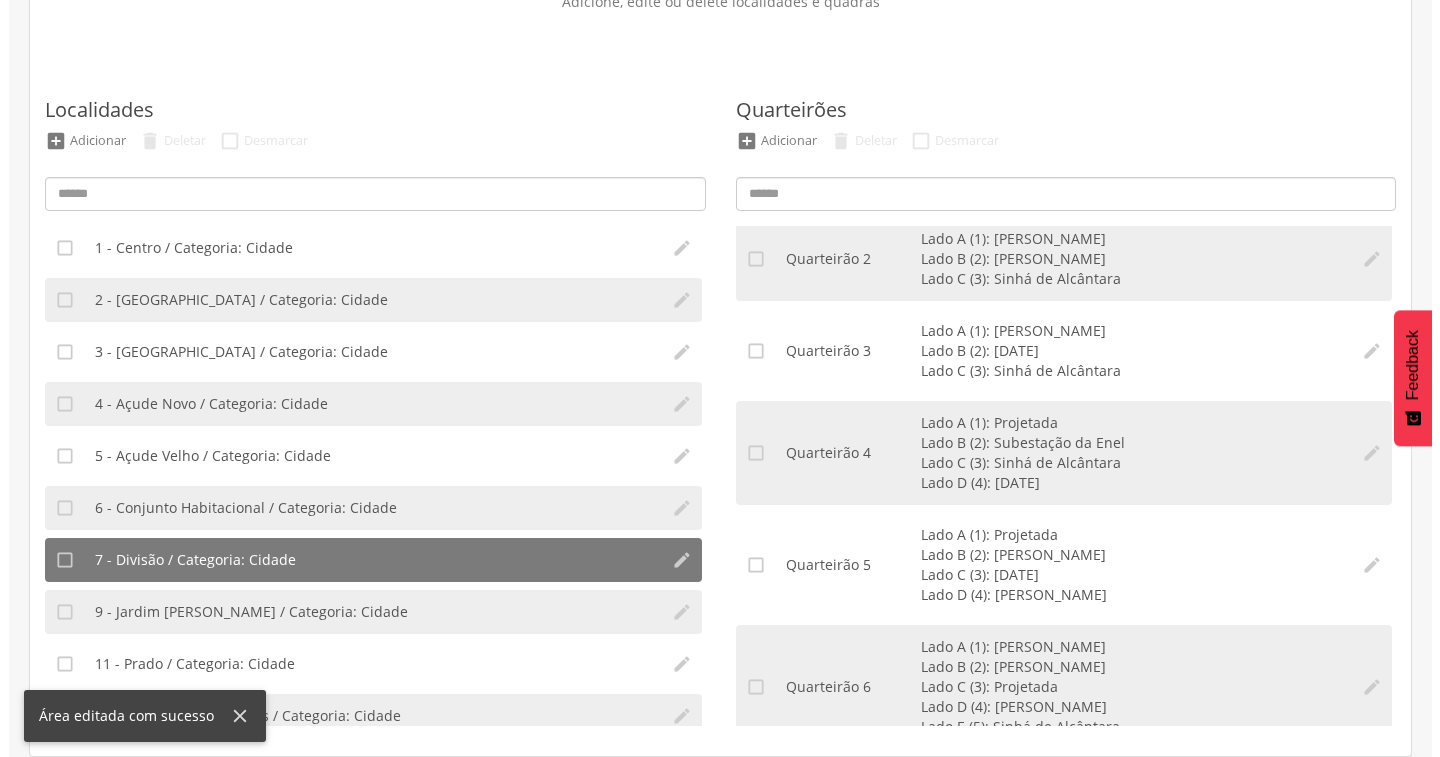 scroll, scrollTop: 0, scrollLeft: 0, axis: both 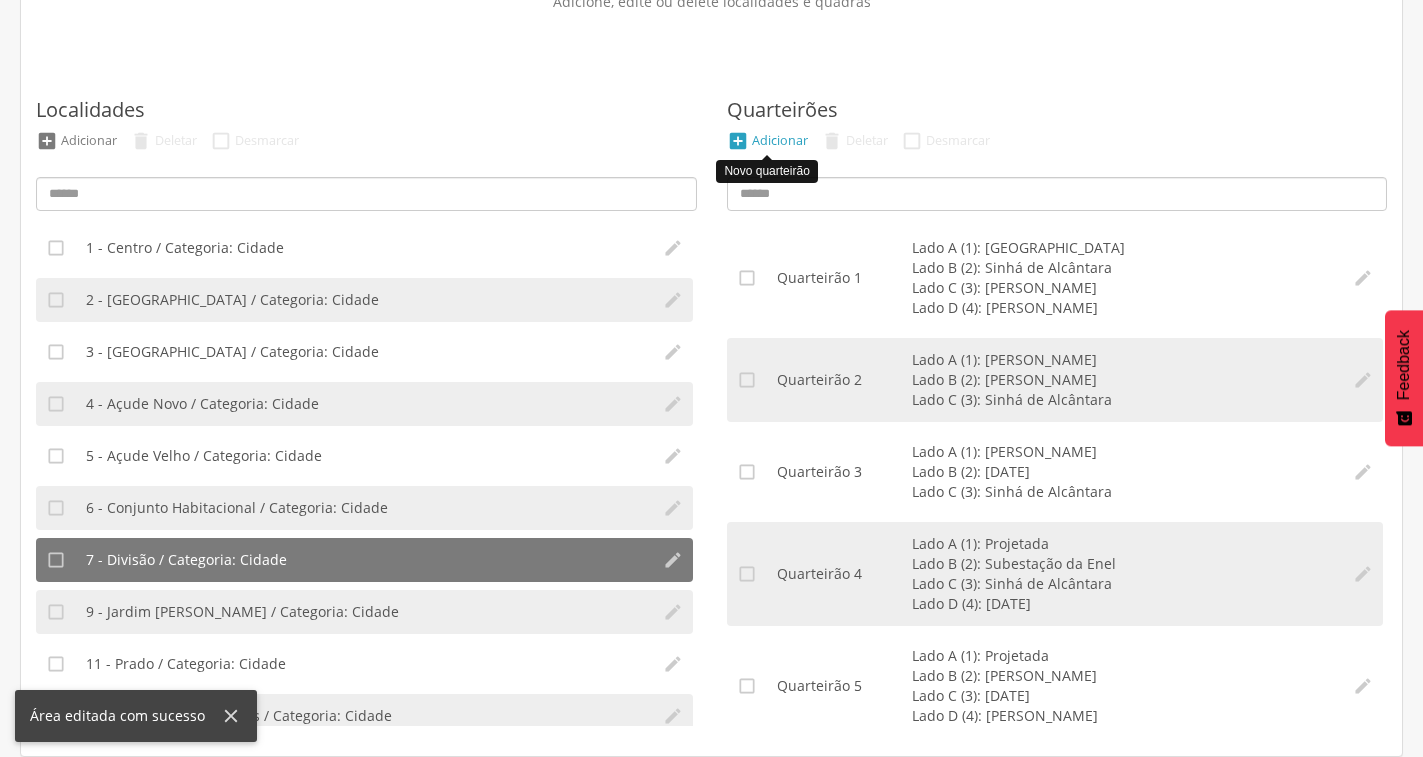 click on "Adicionar" at bounding box center [780, 140] 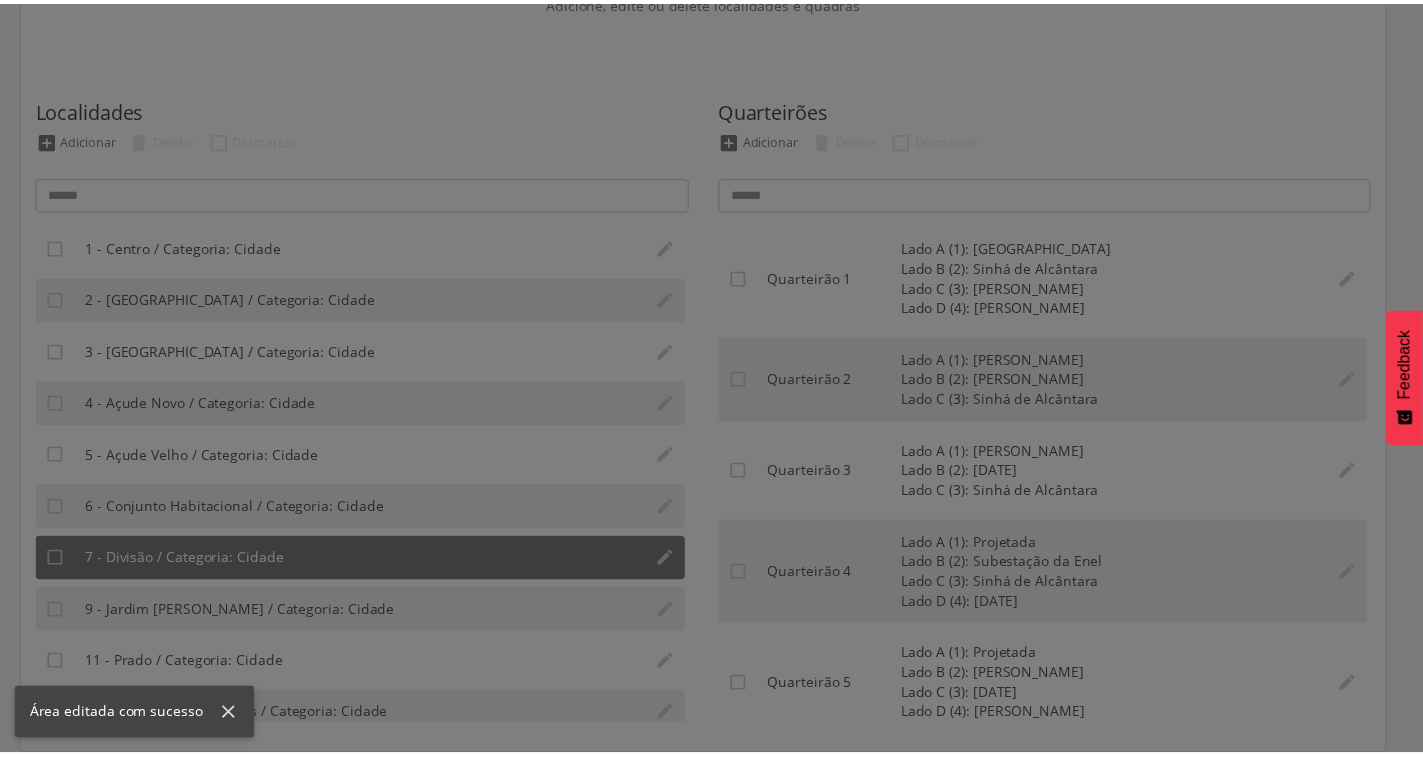 scroll, scrollTop: 0, scrollLeft: 0, axis: both 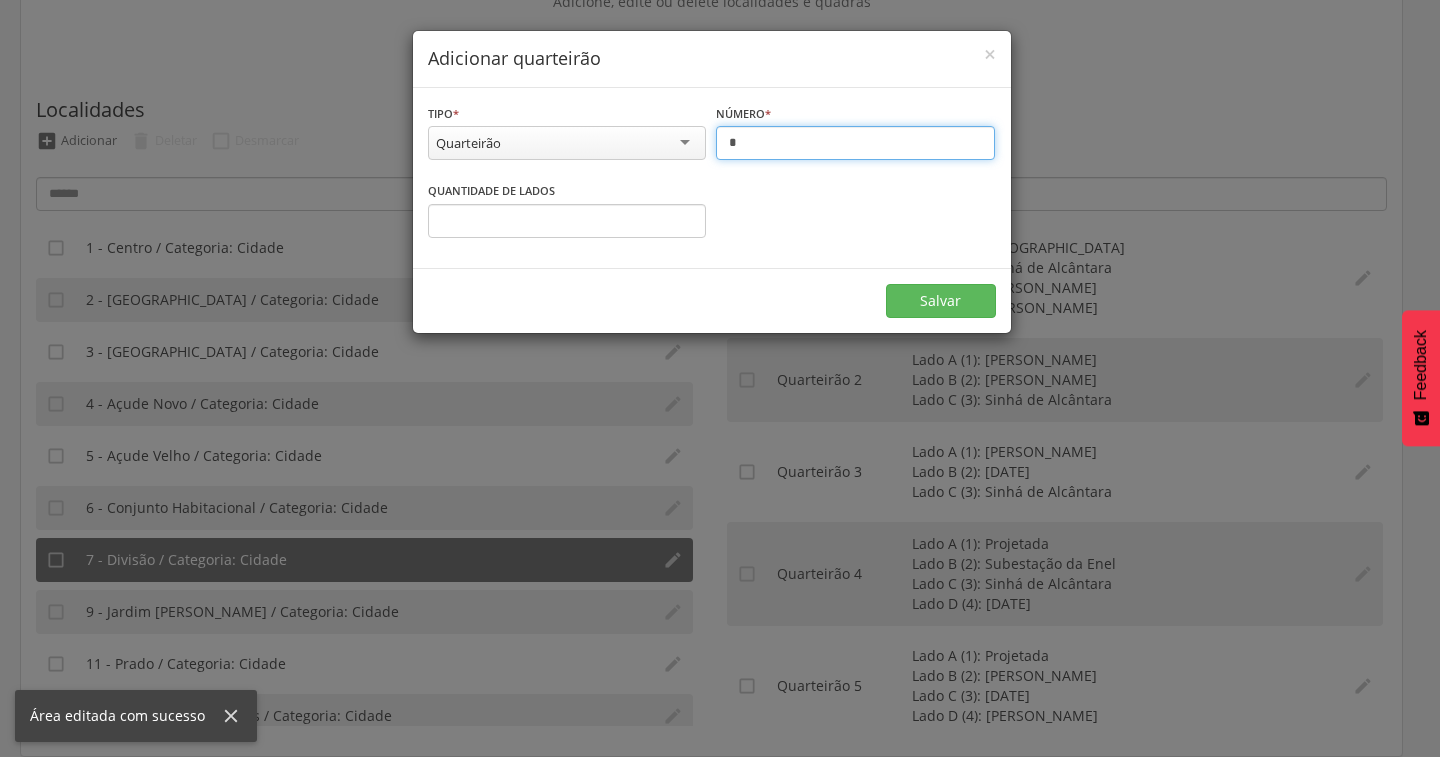 click on "*" at bounding box center (855, 143) 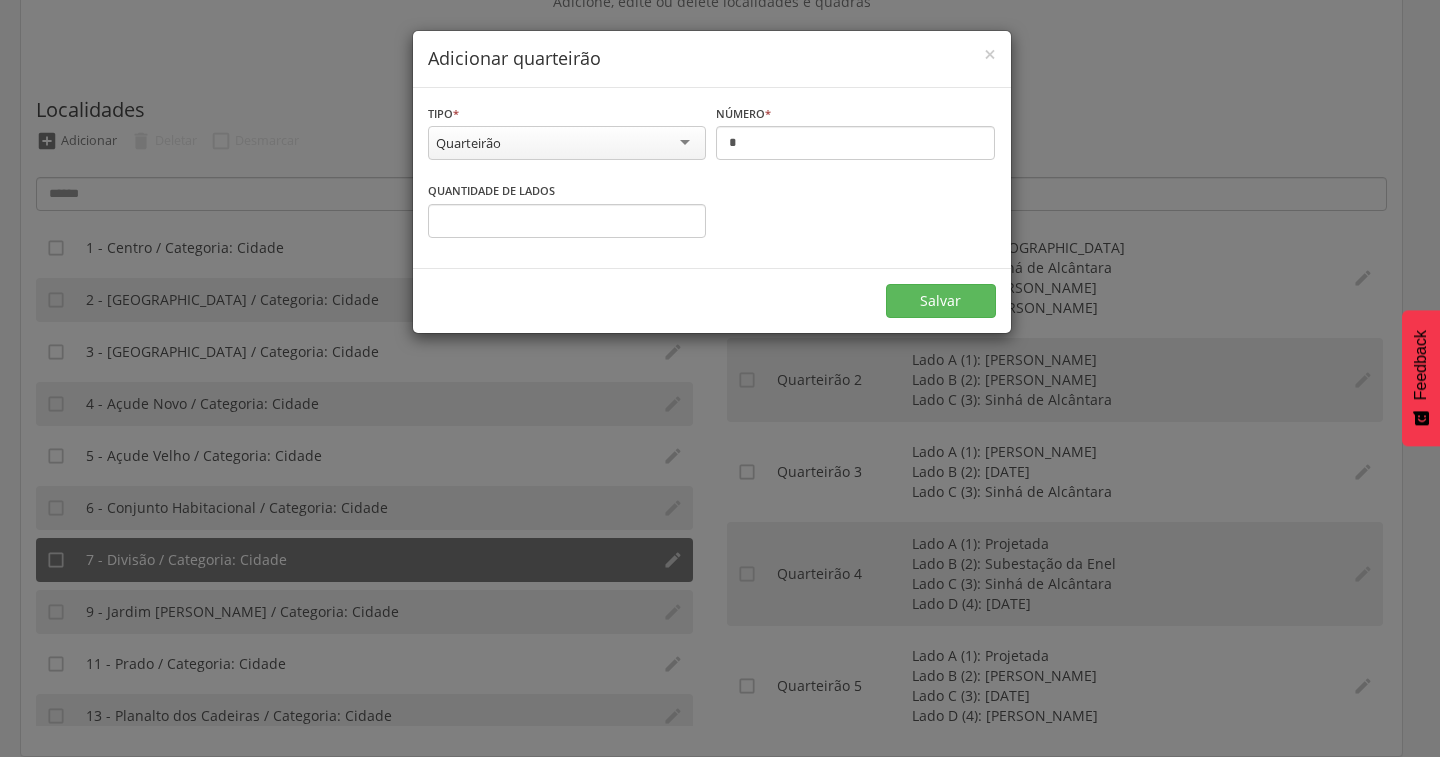 click on "**********" at bounding box center (720, 378) 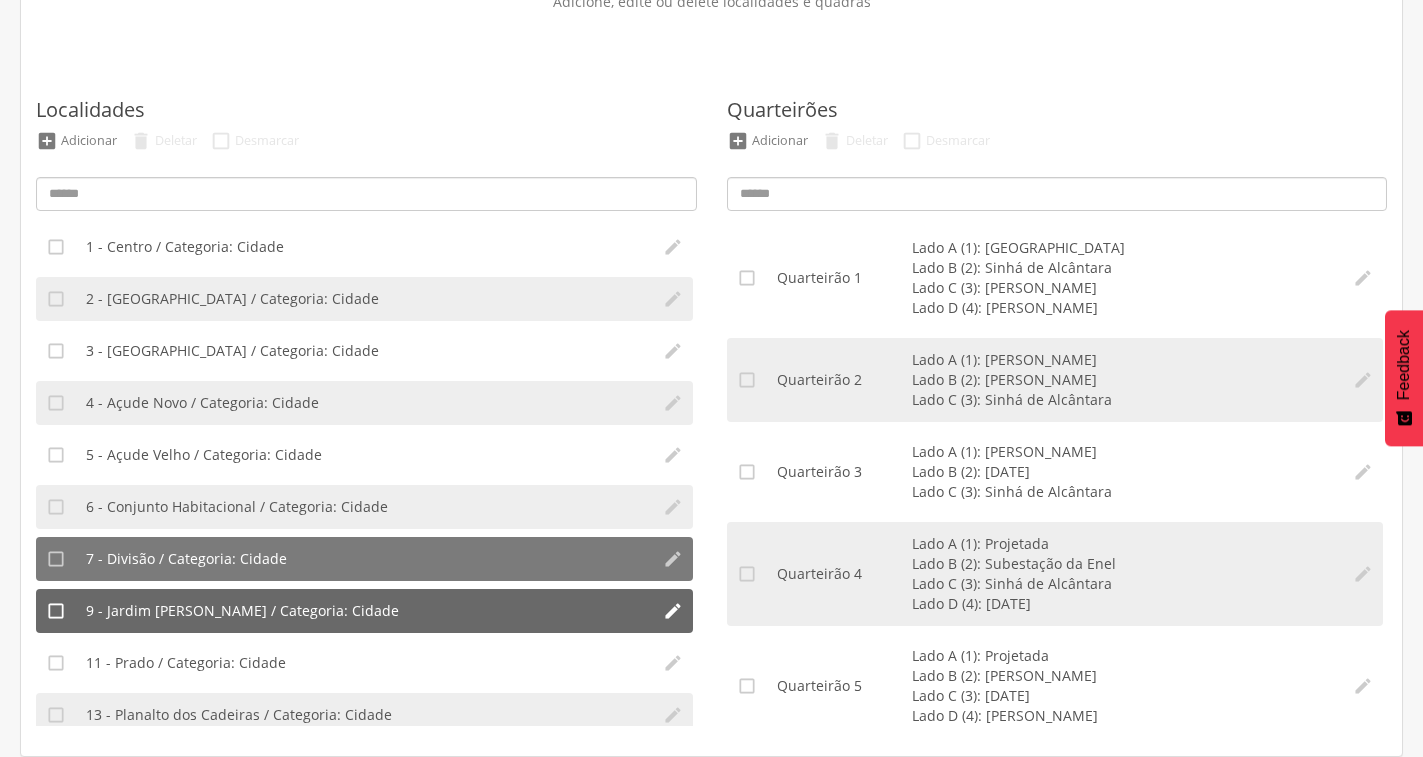 scroll, scrollTop: 0, scrollLeft: 0, axis: both 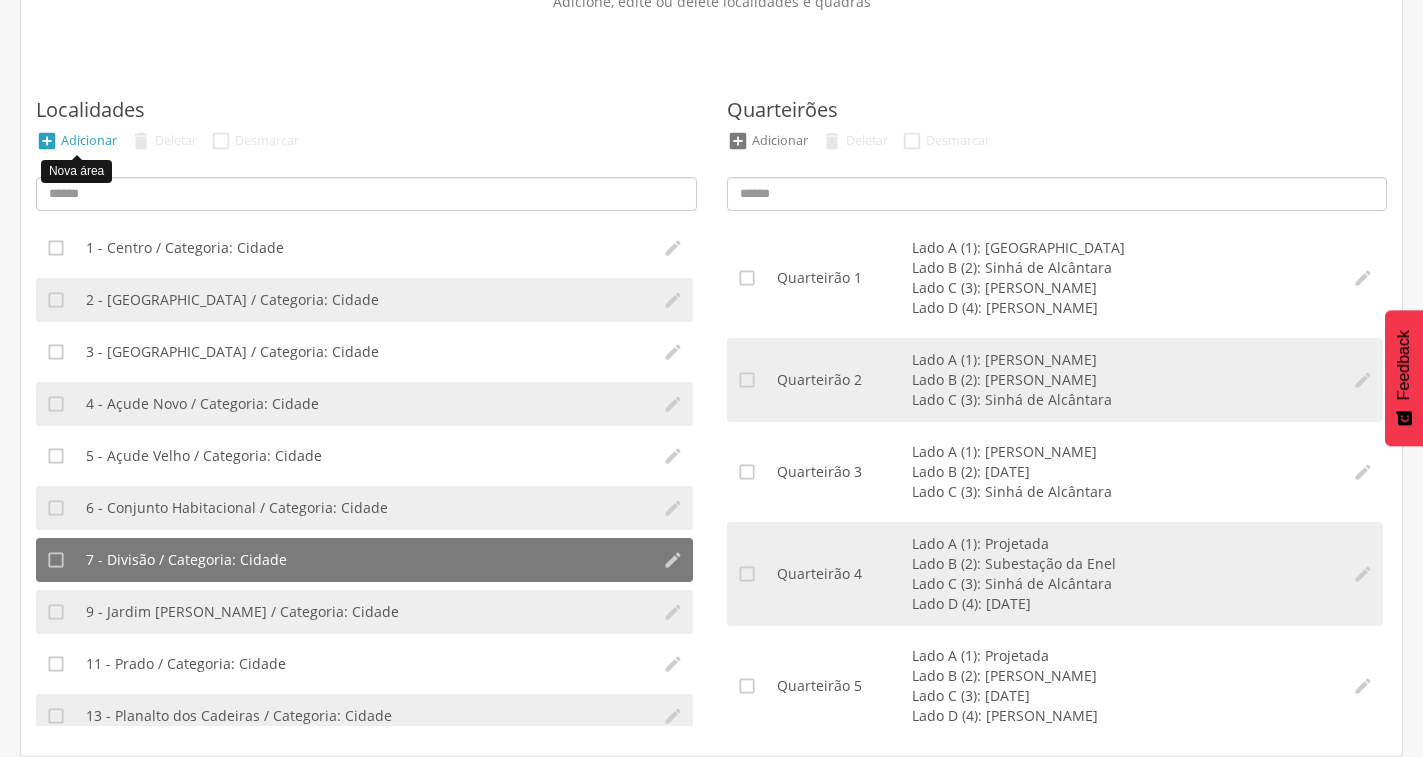 click on "Adicionar" at bounding box center [89, 140] 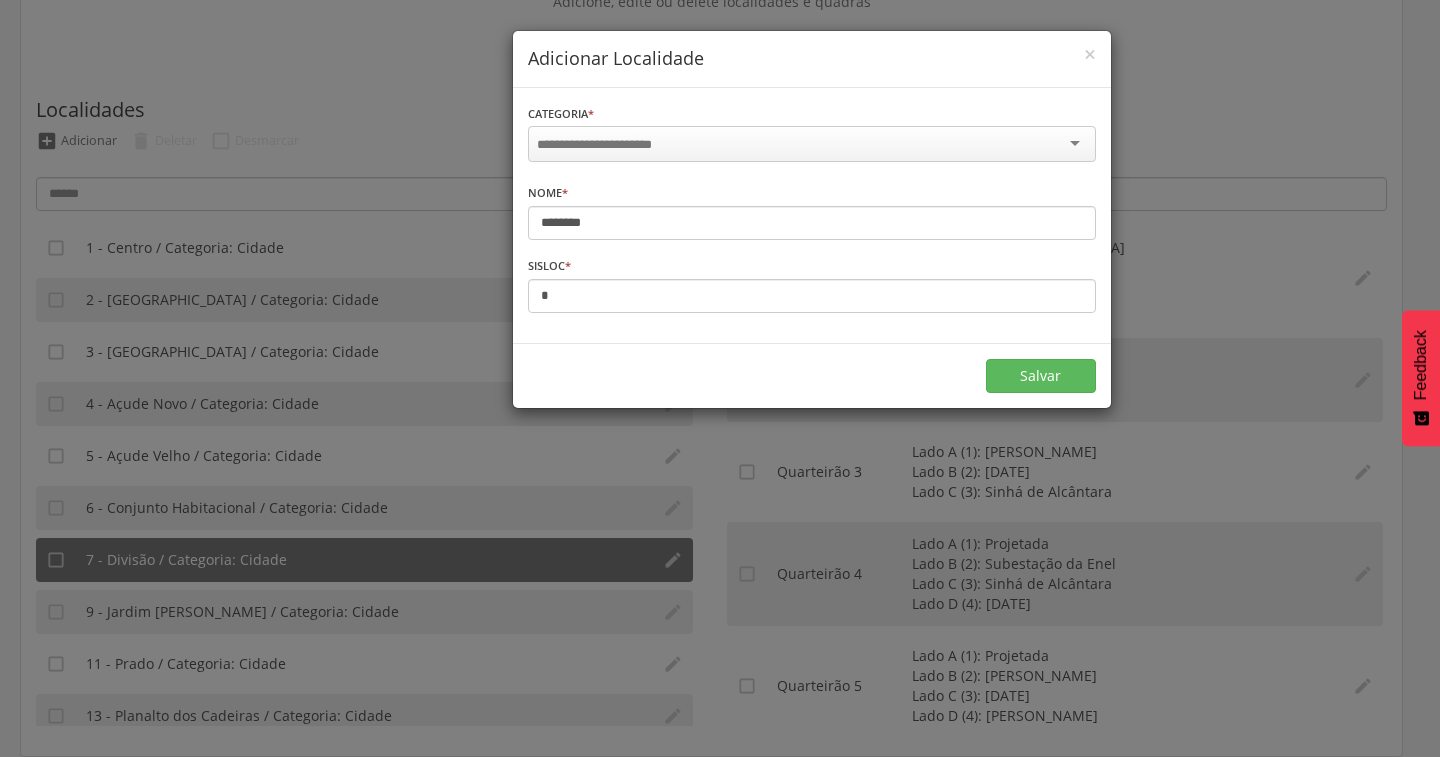 click at bounding box center (613, 145) 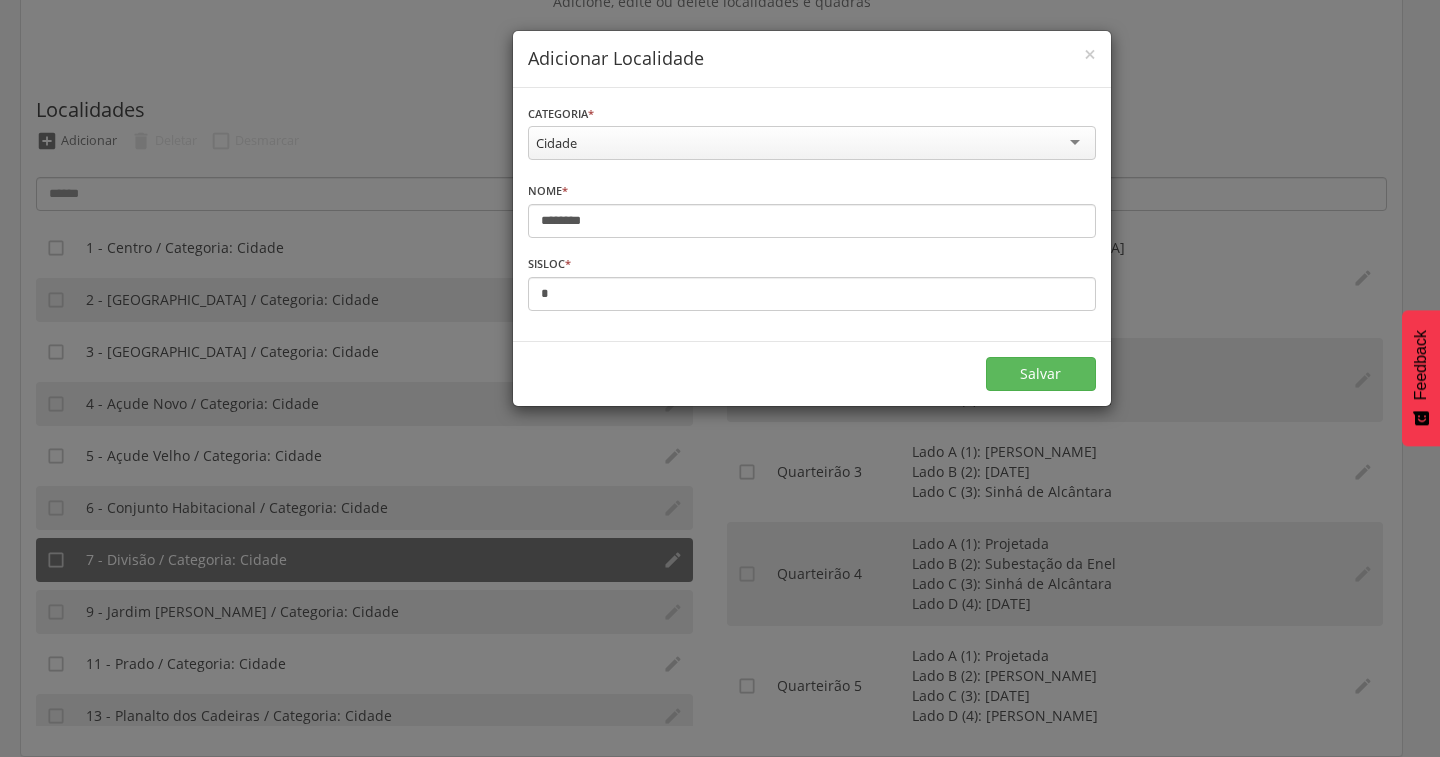 click on "Cidade" at bounding box center (812, 143) 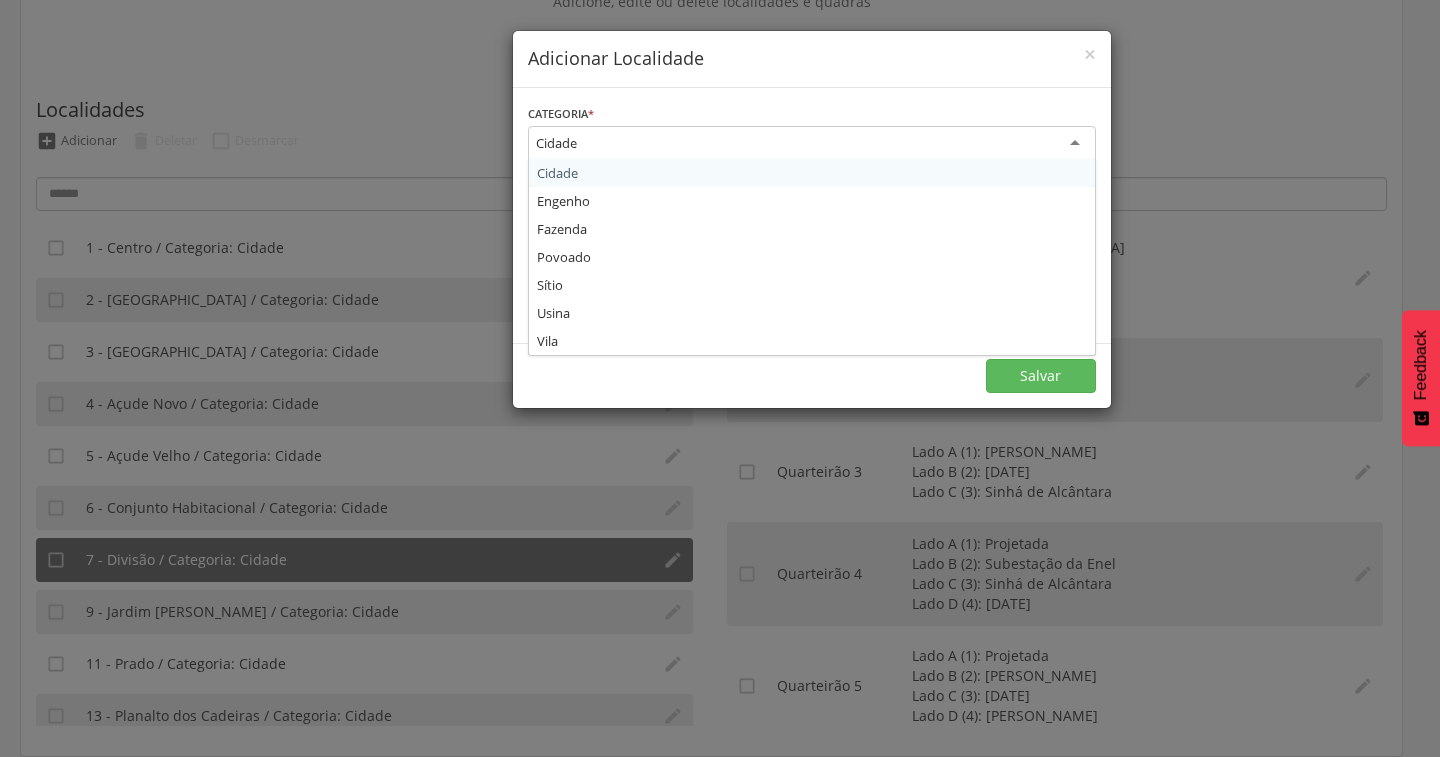 click on "Categoria  *
****** Cidade Cidade Engenho Fazenda Povoado Sítio Usina Vila
Informe a categoria
Nome  *
*******
Informe o nome
Sisloc  *
*
Informe o sisloc" at bounding box center [812, 215] 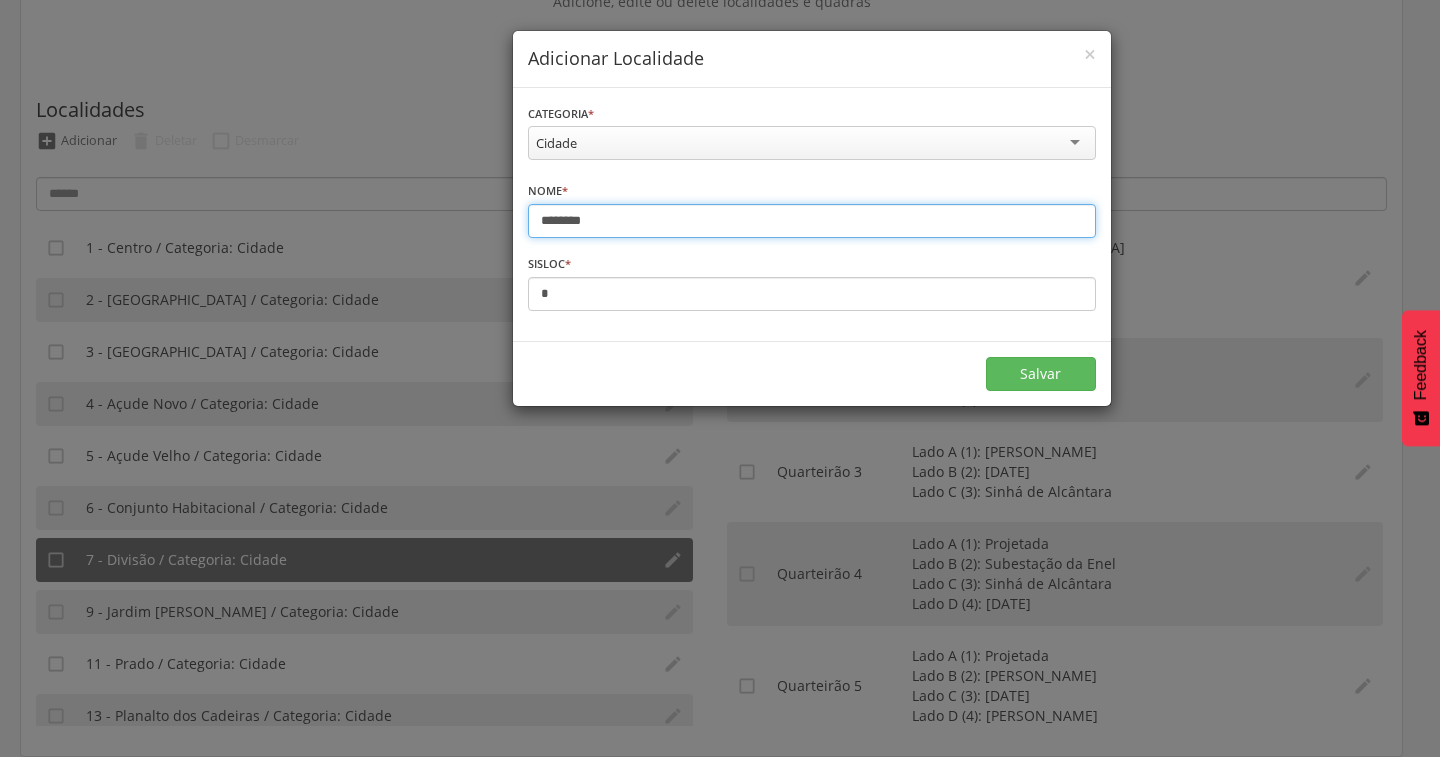 click on "*******" at bounding box center (812, 221) 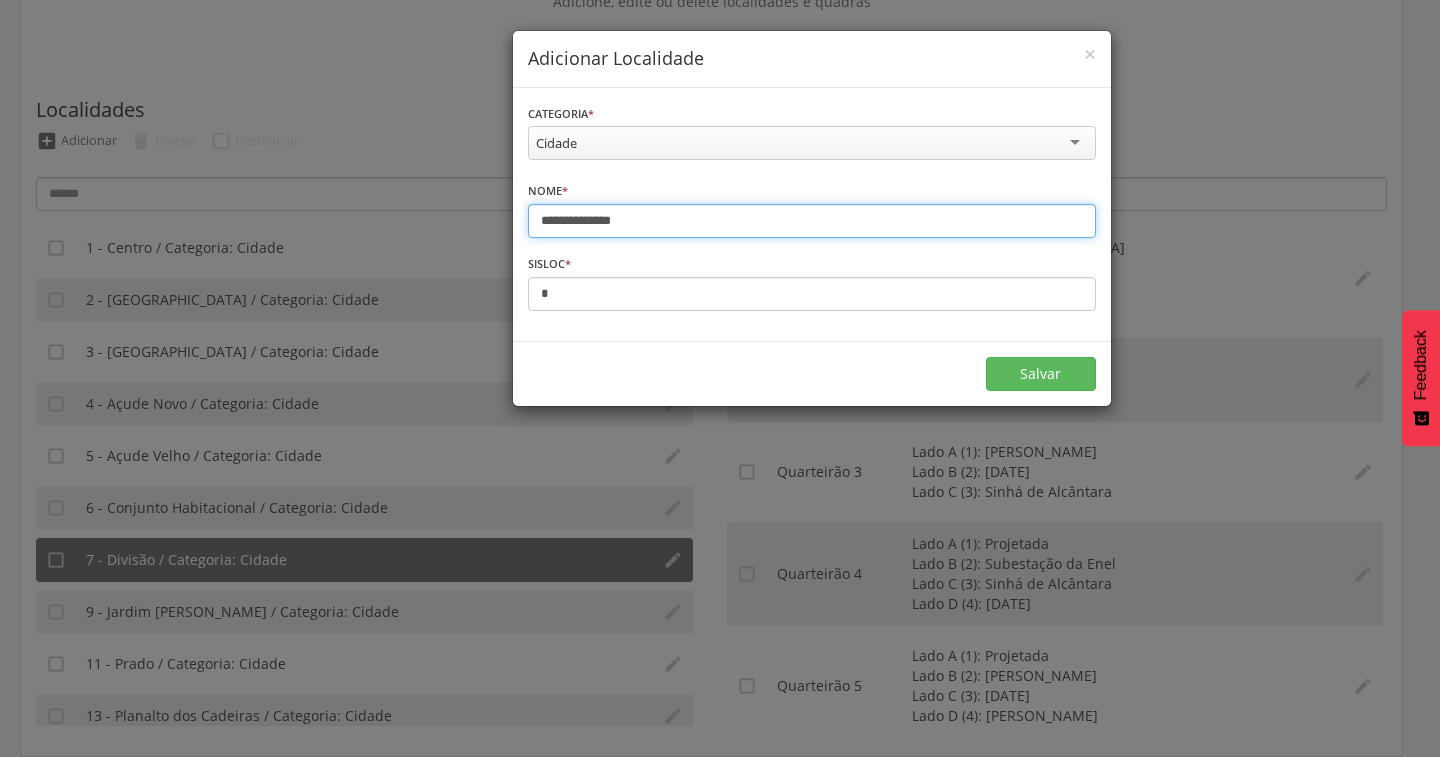 type on "**********" 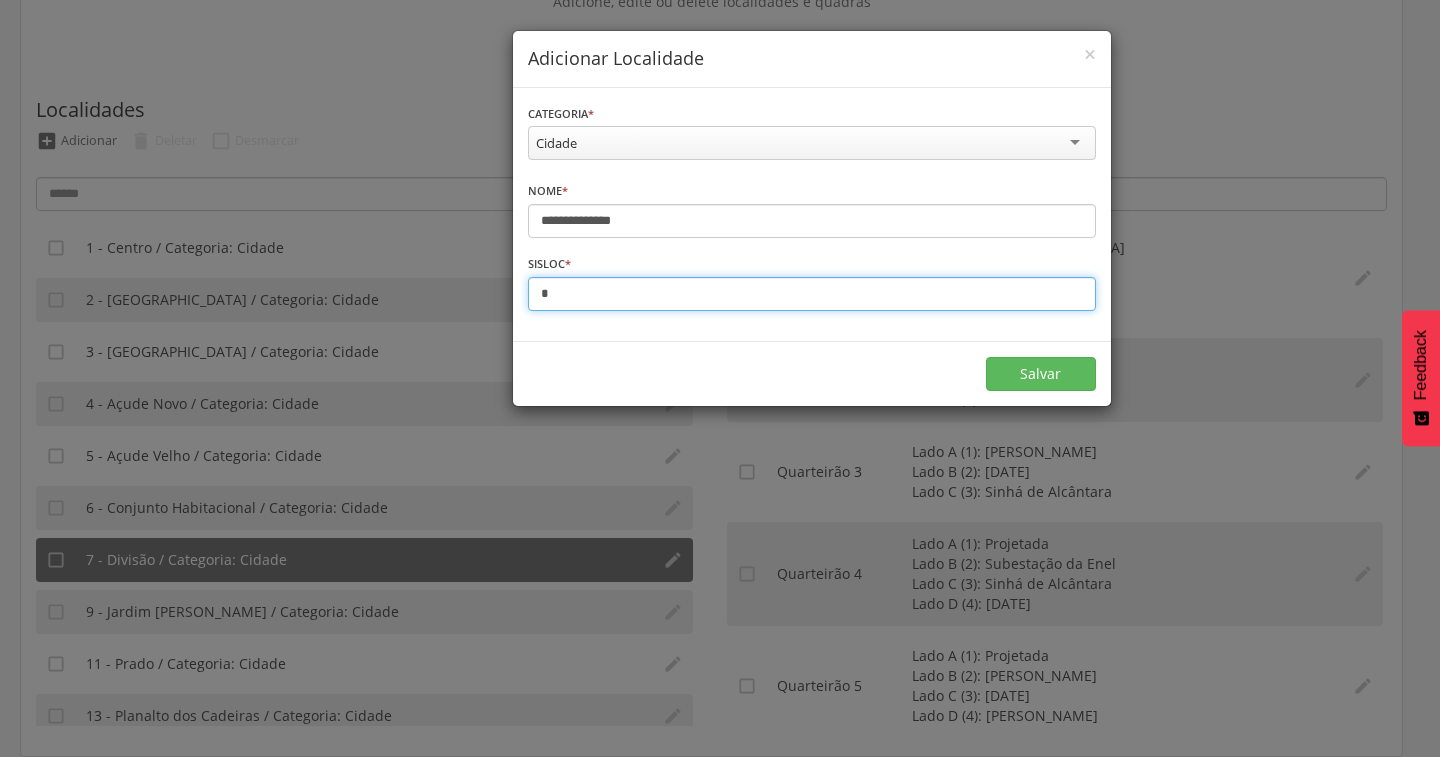 click on "*" at bounding box center [812, 294] 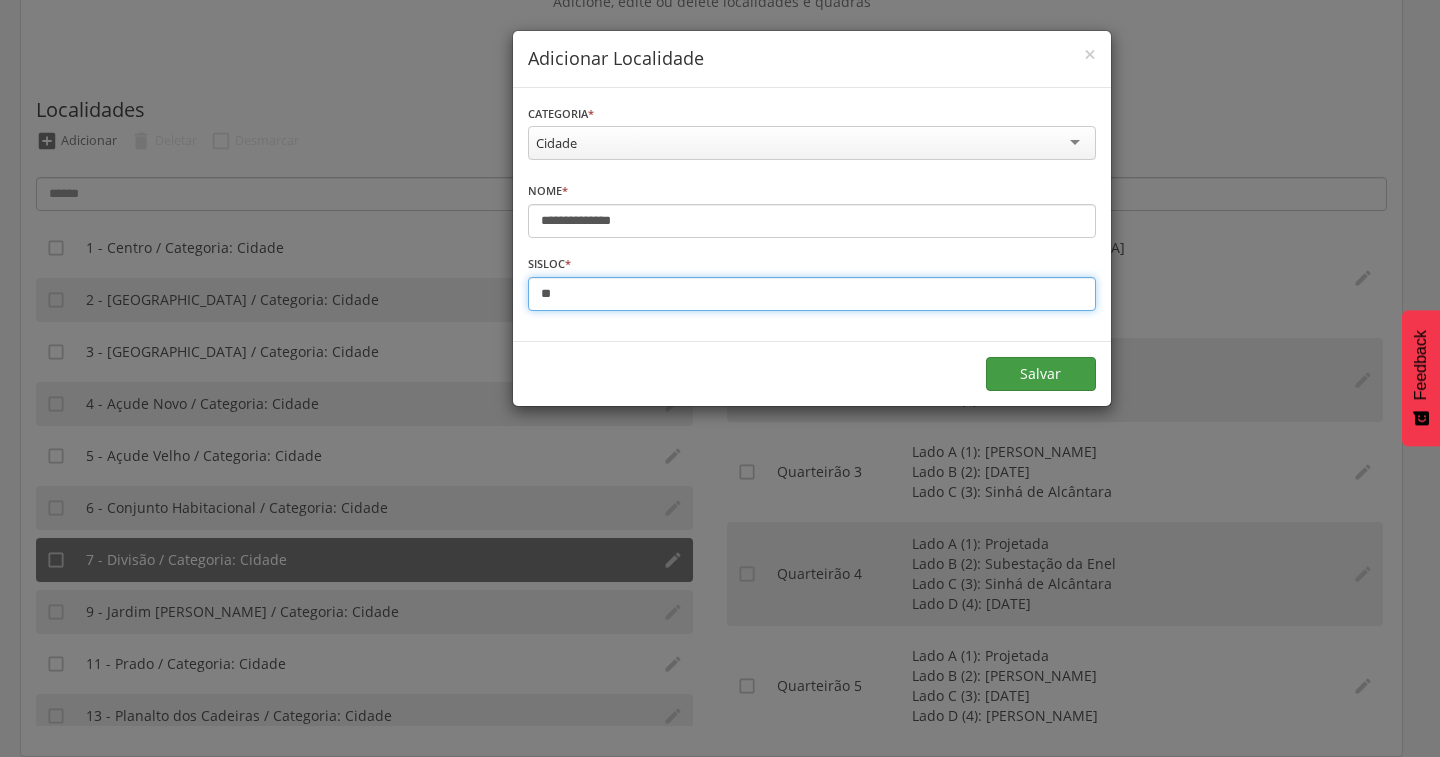 type on "**" 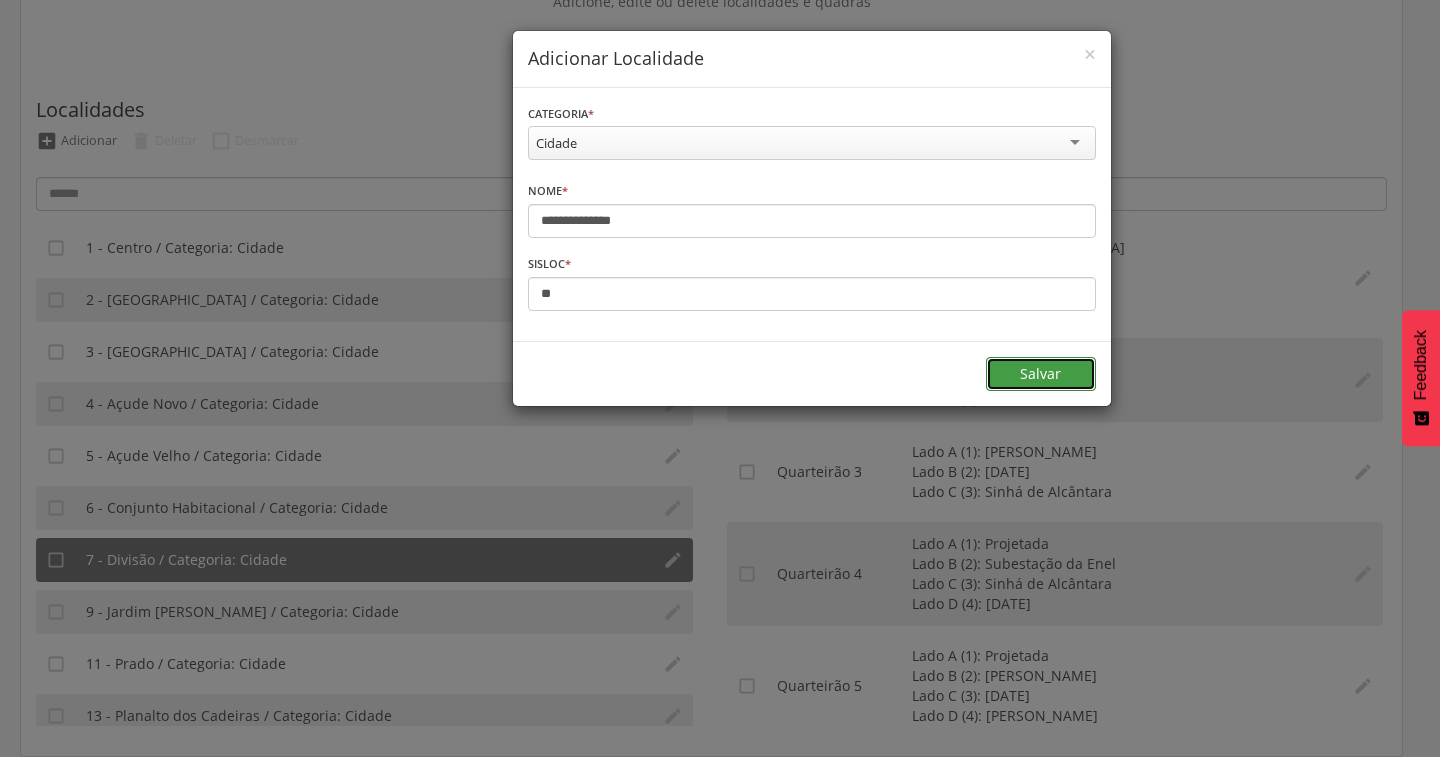 click on "Salvar" at bounding box center [1041, 374] 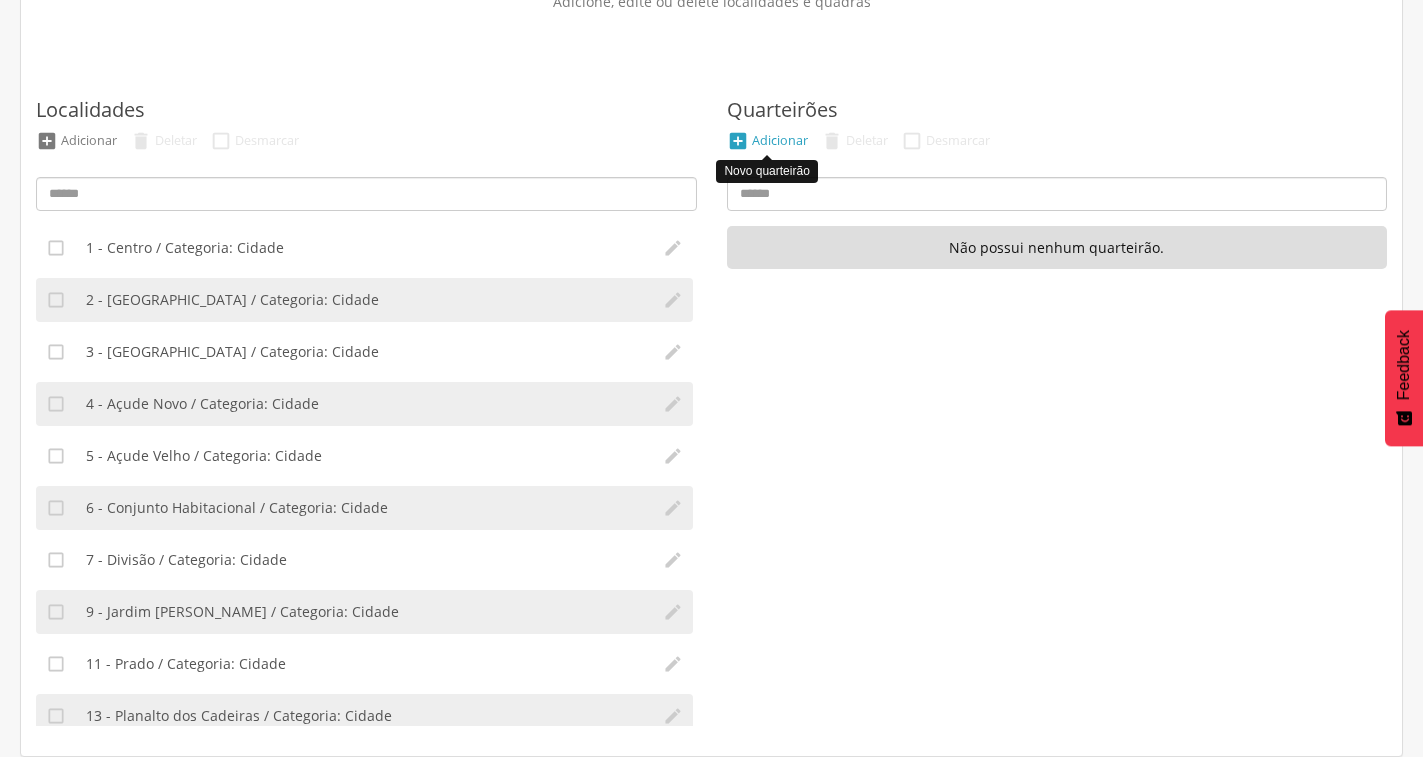 click on "
Adicionar" at bounding box center (767, 141) 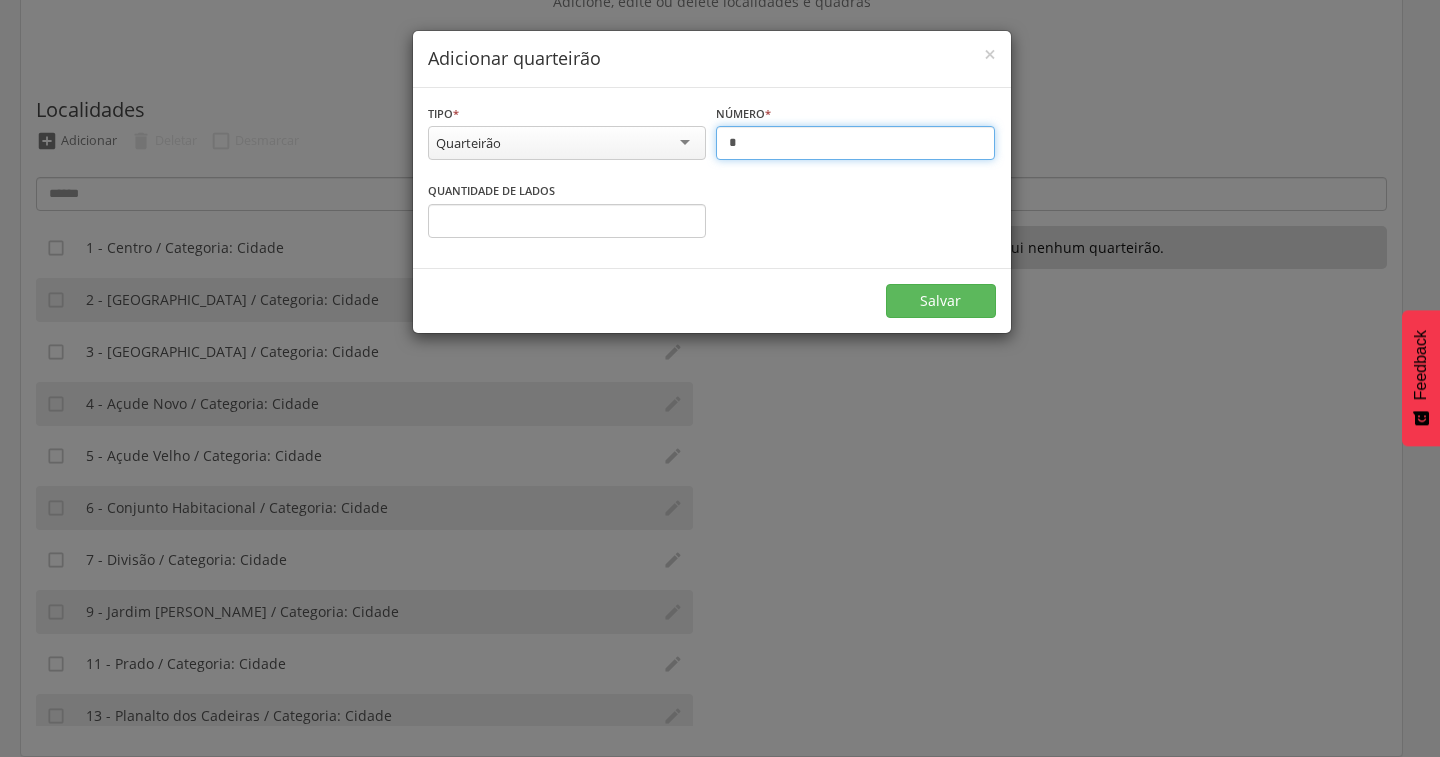 click on "*" at bounding box center (855, 143) 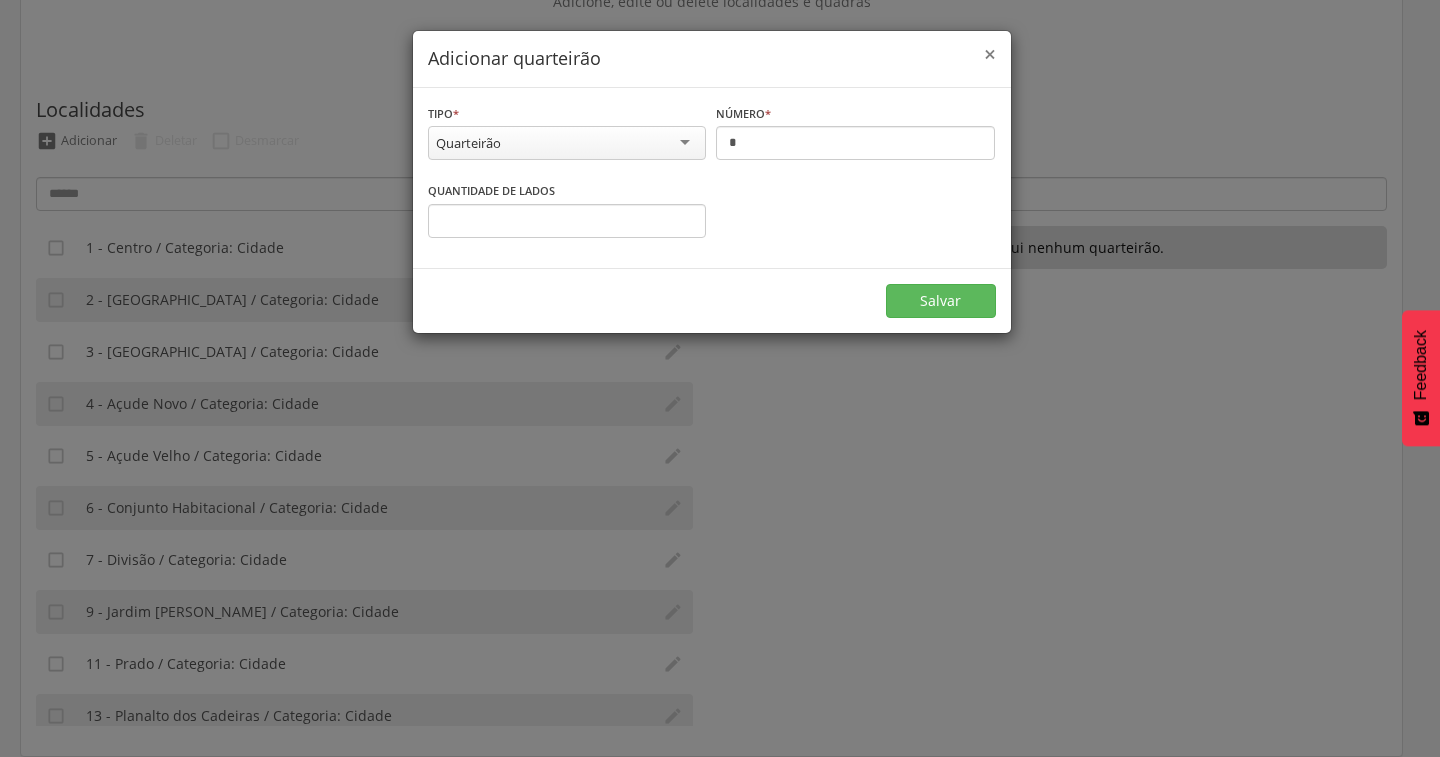 click on "×" at bounding box center (990, 54) 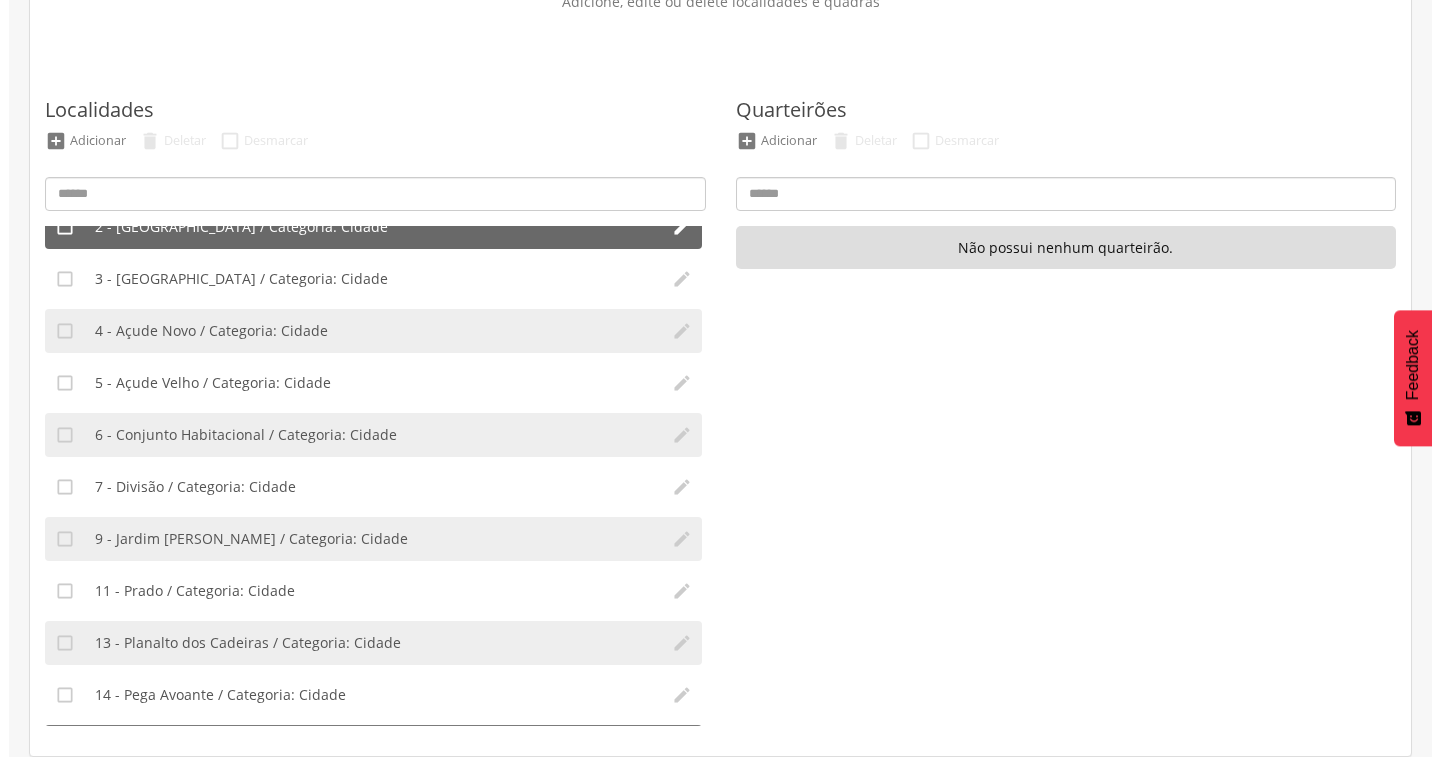 scroll, scrollTop: 228, scrollLeft: 0, axis: vertical 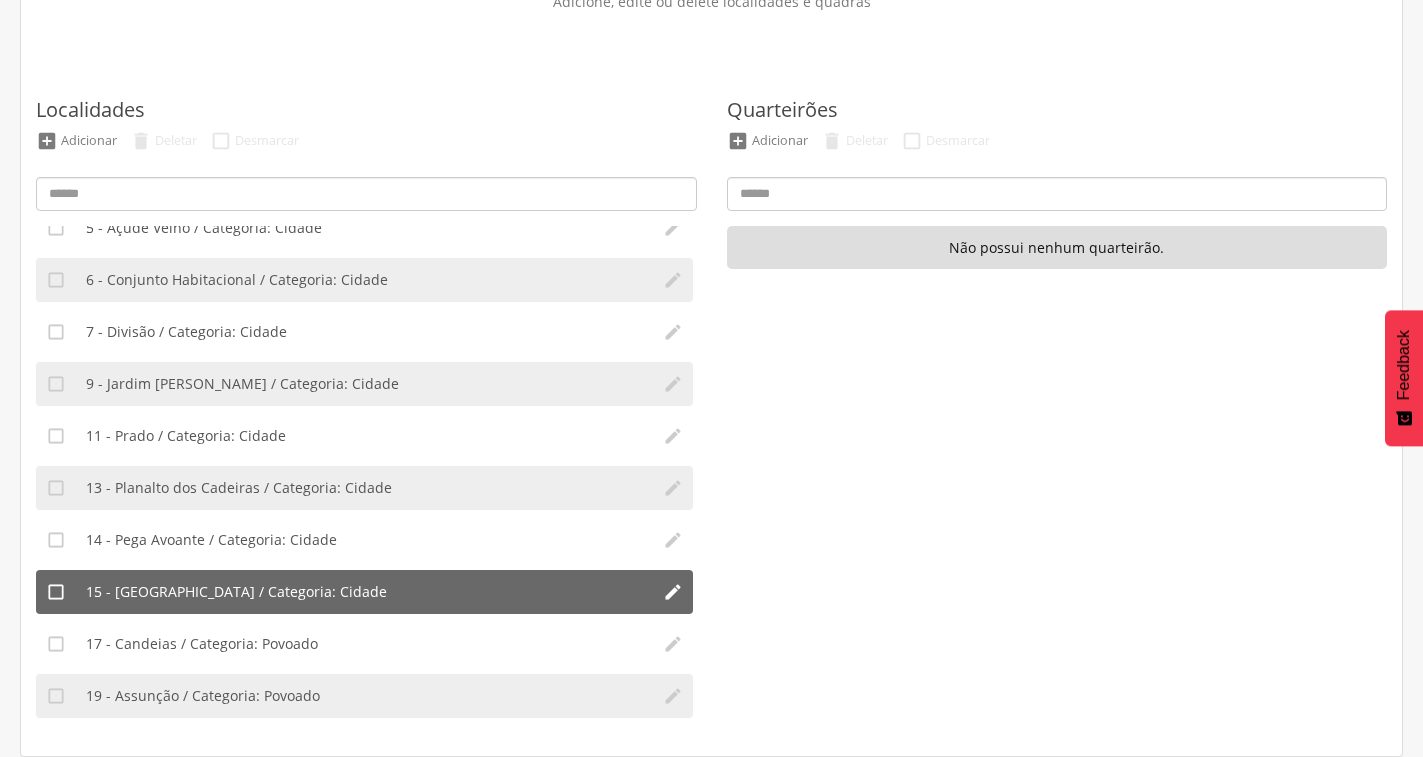 click on "15 - Vila Operária / Categoria: Cidade" at bounding box center (364, 592) 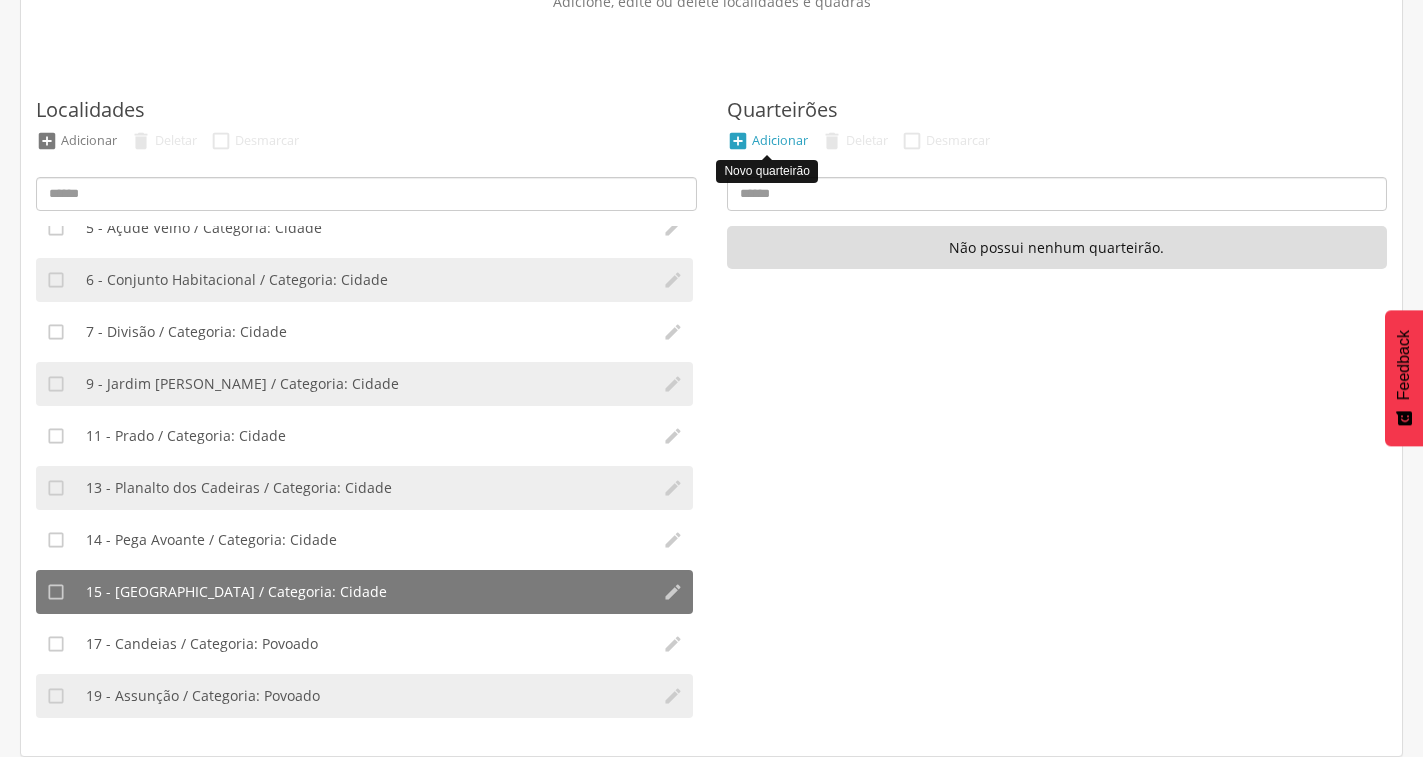 click on "
Adicionar" at bounding box center [767, 141] 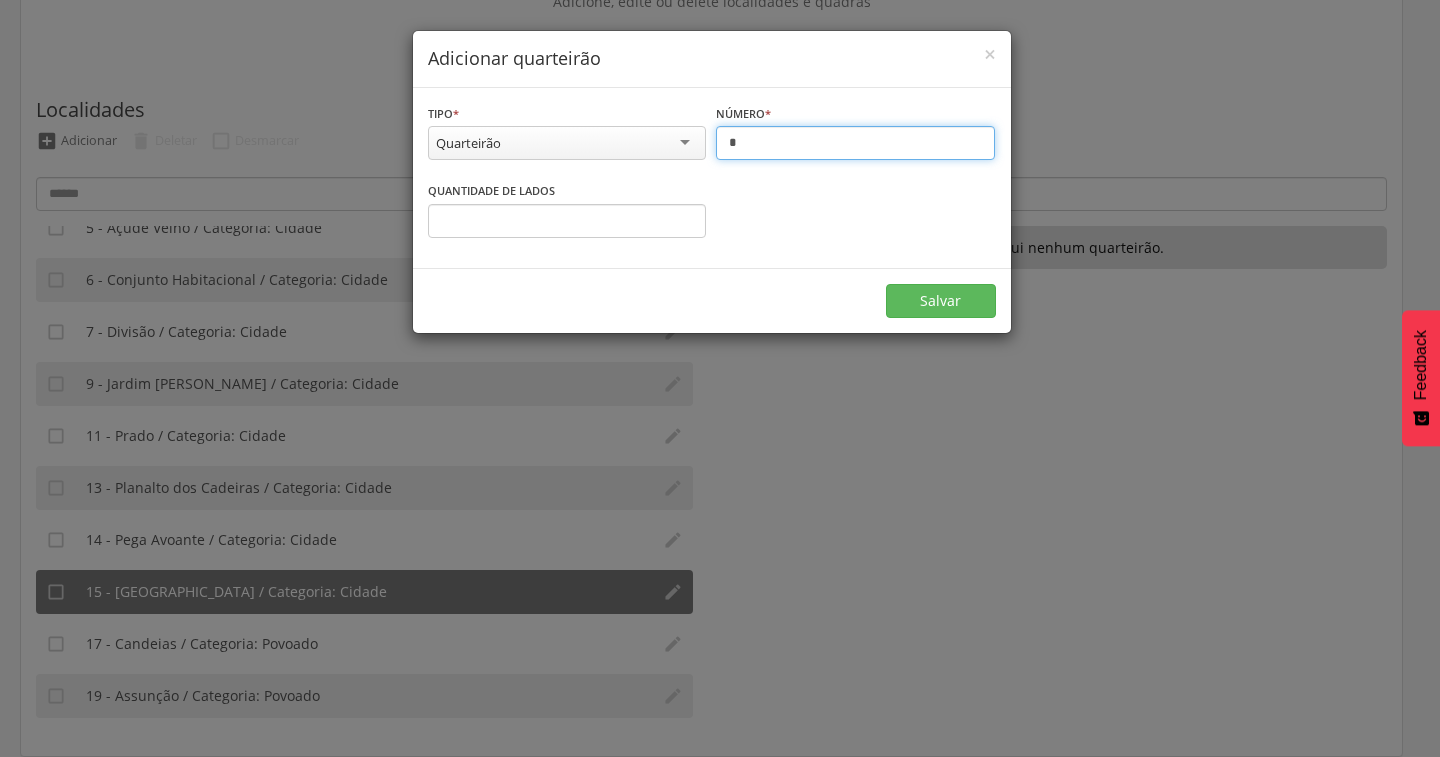 click on "*" at bounding box center [855, 143] 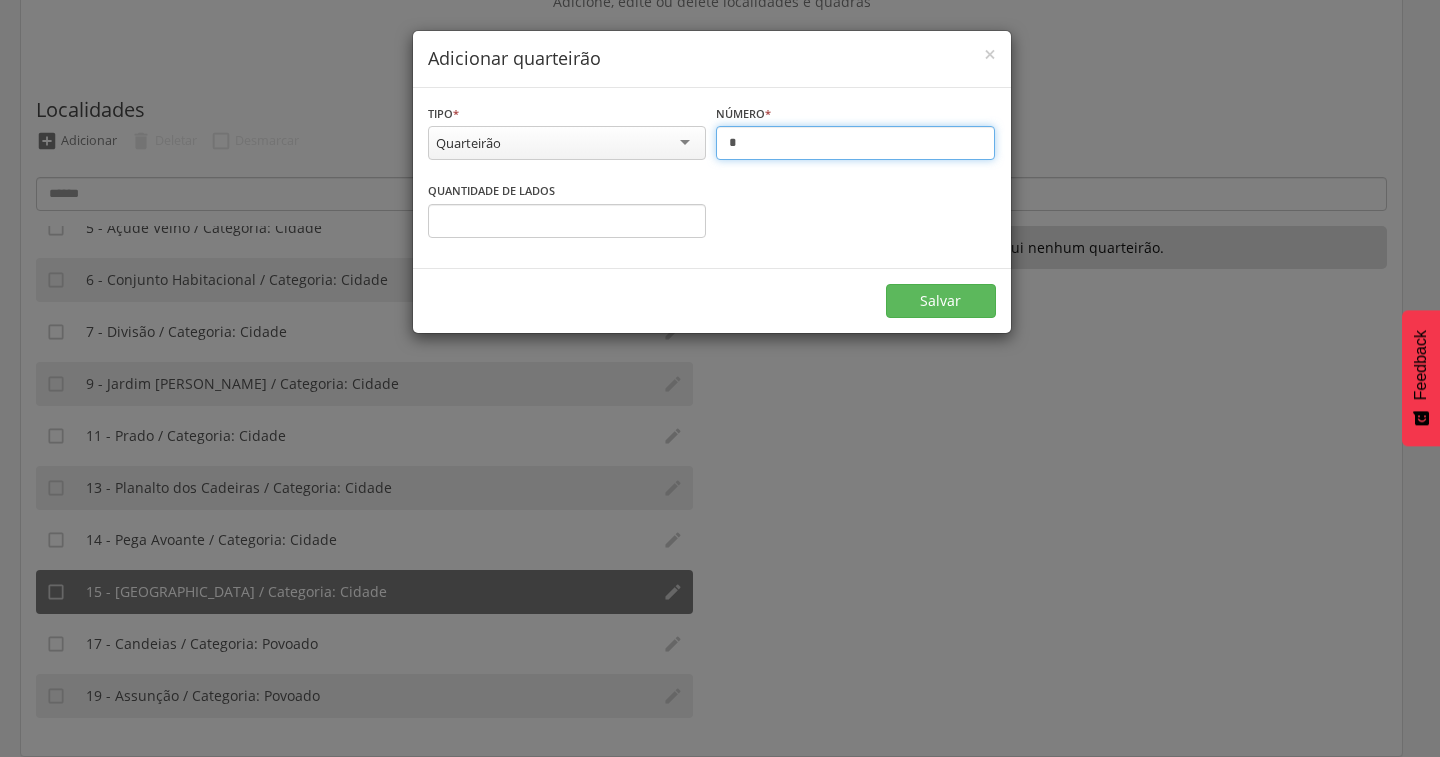 click on "*" at bounding box center (855, 143) 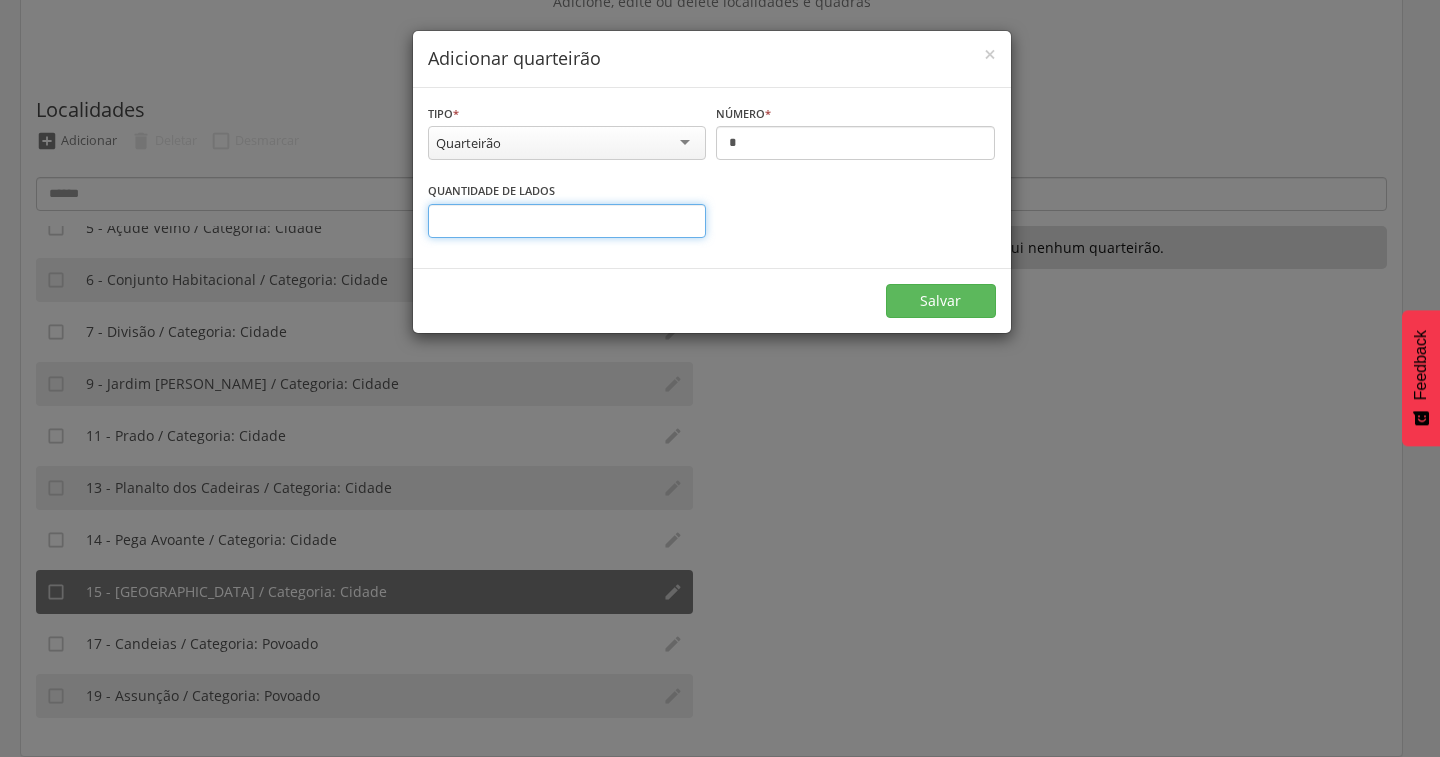 click on "*" at bounding box center (567, 221) 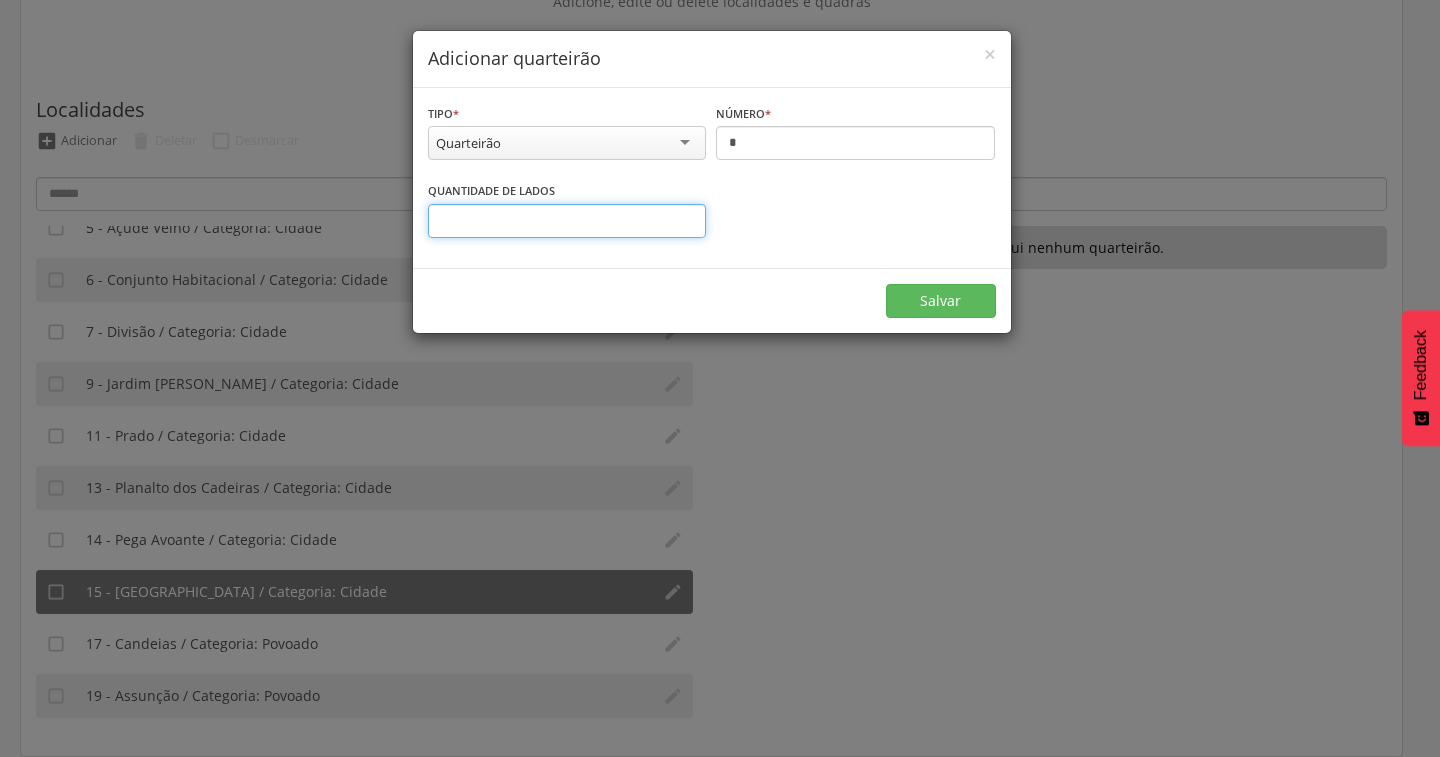 click on "*" at bounding box center [567, 221] 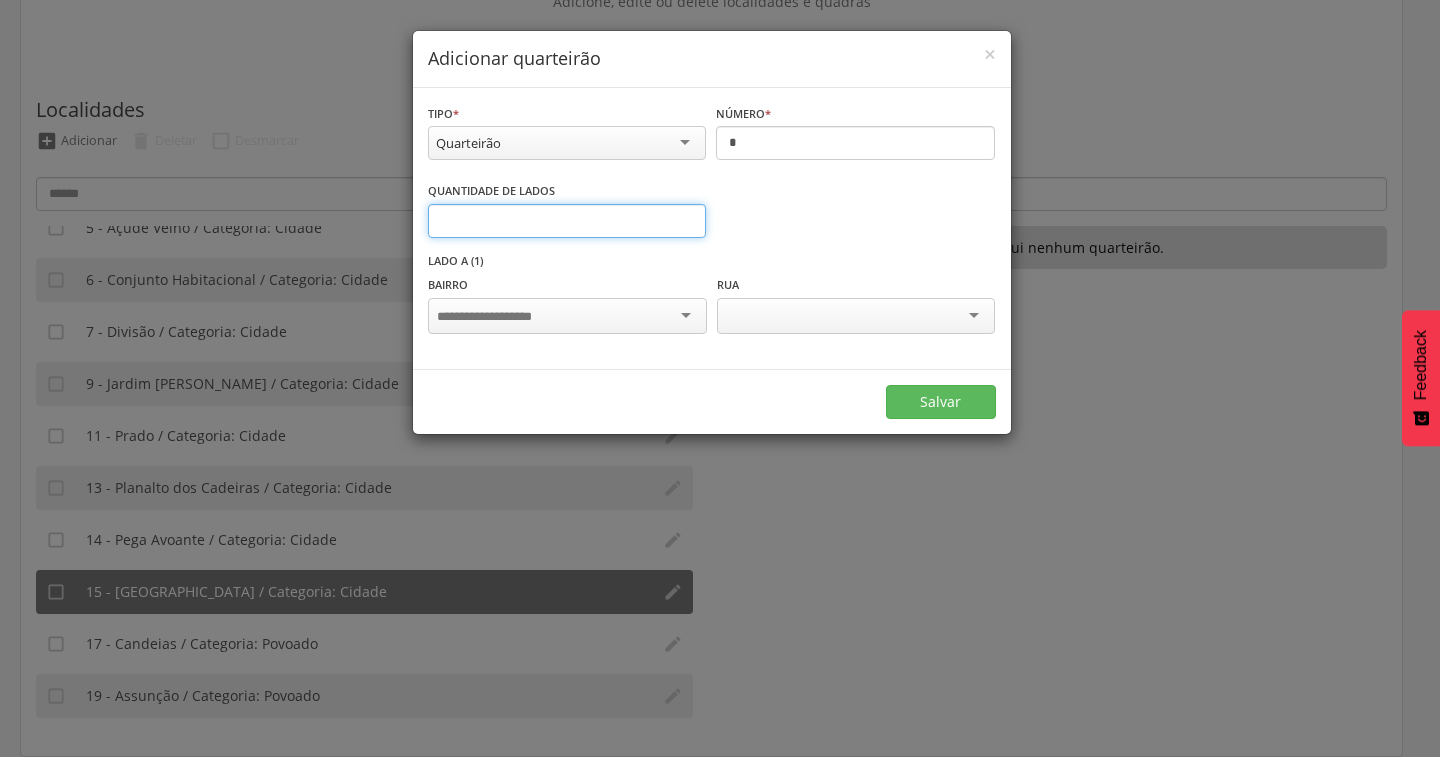 type on "*" 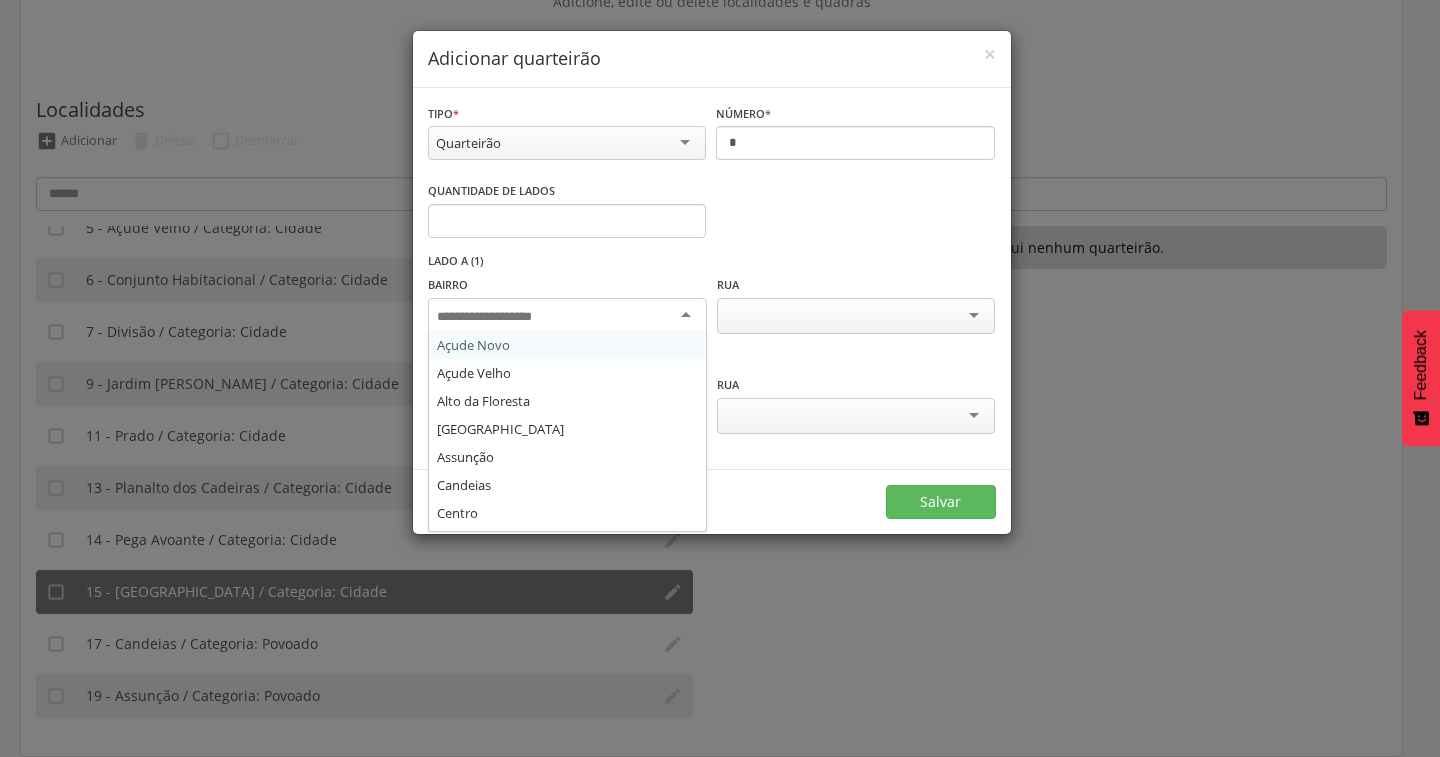 click at bounding box center (567, 316) 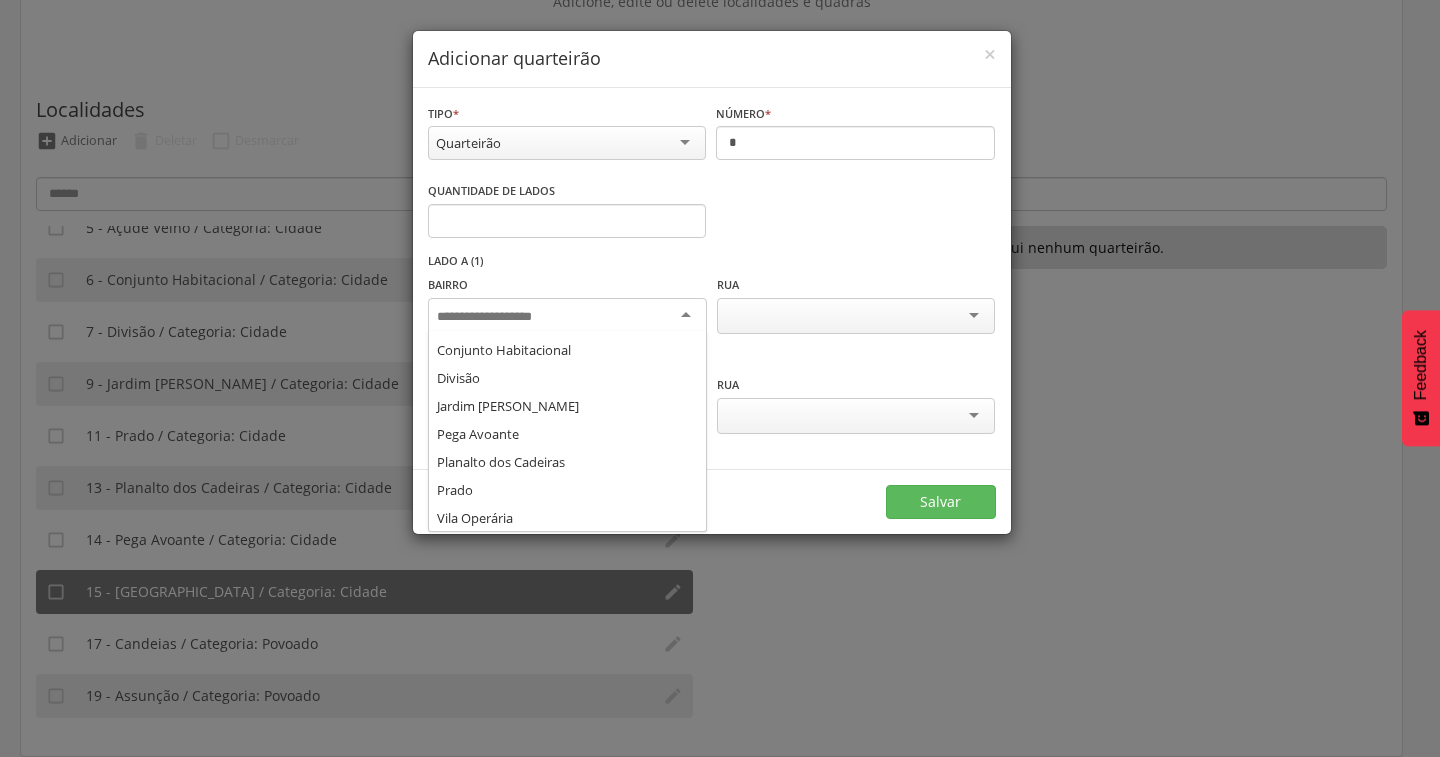 scroll, scrollTop: 192, scrollLeft: 0, axis: vertical 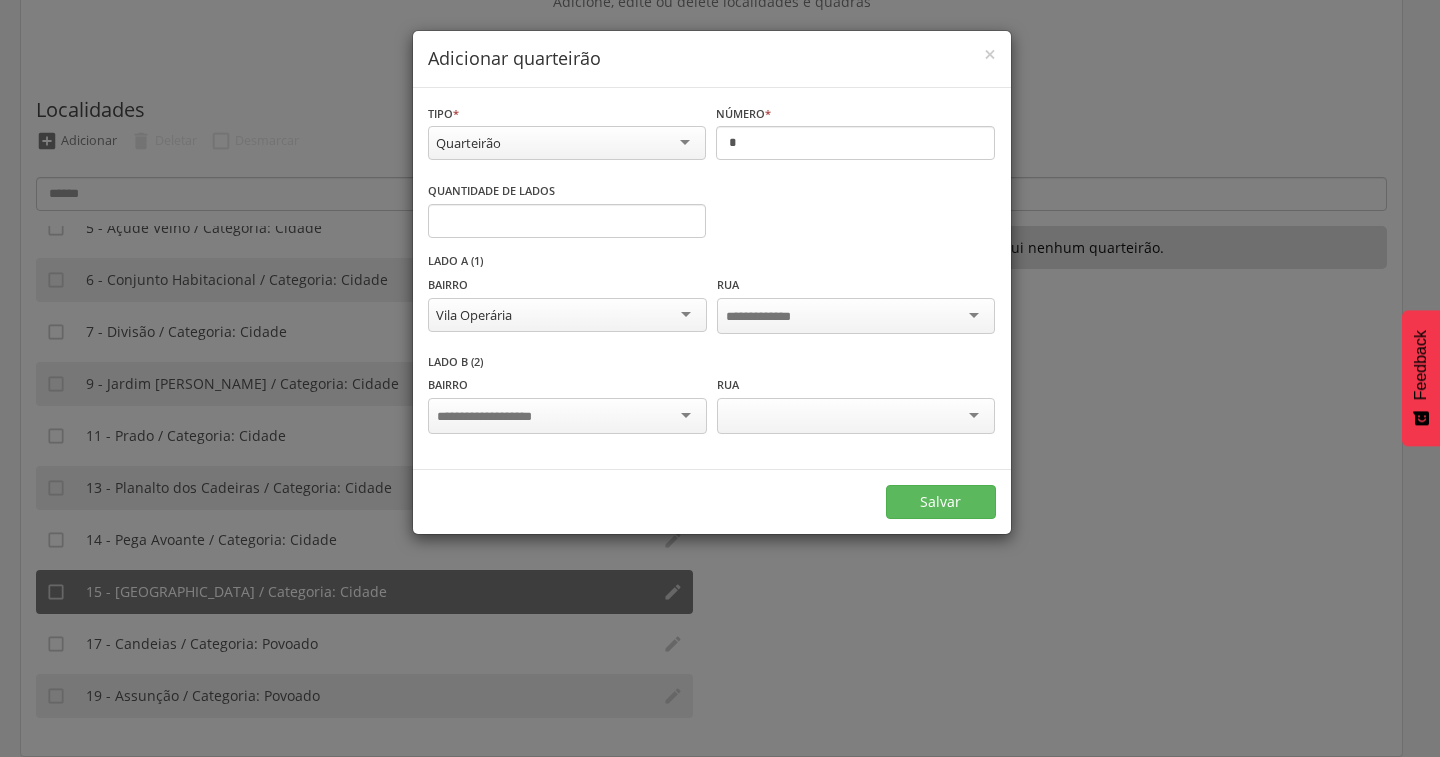 click at bounding box center (499, 417) 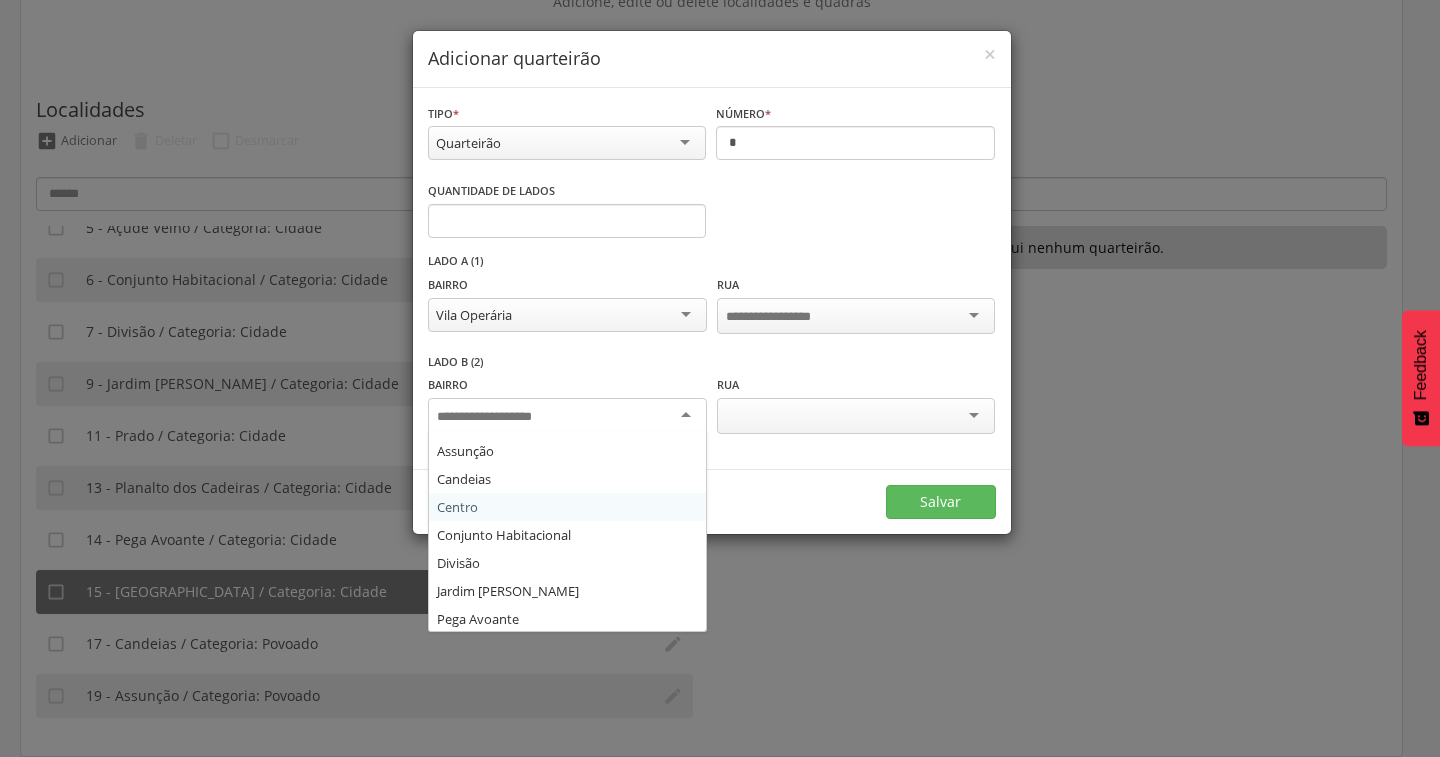 scroll, scrollTop: 192, scrollLeft: 0, axis: vertical 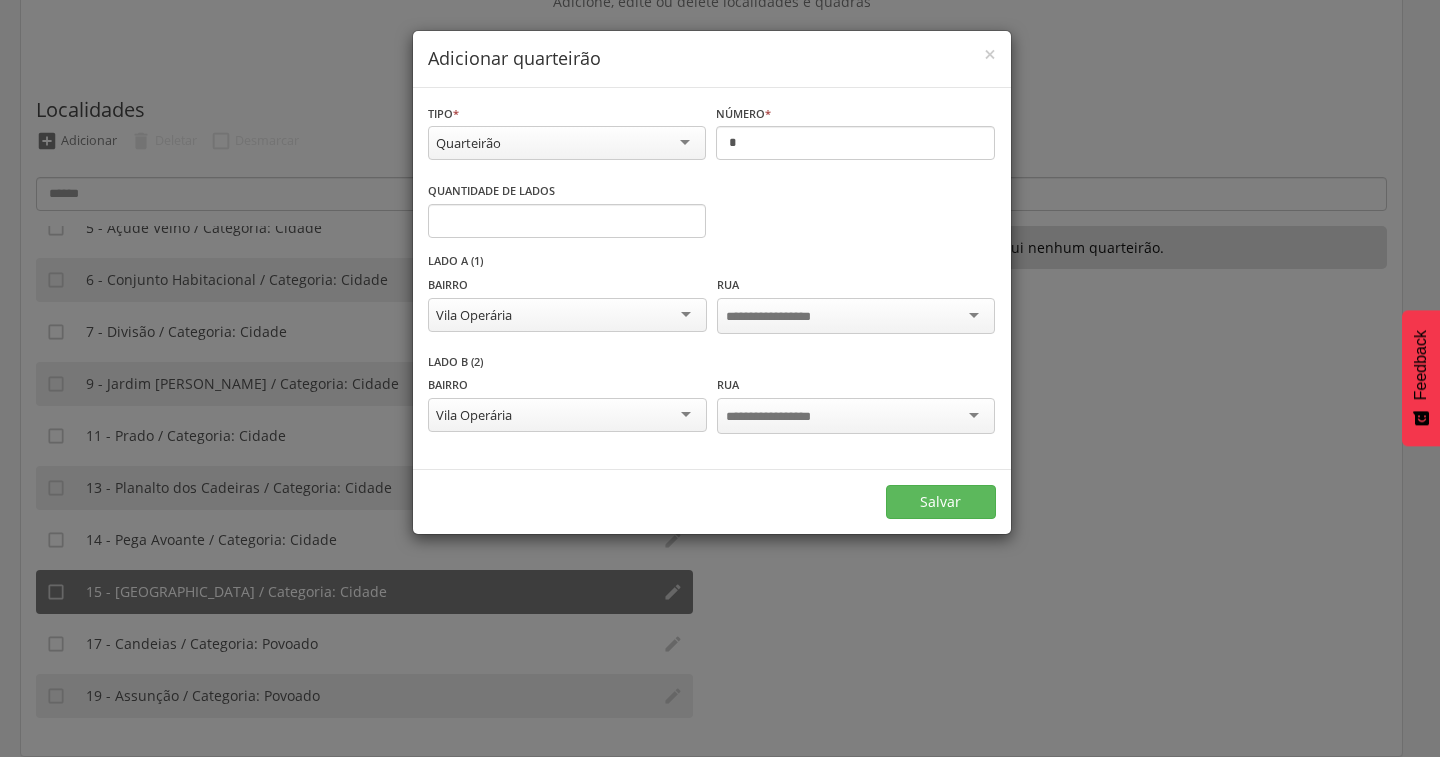 click at bounding box center [856, 316] 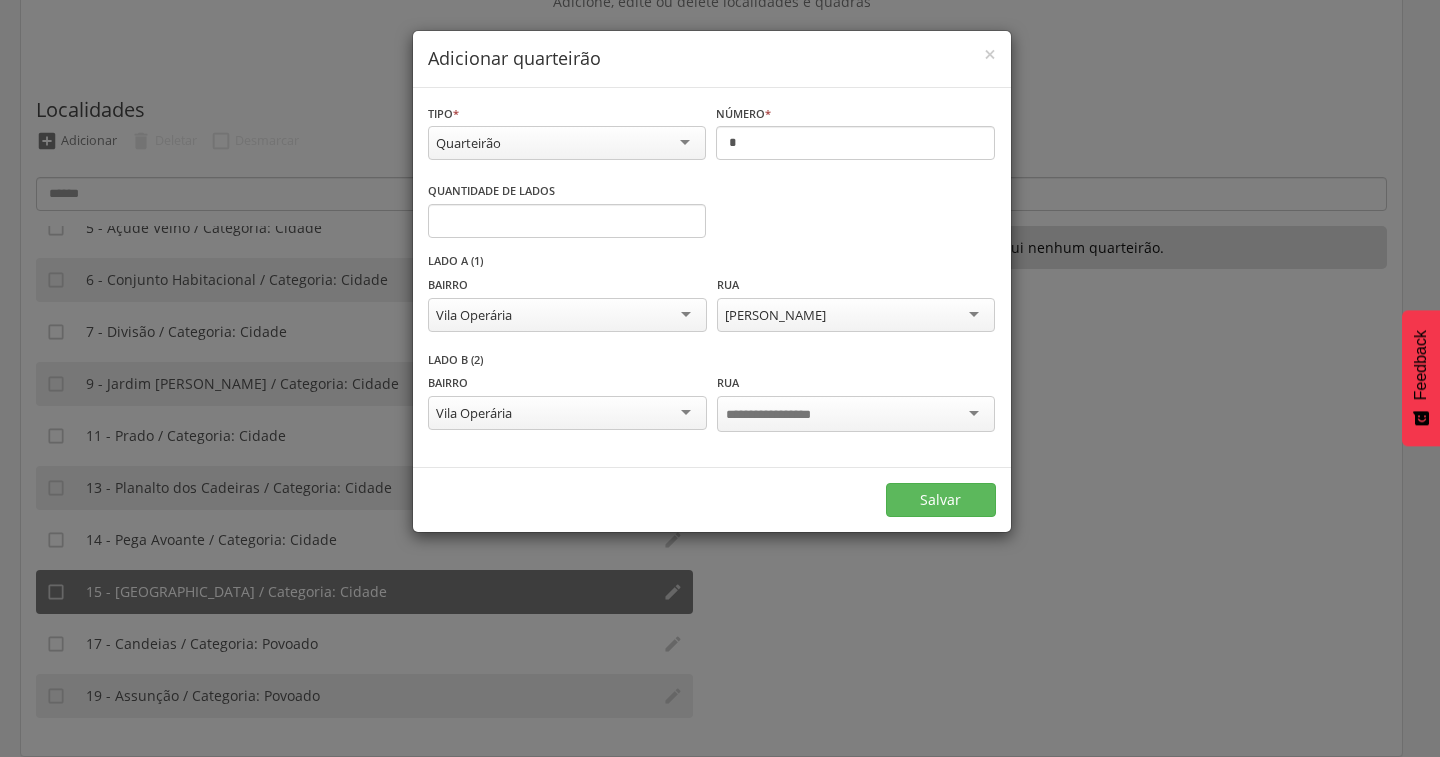 click at bounding box center (784, 415) 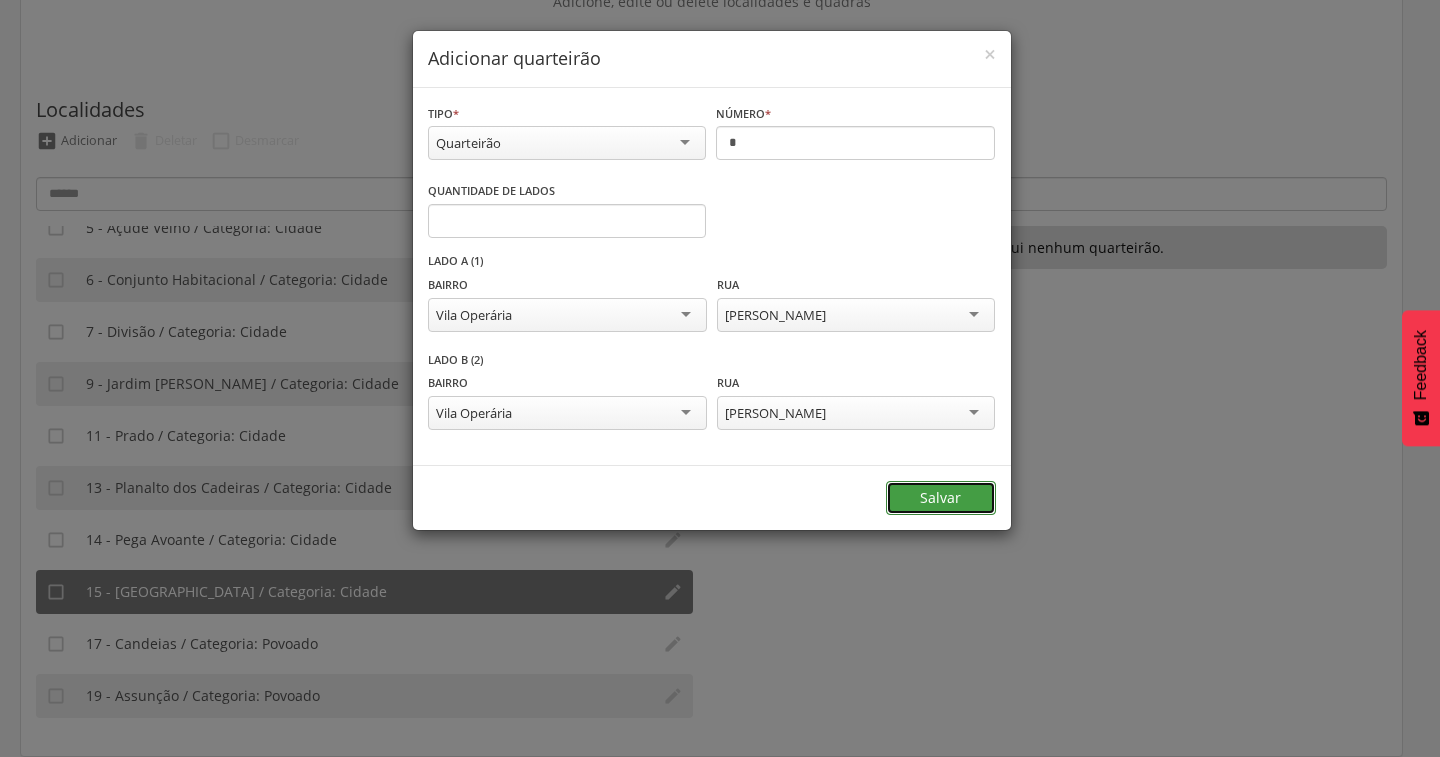 click on "Salvar" at bounding box center [941, 498] 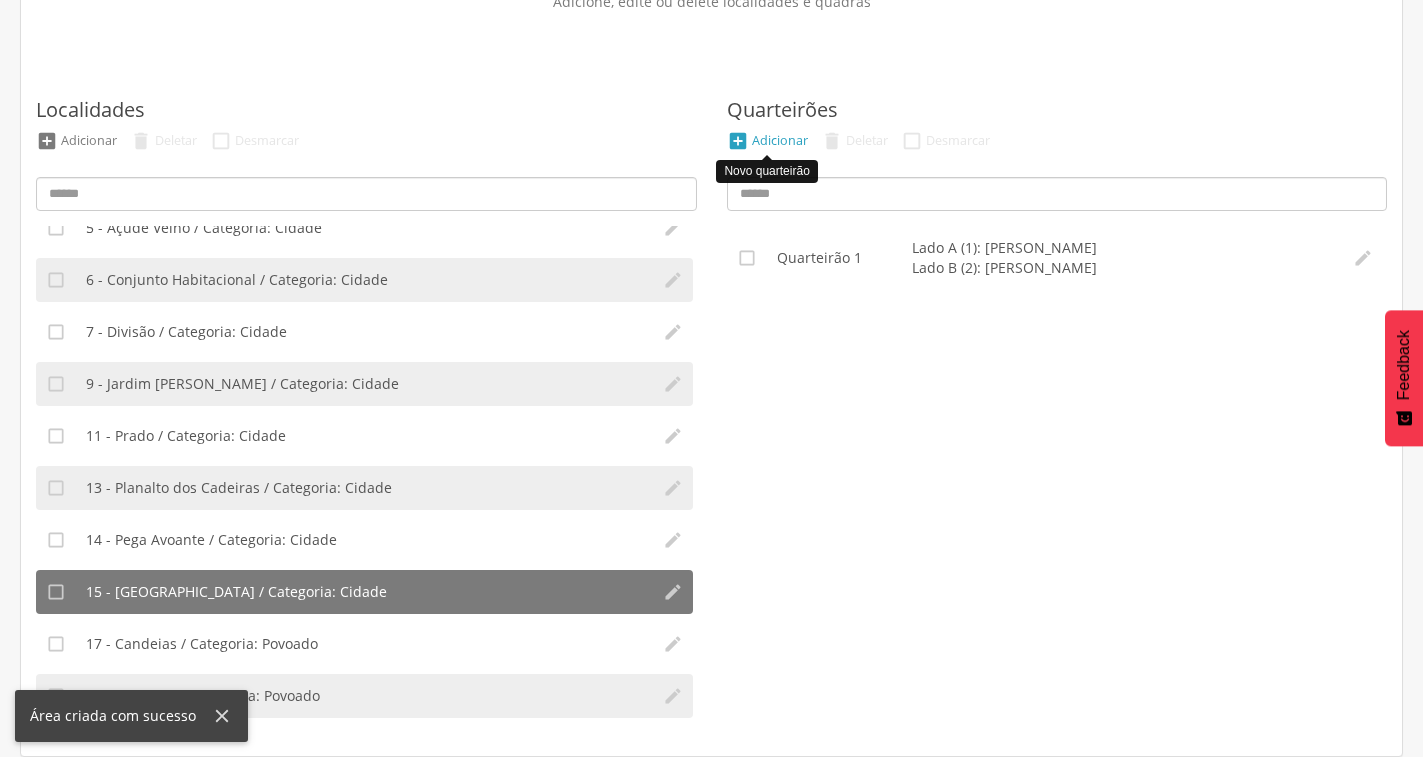 click on "" at bounding box center (738, 141) 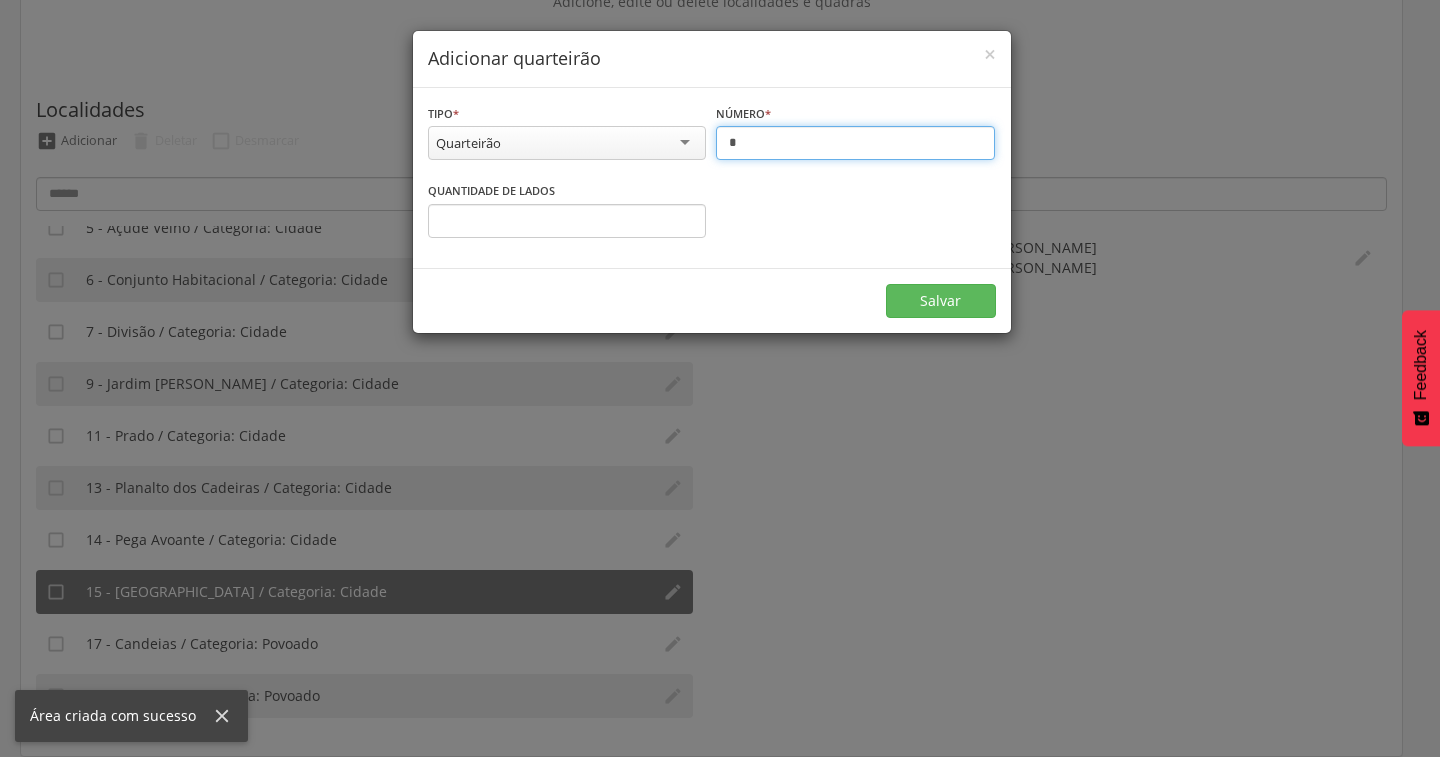 click on "*" at bounding box center [855, 143] 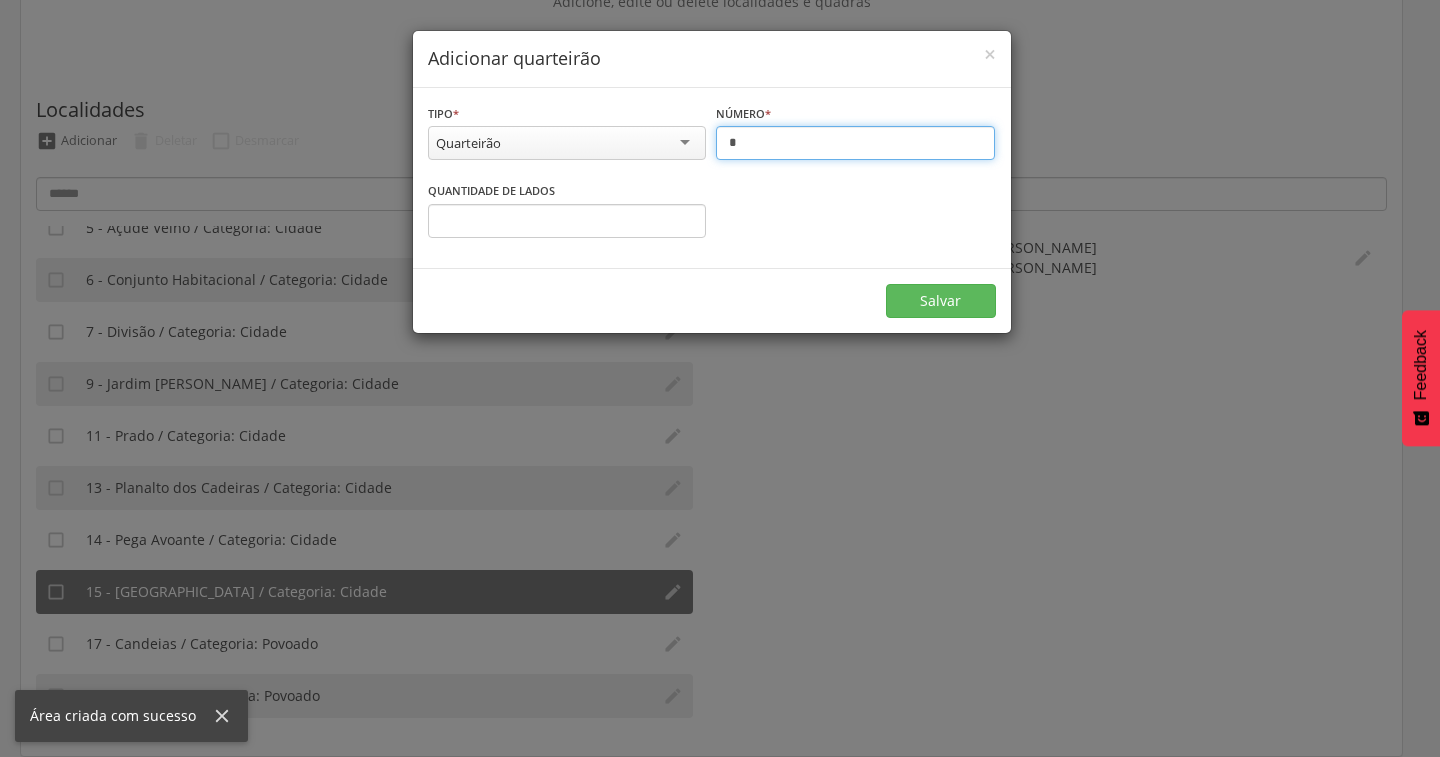 type on "*" 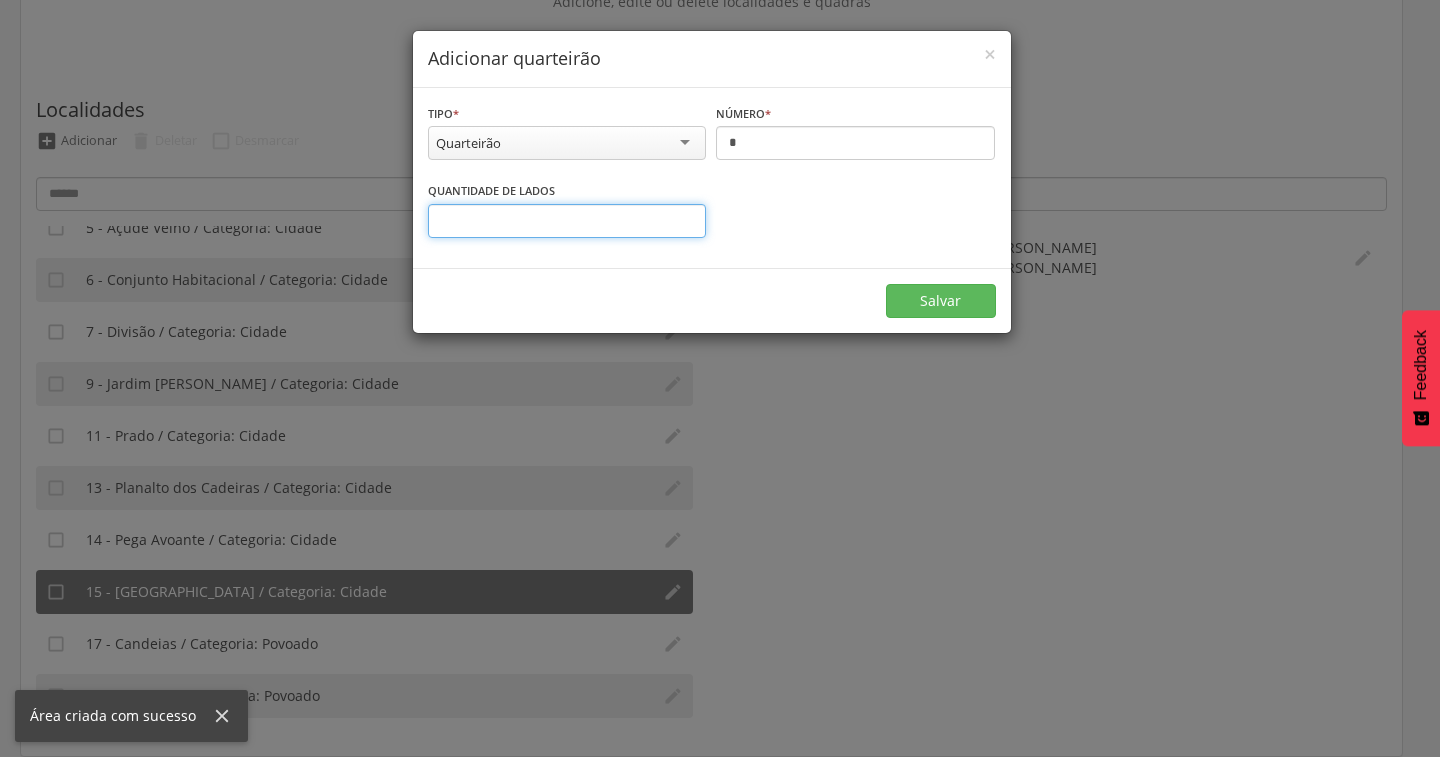 click on "*" at bounding box center [567, 221] 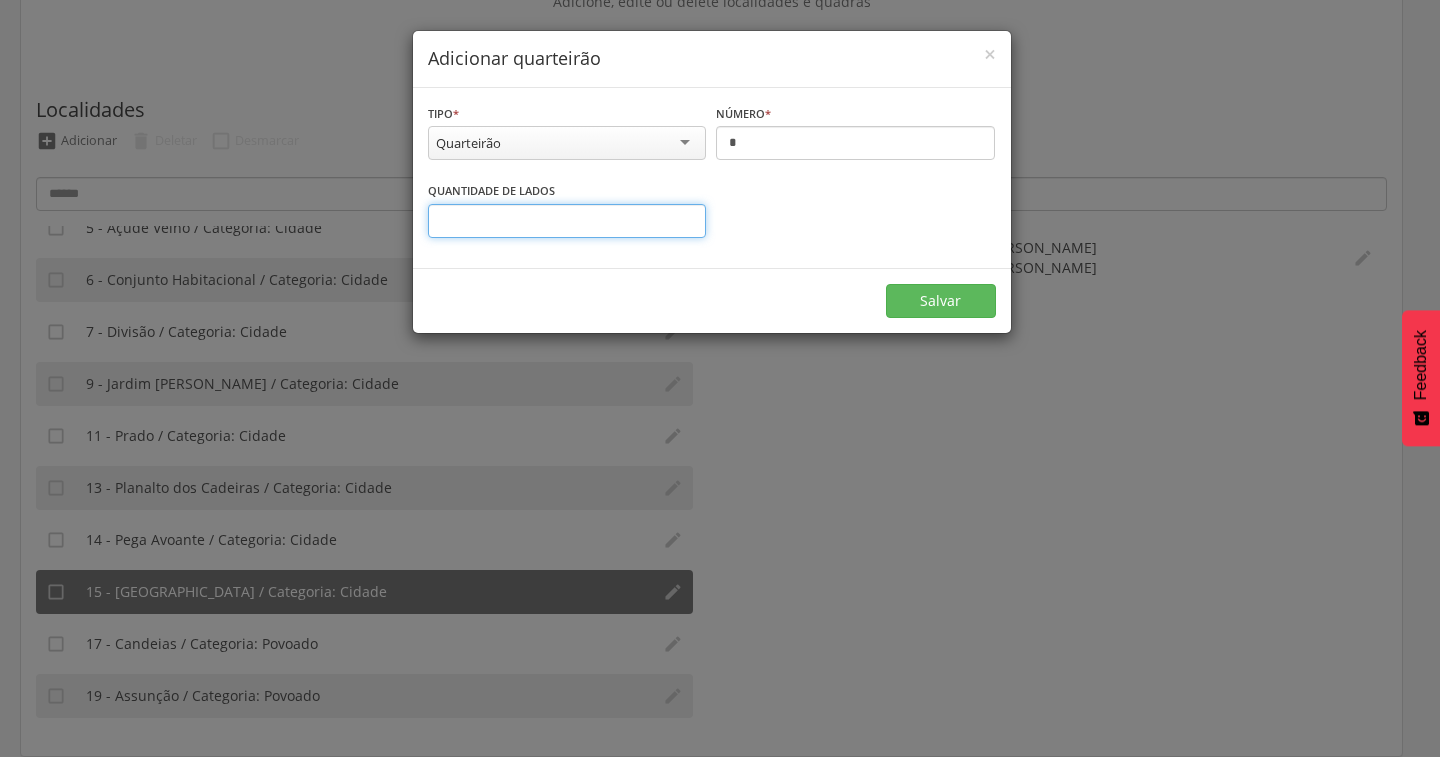 click on "*" at bounding box center [567, 221] 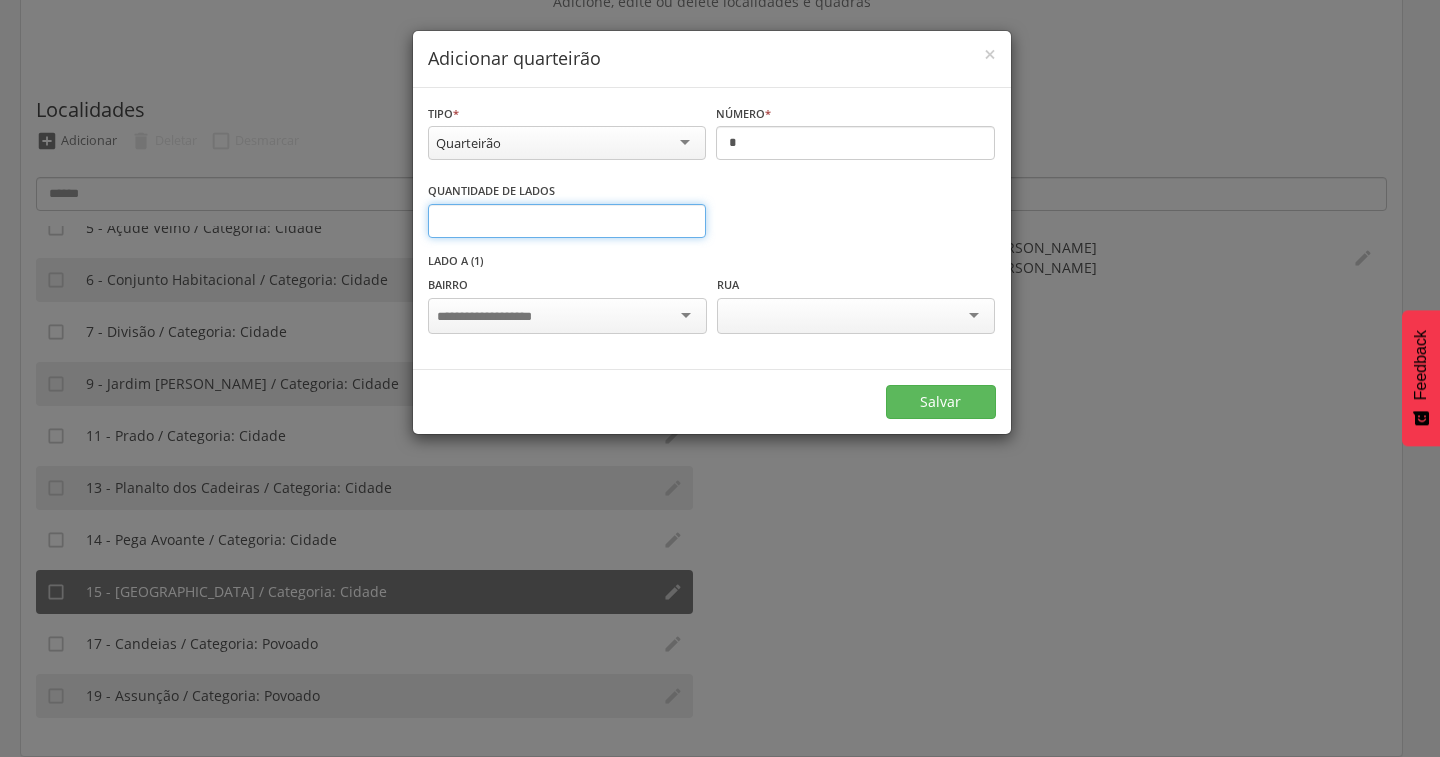 click on "*" at bounding box center [567, 221] 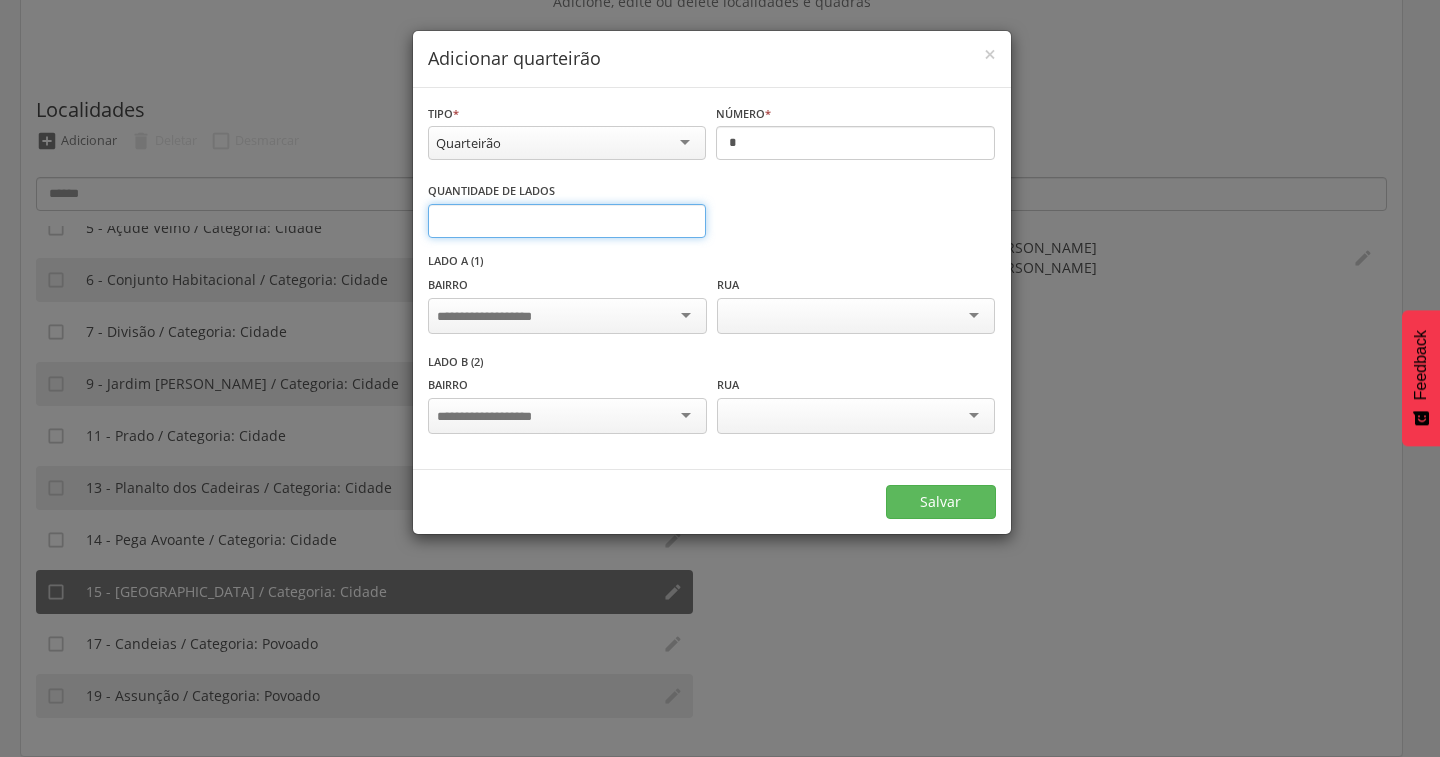 type on "*" 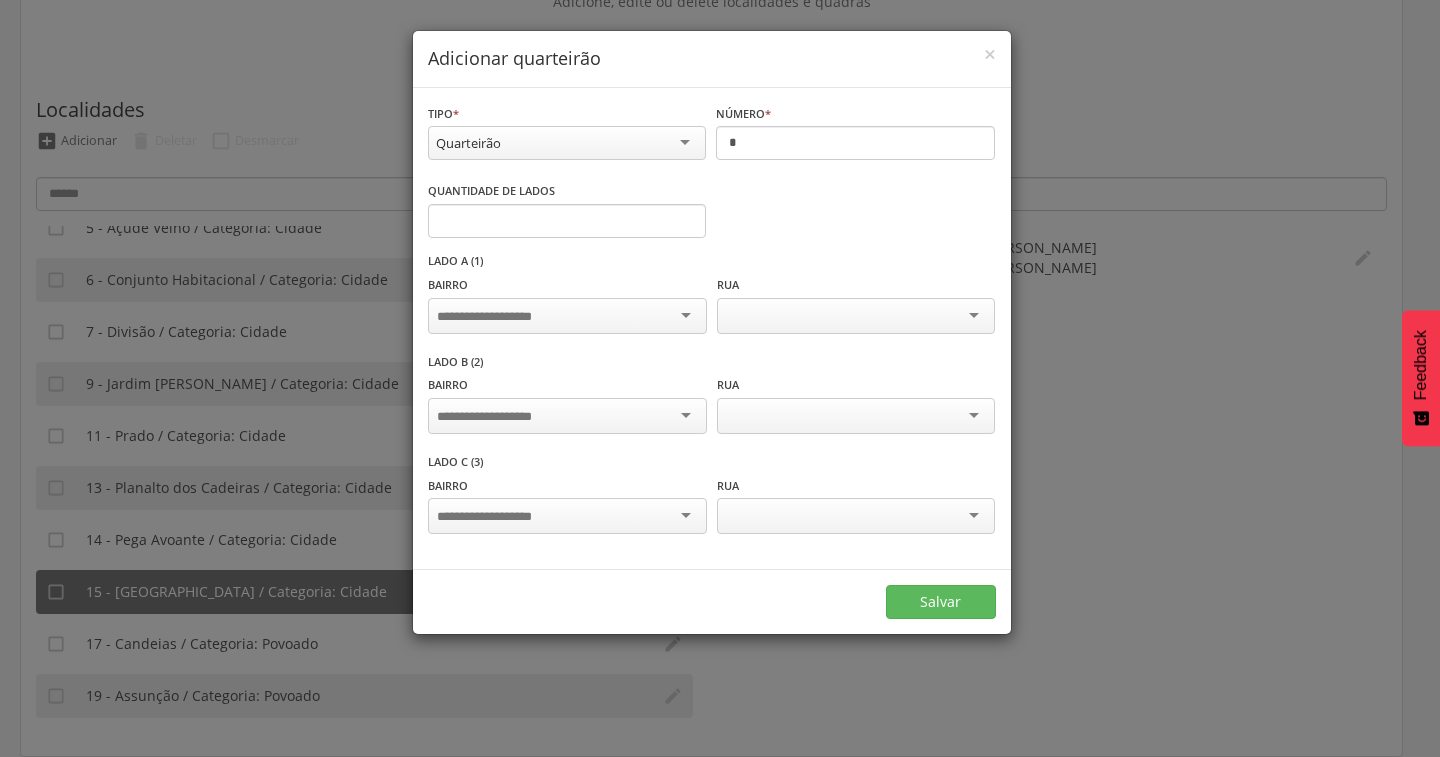 click at bounding box center (567, 316) 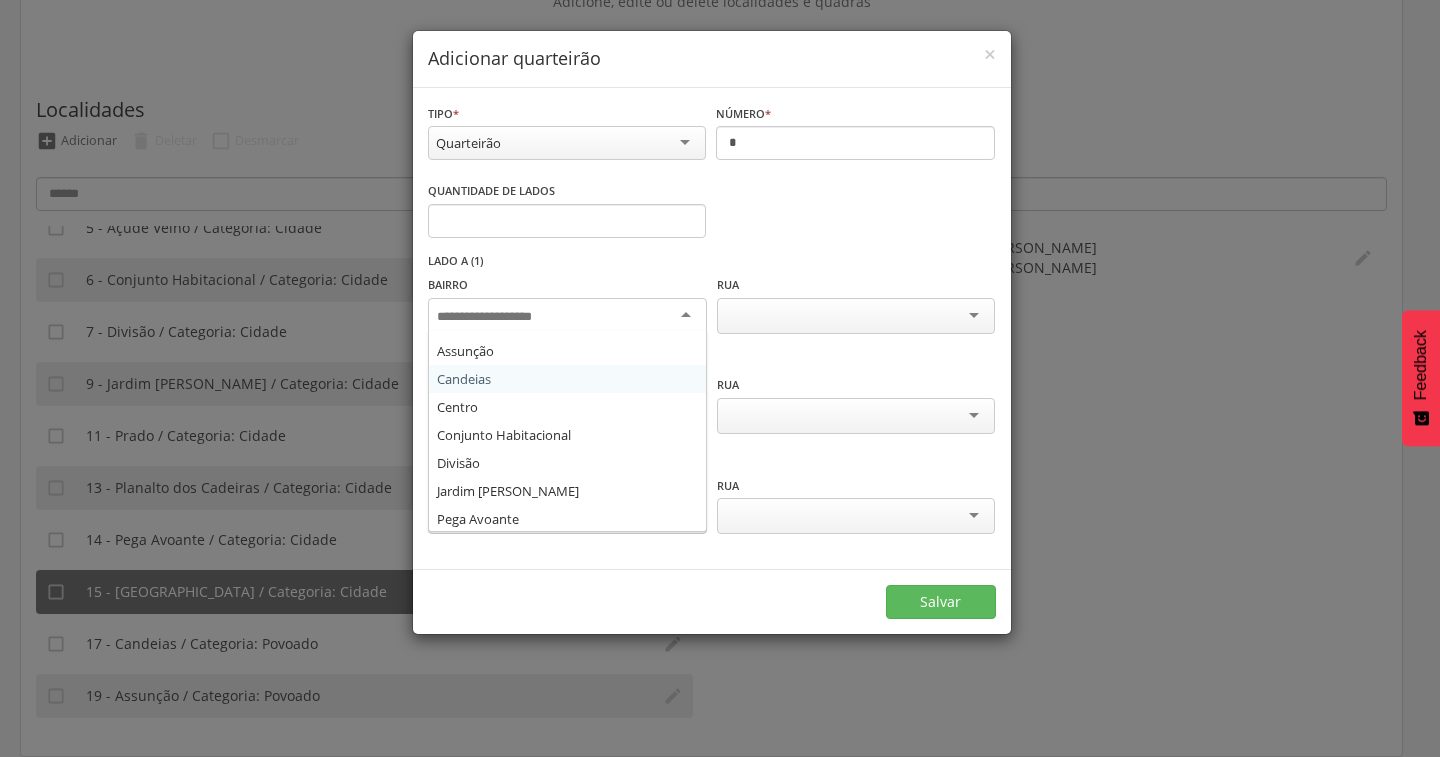 scroll, scrollTop: 192, scrollLeft: 0, axis: vertical 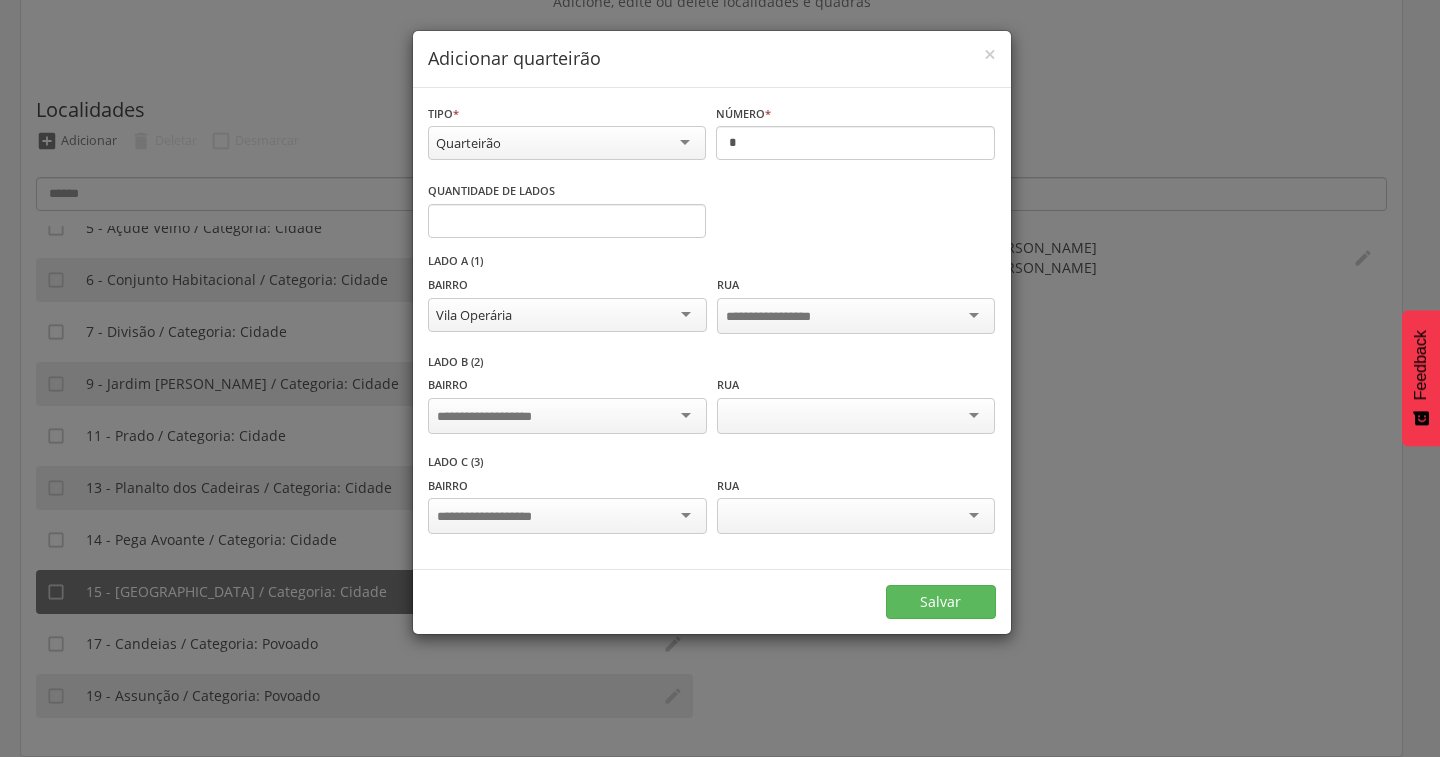 click at bounding box center (567, 416) 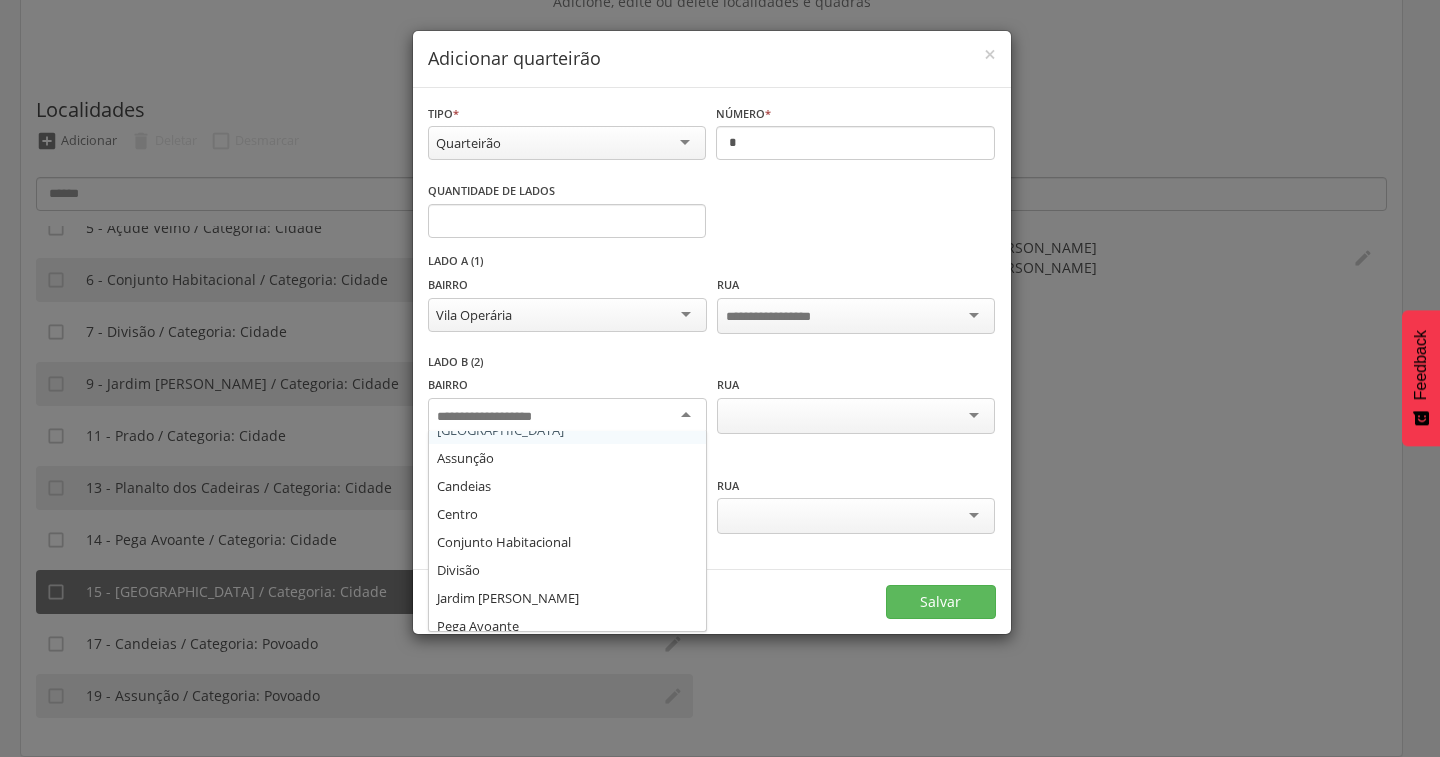 scroll, scrollTop: 192, scrollLeft: 0, axis: vertical 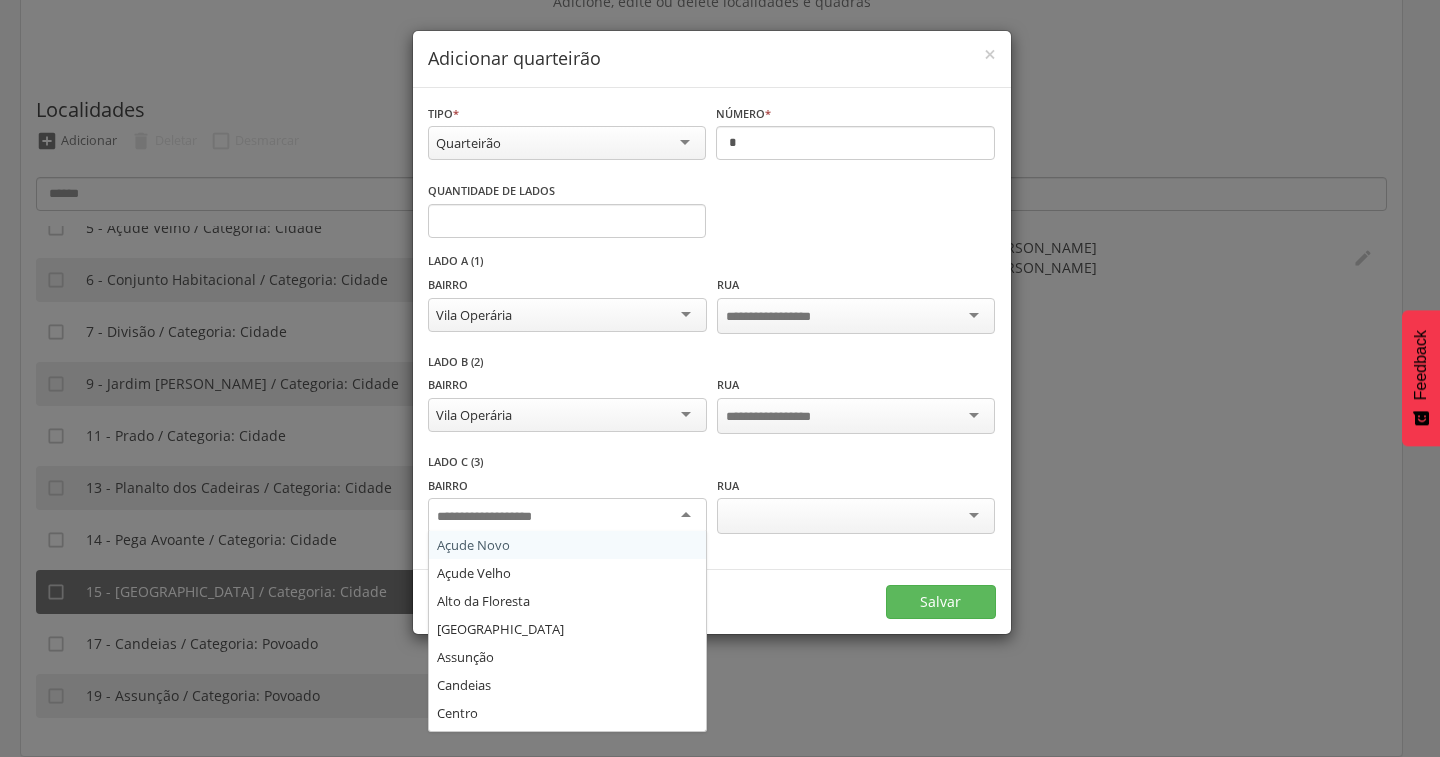 click at bounding box center [567, 516] 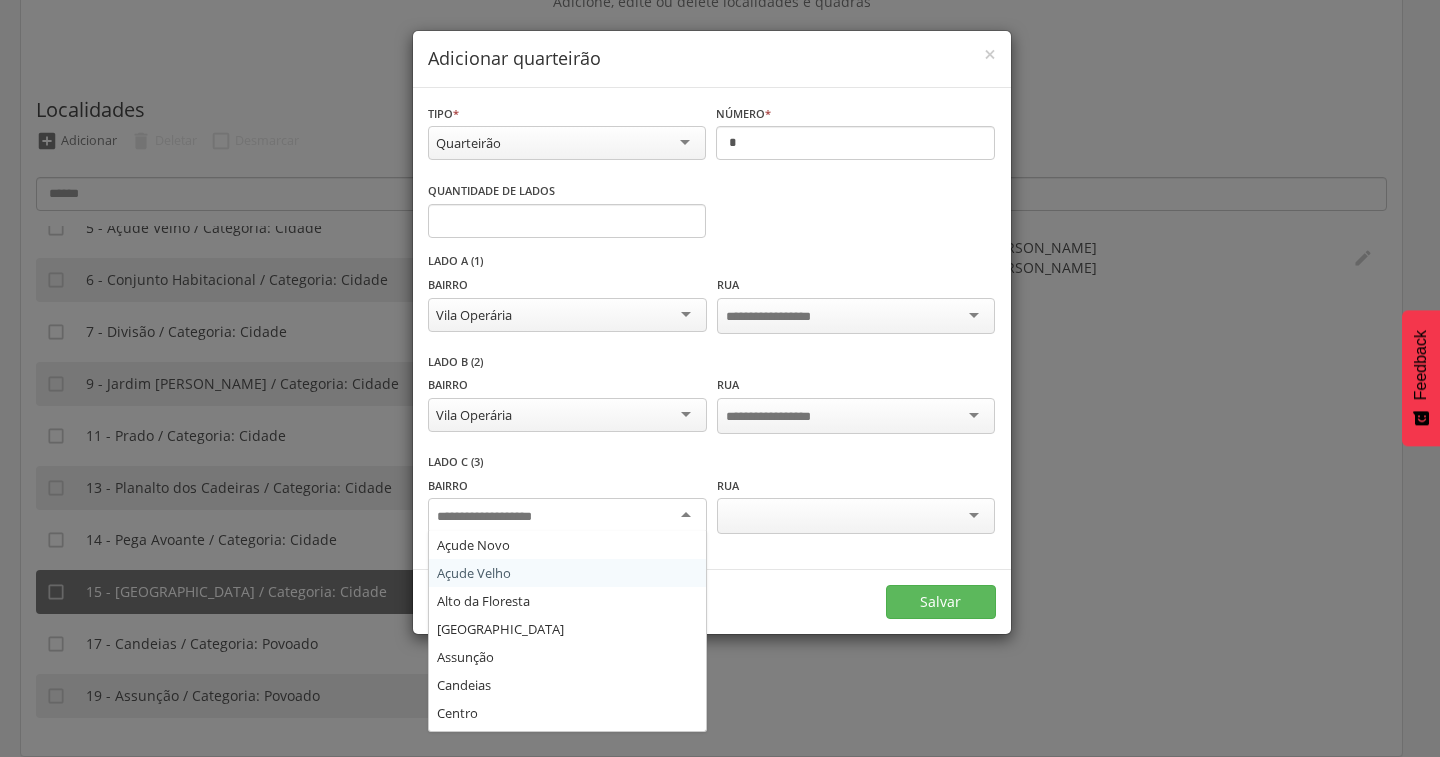 scroll, scrollTop: 192, scrollLeft: 0, axis: vertical 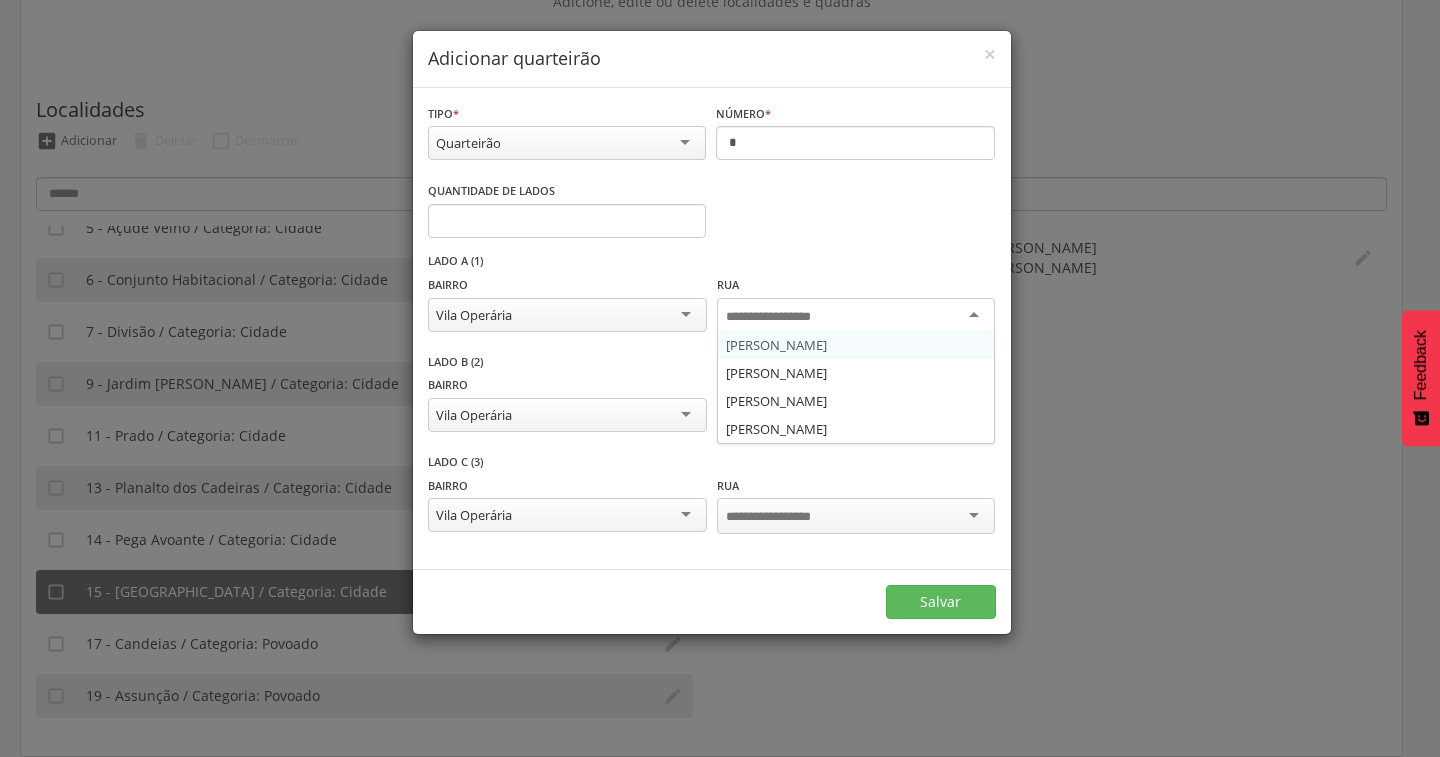 click at bounding box center [784, 317] 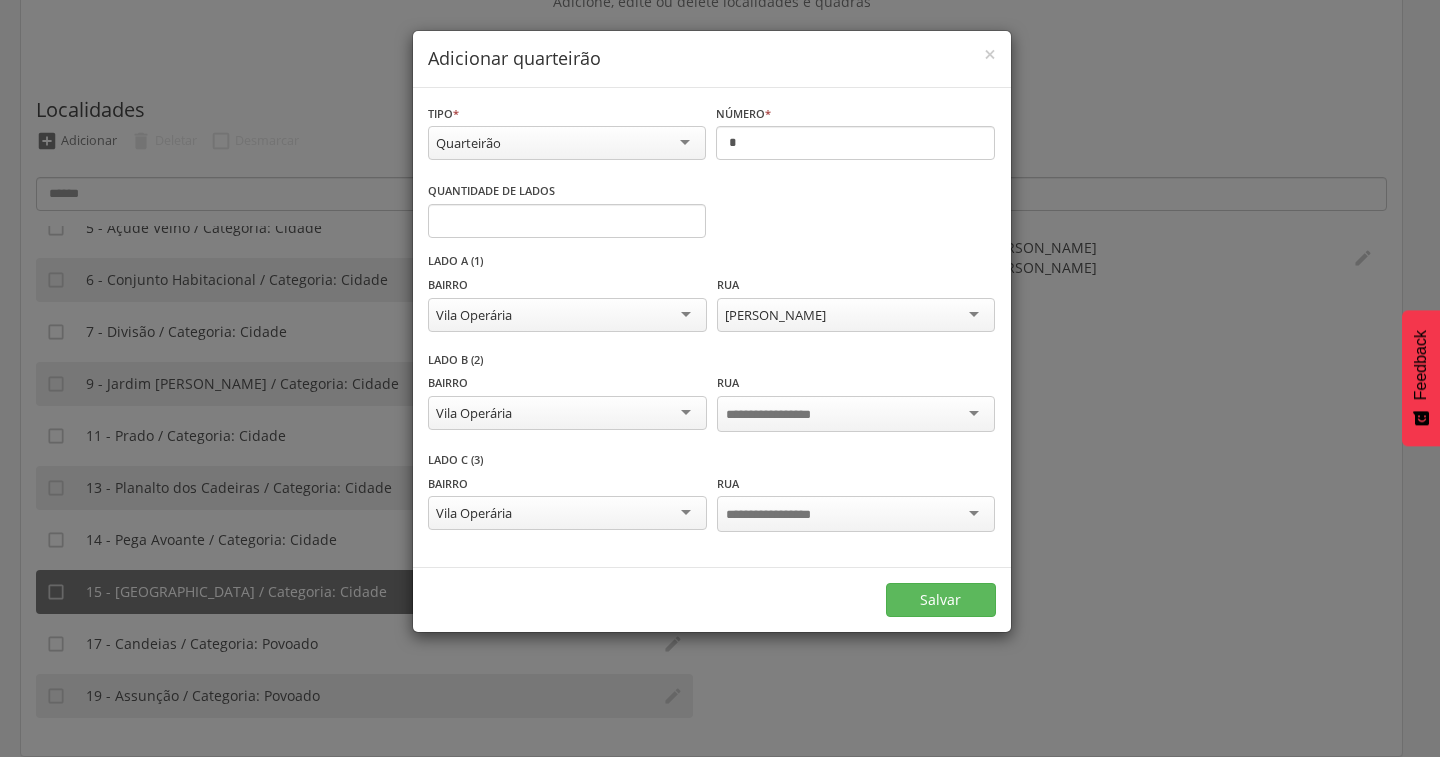 click at bounding box center [784, 415] 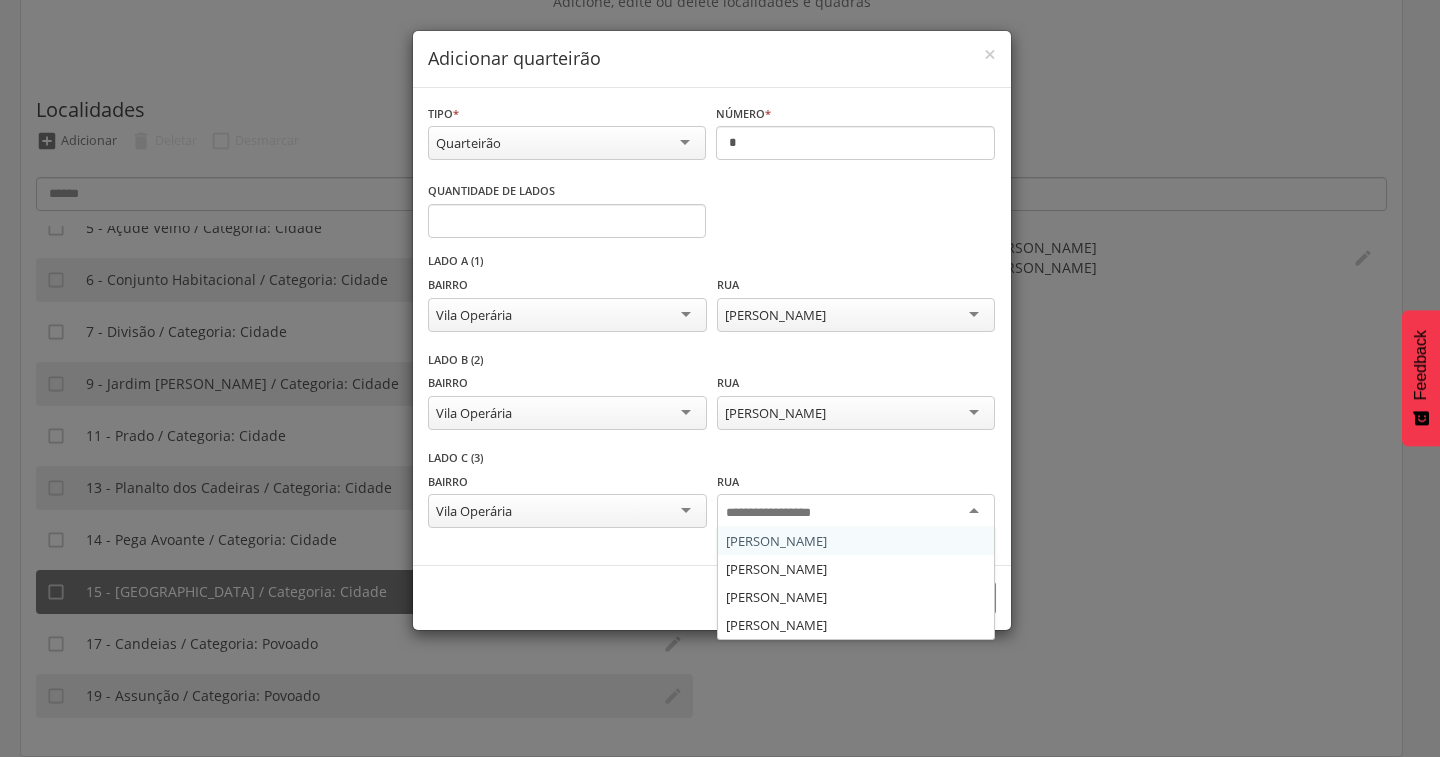 click at bounding box center [784, 513] 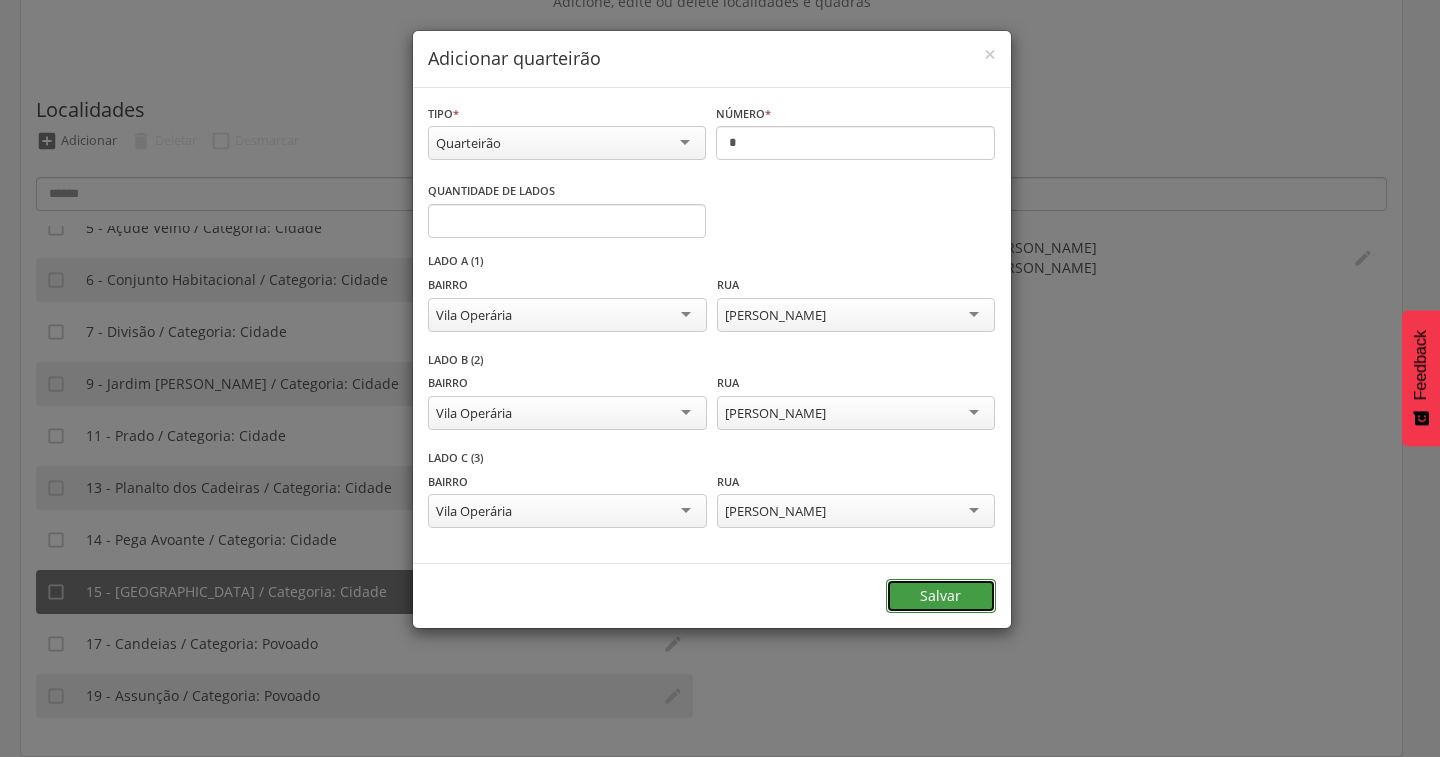 click on "Salvar" at bounding box center [941, 596] 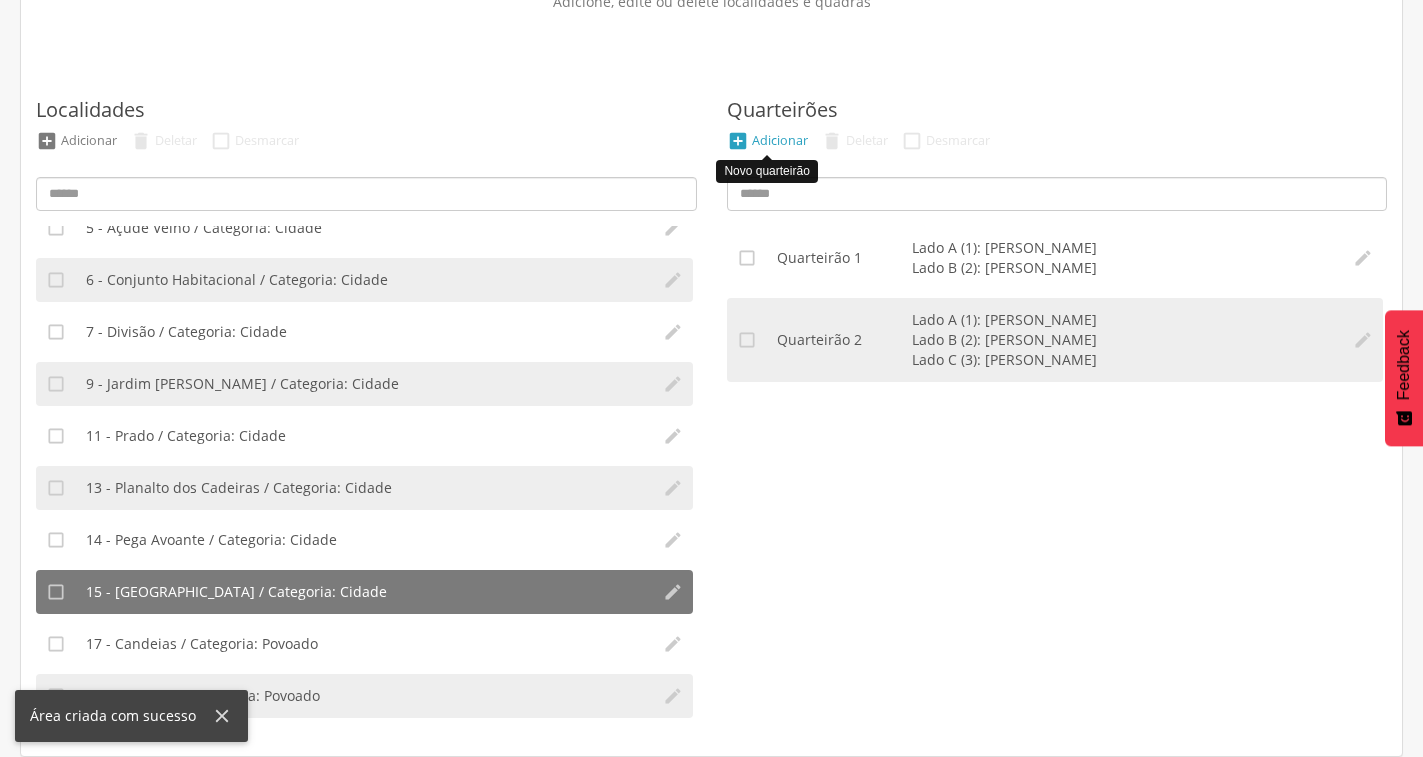 click on "Adicionar" at bounding box center [780, 140] 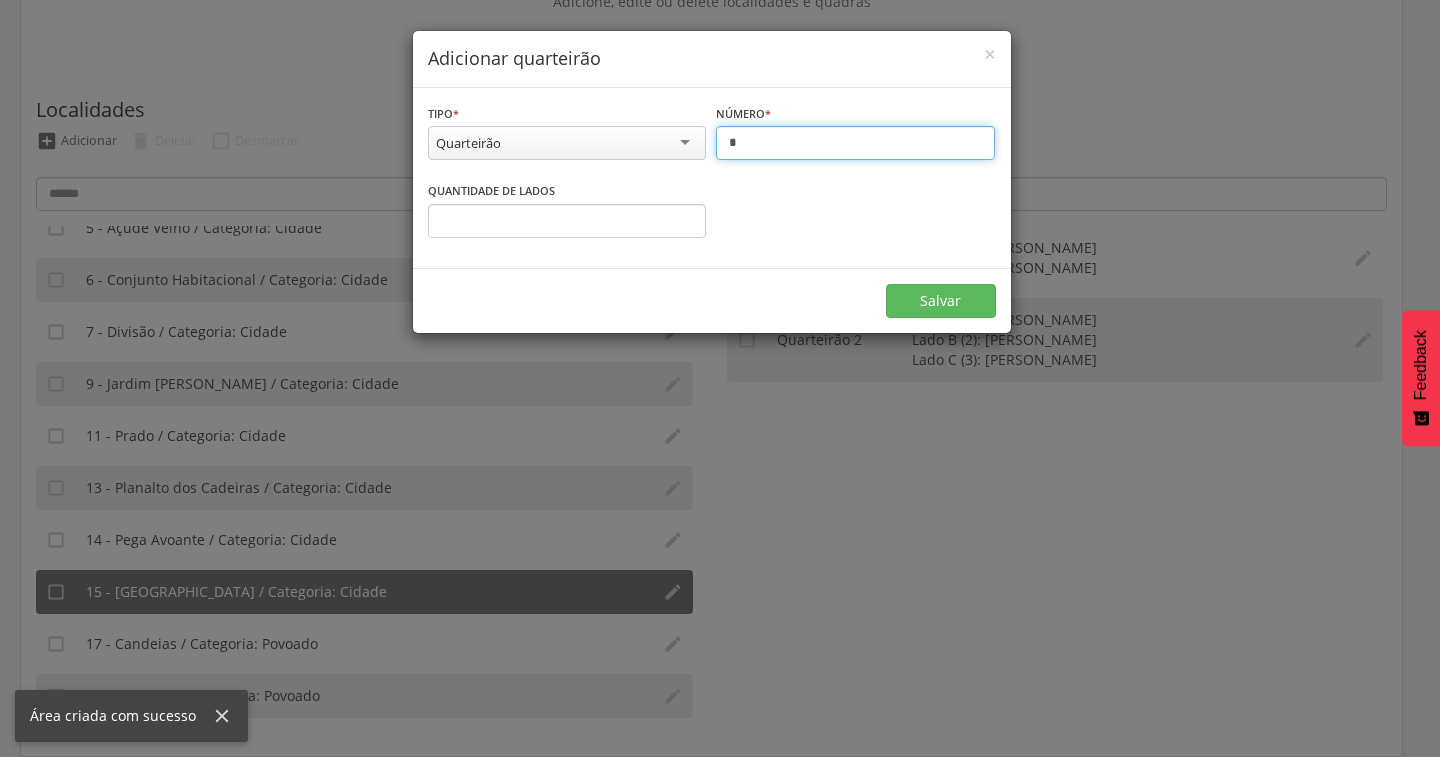click on "*" at bounding box center [855, 143] 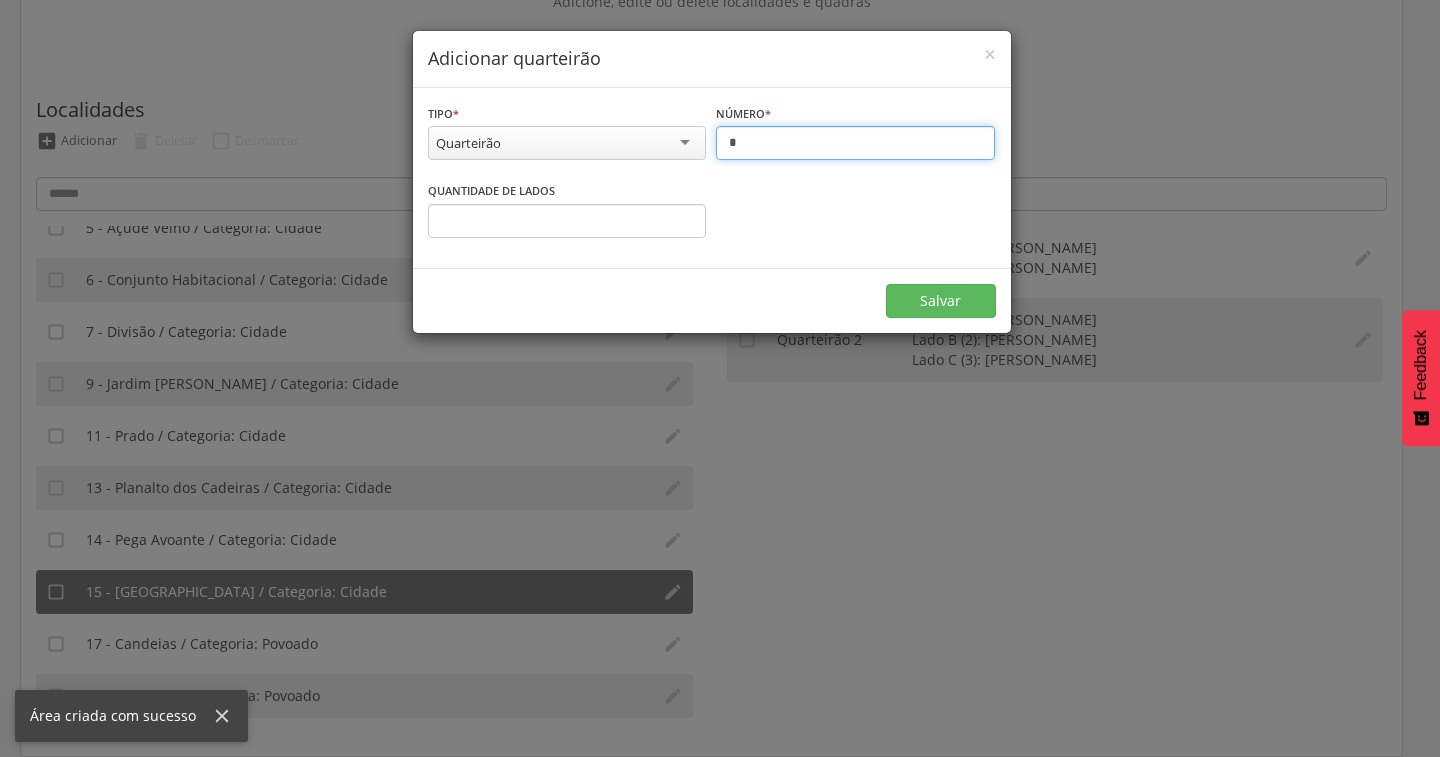 type on "*" 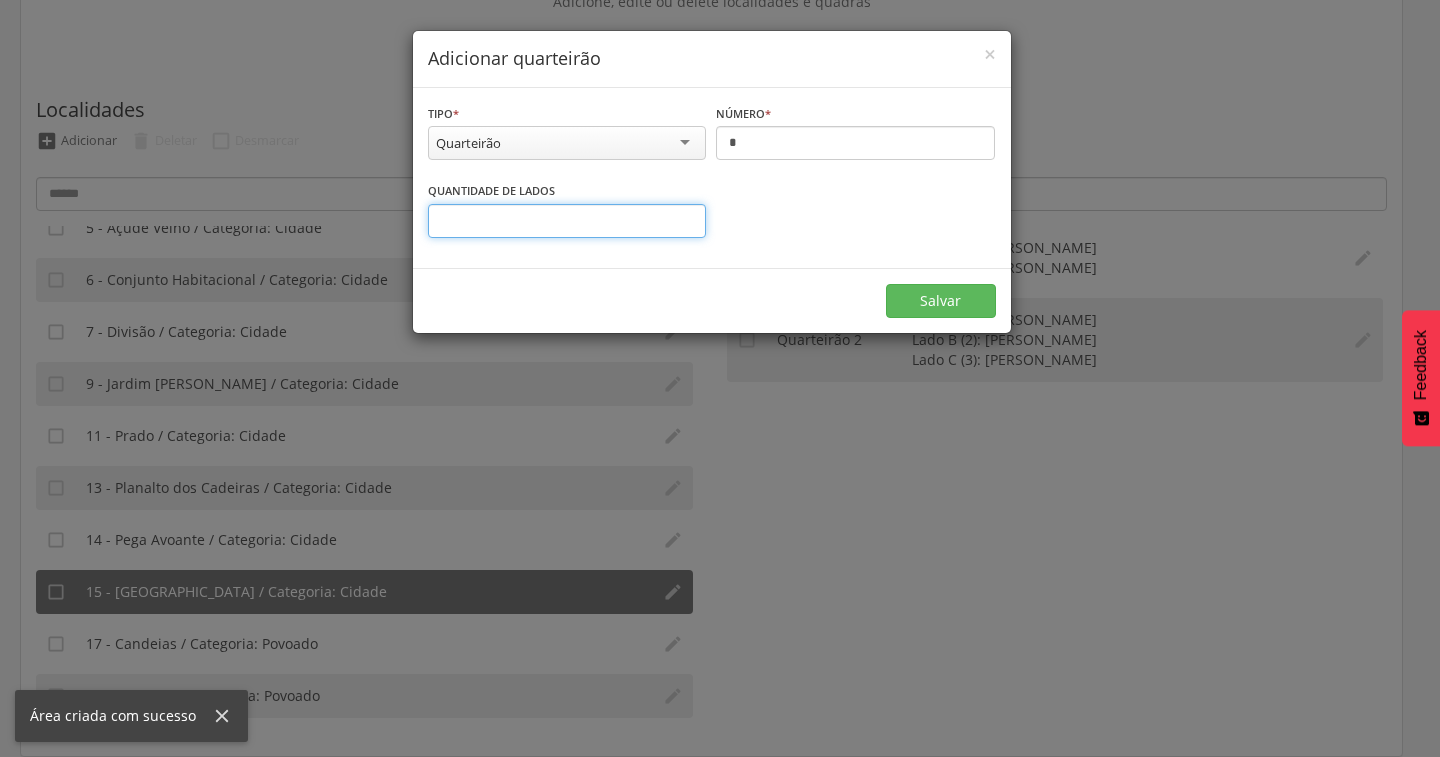 click on "*" at bounding box center (567, 221) 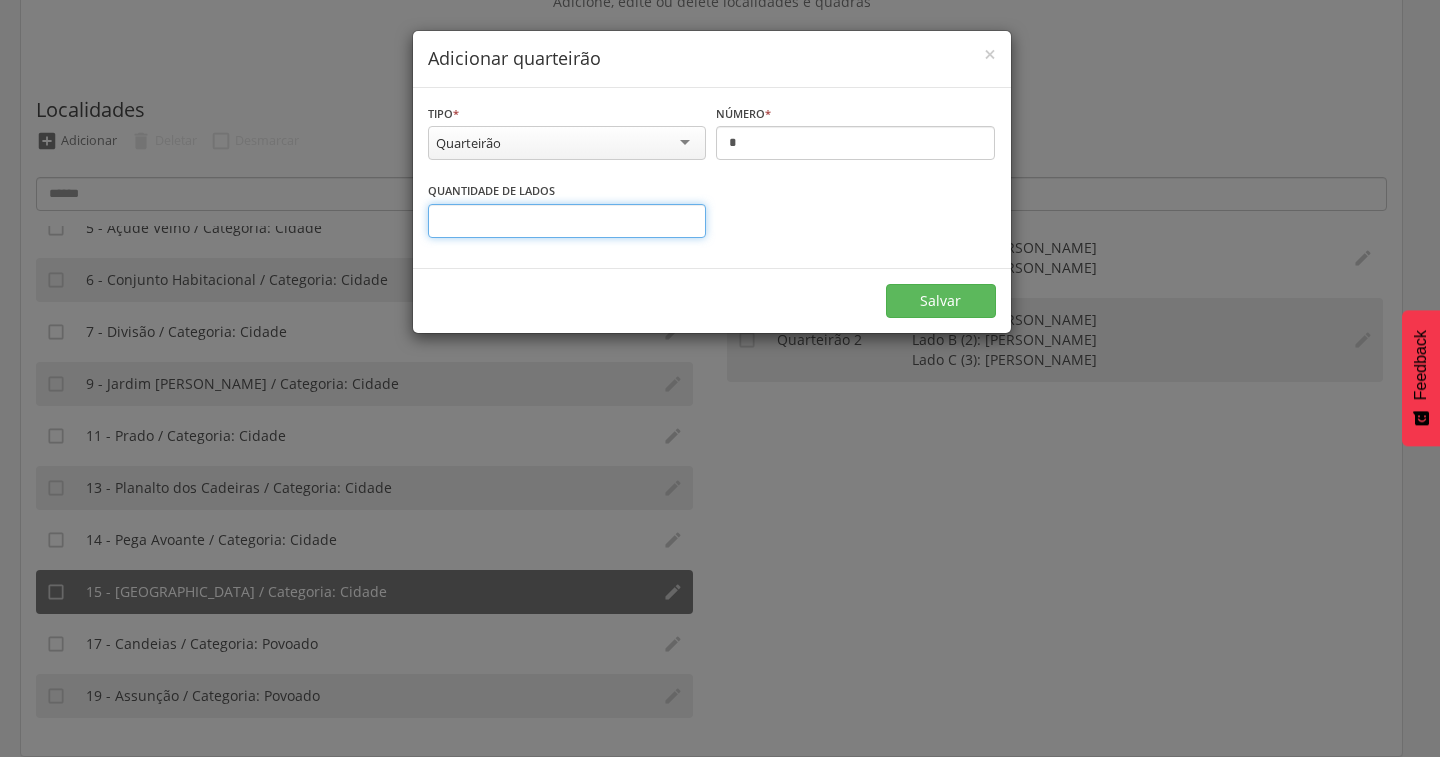 click on "*" at bounding box center [567, 221] 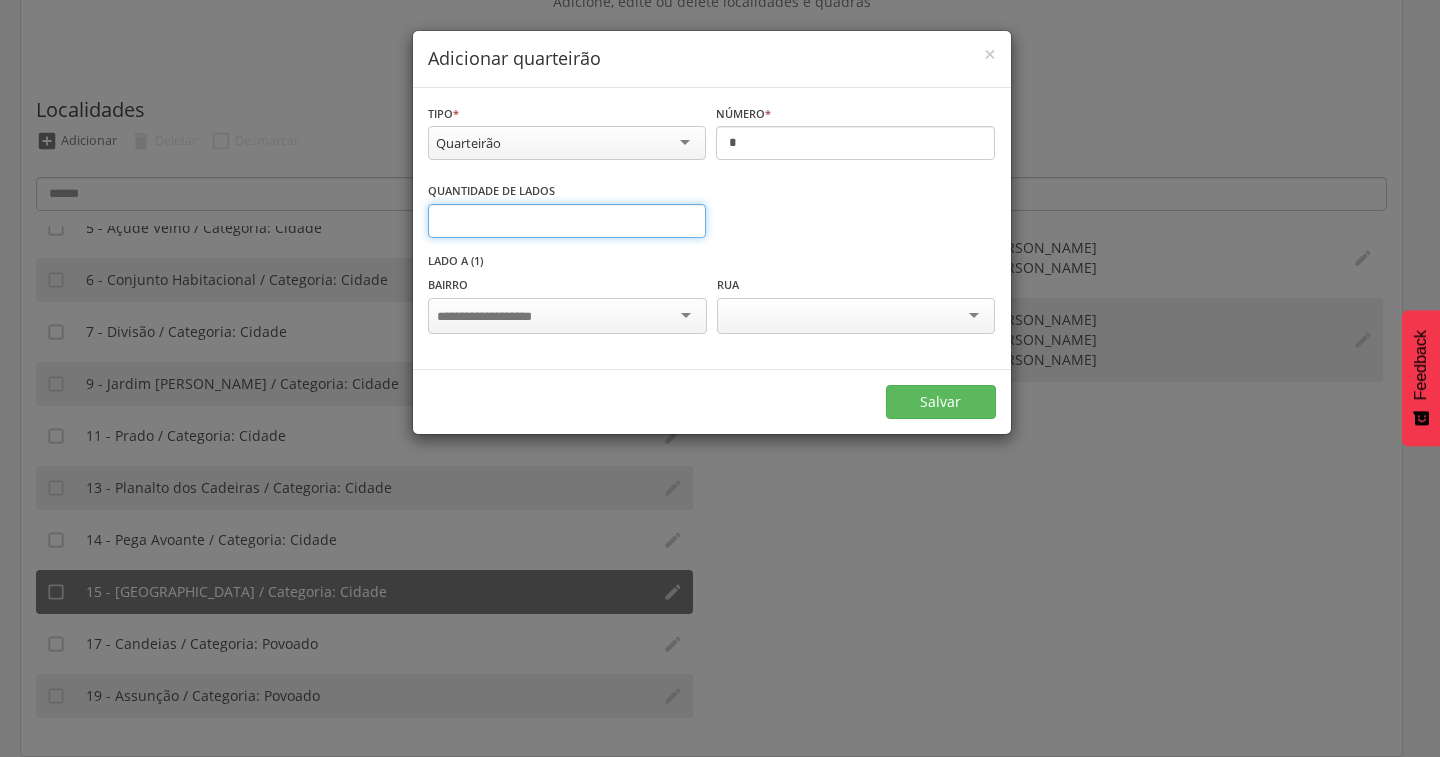 type on "*" 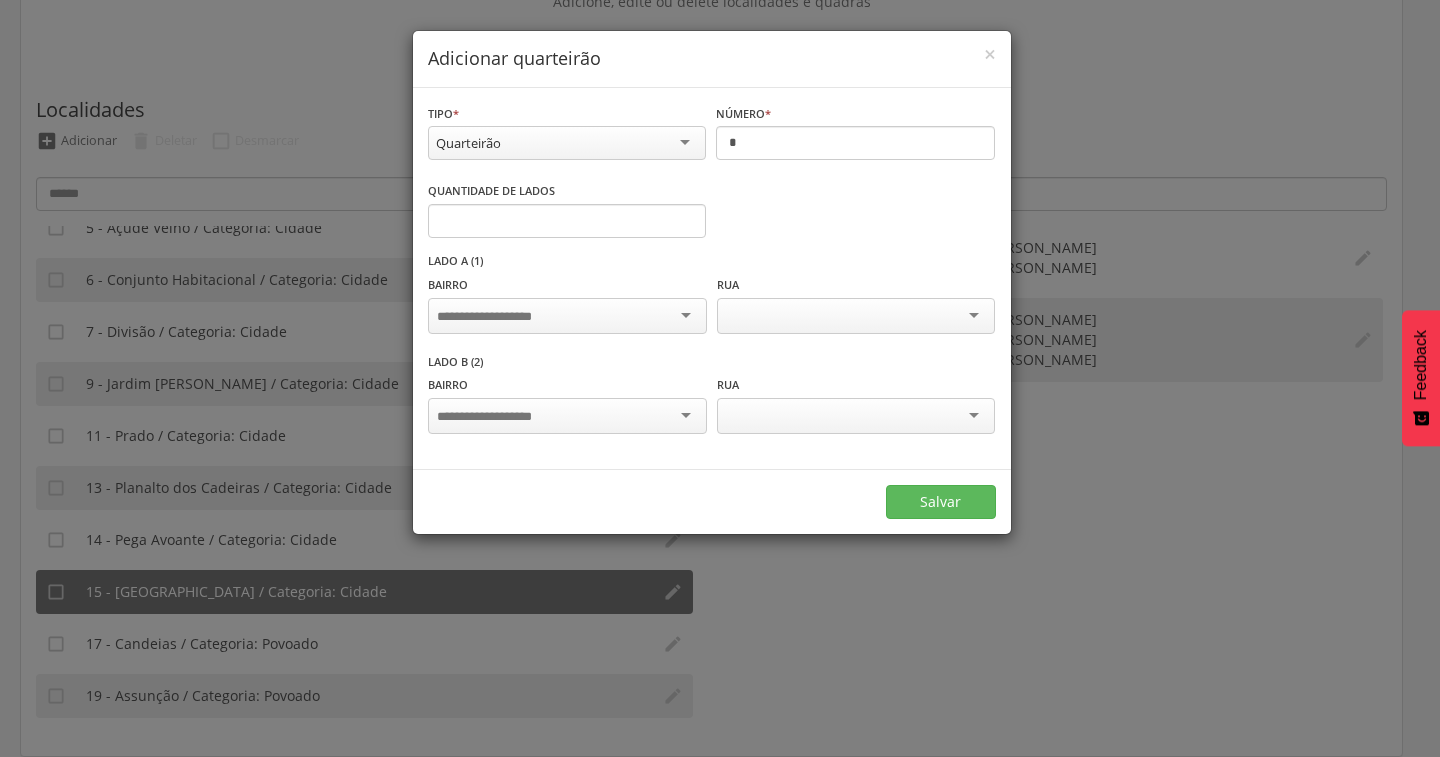 click at bounding box center [567, 316] 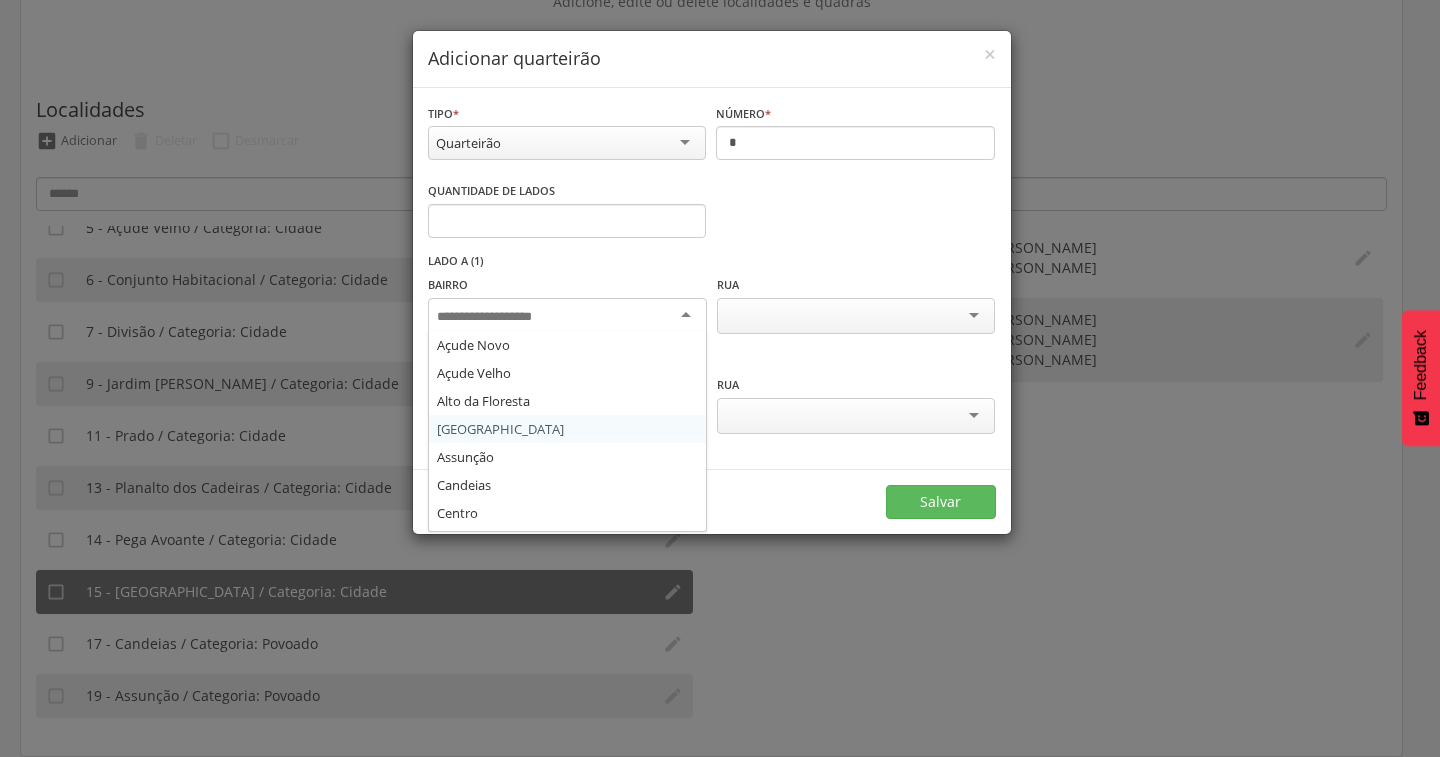 scroll, scrollTop: 192, scrollLeft: 0, axis: vertical 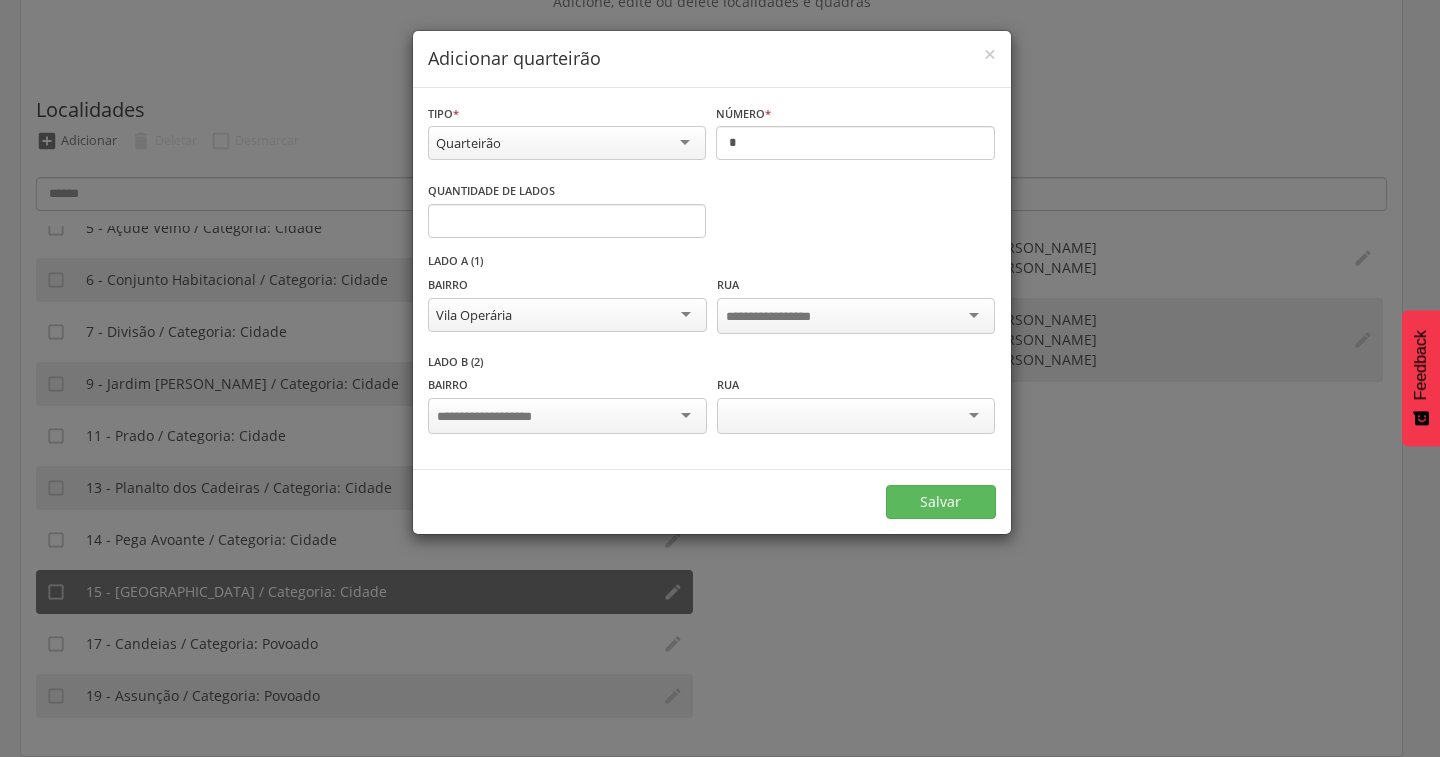 click at bounding box center (567, 416) 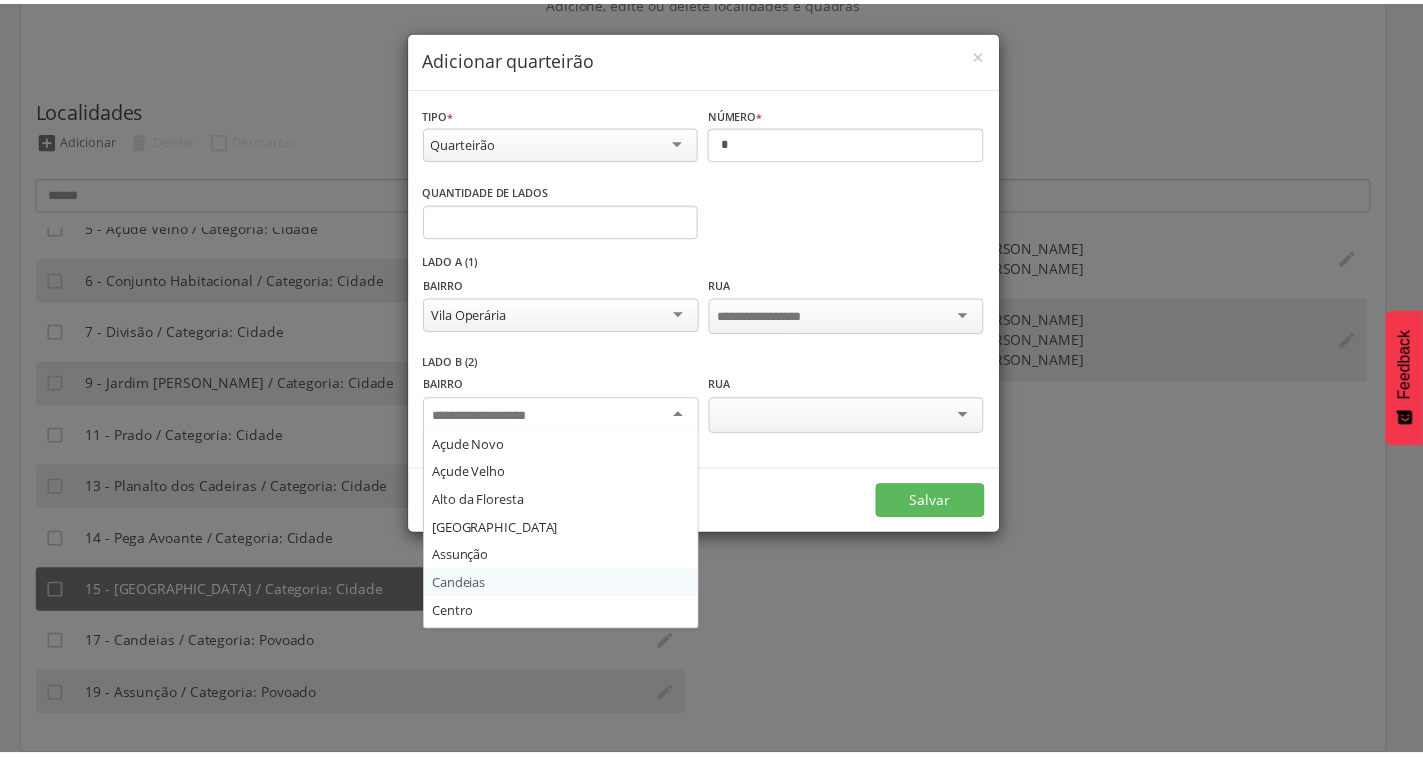 scroll, scrollTop: 192, scrollLeft: 0, axis: vertical 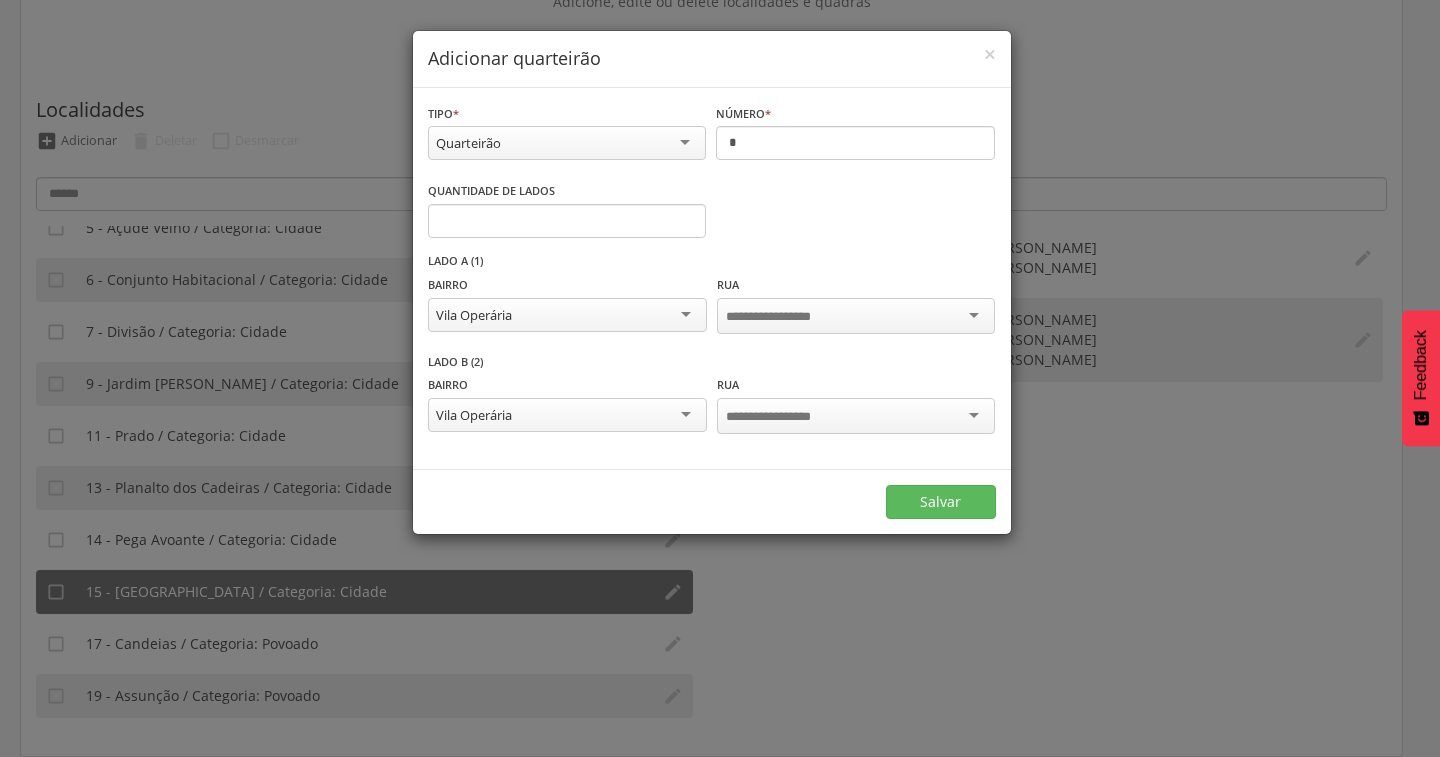 click at bounding box center (784, 317) 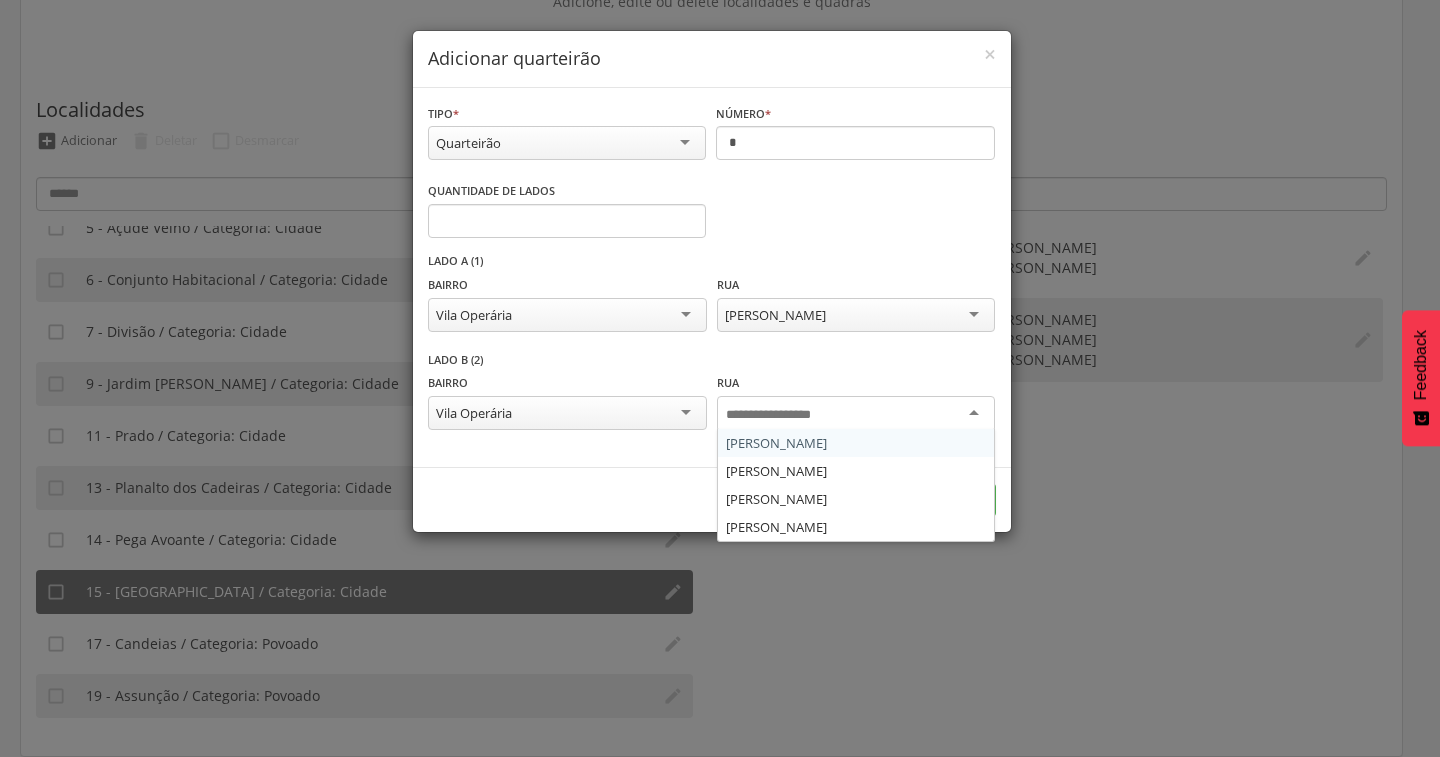 click at bounding box center (784, 415) 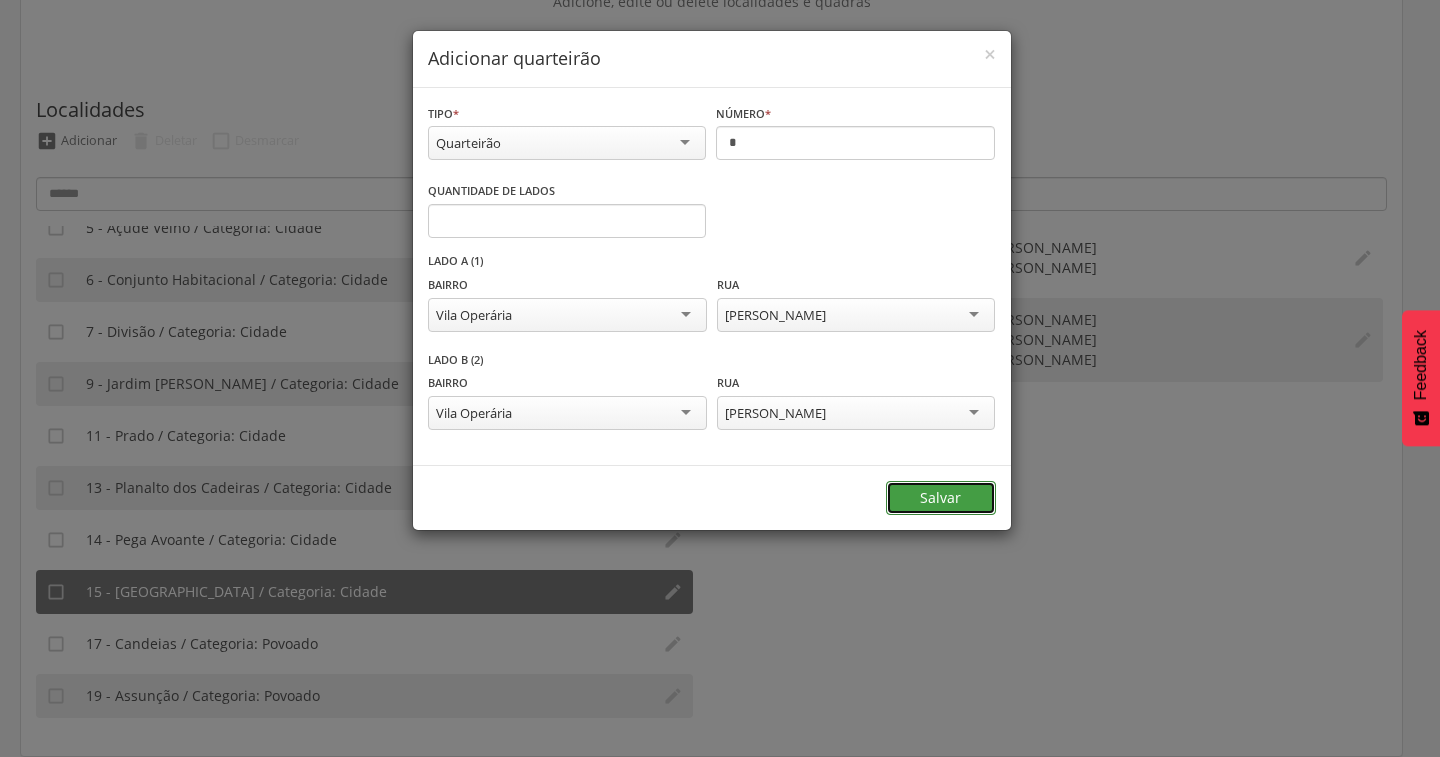 click on "Salvar" at bounding box center [941, 498] 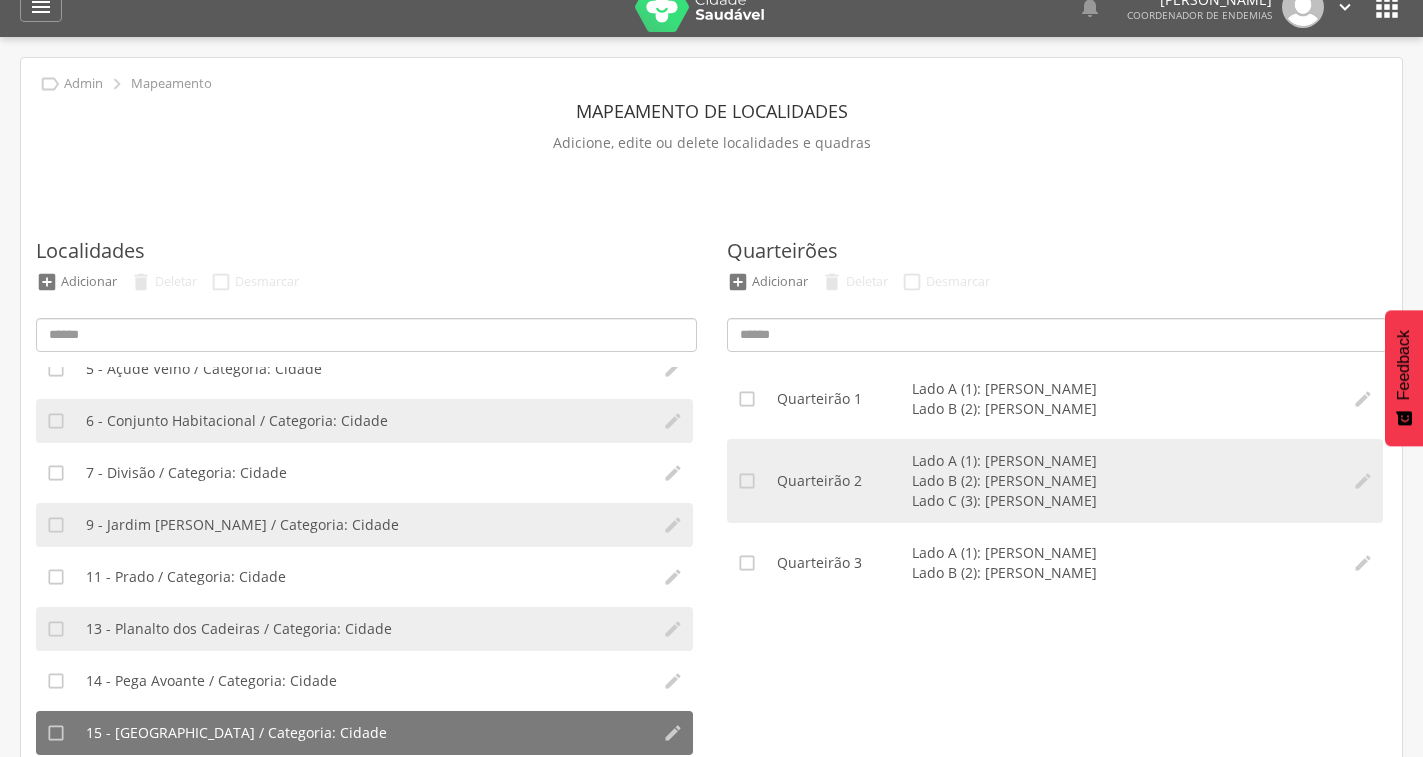 scroll, scrollTop: 0, scrollLeft: 0, axis: both 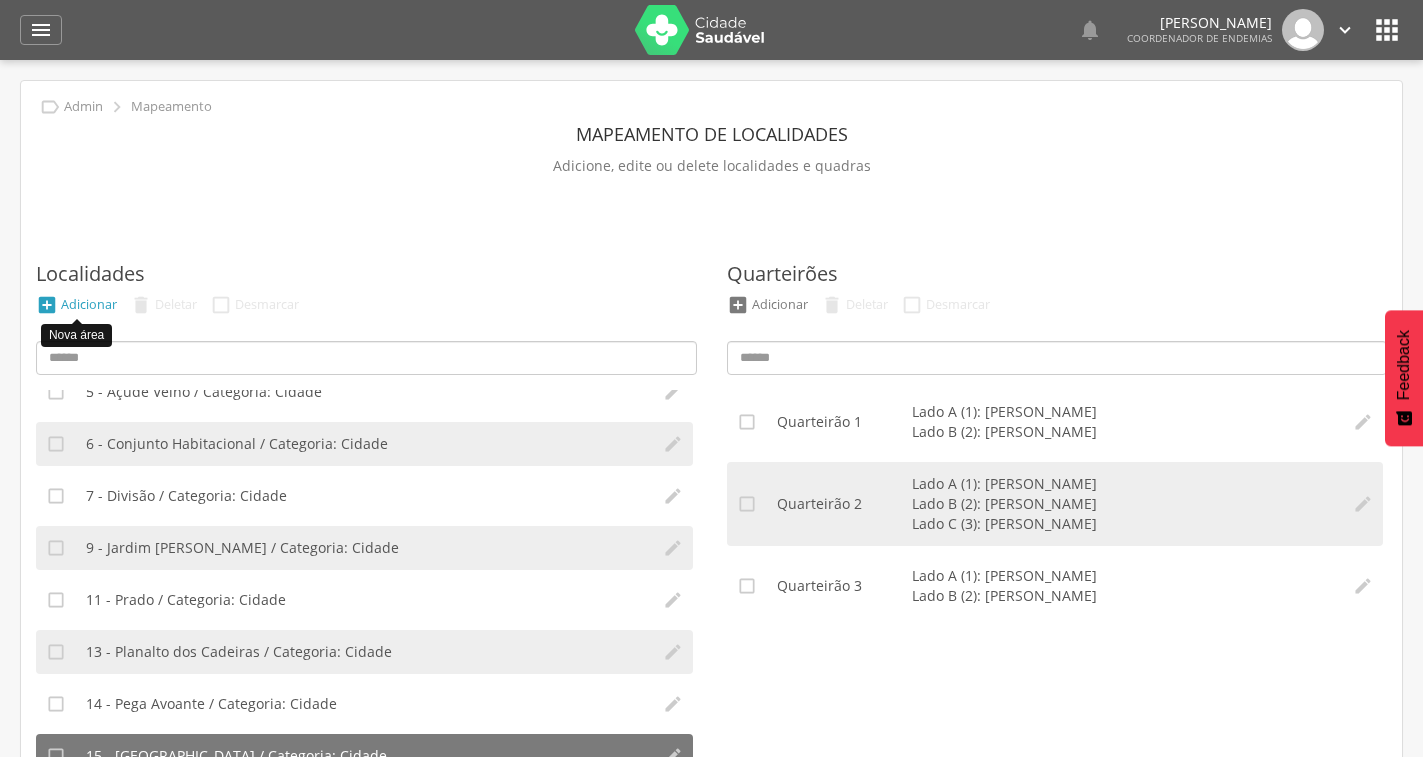 click on "Adicionar" at bounding box center [89, 304] 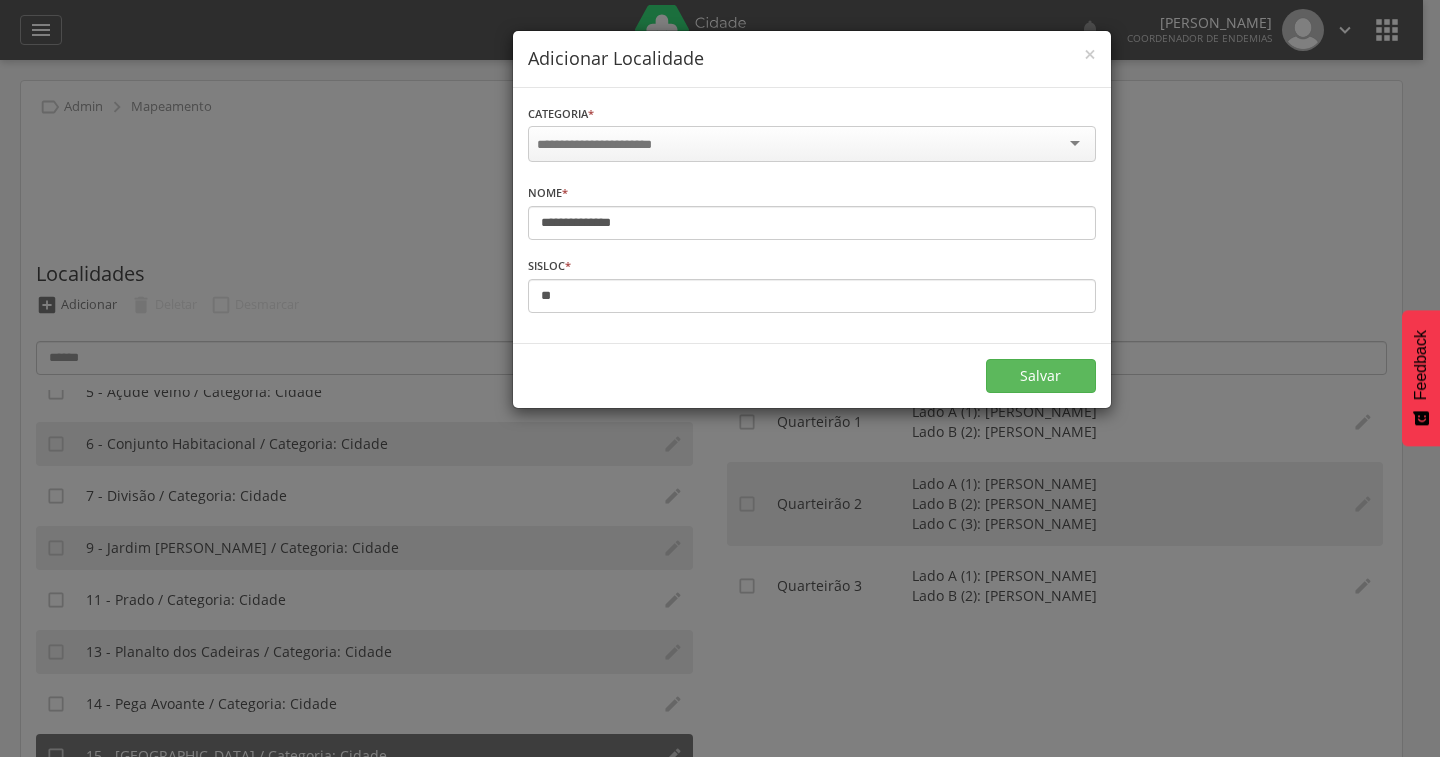 click at bounding box center [812, 144] 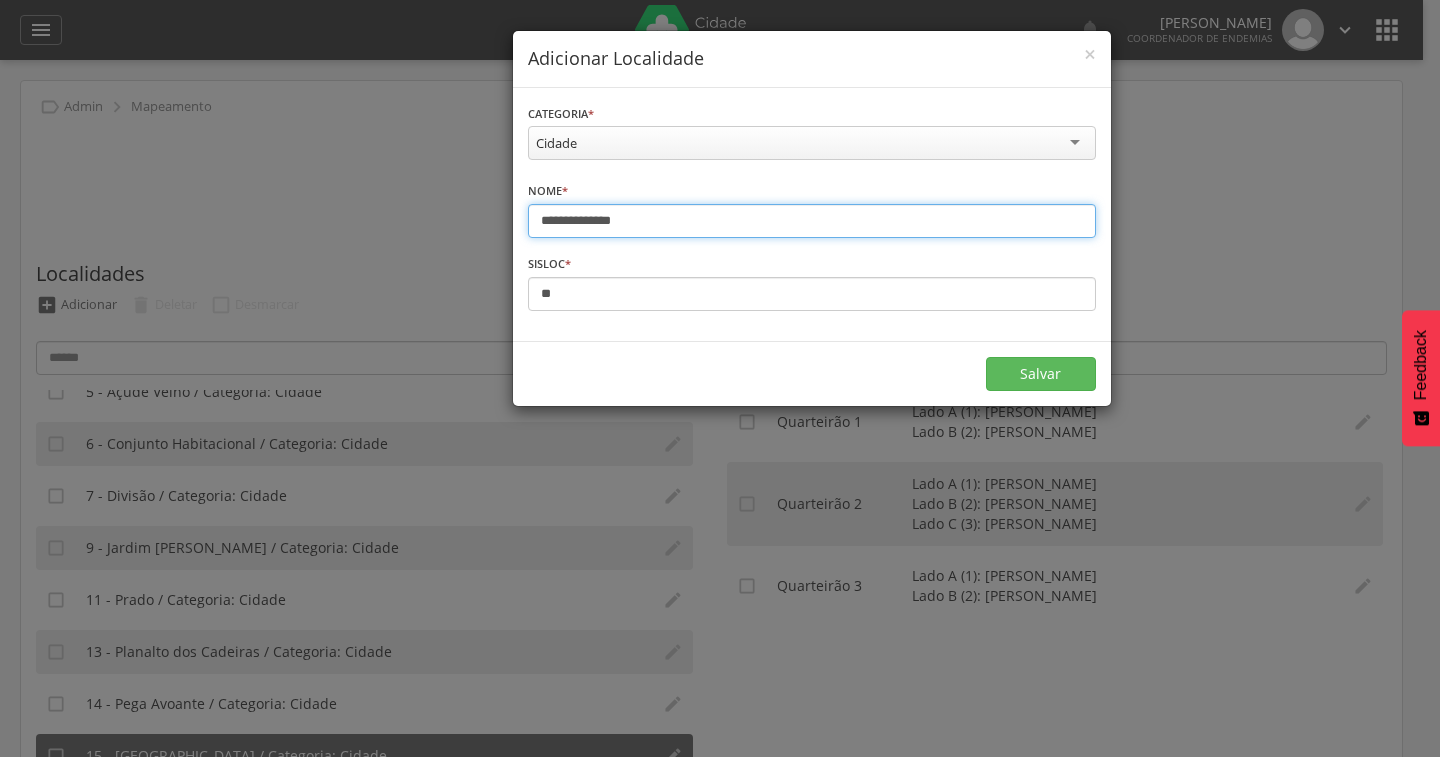 click on "**********" at bounding box center [812, 221] 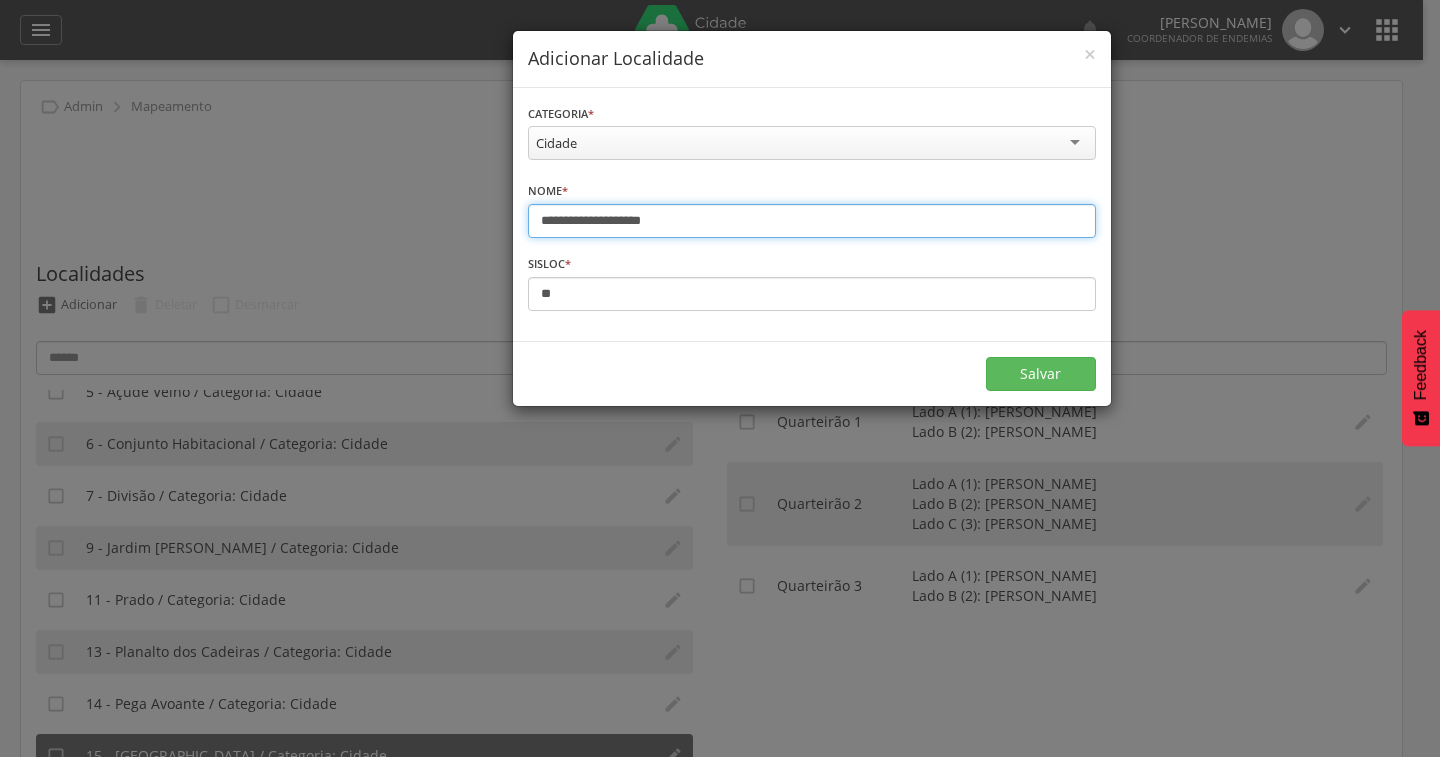 type on "**********" 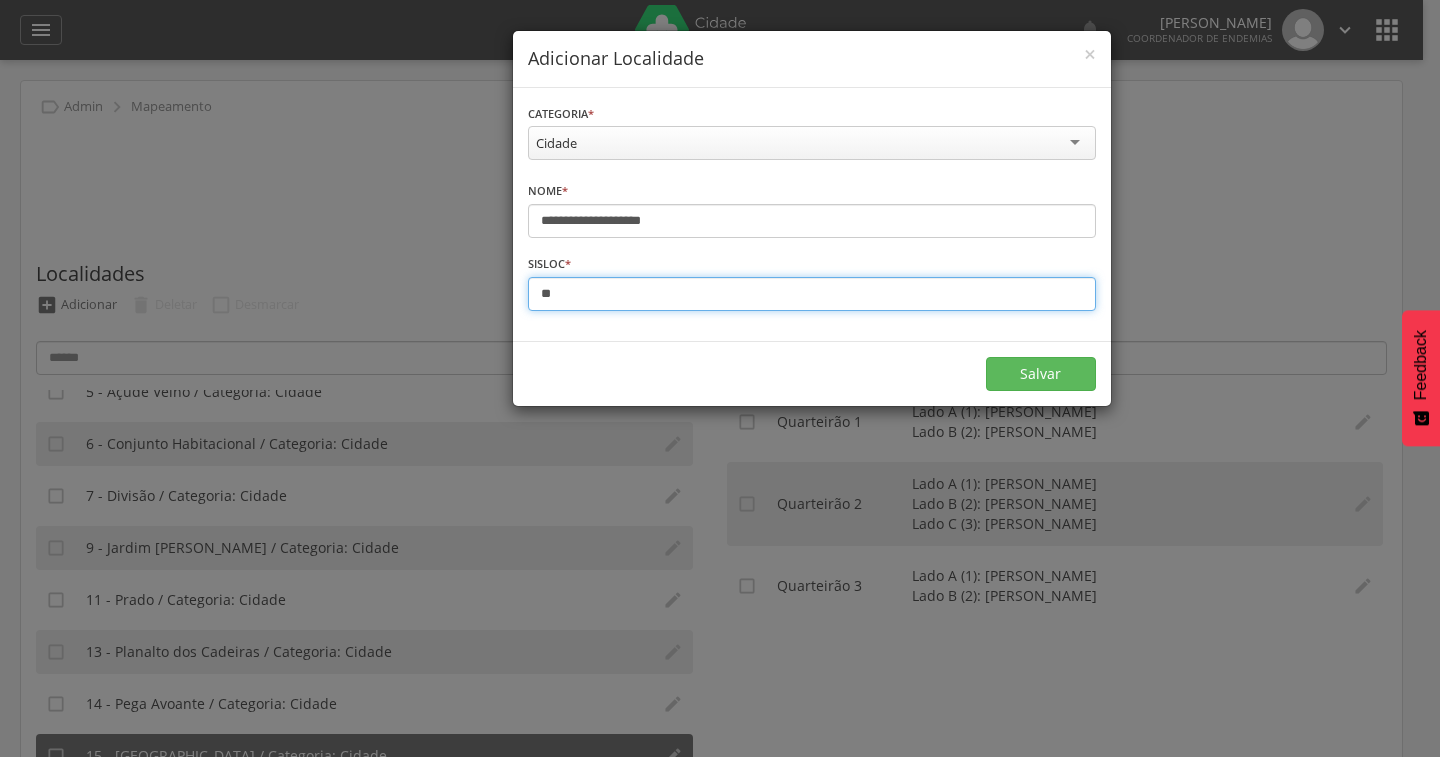 click on "**" at bounding box center [812, 294] 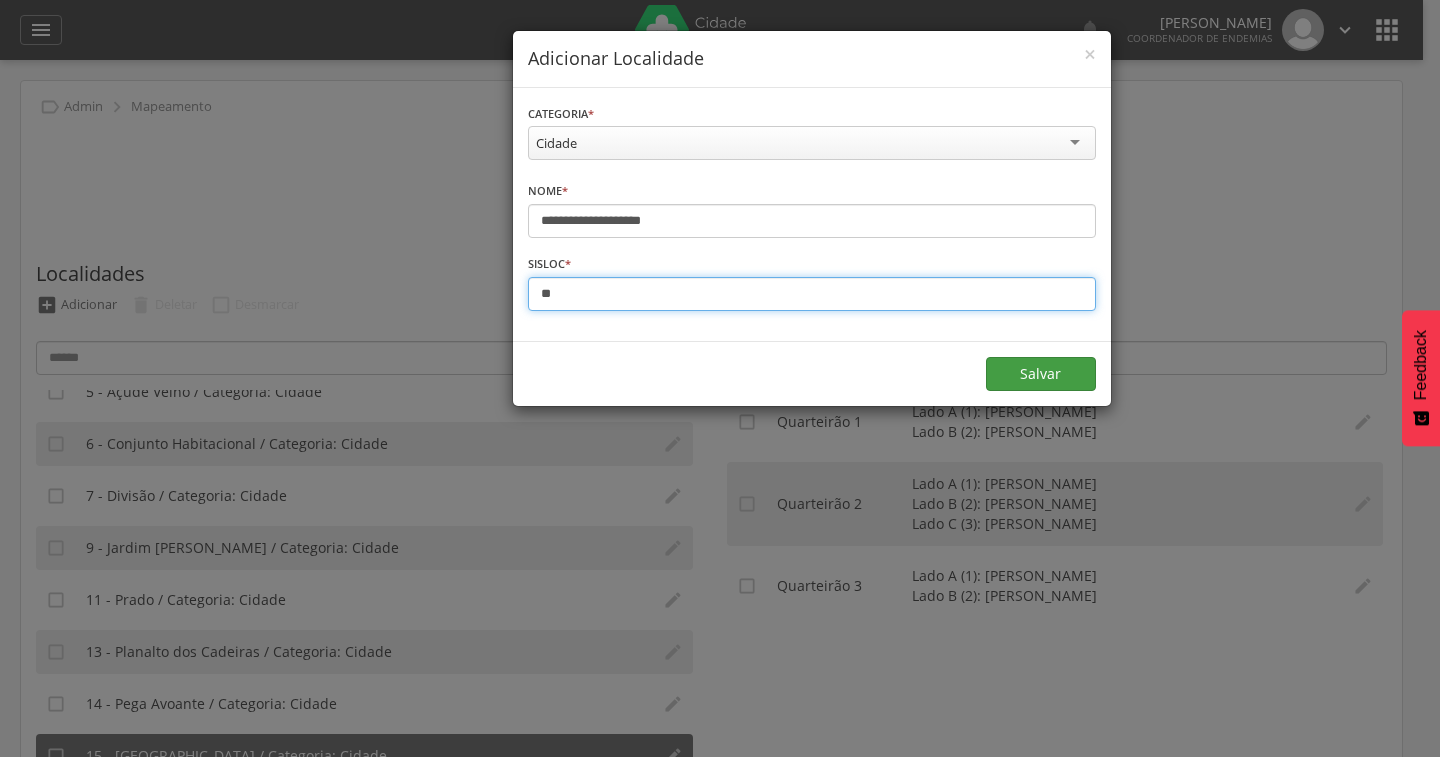 type on "**" 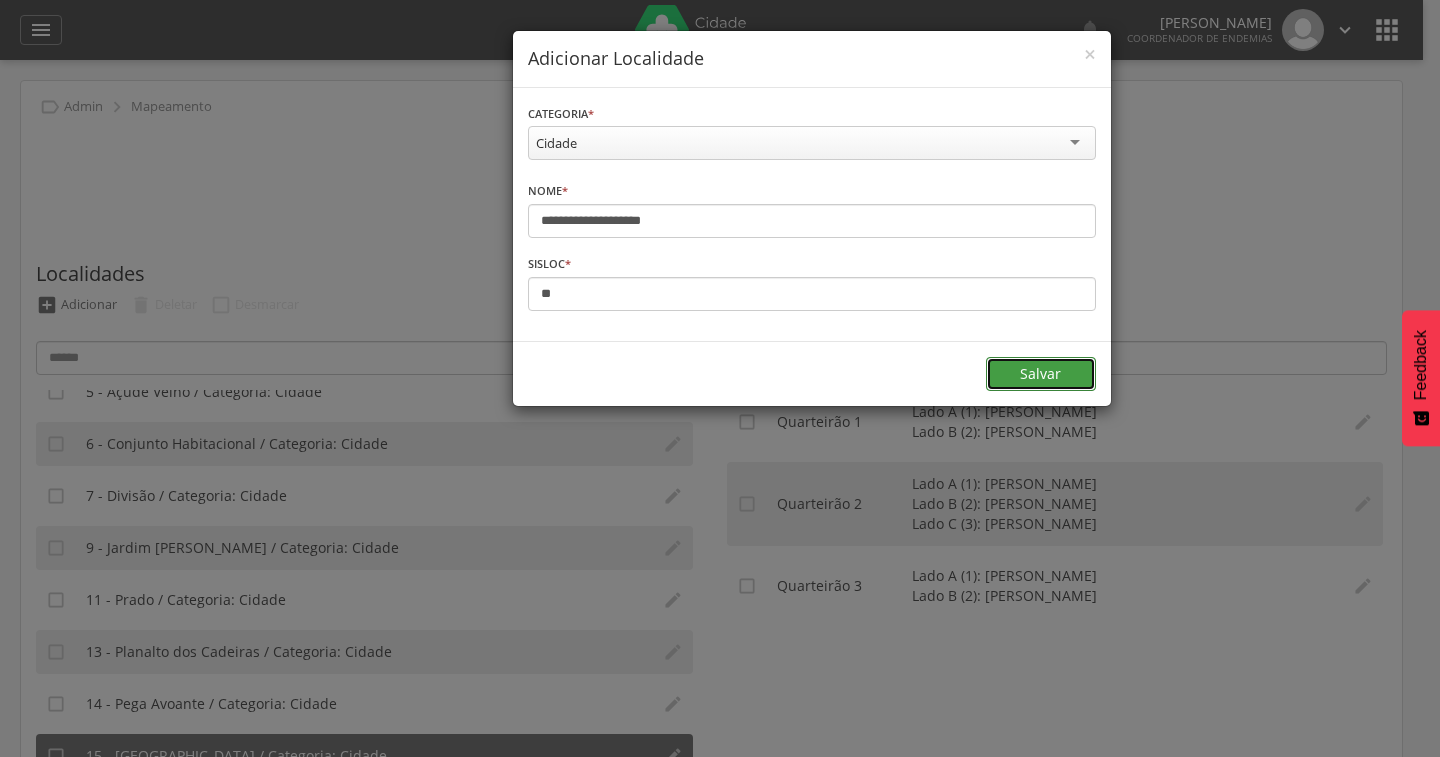 click on "Salvar" at bounding box center (1041, 374) 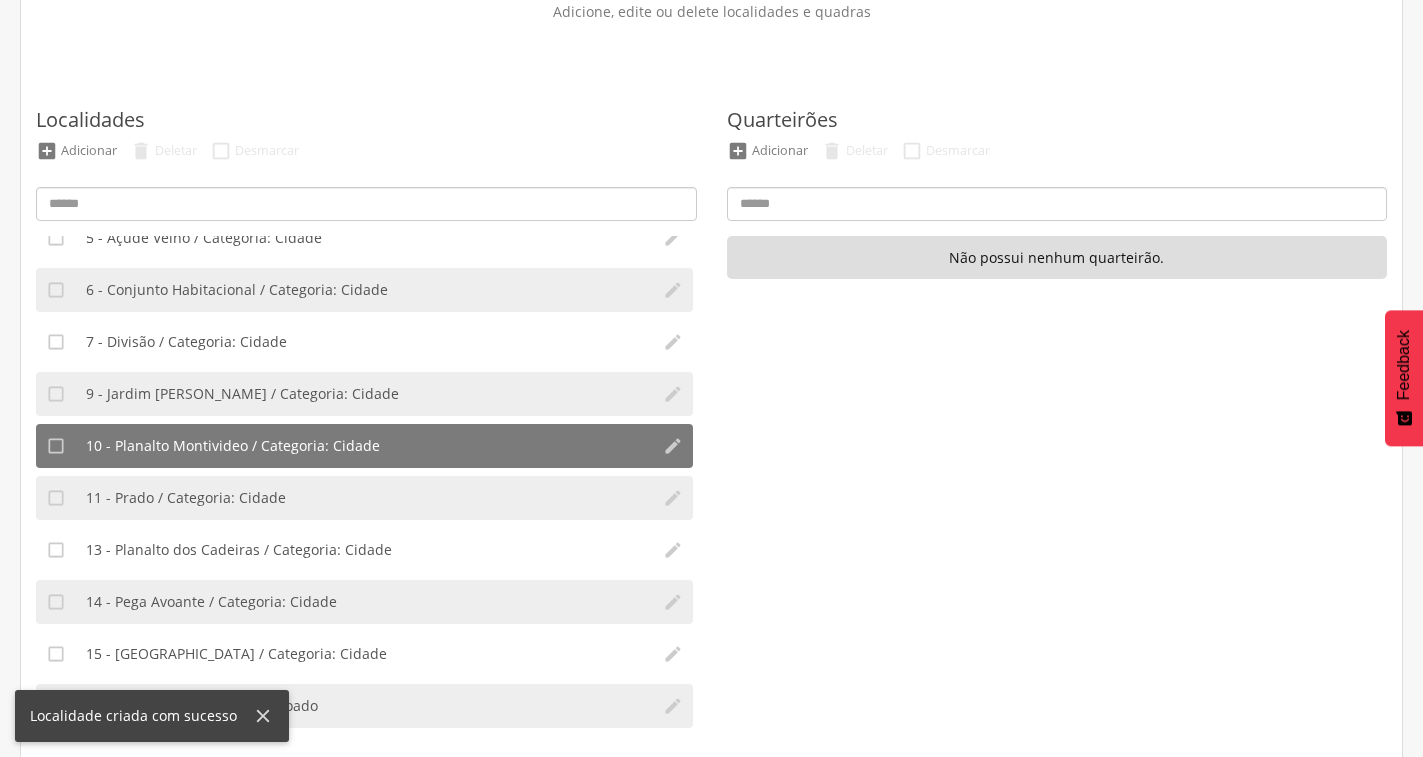 scroll, scrollTop: 164, scrollLeft: 0, axis: vertical 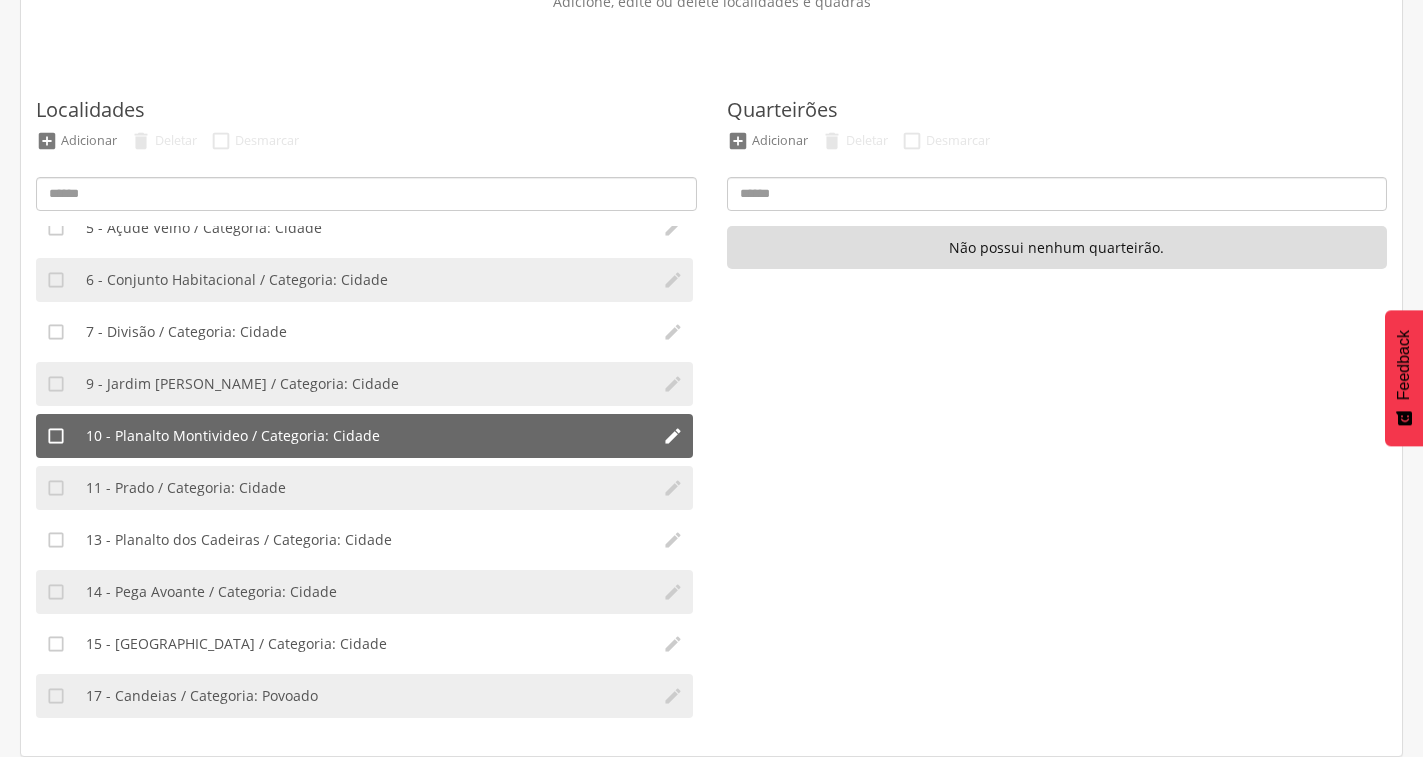 click on "10 - Planalto Montivideo / Categoria: Cidade" at bounding box center (364, 436) 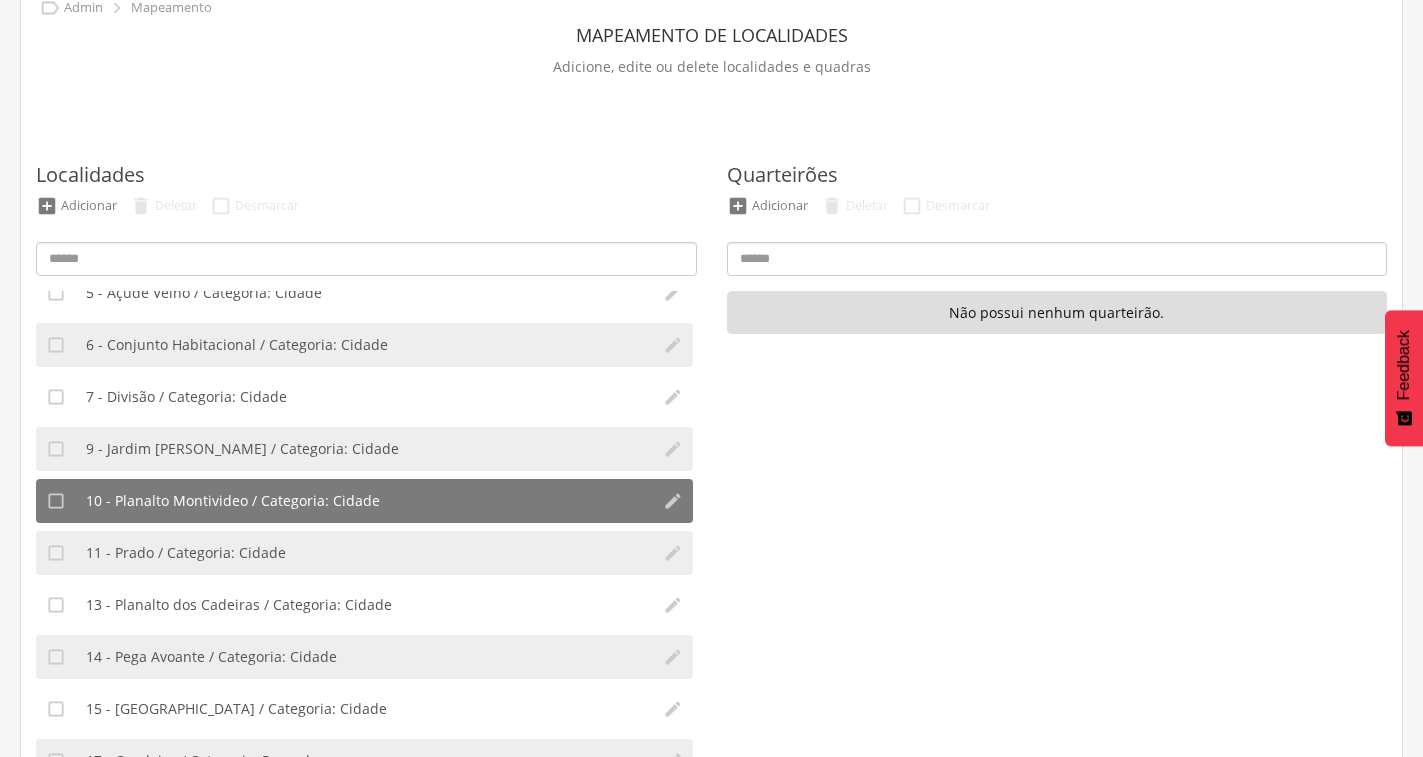 scroll, scrollTop: 64, scrollLeft: 0, axis: vertical 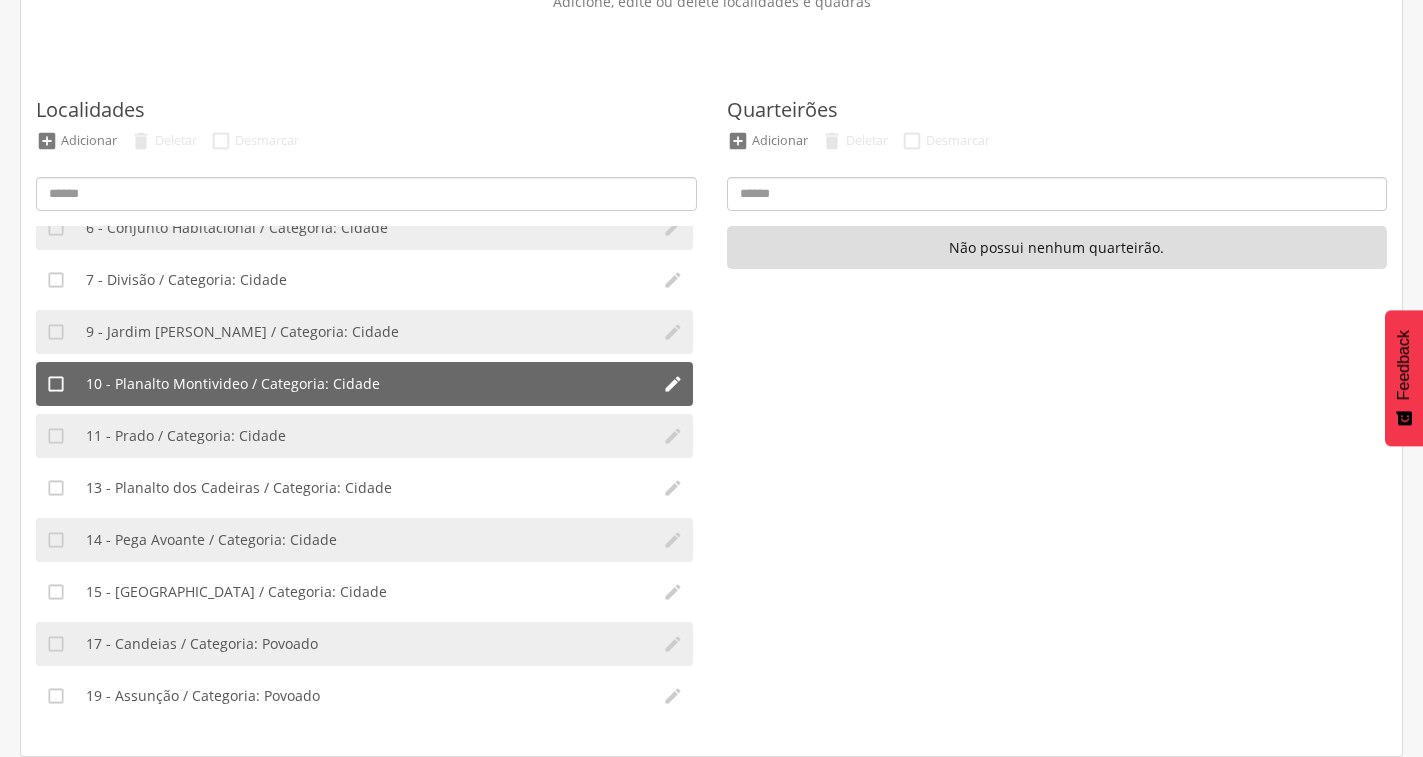 click on "10 - Planalto Montivideo / Categoria: Cidade" at bounding box center (364, 384) 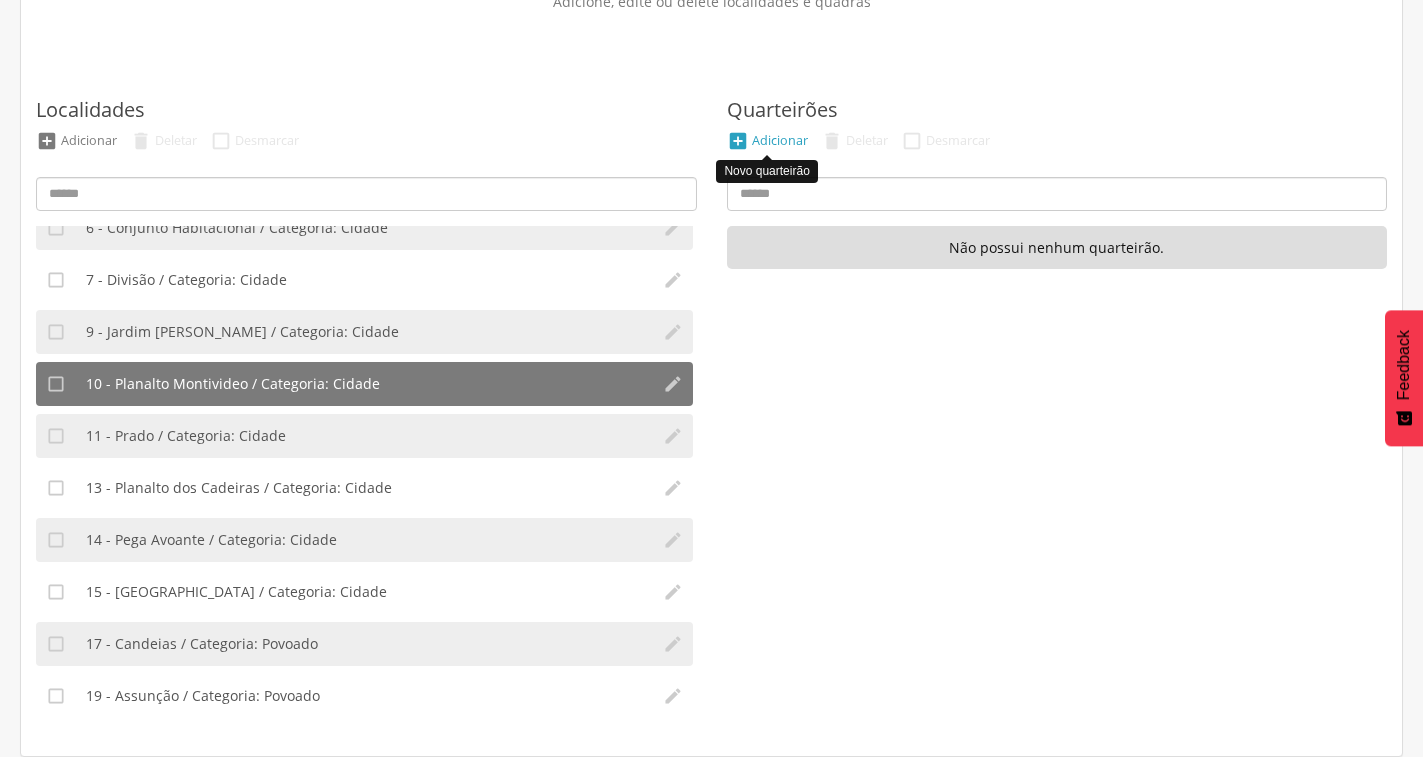 click on "Adicionar" at bounding box center (780, 140) 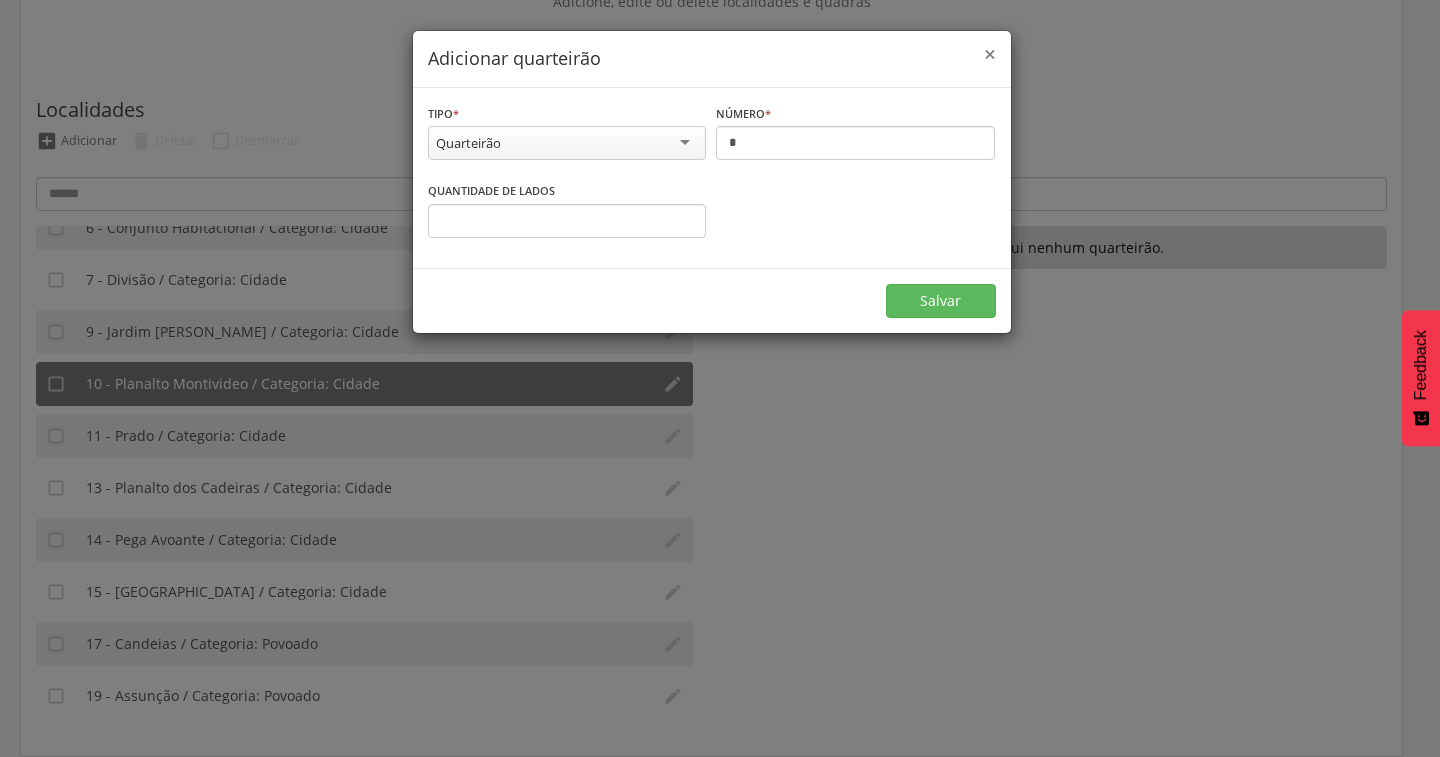 click on "×" at bounding box center [990, 54] 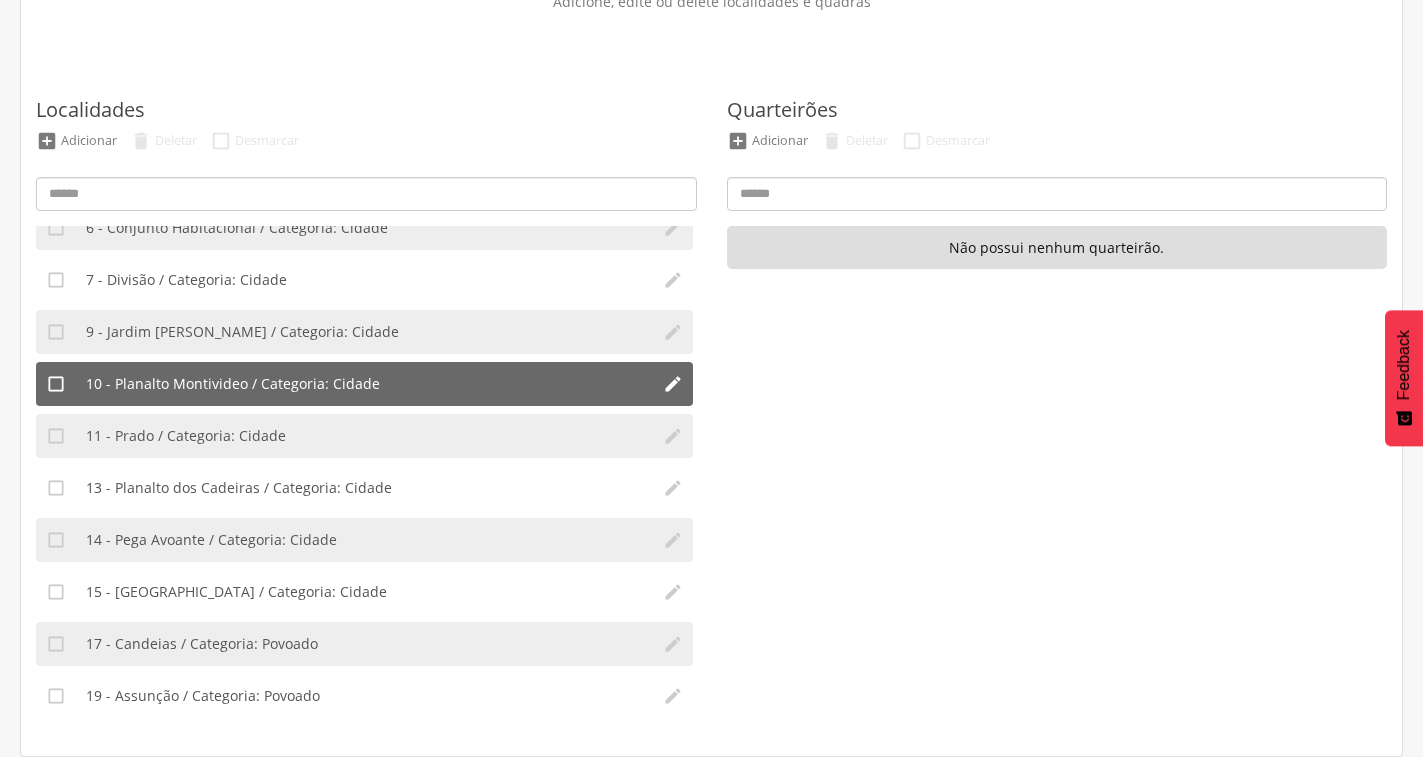 click on "10 - Planalto Montivideo / Categoria: Cidade" at bounding box center [233, 384] 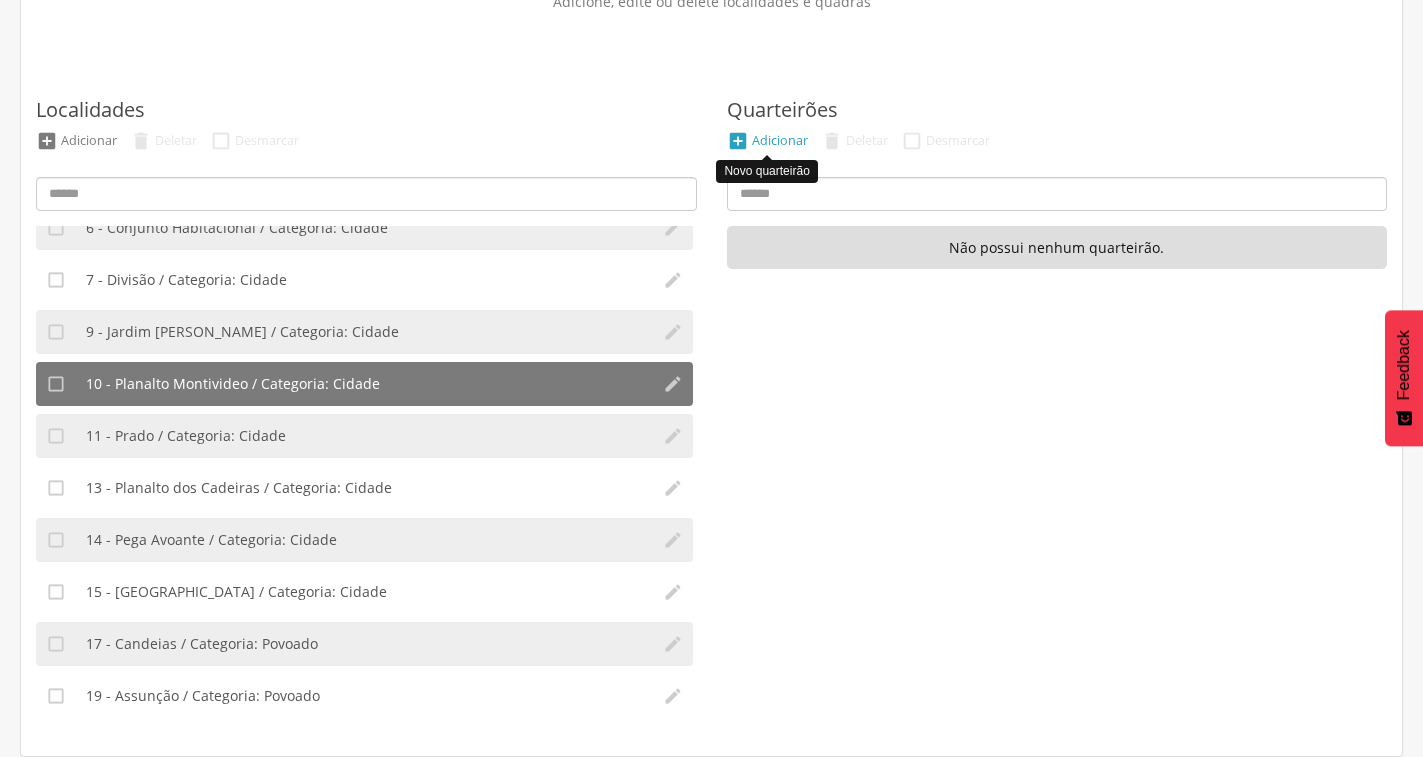 click on "" at bounding box center [738, 141] 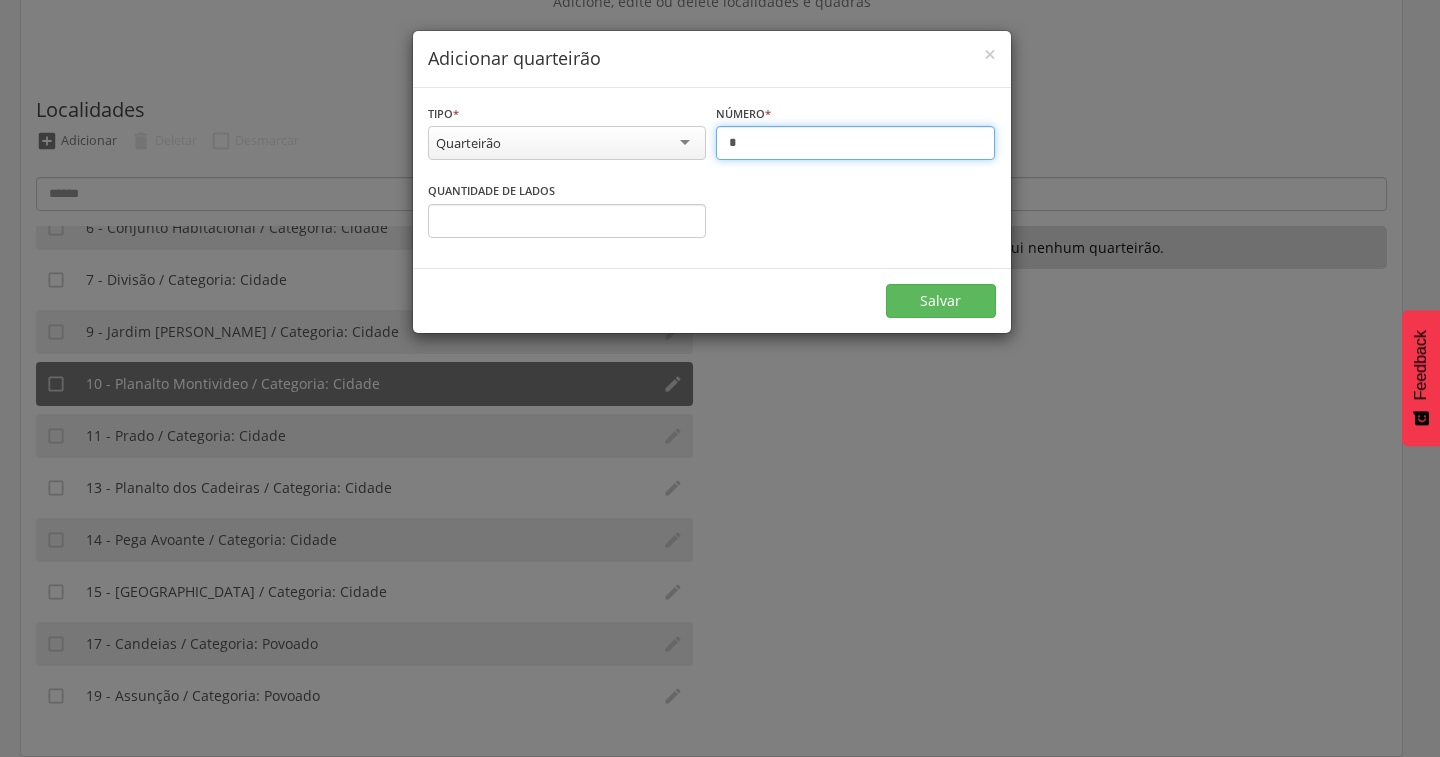 click on "*" at bounding box center (855, 143) 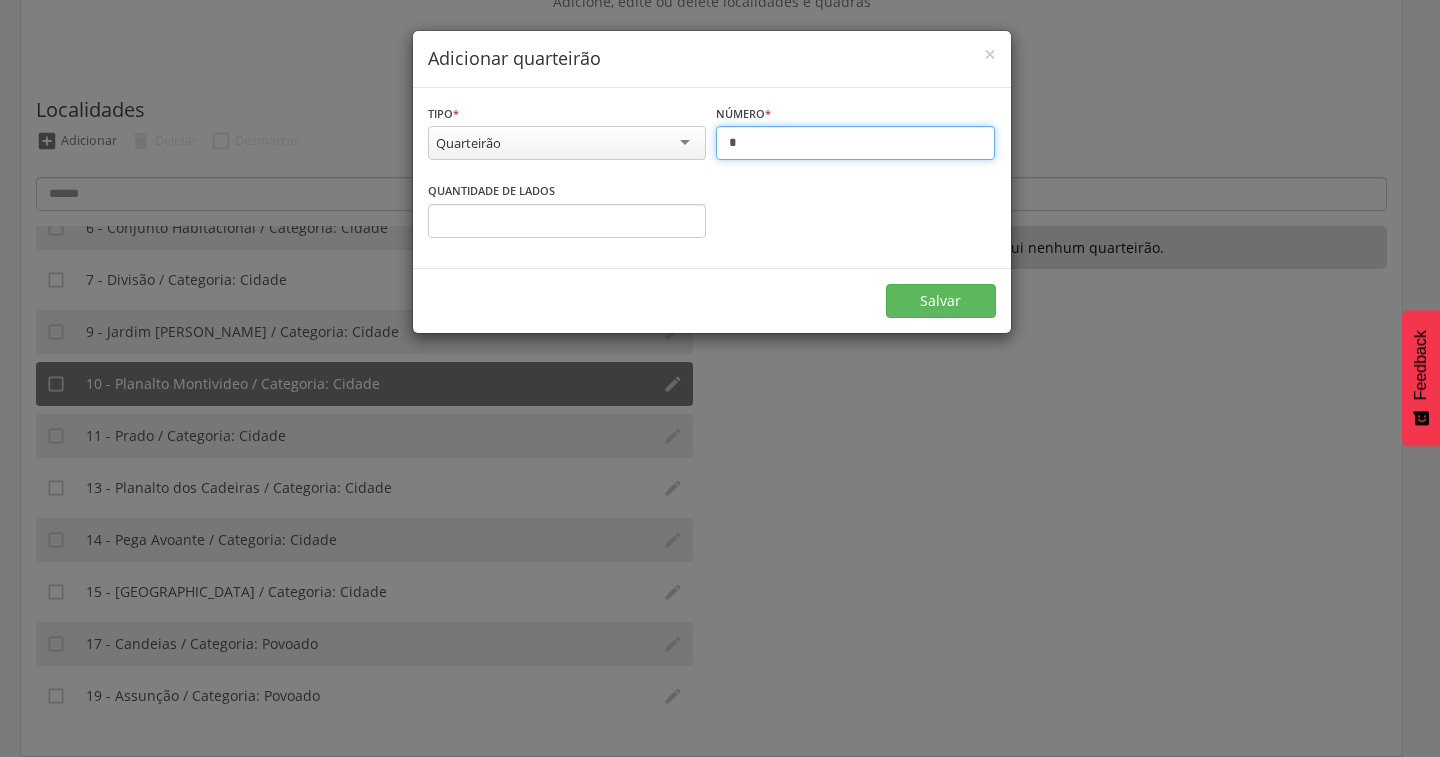 type on "*" 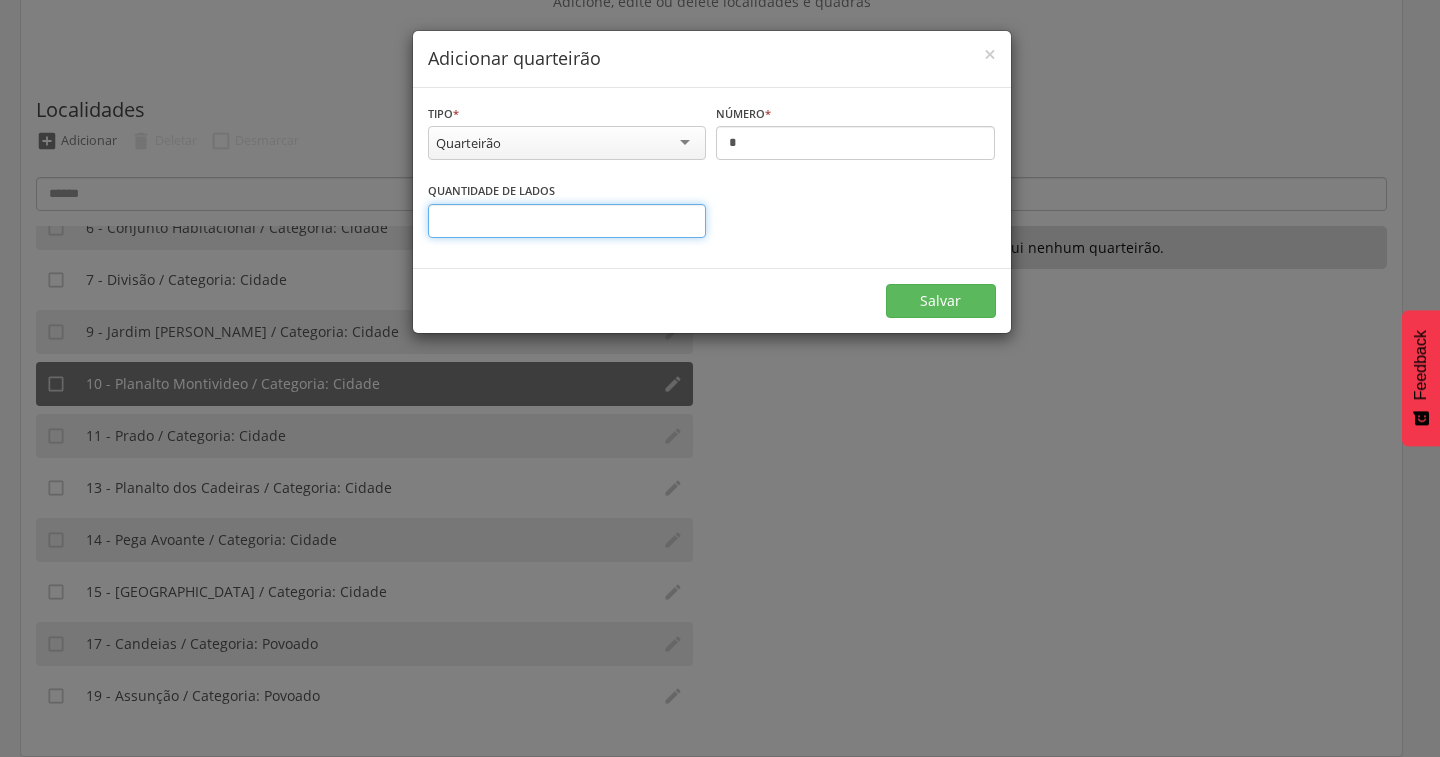 click on "*" at bounding box center [567, 221] 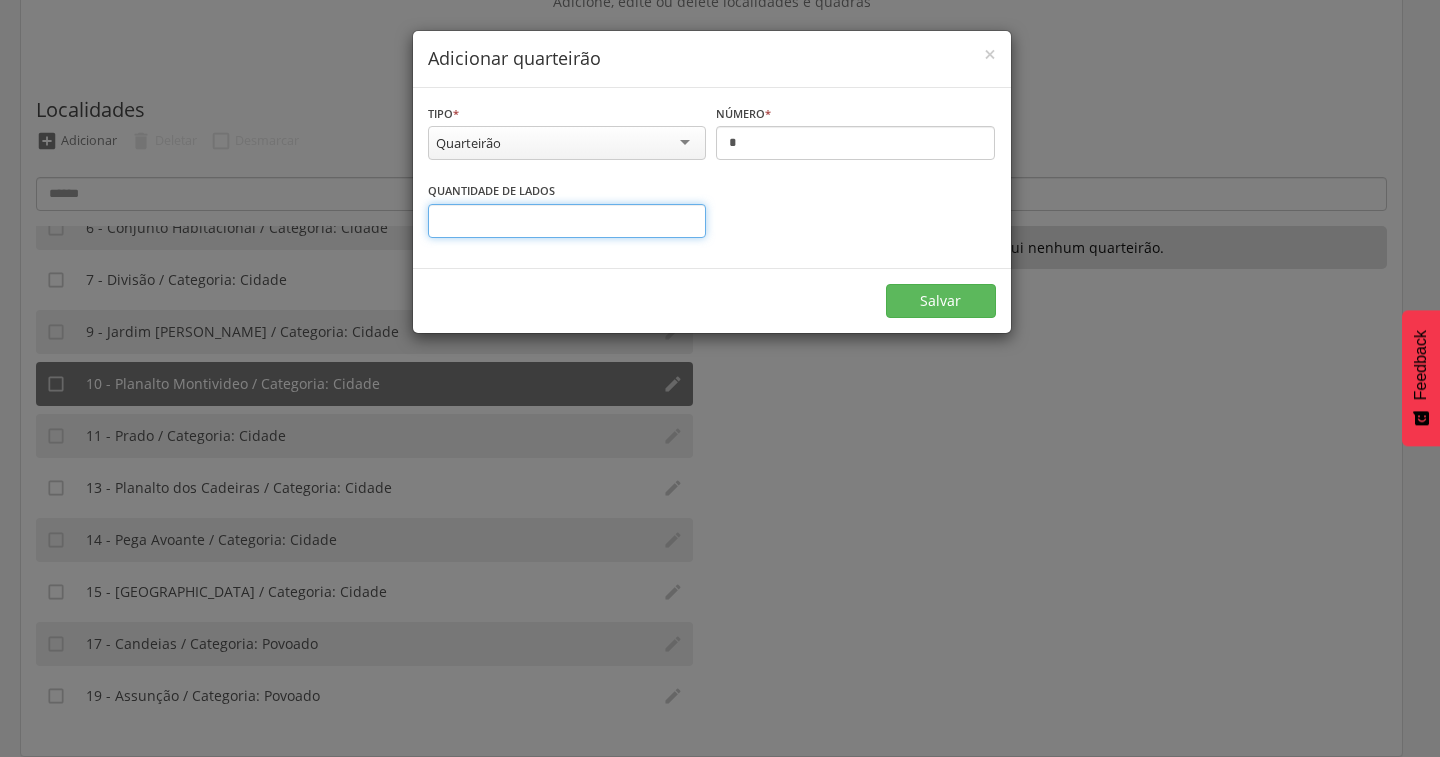 click on "*" at bounding box center [567, 221] 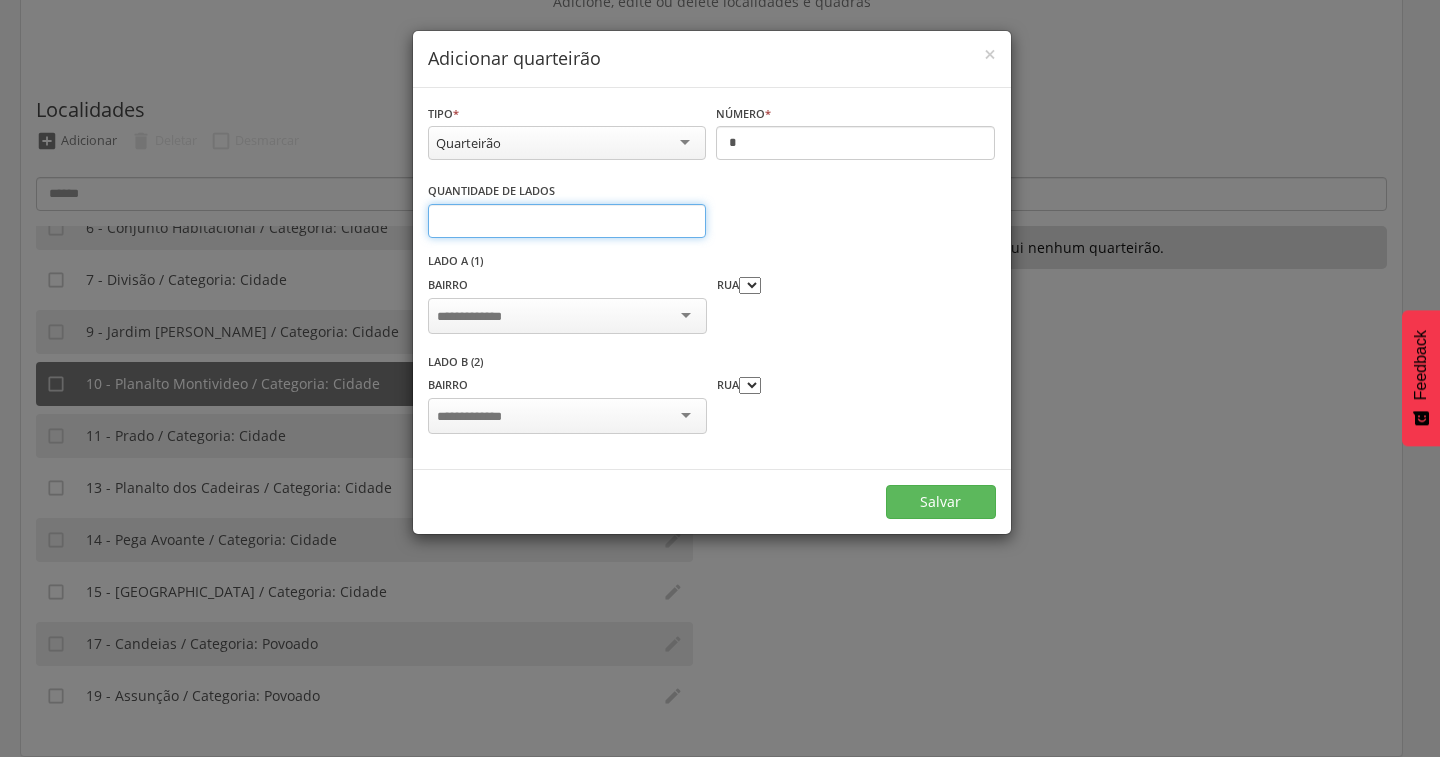 click on "*" at bounding box center [567, 221] 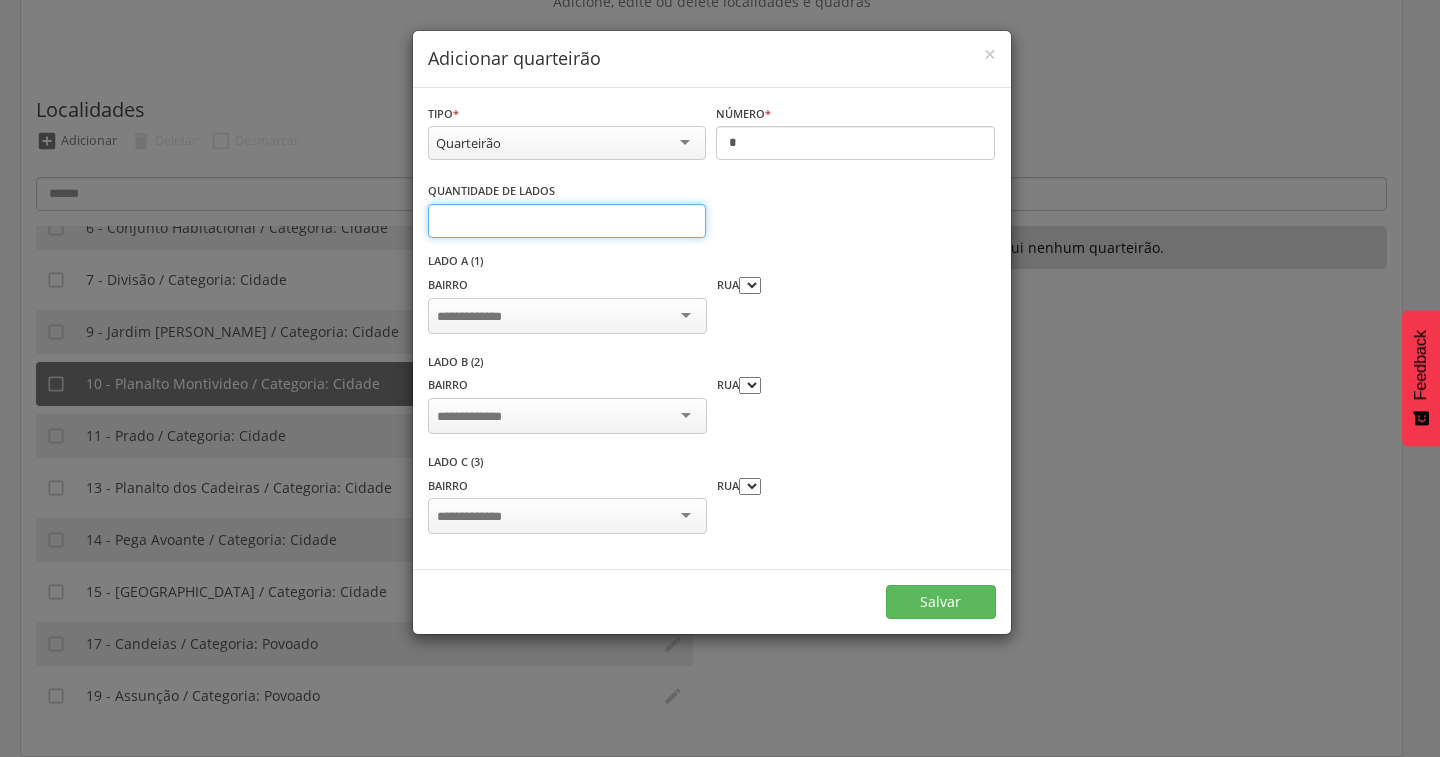 click on "*" at bounding box center [567, 221] 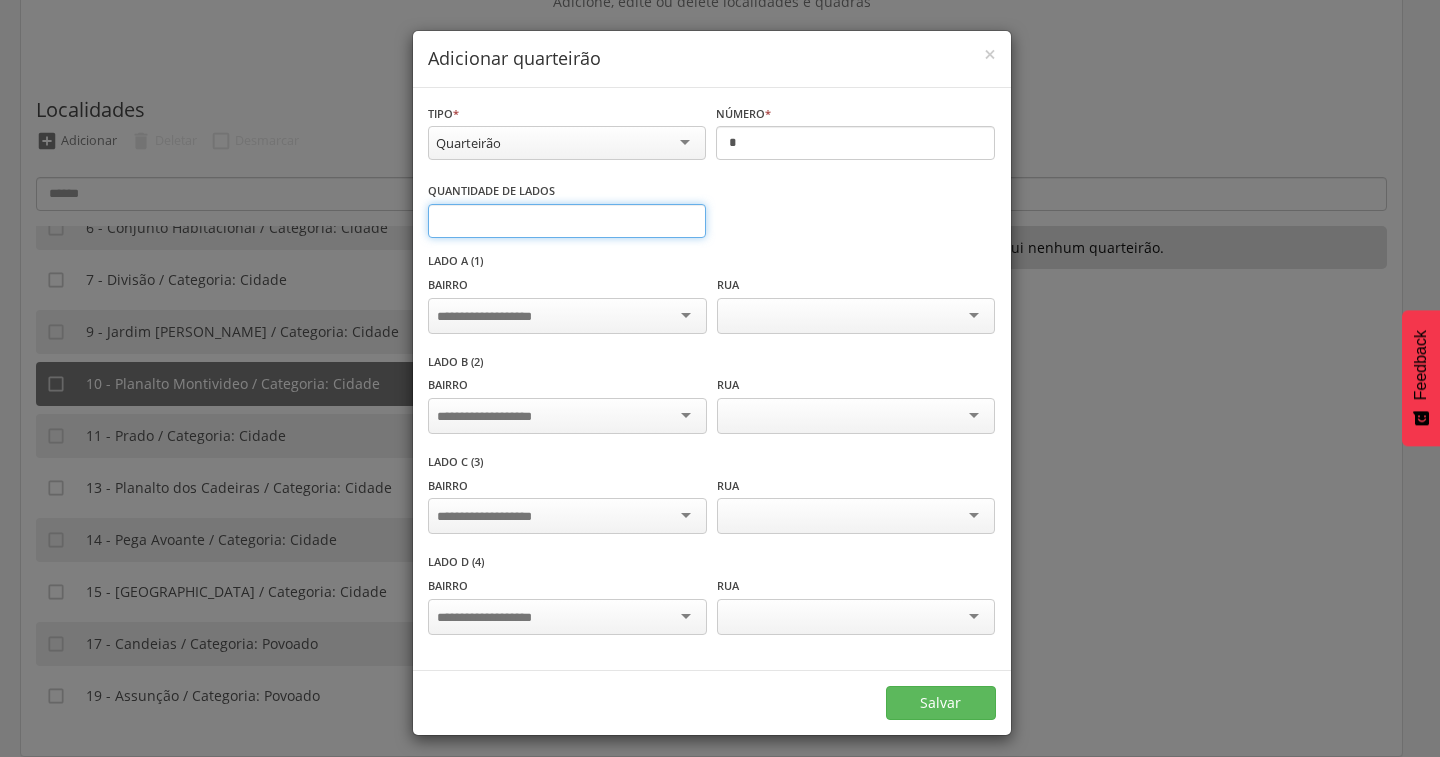 type on "*" 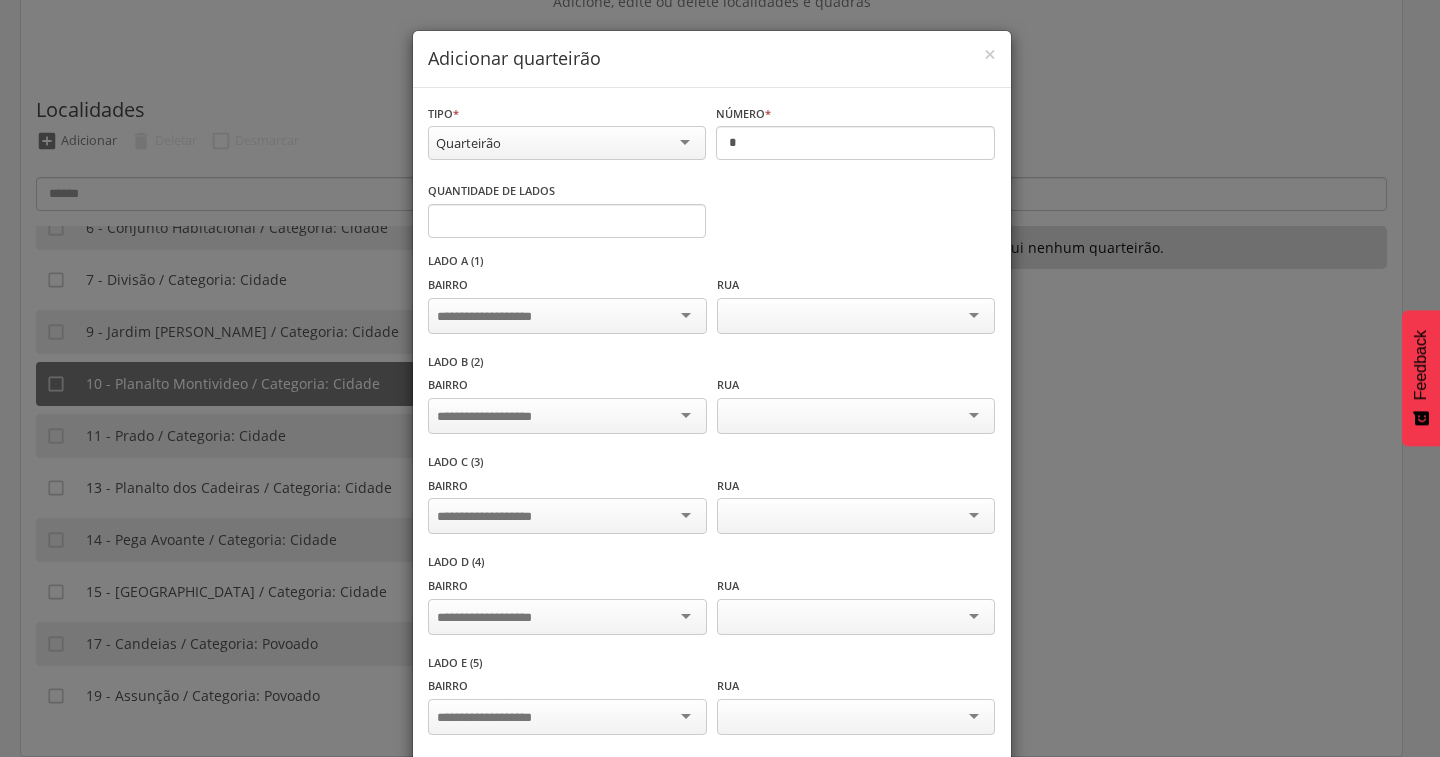 click at bounding box center [567, 316] 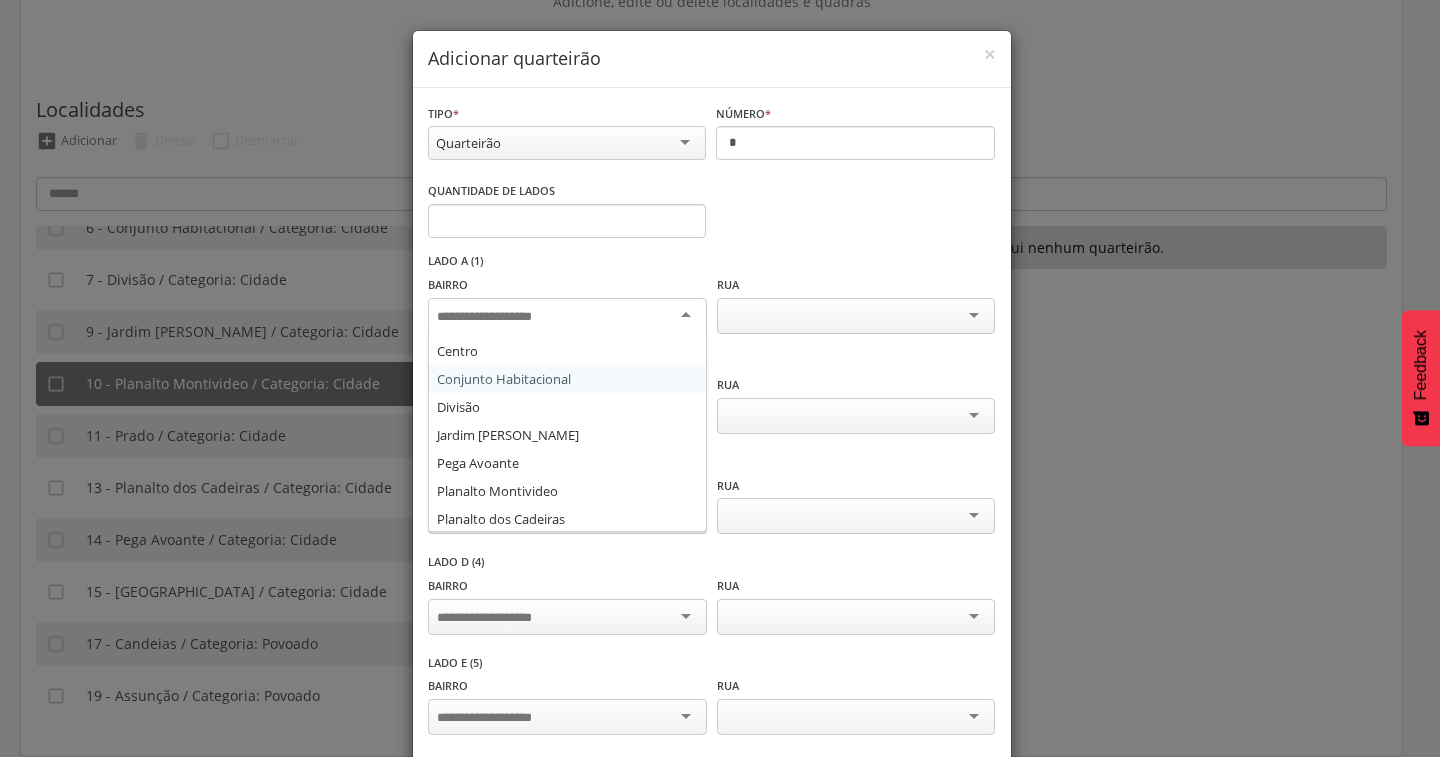 scroll, scrollTop: 220, scrollLeft: 0, axis: vertical 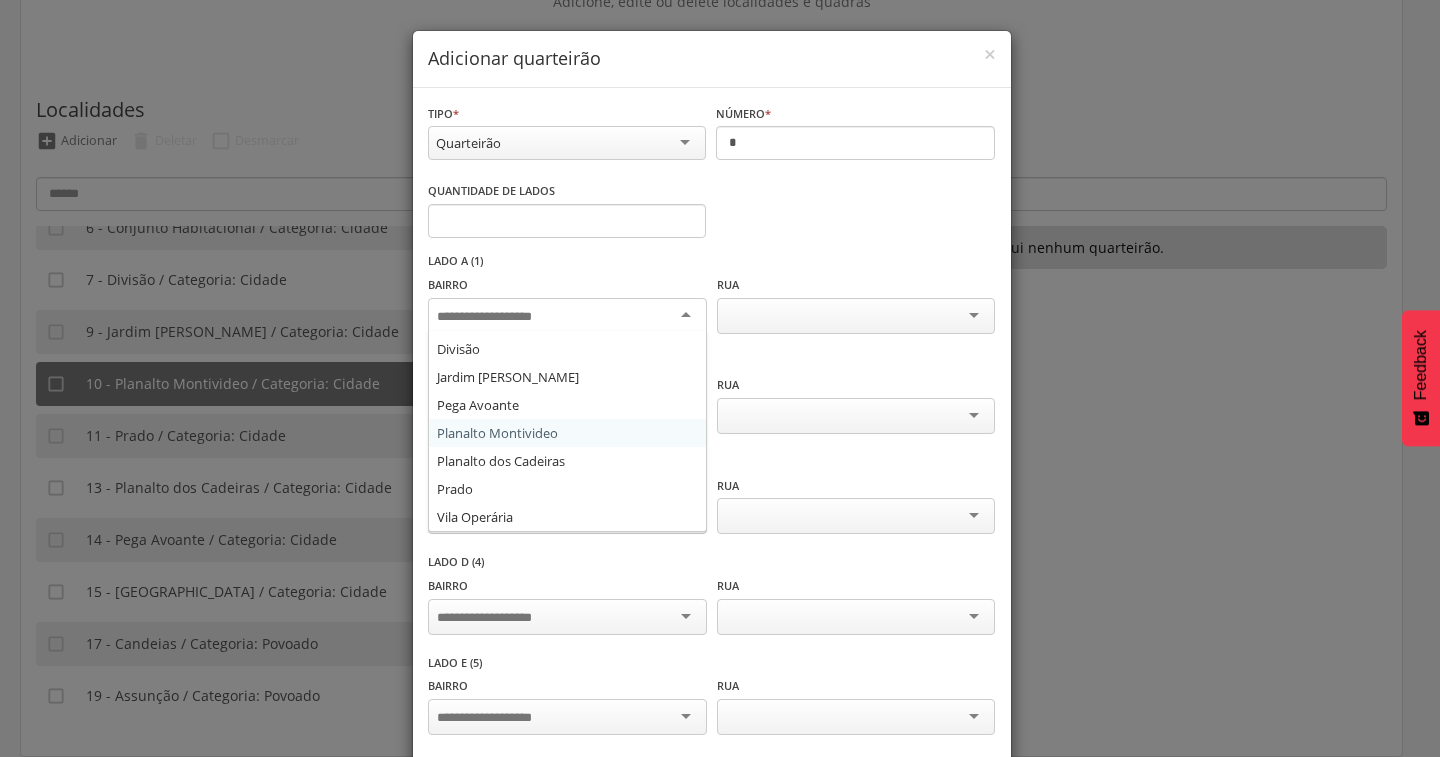 drag, startPoint x: 557, startPoint y: 437, endPoint x: 569, endPoint y: 421, distance: 20 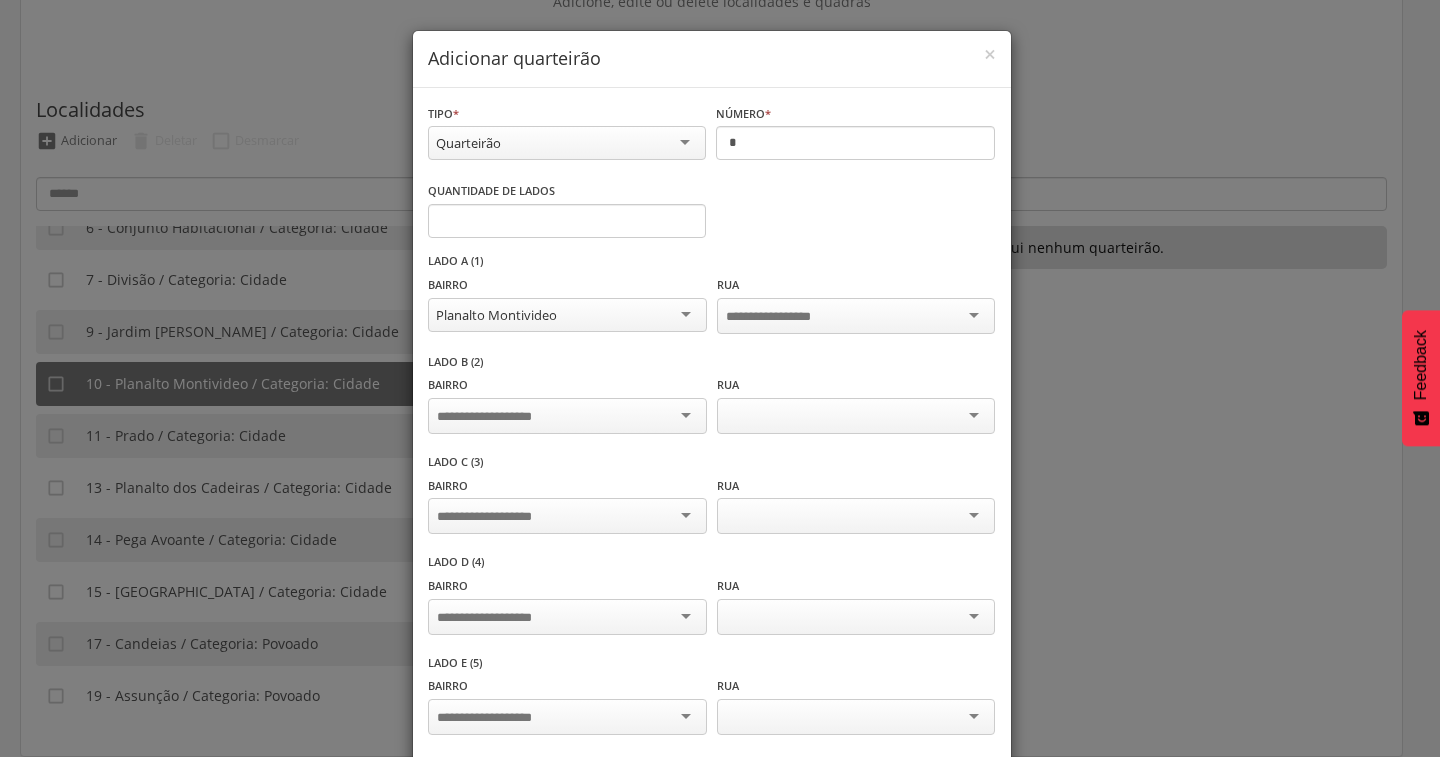 click at bounding box center [567, 416] 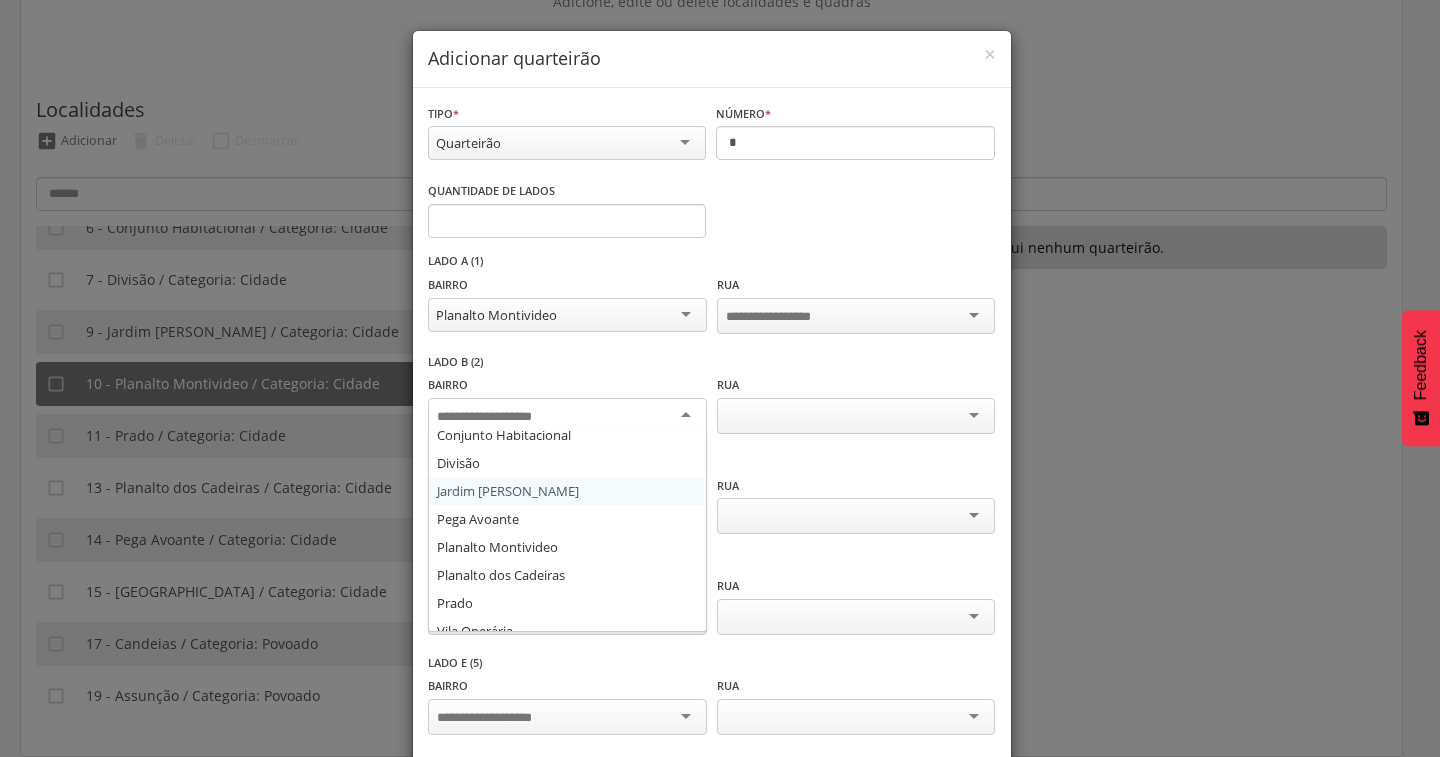 scroll, scrollTop: 220, scrollLeft: 0, axis: vertical 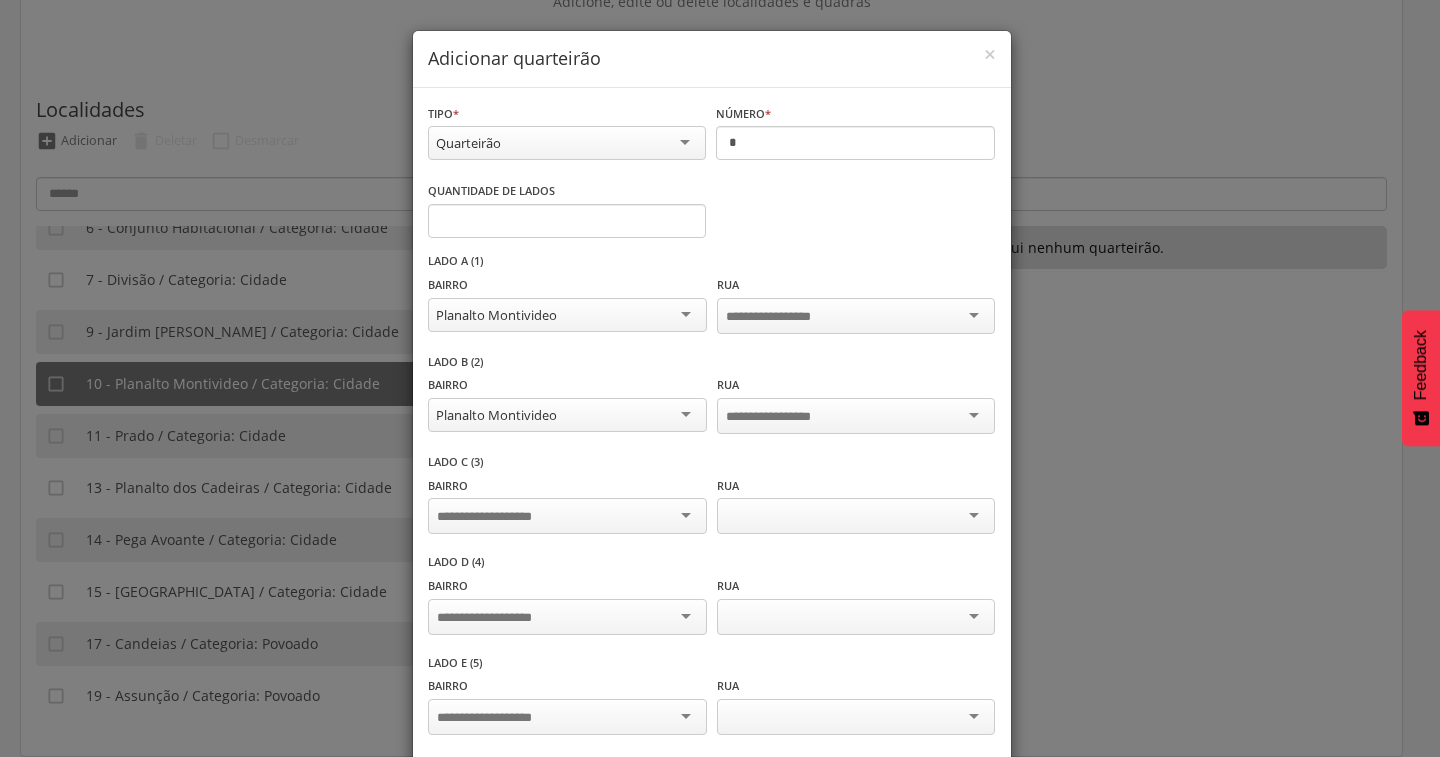 click at bounding box center (567, 516) 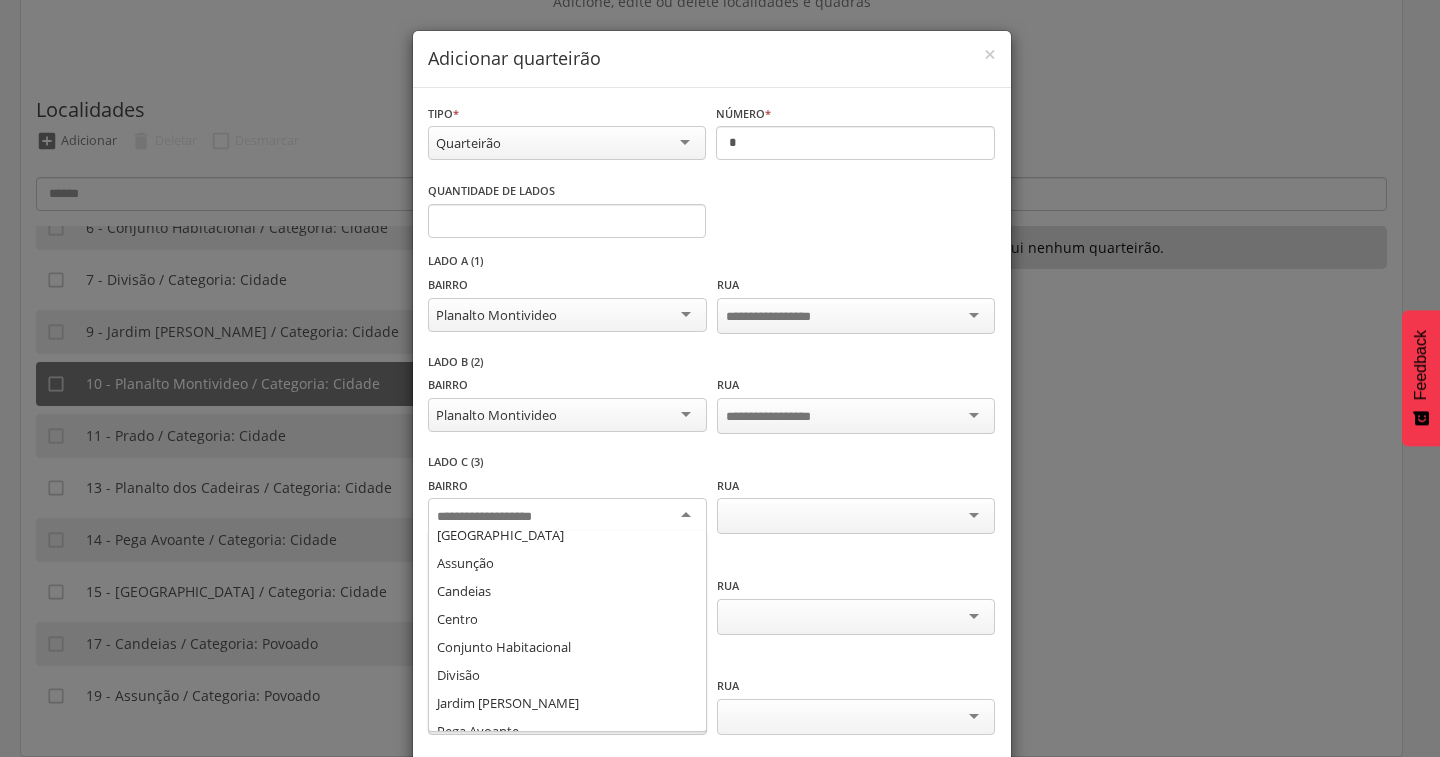 scroll, scrollTop: 220, scrollLeft: 0, axis: vertical 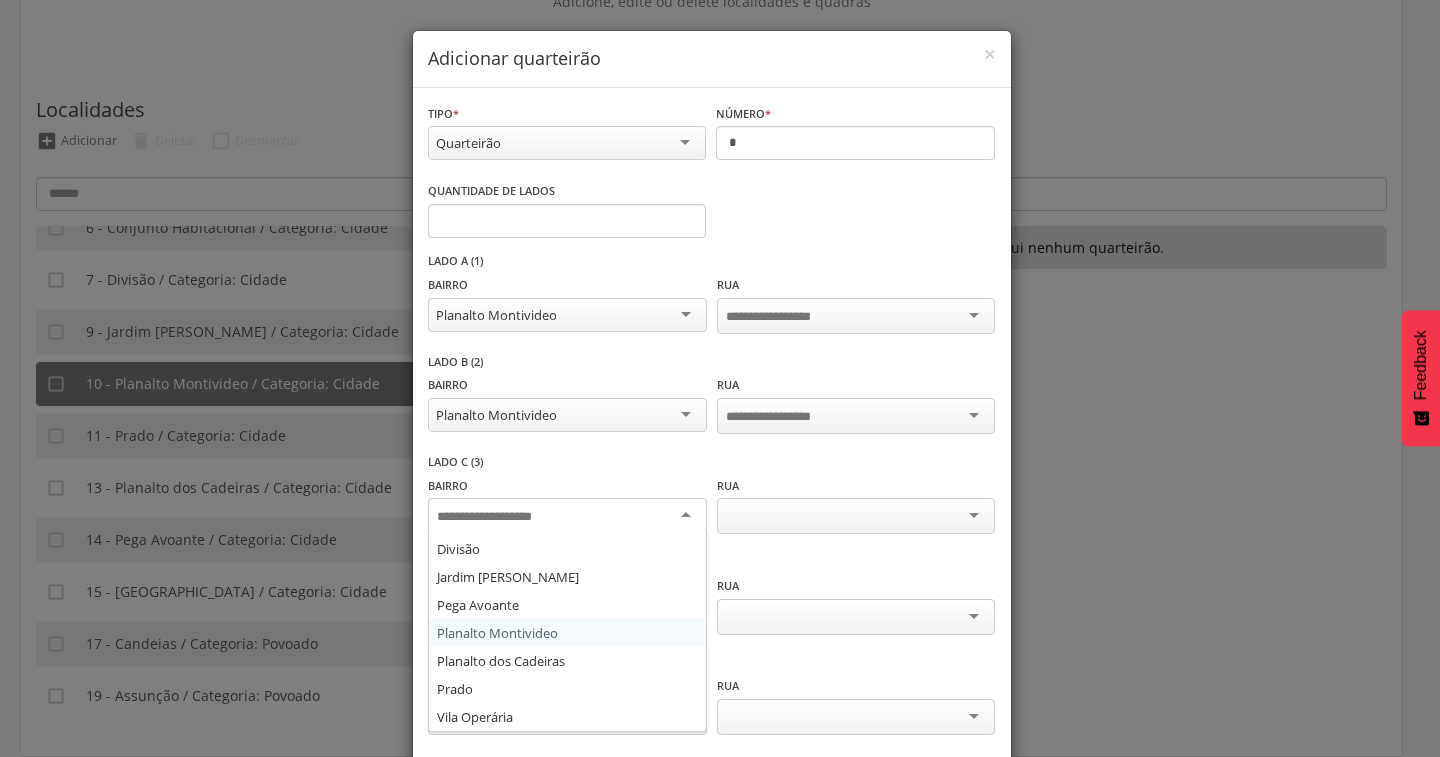 drag, startPoint x: 556, startPoint y: 628, endPoint x: 572, endPoint y: 601, distance: 31.38471 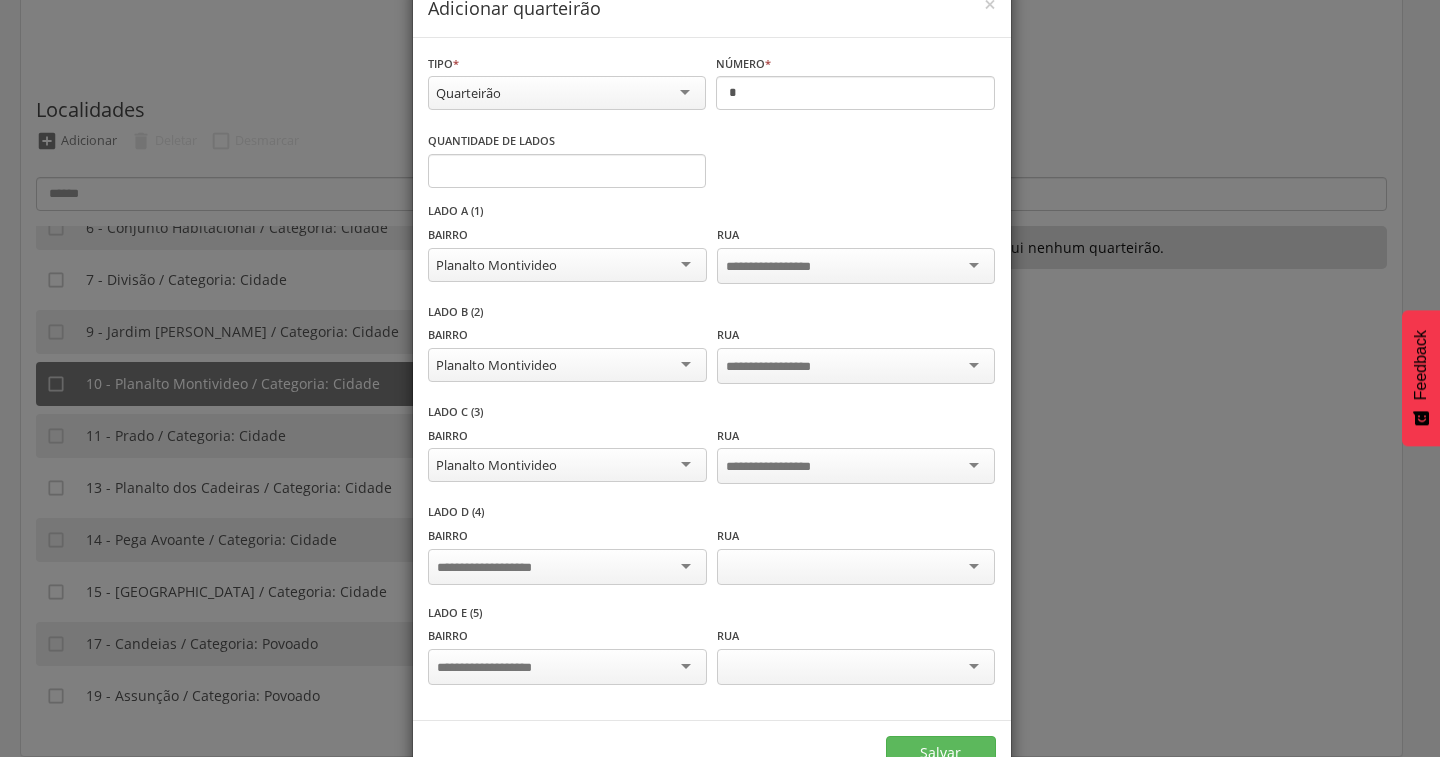 scroll, scrollTop: 99, scrollLeft: 0, axis: vertical 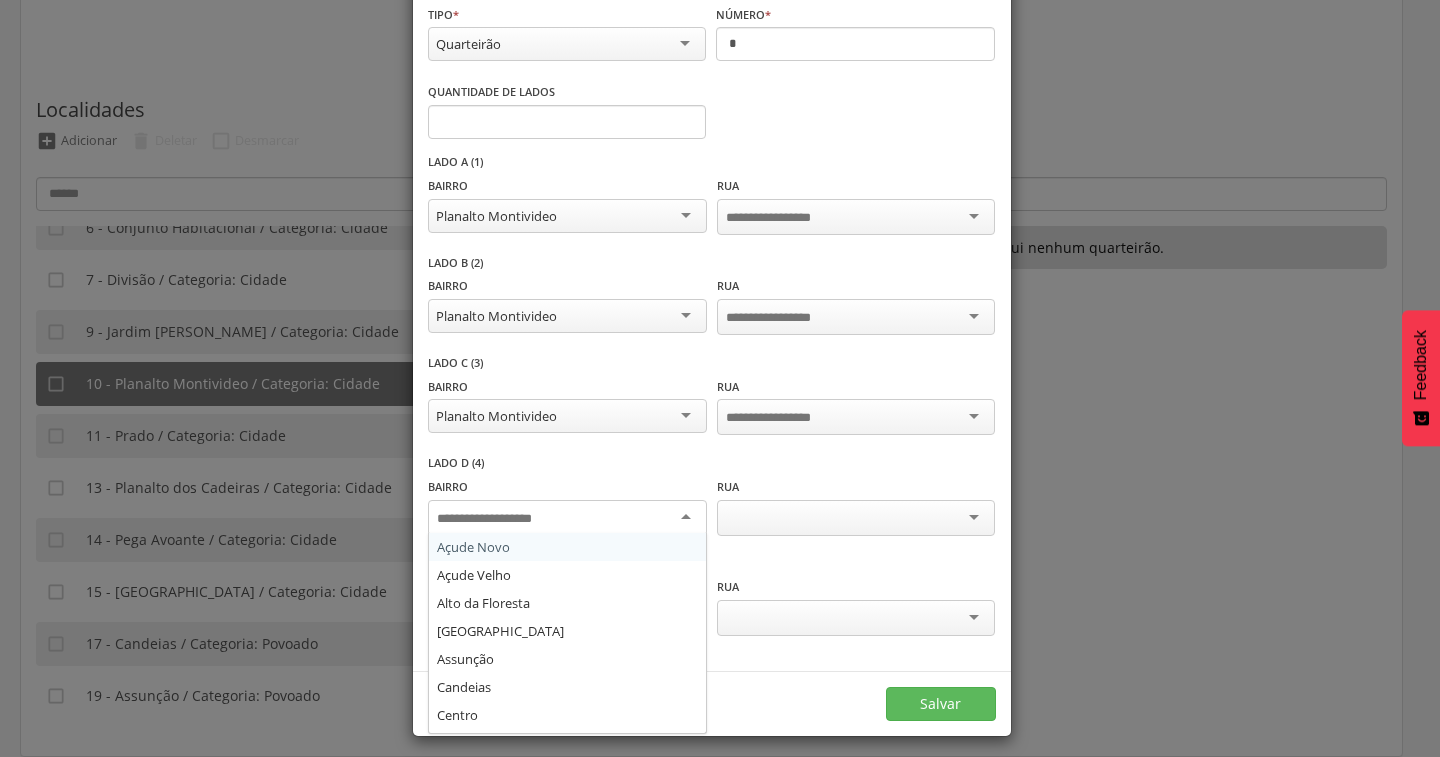 click at bounding box center [567, 518] 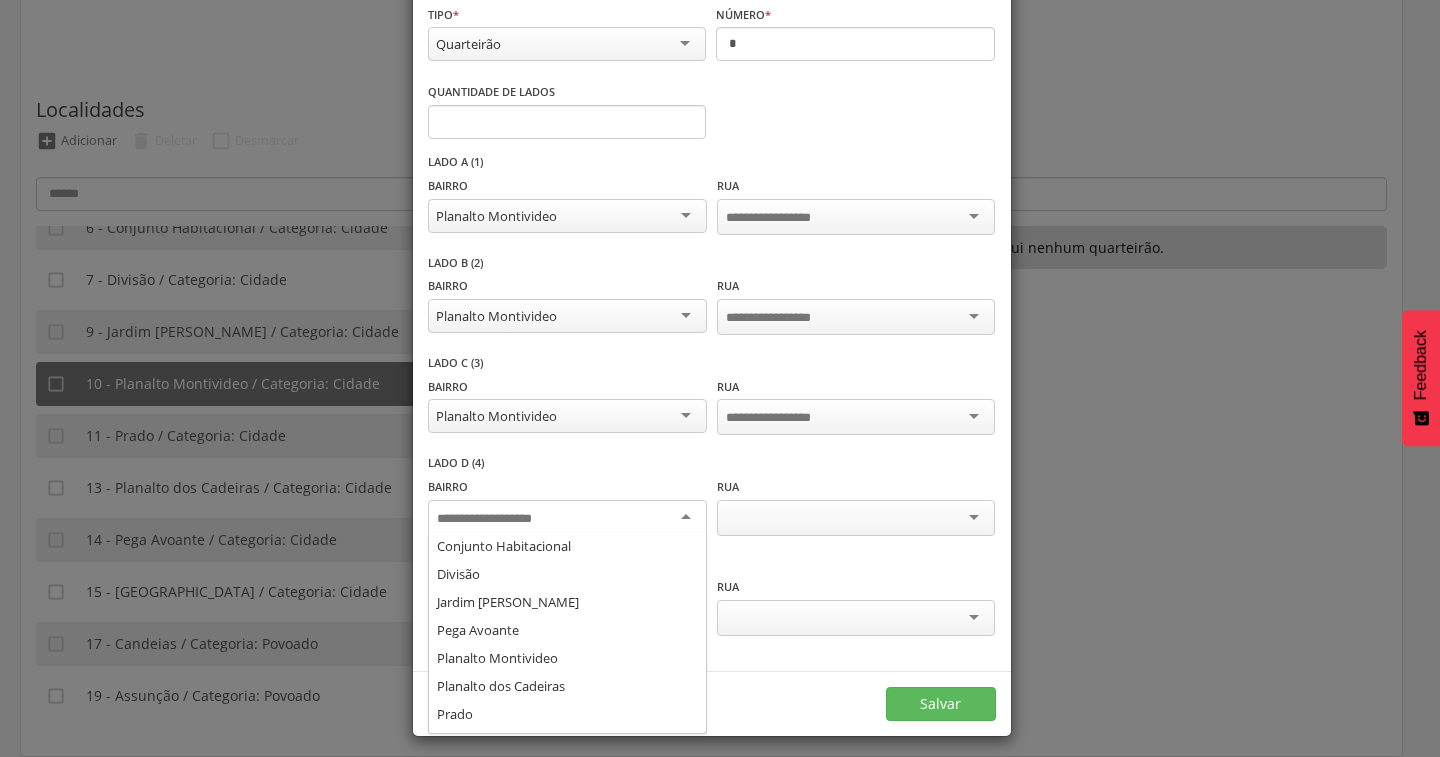 scroll, scrollTop: 200, scrollLeft: 0, axis: vertical 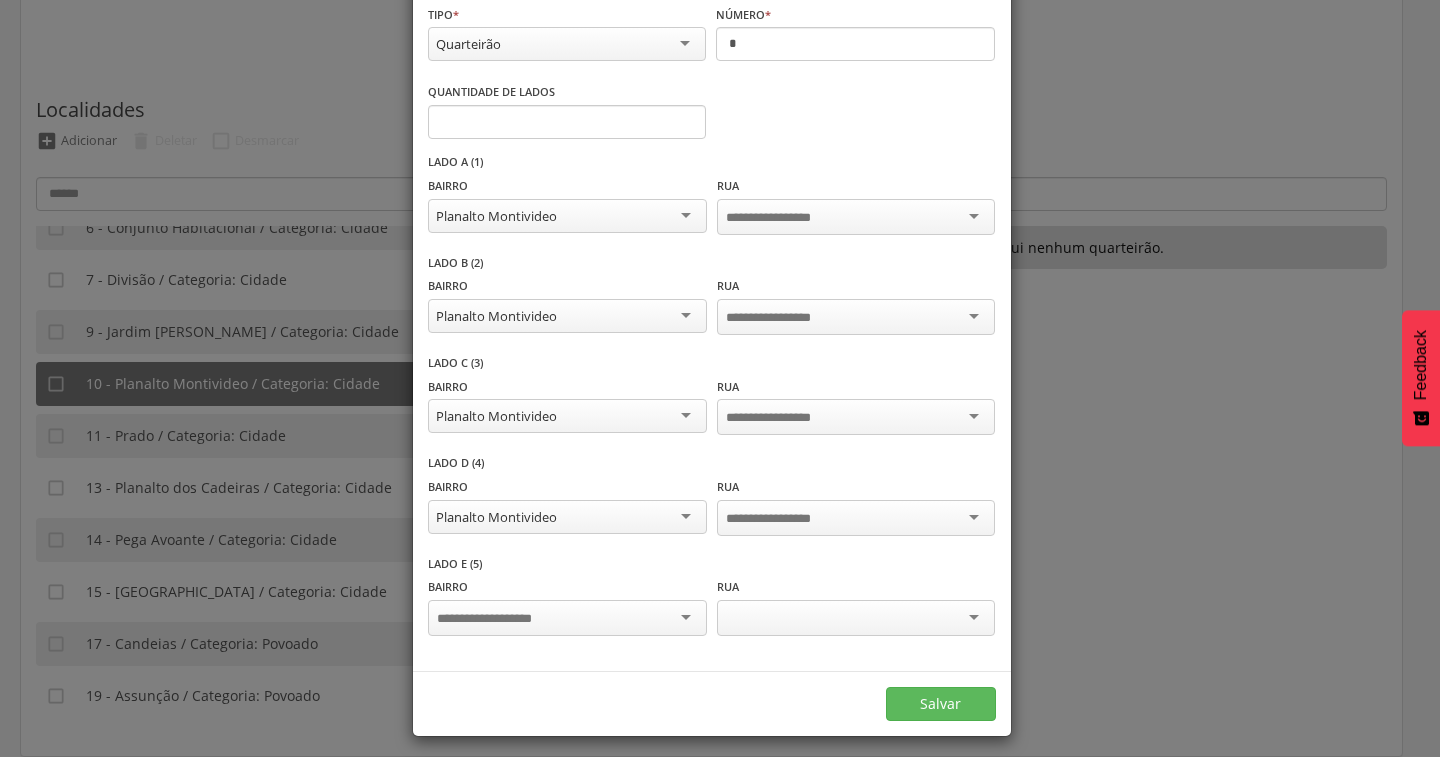 click at bounding box center [567, 618] 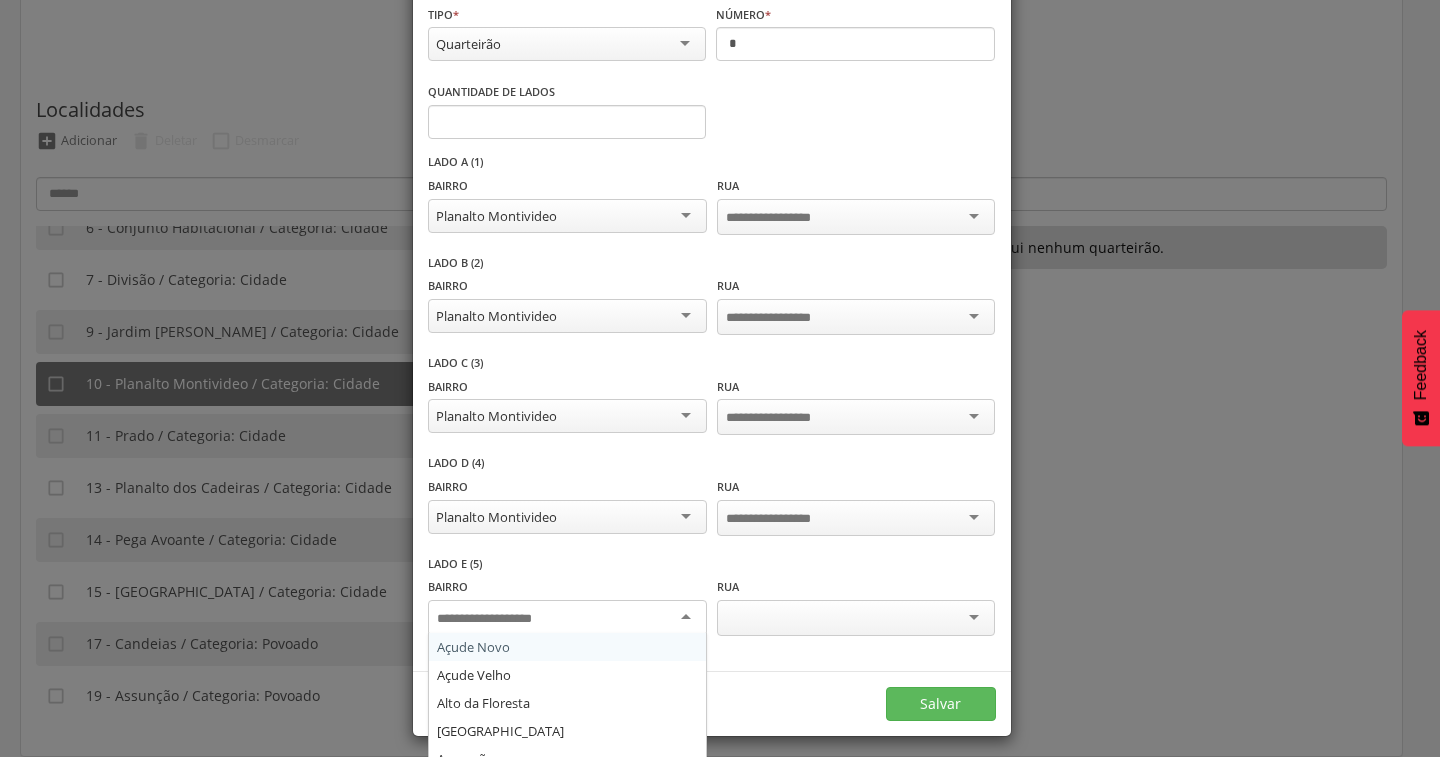 scroll, scrollTop: 168, scrollLeft: 0, axis: vertical 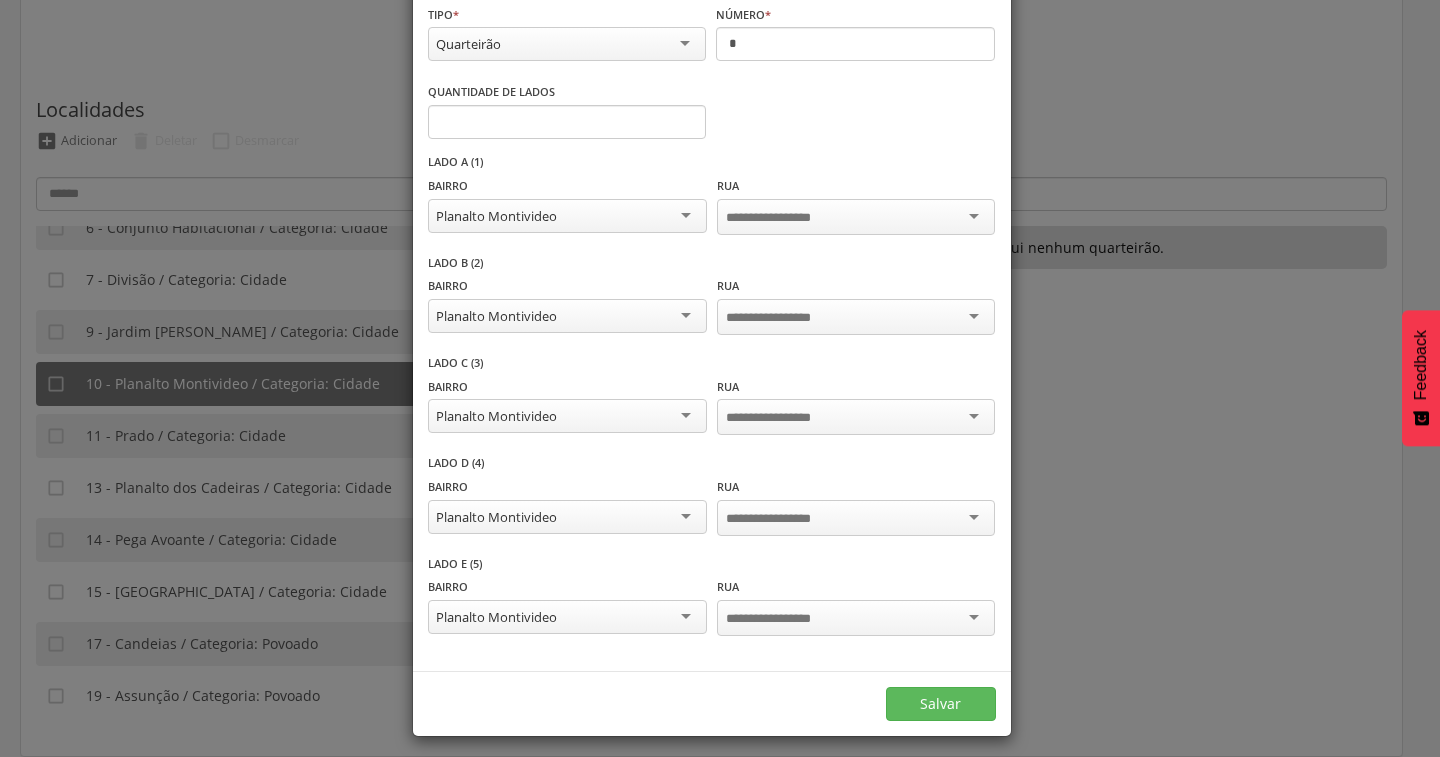 click at bounding box center (856, 217) 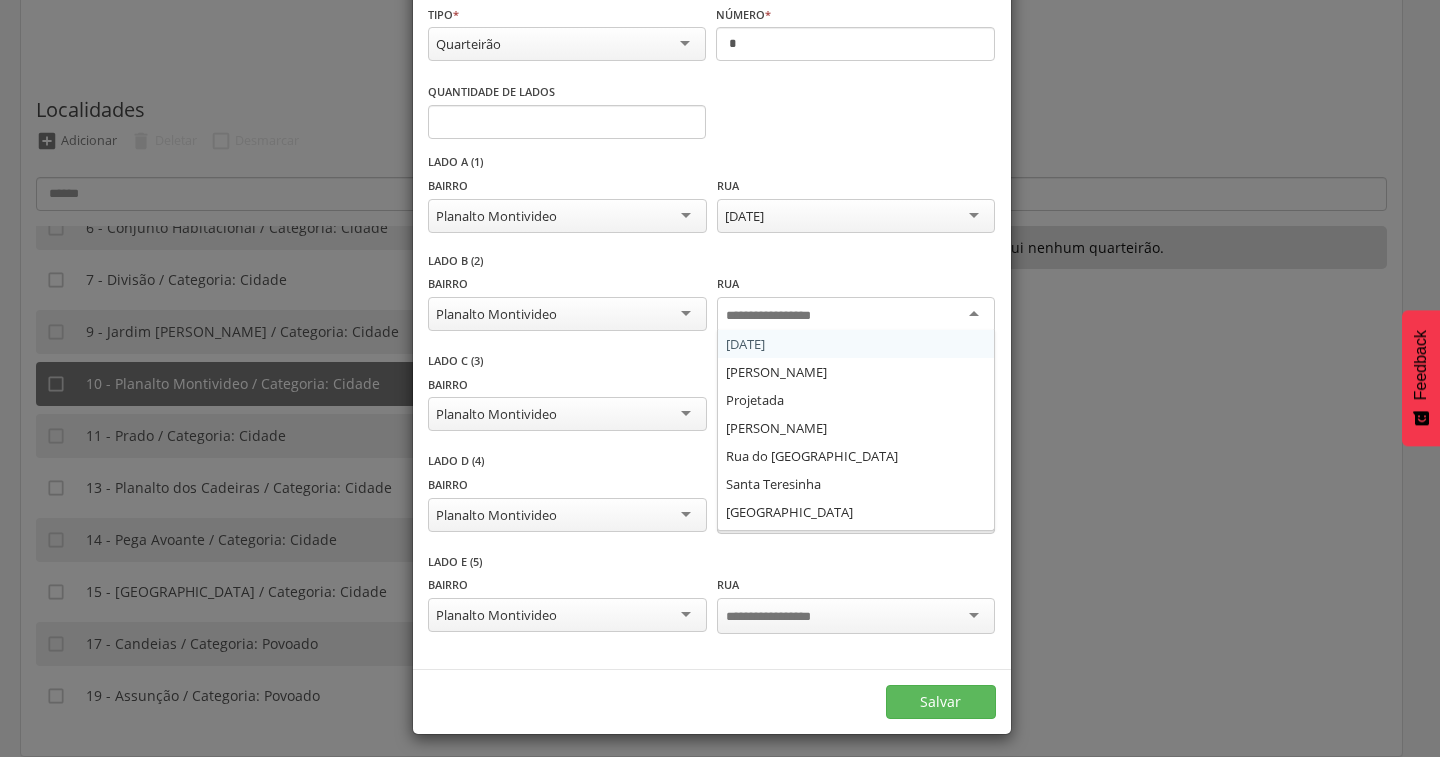 click at bounding box center [856, 315] 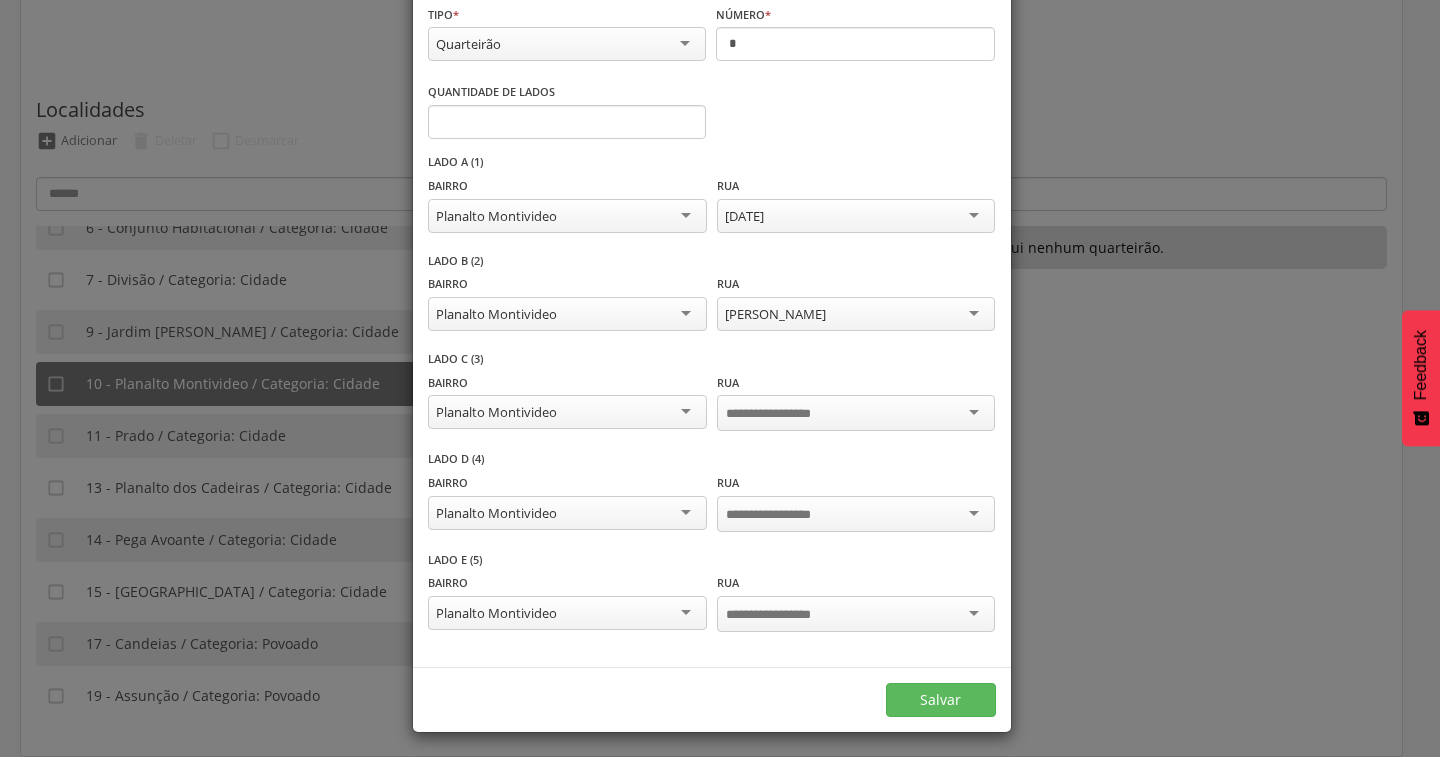 click at bounding box center (856, 413) 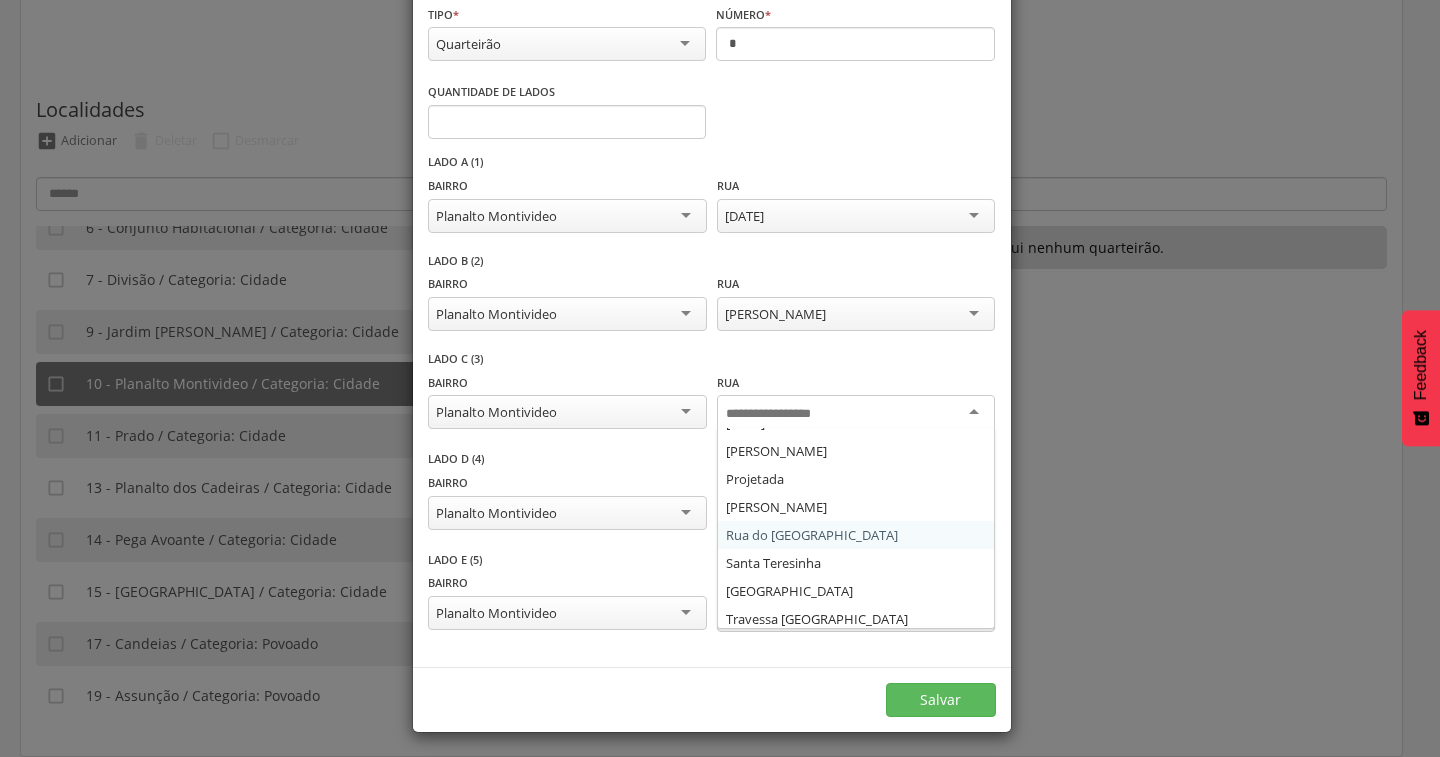 scroll, scrollTop: 24, scrollLeft: 0, axis: vertical 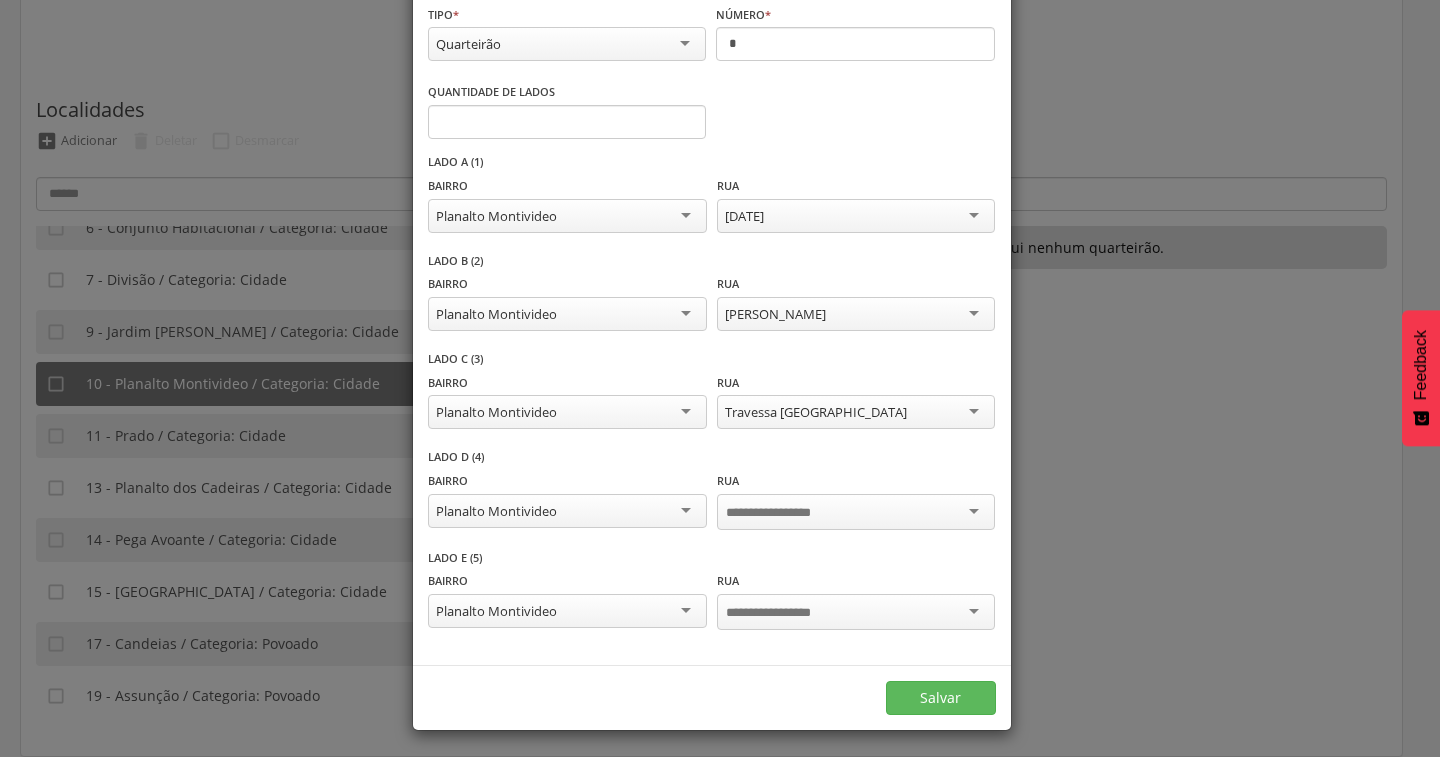 click at bounding box center [856, 512] 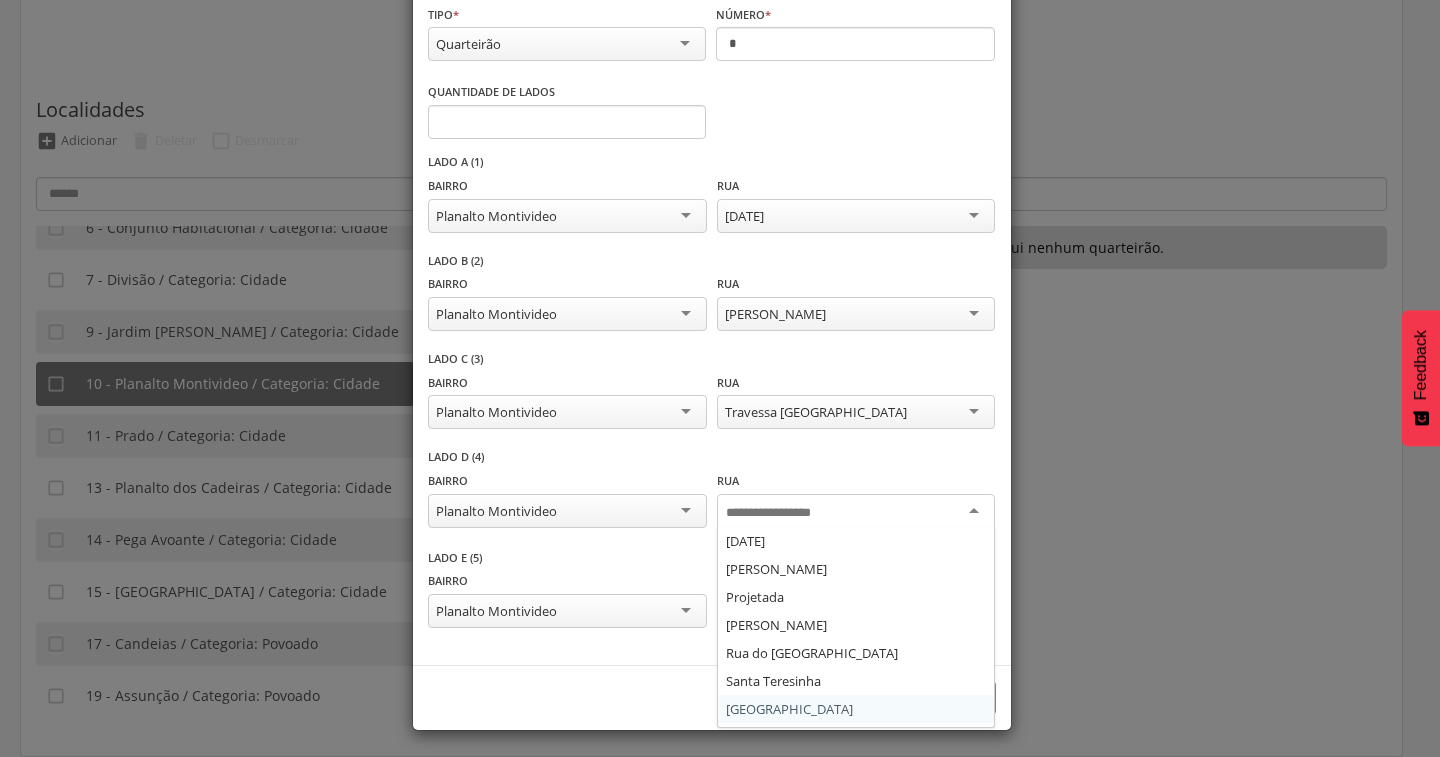 scroll, scrollTop: 0, scrollLeft: 0, axis: both 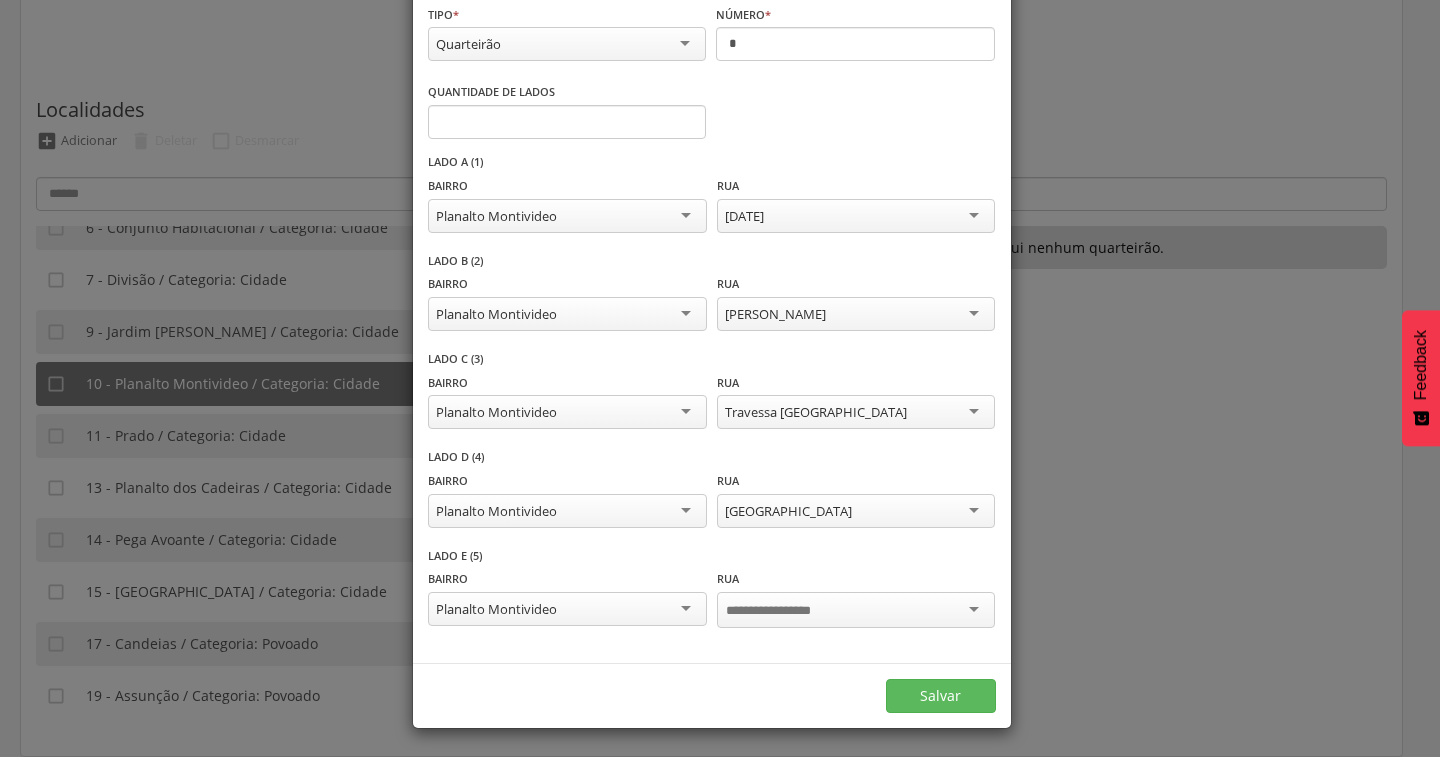click at bounding box center [856, 610] 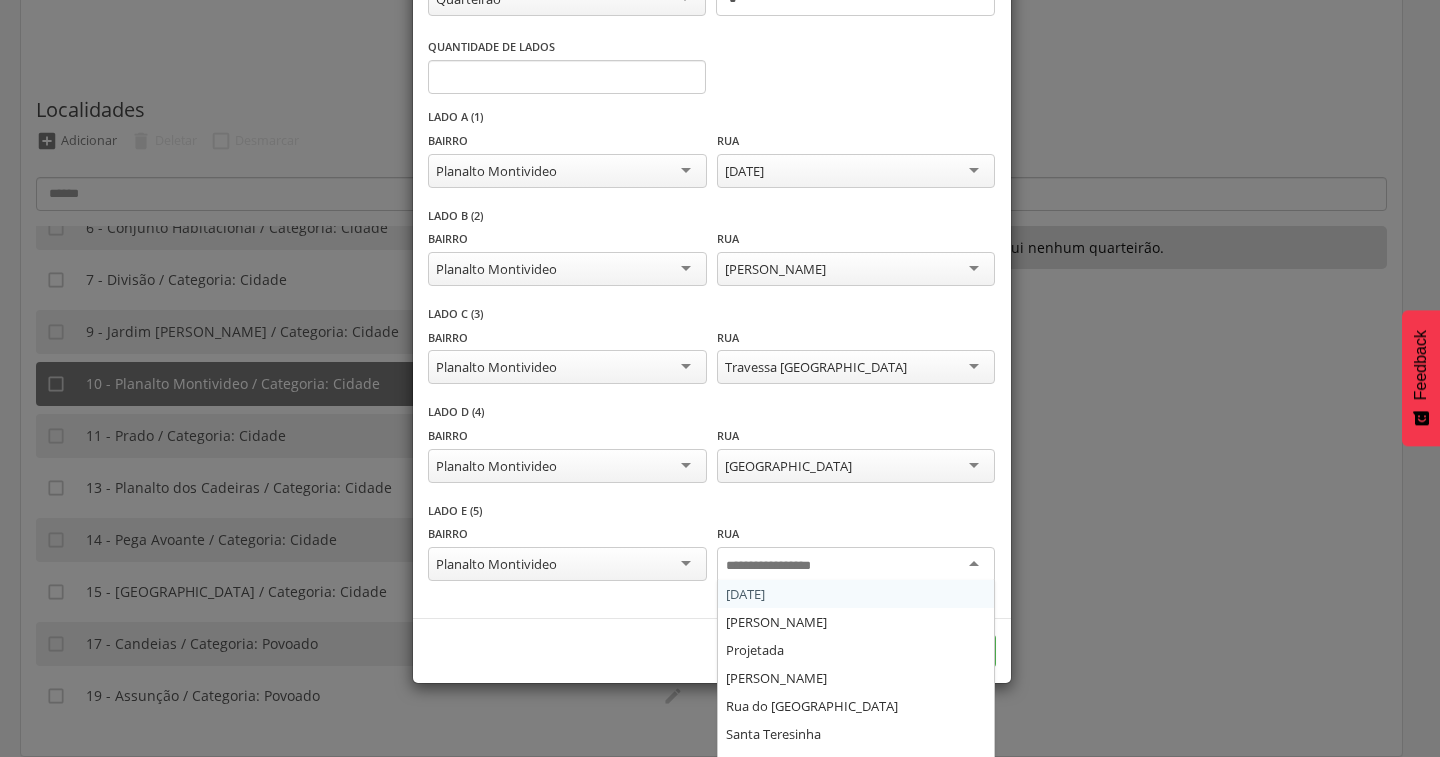 scroll, scrollTop: 168, scrollLeft: 0, axis: vertical 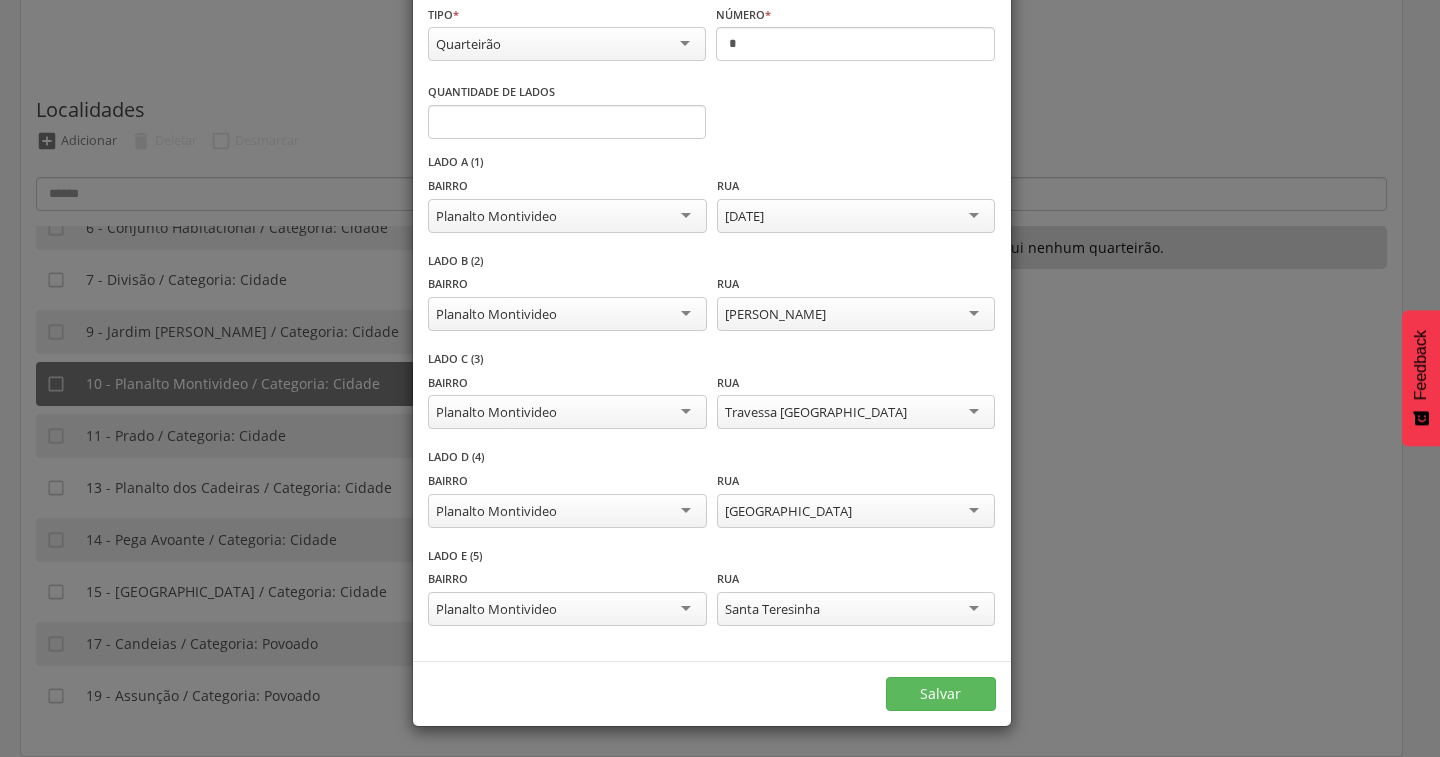 drag, startPoint x: 763, startPoint y: 690, endPoint x: 781, endPoint y: 676, distance: 22.803509 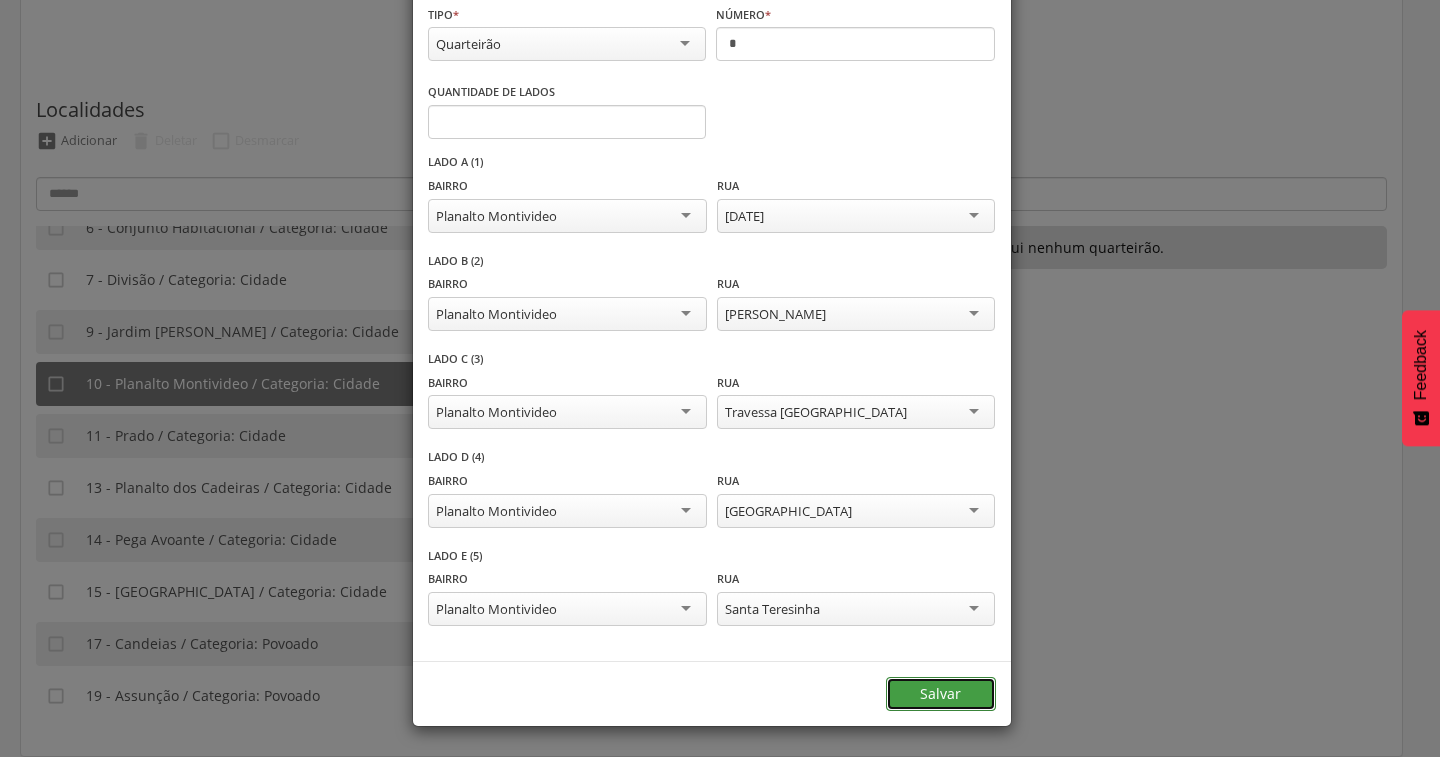 click on "Salvar" at bounding box center (941, 694) 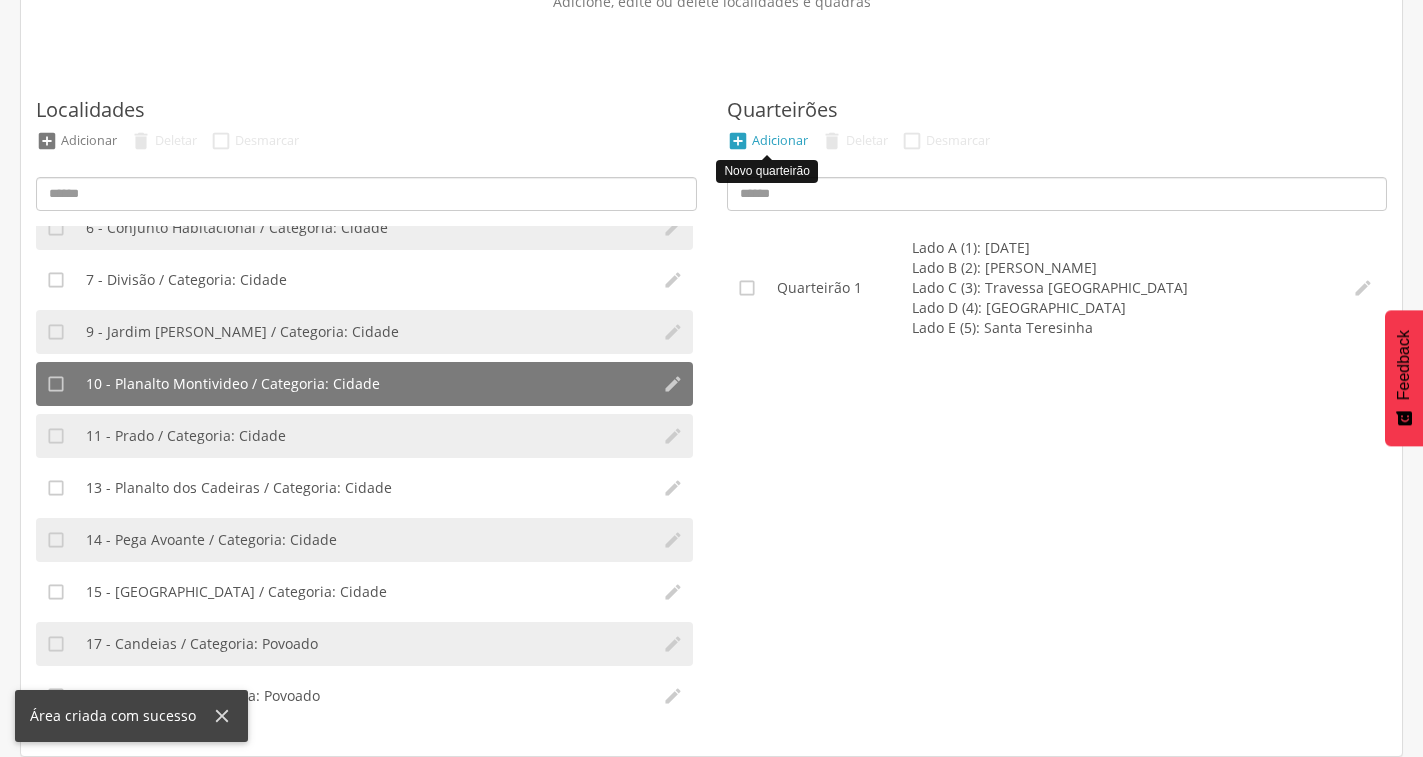 click on "Adicionar" at bounding box center (780, 140) 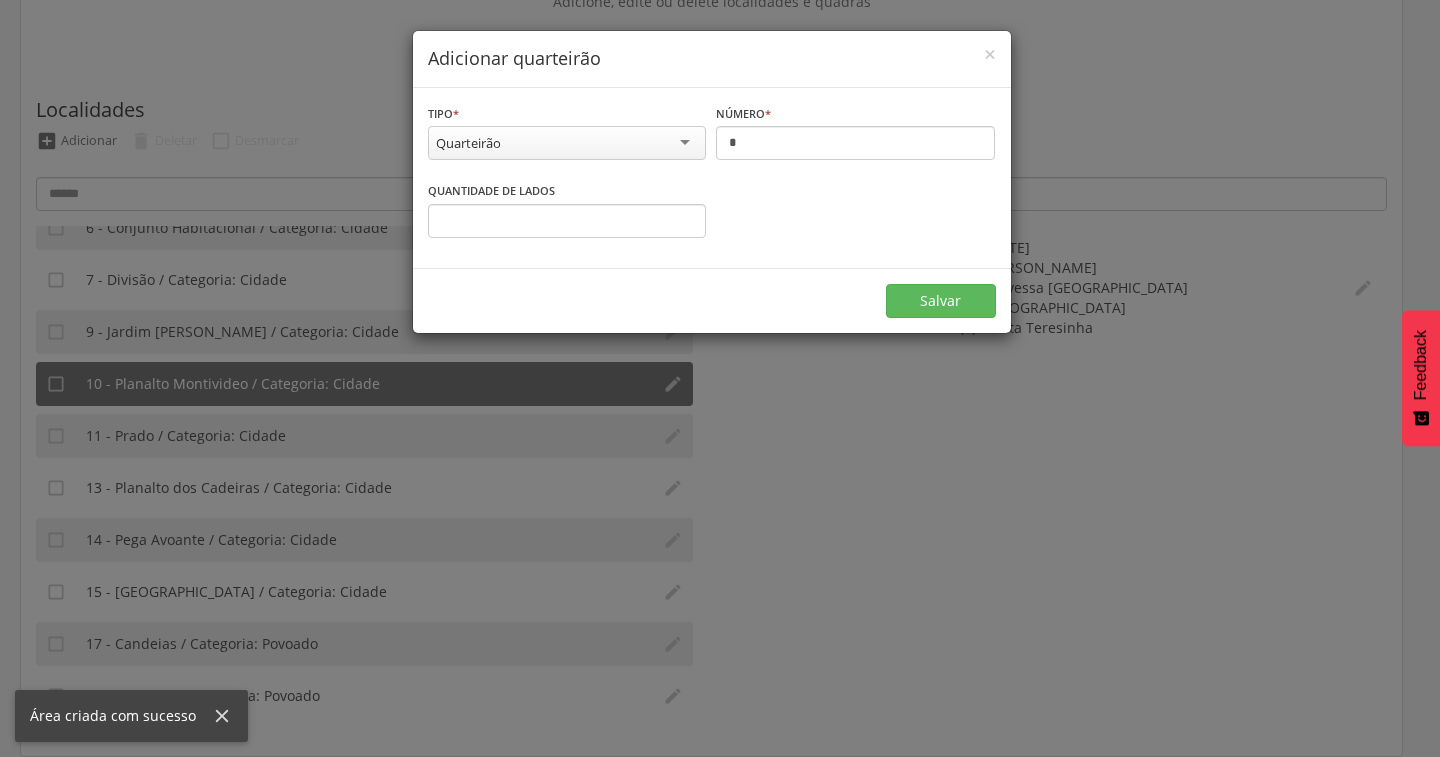 scroll, scrollTop: 0, scrollLeft: 0, axis: both 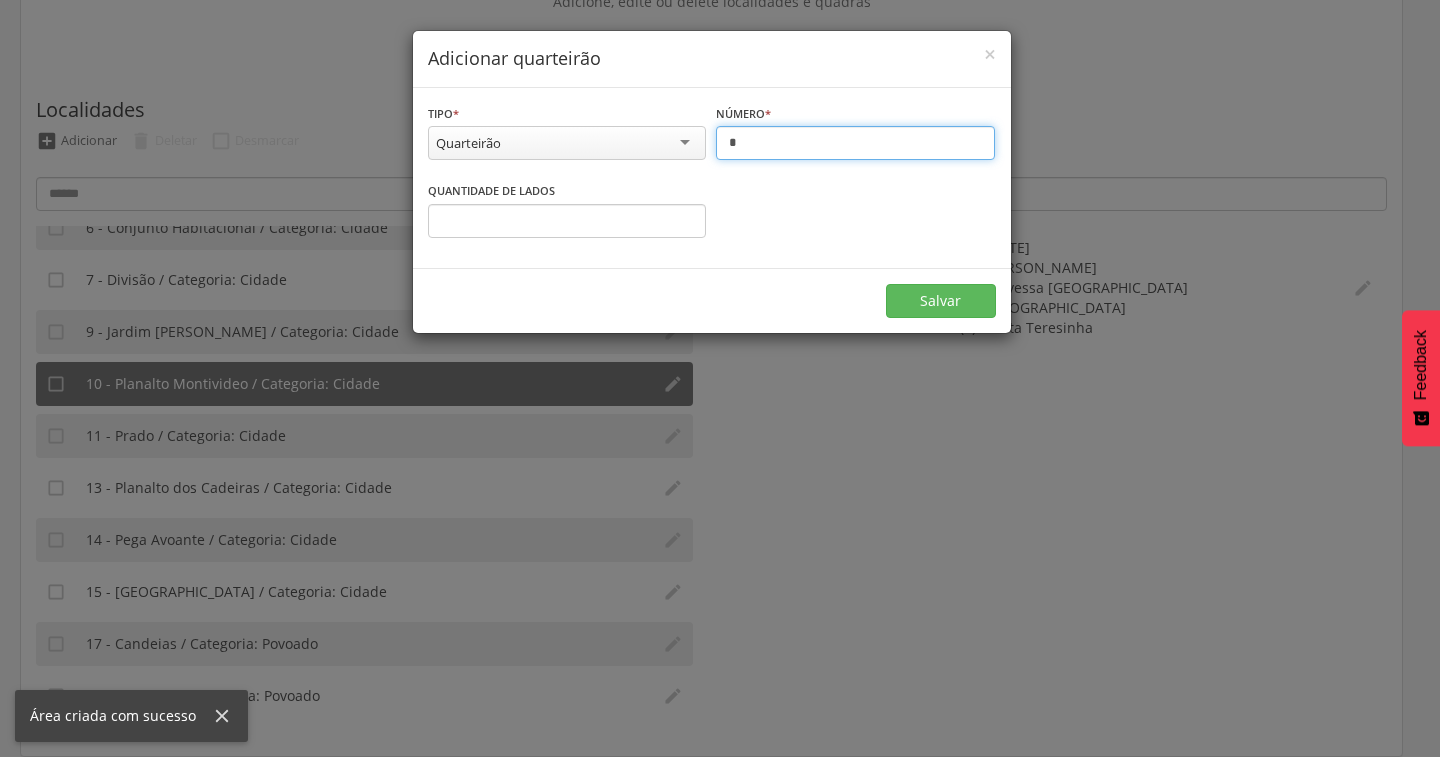 click on "*" at bounding box center (855, 143) 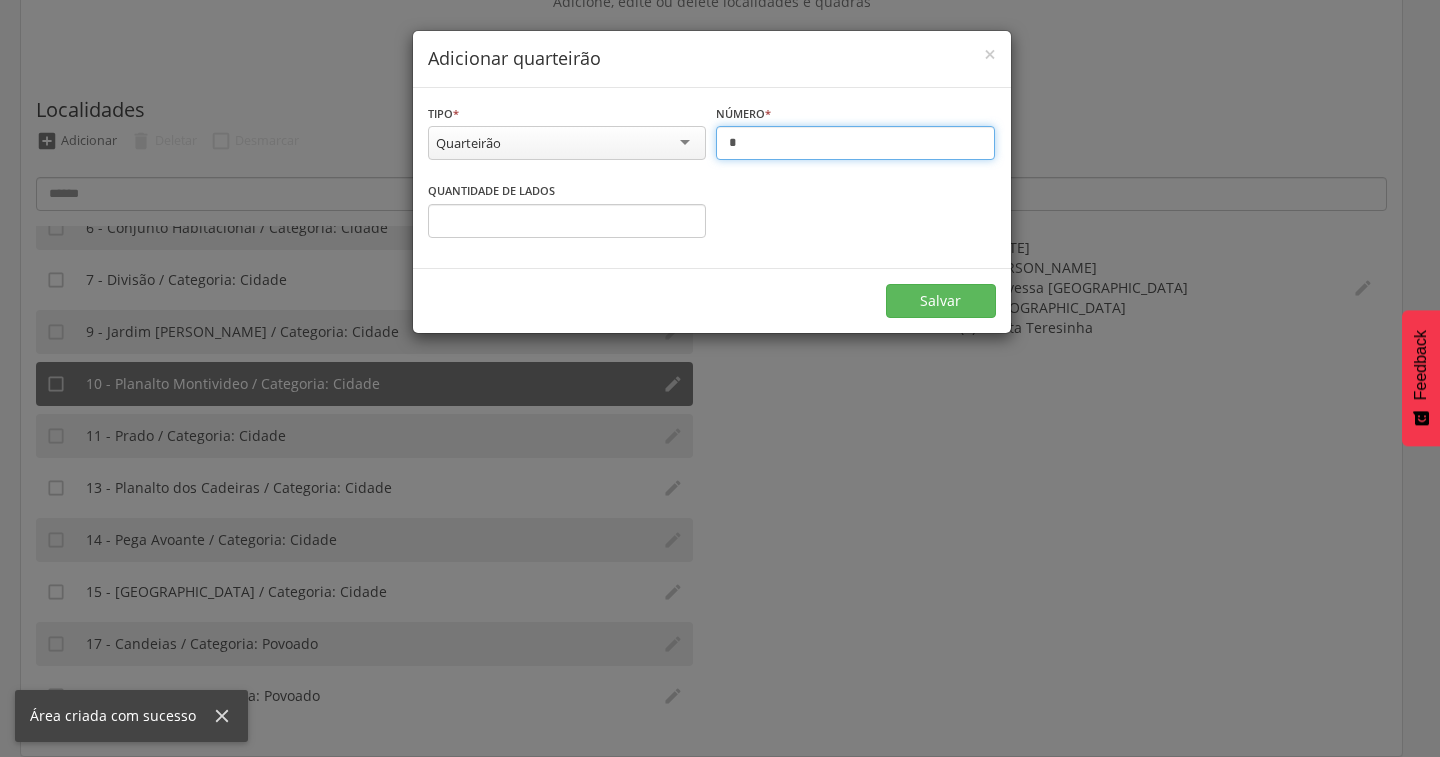 type on "*" 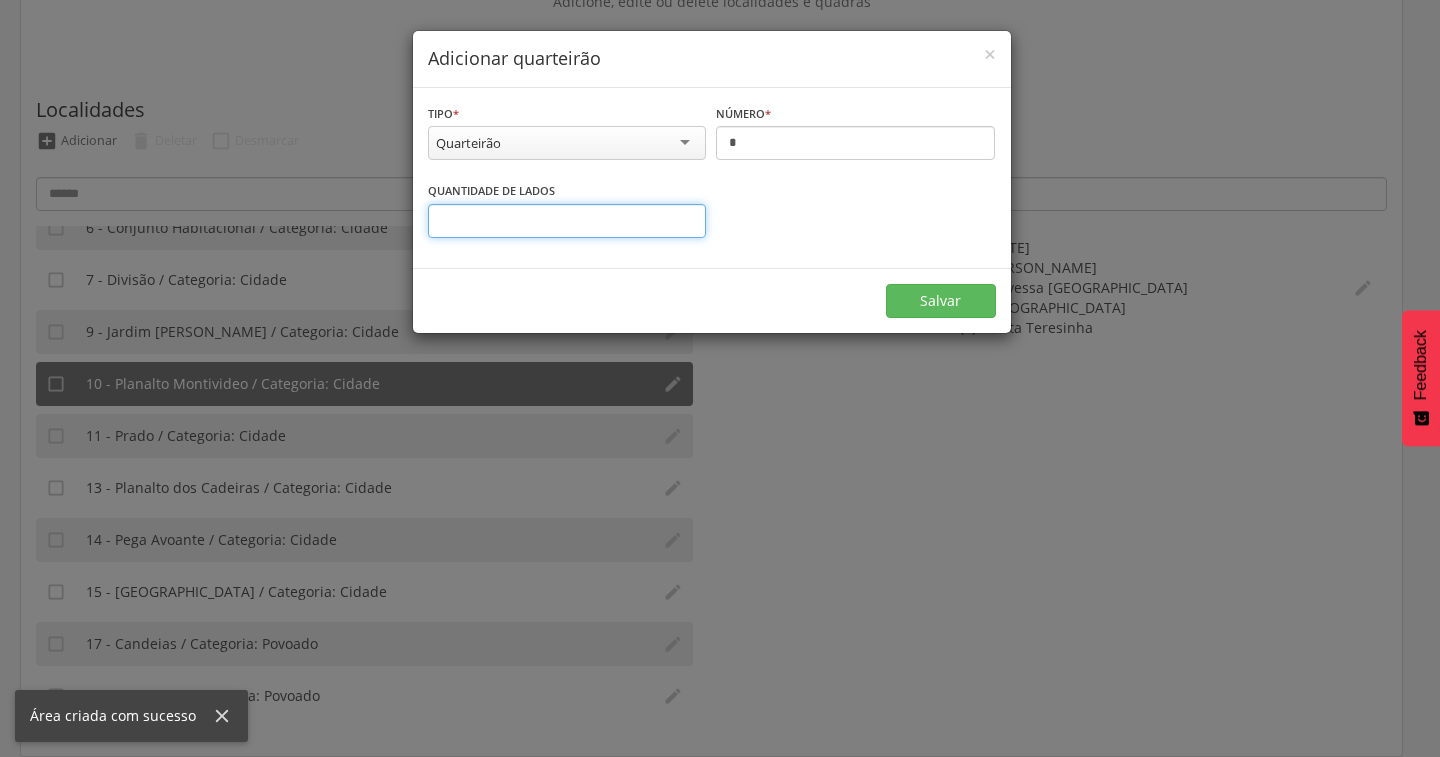 click on "*" at bounding box center (567, 221) 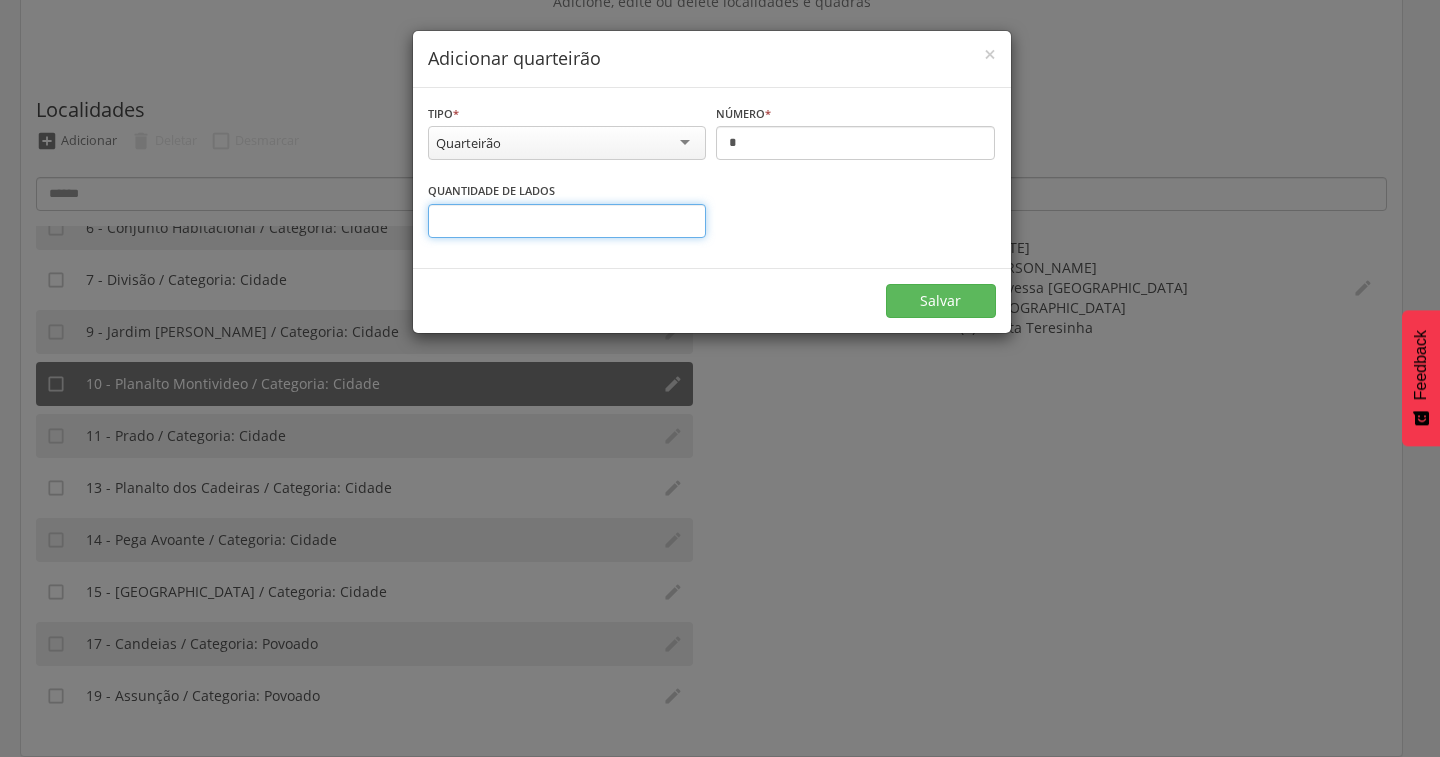 click on "*" at bounding box center (567, 221) 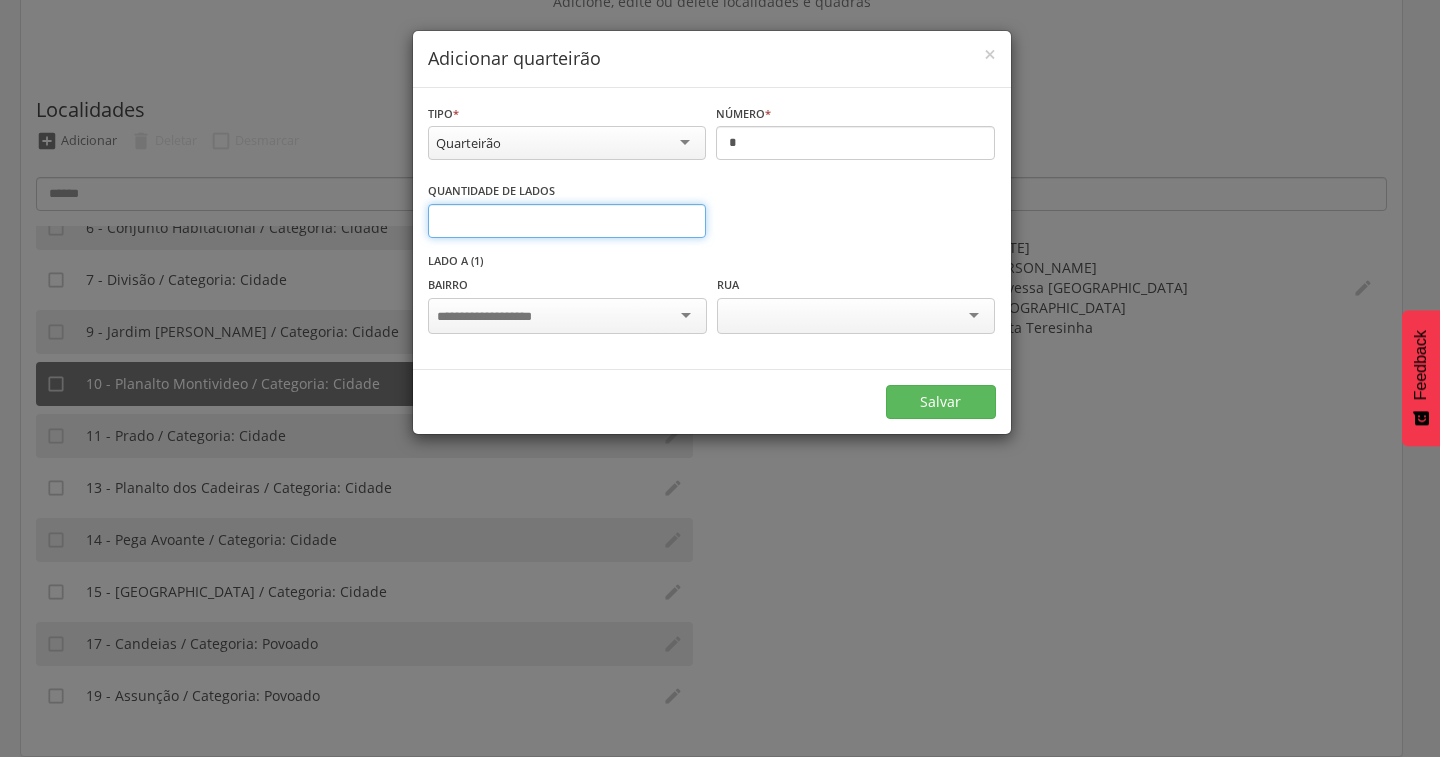 click on "*" at bounding box center (567, 221) 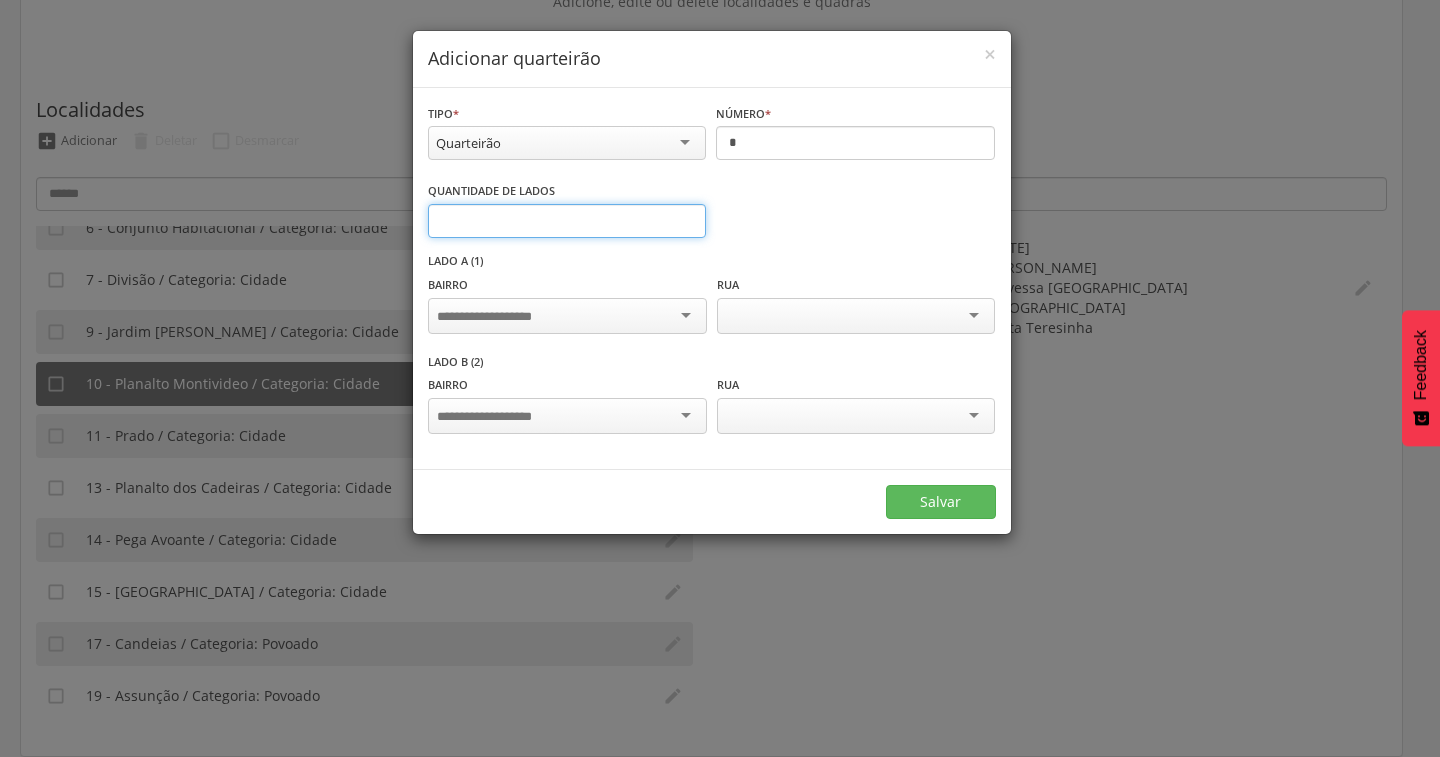 click on "*" at bounding box center [567, 221] 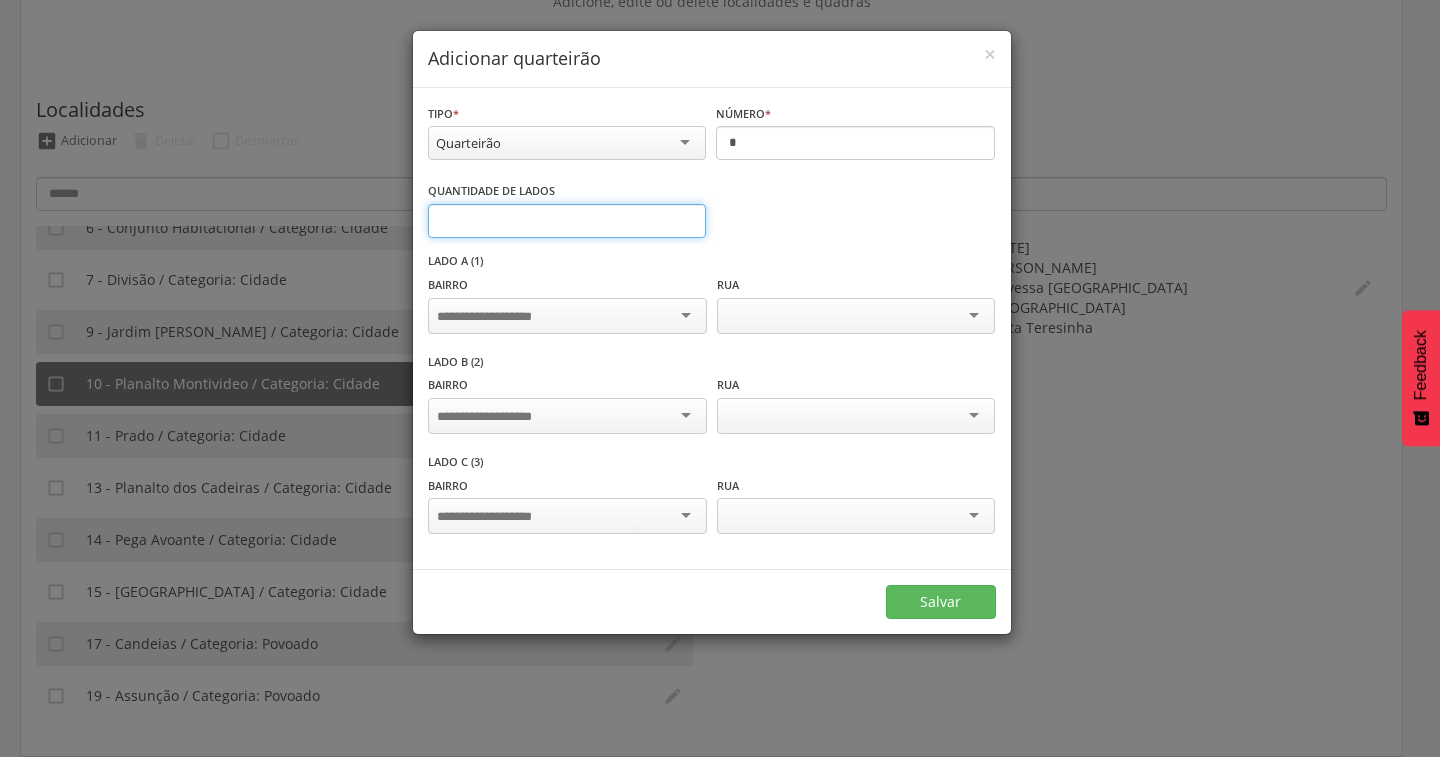 click on "*" at bounding box center (567, 221) 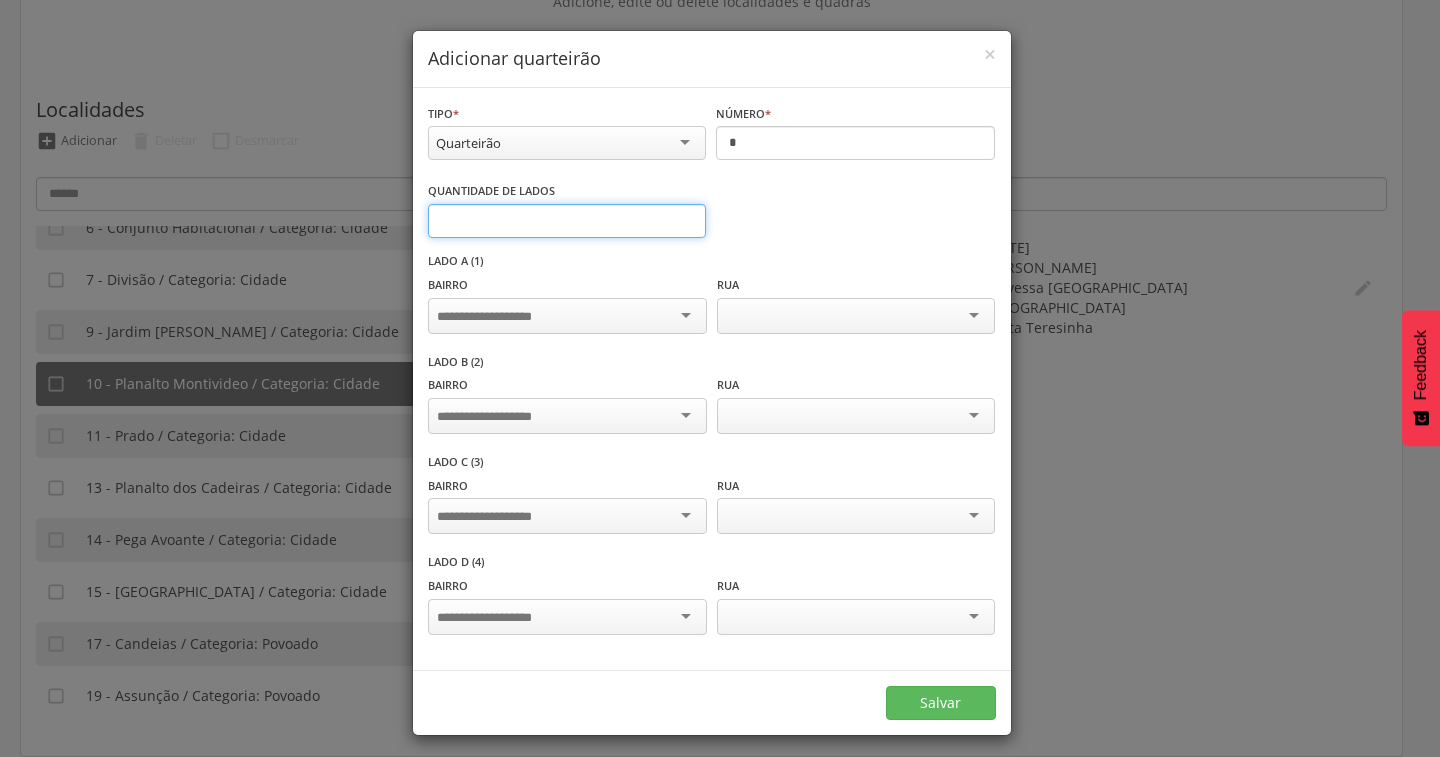 click on "*" at bounding box center [567, 221] 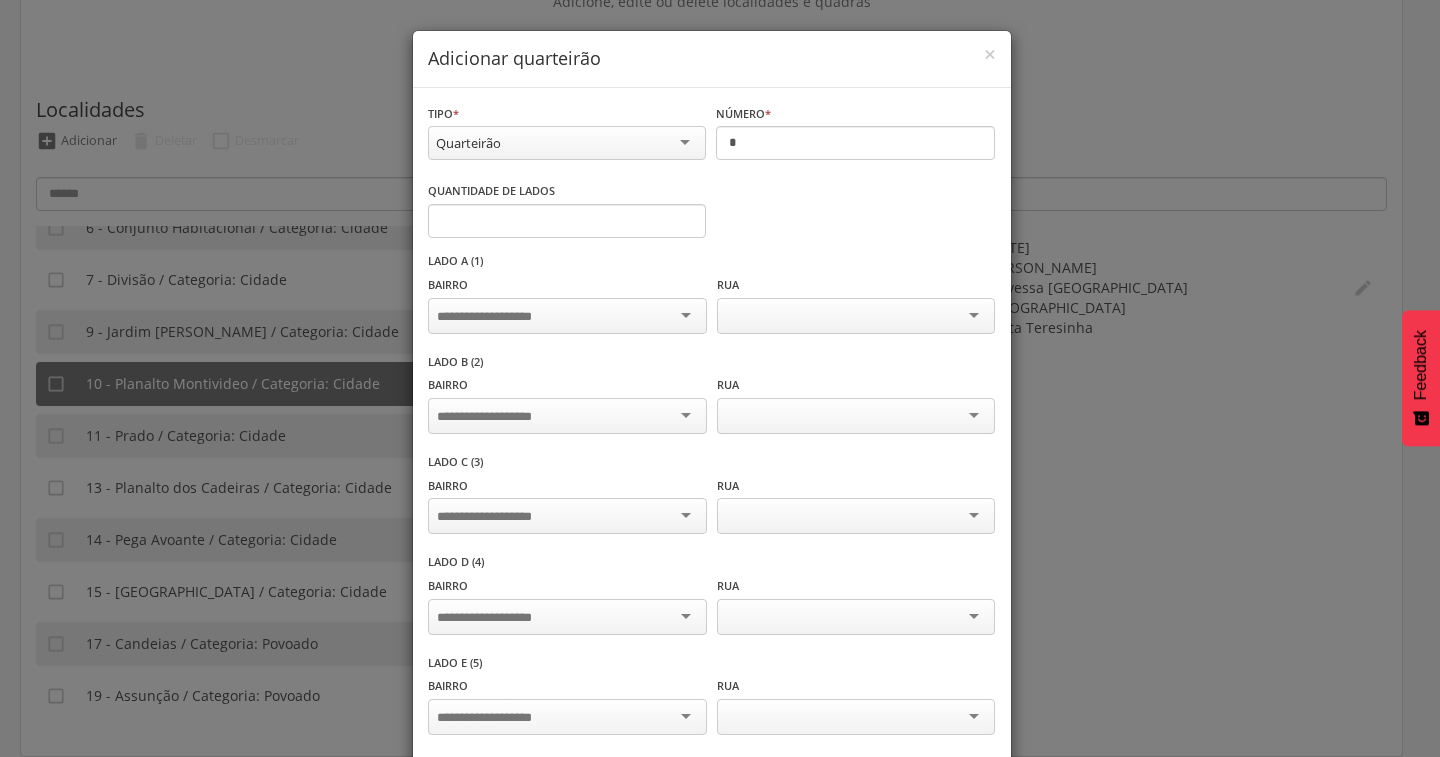click at bounding box center (567, 316) 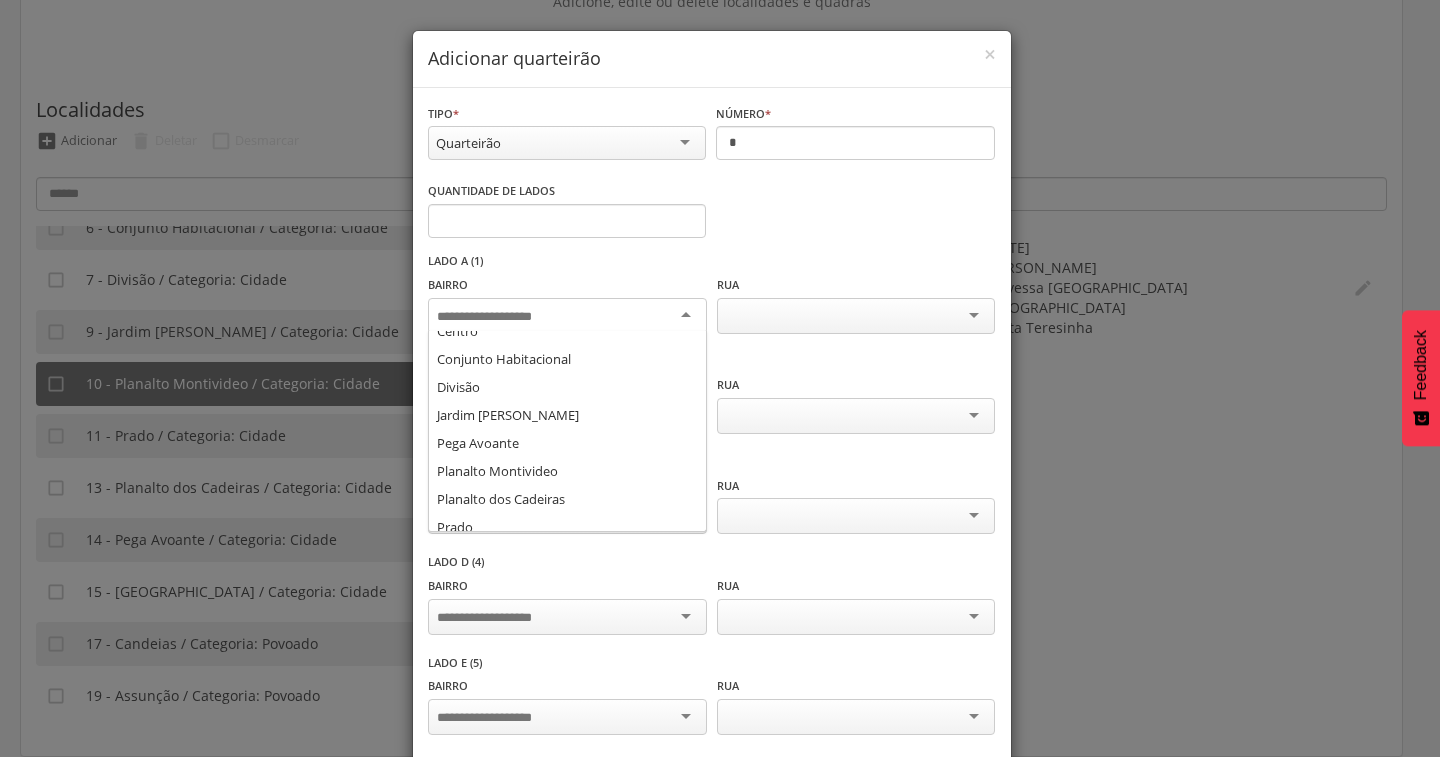 scroll, scrollTop: 220, scrollLeft: 0, axis: vertical 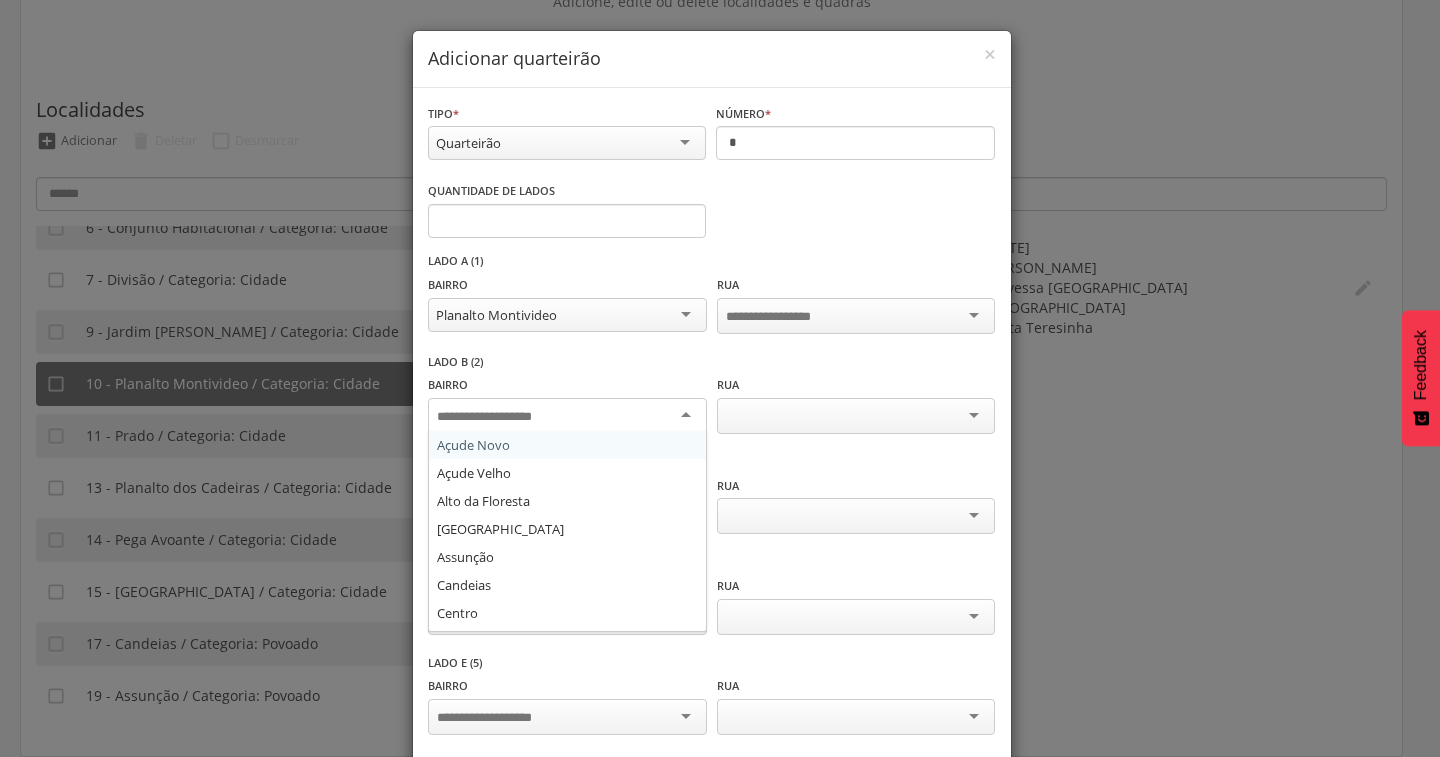 click at bounding box center (567, 416) 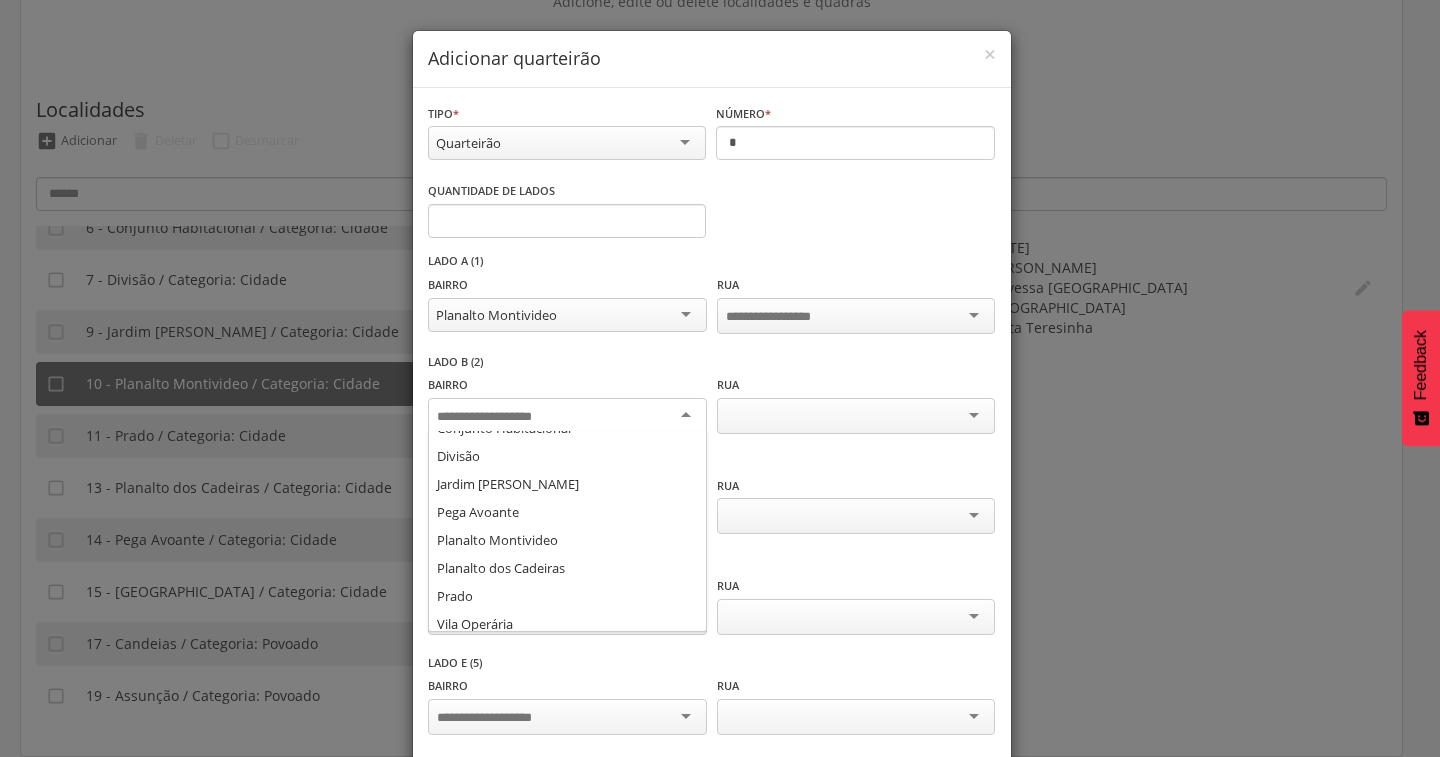 scroll, scrollTop: 220, scrollLeft: 0, axis: vertical 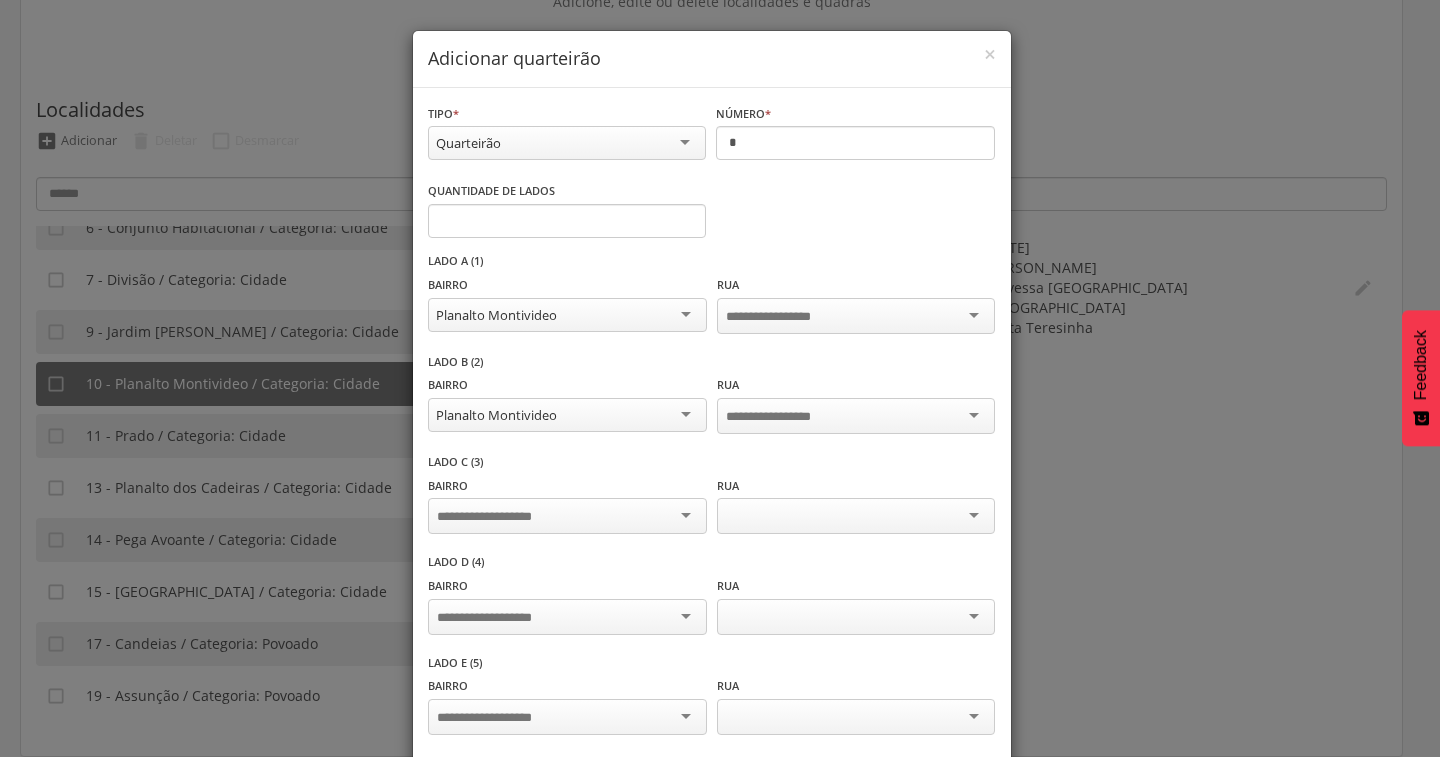 click at bounding box center [567, 516] 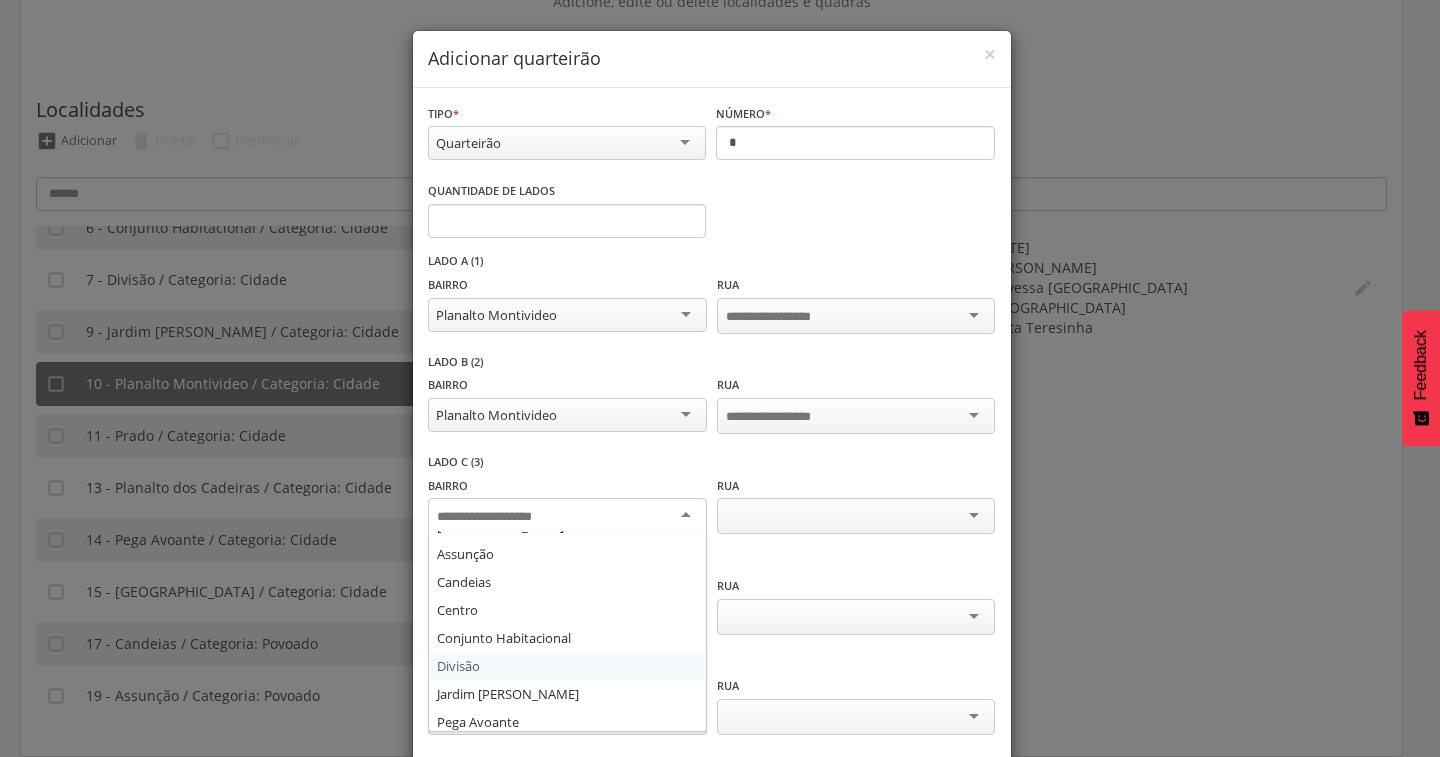 scroll, scrollTop: 200, scrollLeft: 0, axis: vertical 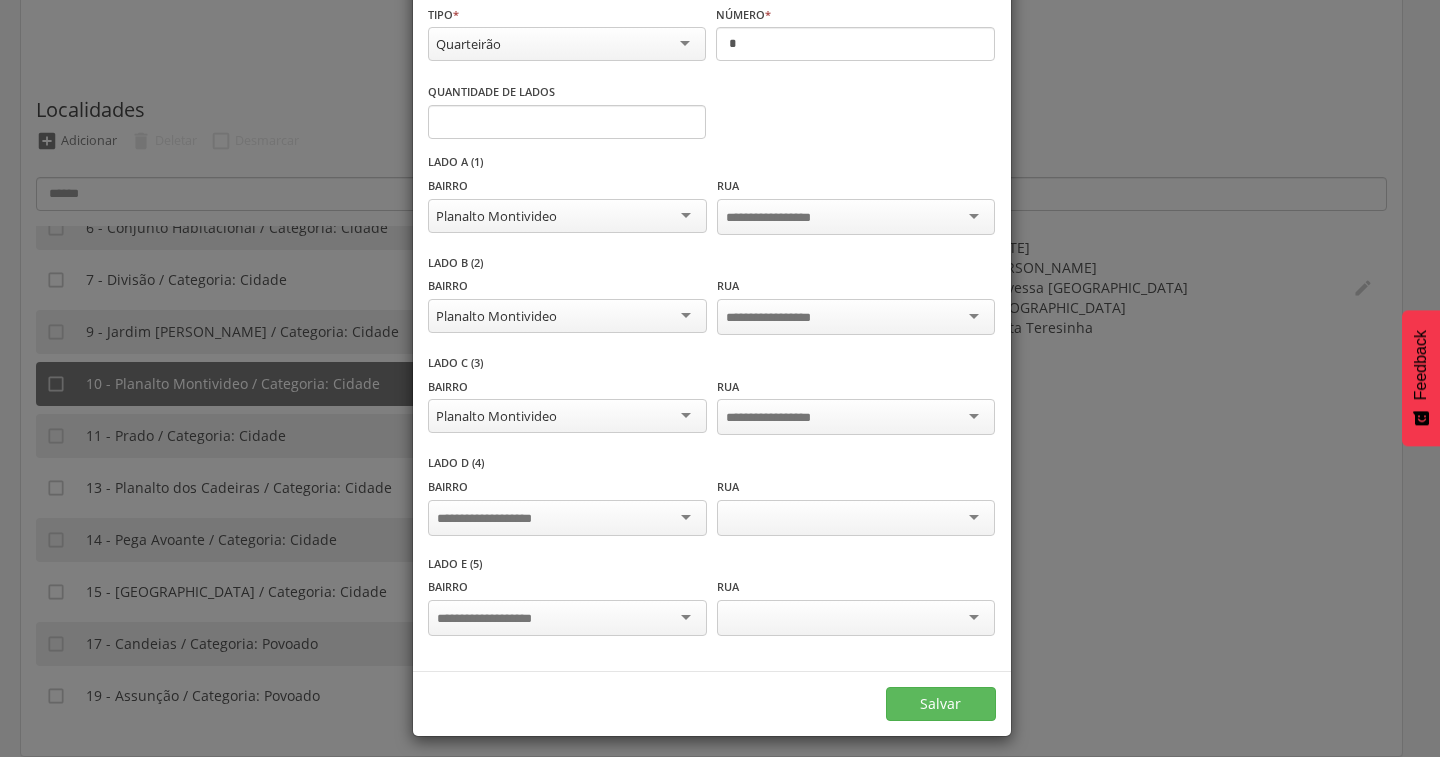 click at bounding box center (567, 518) 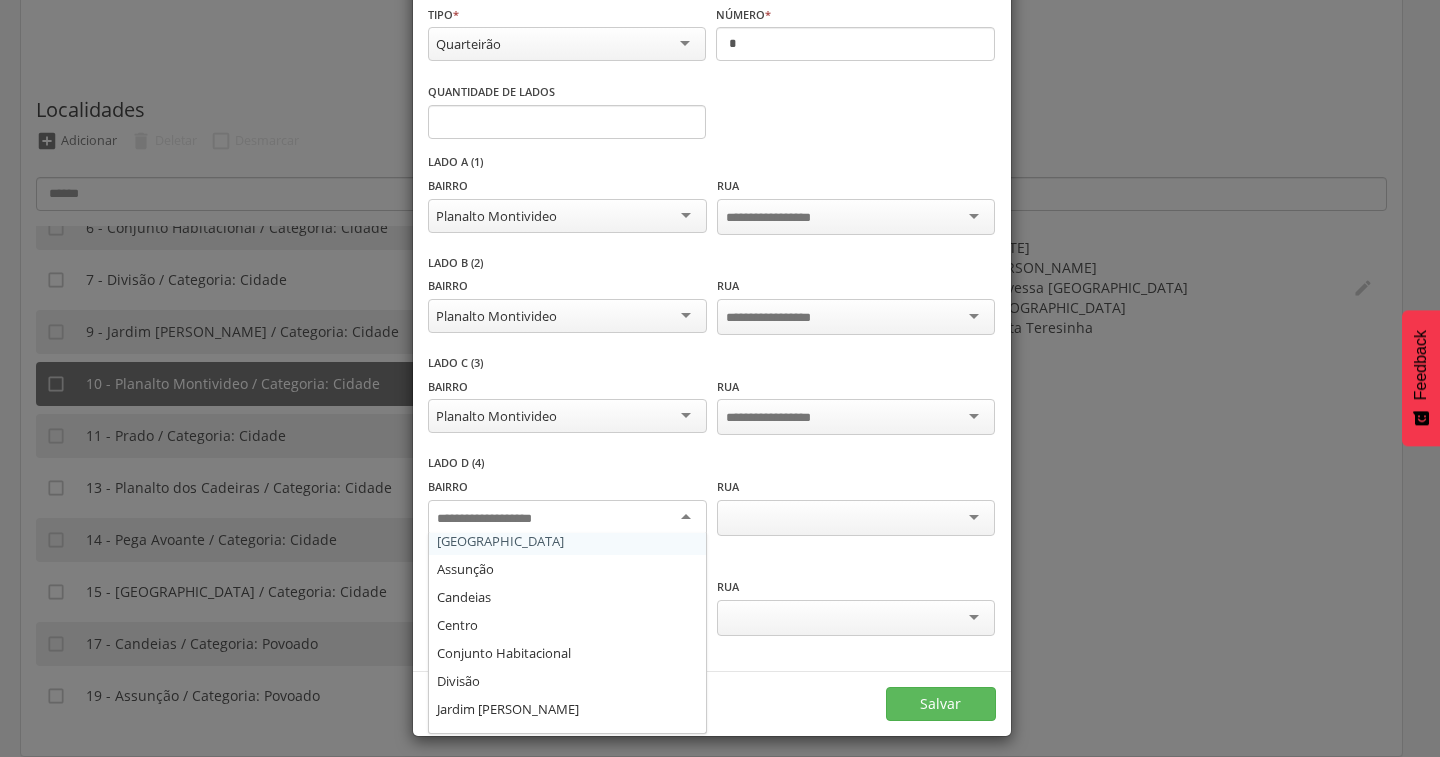 scroll, scrollTop: 200, scrollLeft: 0, axis: vertical 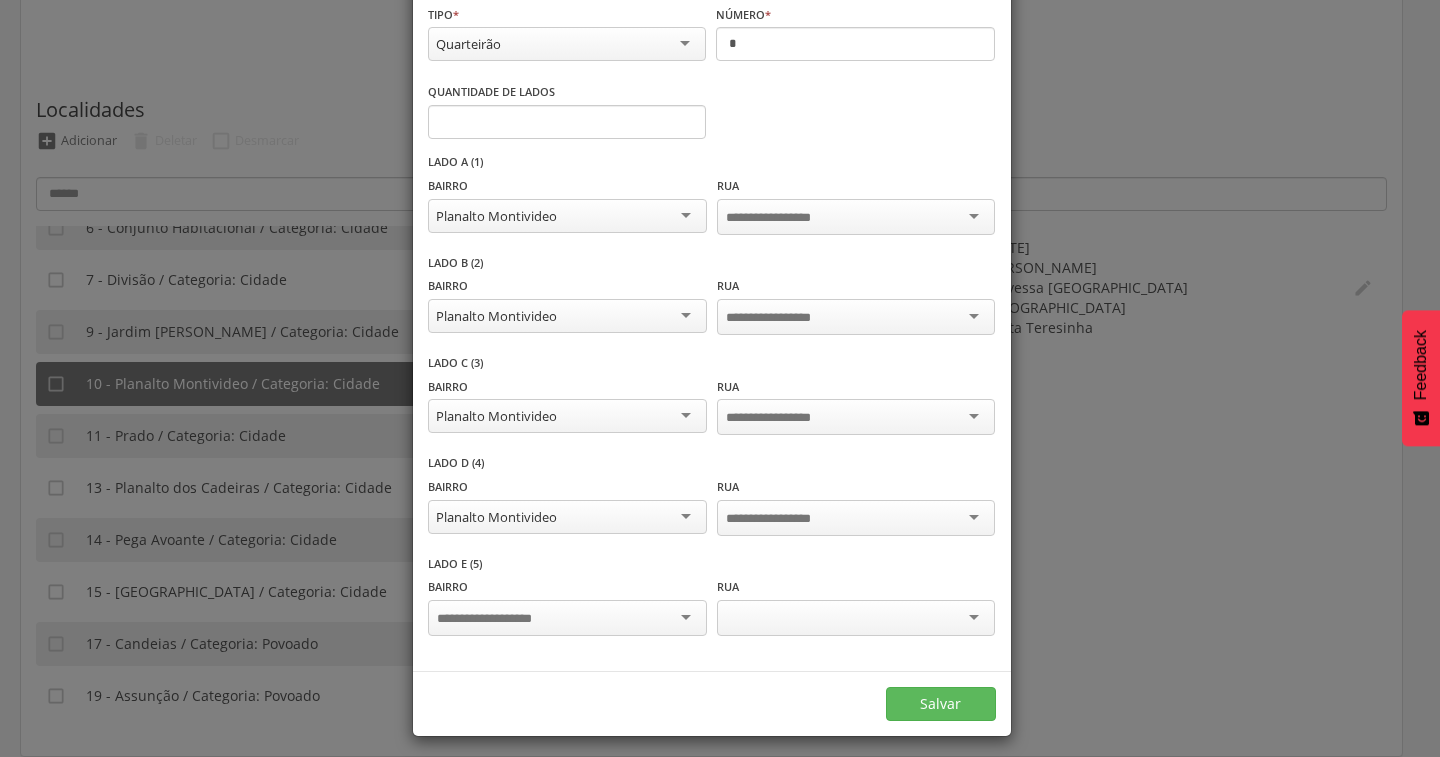 click at bounding box center (567, 618) 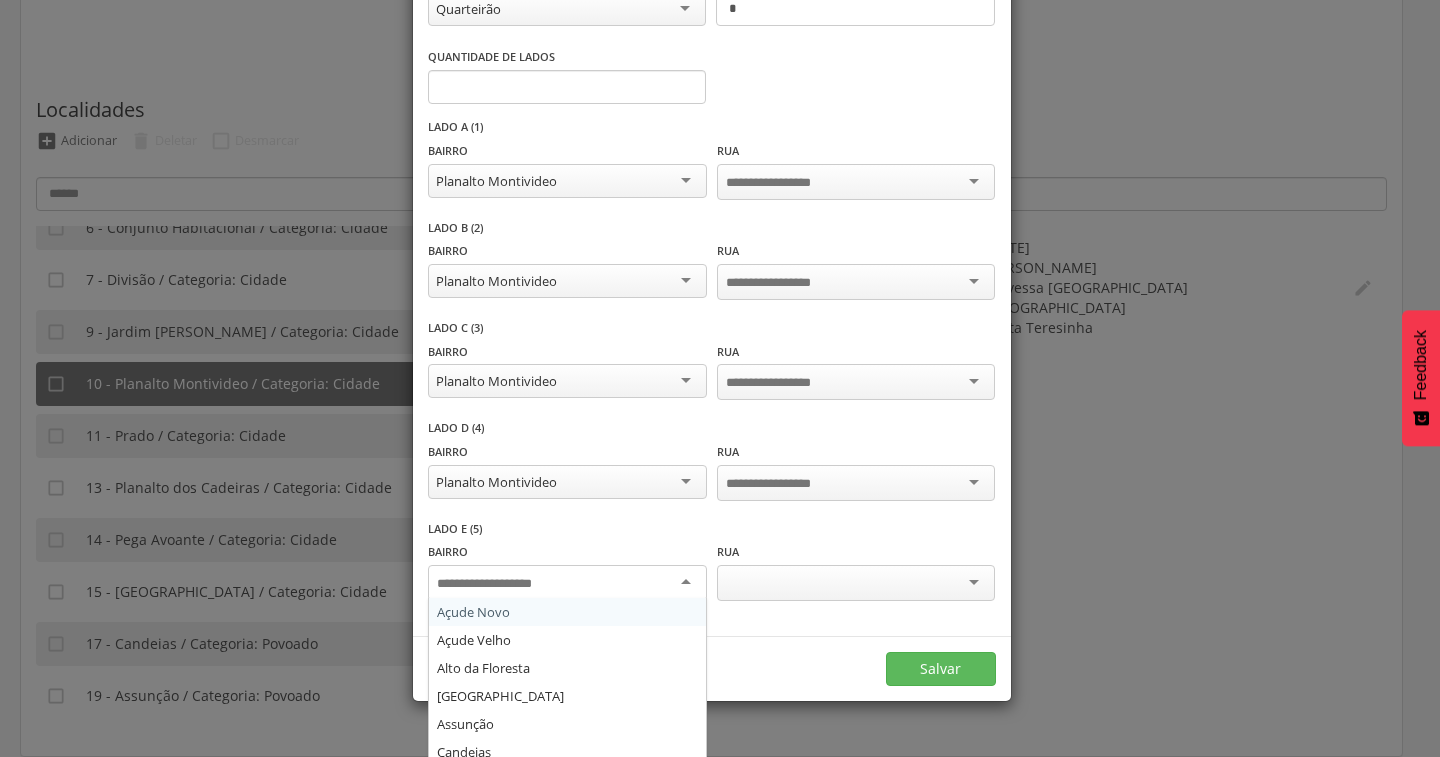 scroll, scrollTop: 168, scrollLeft: 0, axis: vertical 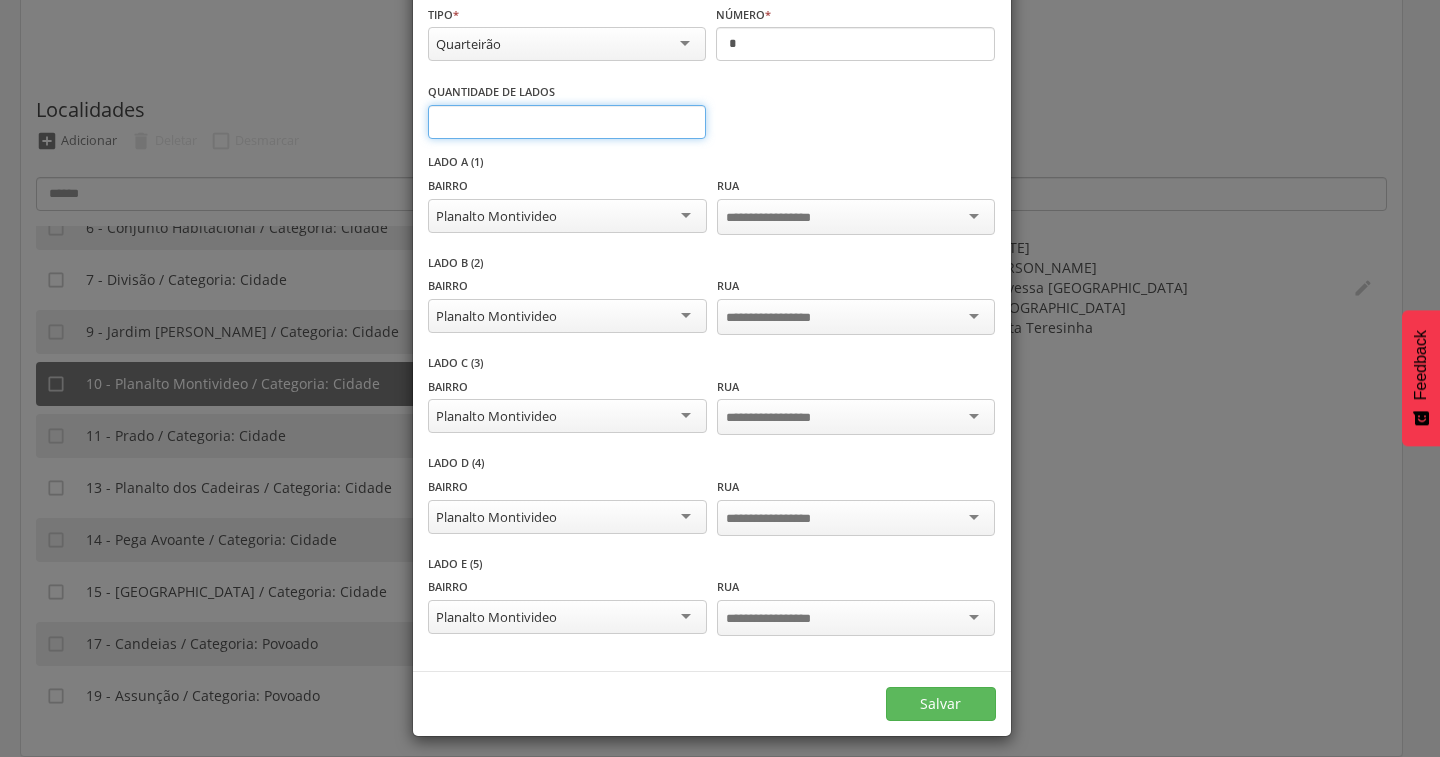 click on "*" at bounding box center (567, 122) 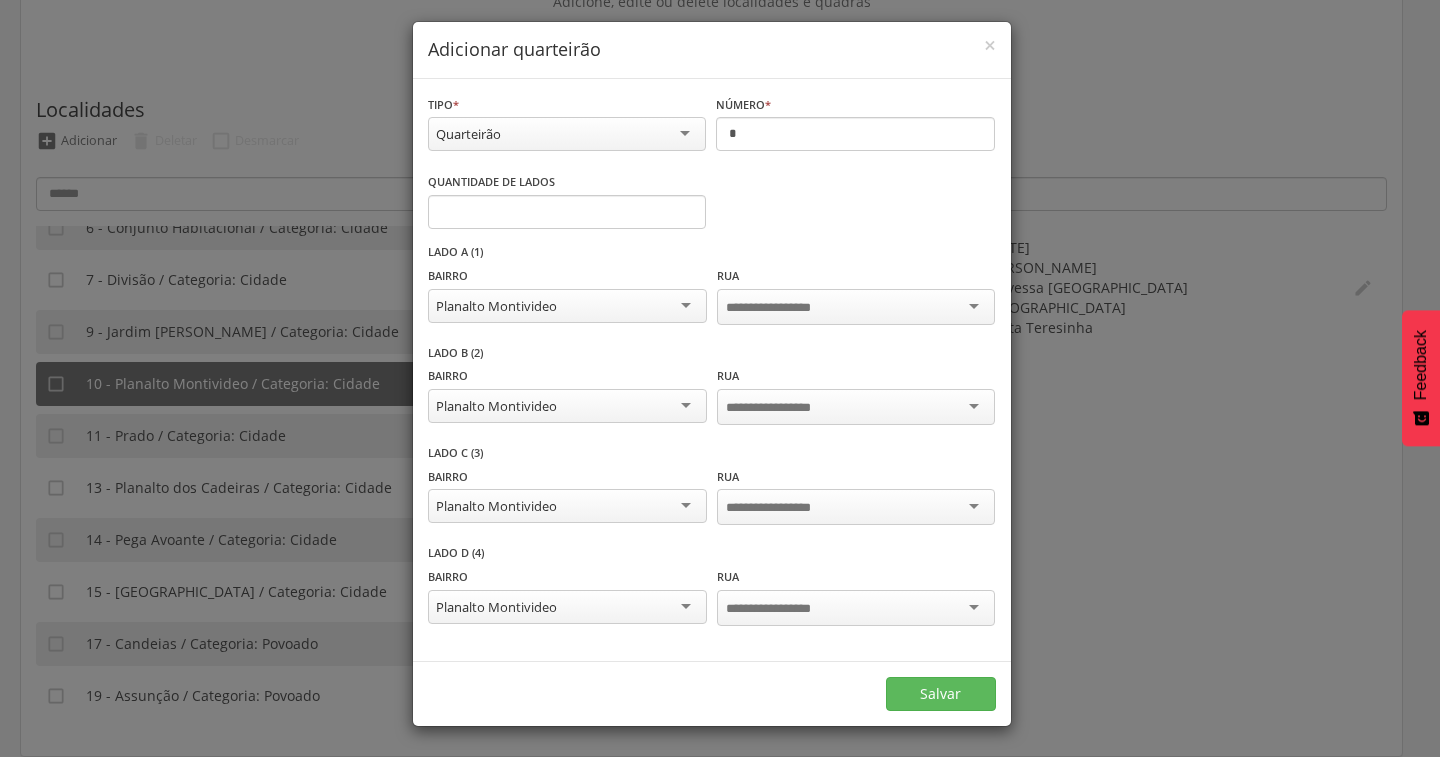scroll, scrollTop: 1, scrollLeft: 0, axis: vertical 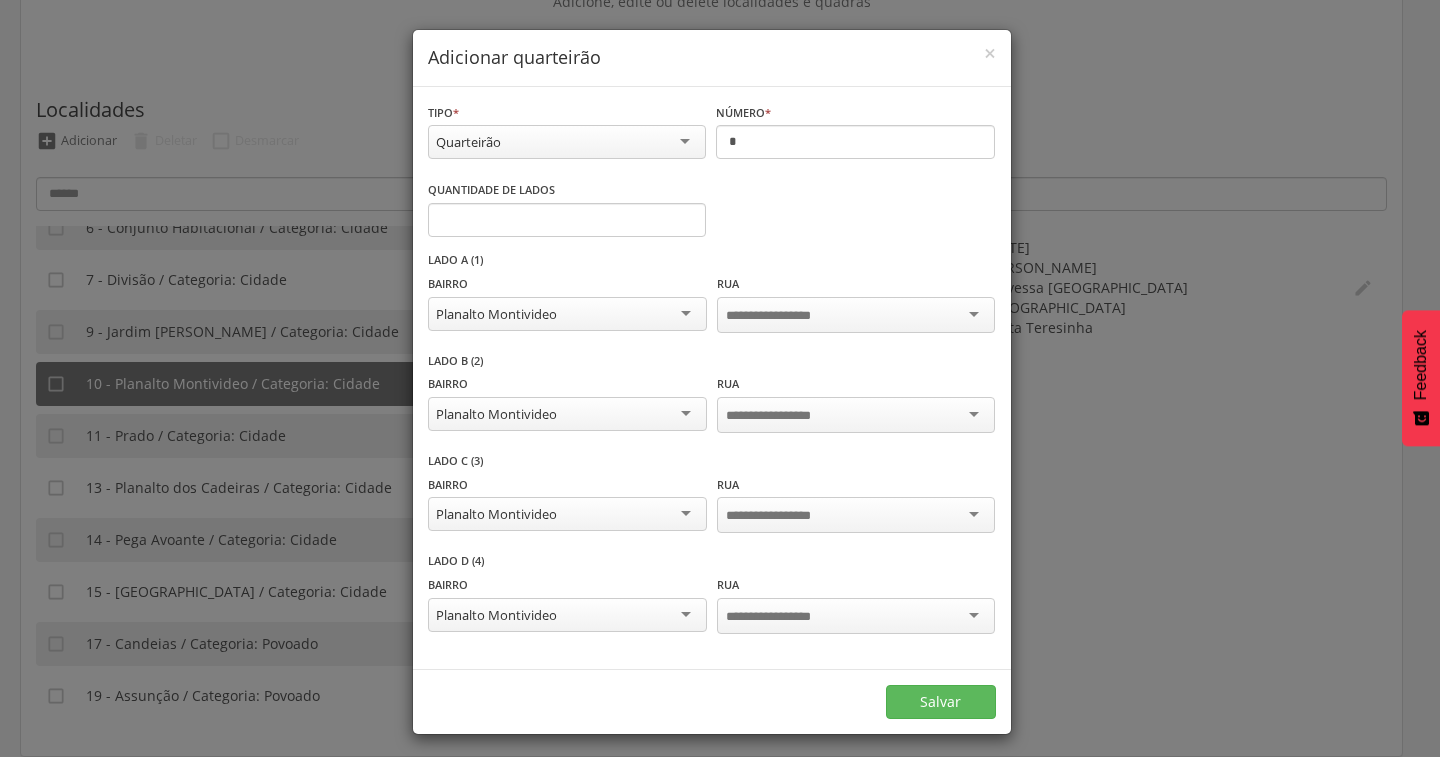 click on "Quarteirão" at bounding box center (567, 142) 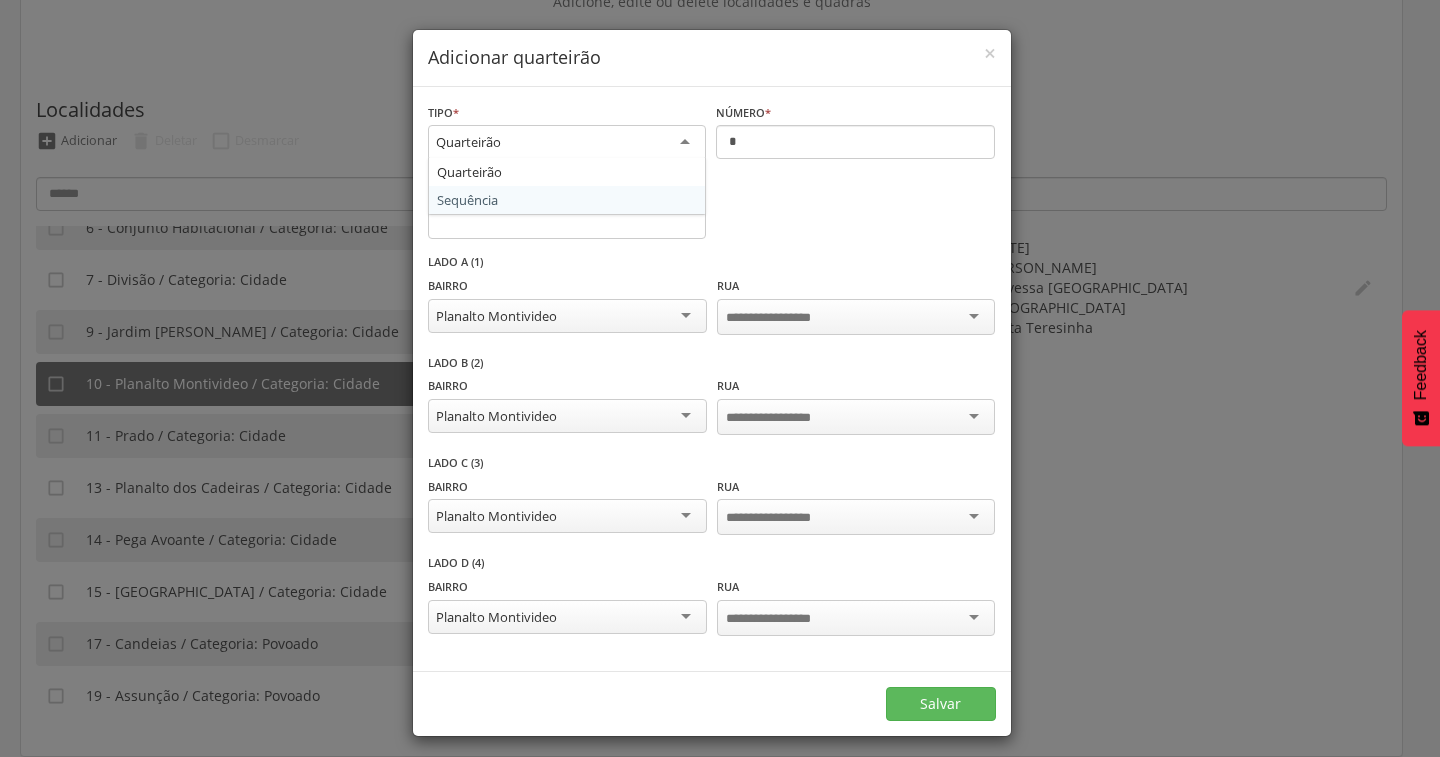 click on "**********" at bounding box center [712, 142] 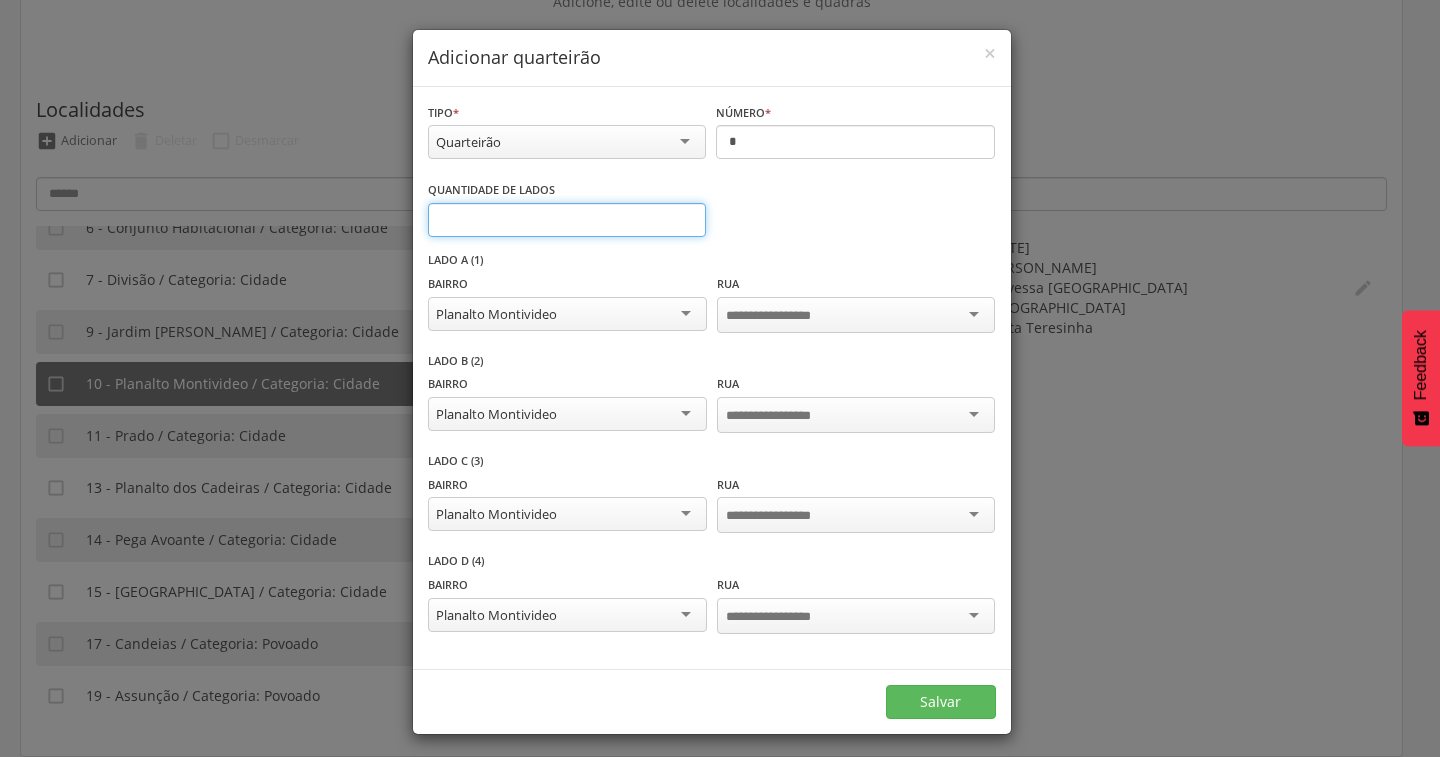 click on "*" at bounding box center [567, 220] 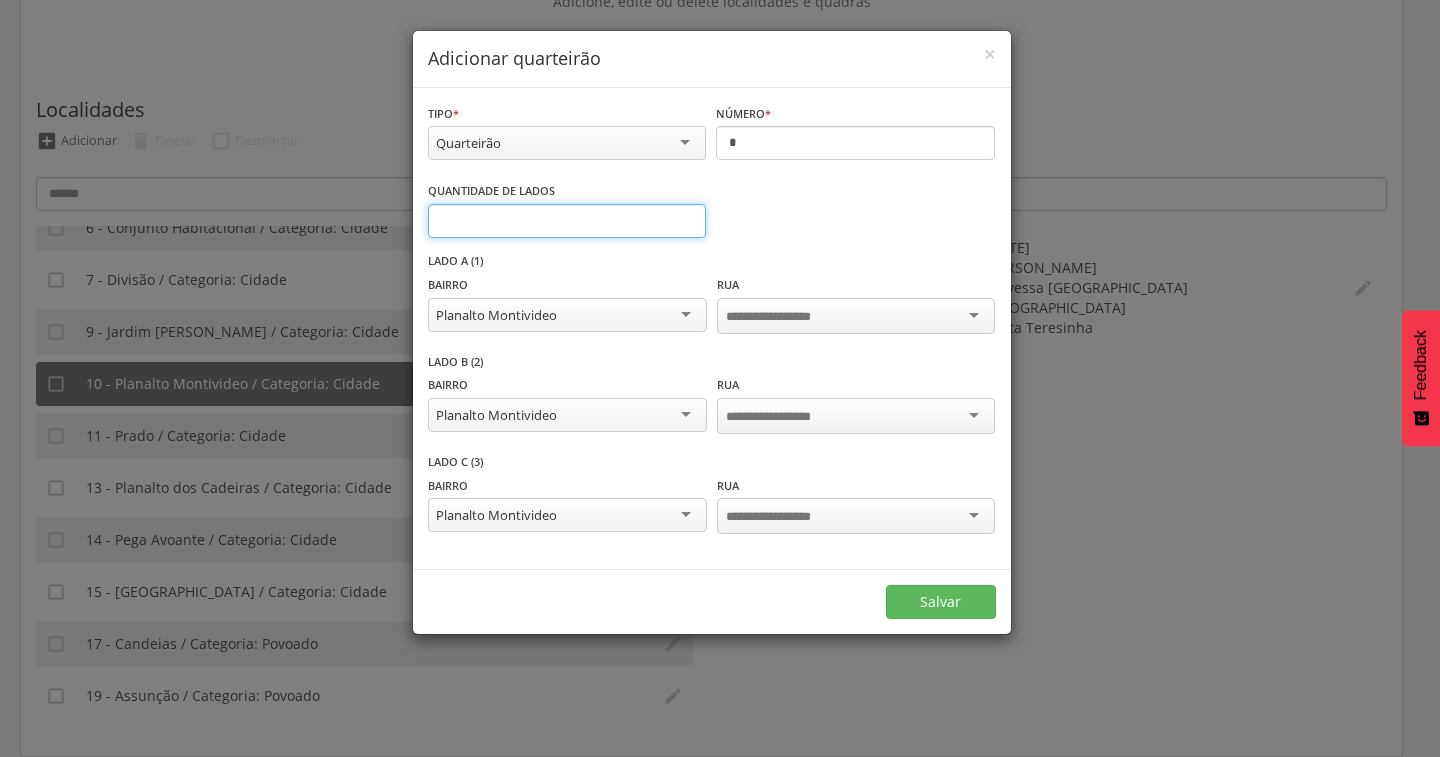 scroll, scrollTop: 0, scrollLeft: 0, axis: both 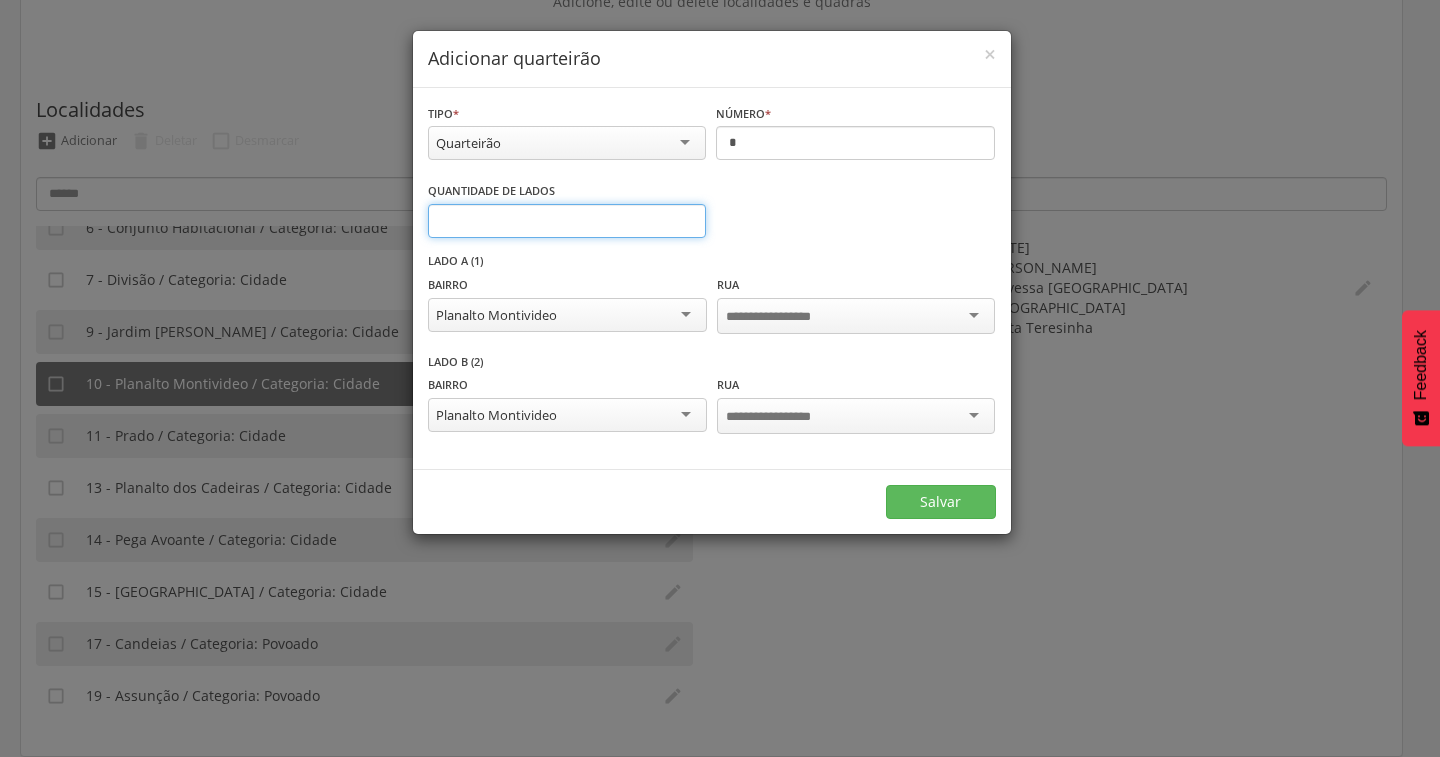 click on "*" at bounding box center (567, 221) 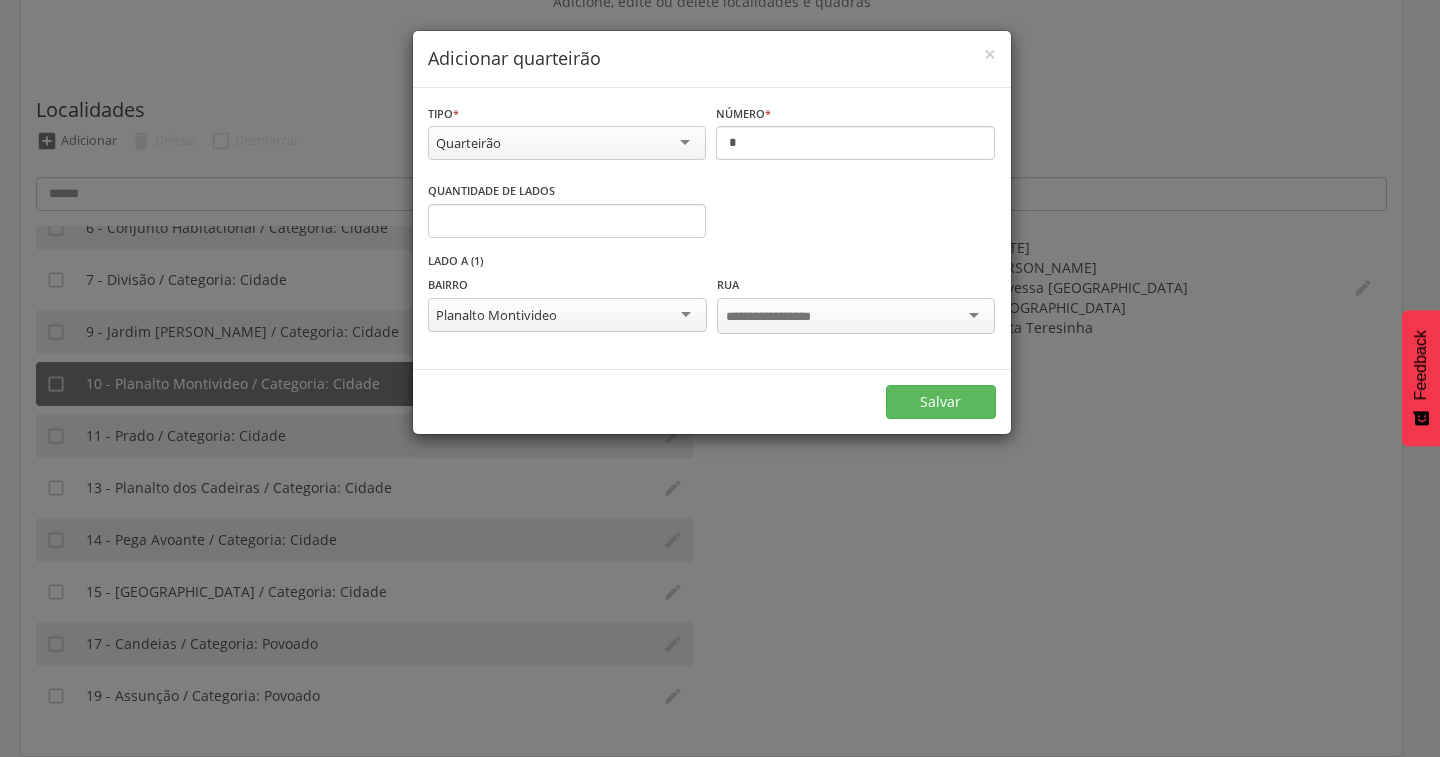 click at bounding box center (784, 317) 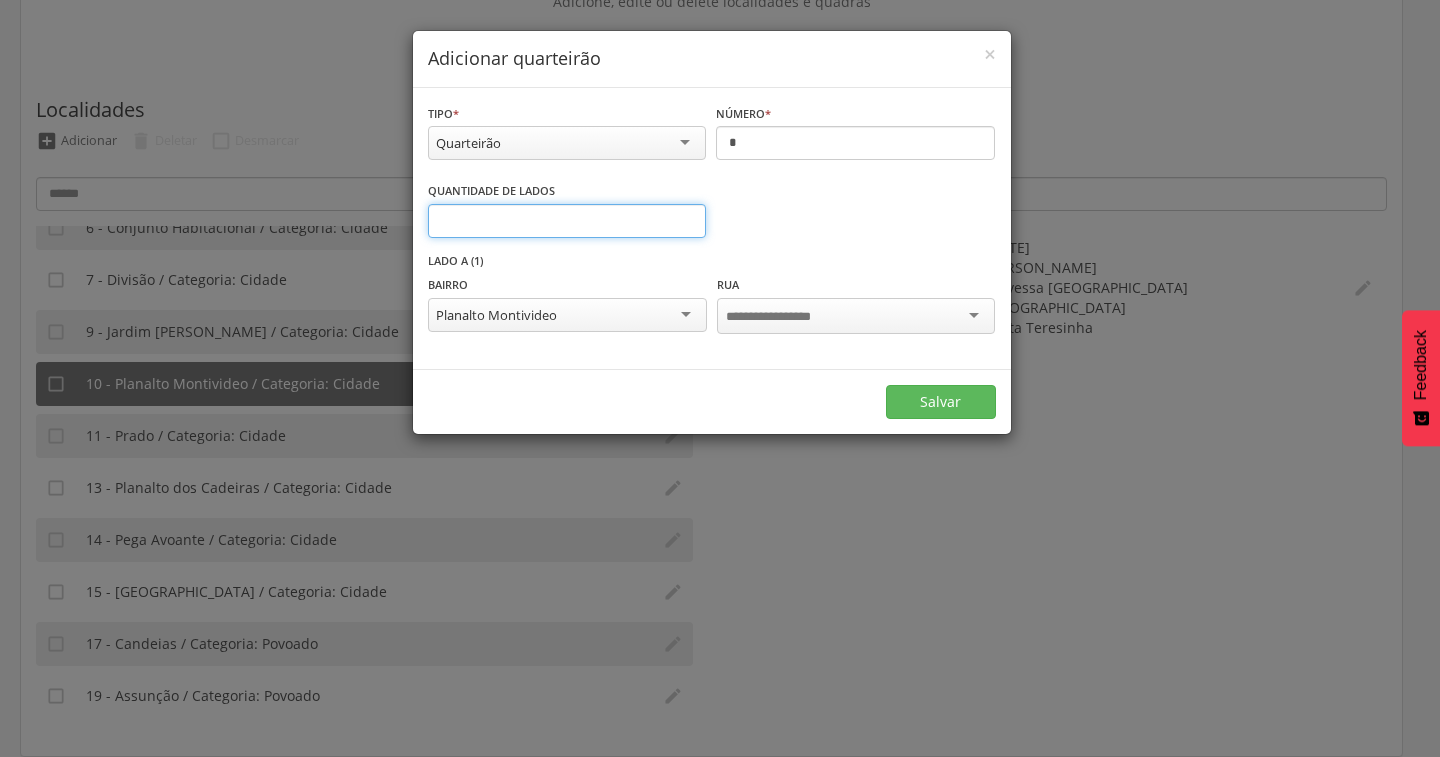 click on "*" at bounding box center (567, 221) 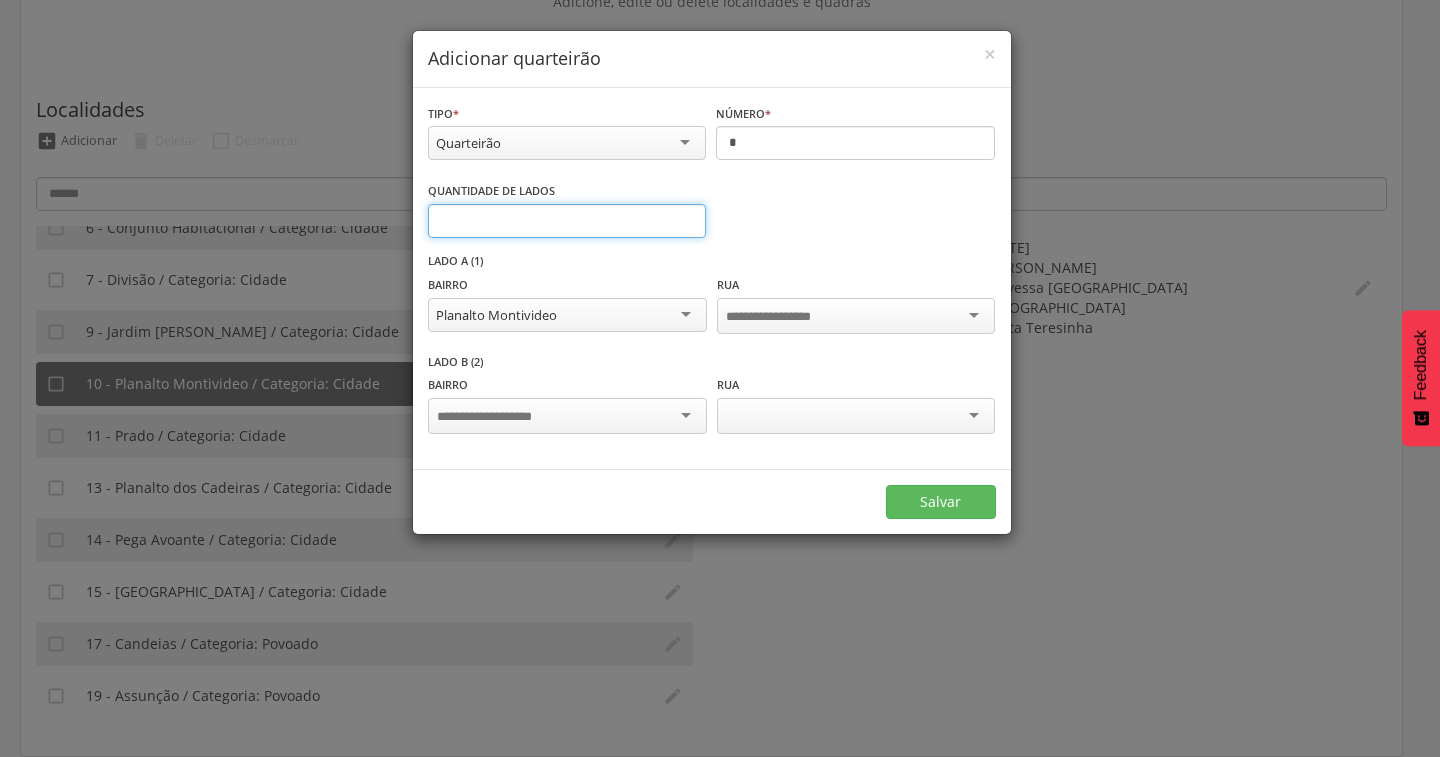 type on "*" 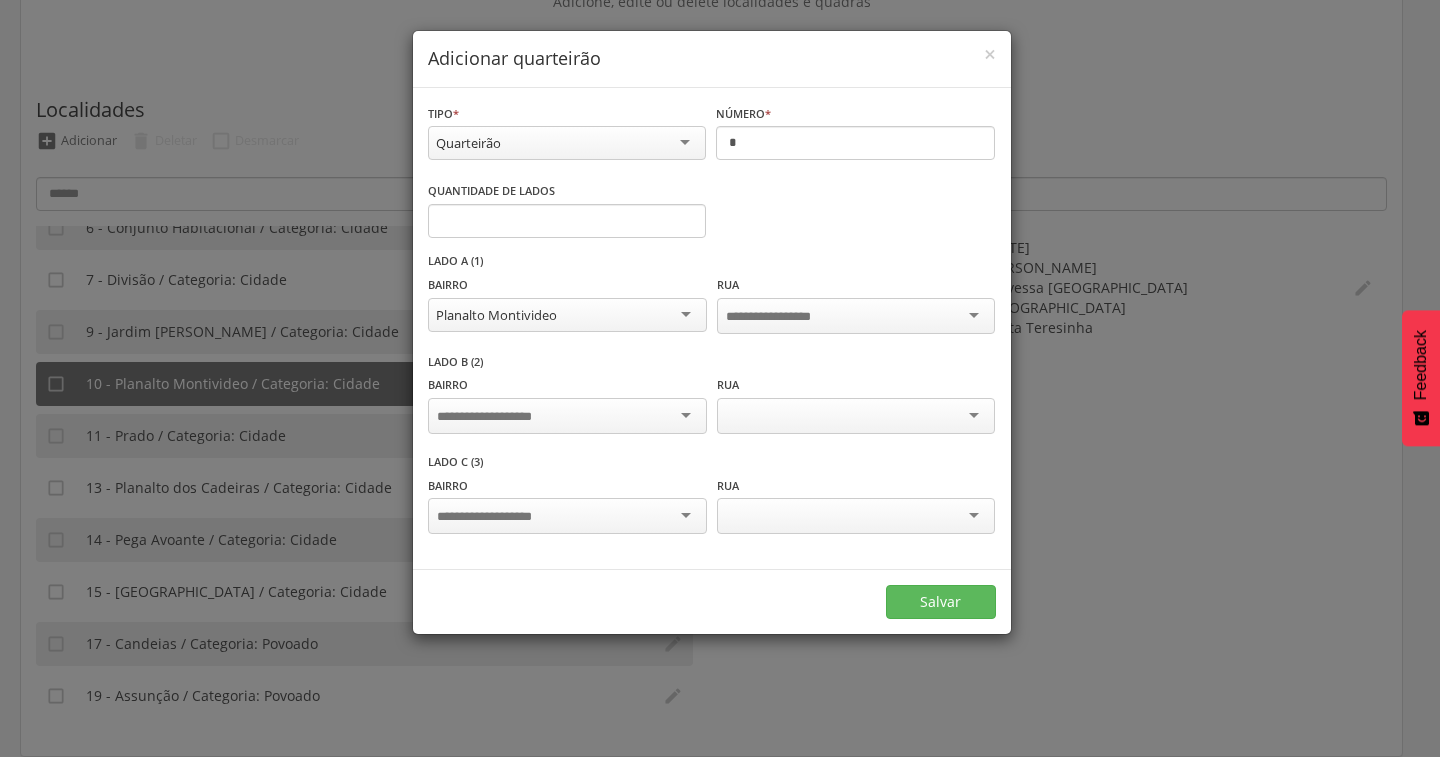 click at bounding box center [567, 516] 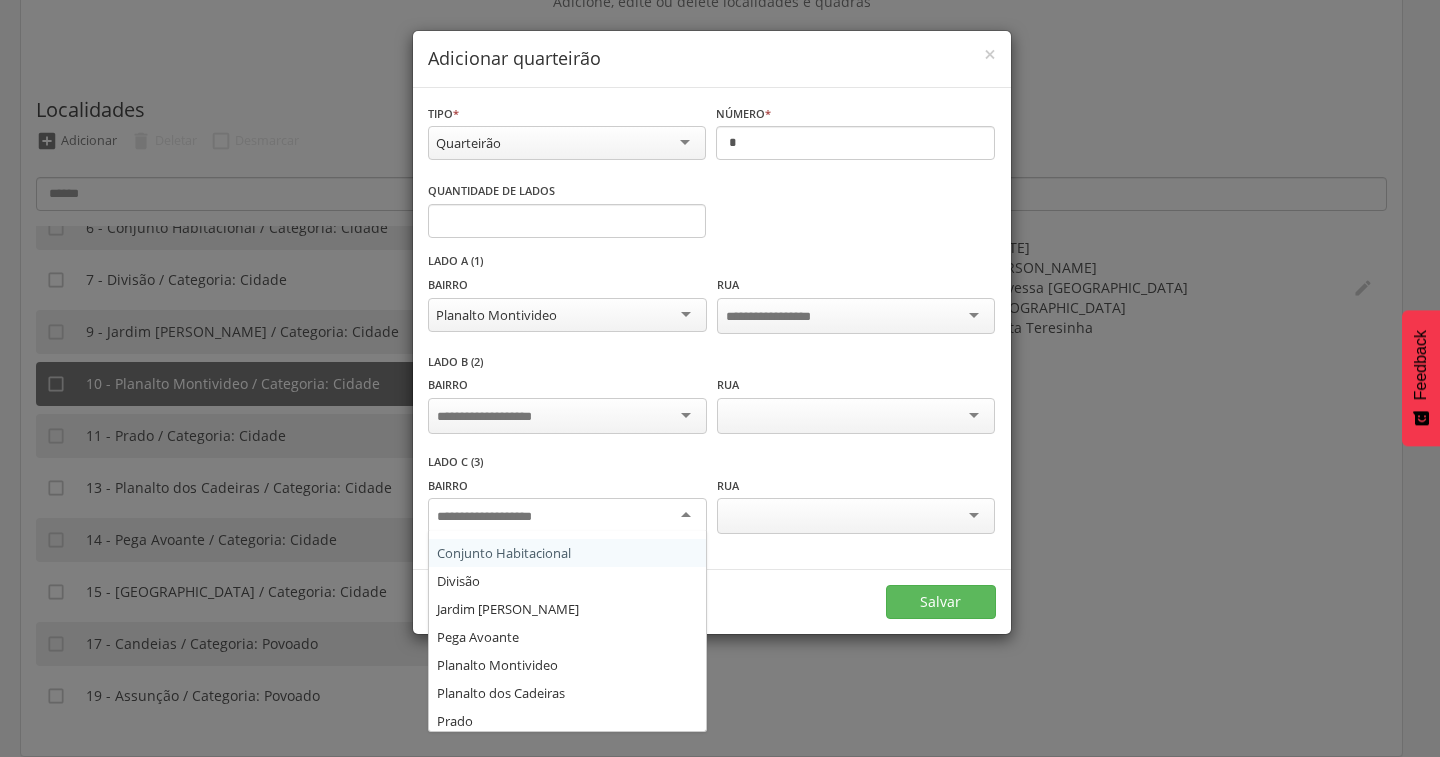 scroll, scrollTop: 220, scrollLeft: 0, axis: vertical 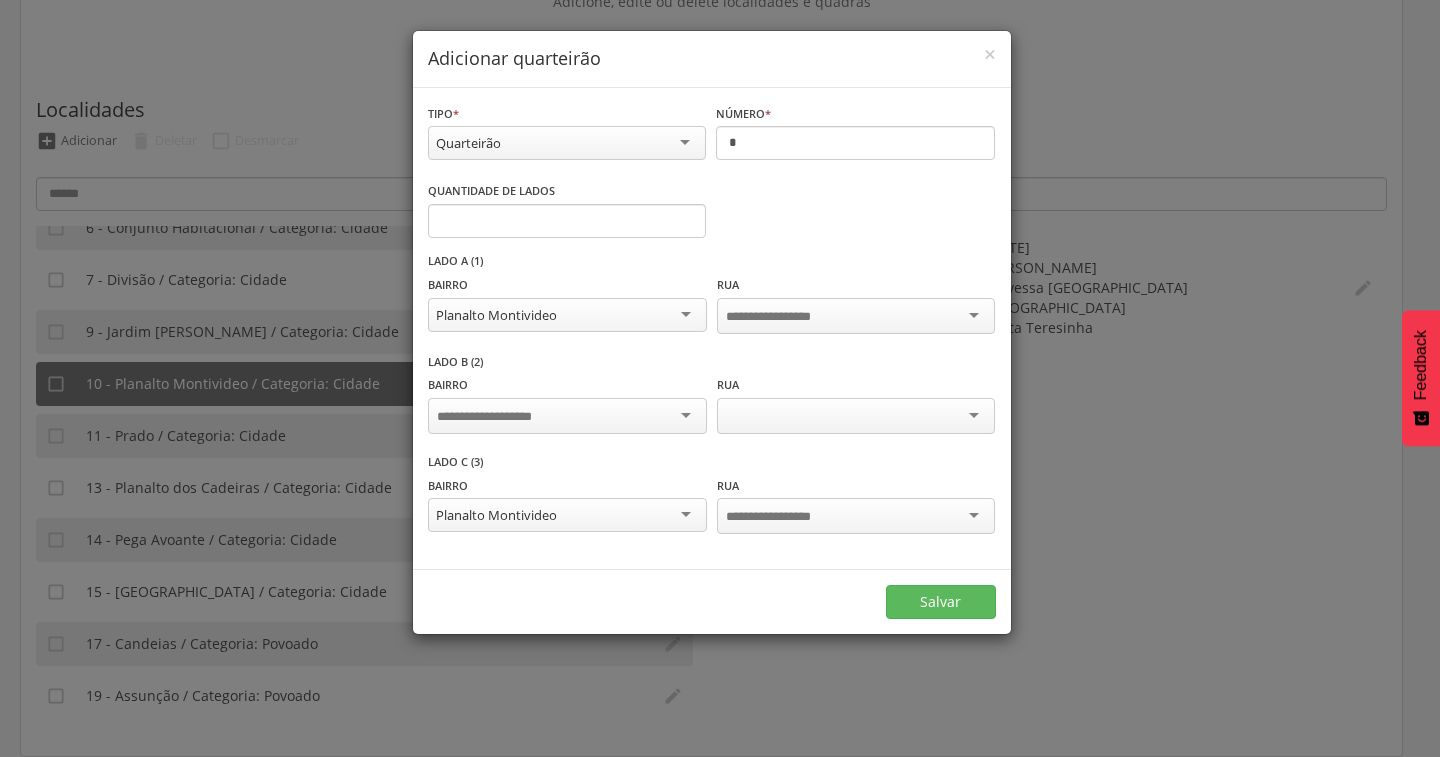 click at bounding box center (856, 316) 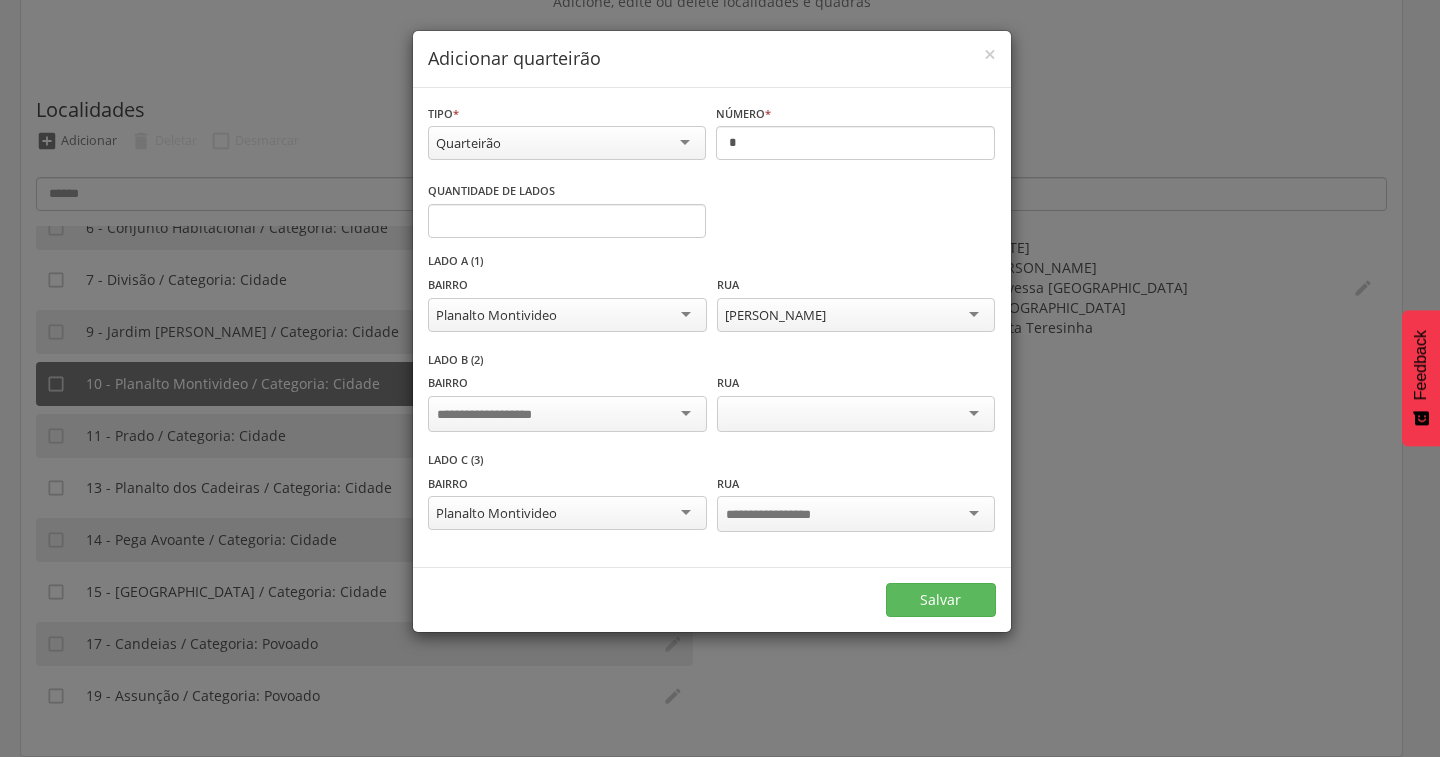 click at bounding box center (856, 514) 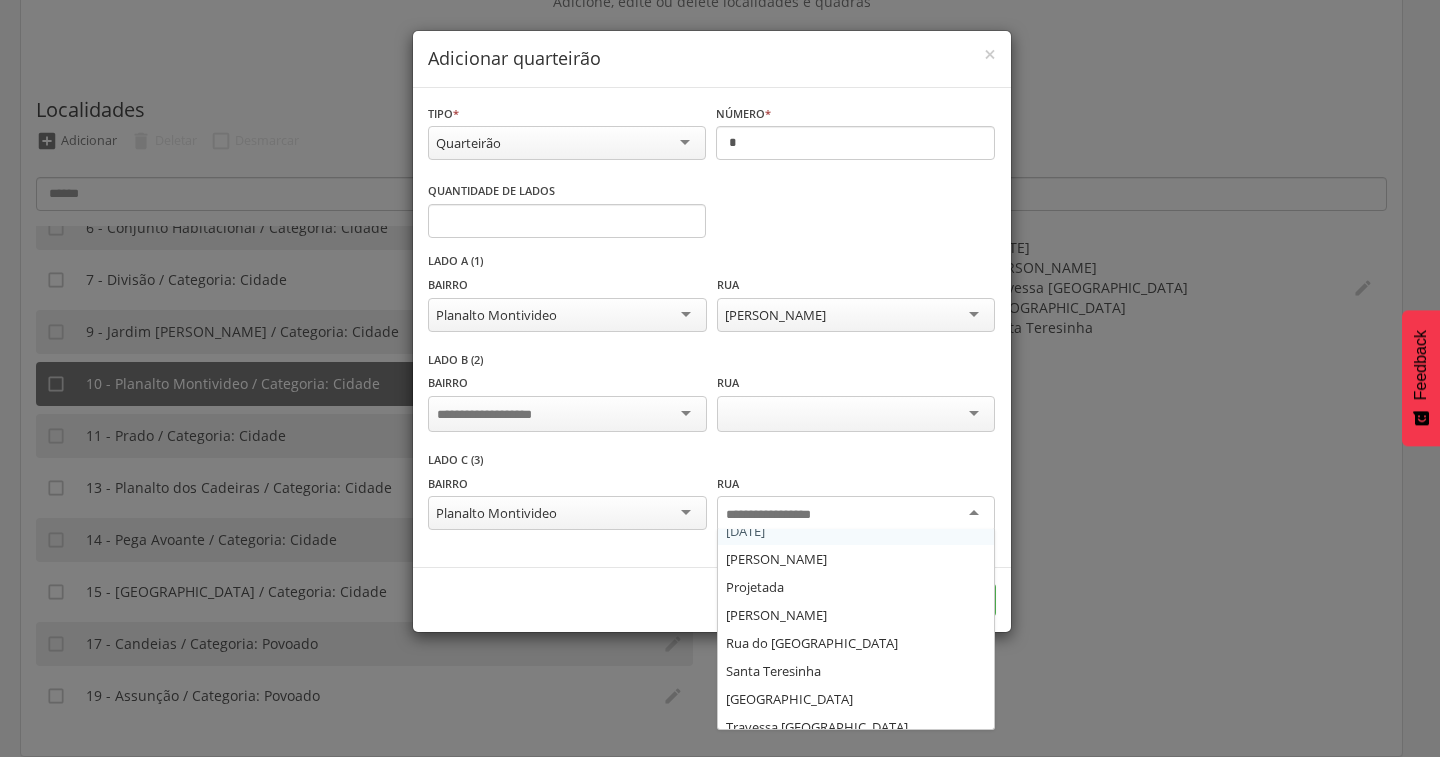 scroll, scrollTop: 24, scrollLeft: 0, axis: vertical 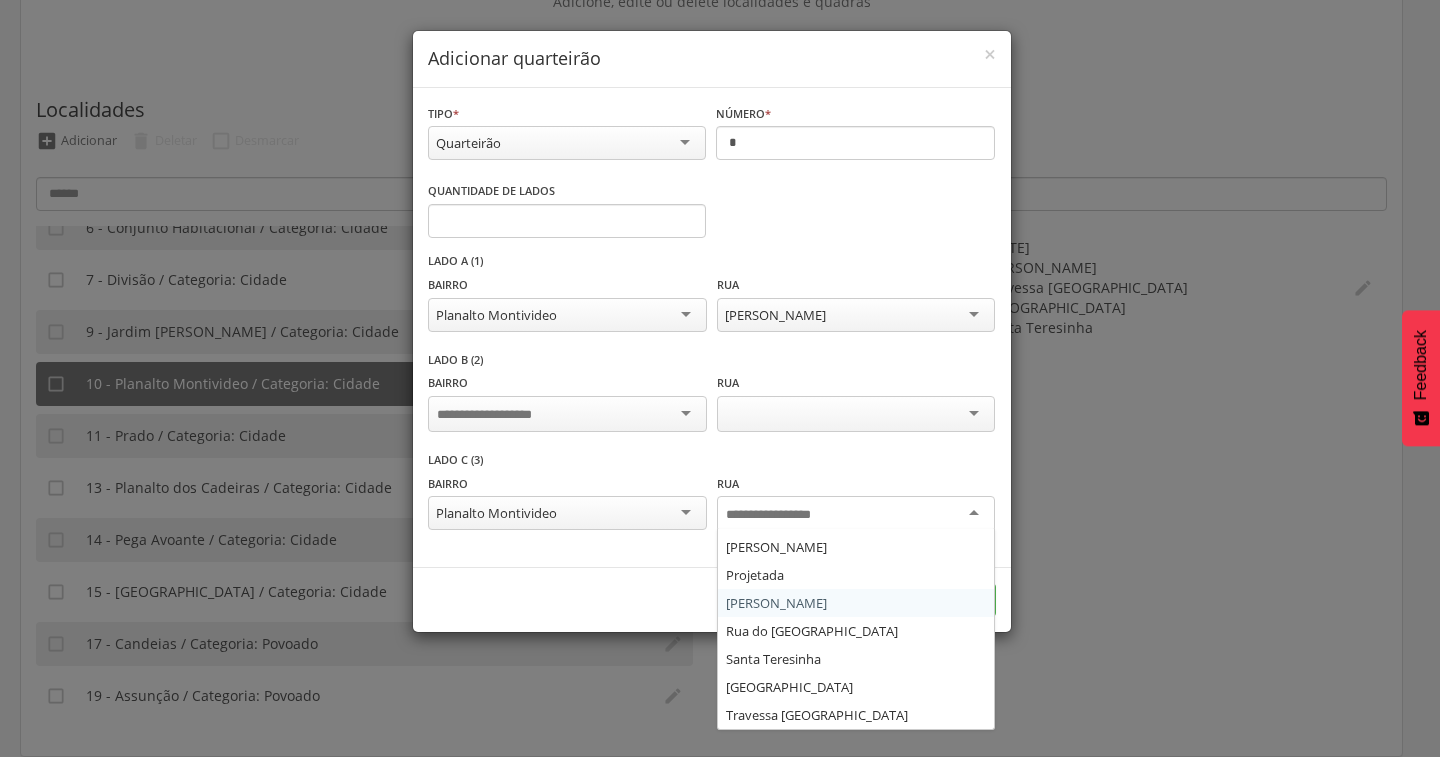 click on "Salvar" at bounding box center (712, 599) 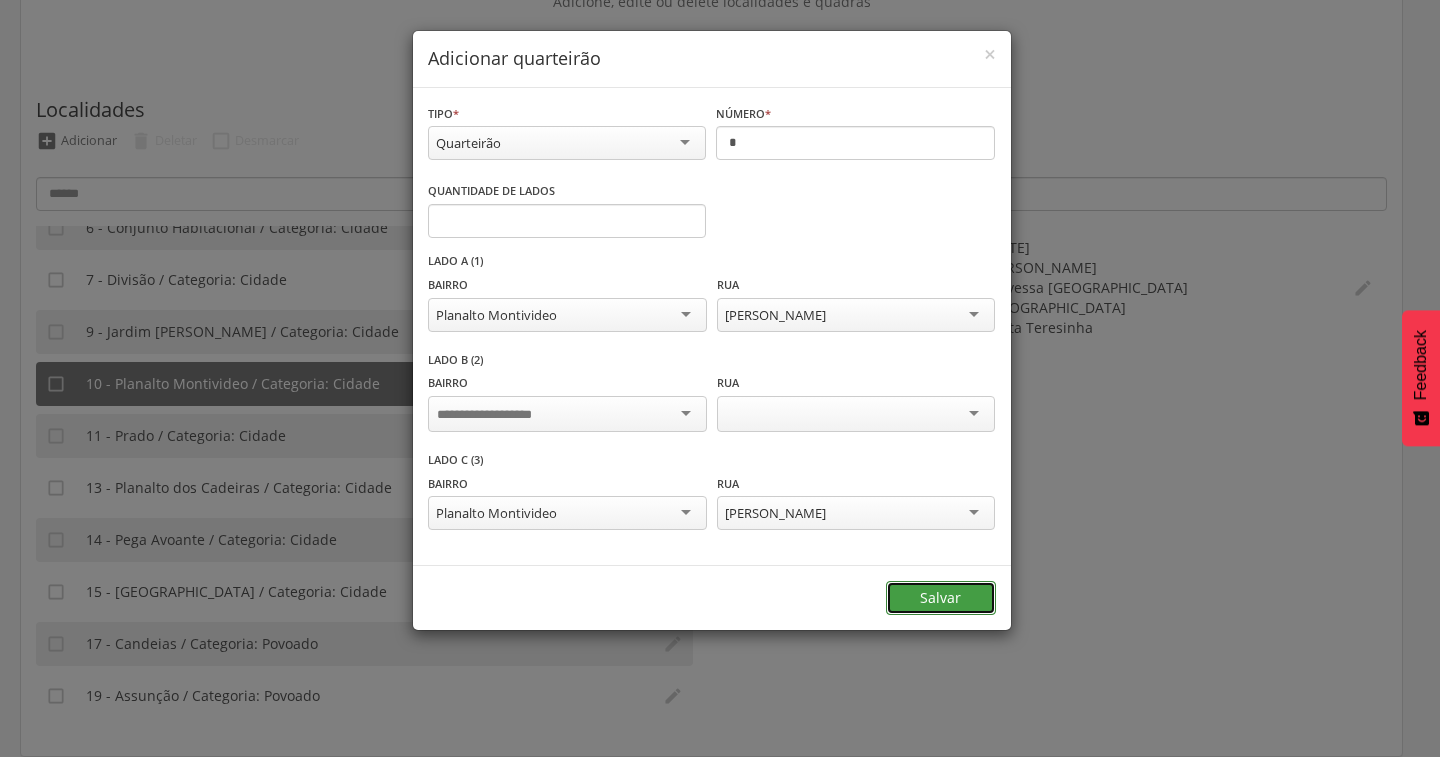 click on "Salvar" at bounding box center [941, 598] 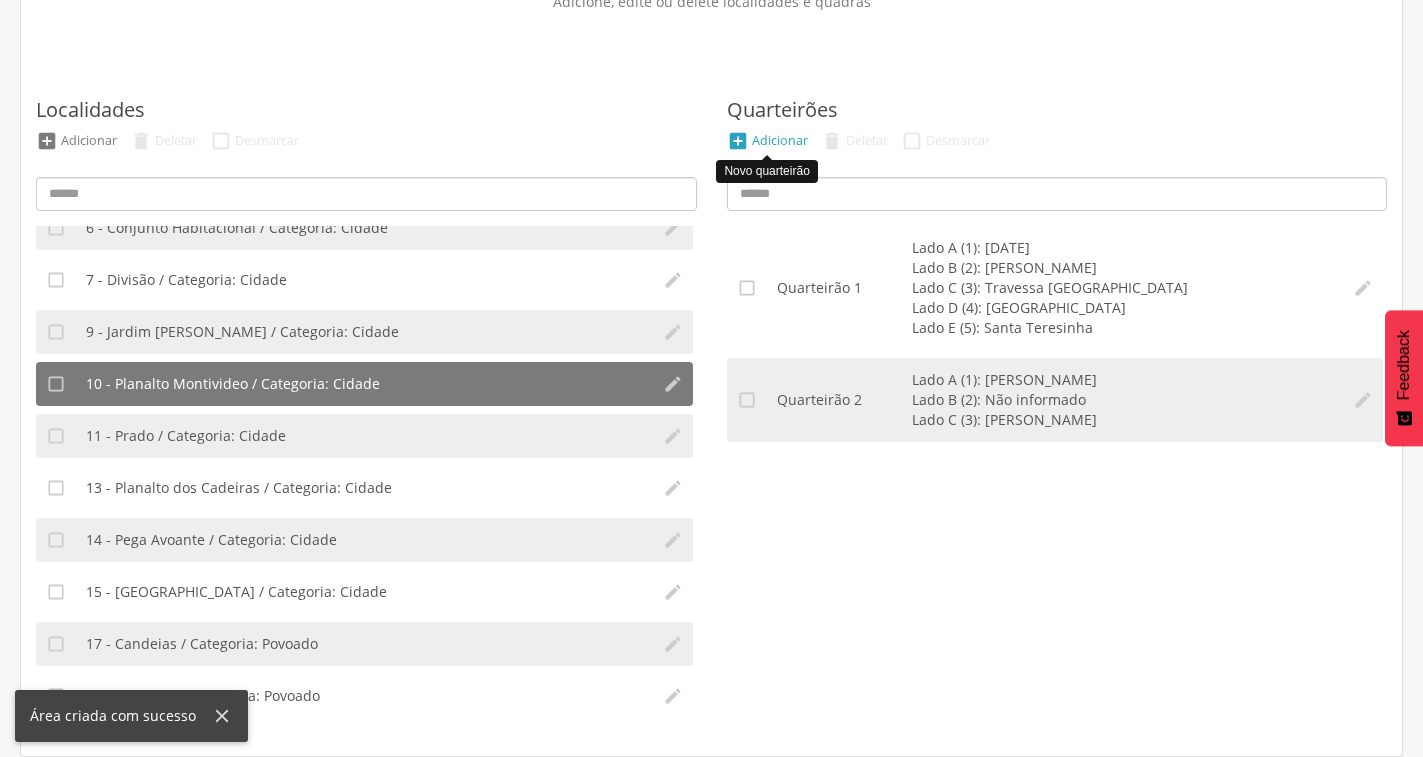 click on "" at bounding box center (738, 141) 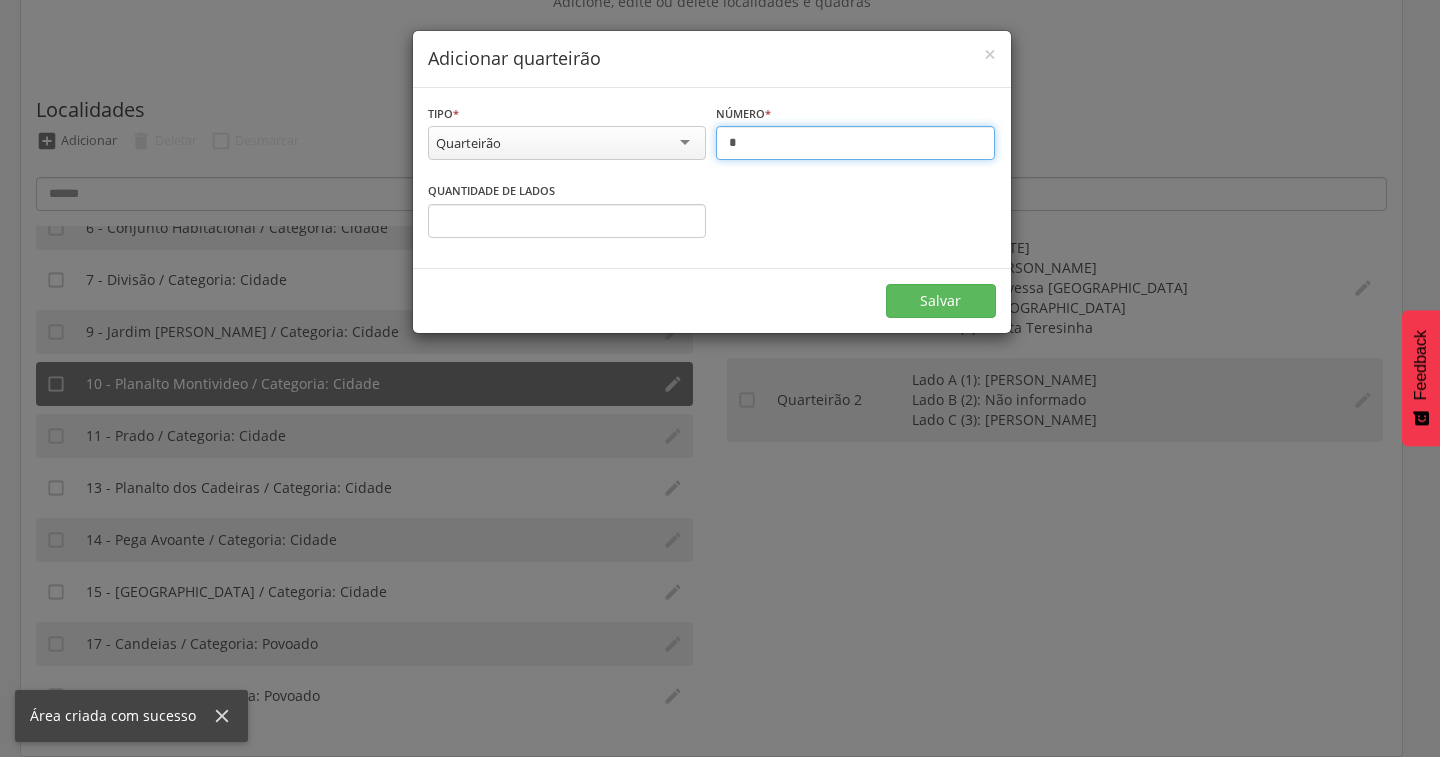 click on "*" at bounding box center [855, 143] 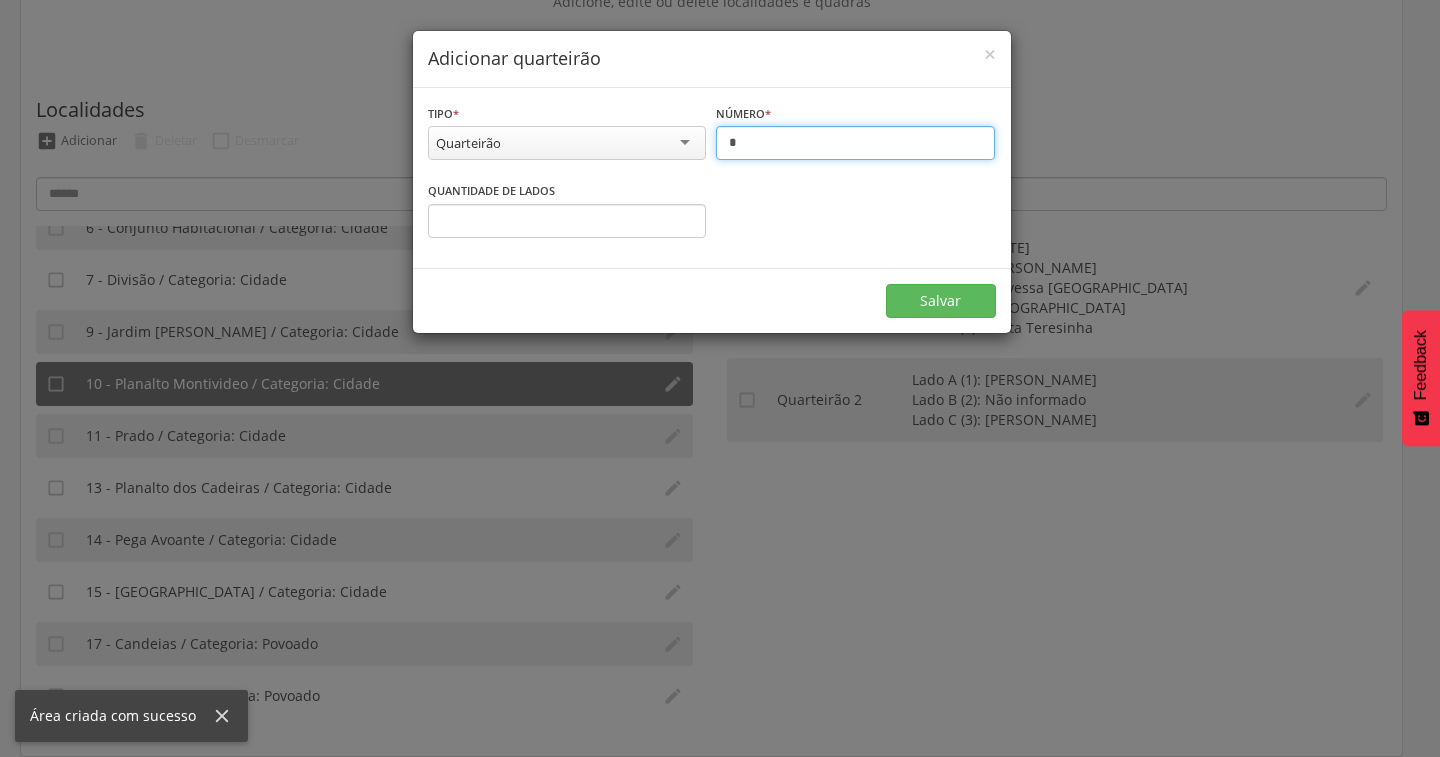 type on "*" 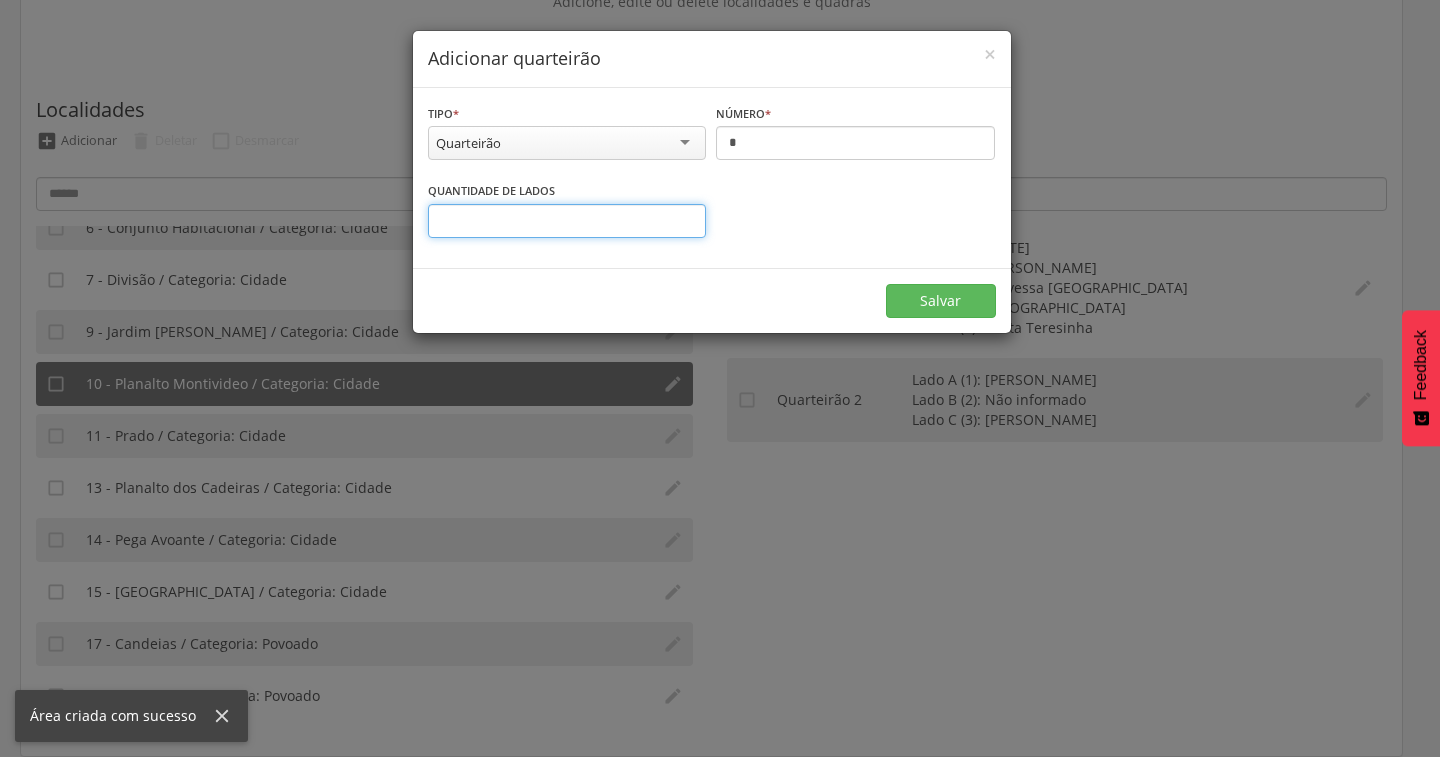 click on "*" at bounding box center [567, 221] 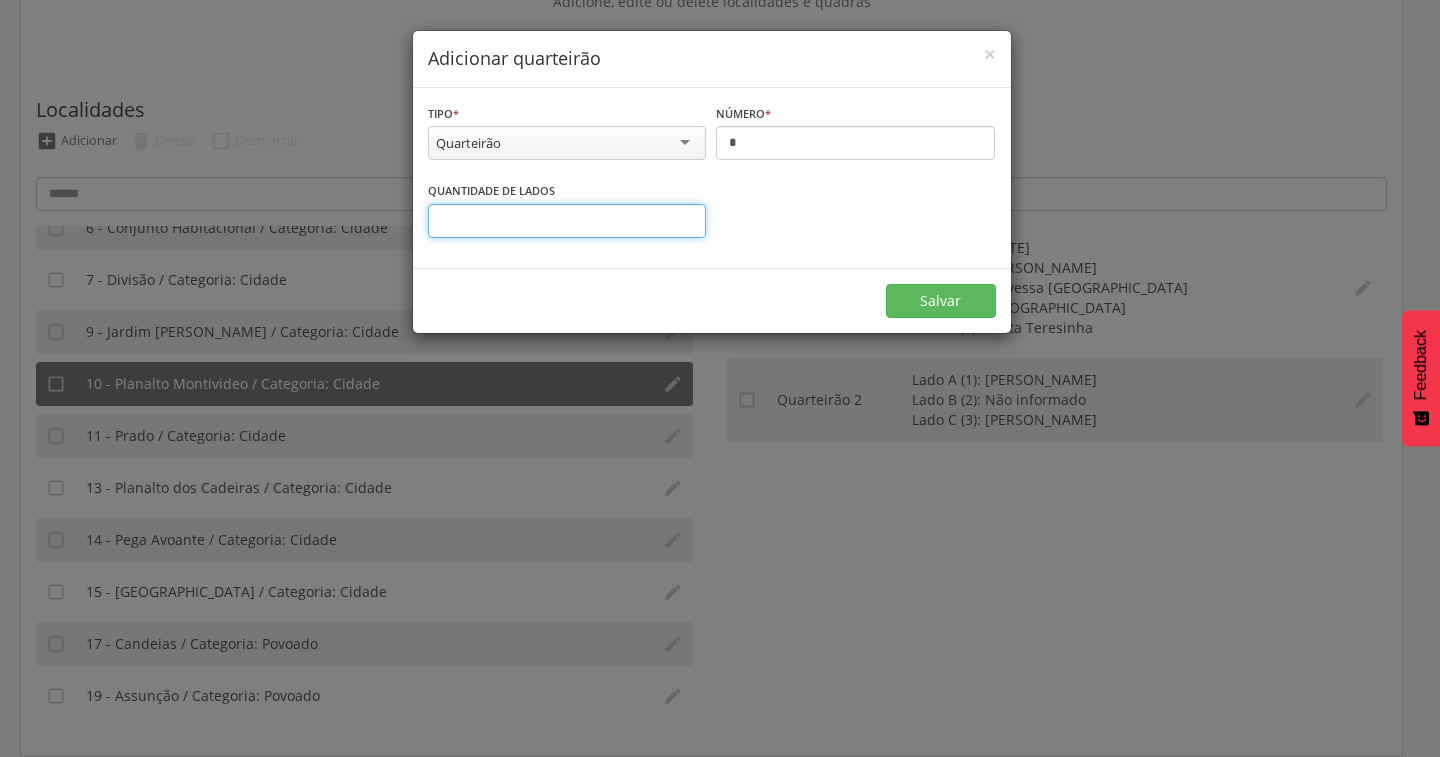 click on "*" at bounding box center [567, 221] 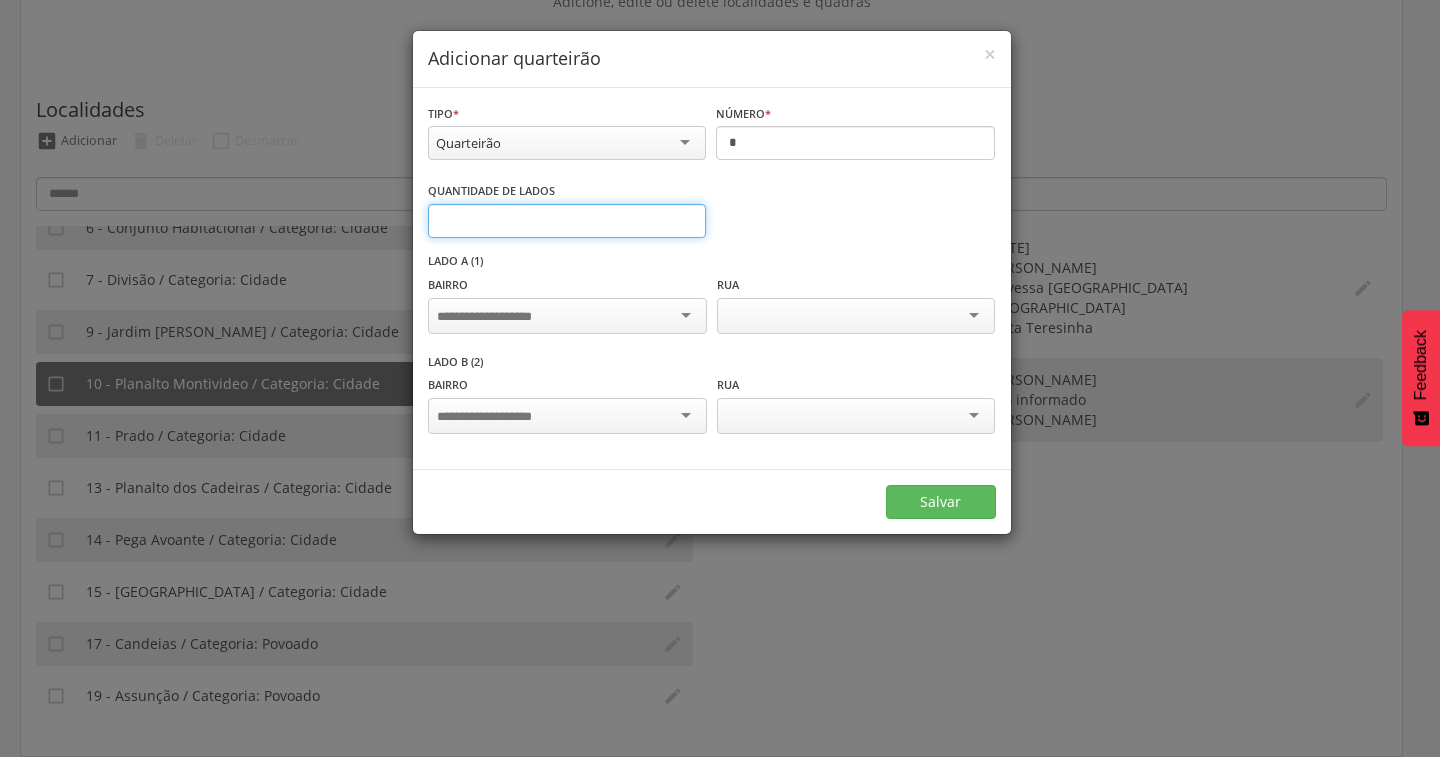 type on "*" 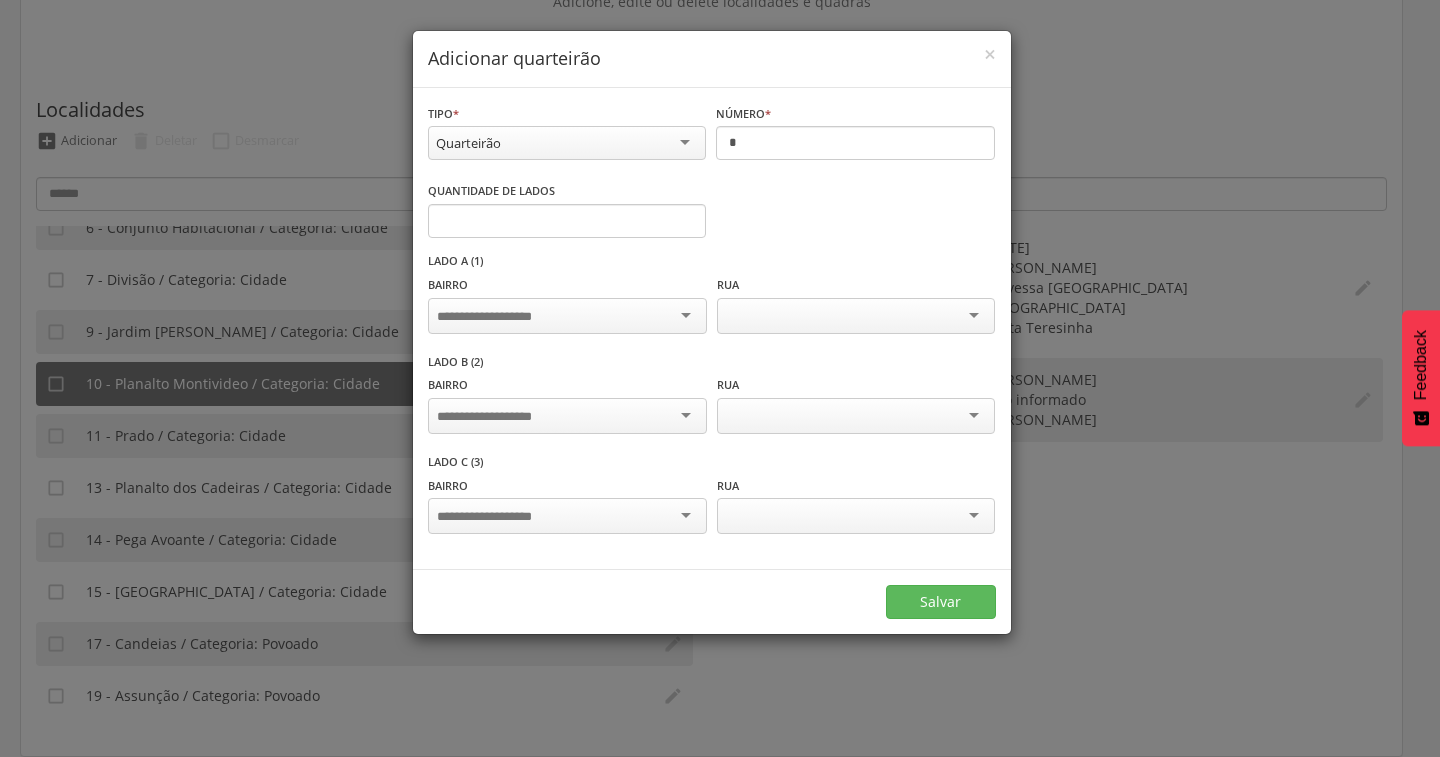 click at bounding box center (567, 316) 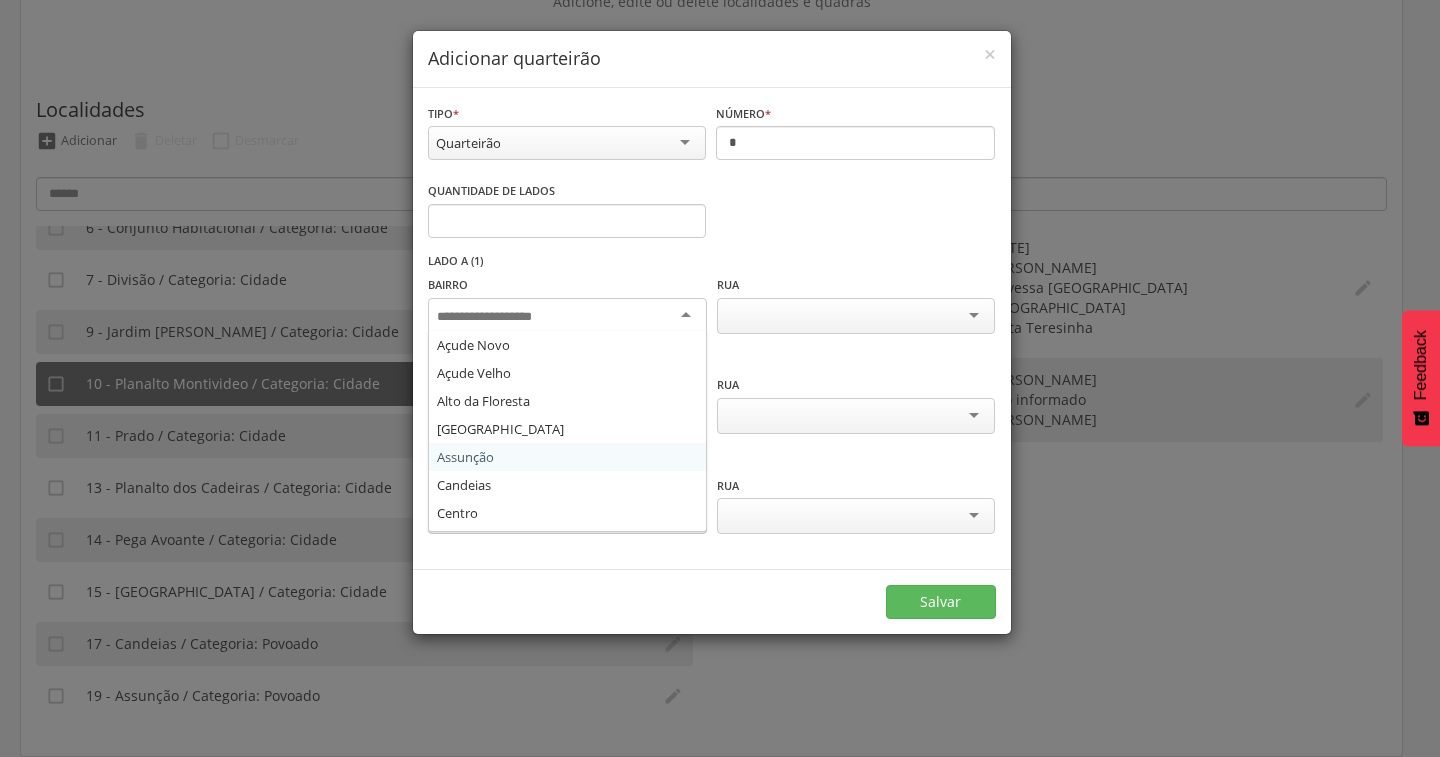 scroll, scrollTop: 200, scrollLeft: 0, axis: vertical 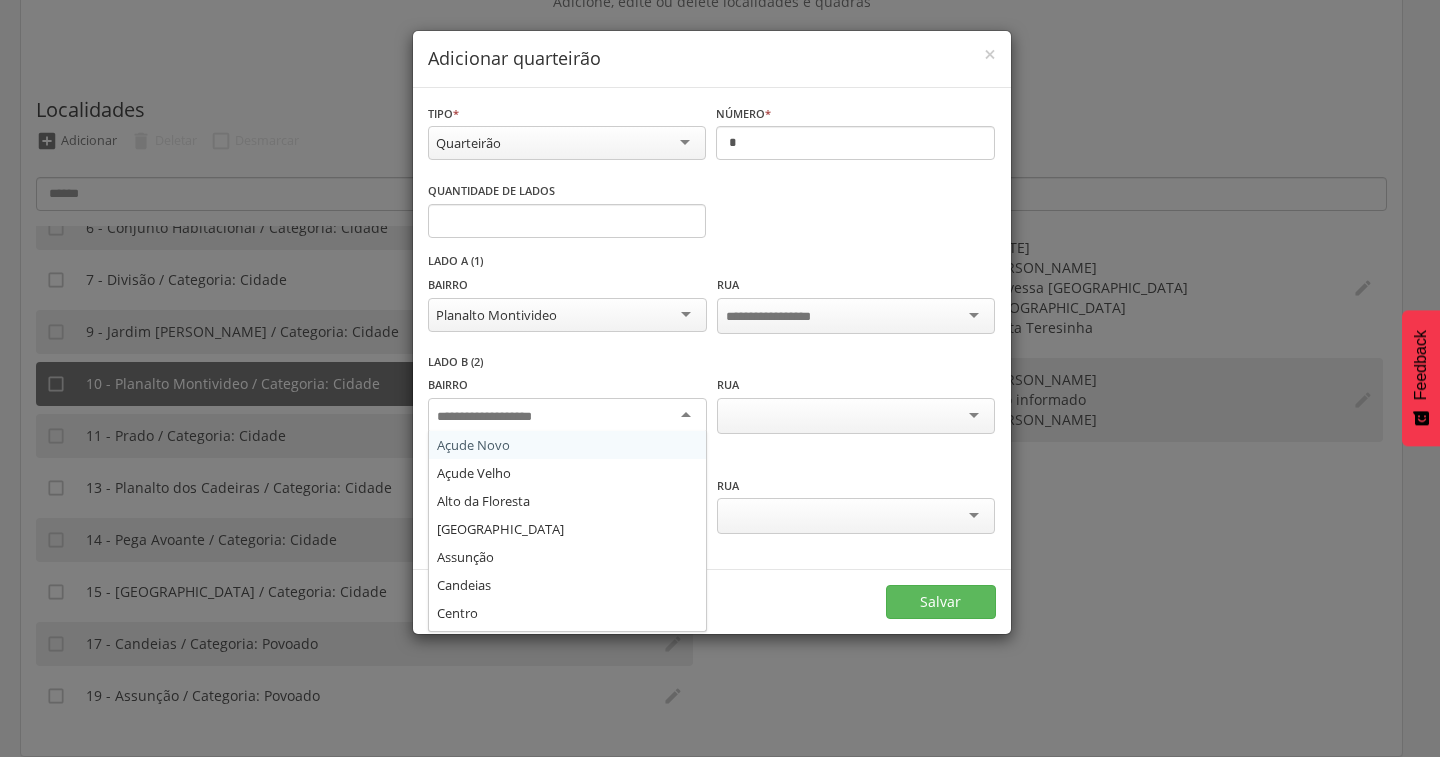 click at bounding box center (567, 416) 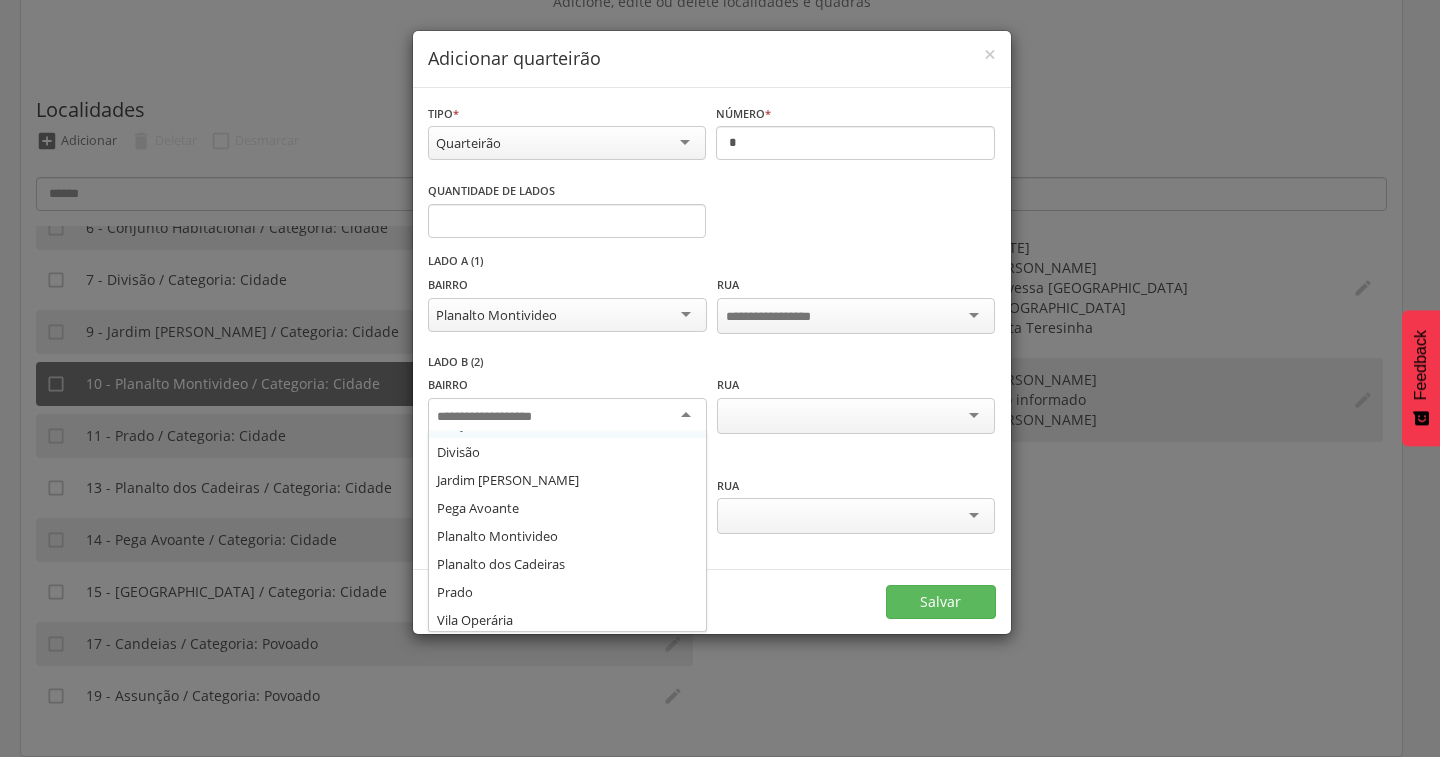 scroll, scrollTop: 220, scrollLeft: 0, axis: vertical 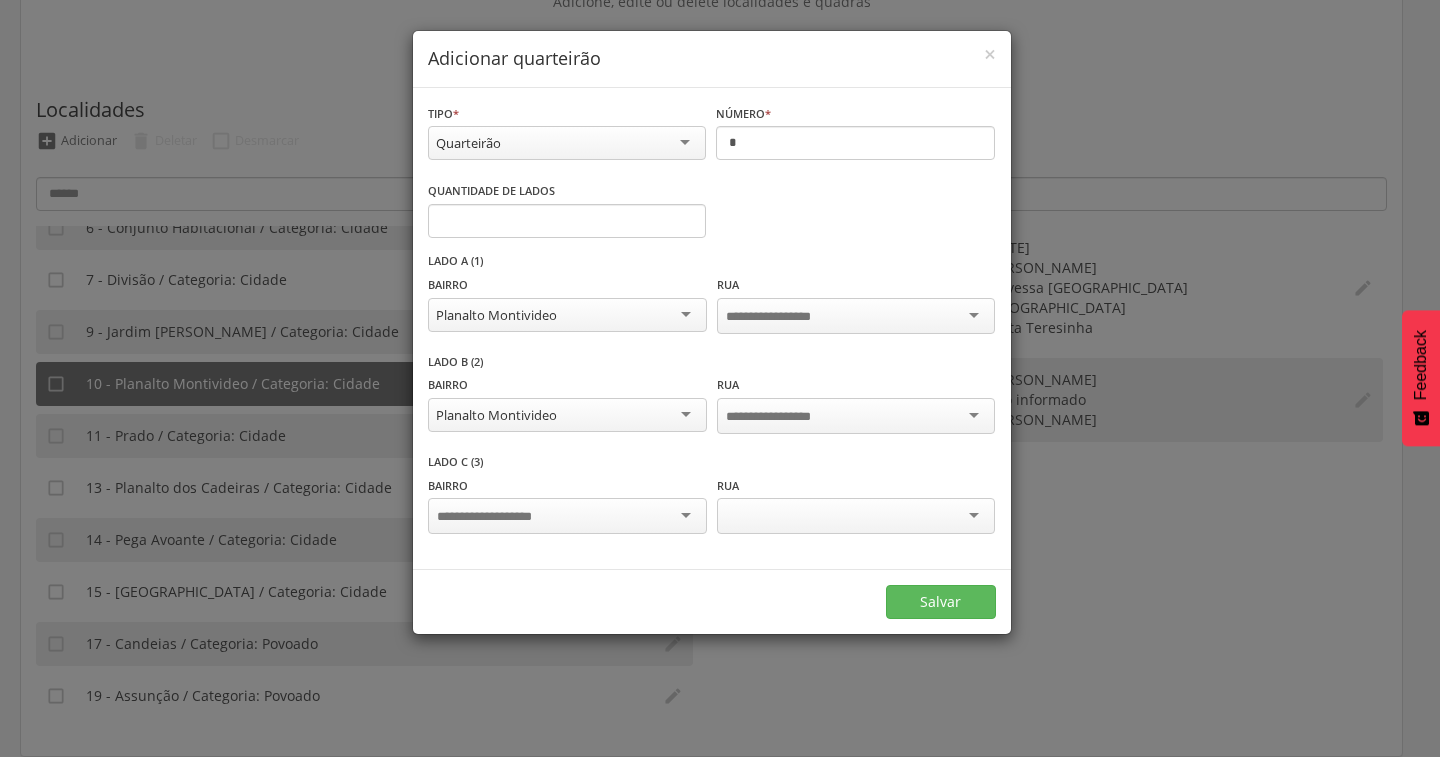 click at bounding box center [567, 516] 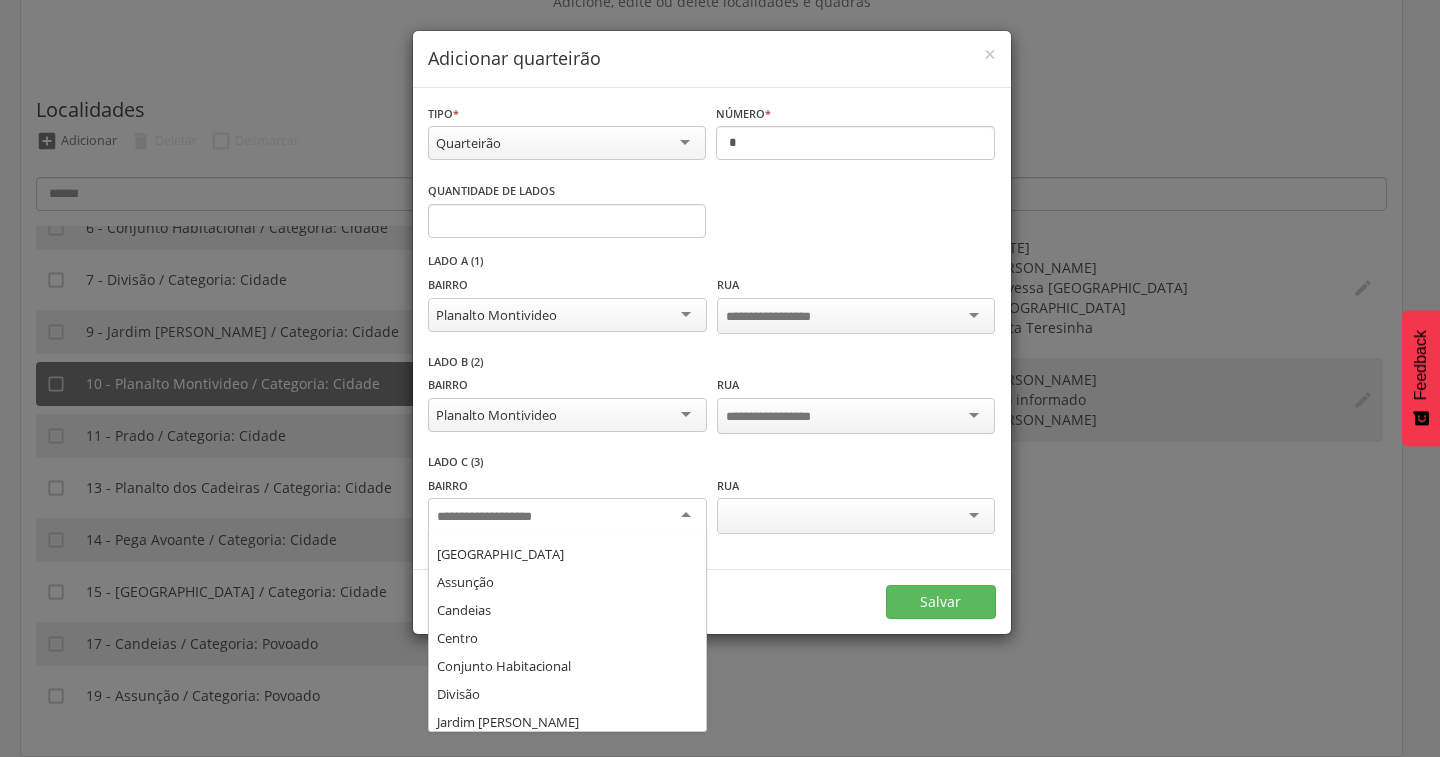 scroll, scrollTop: 200, scrollLeft: 0, axis: vertical 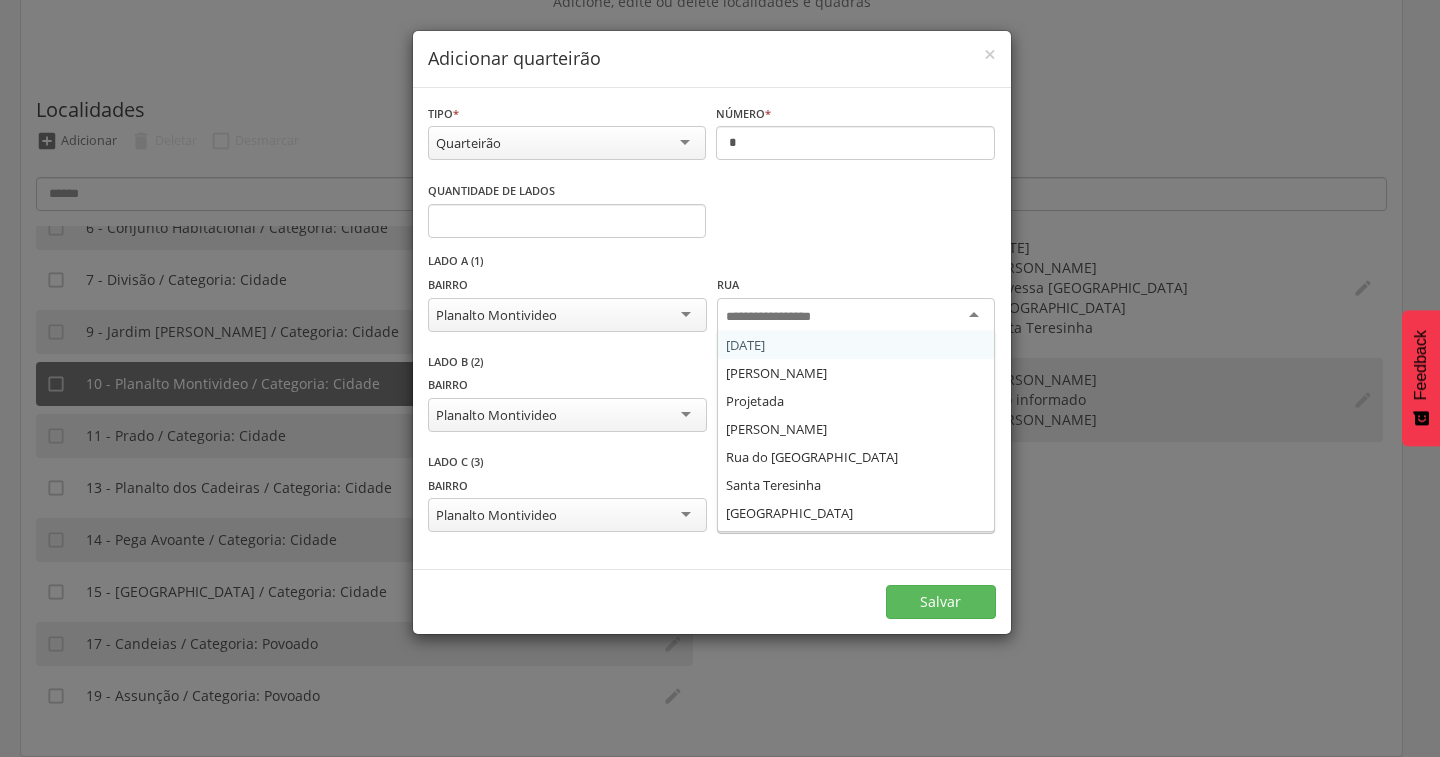 click at bounding box center (856, 316) 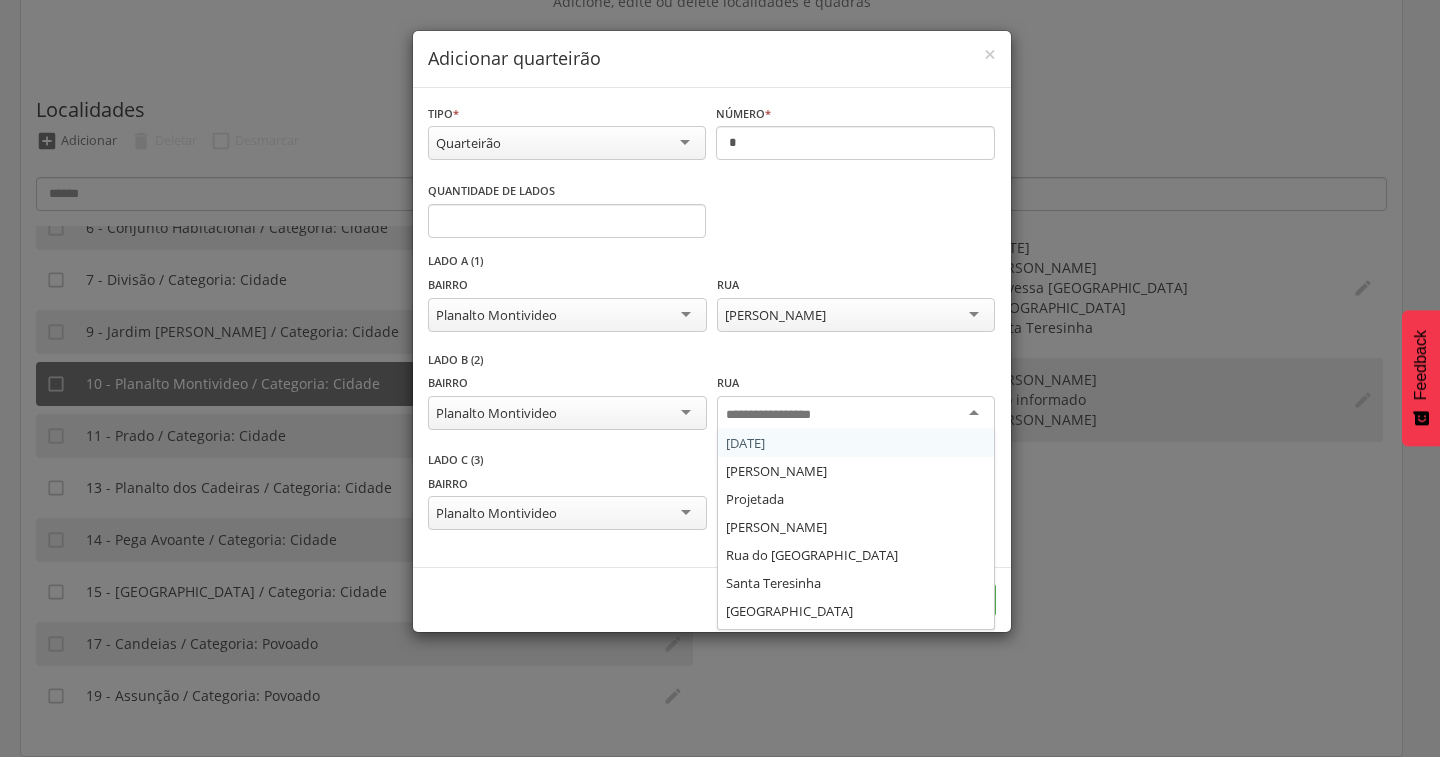 click at bounding box center [856, 414] 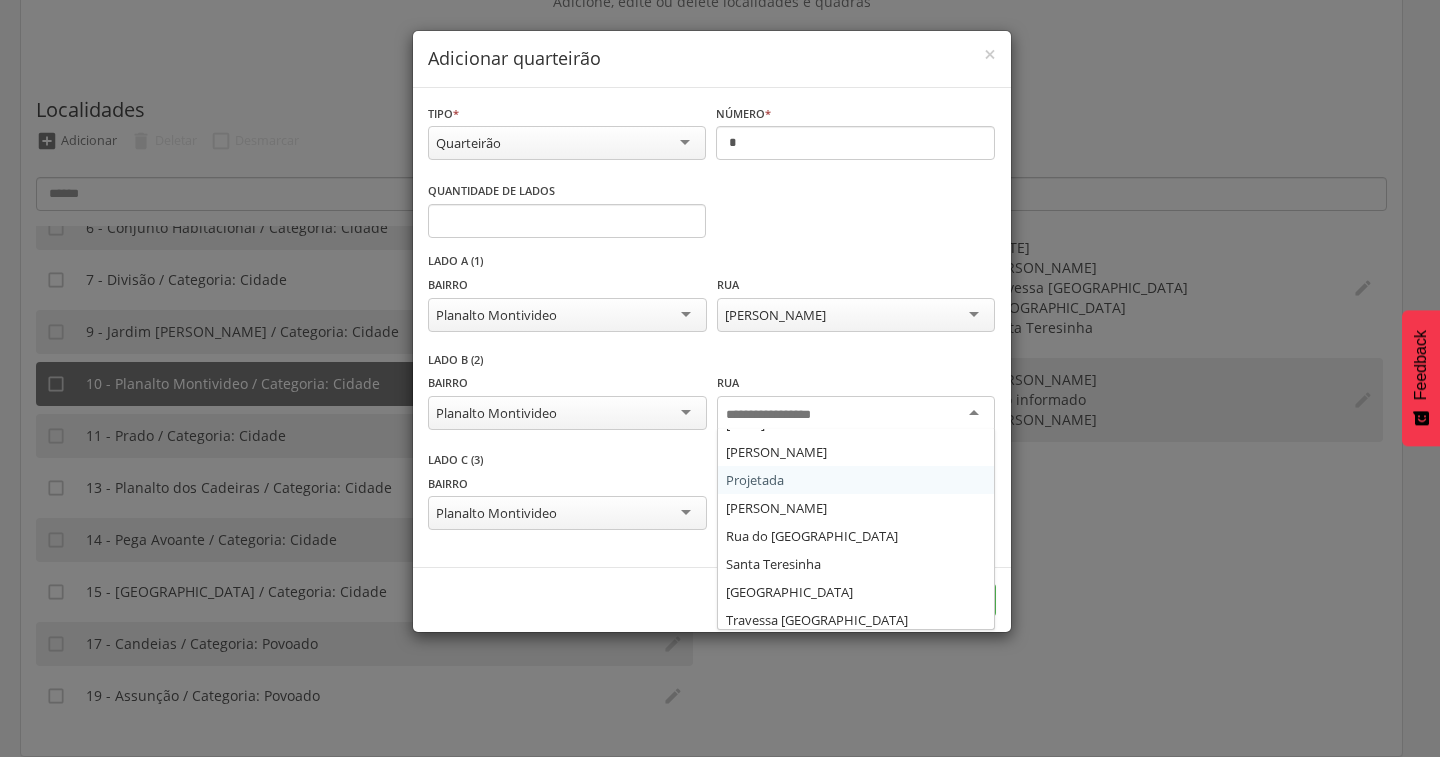 scroll, scrollTop: 24, scrollLeft: 0, axis: vertical 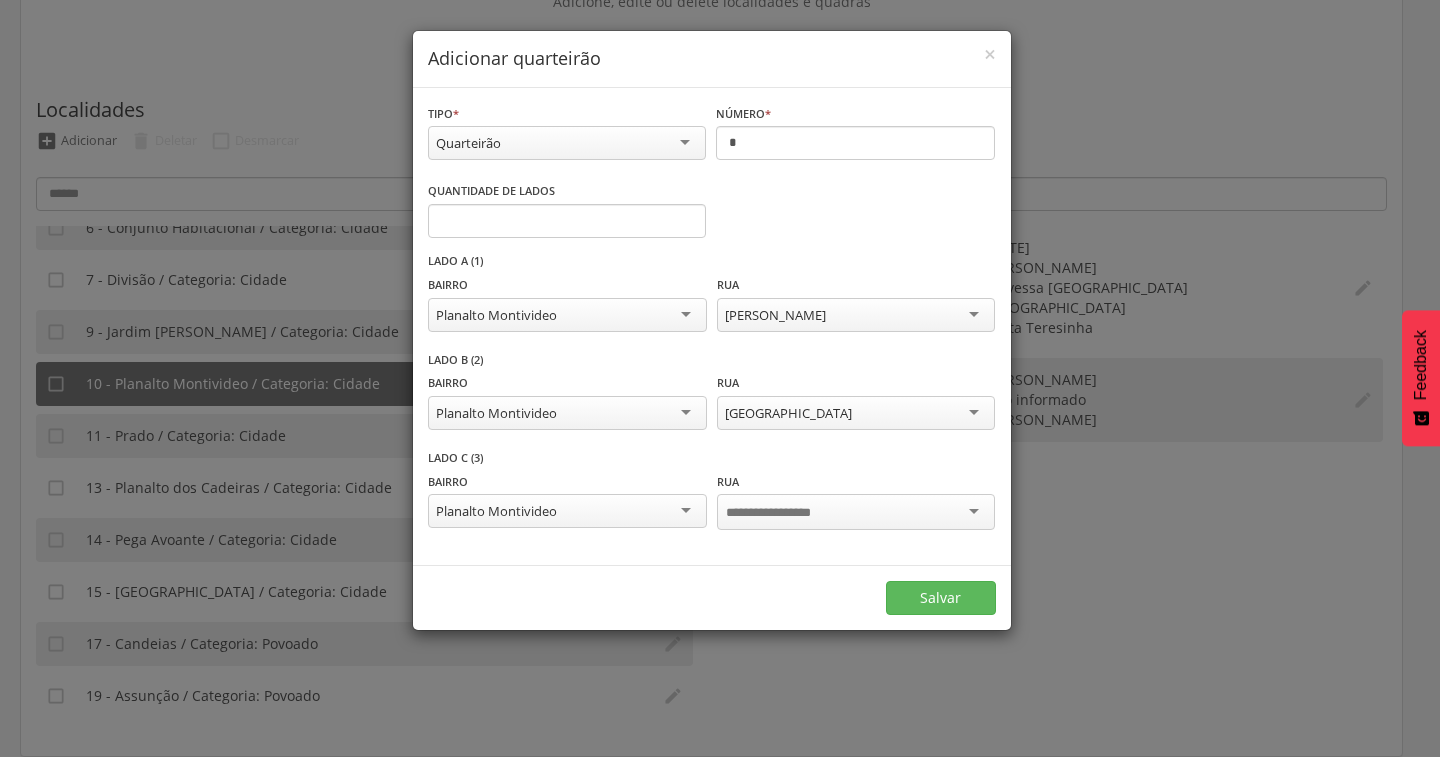 click at bounding box center [856, 512] 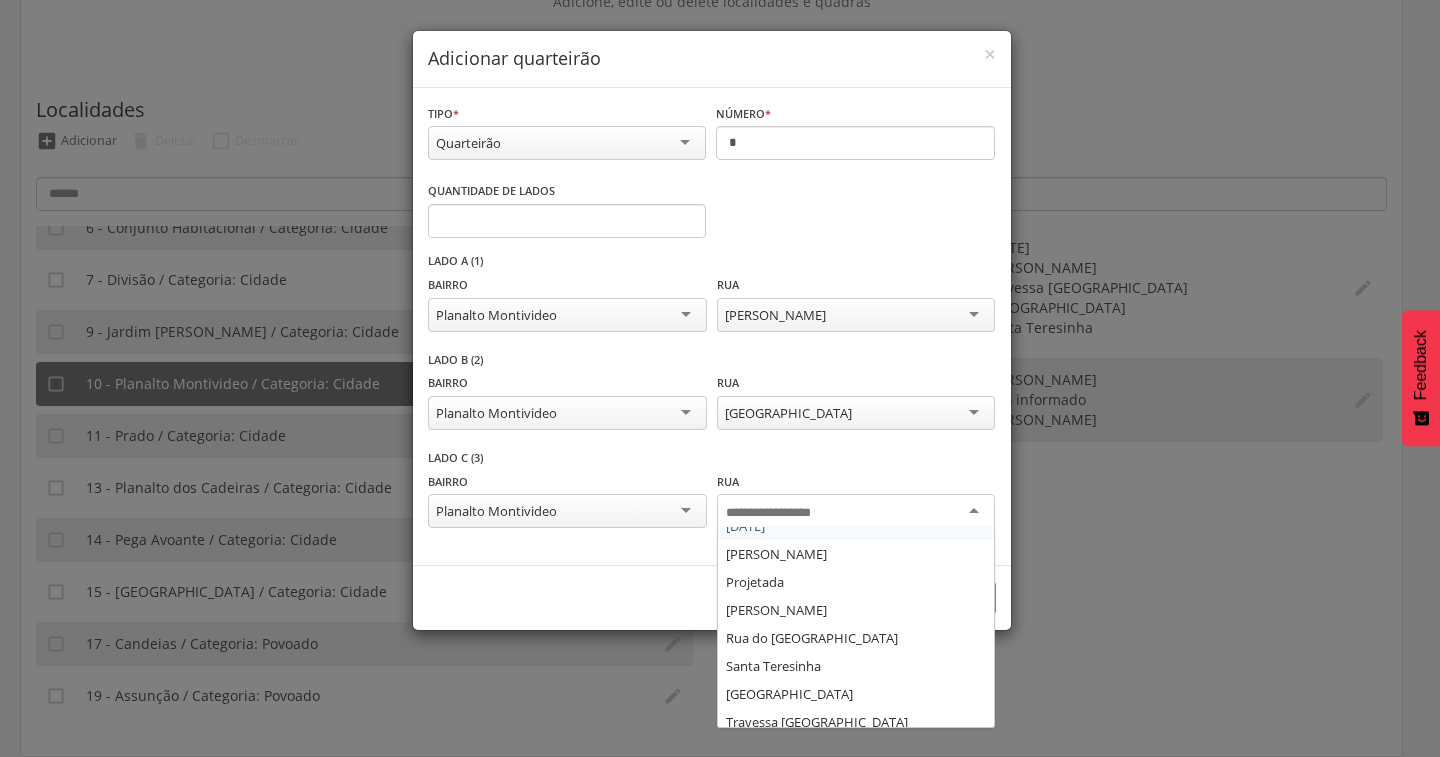 scroll, scrollTop: 24, scrollLeft: 0, axis: vertical 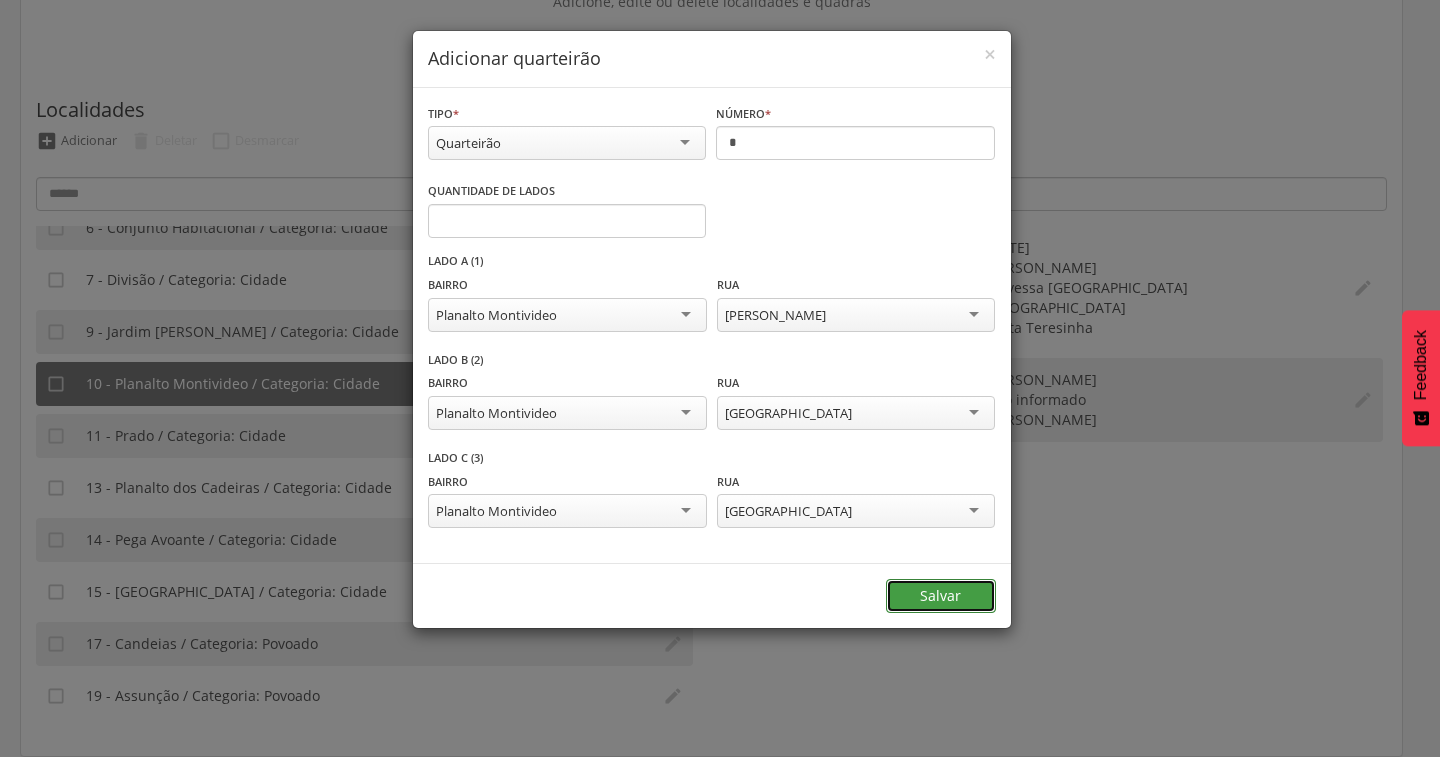 click on "Salvar" at bounding box center (941, 596) 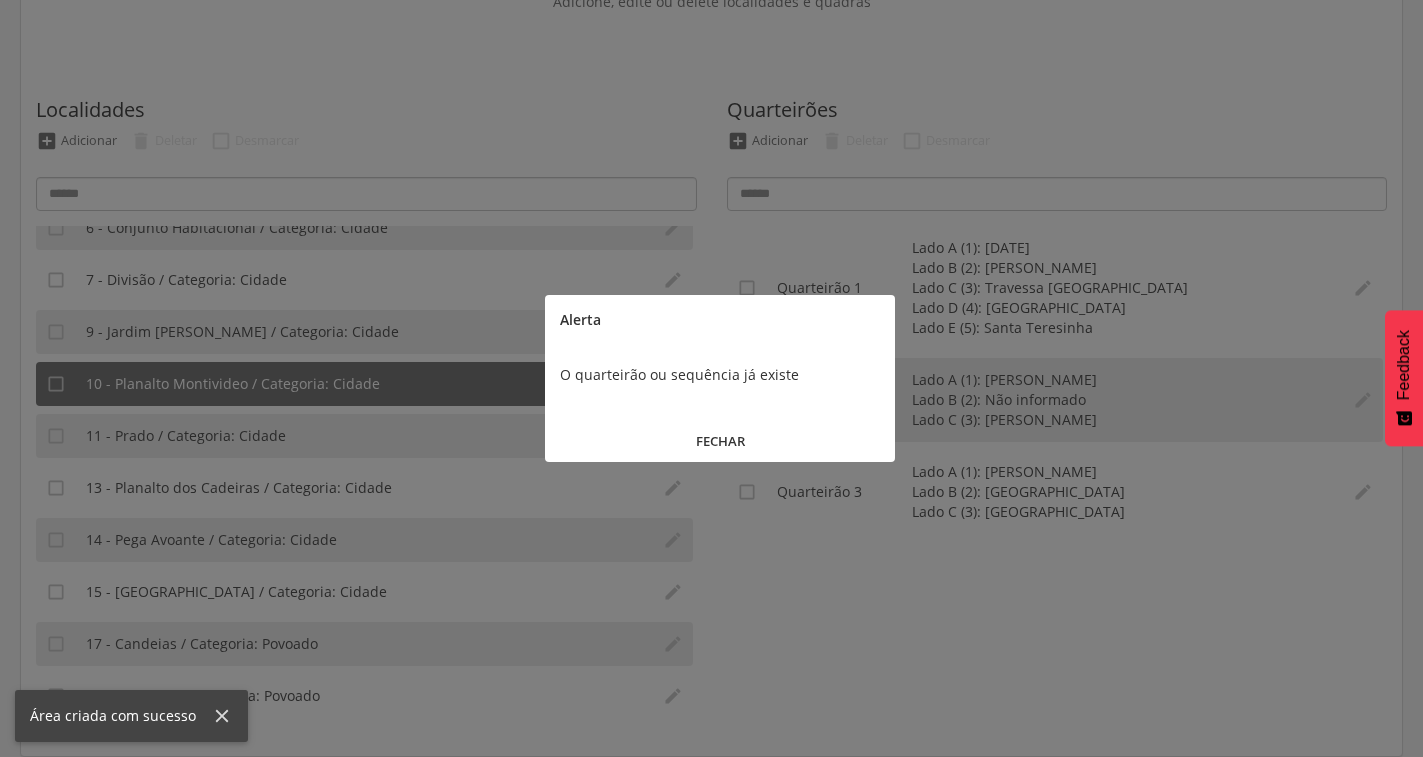 click on "FECHAR" at bounding box center (720, 441) 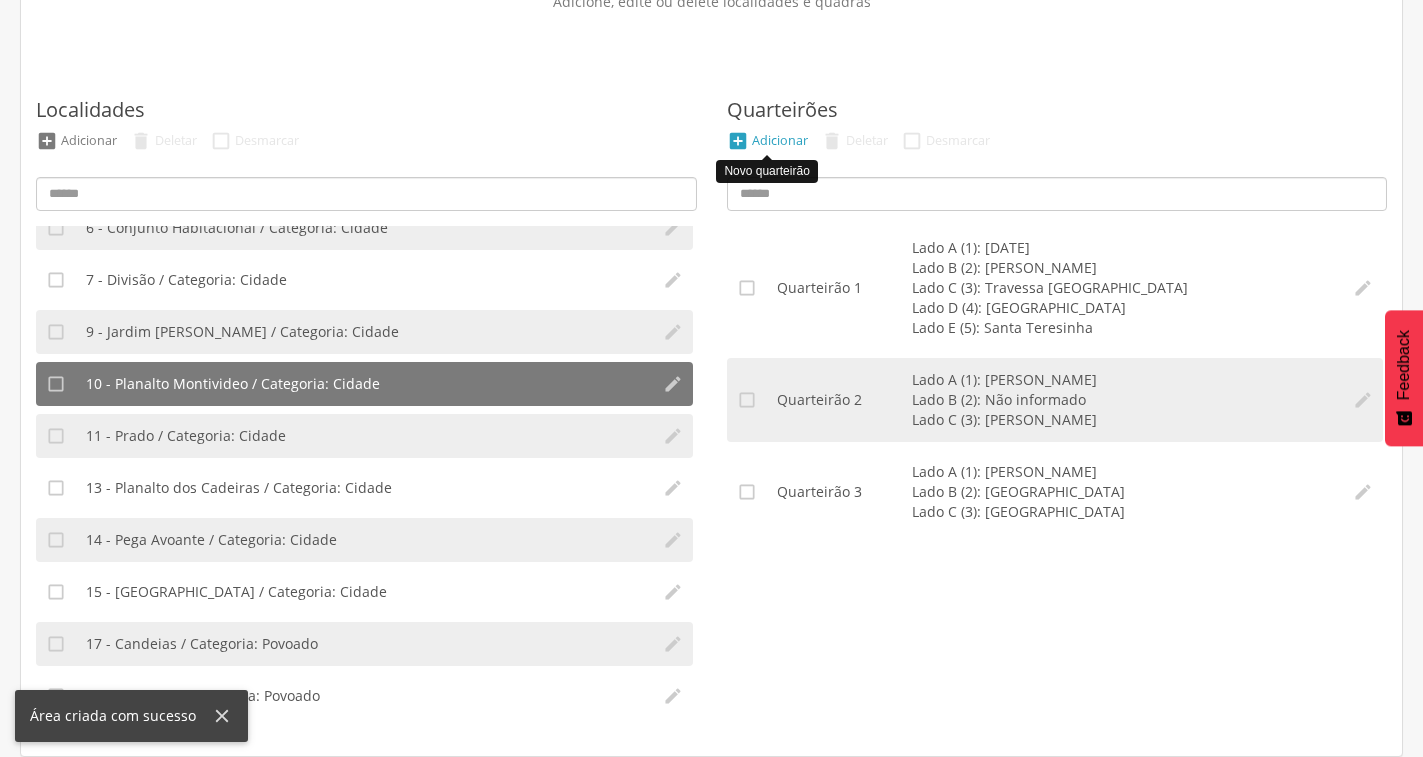 click on "" at bounding box center [738, 141] 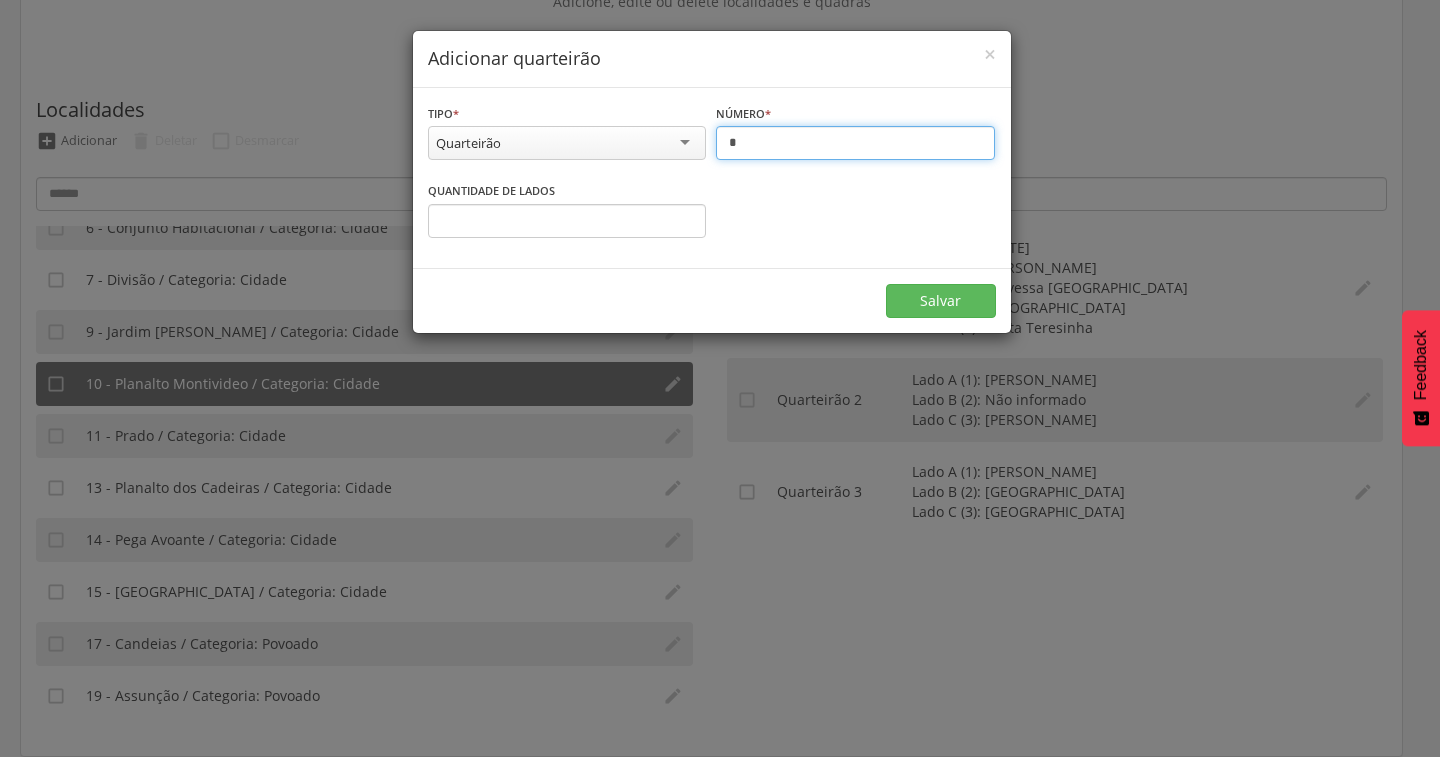 click on "*" at bounding box center (855, 143) 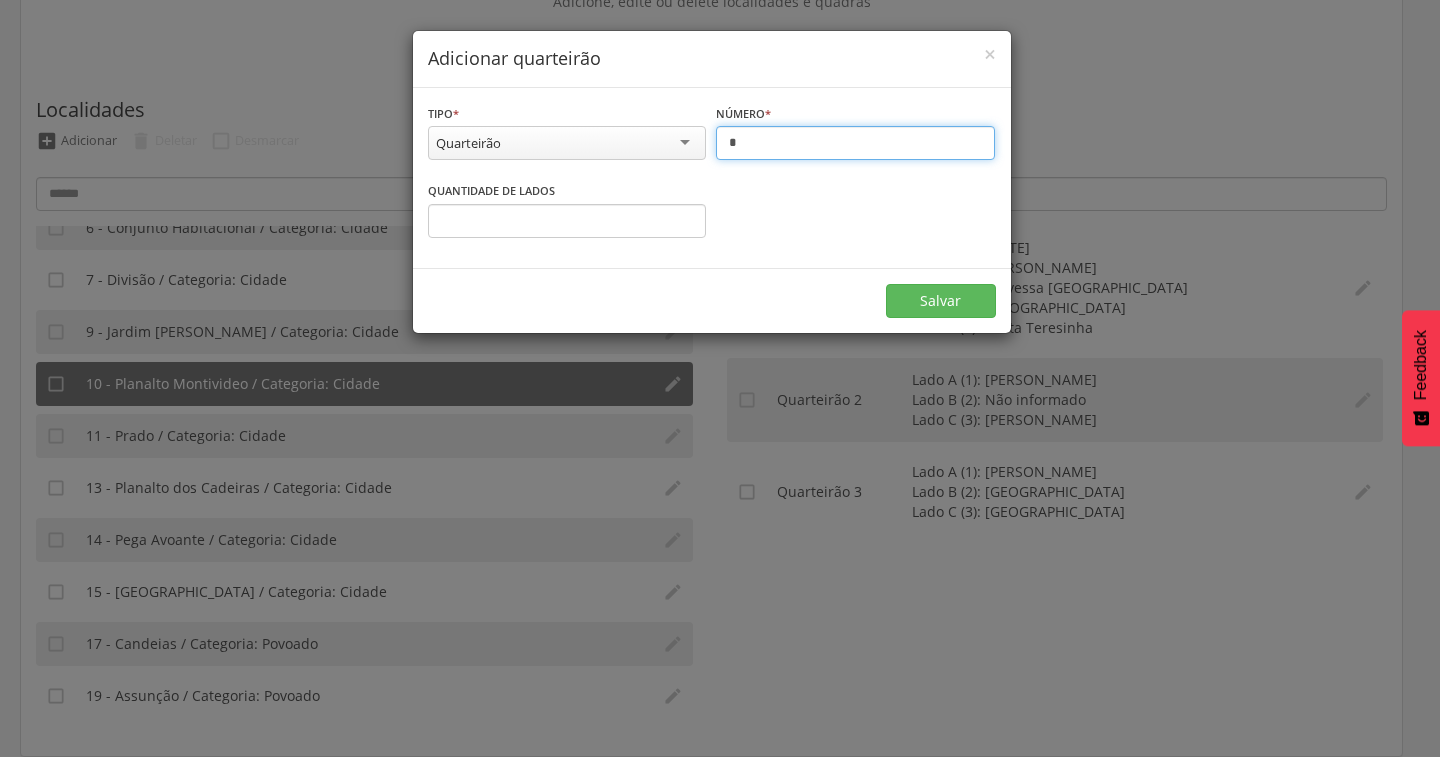type on "*" 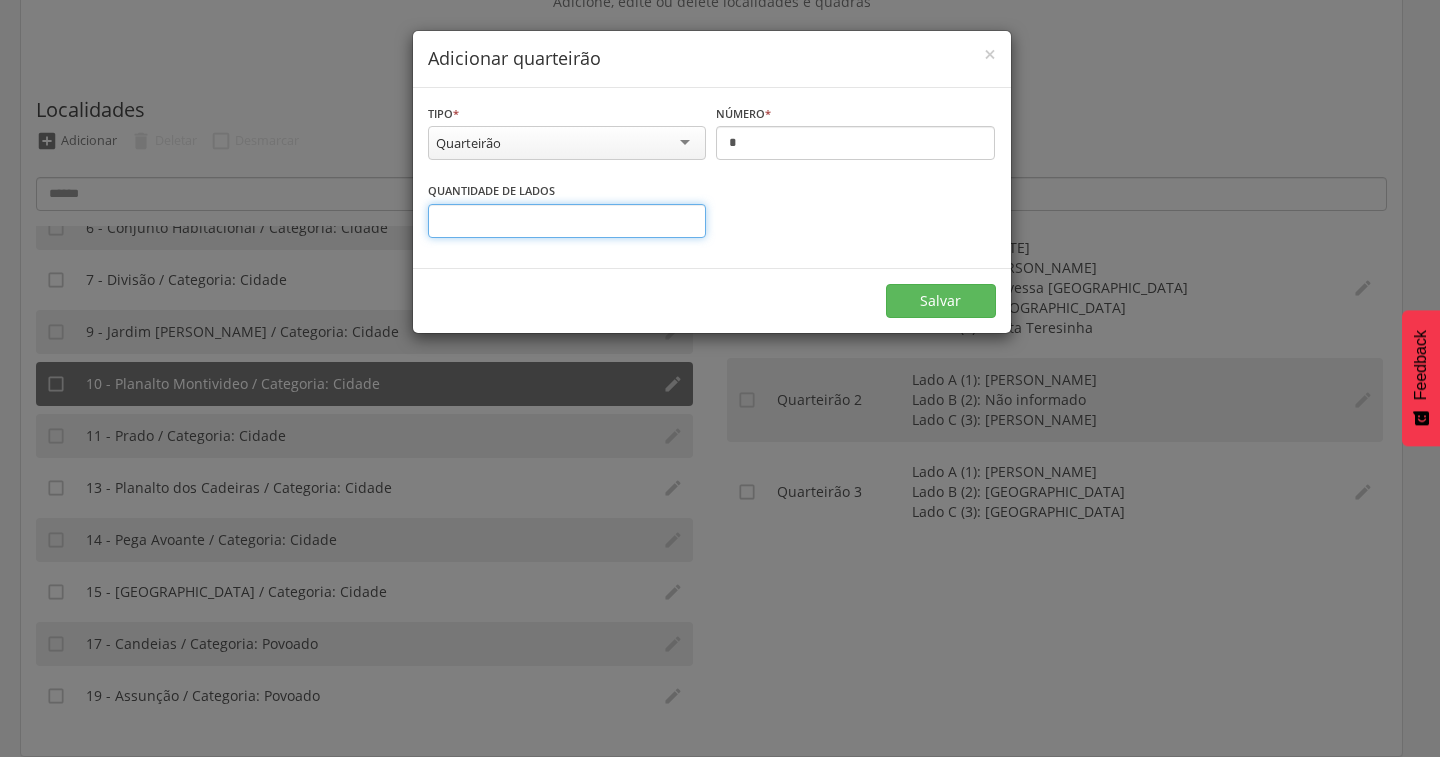 click on "*" at bounding box center (567, 221) 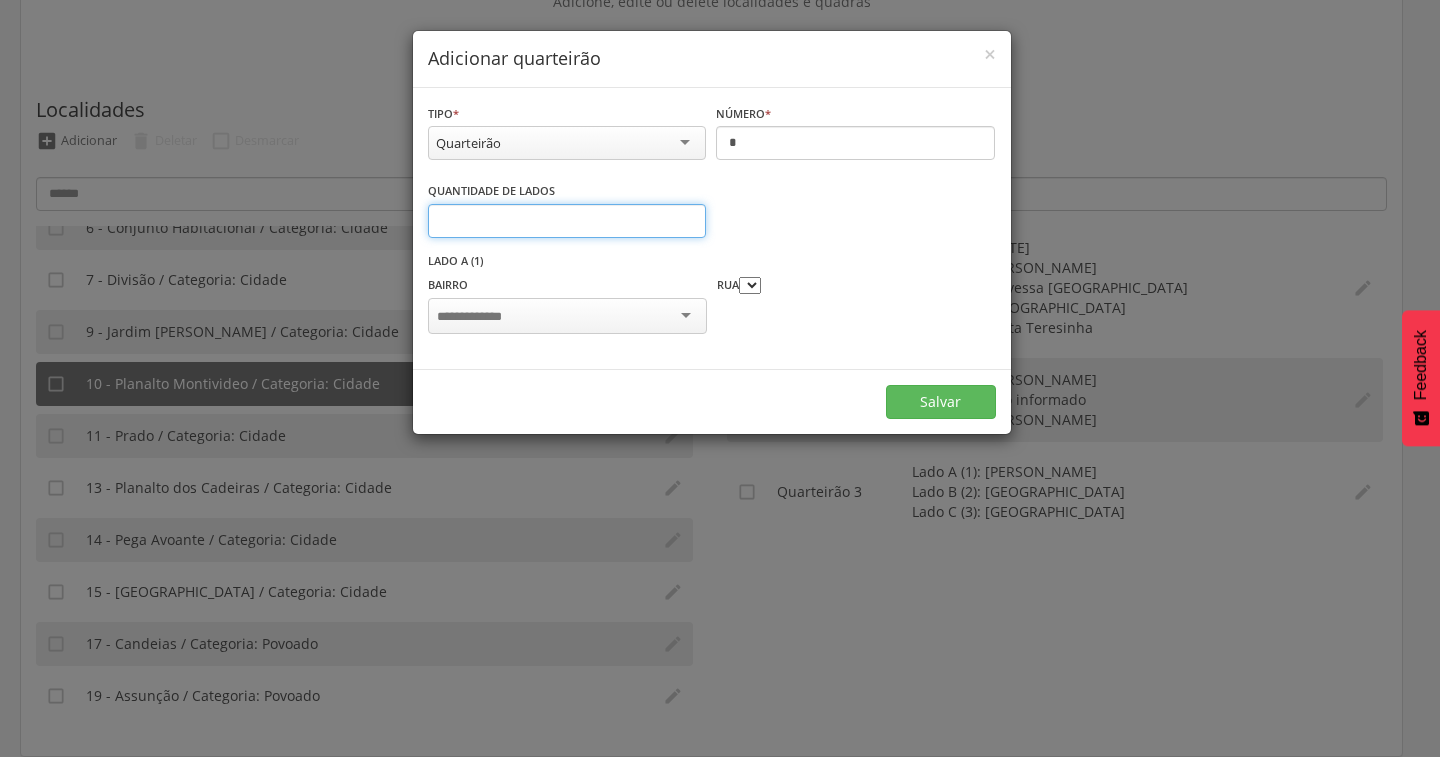 click on "*" at bounding box center (567, 221) 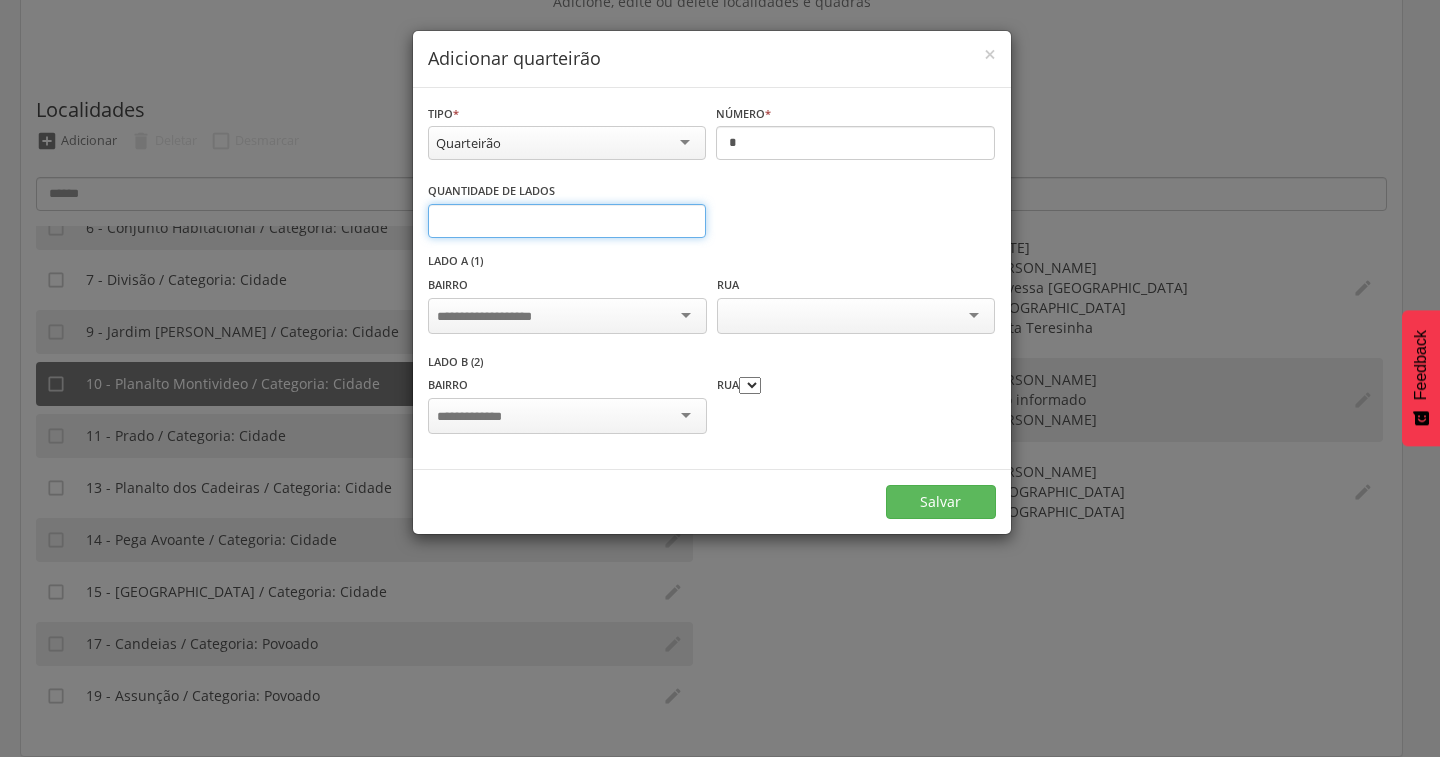 click on "*" at bounding box center (567, 221) 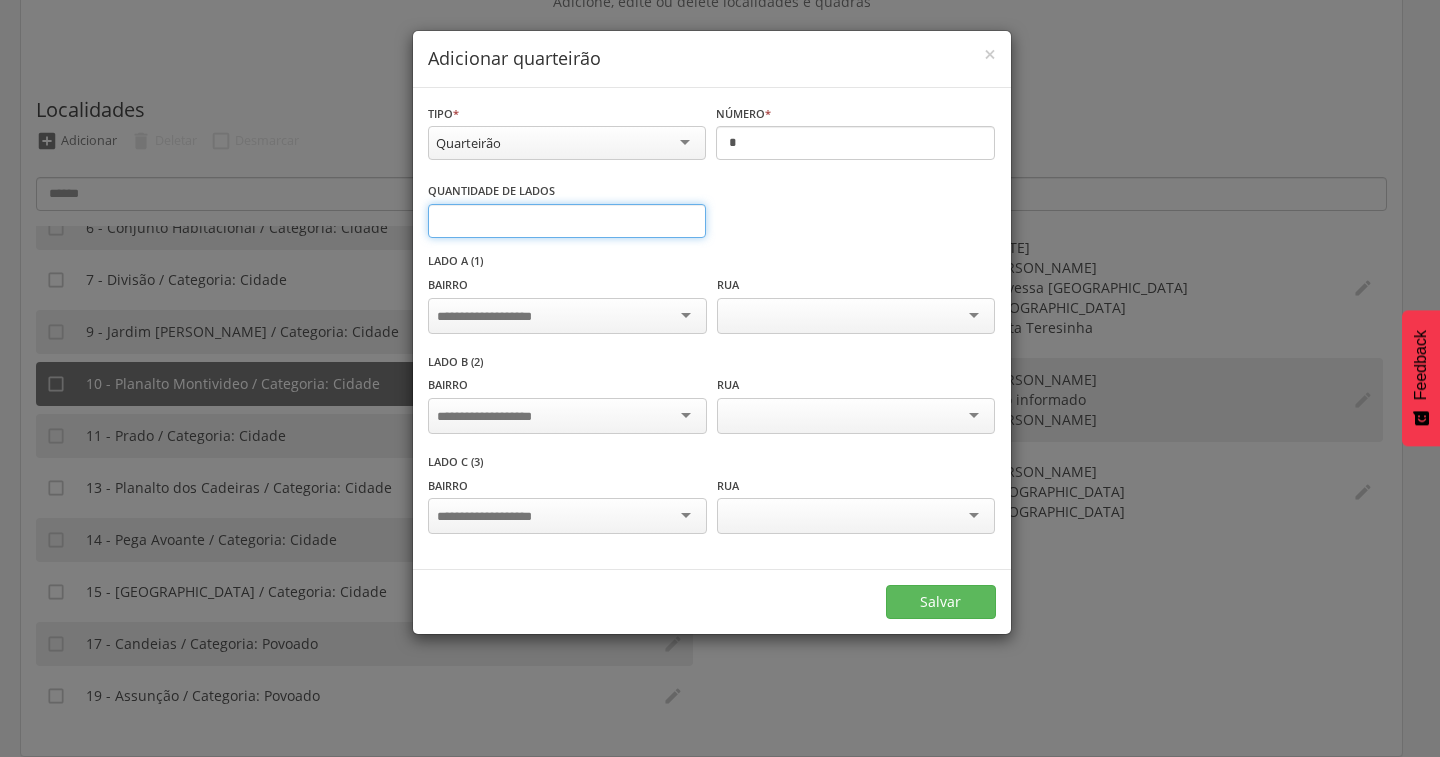 type on "*" 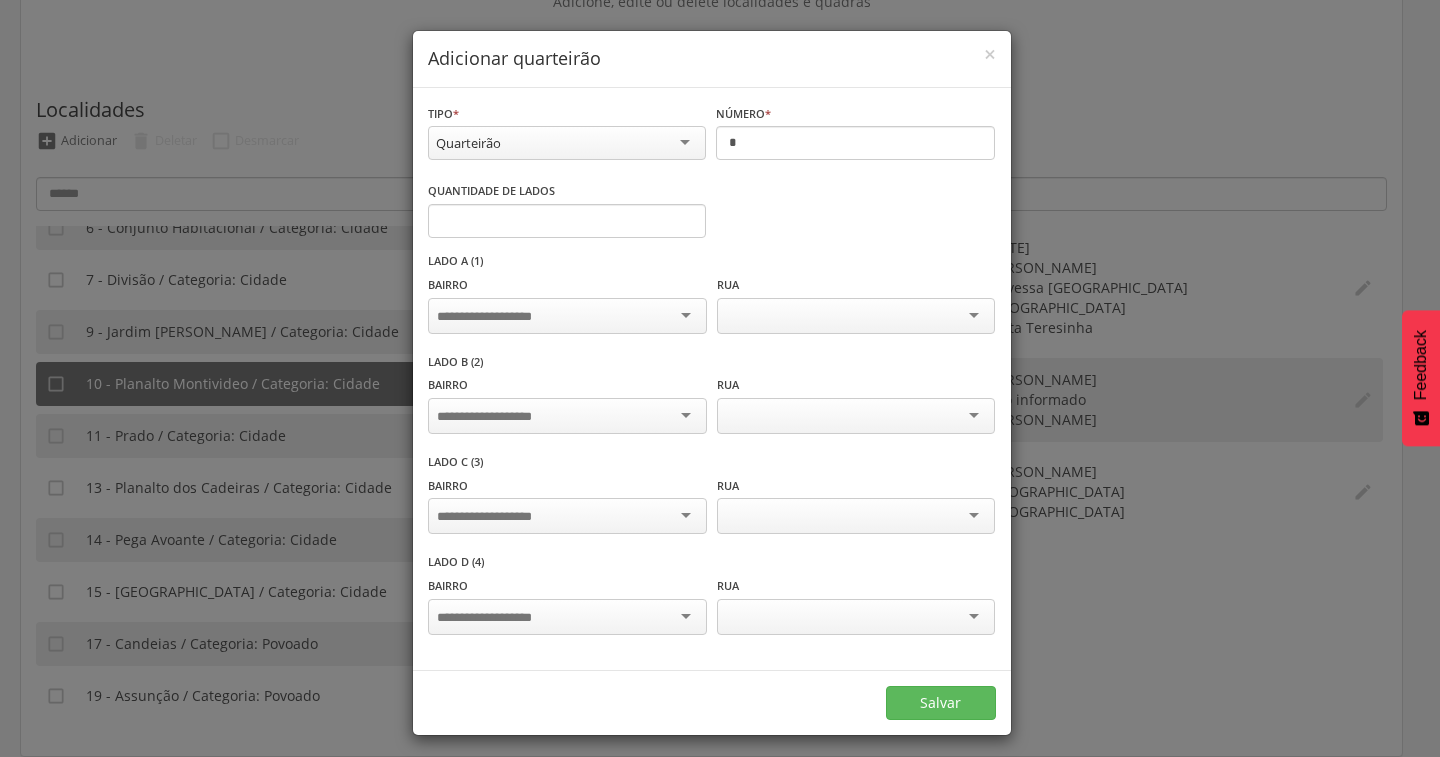 click at bounding box center (567, 316) 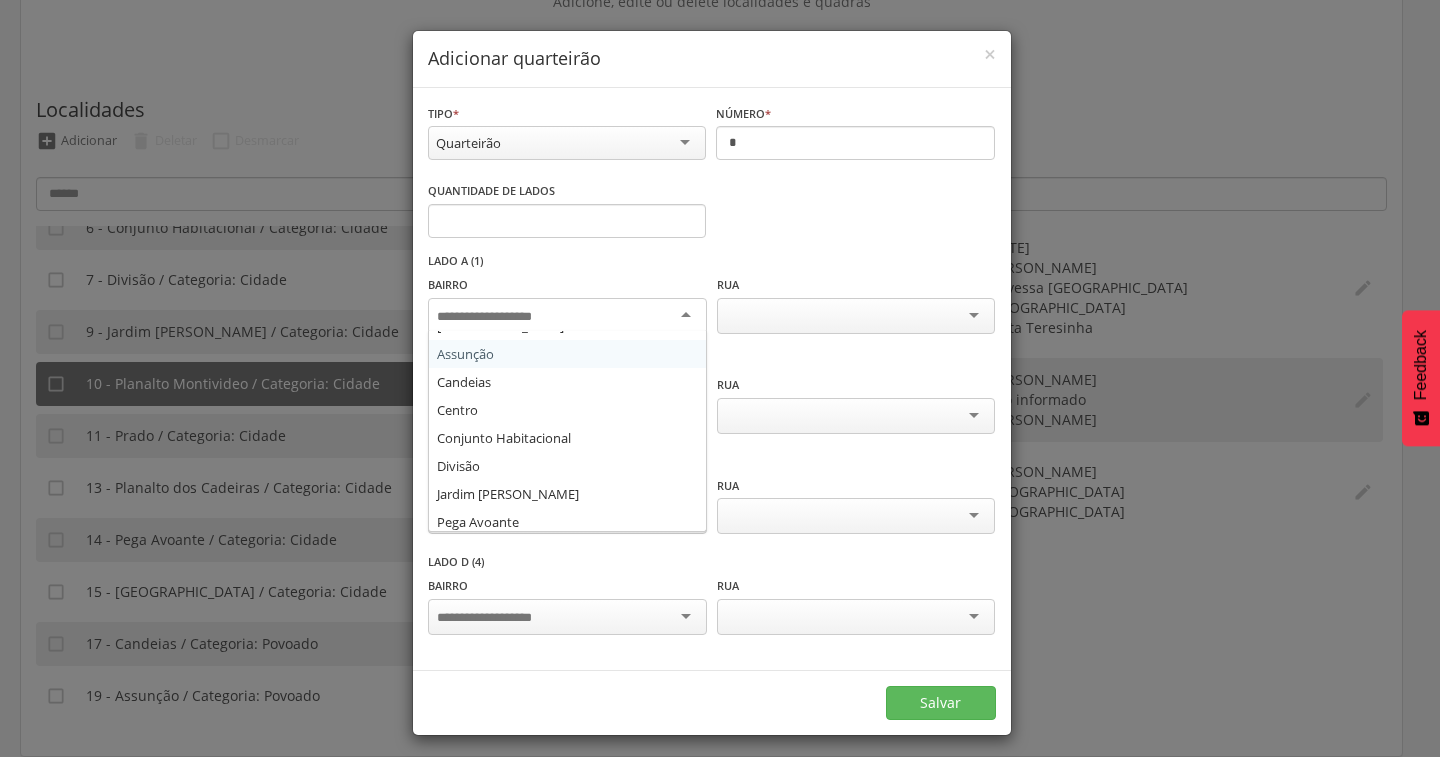 scroll, scrollTop: 200, scrollLeft: 0, axis: vertical 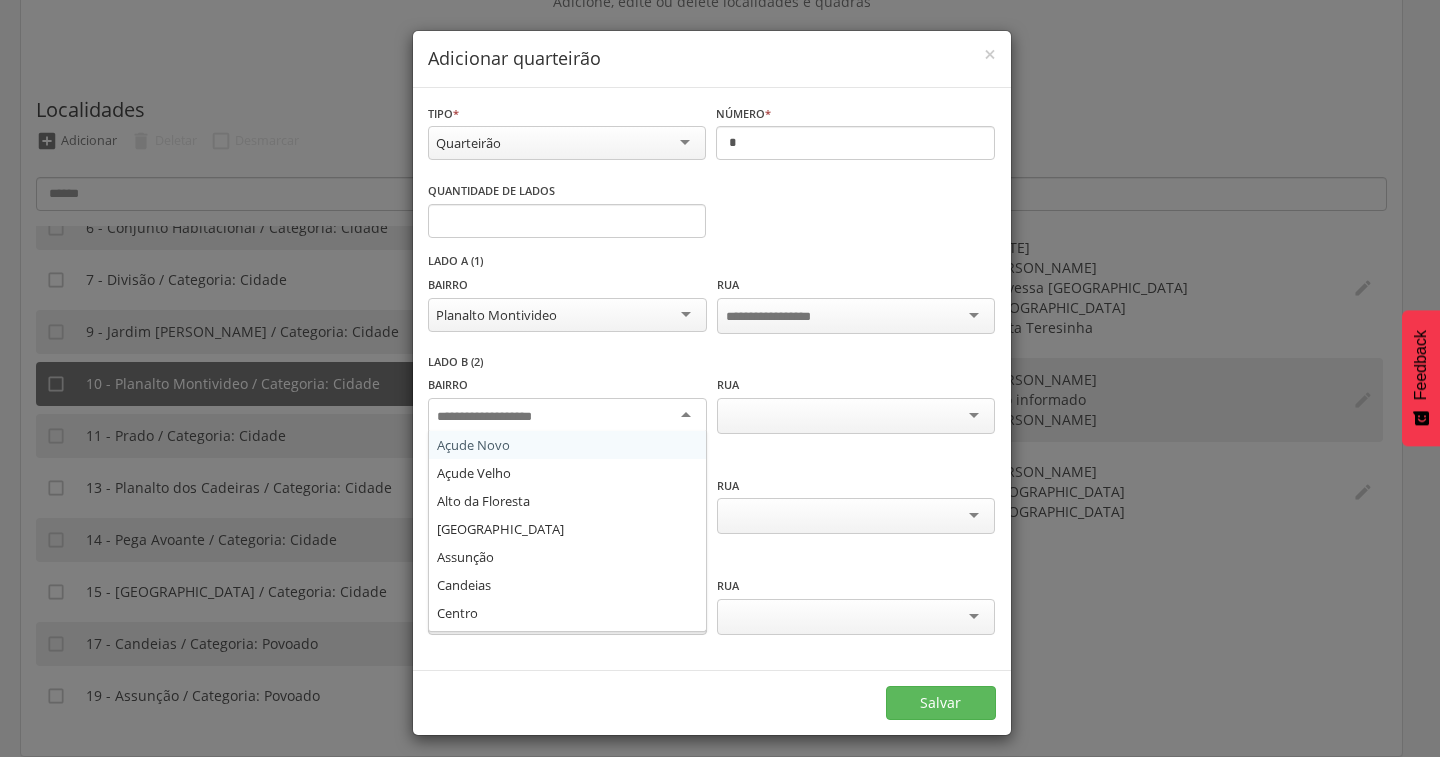 click at bounding box center (567, 416) 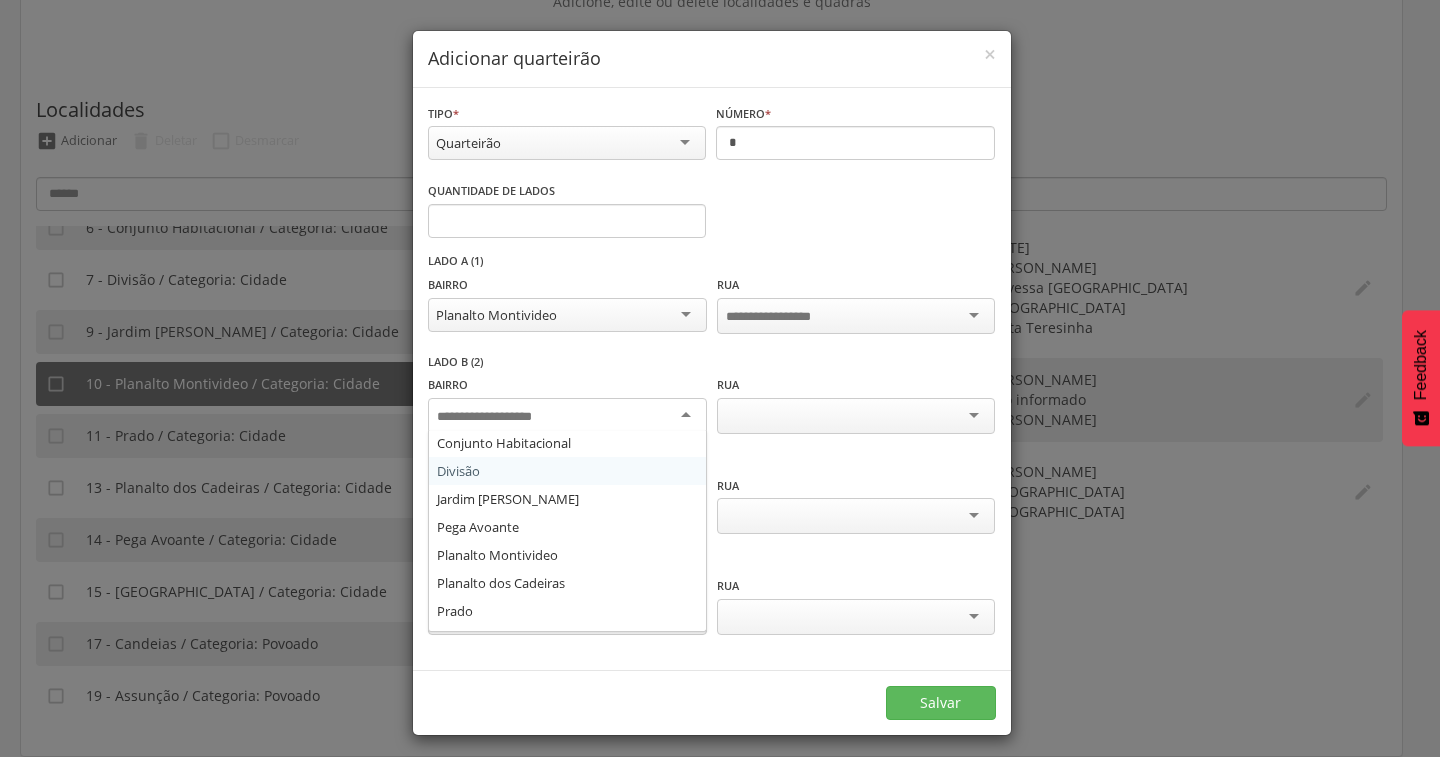 scroll, scrollTop: 200, scrollLeft: 0, axis: vertical 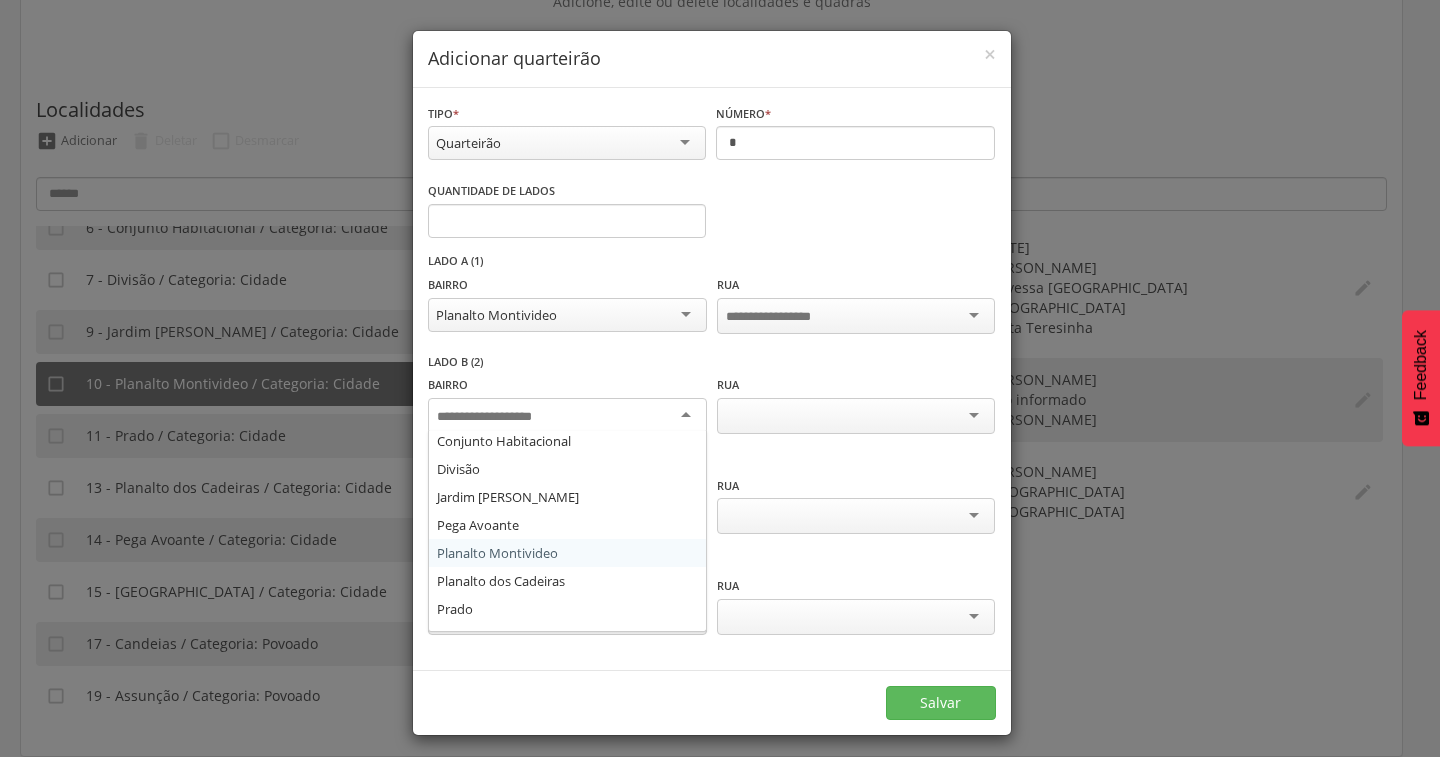 click on "Lado D (4) Bairro Rua" at bounding box center (712, 604) 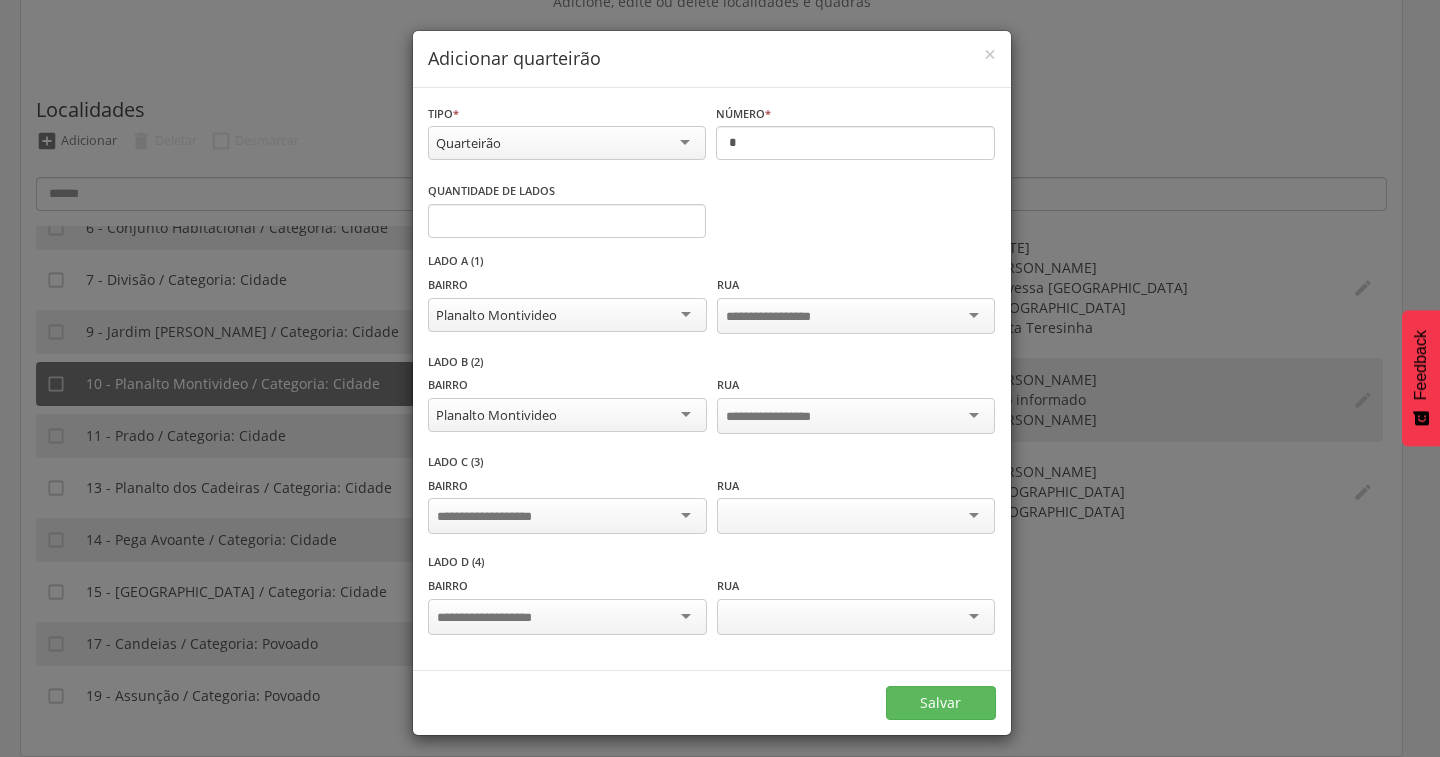 click at bounding box center [567, 516] 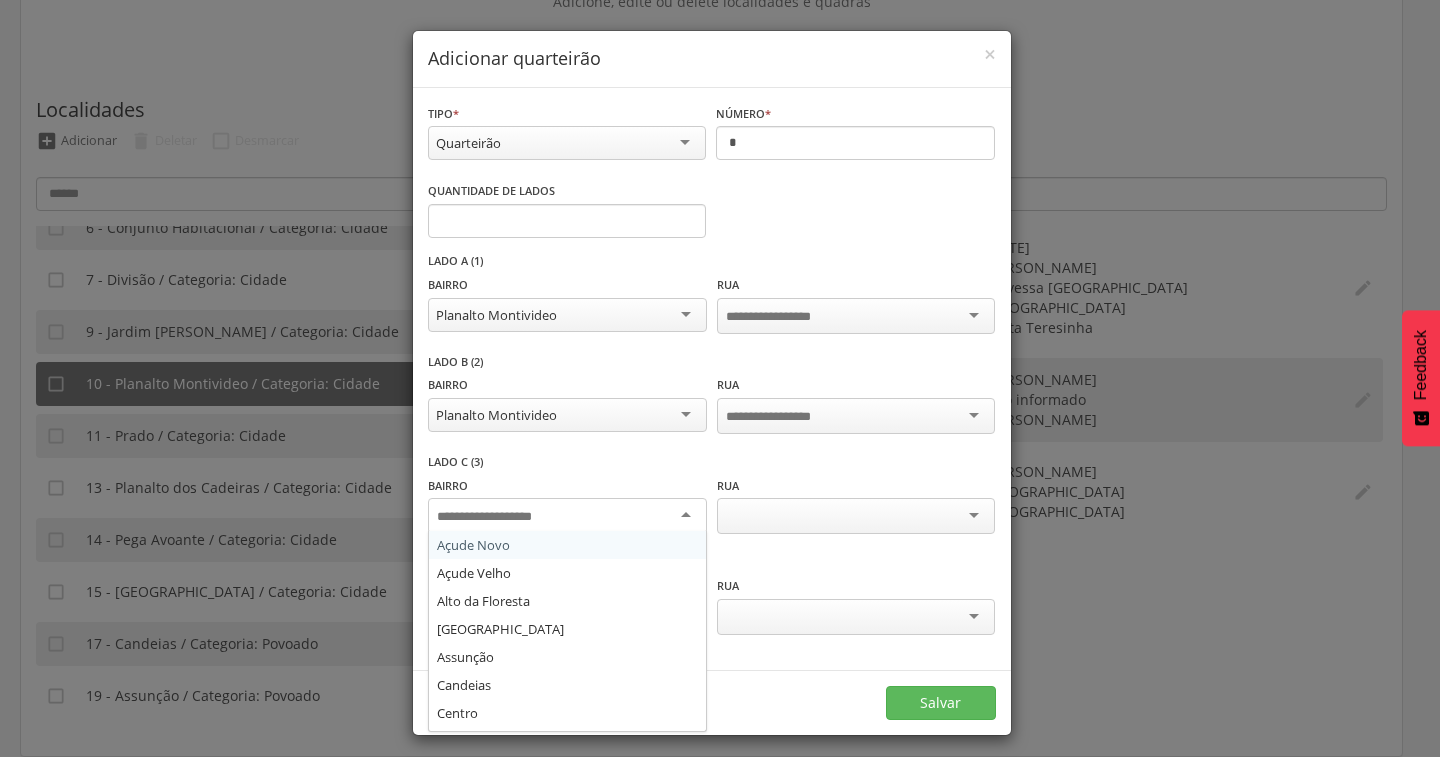 scroll, scrollTop: 1, scrollLeft: 0, axis: vertical 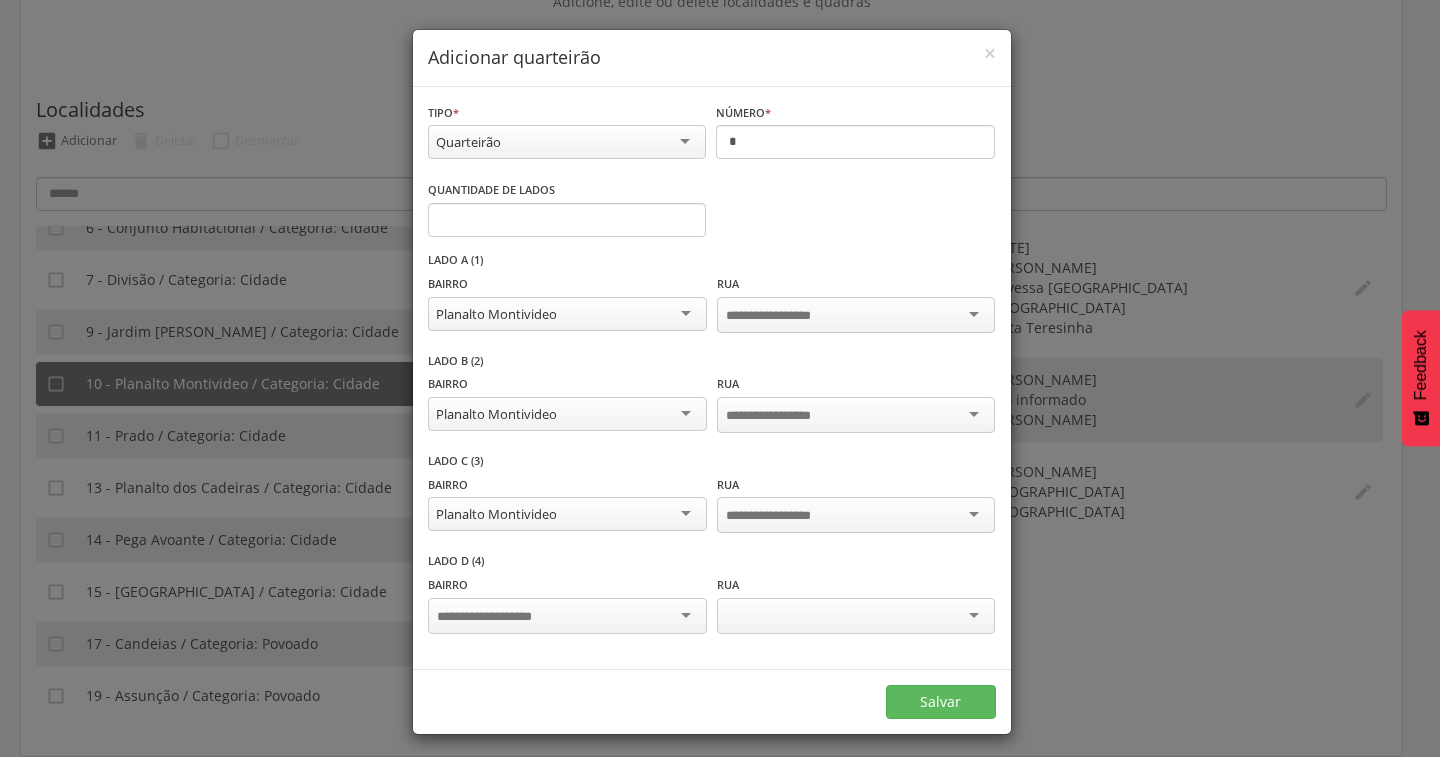 click at bounding box center (567, 616) 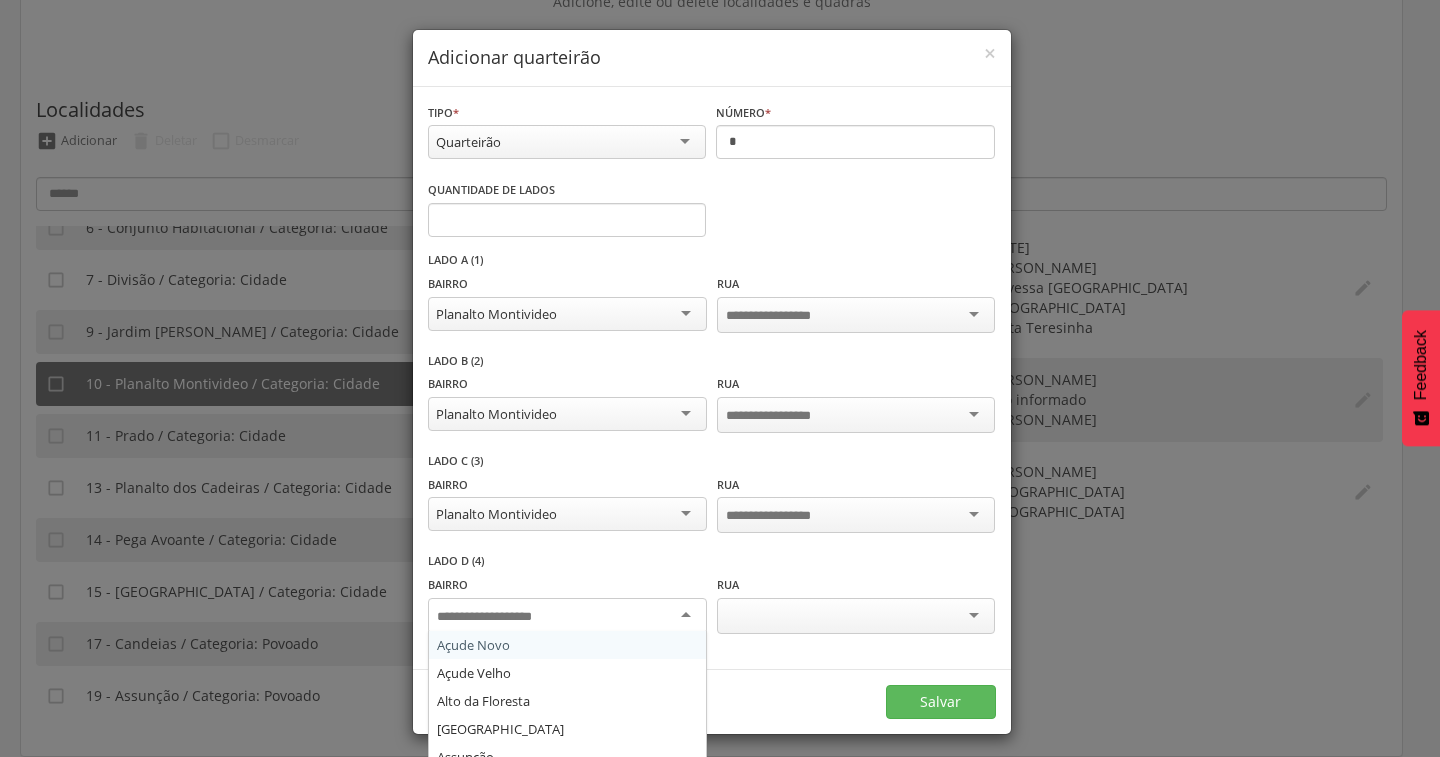 scroll, scrollTop: 70, scrollLeft: 0, axis: vertical 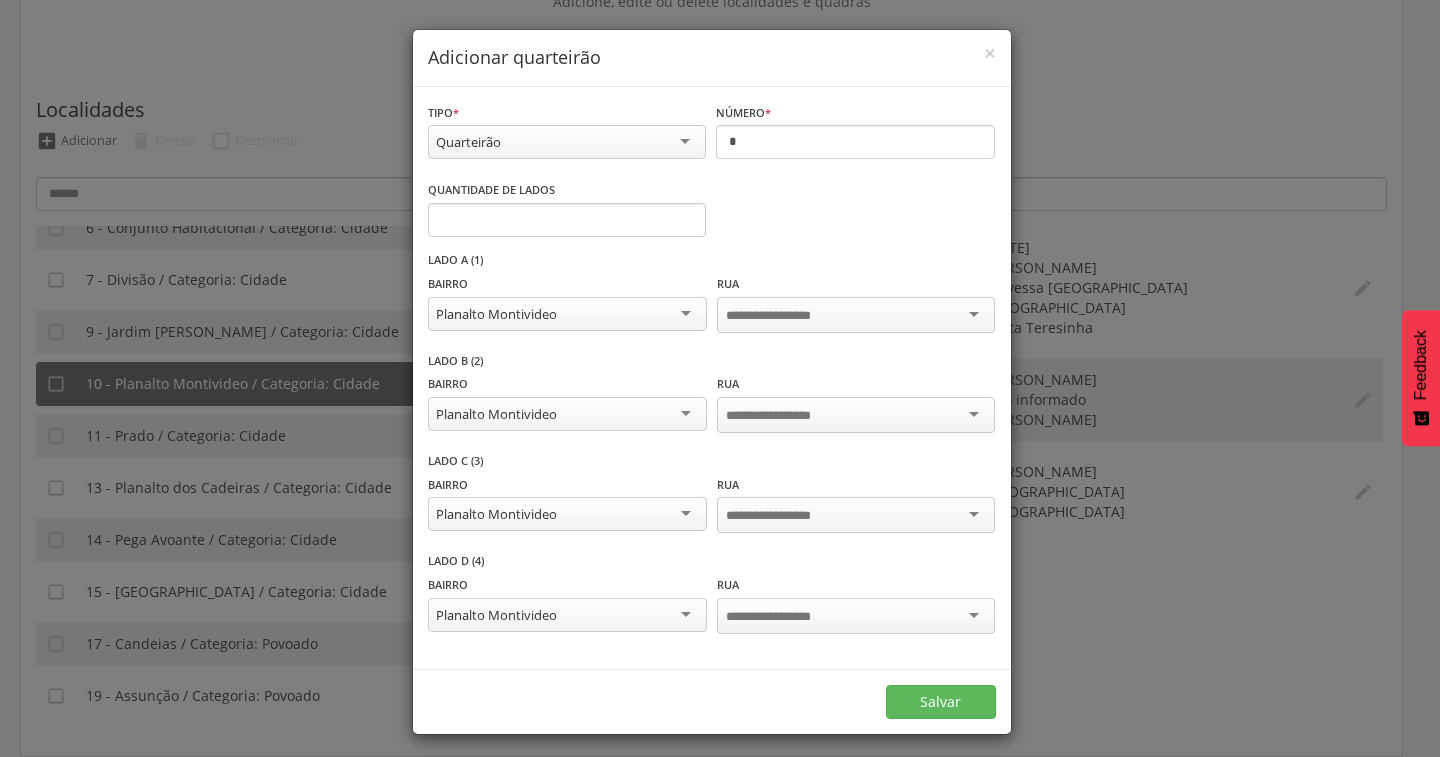 click at bounding box center (784, 316) 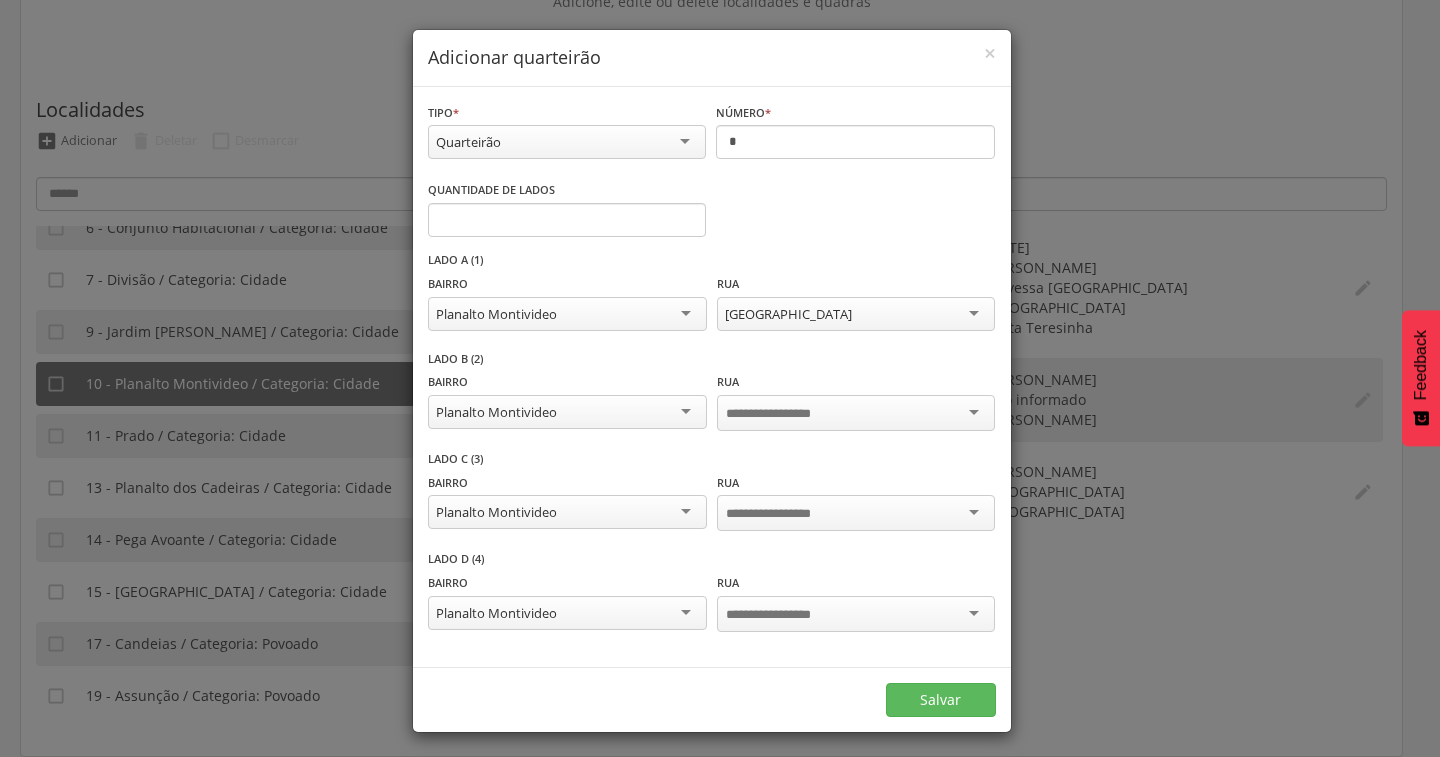 scroll, scrollTop: 0, scrollLeft: 0, axis: both 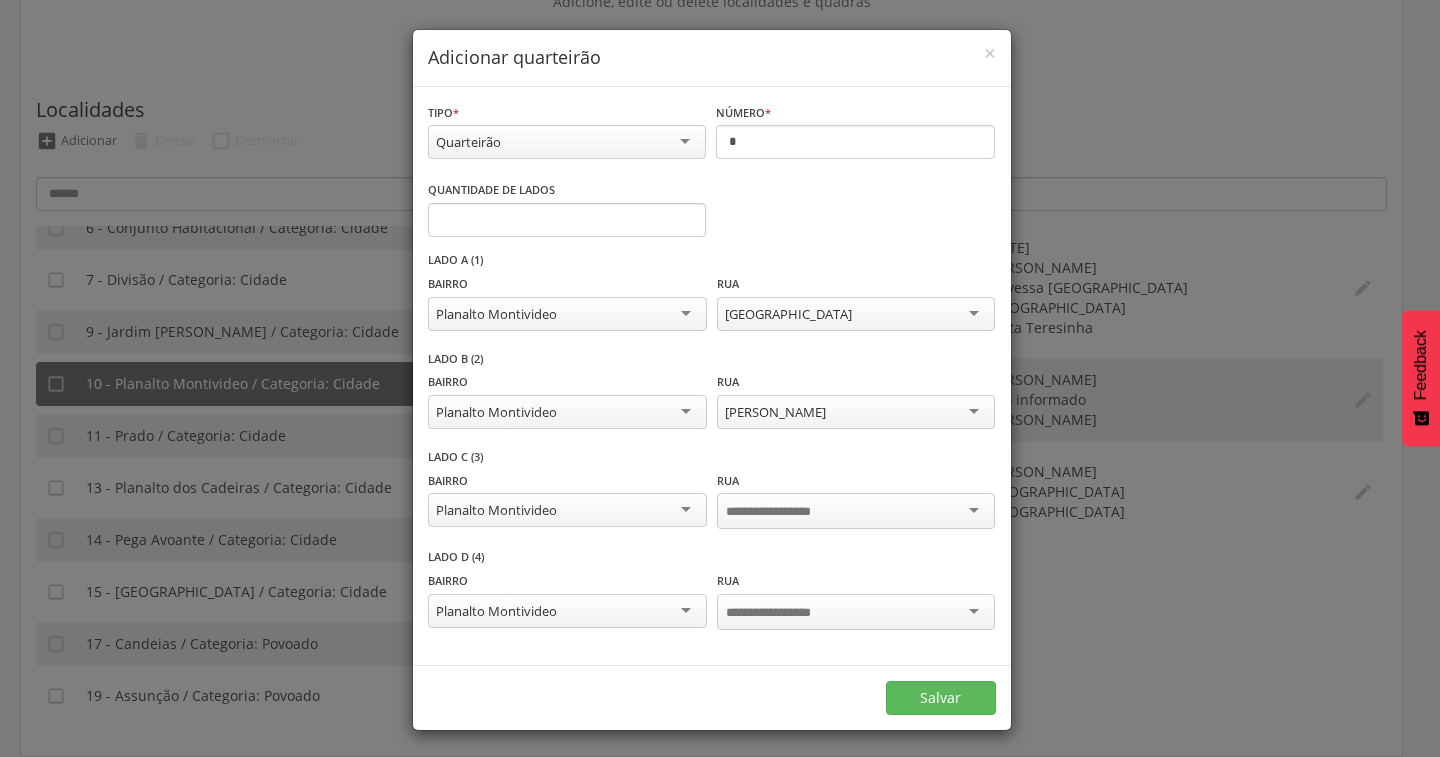click at bounding box center (856, 511) 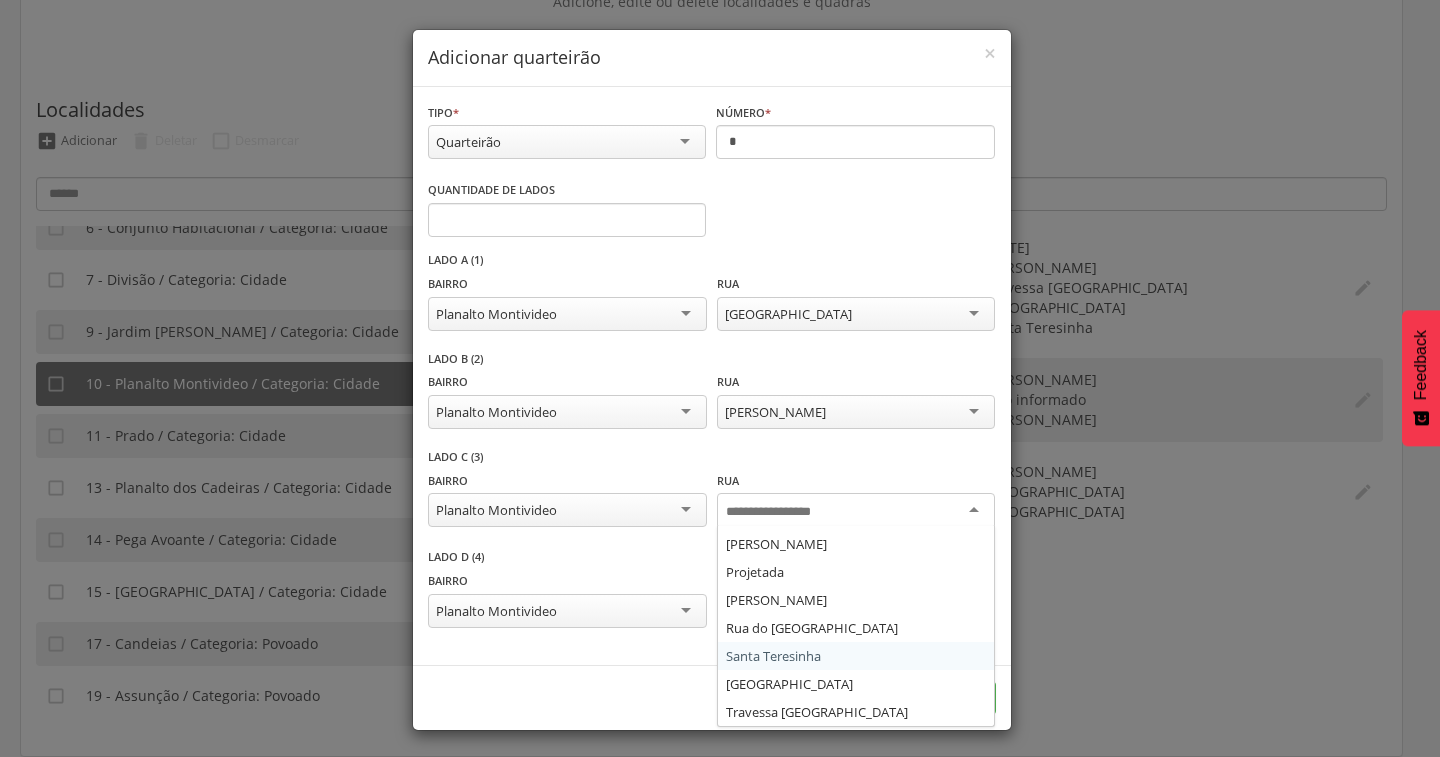 scroll, scrollTop: 0, scrollLeft: 0, axis: both 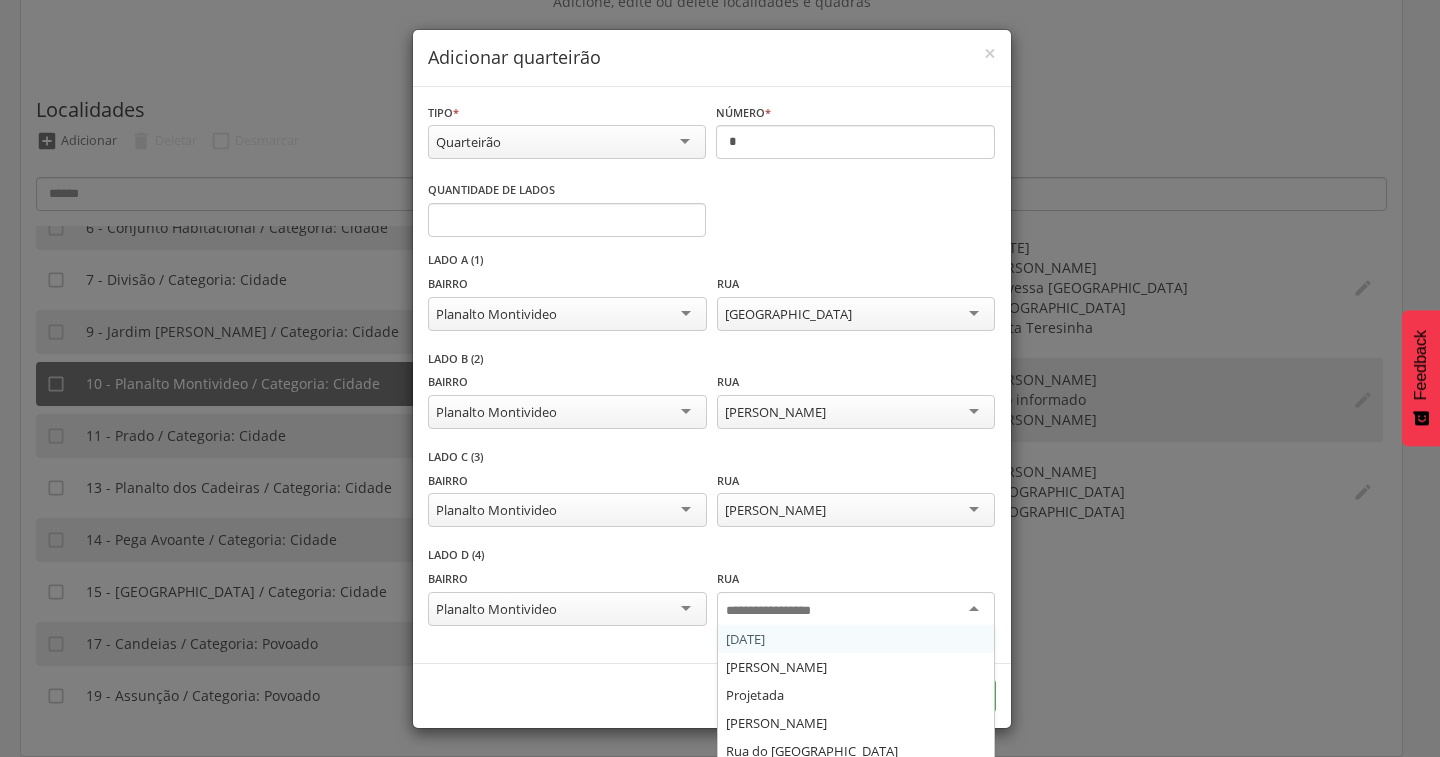 click at bounding box center [784, 611] 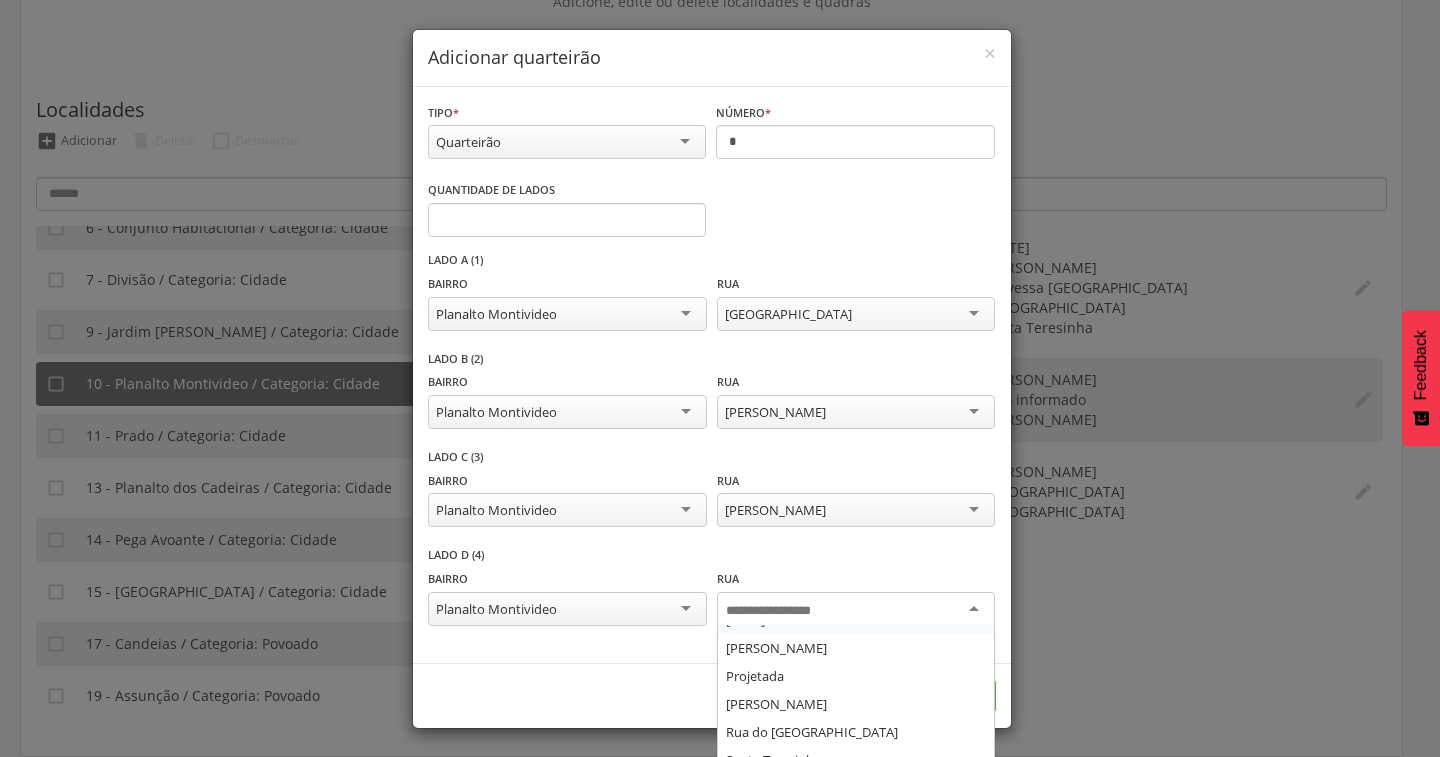 scroll, scrollTop: 24, scrollLeft: 0, axis: vertical 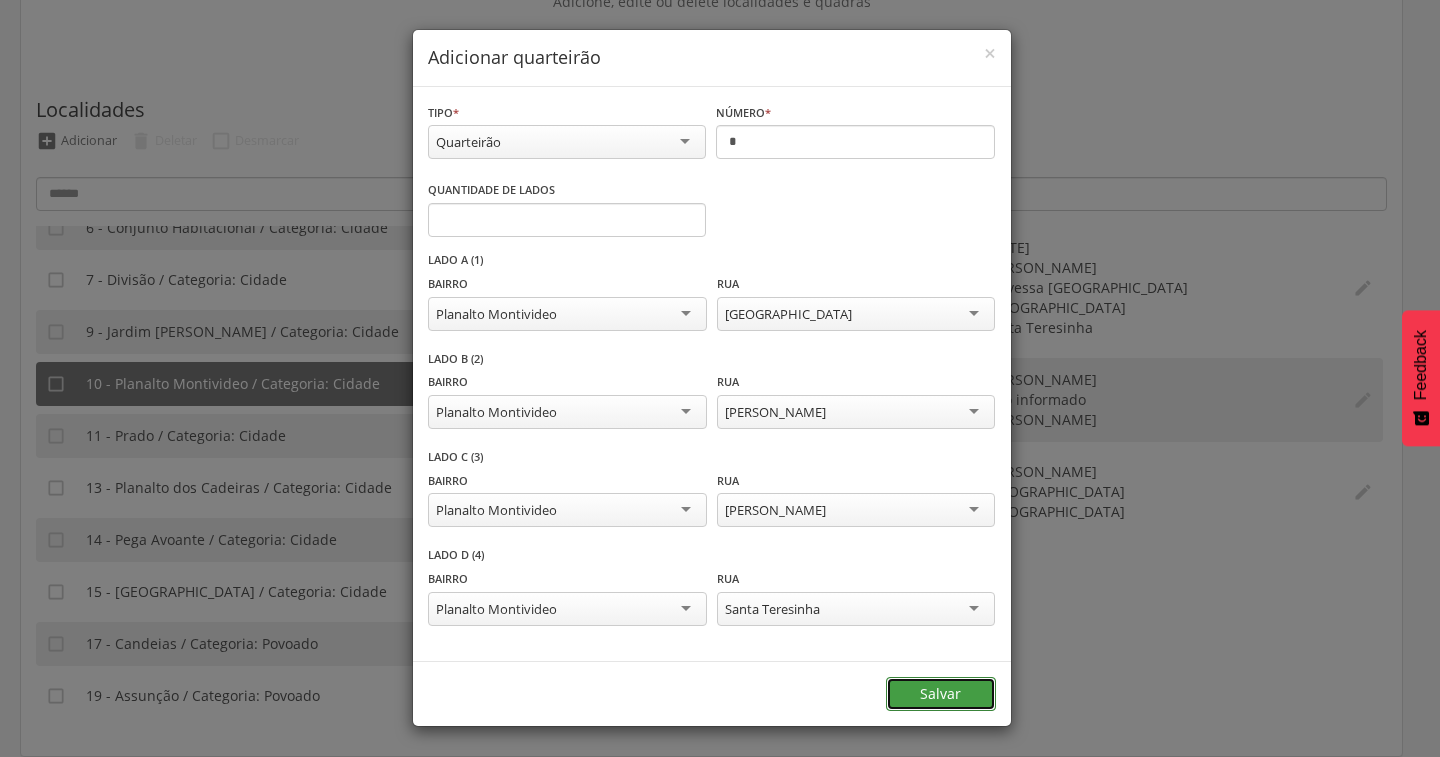 click on "Salvar" at bounding box center (941, 694) 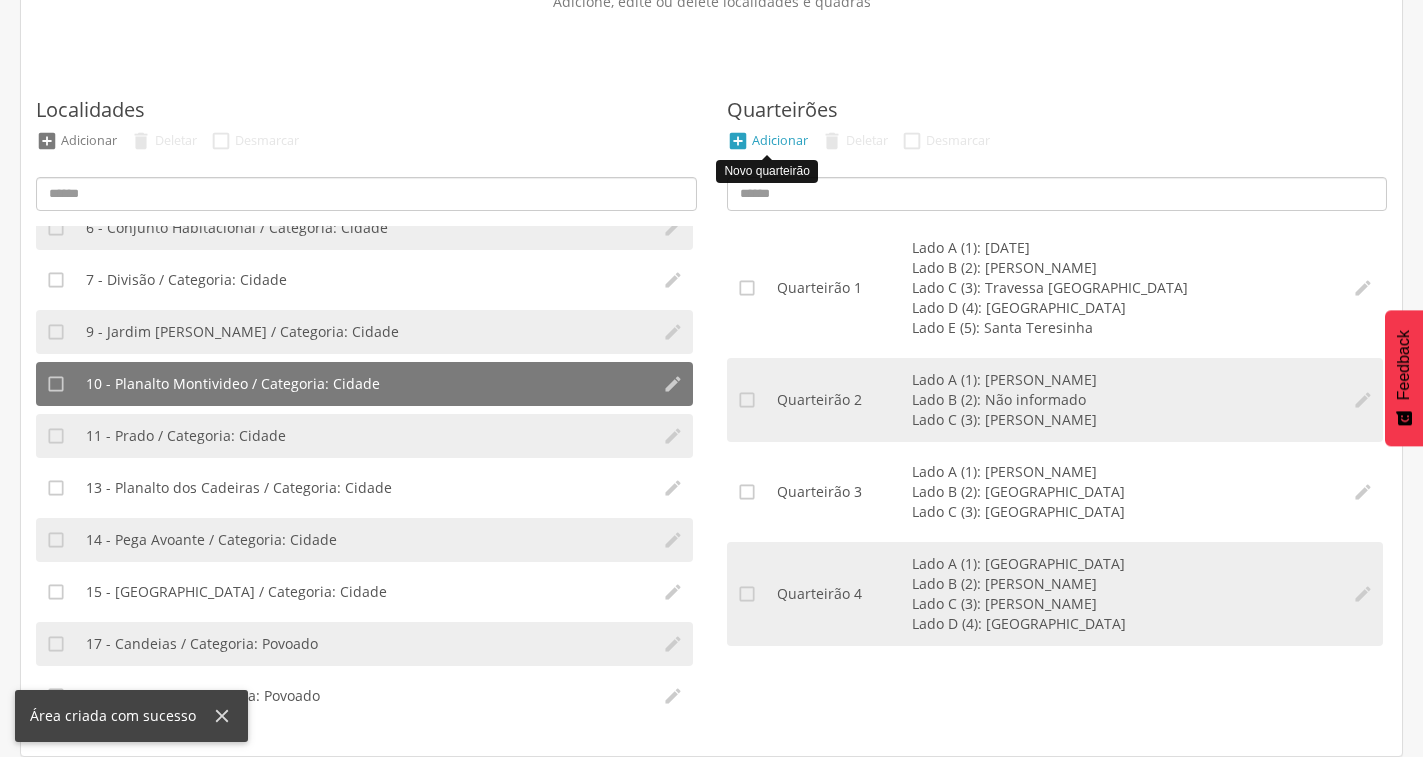 click on "Adicionar" at bounding box center (780, 140) 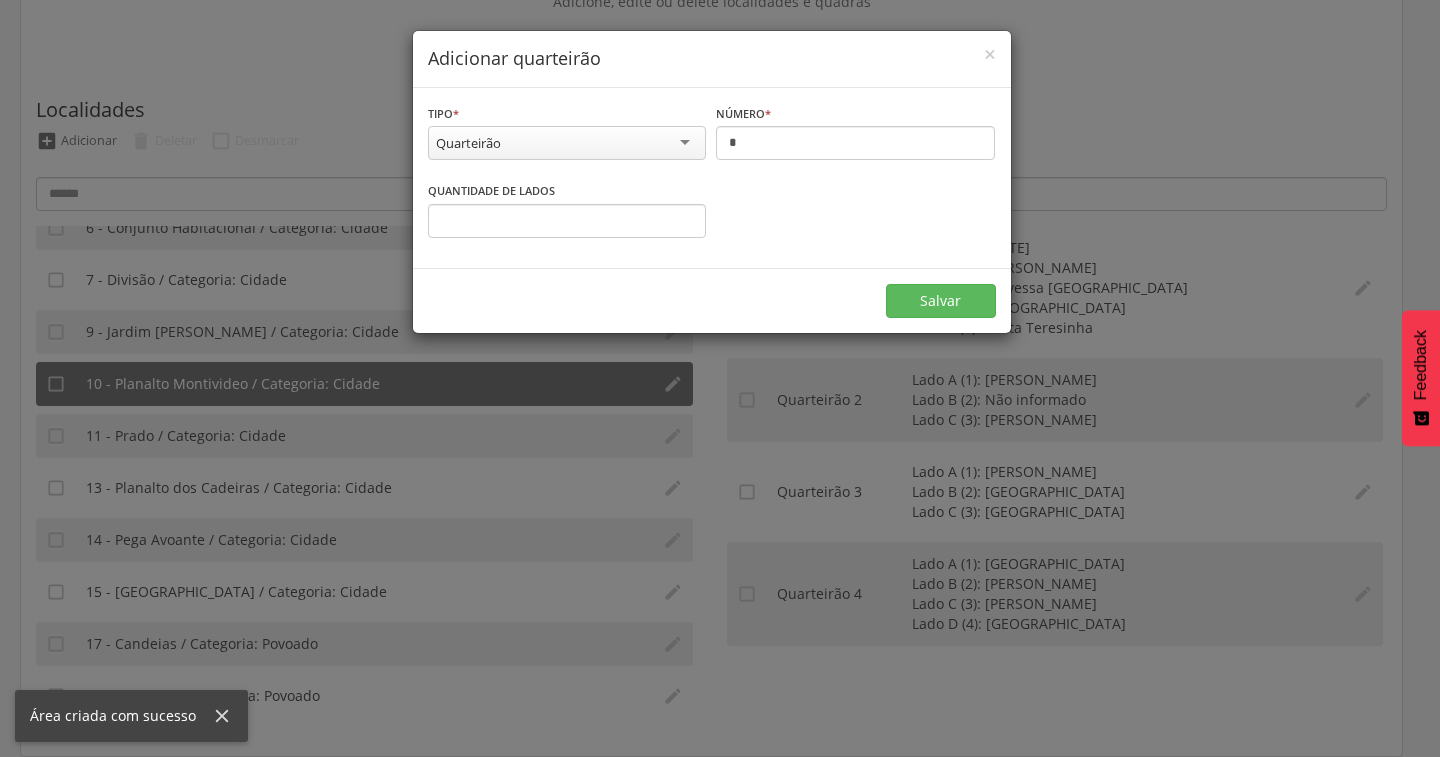 scroll, scrollTop: 0, scrollLeft: 0, axis: both 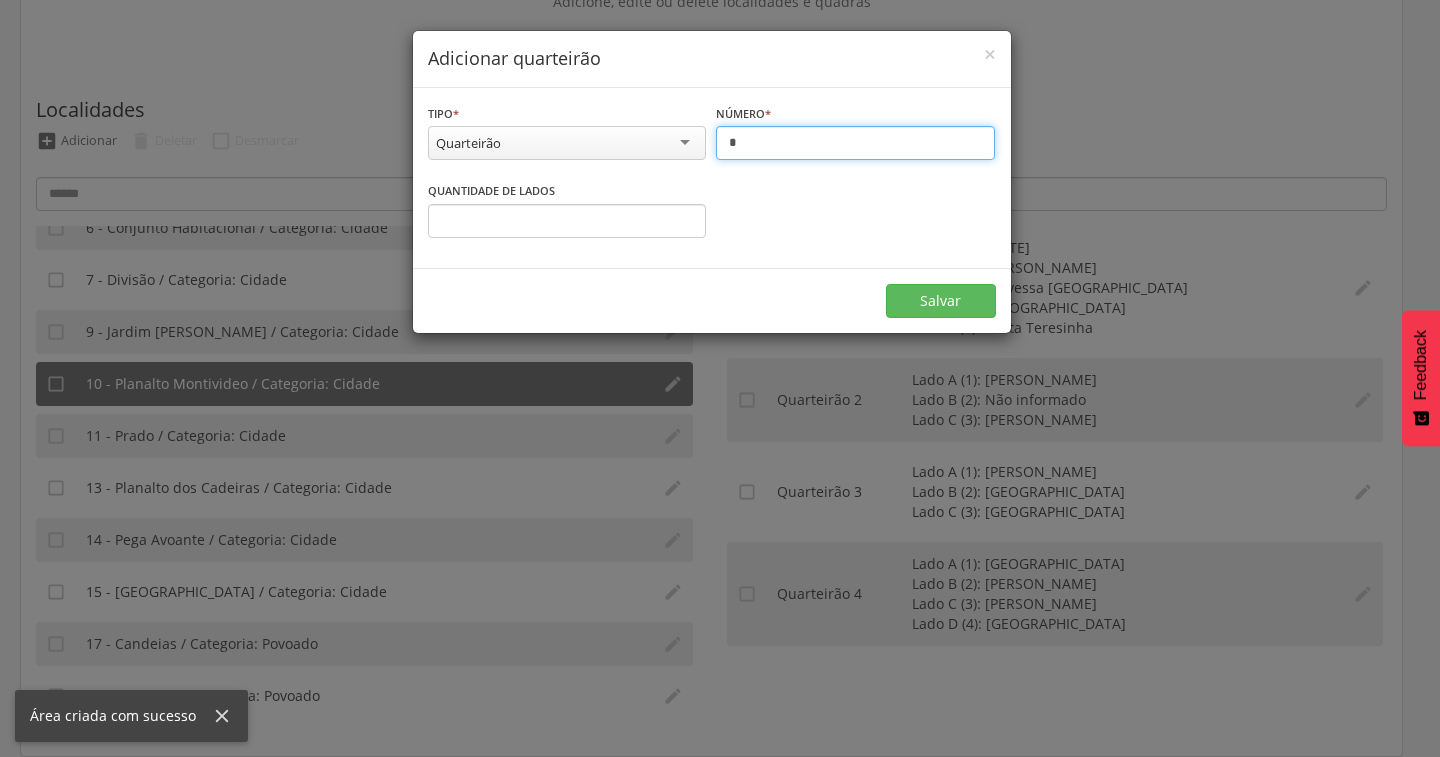 click on "*" at bounding box center (855, 143) 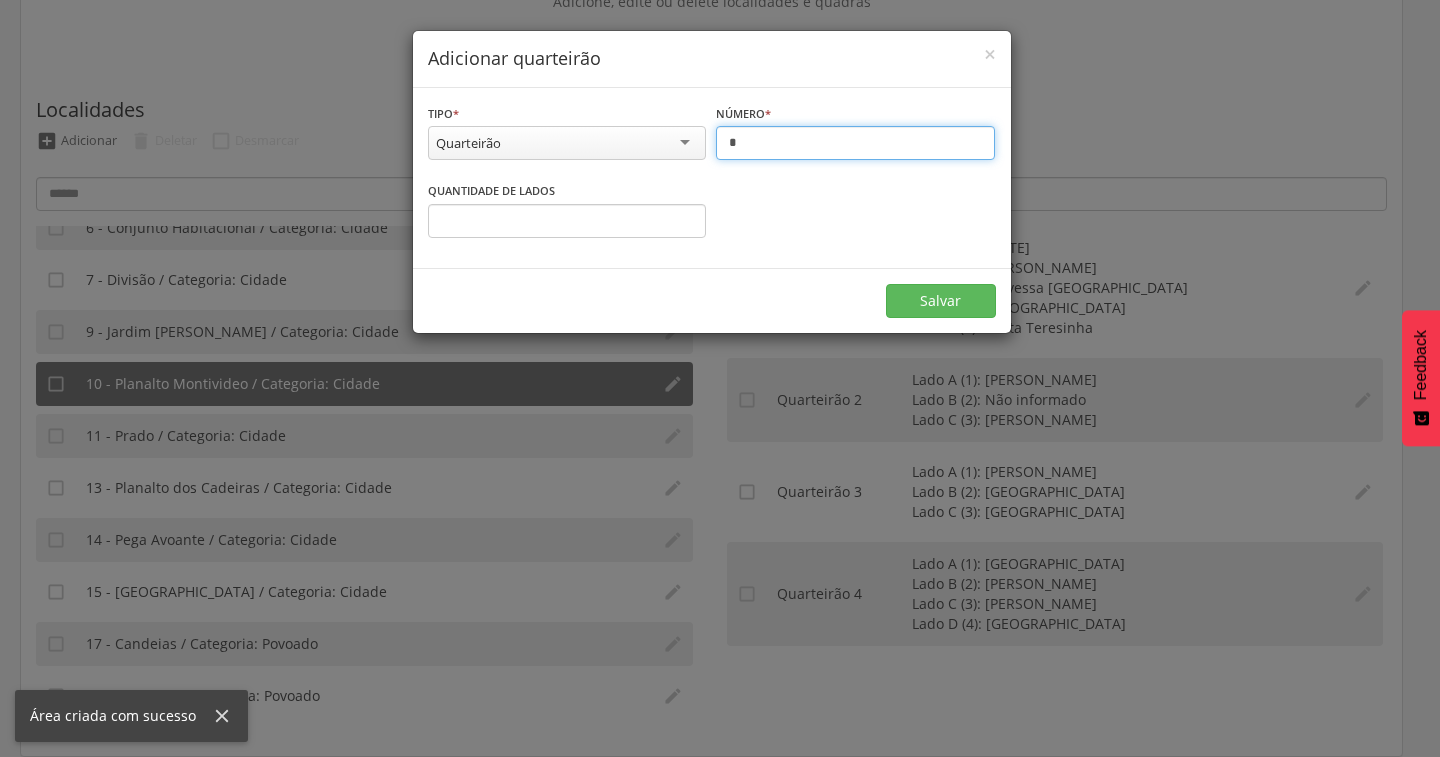 type on "*" 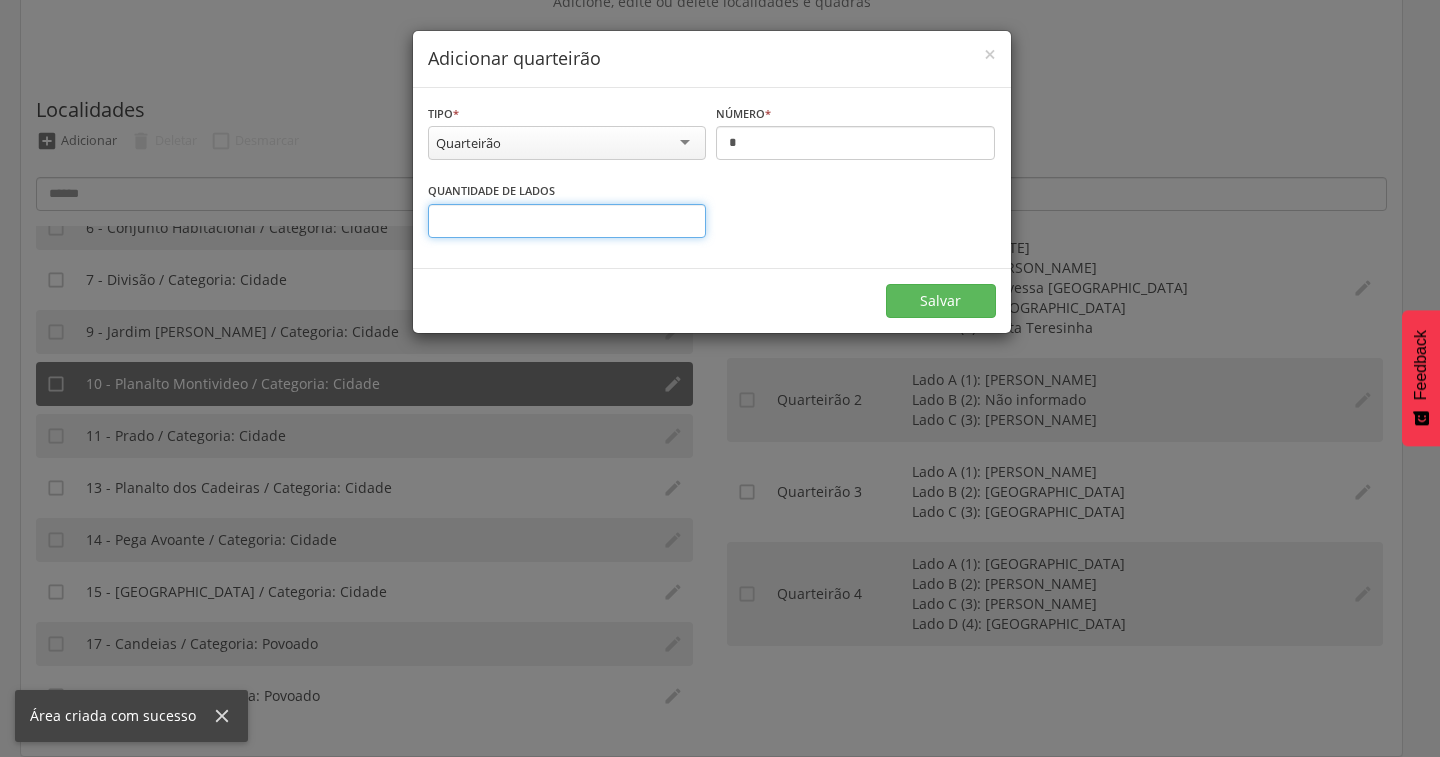 click on "*" at bounding box center (567, 221) 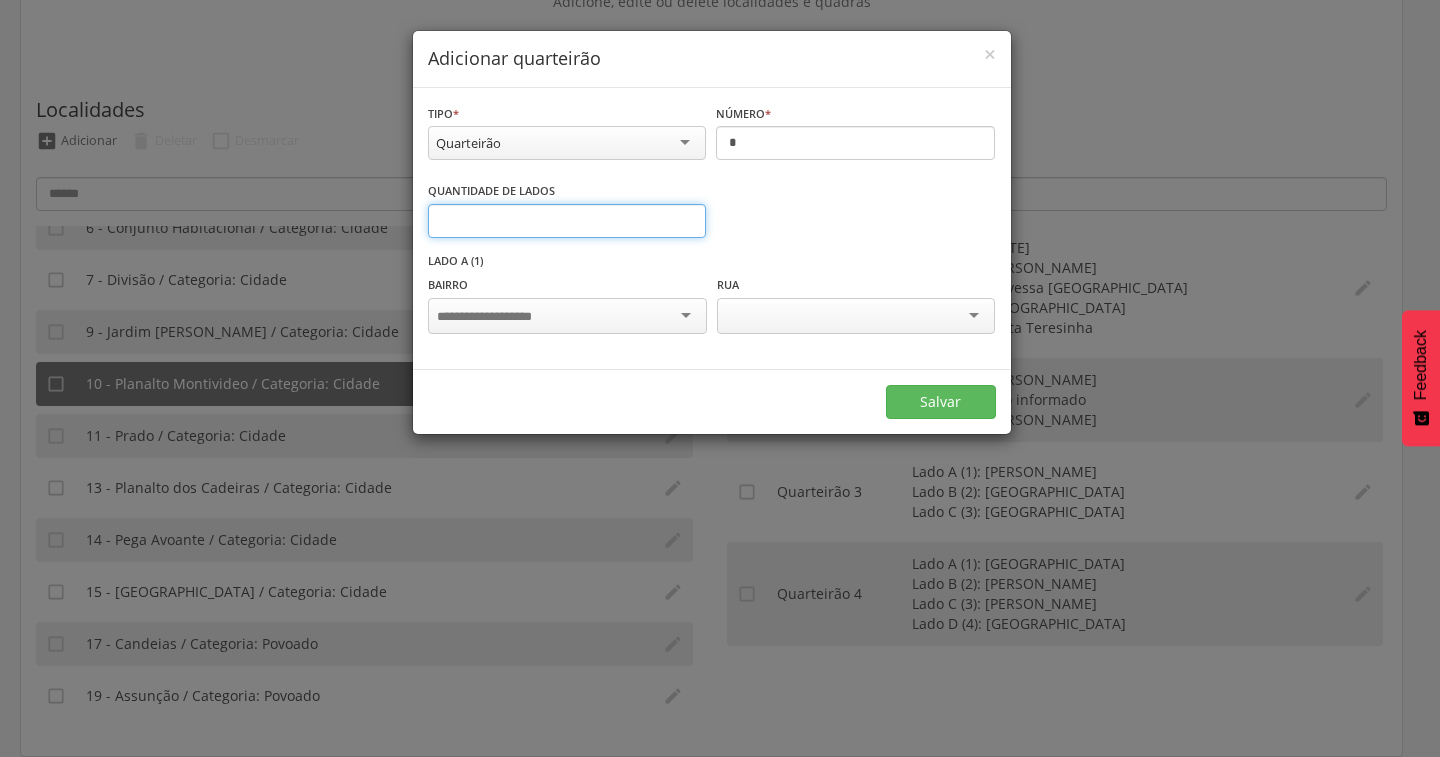 click on "*" at bounding box center (567, 221) 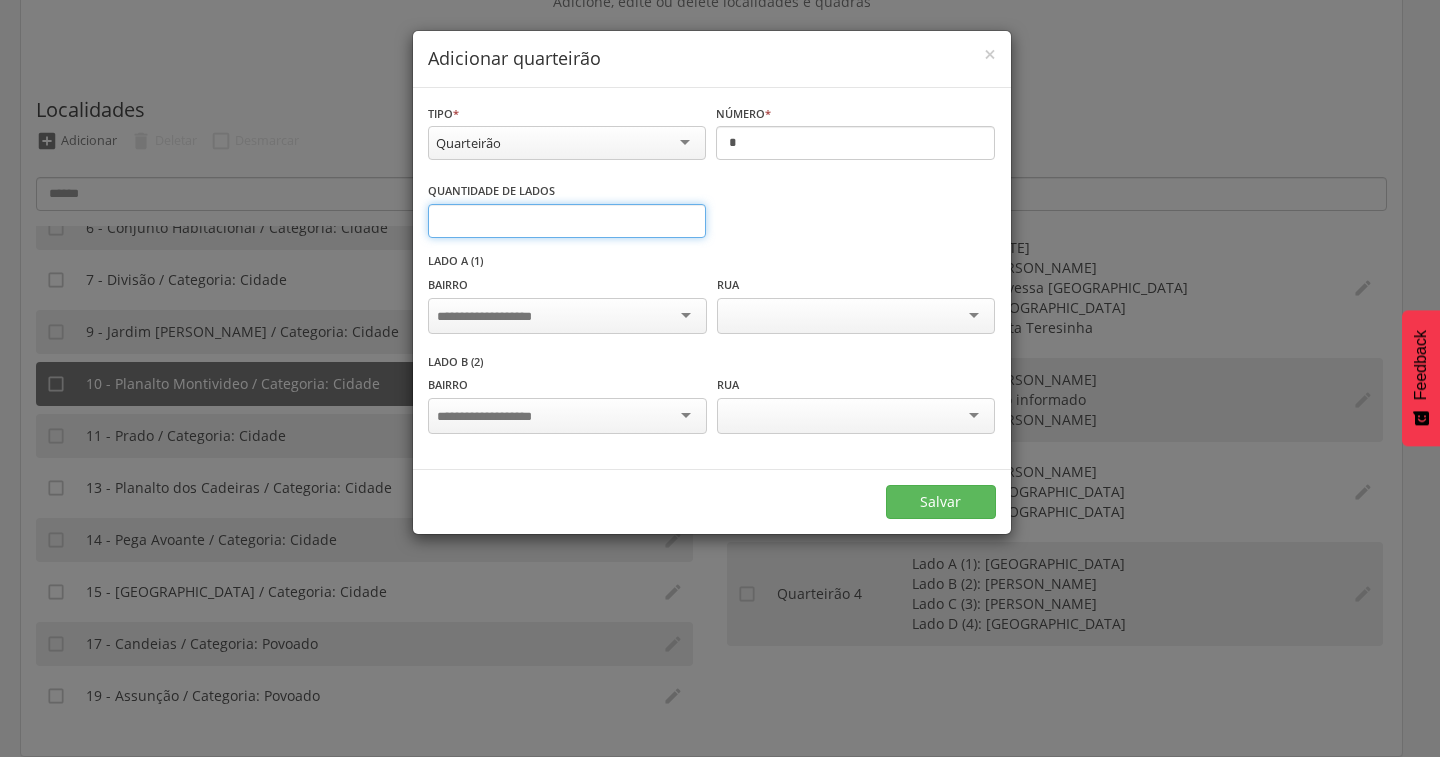 type on "*" 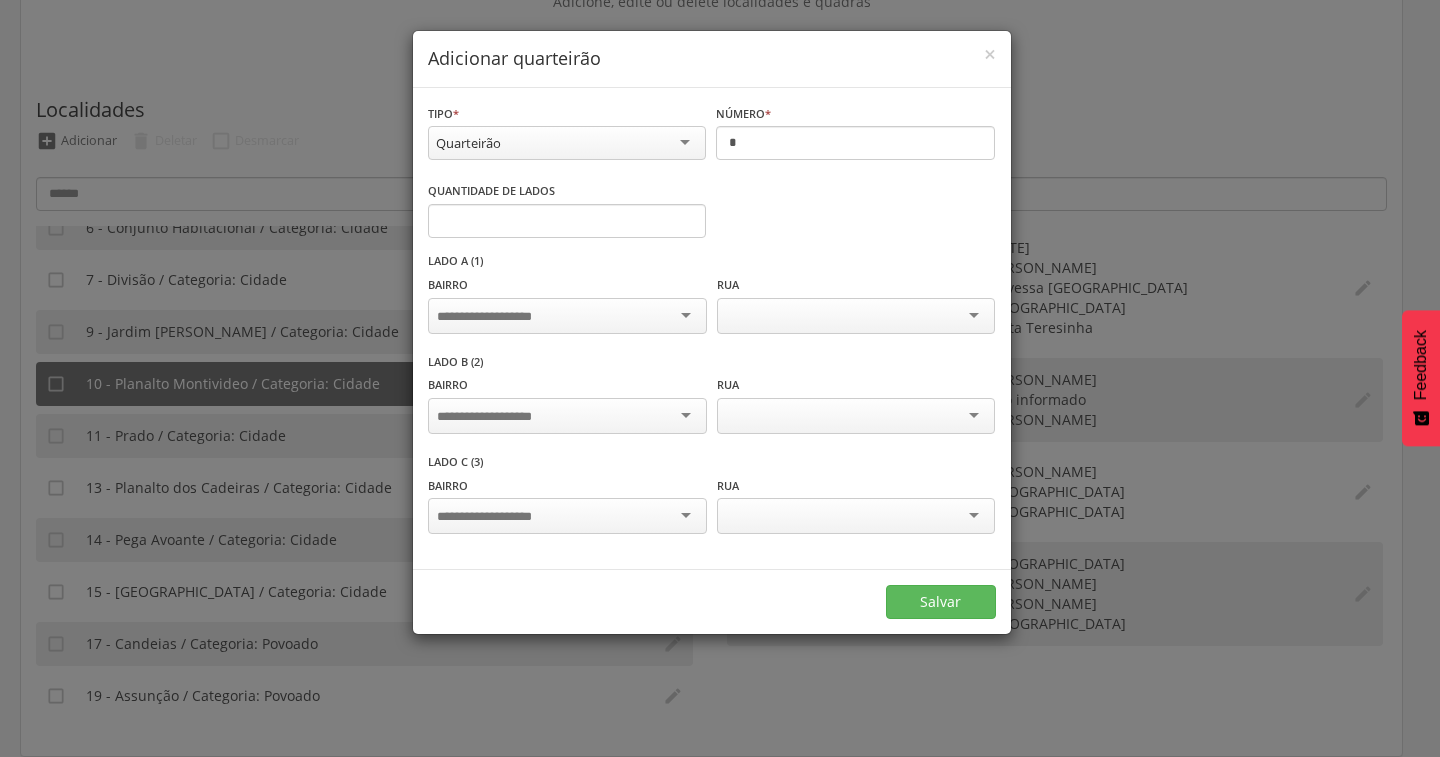 click at bounding box center [567, 316] 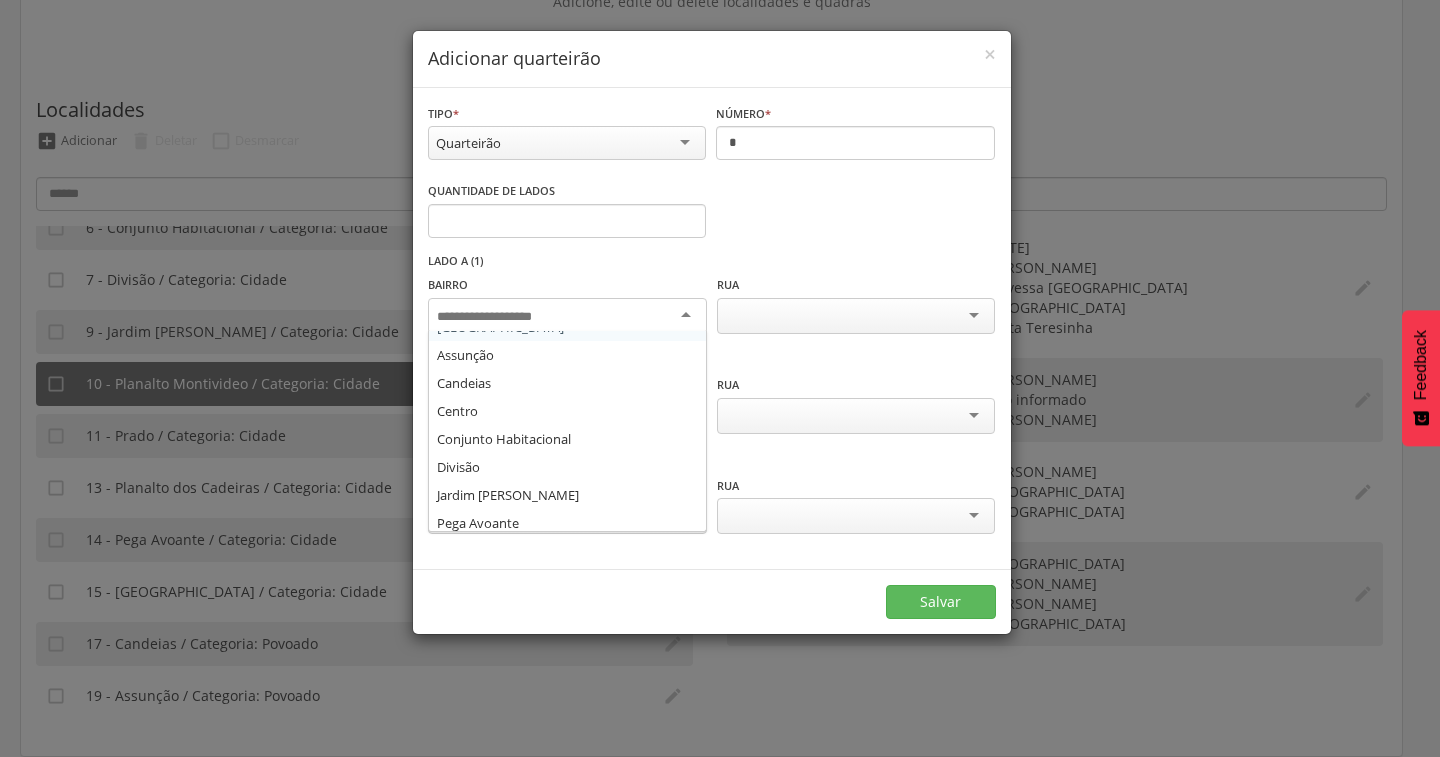 scroll, scrollTop: 200, scrollLeft: 0, axis: vertical 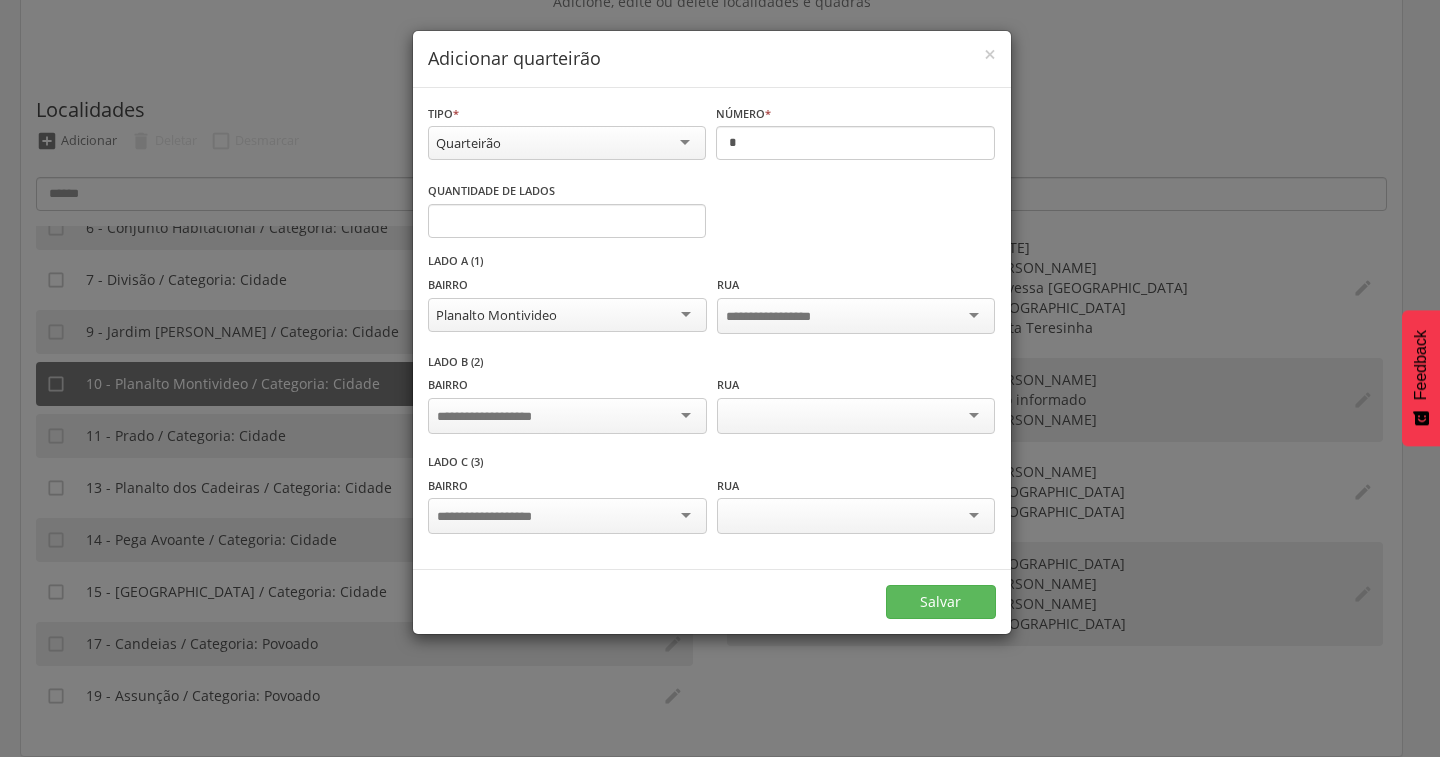 click at bounding box center [567, 516] 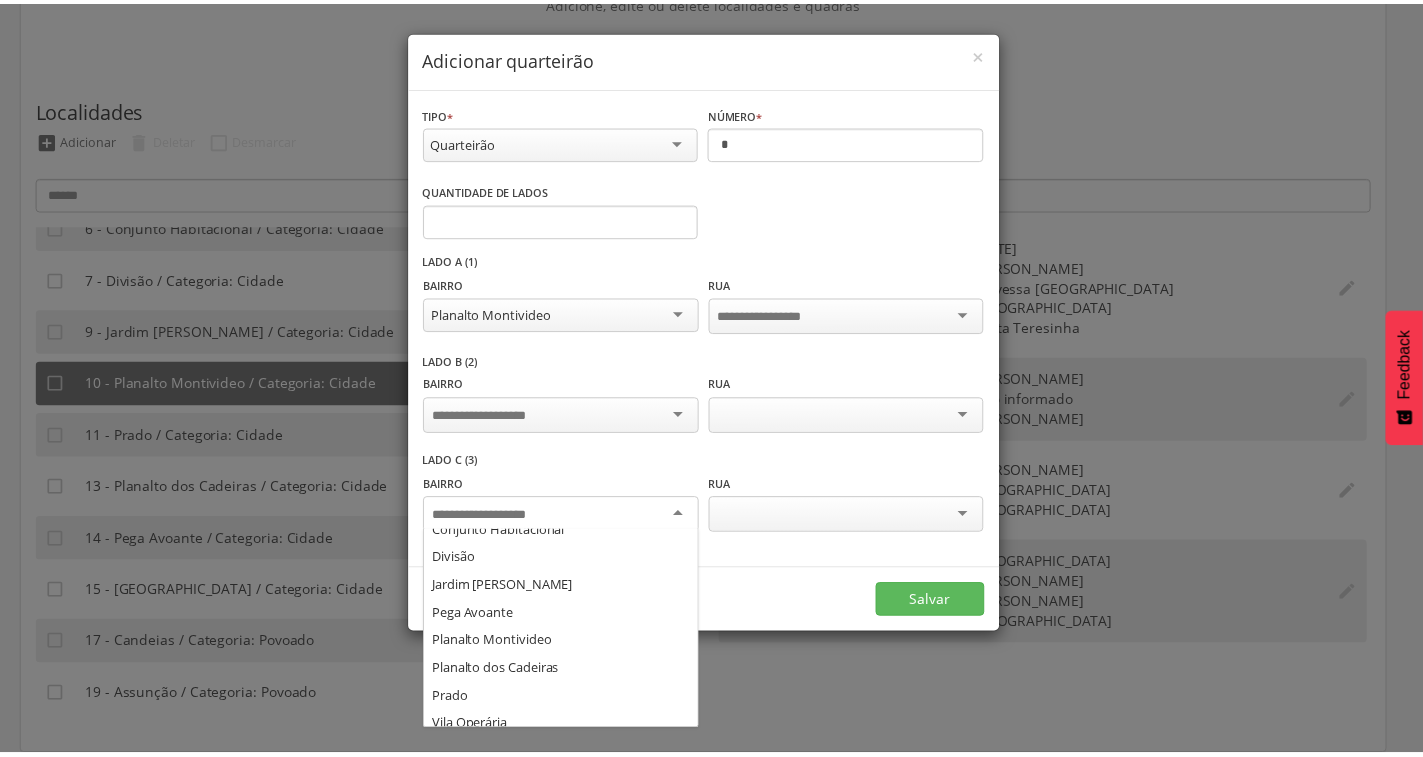 scroll, scrollTop: 220, scrollLeft: 0, axis: vertical 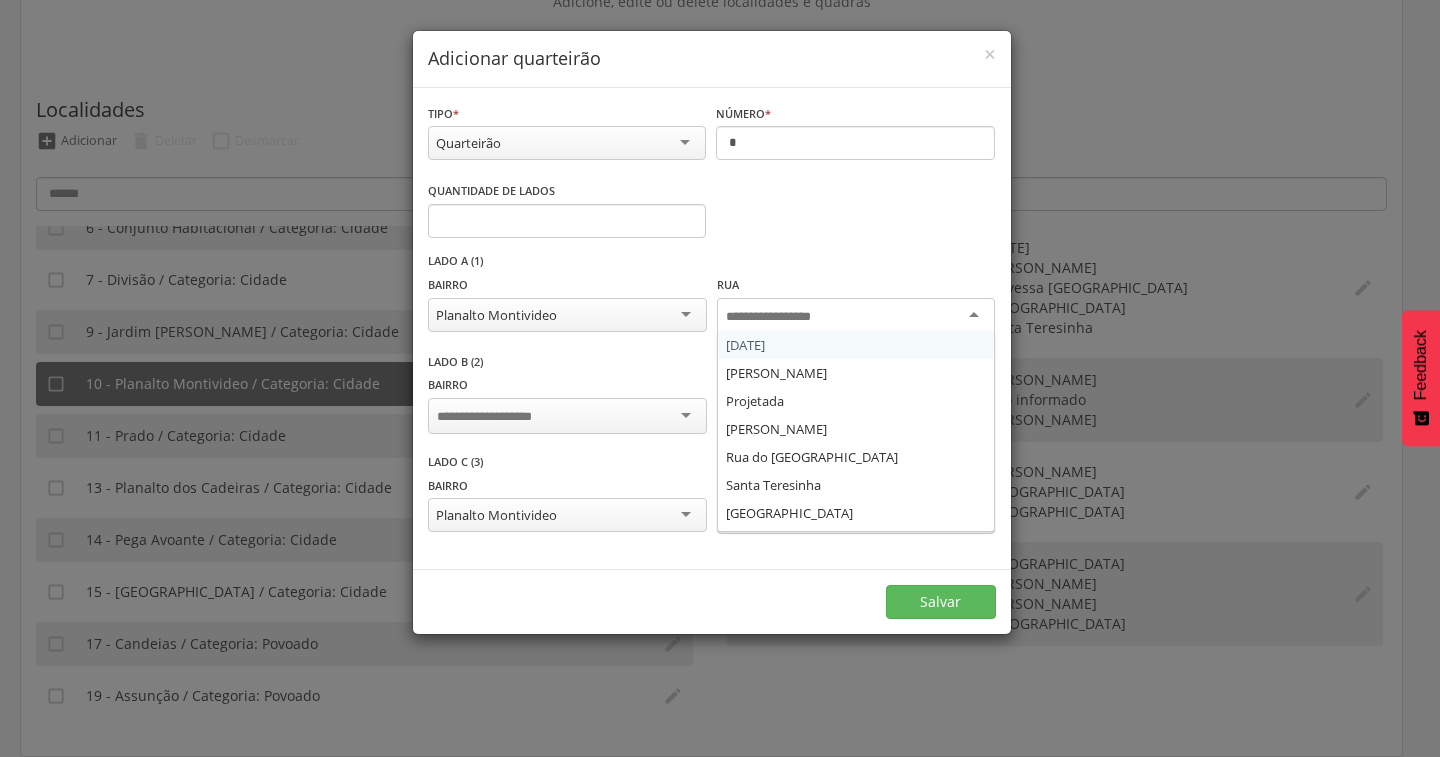 click at bounding box center (784, 317) 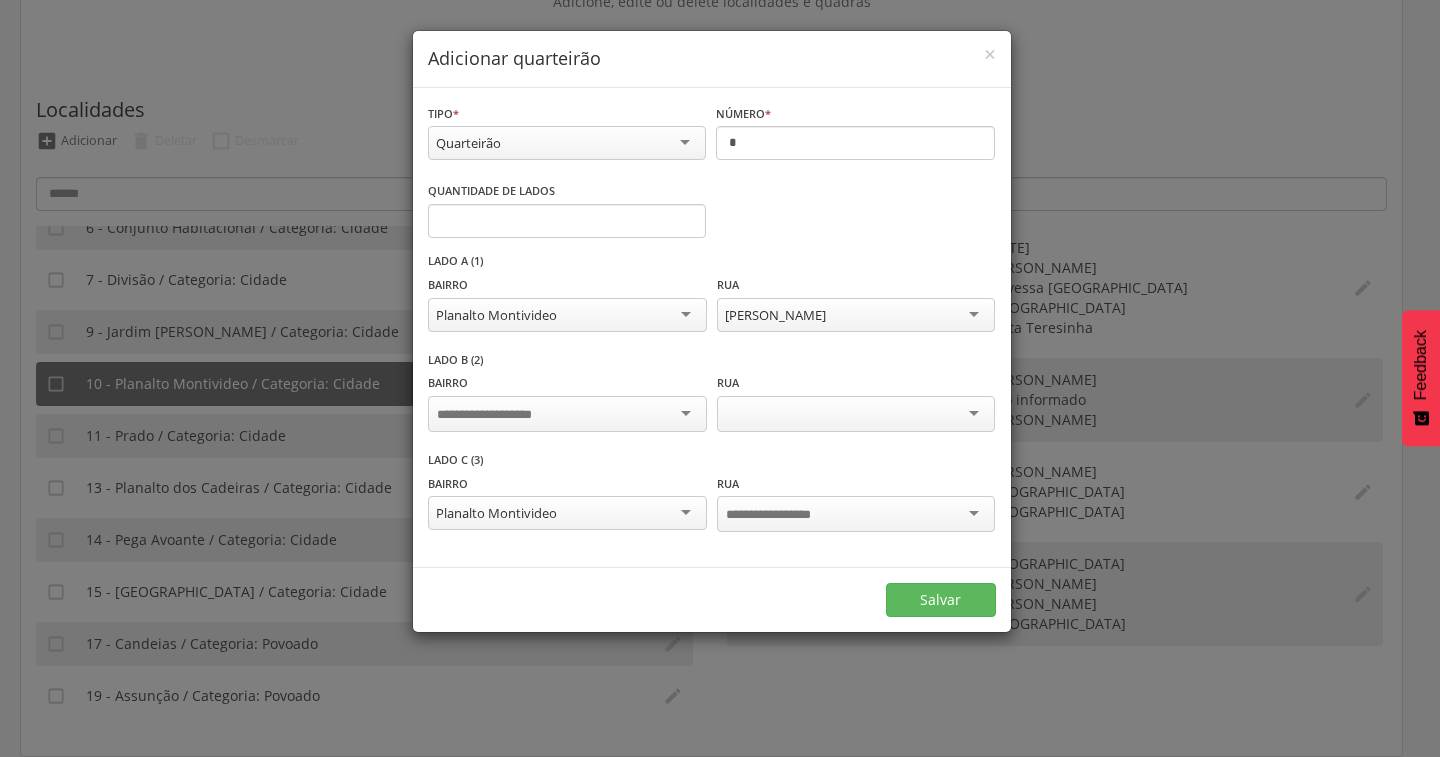 click at bounding box center (784, 515) 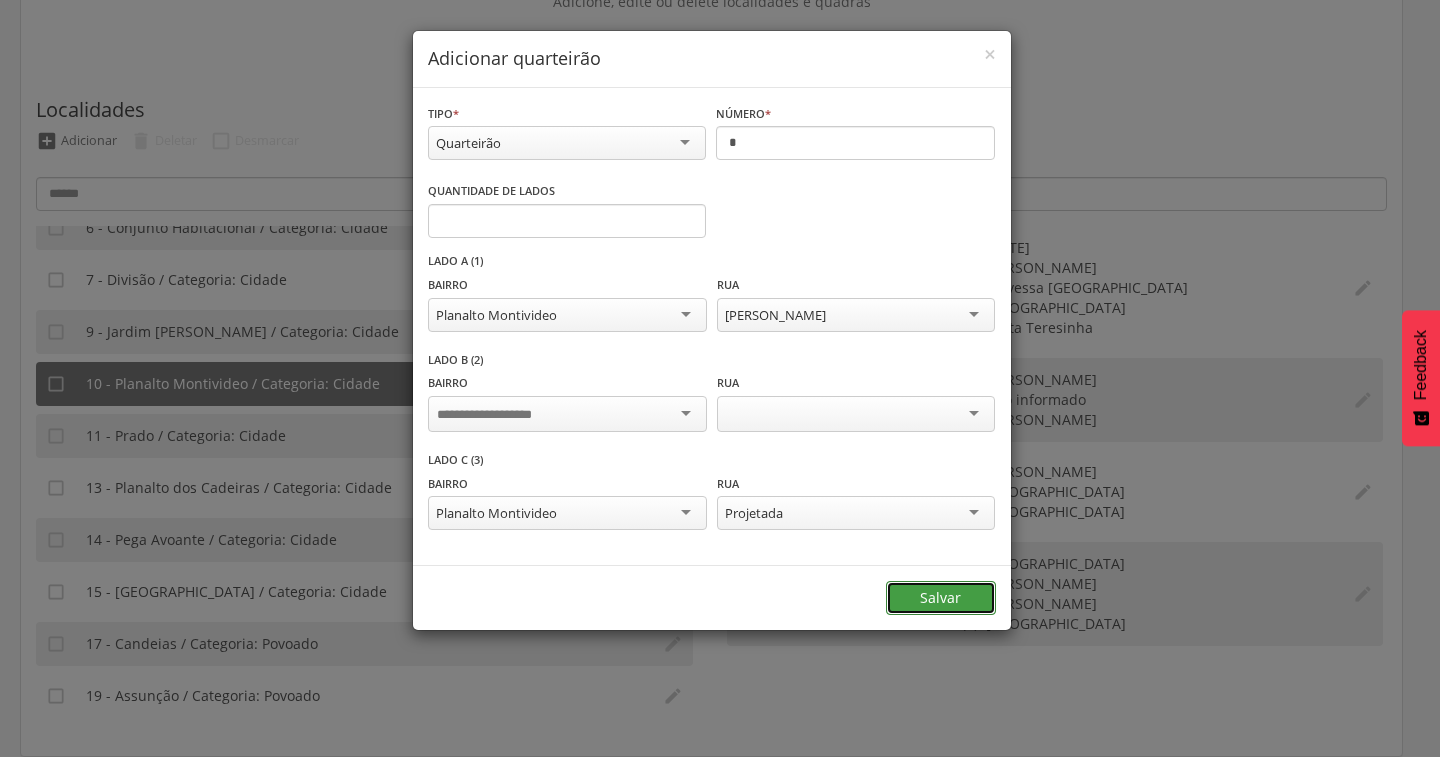 click on "Salvar" at bounding box center [941, 598] 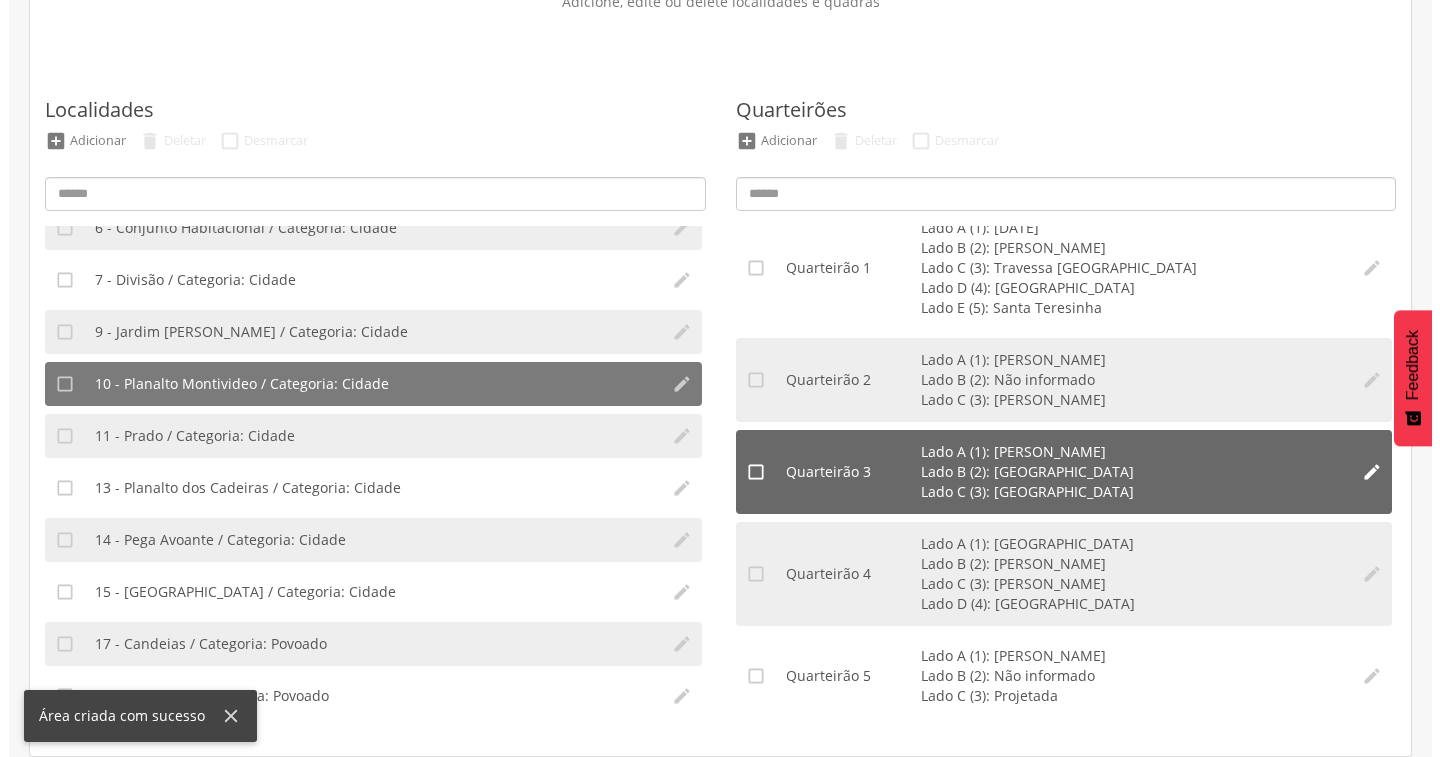 scroll, scrollTop: 0, scrollLeft: 0, axis: both 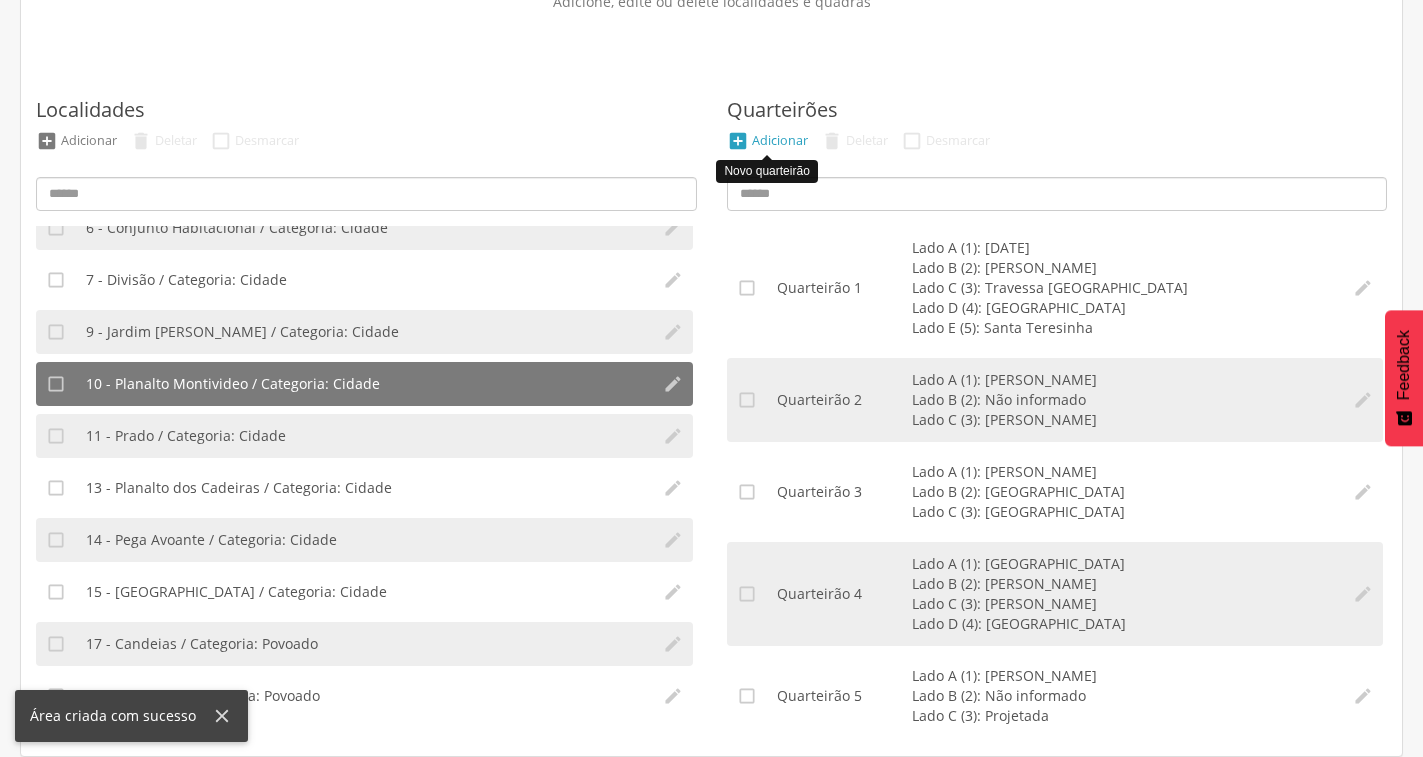 click on "
Adicionar" at bounding box center [767, 141] 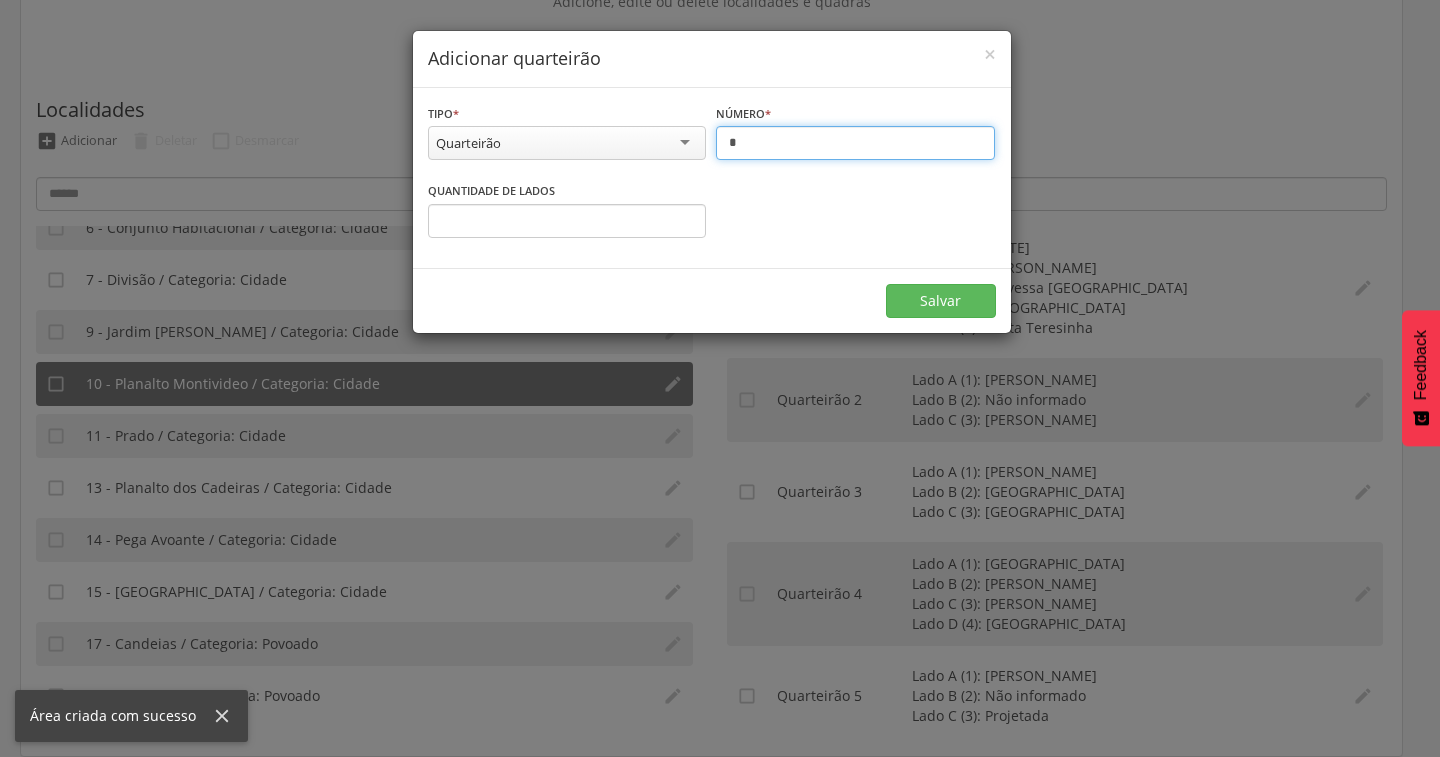 click on "*" at bounding box center [855, 143] 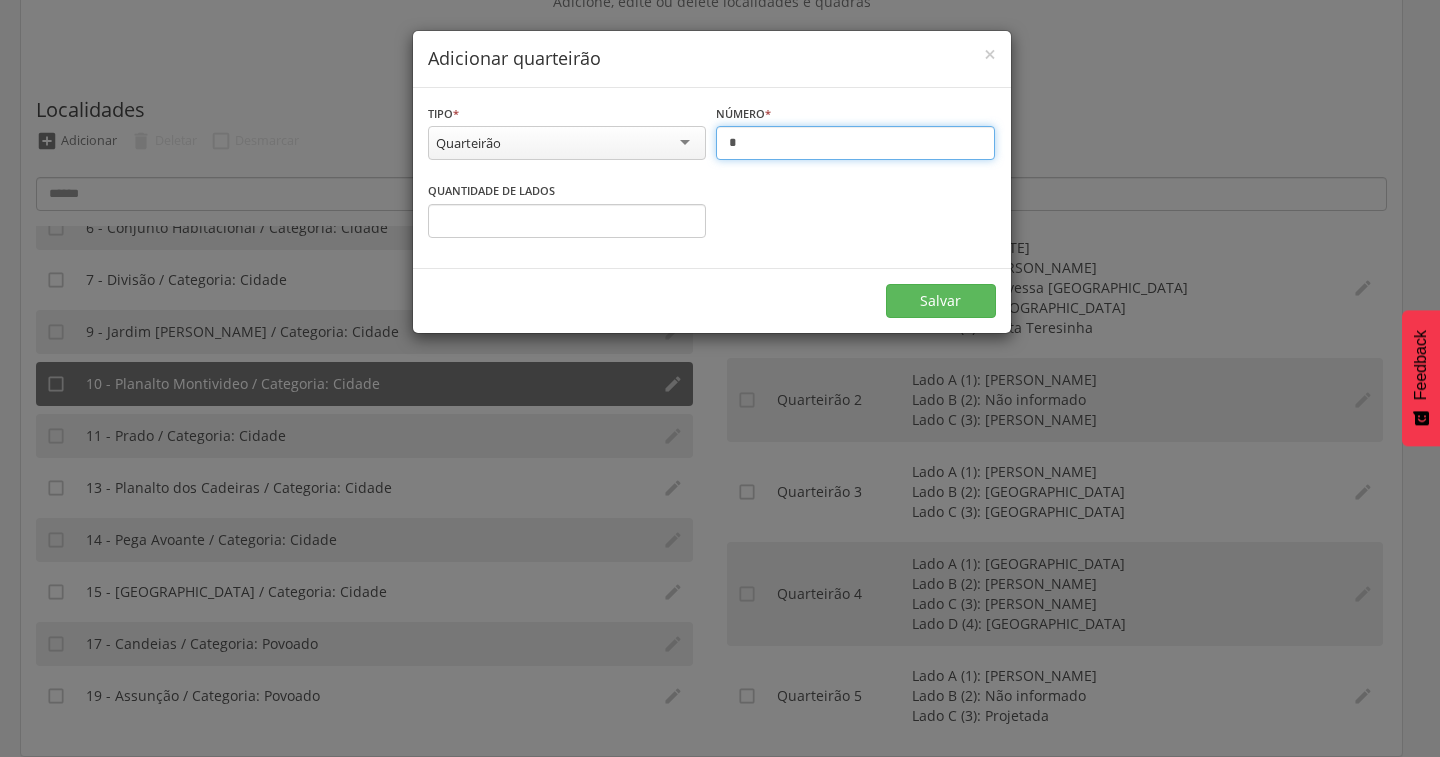 type on "*" 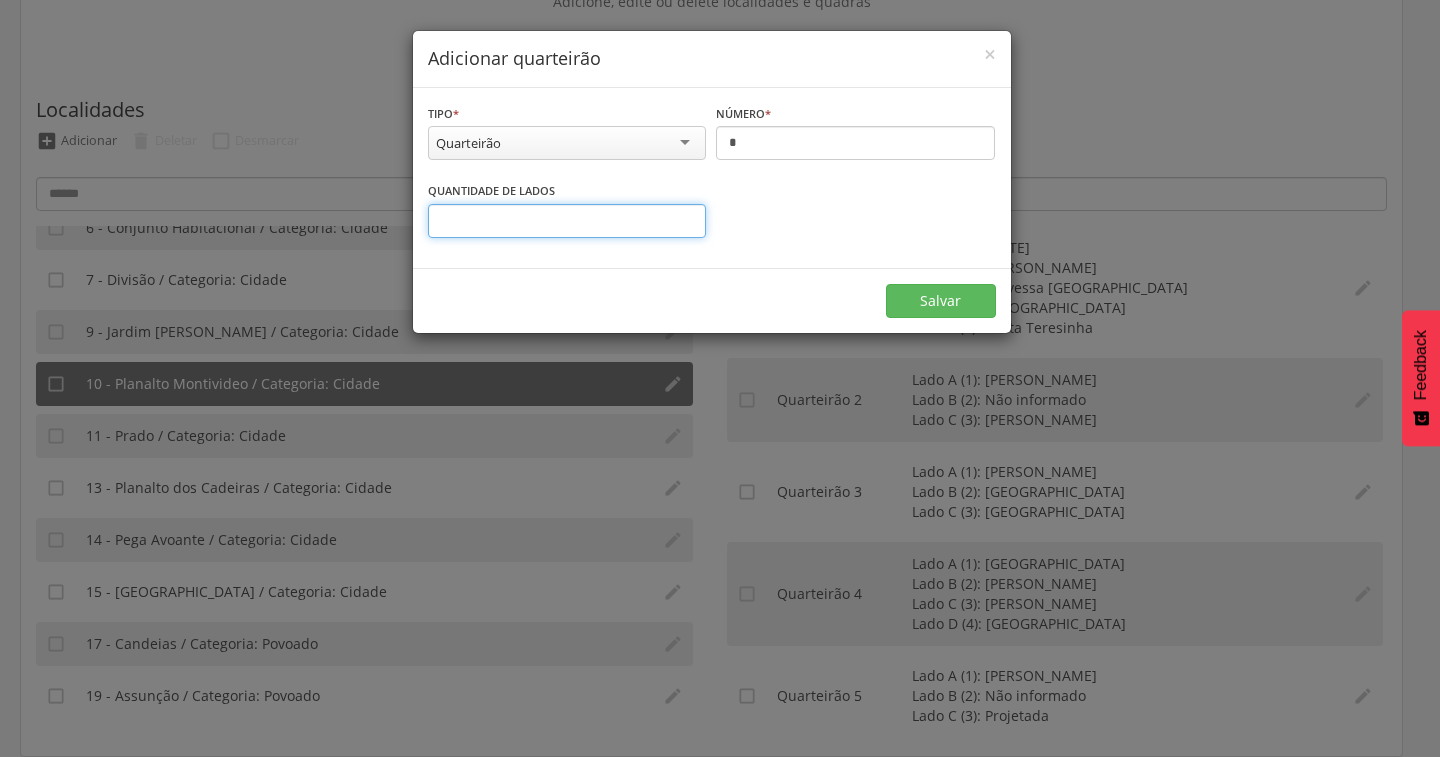 click on "*" at bounding box center (567, 221) 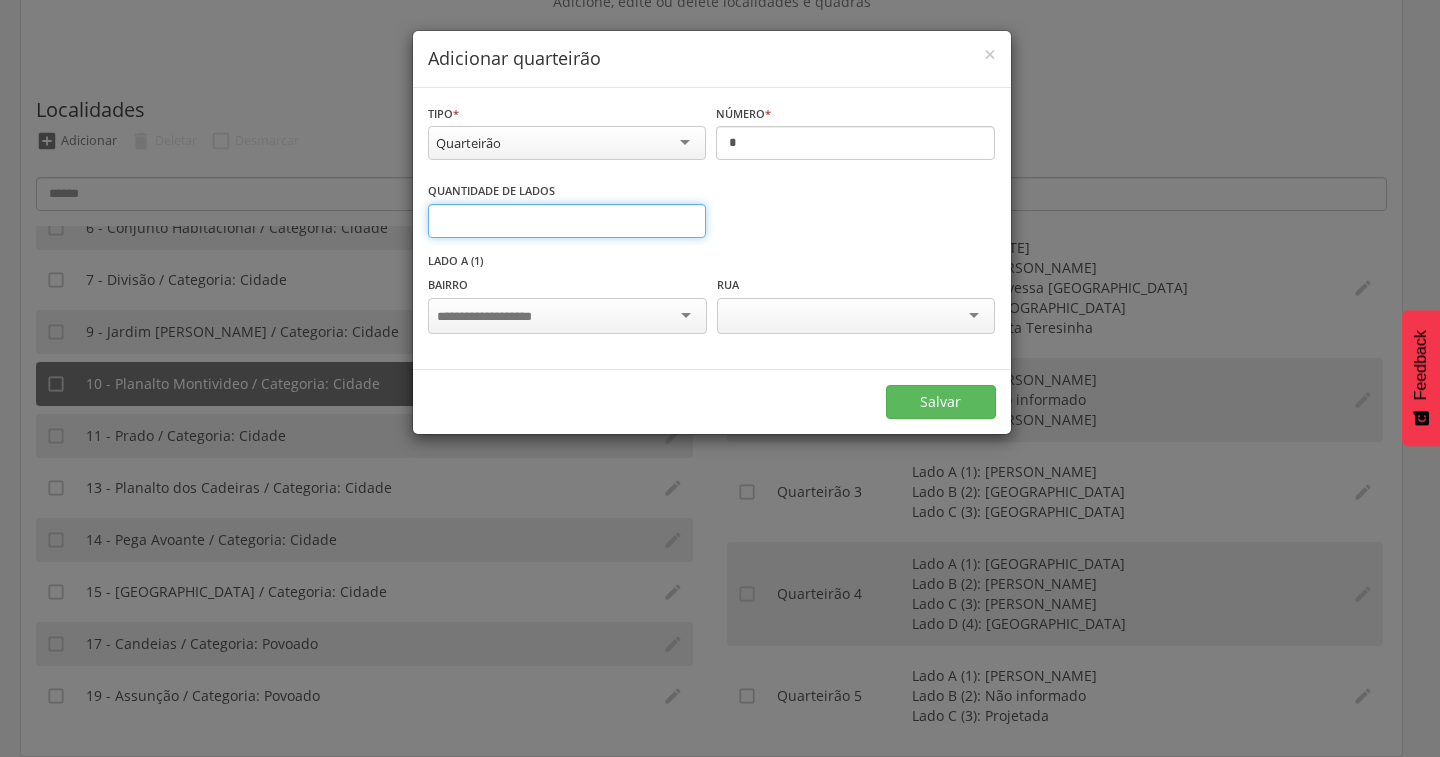 type on "*" 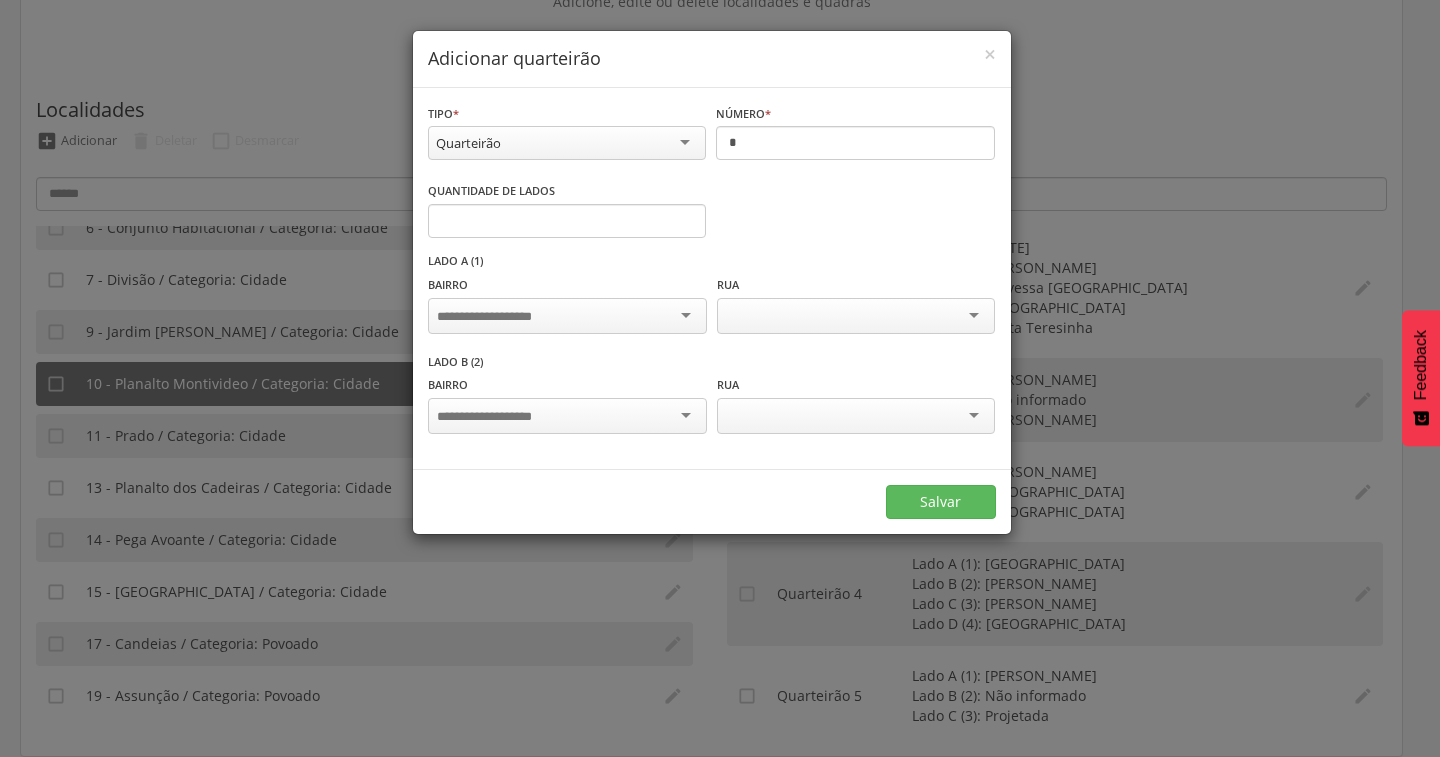 click at bounding box center [567, 316] 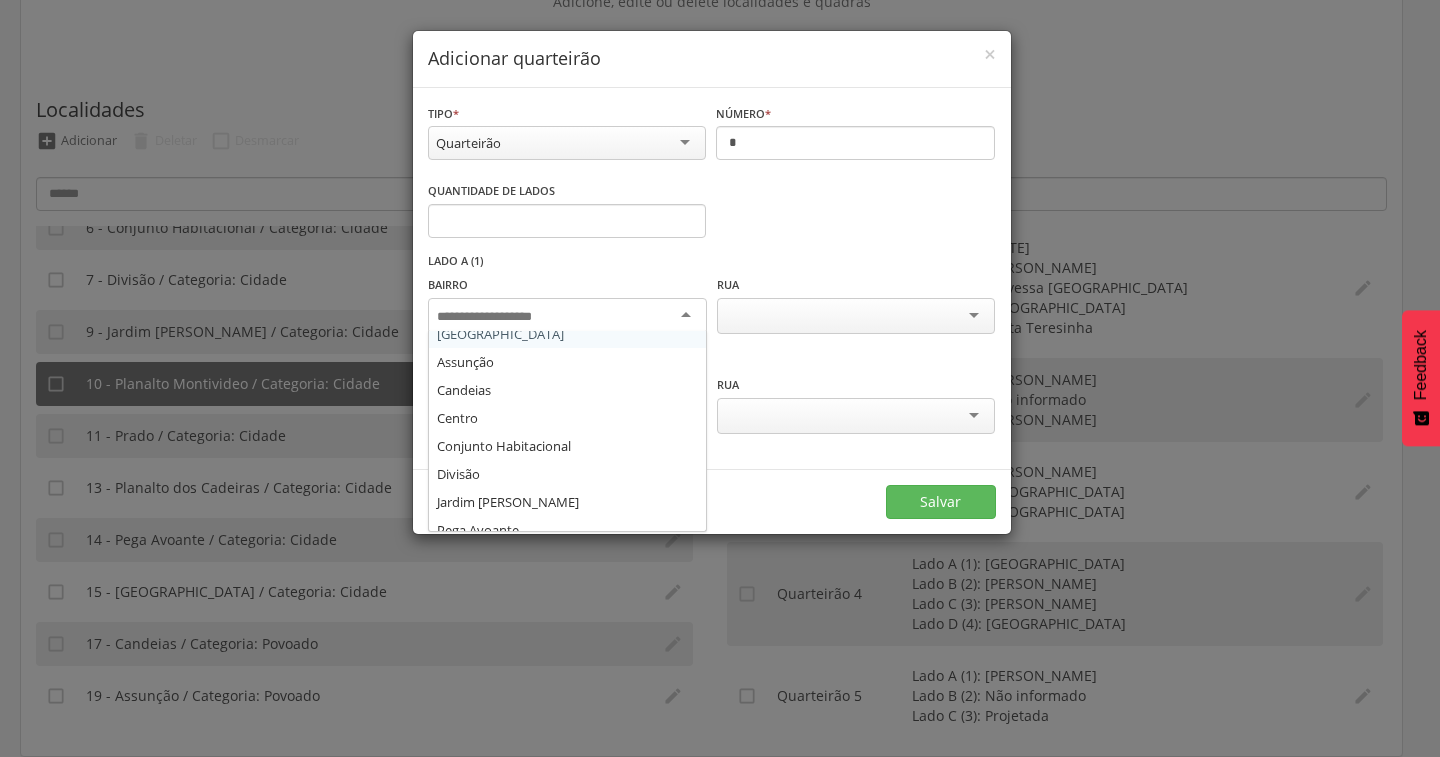 scroll, scrollTop: 200, scrollLeft: 0, axis: vertical 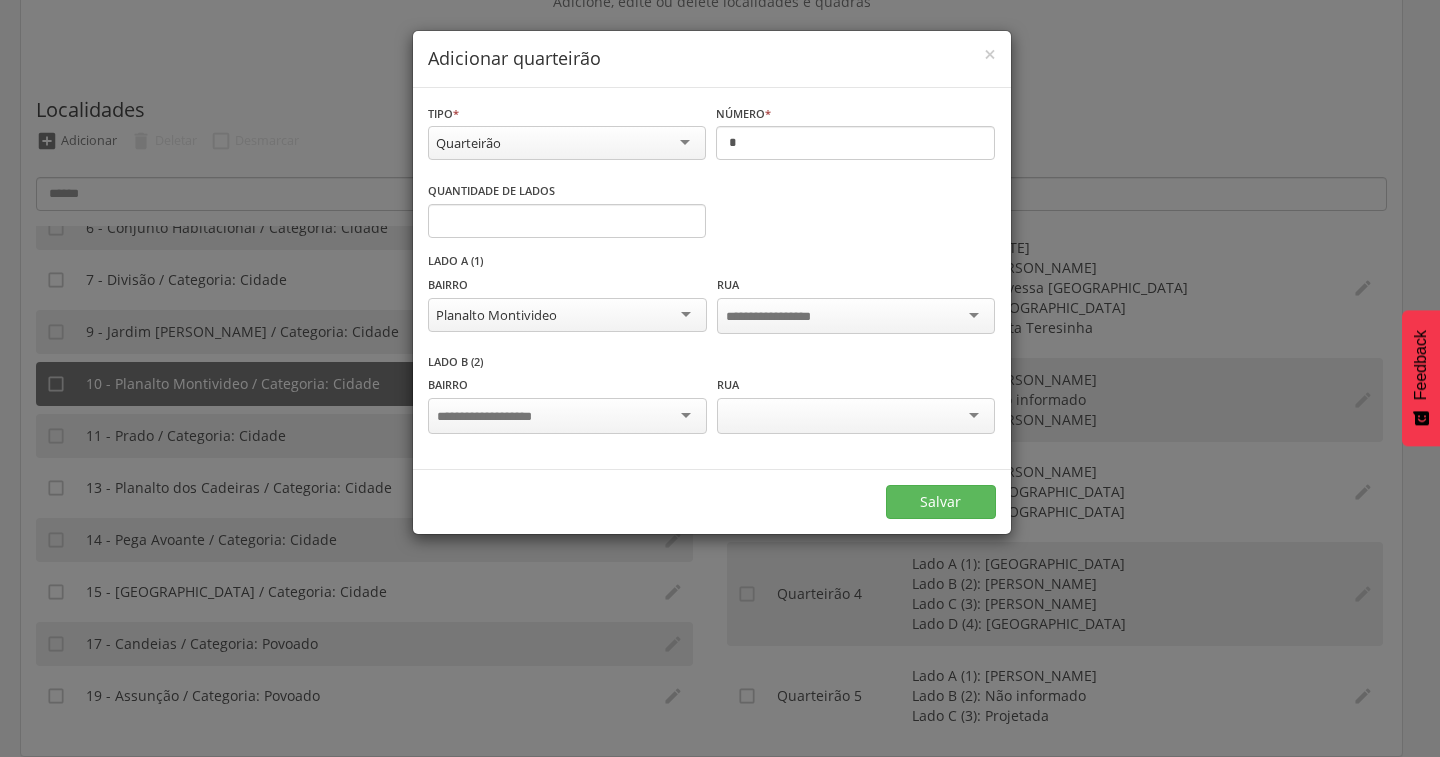 click at bounding box center [567, 416] 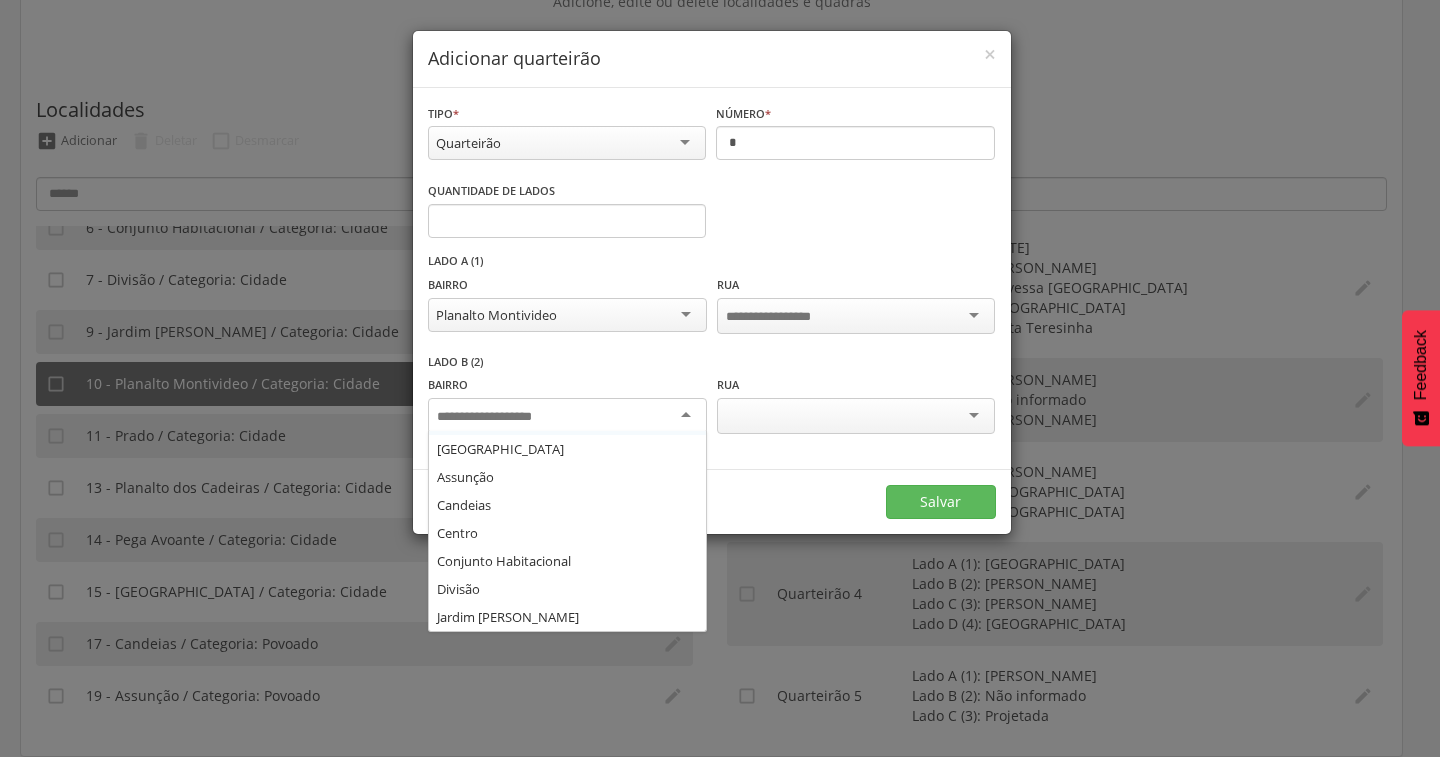 scroll, scrollTop: 200, scrollLeft: 0, axis: vertical 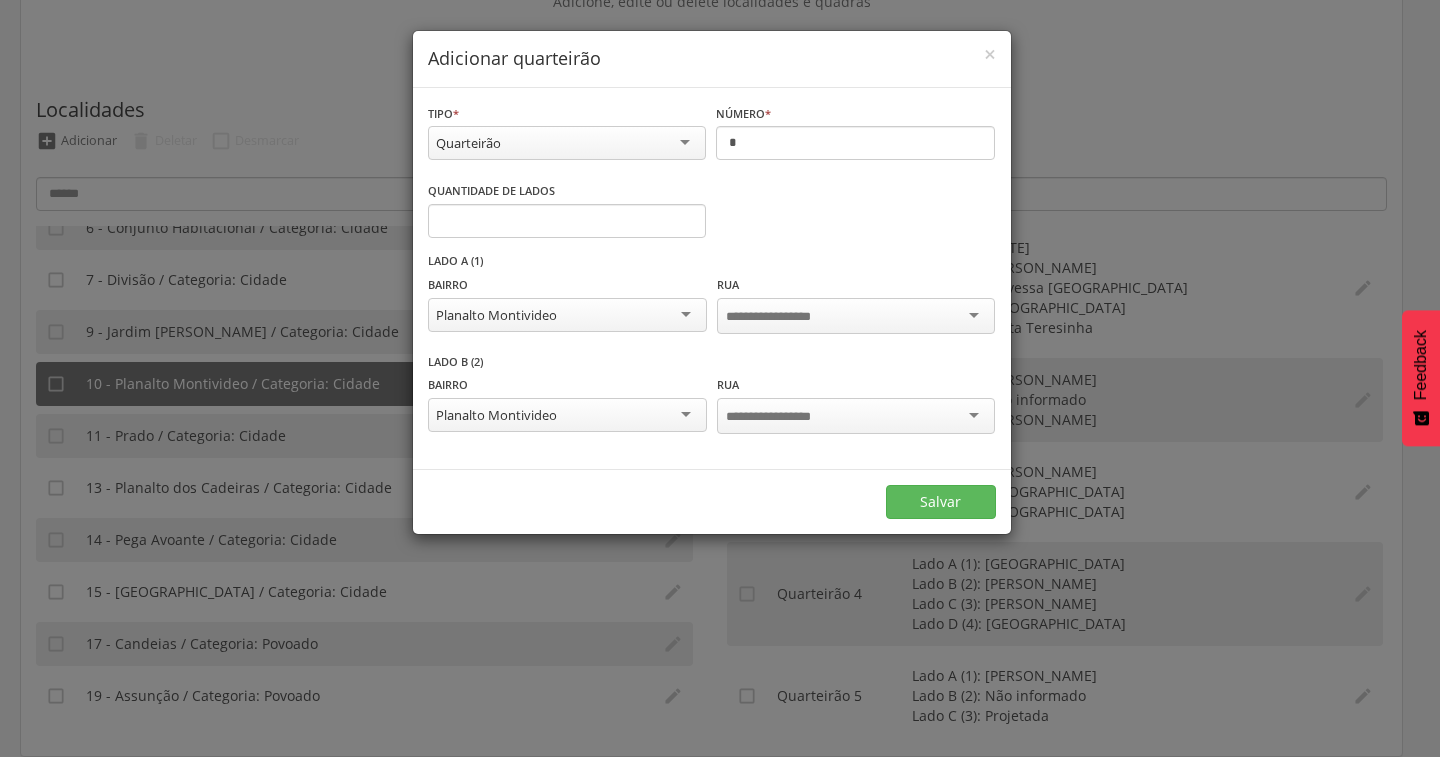 click at bounding box center [784, 317] 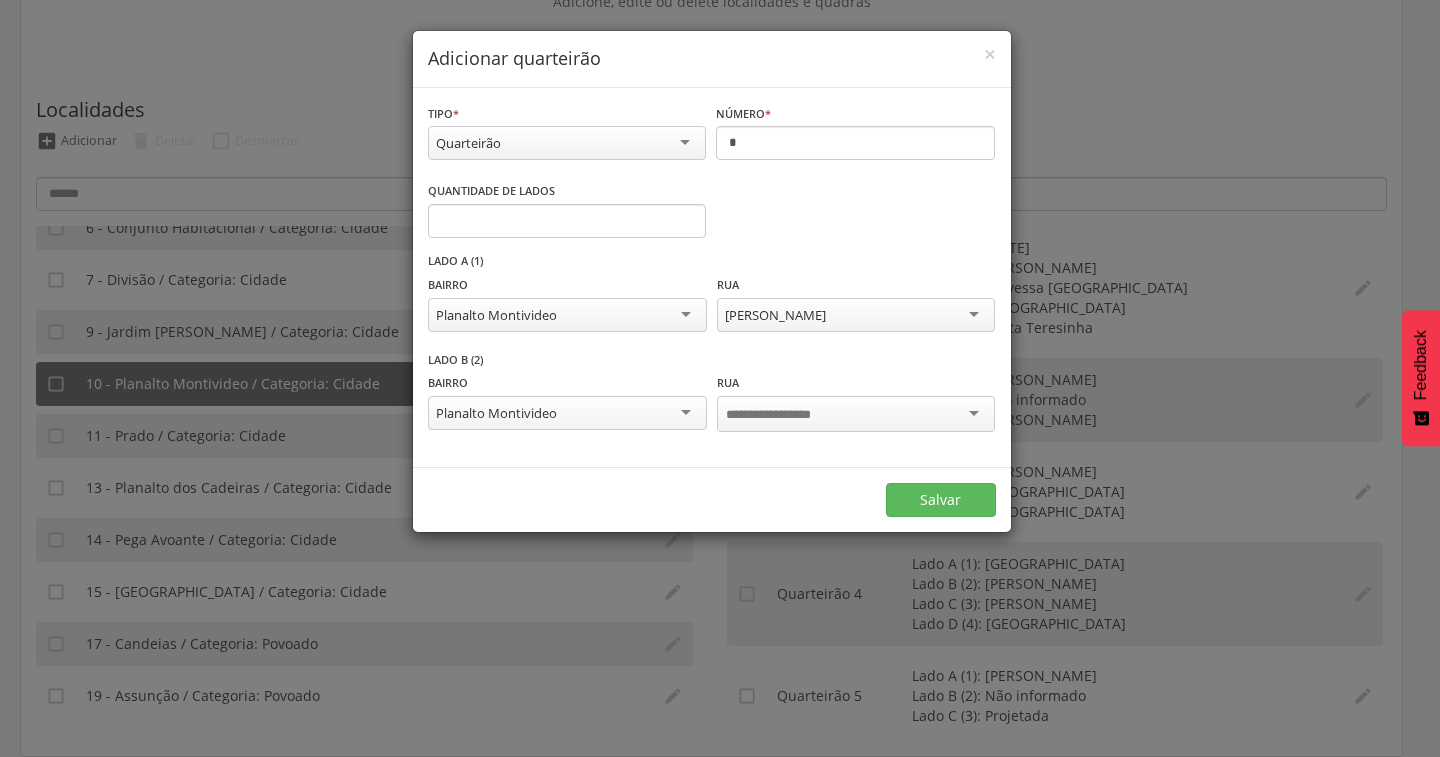 click at bounding box center [784, 415] 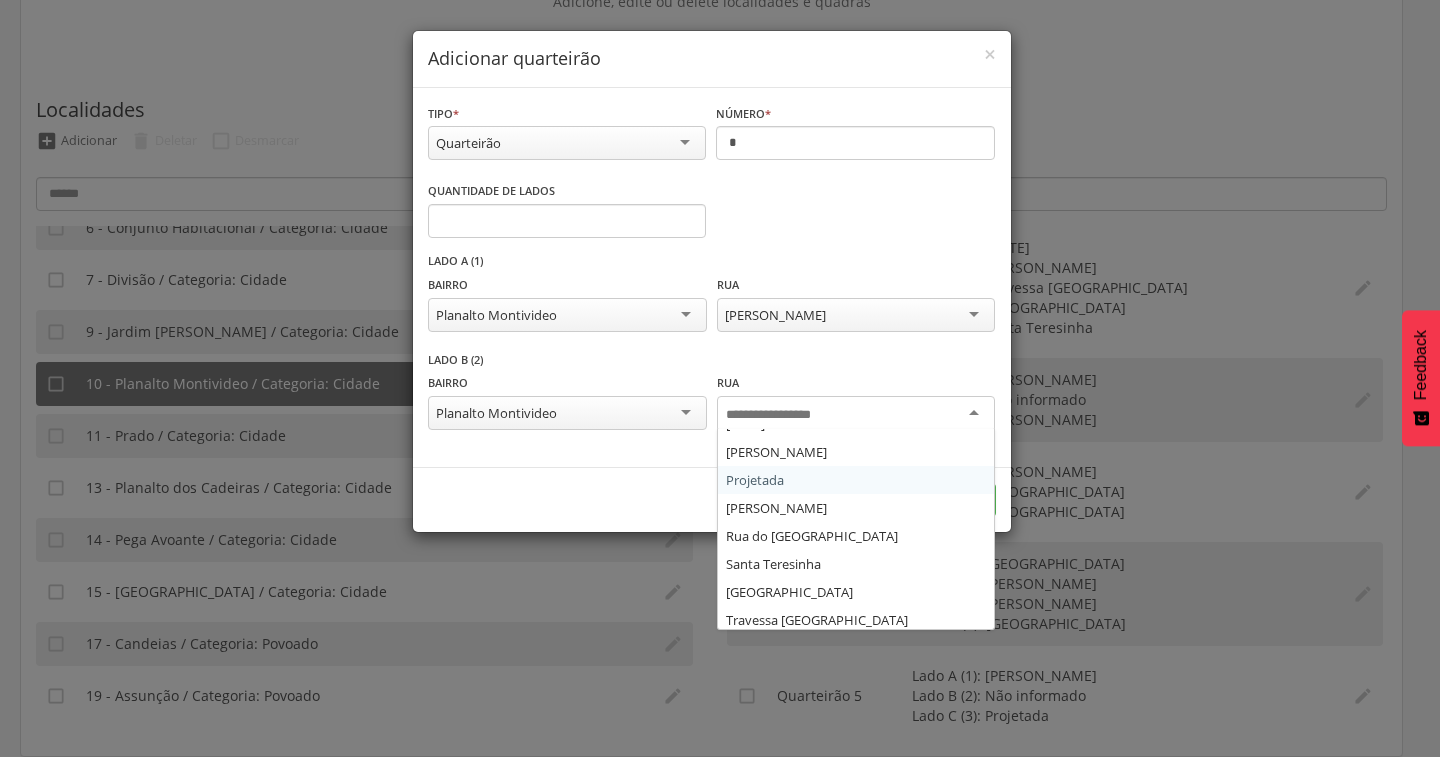 scroll, scrollTop: 24, scrollLeft: 0, axis: vertical 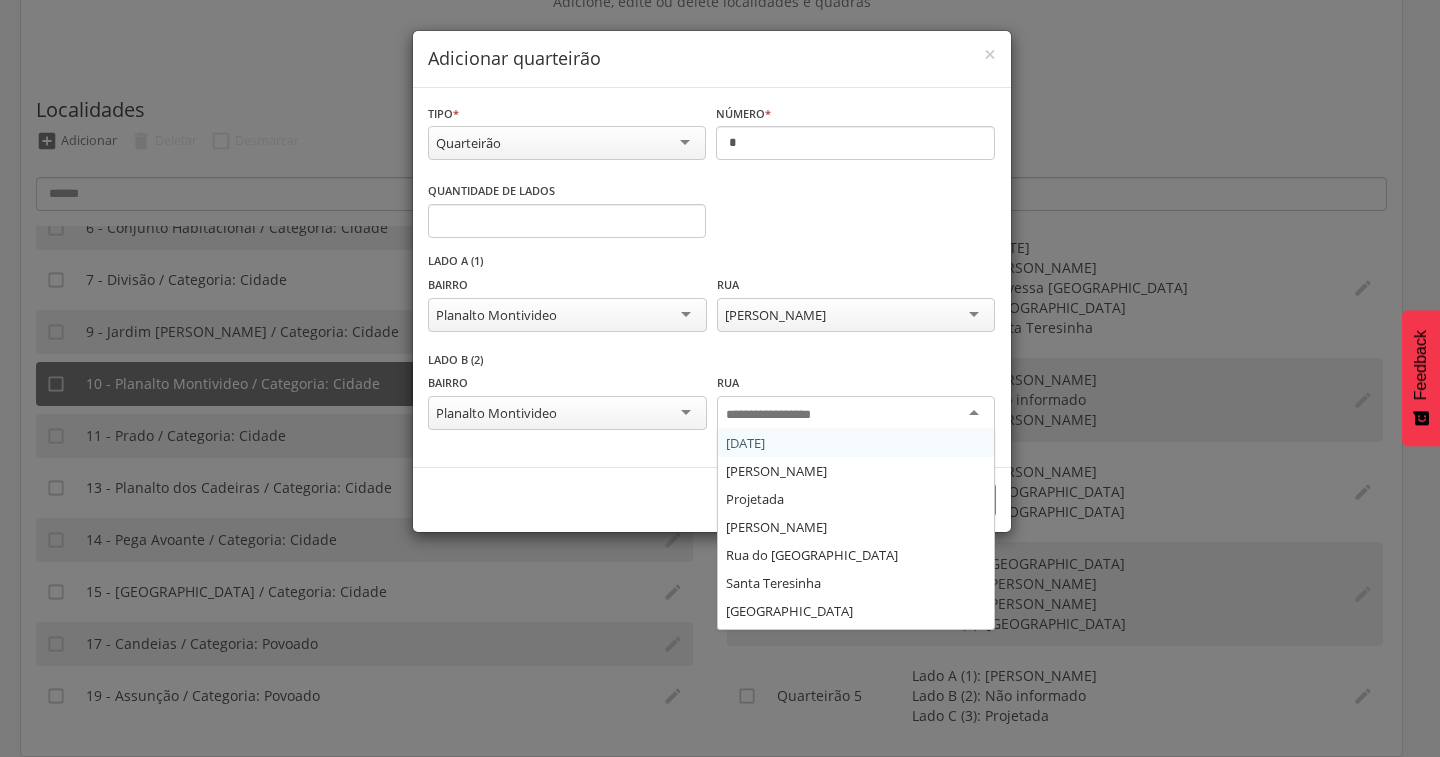 click on "Rua Ce 153 Maria Cândida Projetada Raimundo Guedes Martins Rua do Estádio Montivideo Santa Teresinha São Francisco Travessa São Francisco" at bounding box center (856, 404) 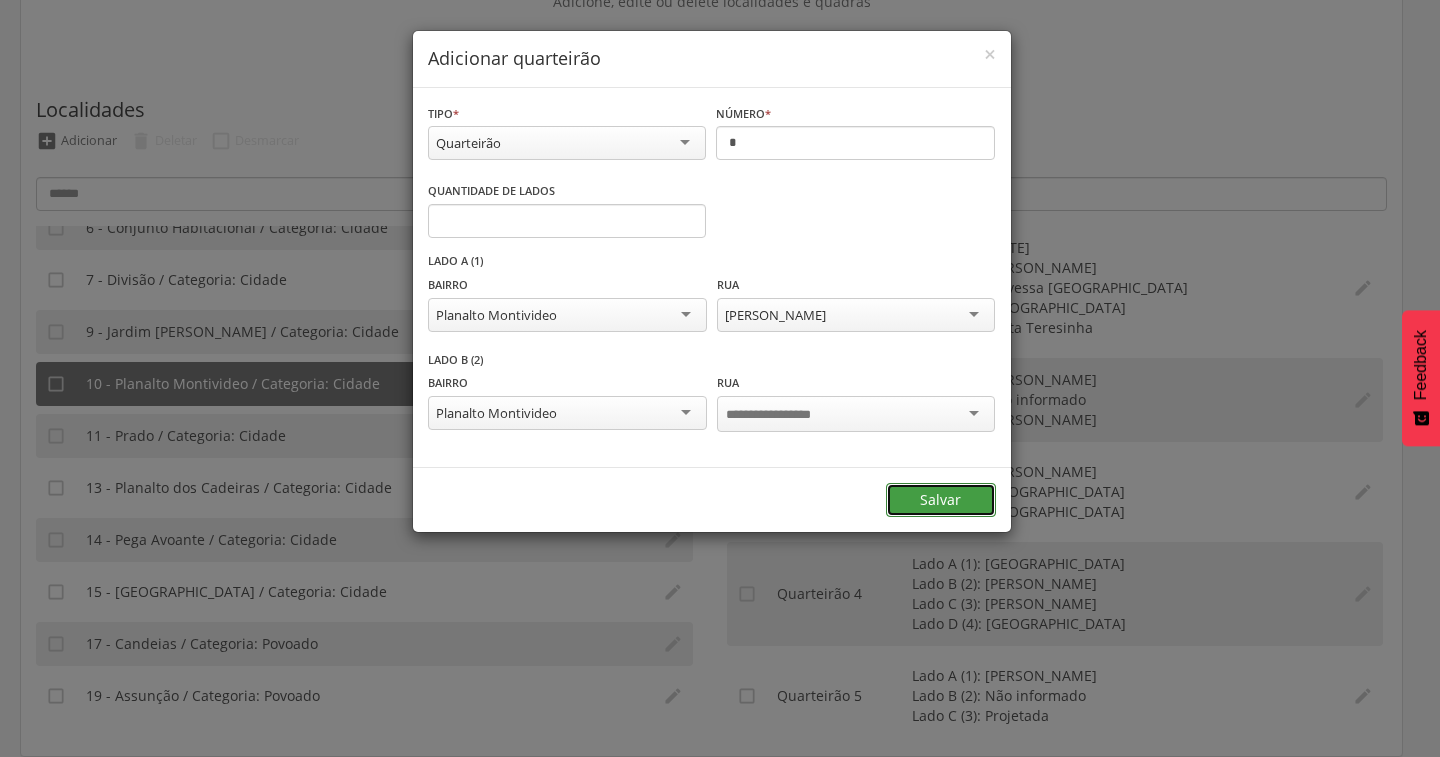 click on "Salvar" at bounding box center [941, 500] 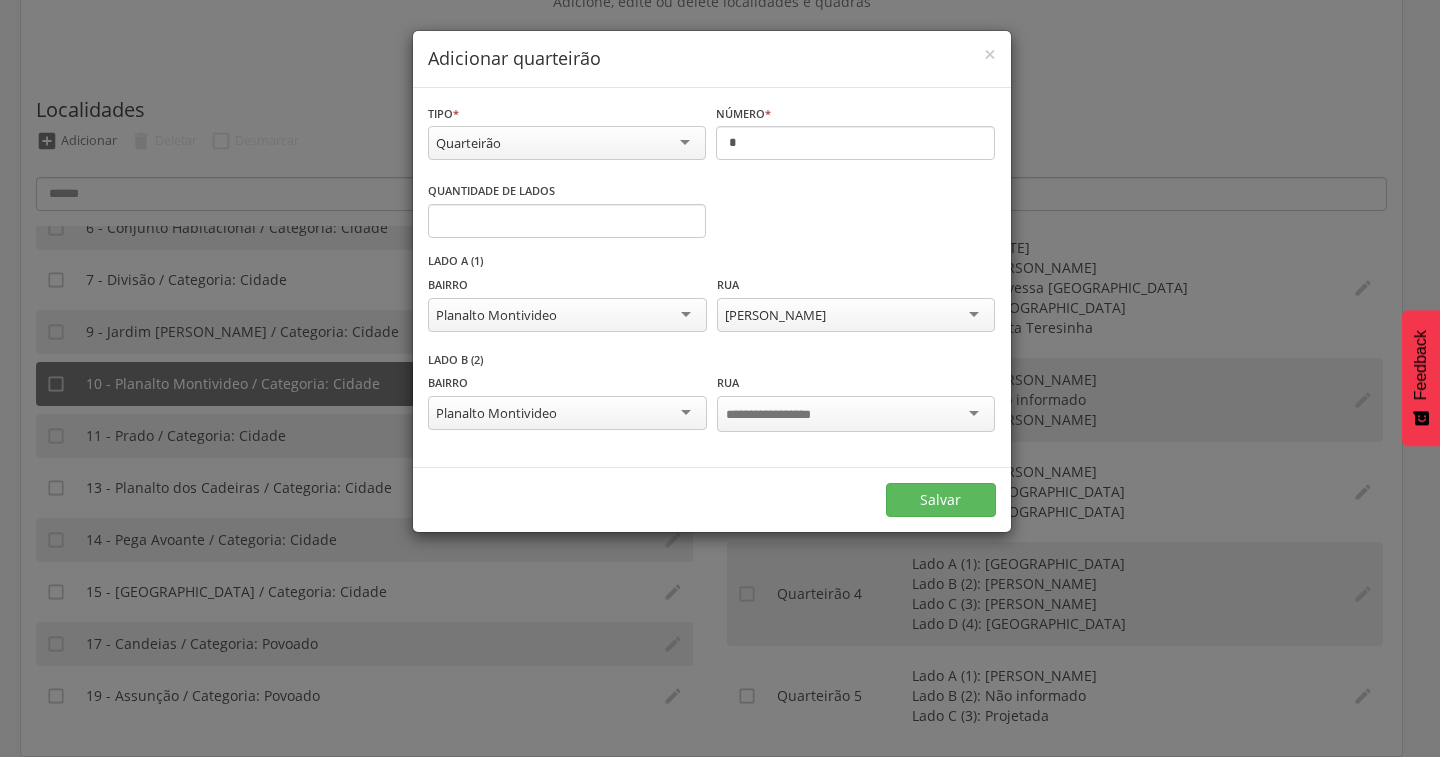 click at bounding box center [784, 415] 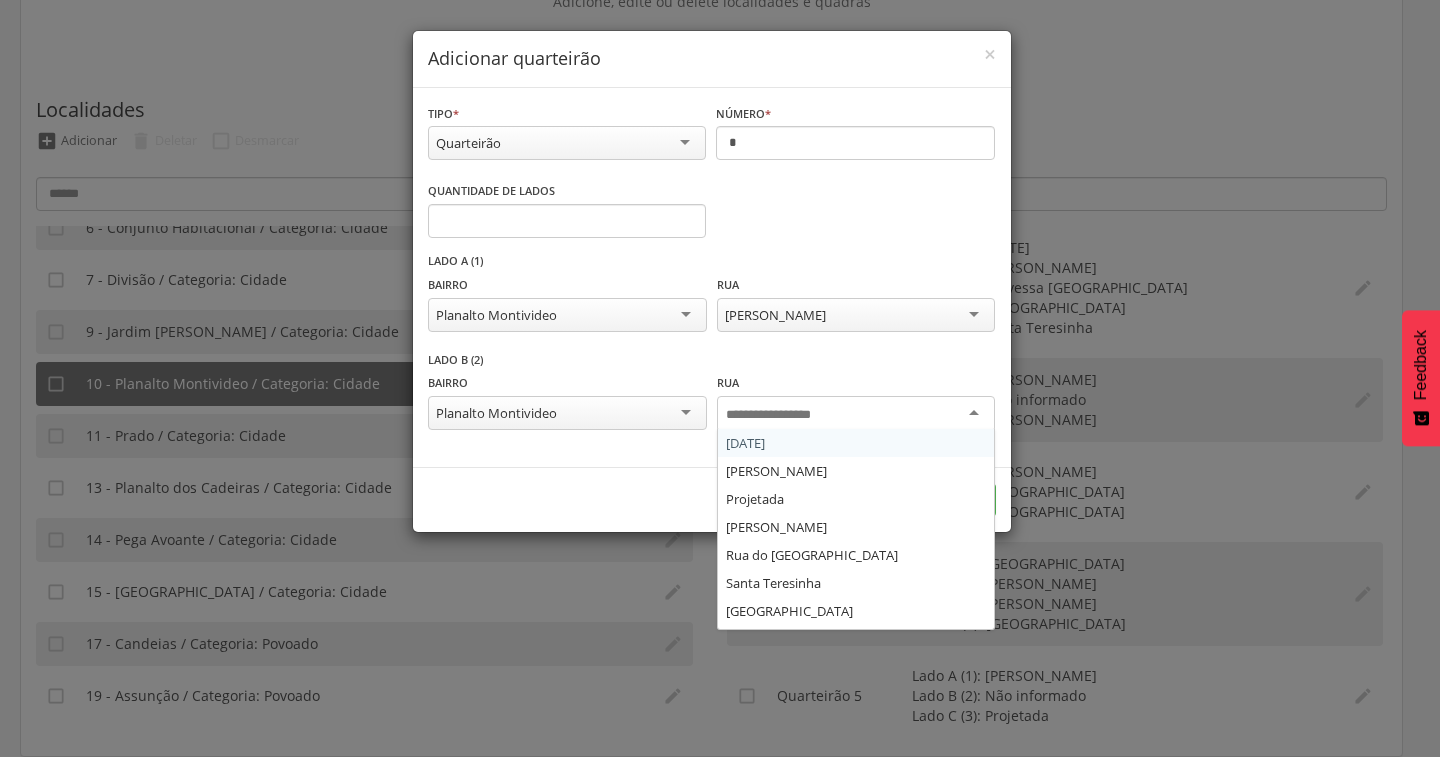 click at bounding box center (784, 415) 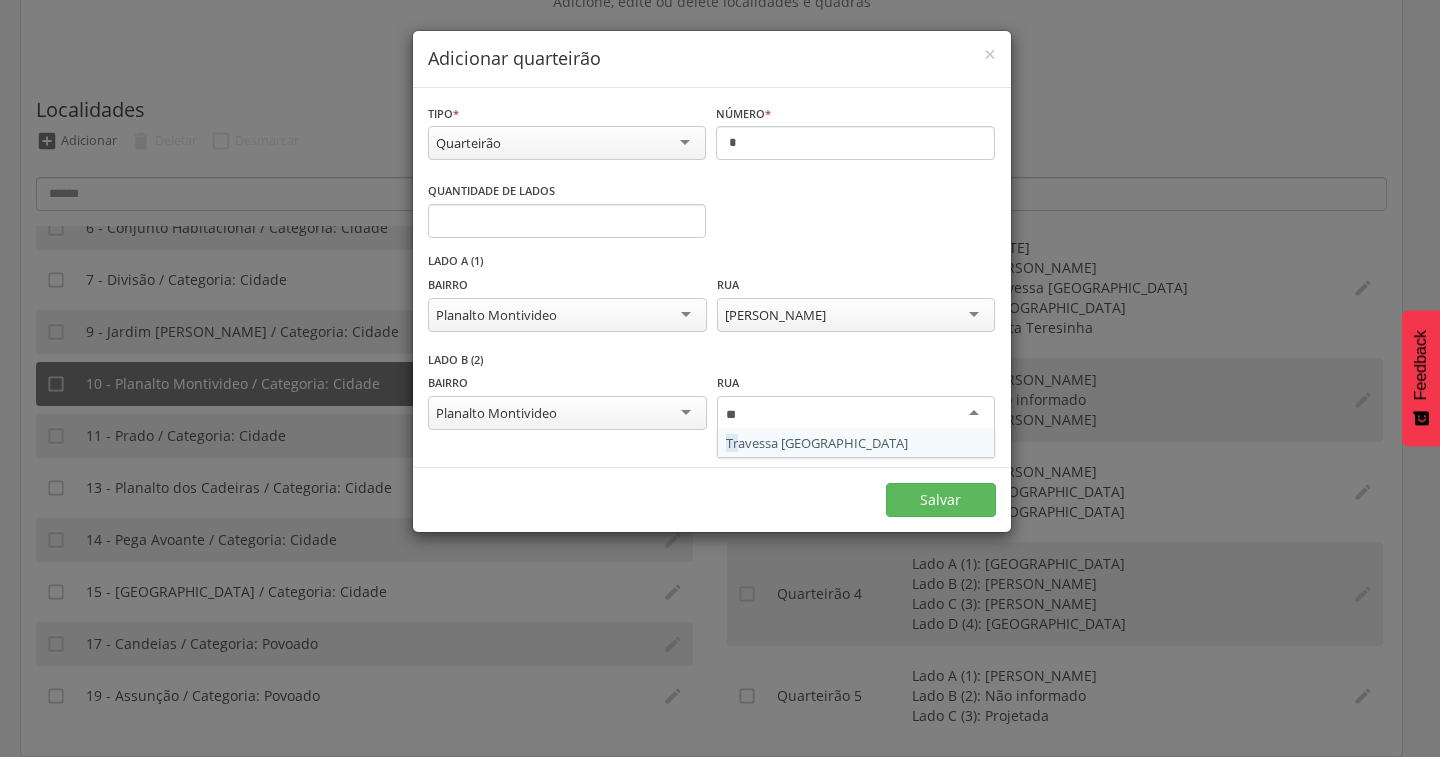 type on "*" 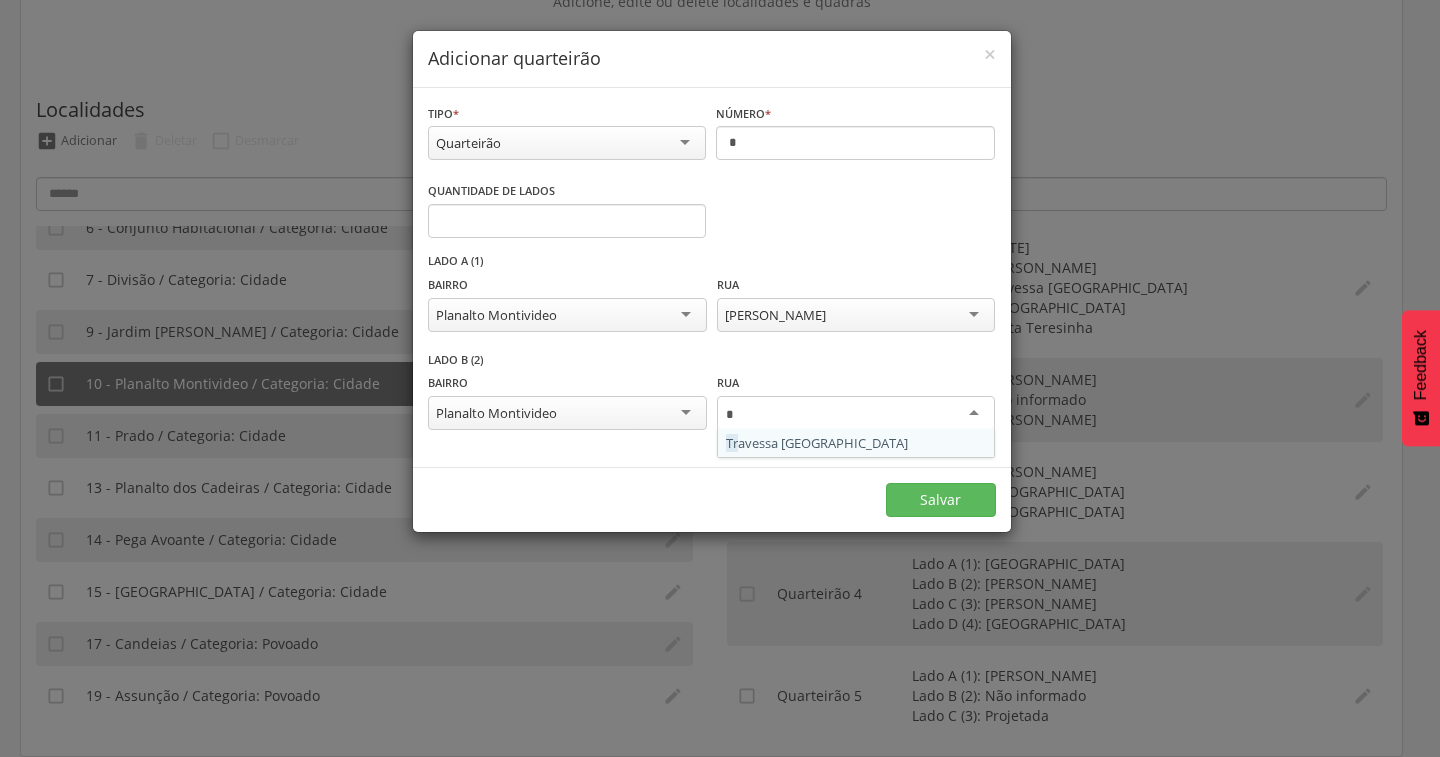 type 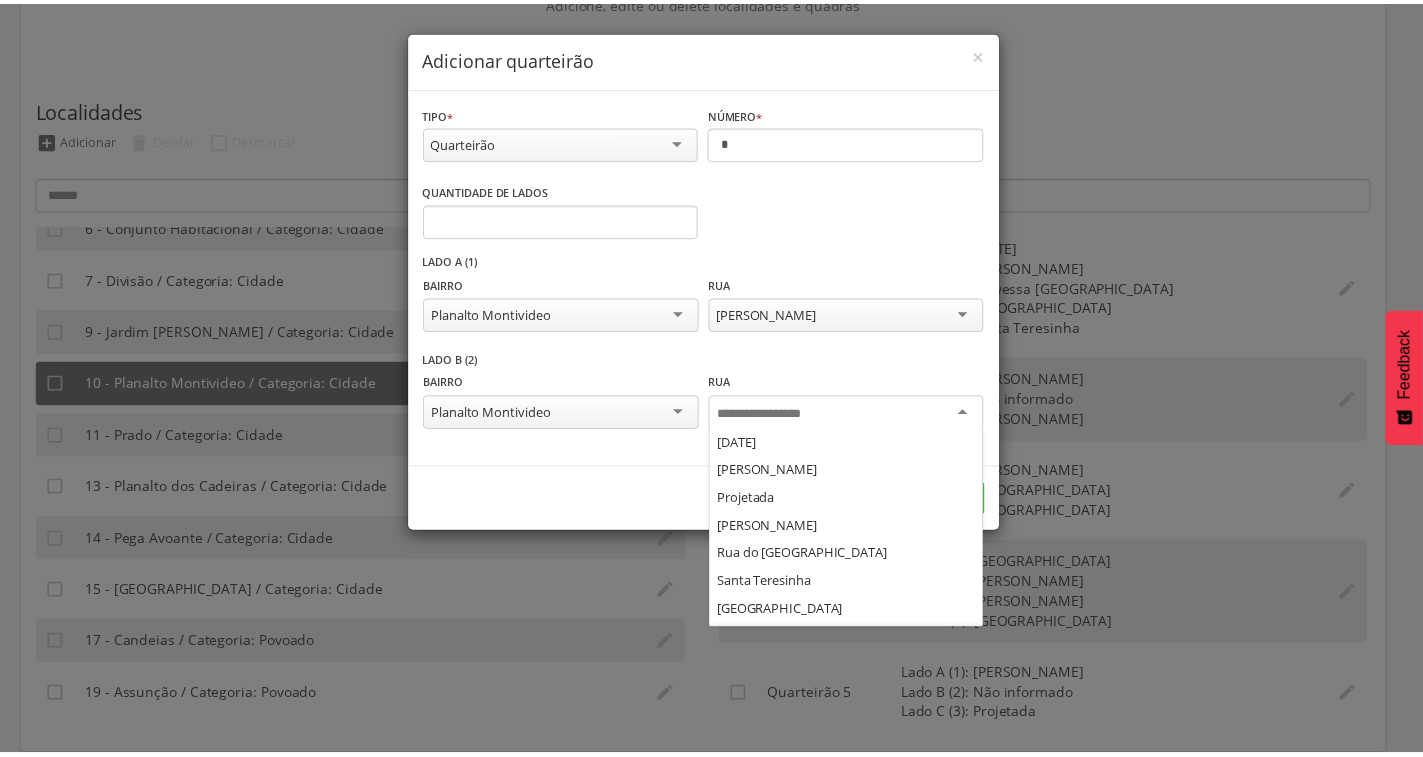 scroll, scrollTop: 24, scrollLeft: 0, axis: vertical 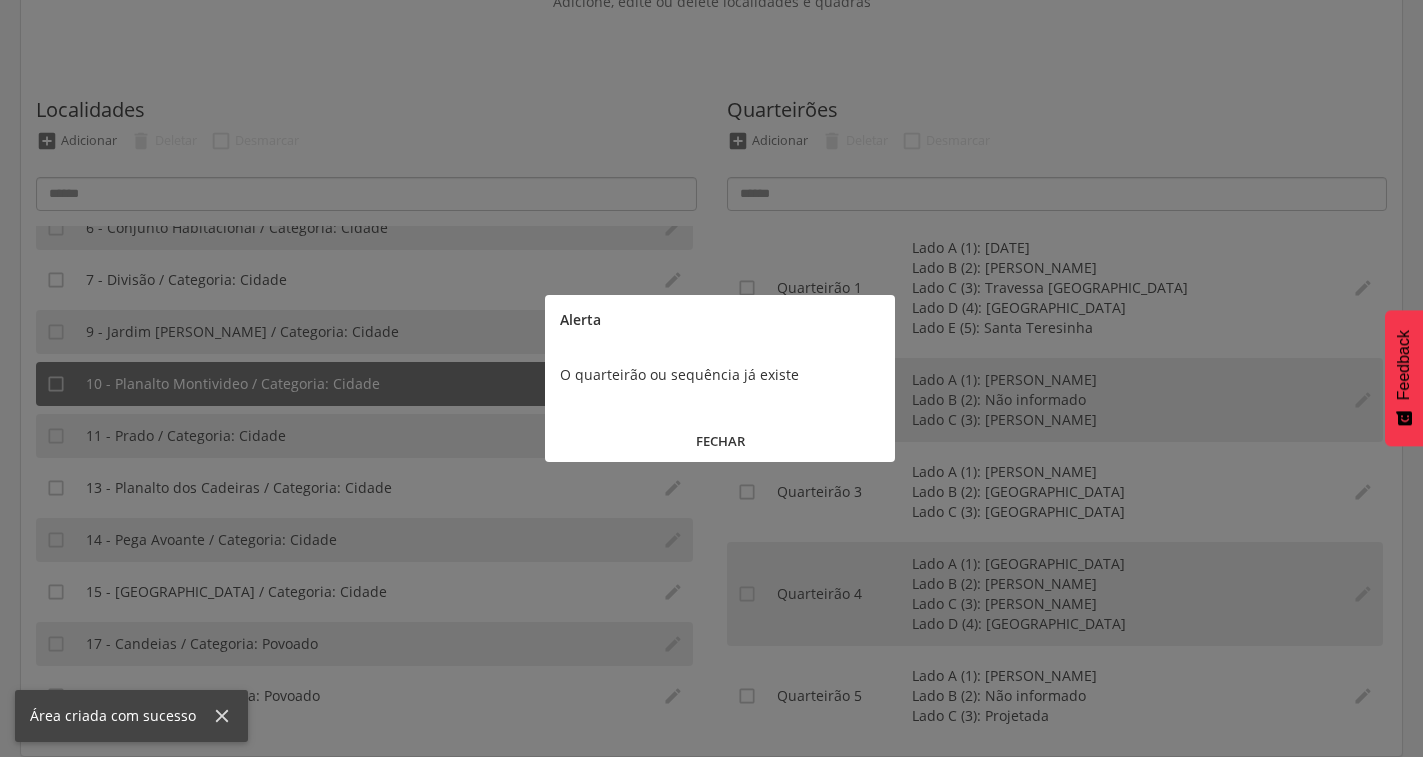 click on "FECHAR" at bounding box center [720, 441] 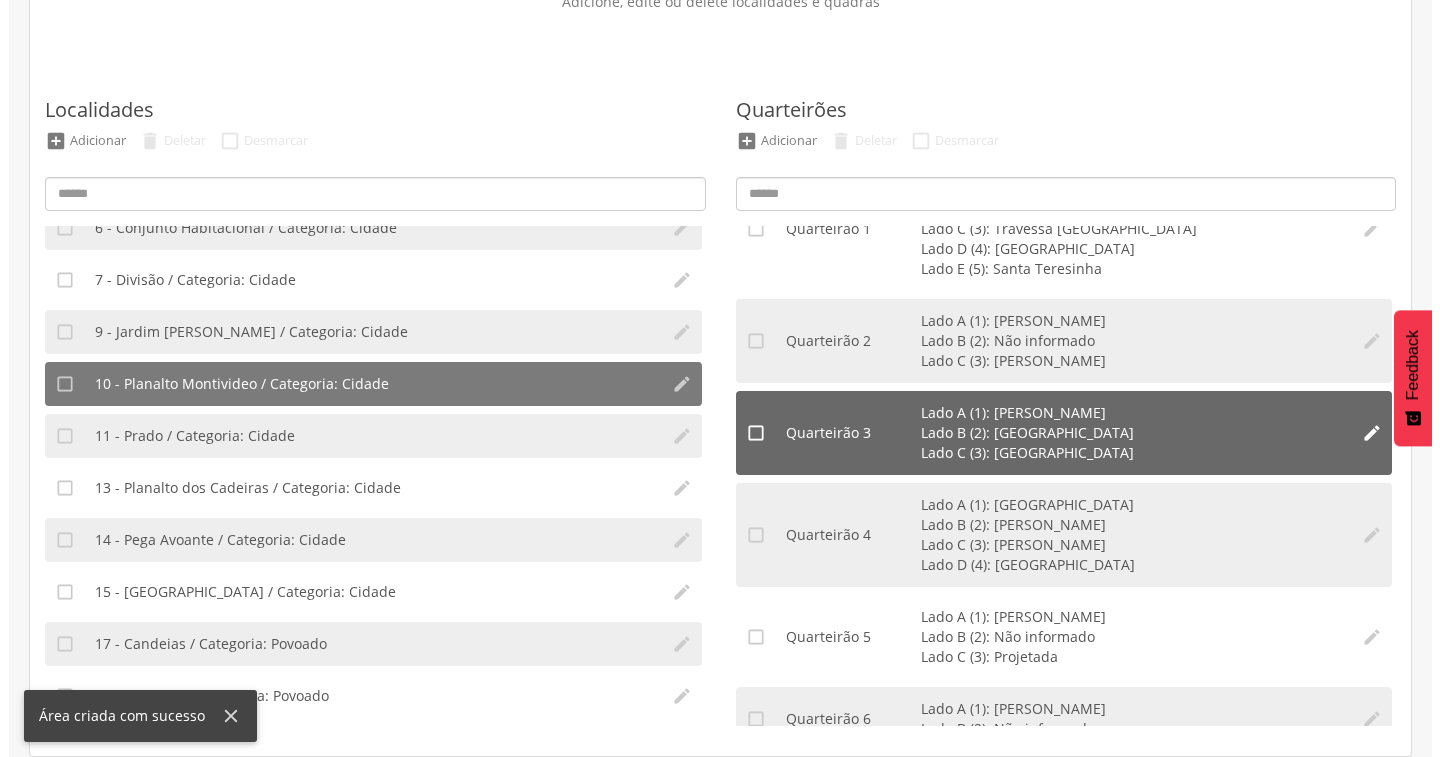 scroll, scrollTop: 92, scrollLeft: 0, axis: vertical 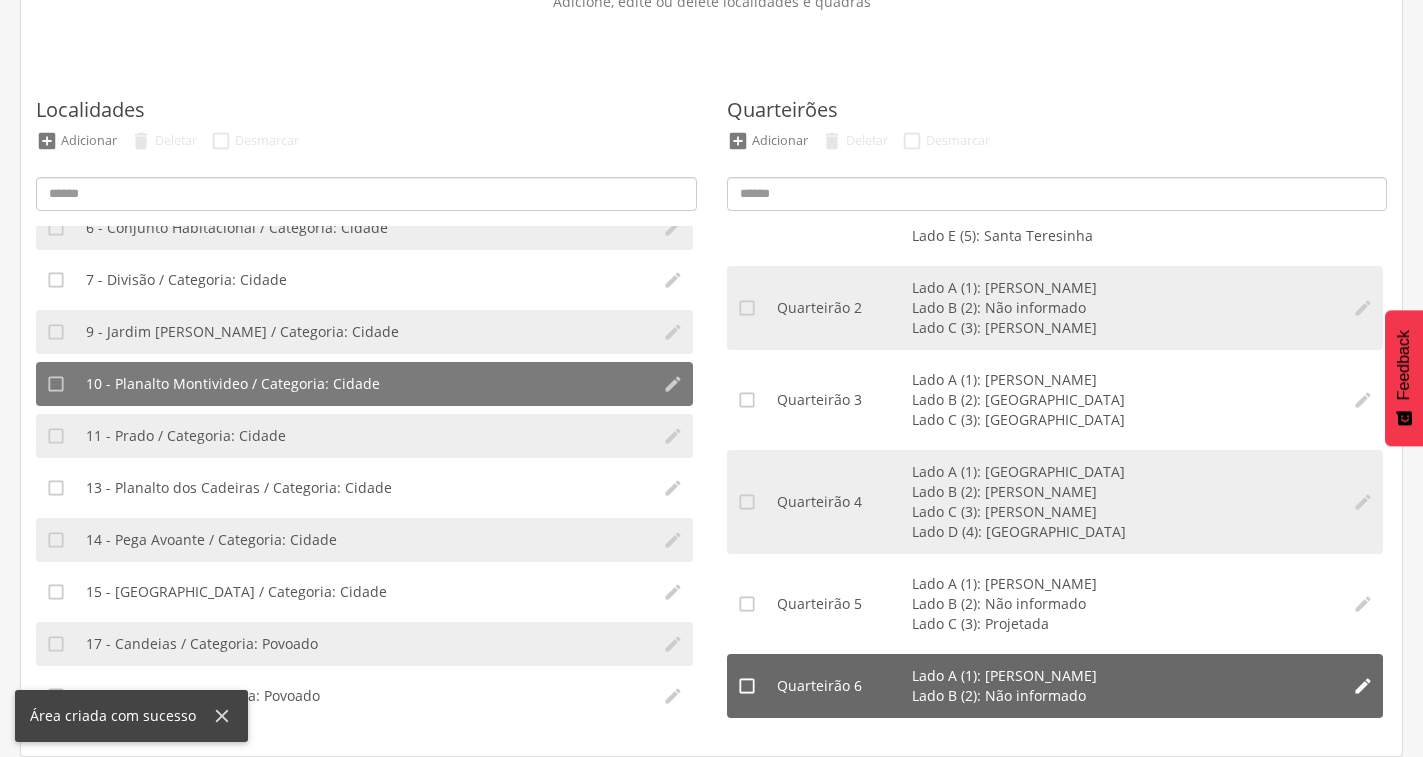 click on "" at bounding box center (1363, 686) 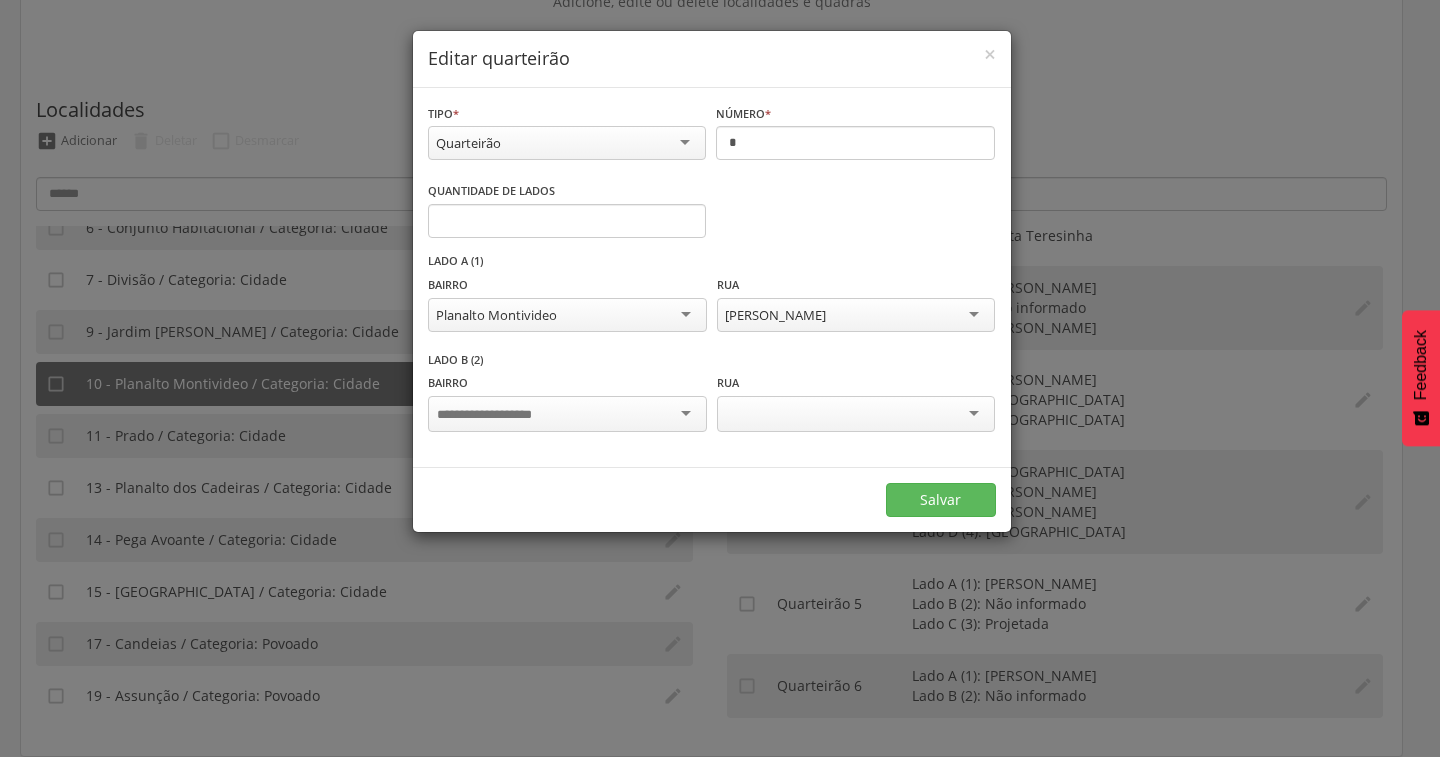 click at bounding box center [567, 414] 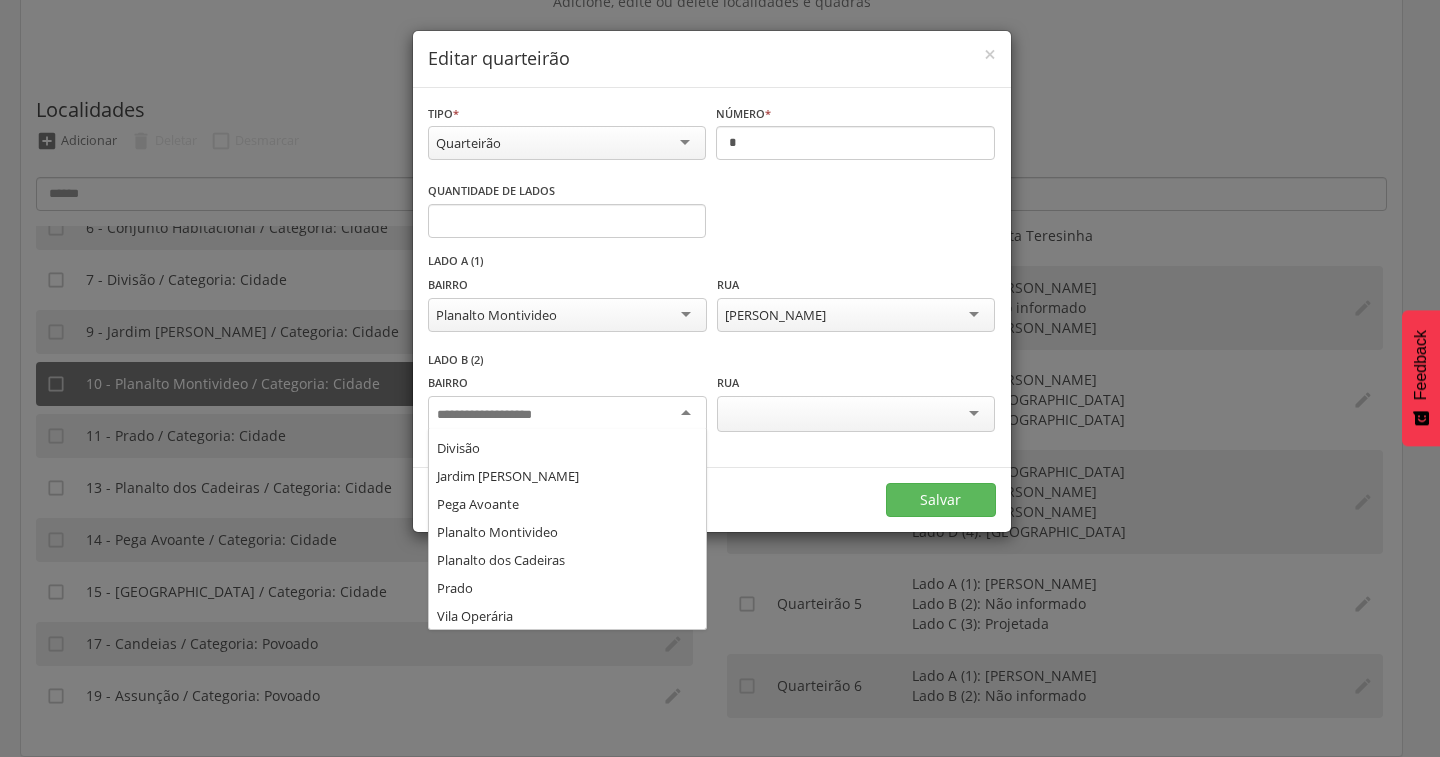 scroll, scrollTop: 220, scrollLeft: 0, axis: vertical 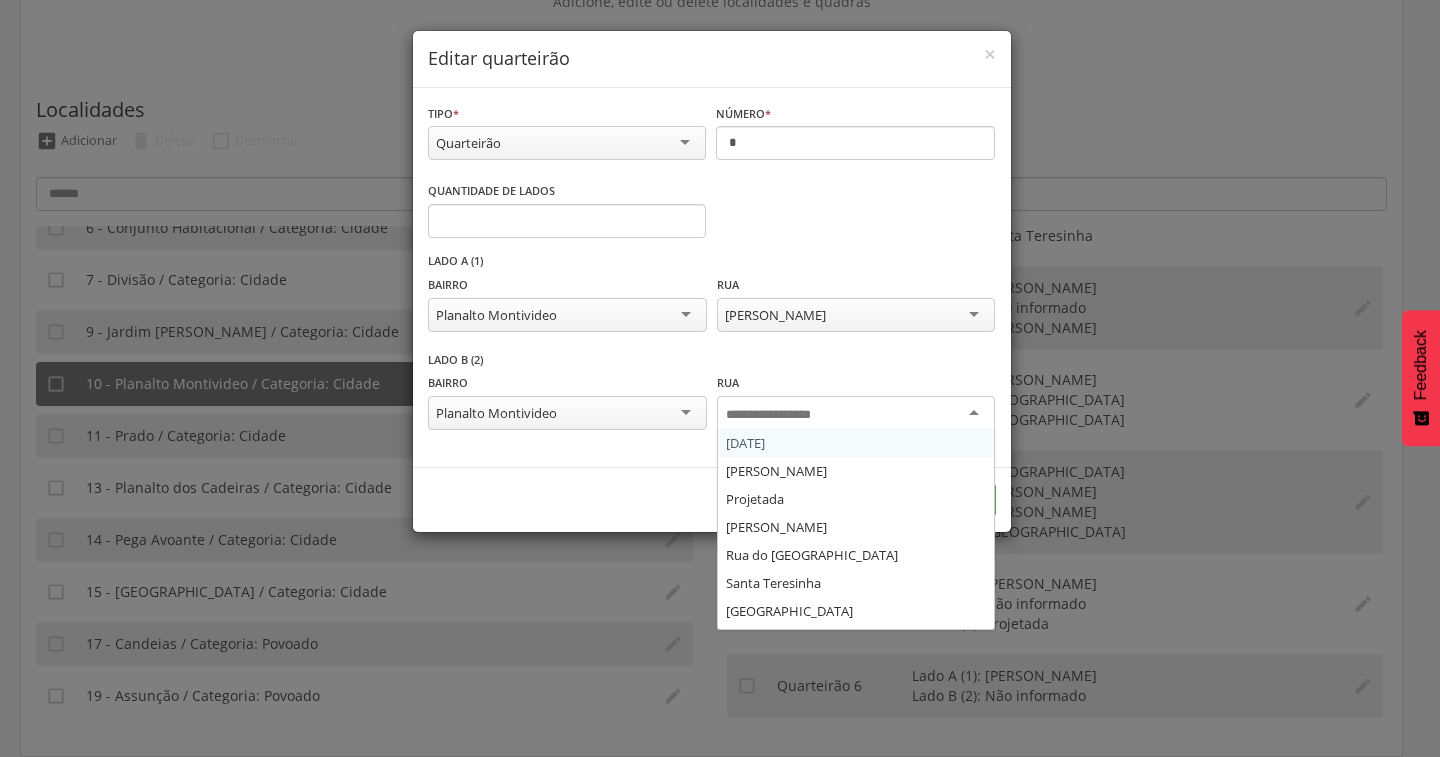 click at bounding box center [784, 415] 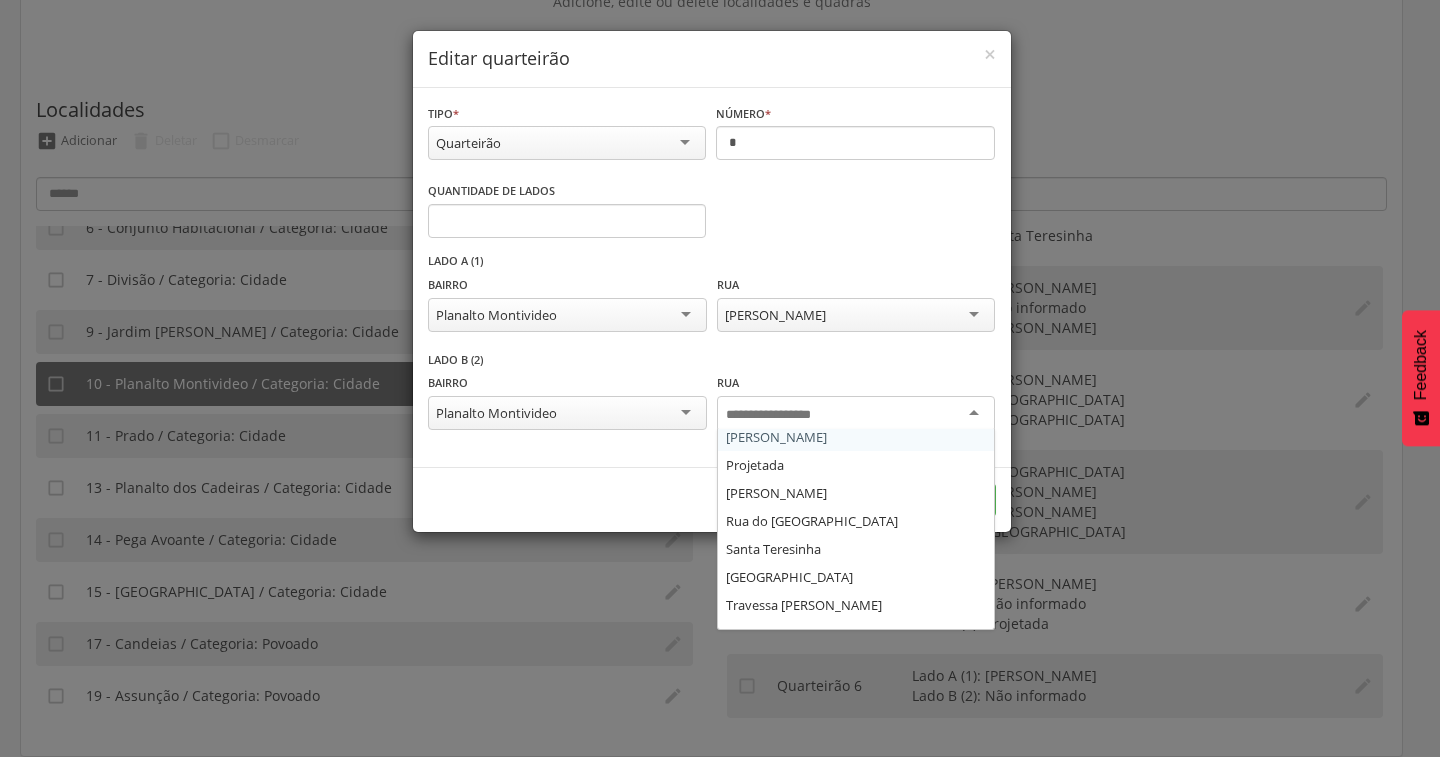 scroll, scrollTop: 52, scrollLeft: 0, axis: vertical 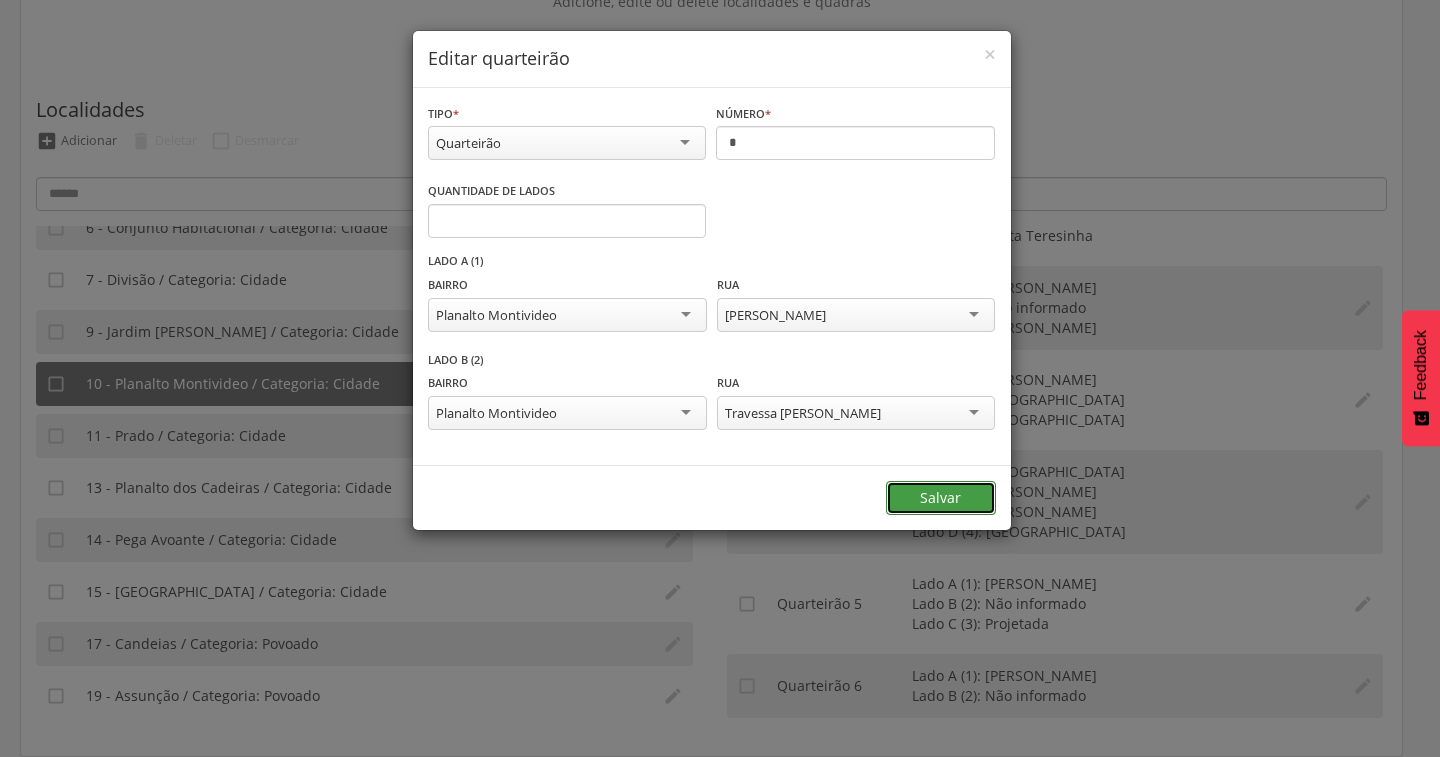 click on "Salvar" at bounding box center (941, 498) 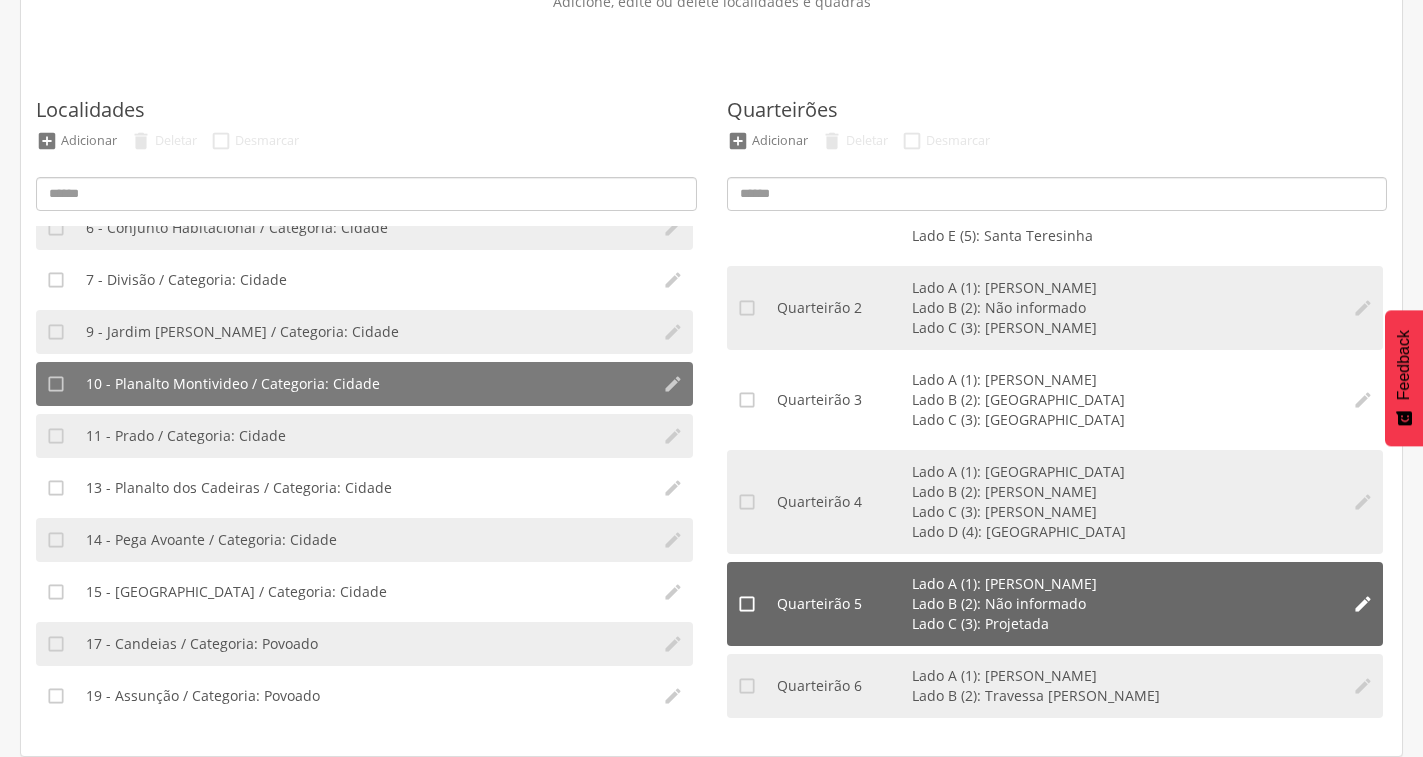 scroll, scrollTop: 0, scrollLeft: 0, axis: both 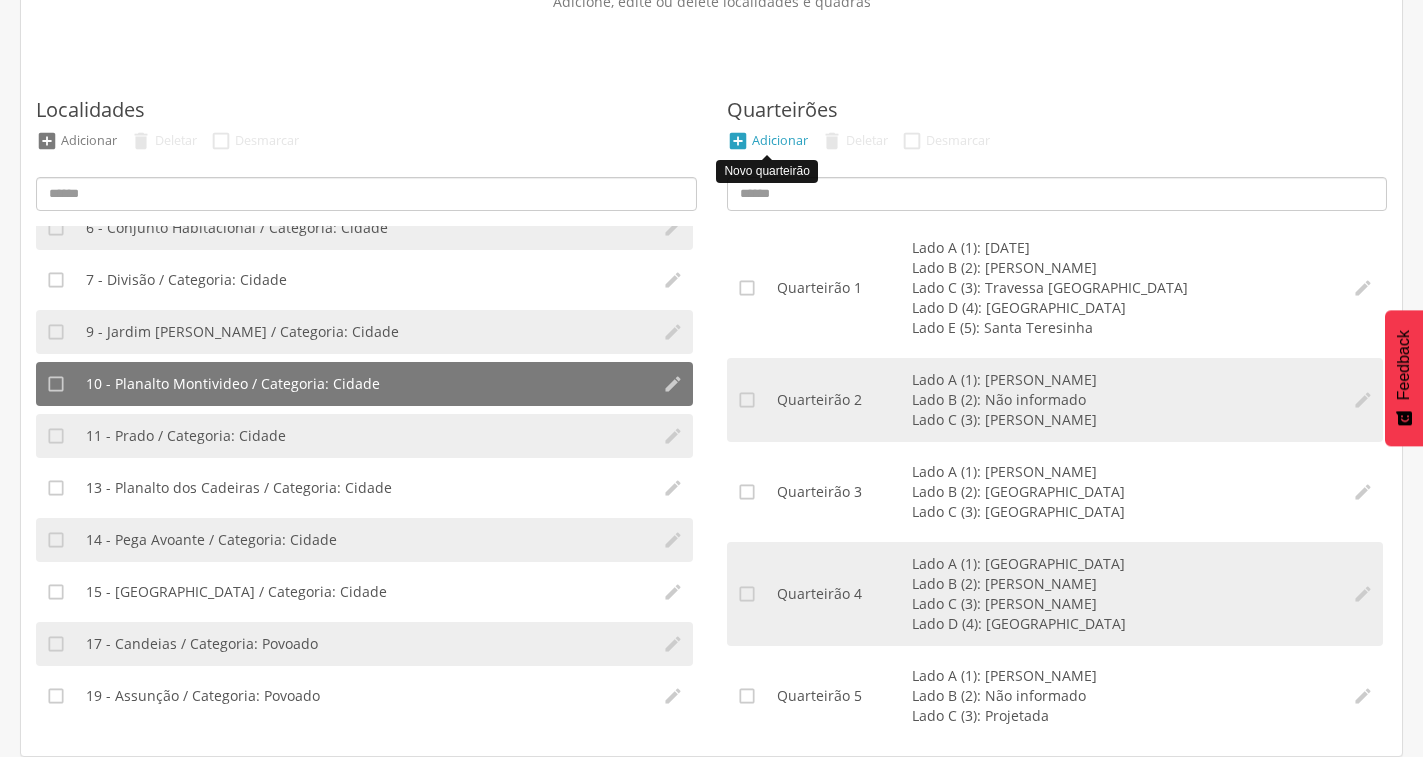 click on "" at bounding box center [738, 141] 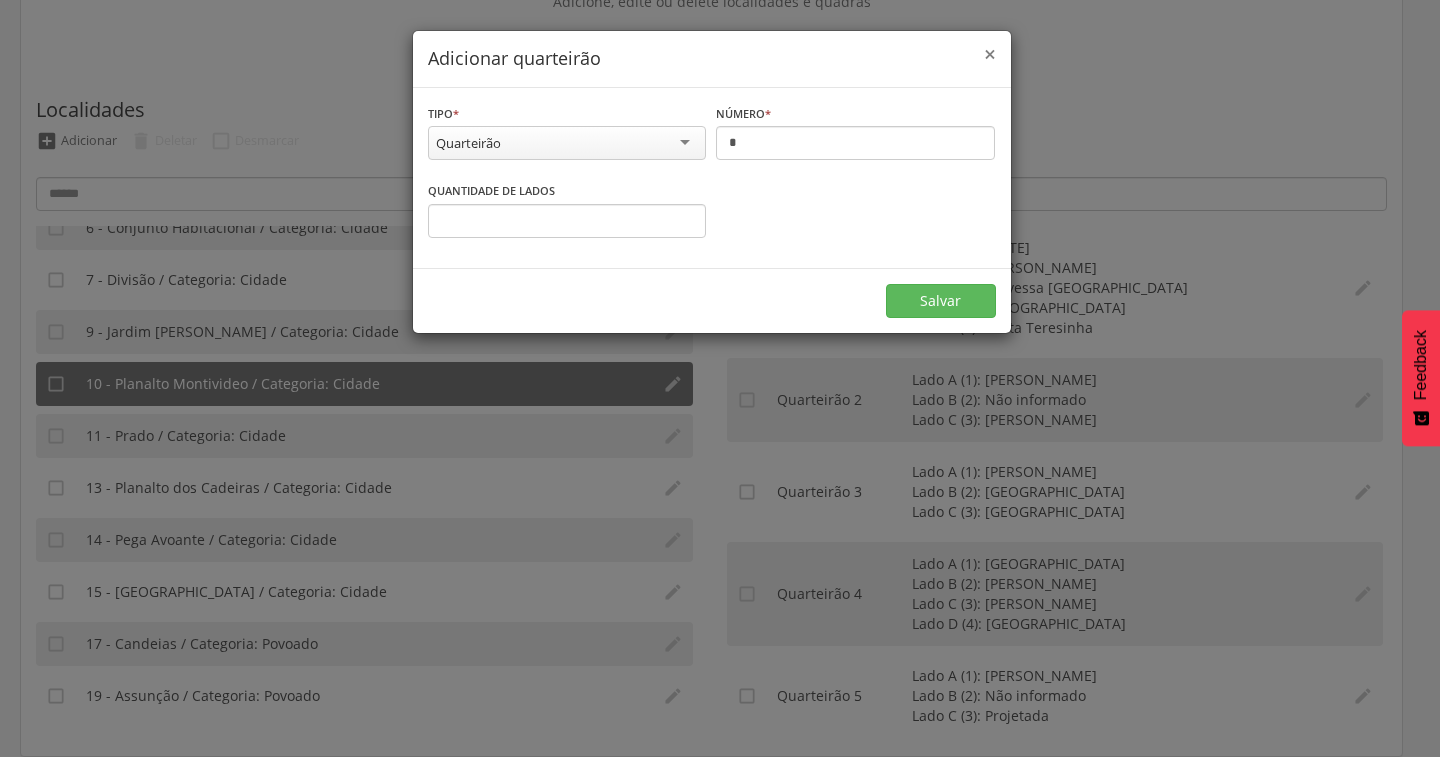 click on "×" at bounding box center (990, 54) 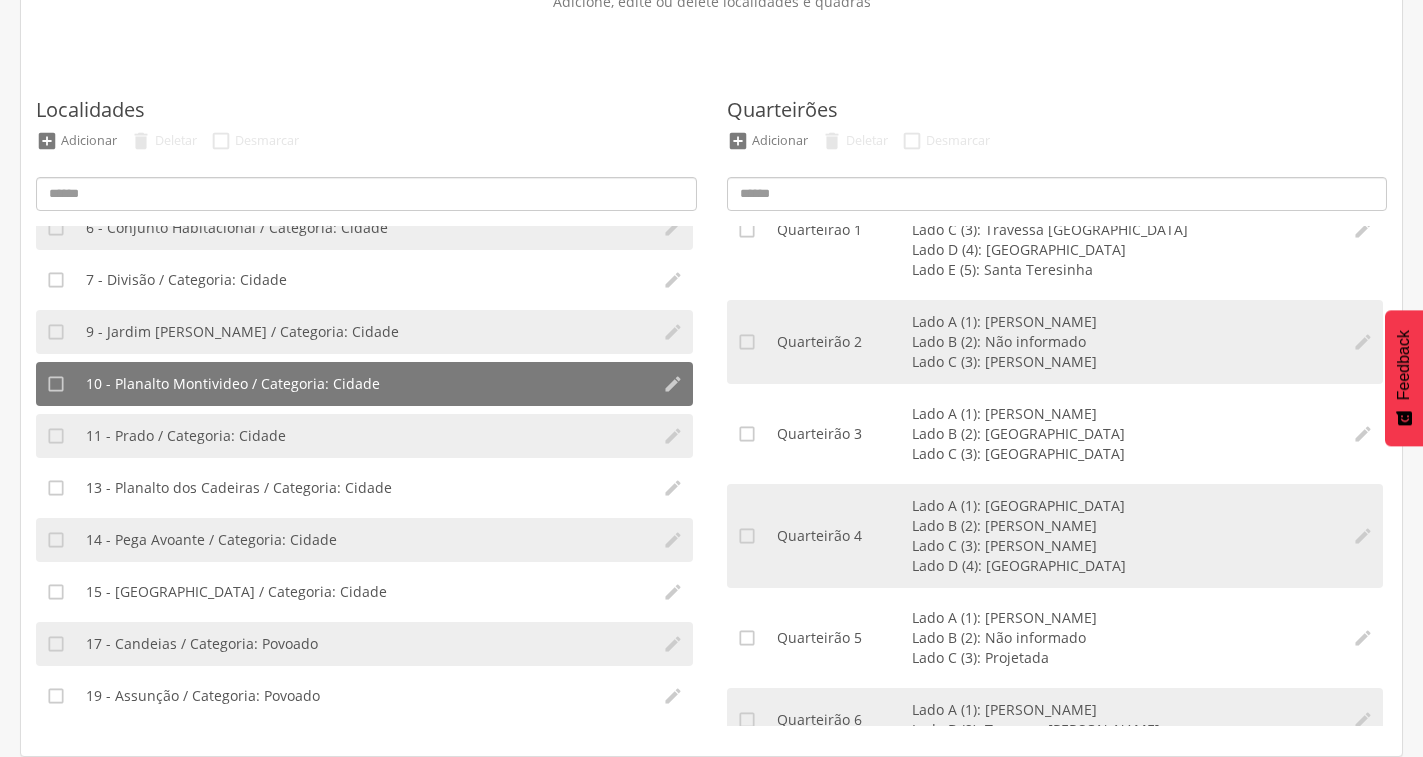 scroll, scrollTop: 0, scrollLeft: 0, axis: both 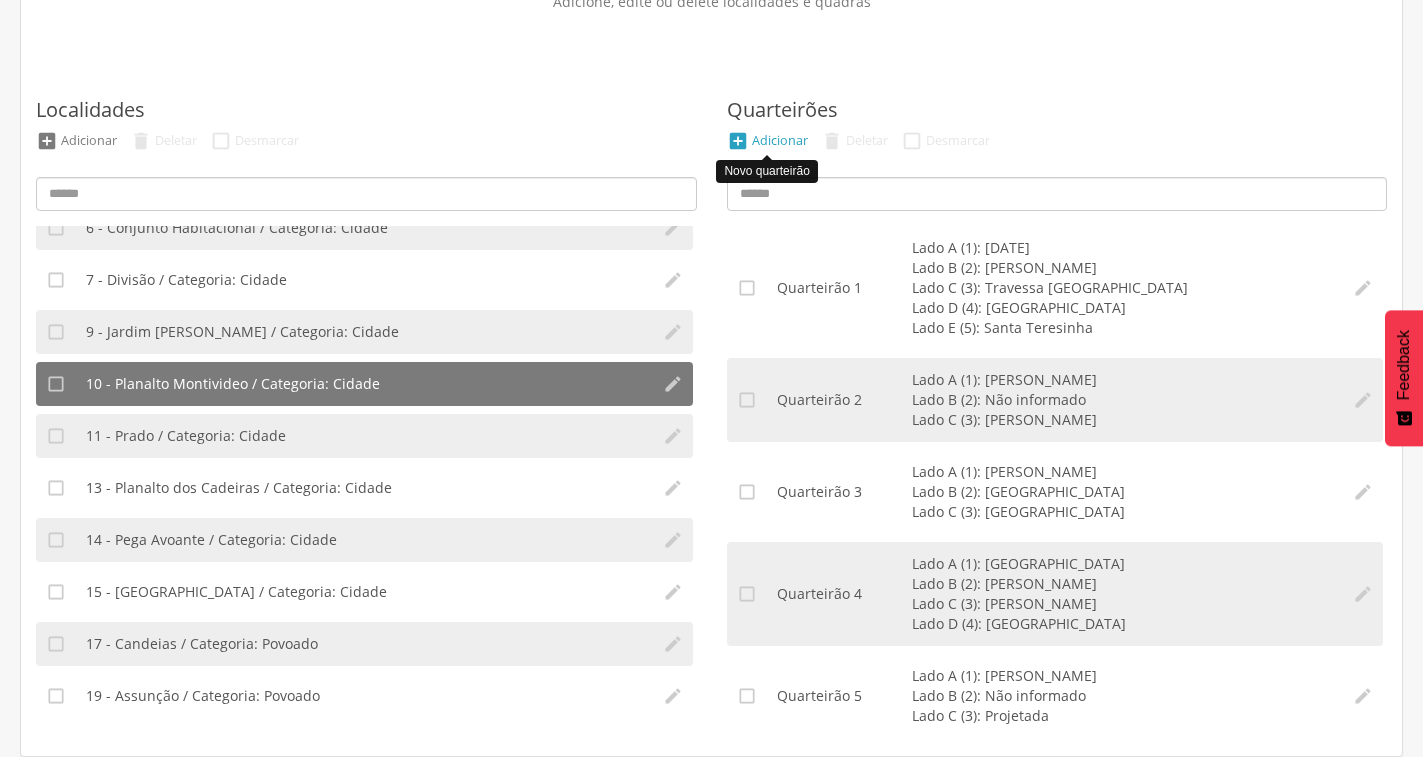 click on "Adicionar" at bounding box center [780, 140] 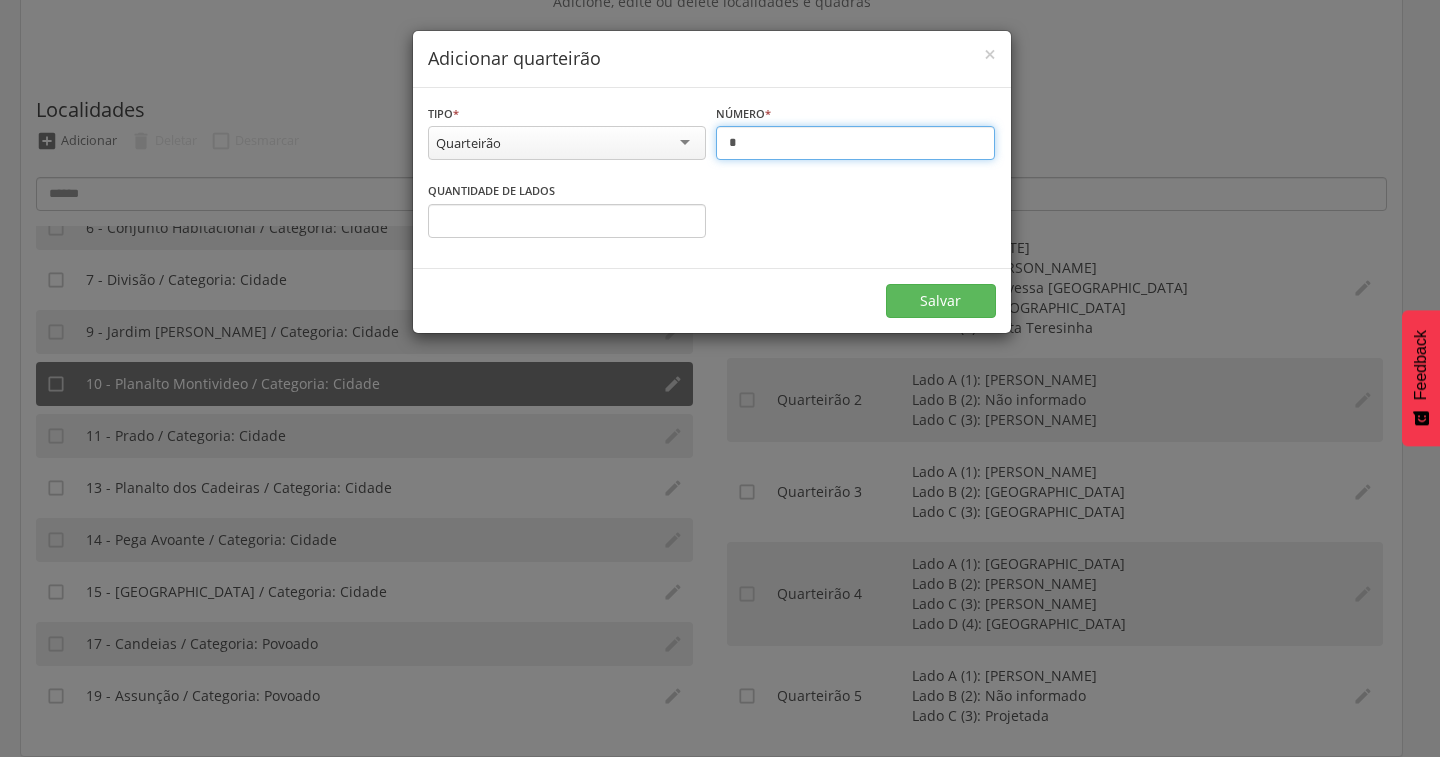 click on "*" at bounding box center (855, 143) 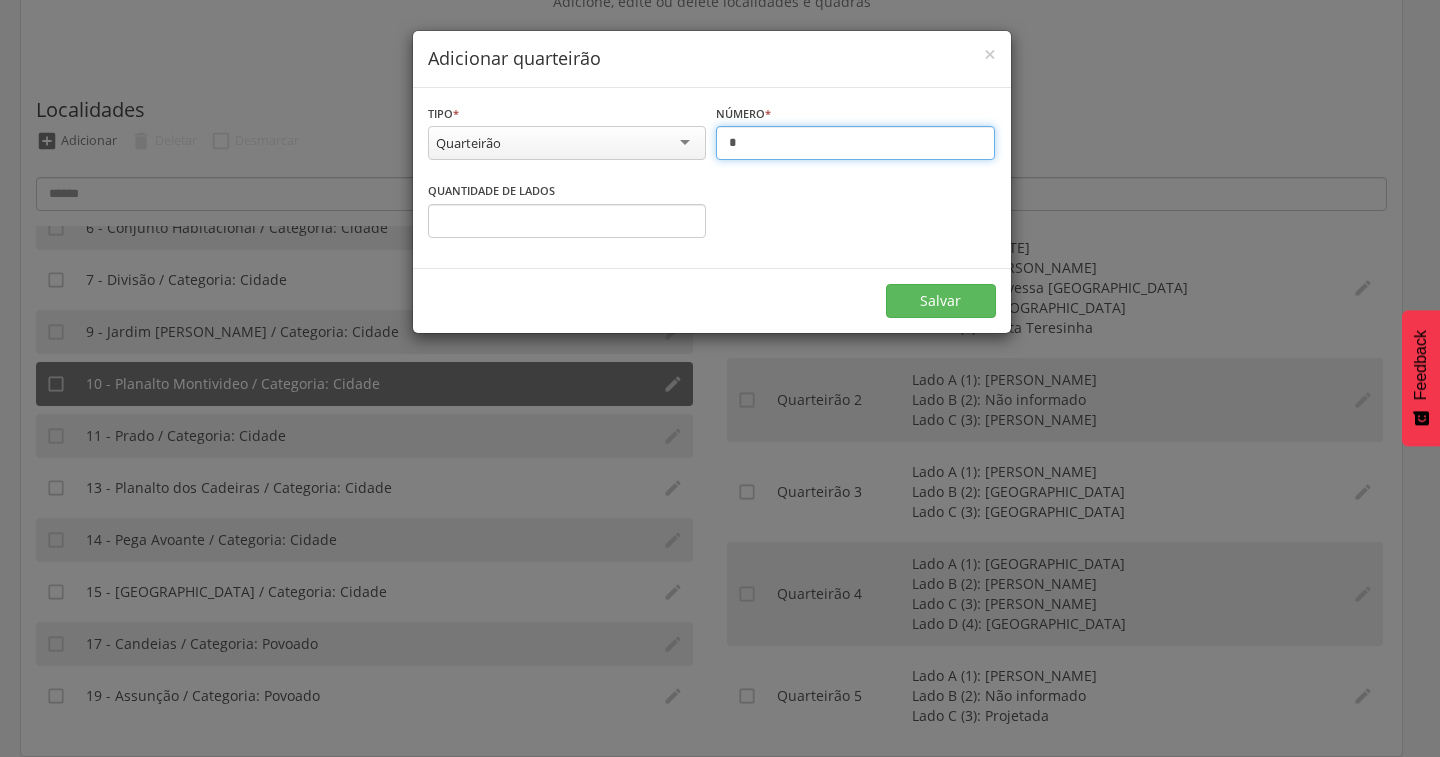 type on "*" 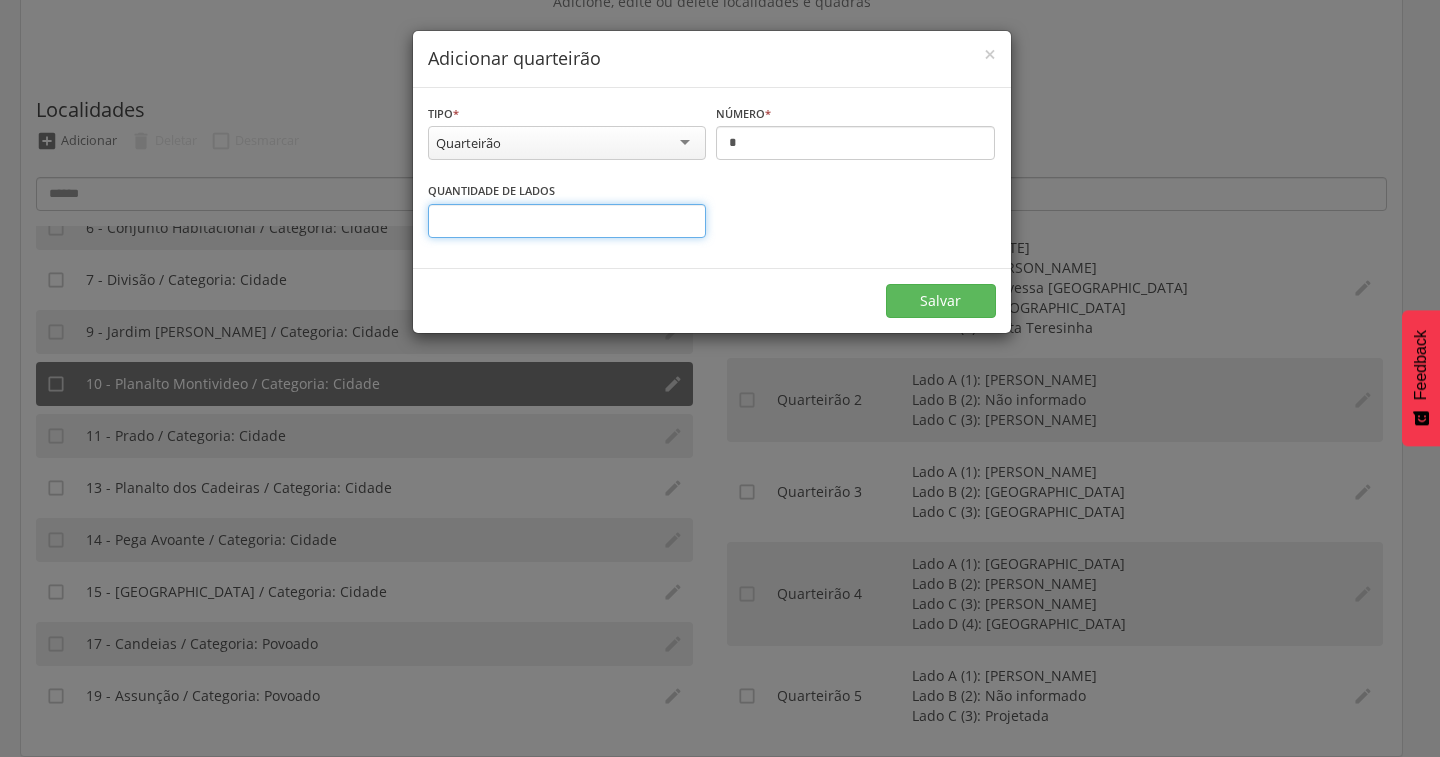 click on "*" at bounding box center [567, 221] 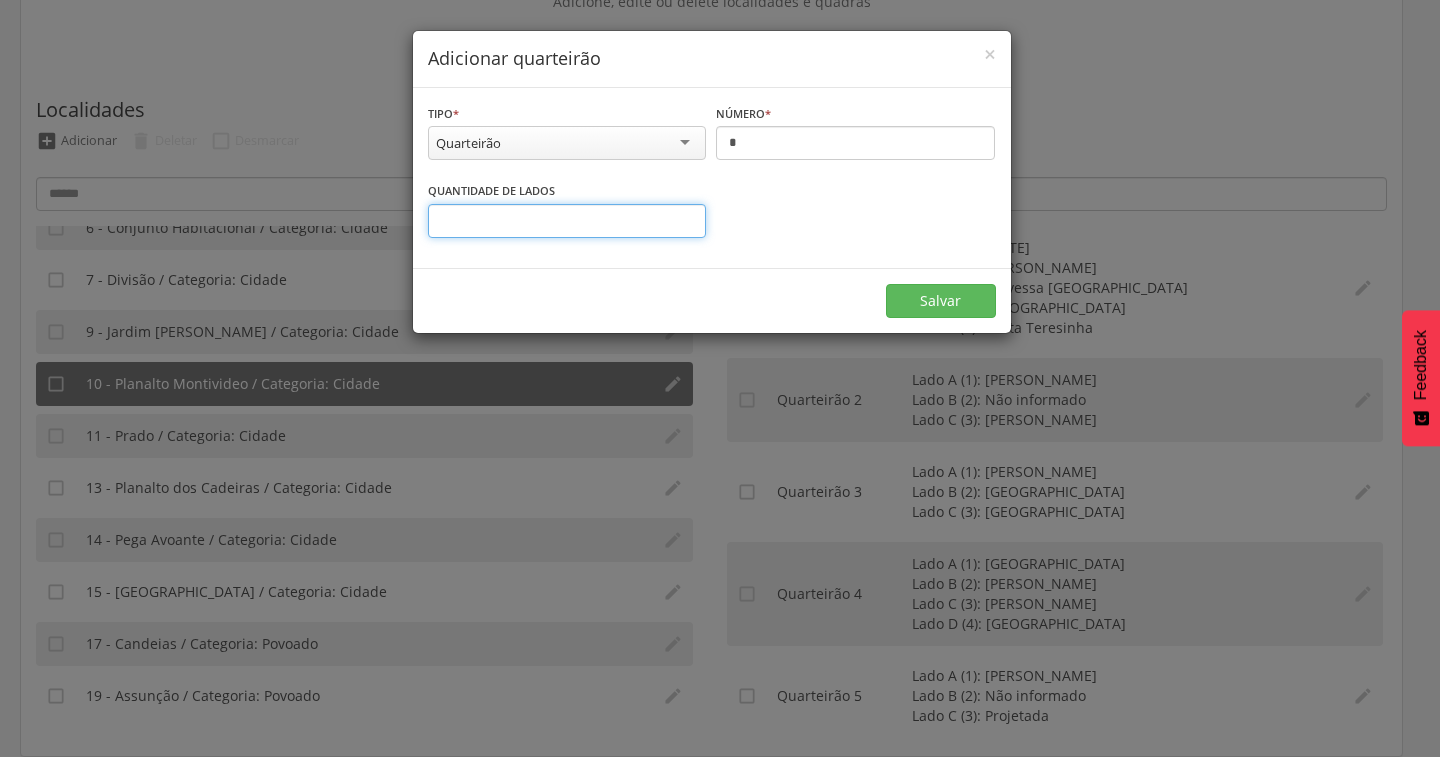 type on "*" 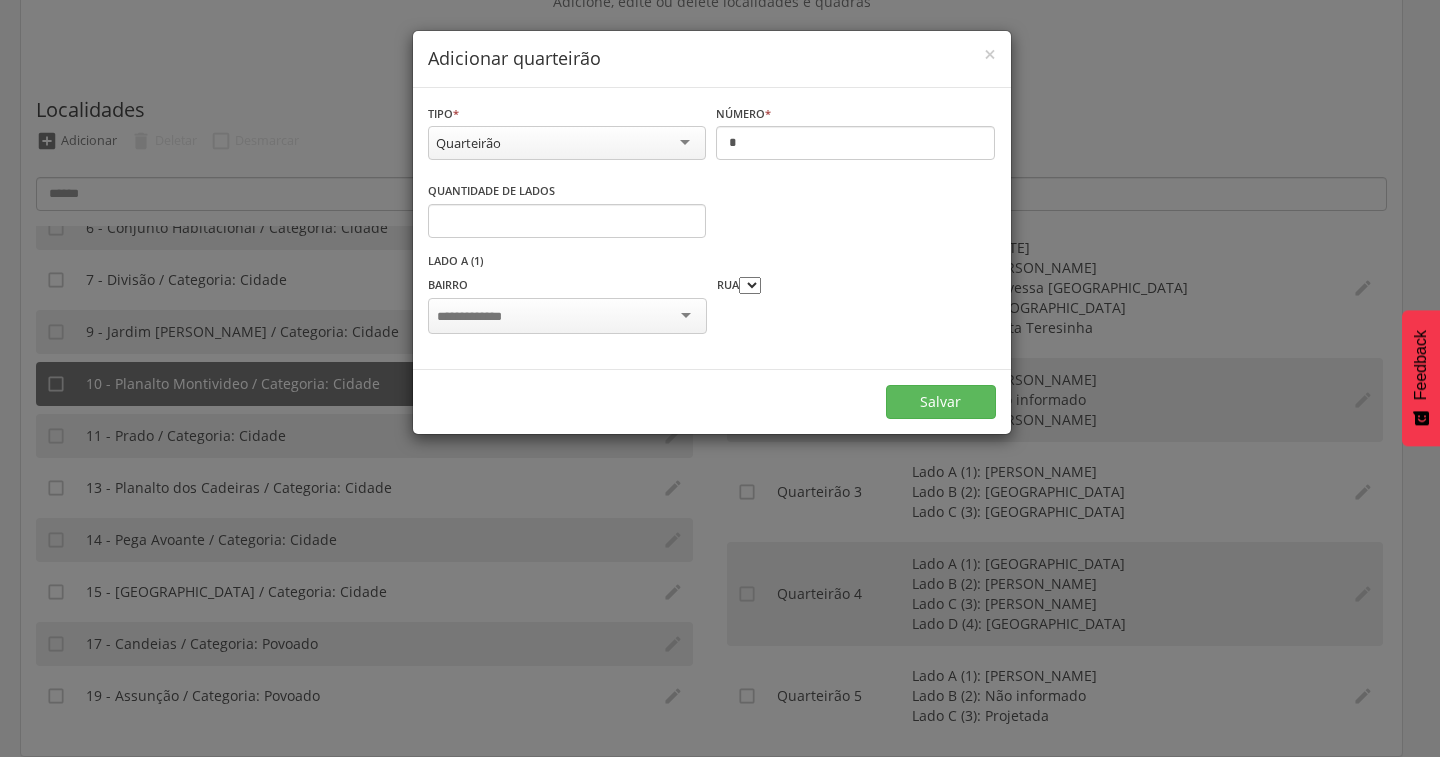click at bounding box center [567, 316] 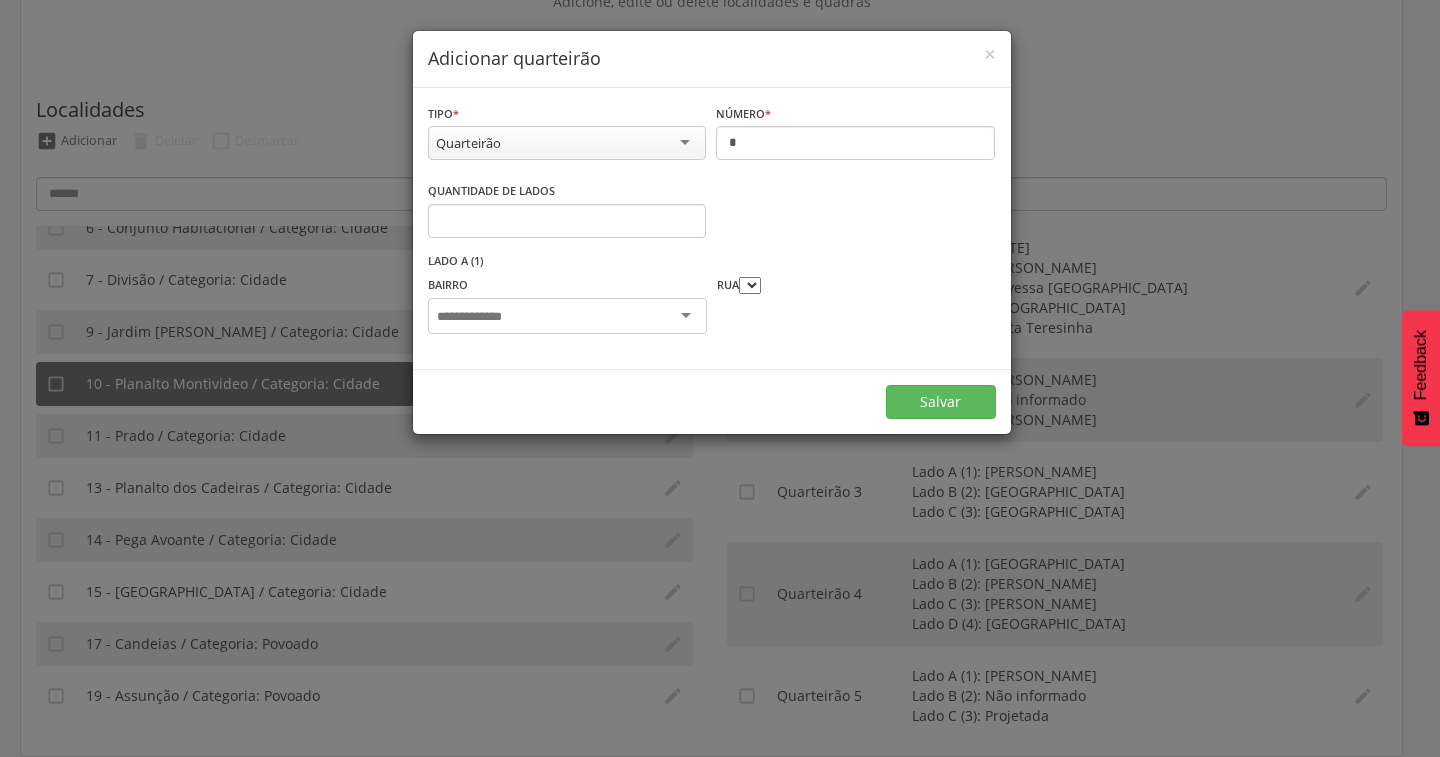 click at bounding box center (567, 316) 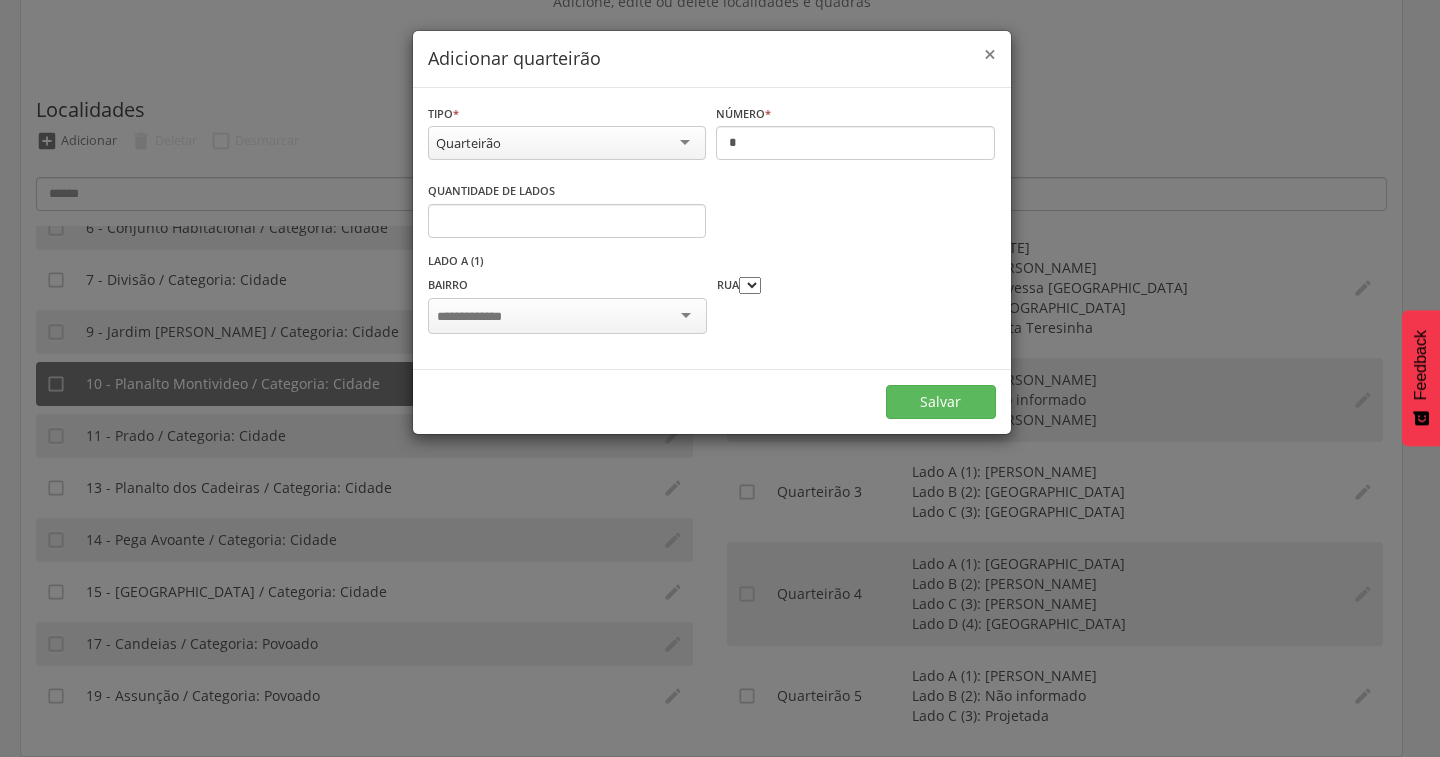 click on "×" at bounding box center (990, 54) 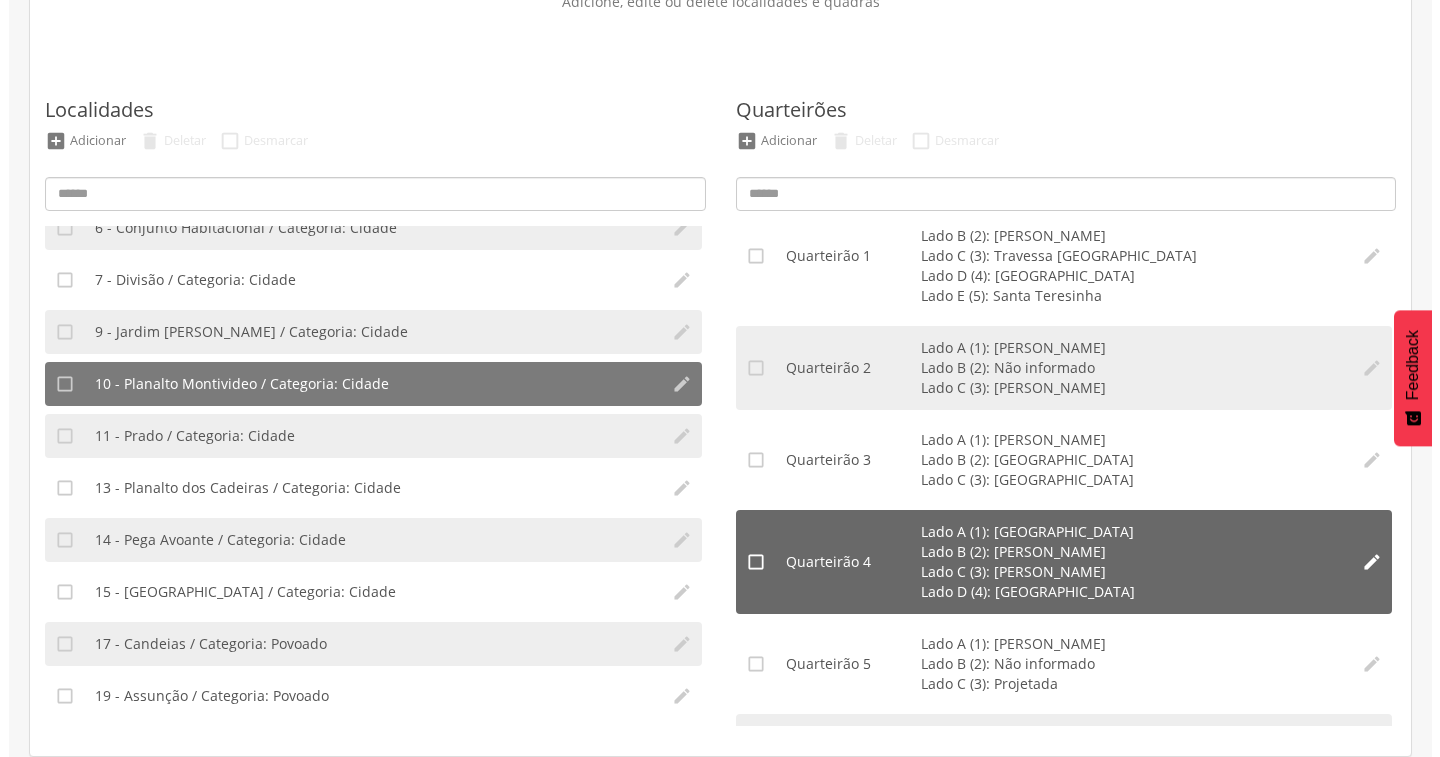 scroll, scrollTop: 0, scrollLeft: 0, axis: both 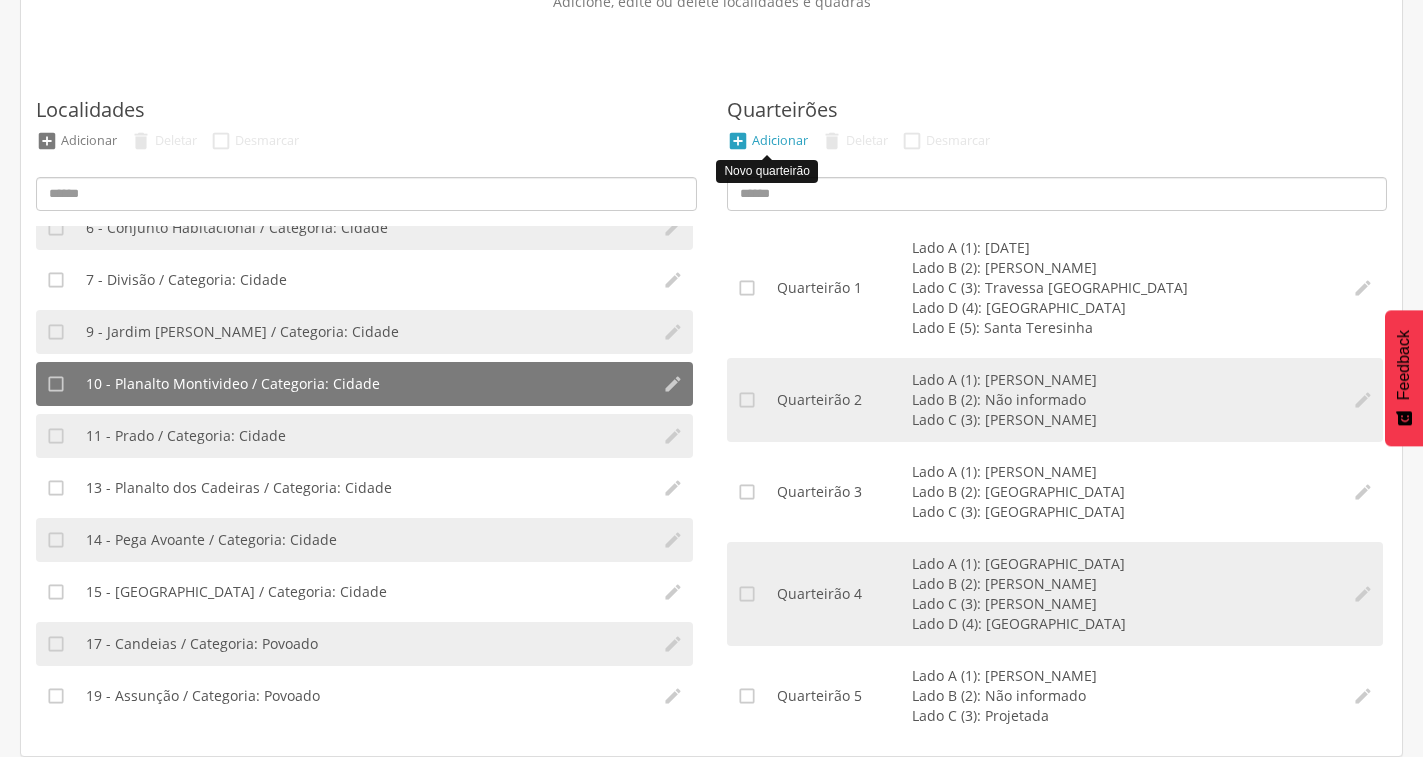 click on "
Adicionar" at bounding box center (767, 141) 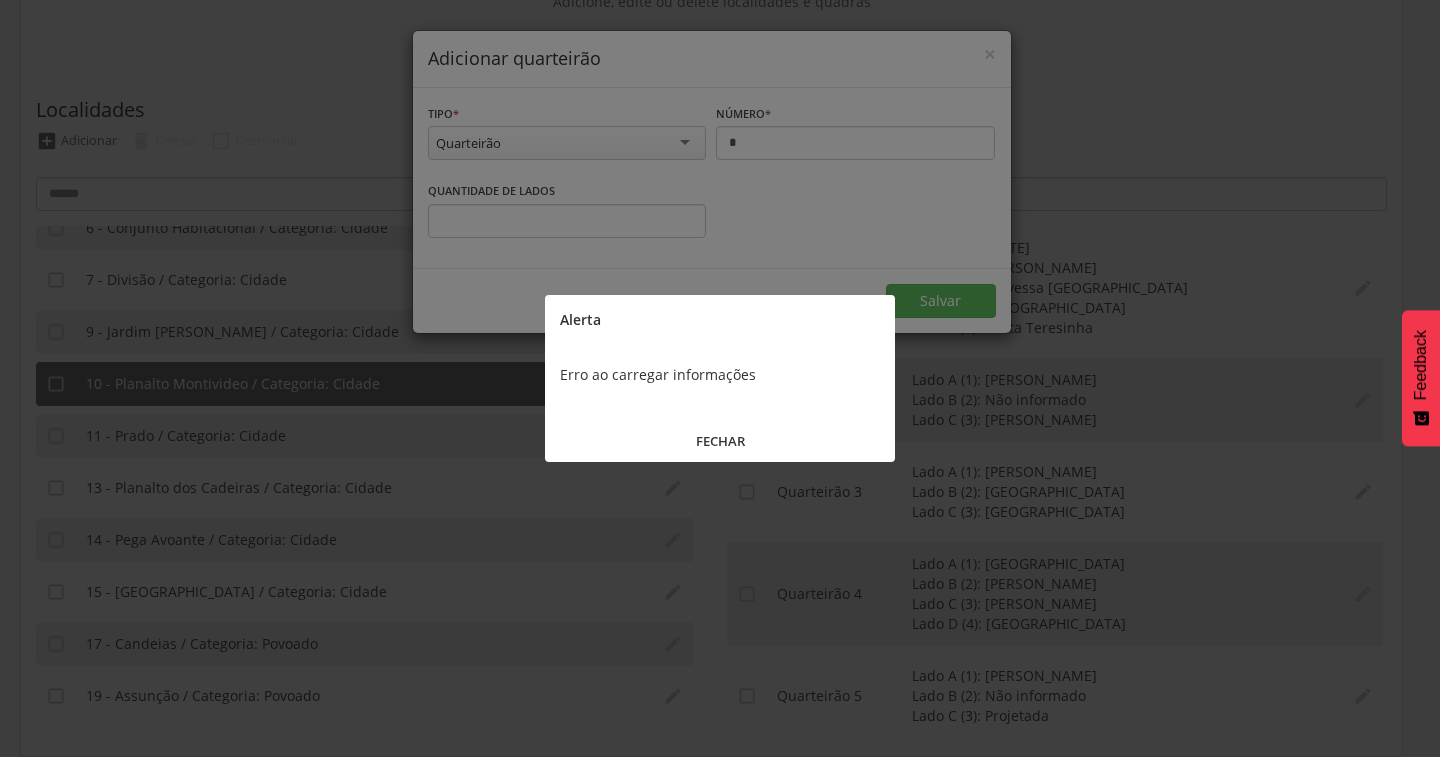click at bounding box center (720, 378) 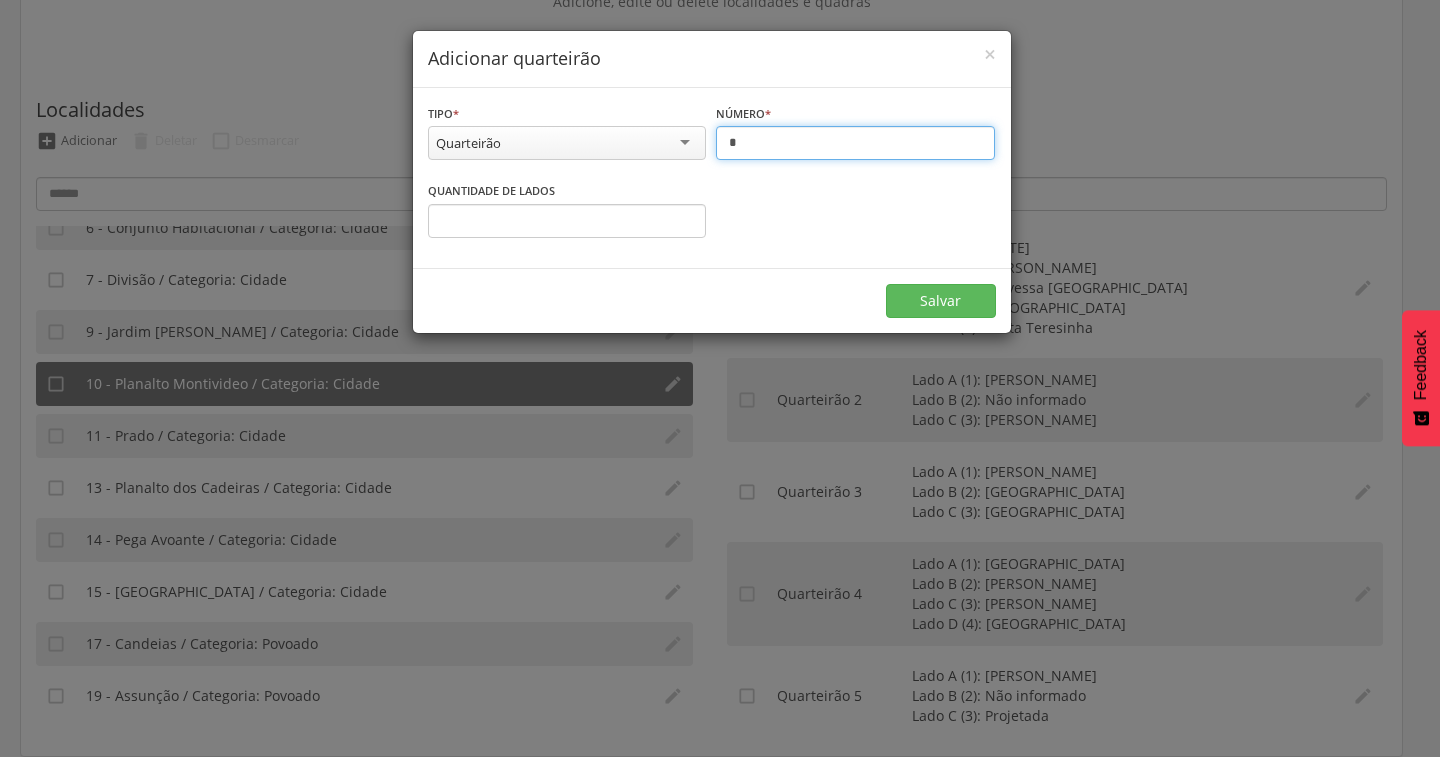 click on "*" at bounding box center (855, 143) 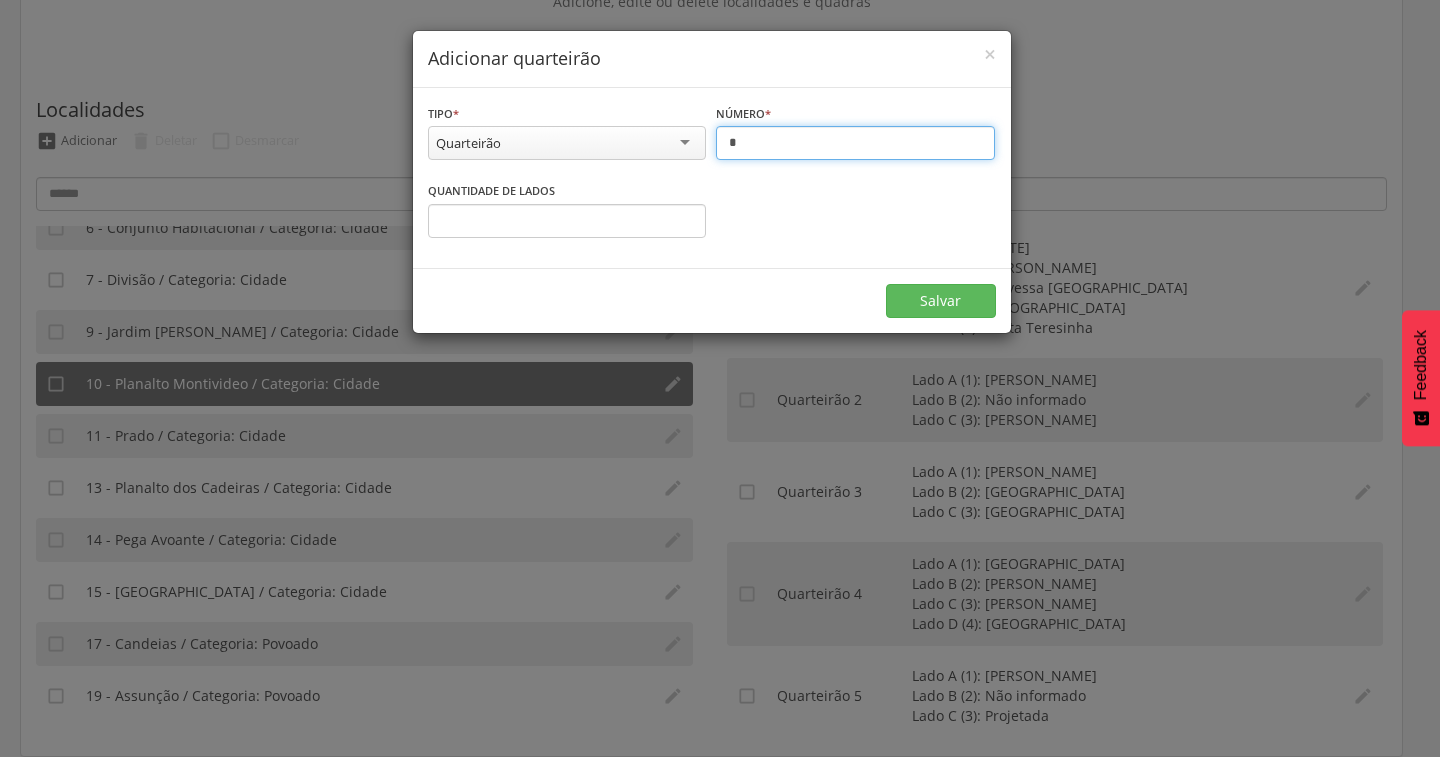 type on "*" 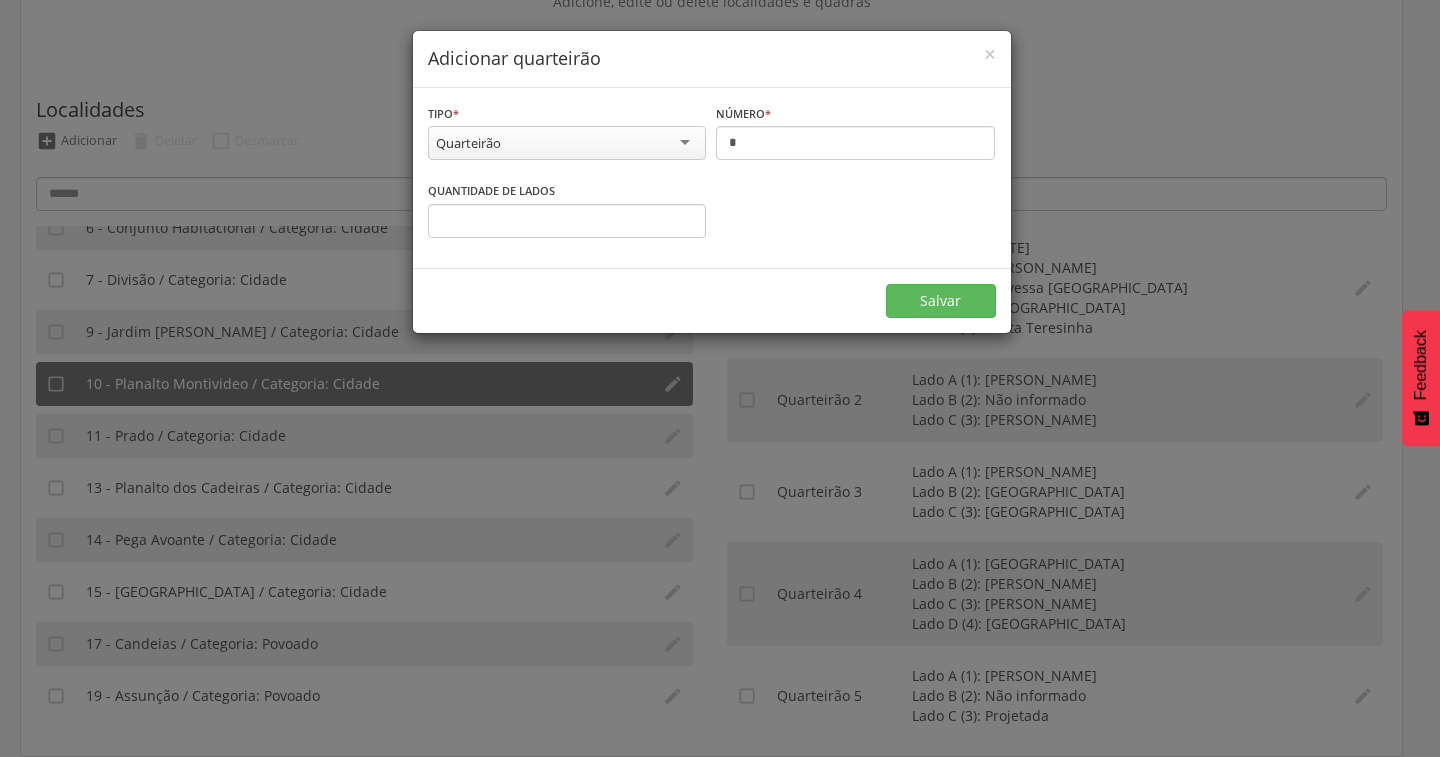 click on "Quantidade de lados" at bounding box center [491, 191] 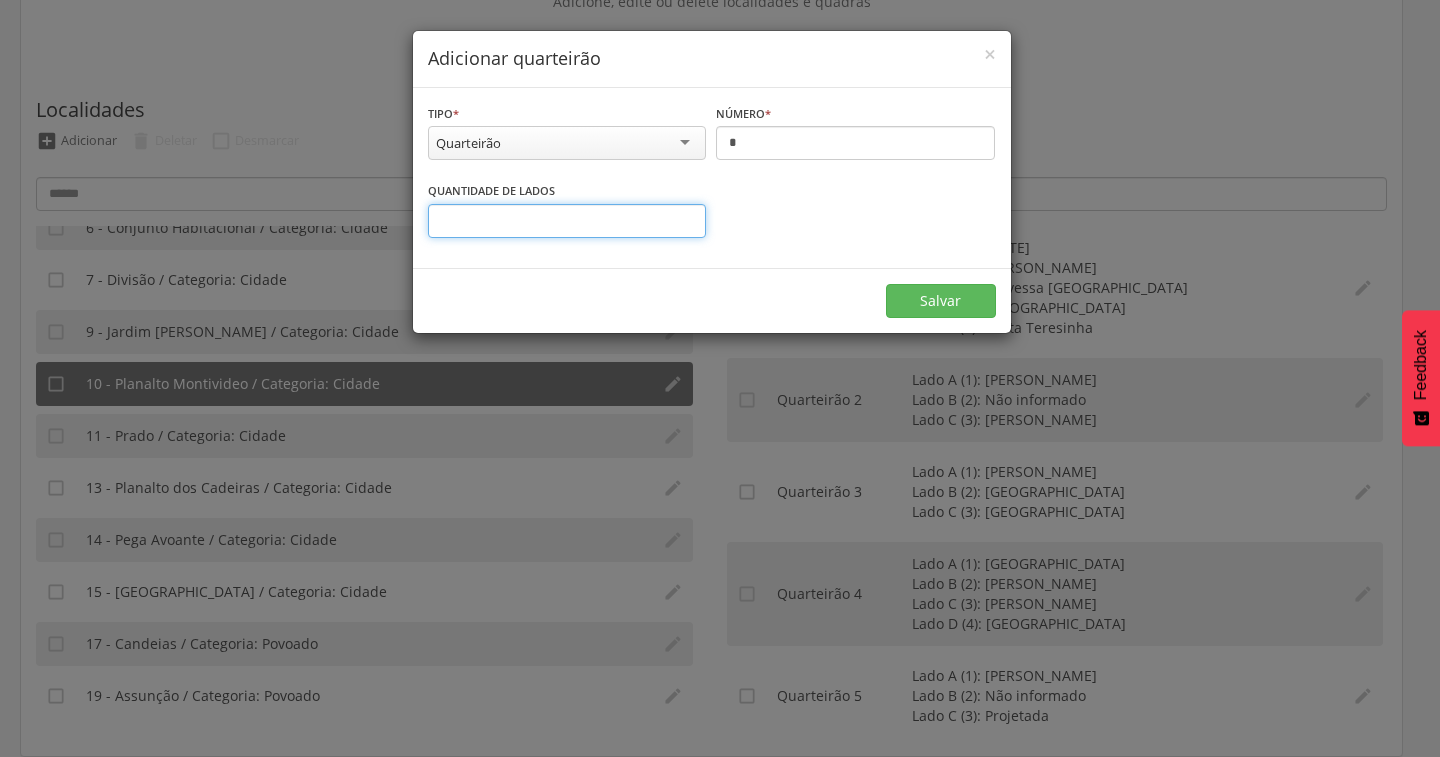 click on "*" at bounding box center (567, 221) 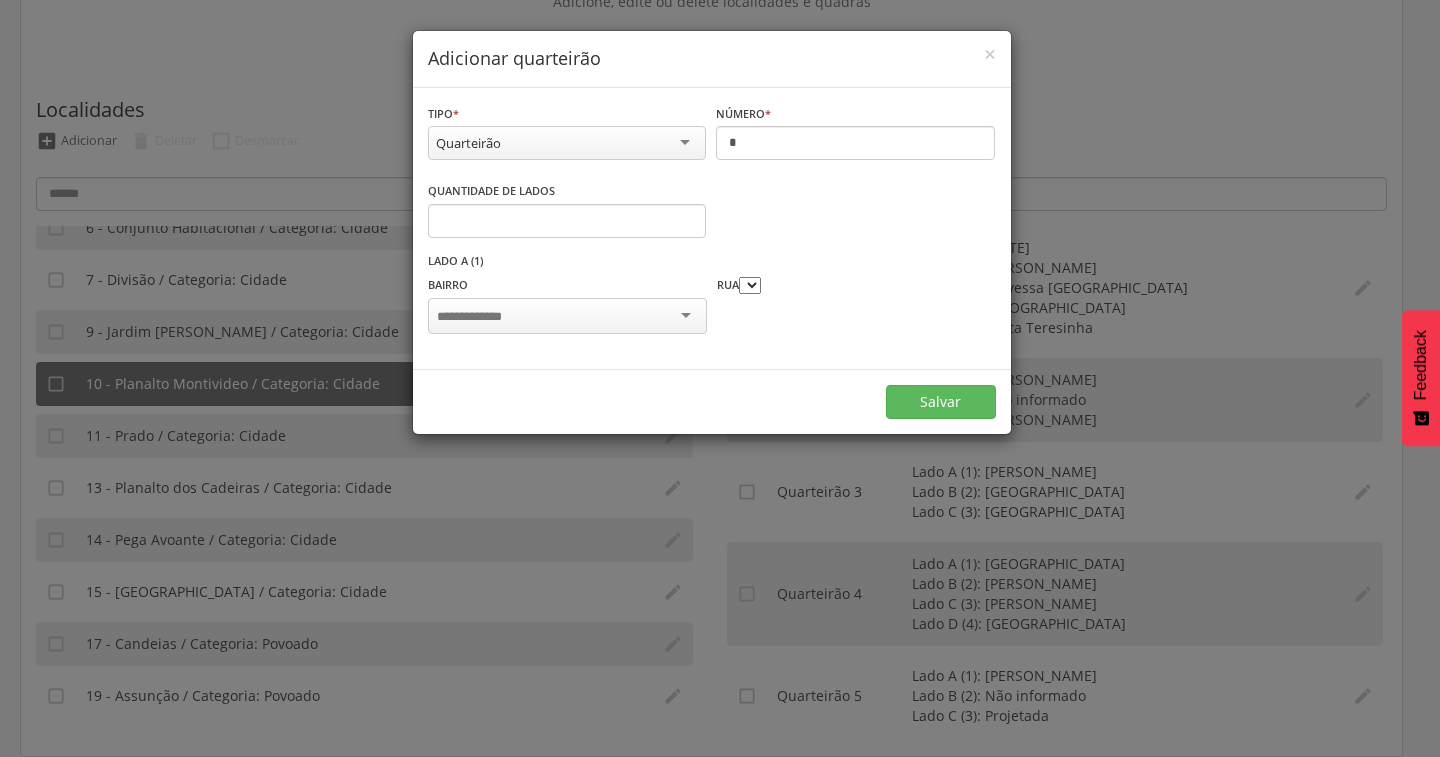 click at bounding box center [567, 316] 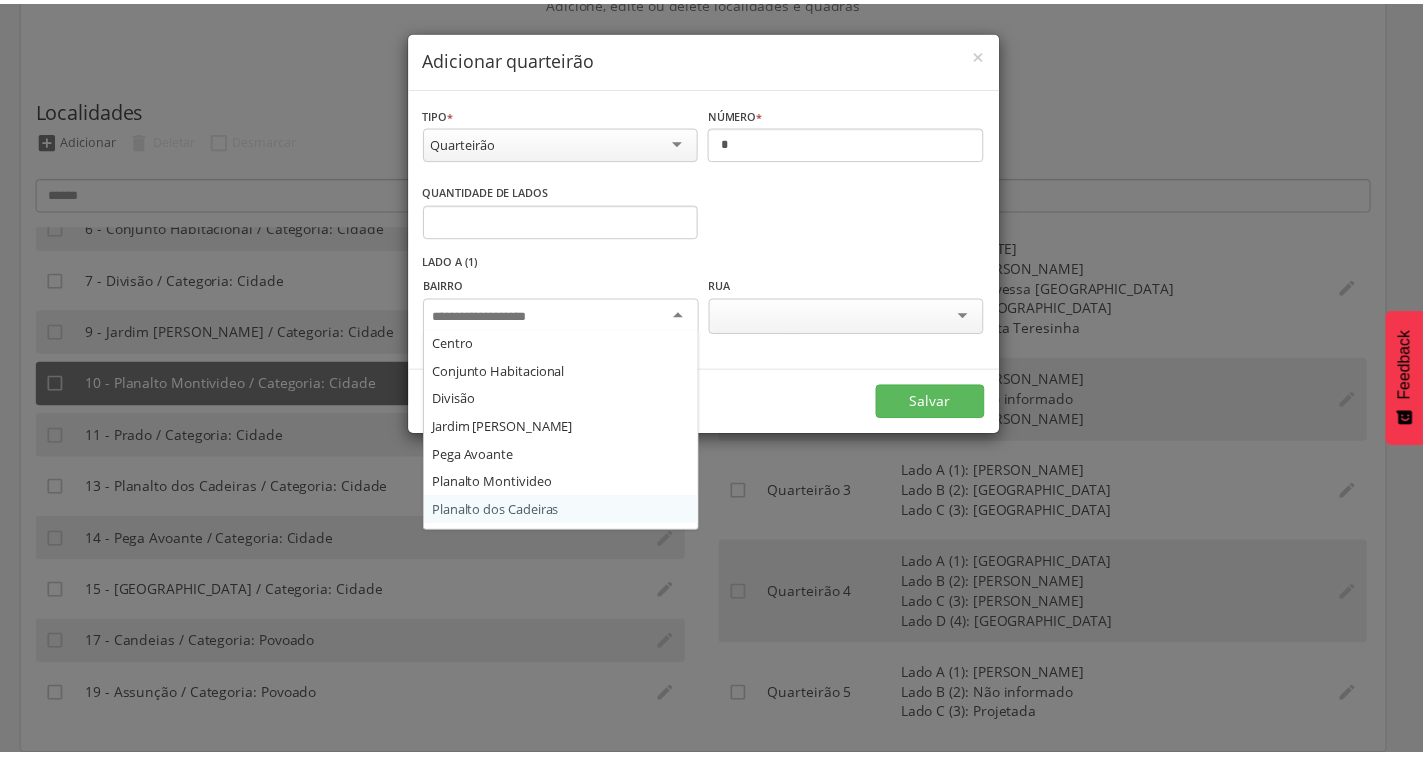 scroll, scrollTop: 200, scrollLeft: 0, axis: vertical 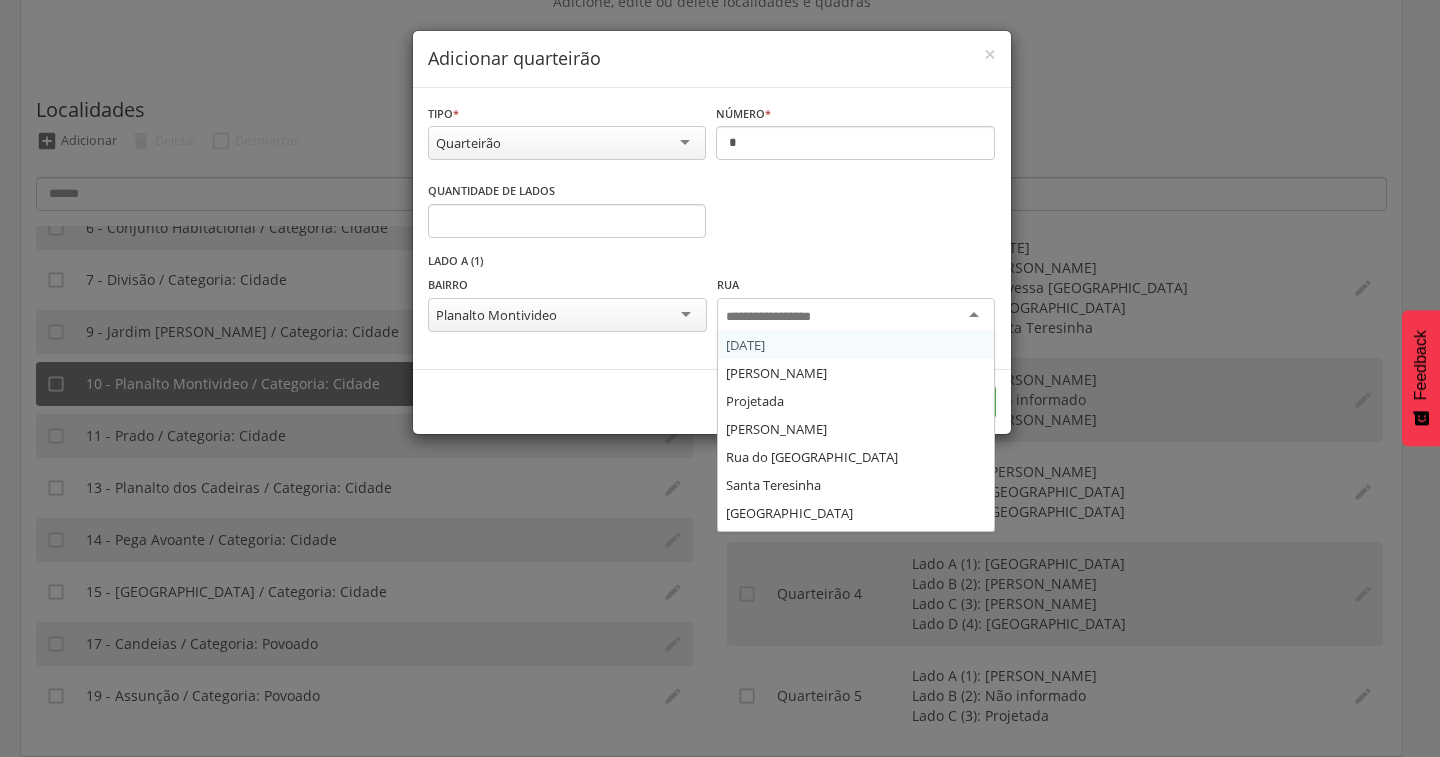 click at bounding box center (856, 316) 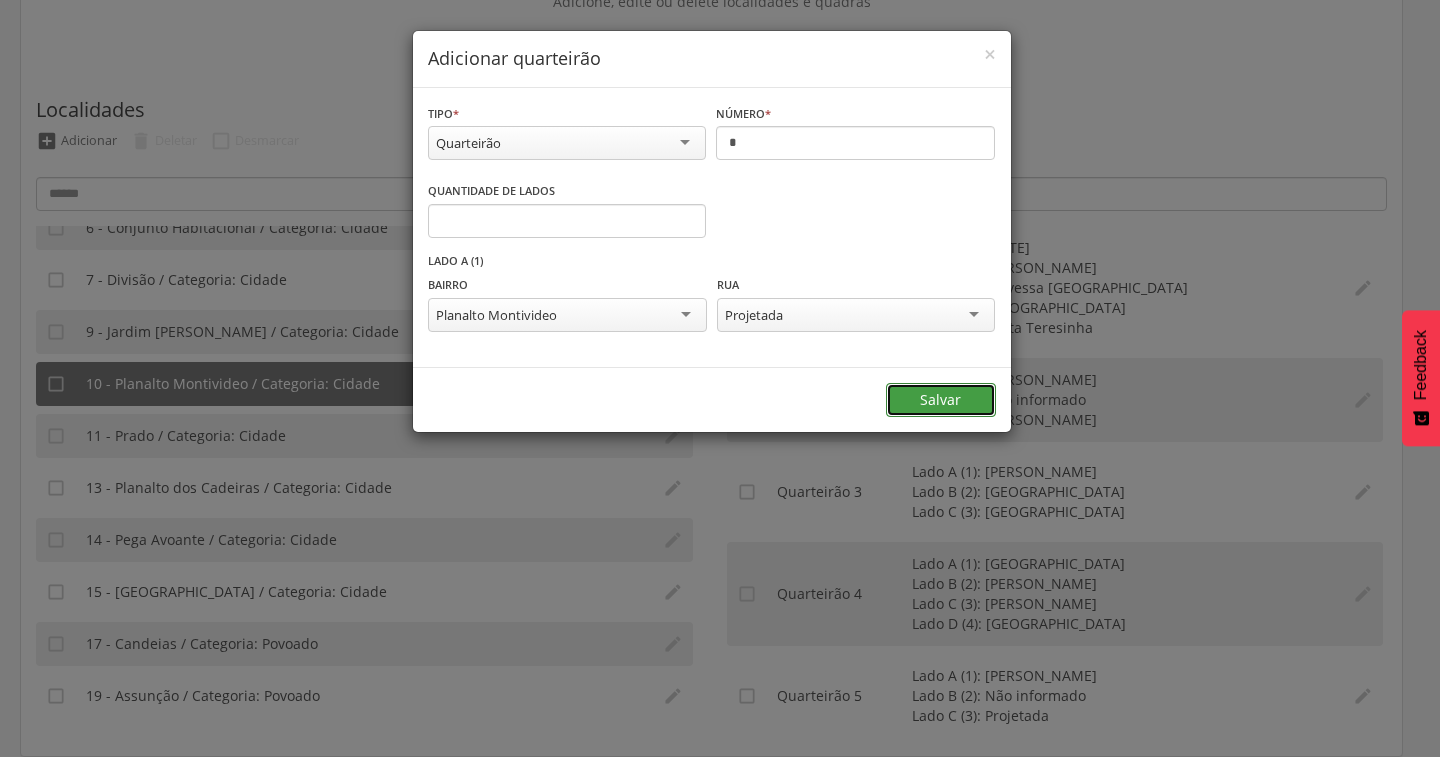 click on "Salvar" at bounding box center (941, 400) 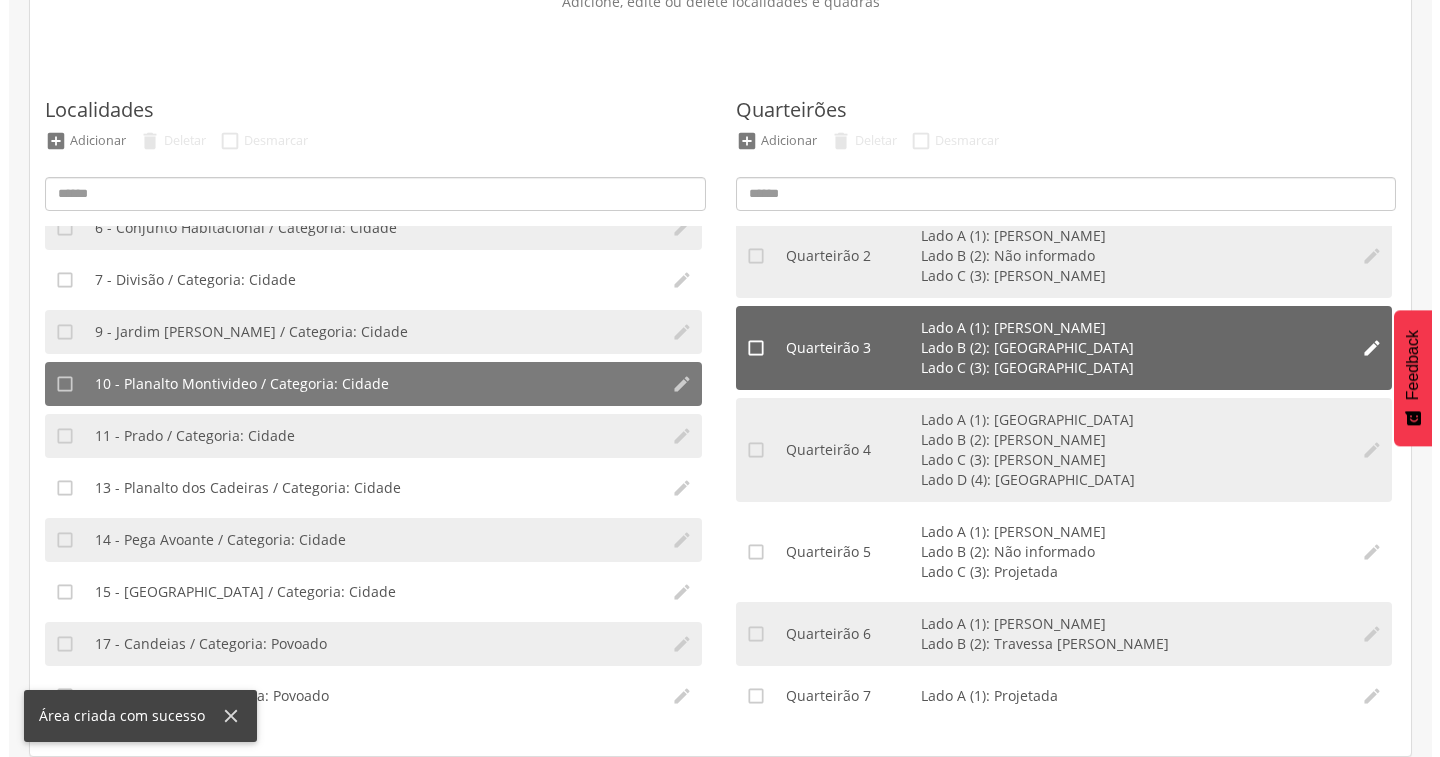 scroll, scrollTop: 0, scrollLeft: 0, axis: both 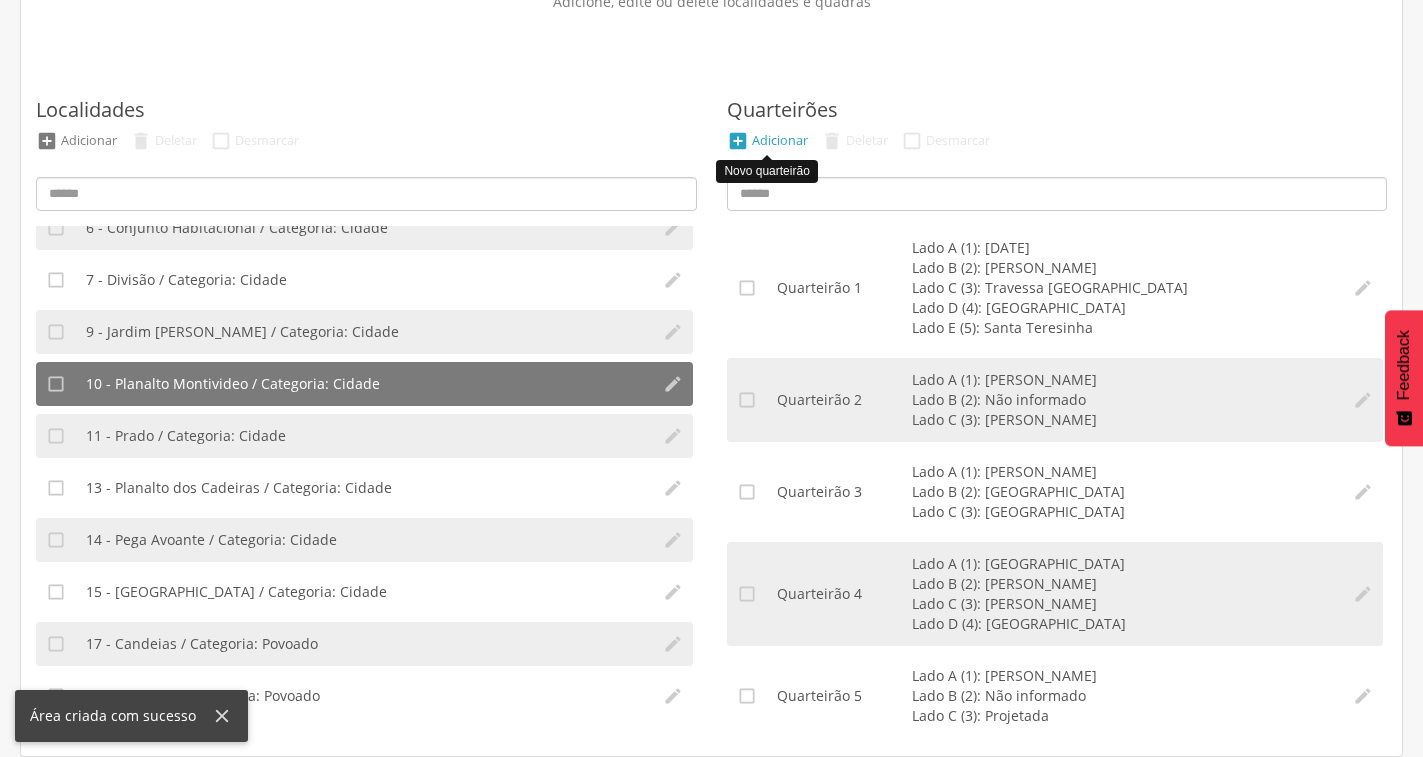 click on "Adicionar" at bounding box center (780, 140) 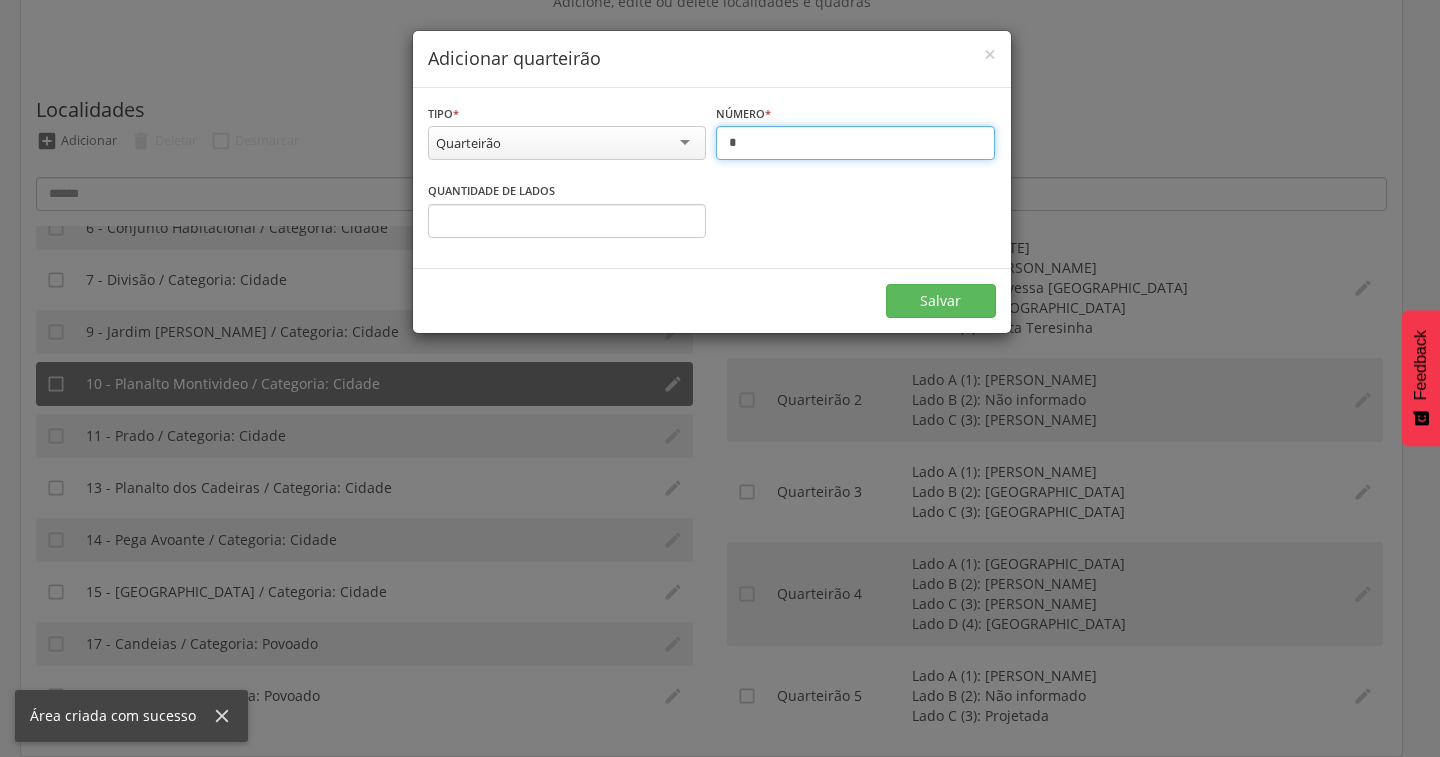 click on "*" at bounding box center (855, 143) 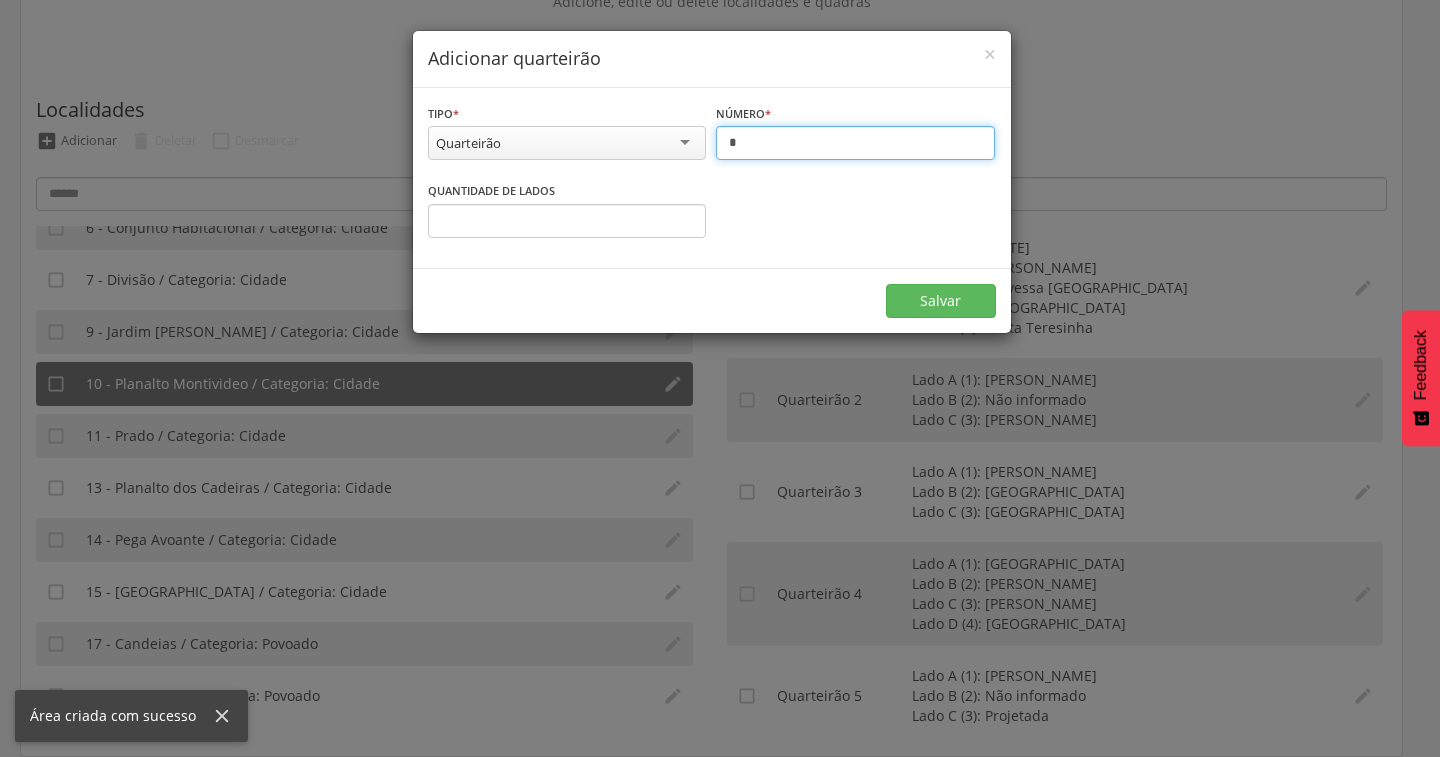 type on "*" 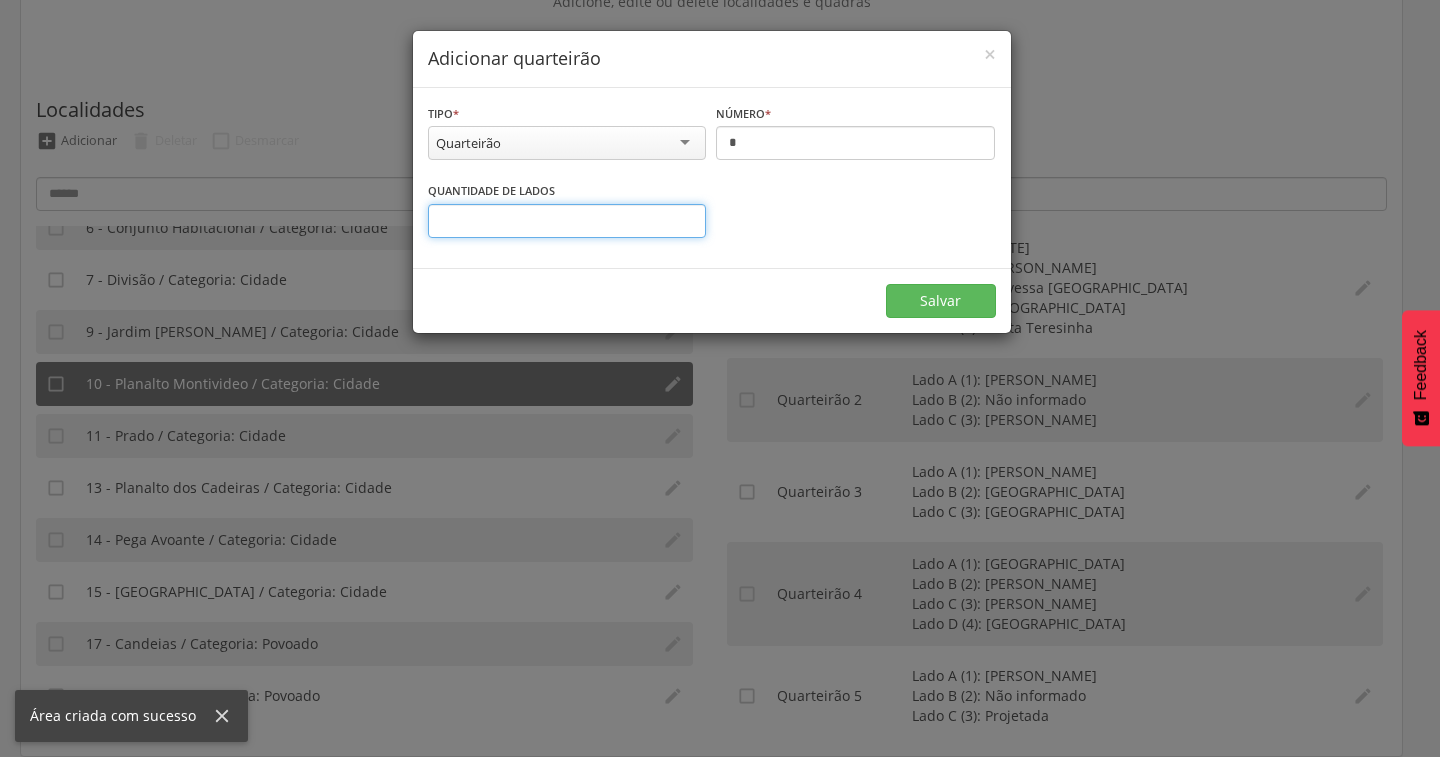 click on "*" at bounding box center (567, 221) 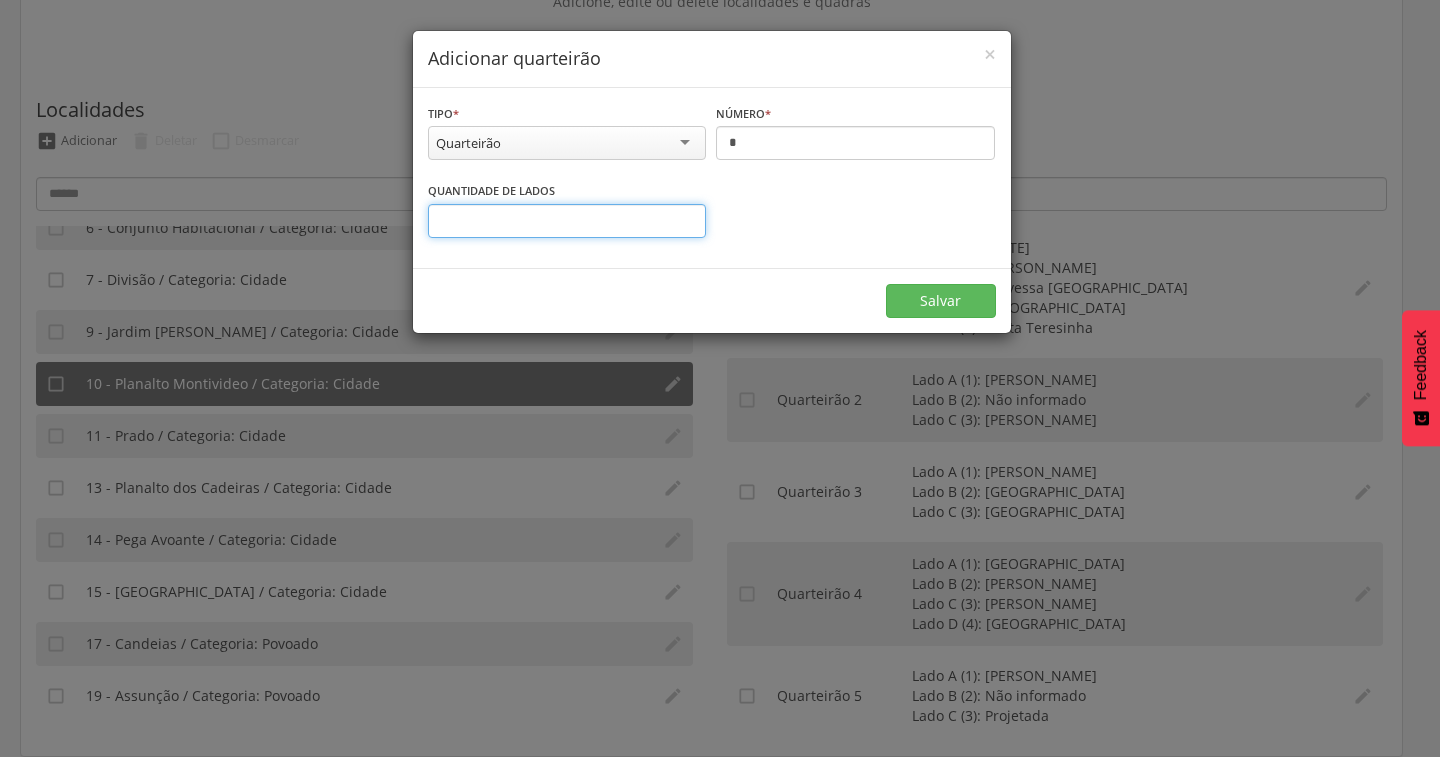 type on "*" 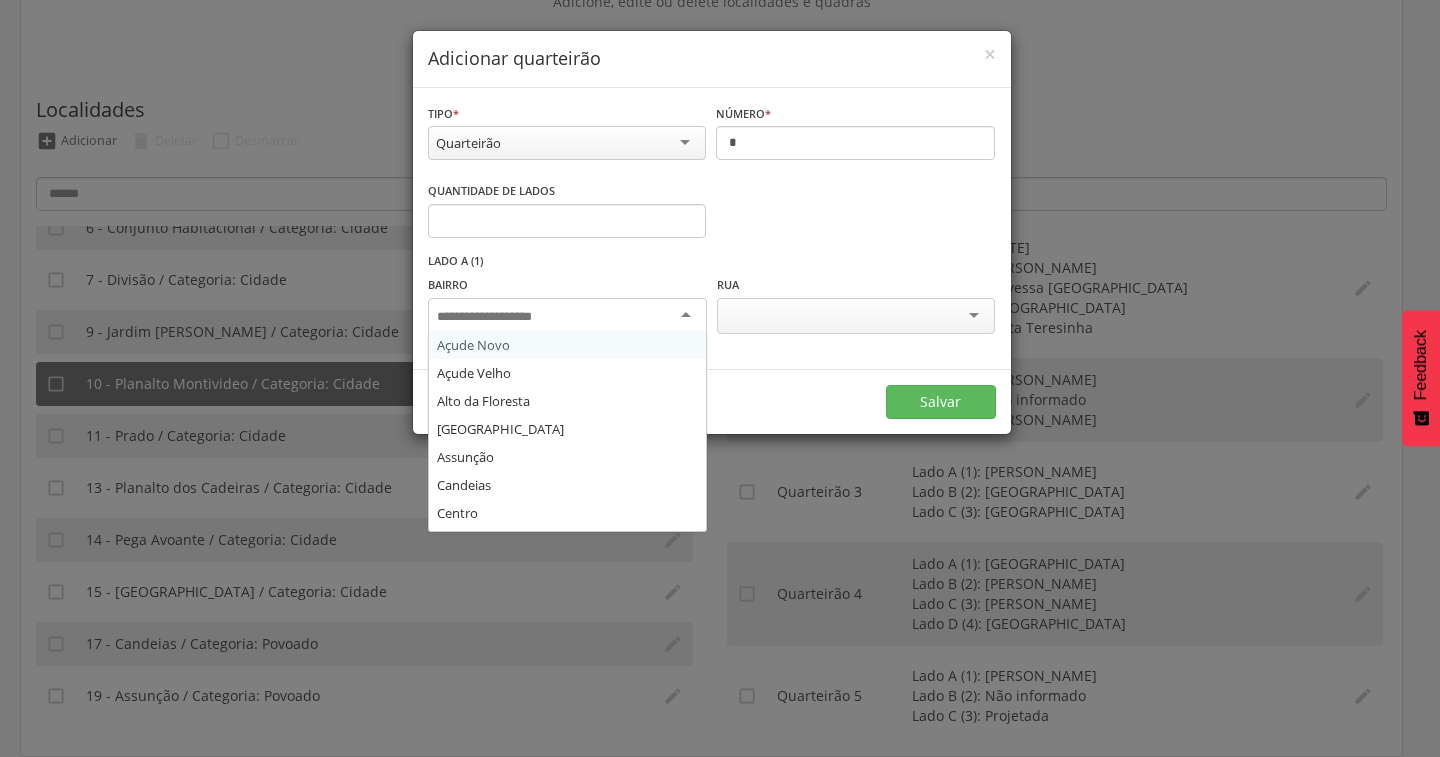 click at bounding box center [567, 316] 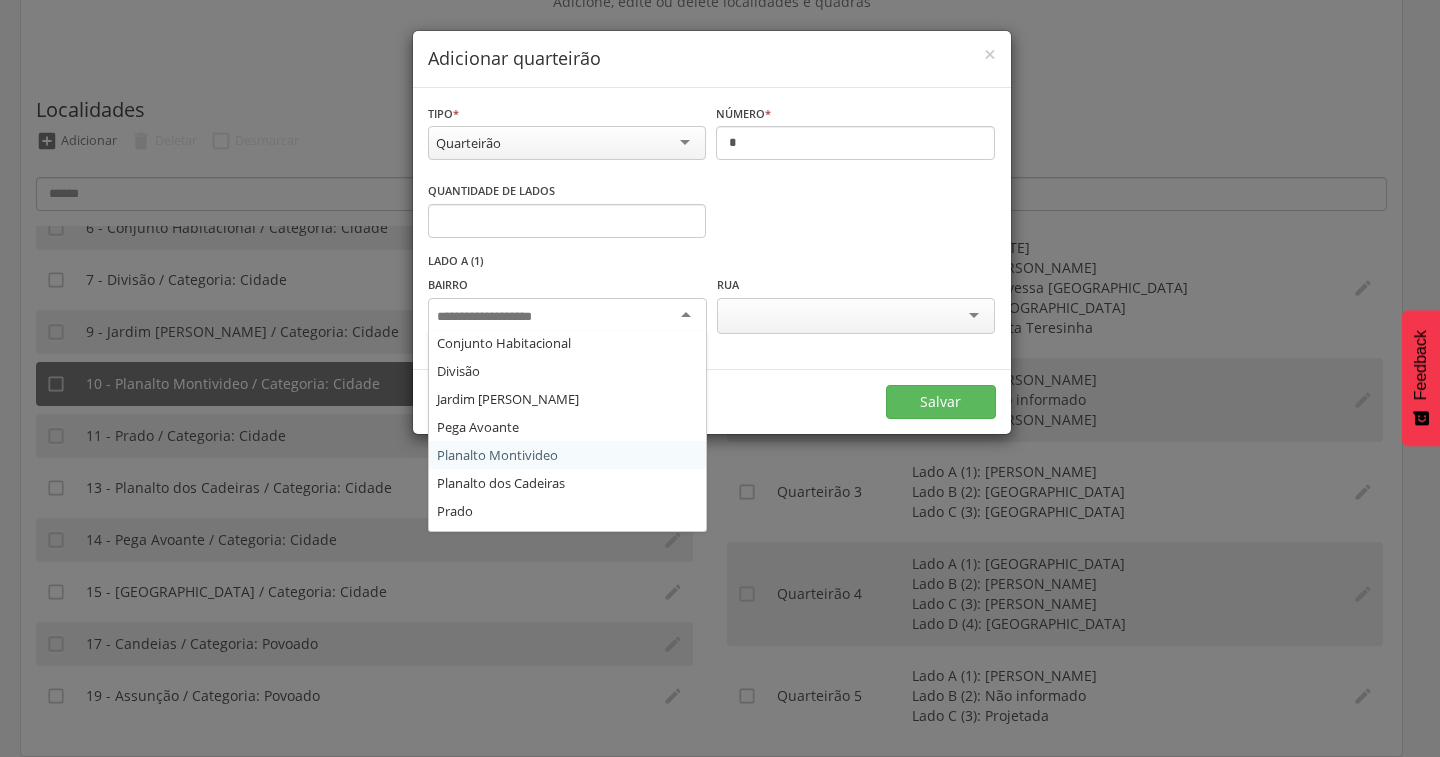 scroll, scrollTop: 200, scrollLeft: 0, axis: vertical 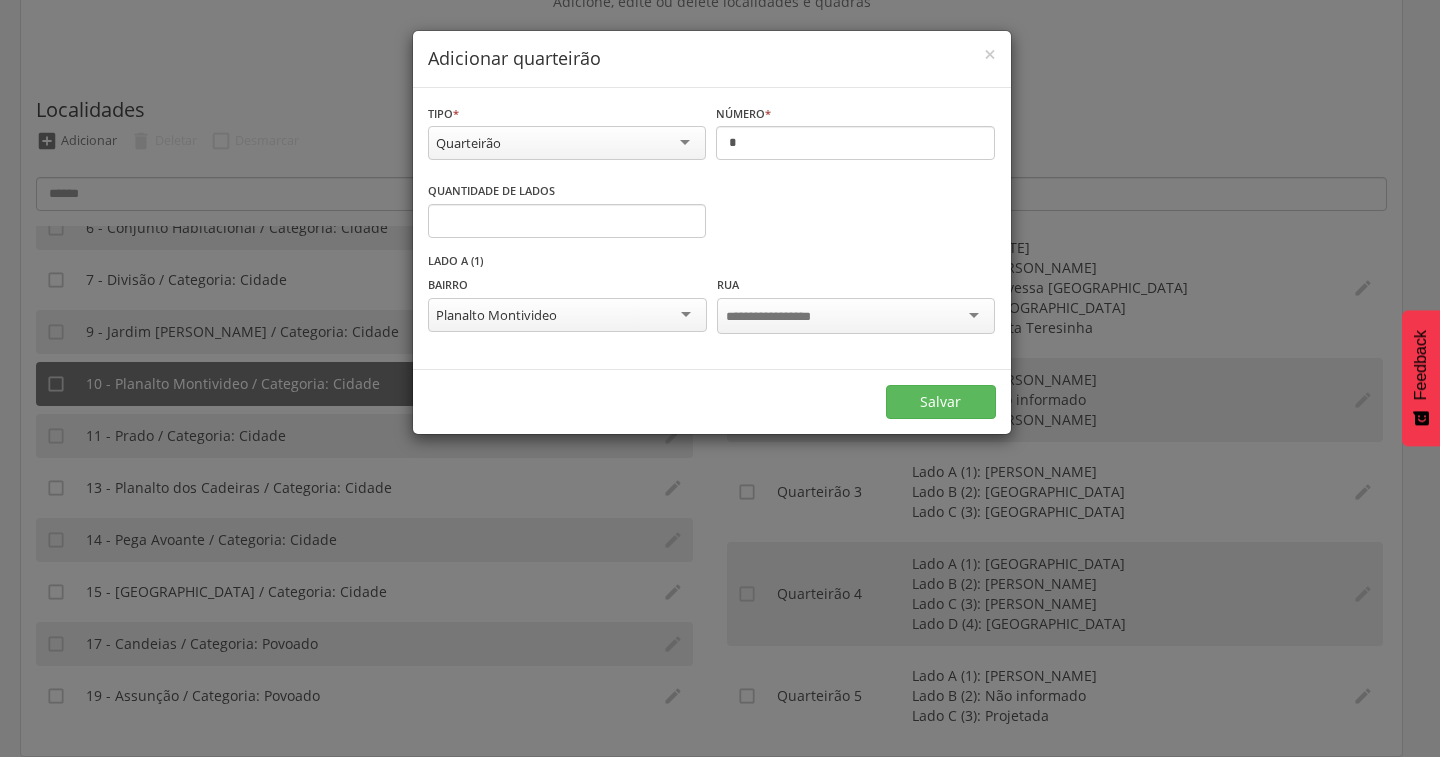 click at bounding box center [784, 317] 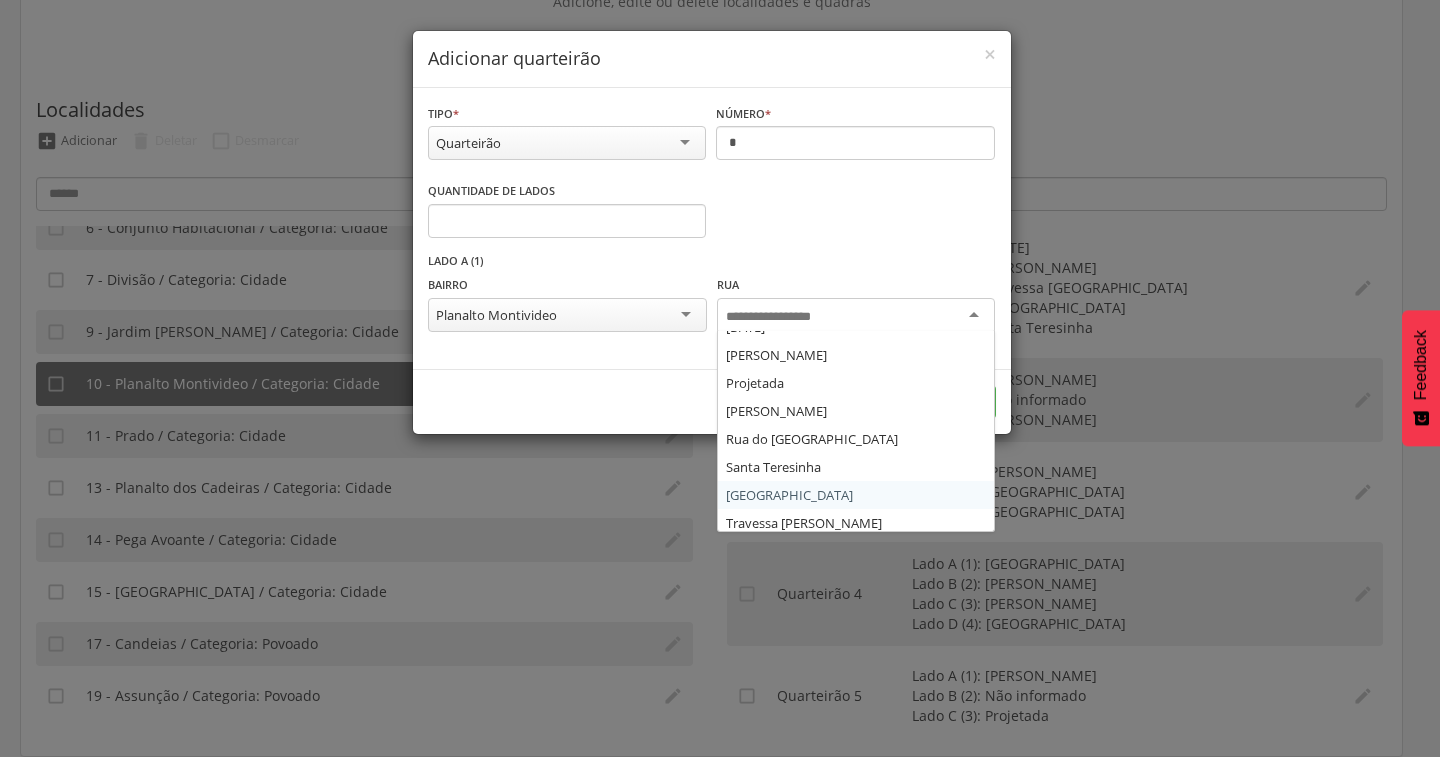 scroll, scrollTop: 0, scrollLeft: 0, axis: both 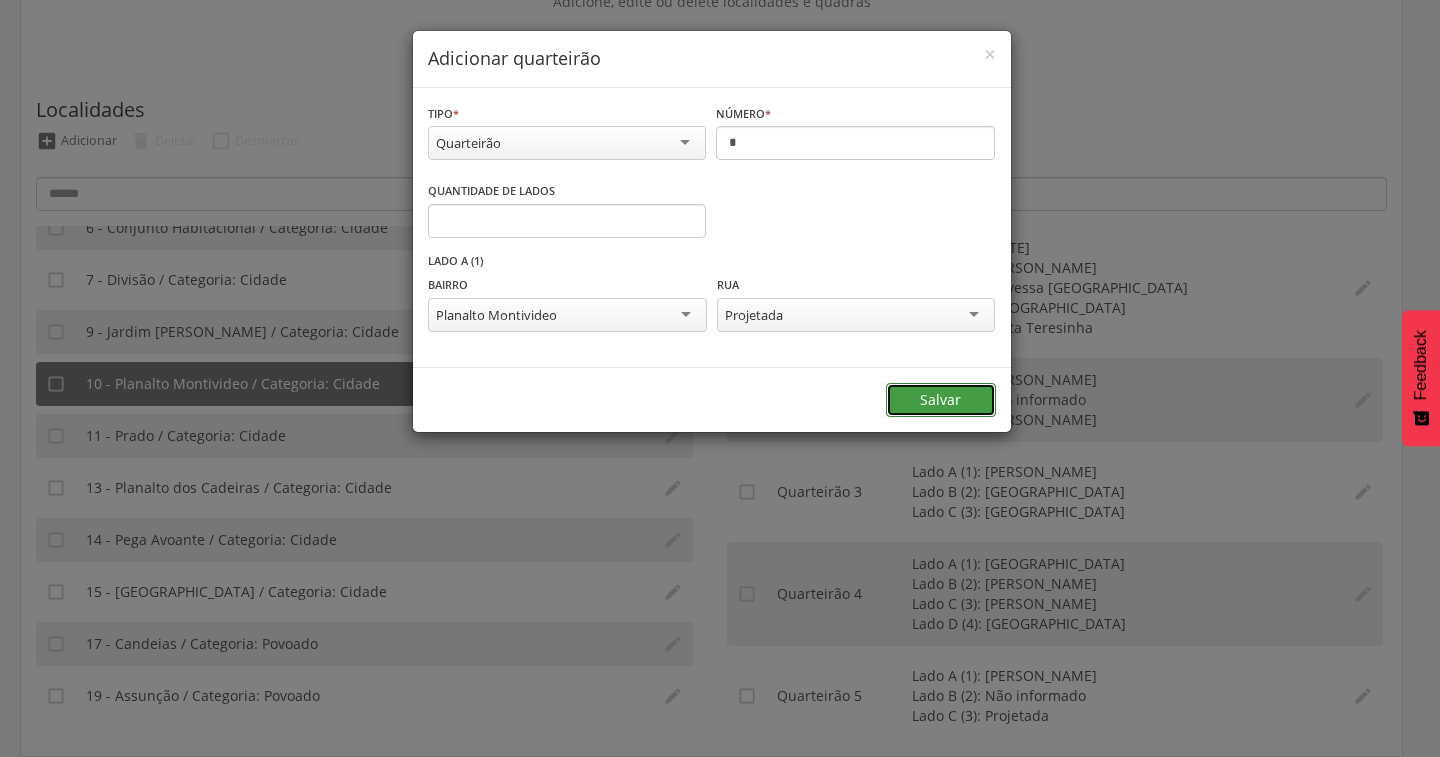 click on "Salvar" at bounding box center [941, 400] 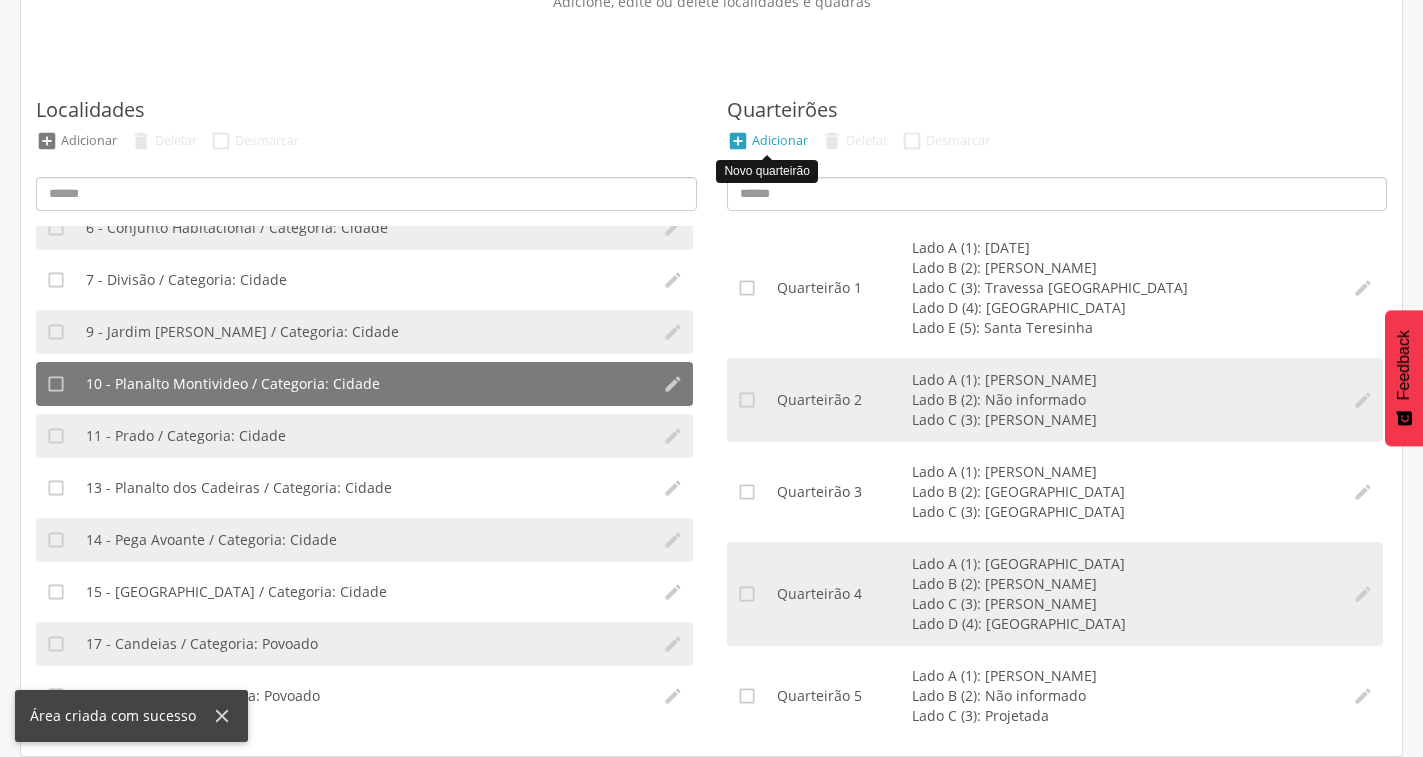 click on "Adicionar" at bounding box center [780, 140] 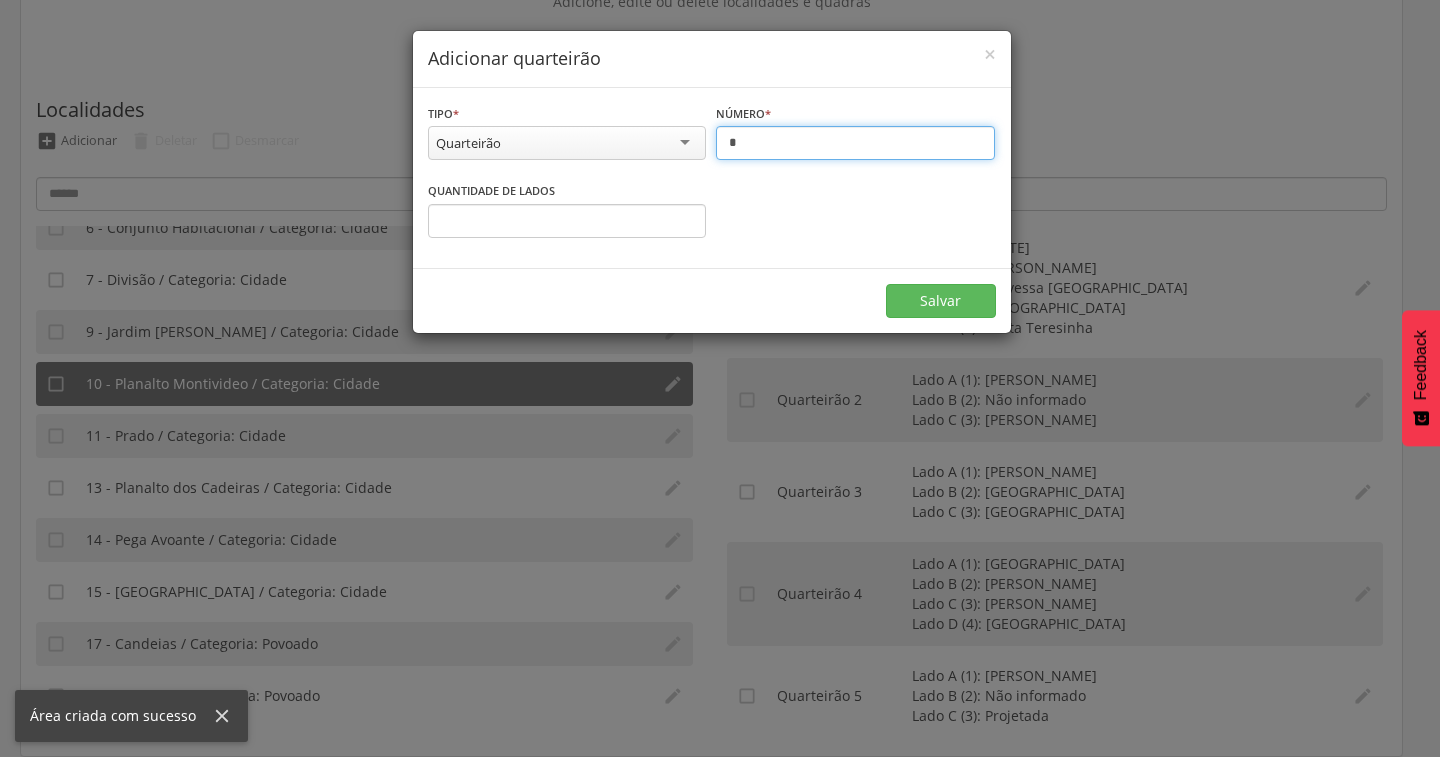 click on "*" at bounding box center [855, 143] 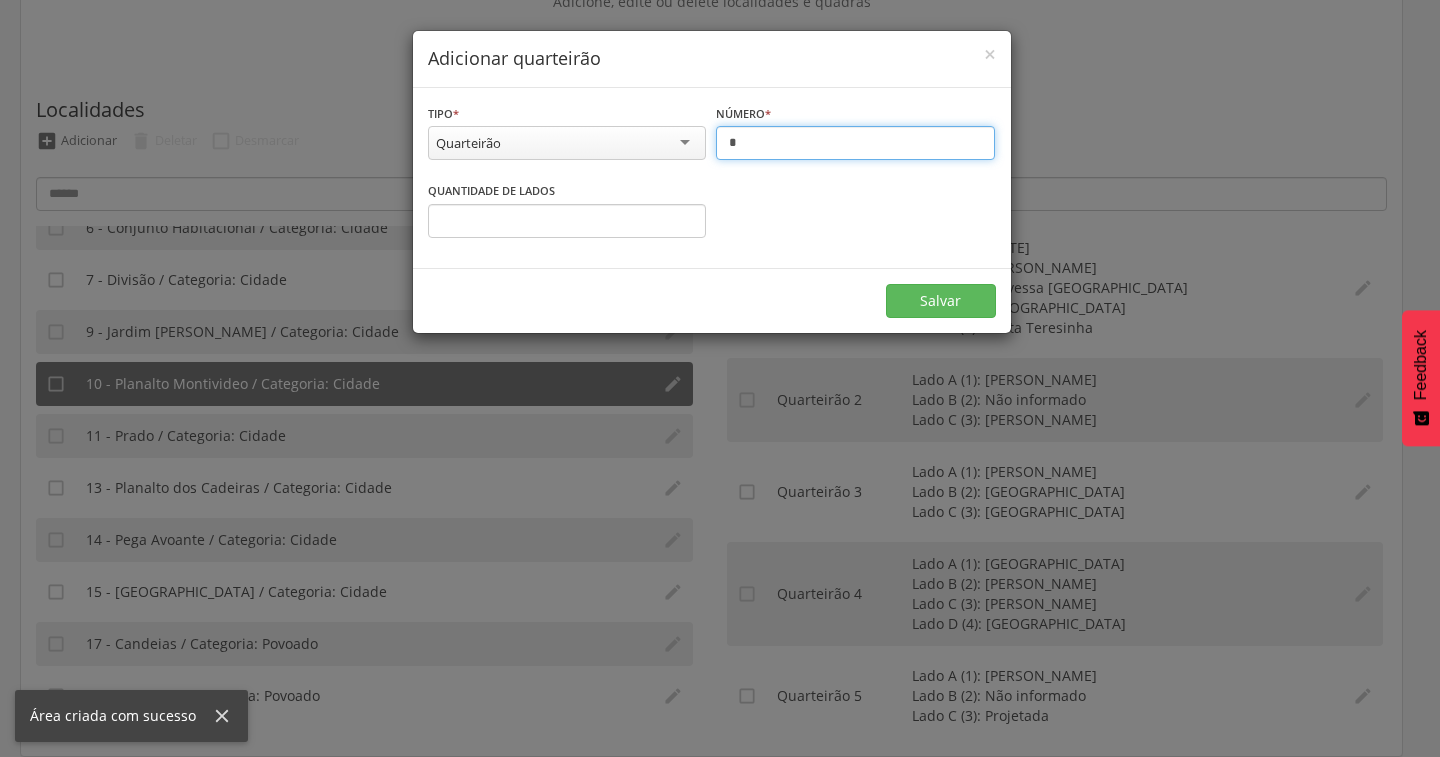 type on "*" 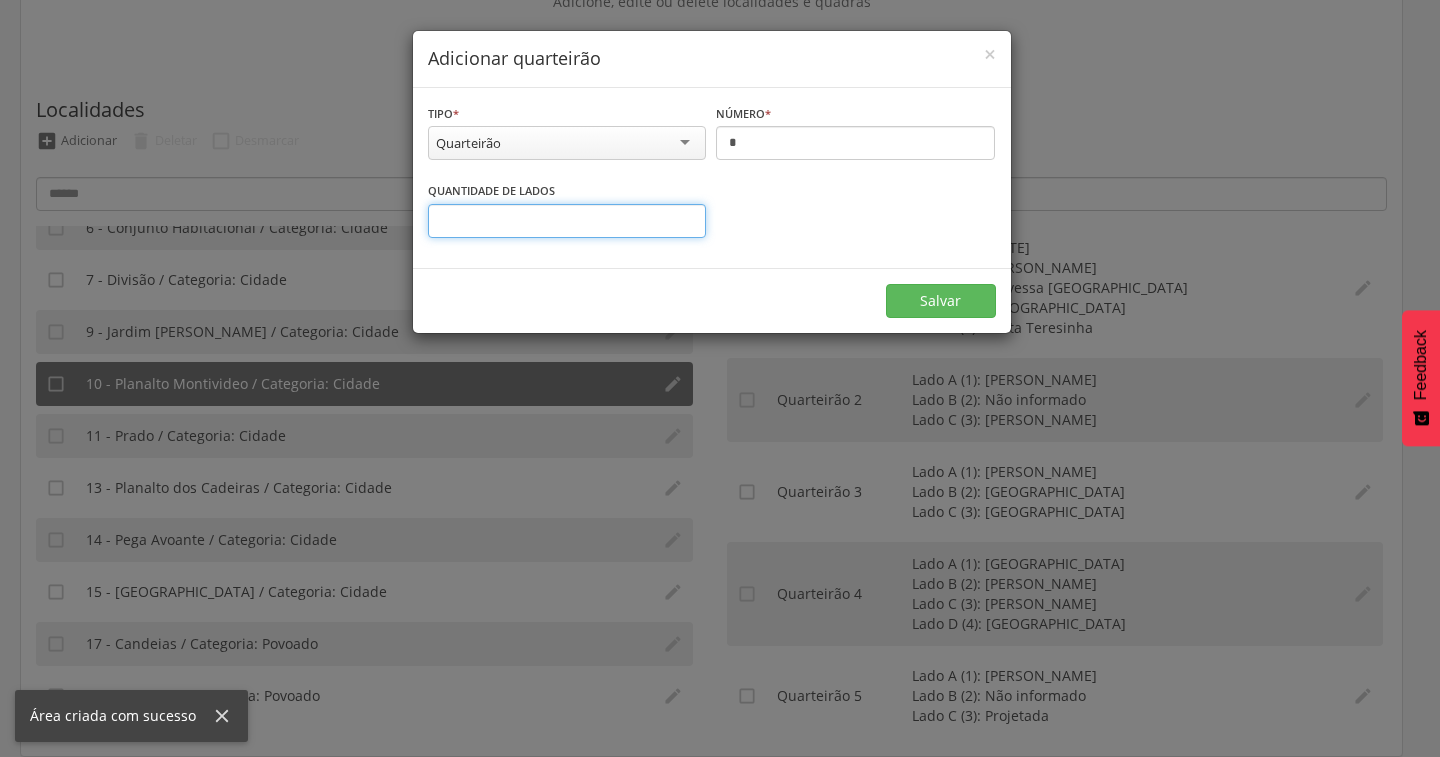 click on "*" at bounding box center (567, 221) 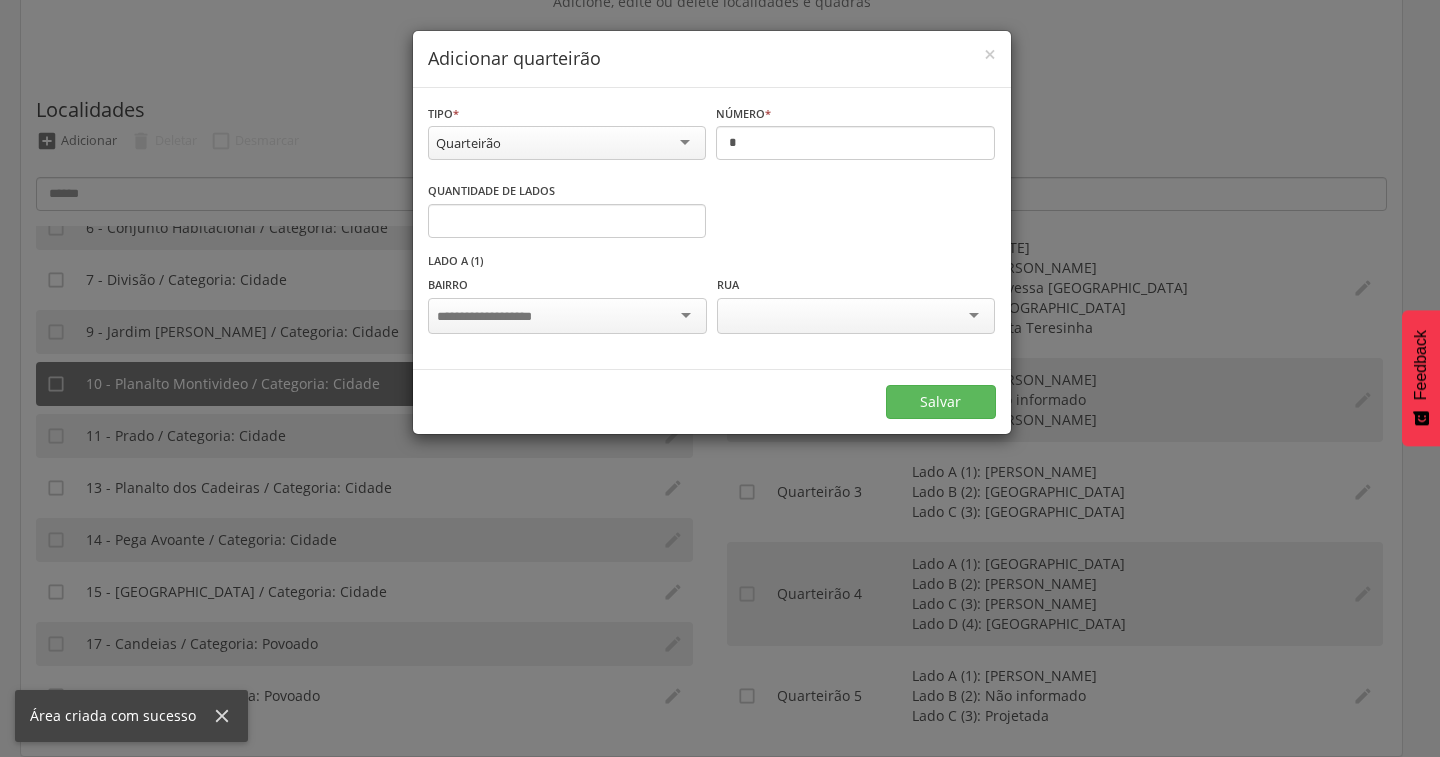 click at bounding box center [567, 316] 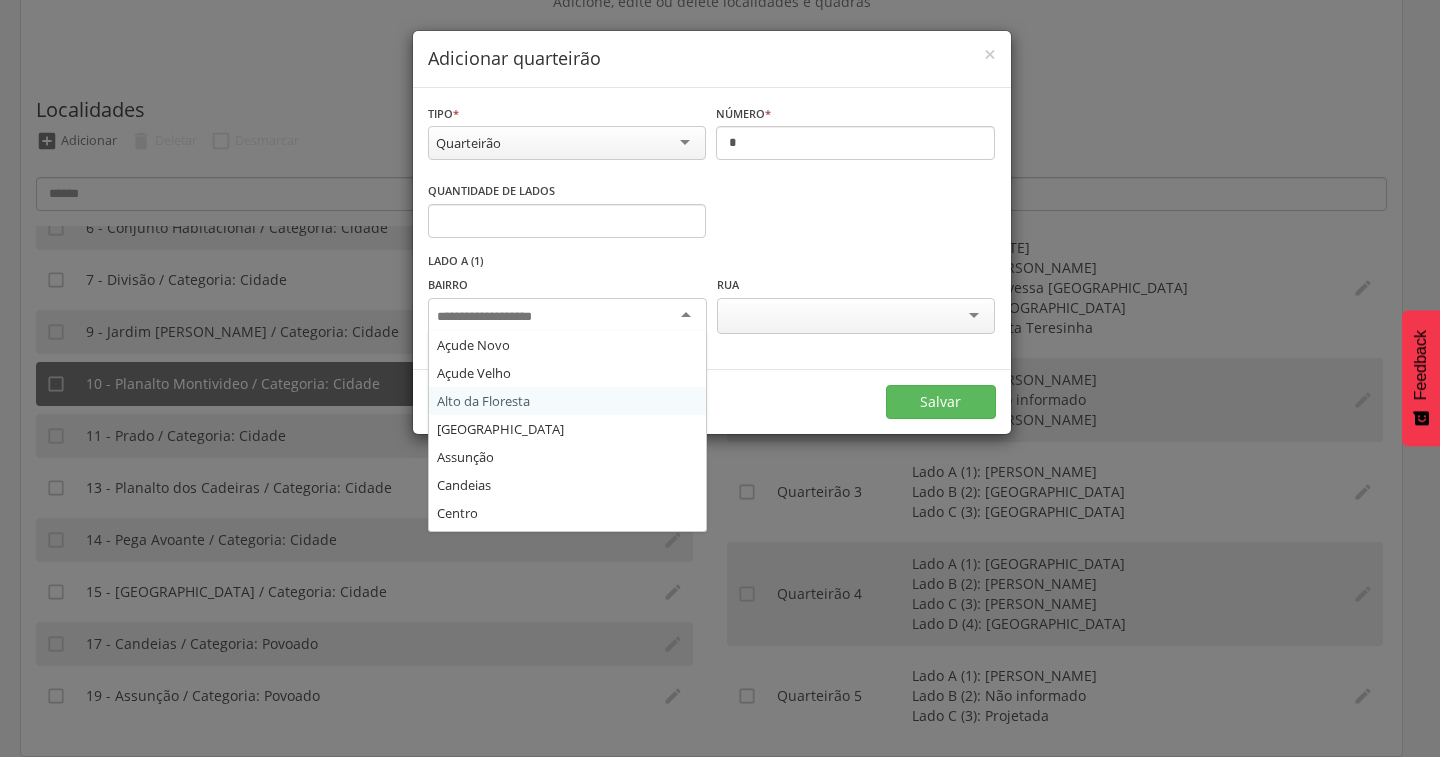 scroll, scrollTop: 200, scrollLeft: 0, axis: vertical 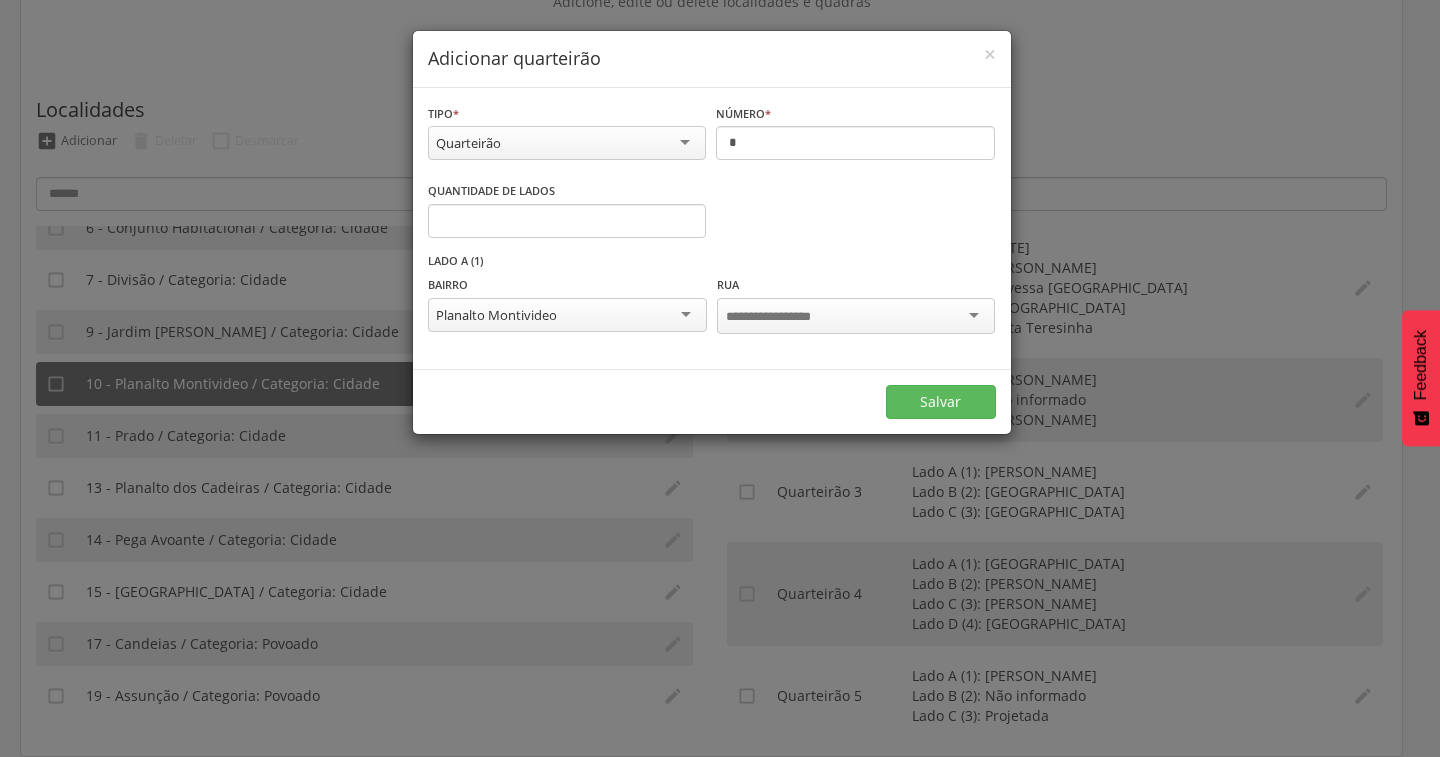 click at bounding box center [856, 318] 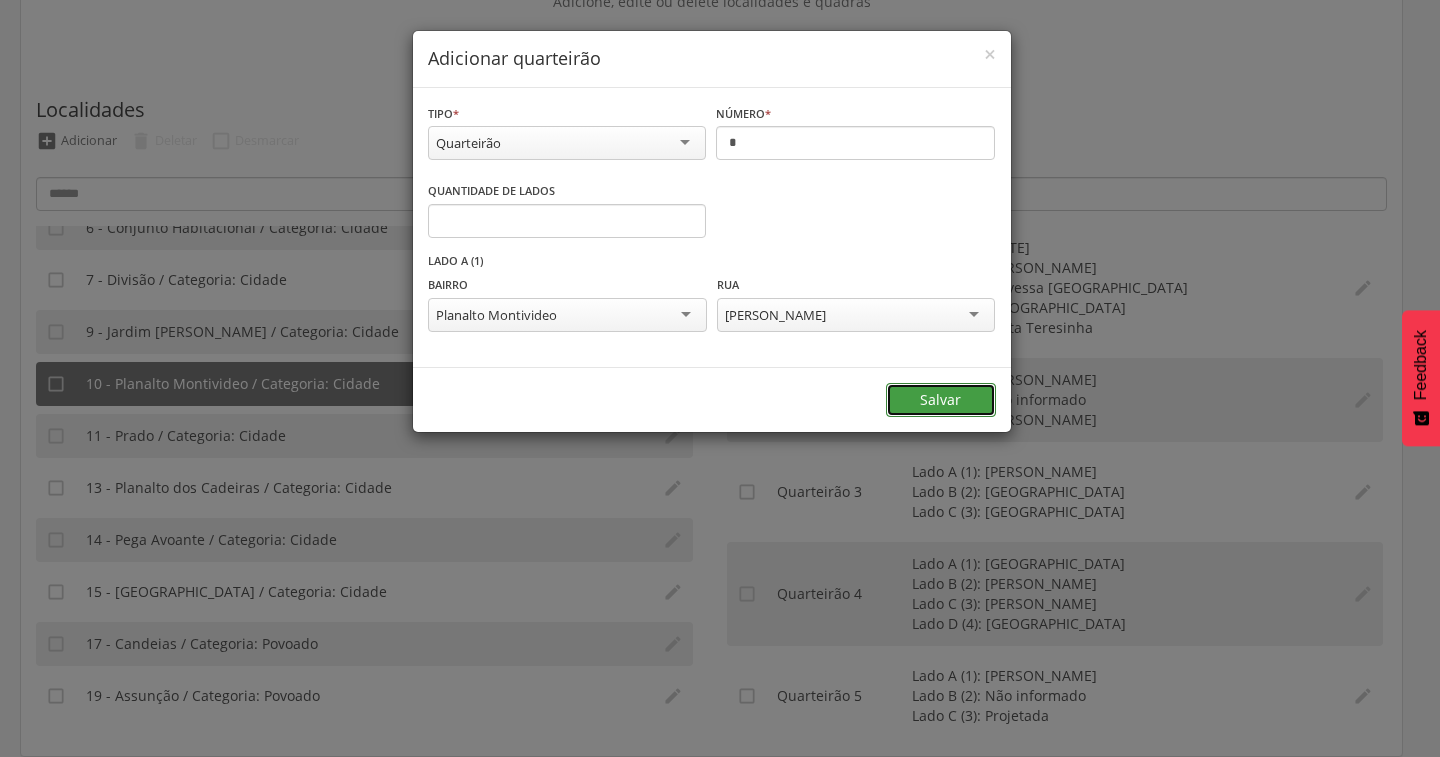 click on "Salvar" at bounding box center [941, 400] 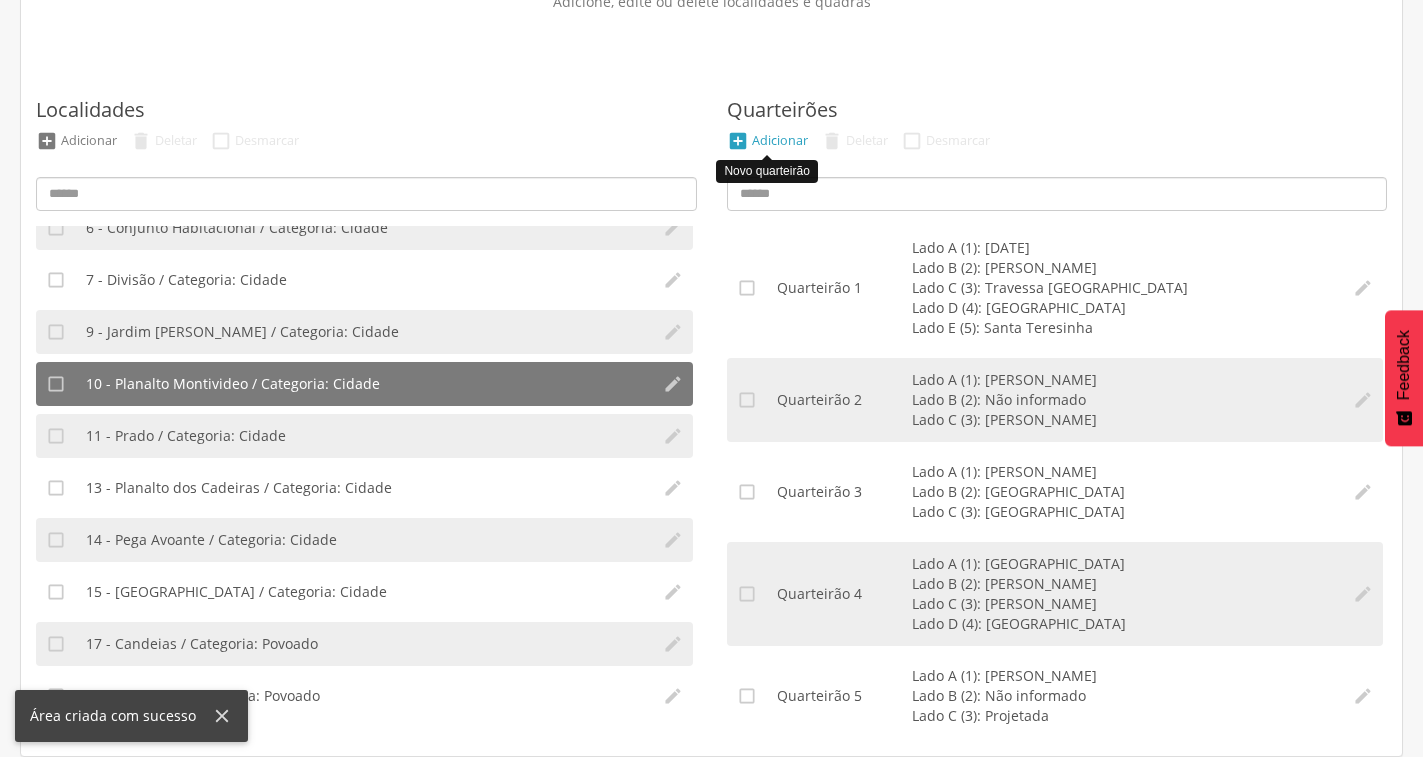 click on "Adicionar" at bounding box center [780, 140] 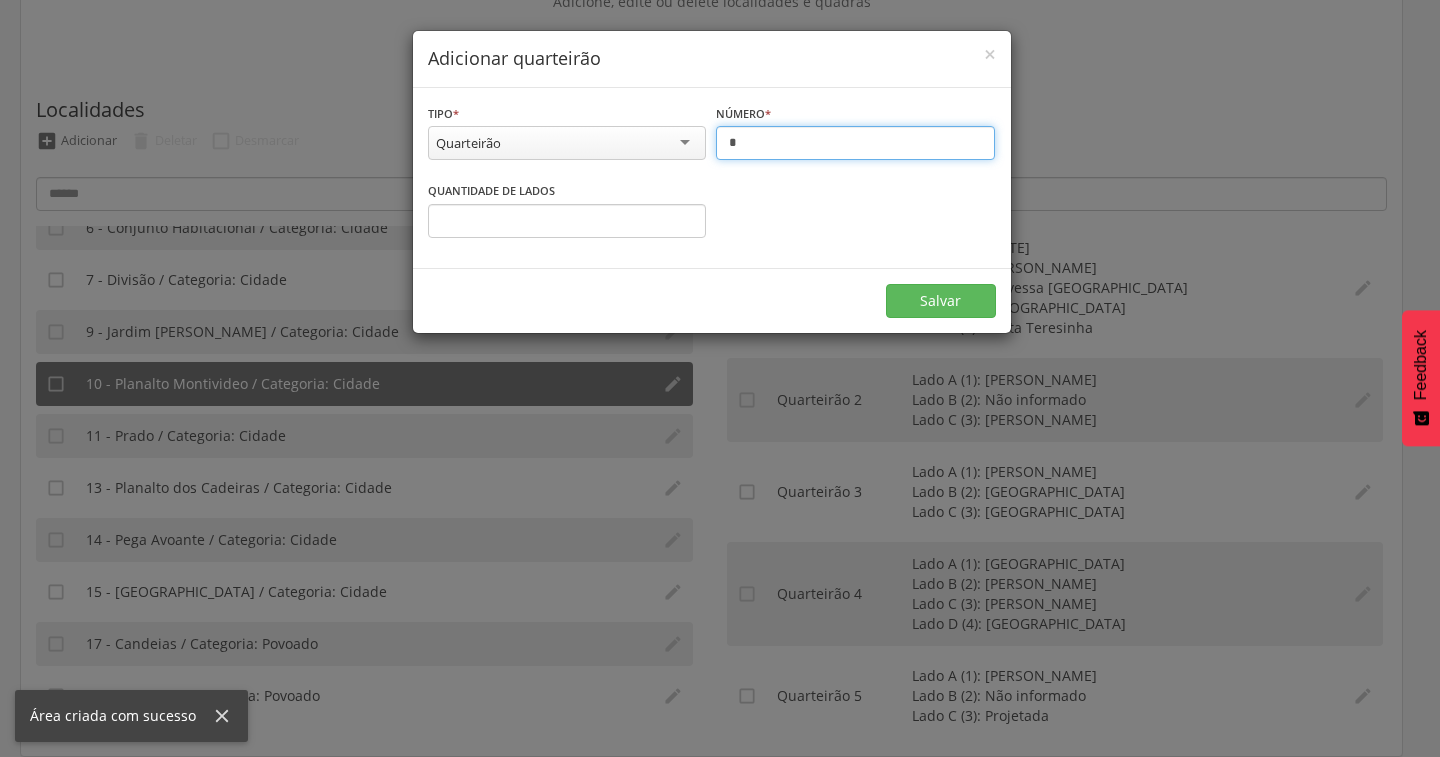 click on "*" at bounding box center (855, 143) 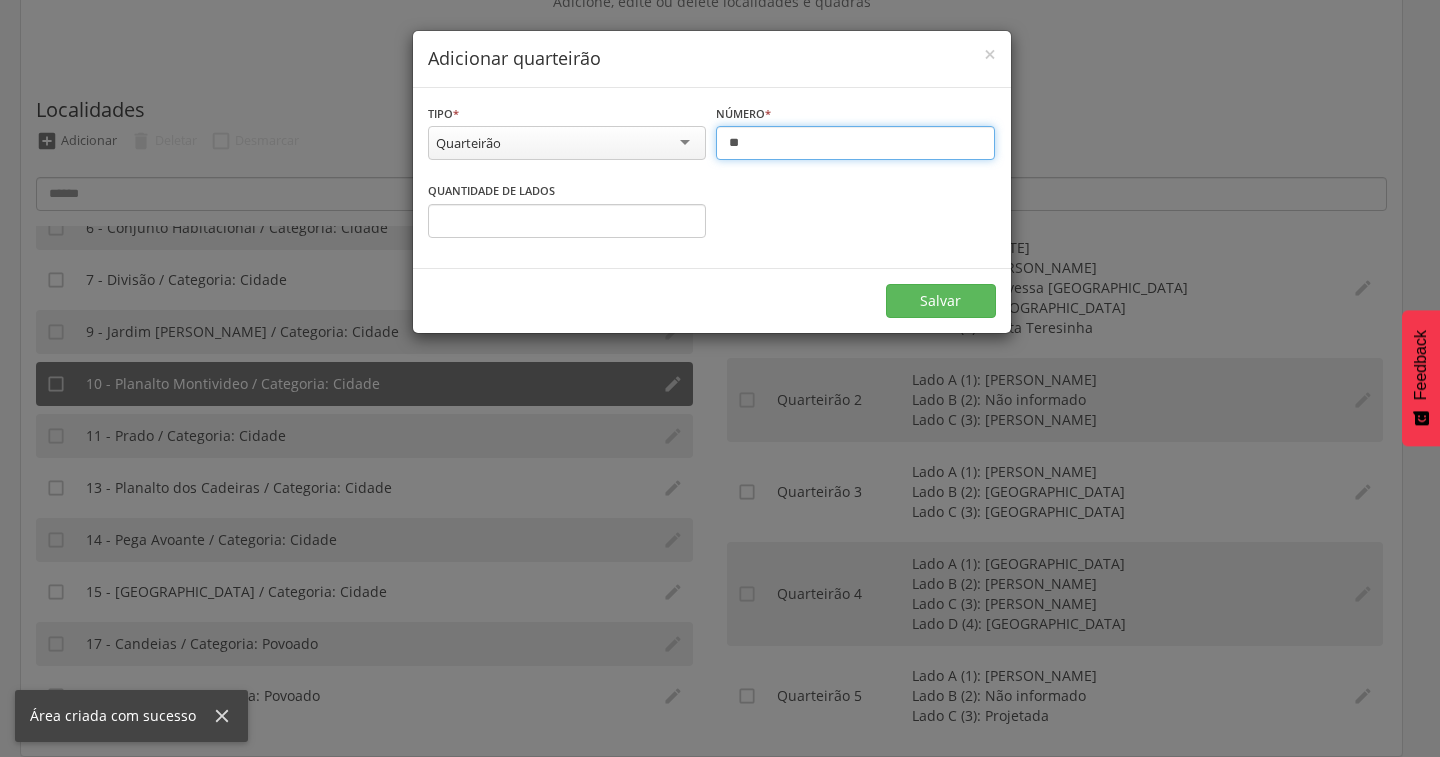 type on "**" 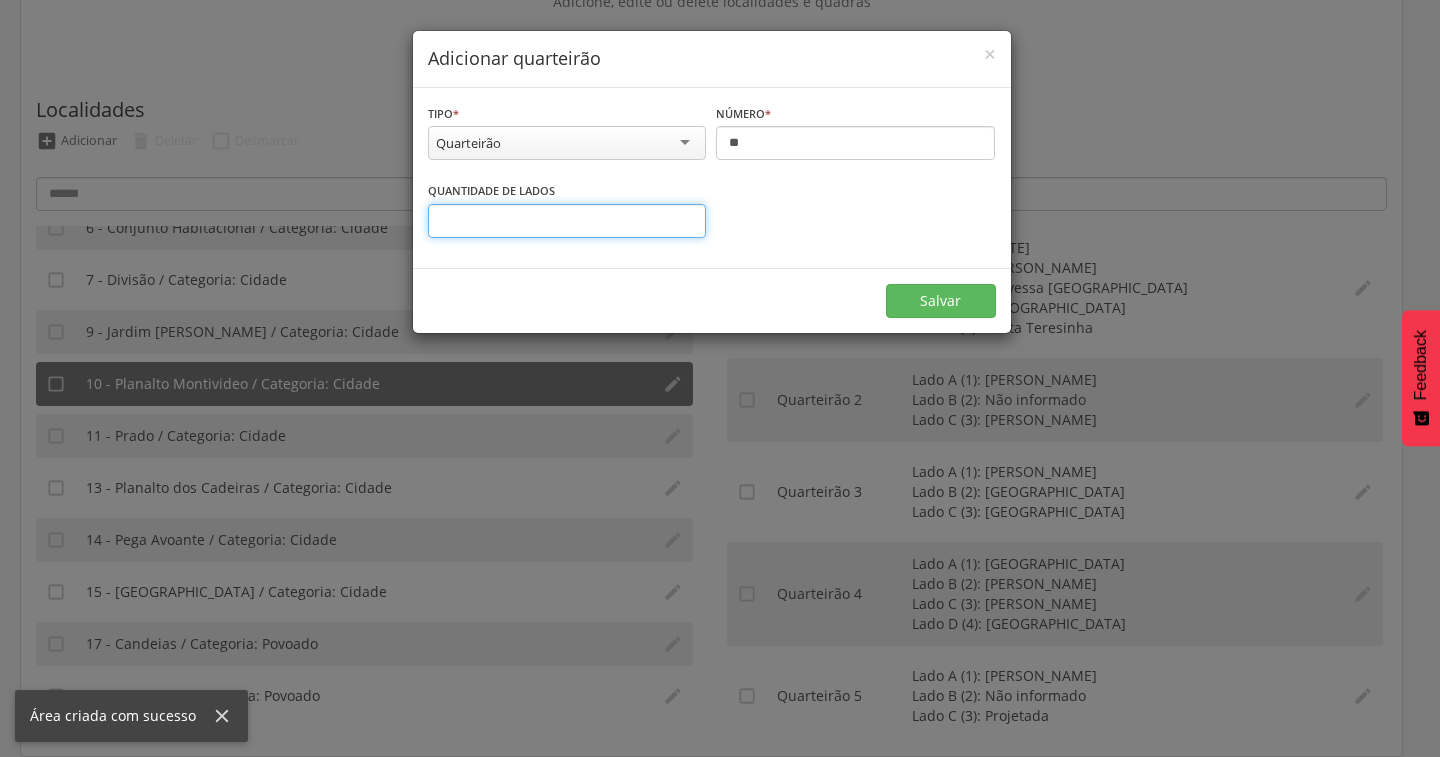 click on "*" at bounding box center (567, 221) 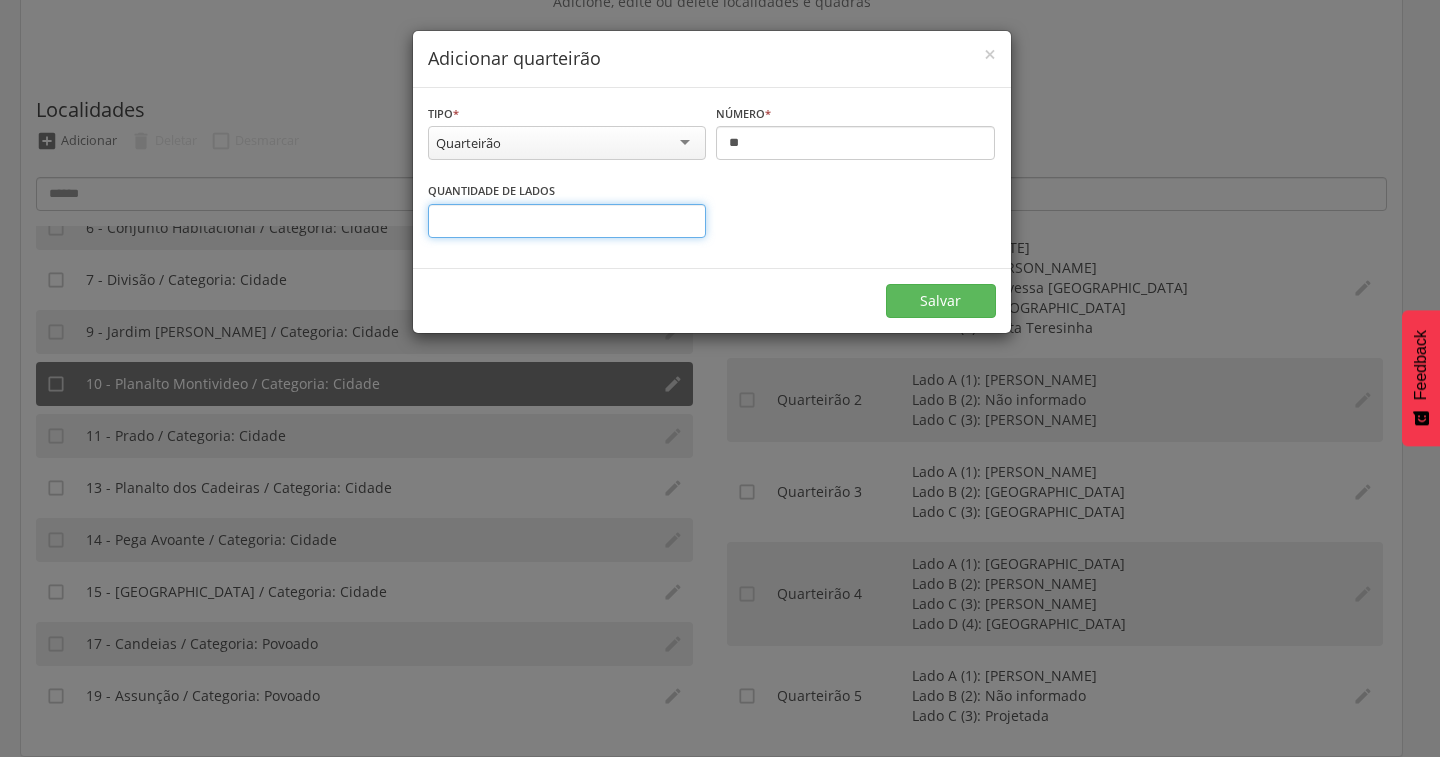 type on "*" 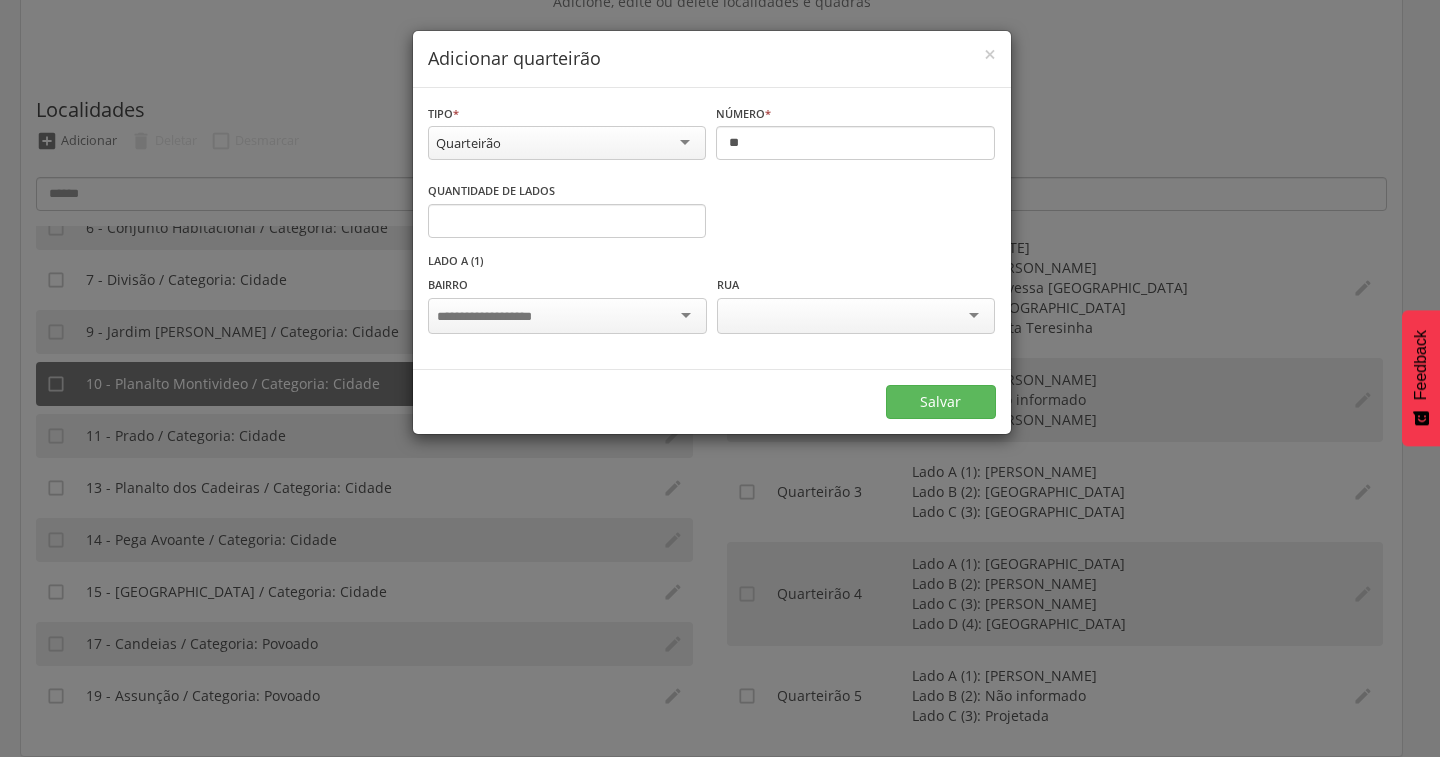 click at bounding box center (567, 316) 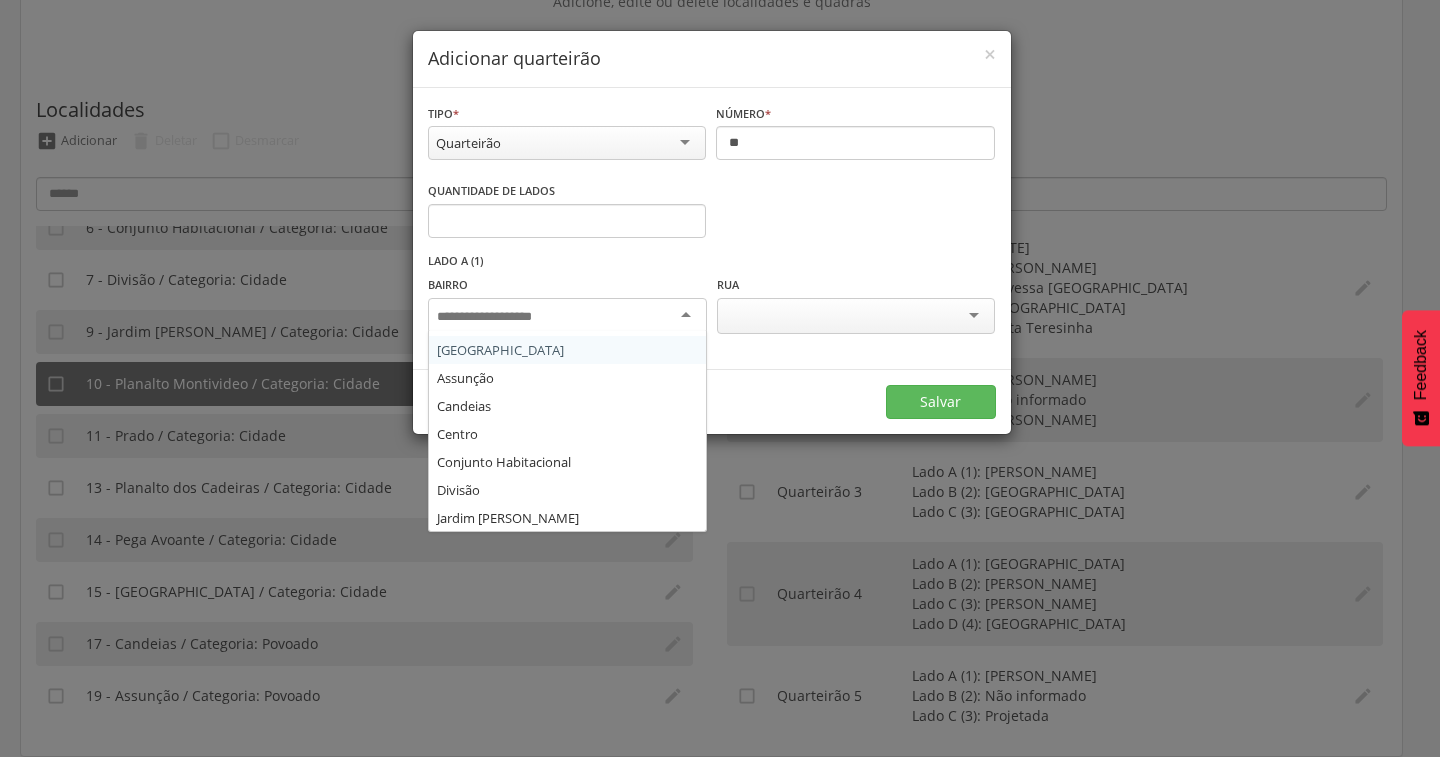 scroll, scrollTop: 200, scrollLeft: 0, axis: vertical 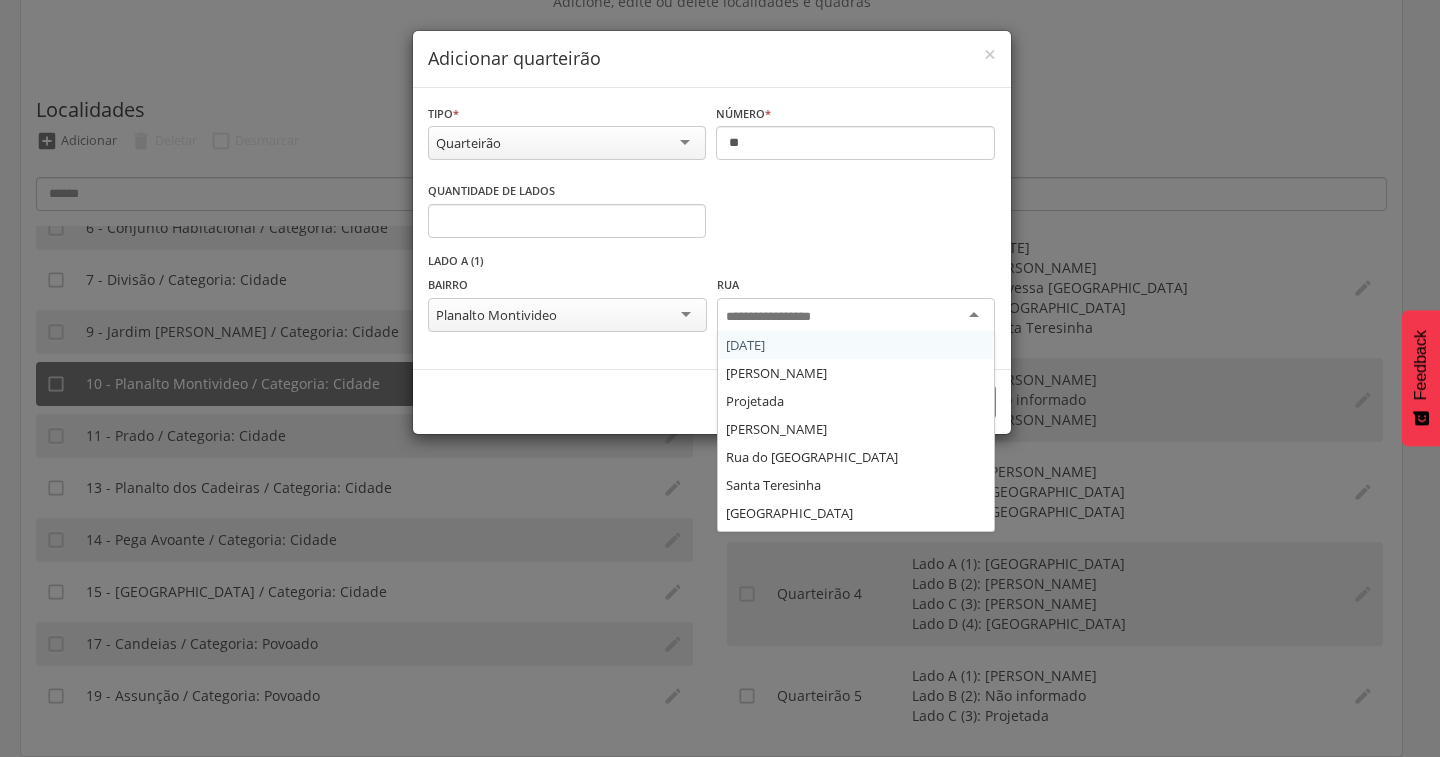 click at bounding box center [784, 317] 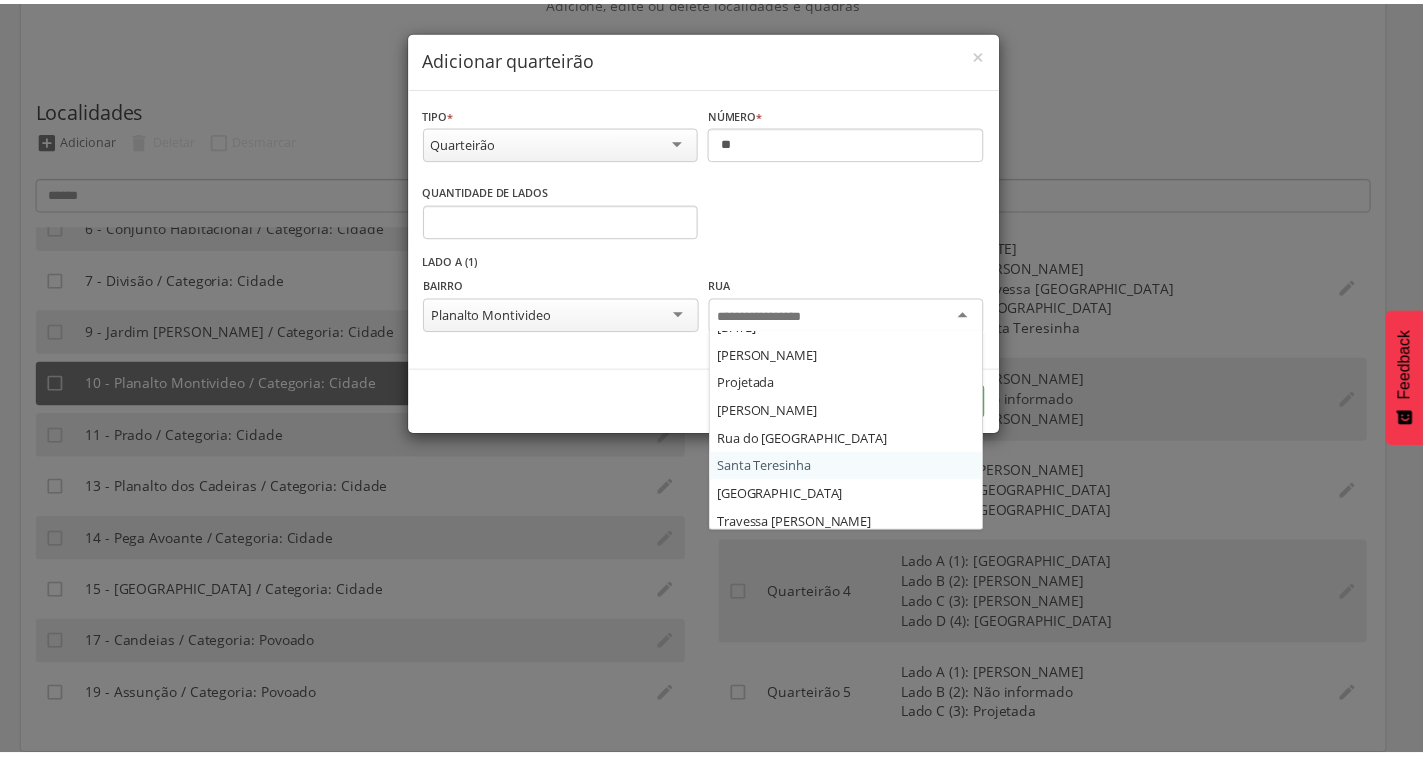 scroll, scrollTop: 0, scrollLeft: 0, axis: both 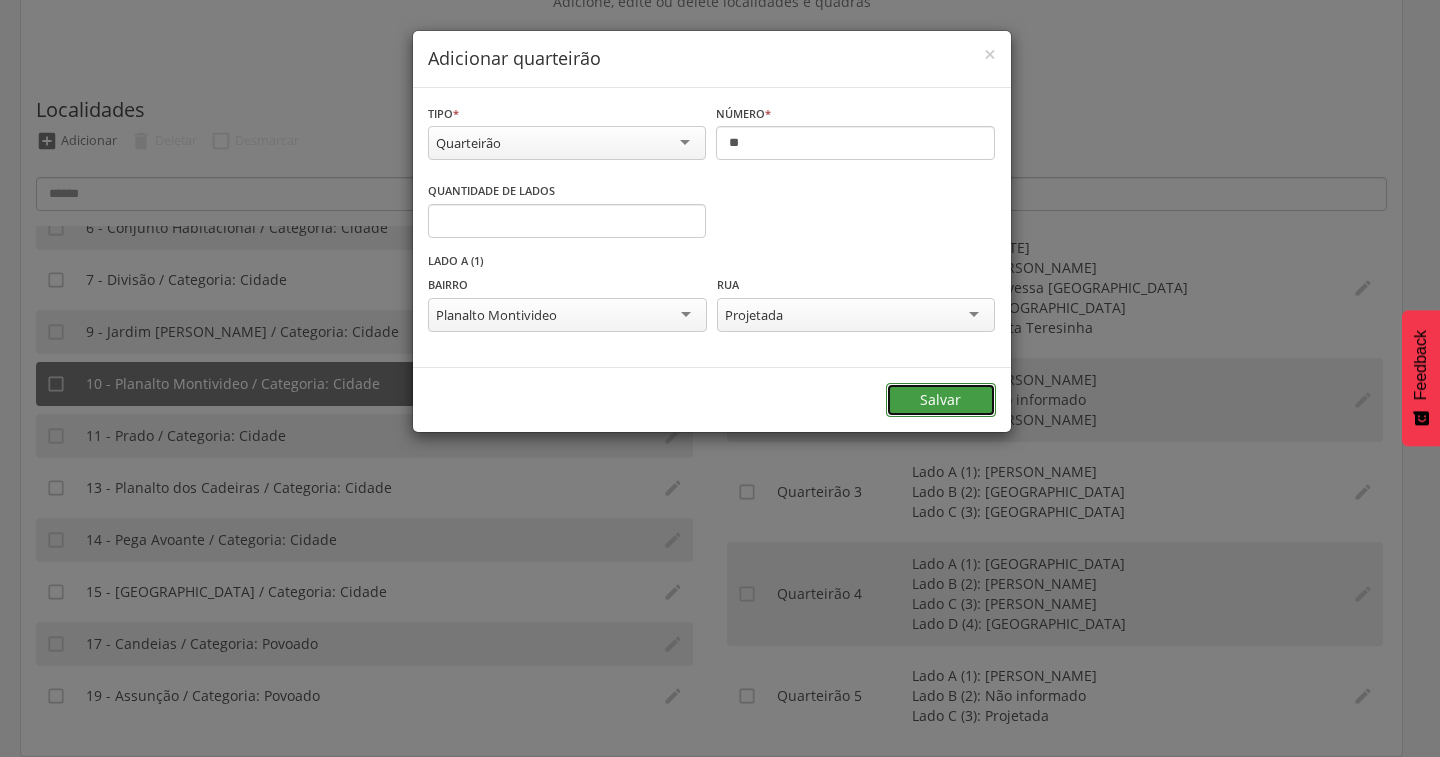 click on "Salvar" at bounding box center (941, 400) 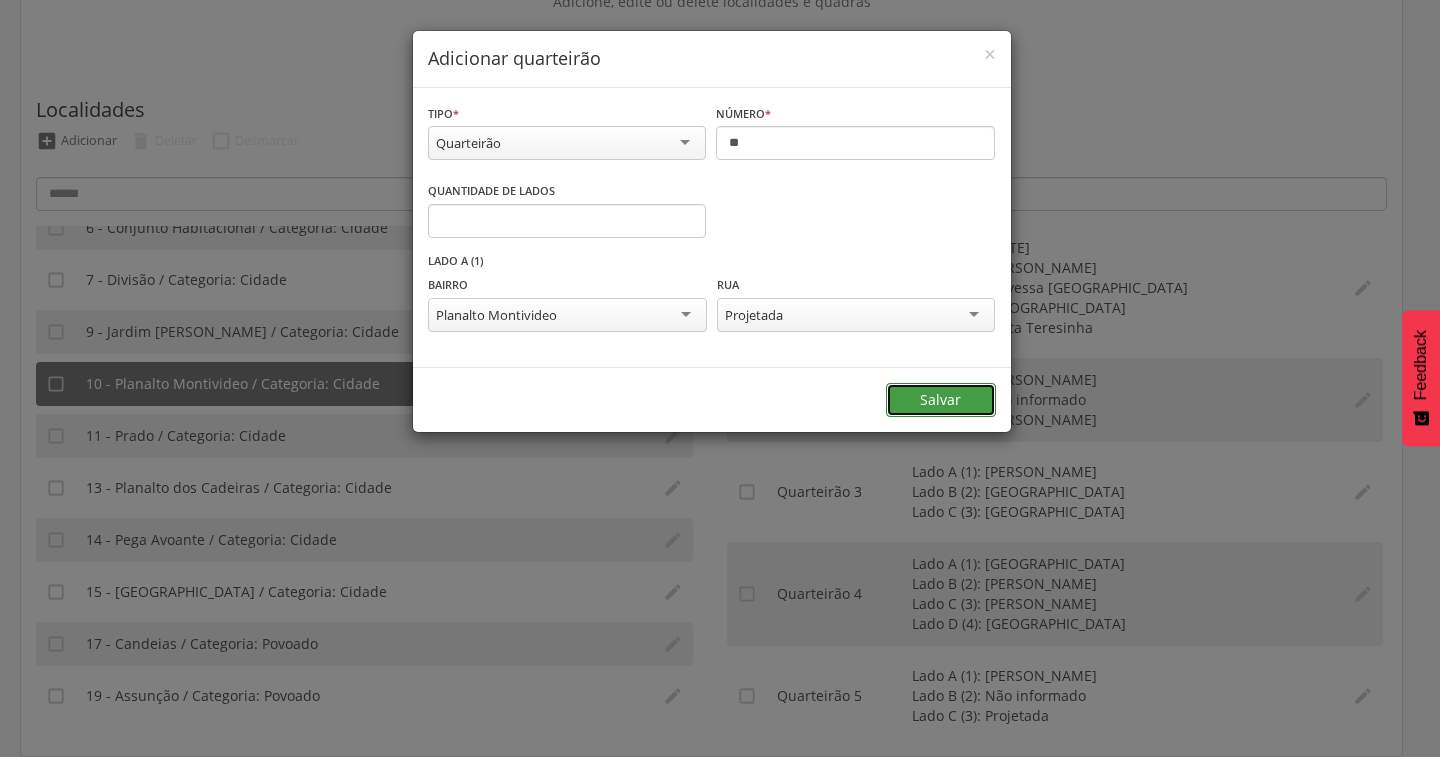 click on "Salvar" at bounding box center (941, 400) 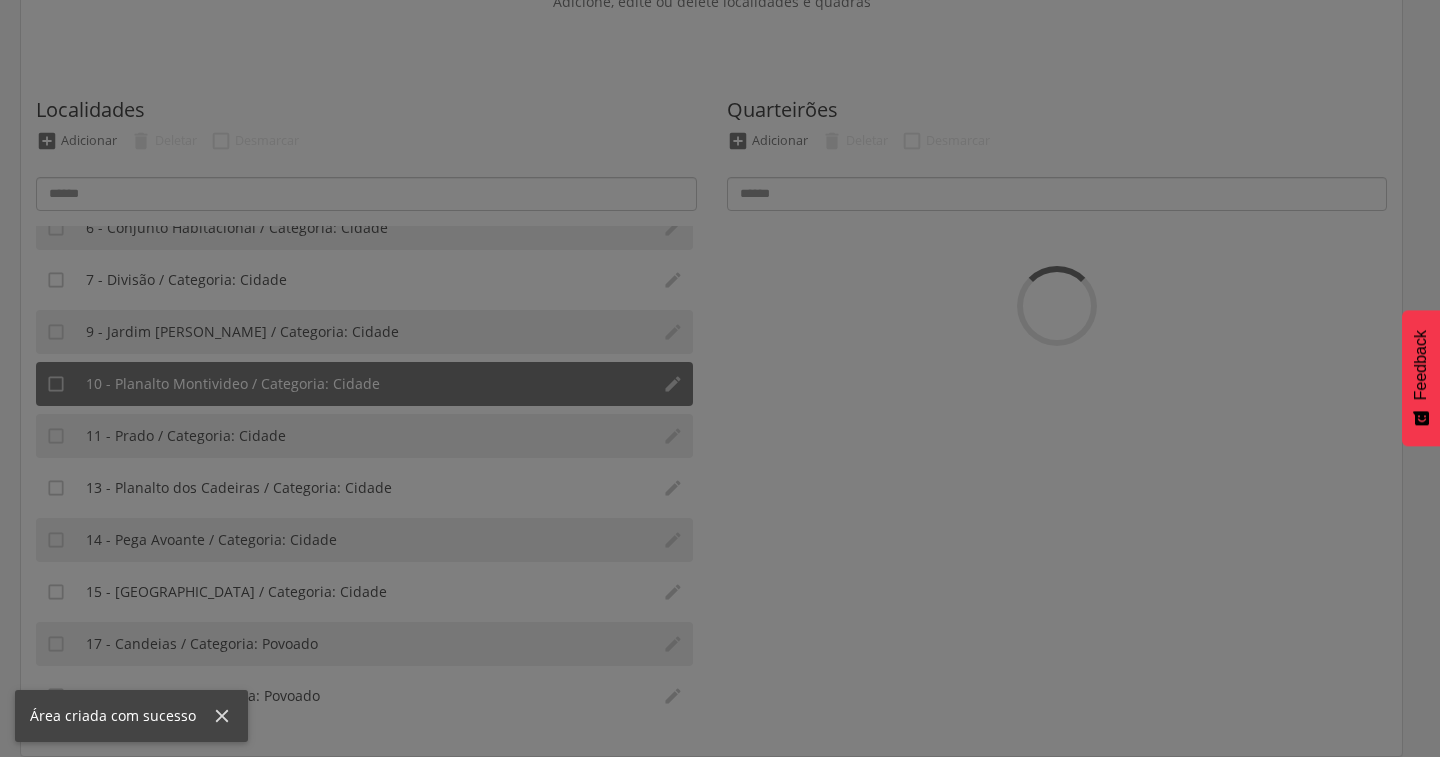 click on "**********" at bounding box center (720, 378) 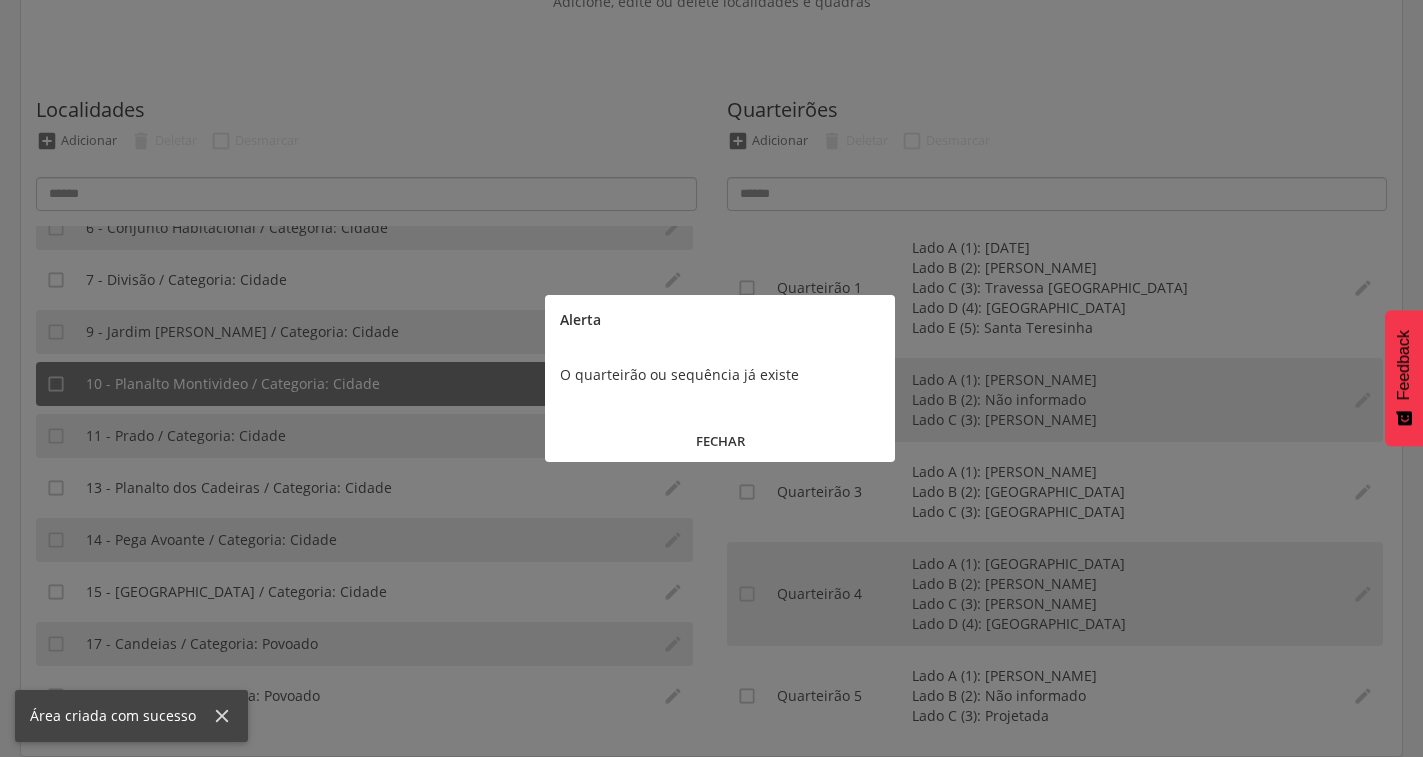 click on "FECHAR" at bounding box center (720, 441) 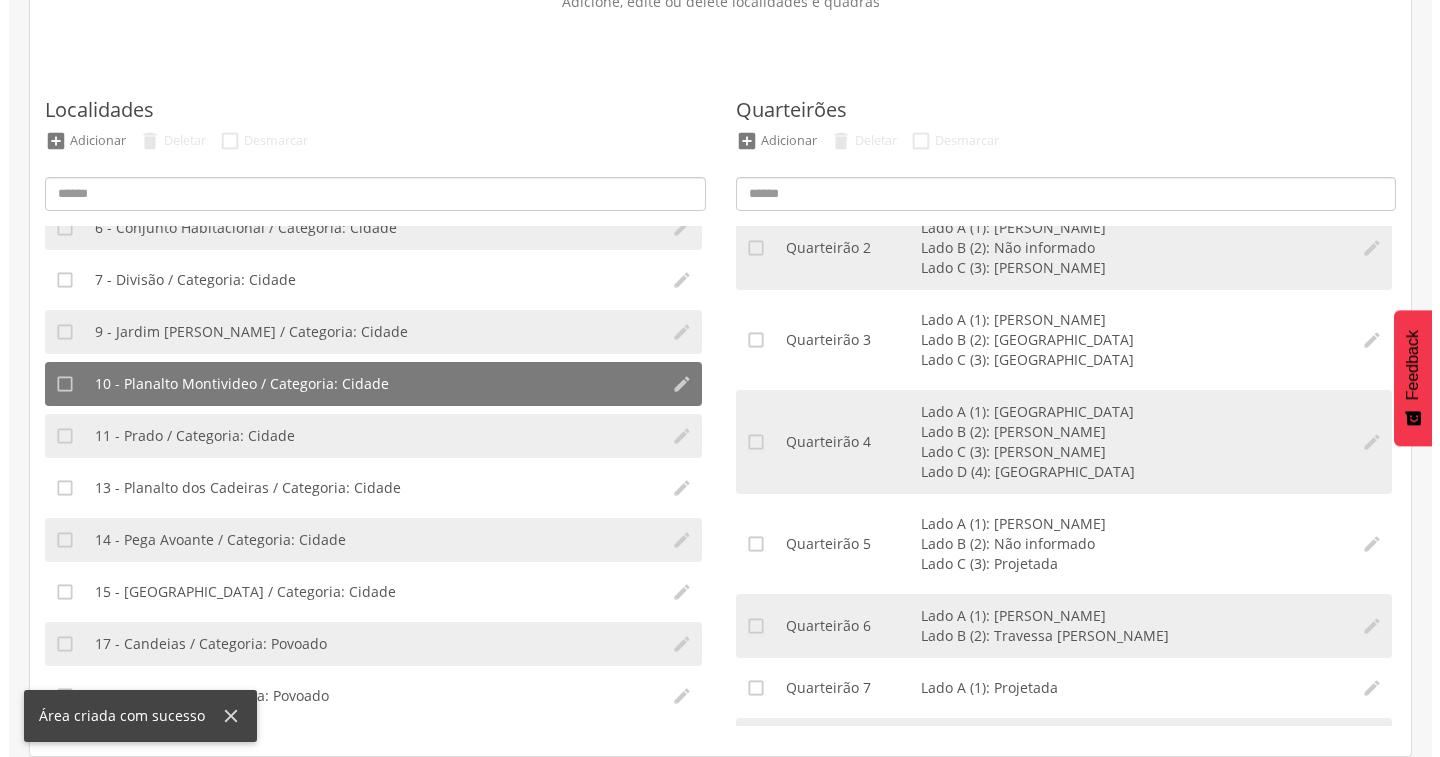 scroll, scrollTop: 0, scrollLeft: 0, axis: both 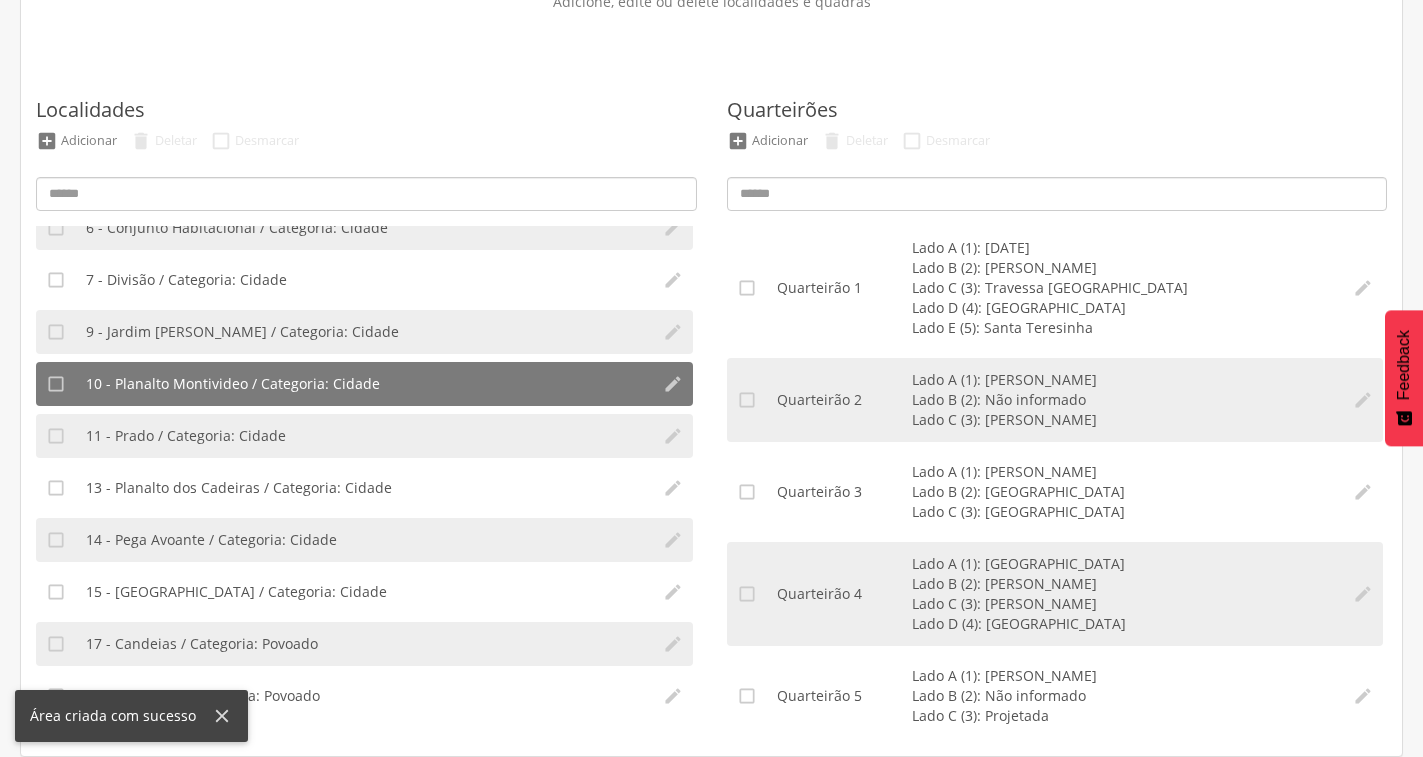 click on "Quarteirões" at bounding box center (782, 110) 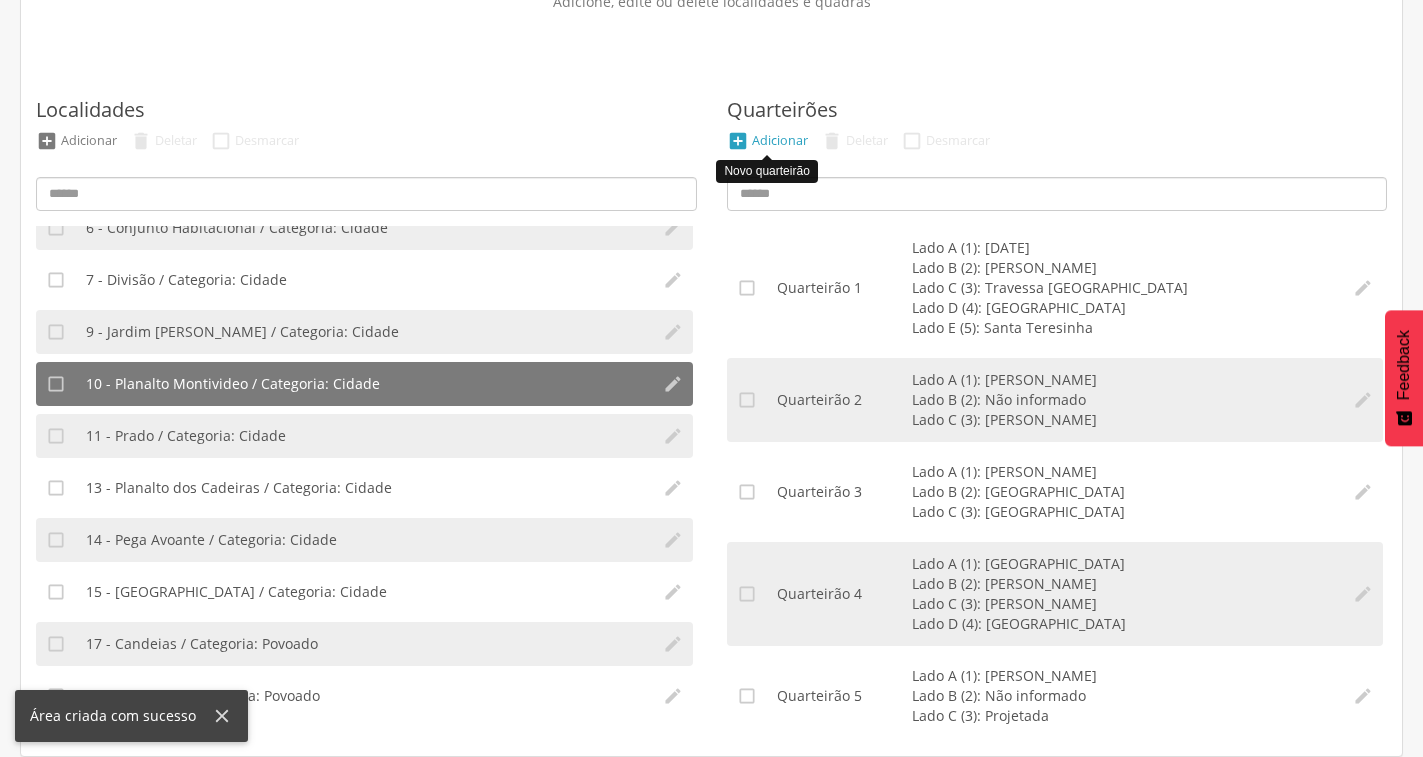click on "Adicionar" at bounding box center [780, 140] 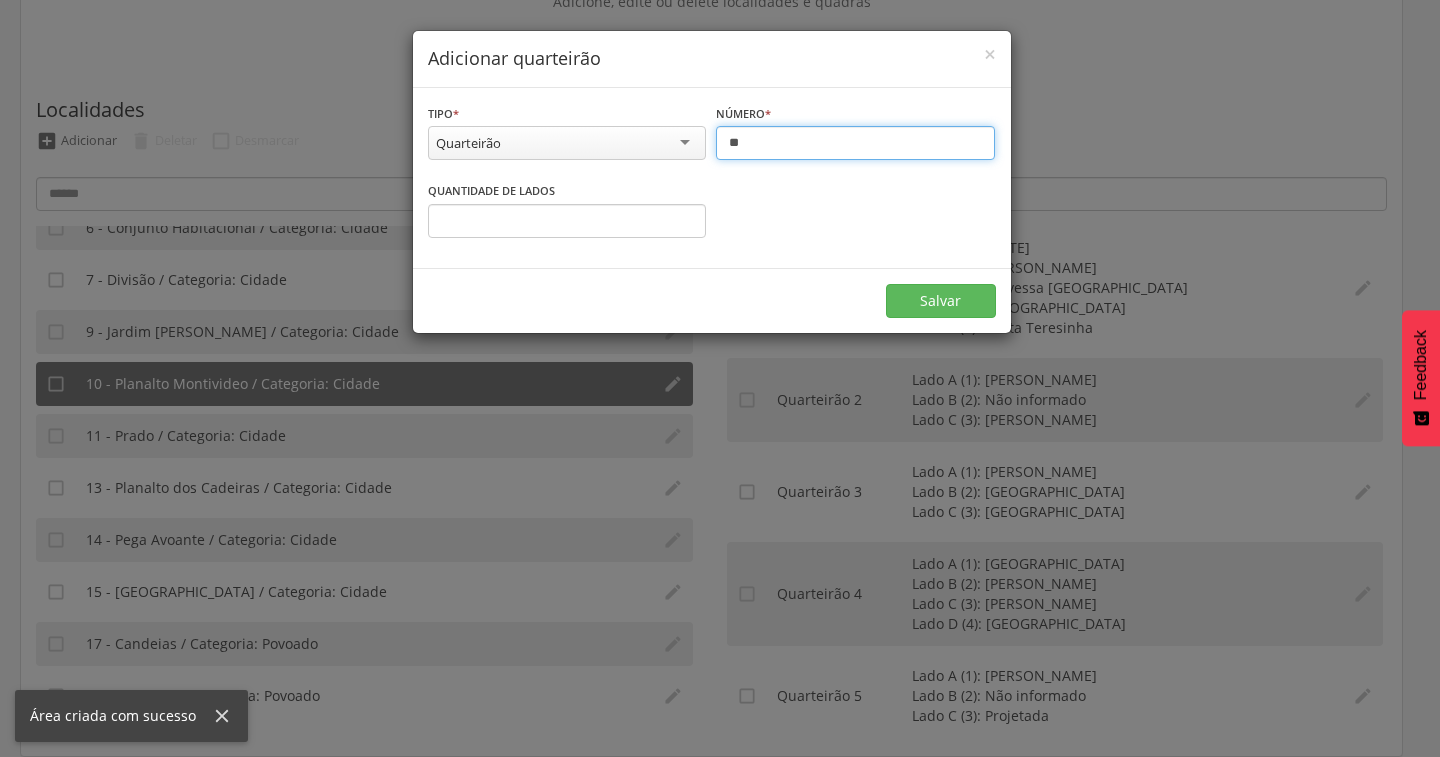 click on "**" at bounding box center [855, 143] 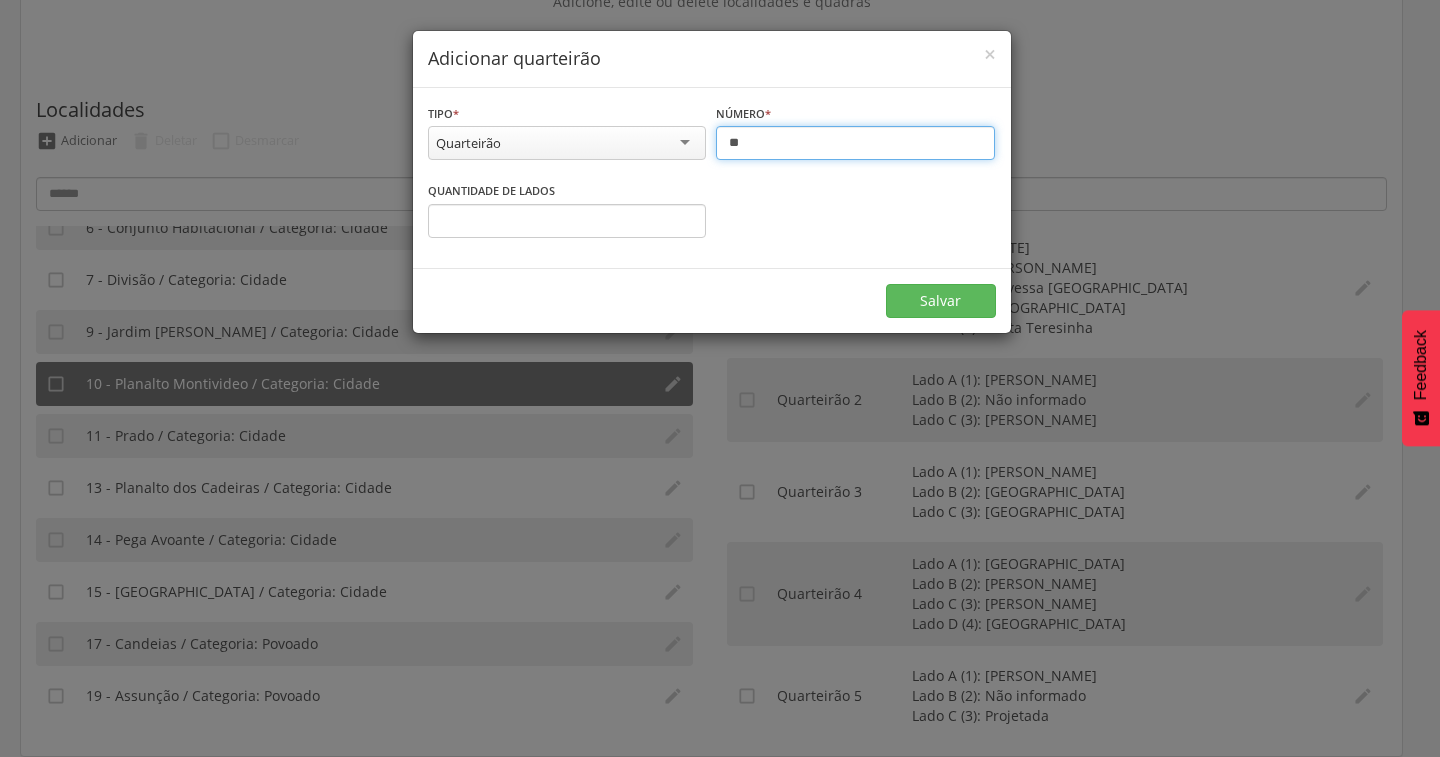 type on "**" 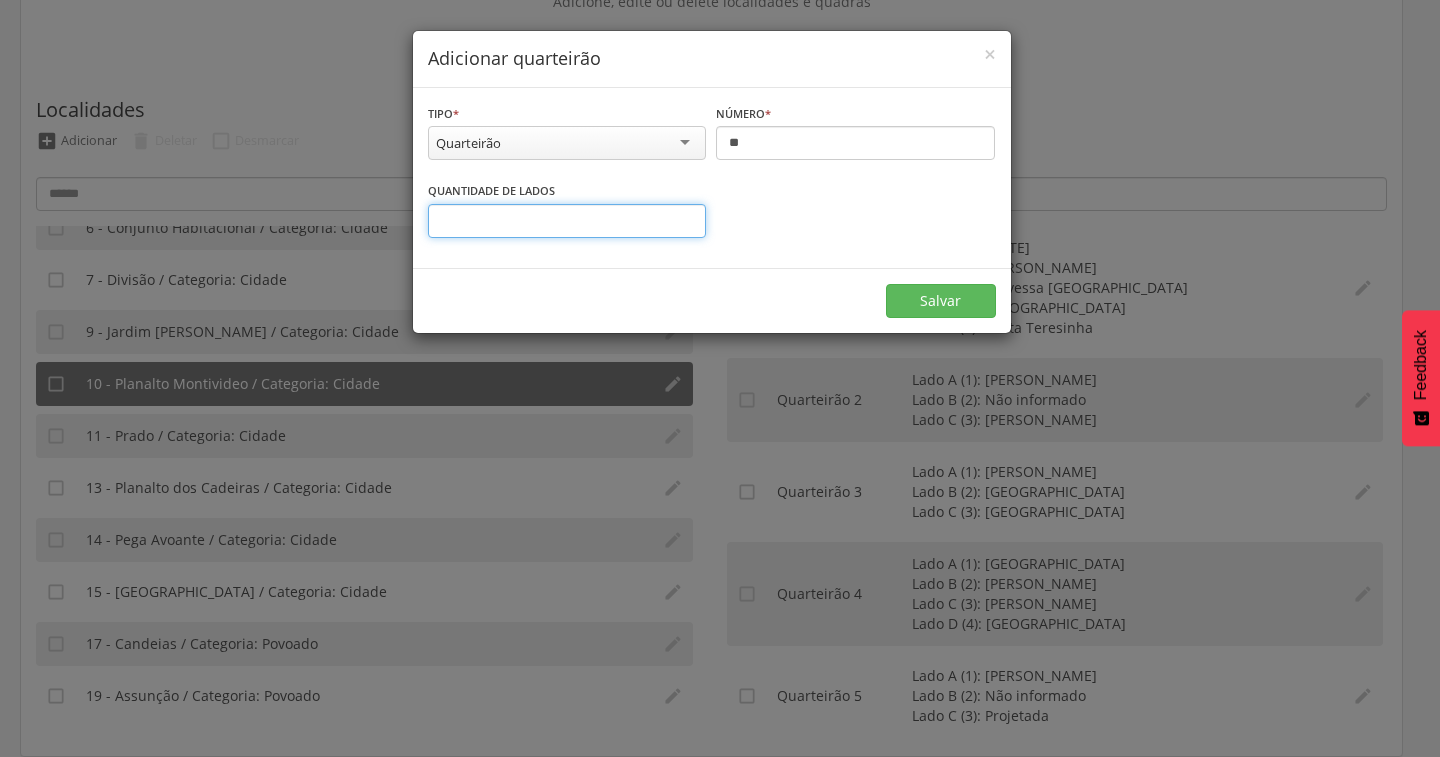 click on "*" at bounding box center [567, 221] 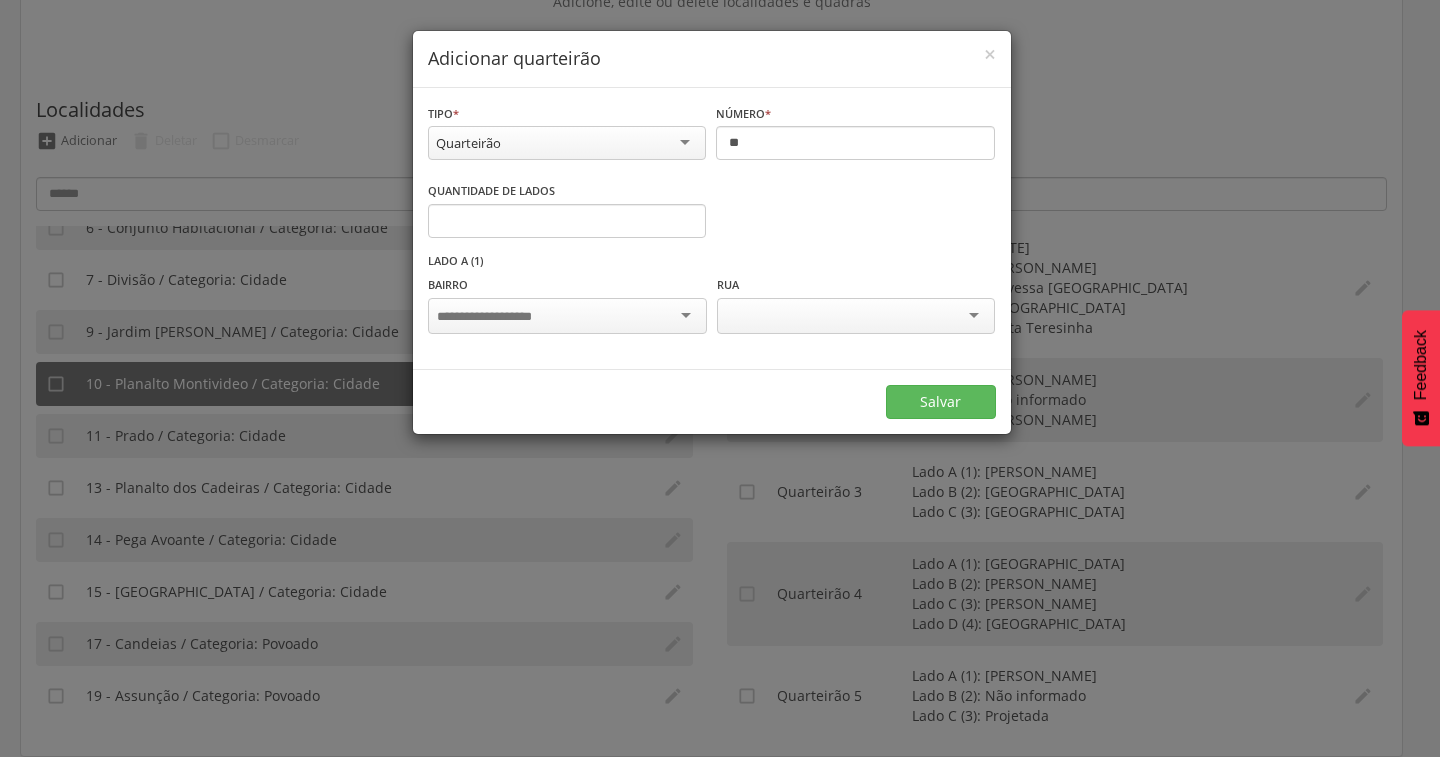 click at bounding box center (567, 316) 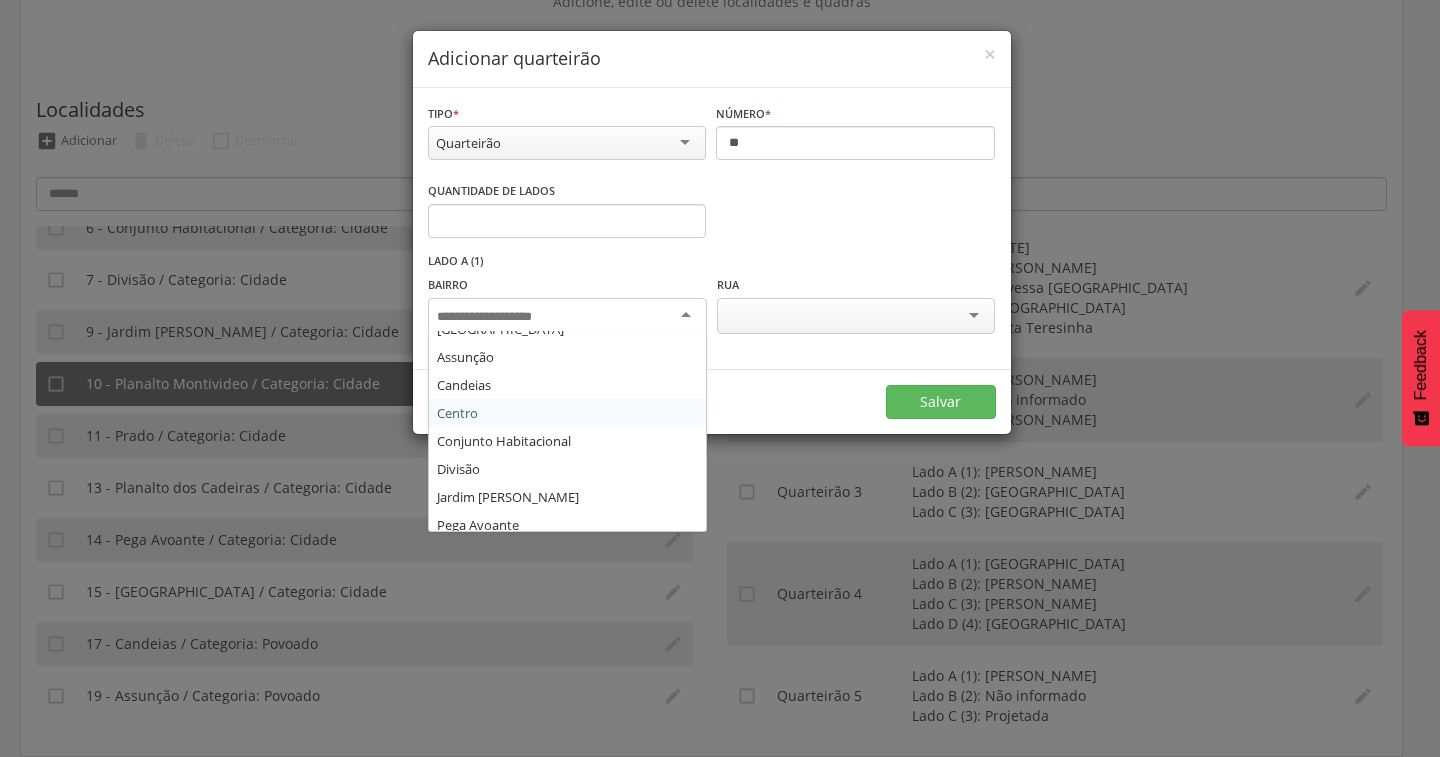scroll, scrollTop: 200, scrollLeft: 0, axis: vertical 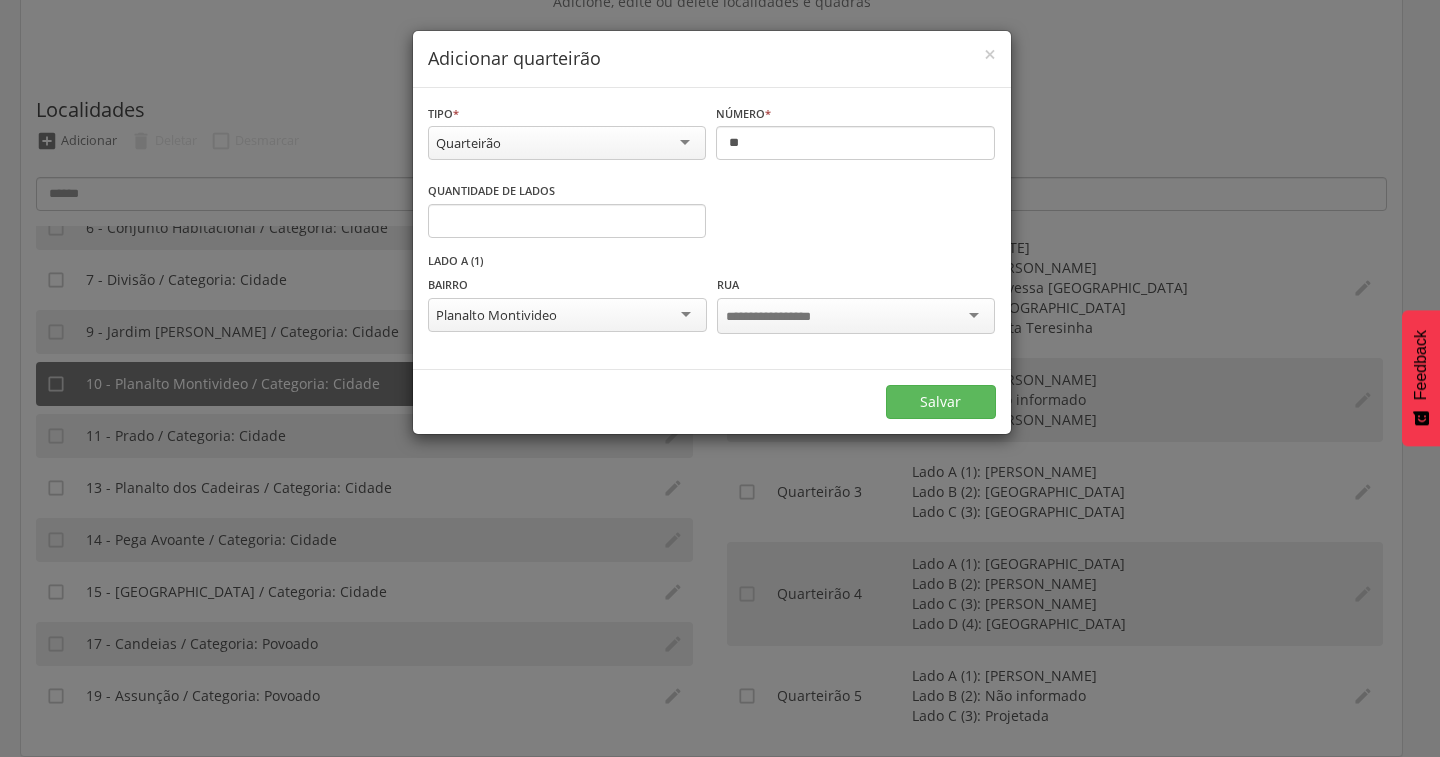 click at bounding box center [784, 317] 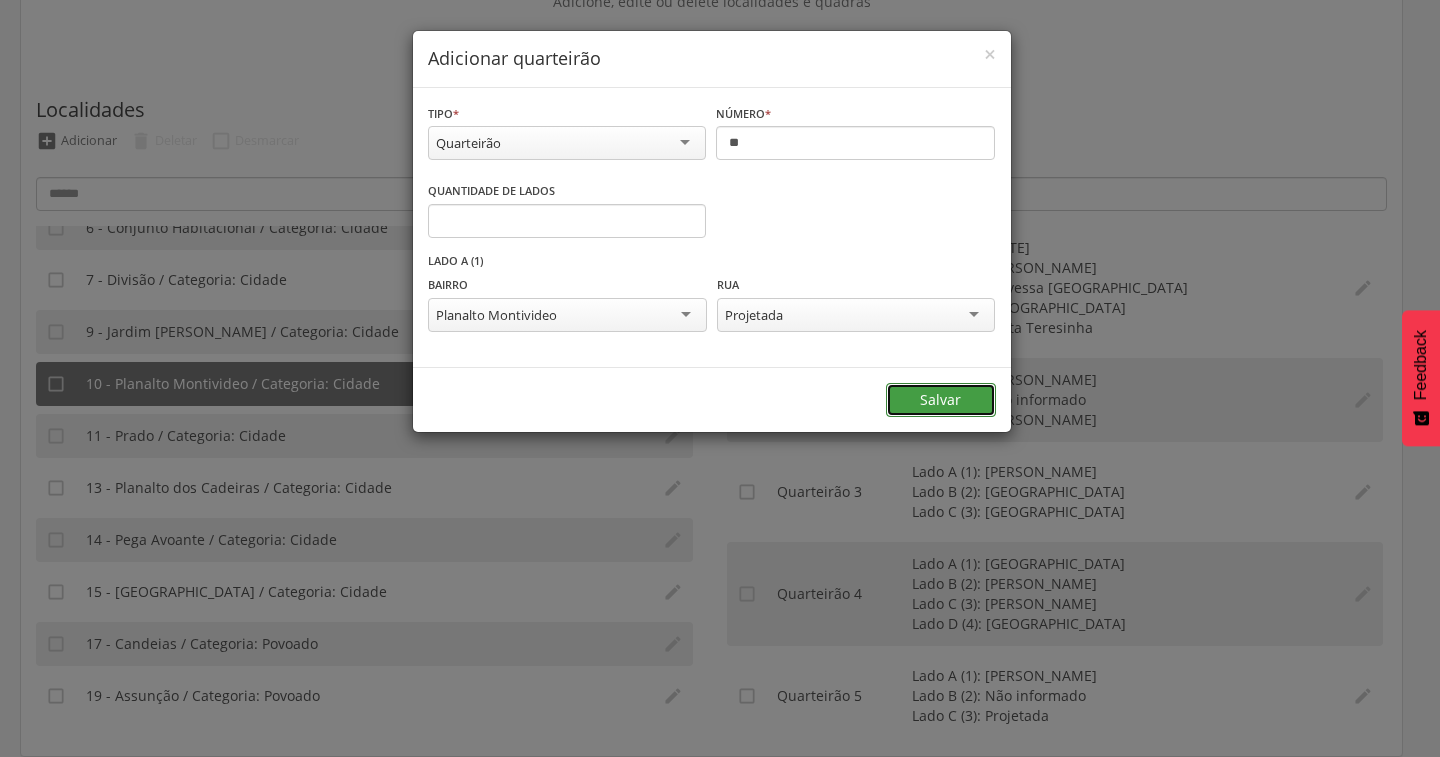 click on "Salvar" at bounding box center [941, 400] 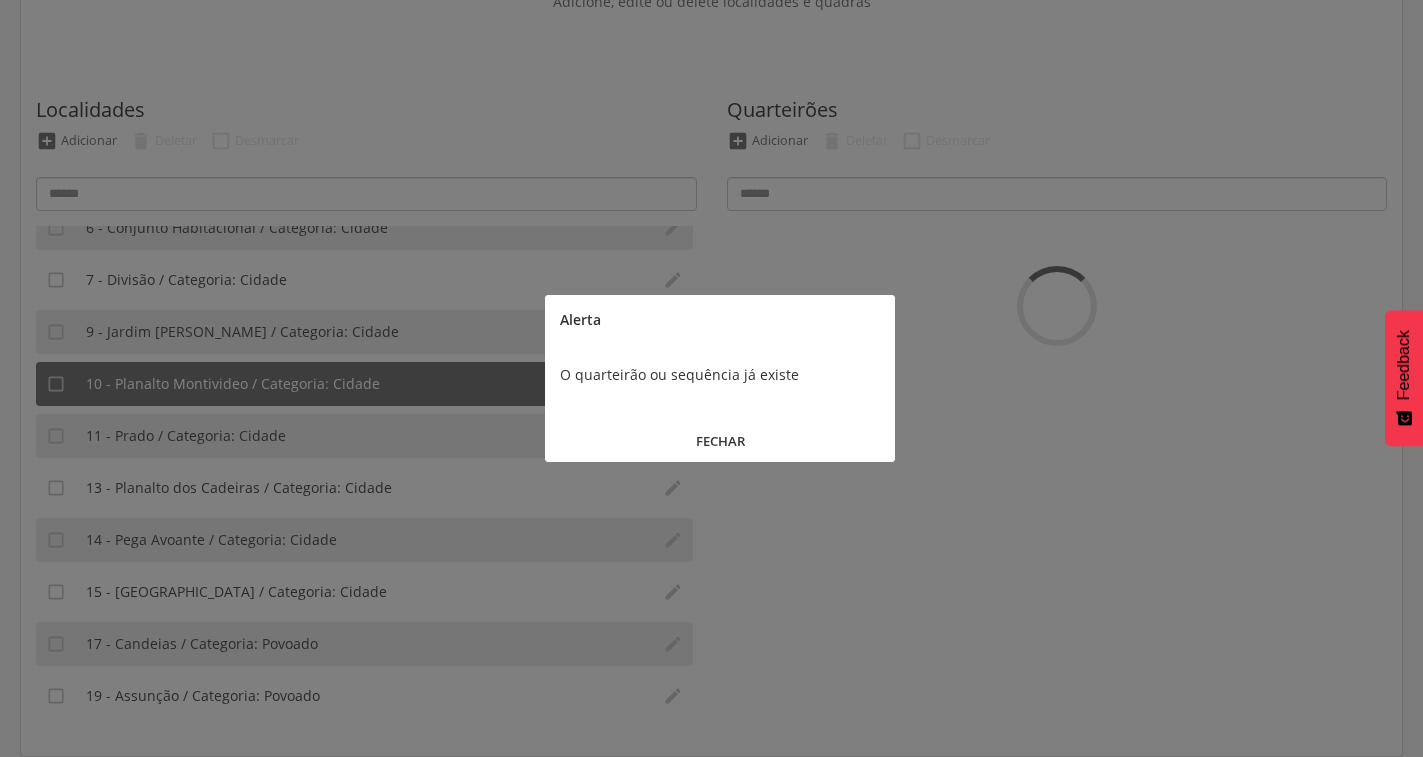 click on "FECHAR" at bounding box center [720, 441] 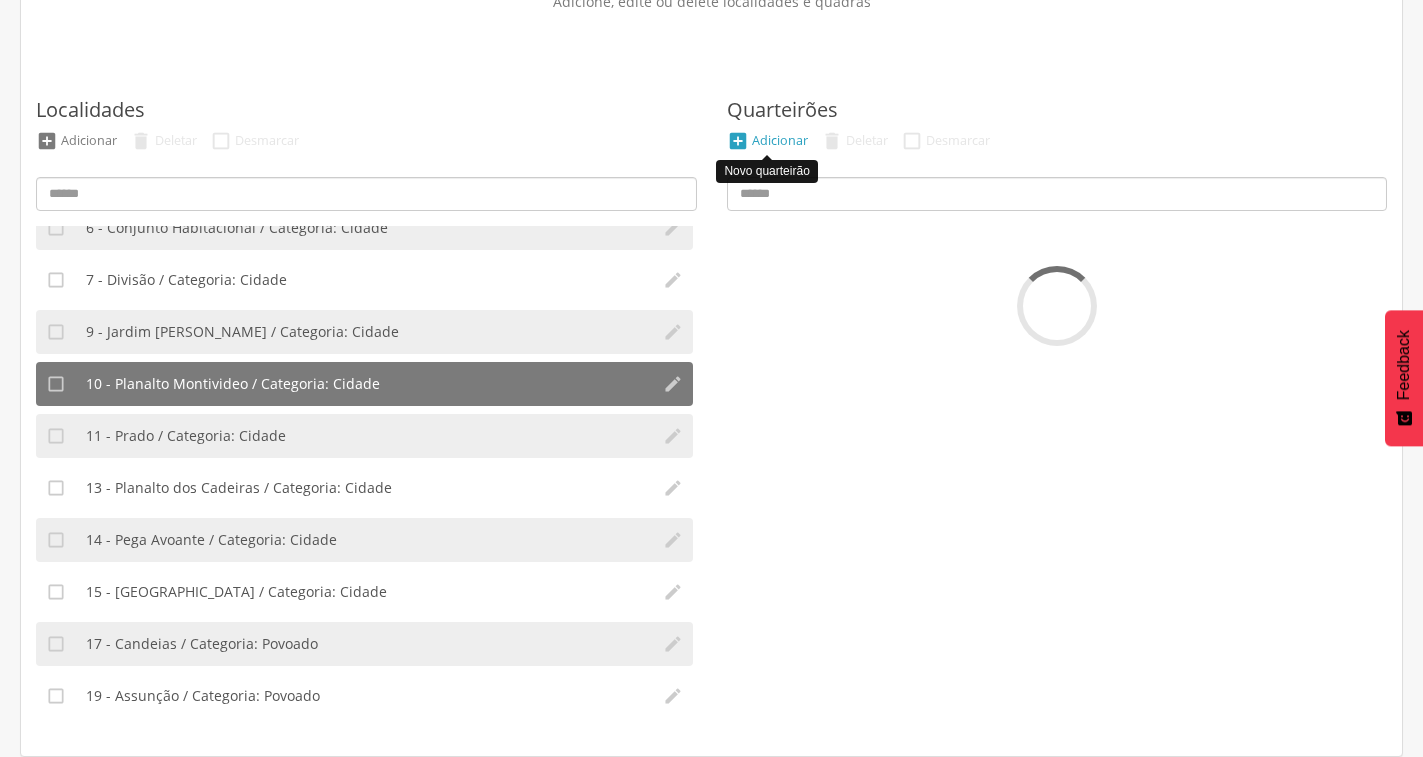 click on "Adicionar" at bounding box center [780, 140] 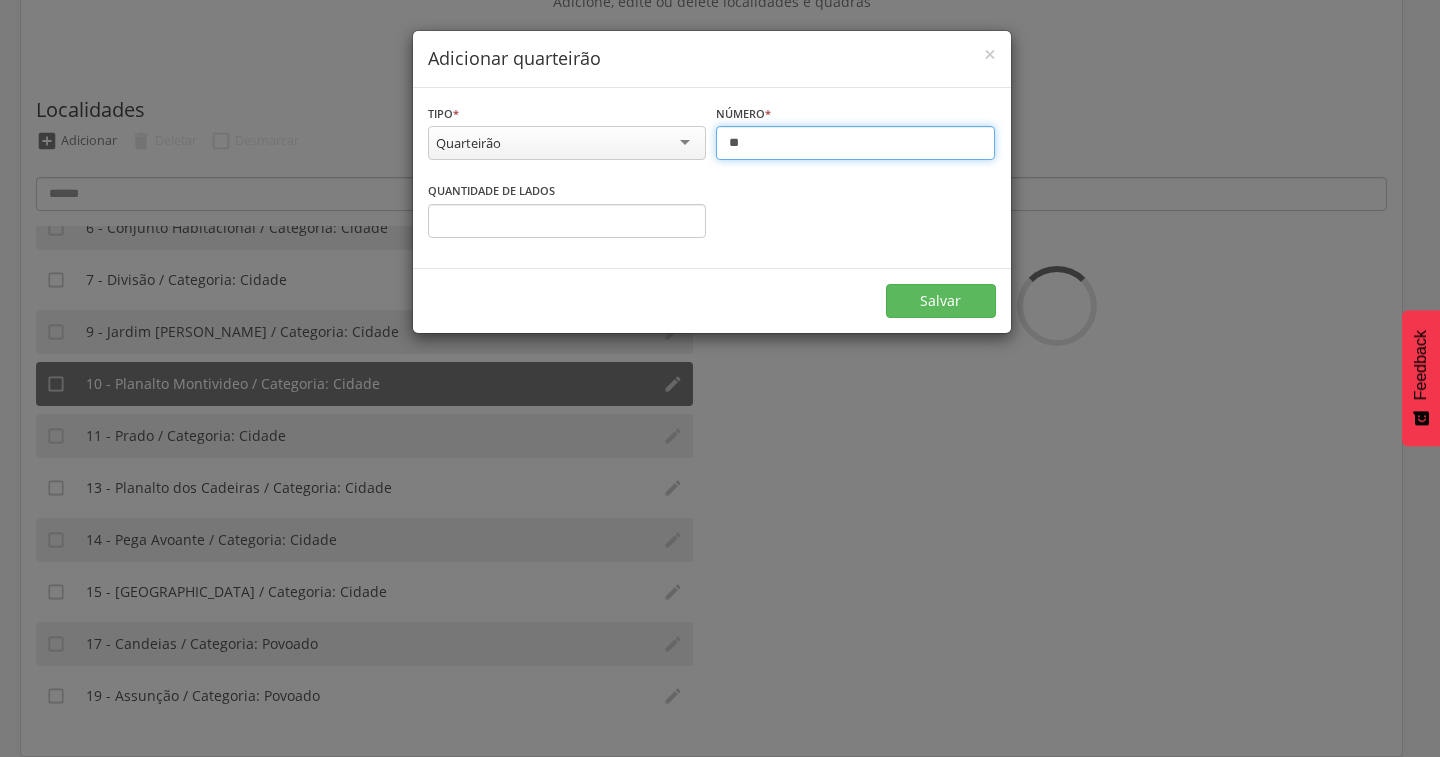 click on "**" at bounding box center (855, 143) 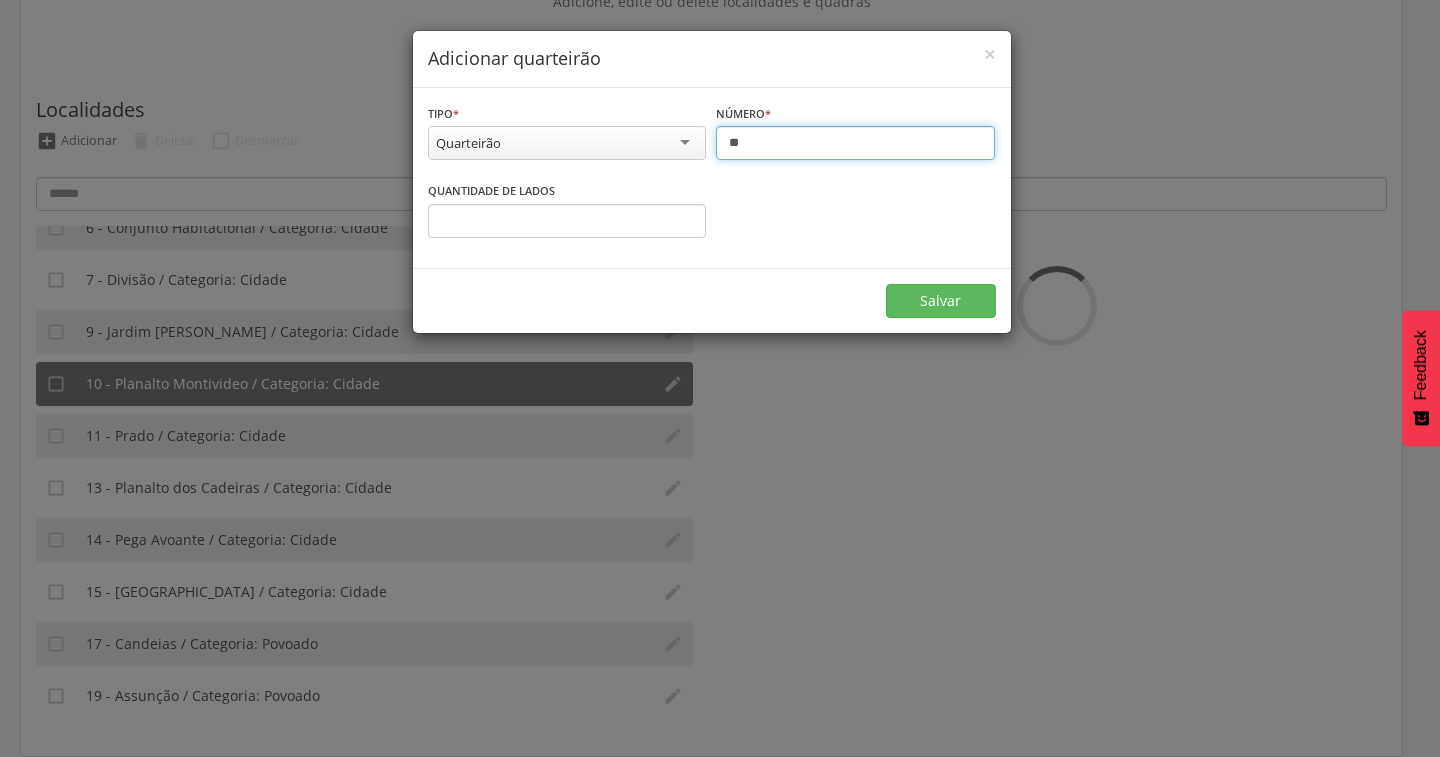 type on "**" 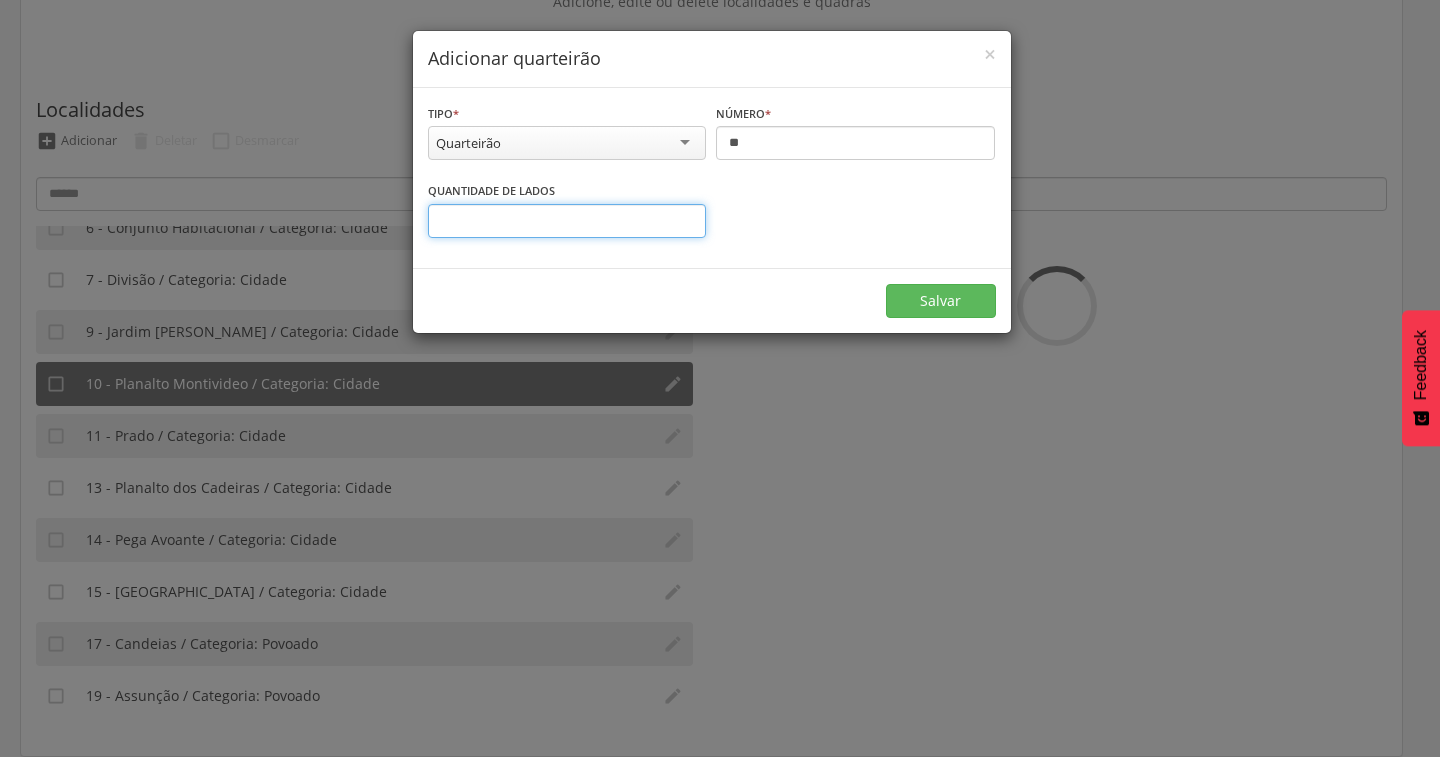 click on "*" at bounding box center (567, 221) 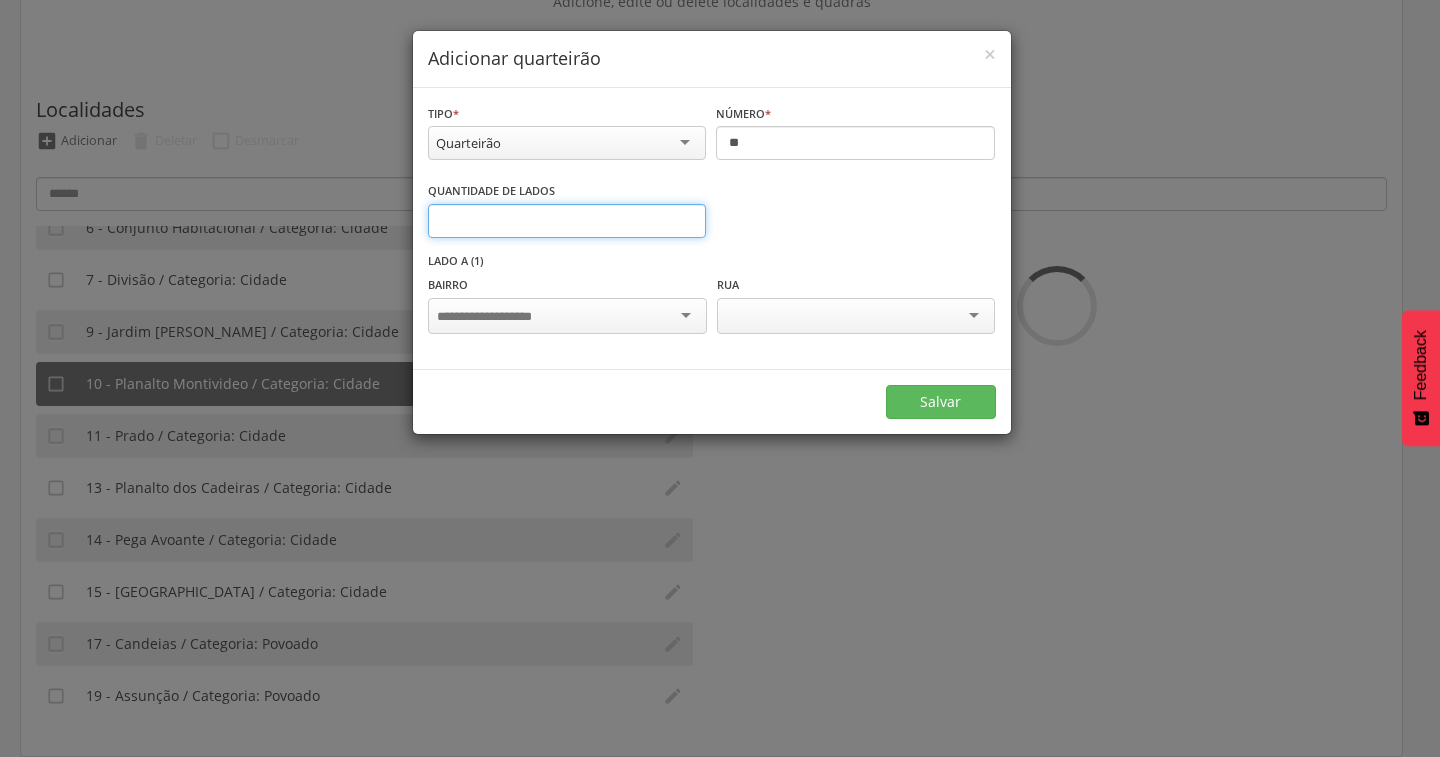 type on "*" 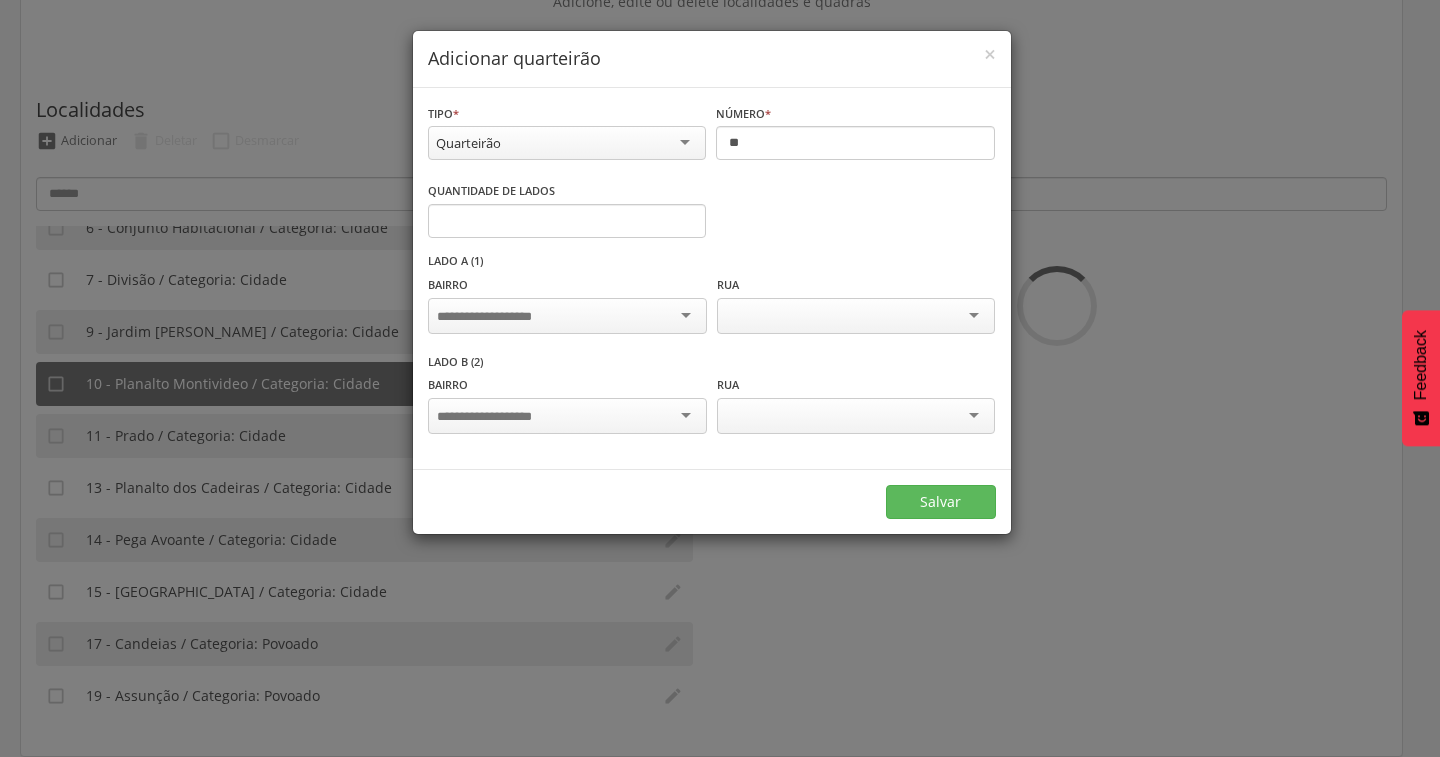 click at bounding box center (567, 316) 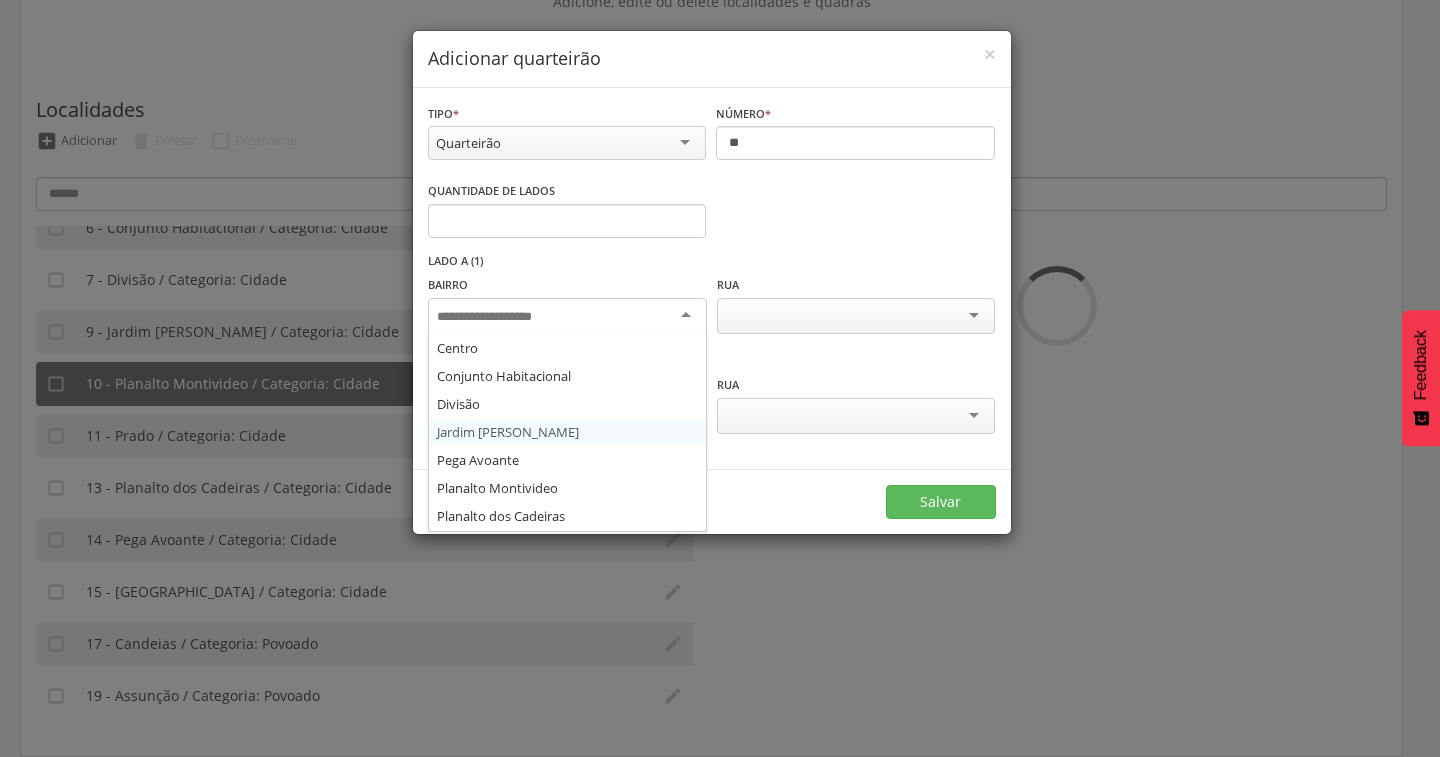 scroll, scrollTop: 200, scrollLeft: 0, axis: vertical 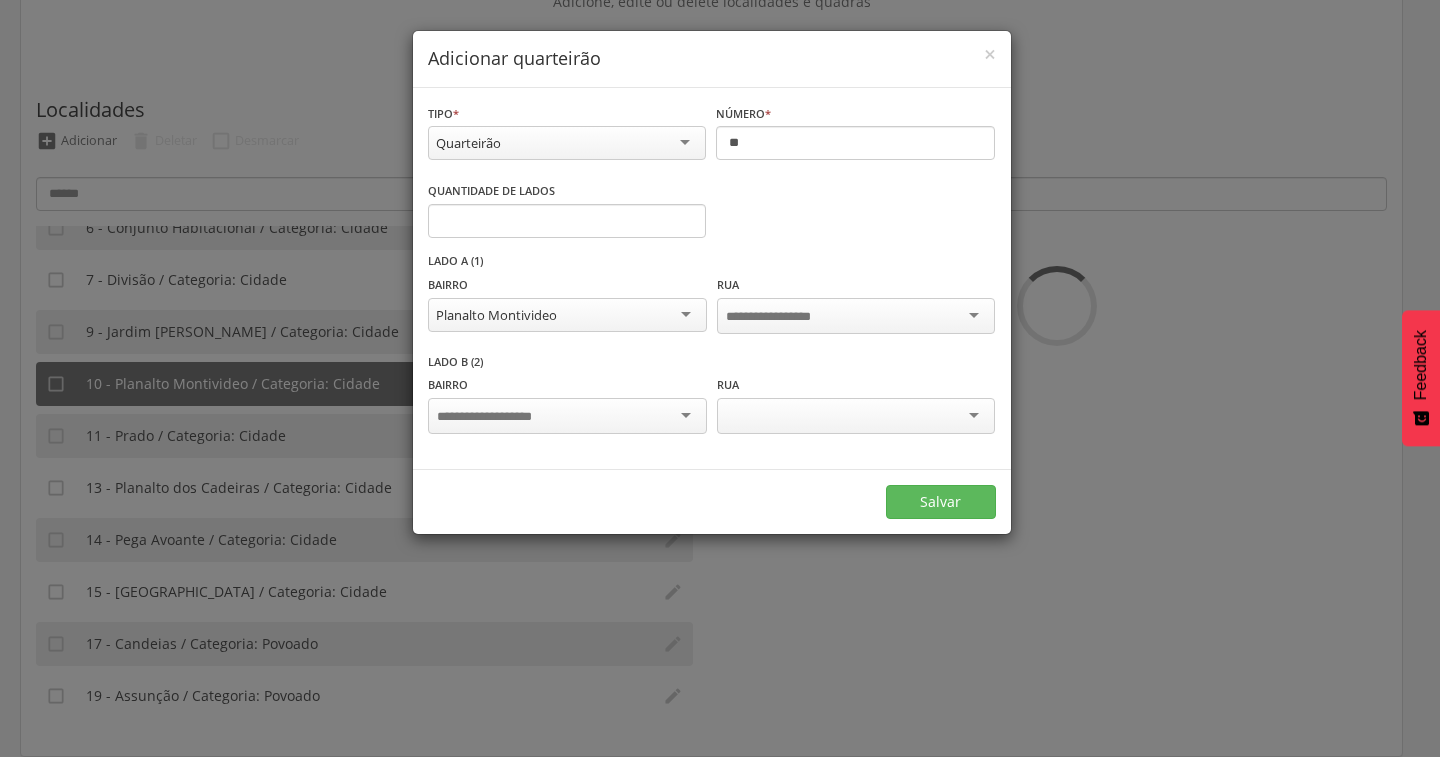click at bounding box center [784, 317] 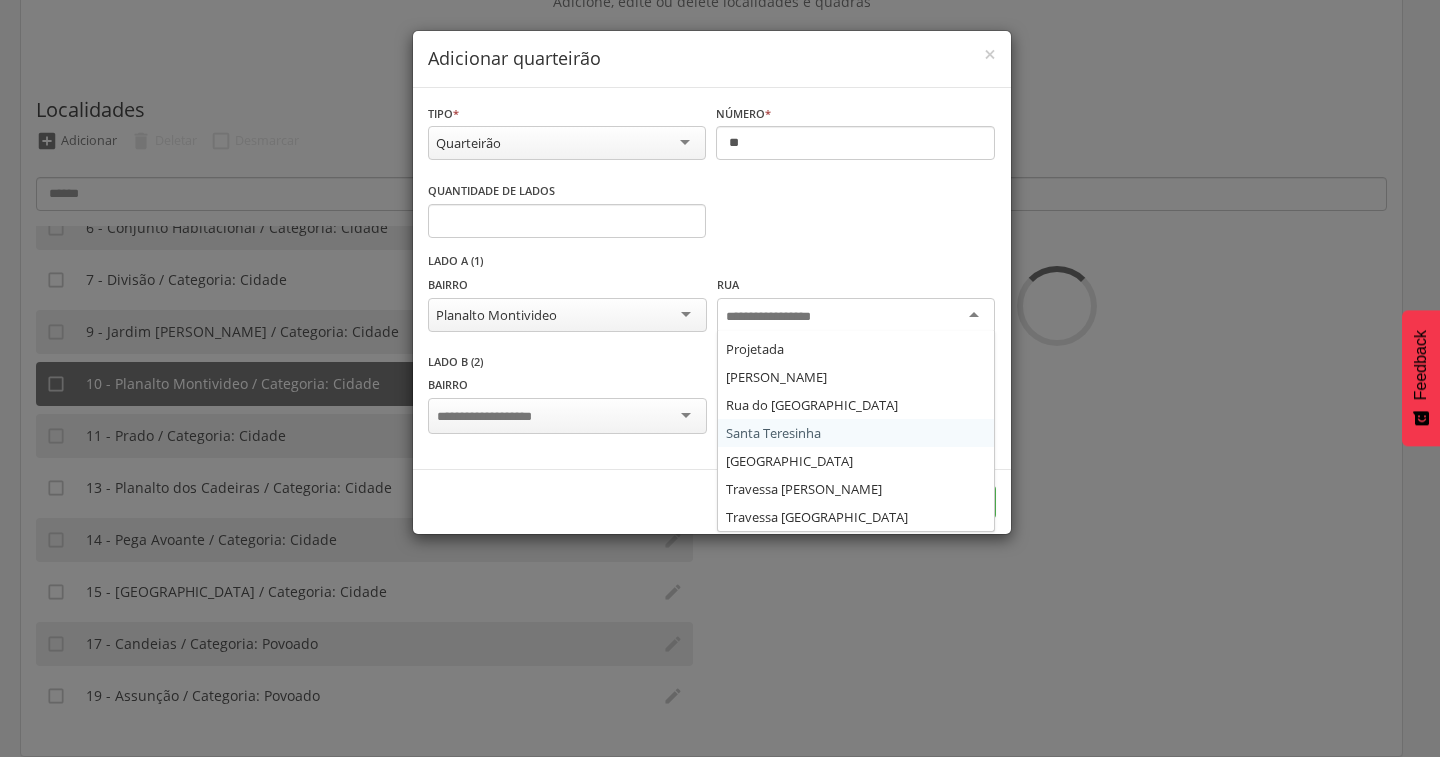 scroll, scrollTop: 0, scrollLeft: 0, axis: both 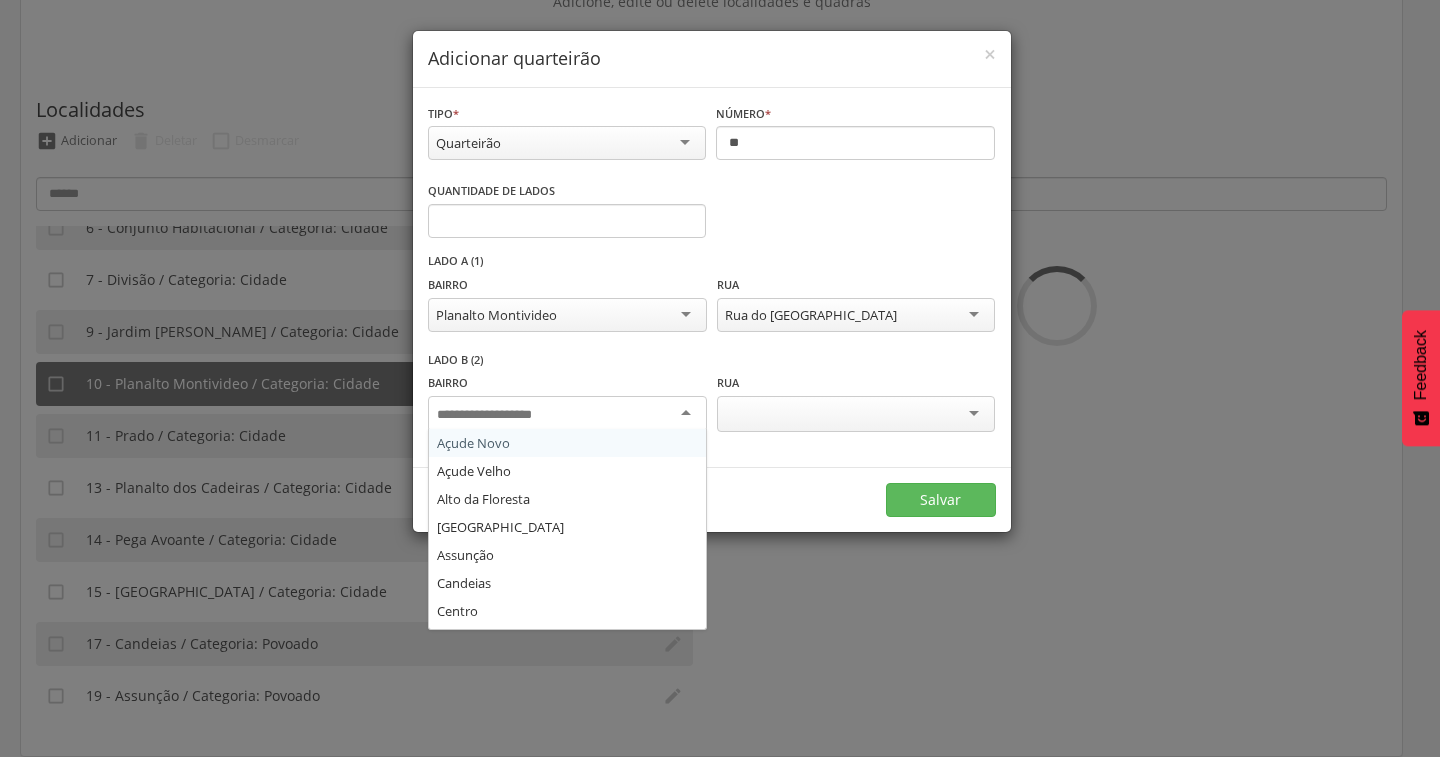 click at bounding box center [567, 414] 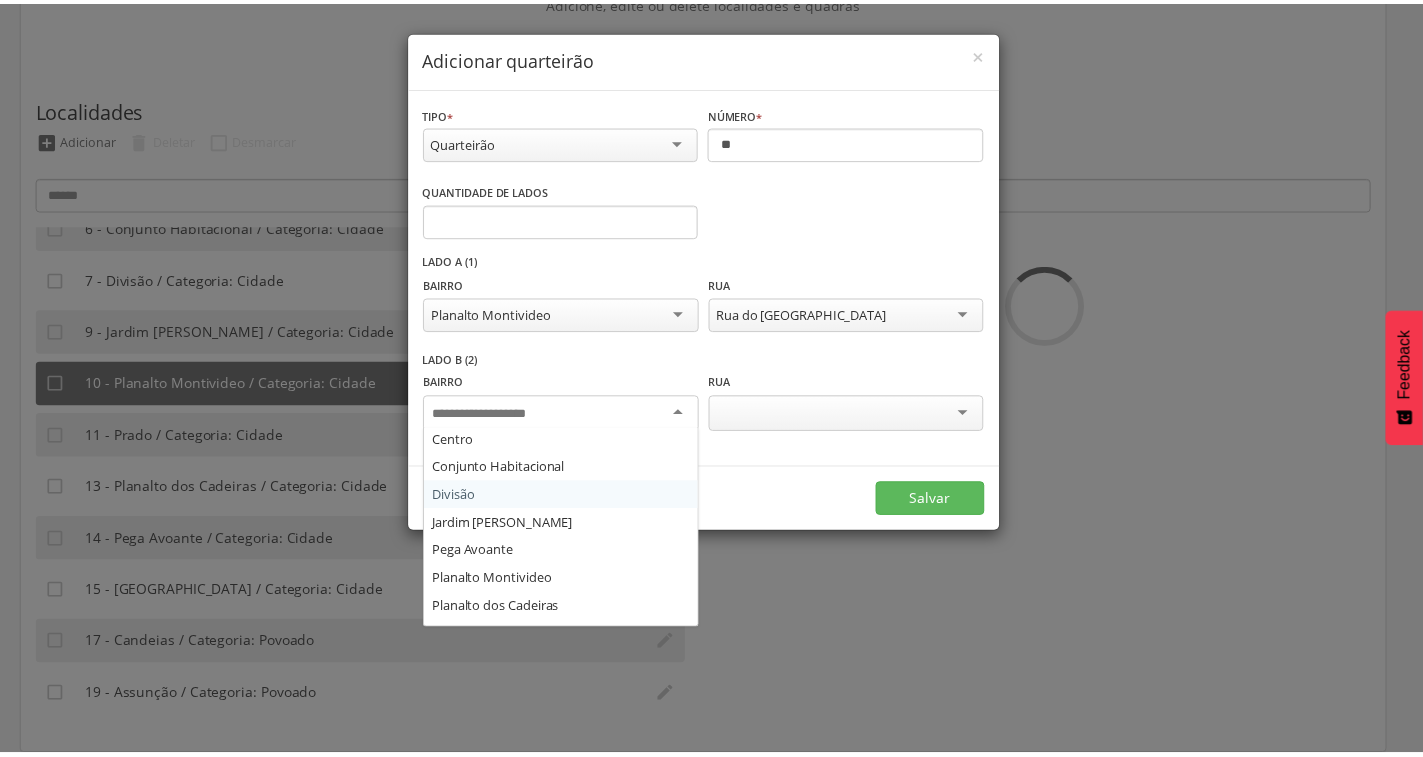 scroll, scrollTop: 200, scrollLeft: 0, axis: vertical 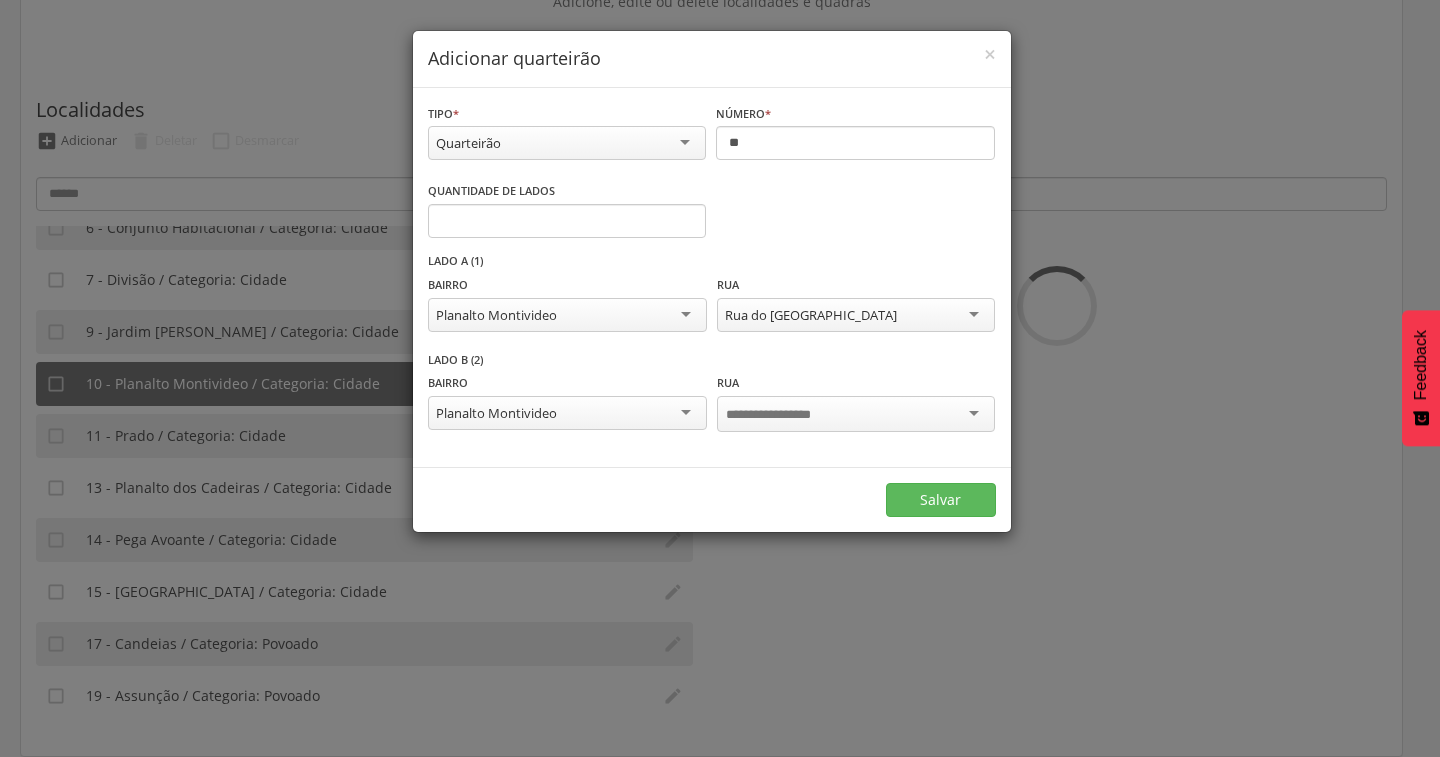 click at bounding box center (784, 415) 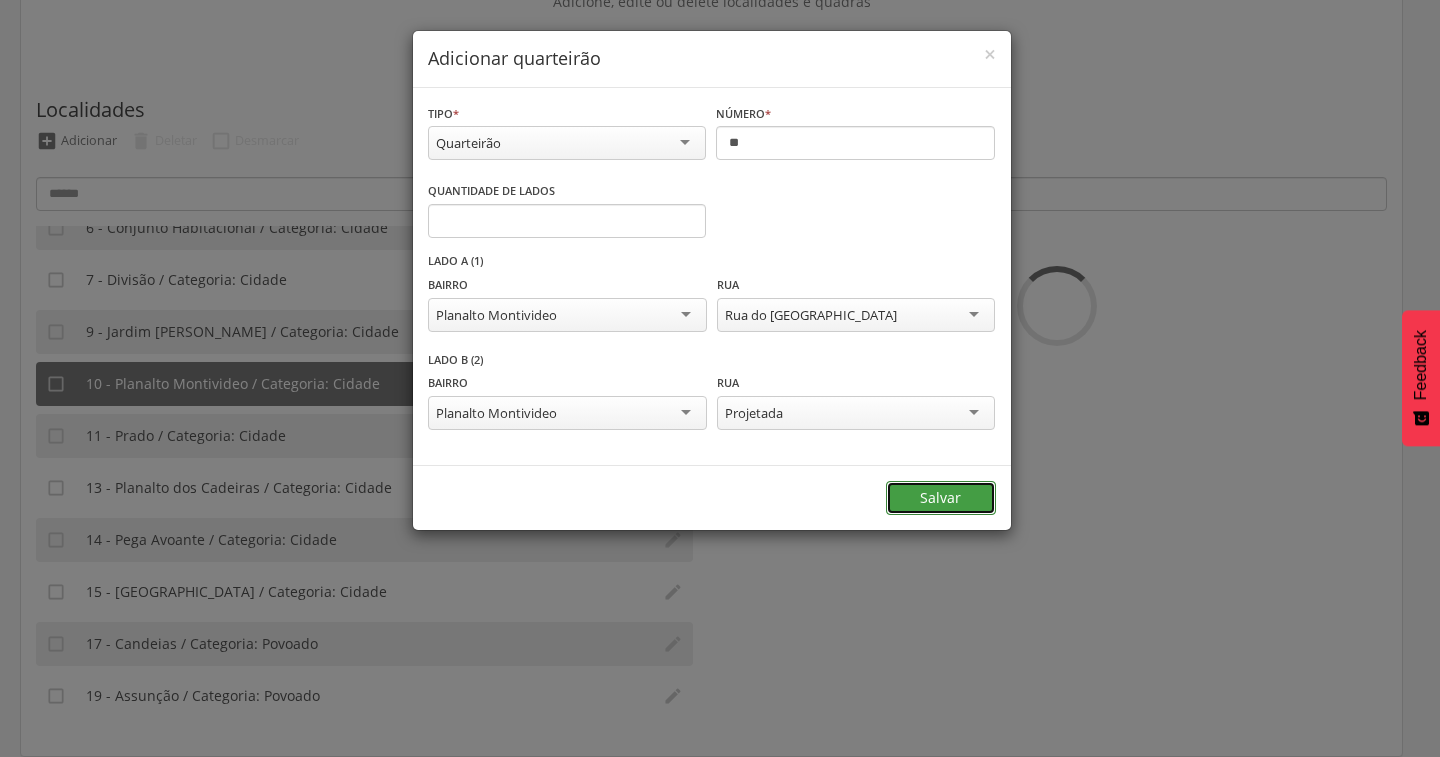 click on "Salvar" at bounding box center (941, 498) 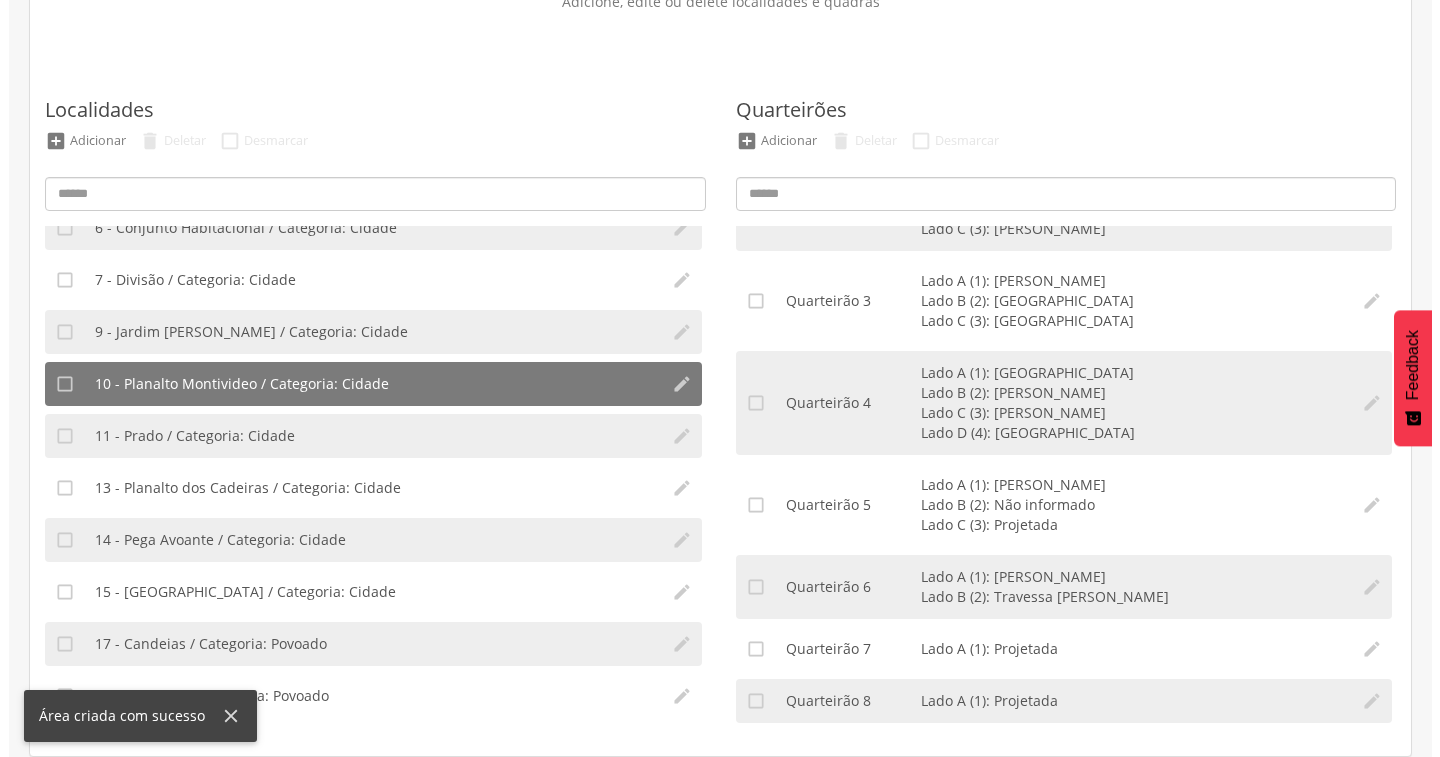 scroll, scrollTop: 0, scrollLeft: 0, axis: both 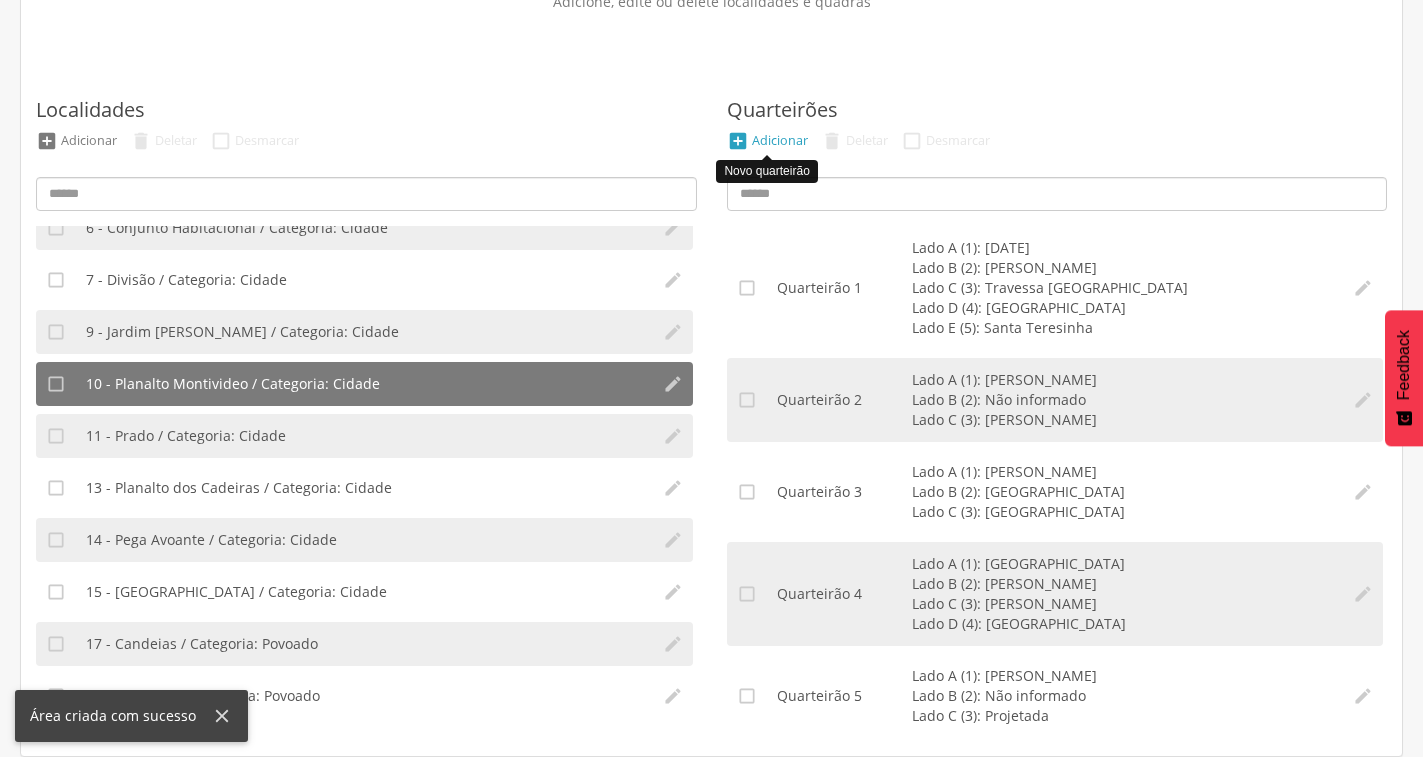 click on "Adicionar" at bounding box center (780, 140) 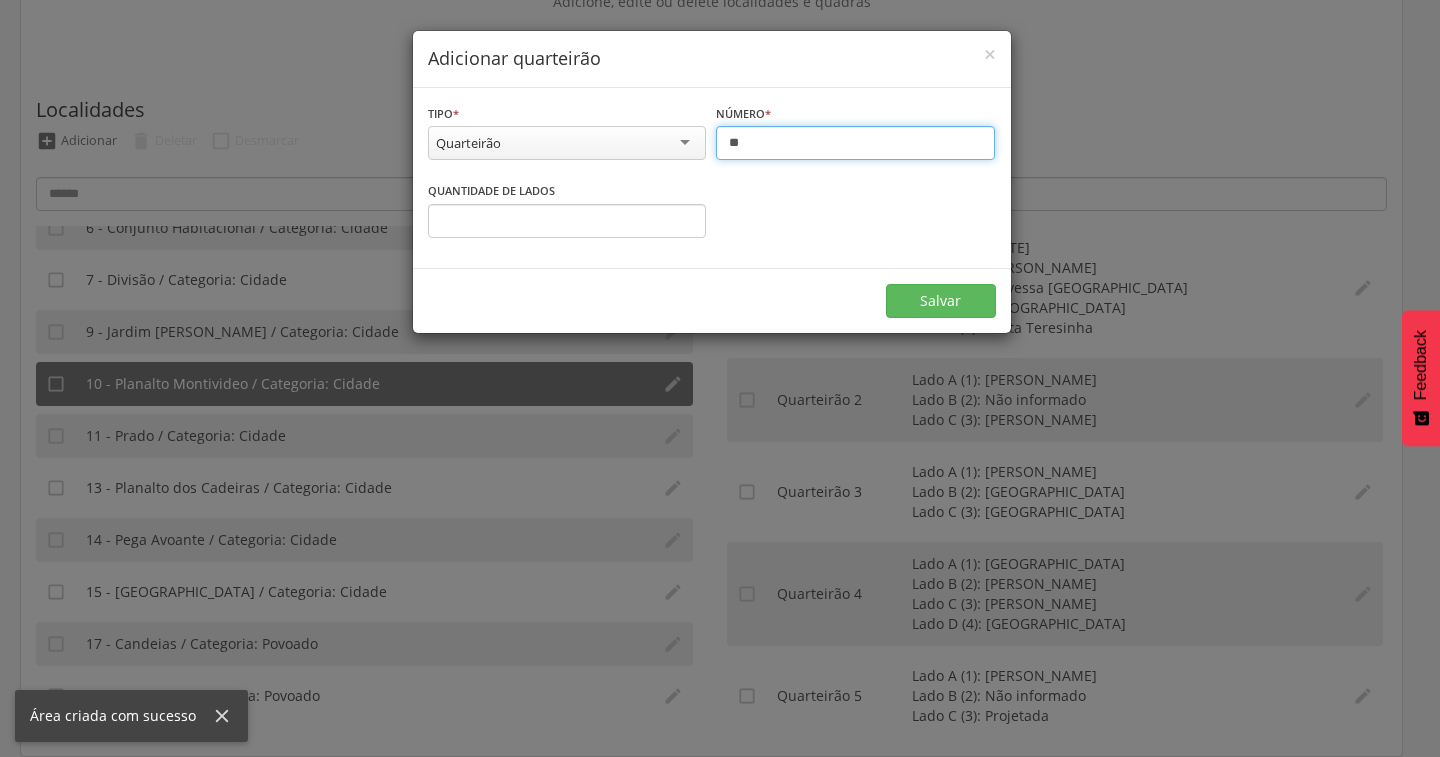 click on "**" at bounding box center [855, 143] 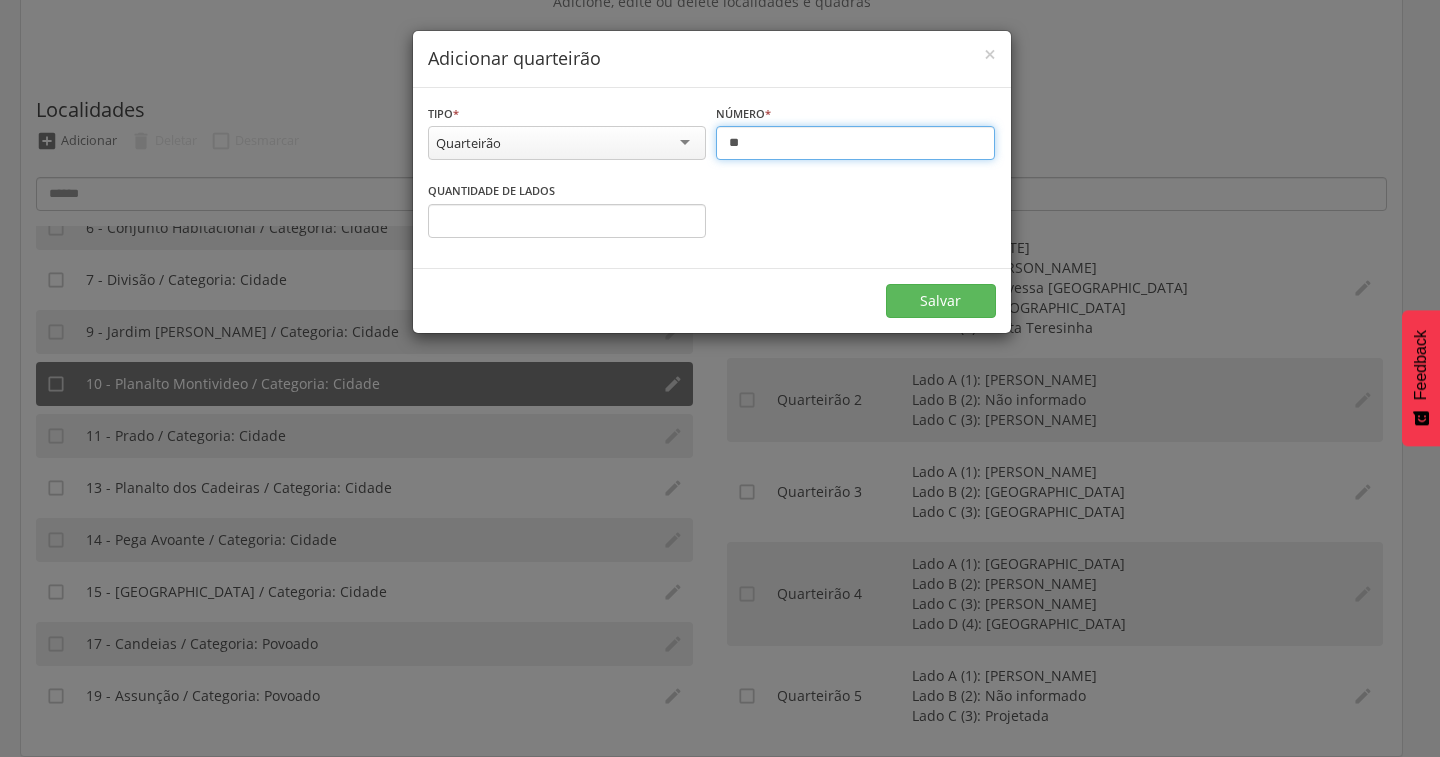 type on "**" 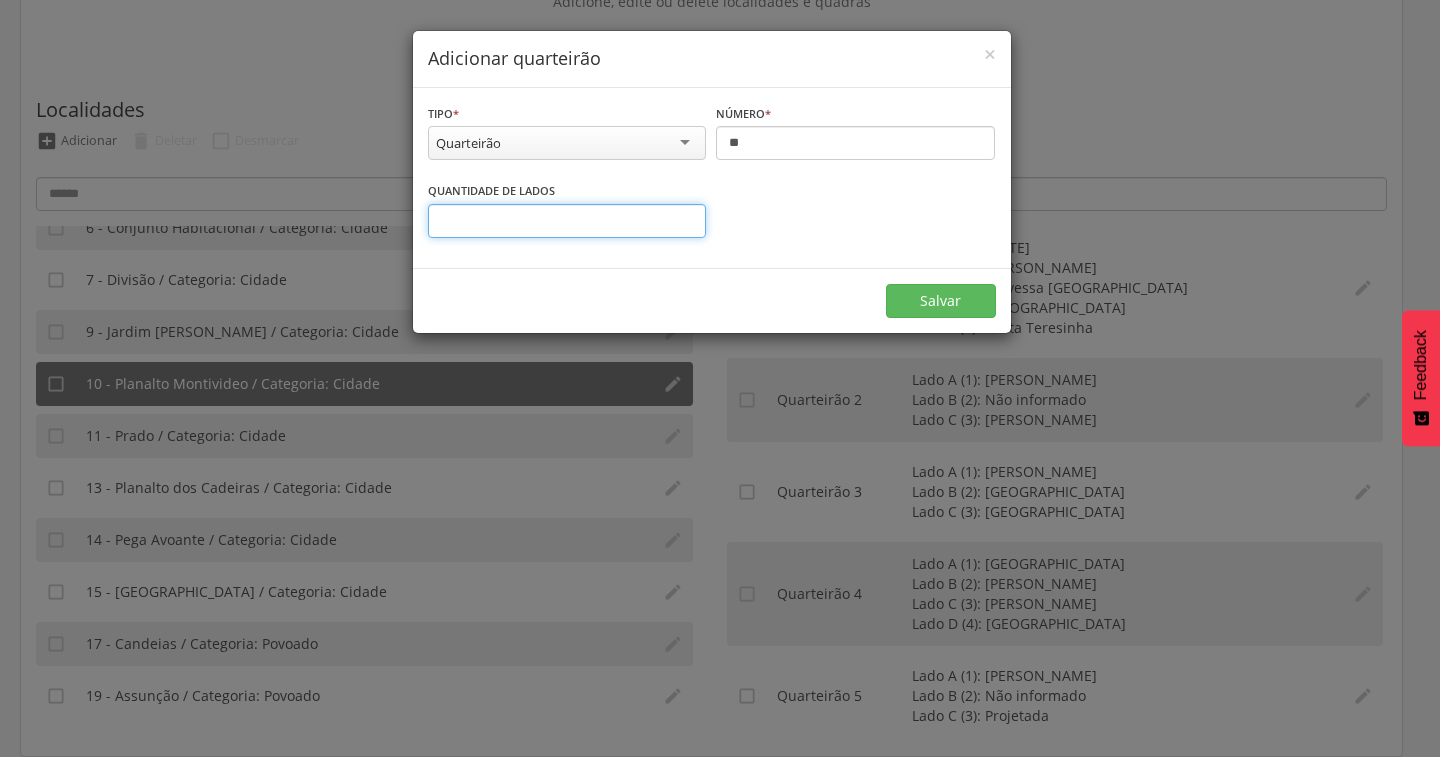 drag, startPoint x: 489, startPoint y: 213, endPoint x: 559, endPoint y: 215, distance: 70.028564 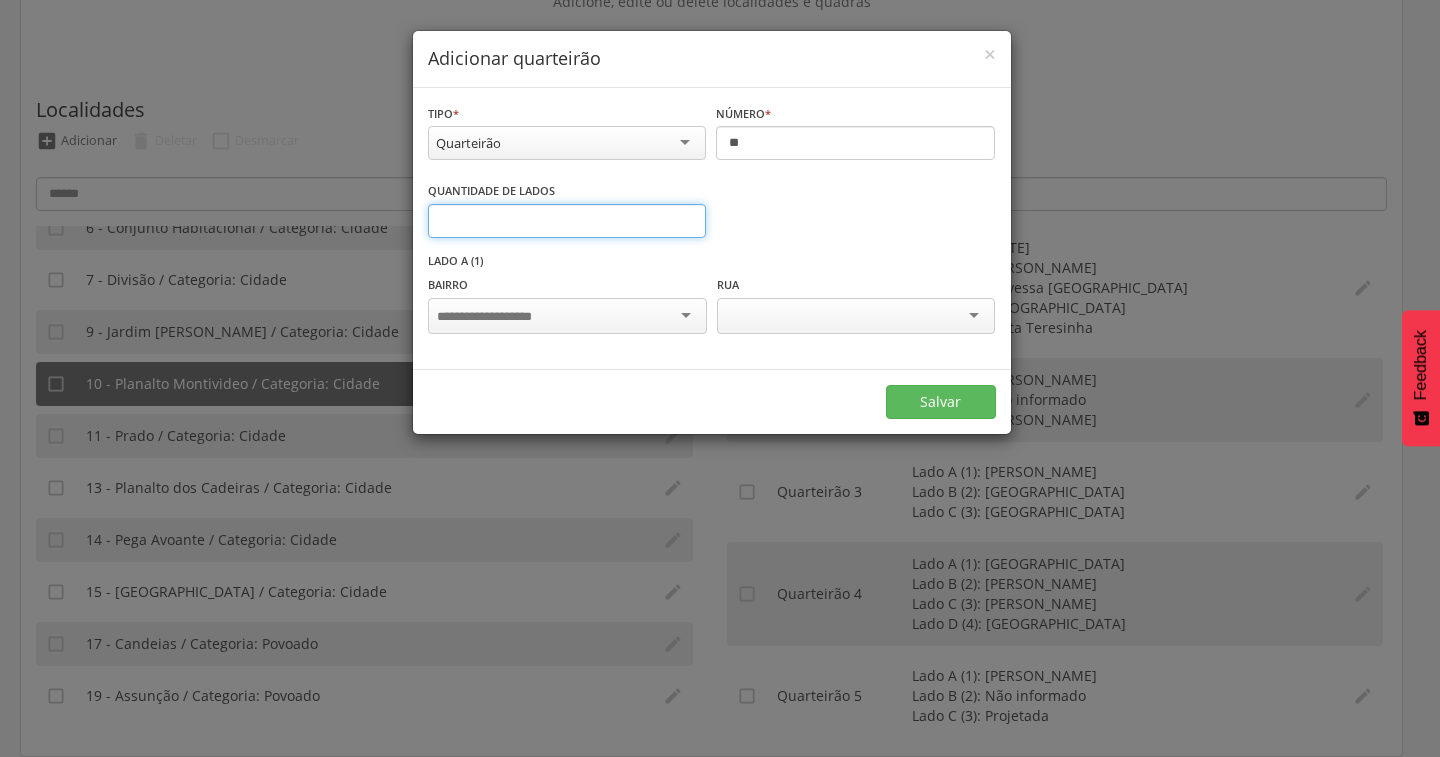 type on "*" 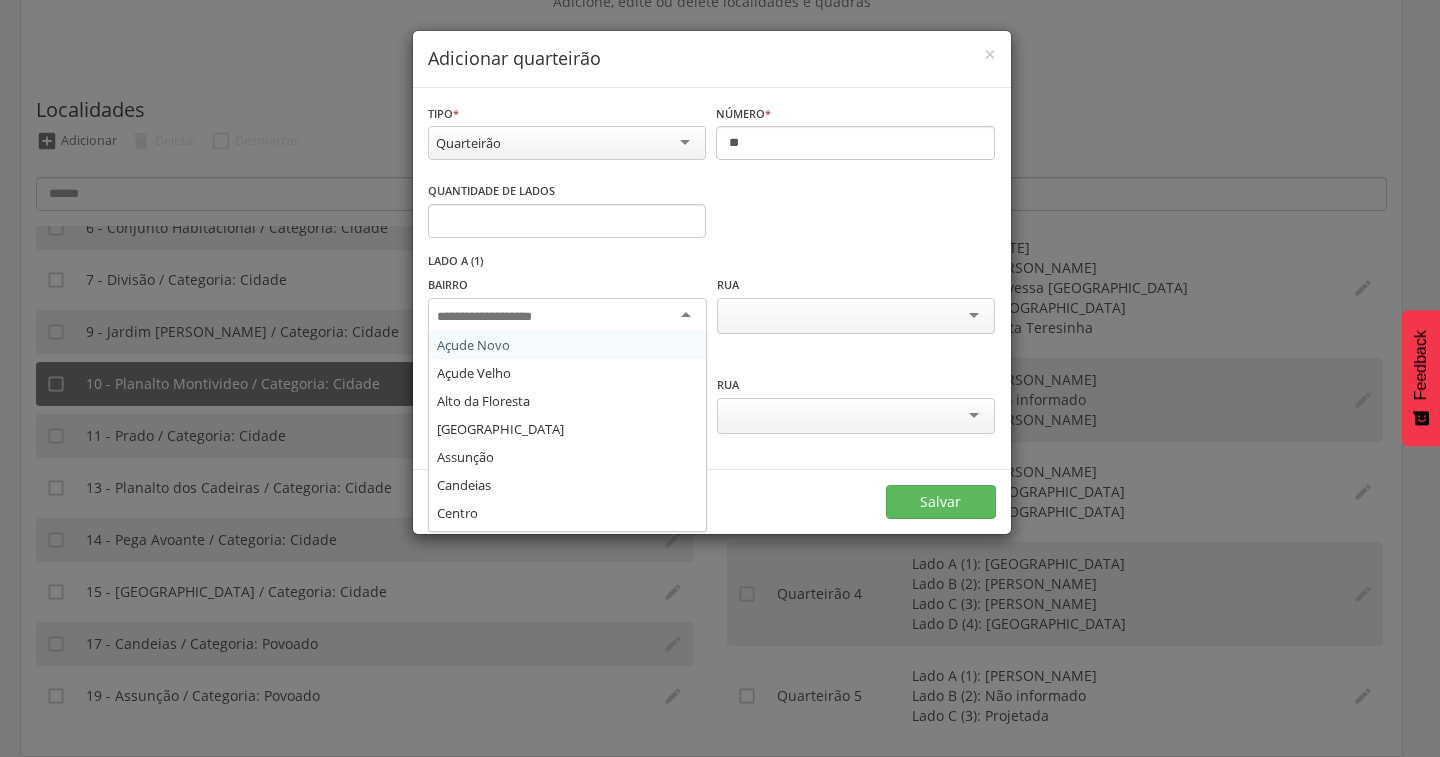 click at bounding box center (567, 316) 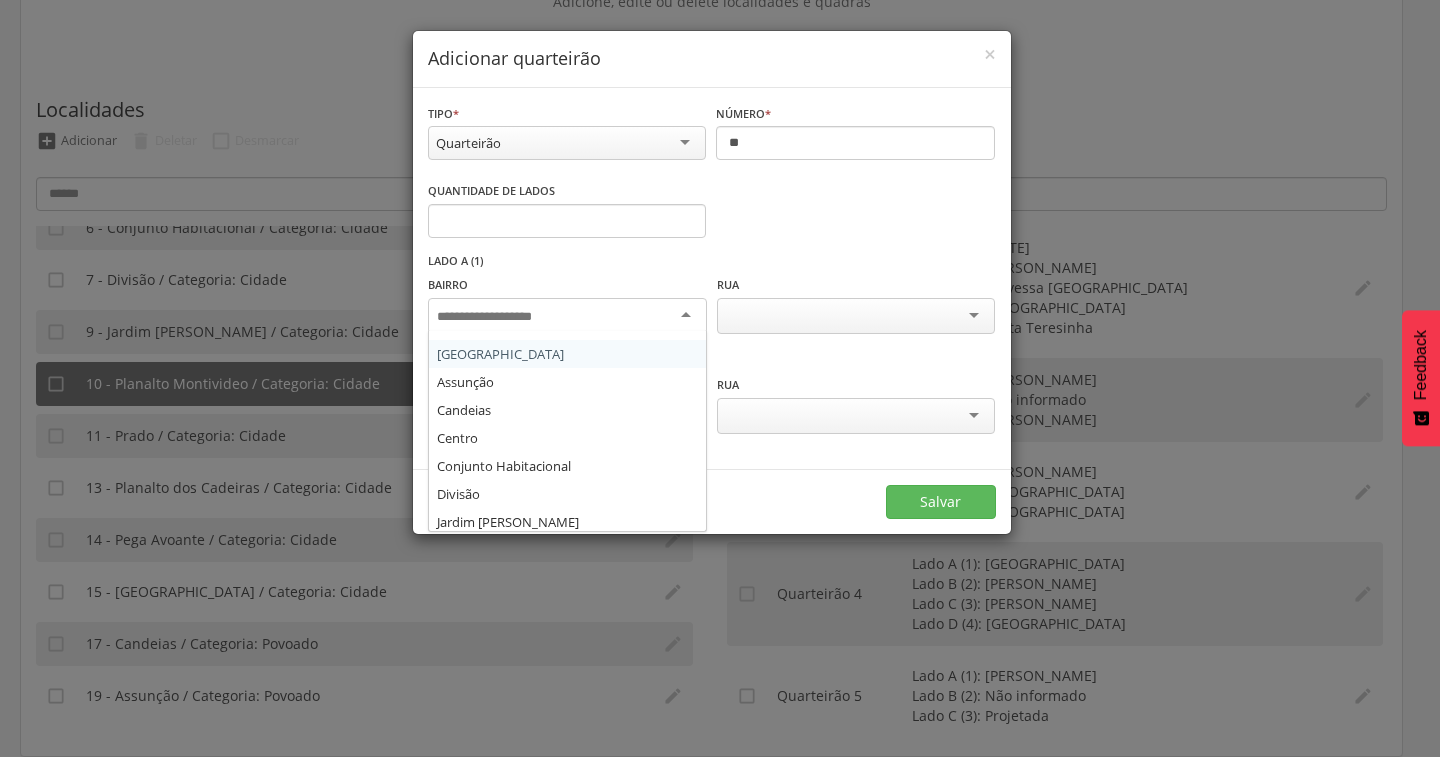 scroll, scrollTop: 200, scrollLeft: 0, axis: vertical 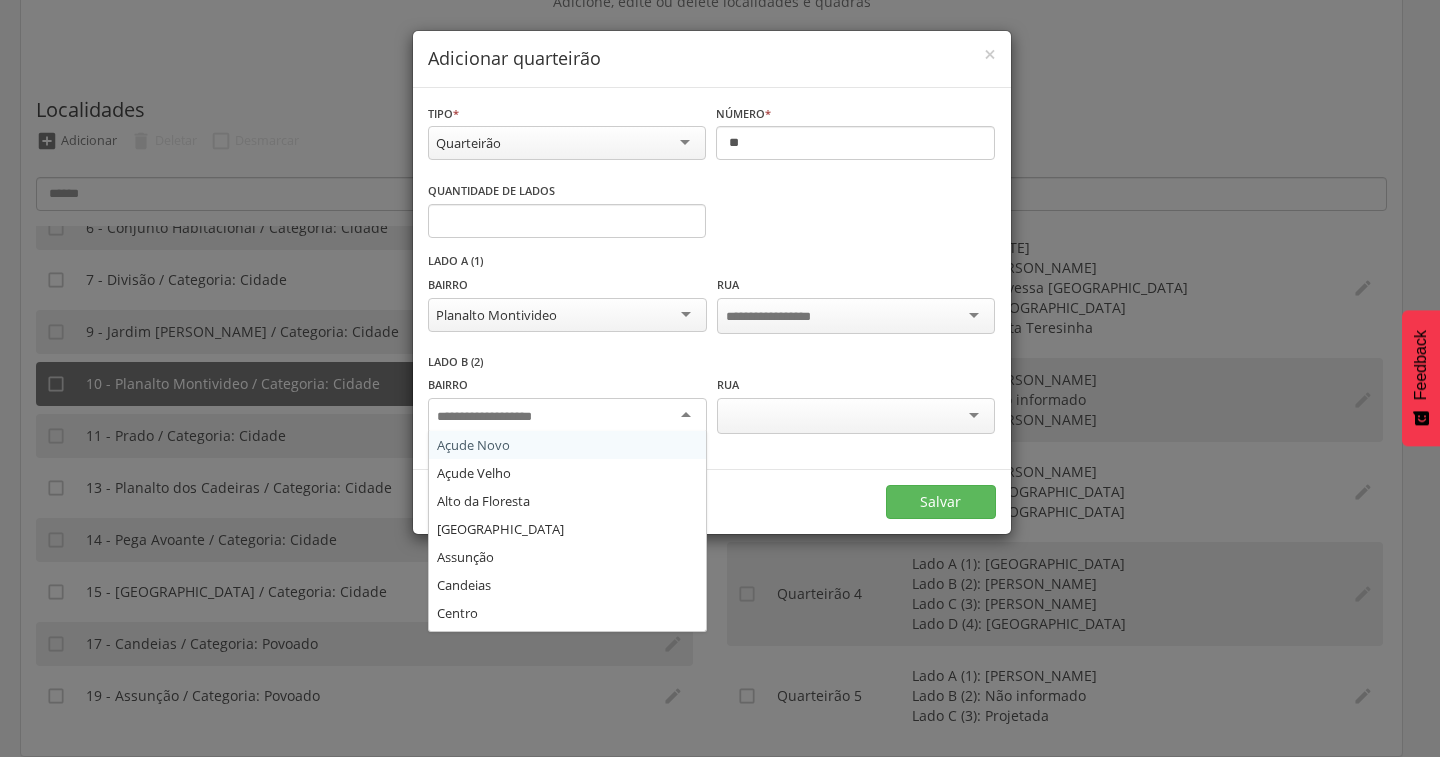 click at bounding box center [567, 416] 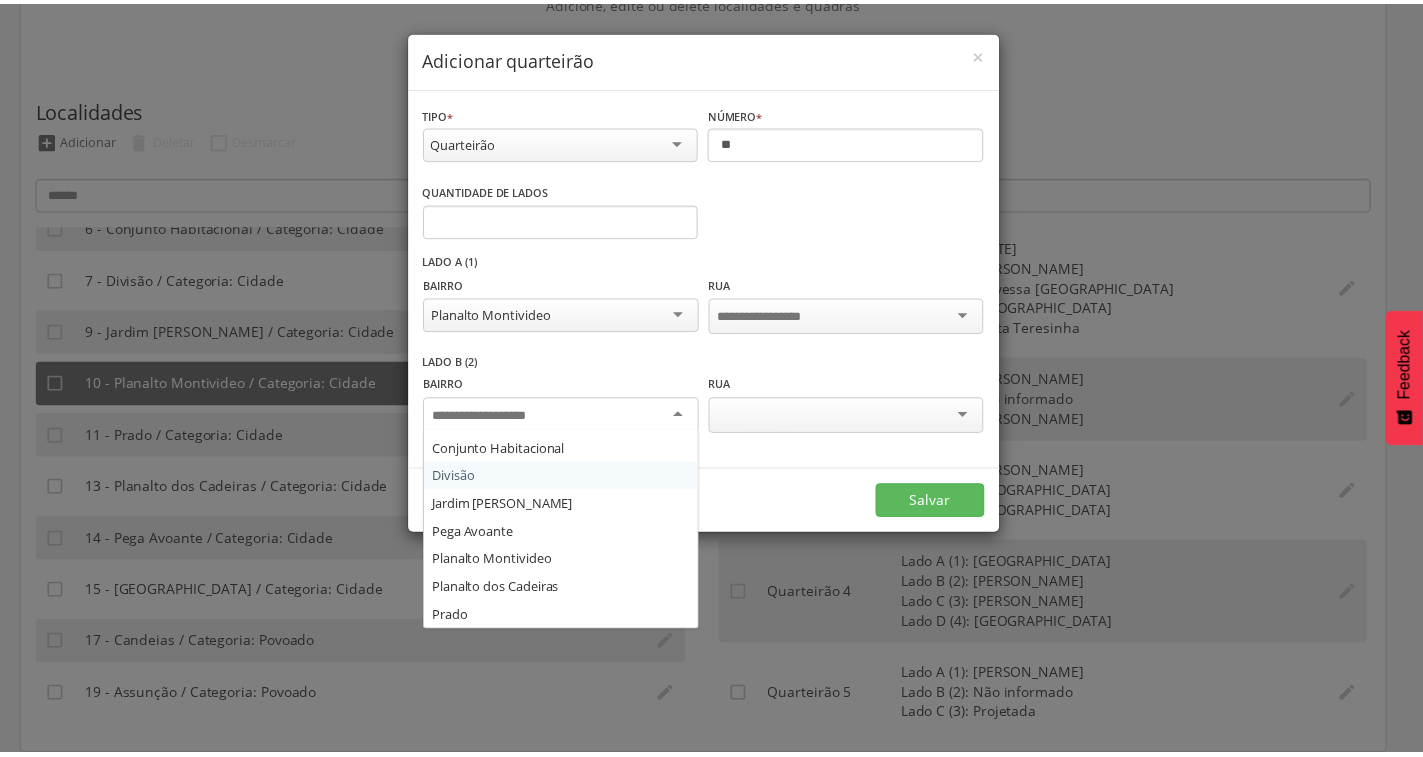 scroll, scrollTop: 200, scrollLeft: 0, axis: vertical 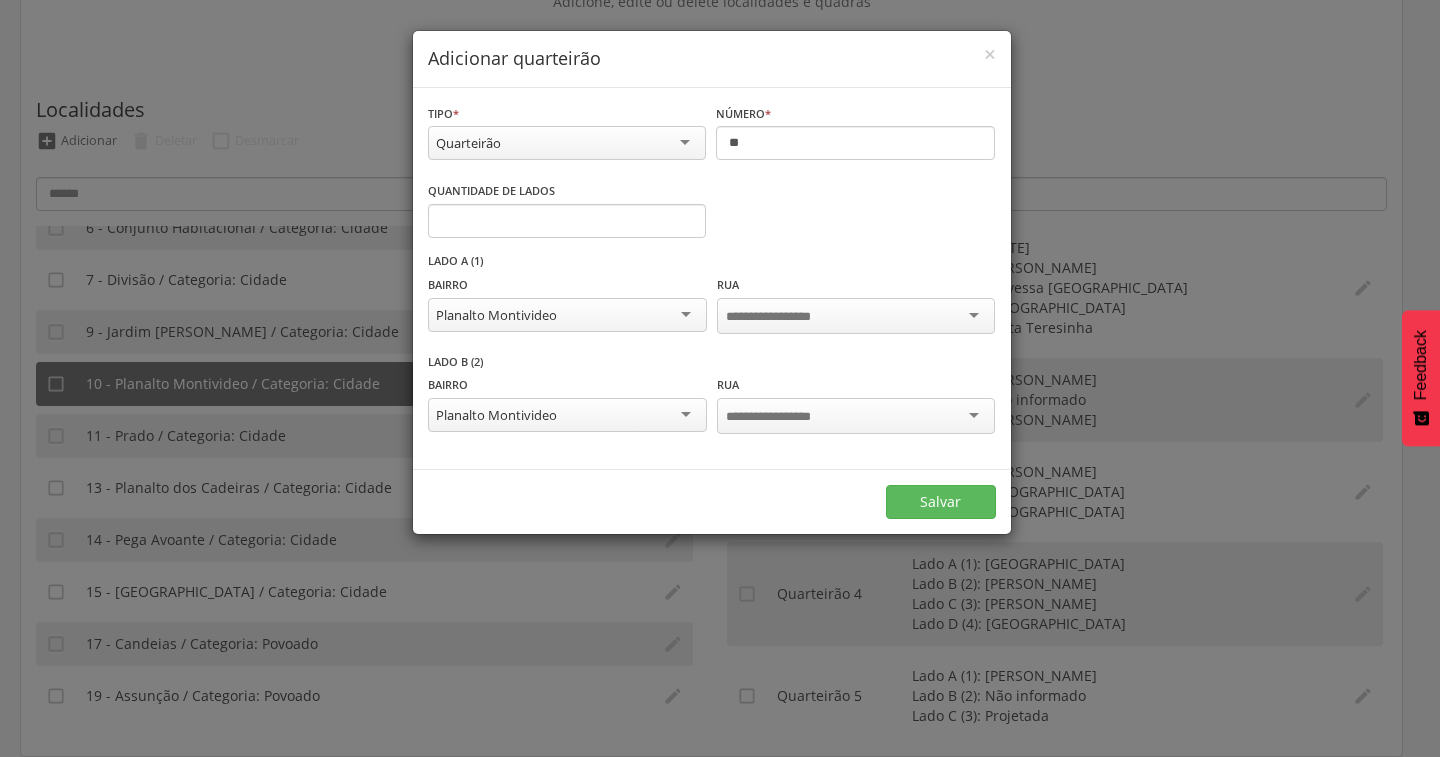 click at bounding box center (856, 316) 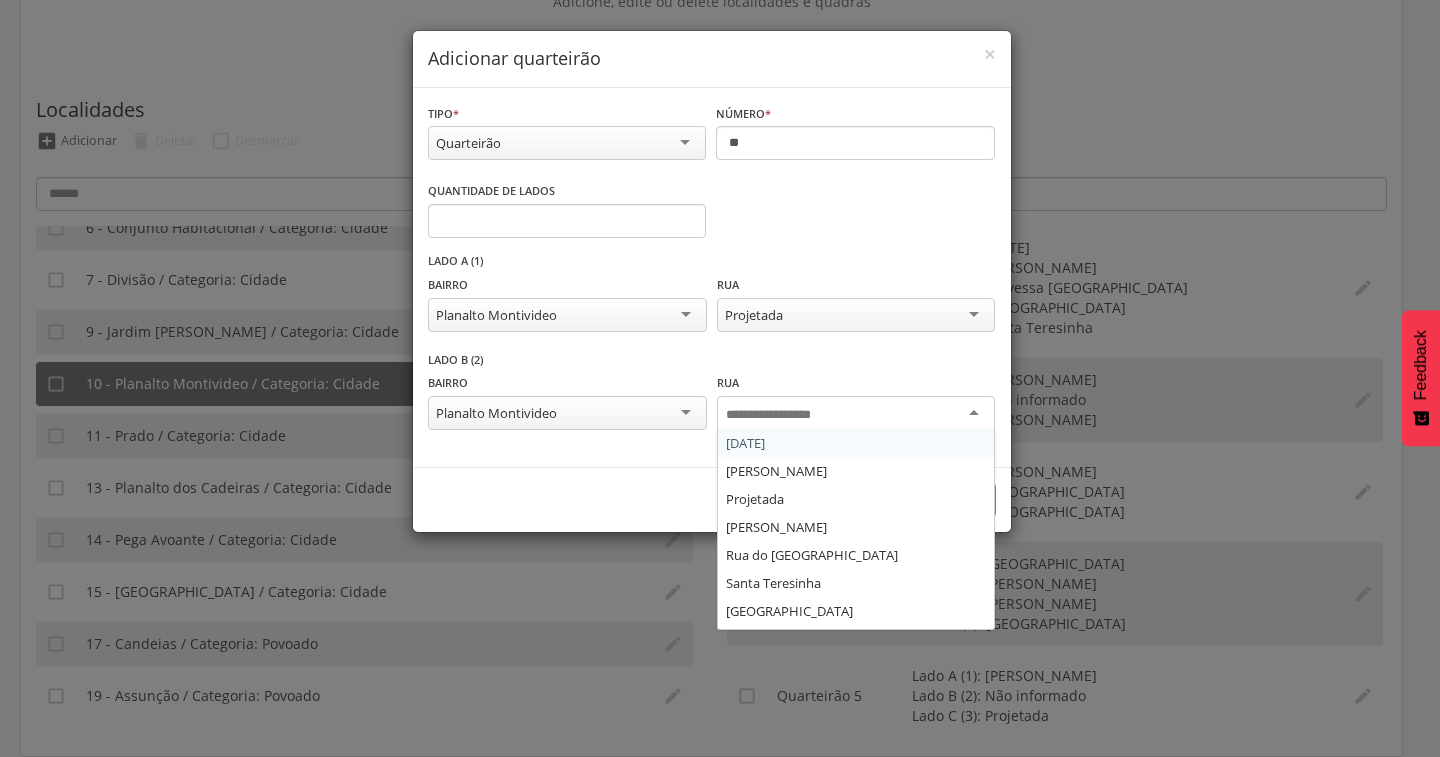 click at bounding box center (856, 414) 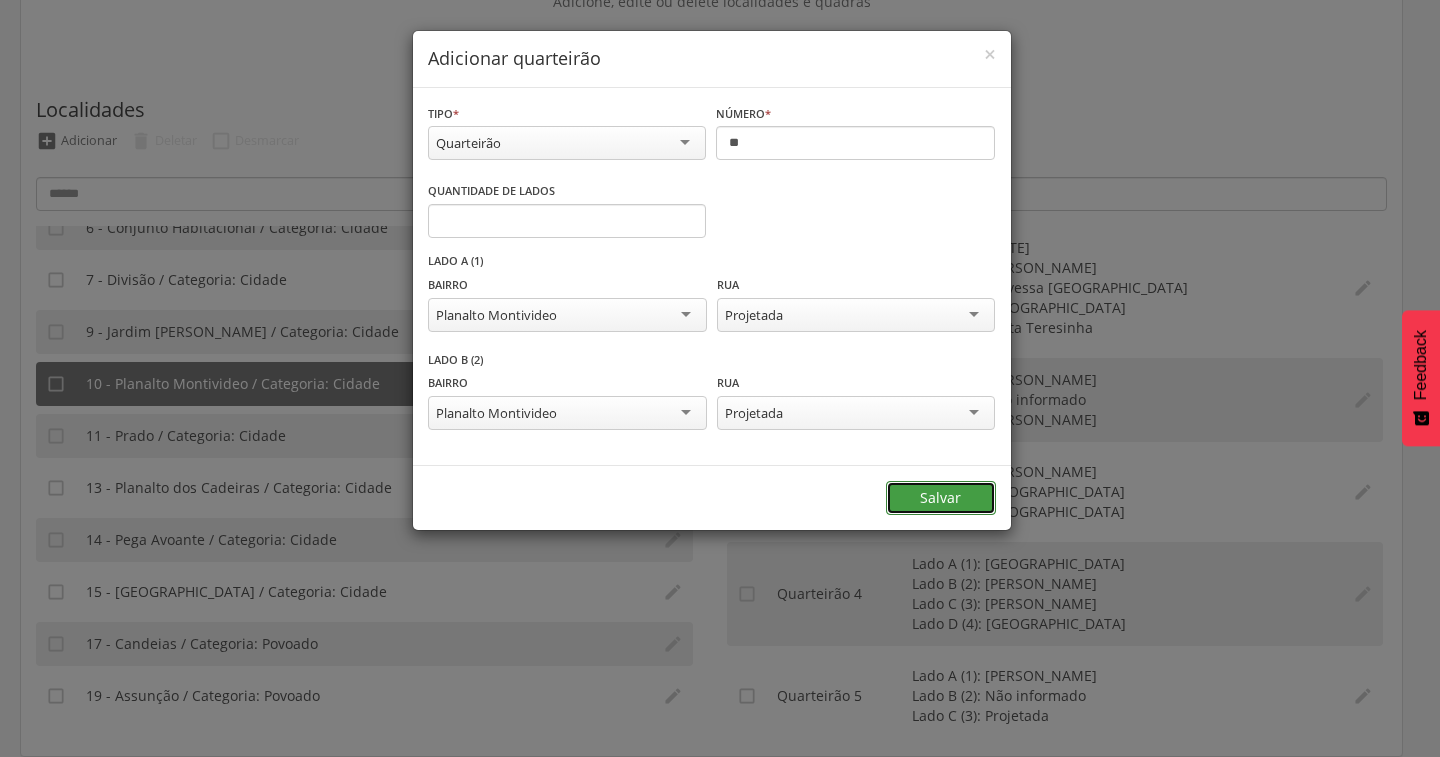 click on "Salvar" at bounding box center (941, 498) 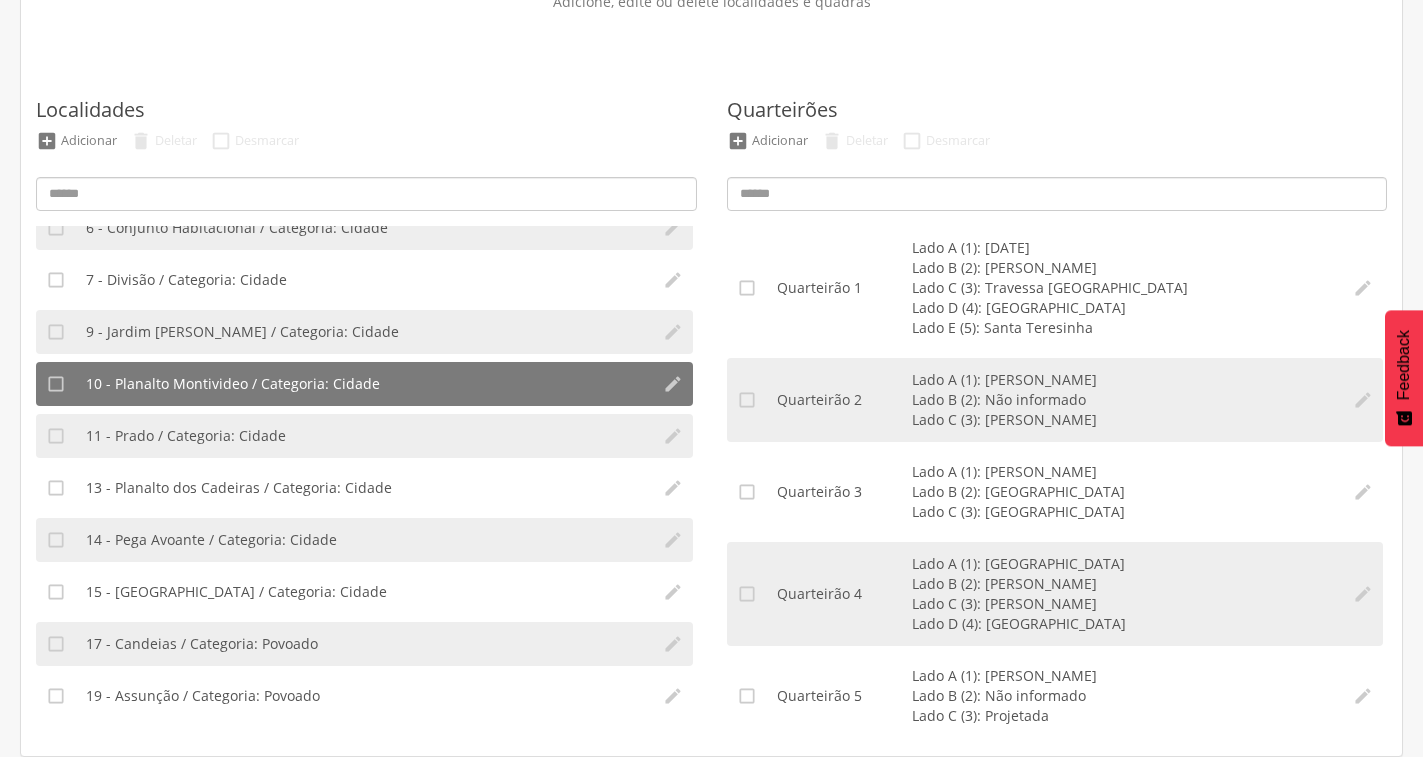 scroll, scrollTop: 0, scrollLeft: 0, axis: both 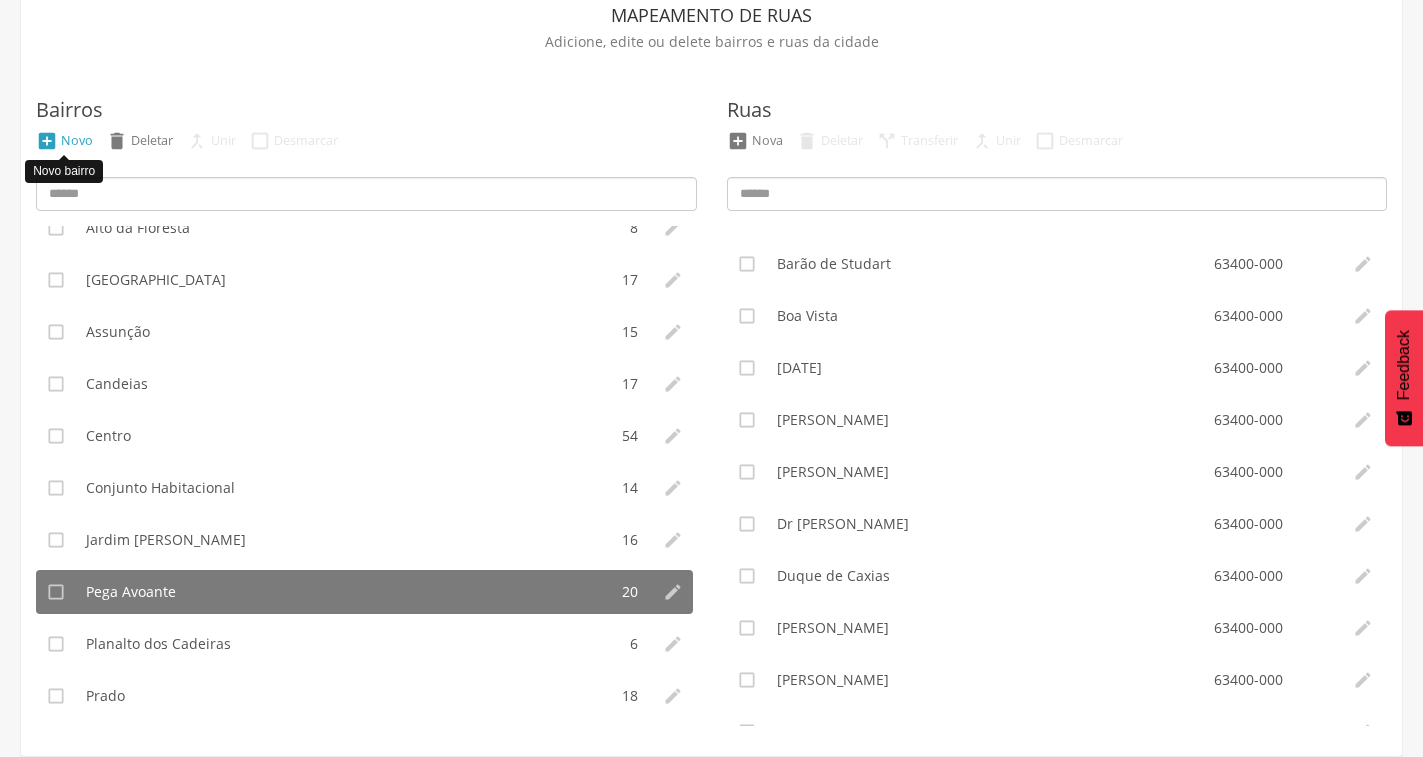click on "" at bounding box center (47, 141) 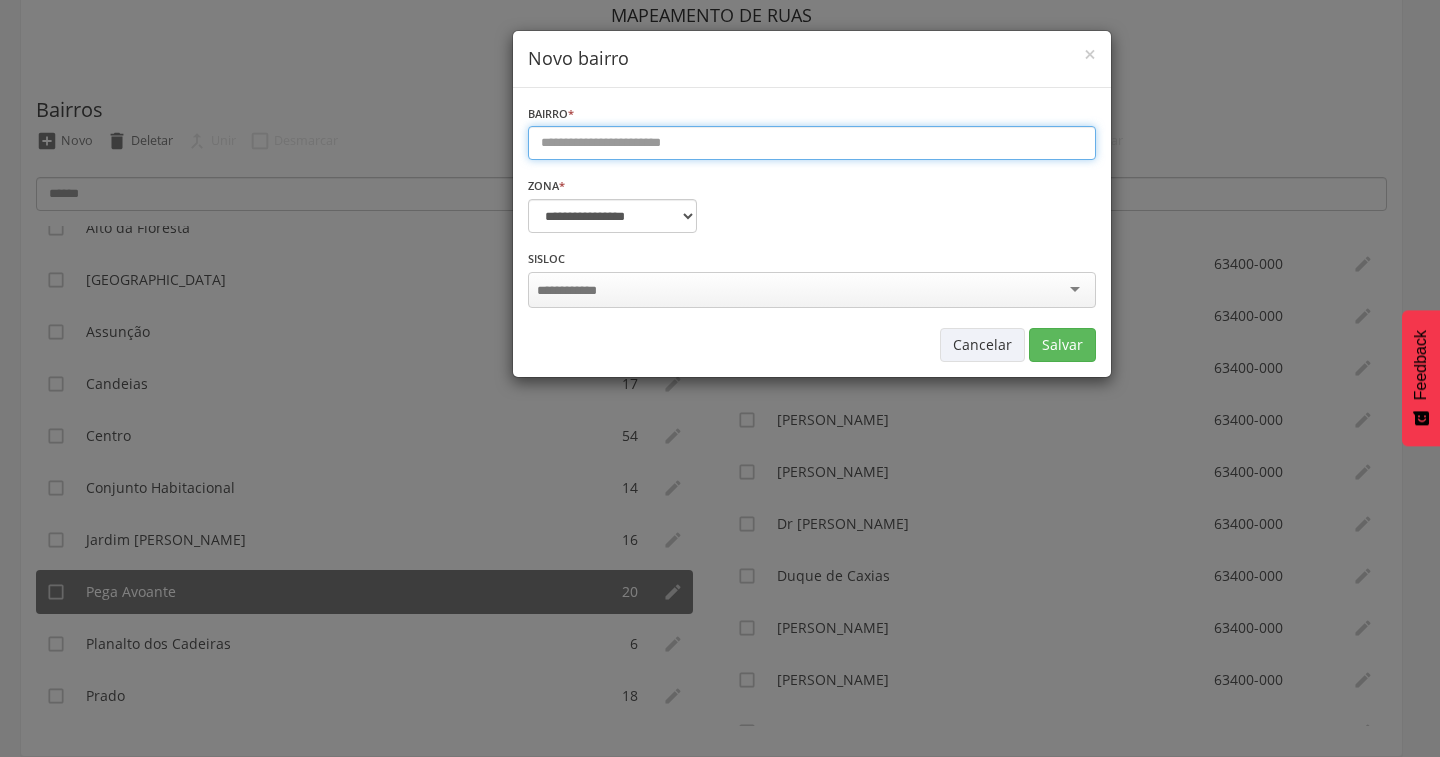 click at bounding box center [812, 143] 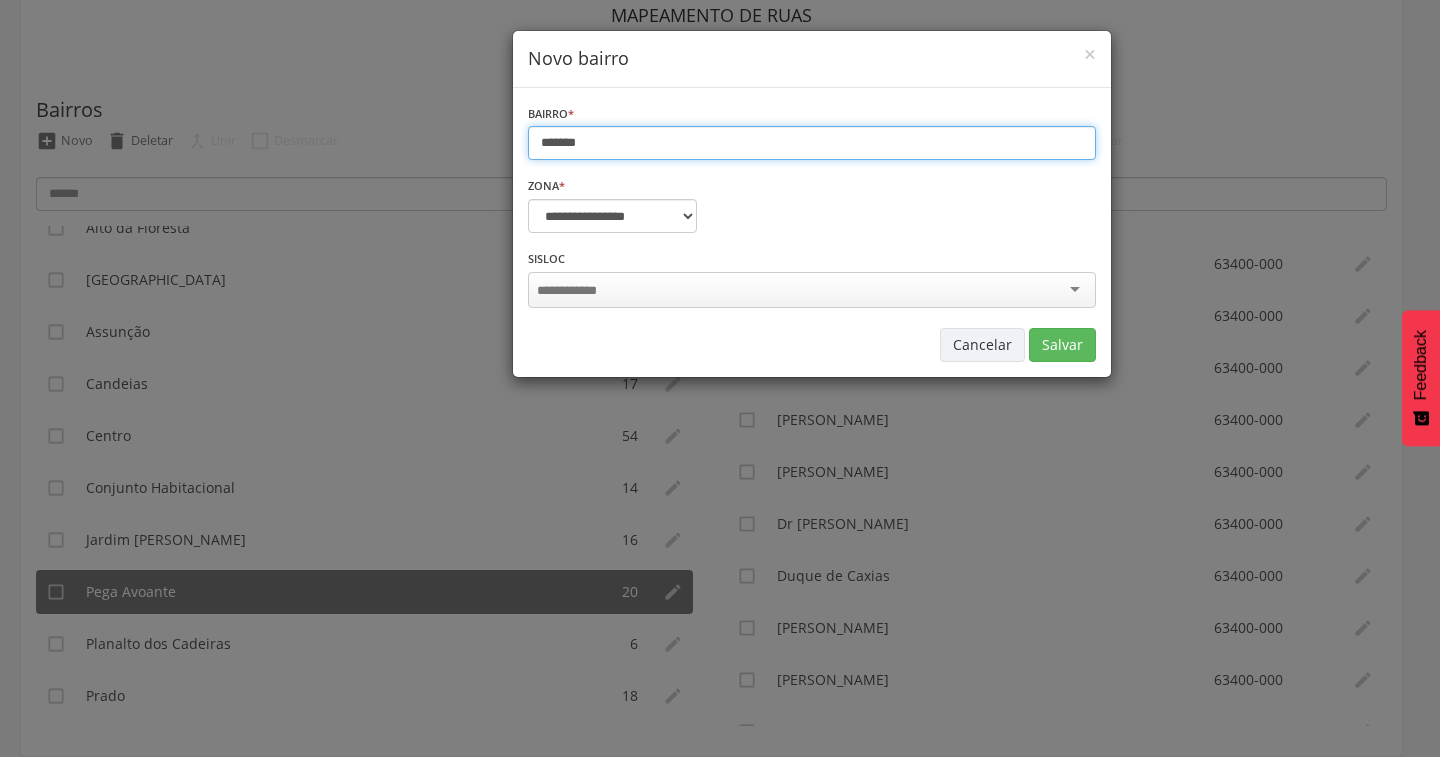 type on "*******" 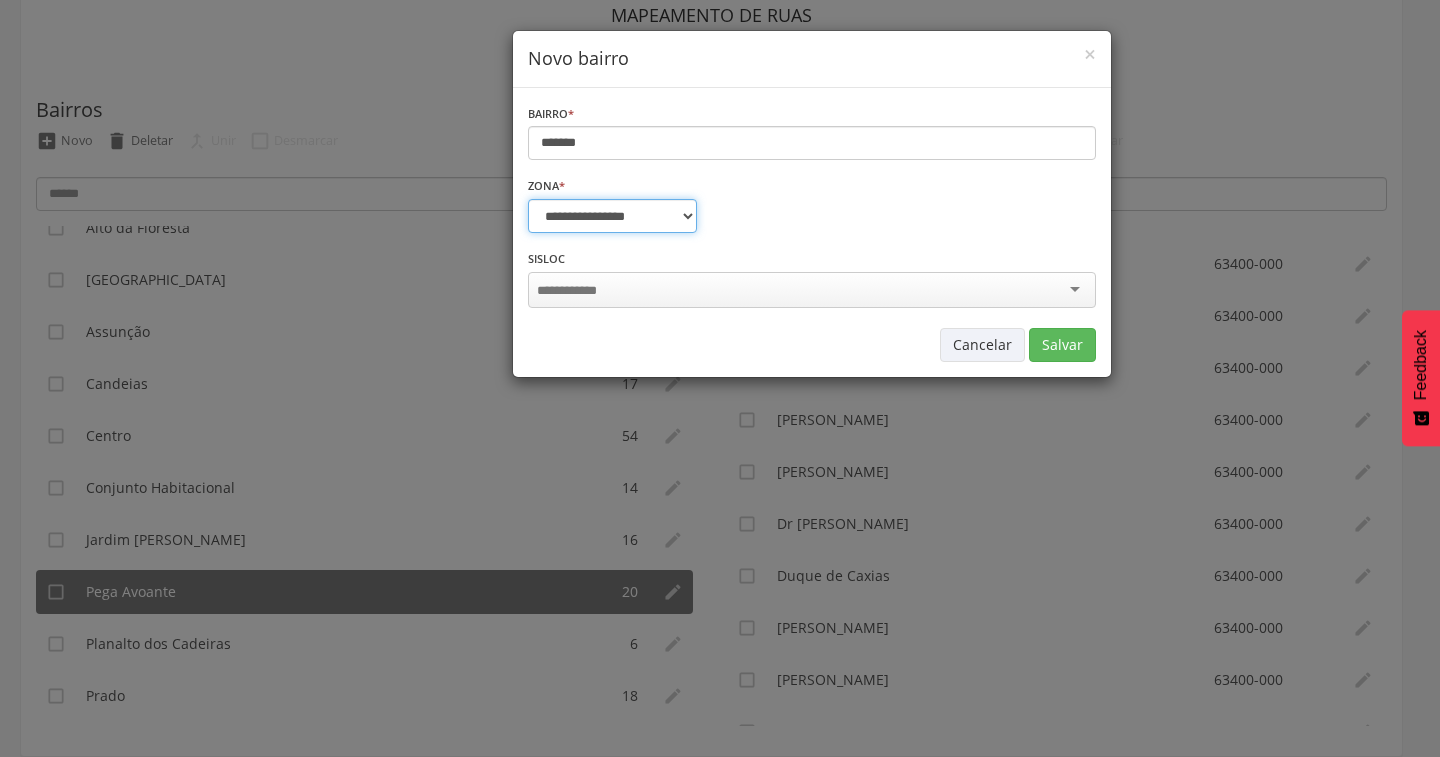 click on "**********" at bounding box center (612, 216) 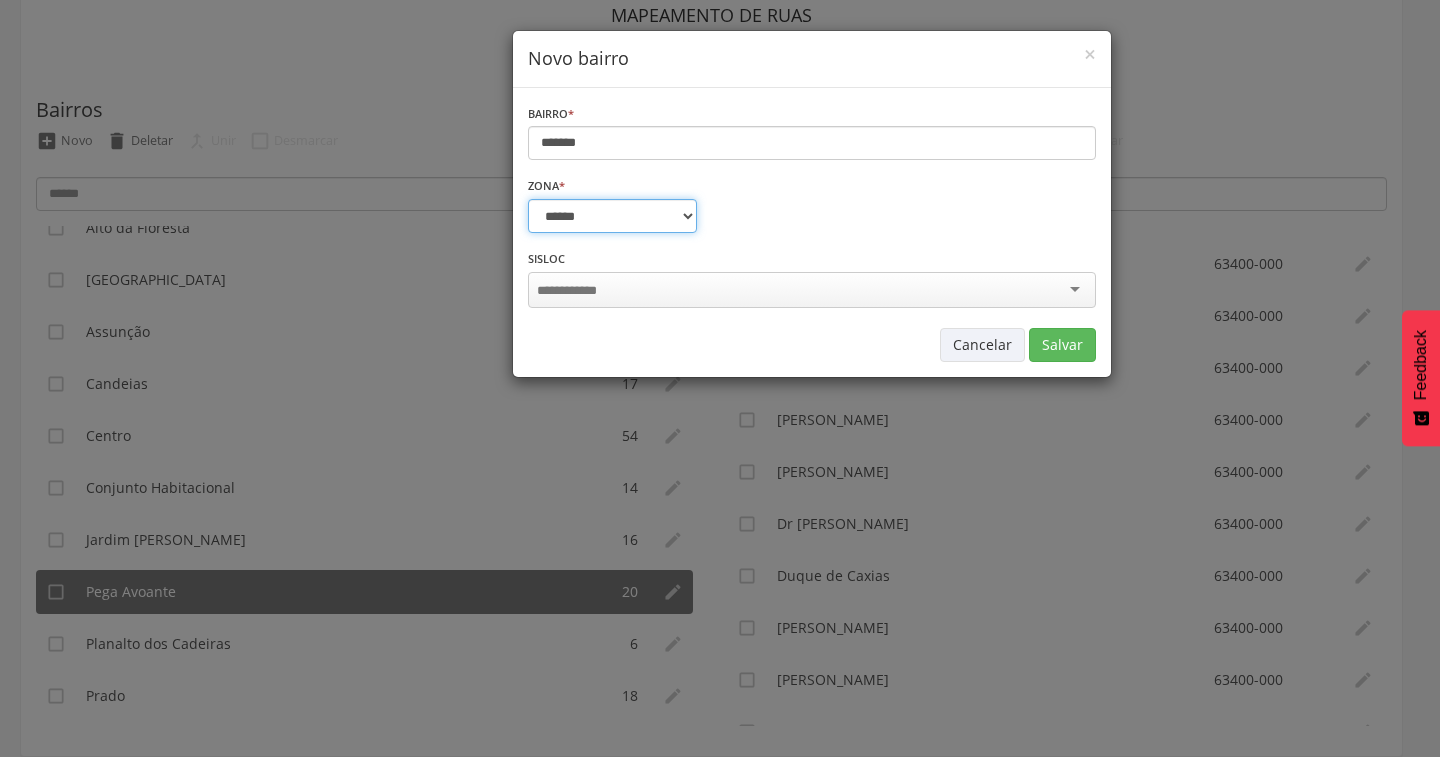 click on "**********" at bounding box center (612, 216) 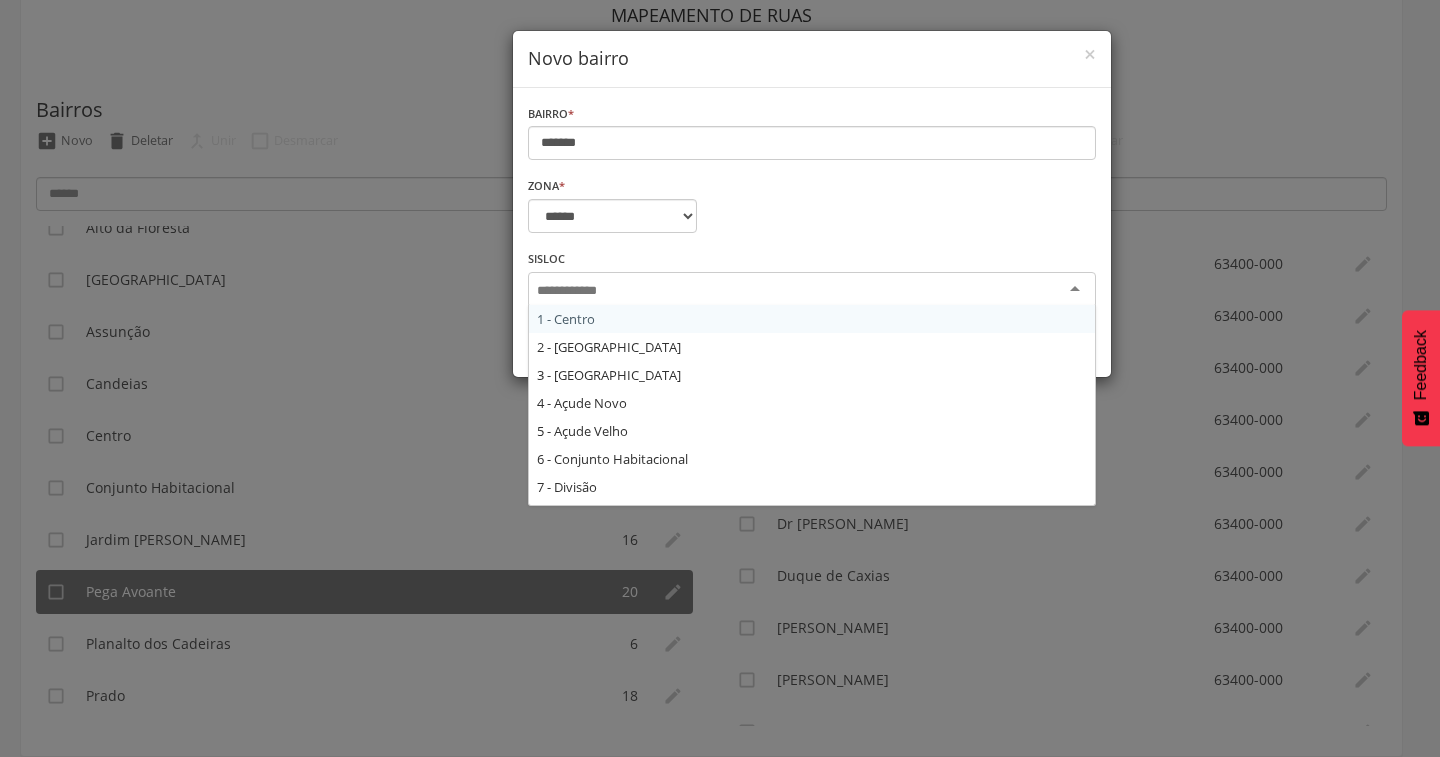 click at bounding box center [812, 290] 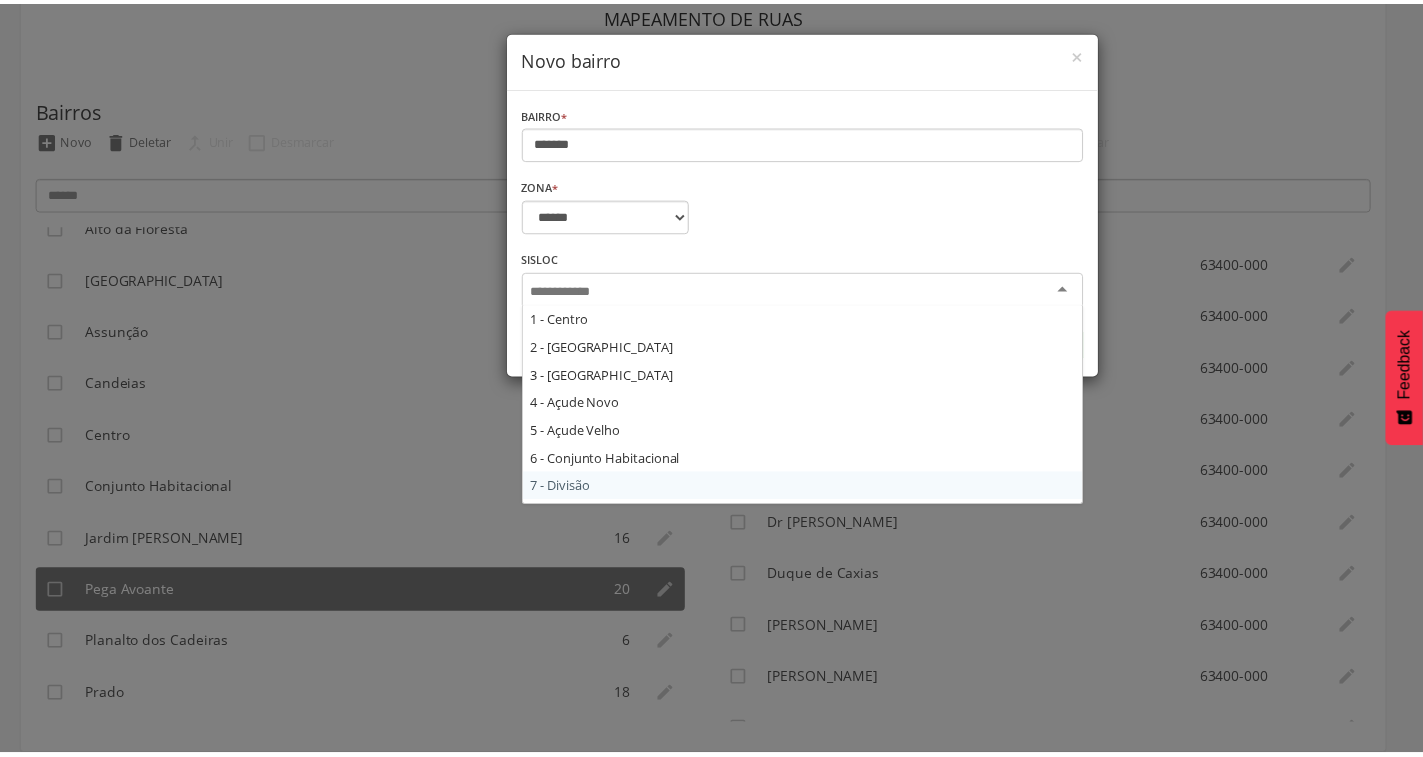 scroll, scrollTop: 0, scrollLeft: 0, axis: both 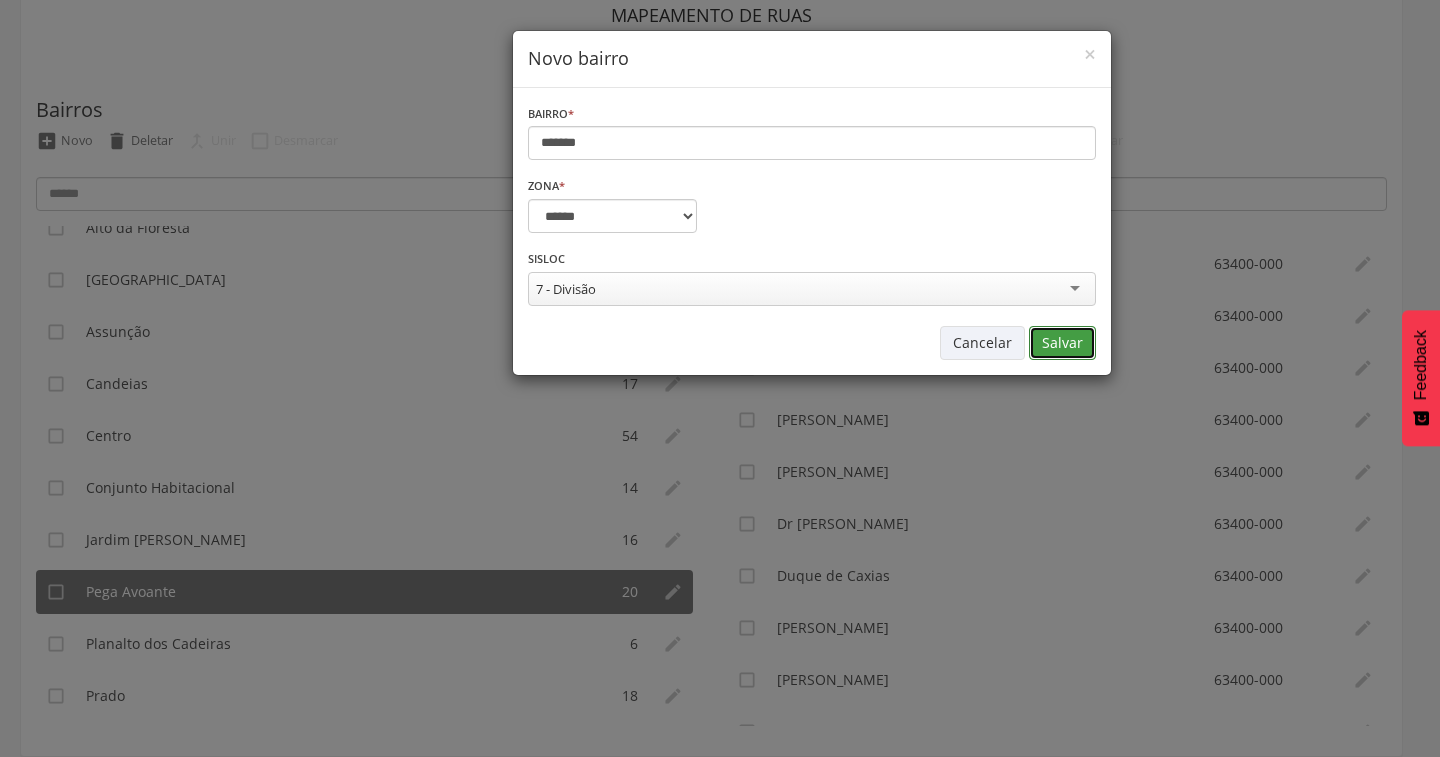 click on "Salvar" at bounding box center [1062, 343] 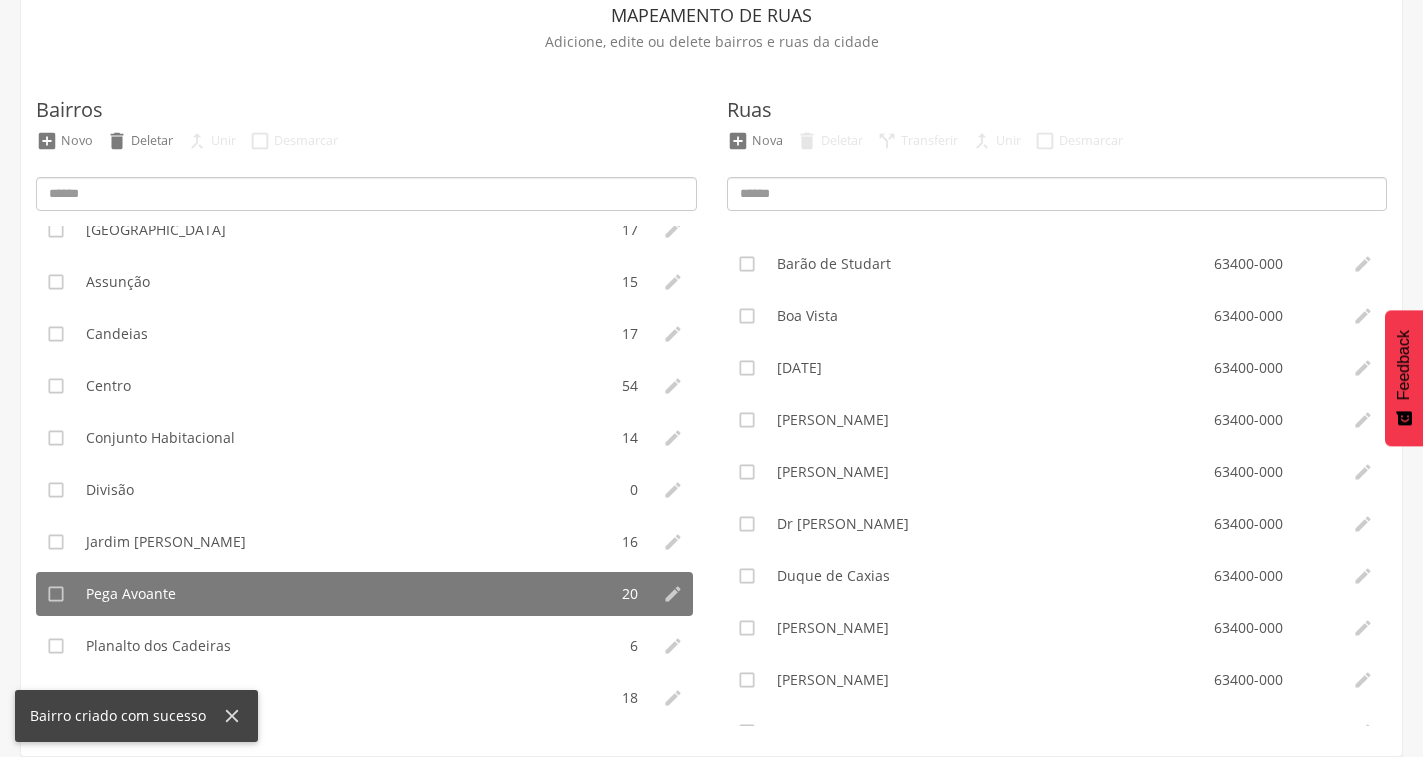 scroll, scrollTop: 176, scrollLeft: 0, axis: vertical 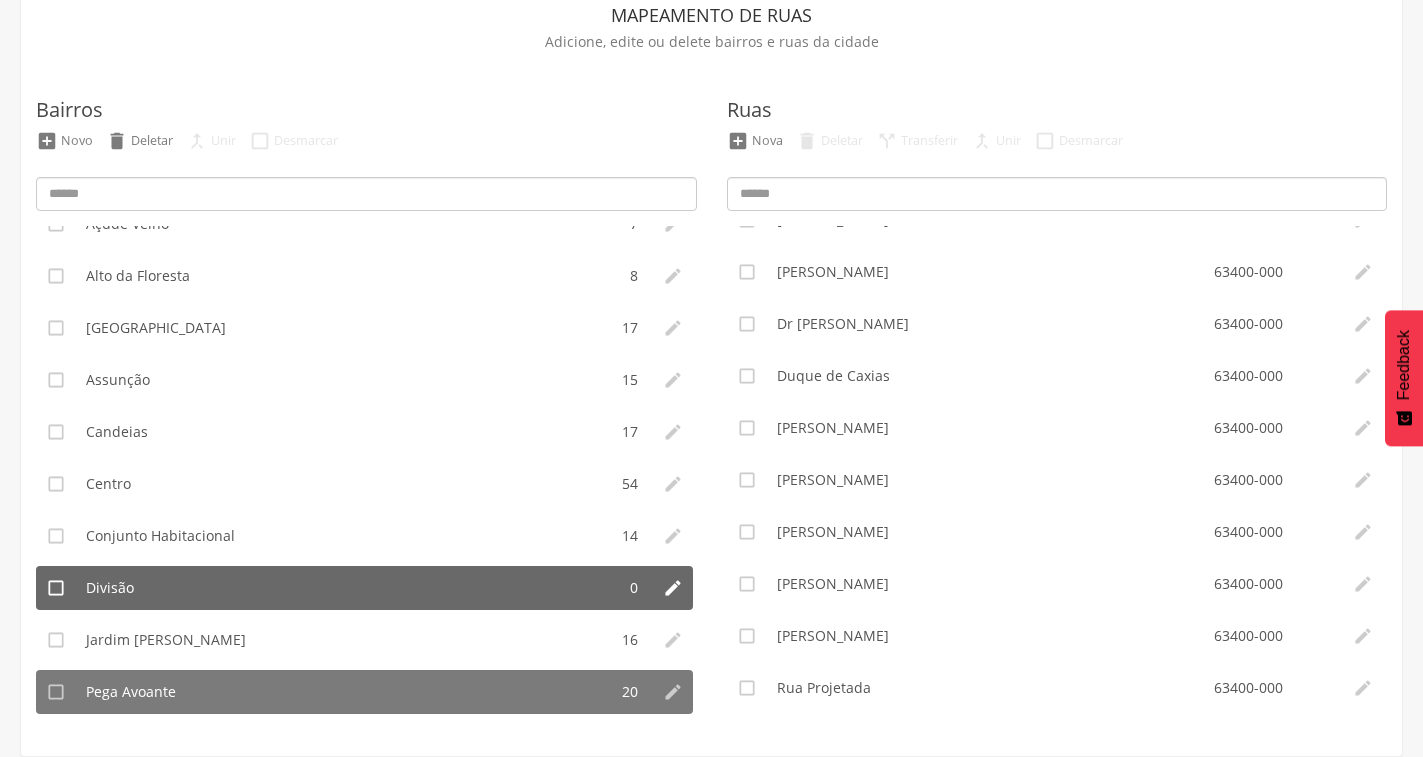 click on "Divisão" at bounding box center (345, 588) 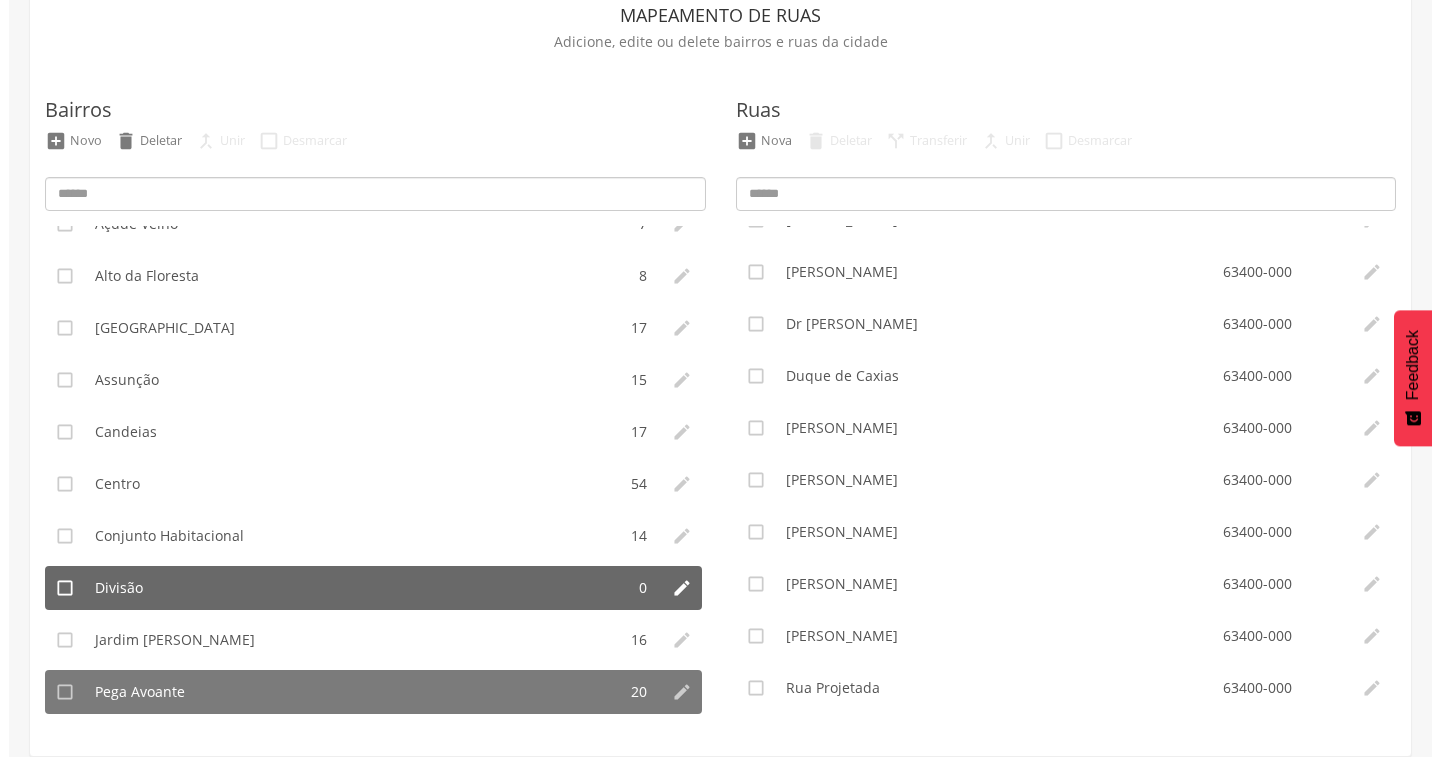 scroll, scrollTop: 0, scrollLeft: 0, axis: both 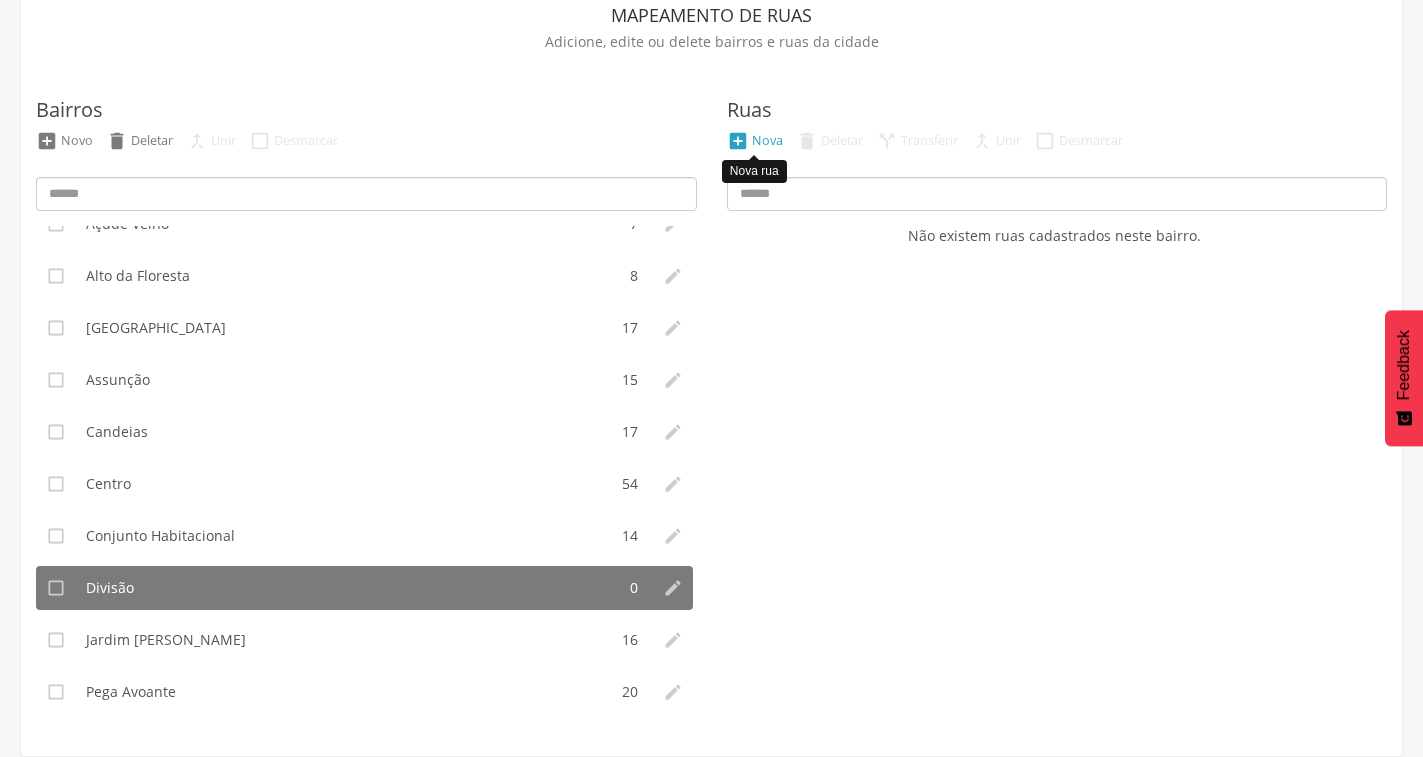 click on "" at bounding box center (738, 141) 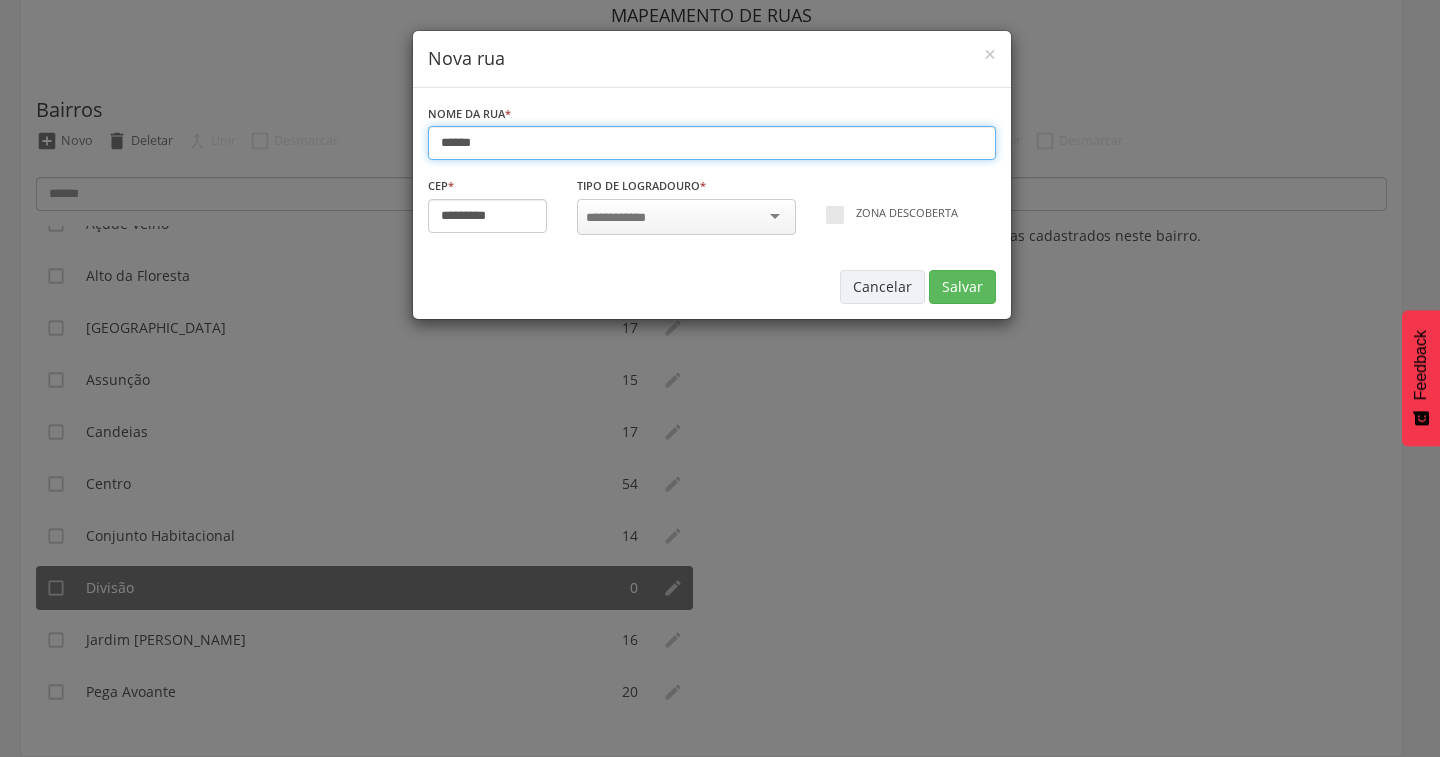 click on "******" at bounding box center [712, 143] 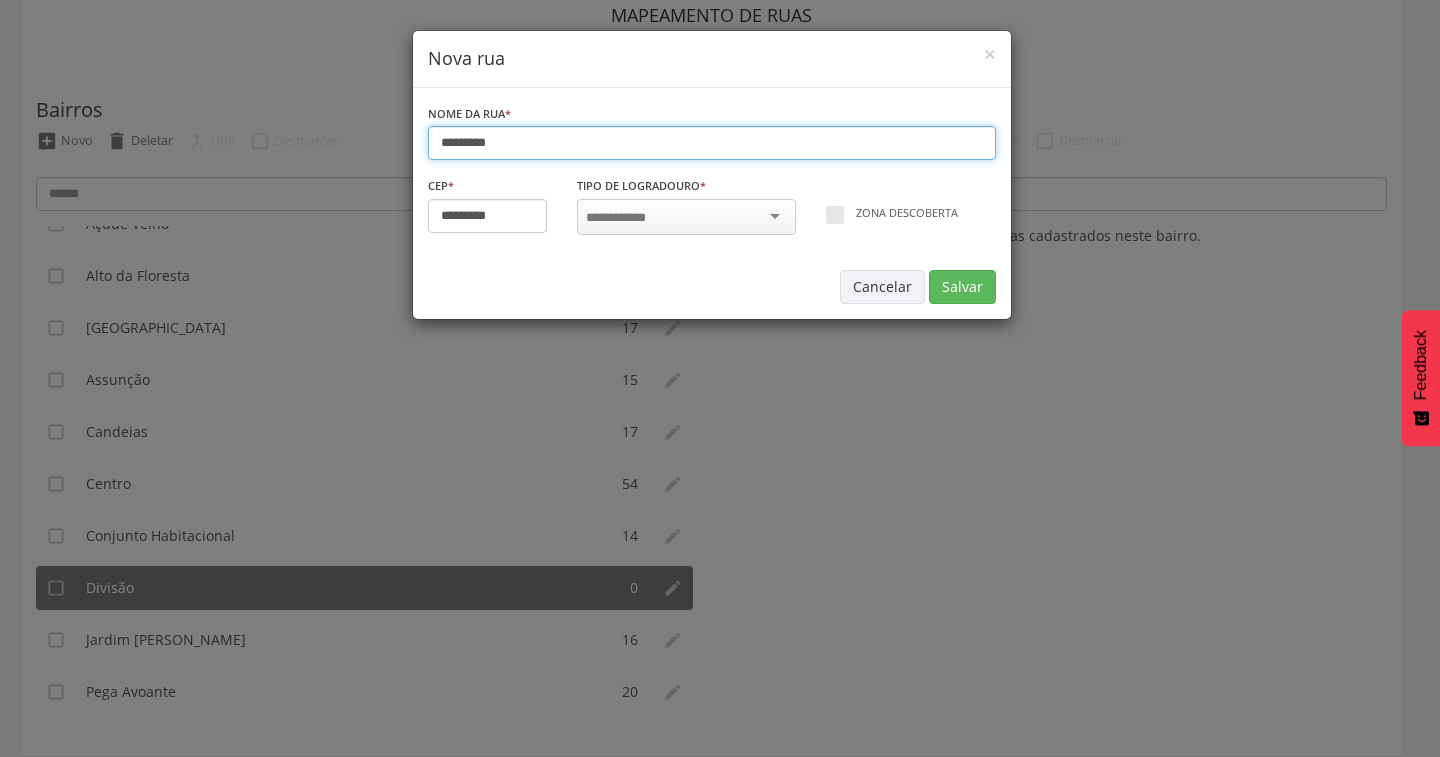 type on "********" 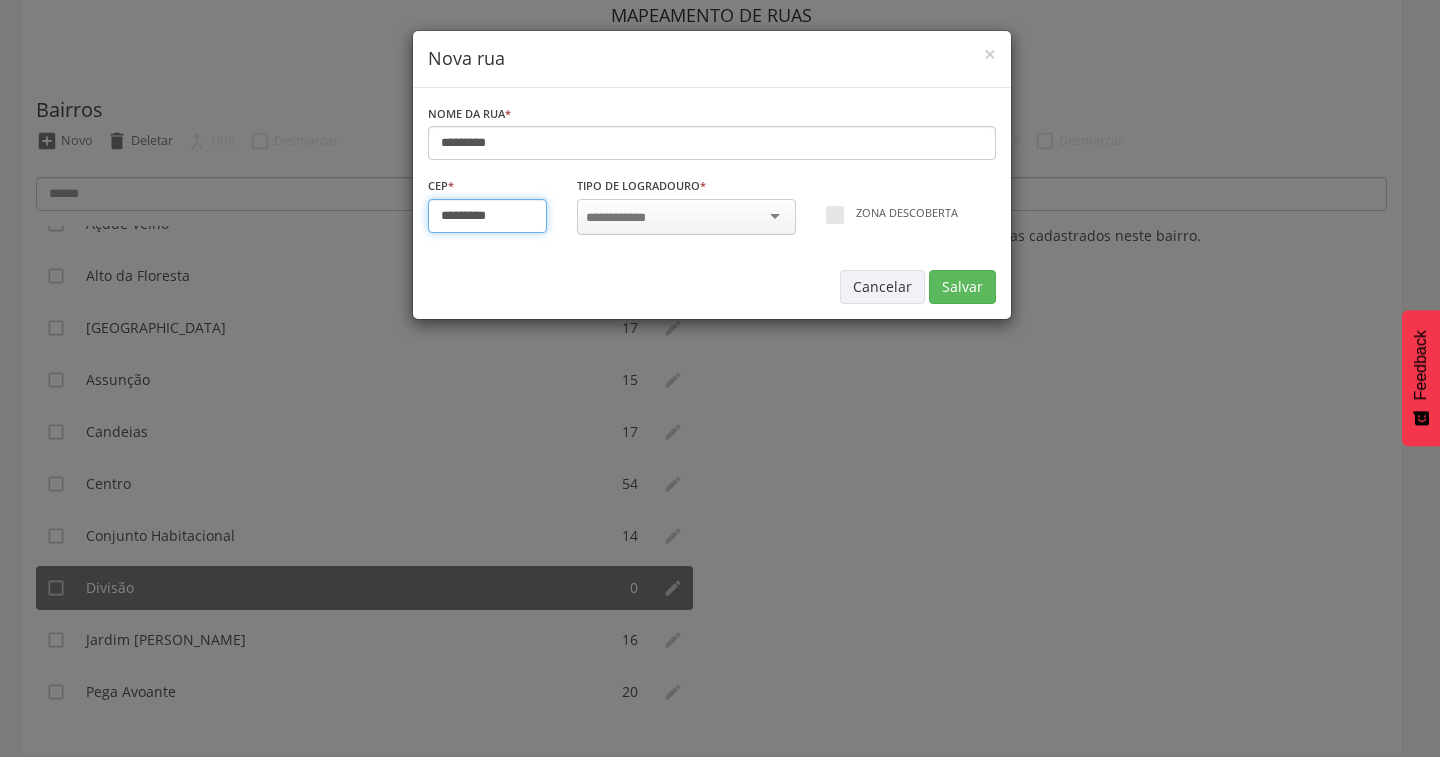 click on "*********" at bounding box center [488, 216] 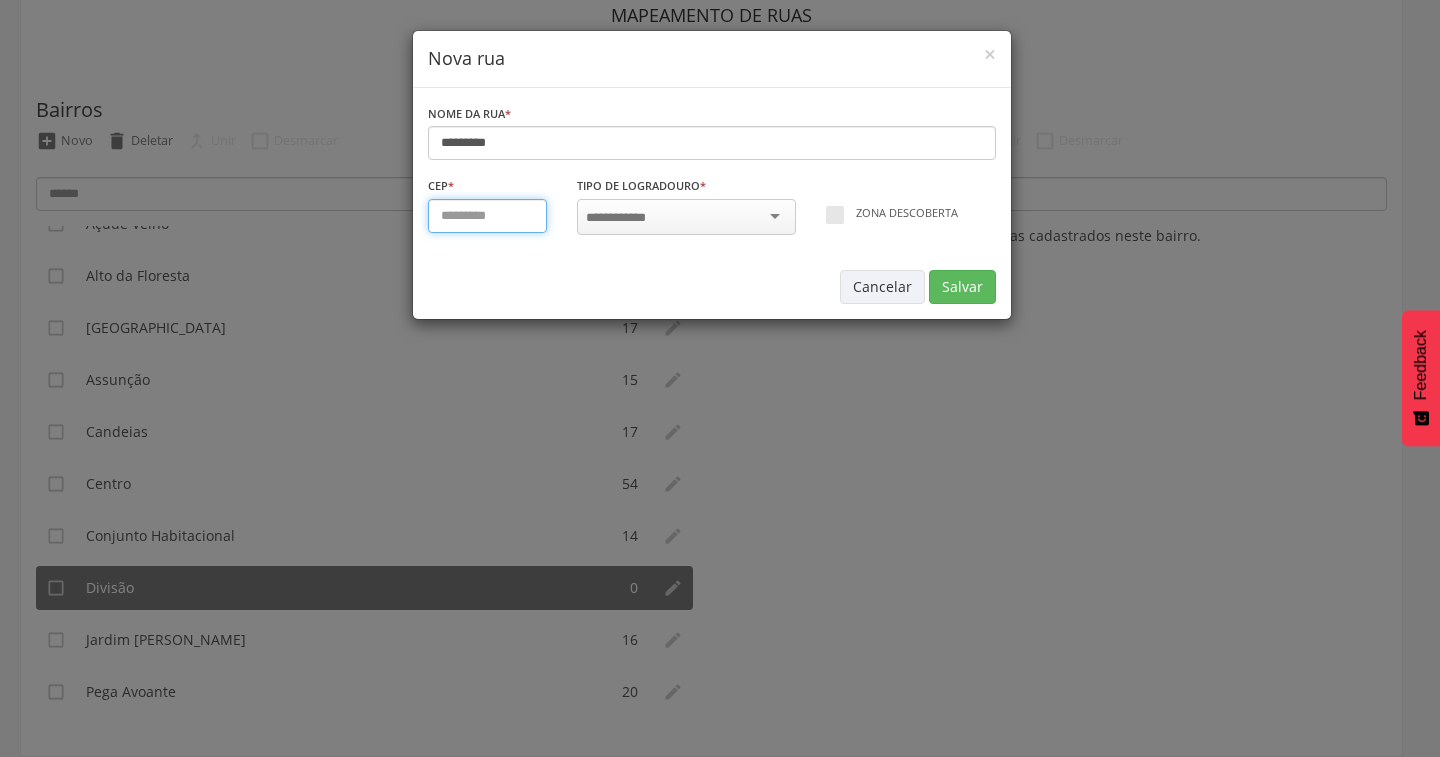 type on "*********" 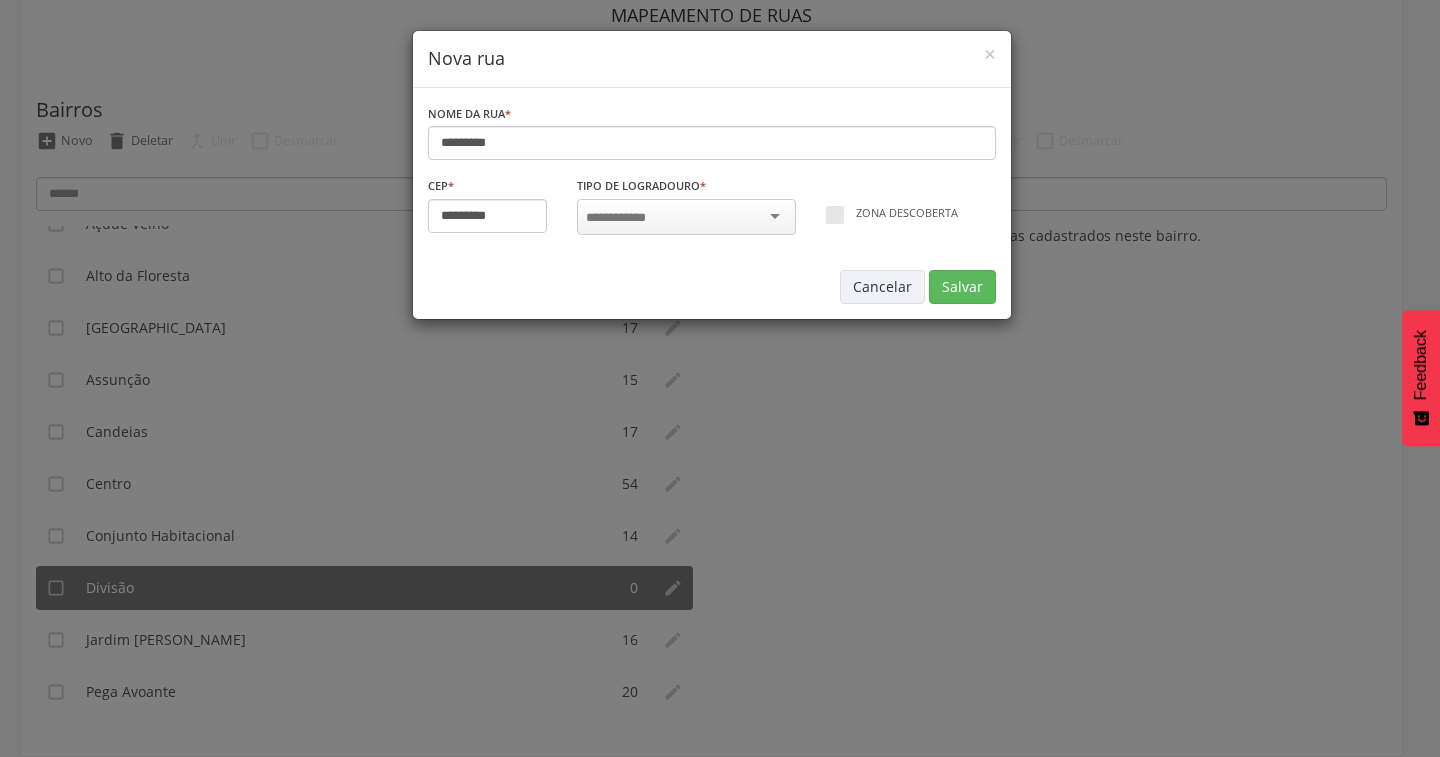 click on "Tipo de Logradouro  *
10ª [GEOGRAPHIC_DATA] 11ª [GEOGRAPHIC_DATA] 12ª [GEOGRAPHIC_DATA] 14ª Travessa 15ª Travessa 16ª Travessa 17ª Travessa 18ª Travessa 19ª Travessa 1ª [GEOGRAPHIC_DATA] 1ª Rua 1ª Subida 1ª Travessa 1ª Travessa da Rodovia 1ª [GEOGRAPHIC_DATA] 1º Parque 20ª Travessa 21ª Travessa 22ª Travessa 2ª Alameda 2ª [GEOGRAPHIC_DATA] Paralela 2ª Rua 2ª Subida 2ª Travessa 2ª Travessa da Rodovia 2ª [GEOGRAPHIC_DATA] 2º Beco 2º [GEOGRAPHIC_DATA] 3ª [GEOGRAPHIC_DATA] [GEOGRAPHIC_DATA] 3º Beco 3º [GEOGRAPHIC_DATA] 4ª [GEOGRAPHIC_DATA] [GEOGRAPHIC_DATA] [GEOGRAPHIC_DATA] 4º Beco 5ª [GEOGRAPHIC_DATA] 5ª [GEOGRAPHIC_DATA] [GEOGRAPHIC_DATA] [GEOGRAPHIC_DATA] 5º Beco 6ª [GEOGRAPHIC_DATA] [GEOGRAPHIC_DATA] 6ª Travessa 7ª Rua 7ª Travessa 8ª [GEOGRAPHIC_DATA] 9ª [GEOGRAPHIC_DATA] Acampamento Acesso Acesso Local Adro [GEOGRAPHIC_DATA] [GEOGRAPHIC_DATA] Antiga [GEOGRAPHIC_DATA]" at bounding box center (686, 215) 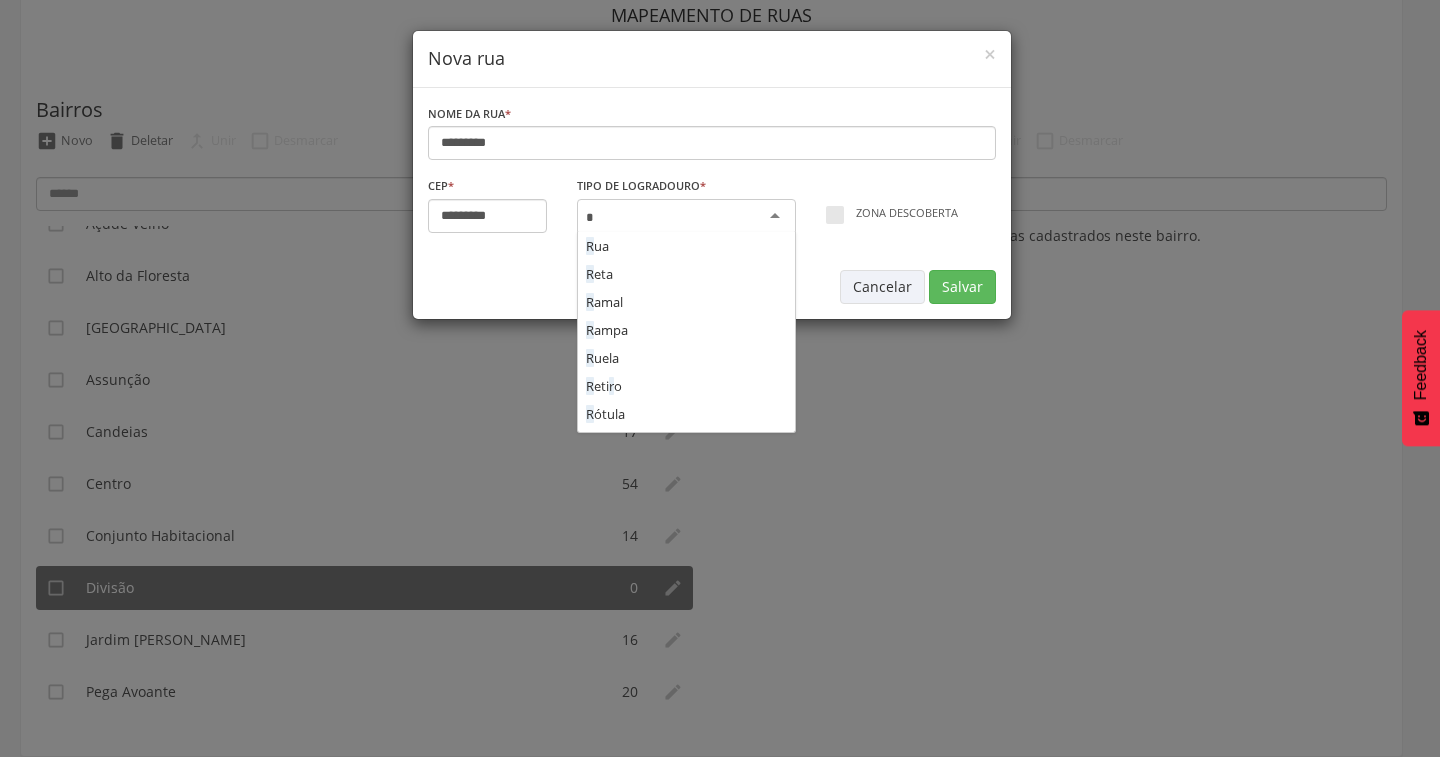 scroll, scrollTop: 224, scrollLeft: 0, axis: vertical 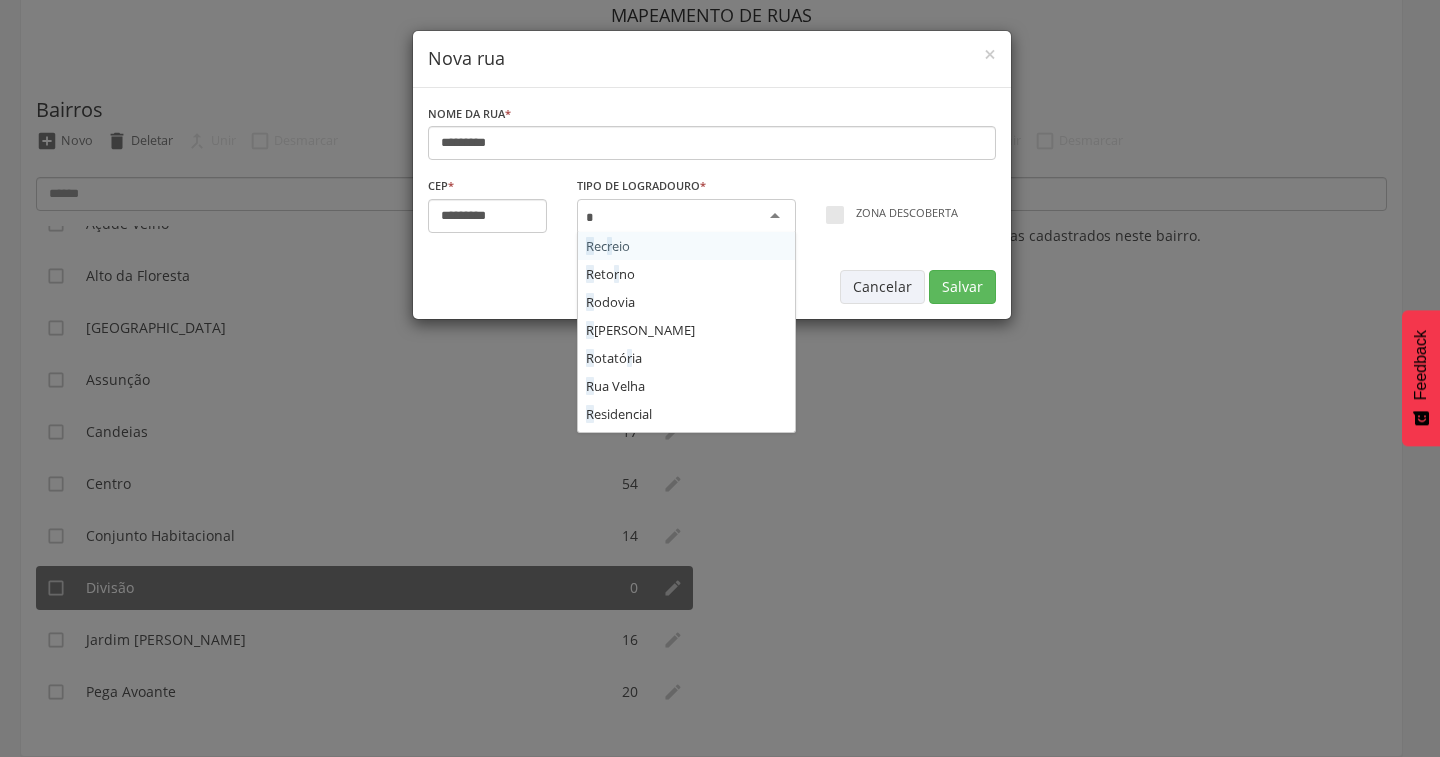 type on "**" 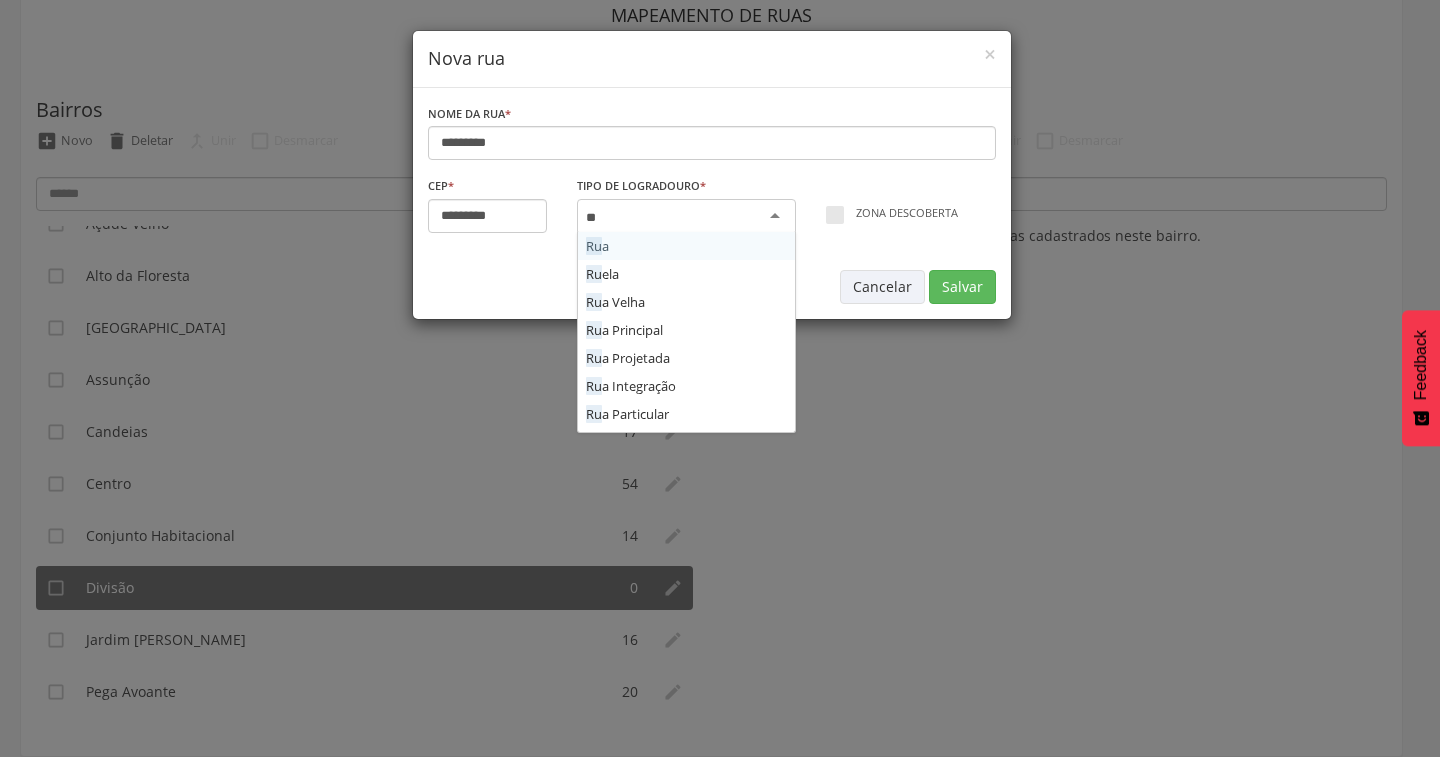 type 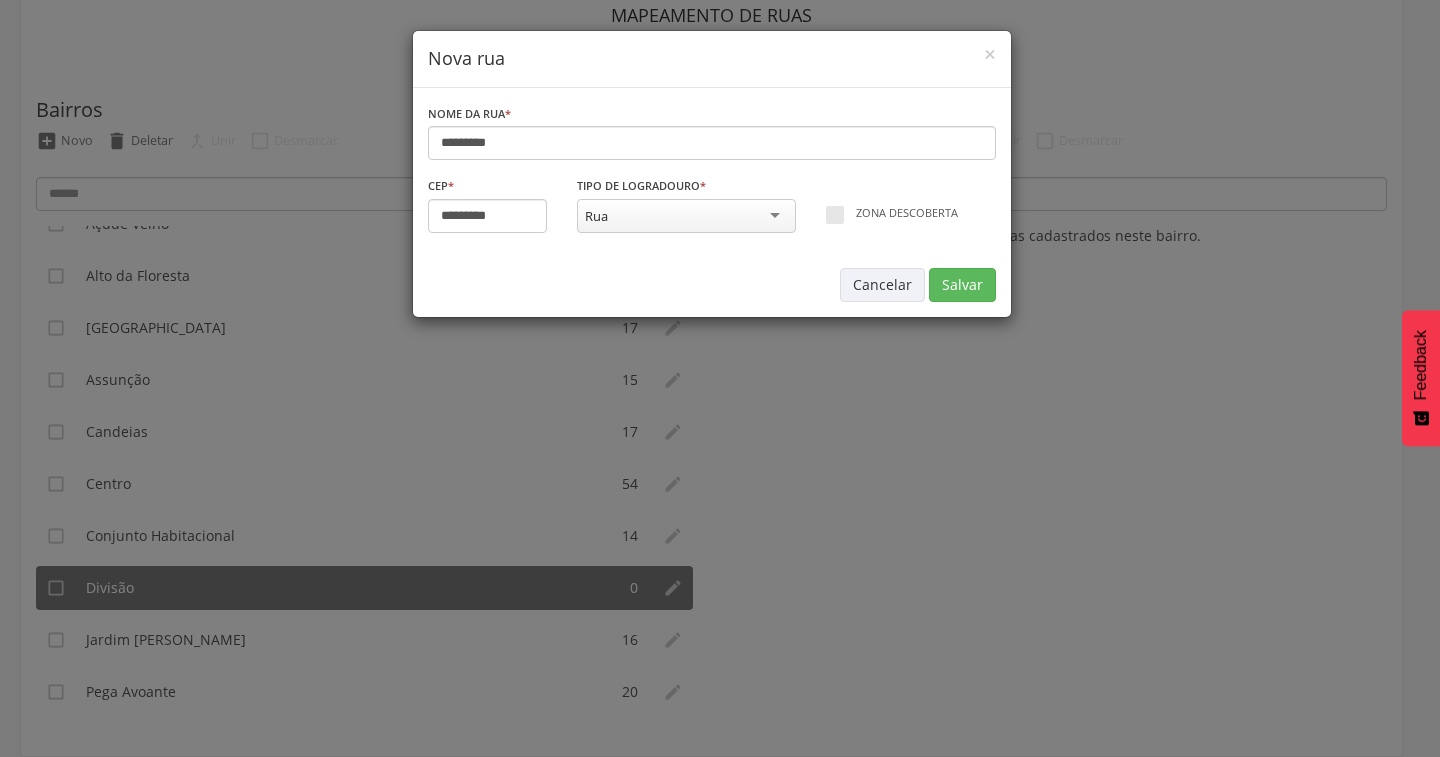 scroll, scrollTop: 0, scrollLeft: 0, axis: both 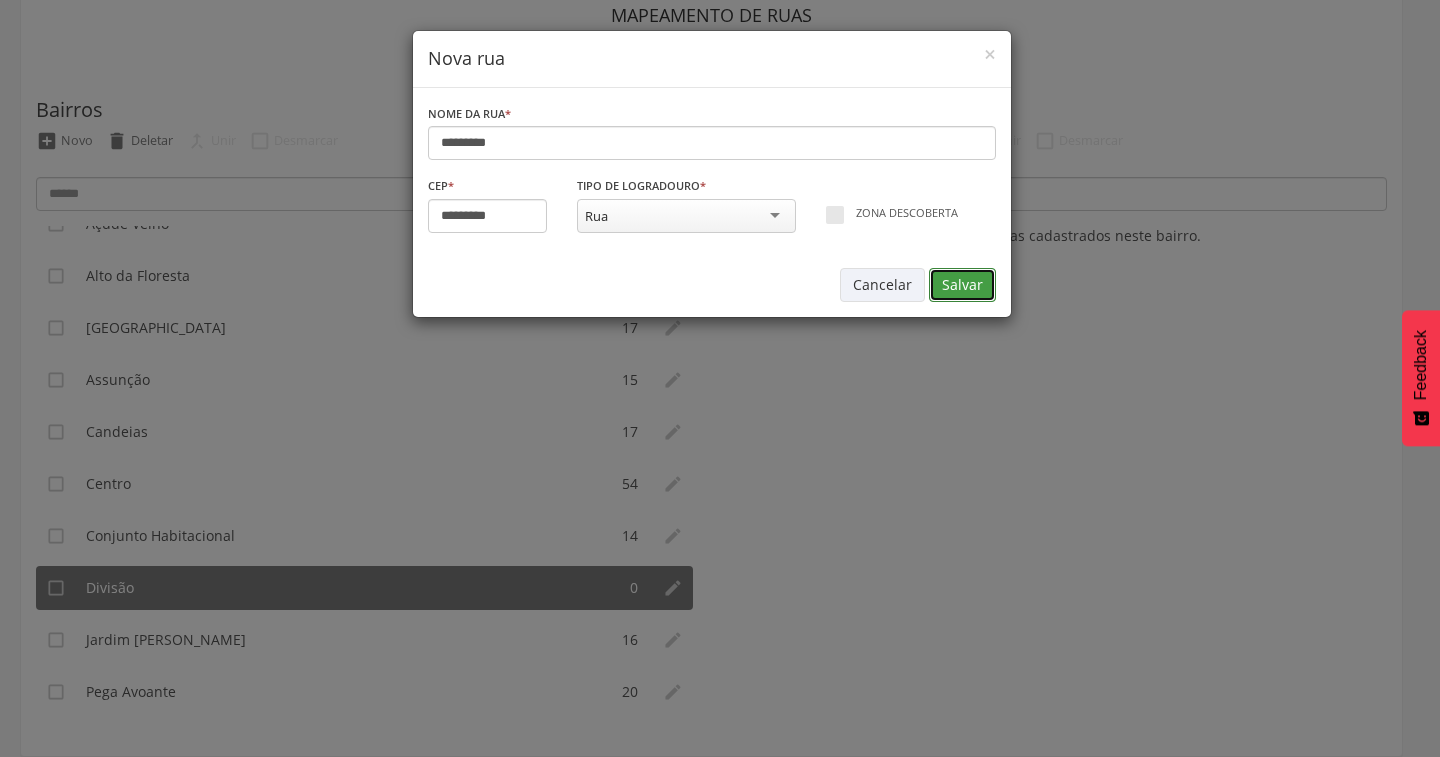 click on "Salvar" at bounding box center [962, 285] 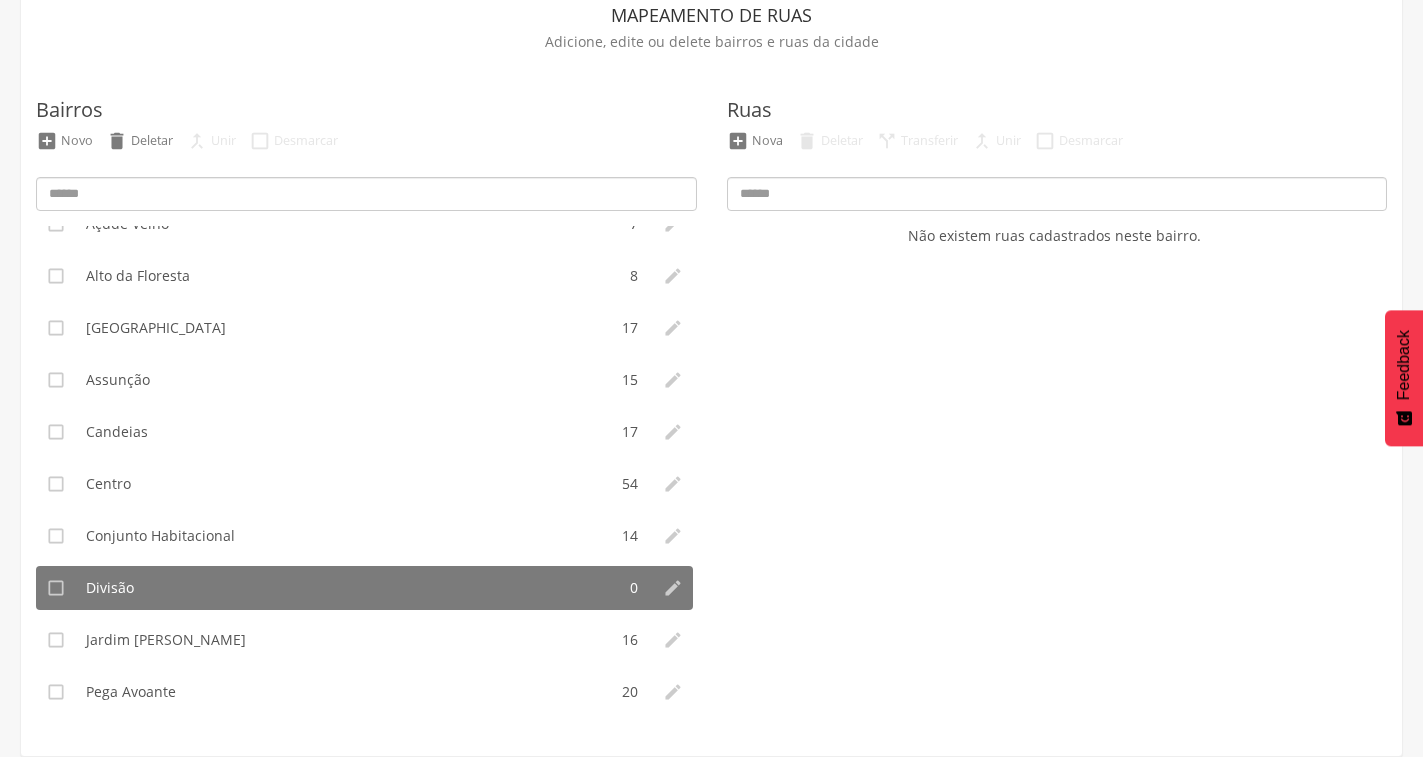 type on "*********" 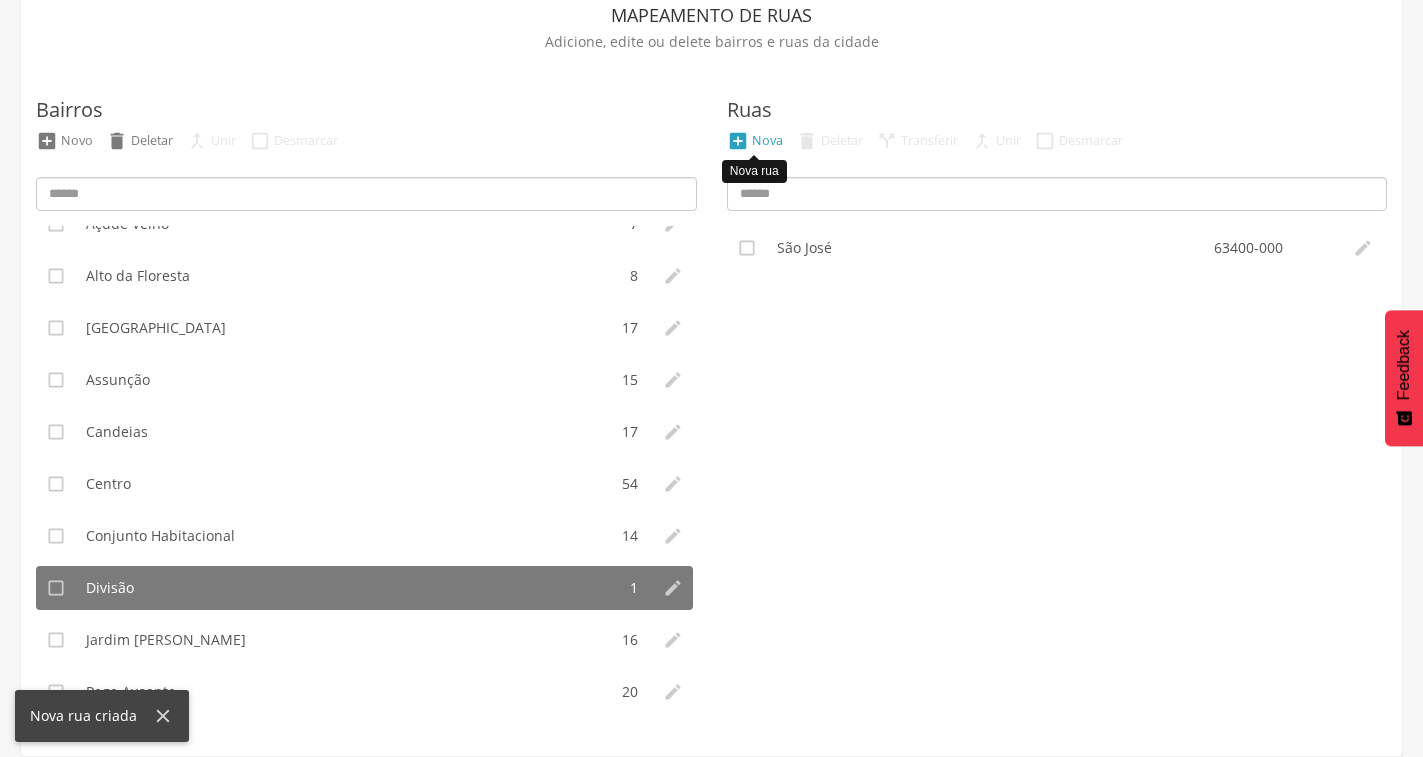 click on "" at bounding box center [738, 141] 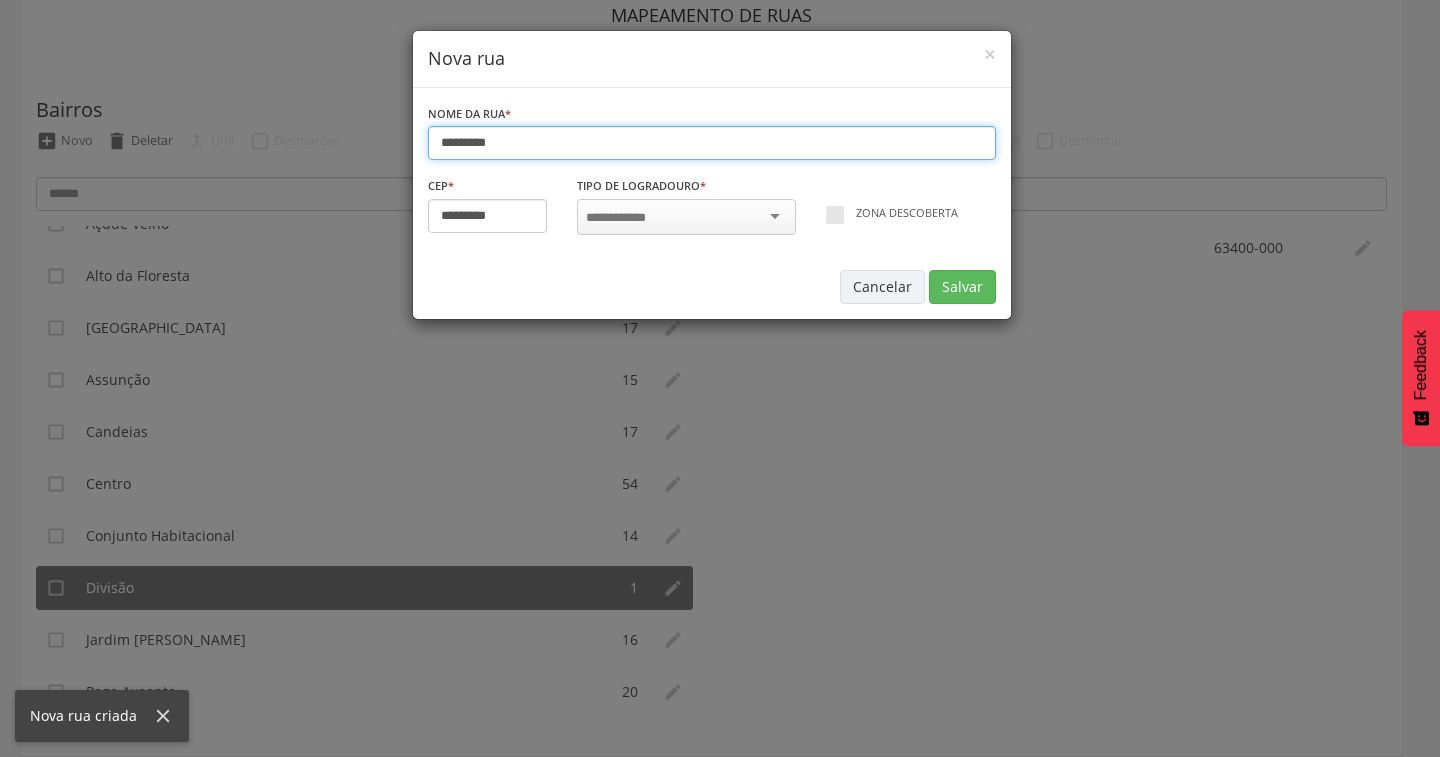 click on "********" at bounding box center (712, 143) 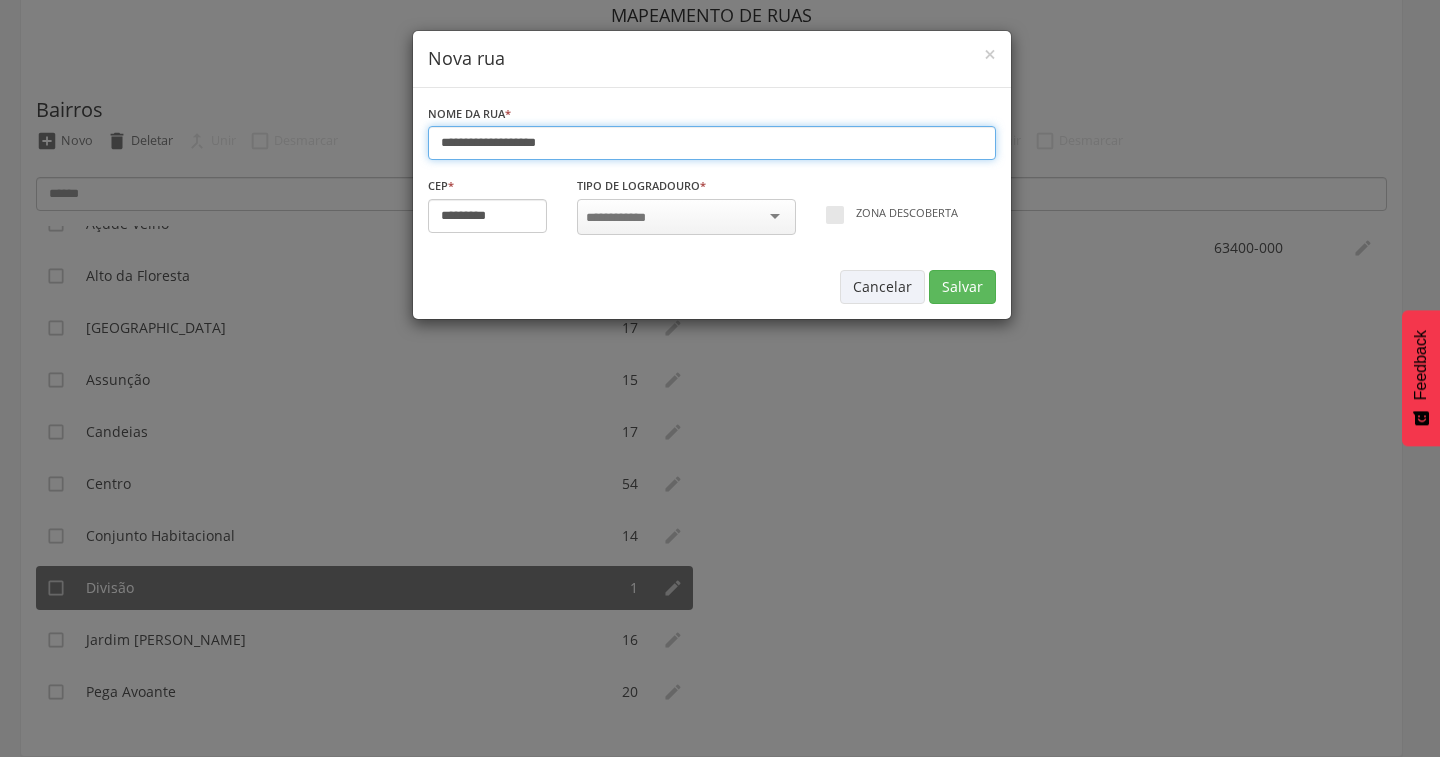 type on "**********" 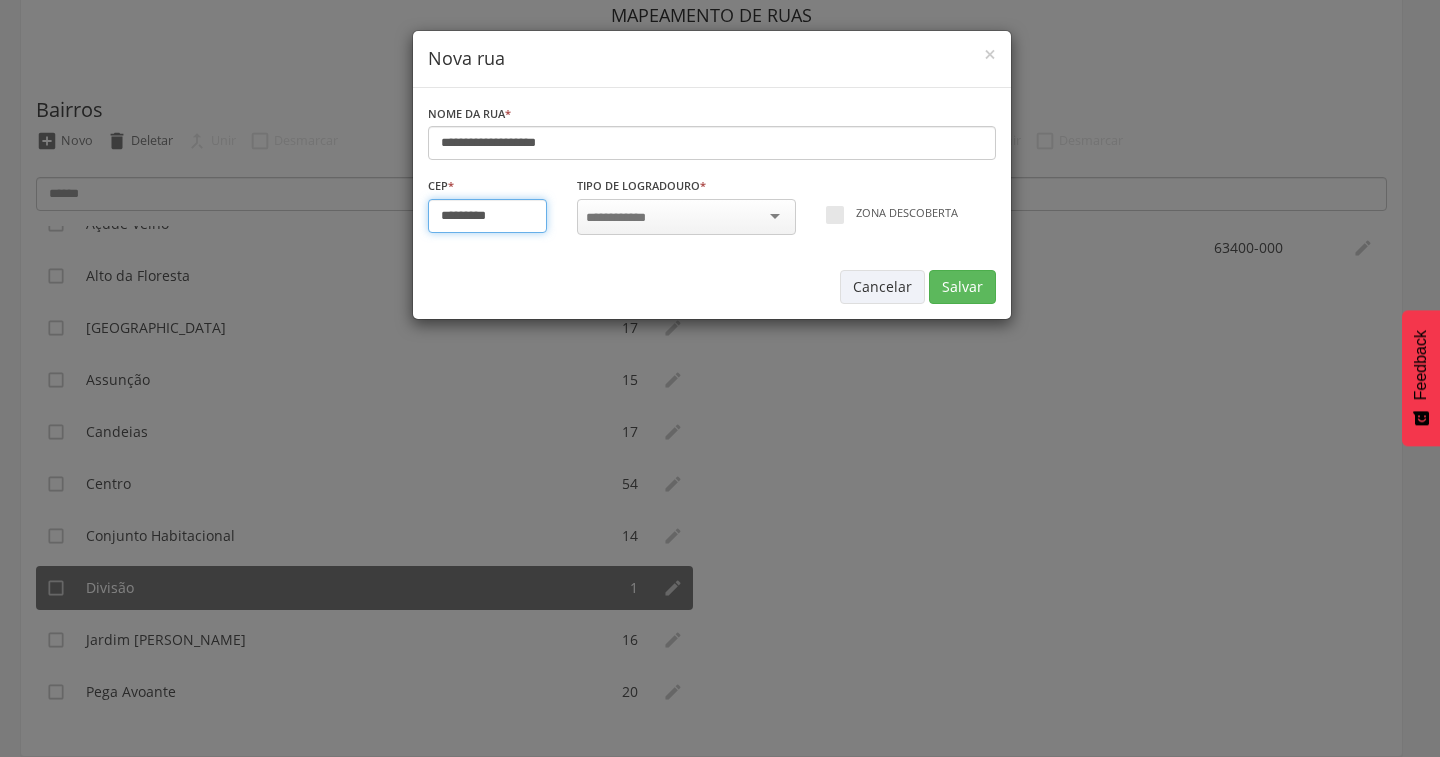 click on "*********" at bounding box center [488, 216] 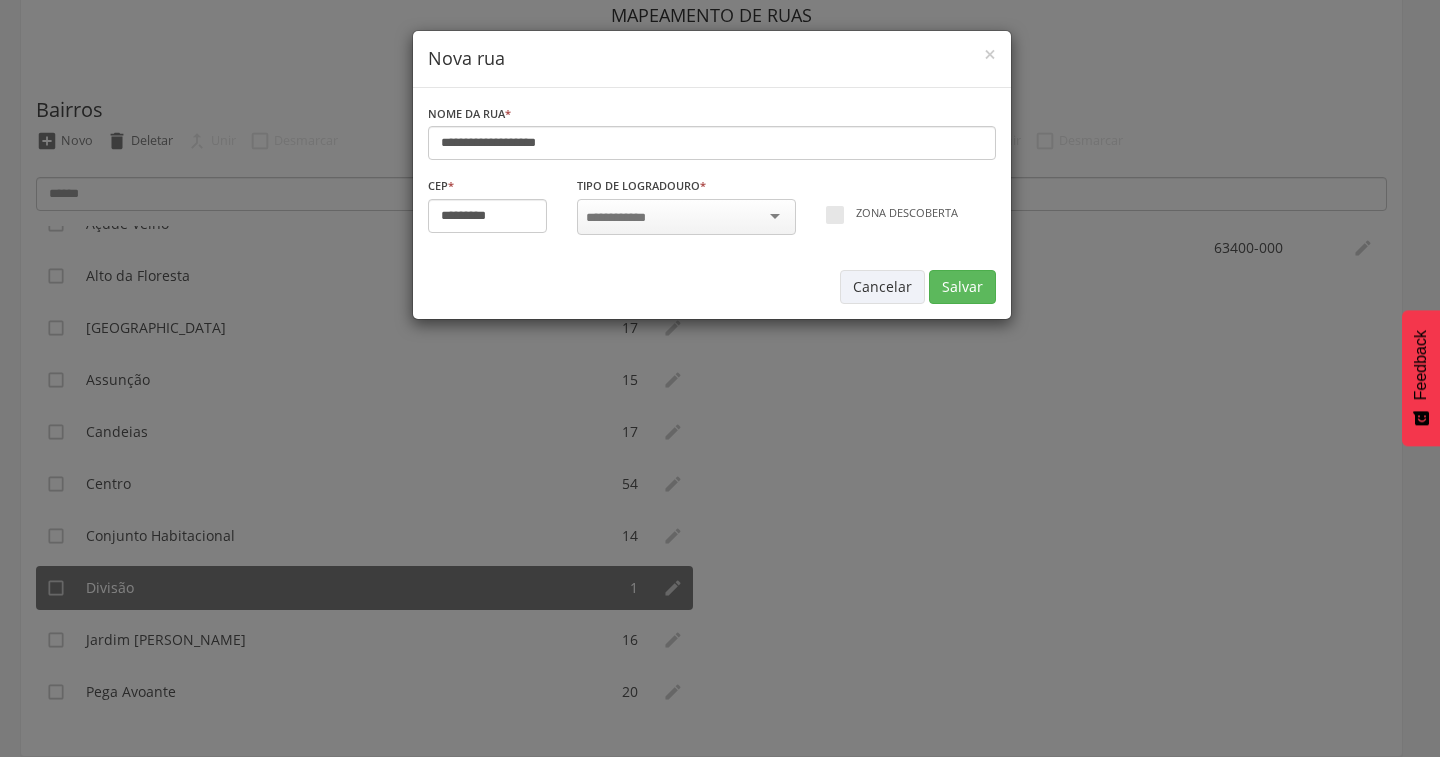click at bounding box center (622, 218) 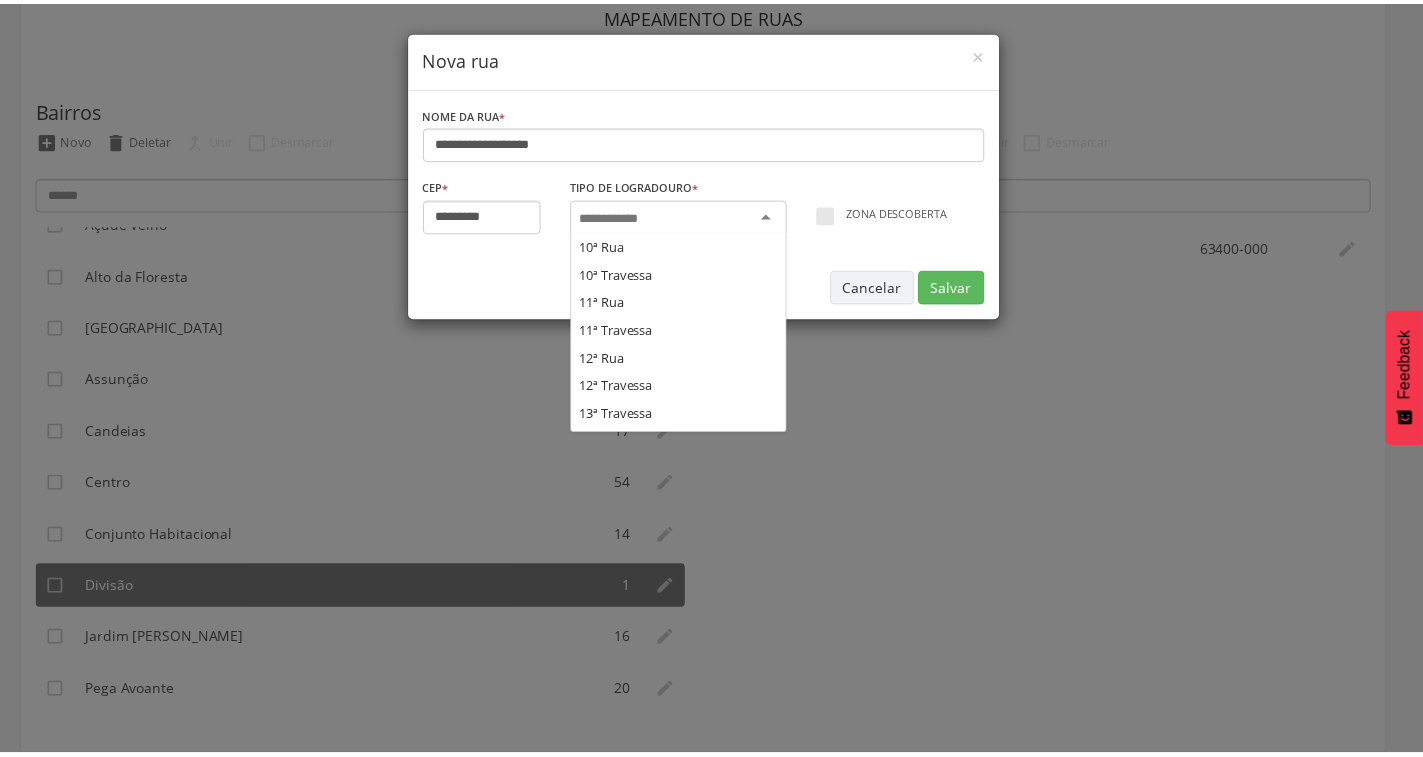 scroll, scrollTop: 6524, scrollLeft: 0, axis: vertical 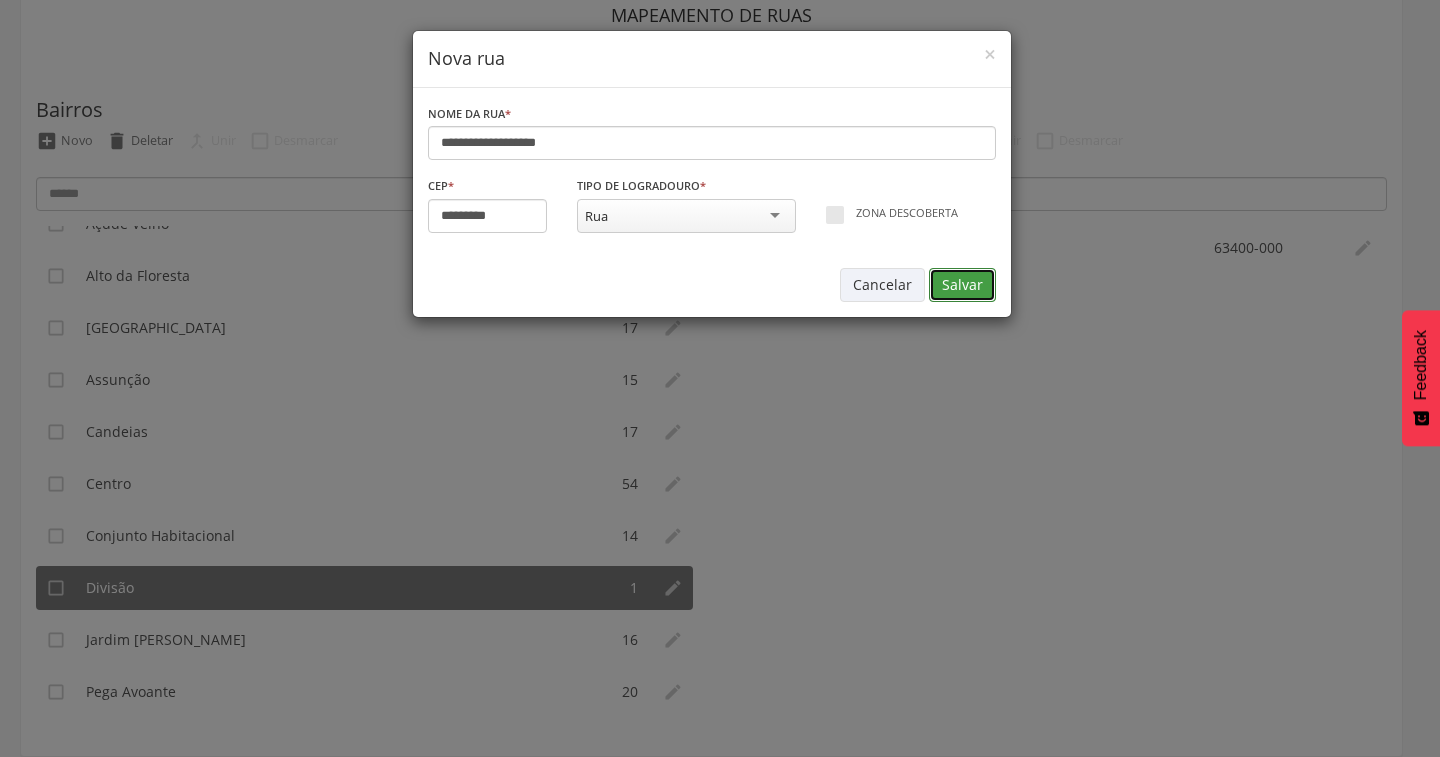 click on "Salvar" at bounding box center (962, 285) 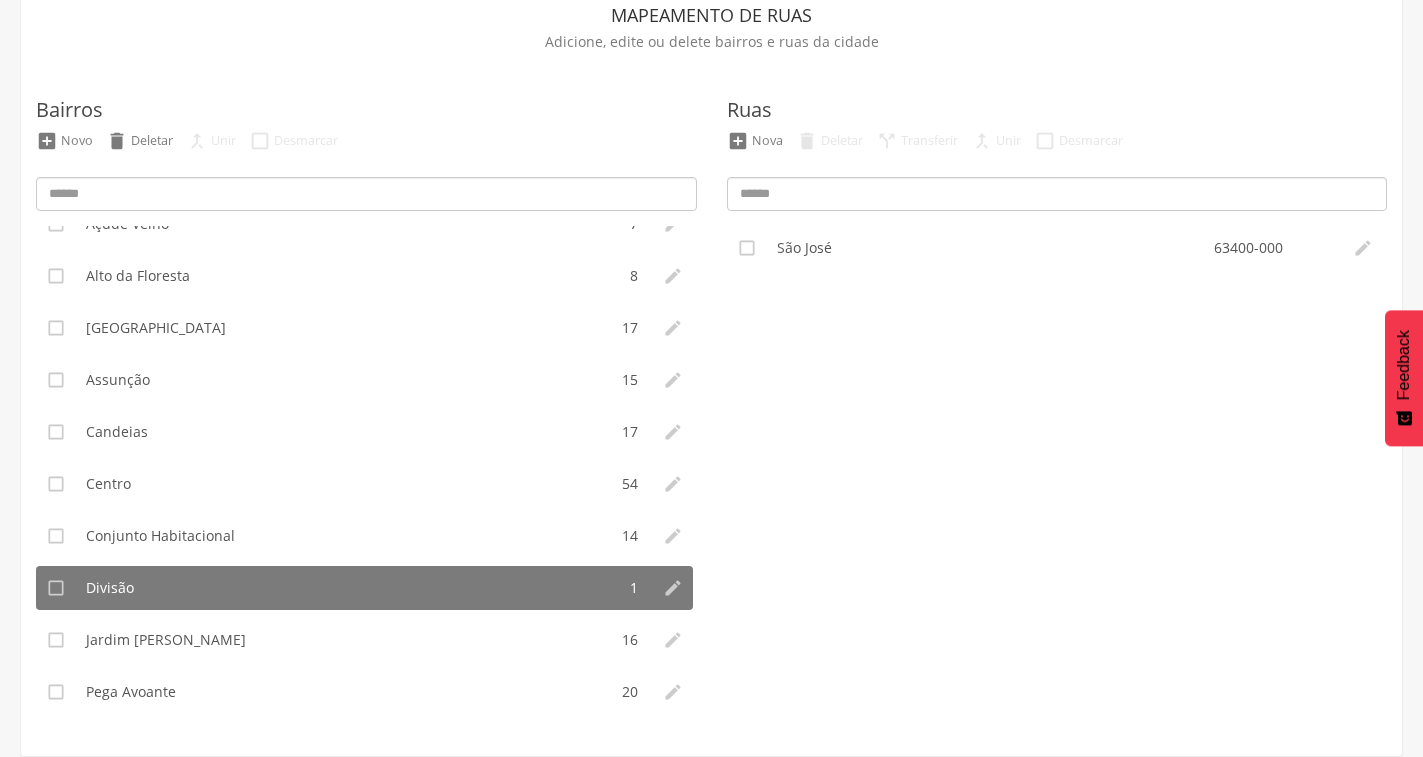 type on "*********" 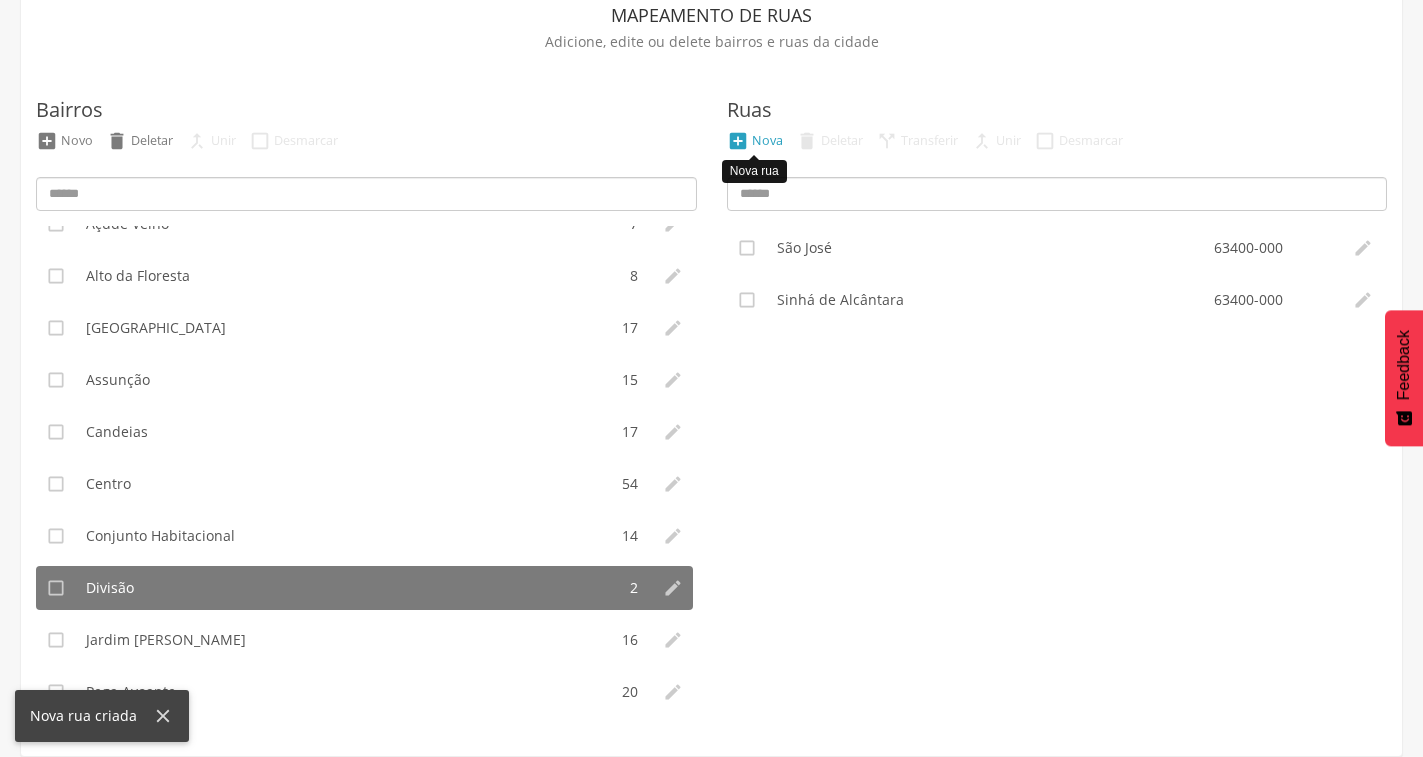 click on "Nova" at bounding box center [767, 140] 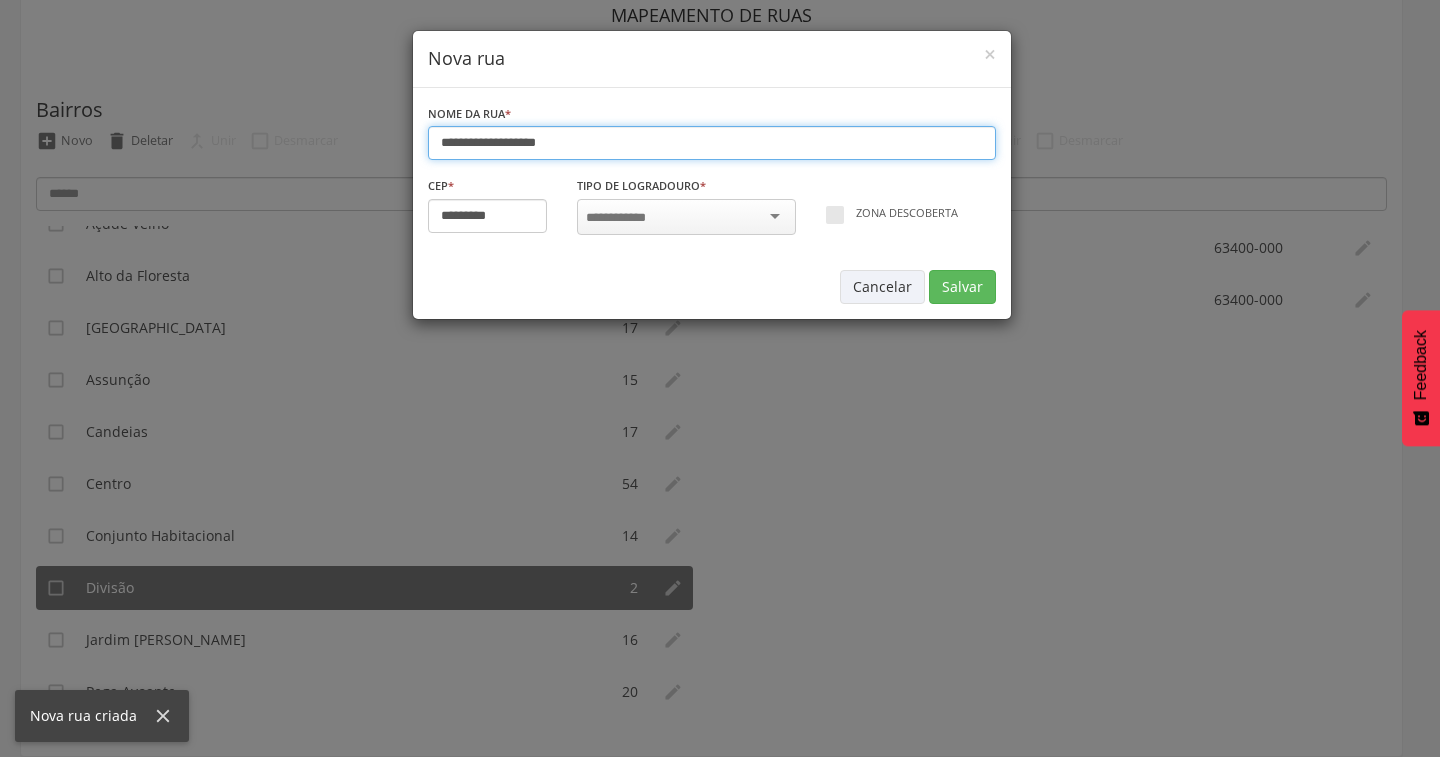 click on "**********" at bounding box center [712, 143] 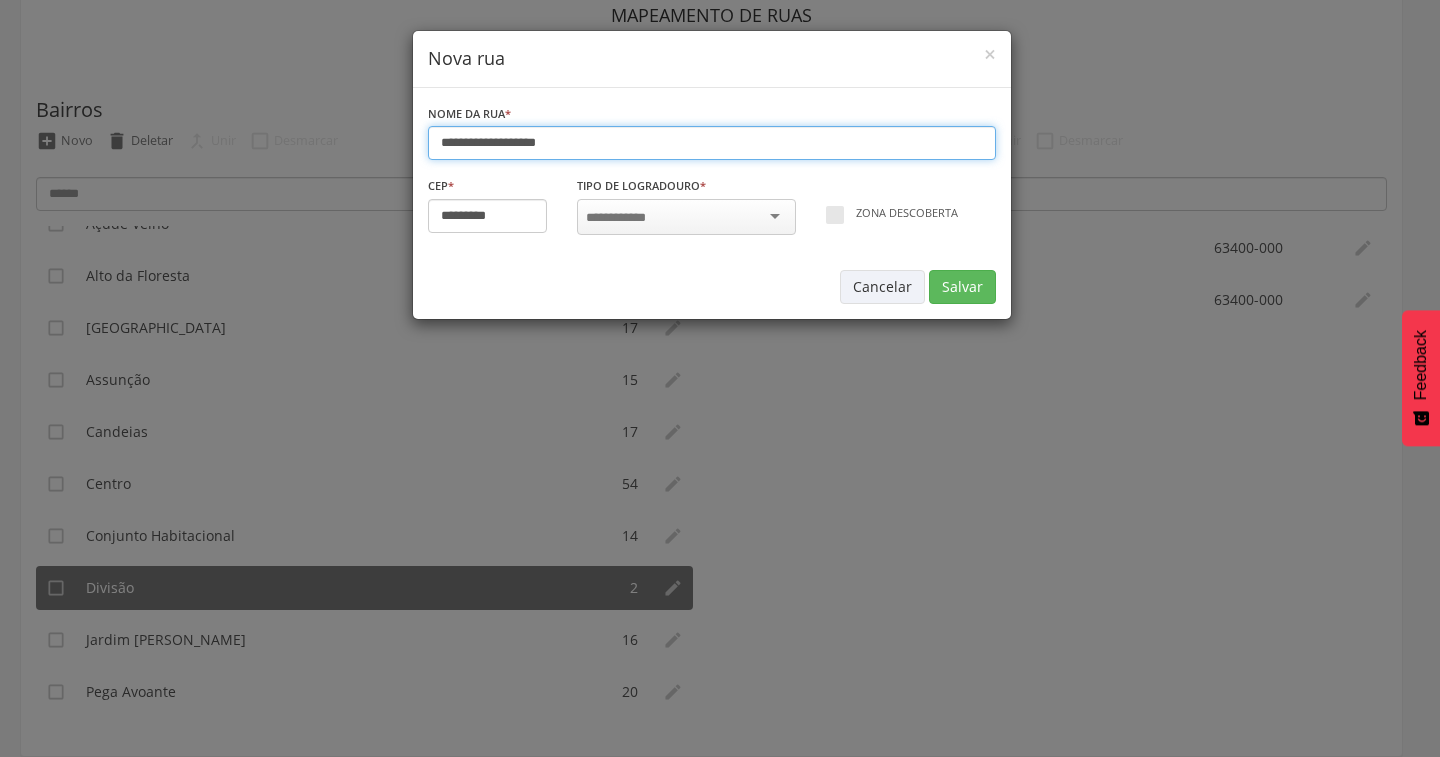 click on "**********" at bounding box center [712, 143] 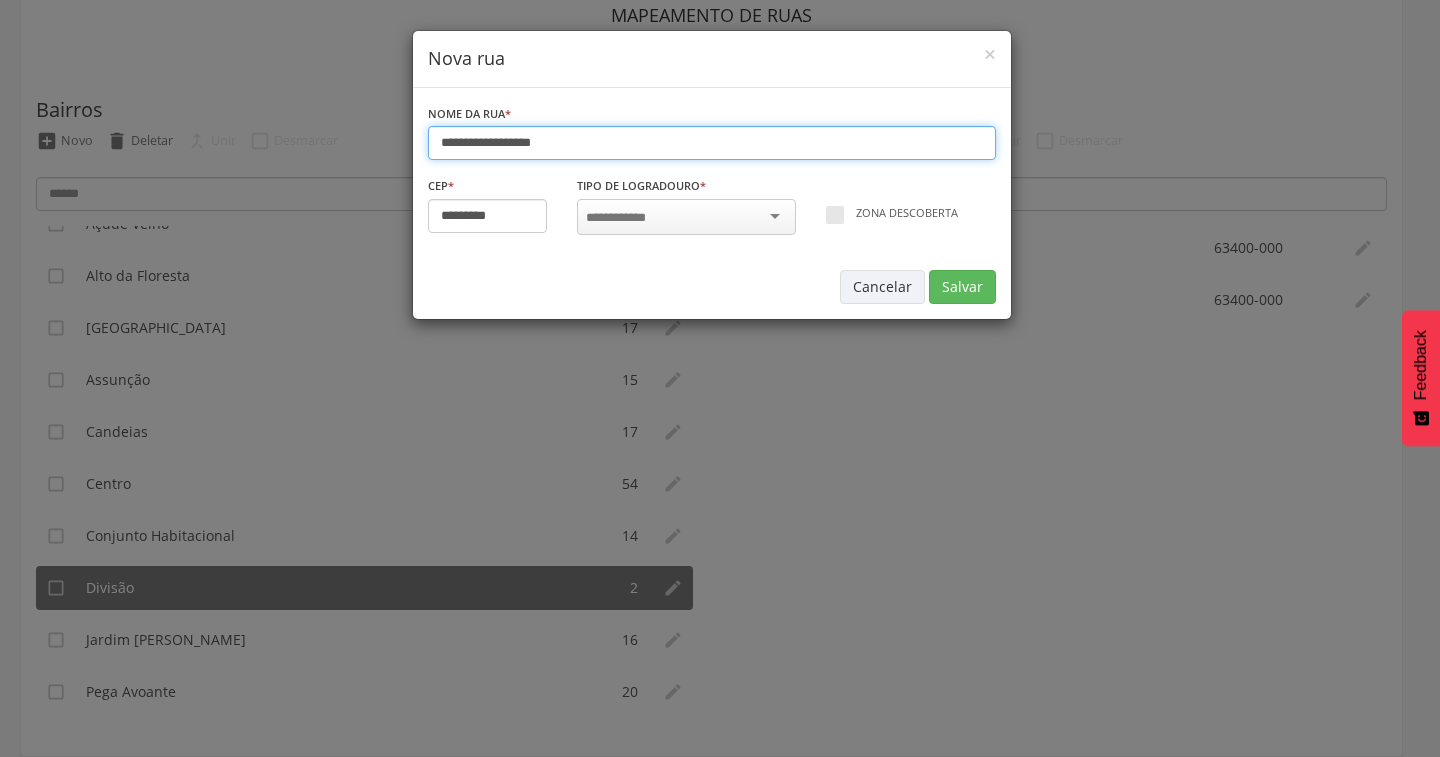 type on "**********" 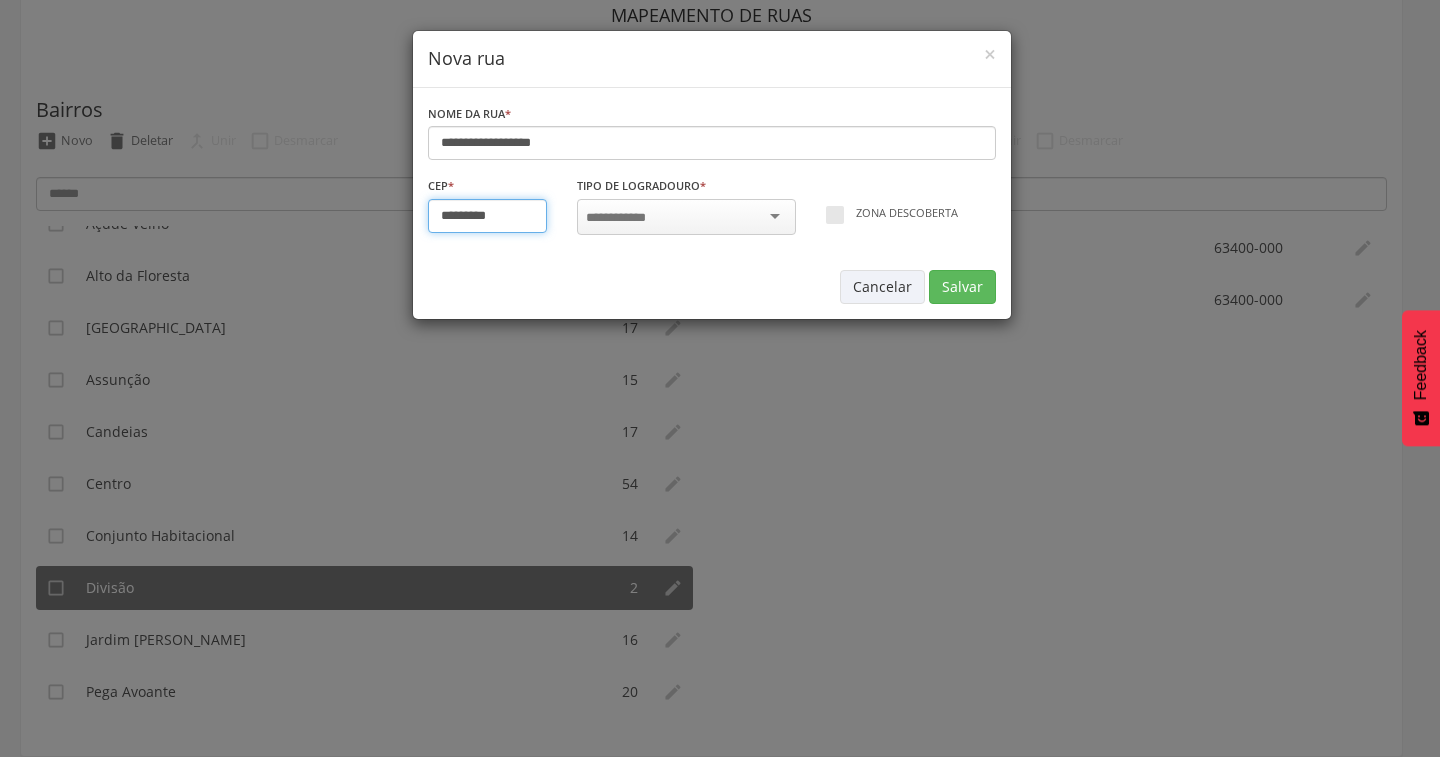 click on "*********" at bounding box center (488, 216) 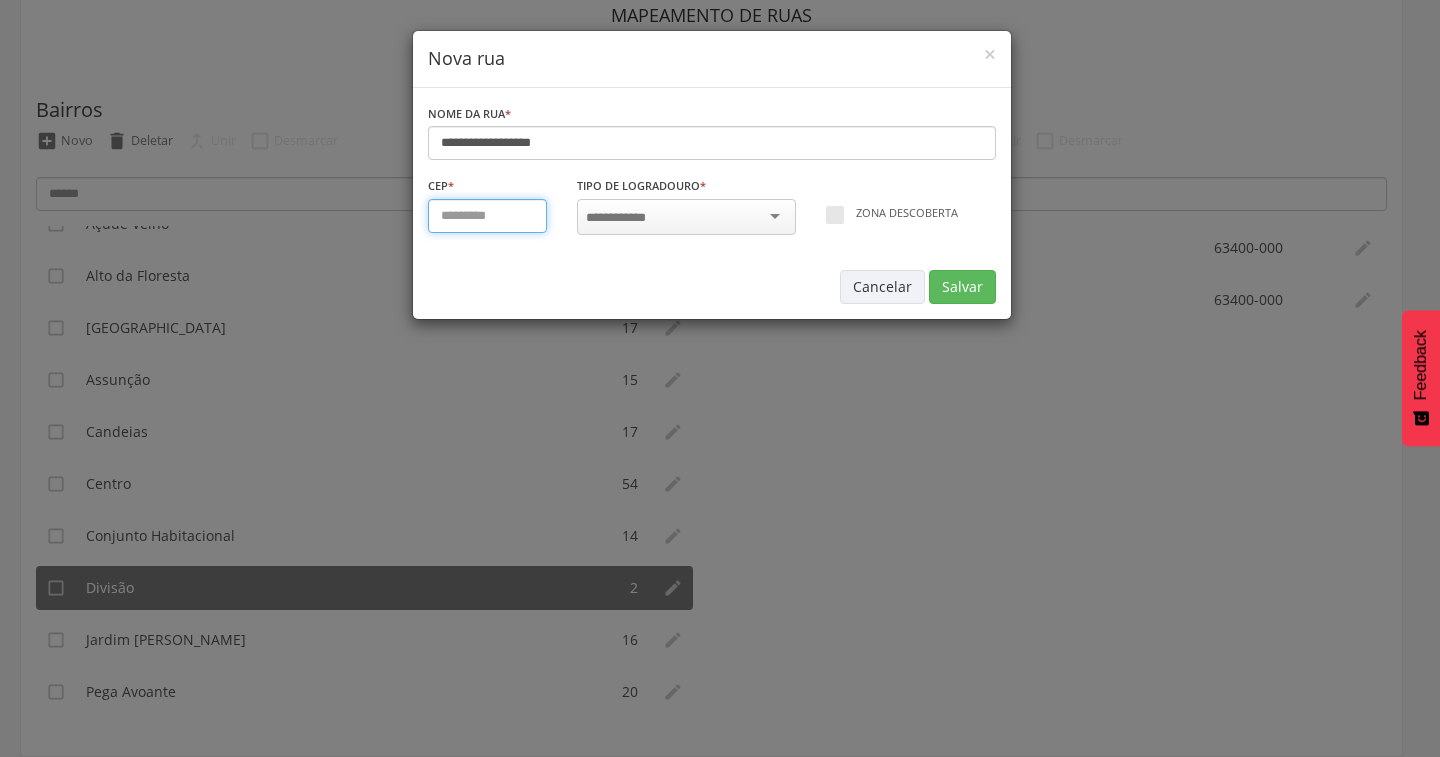 type on "*********" 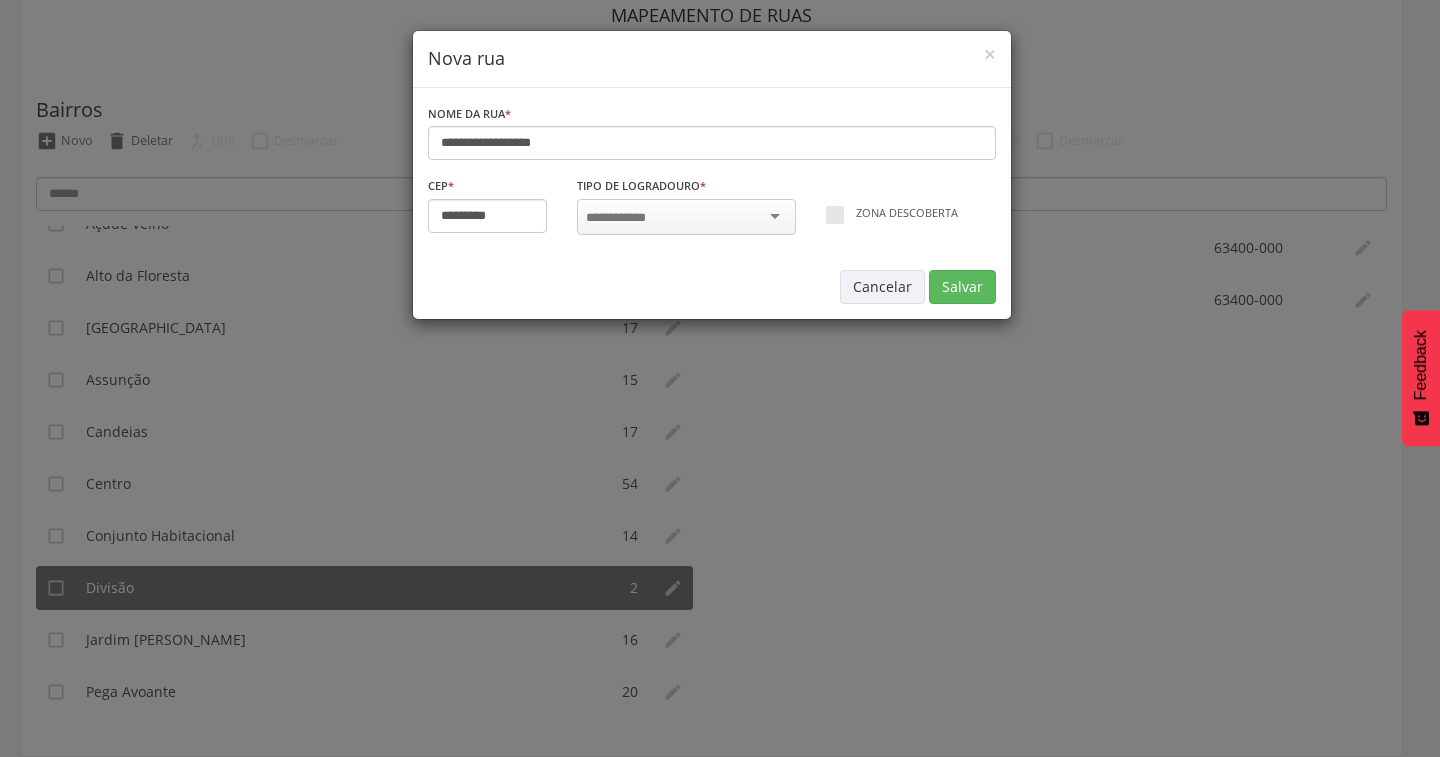 click at bounding box center [622, 218] 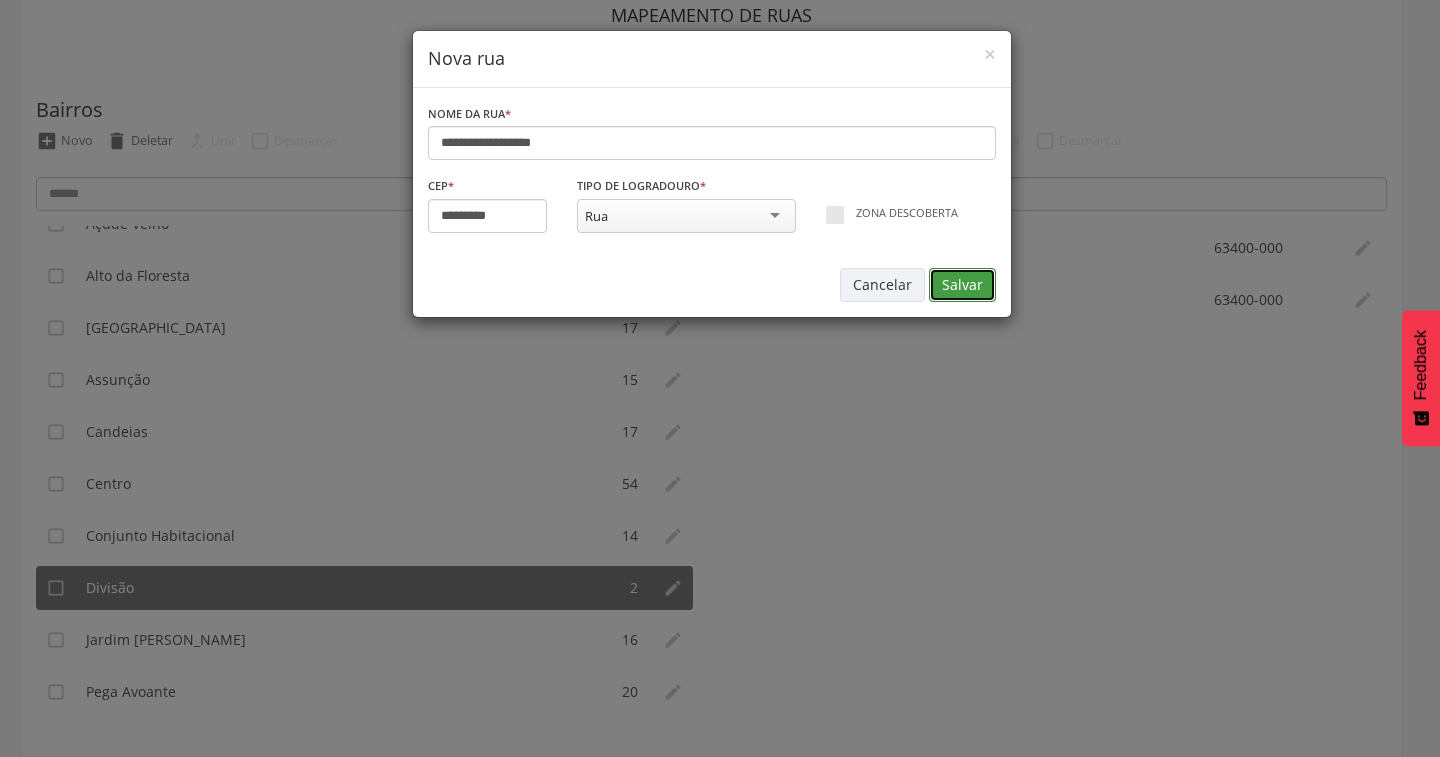 click on "Salvar" at bounding box center (962, 285) 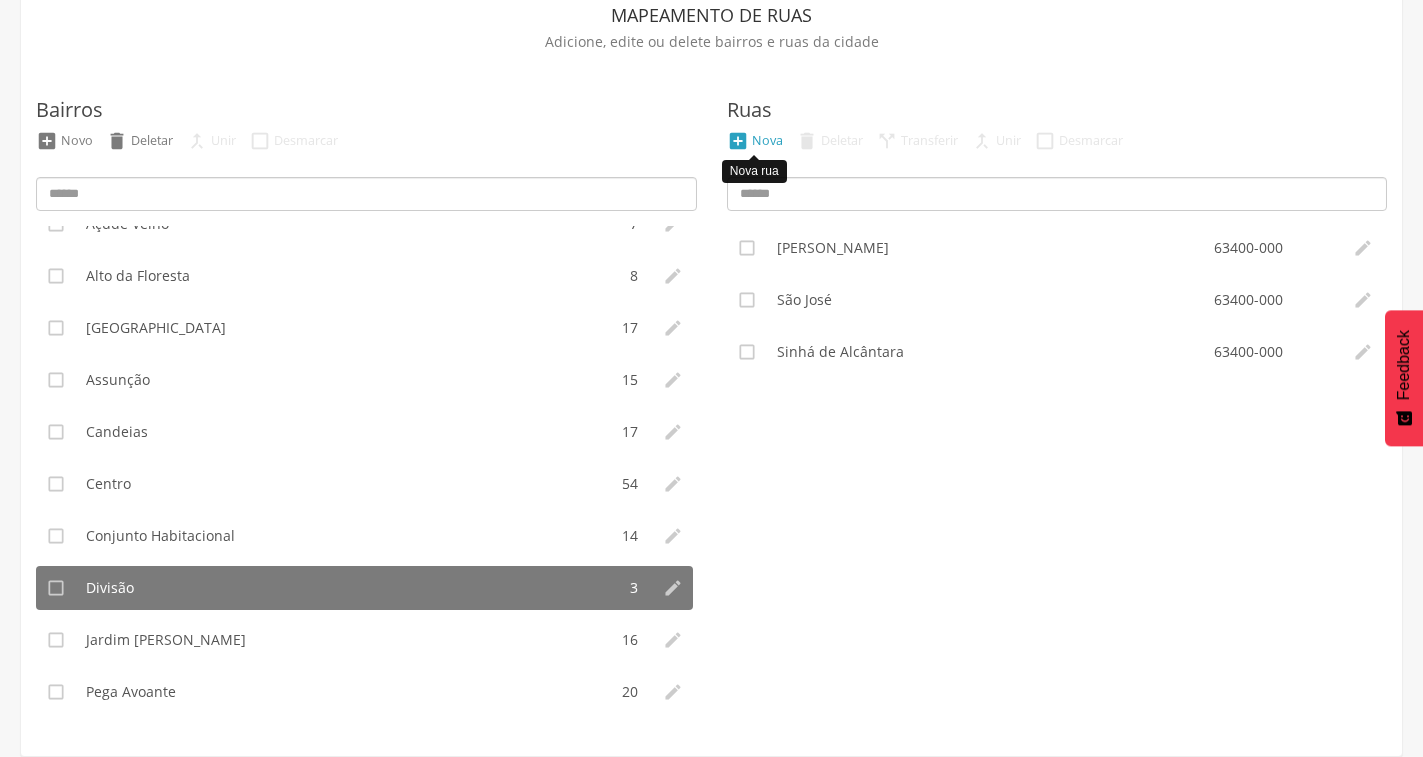 click on "Nova" at bounding box center (767, 140) 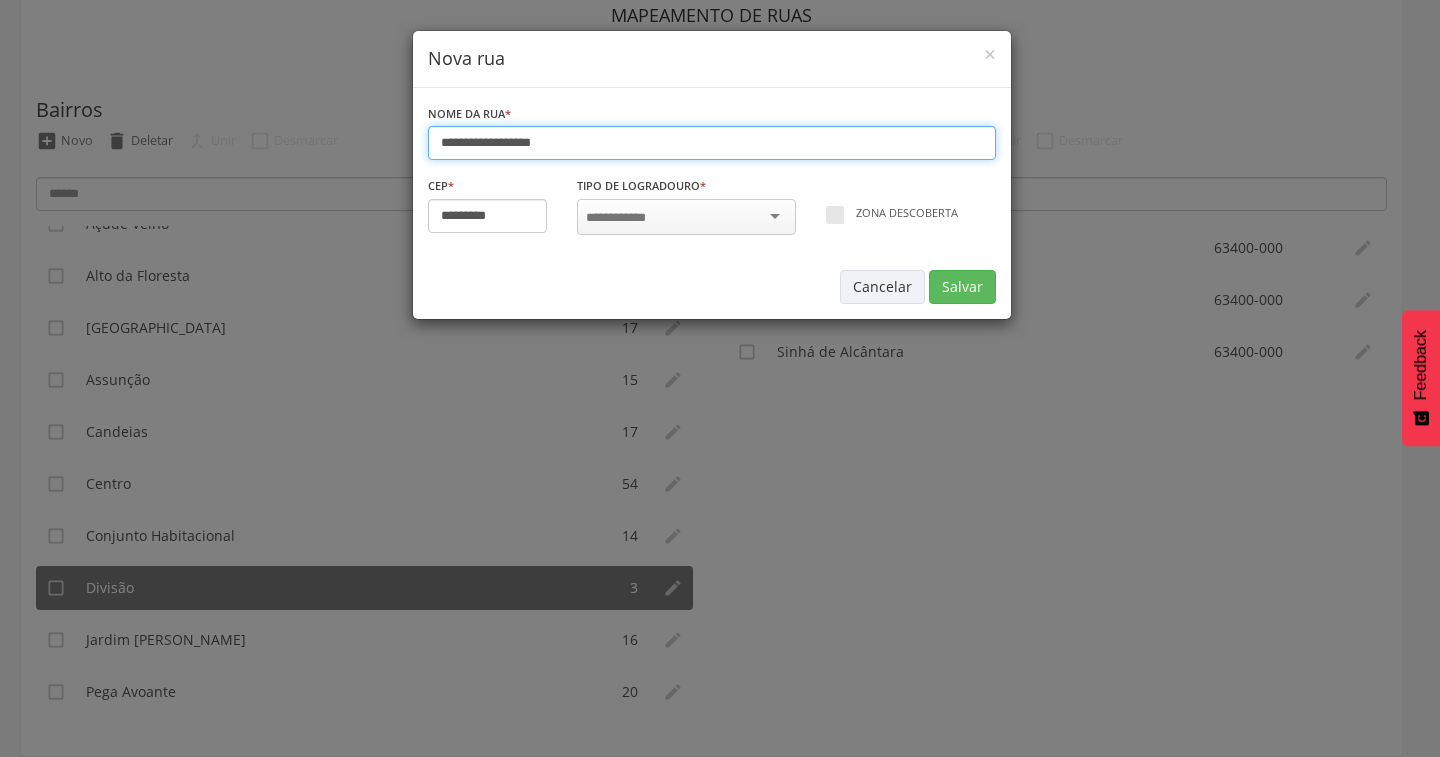 click on "**********" at bounding box center (712, 143) 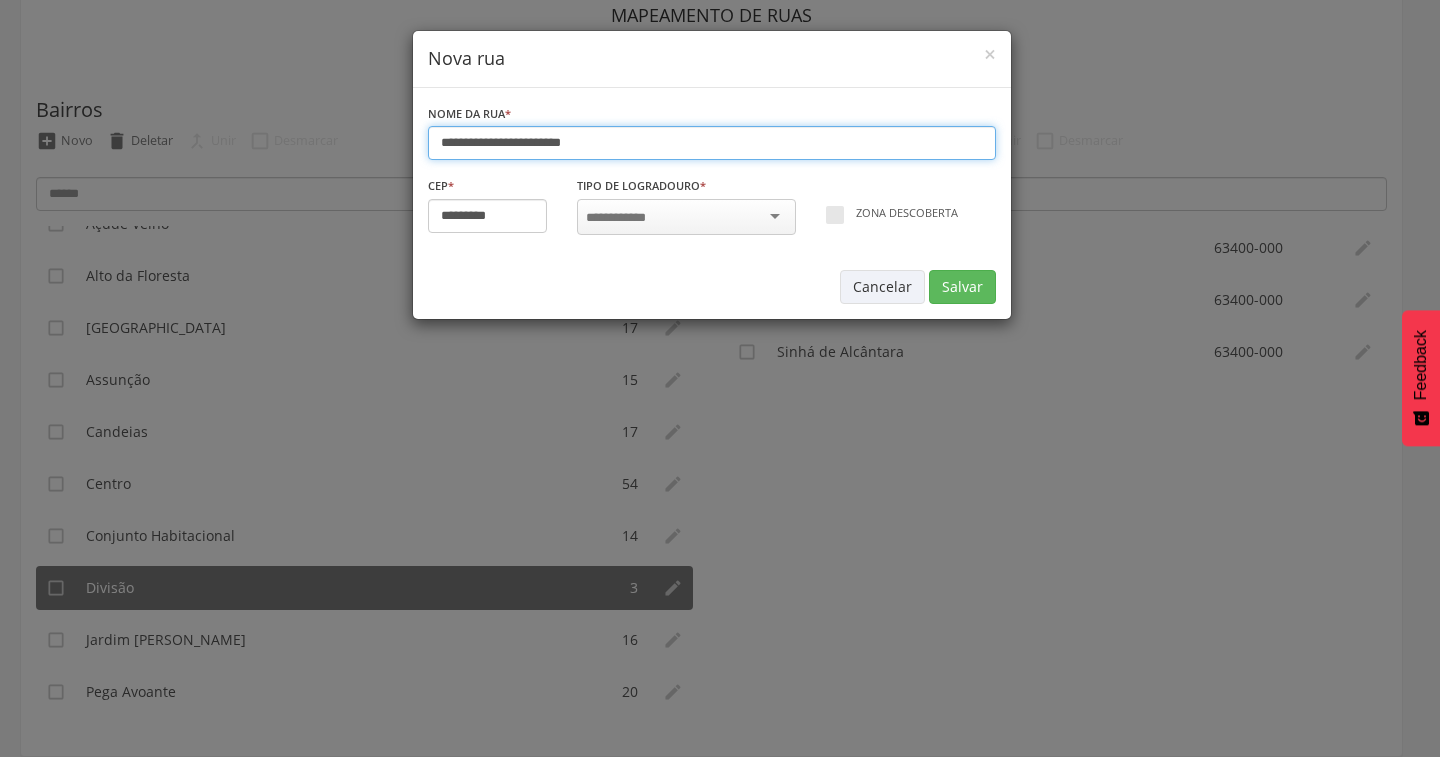 type on "**********" 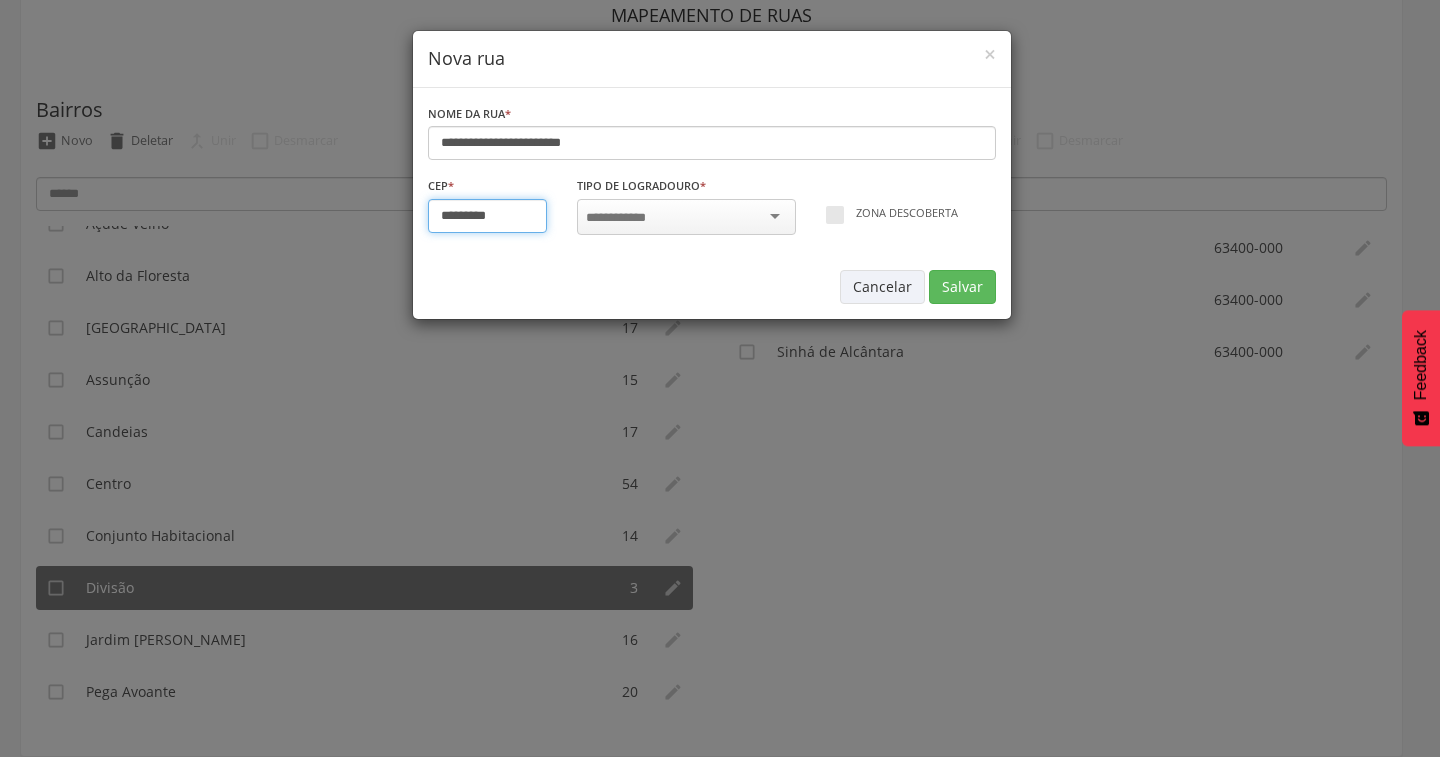 click on "*********" at bounding box center (488, 216) 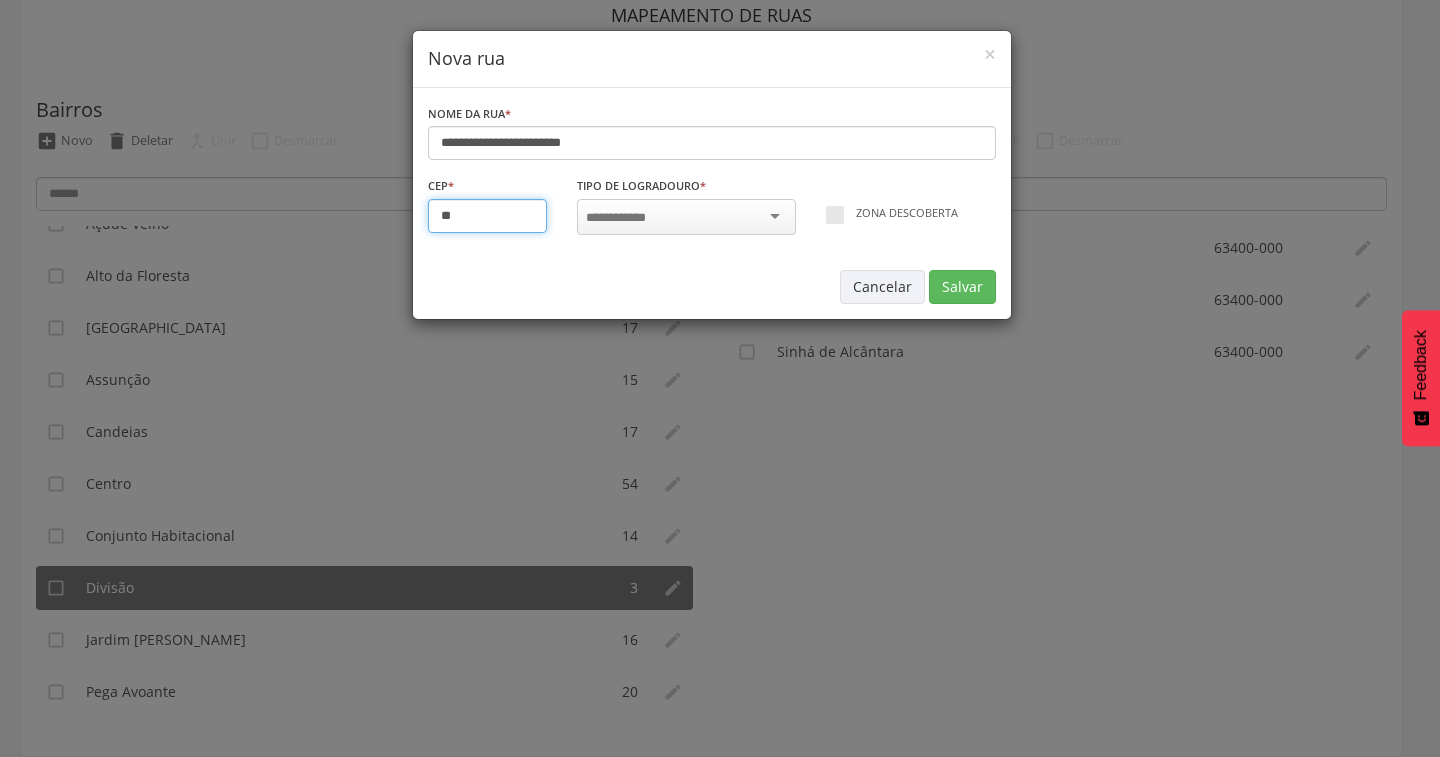 type on "*********" 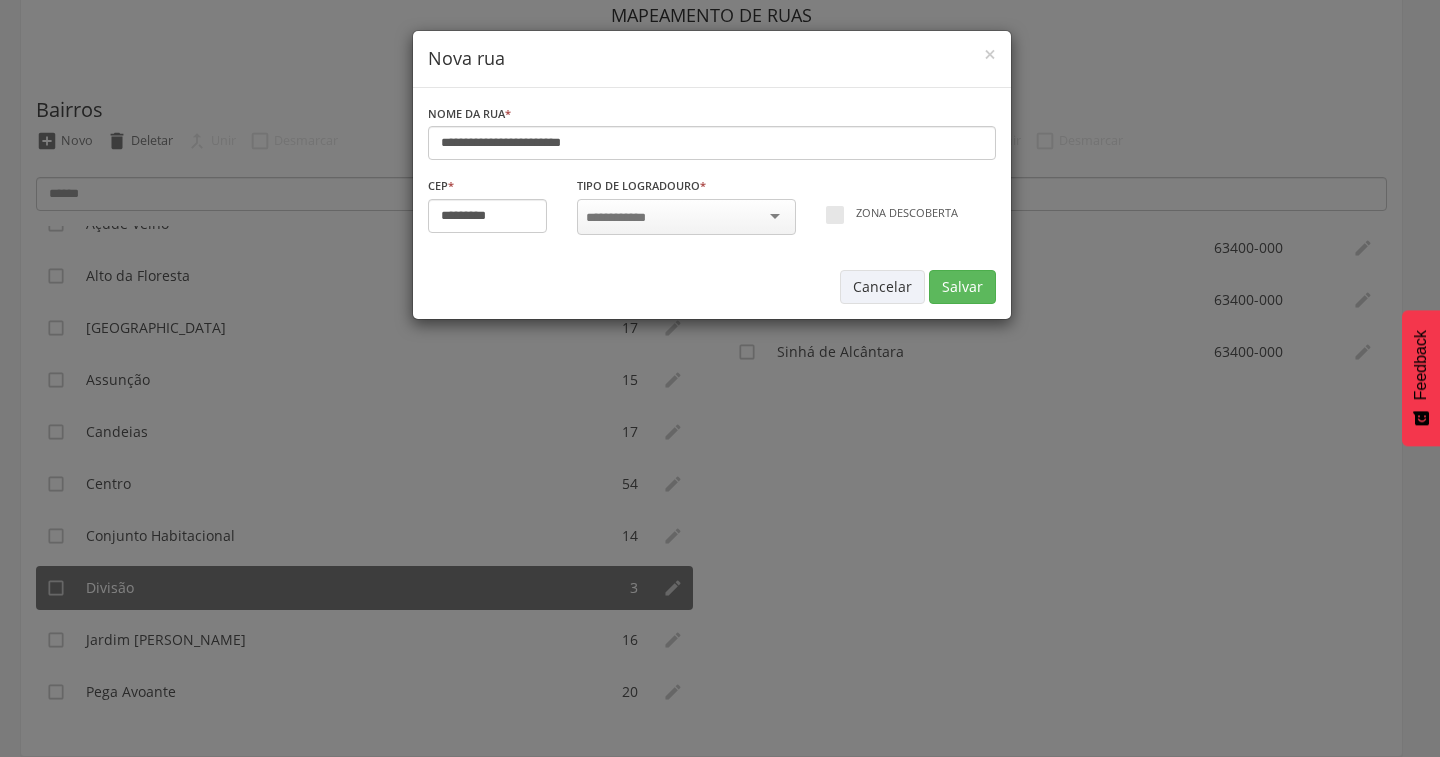 click at bounding box center (622, 218) 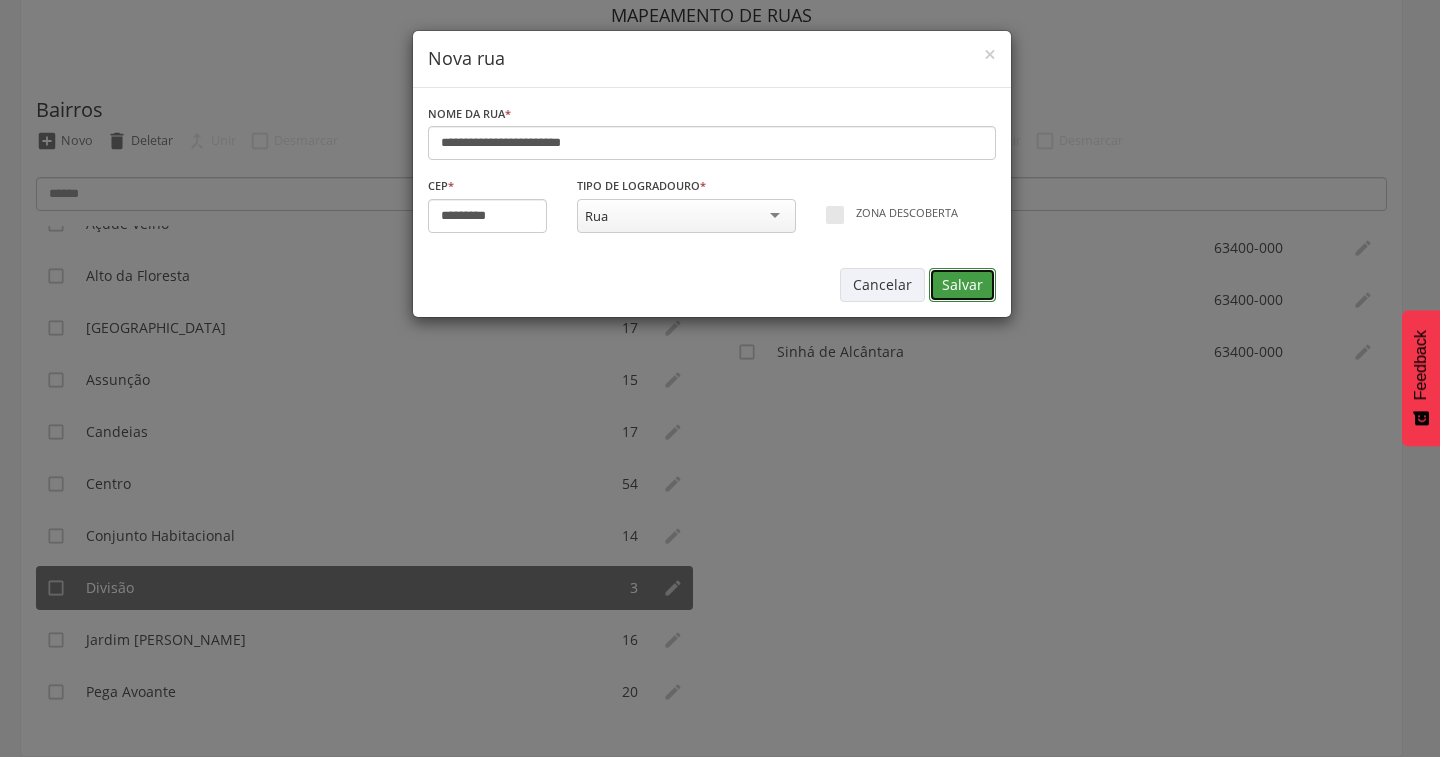 click on "Salvar" at bounding box center [962, 285] 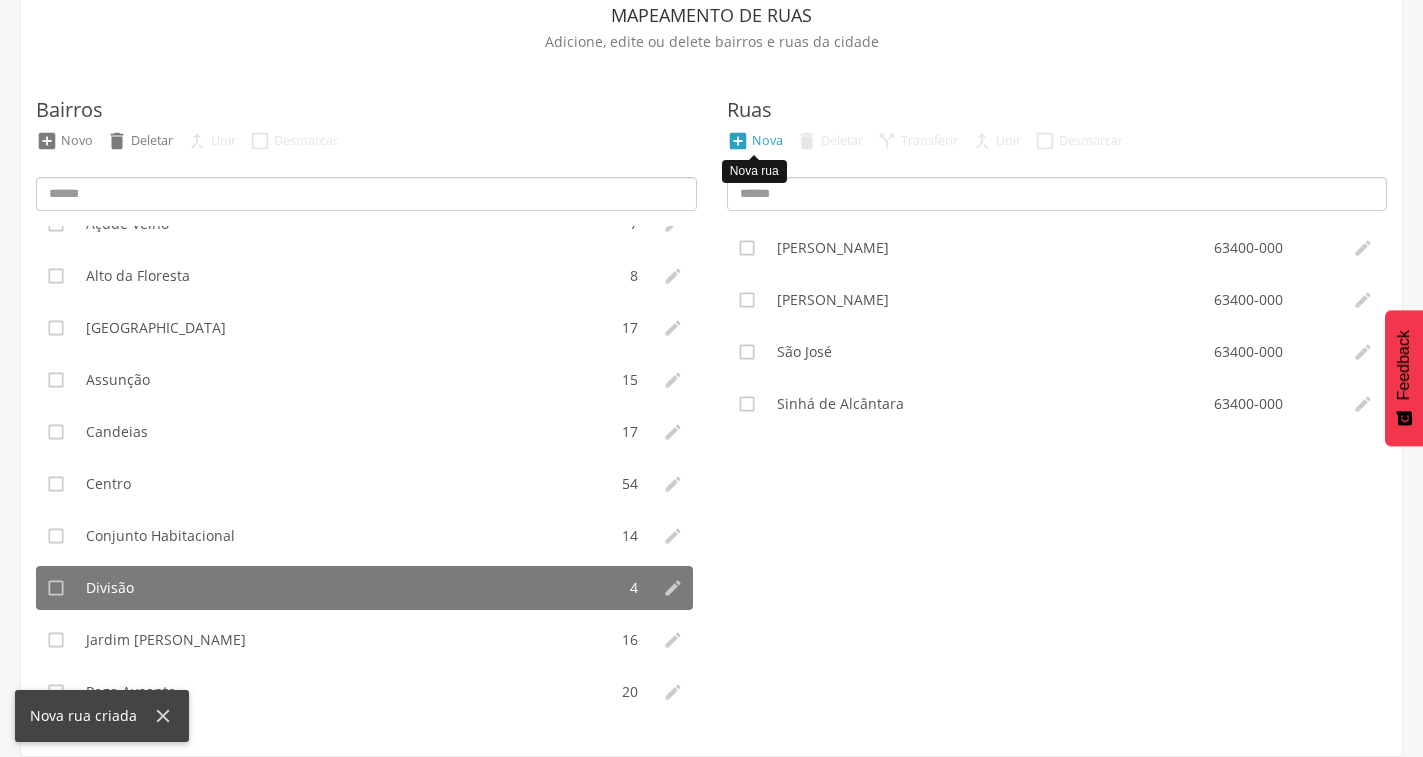 click on "
Nova" at bounding box center (755, 141) 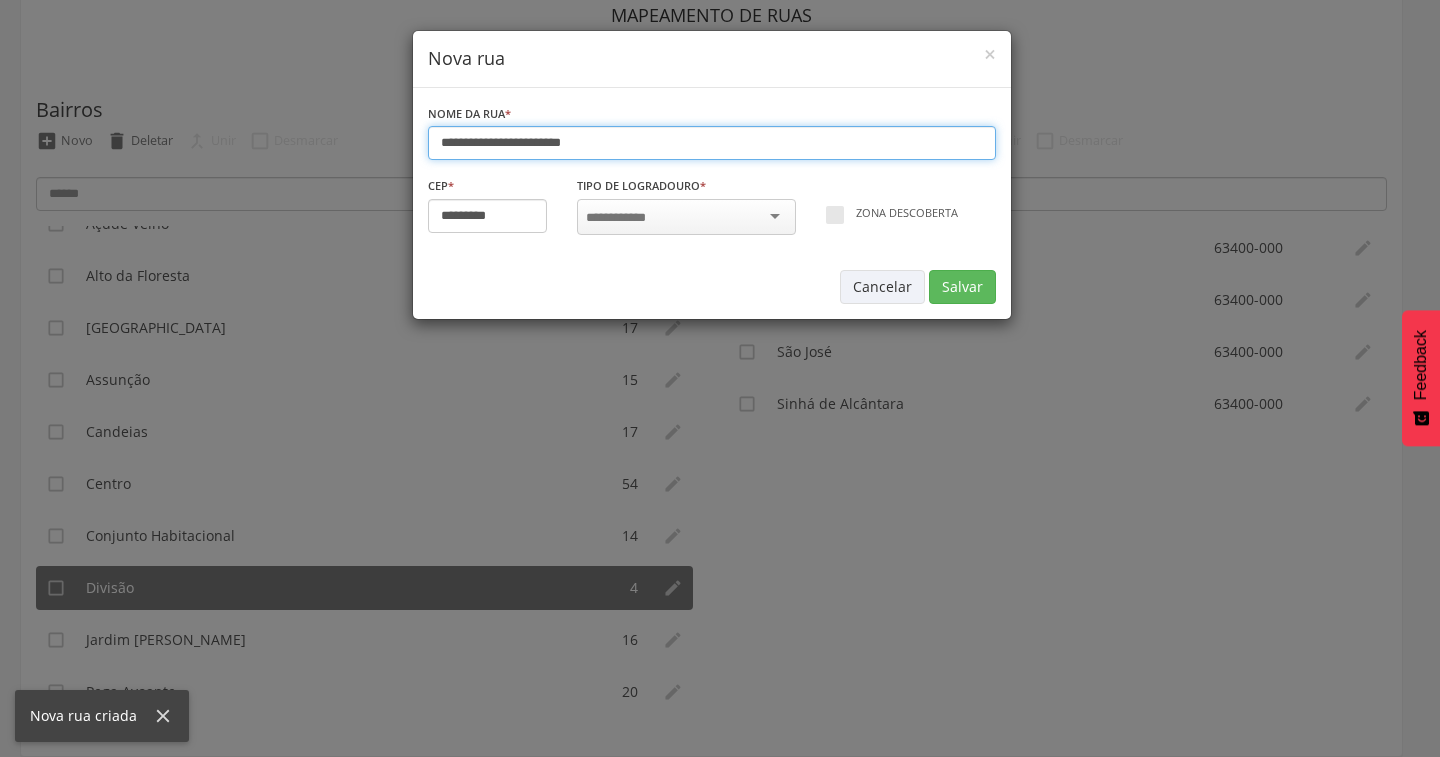 click on "**********" at bounding box center (712, 143) 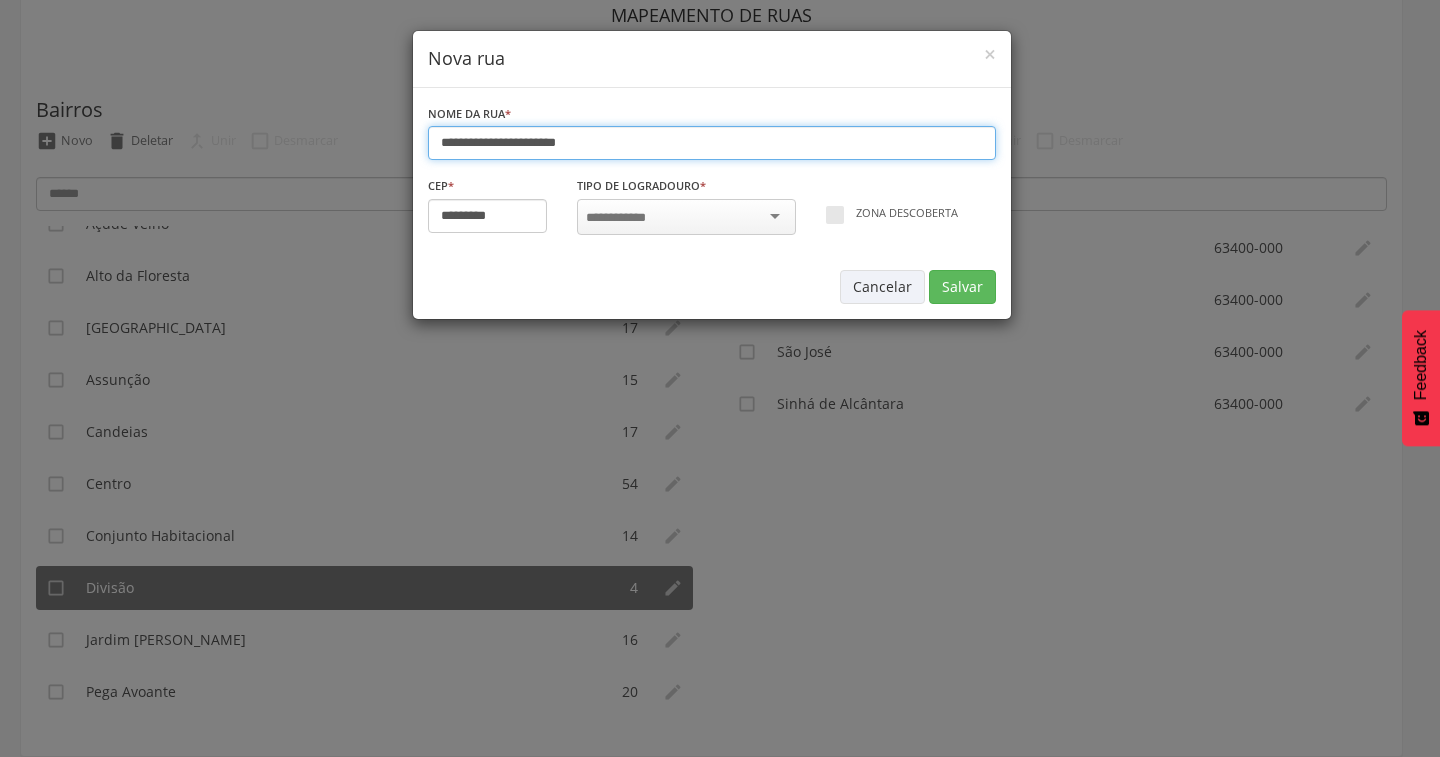 type on "**********" 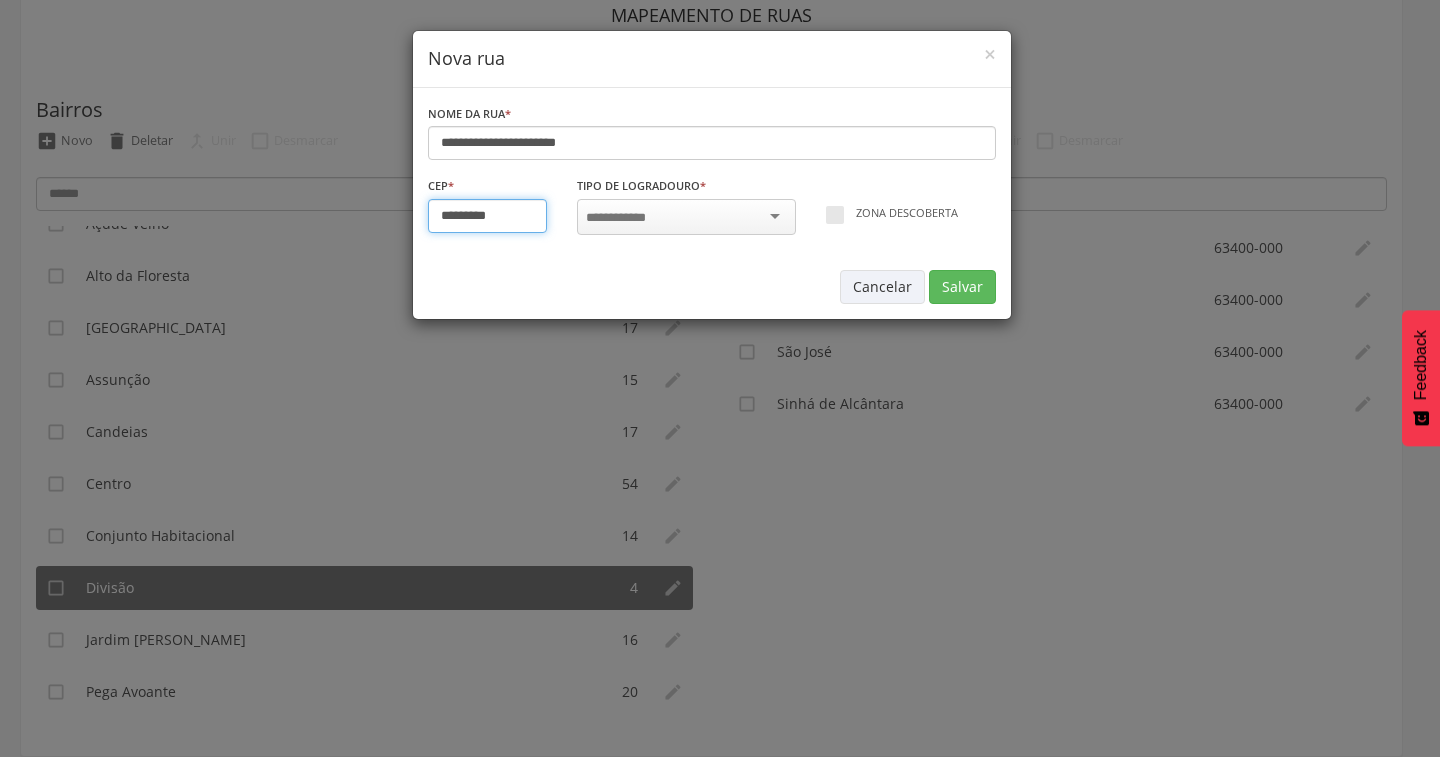 click on "*********" at bounding box center (488, 216) 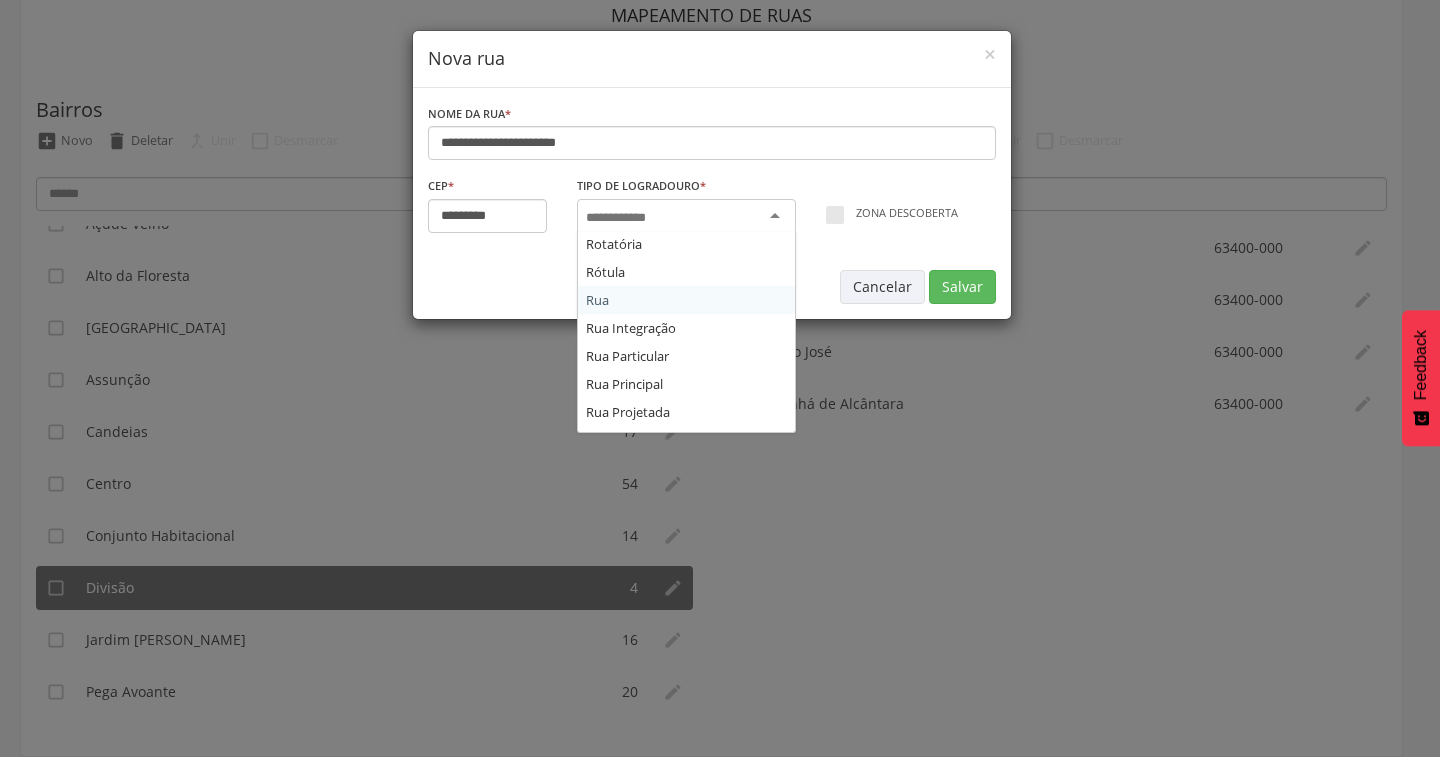 click at bounding box center (622, 218) 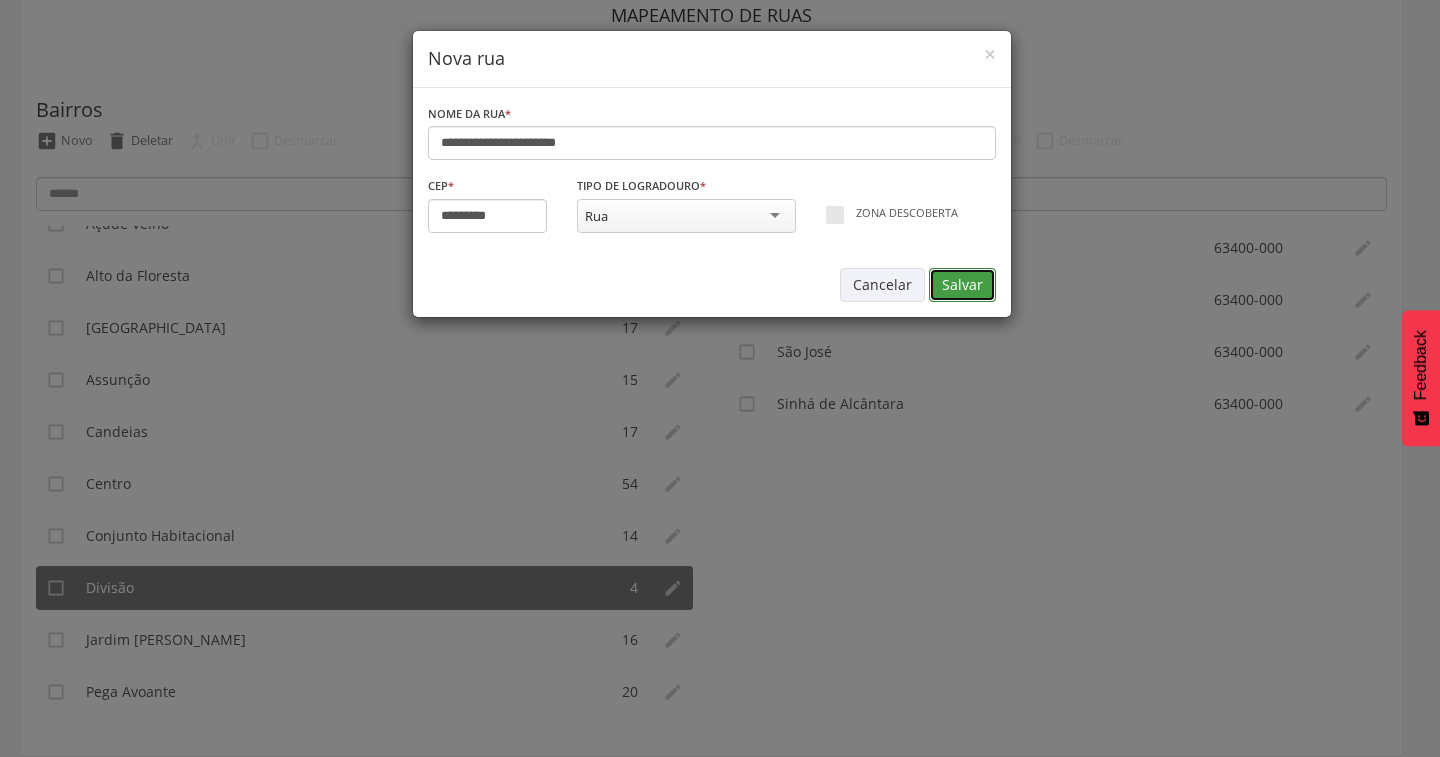 click on "Salvar" at bounding box center (962, 285) 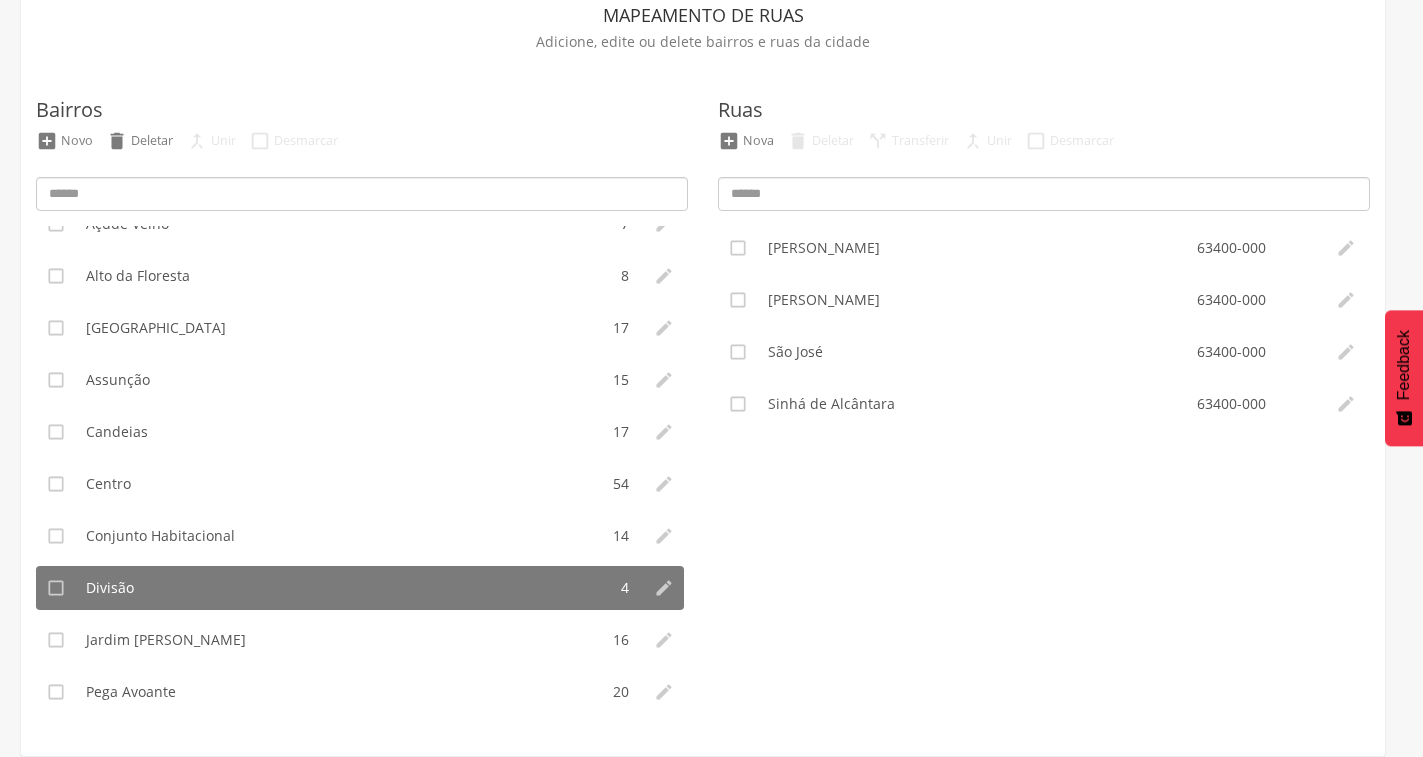 type on "*********" 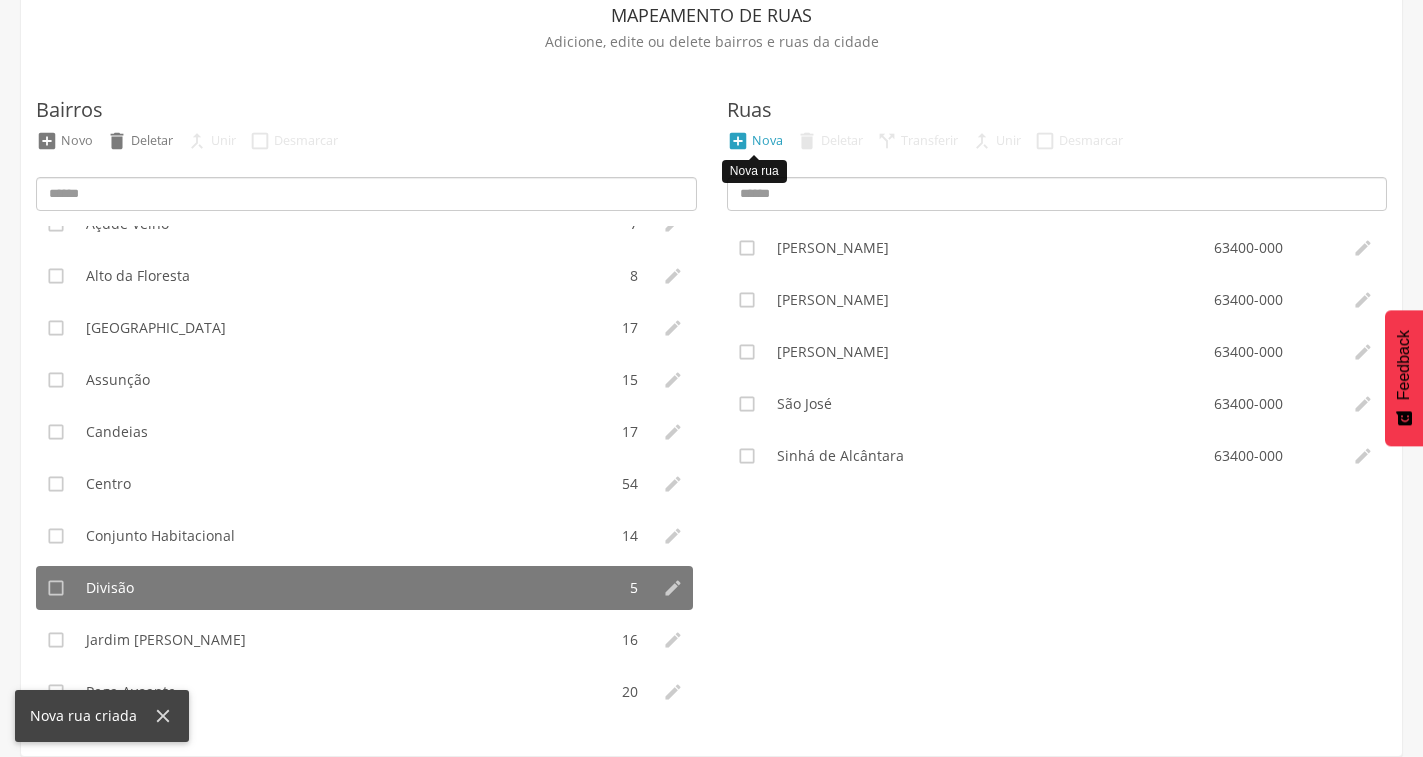 click on "" at bounding box center (738, 141) 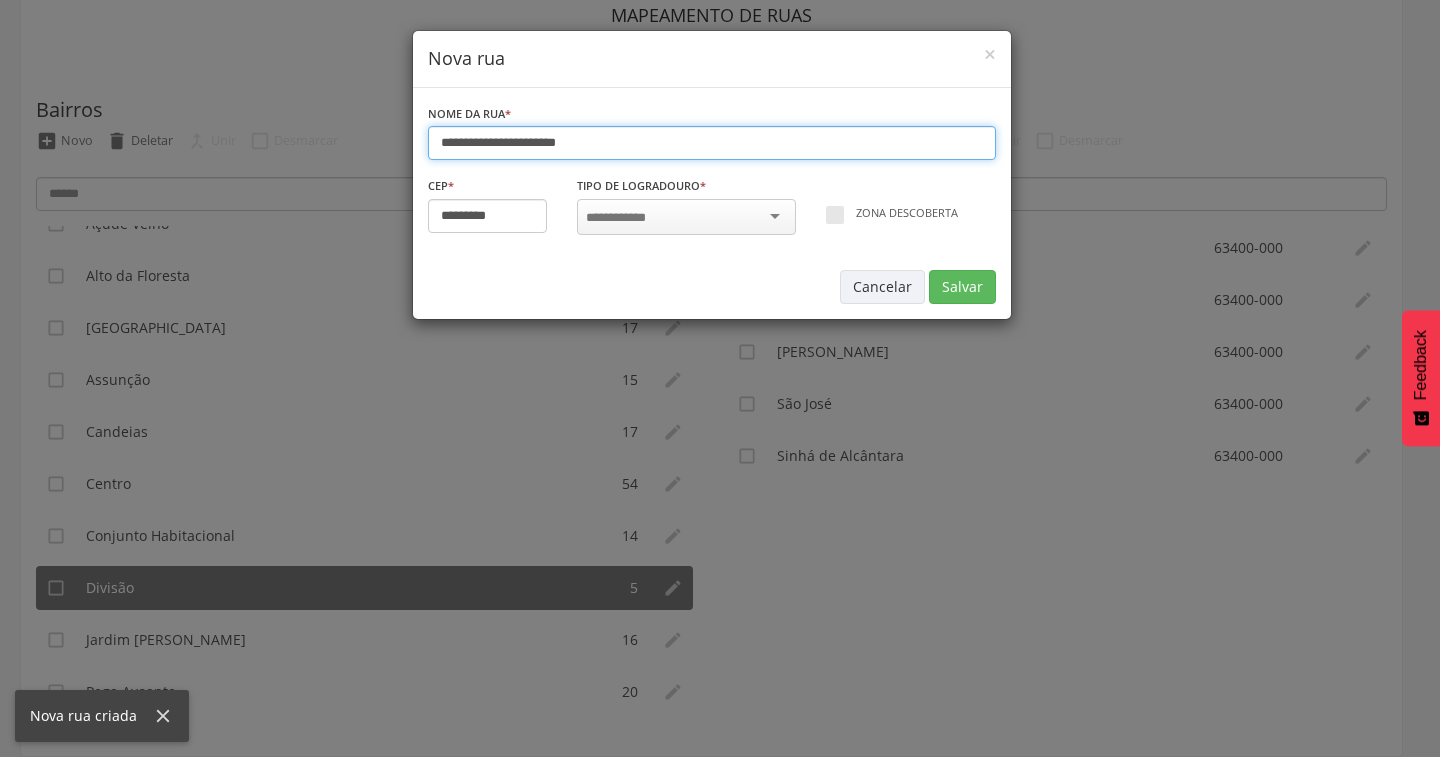 click on "**********" at bounding box center (712, 143) 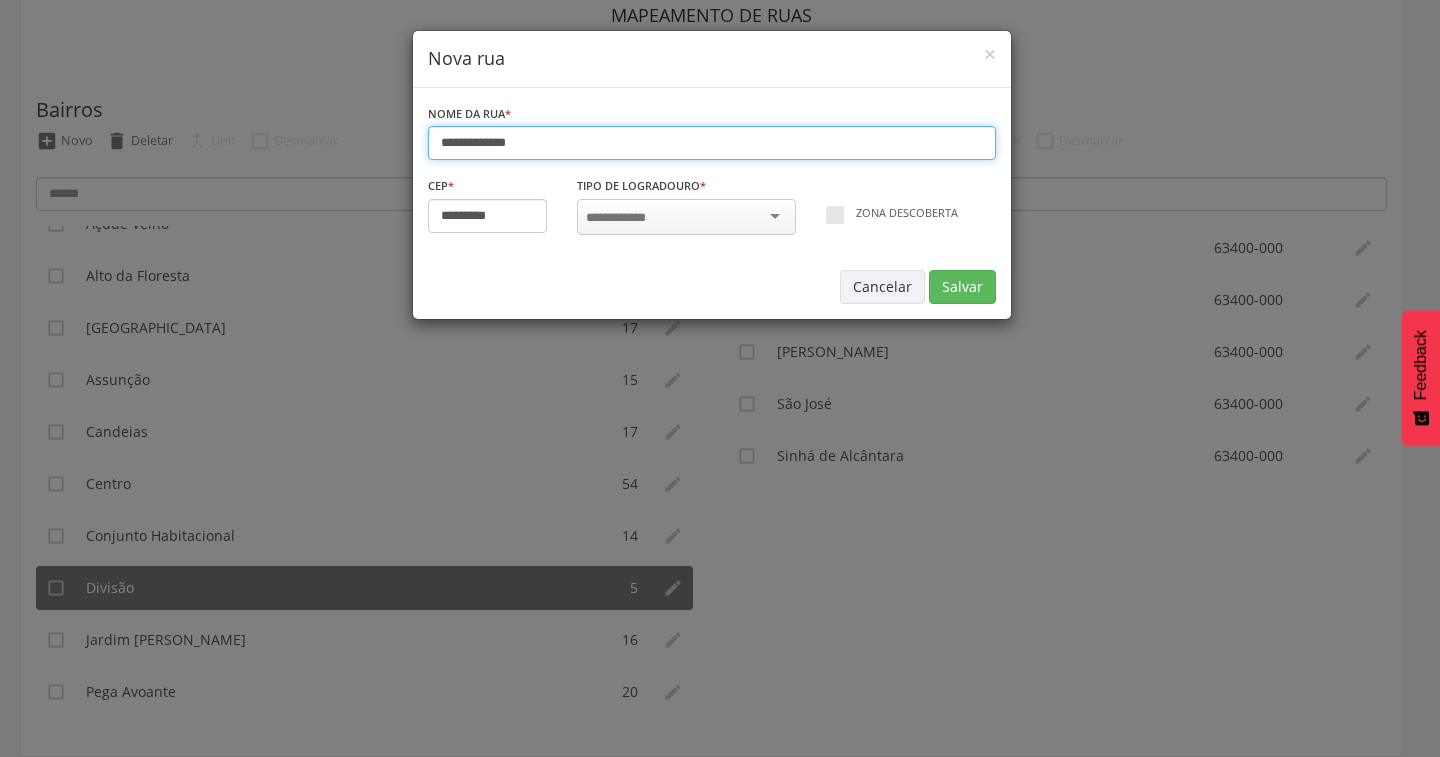 type on "**********" 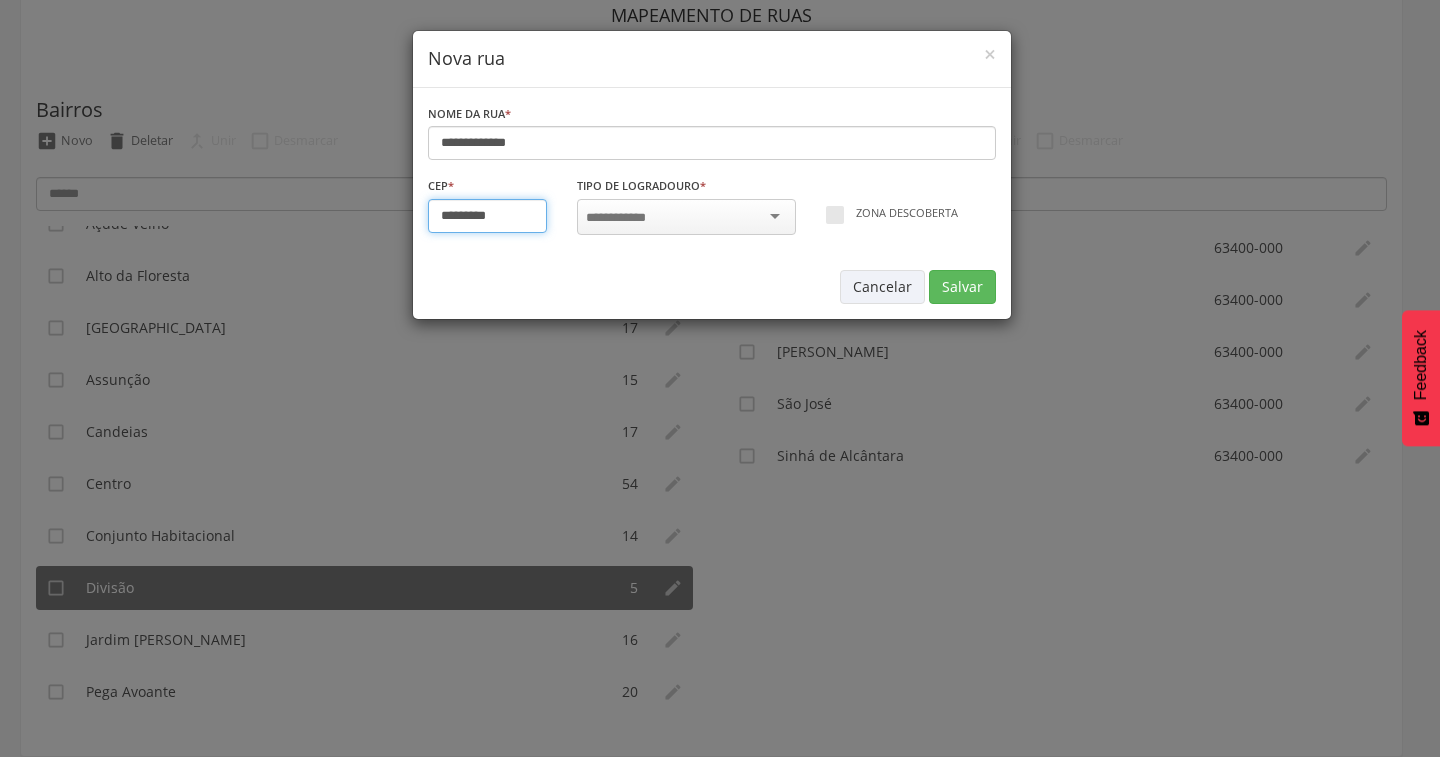 click on "*********" at bounding box center (488, 216) 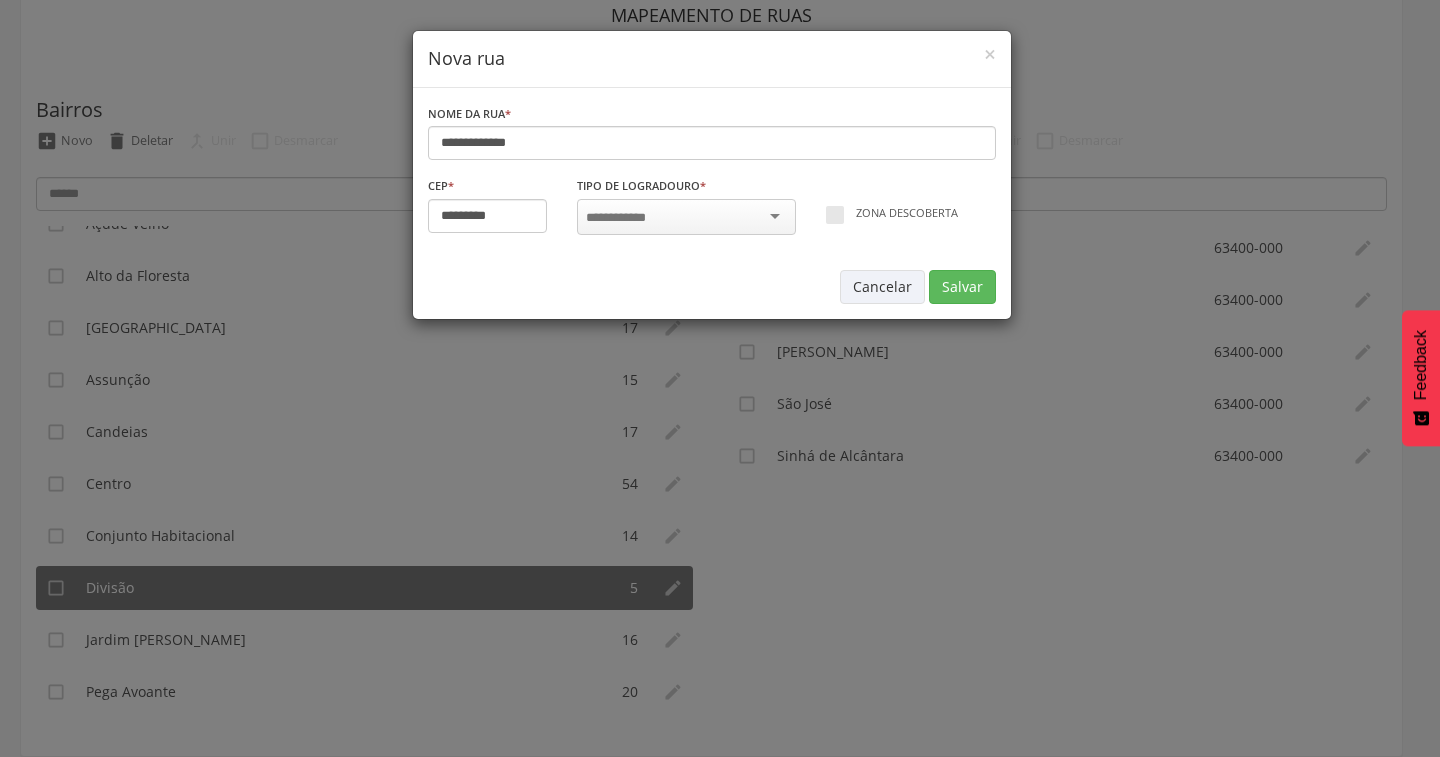 click at bounding box center (686, 217) 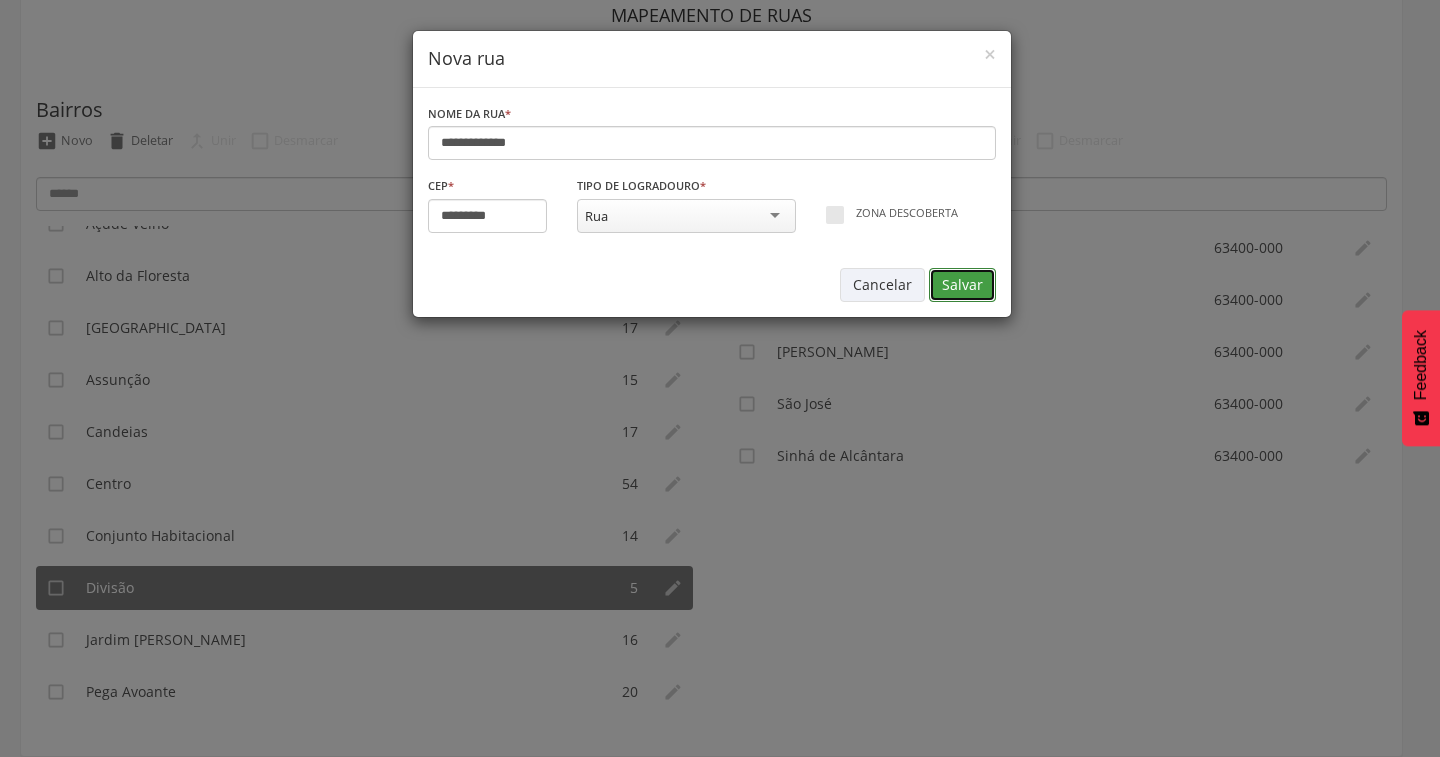 click on "Salvar" at bounding box center [962, 285] 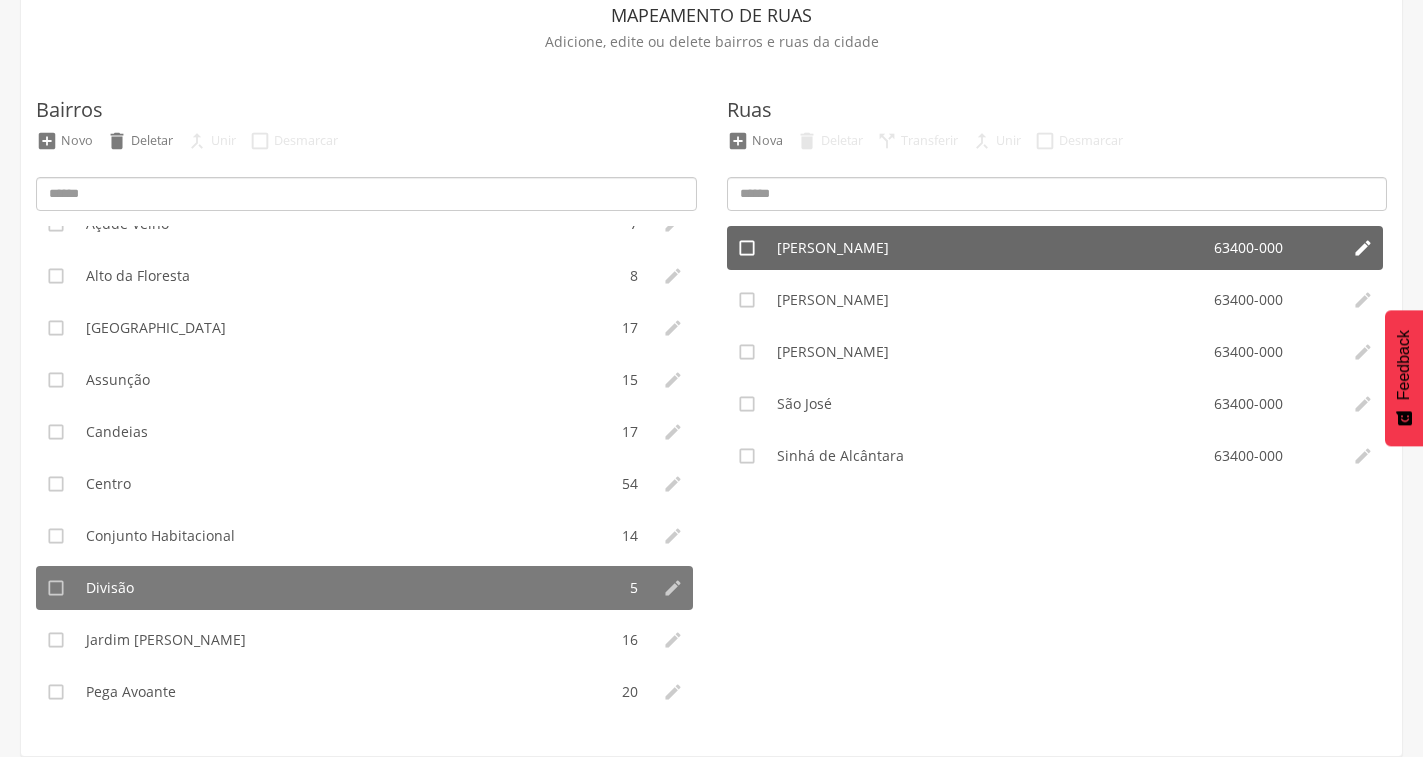 type on "*********" 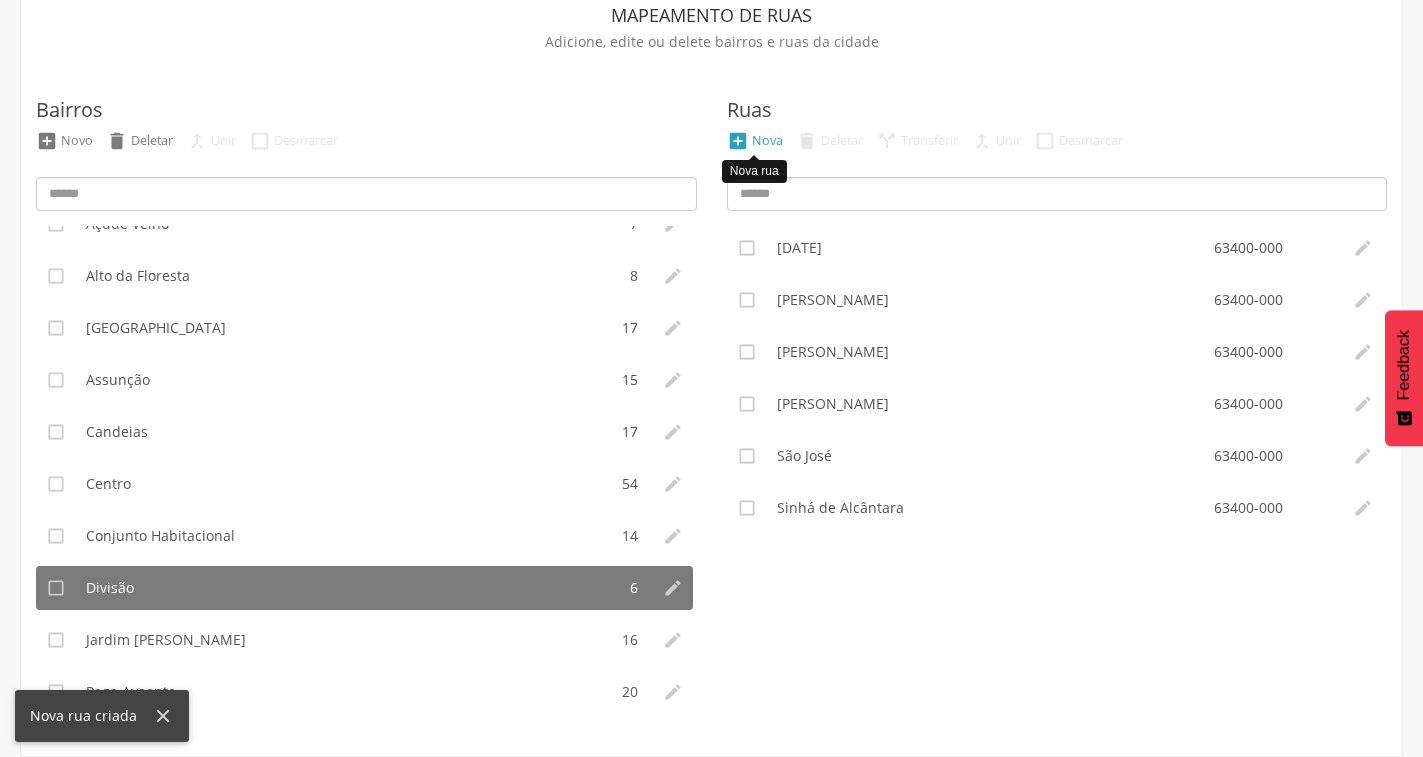 click on "Nova" at bounding box center (767, 140) 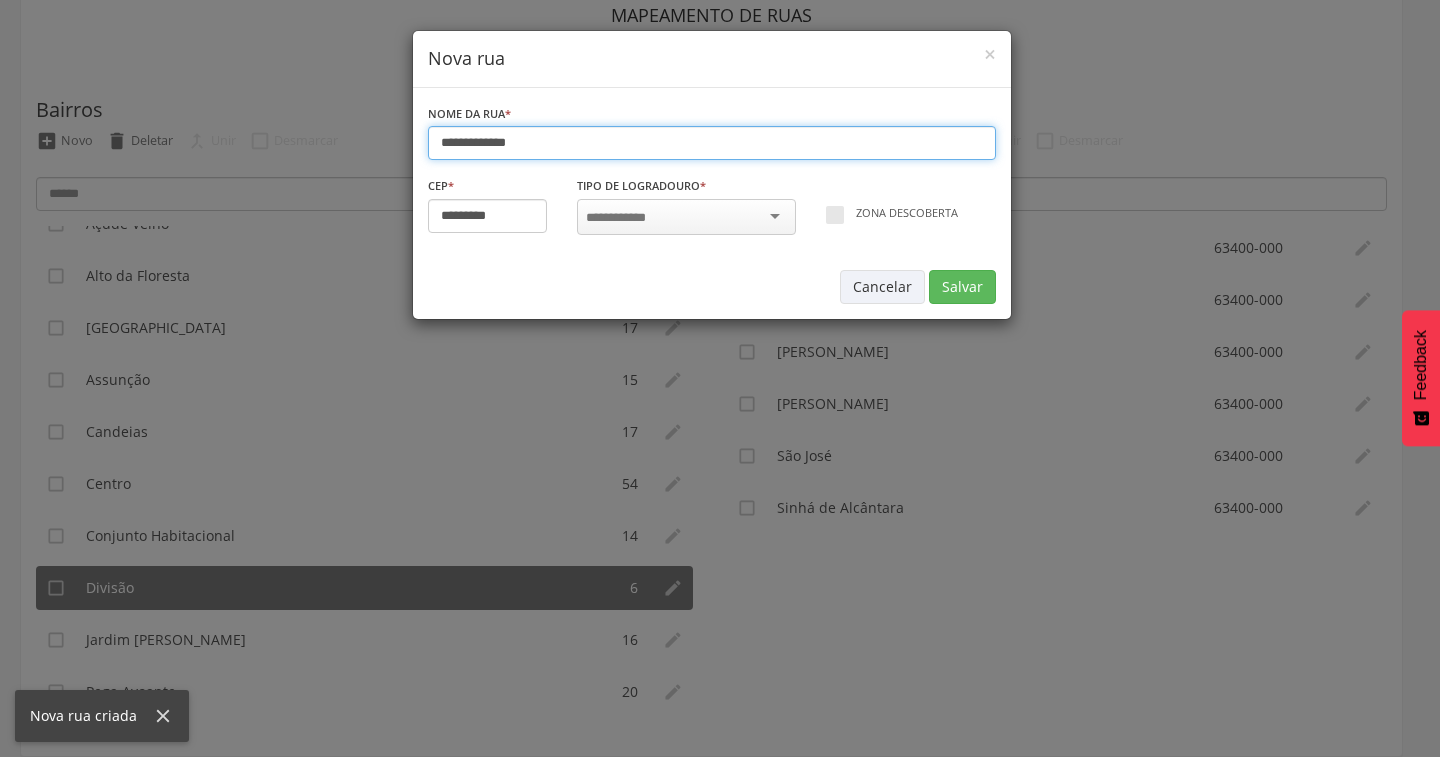 click on "**********" at bounding box center [712, 143] 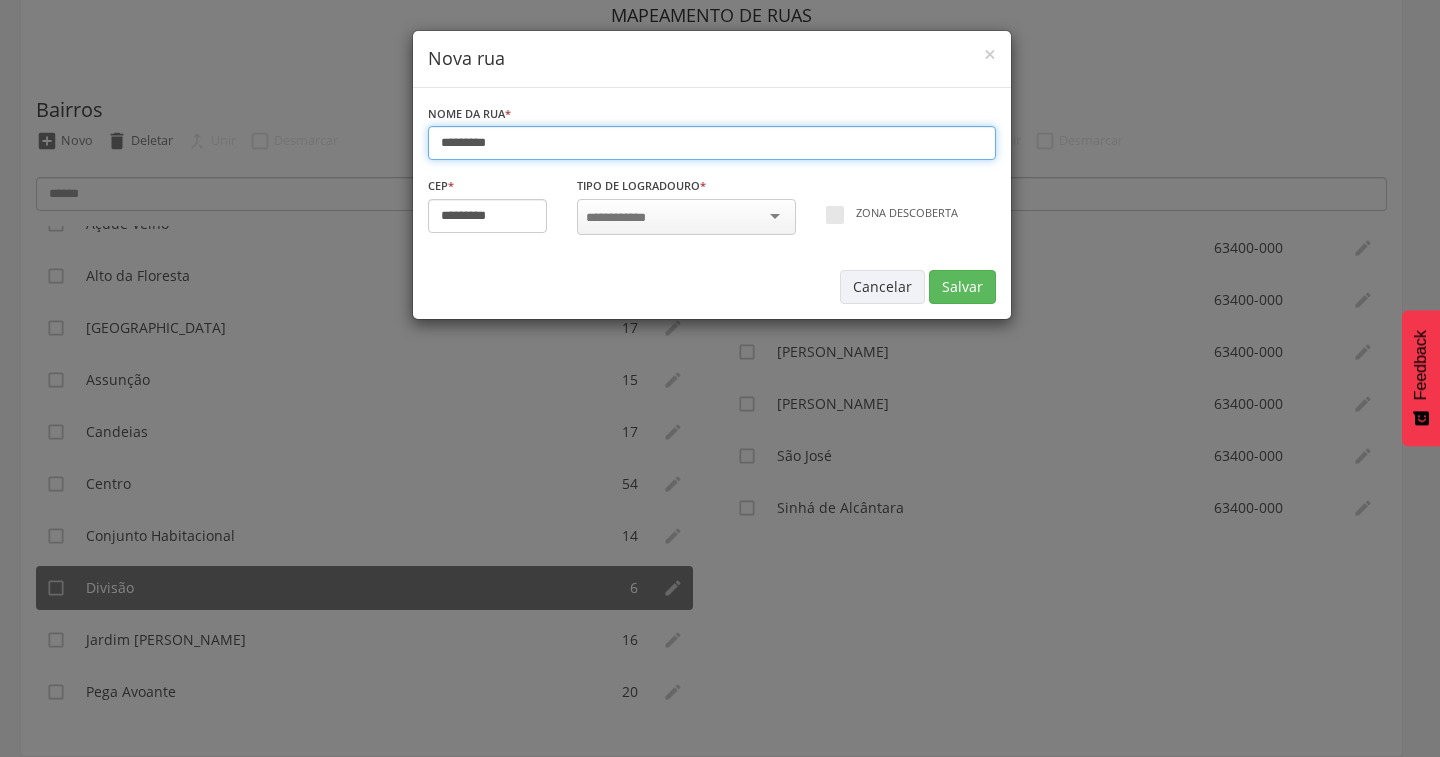 click on "*********" at bounding box center (712, 143) 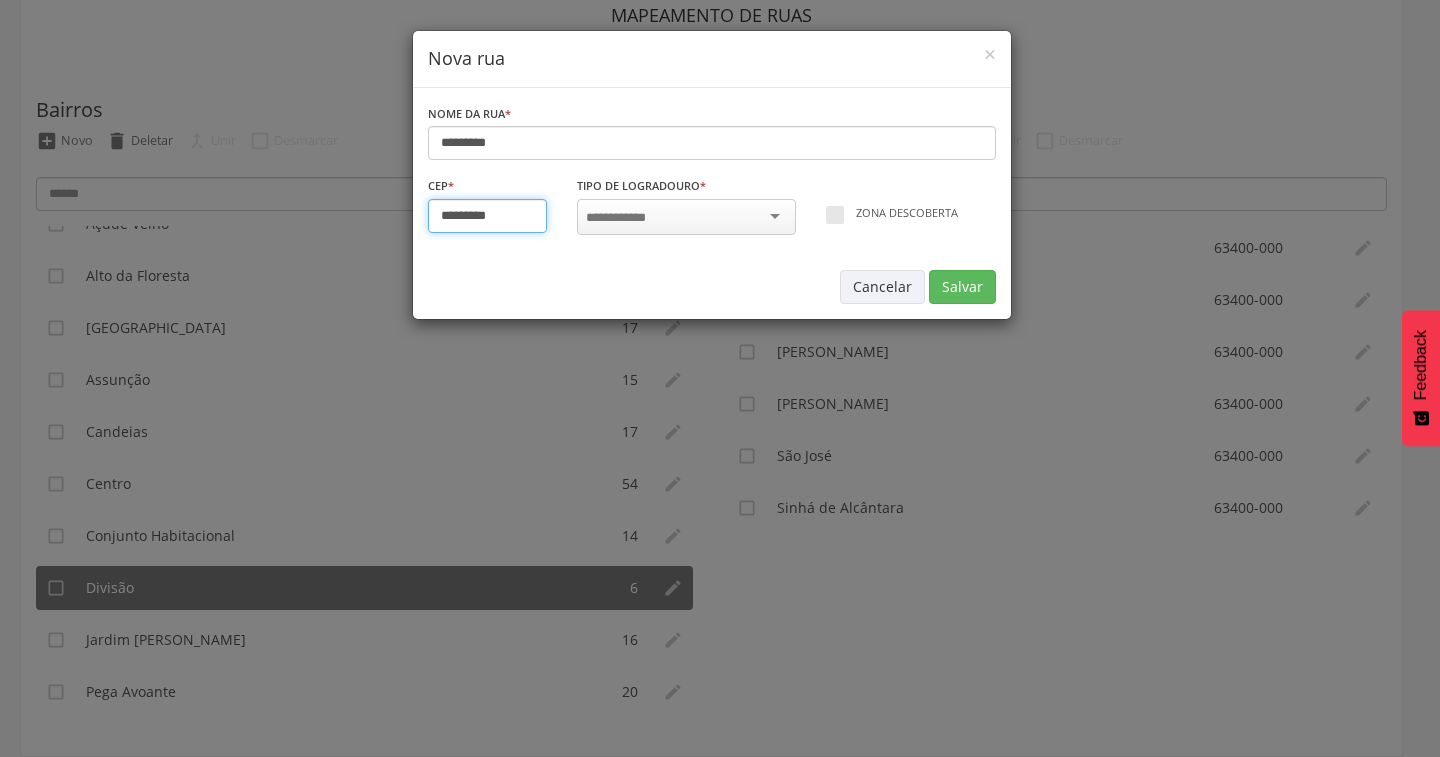click on "*********" at bounding box center [488, 216] 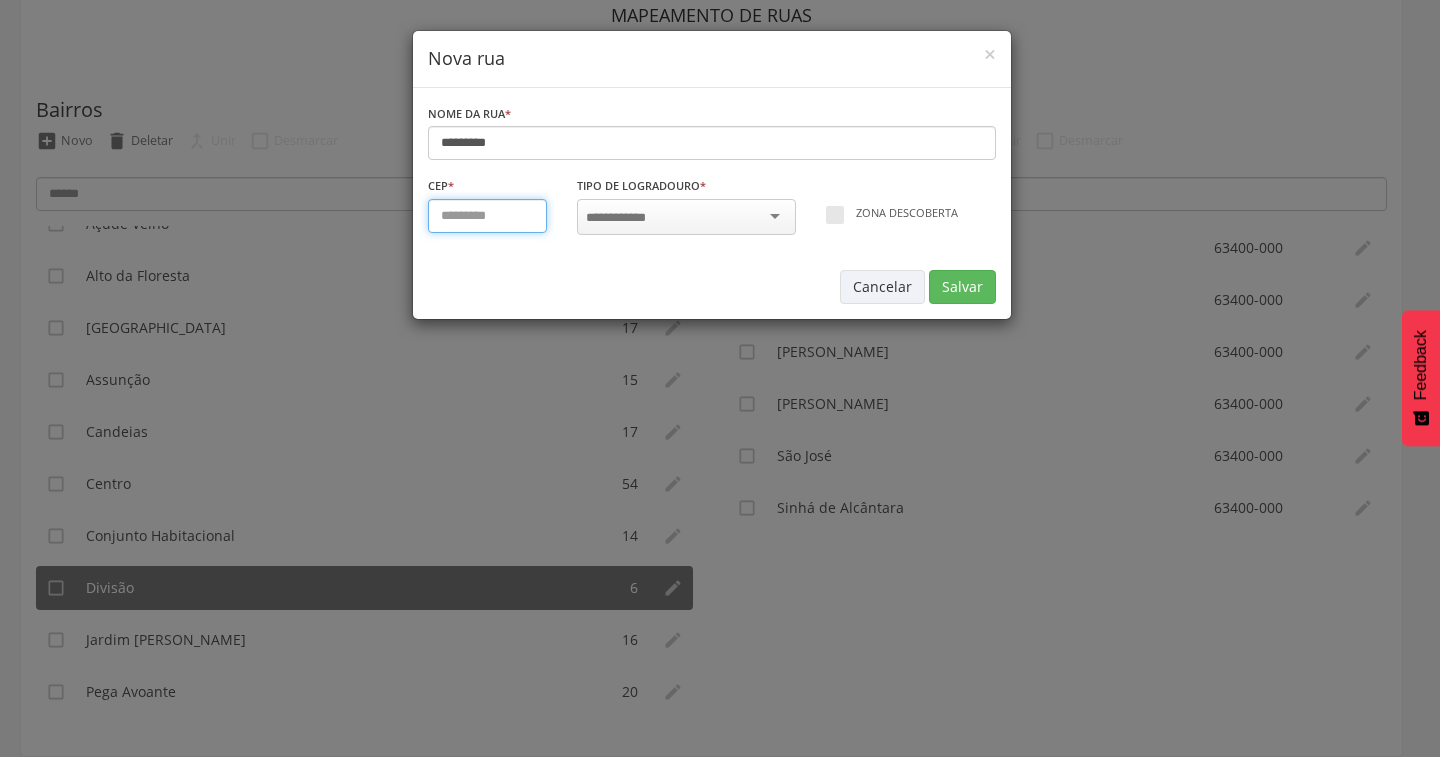 type on "*********" 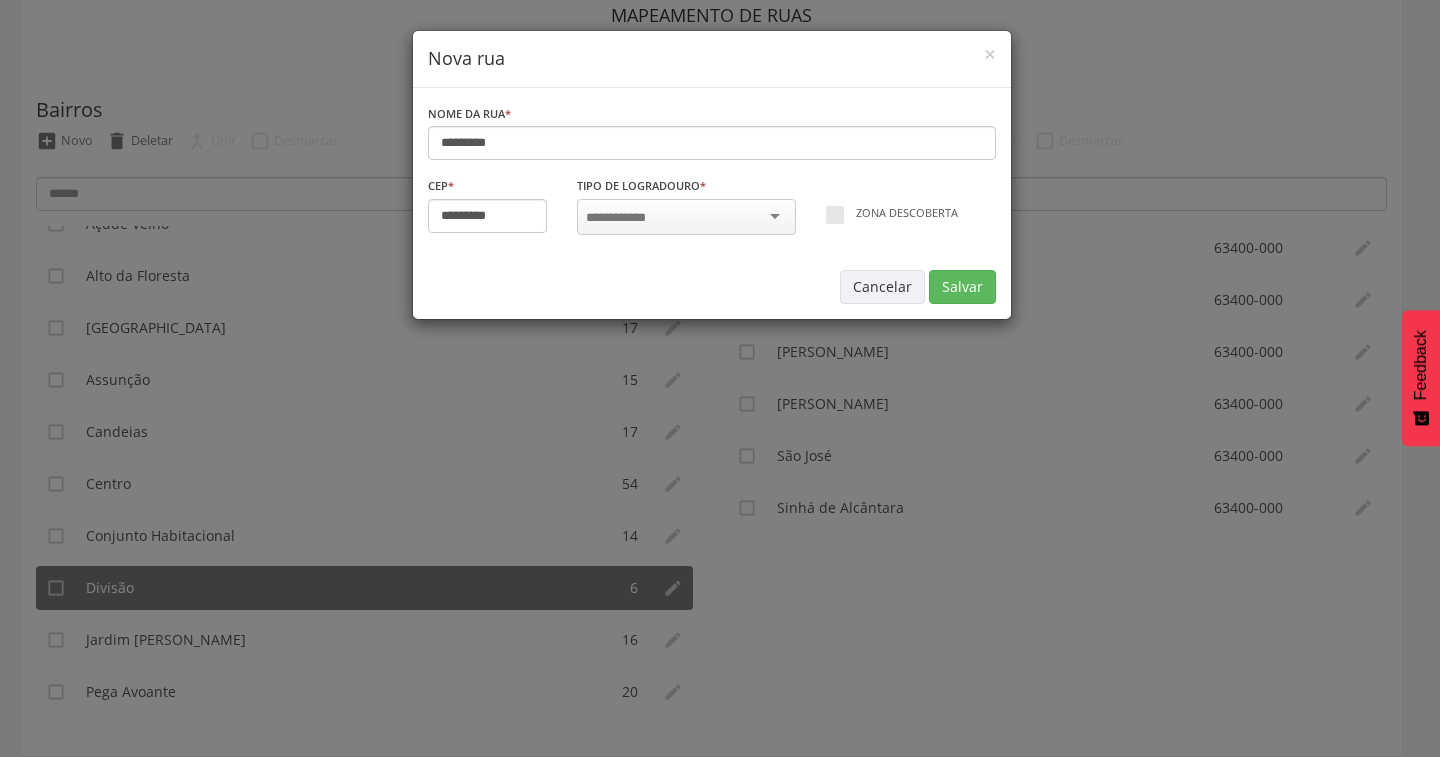 click at bounding box center (686, 217) 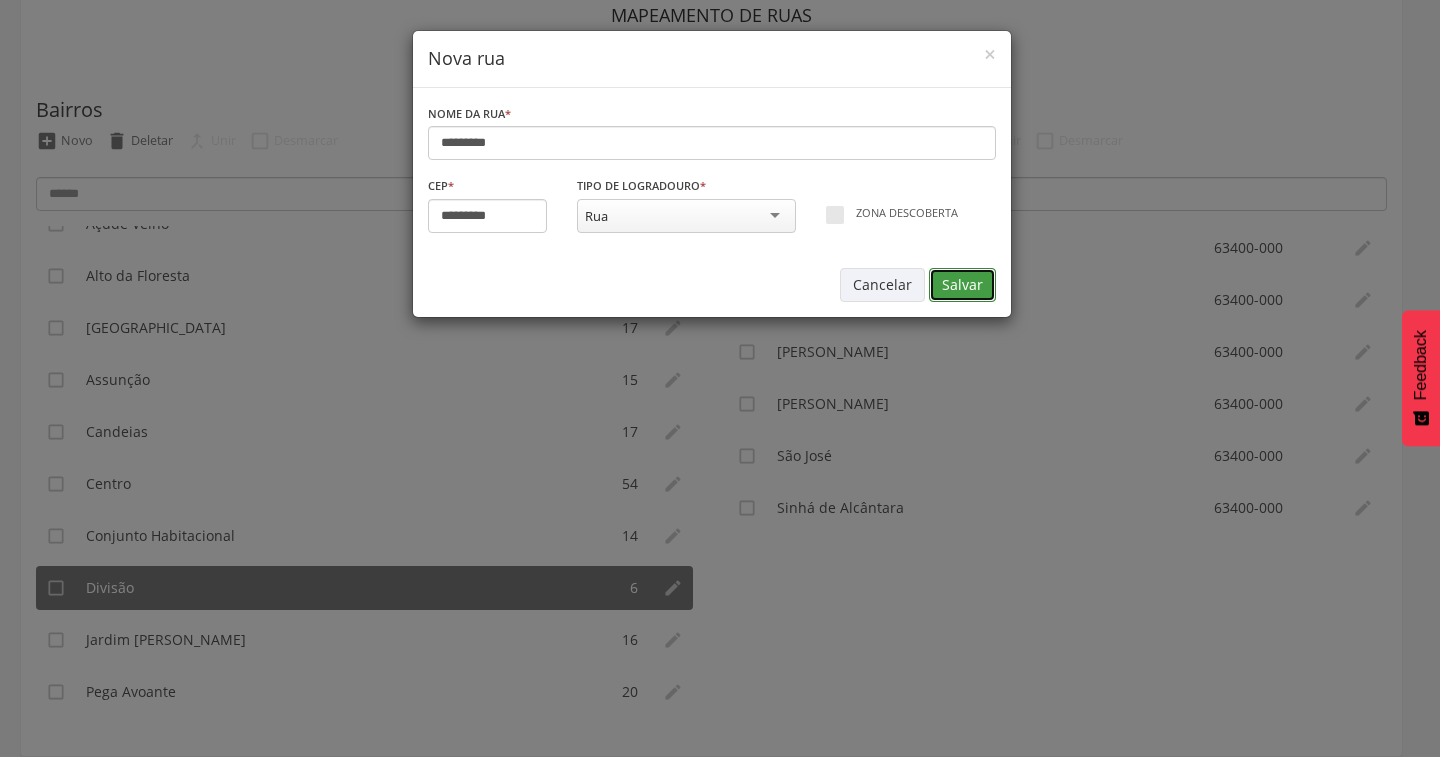 click on "Salvar" at bounding box center (962, 285) 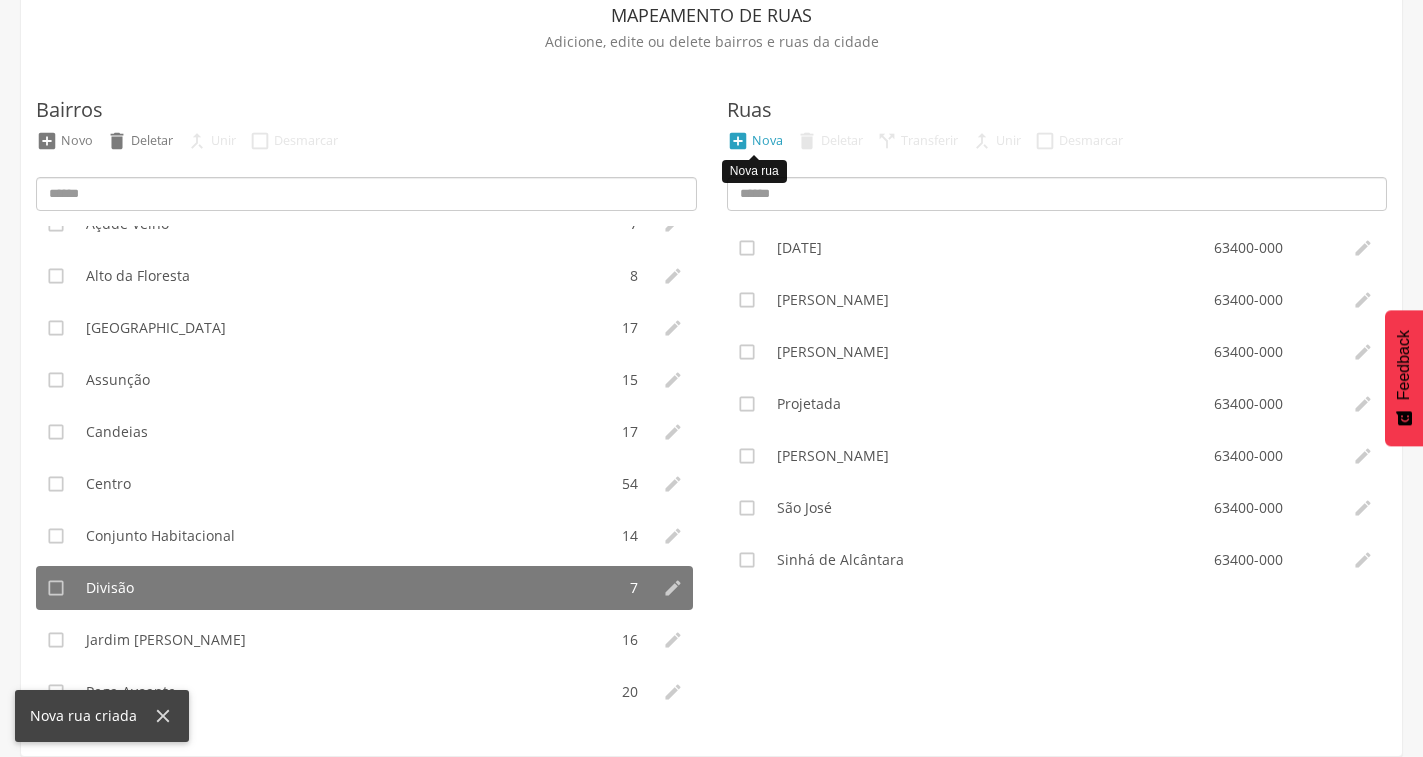 click on "Nova" at bounding box center [767, 140] 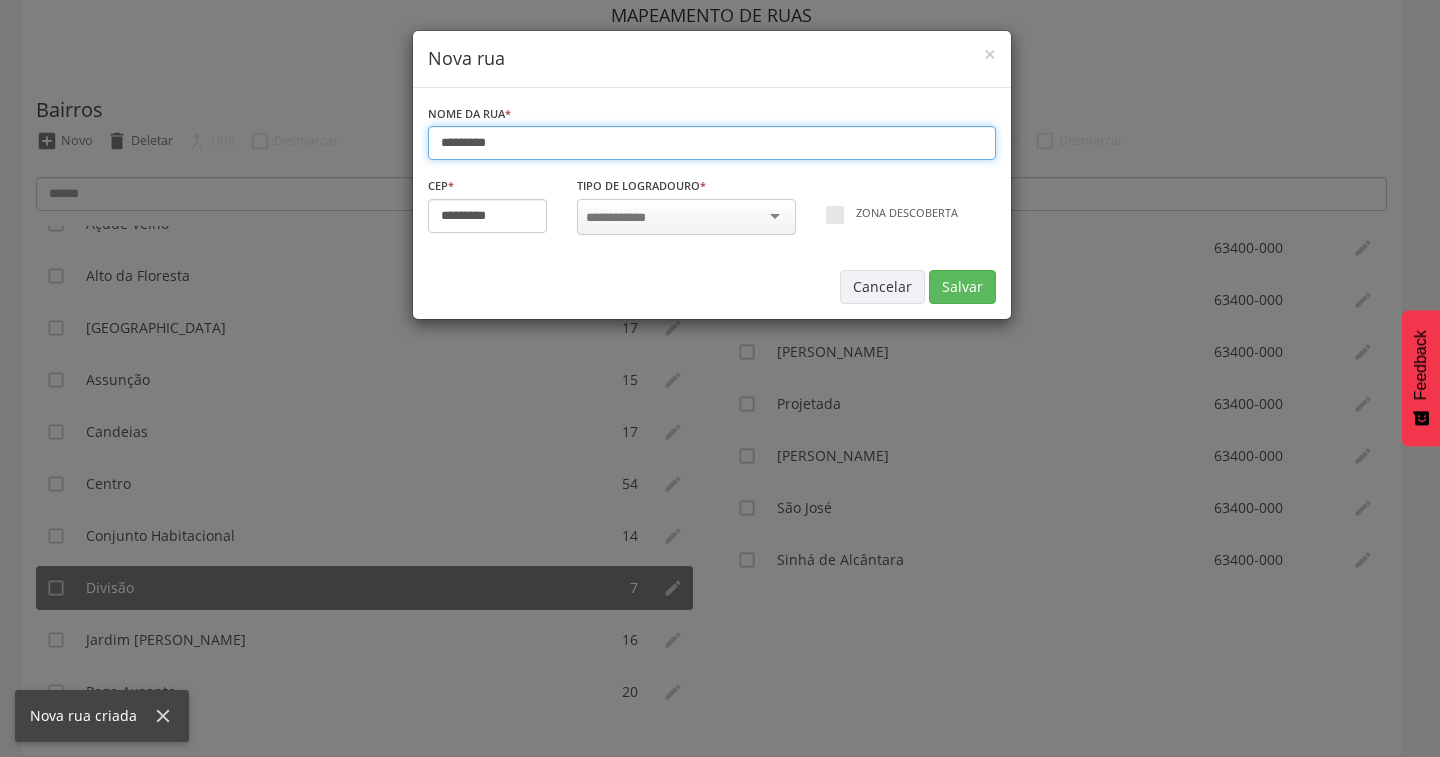 click on "*********" at bounding box center (712, 143) 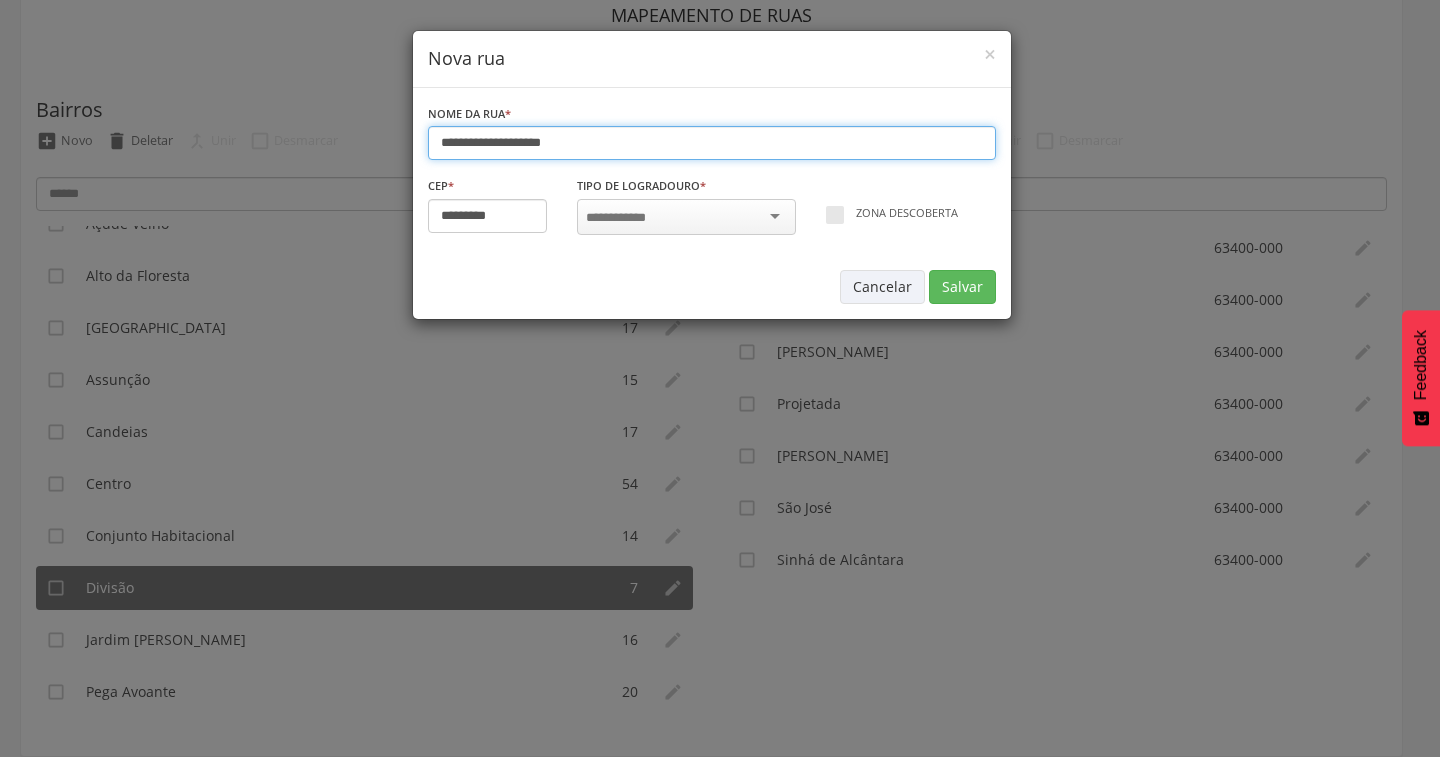 type on "**********" 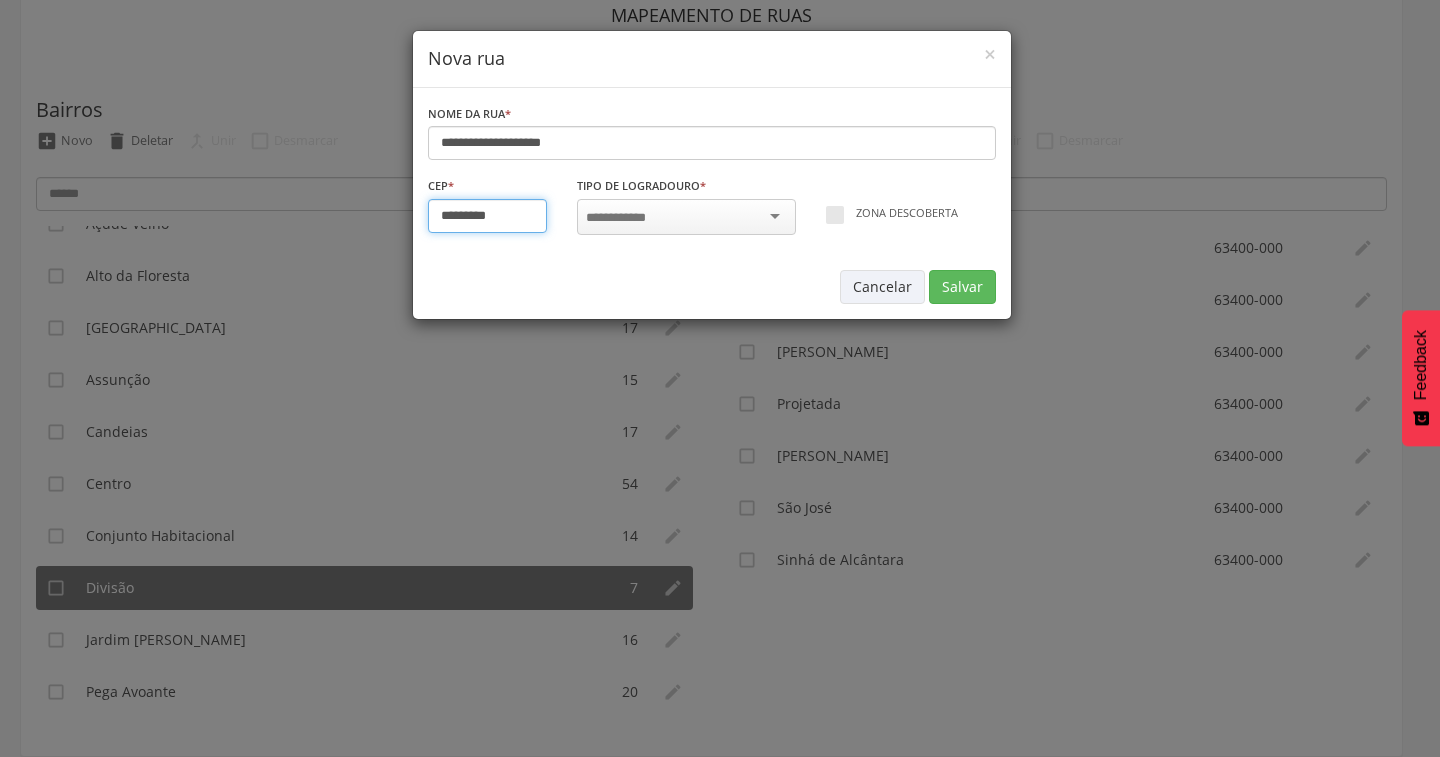 click on "*********" at bounding box center (488, 216) 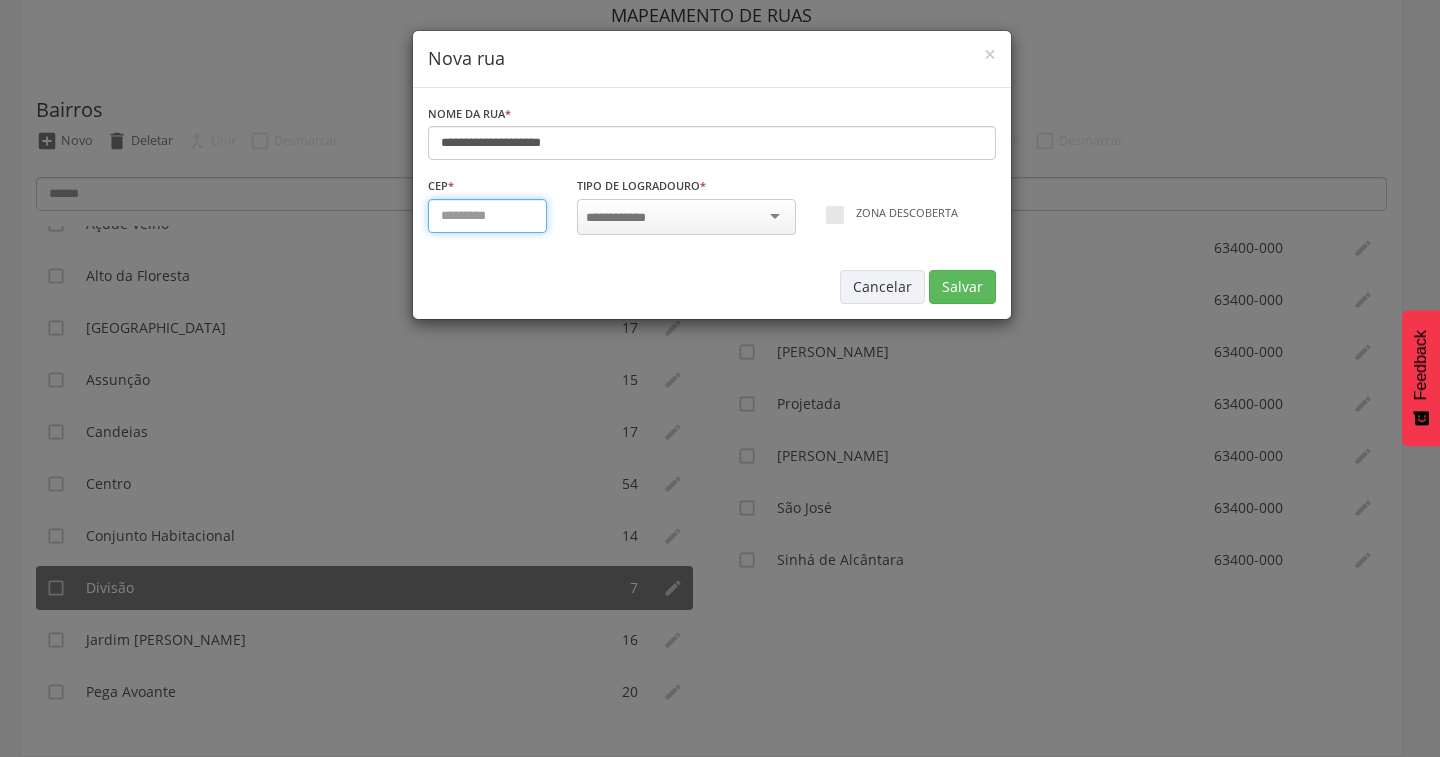 type on "*********" 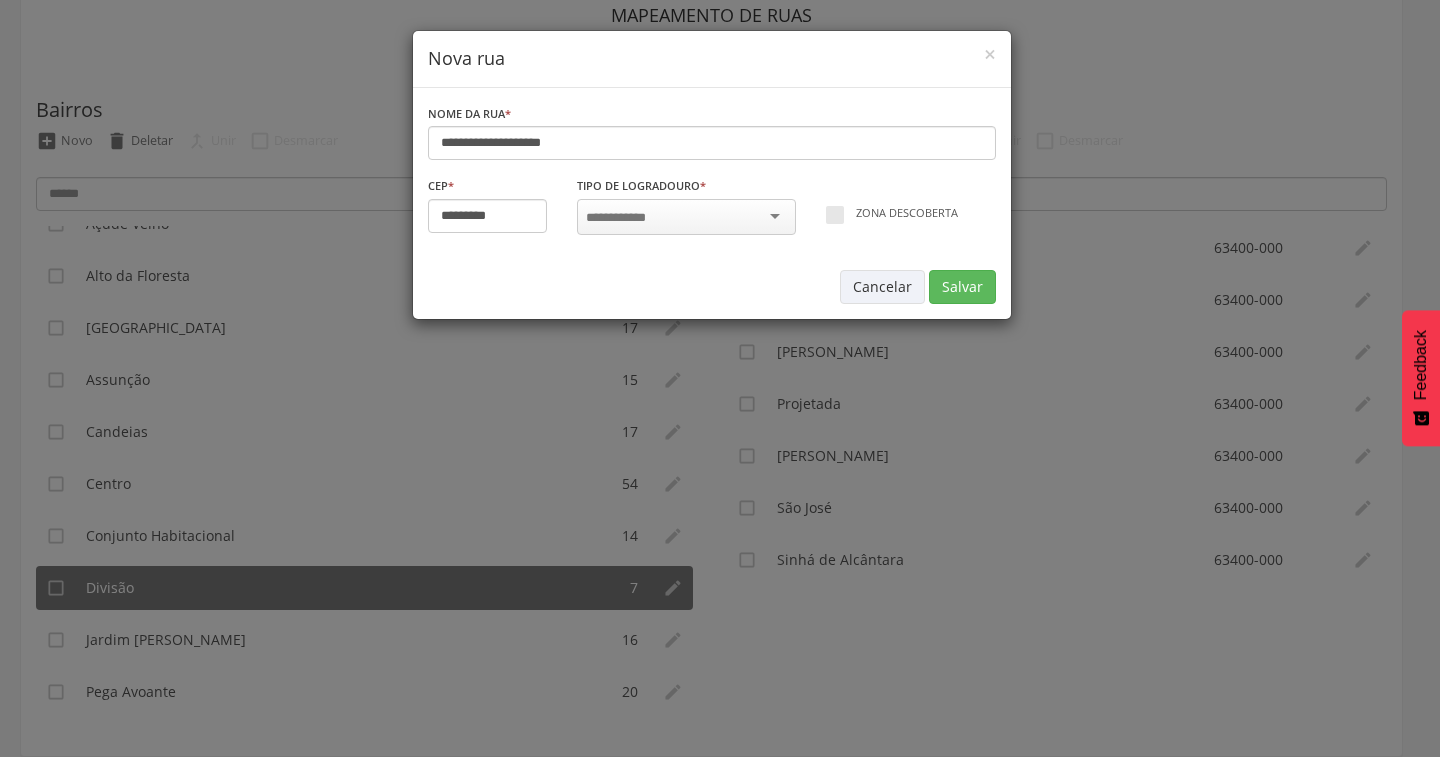 click at bounding box center [686, 217] 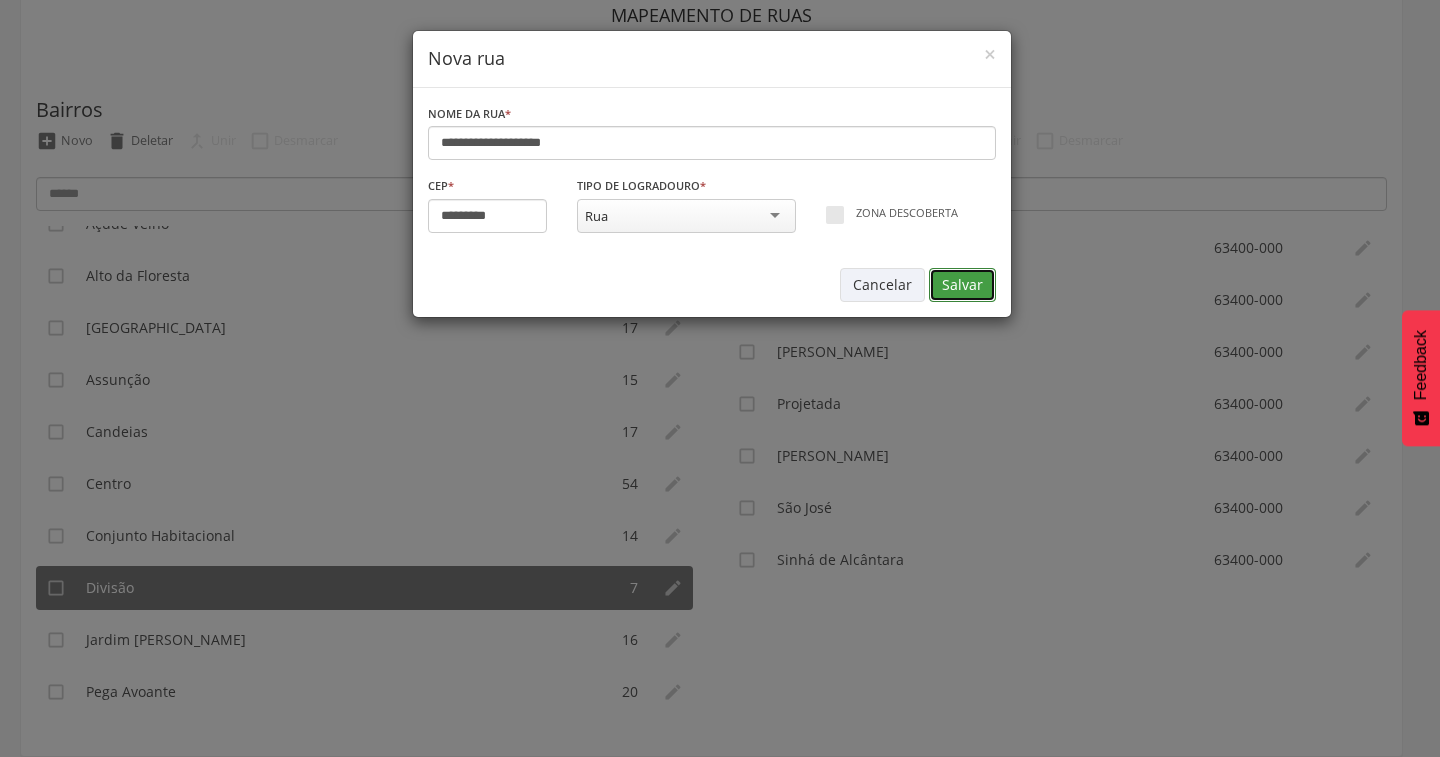 click on "Salvar" at bounding box center [962, 285] 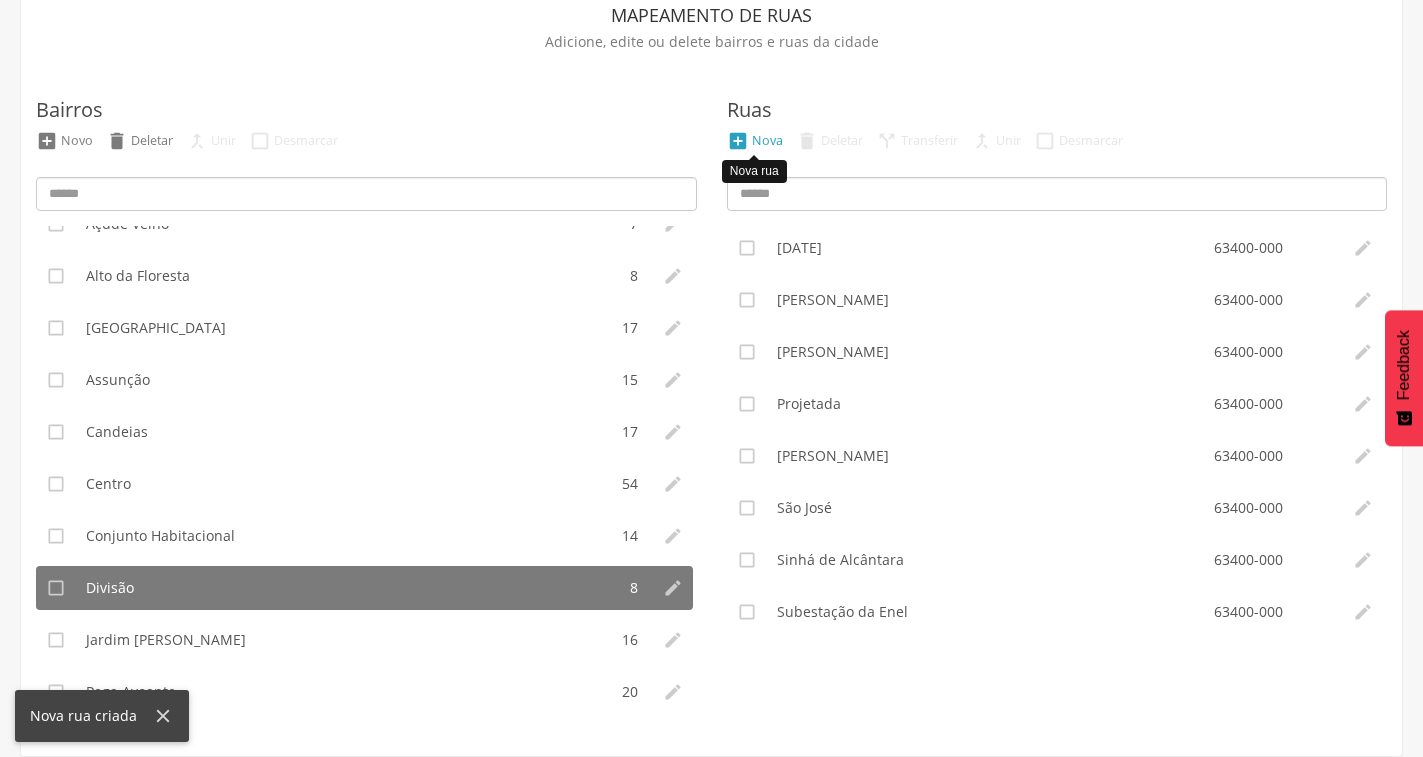 click on "
Nova" at bounding box center [755, 141] 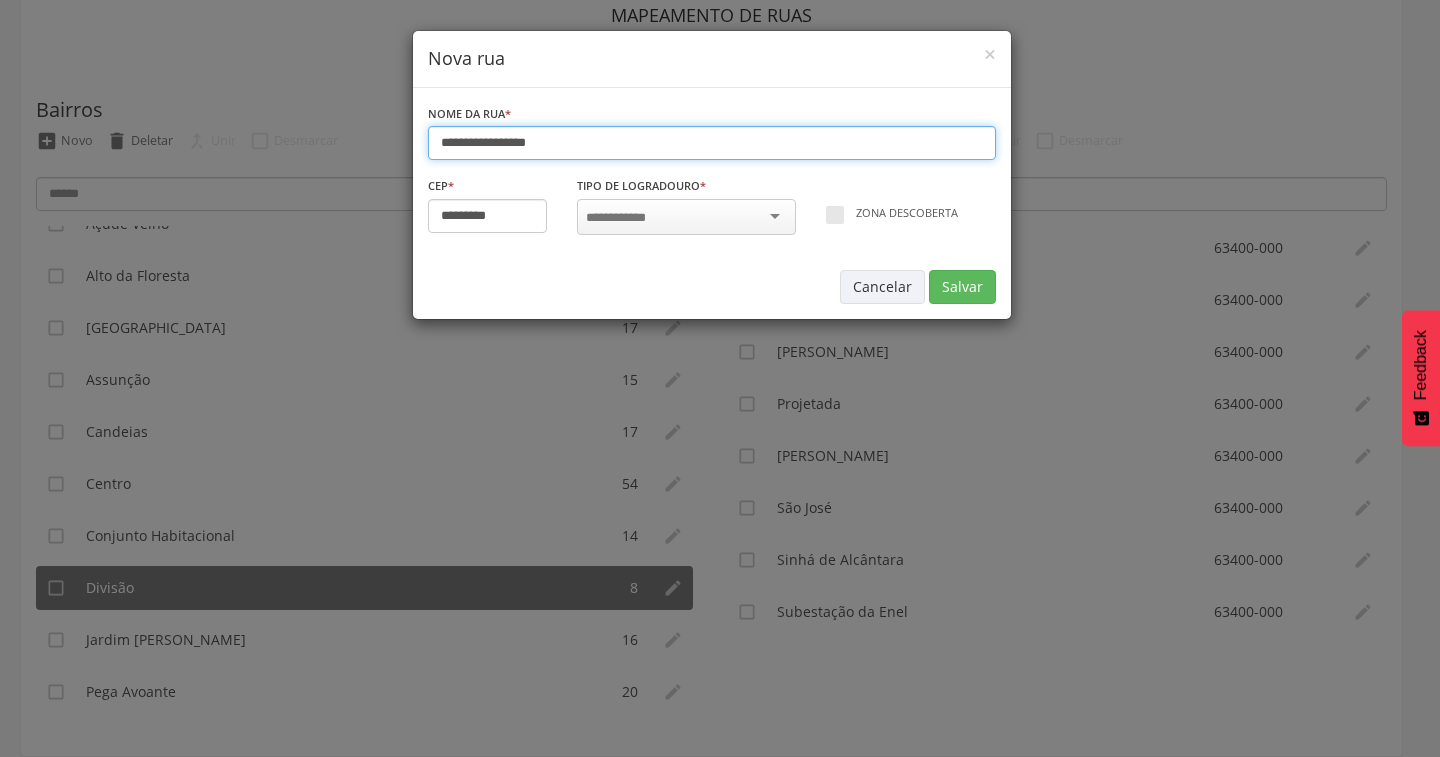 type on "**********" 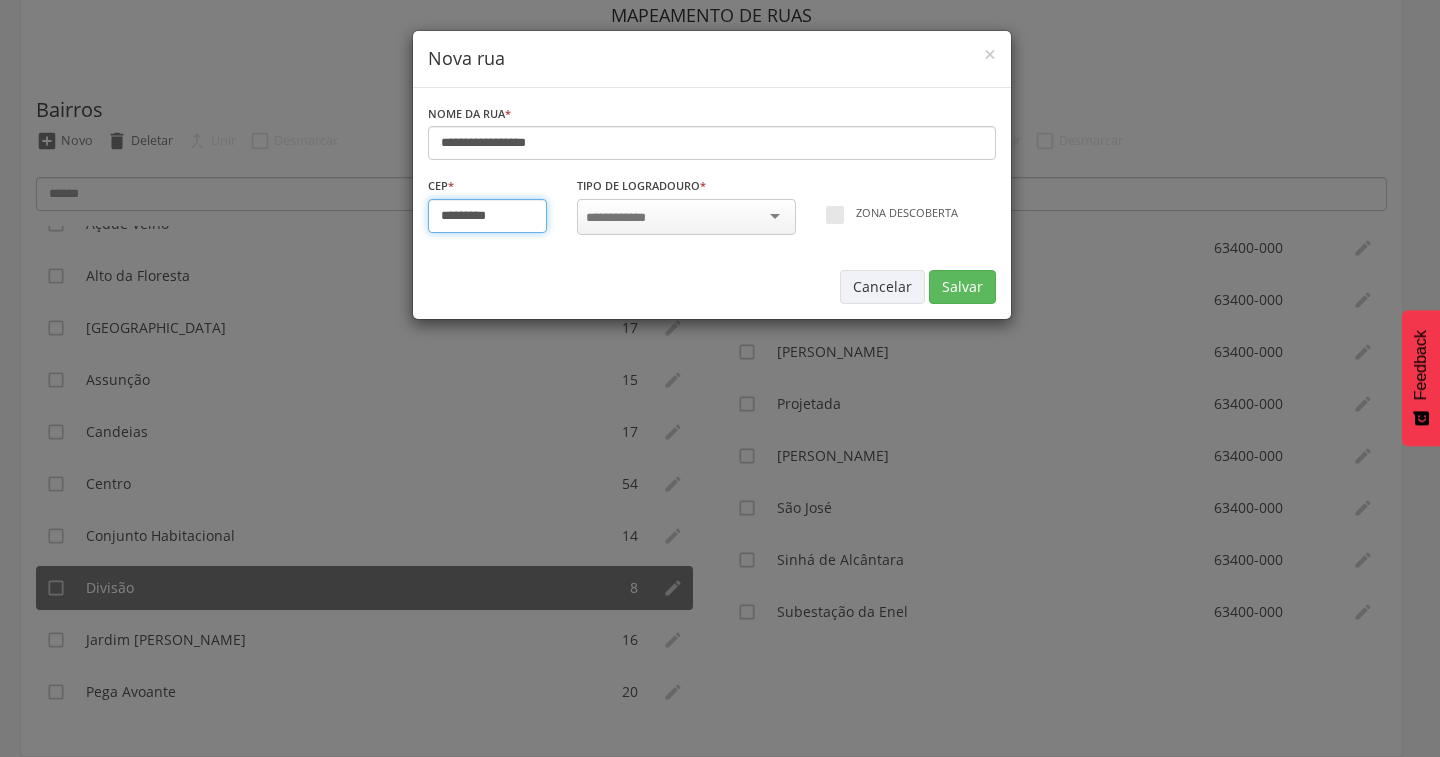 click on "*********" at bounding box center [488, 216] 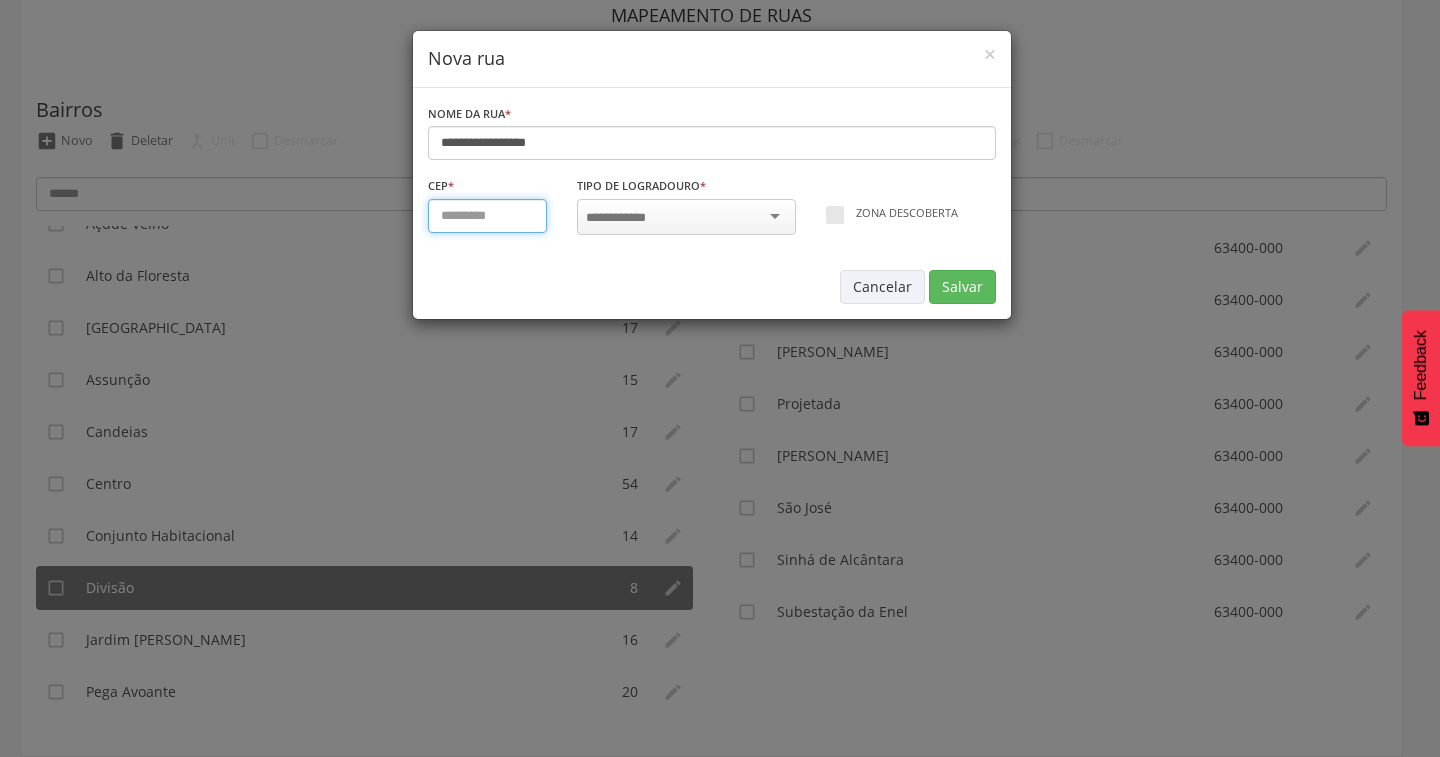 type on "*********" 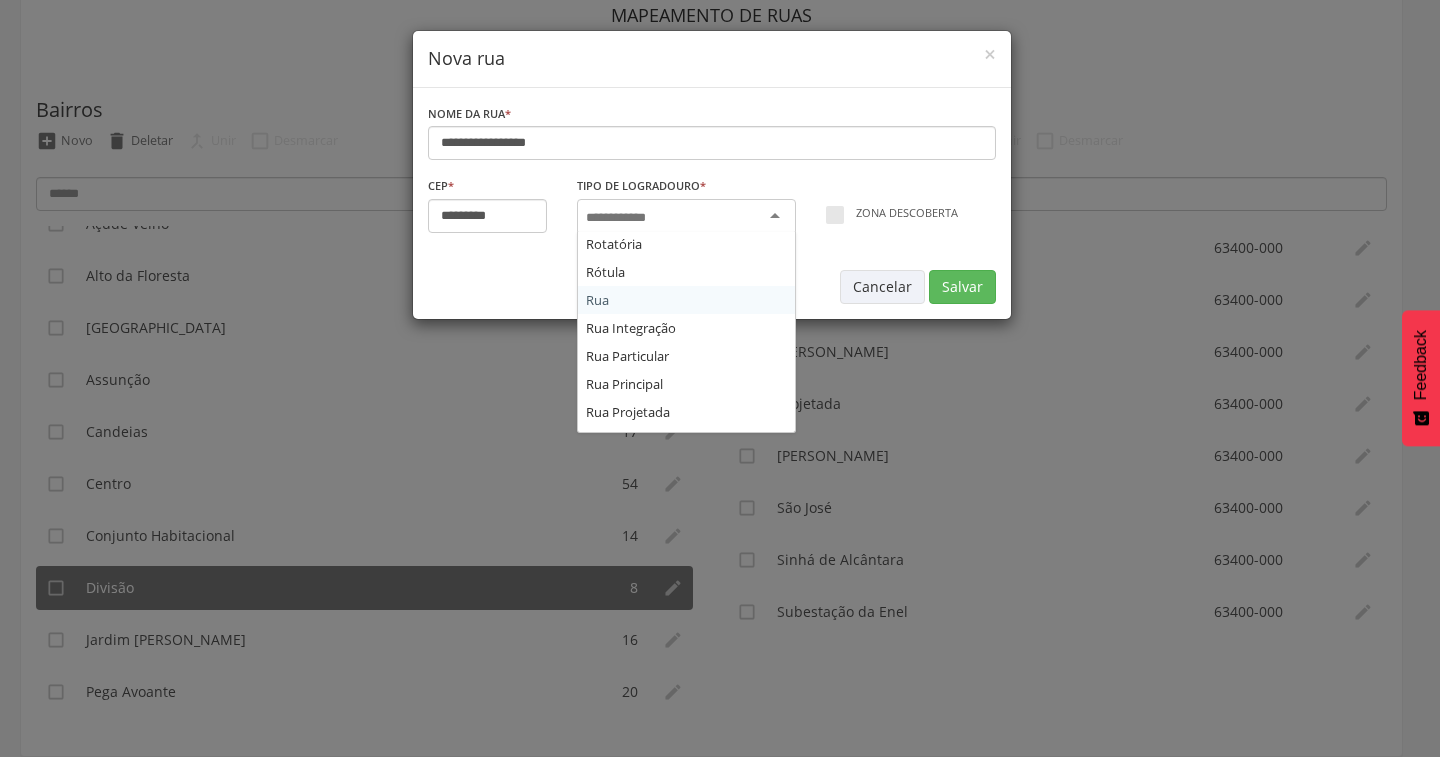 click at bounding box center [622, 218] 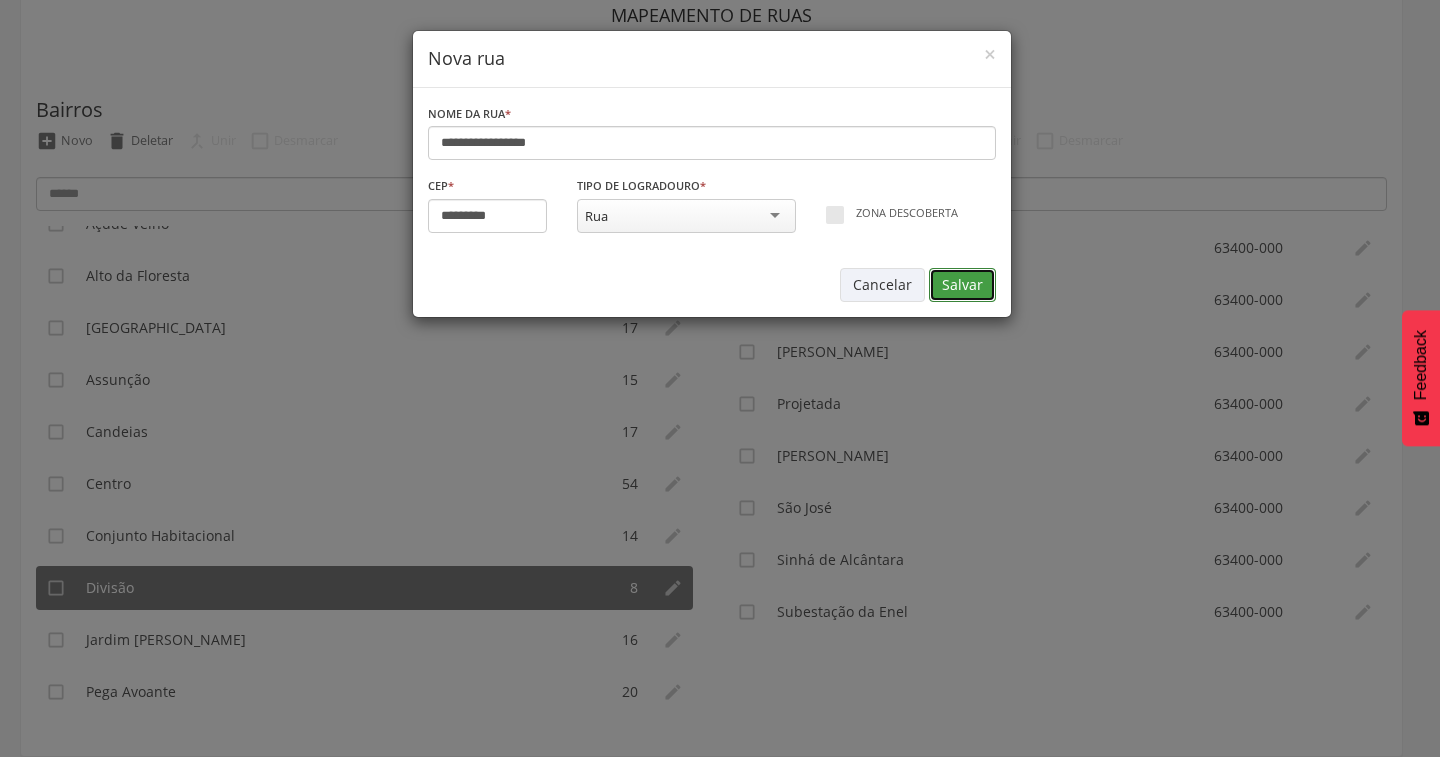 click on "Salvar" at bounding box center [962, 285] 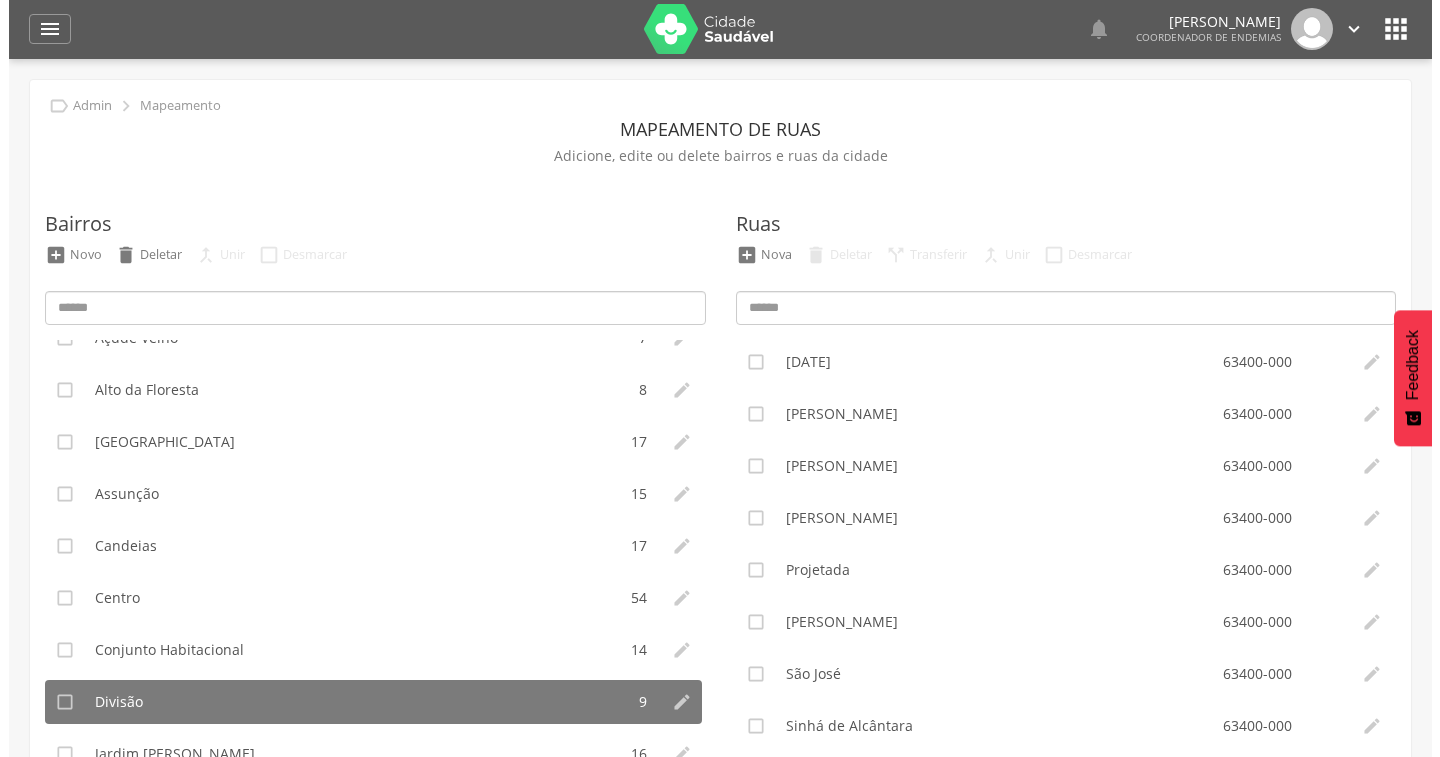 scroll, scrollTop: 0, scrollLeft: 0, axis: both 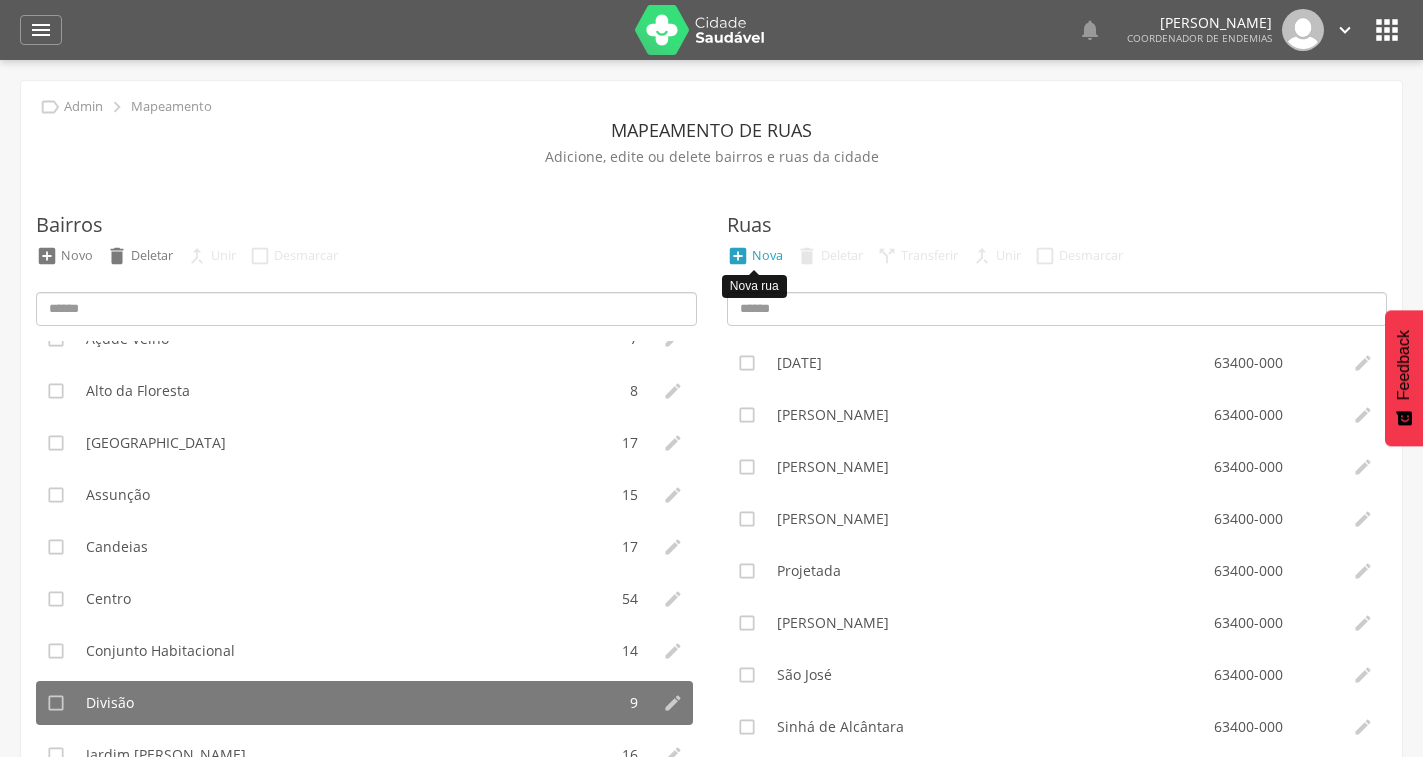 click on "" at bounding box center [738, 256] 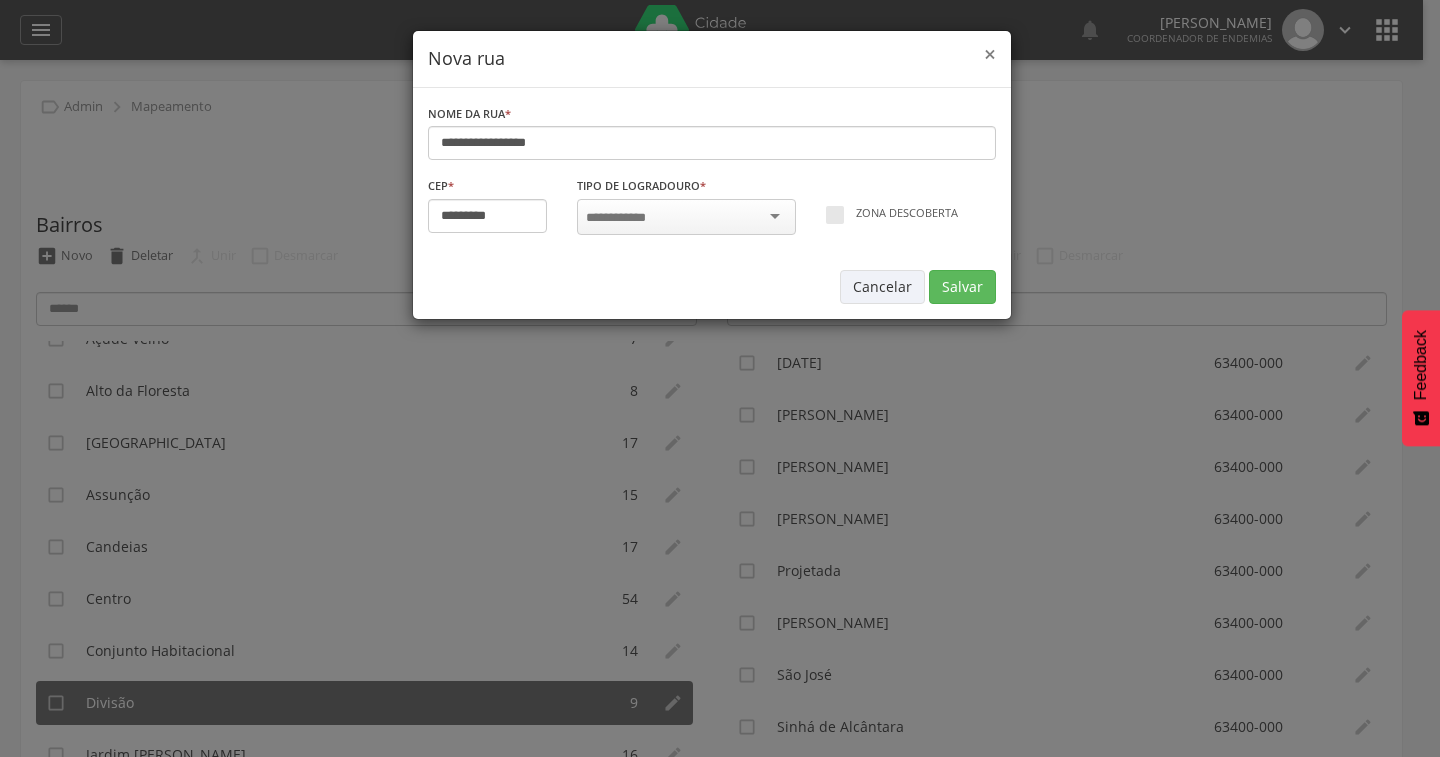 click on "×" at bounding box center (990, 54) 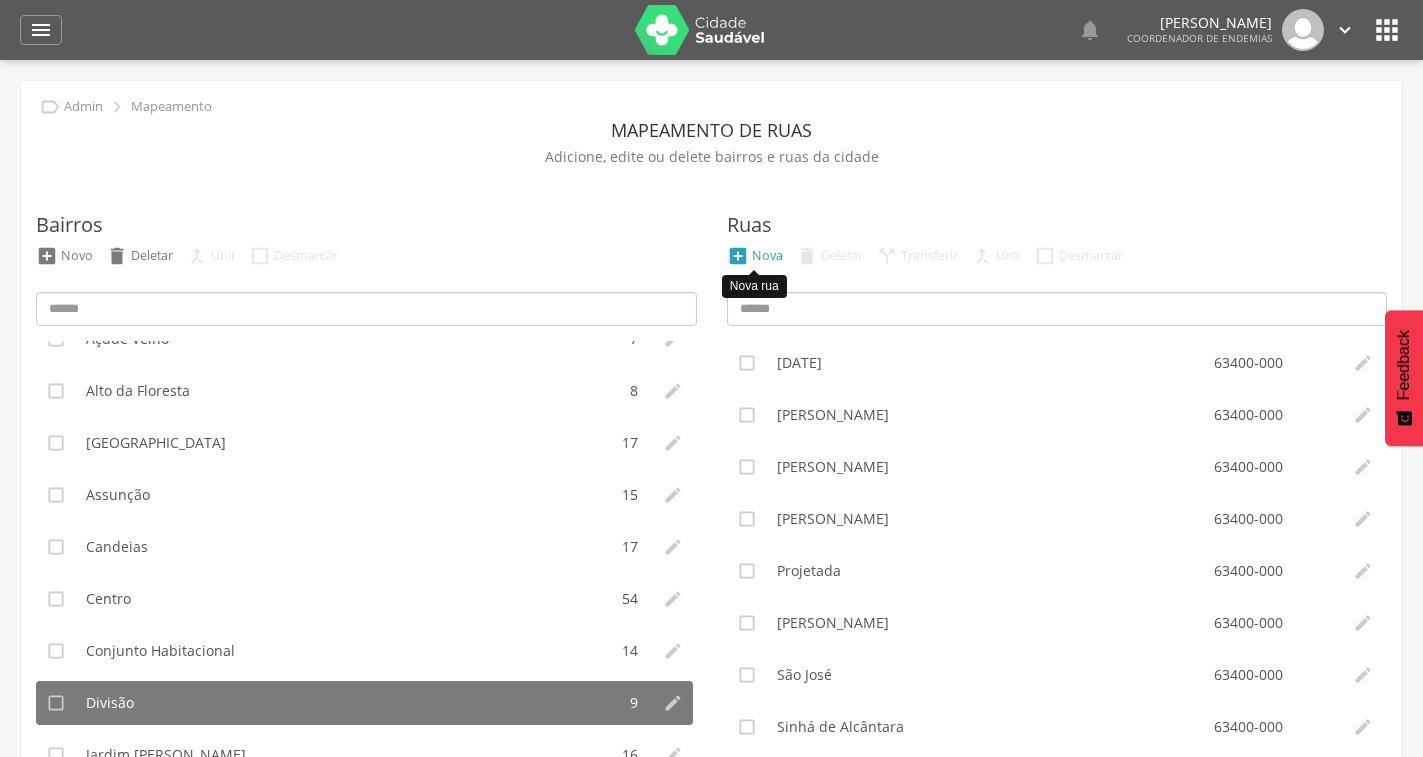 click on "
Nova" at bounding box center (755, 256) 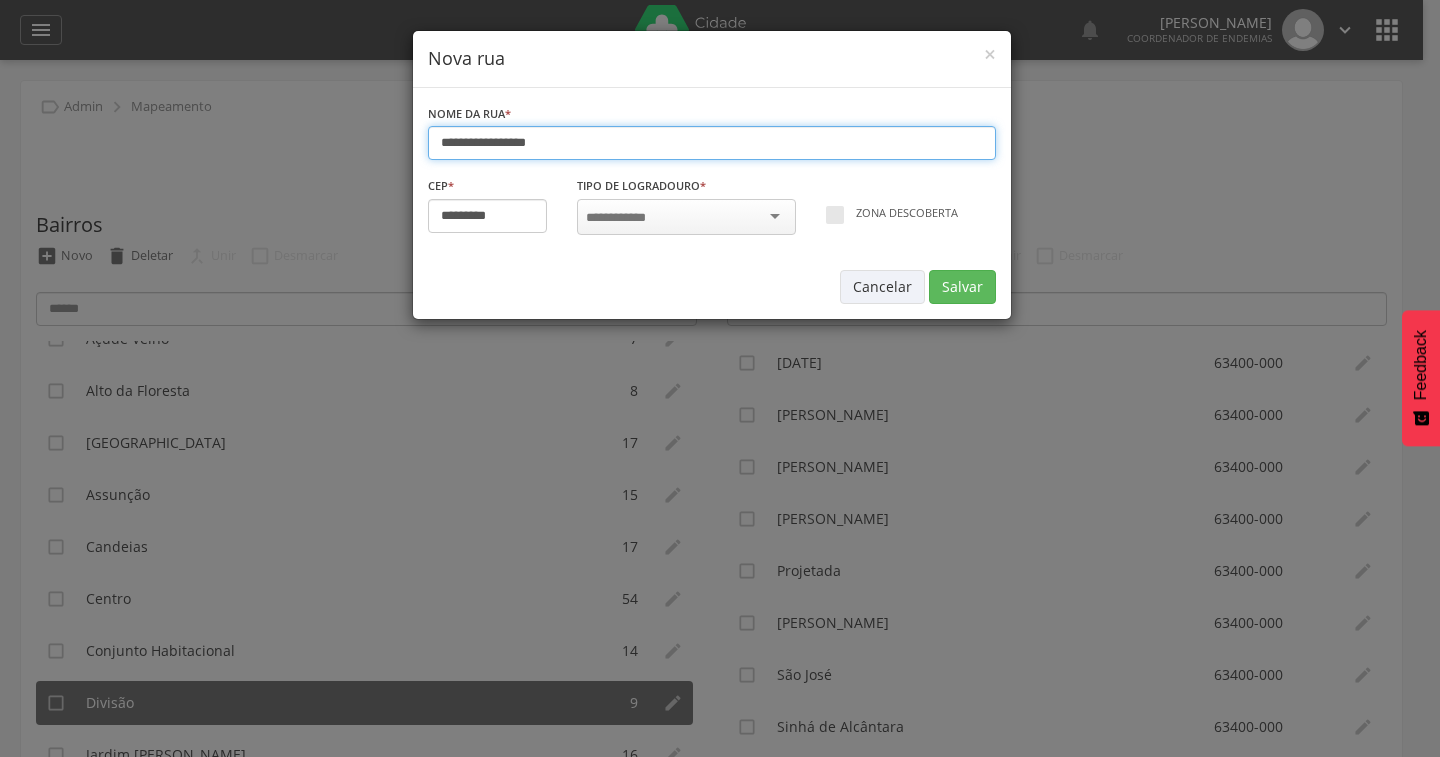 click on "**********" at bounding box center (712, 143) 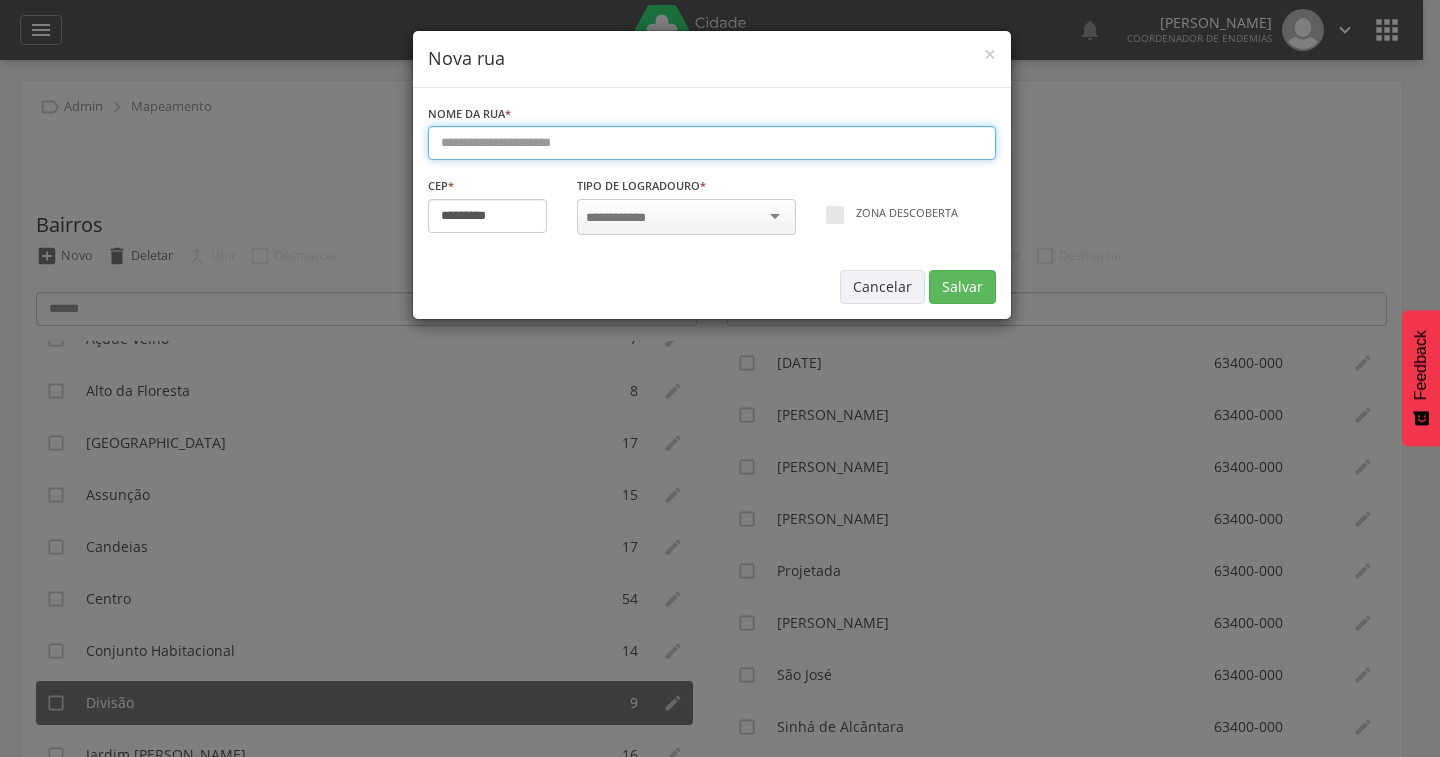 type on "*" 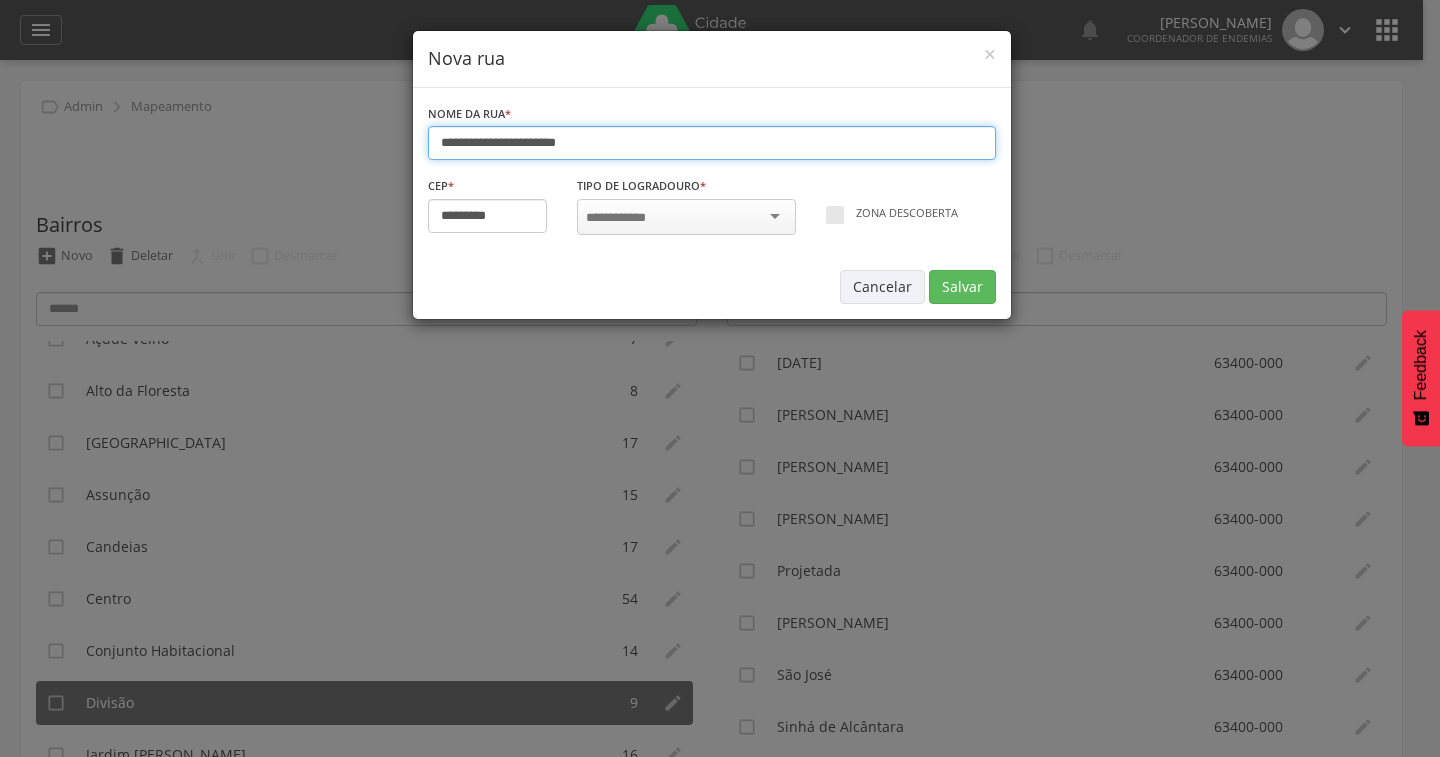 type on "**********" 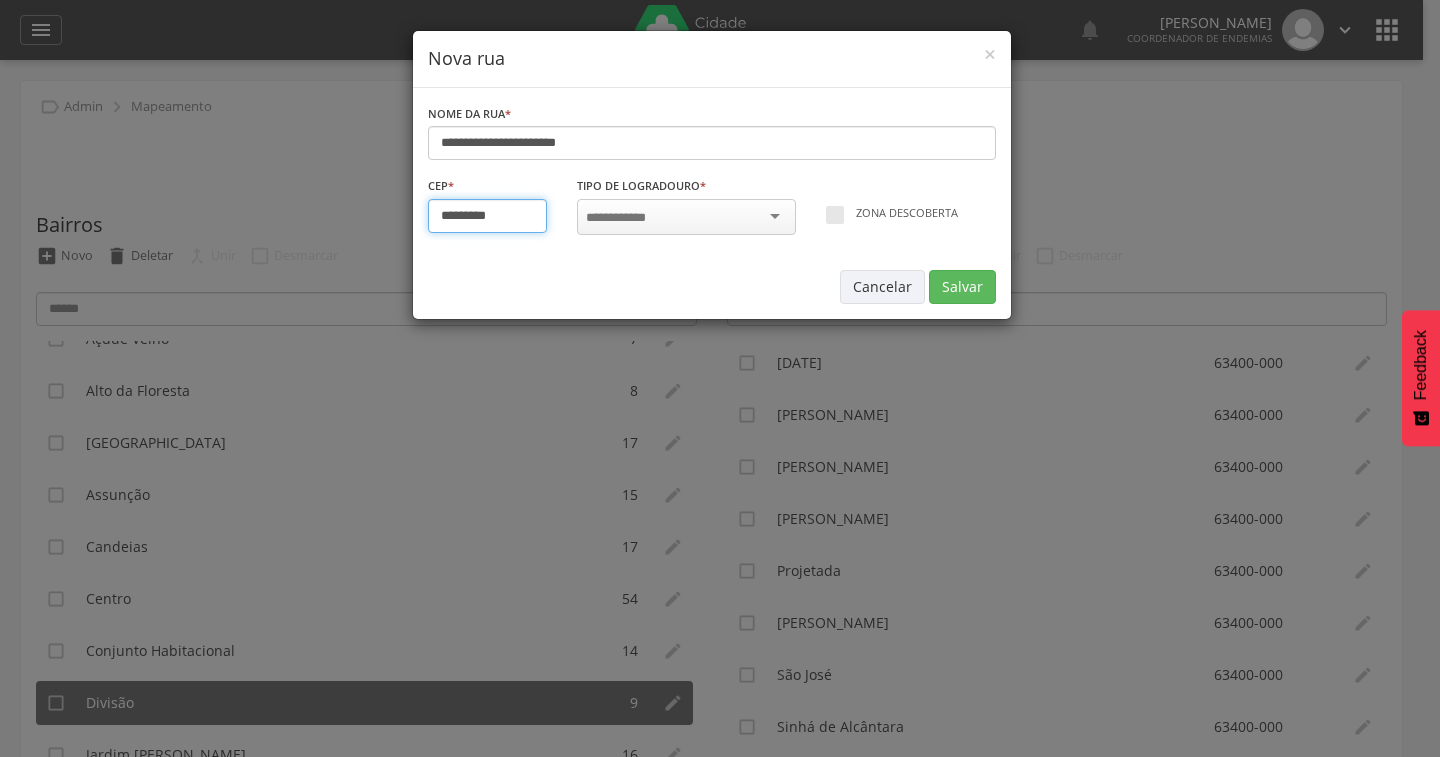 click on "*********" at bounding box center [488, 216] 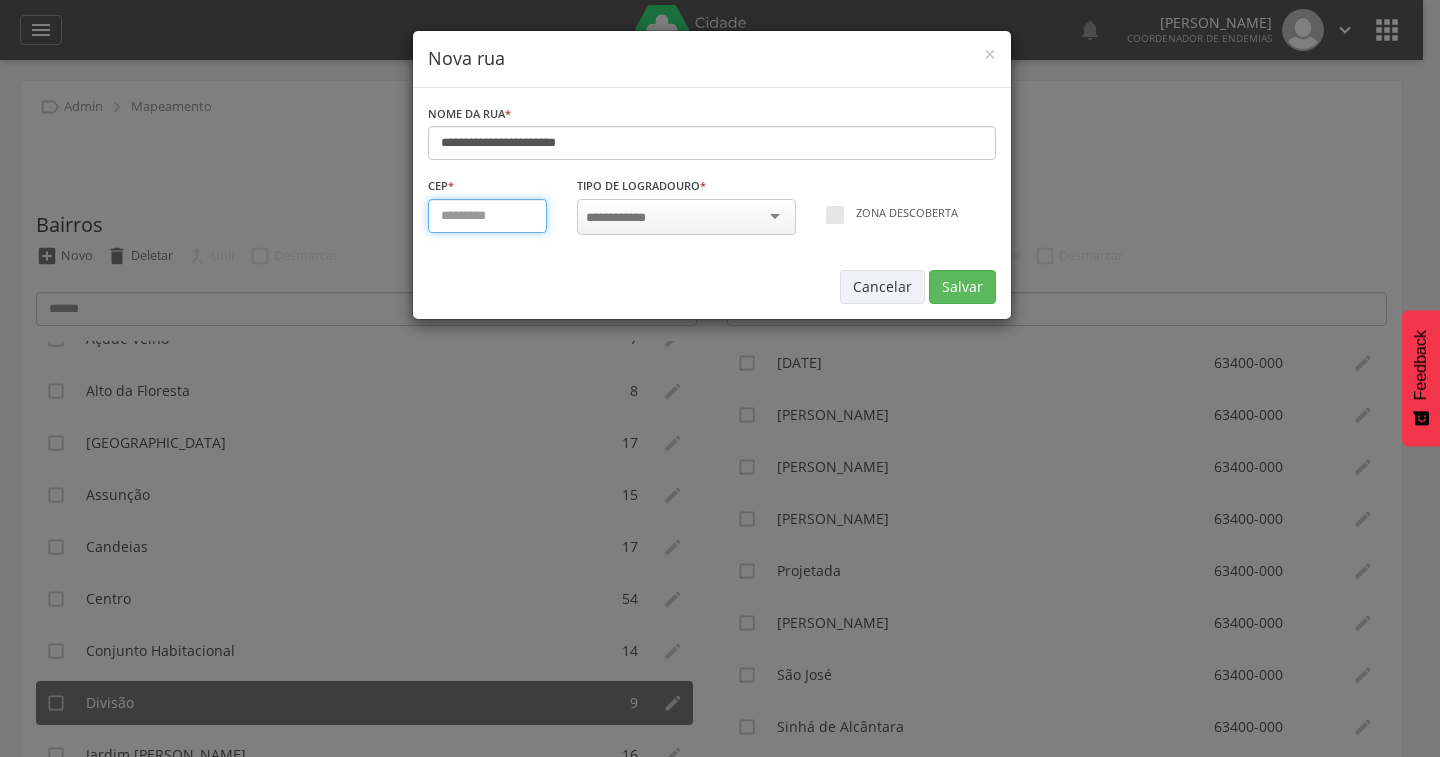 type on "*********" 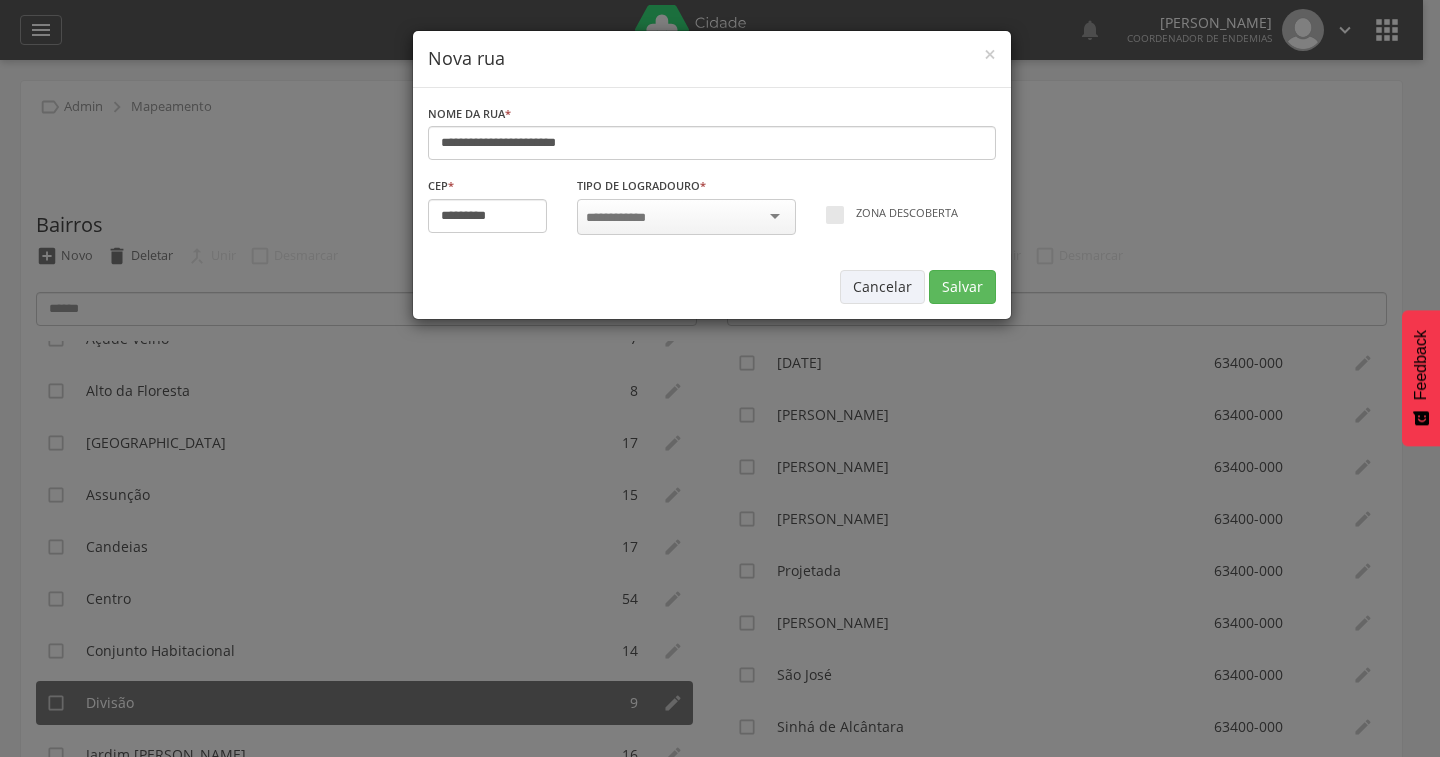 click at bounding box center (686, 217) 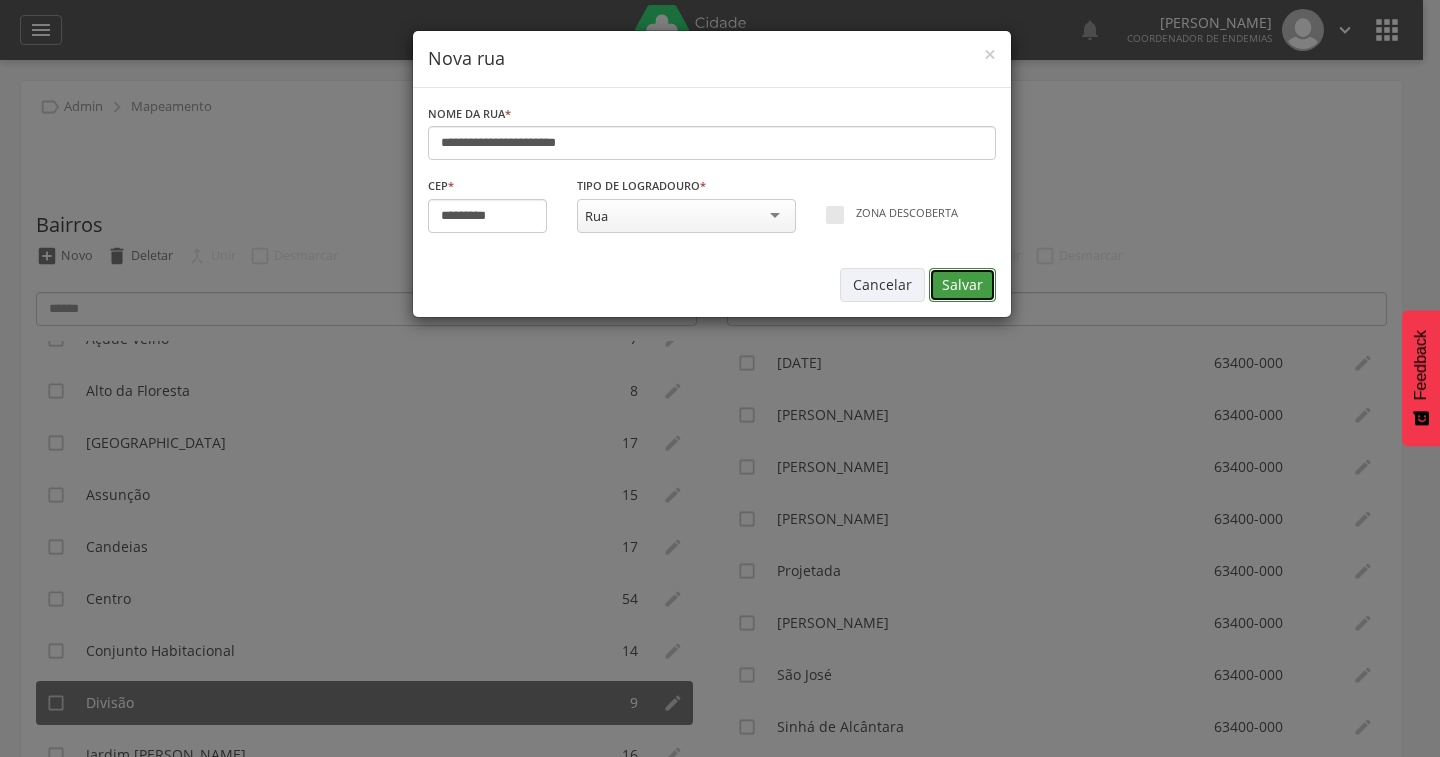 click on "Salvar" at bounding box center (962, 285) 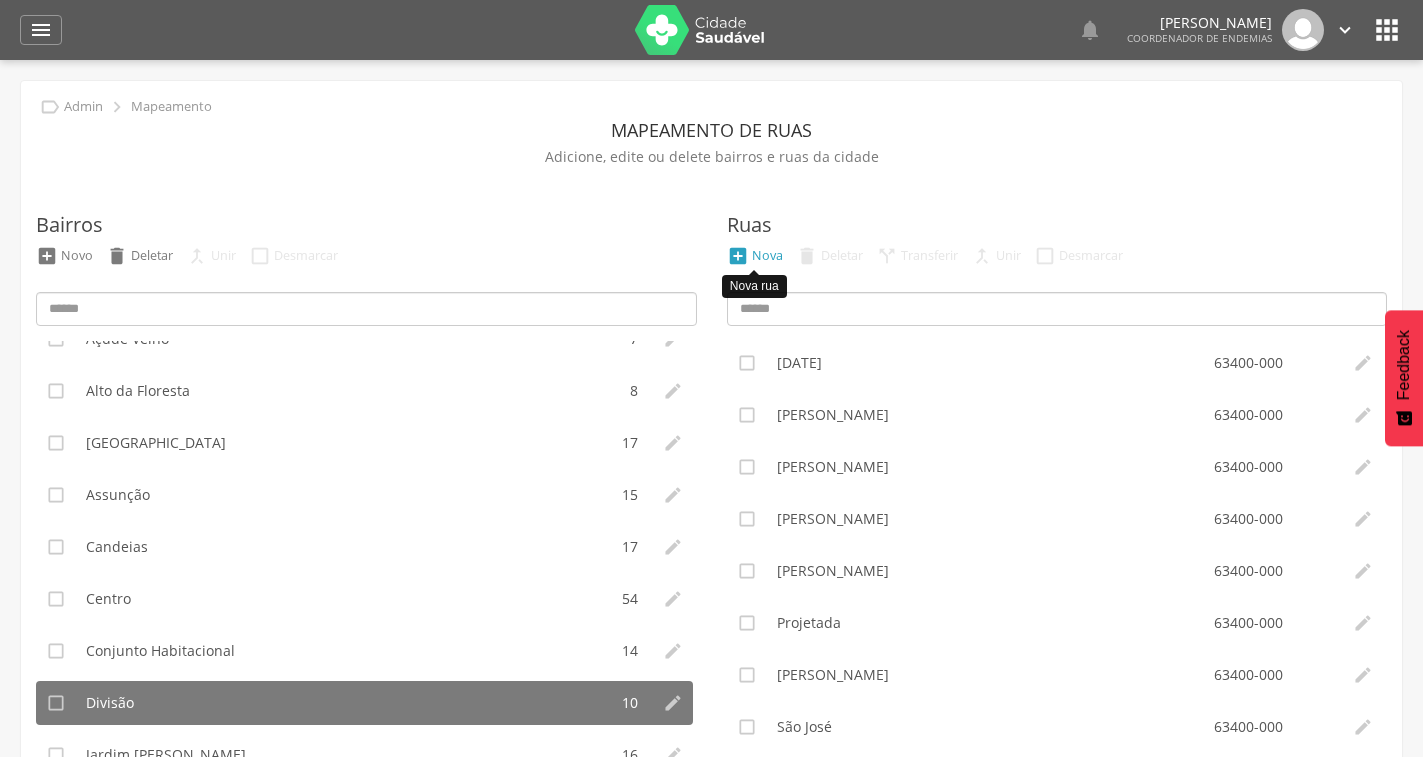 click on "Nova" at bounding box center (767, 255) 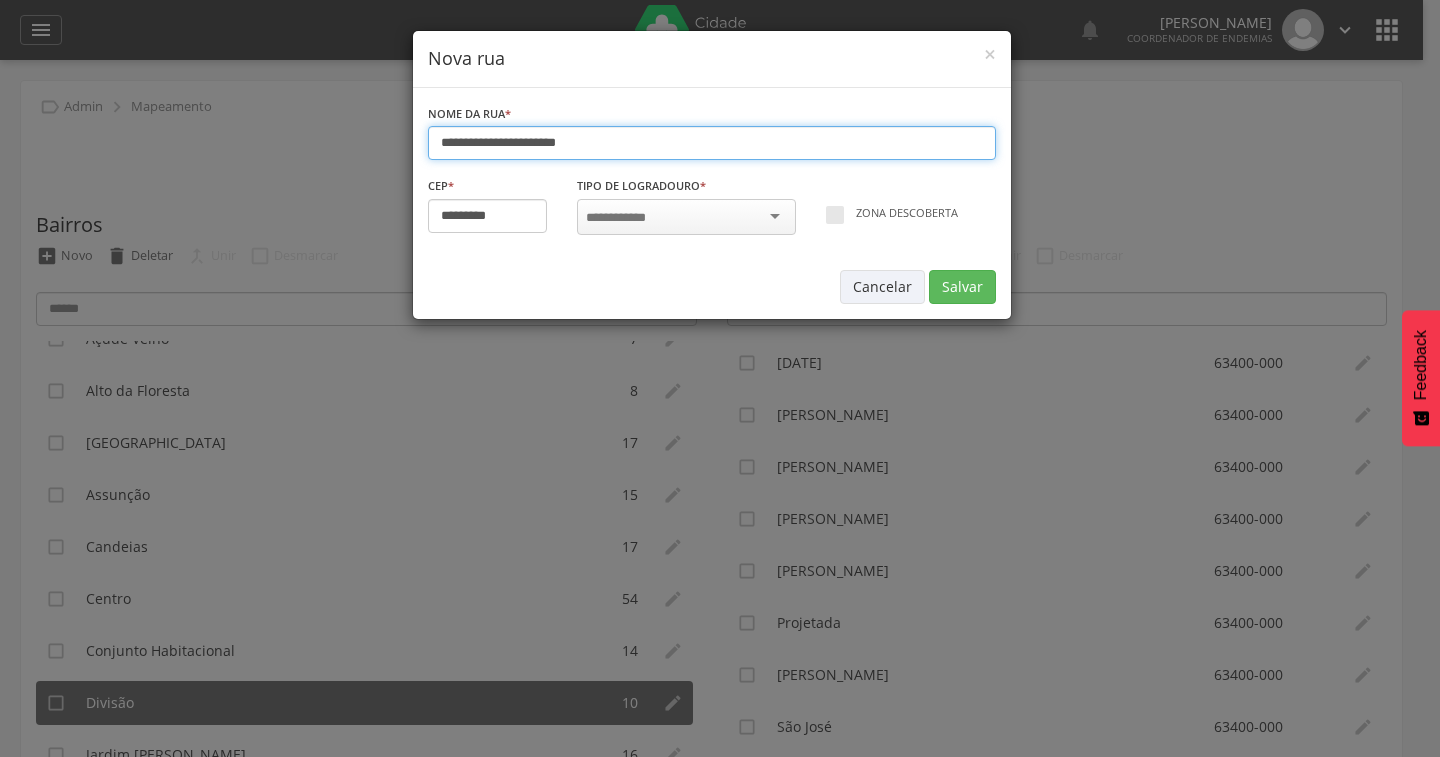 click on "**********" at bounding box center [712, 143] 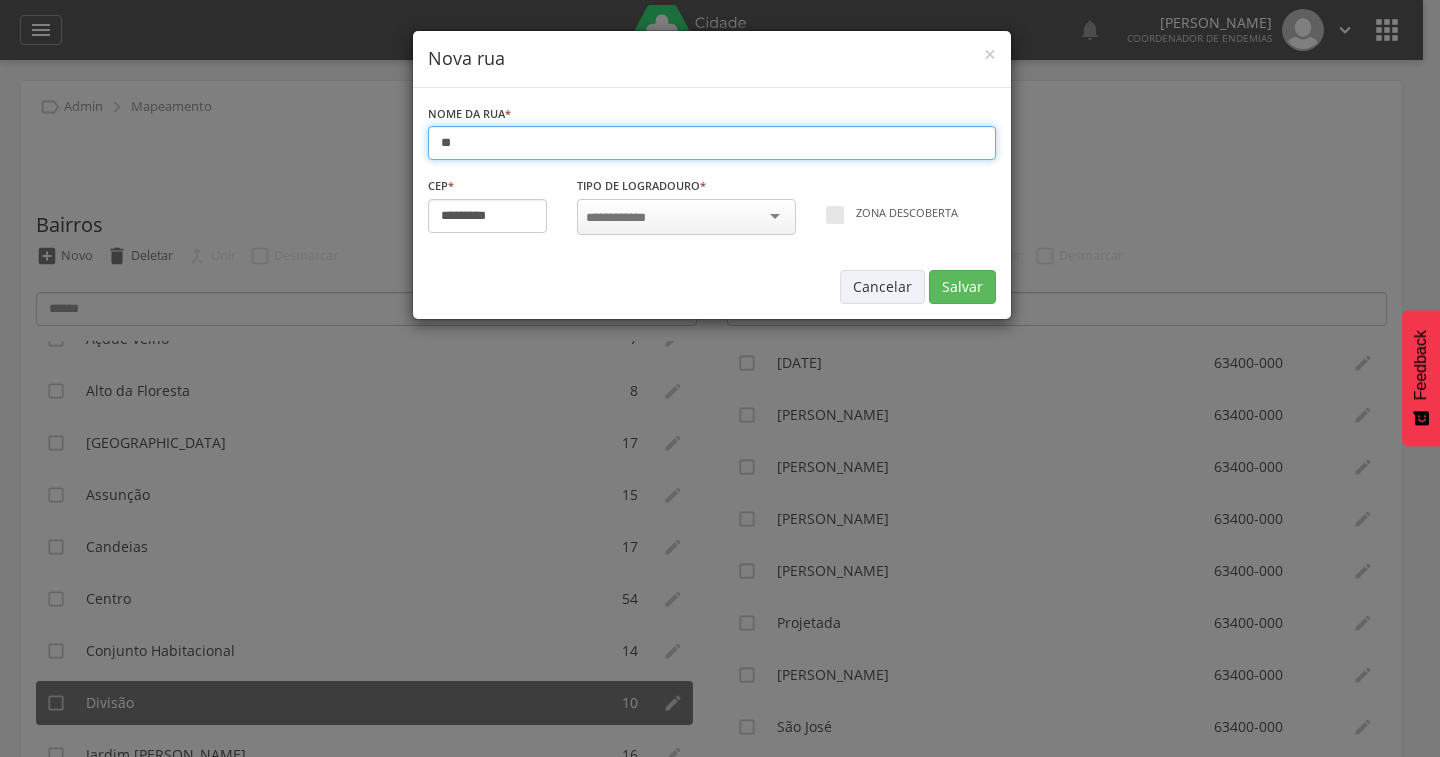 type on "*" 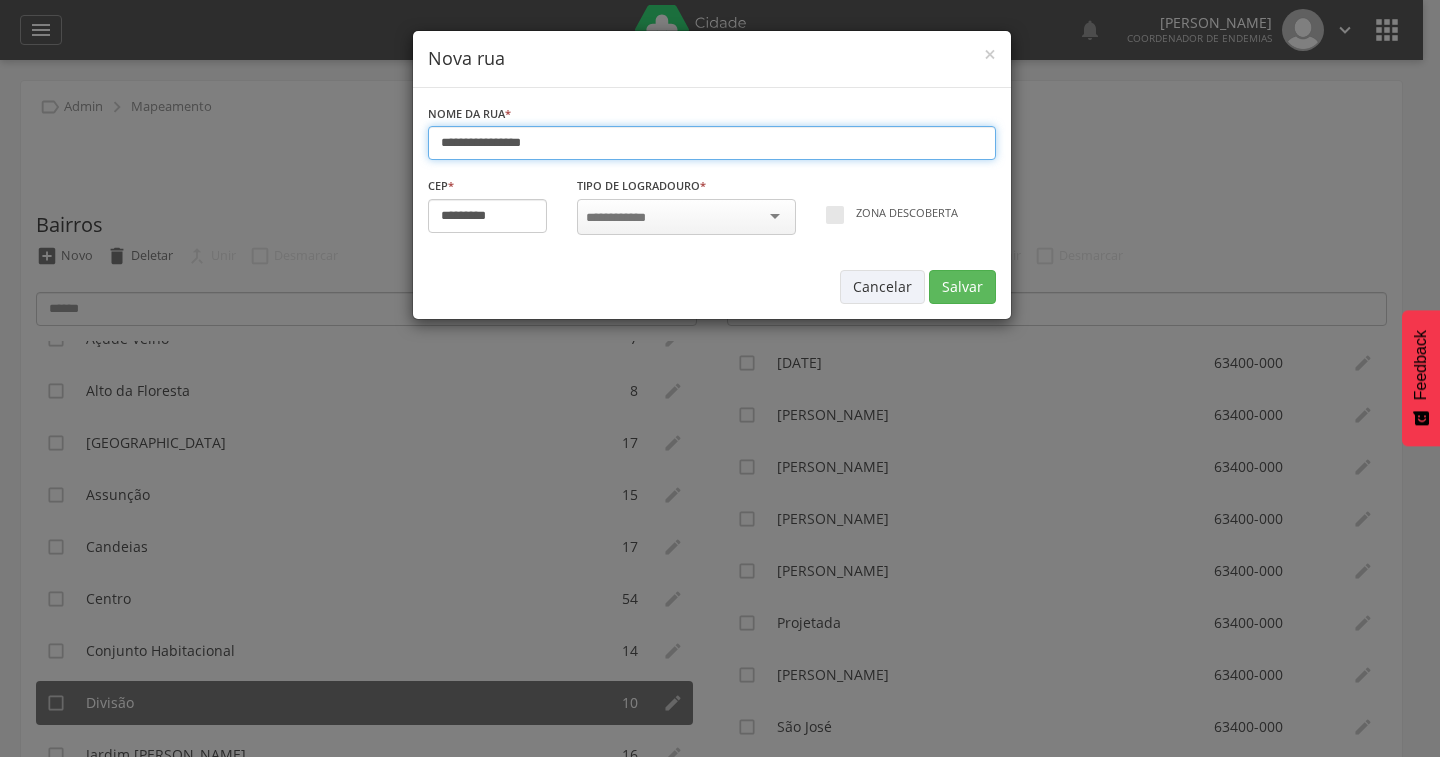 drag, startPoint x: 511, startPoint y: 146, endPoint x: 703, endPoint y: 132, distance: 192.50974 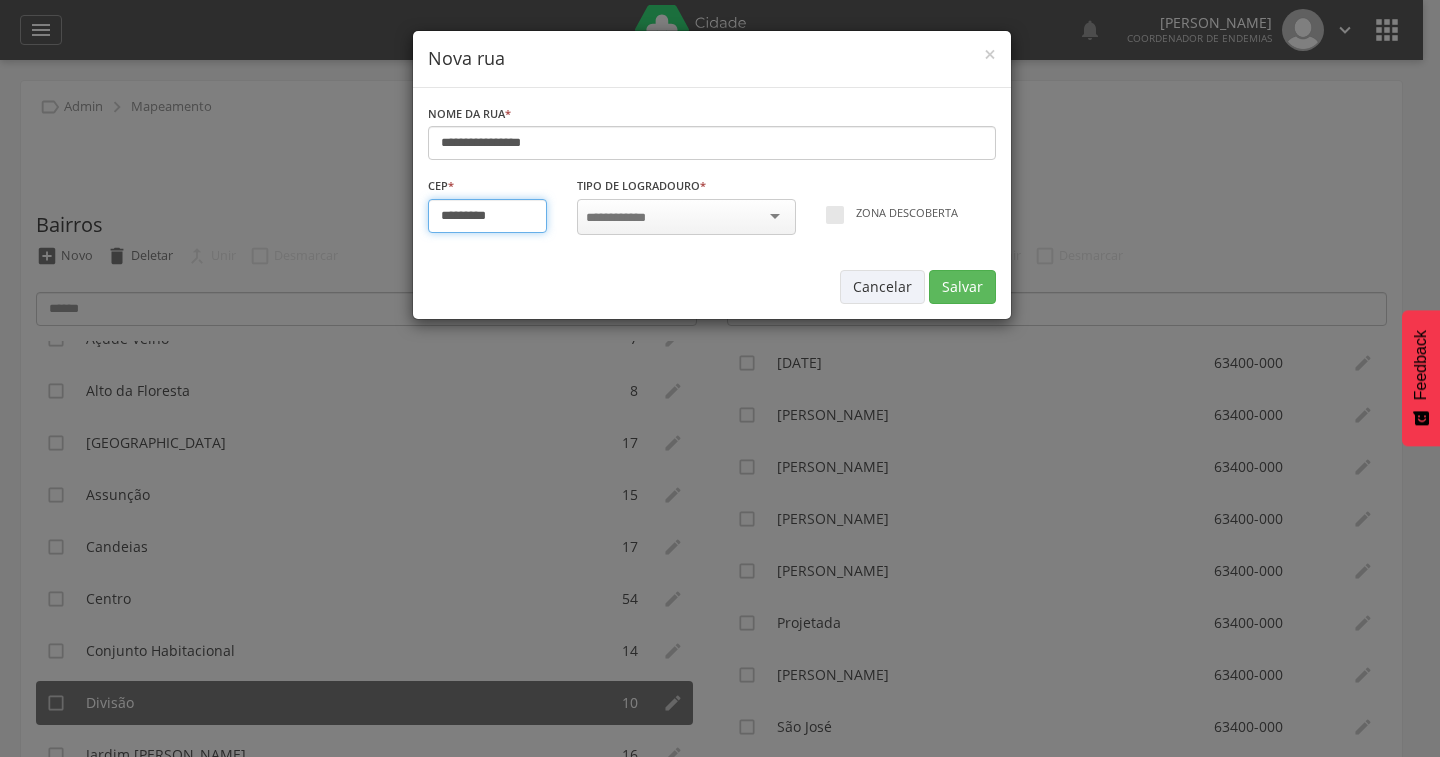 click on "*********" at bounding box center [488, 216] 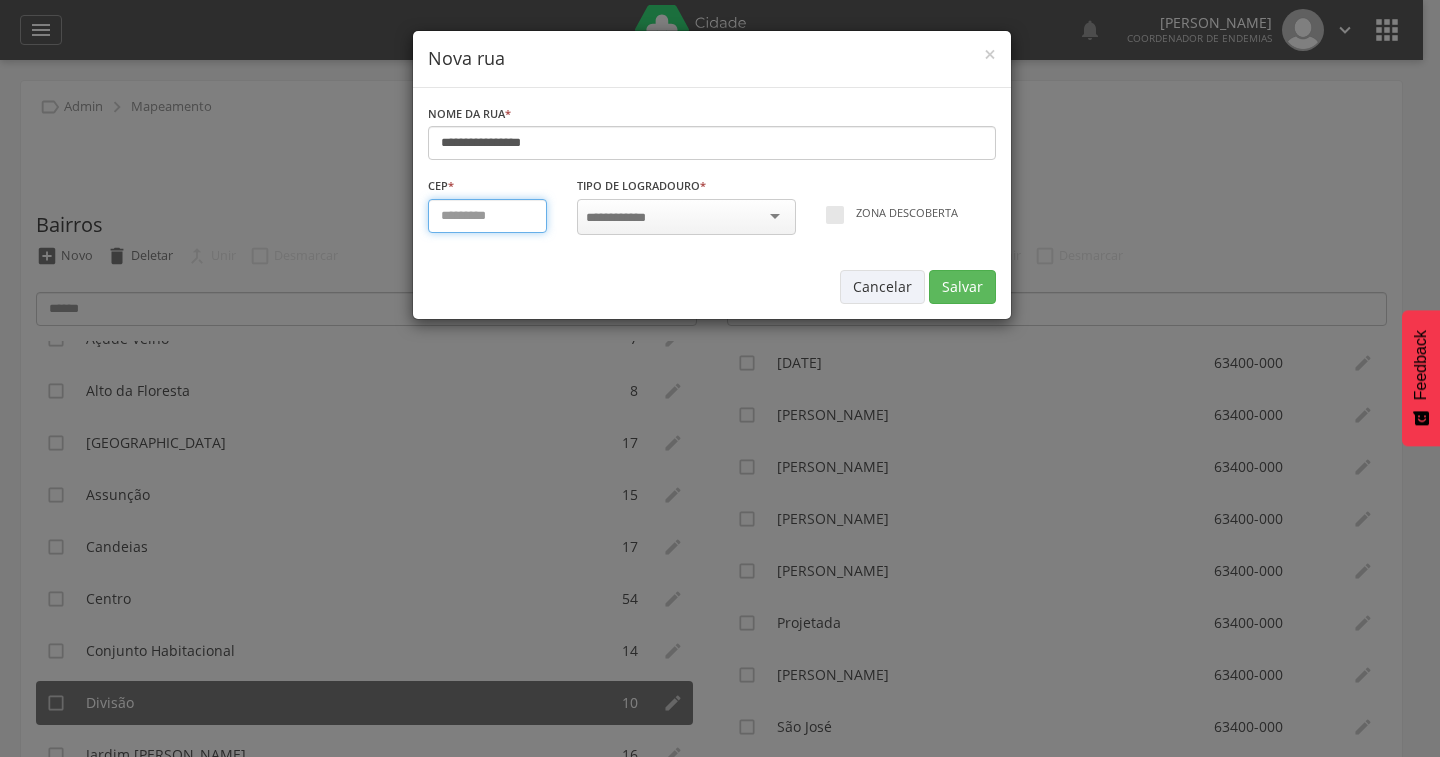 type on "*********" 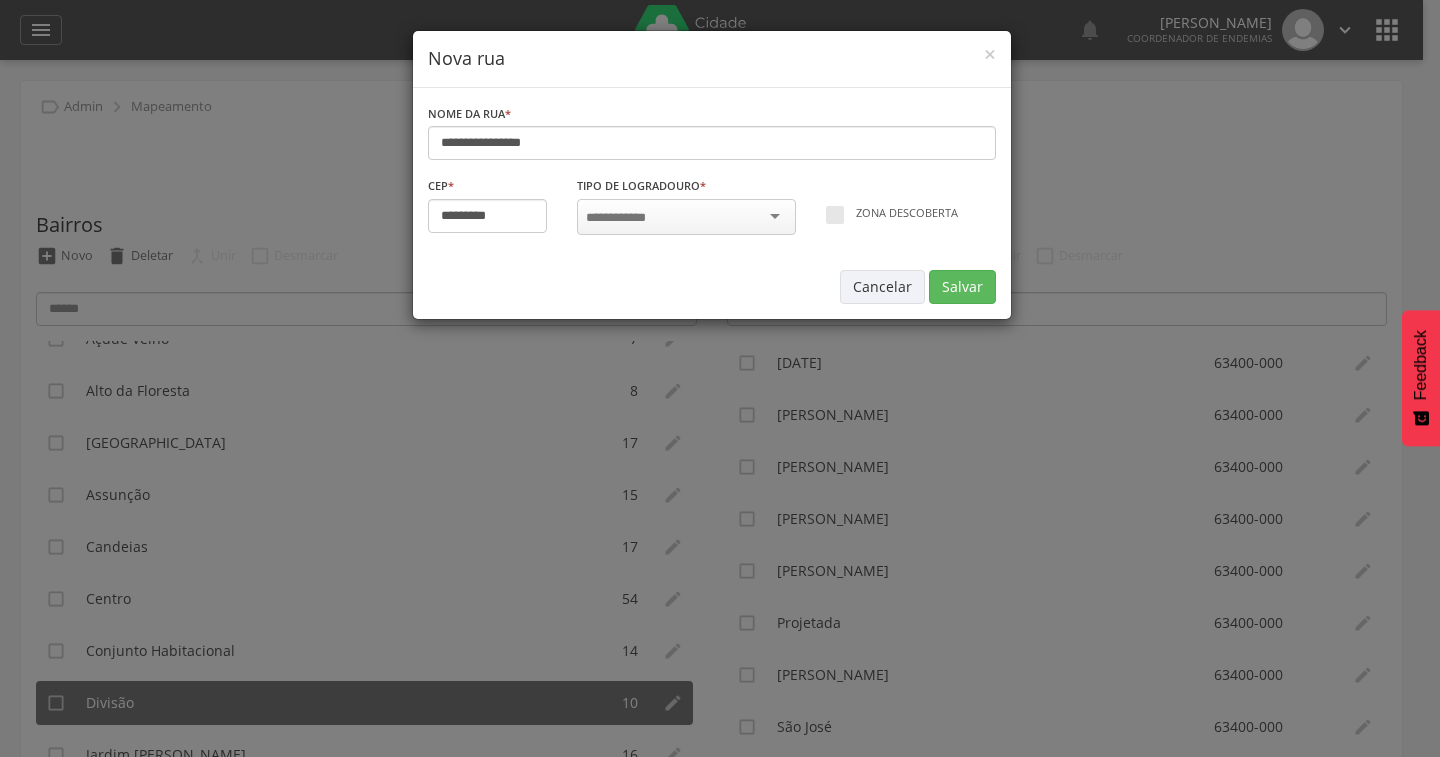 click at bounding box center (622, 218) 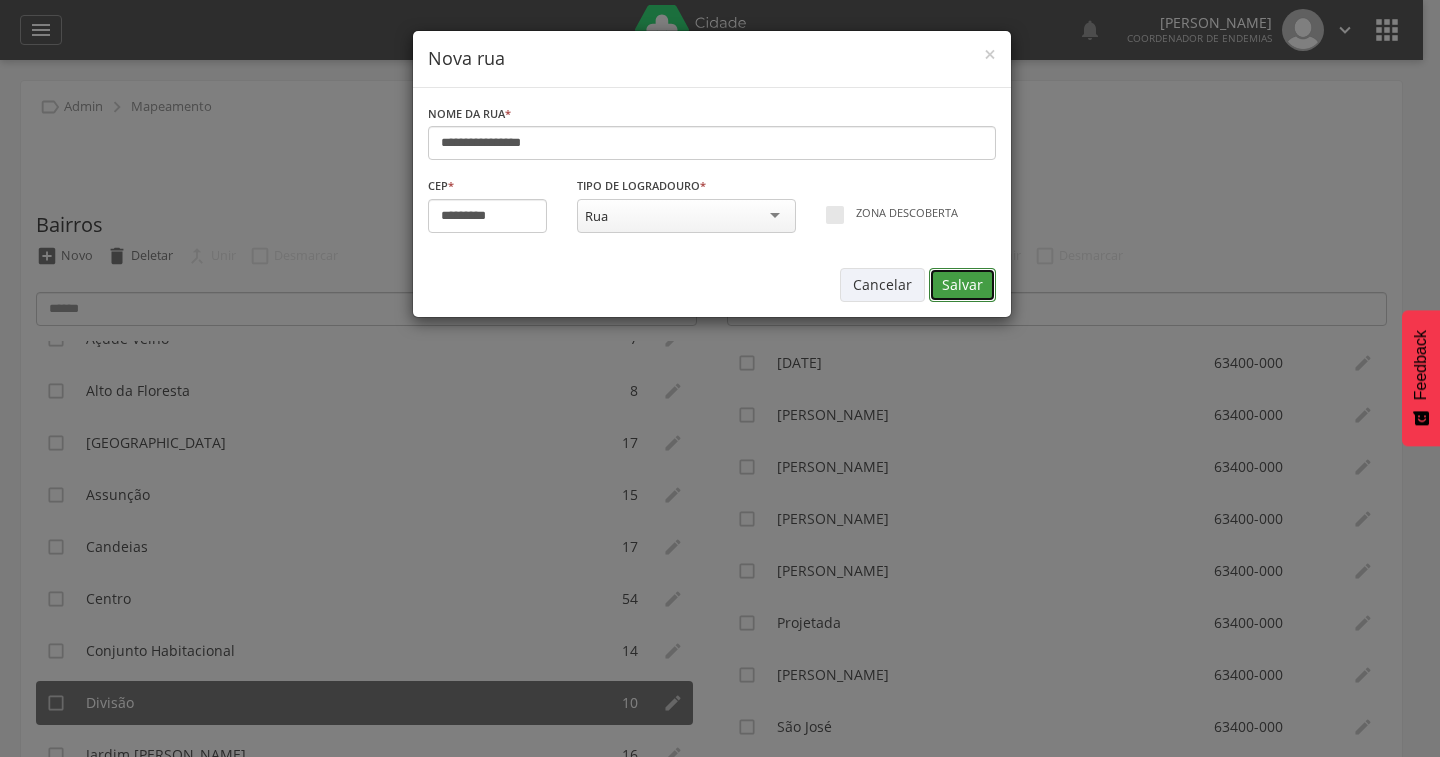 click on "Salvar" at bounding box center (962, 285) 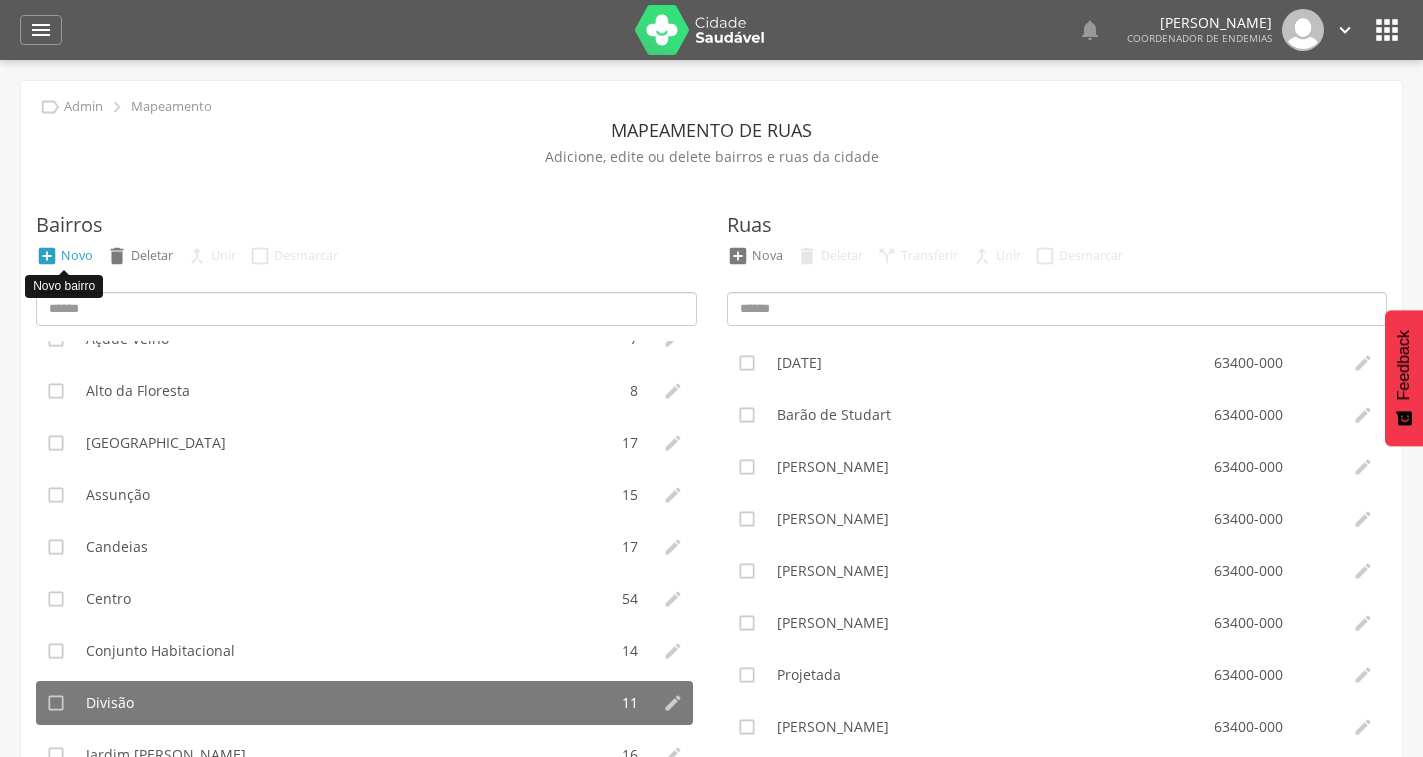 click on "" at bounding box center (47, 256) 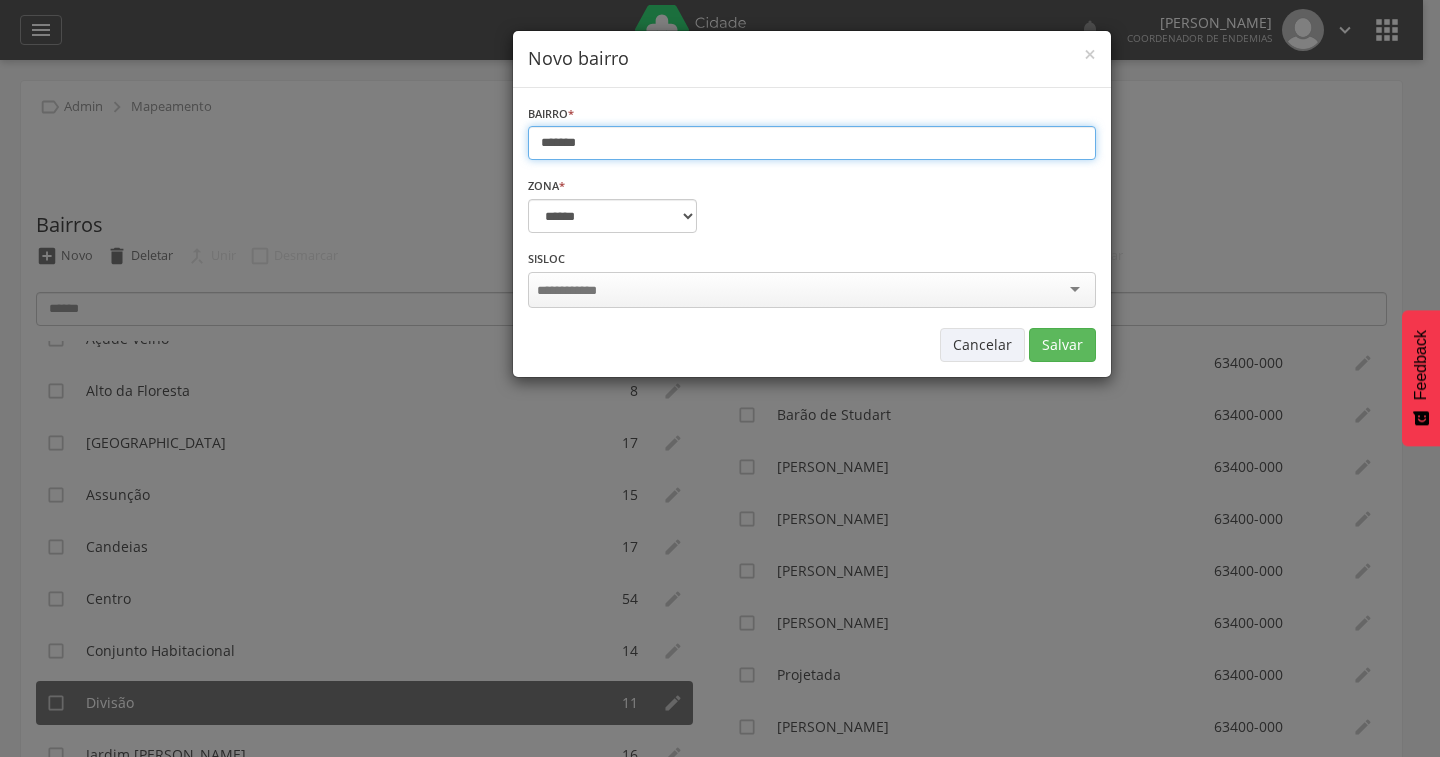 click on "*******" at bounding box center [812, 143] 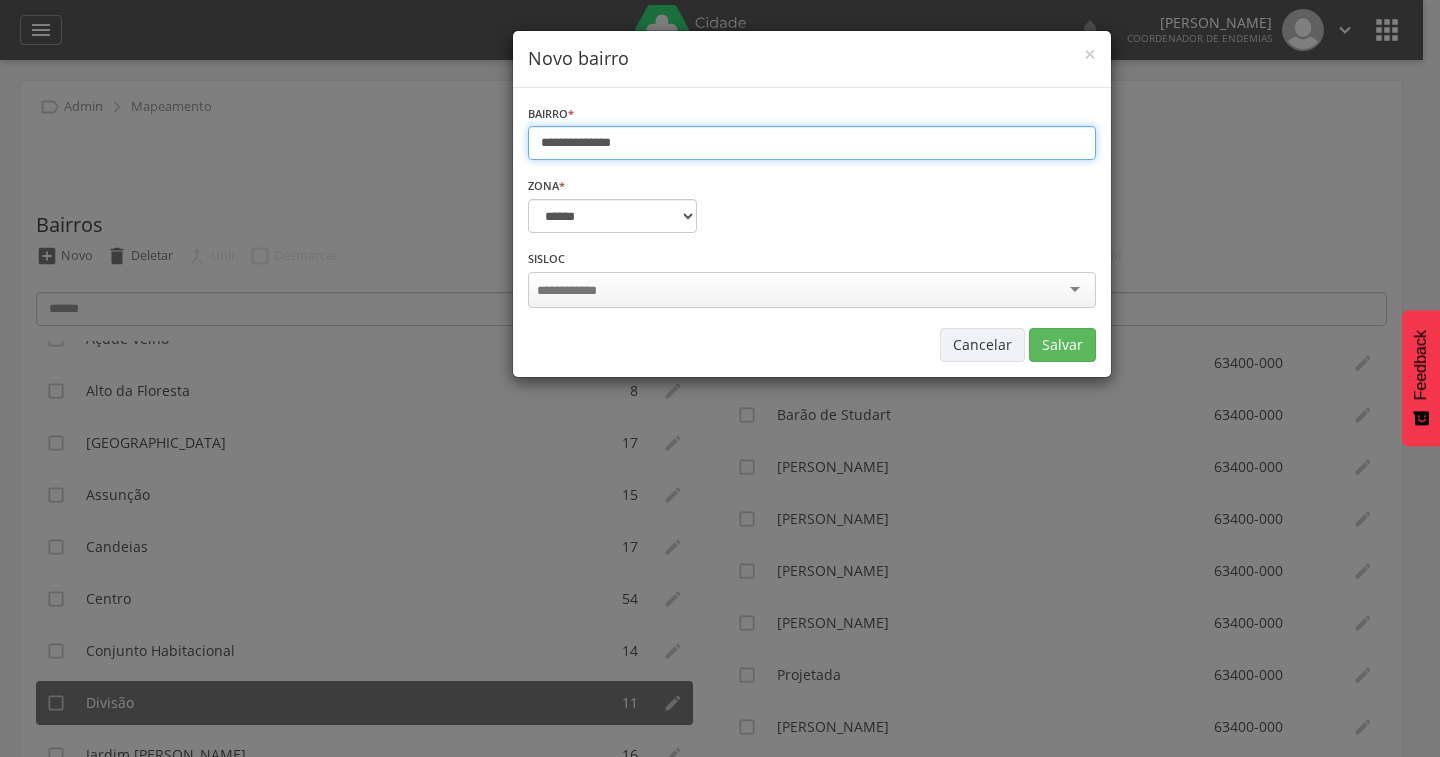 type on "**********" 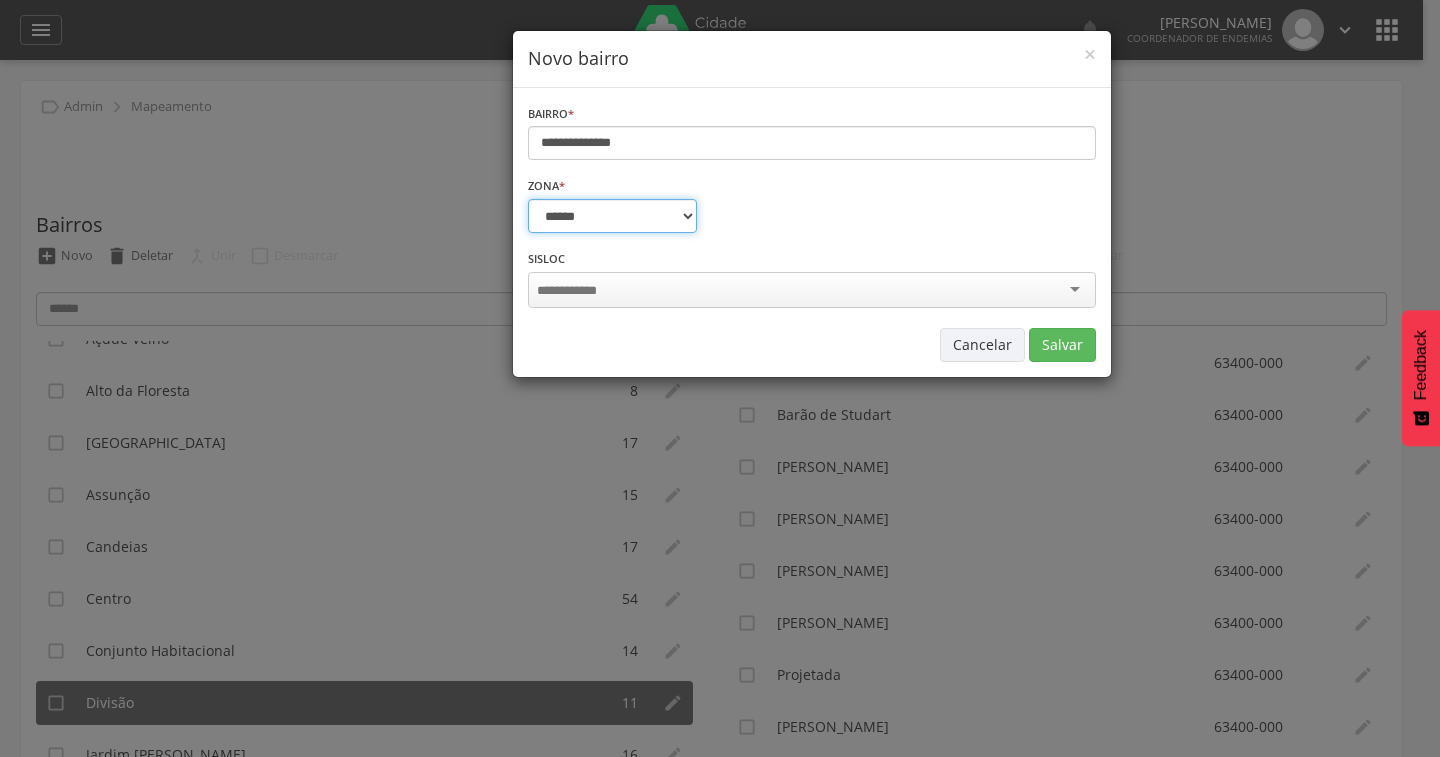 click on "**********" at bounding box center (612, 216) 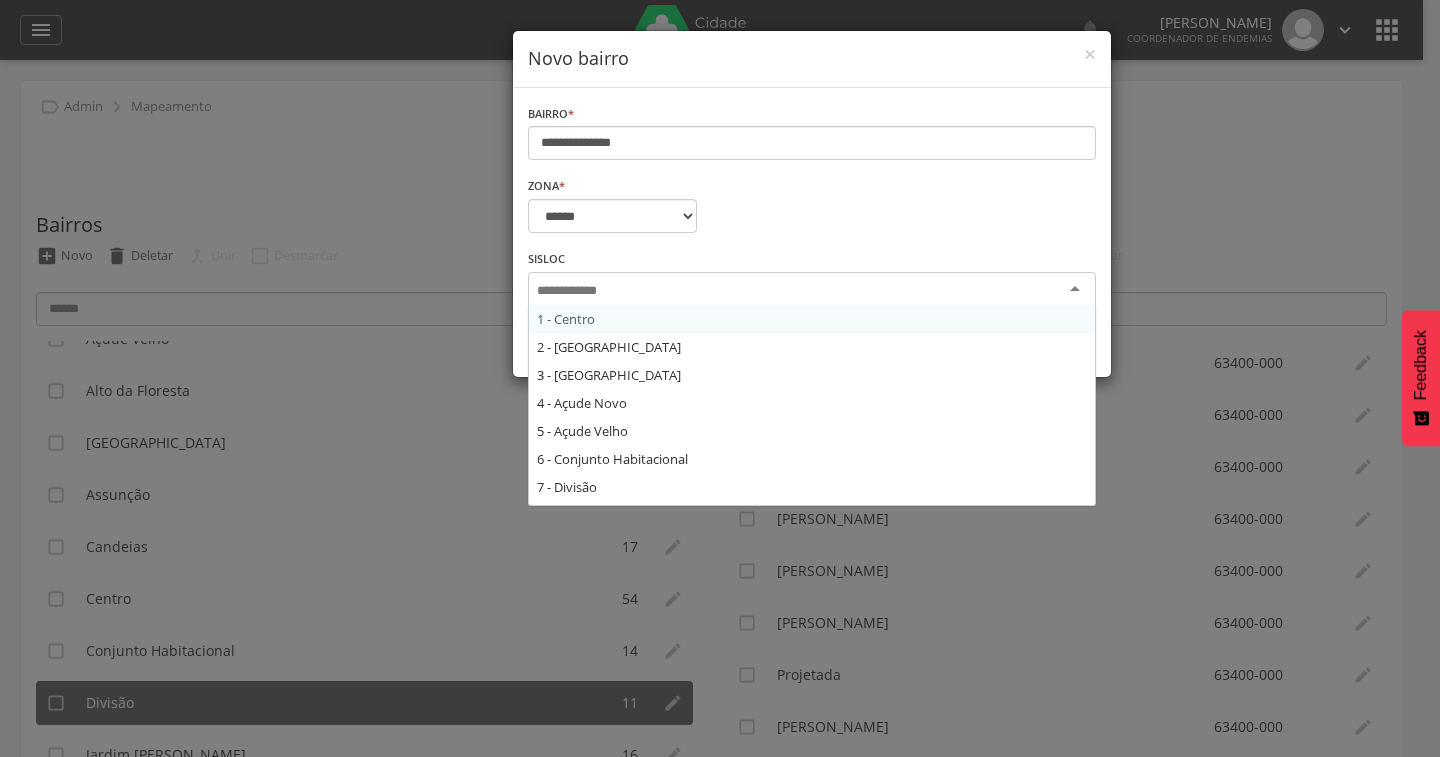 click at bounding box center (573, 291) 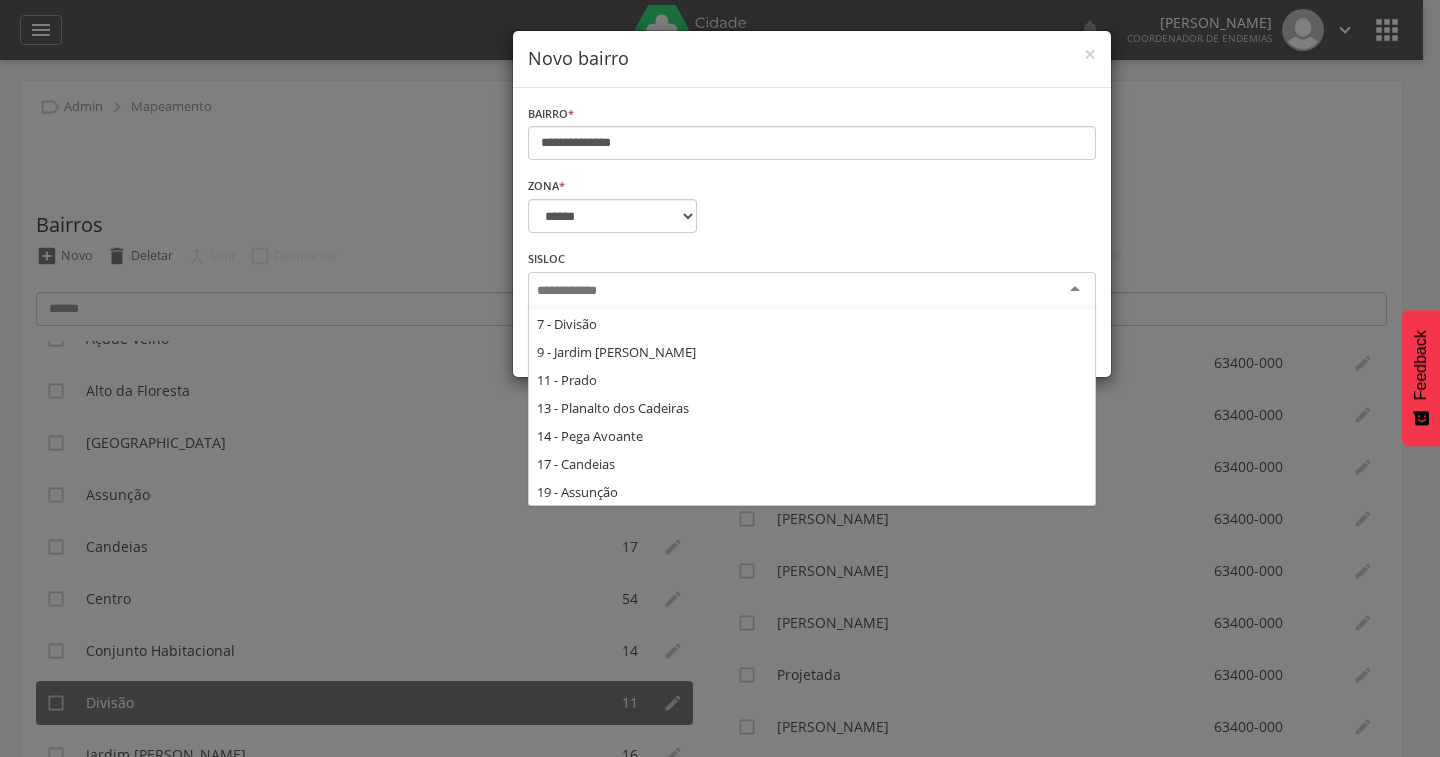 scroll, scrollTop: 164, scrollLeft: 0, axis: vertical 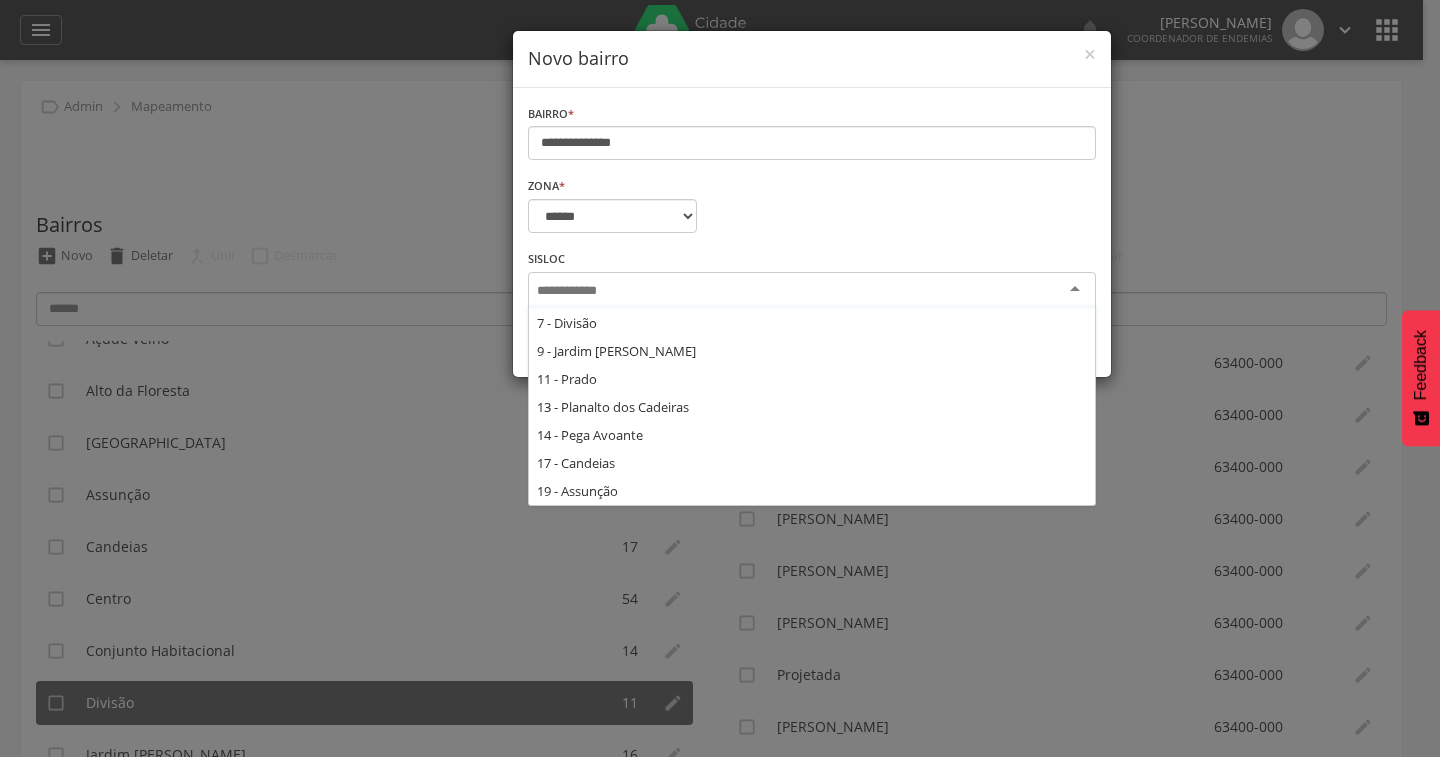 click at bounding box center [573, 291] 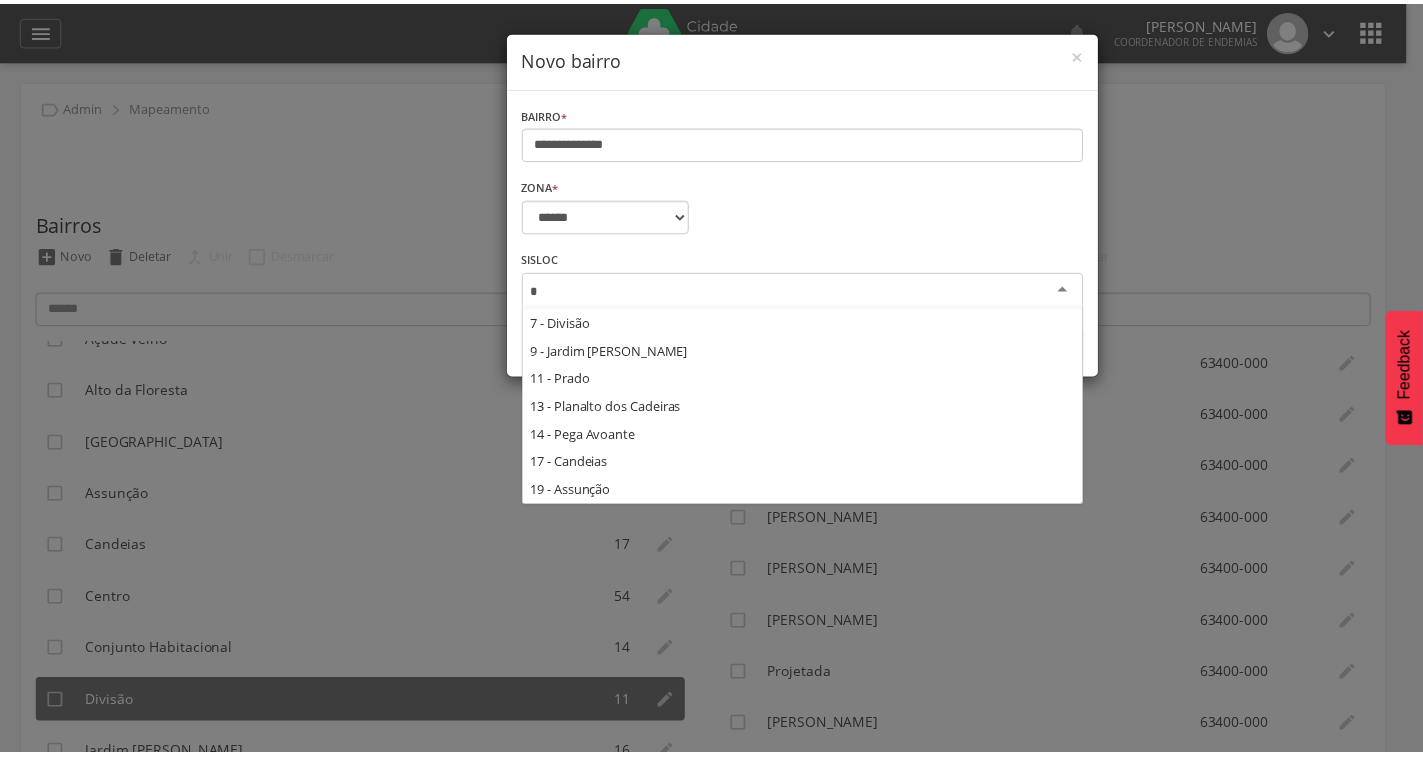 scroll, scrollTop: 0, scrollLeft: 0, axis: both 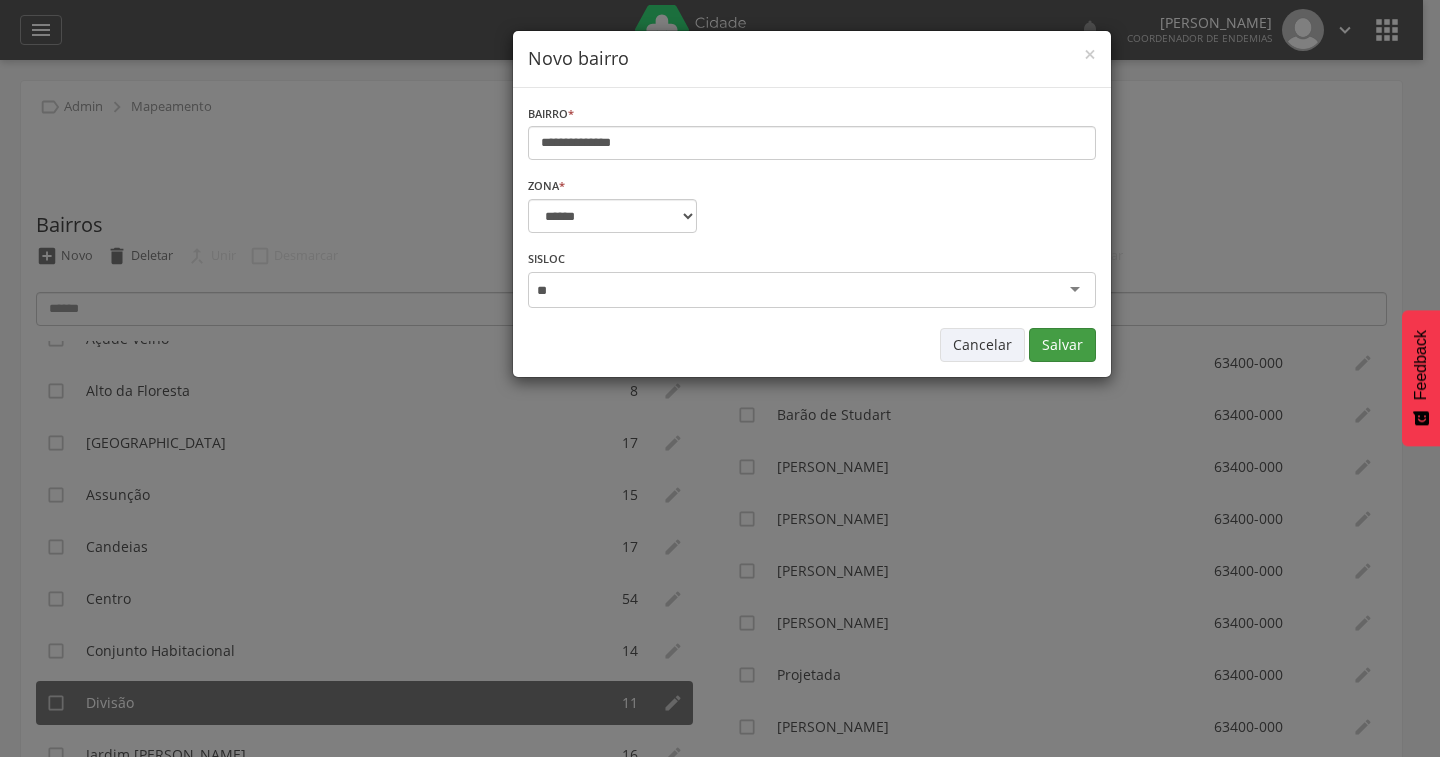 type on "**" 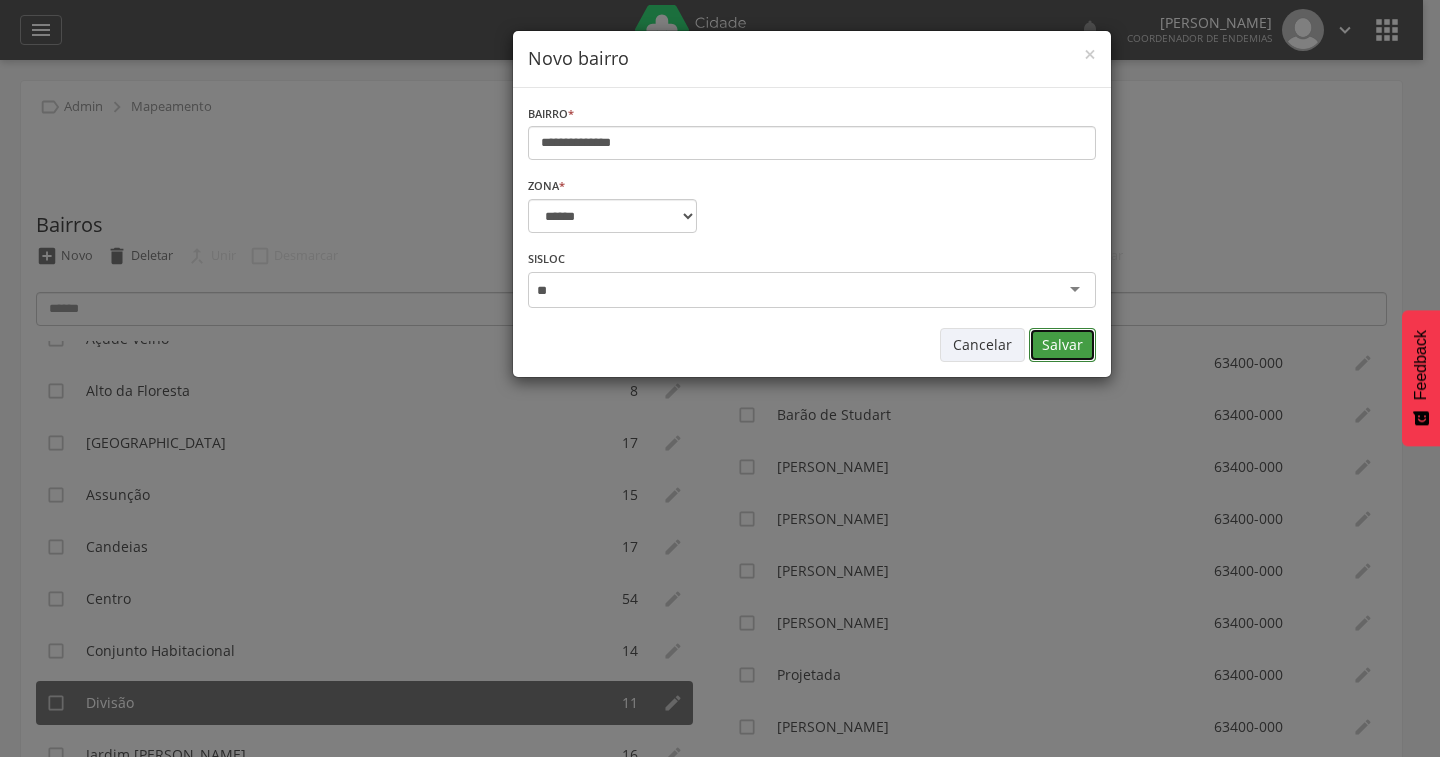 type 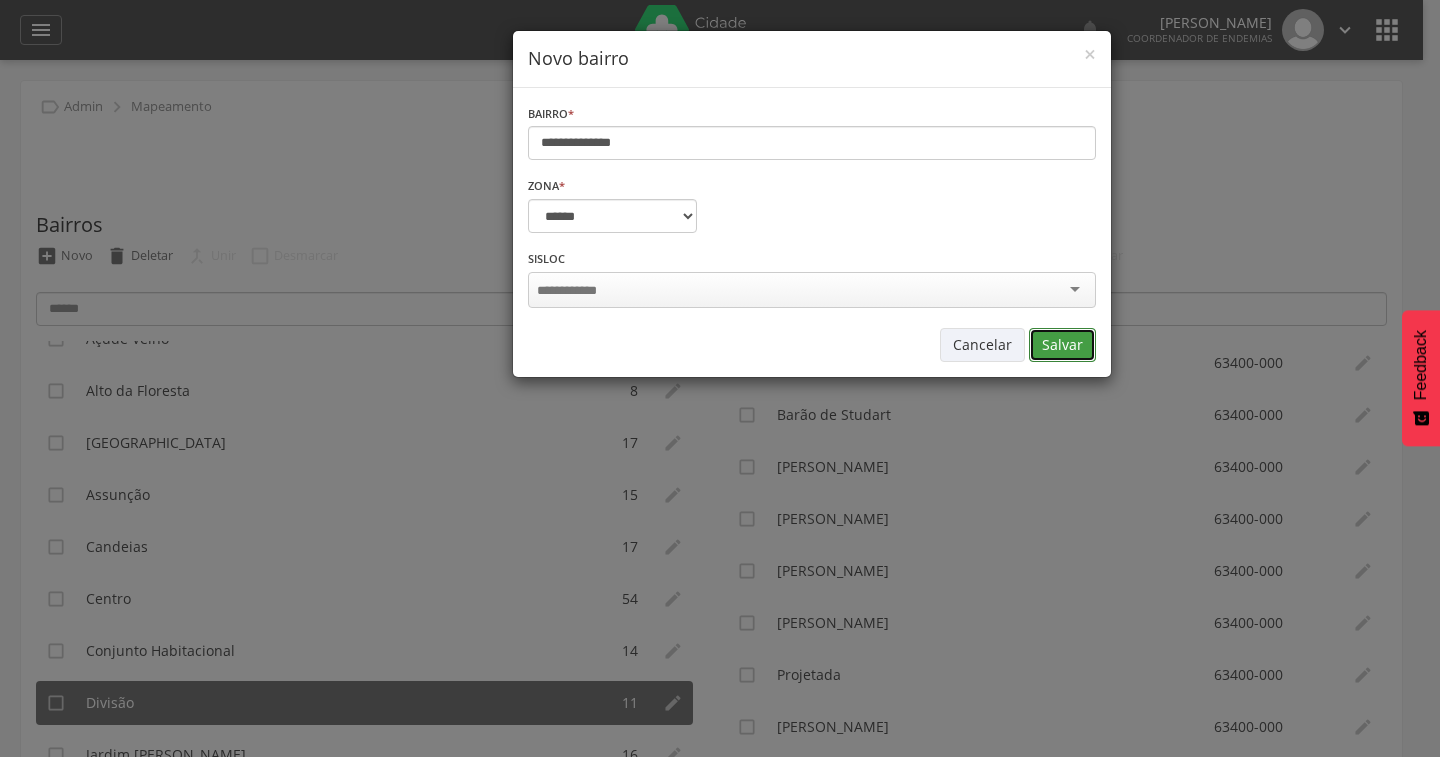click on "Salvar" at bounding box center (1062, 345) 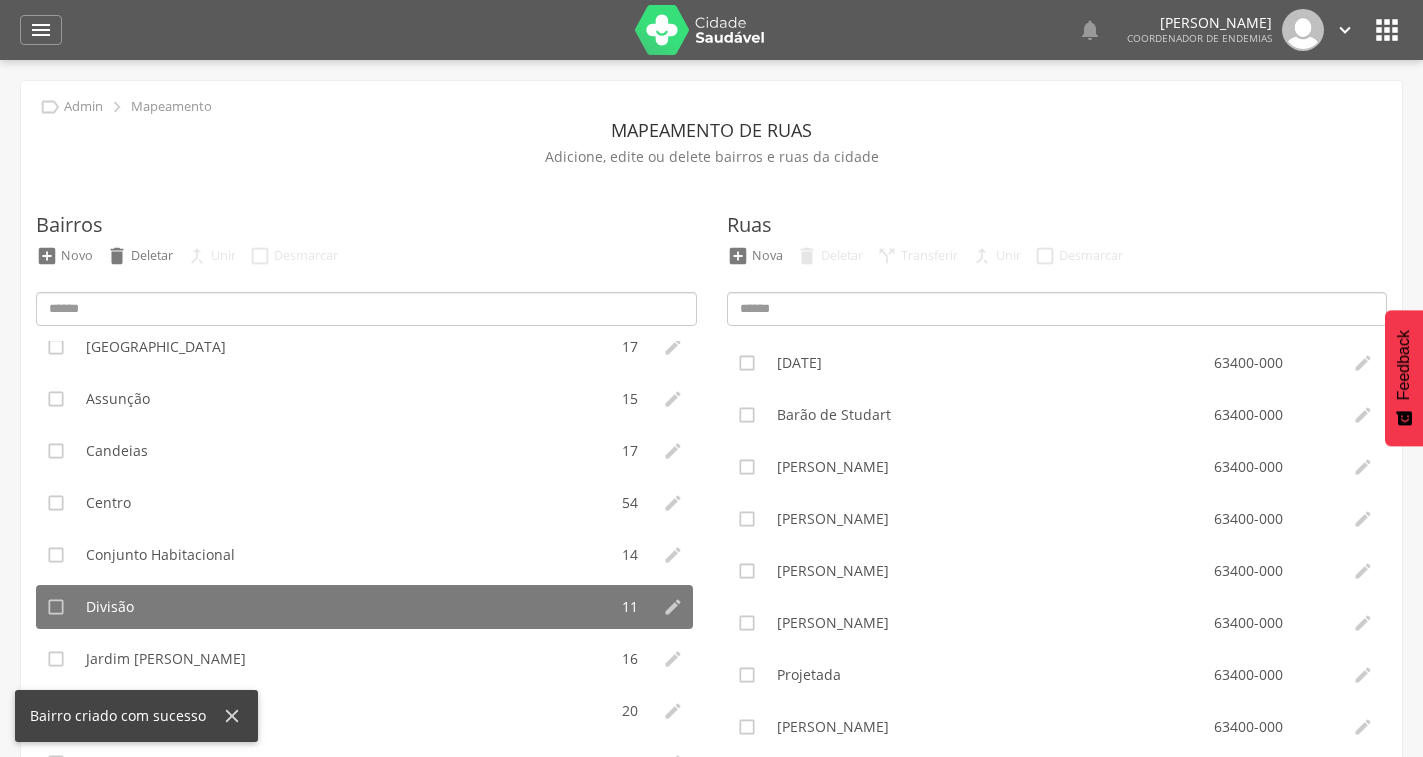 scroll, scrollTop: 228, scrollLeft: 0, axis: vertical 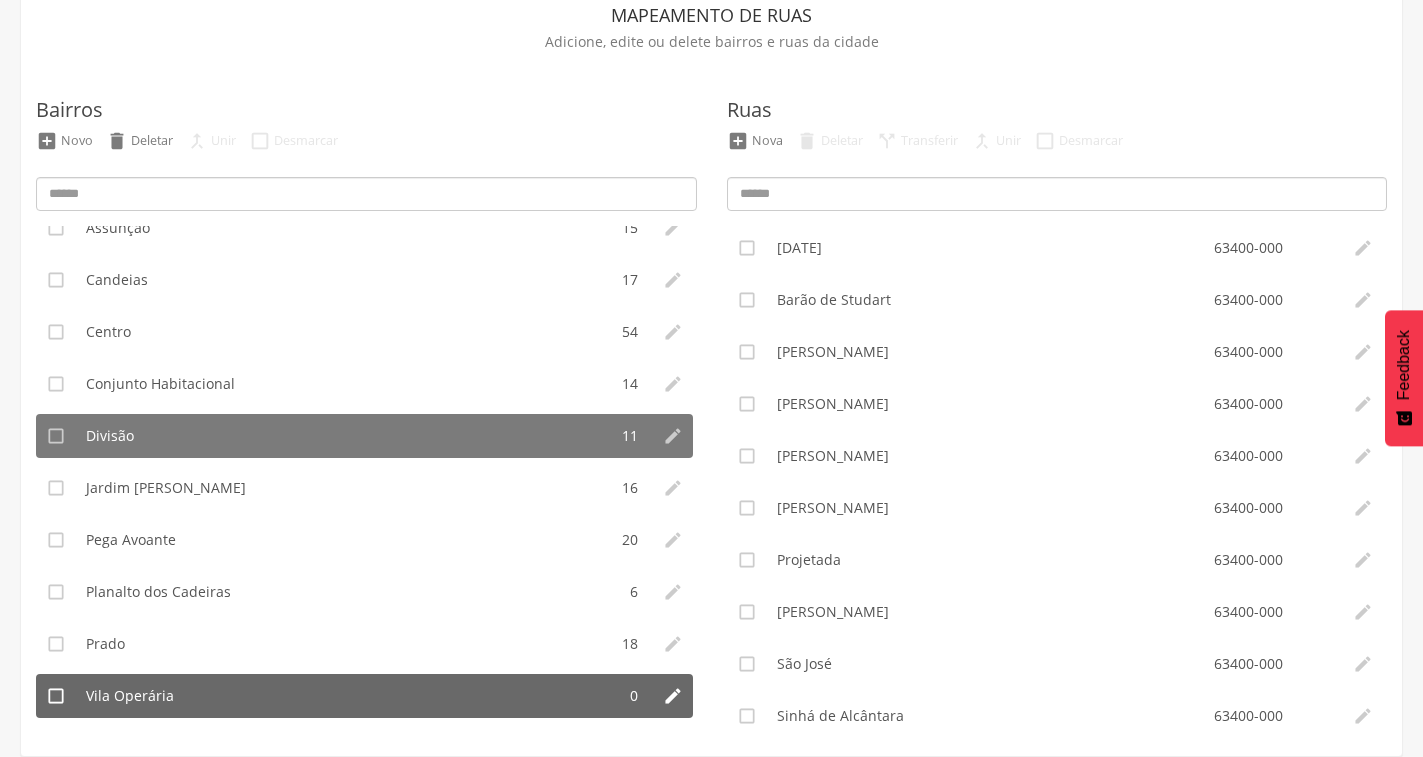 click on "Vila Operária" at bounding box center (345, 696) 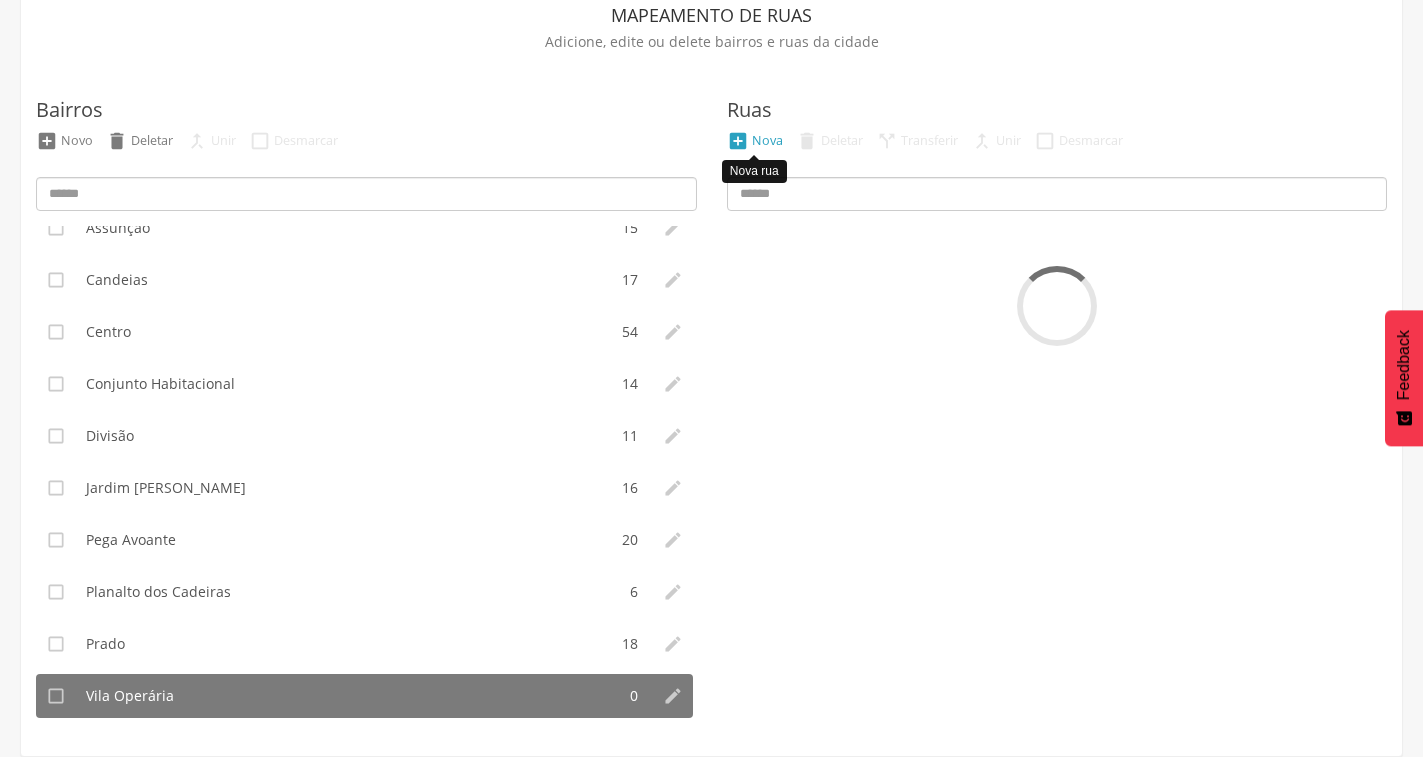 click on "" at bounding box center [738, 141] 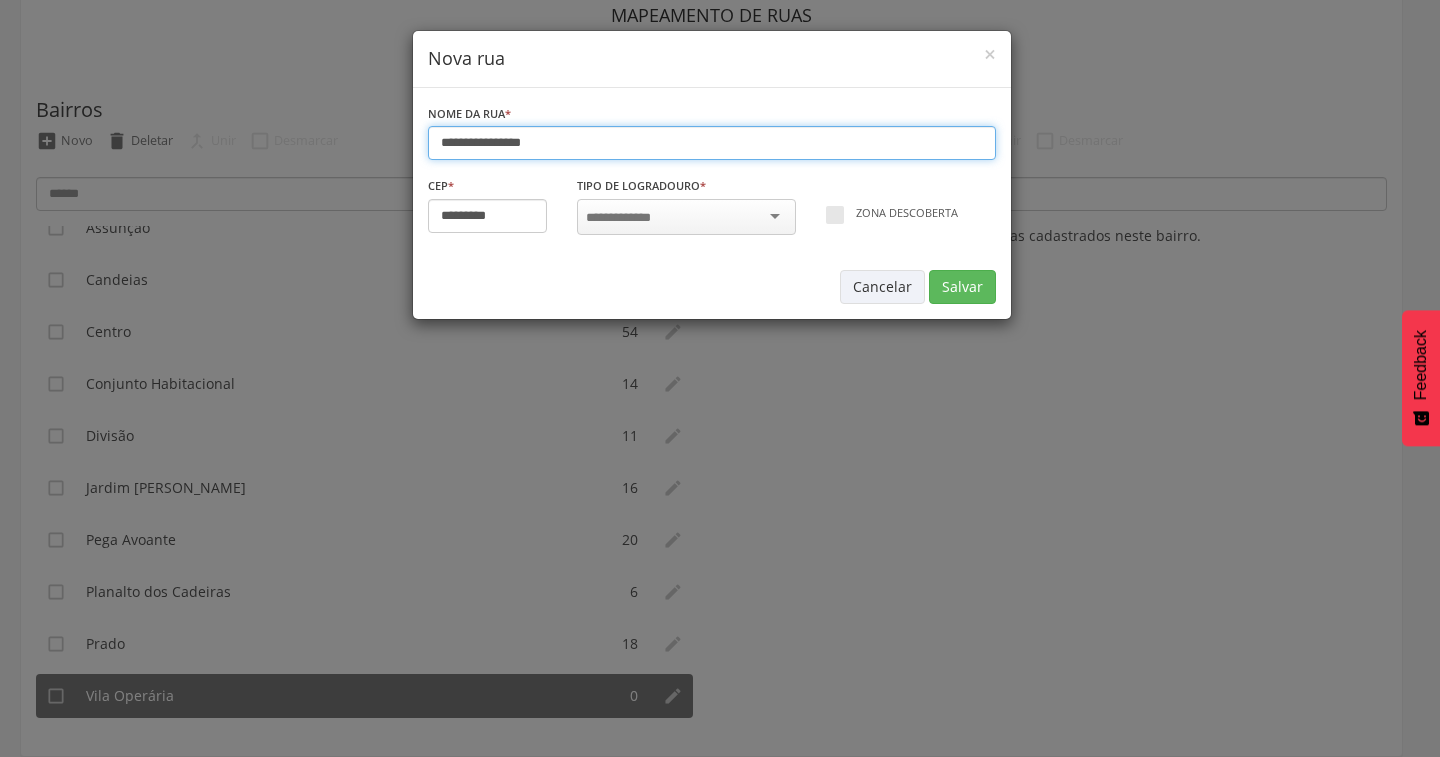 click on "**********" at bounding box center [712, 143] 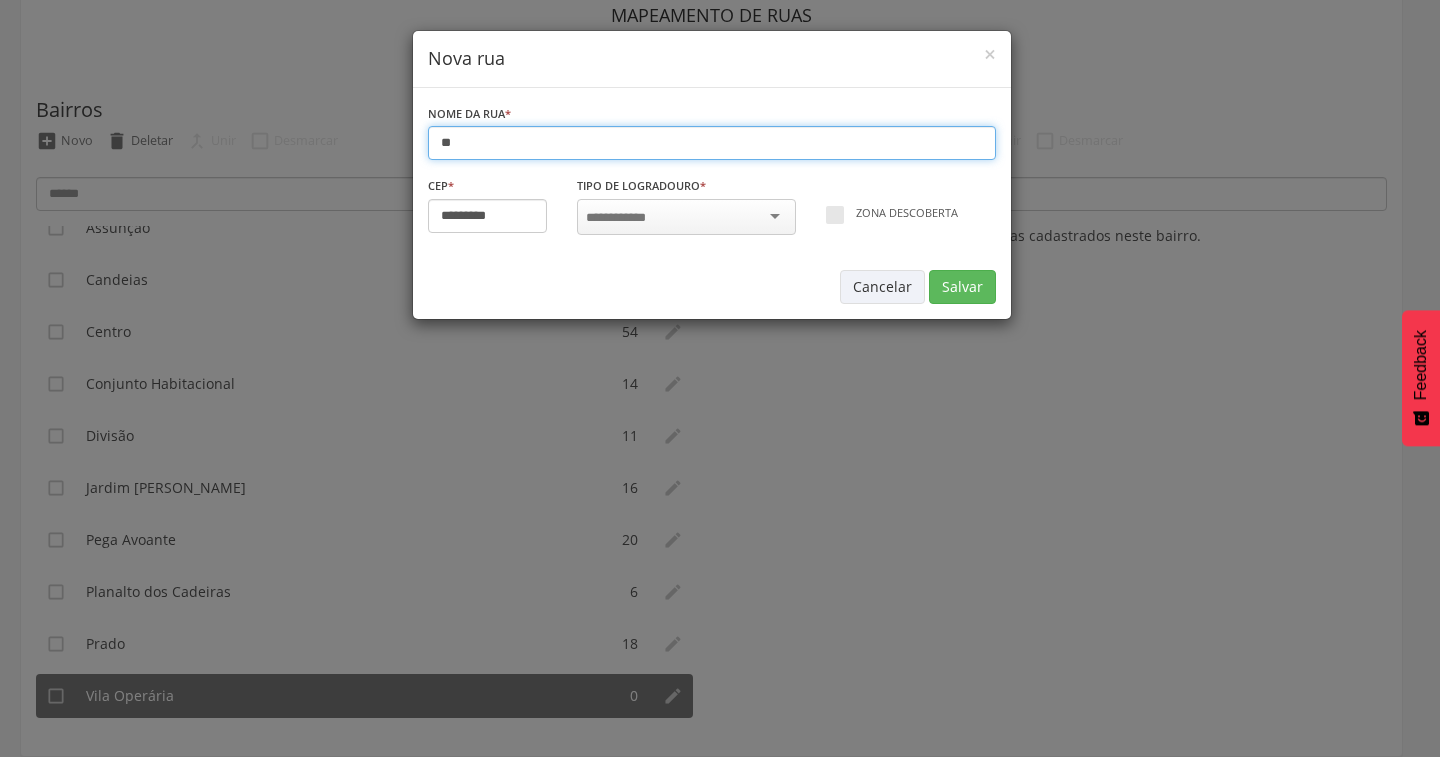 type on "*" 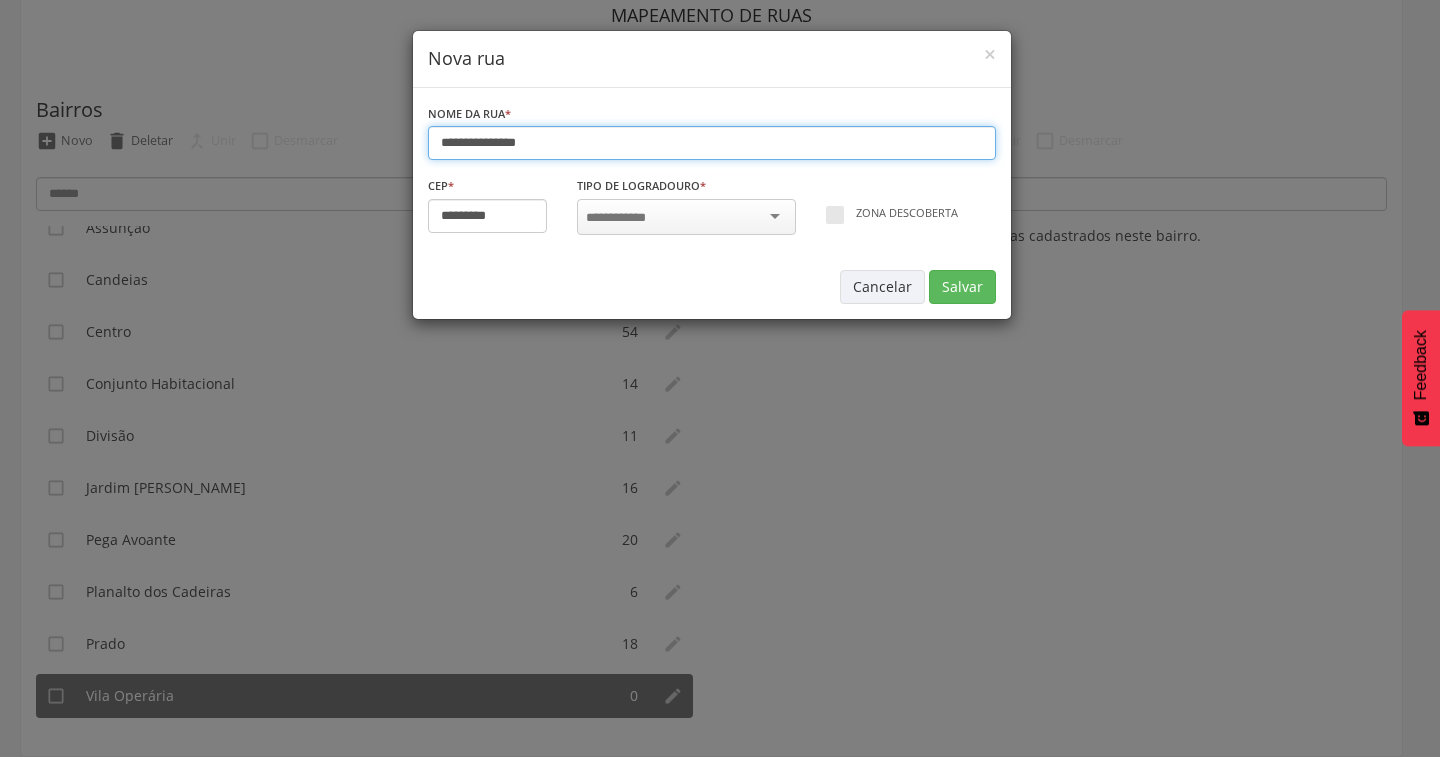 type on "**********" 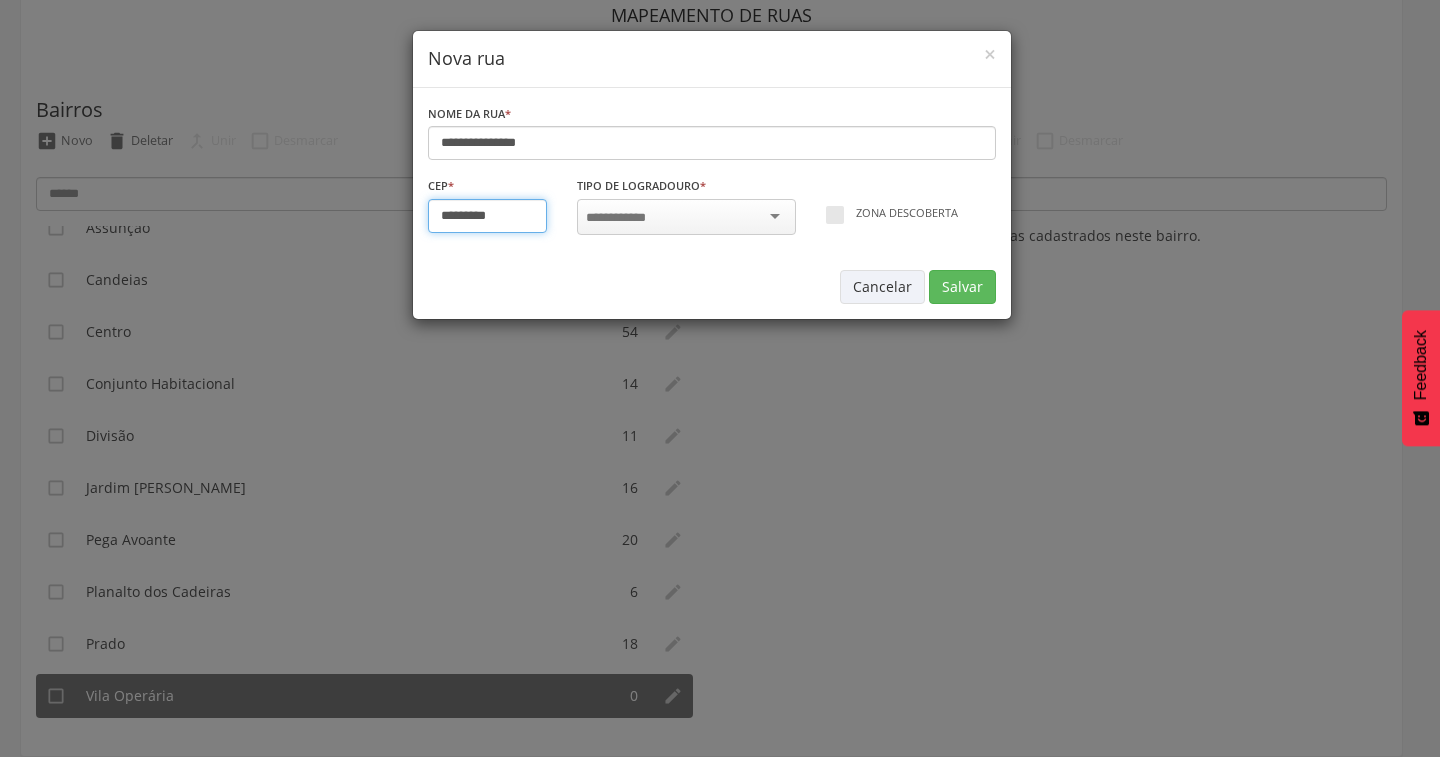 click on "*********" at bounding box center (488, 216) 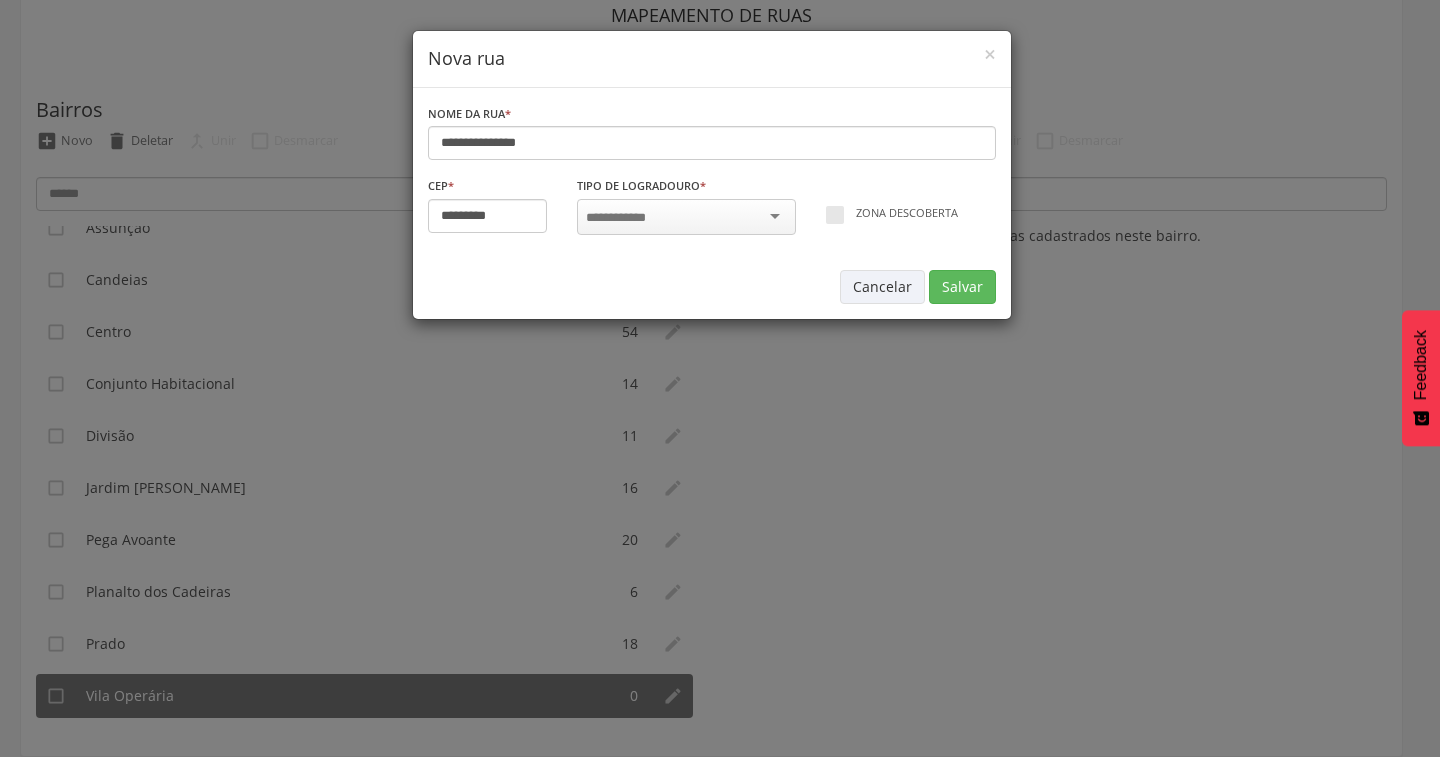 click at bounding box center [622, 218] 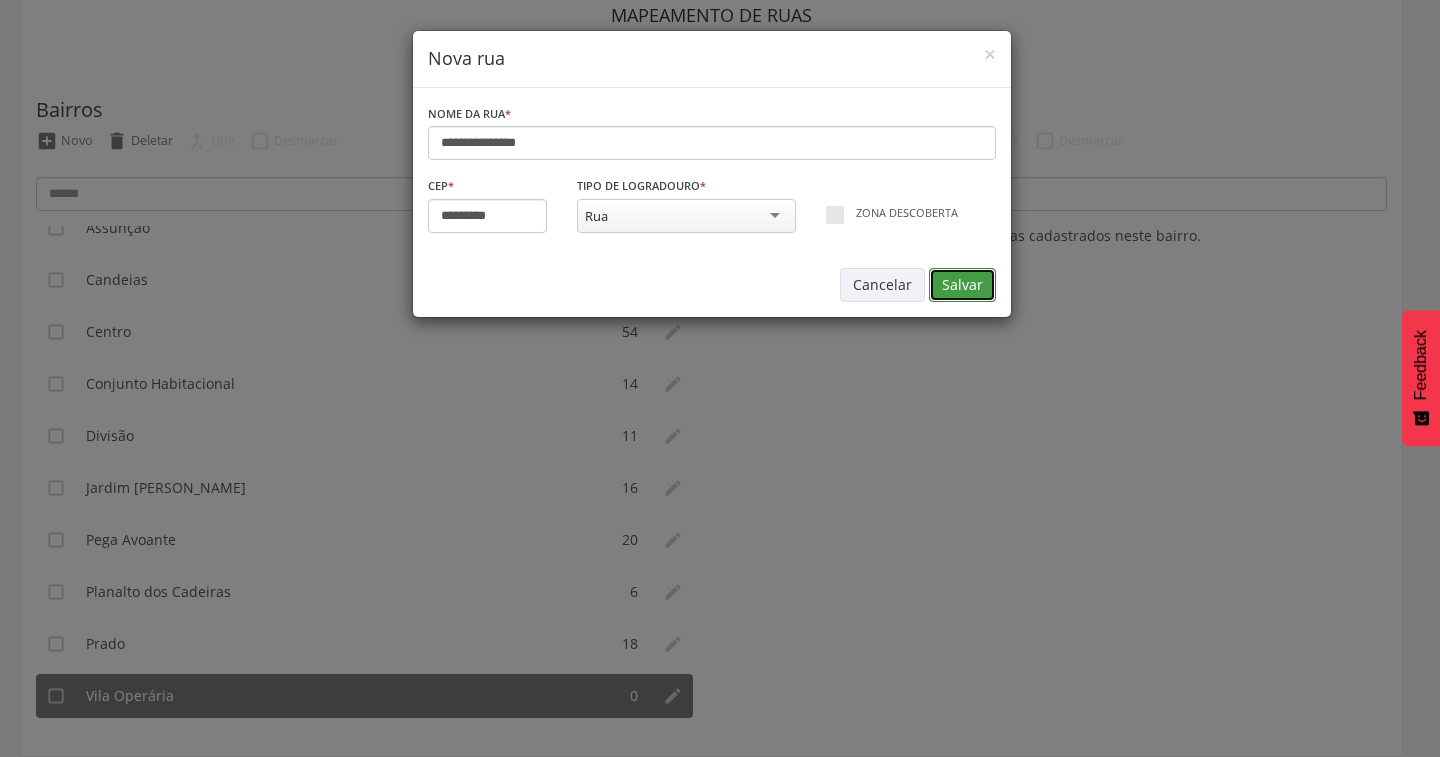 click on "Salvar" at bounding box center (962, 285) 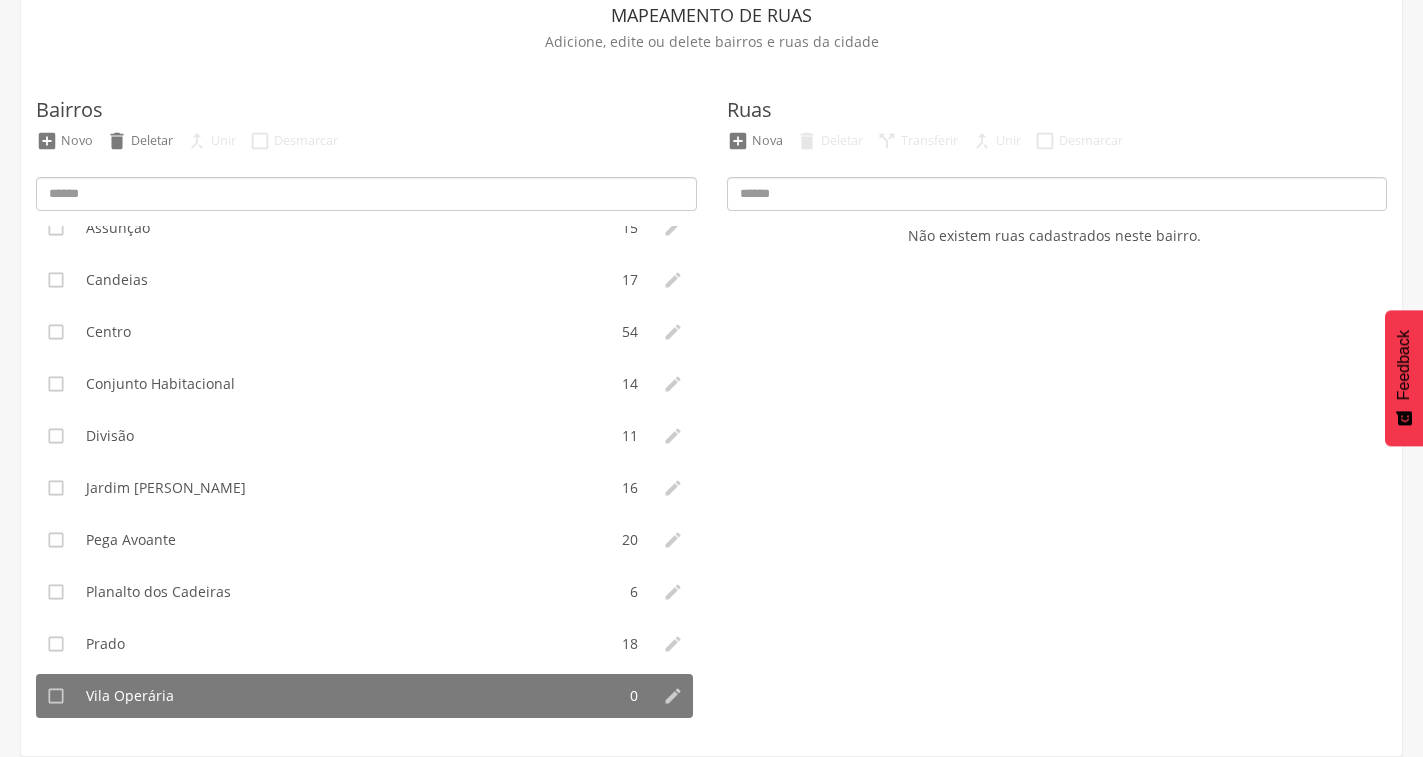 type on "*********" 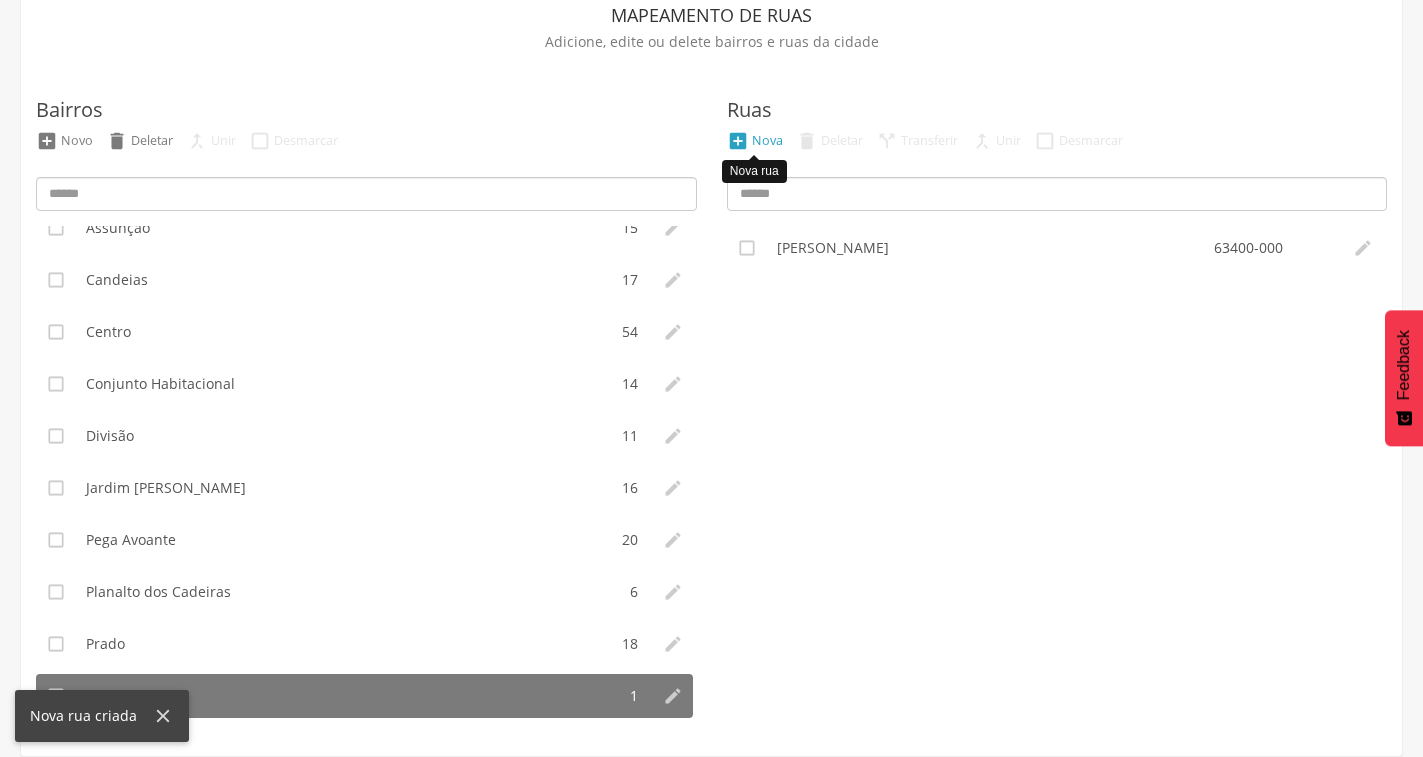 click on "Nova" at bounding box center (767, 140) 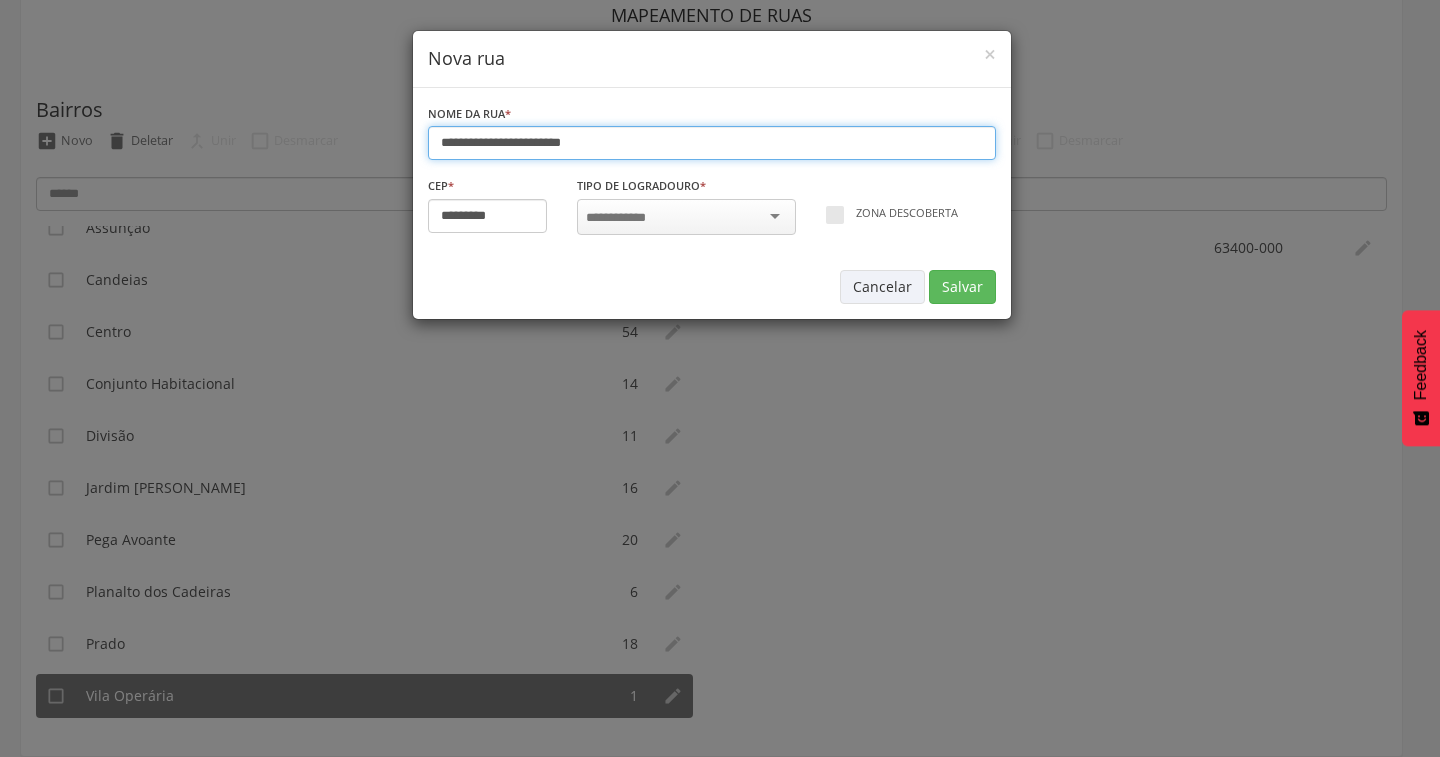 type on "**********" 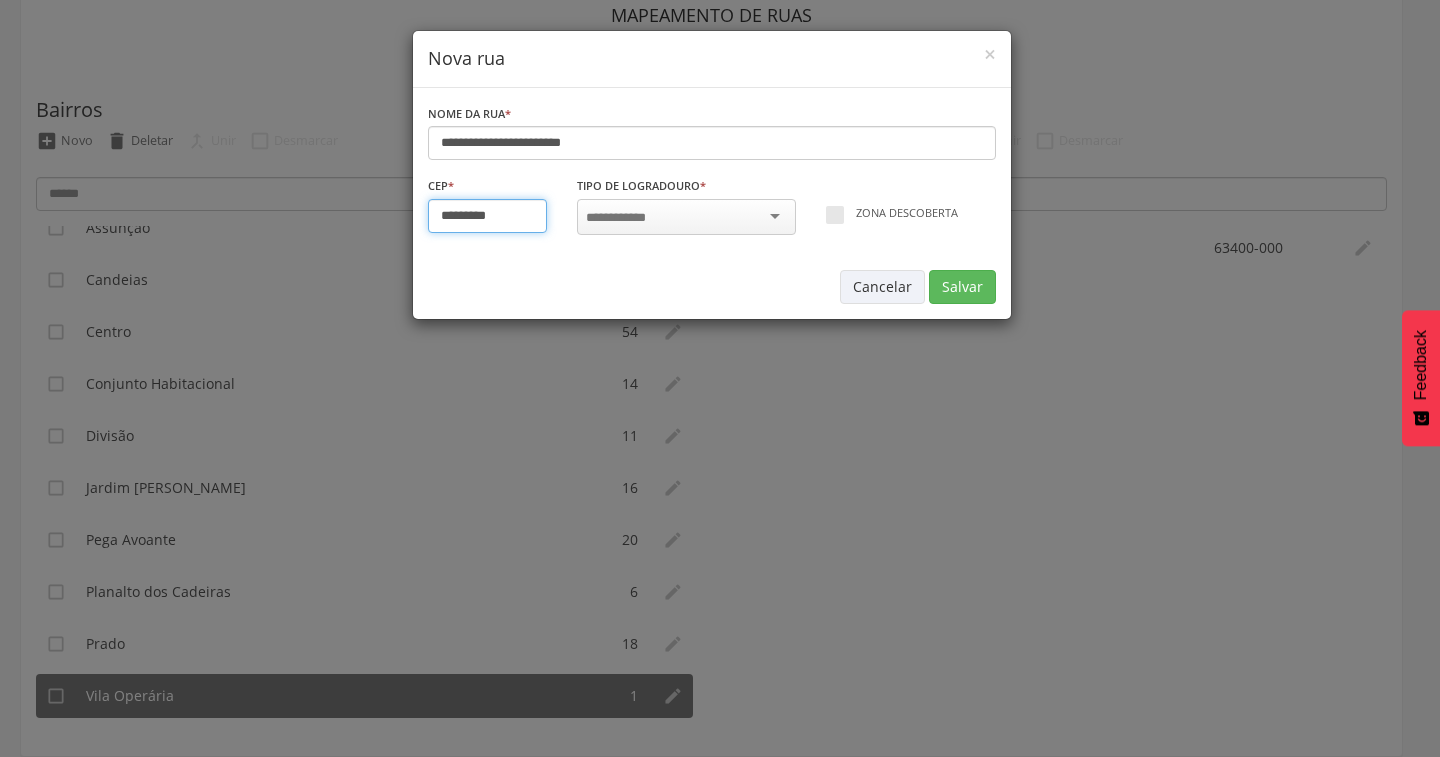 click on "*********" at bounding box center (488, 216) 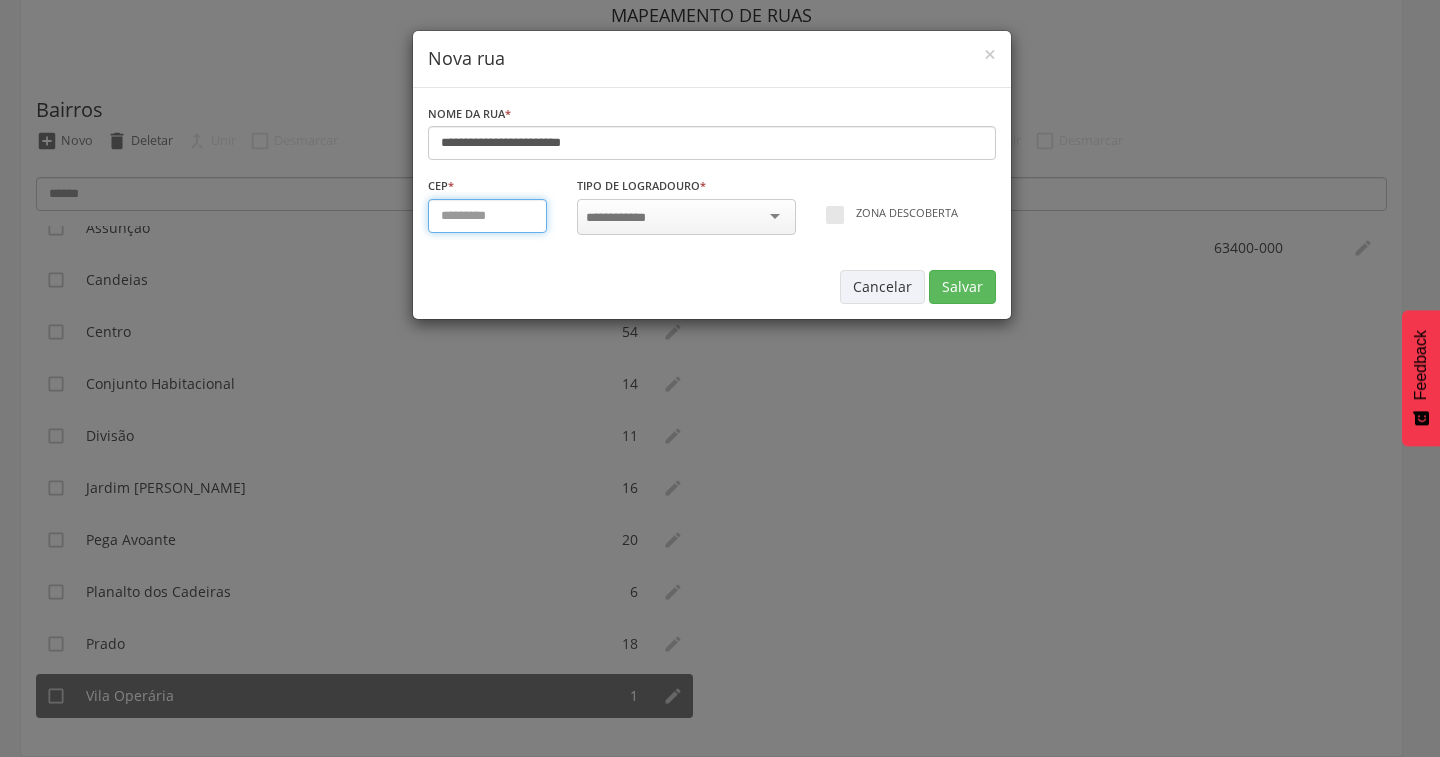 type on "*********" 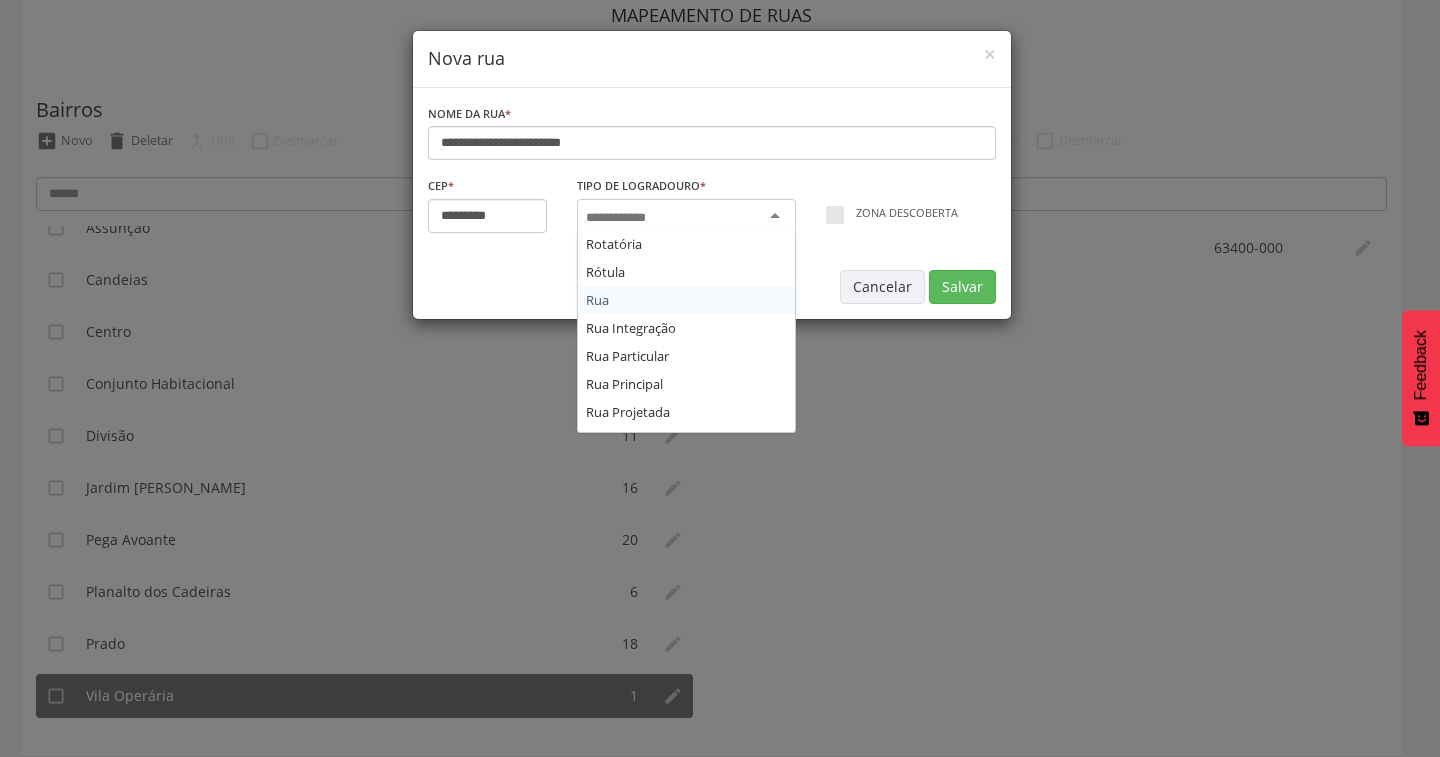 click at bounding box center (622, 218) 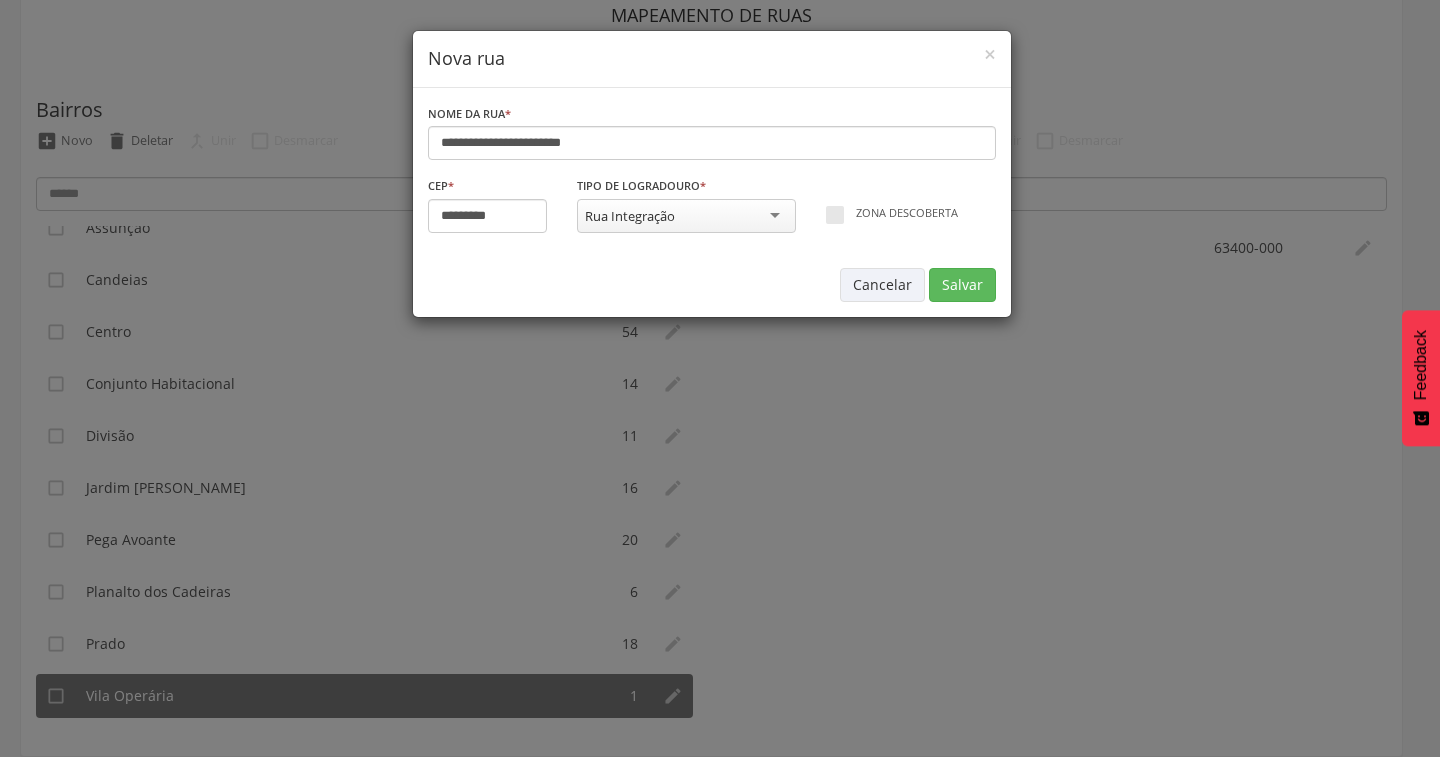 click on "Rua Integração" at bounding box center [630, 216] 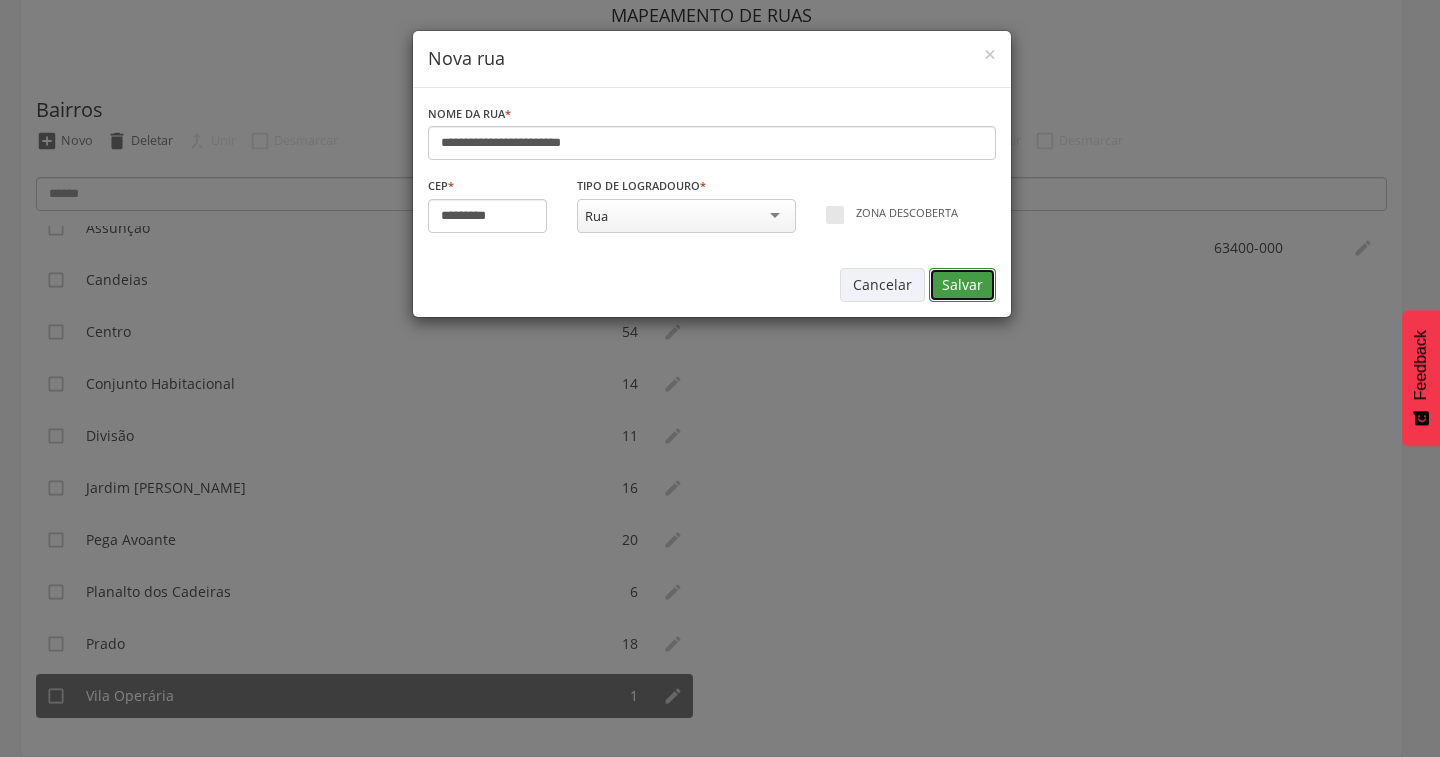 click on "Salvar" at bounding box center (962, 285) 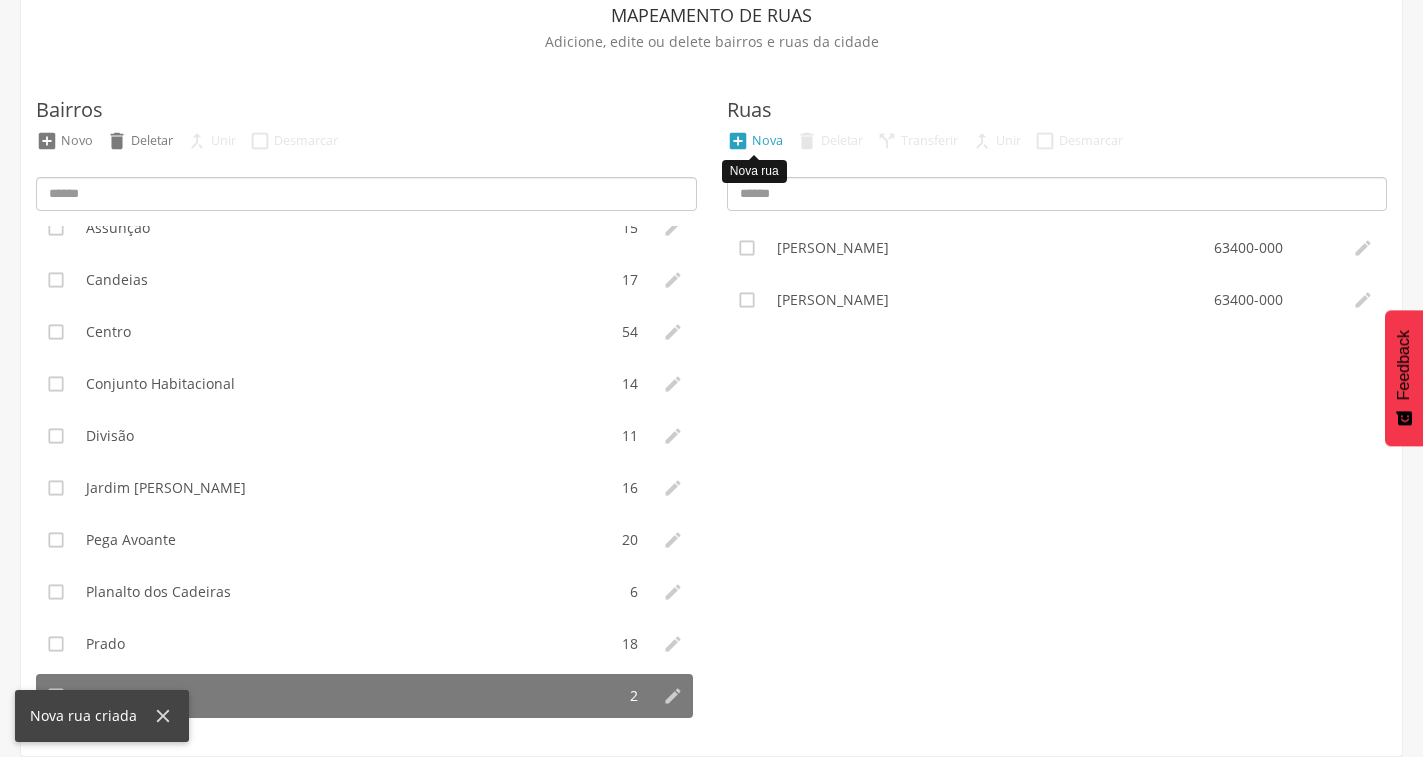 click on "Nova" at bounding box center [767, 140] 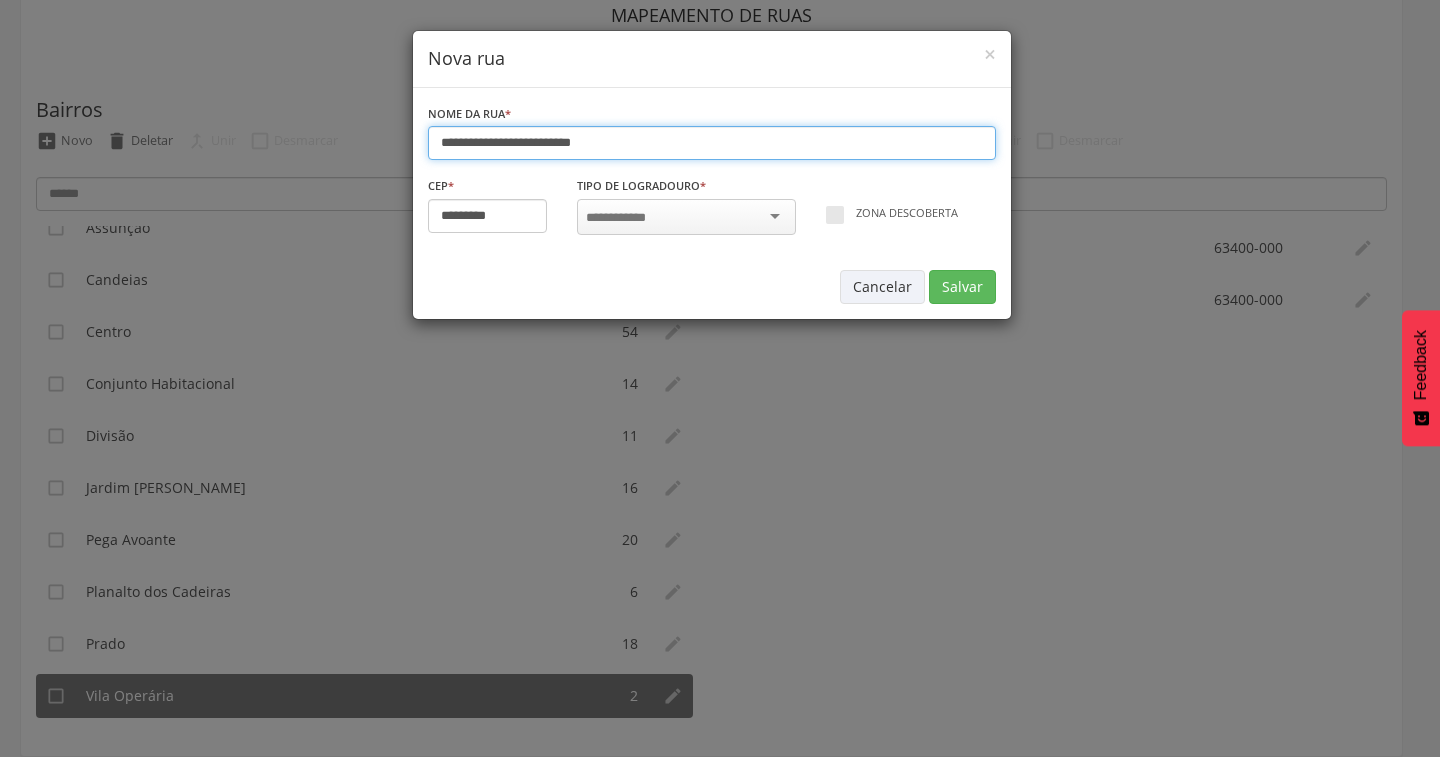 type on "**********" 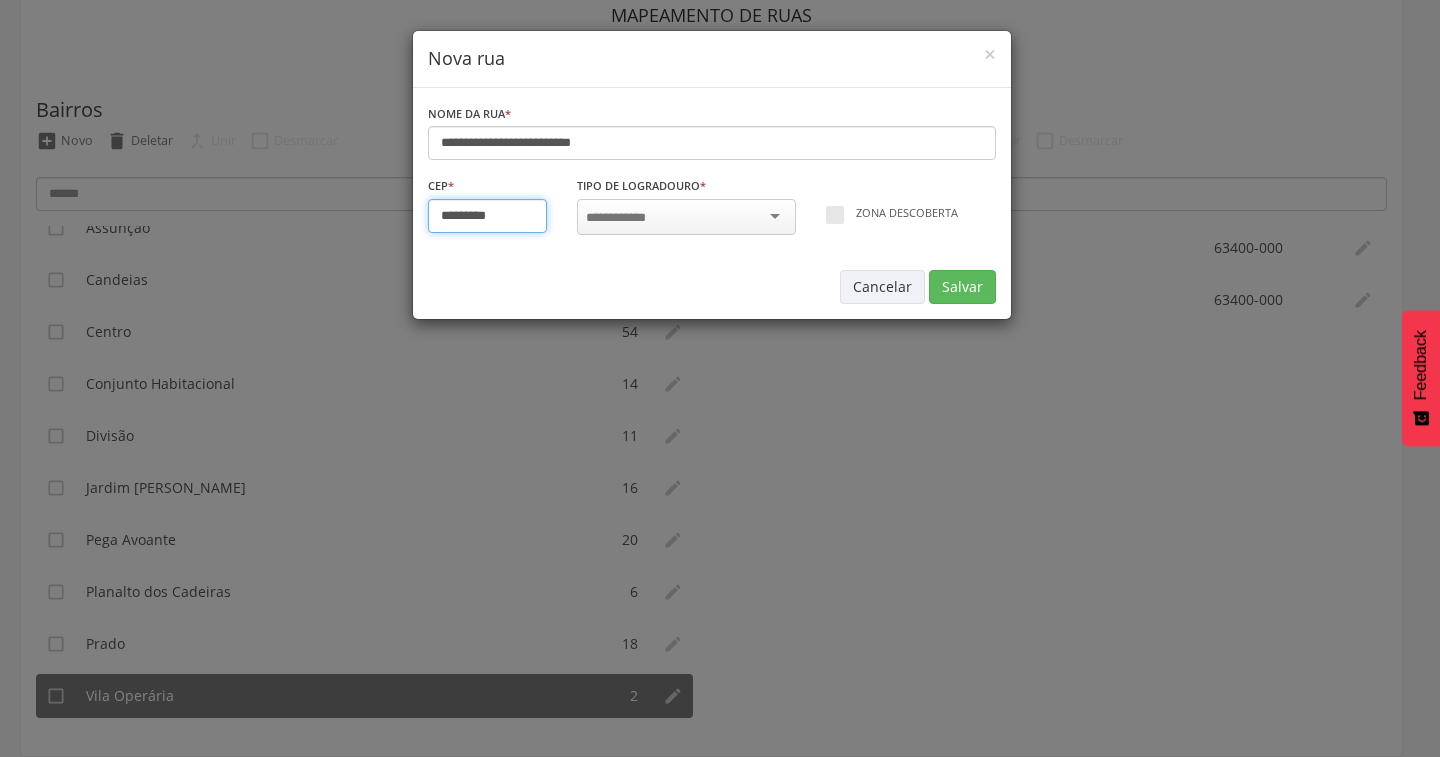 click on "*********" at bounding box center [488, 216] 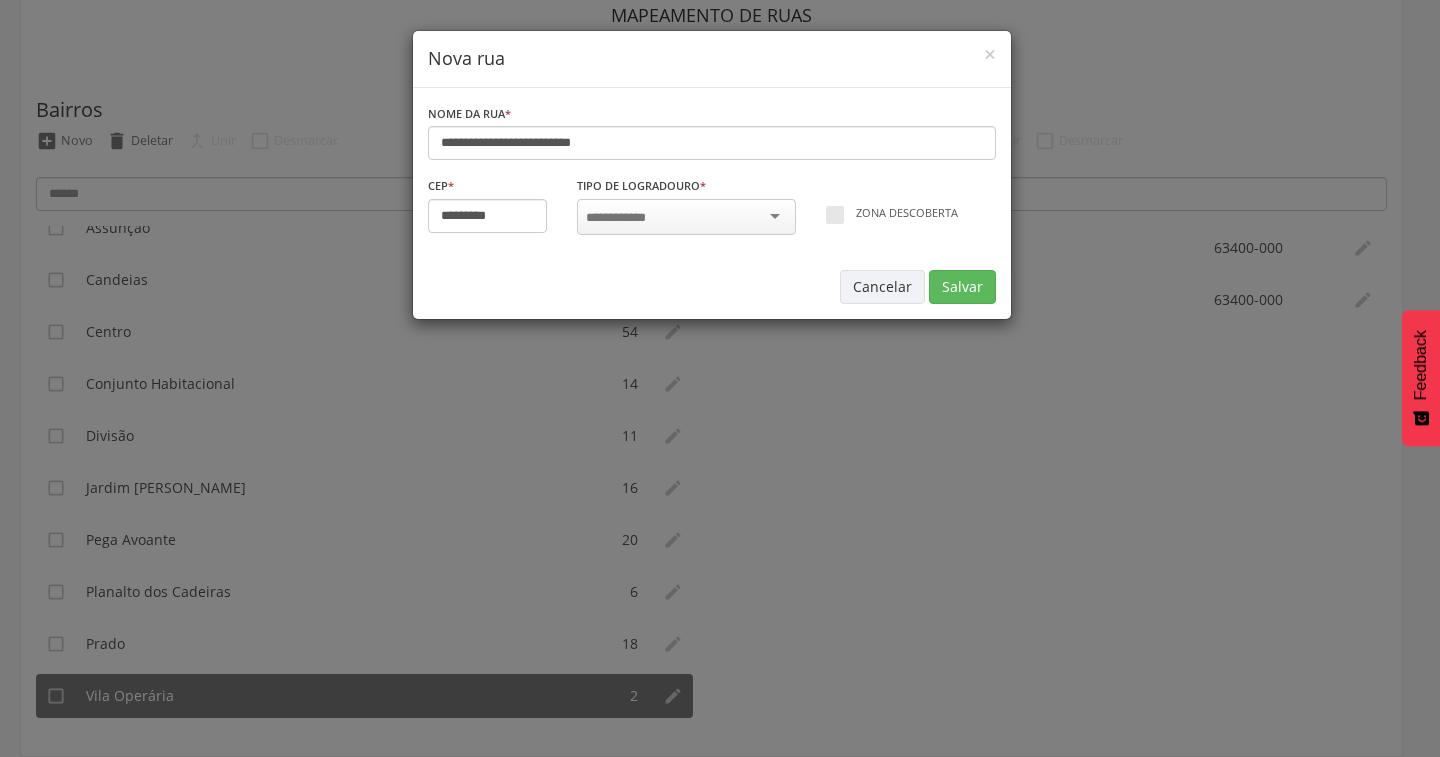 click at bounding box center [686, 217] 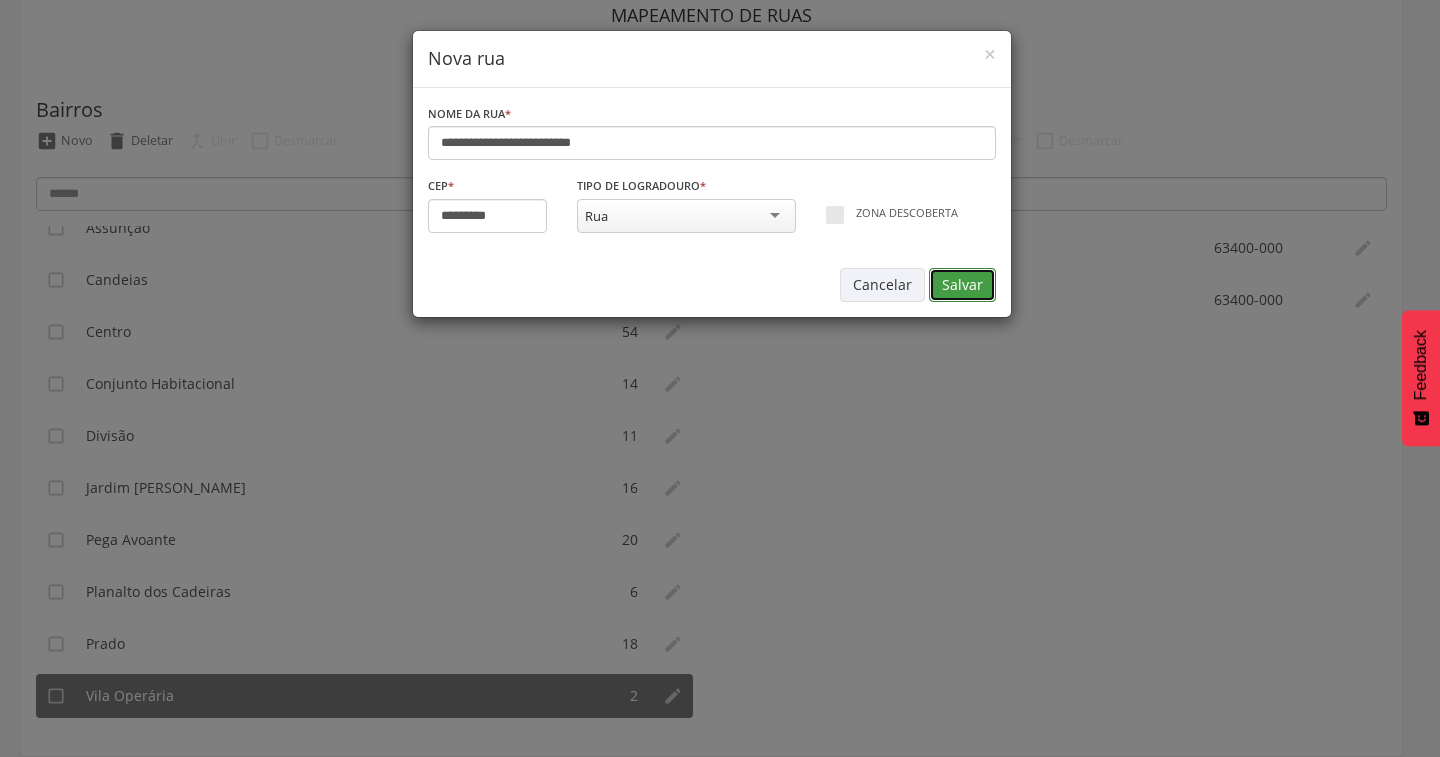 click on "Salvar" at bounding box center (962, 285) 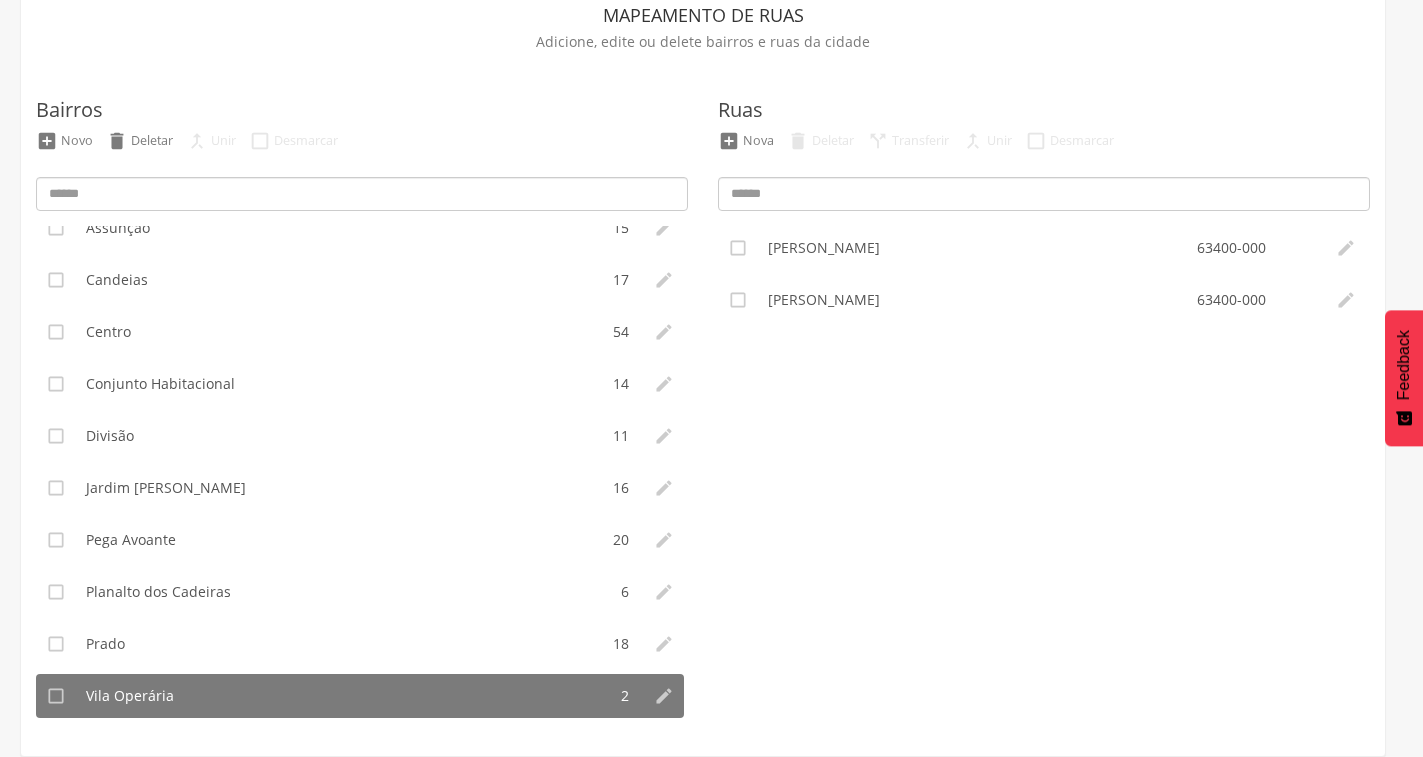 type on "*********" 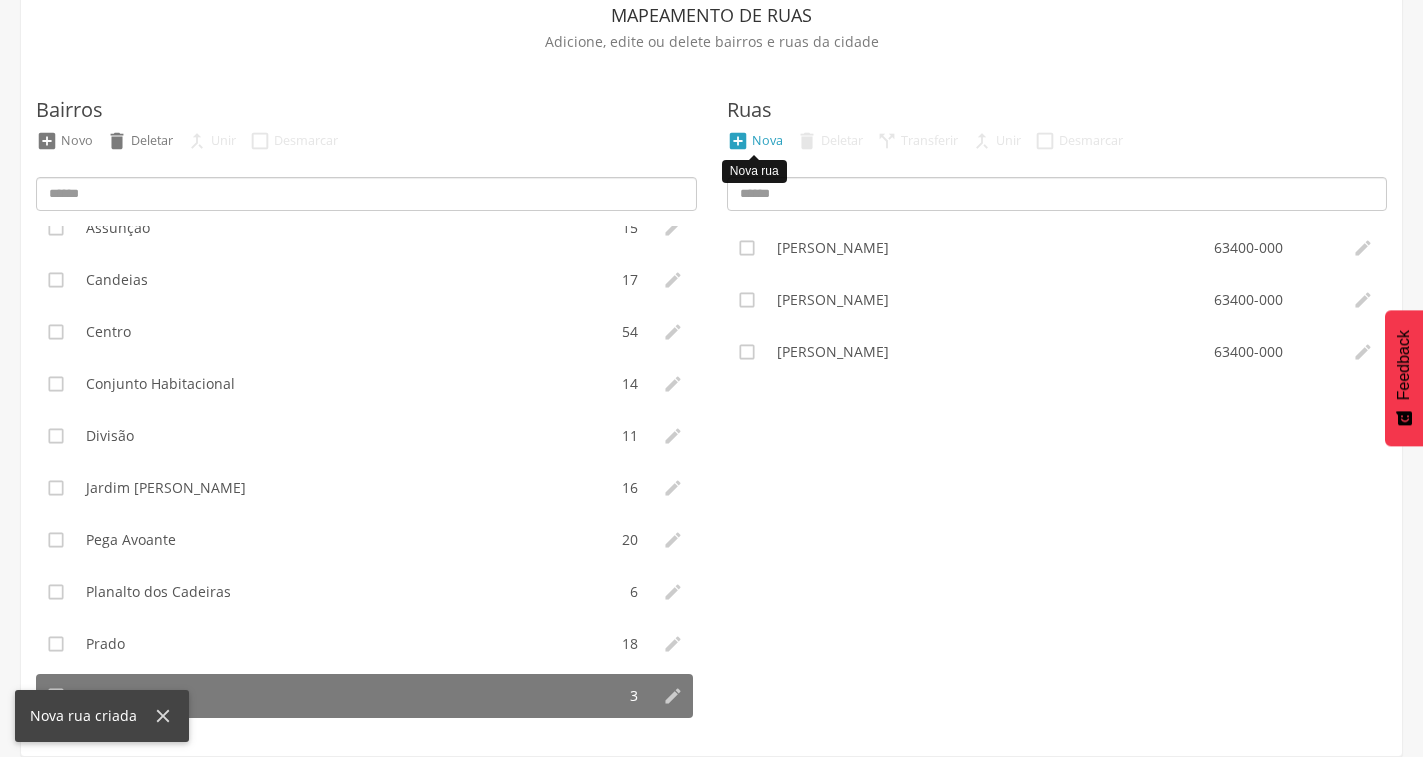 click on "Nova" at bounding box center (767, 140) 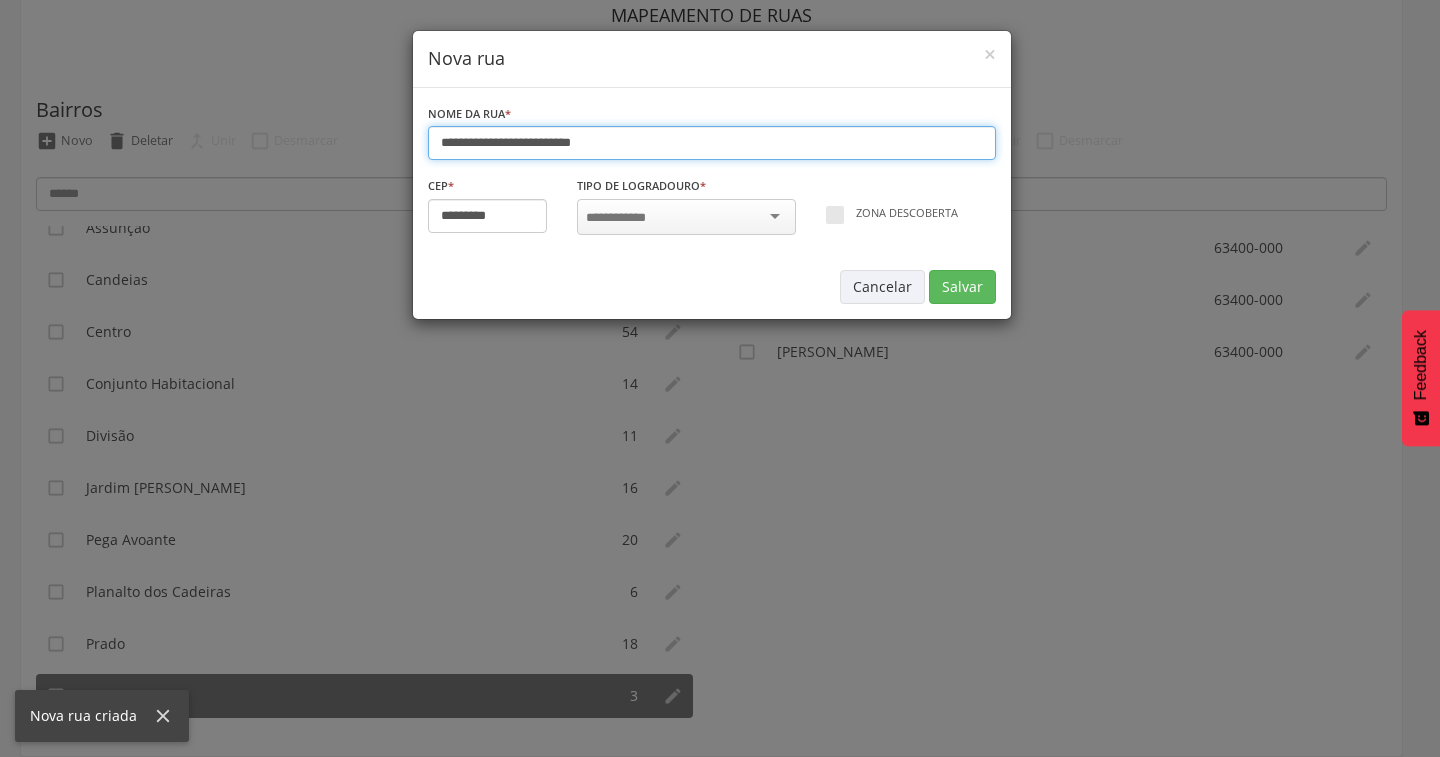 click on "**********" at bounding box center (712, 143) 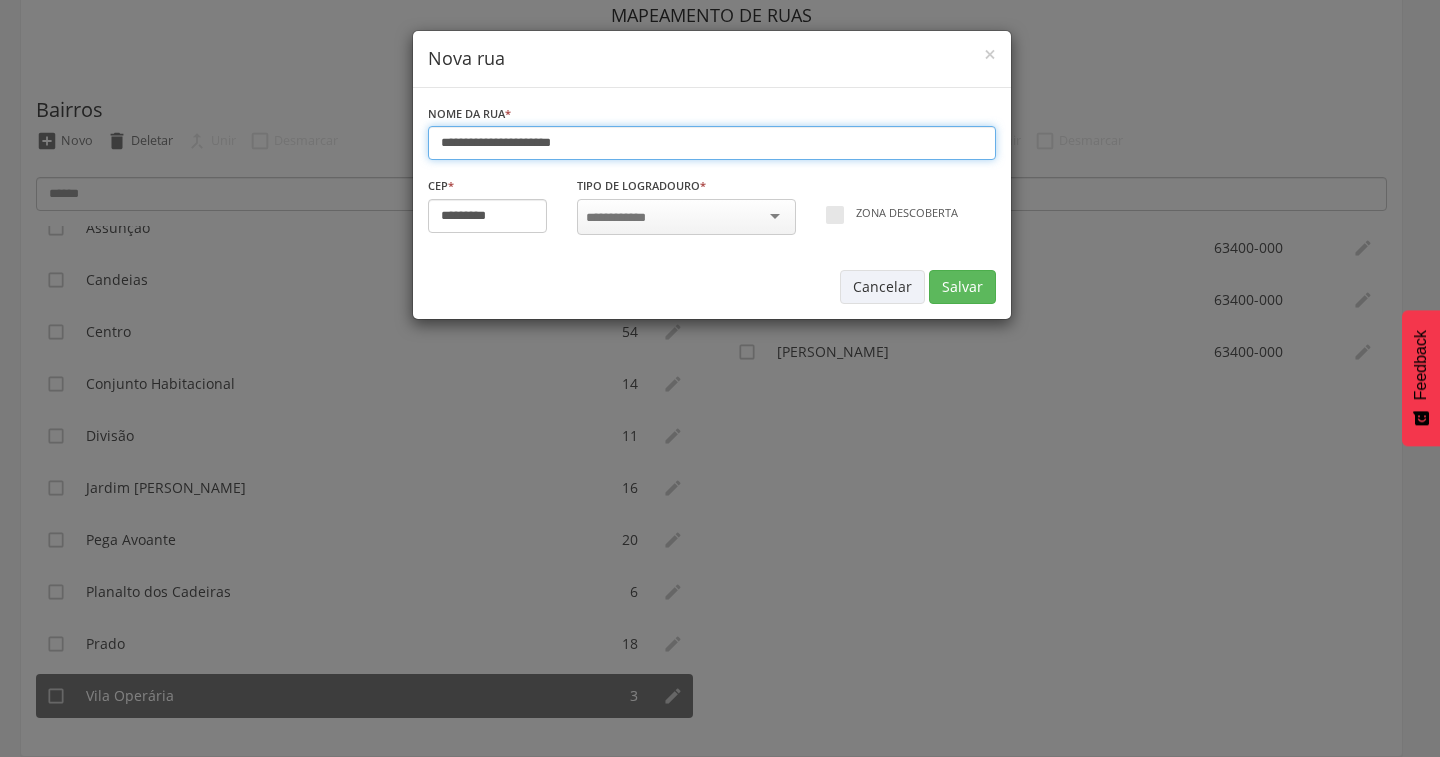 type on "**********" 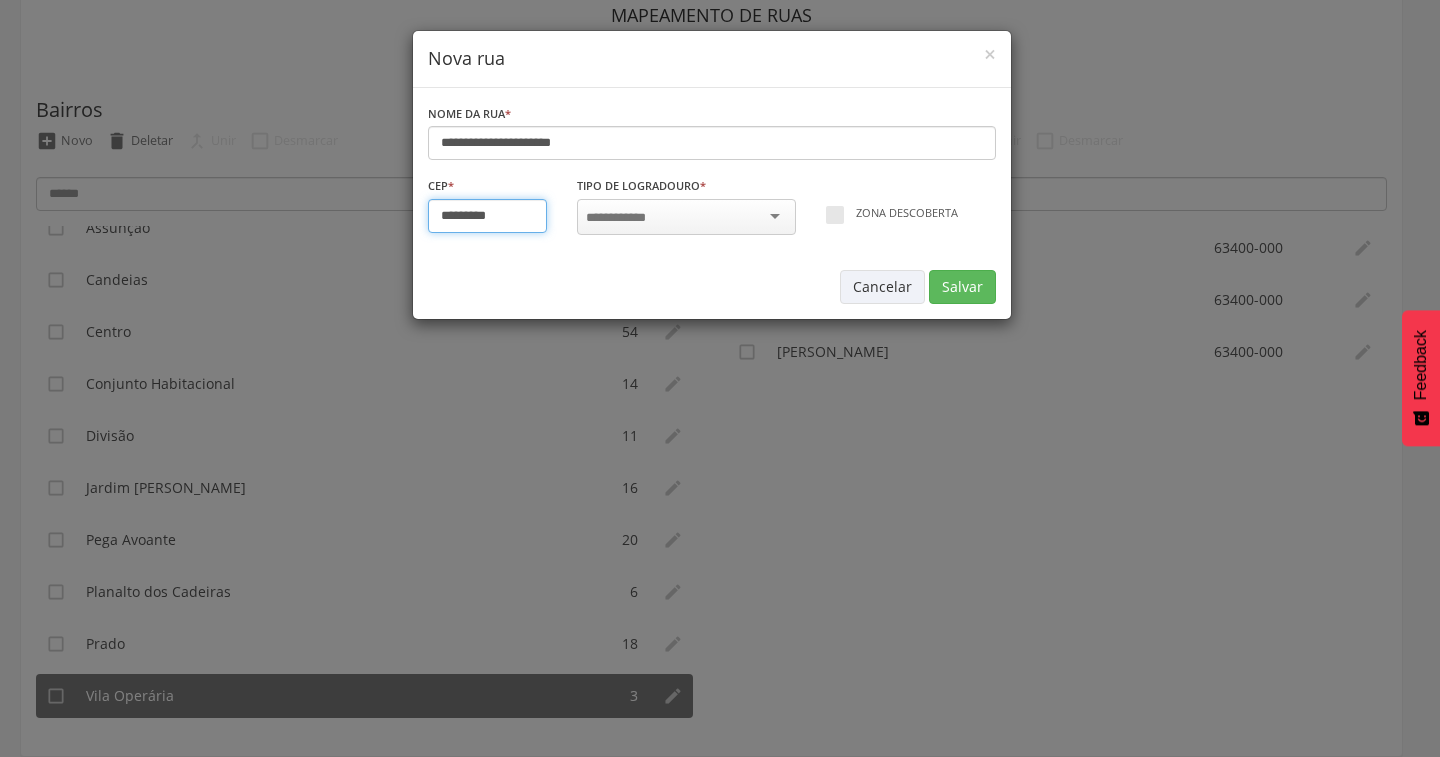 click on "*********" at bounding box center (488, 216) 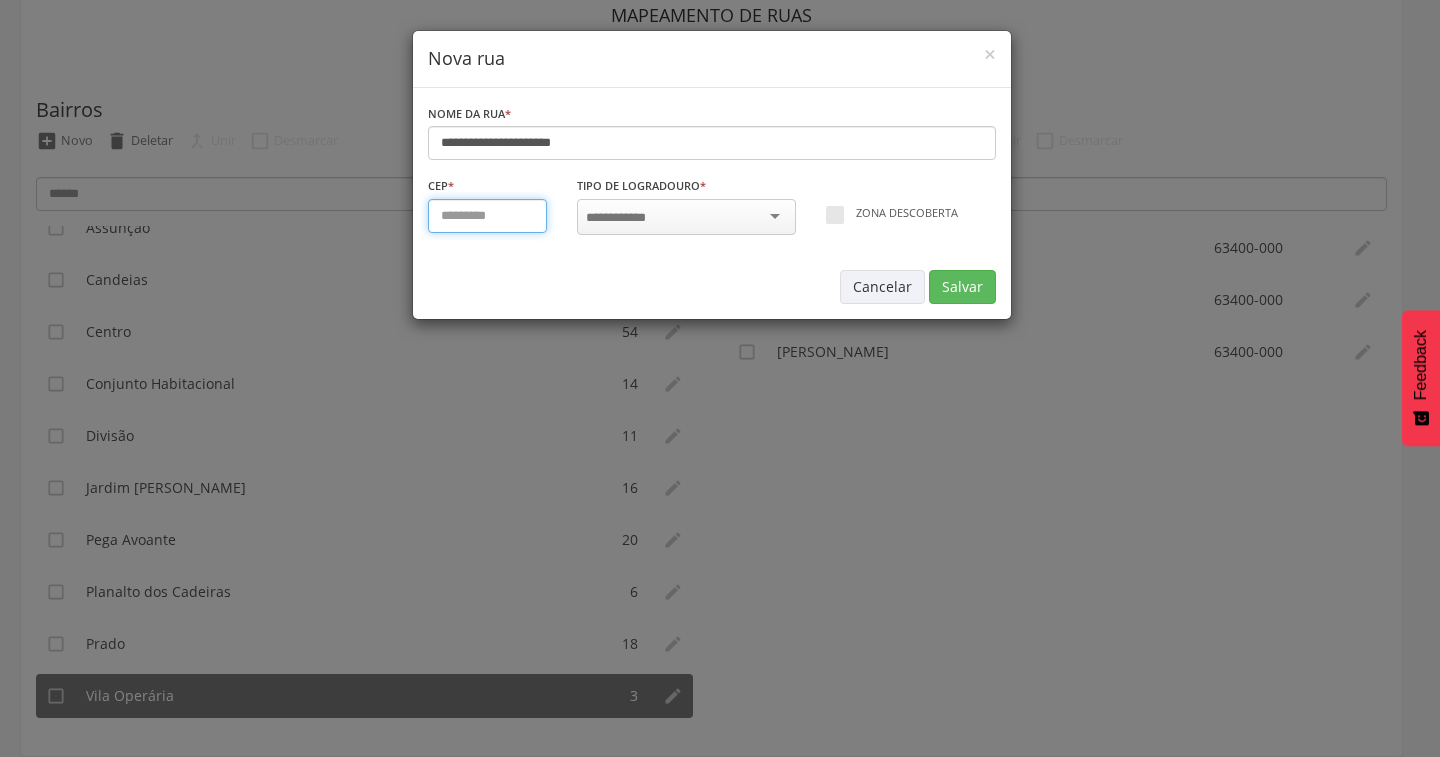type on "*********" 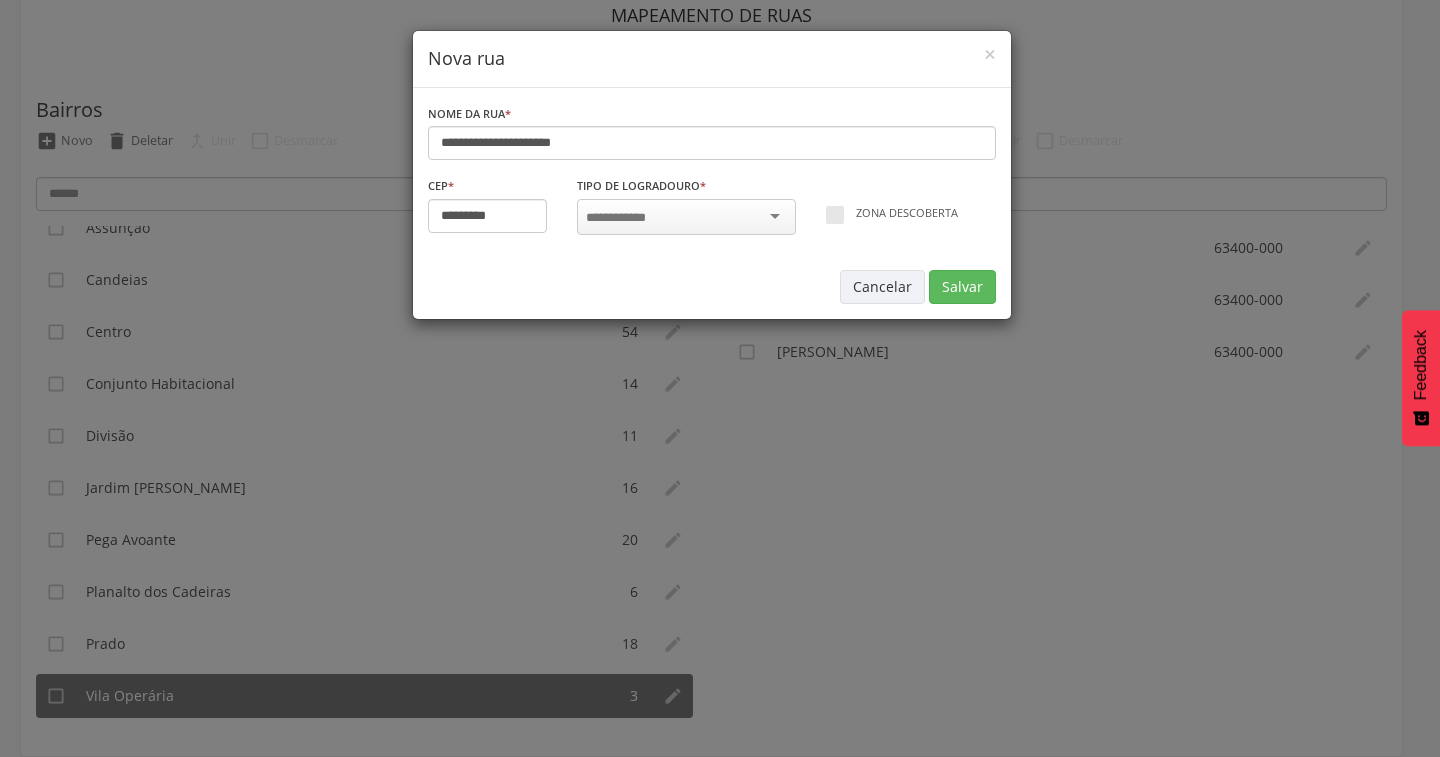 click at bounding box center (686, 217) 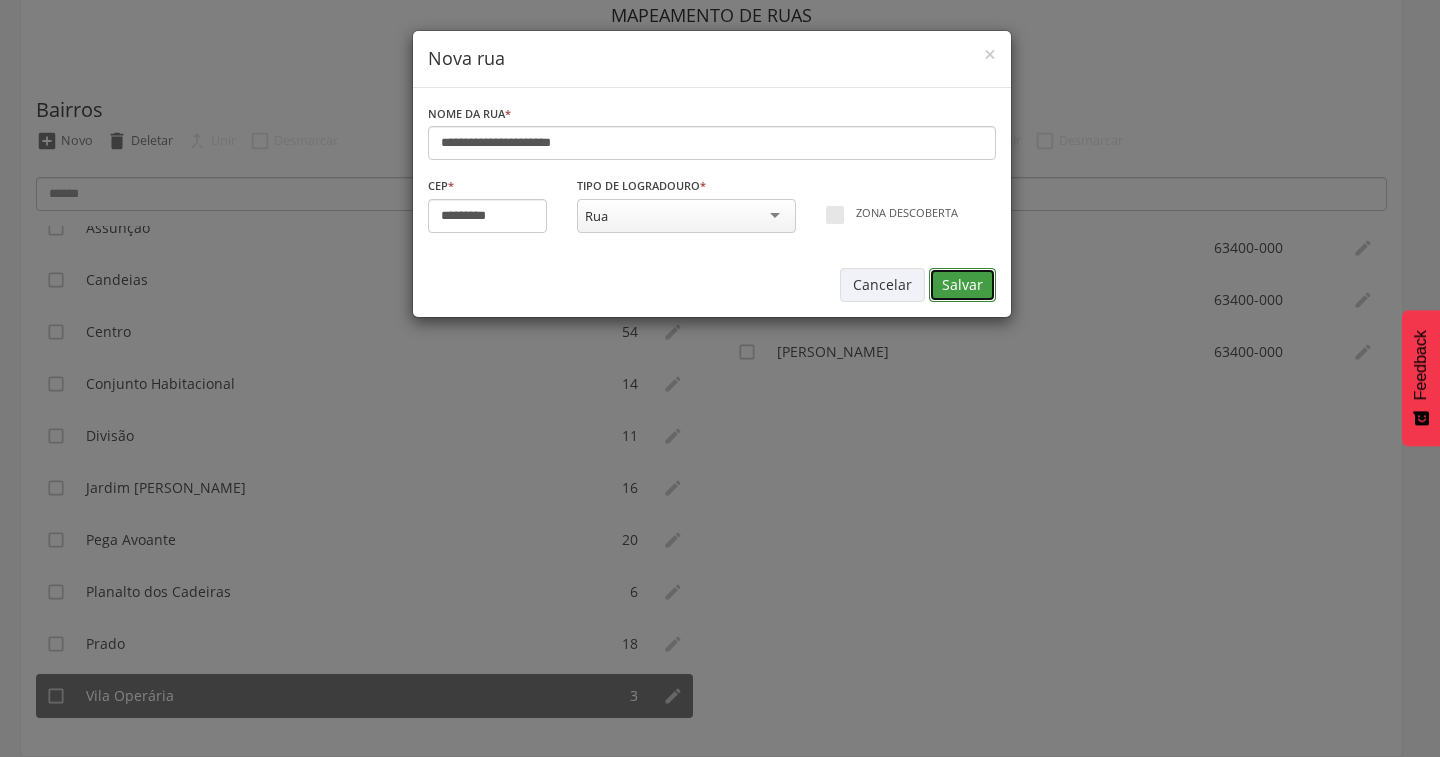click on "Salvar" at bounding box center (962, 285) 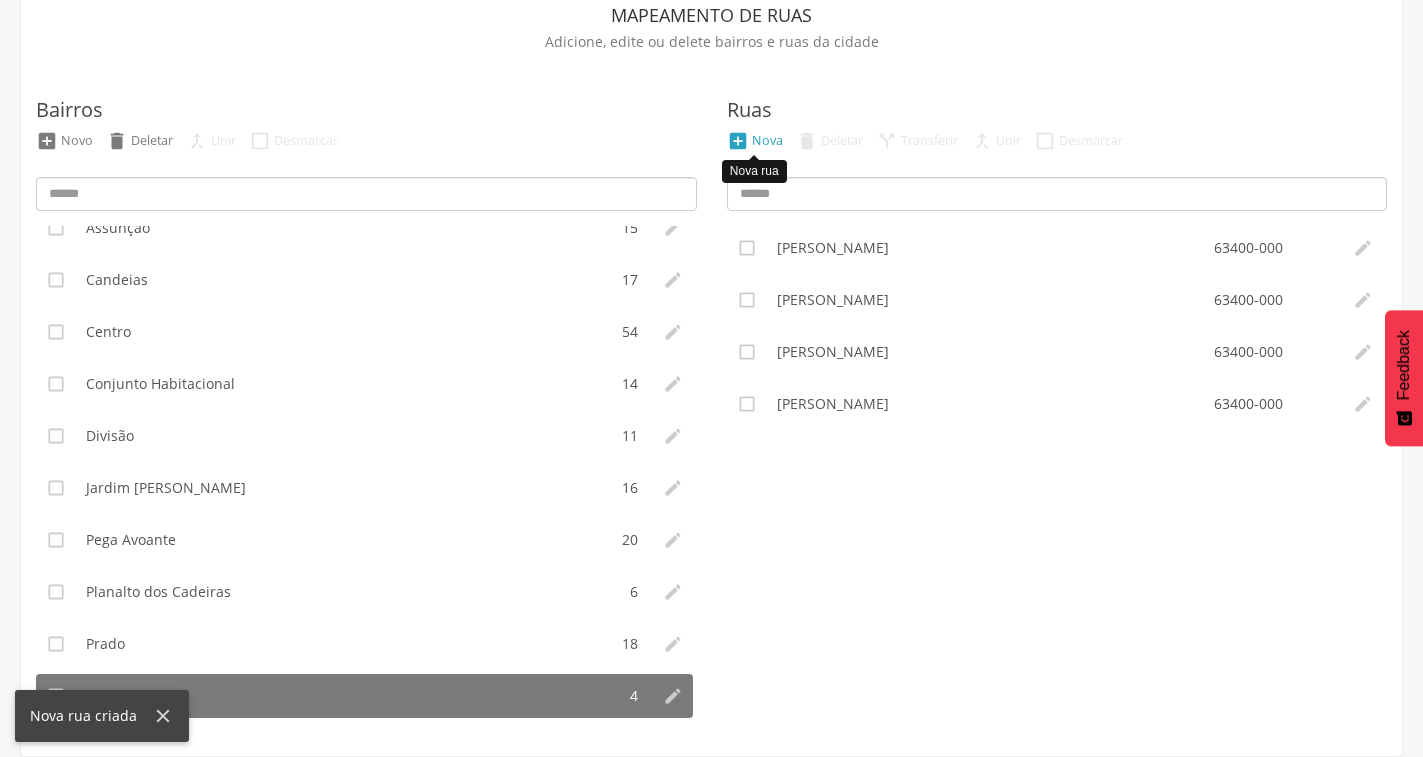 click on "" at bounding box center (738, 141) 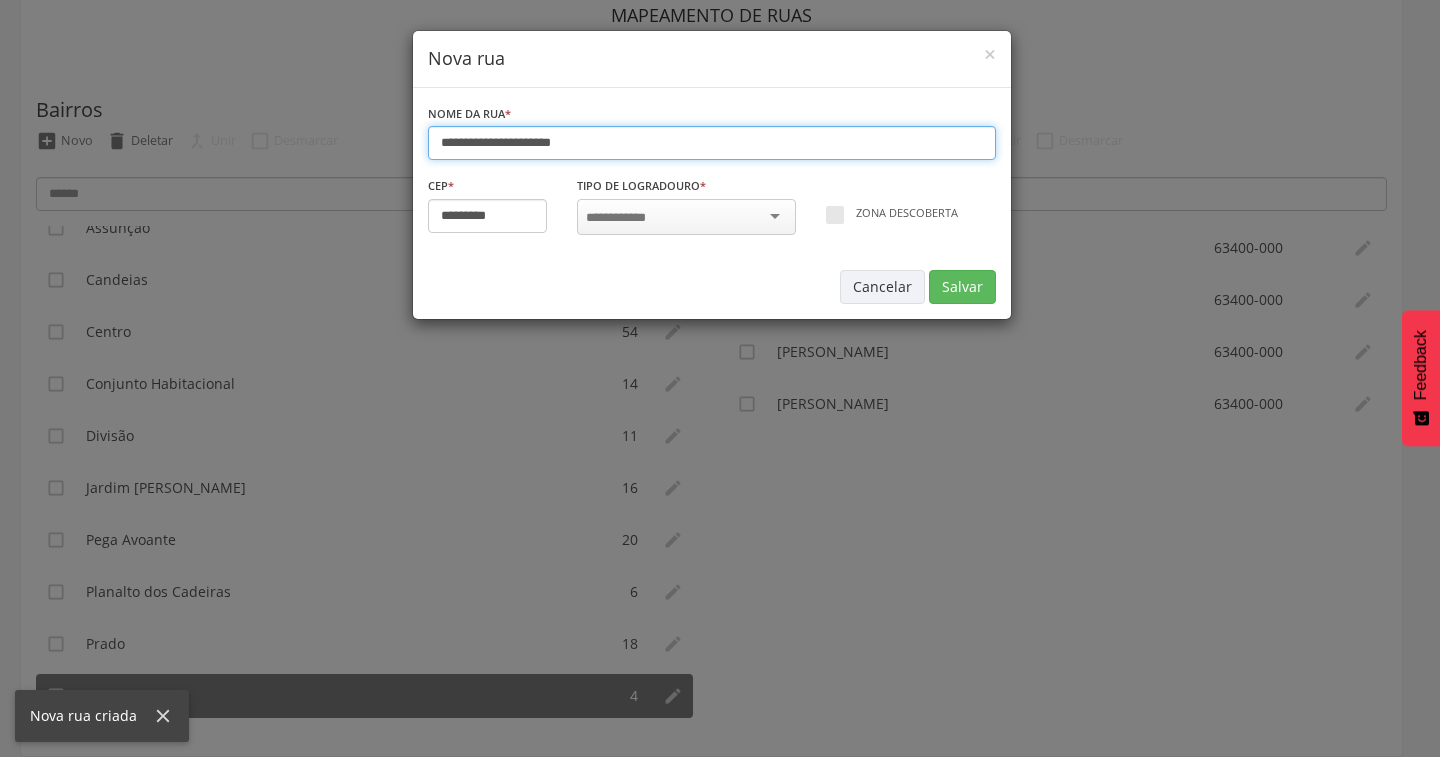 click on "**********" at bounding box center [712, 143] 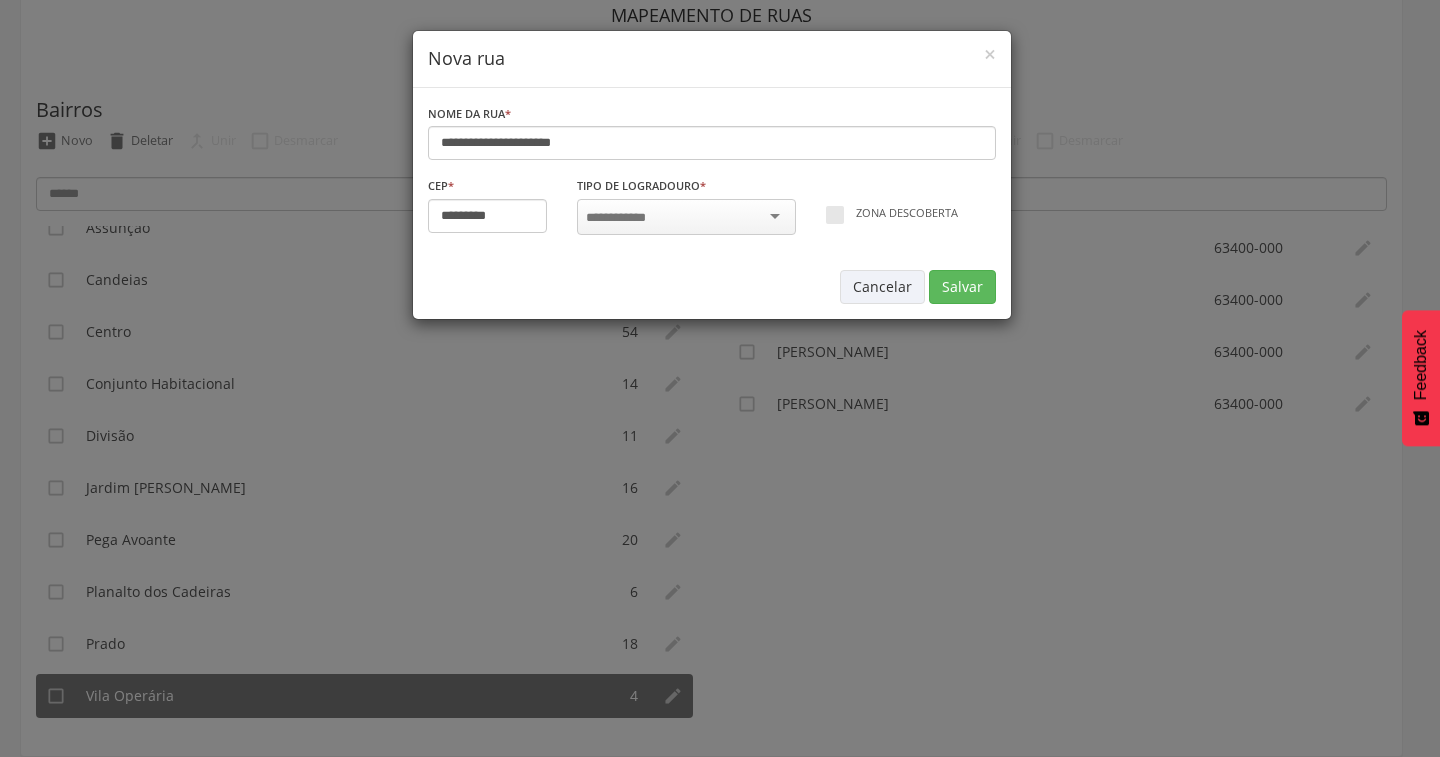 click on "**********" at bounding box center (712, 203) 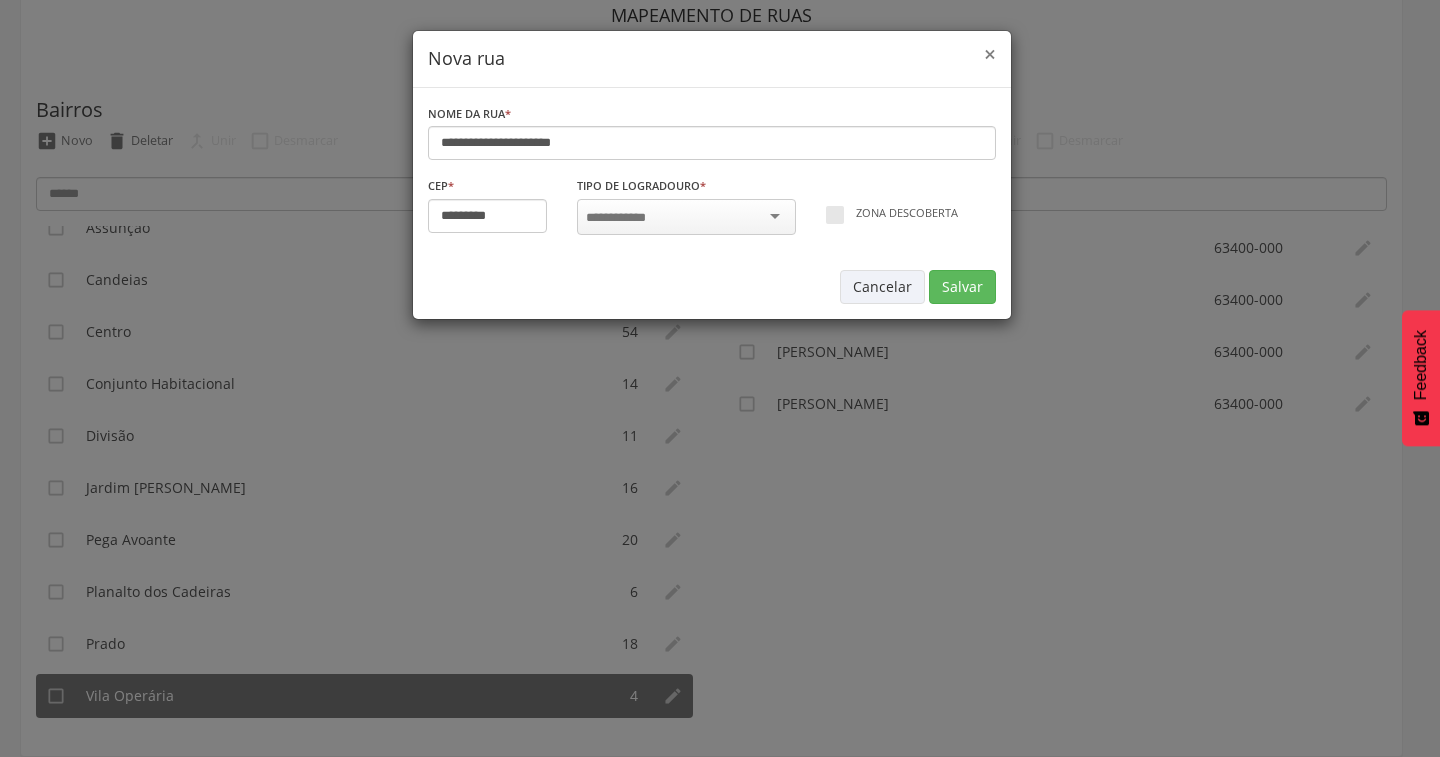 click on "×" at bounding box center [990, 54] 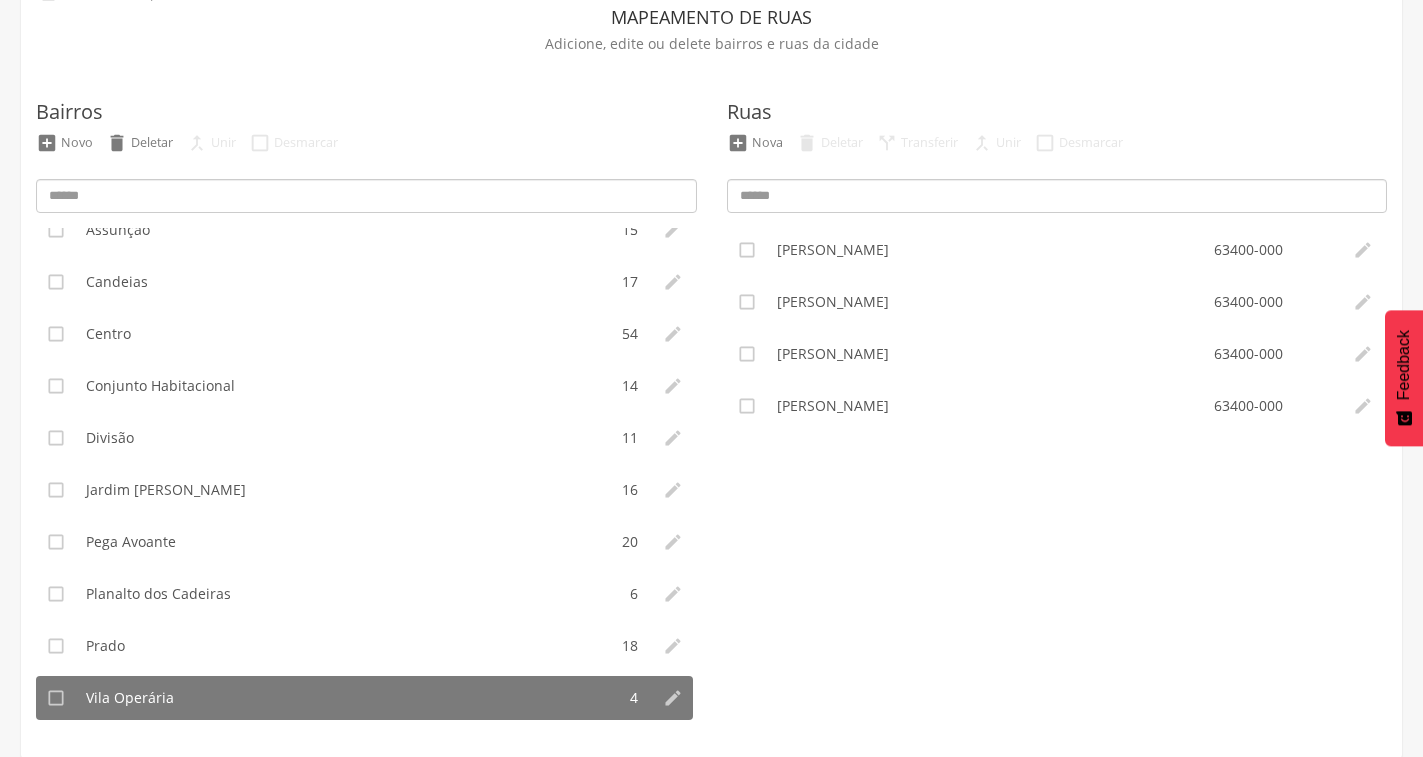 scroll, scrollTop: 115, scrollLeft: 0, axis: vertical 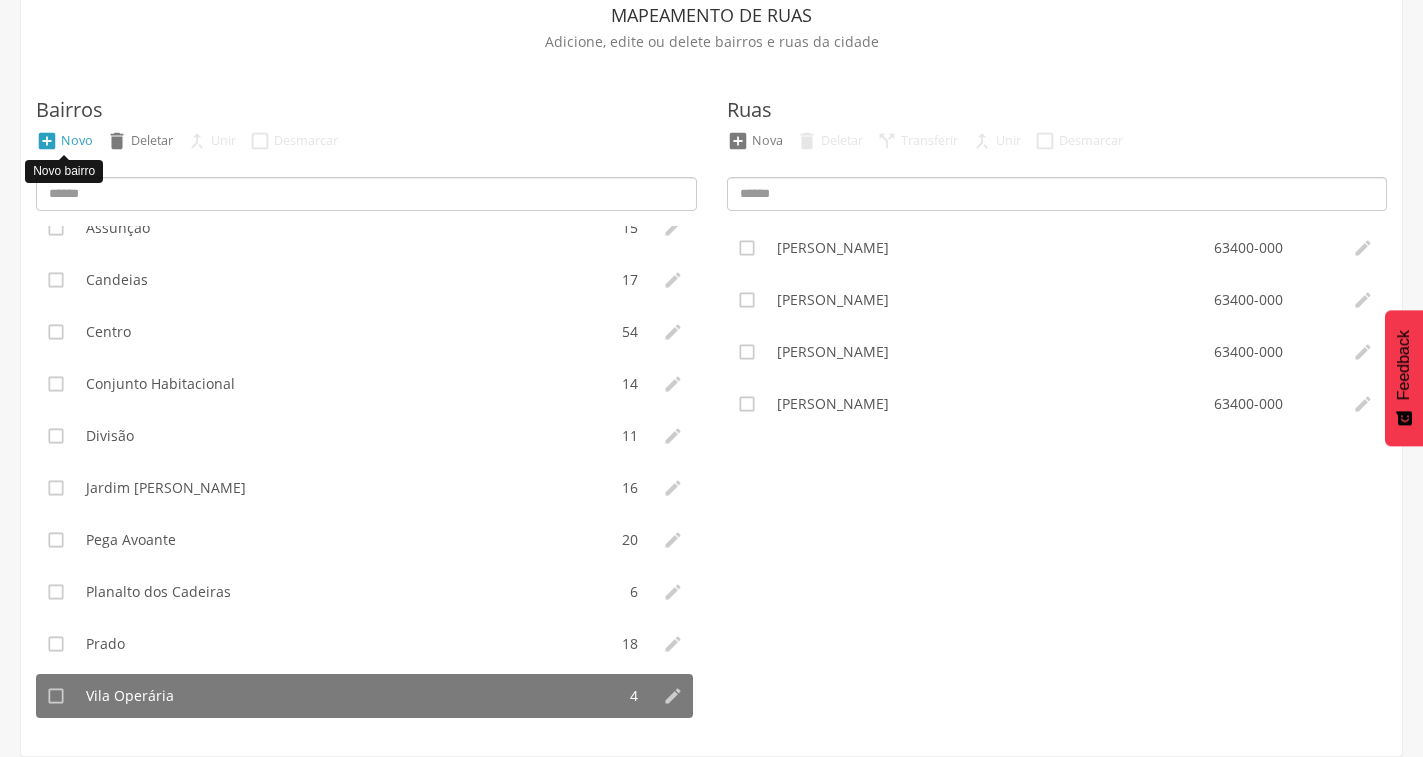 click on "" at bounding box center [47, 141] 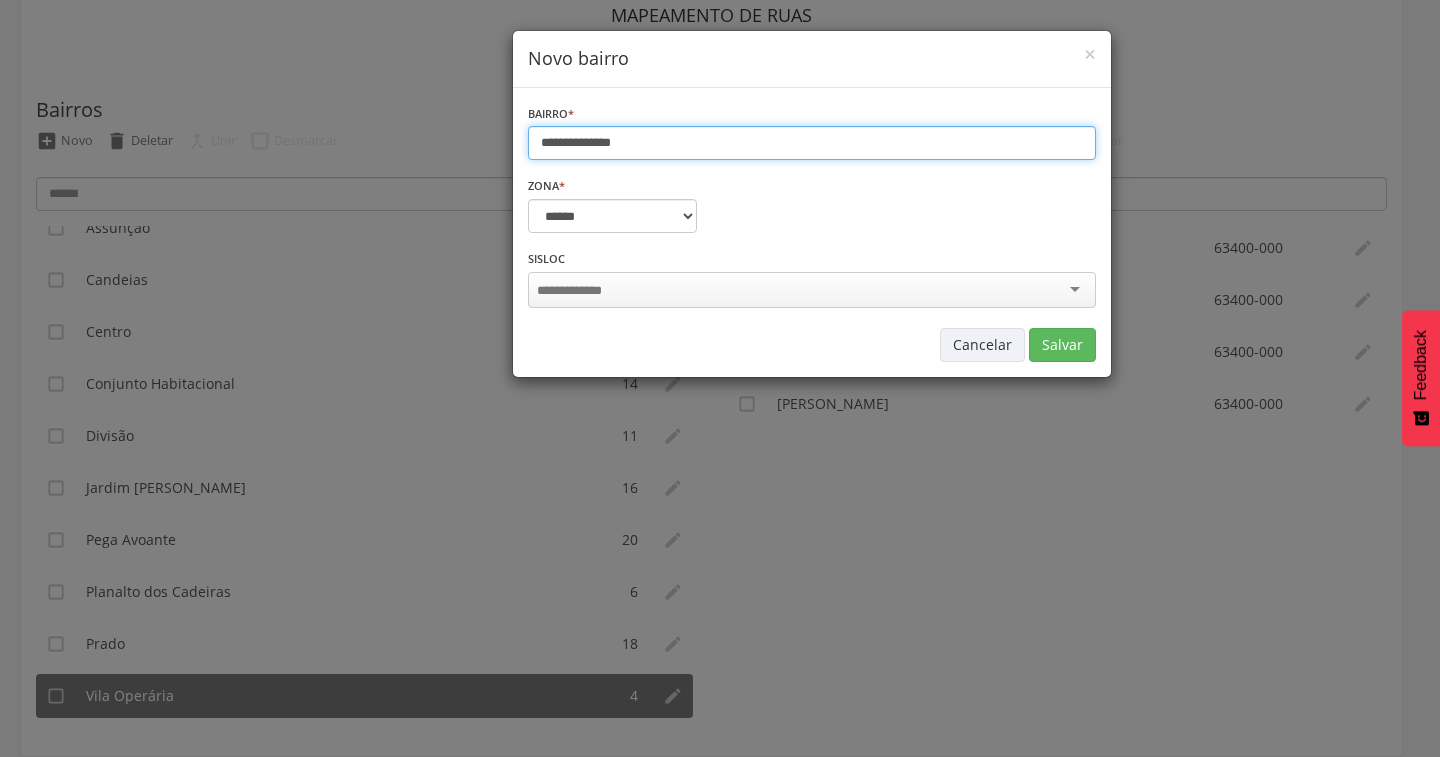 click on "**********" at bounding box center (812, 143) 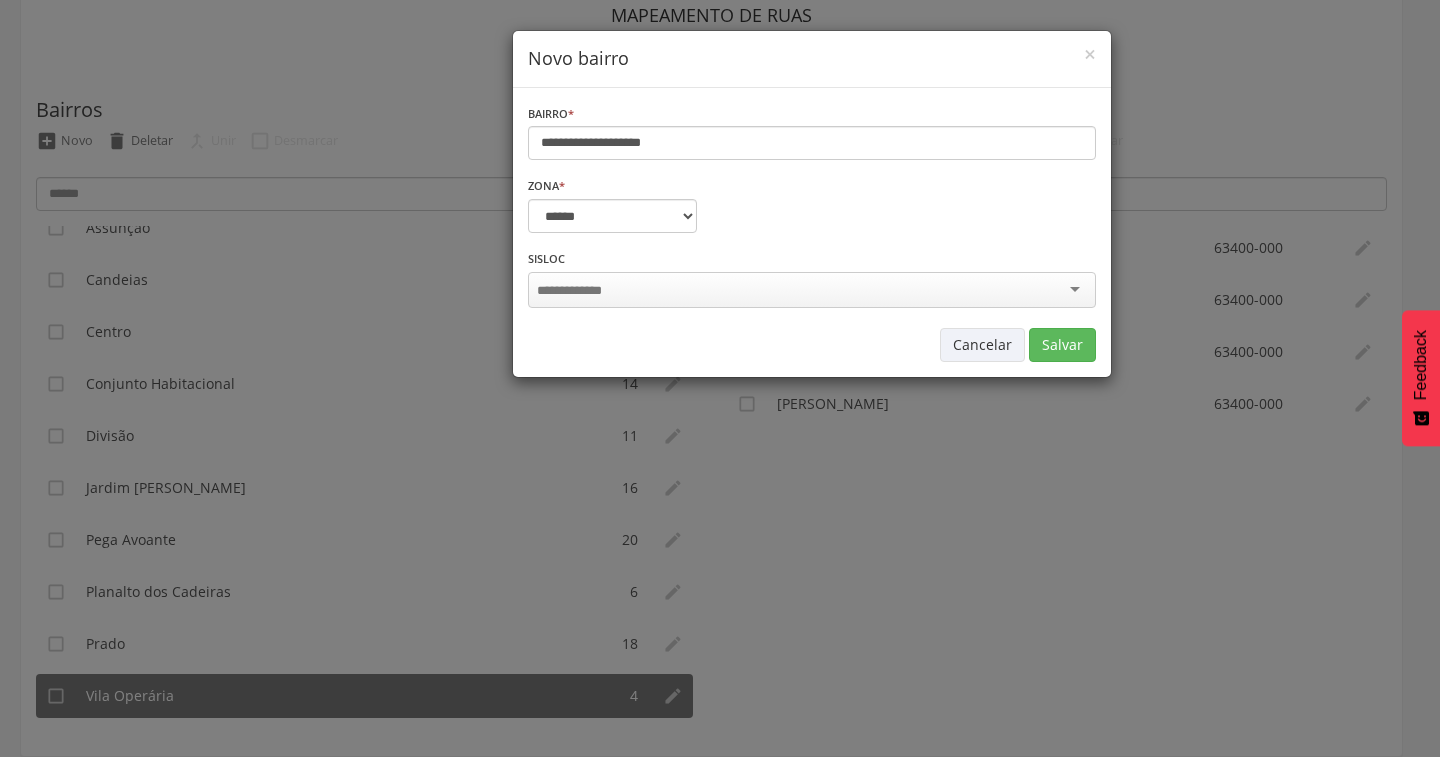 drag, startPoint x: 616, startPoint y: 143, endPoint x: 946, endPoint y: 198, distance: 334.55194 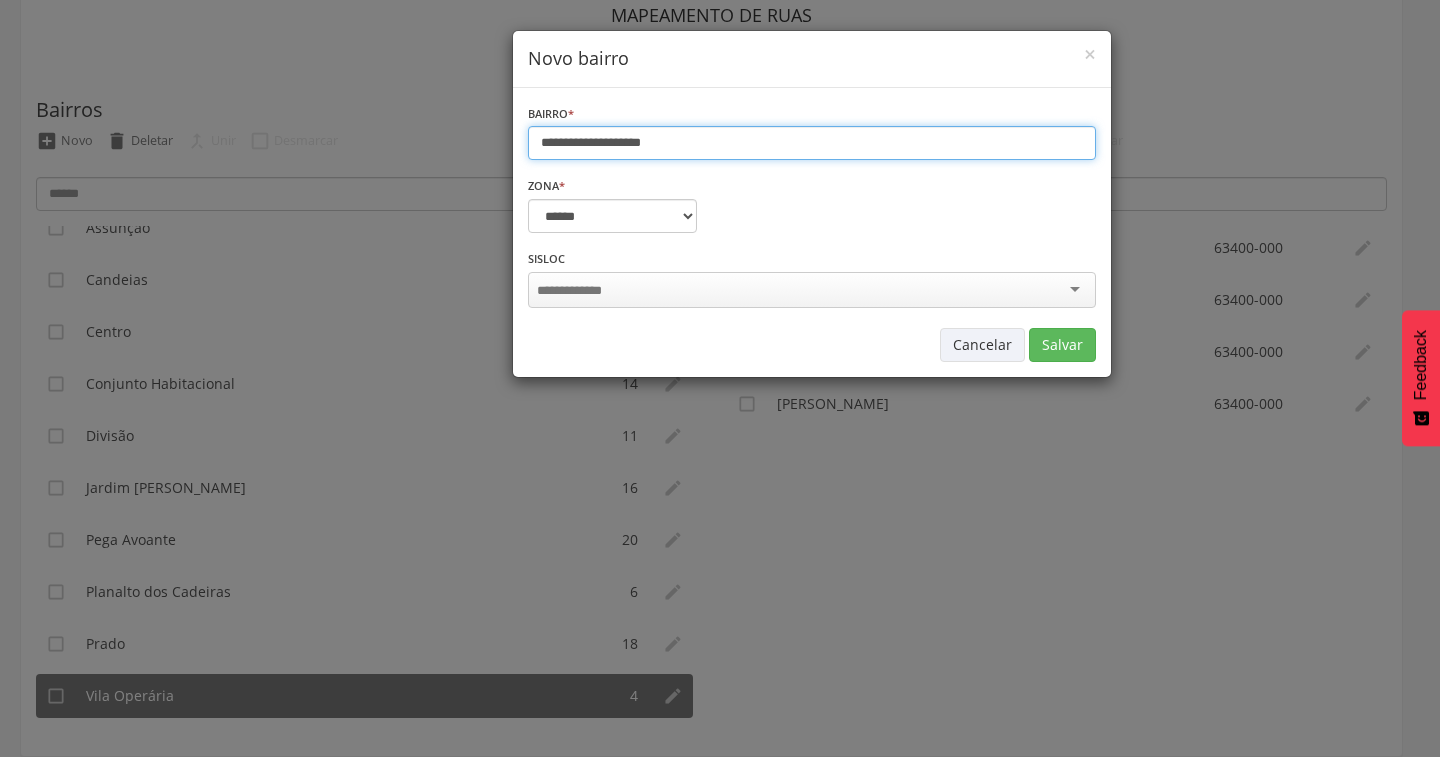 click on "**********" at bounding box center [812, 143] 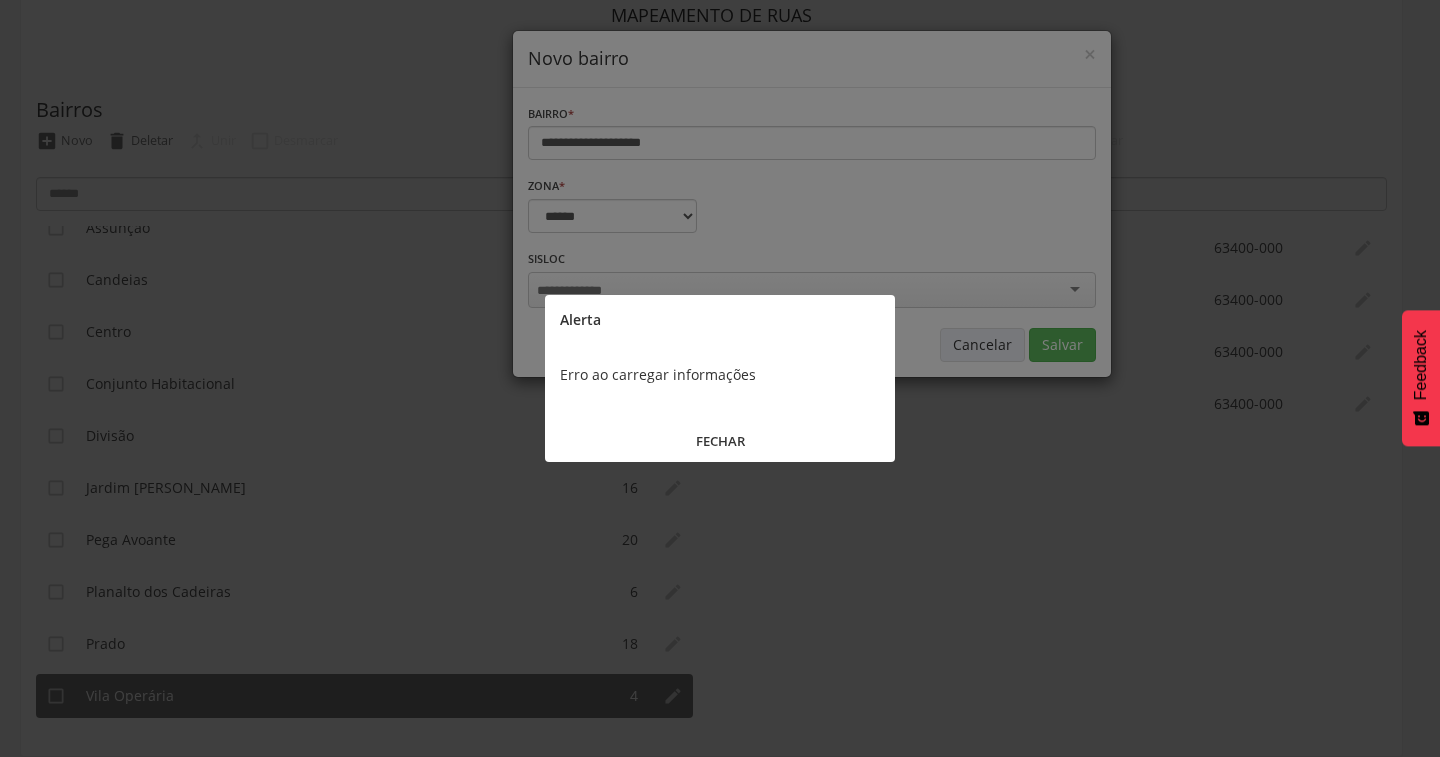 click on "FECHAR" at bounding box center [720, 441] 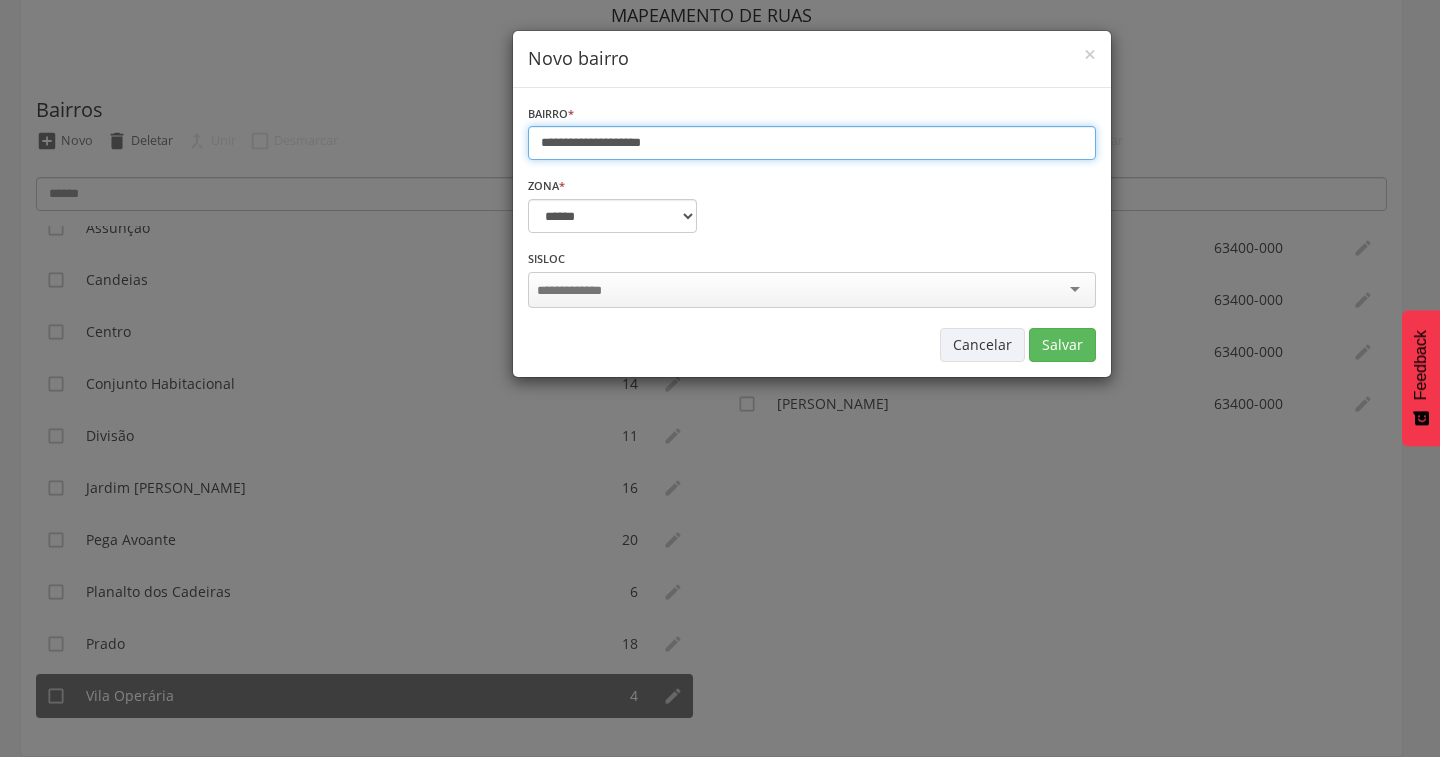 click on "**********" at bounding box center (812, 143) 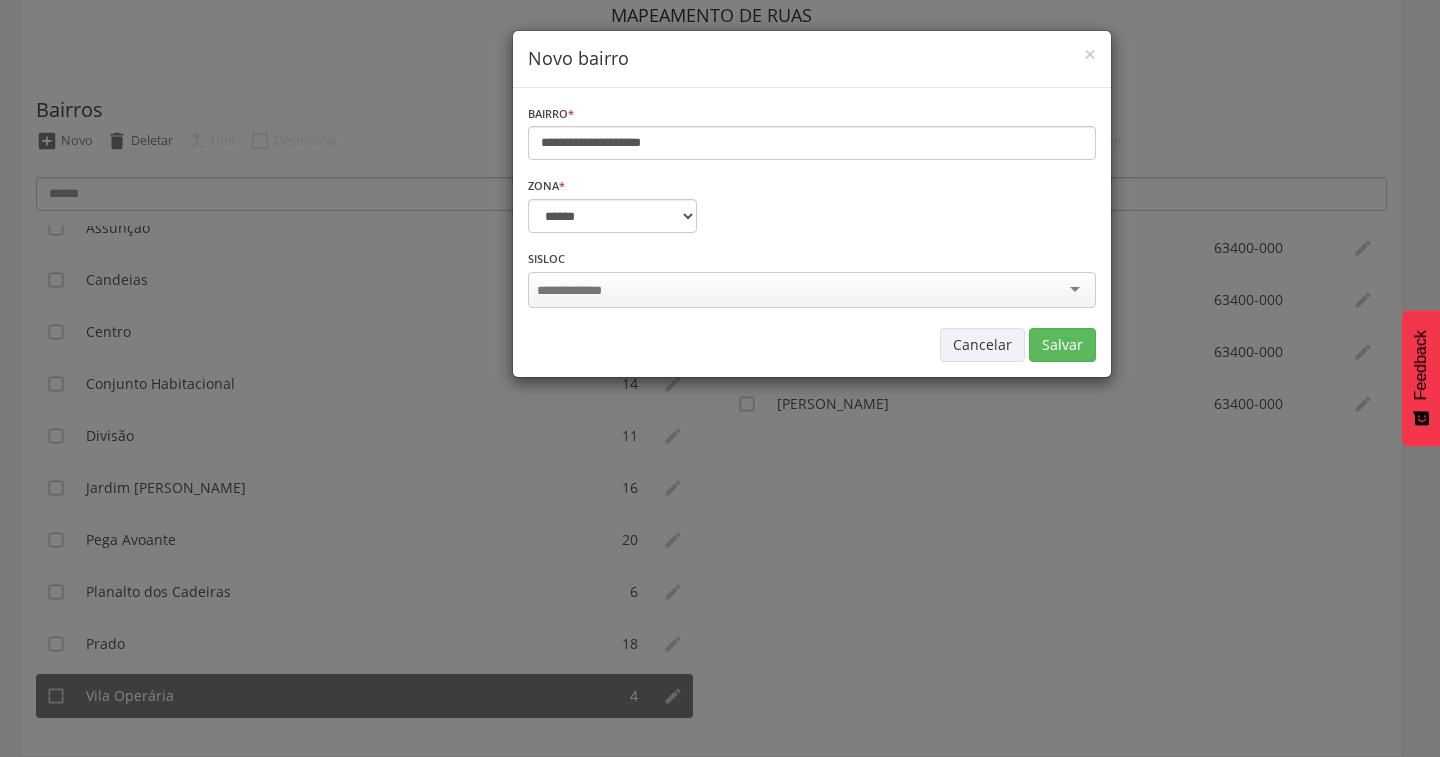 click on "**********" at bounding box center [812, 211] 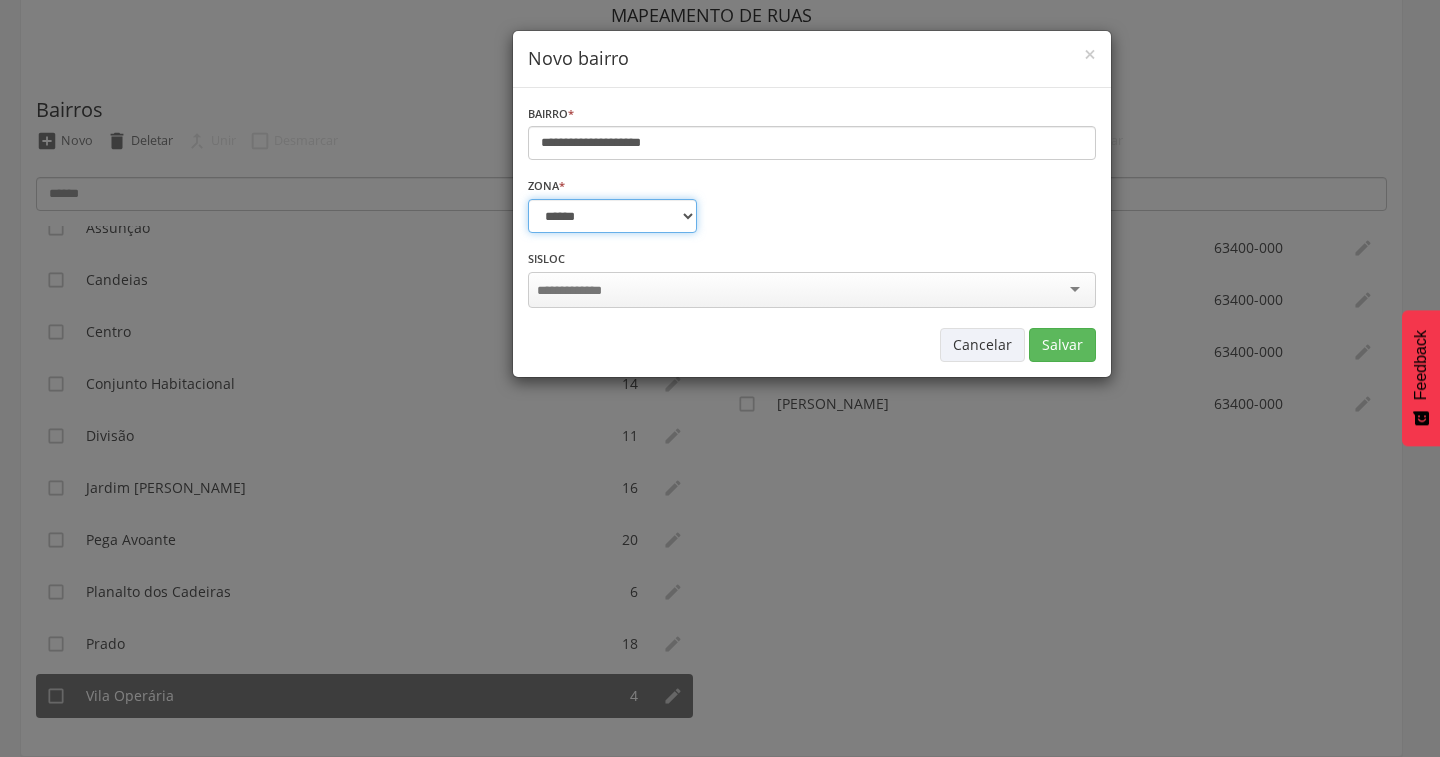 click on "**********" at bounding box center [612, 216] 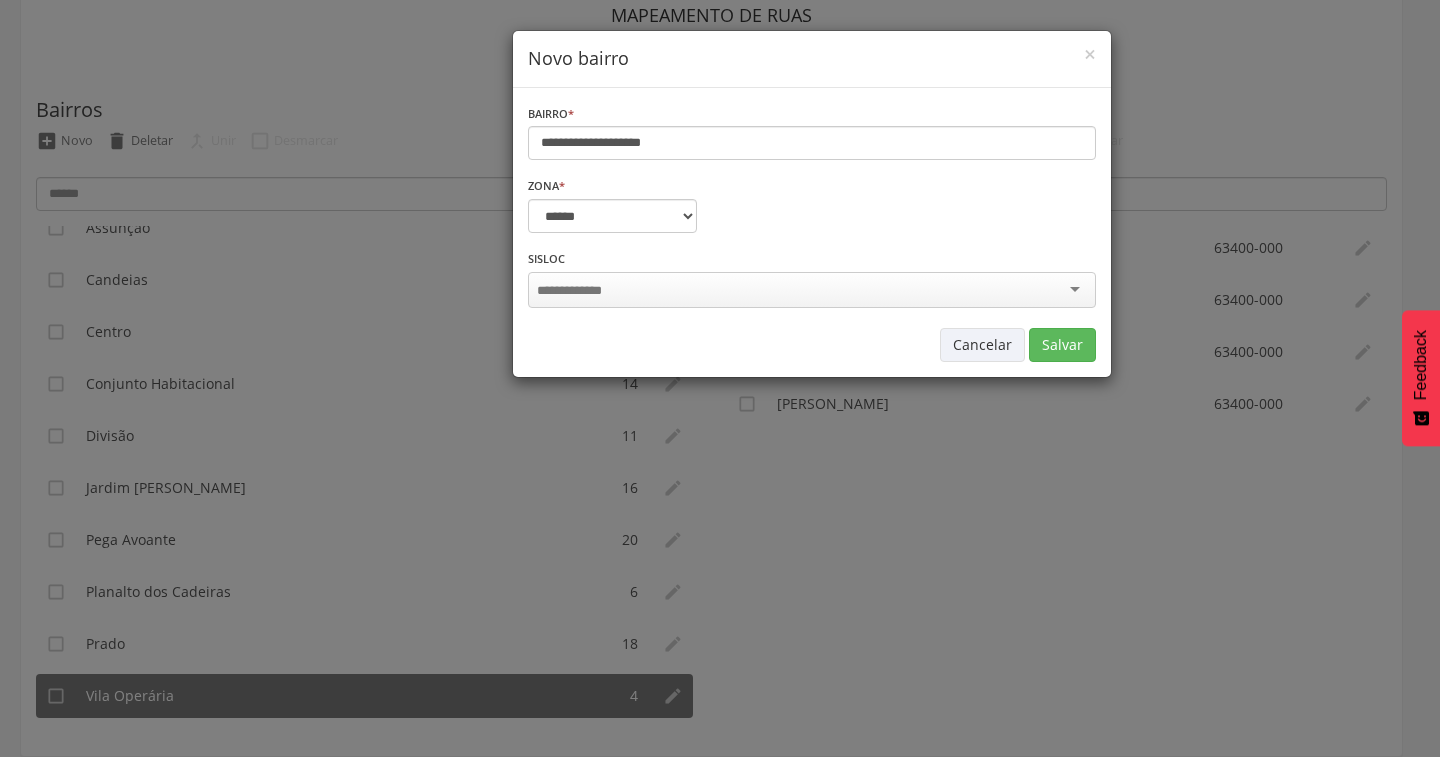 click at bounding box center [812, 290] 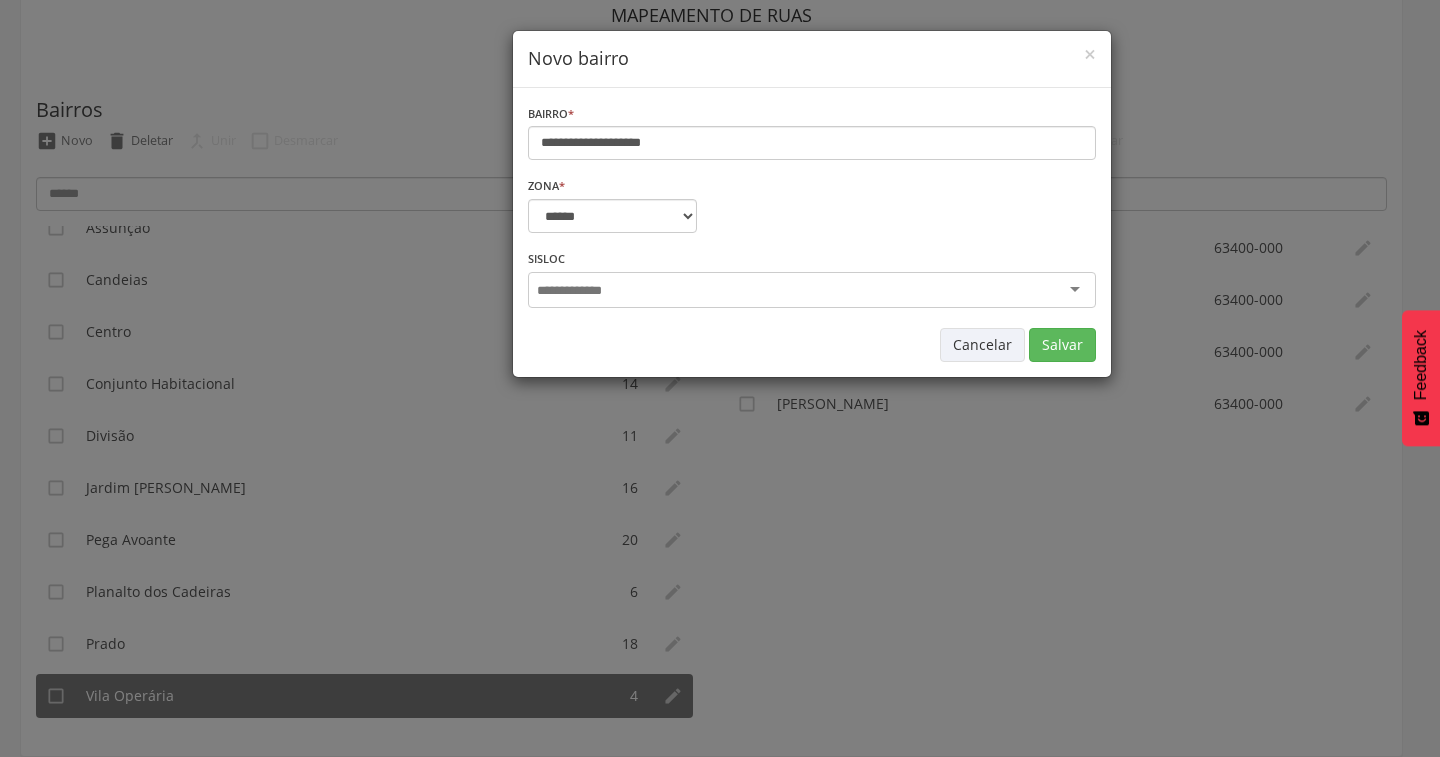 click at bounding box center [812, 290] 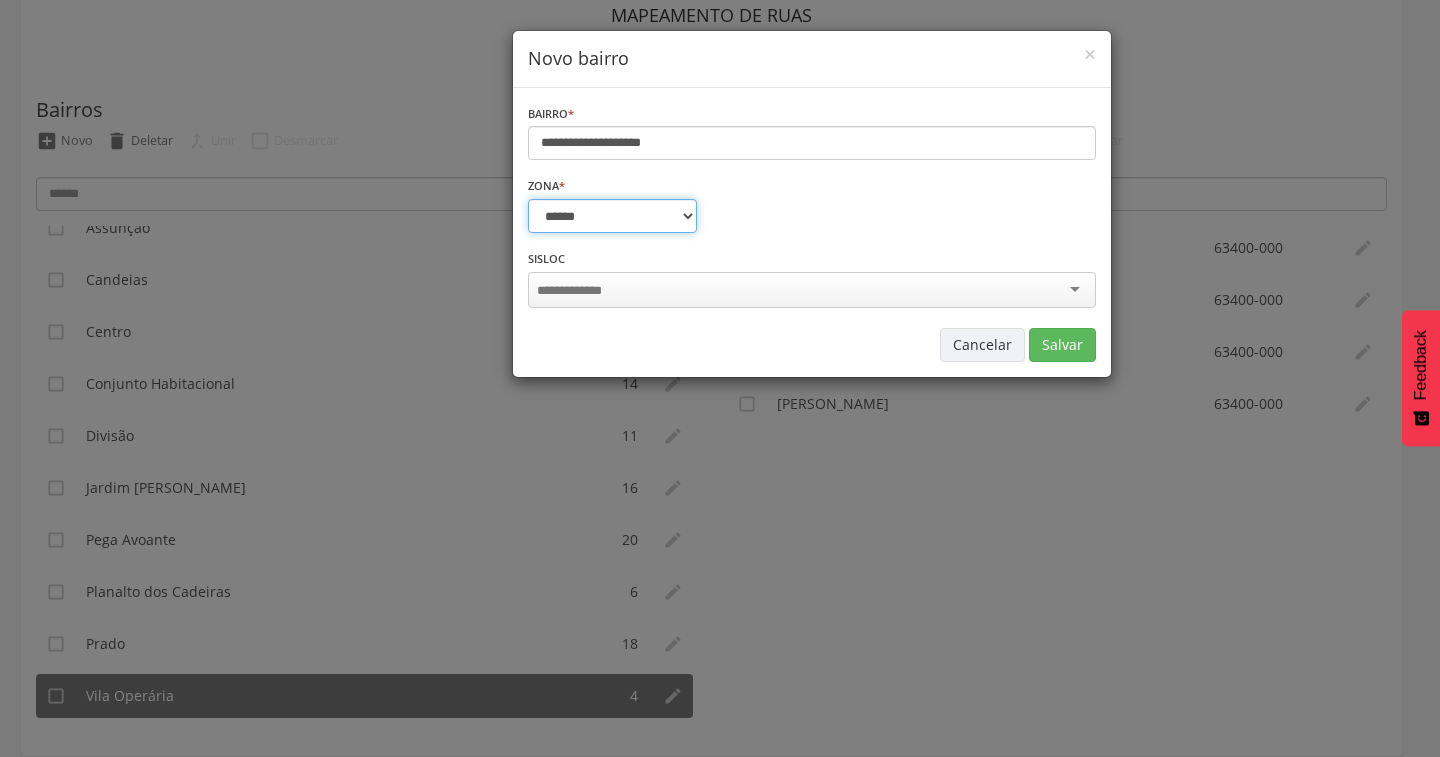 click on "**********" at bounding box center (612, 216) 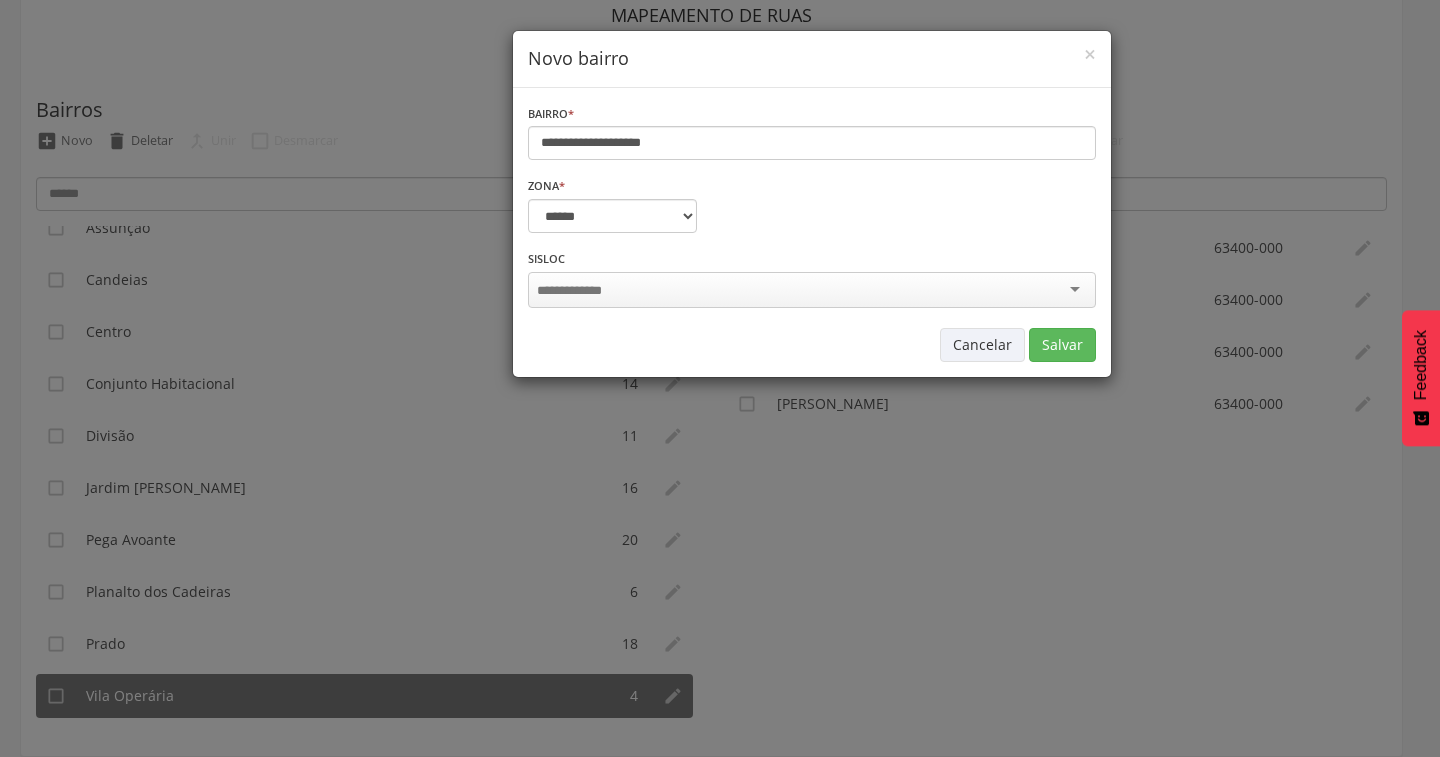 click at bounding box center (812, 290) 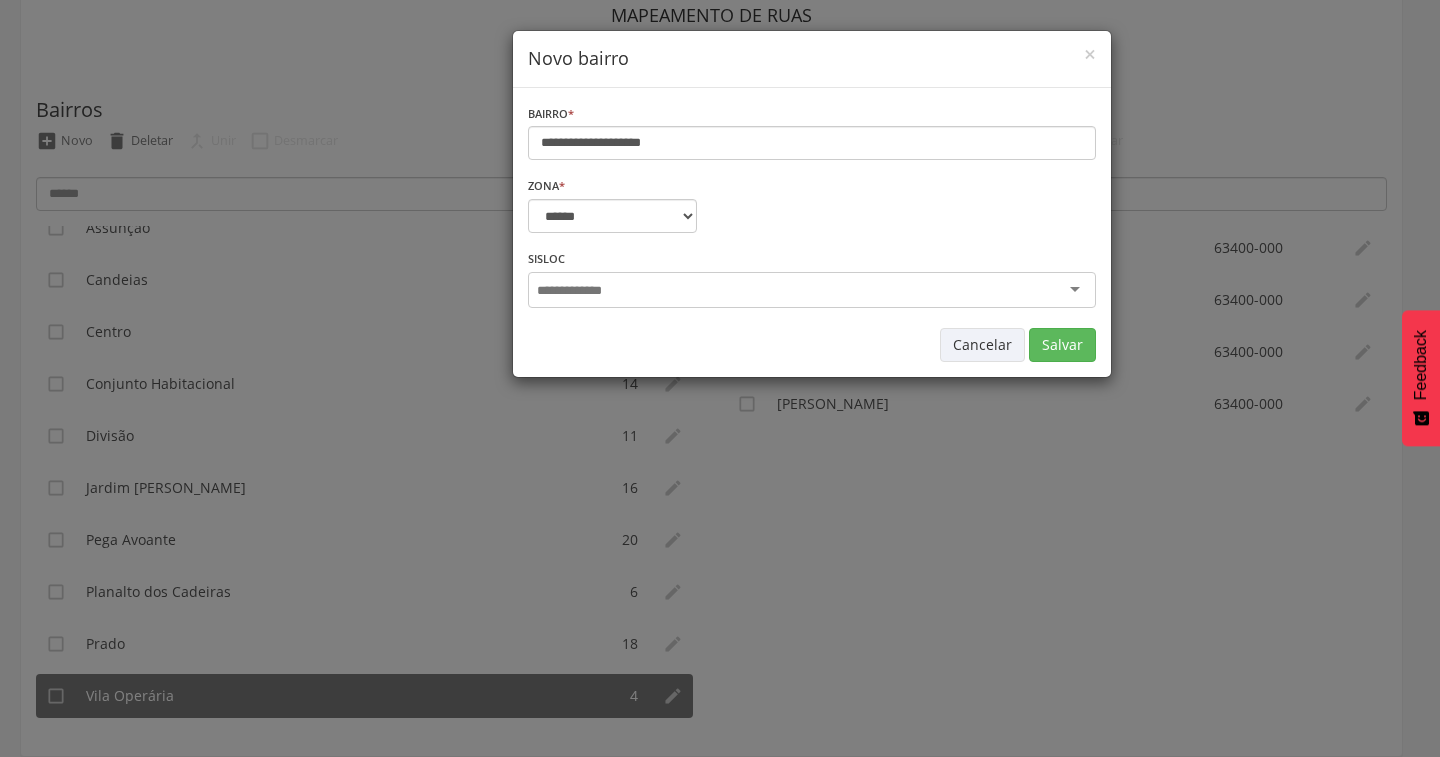 click at bounding box center (812, 290) 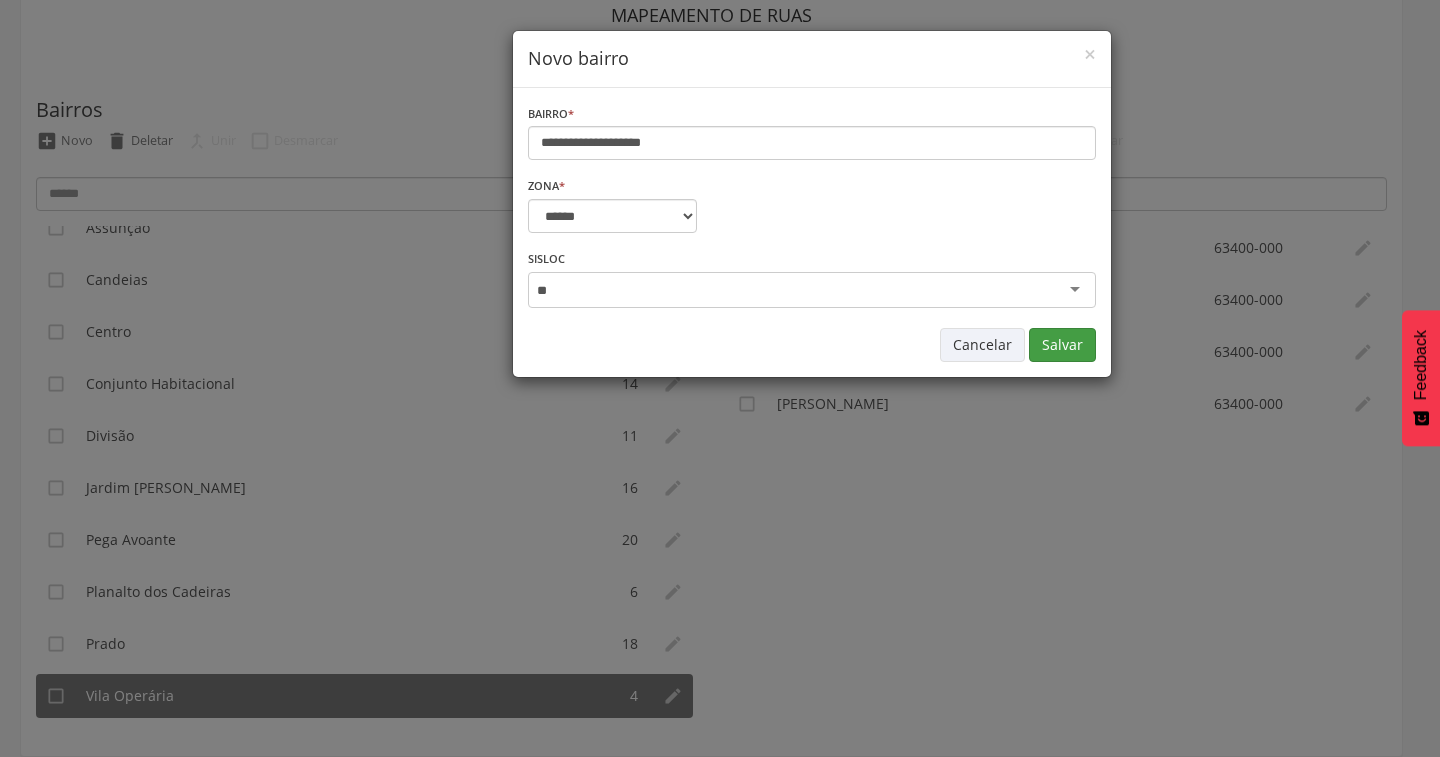 type on "**" 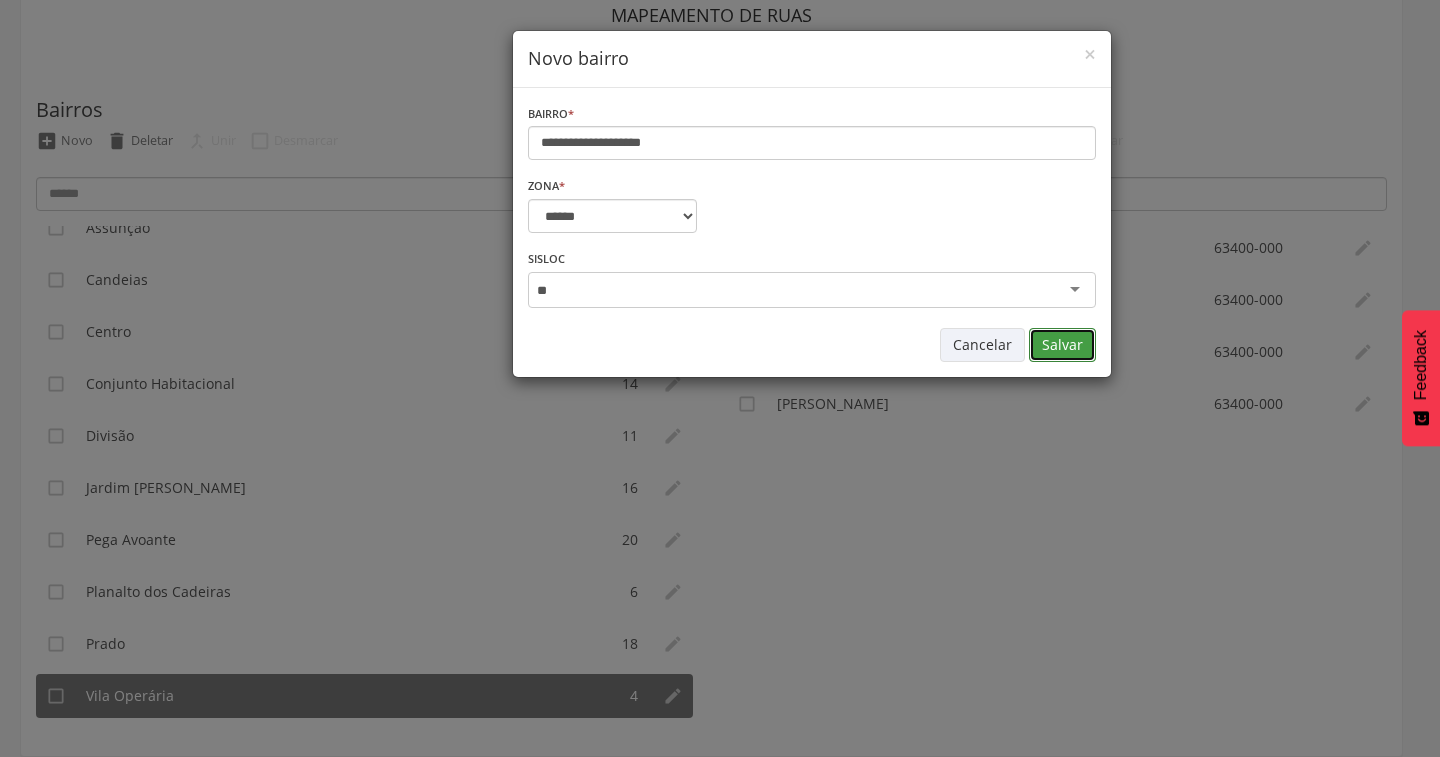 type 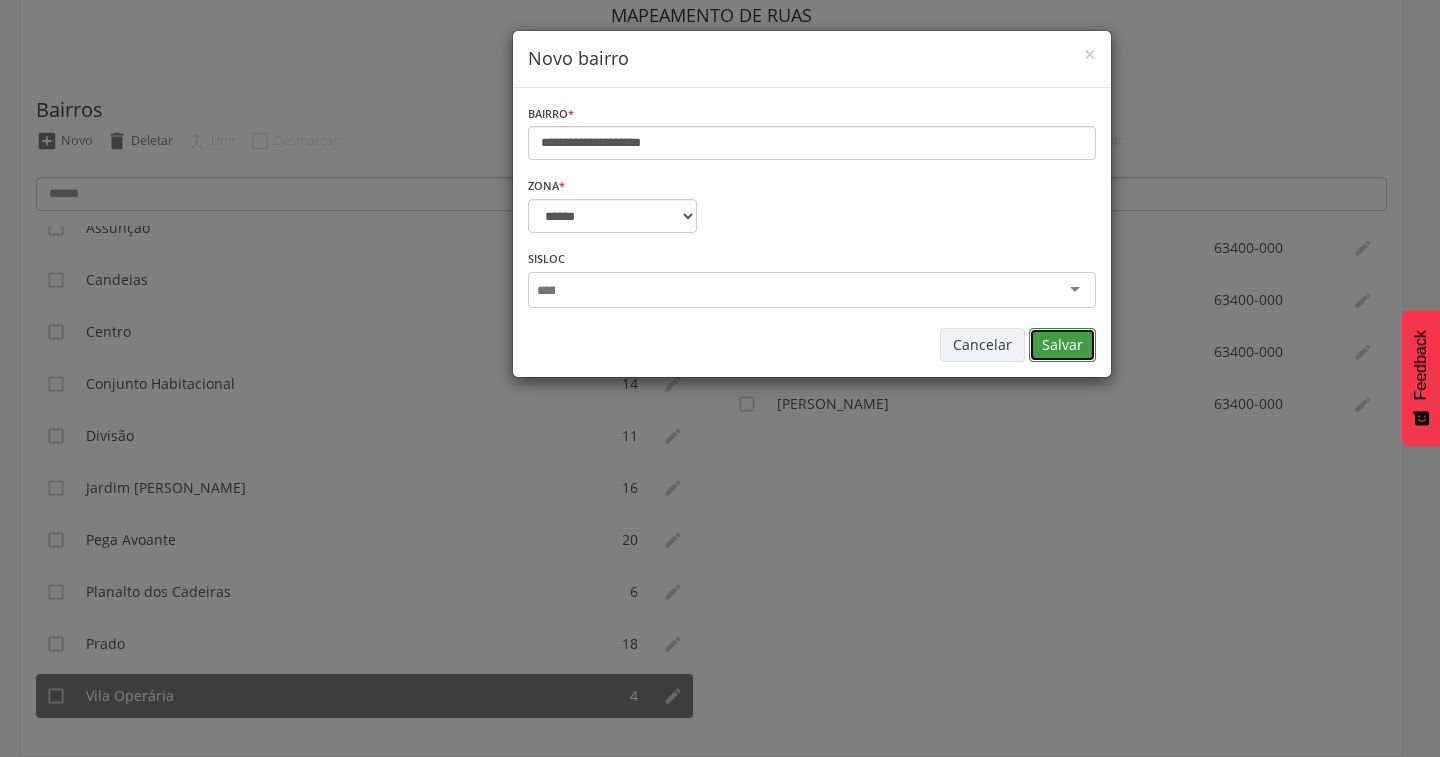 click on "Salvar" at bounding box center [1062, 345] 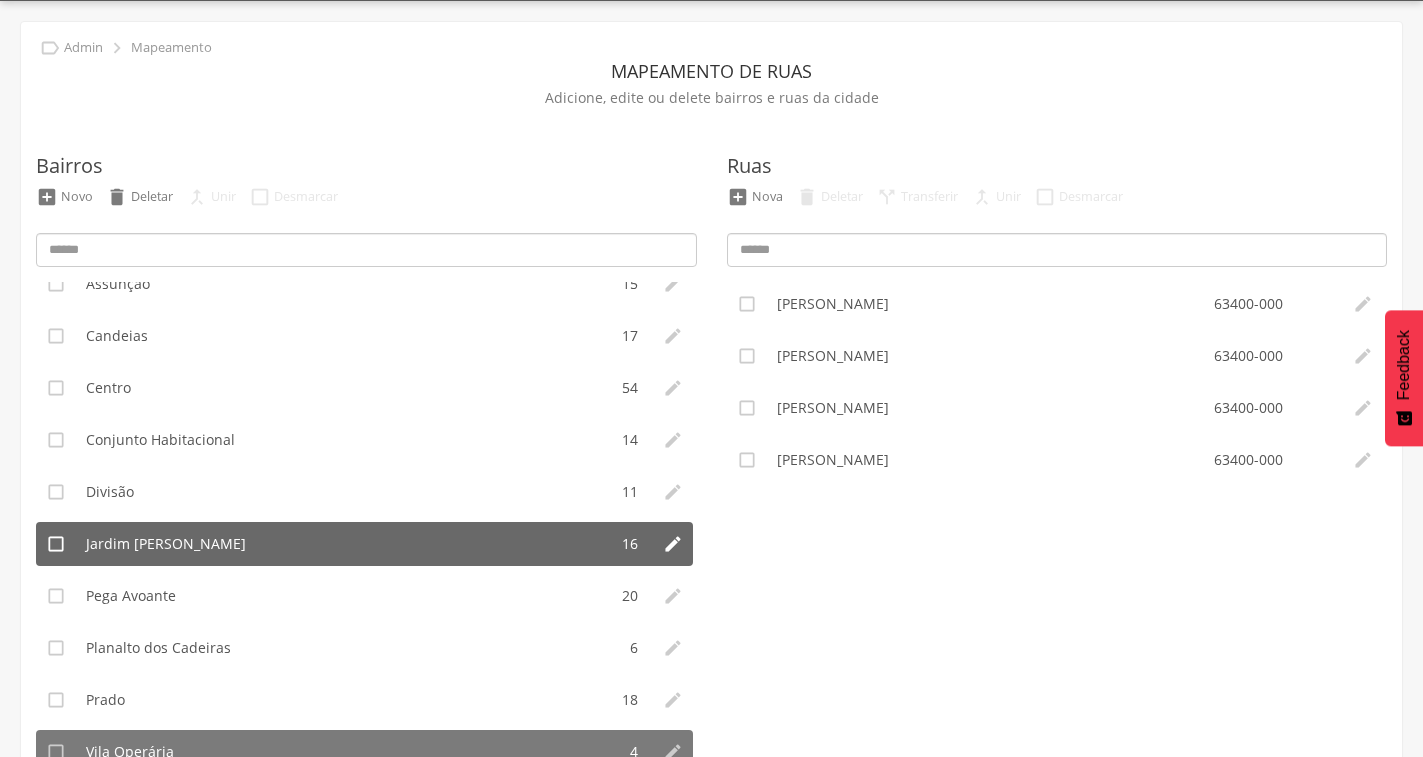 scroll, scrollTop: 115, scrollLeft: 0, axis: vertical 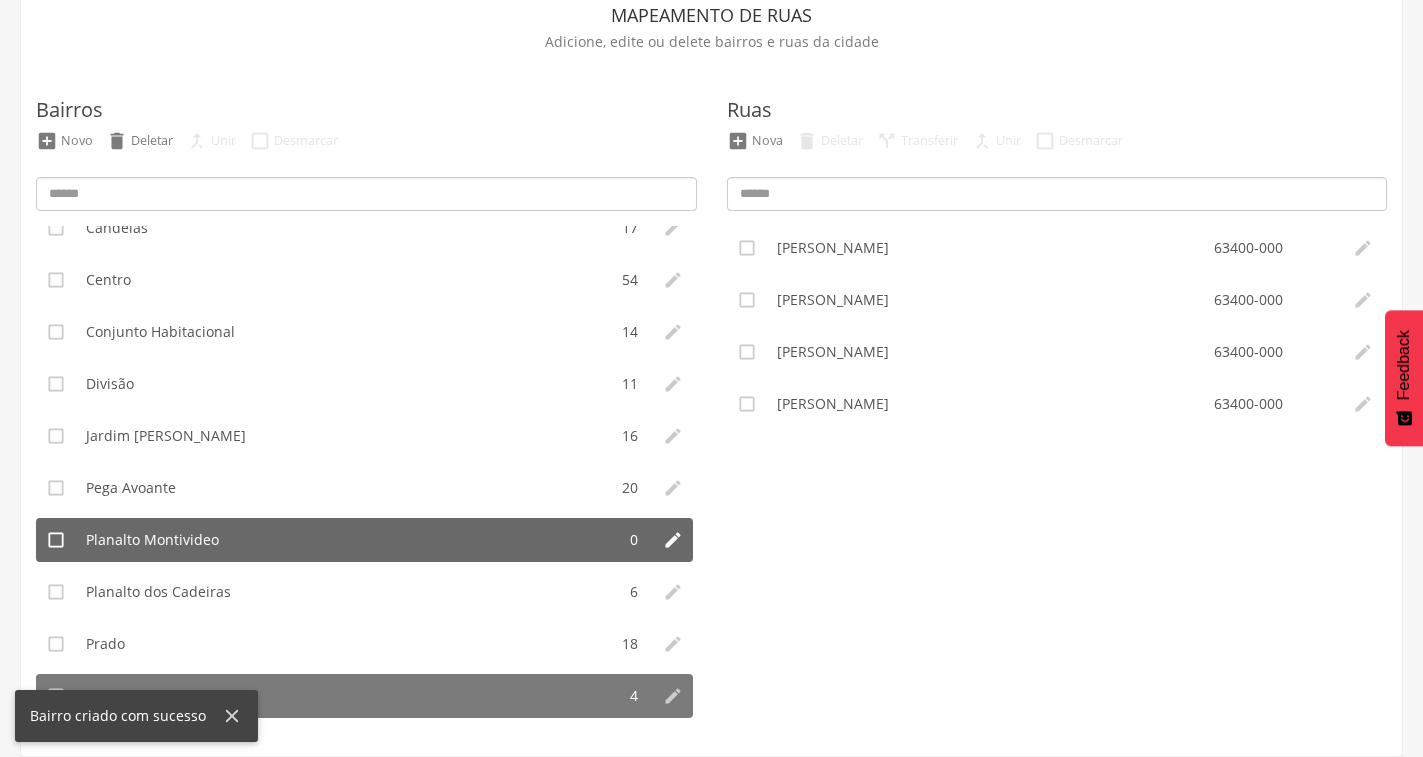click on "Planalto Montivideo" at bounding box center [345, 540] 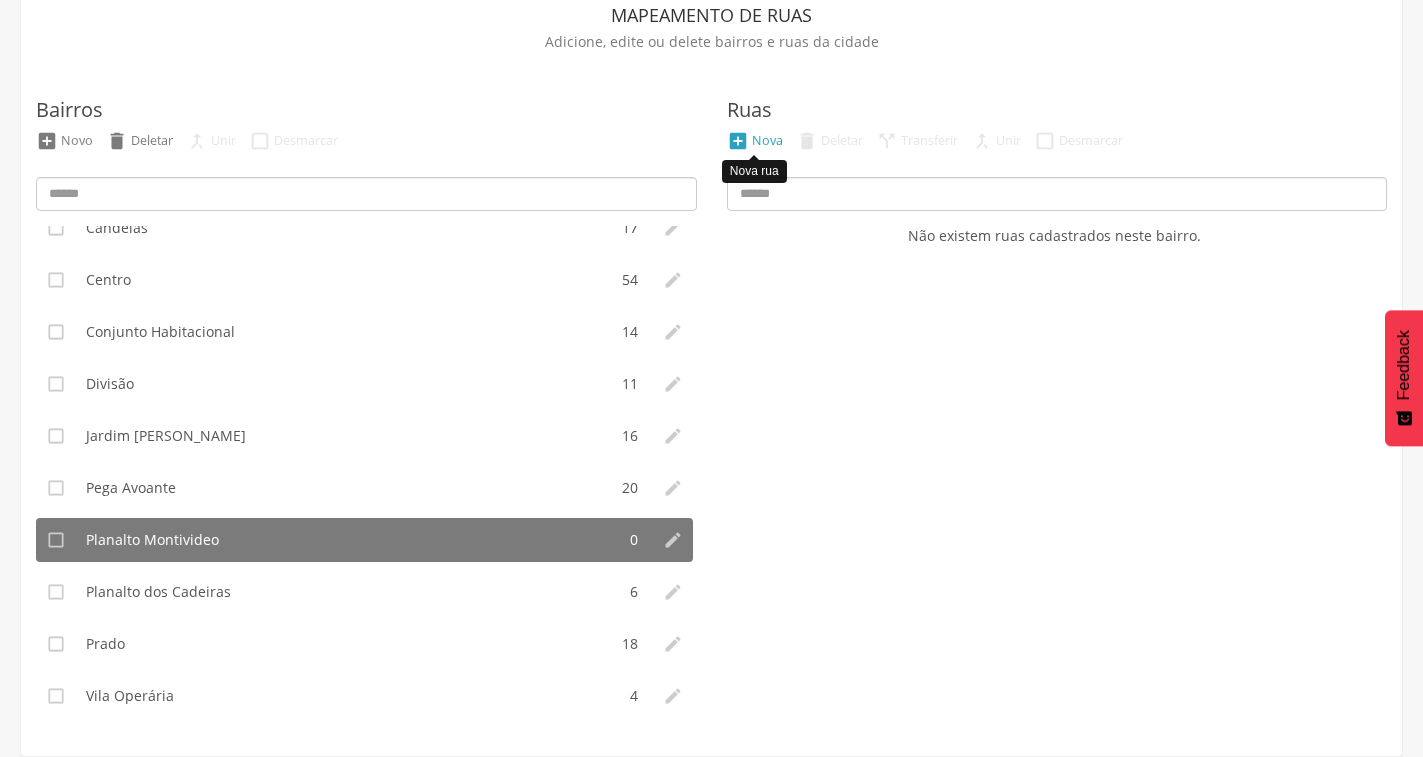 click on "" at bounding box center (738, 141) 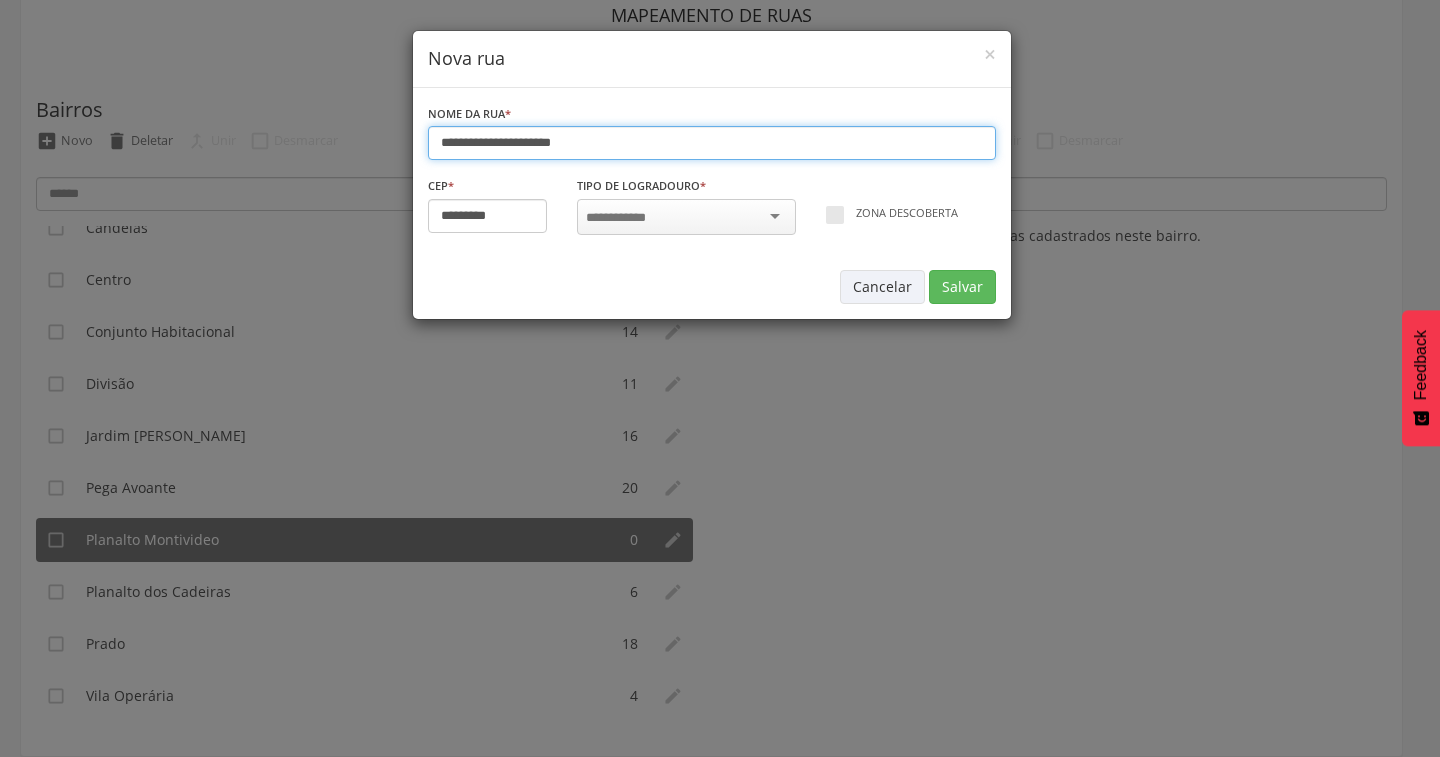 click on "**********" at bounding box center [712, 143] 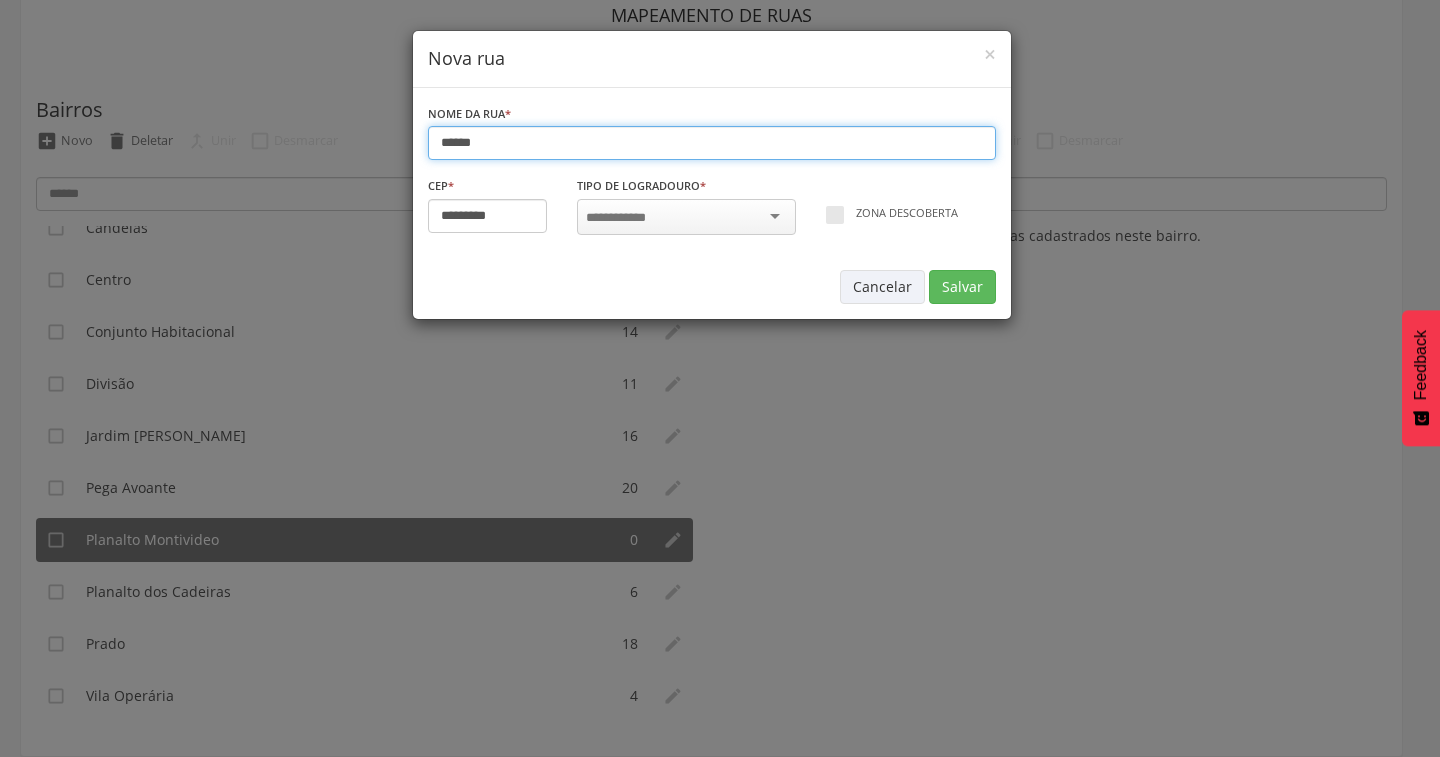 type on "******" 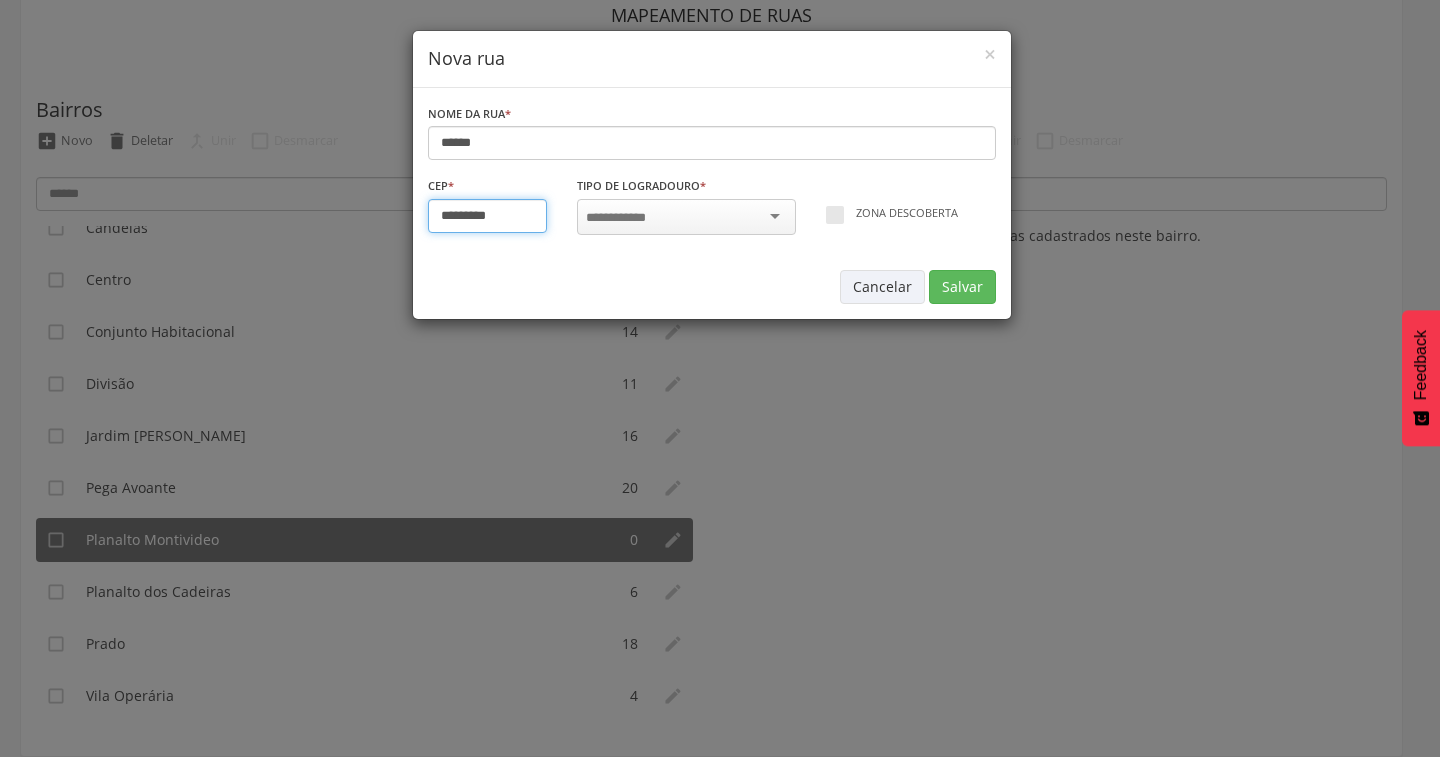 click on "*********" at bounding box center (488, 216) 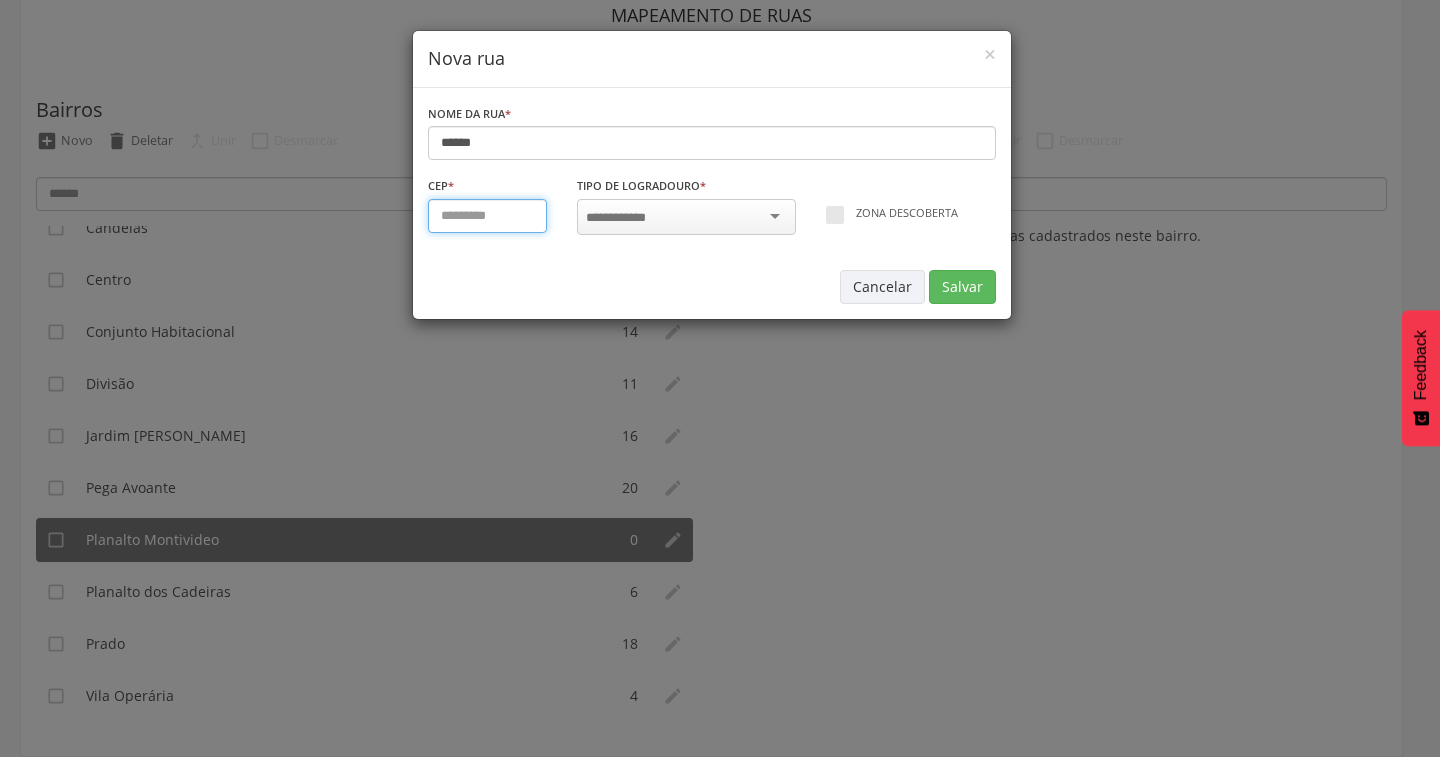 type on "*********" 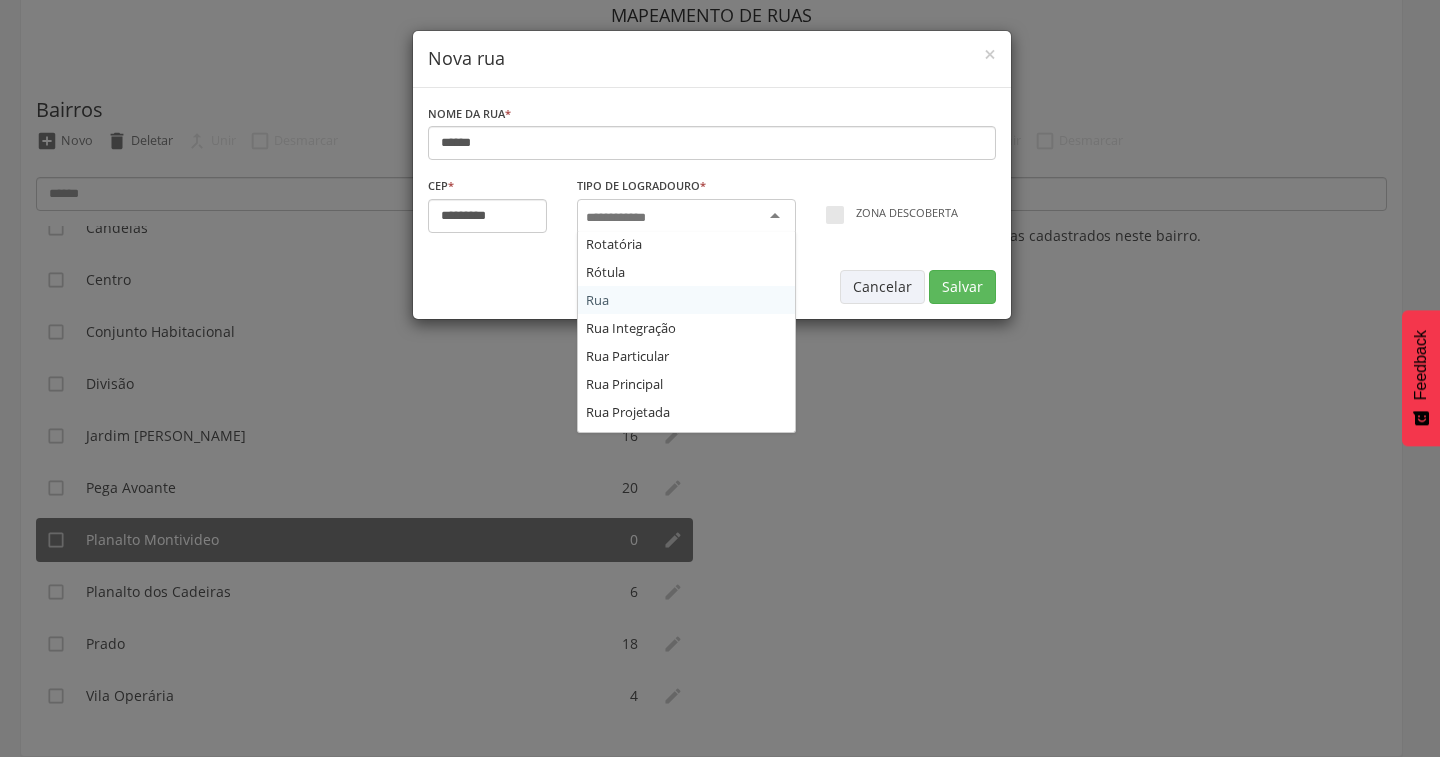 click at bounding box center [622, 218] 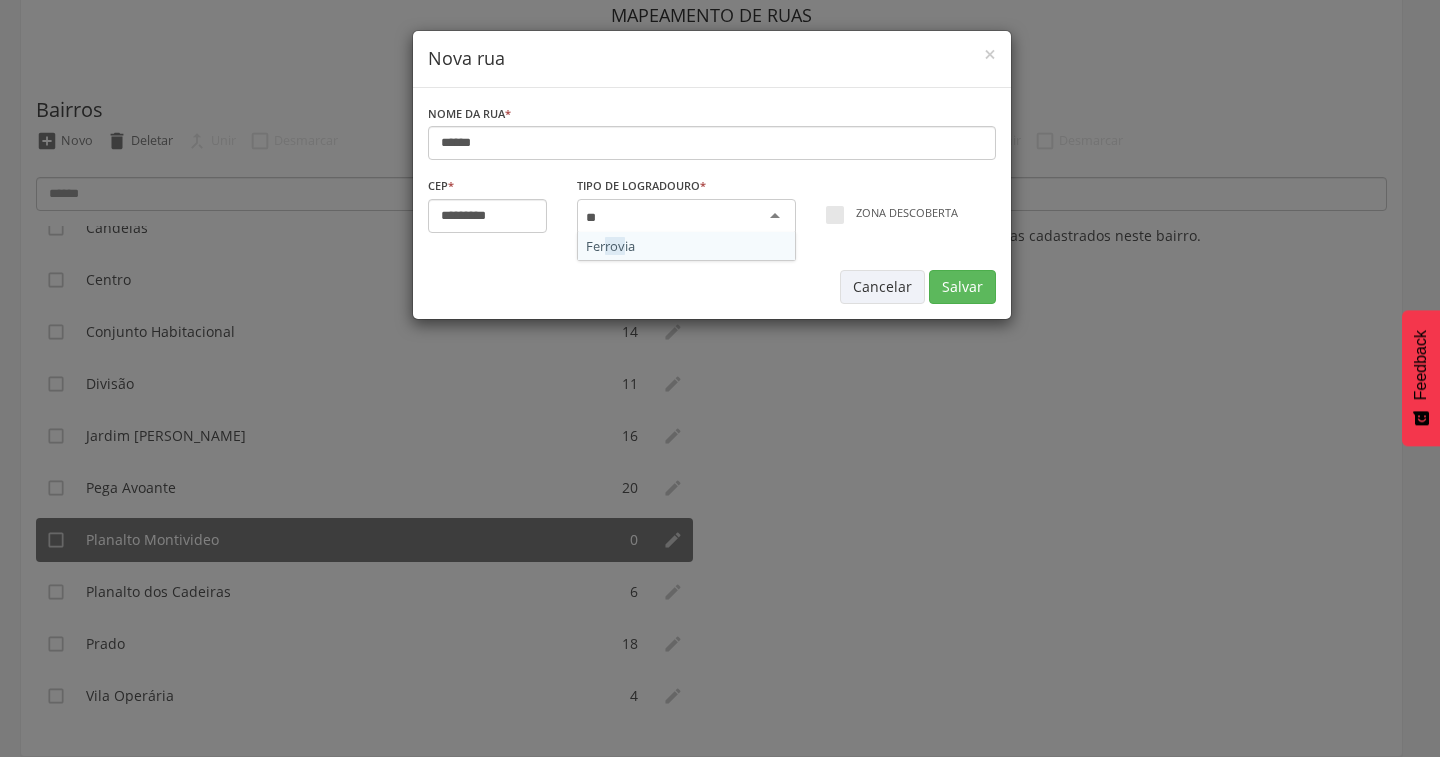 scroll, scrollTop: 52, scrollLeft: 0, axis: vertical 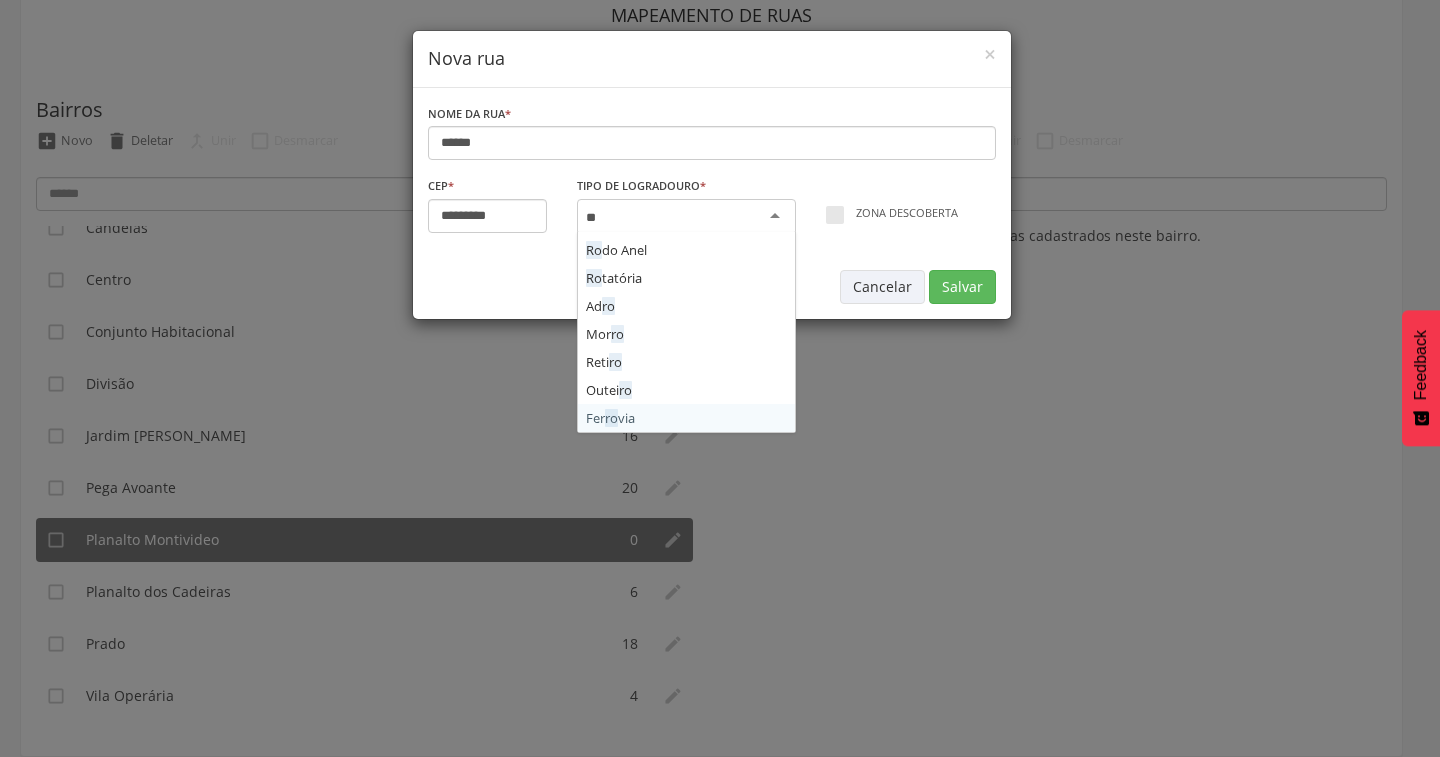 type on "***" 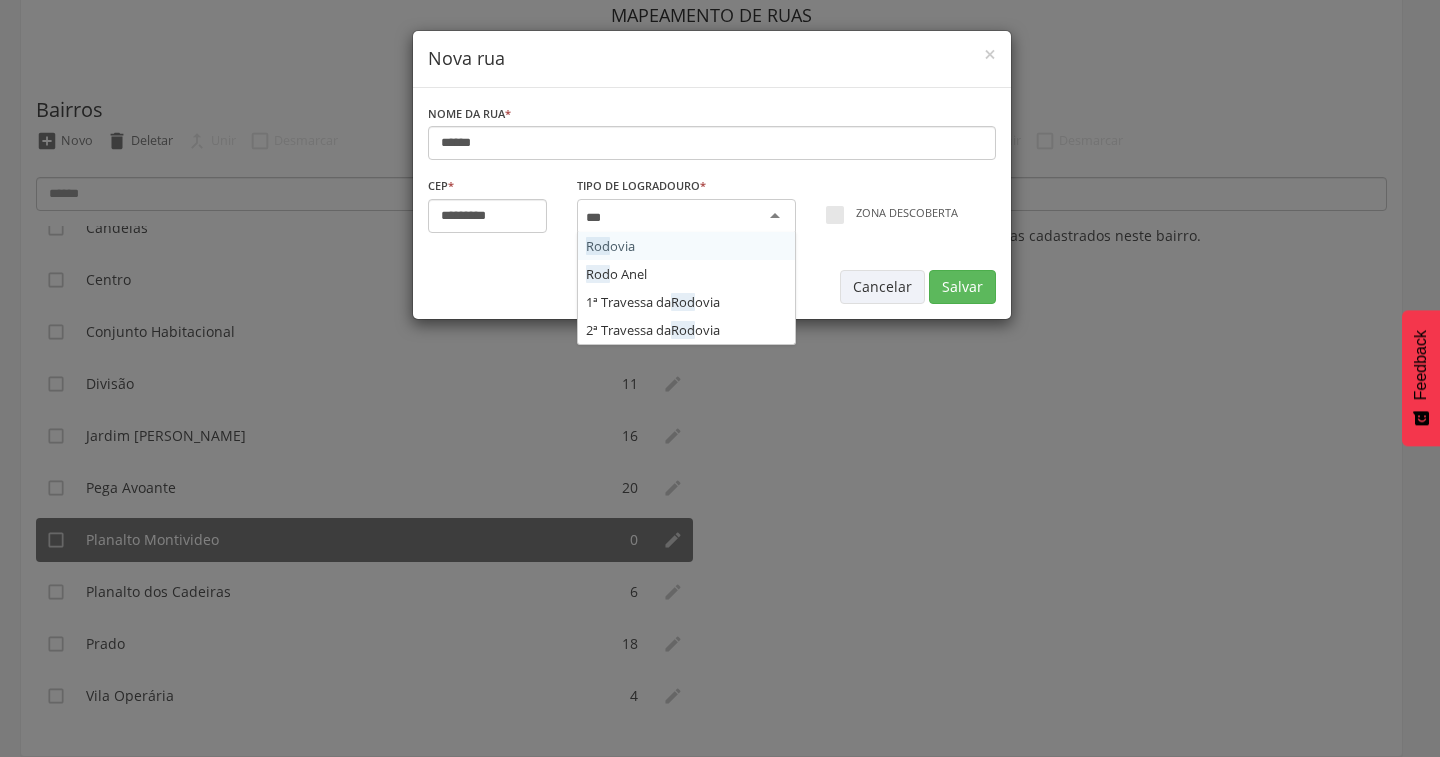 type 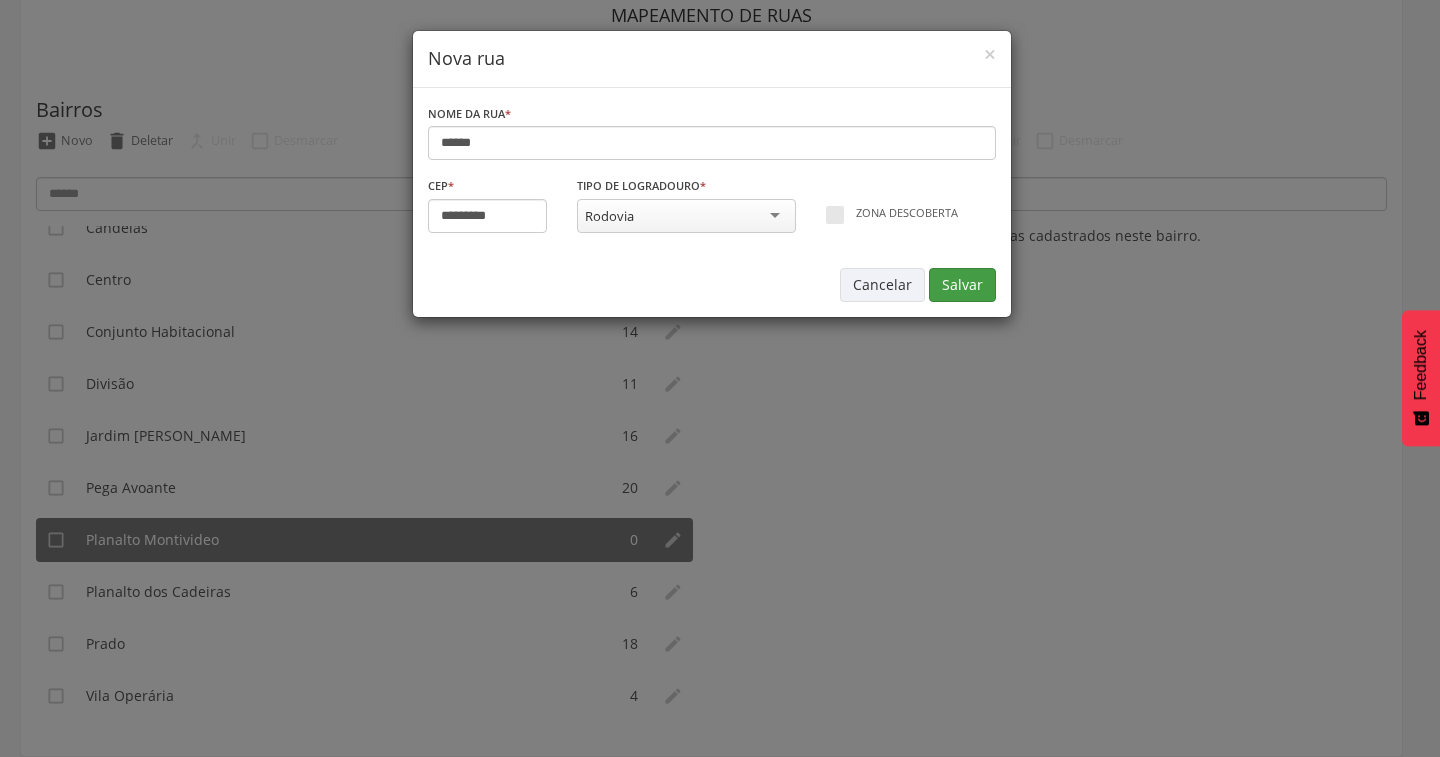 scroll, scrollTop: 0, scrollLeft: 0, axis: both 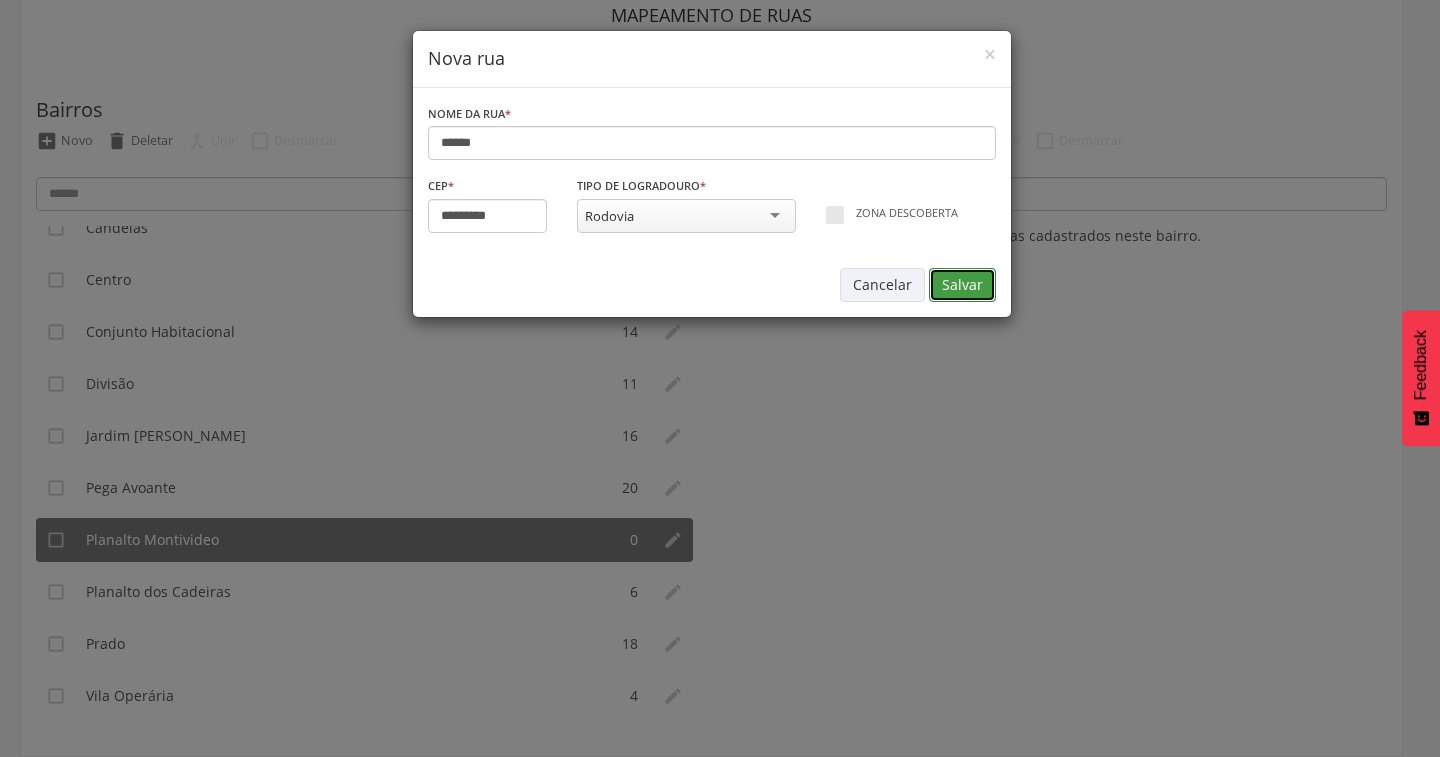 click on "Salvar" at bounding box center (962, 285) 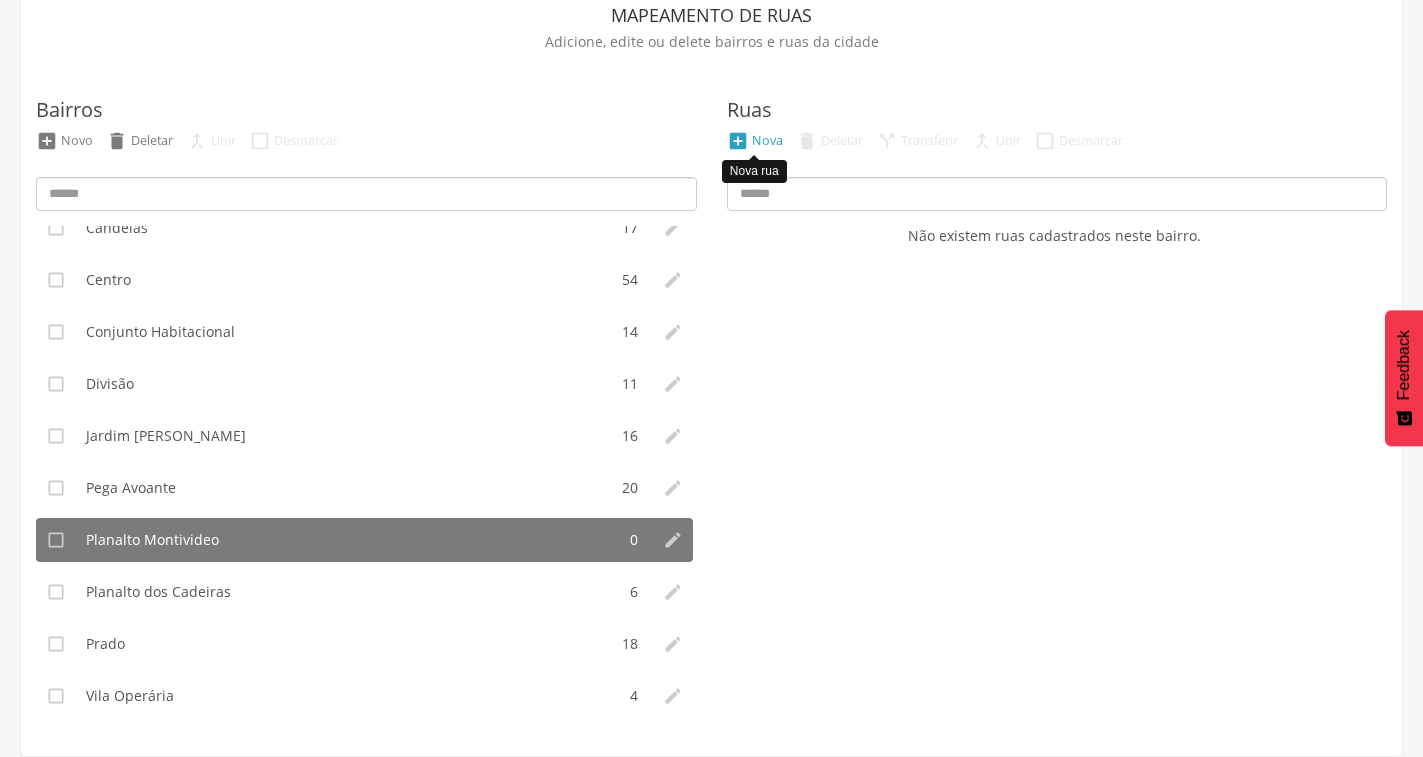 click on "
Nova" at bounding box center [755, 141] 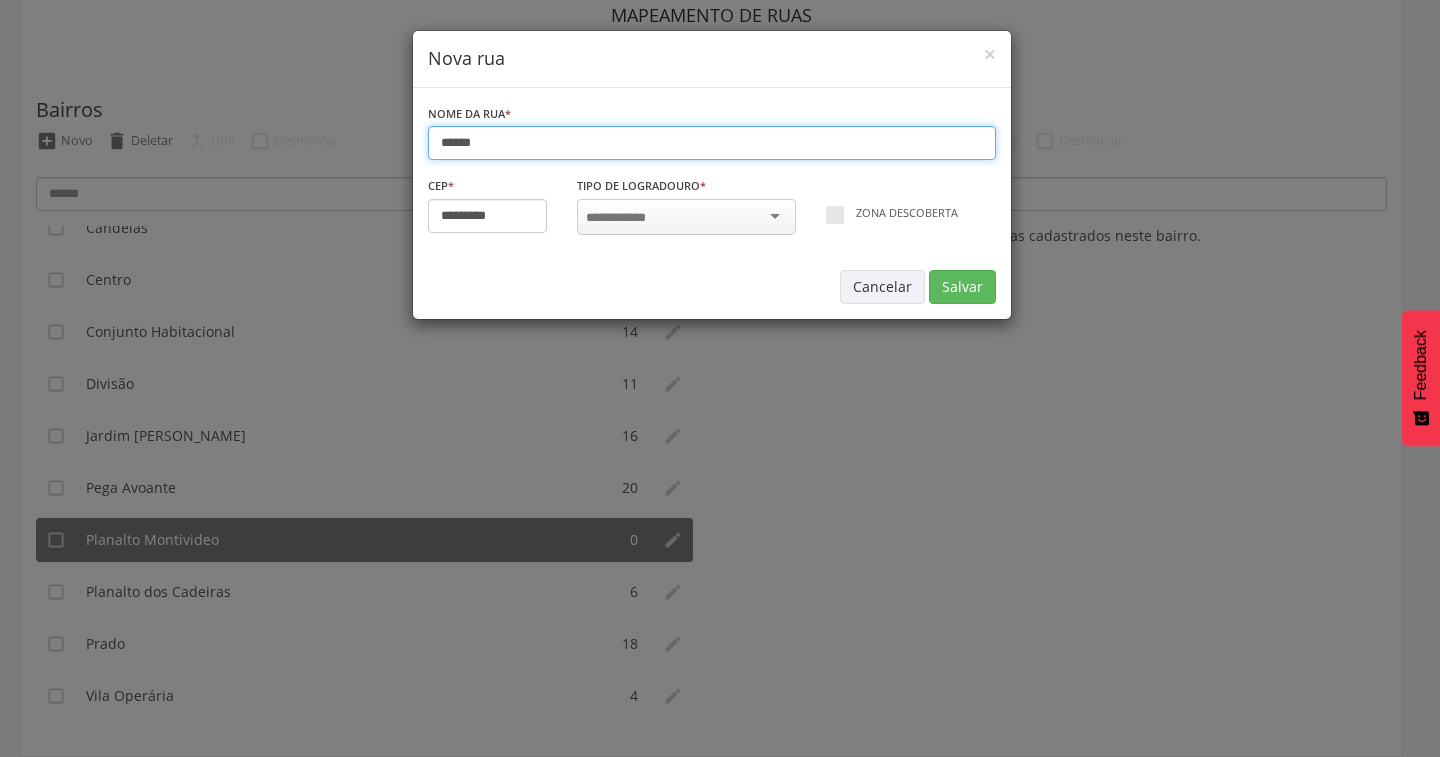 click on "******" at bounding box center (712, 143) 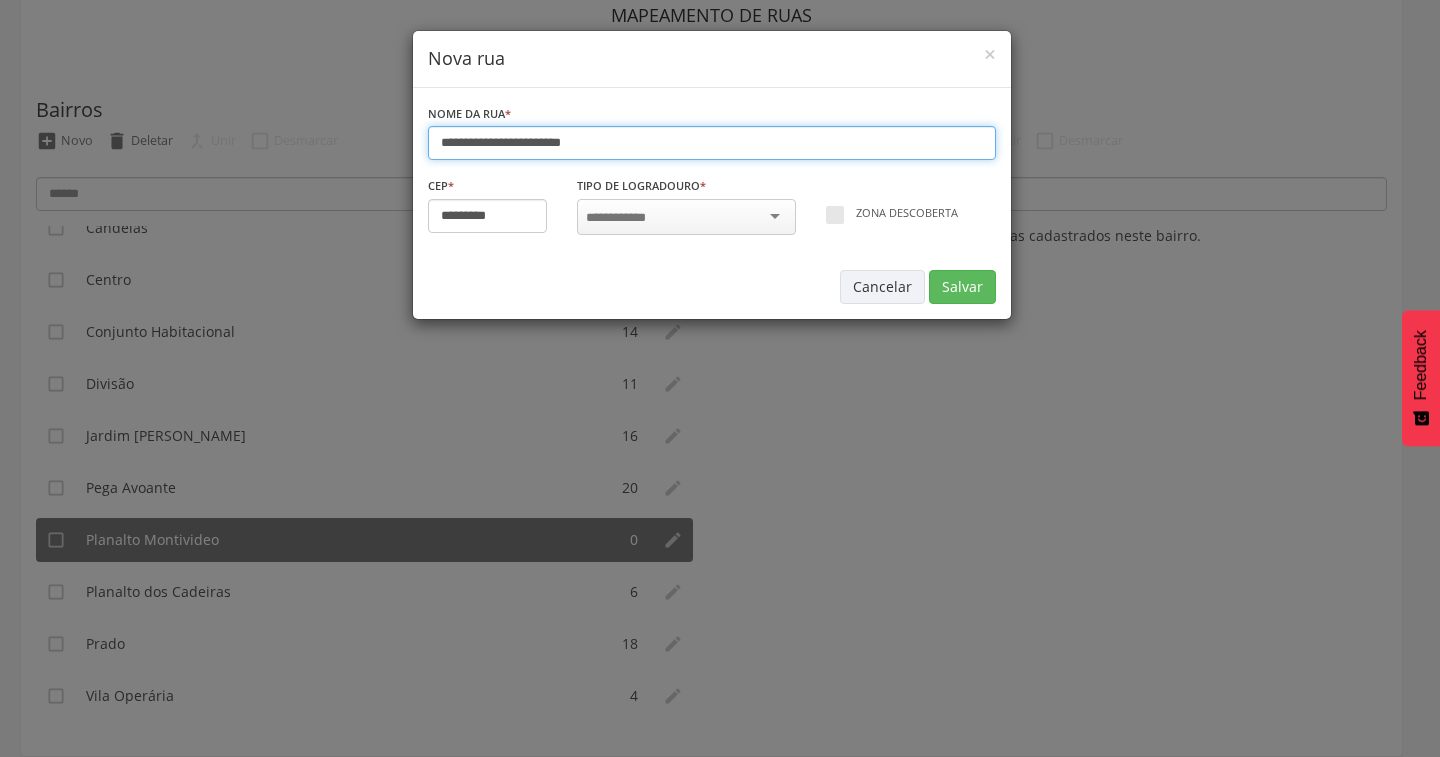 type on "**********" 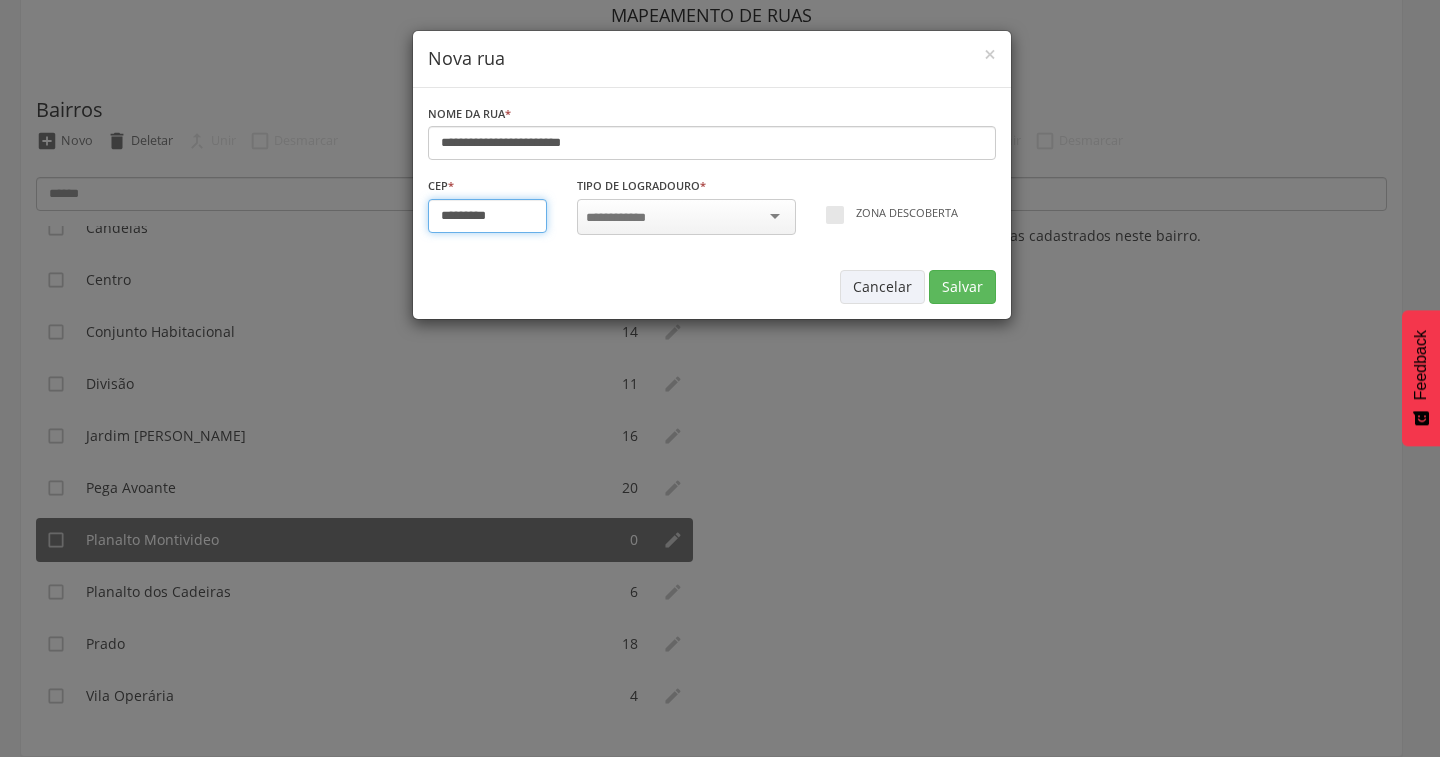 click on "*********" at bounding box center (488, 216) 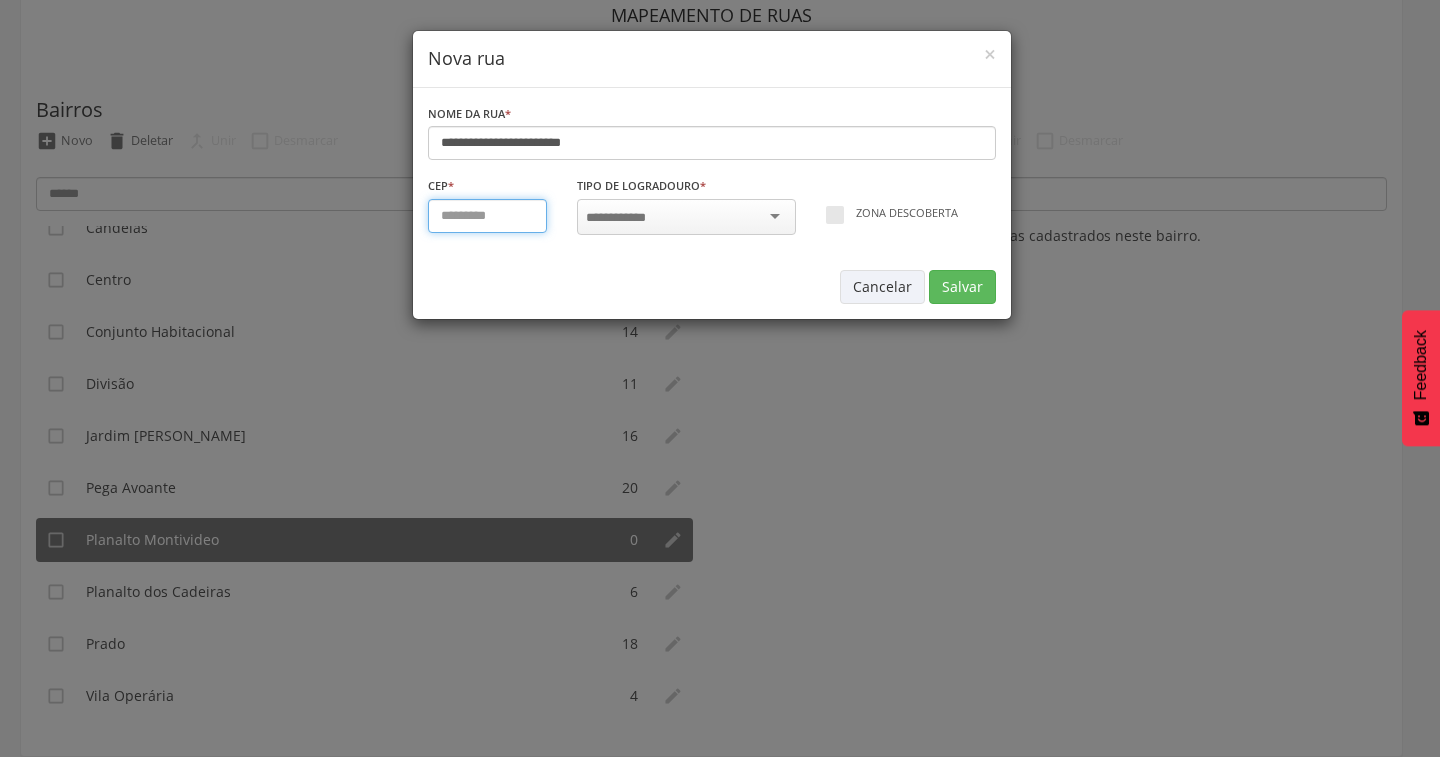 type on "*********" 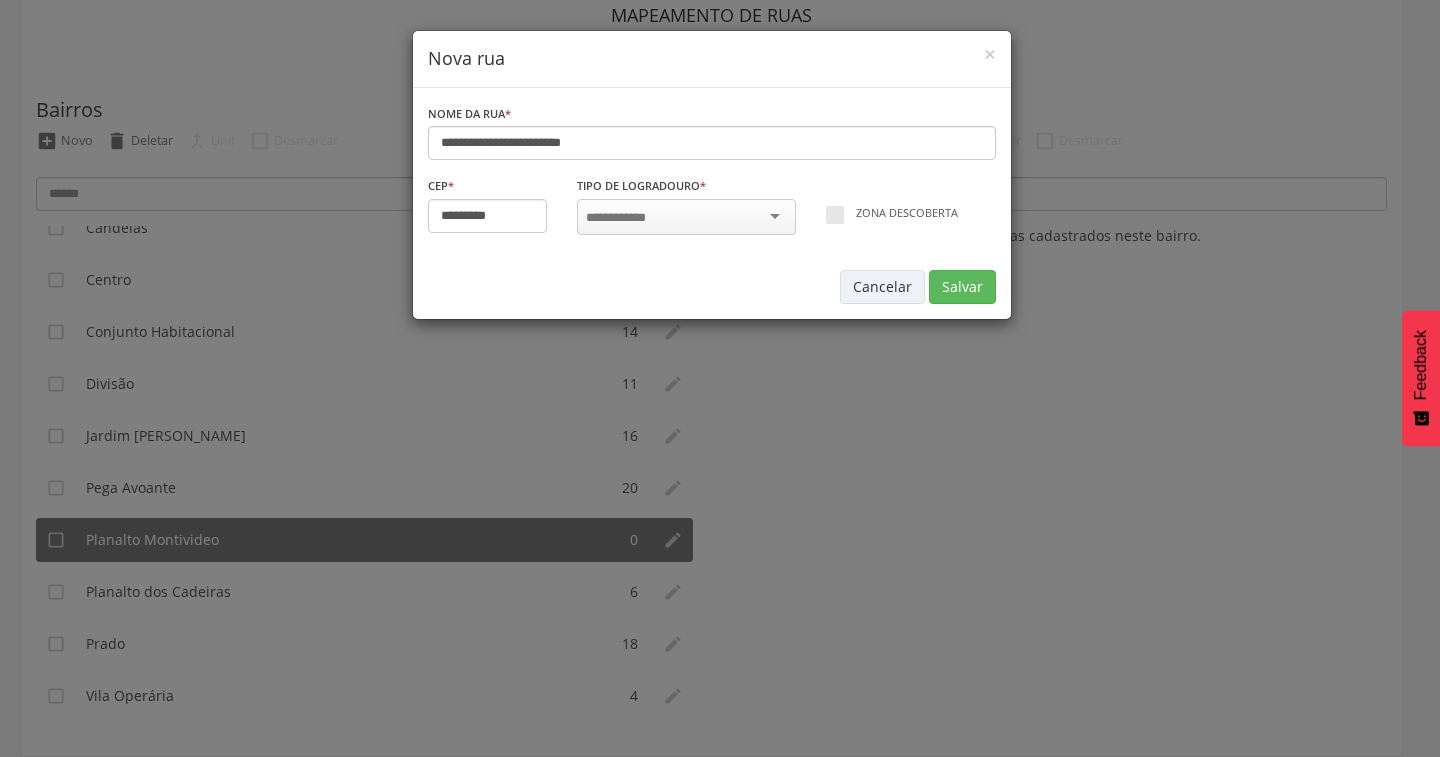 click at bounding box center [622, 218] 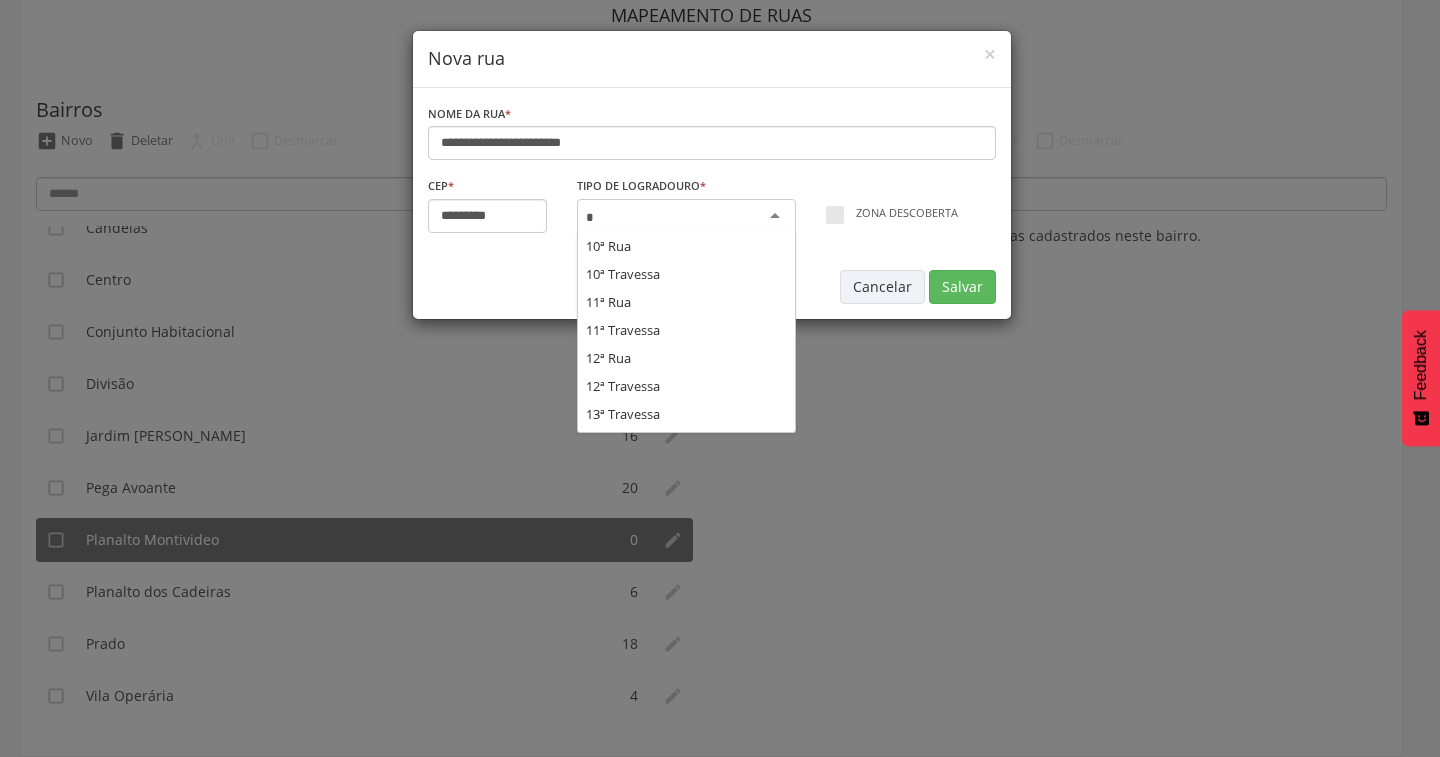 scroll, scrollTop: 196, scrollLeft: 0, axis: vertical 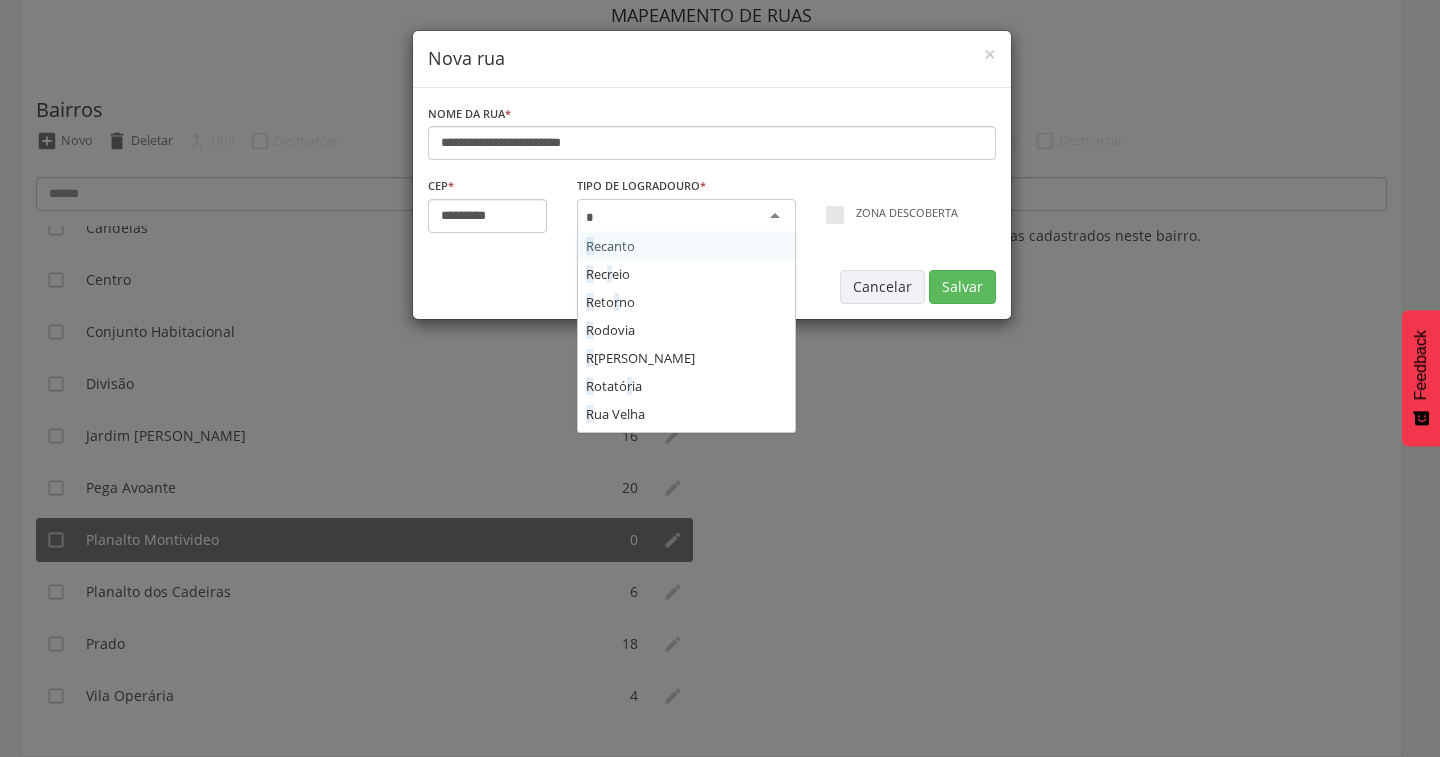type on "**" 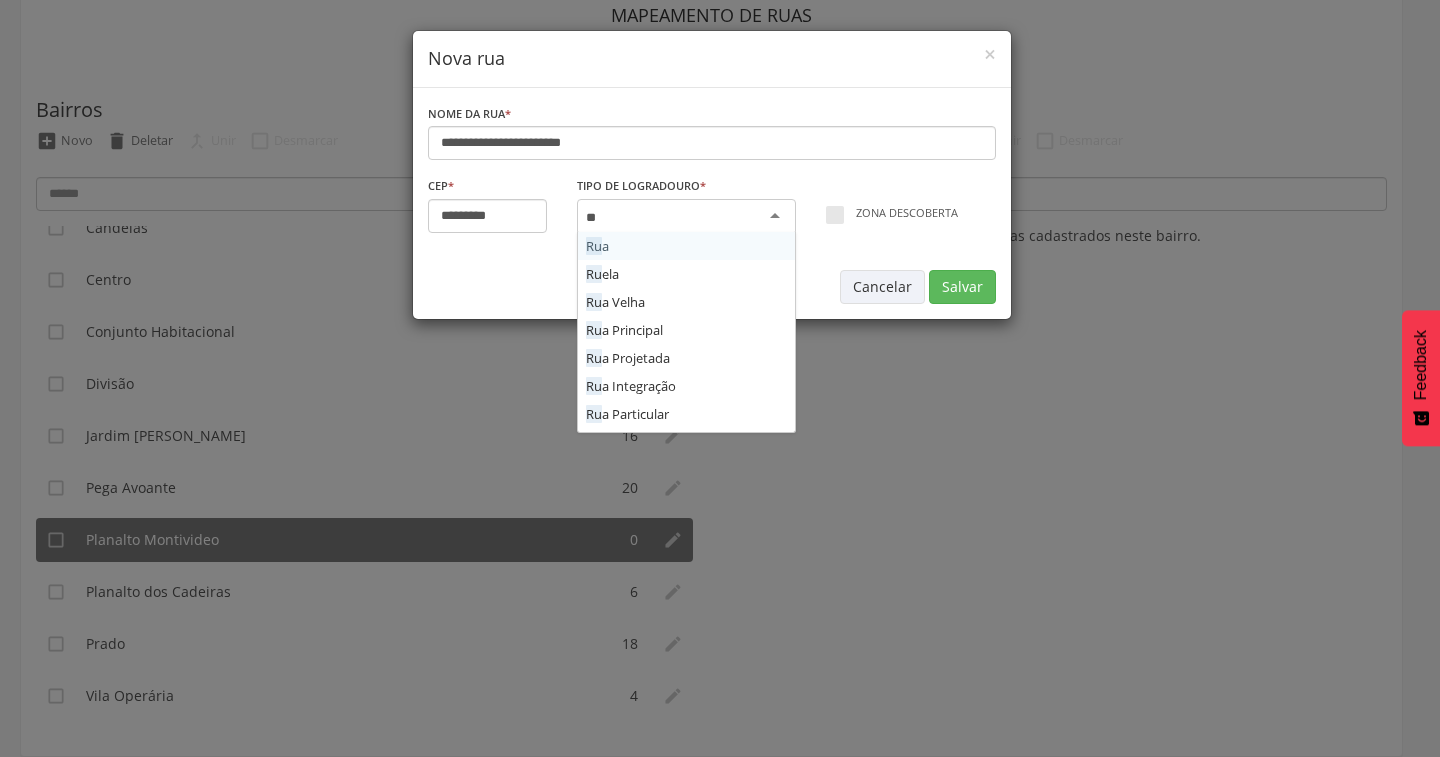 type 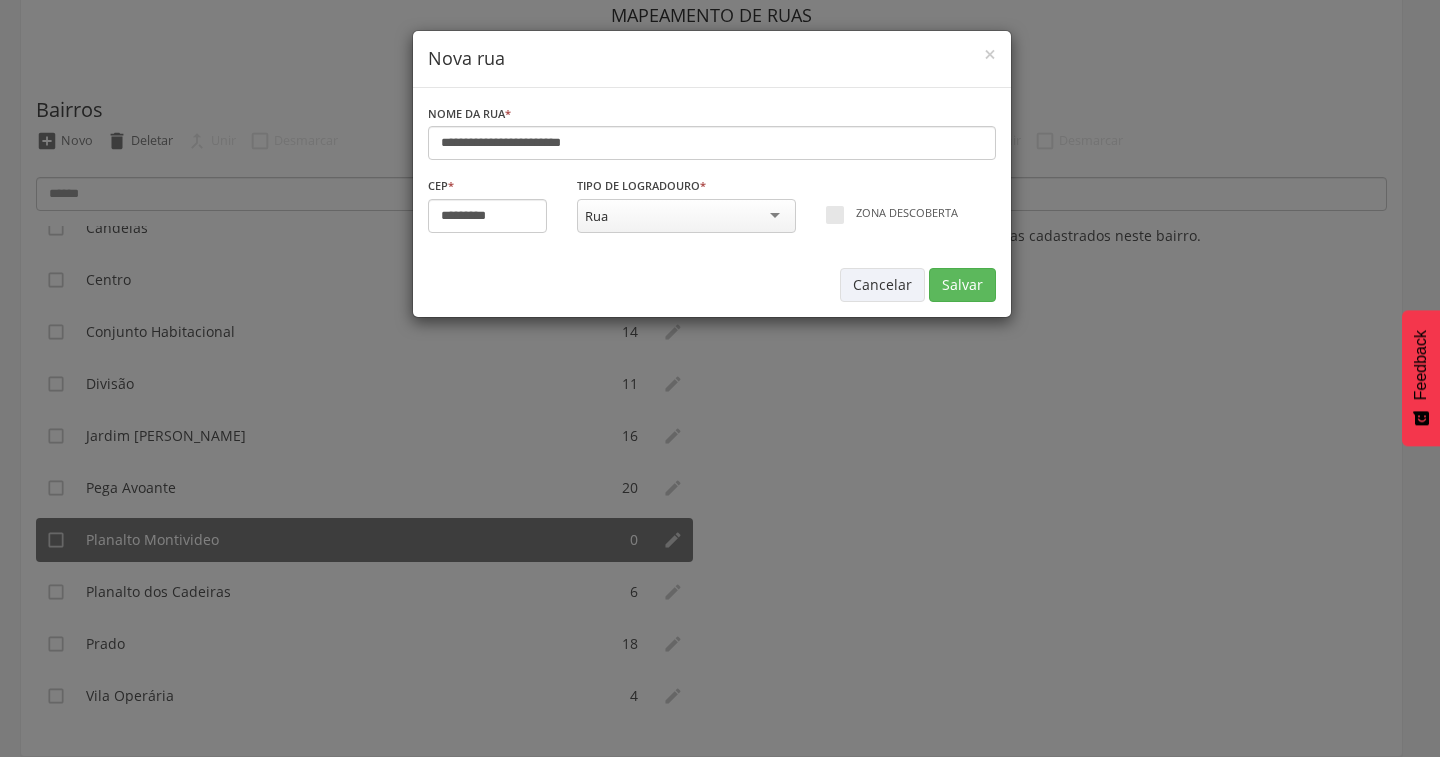 scroll, scrollTop: 0, scrollLeft: 0, axis: both 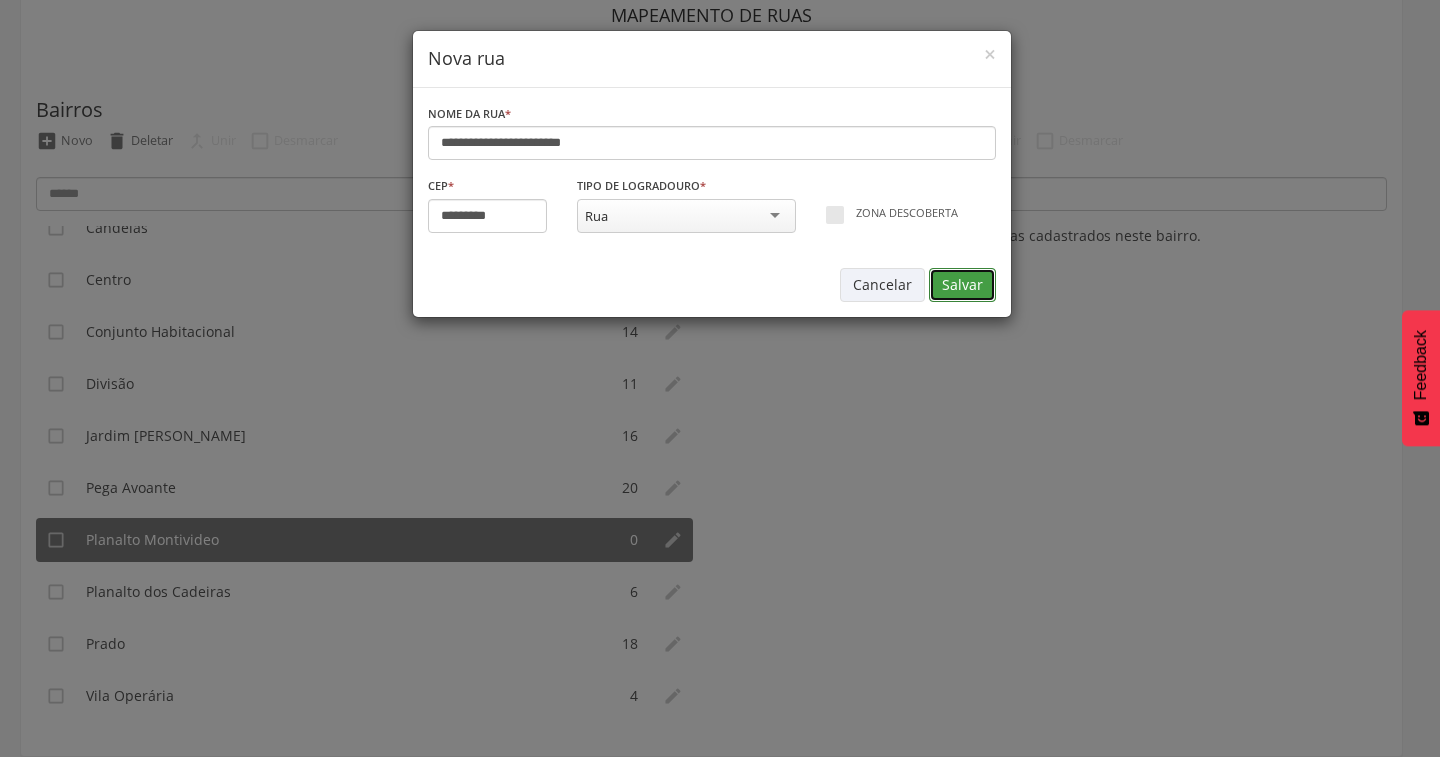 click on "Salvar" at bounding box center (962, 285) 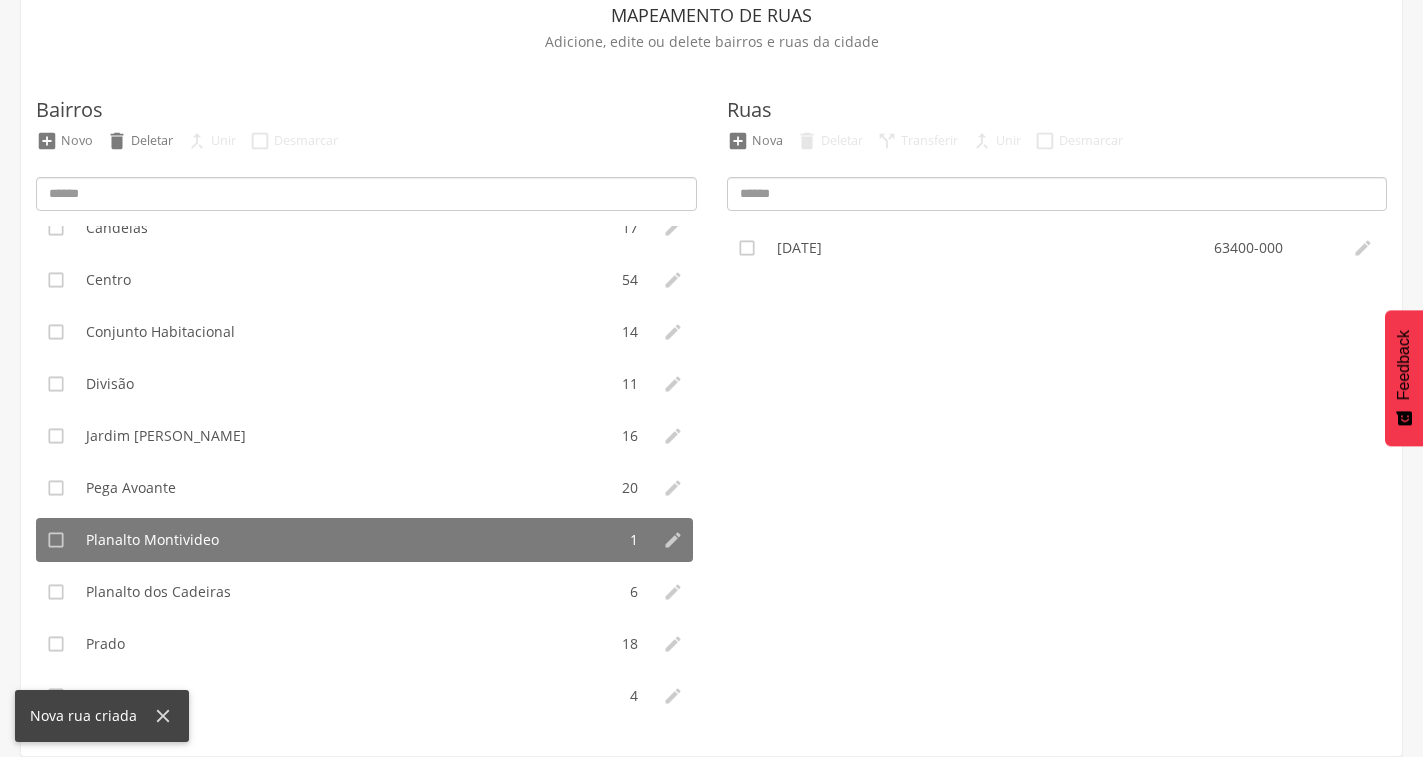type on "*********" 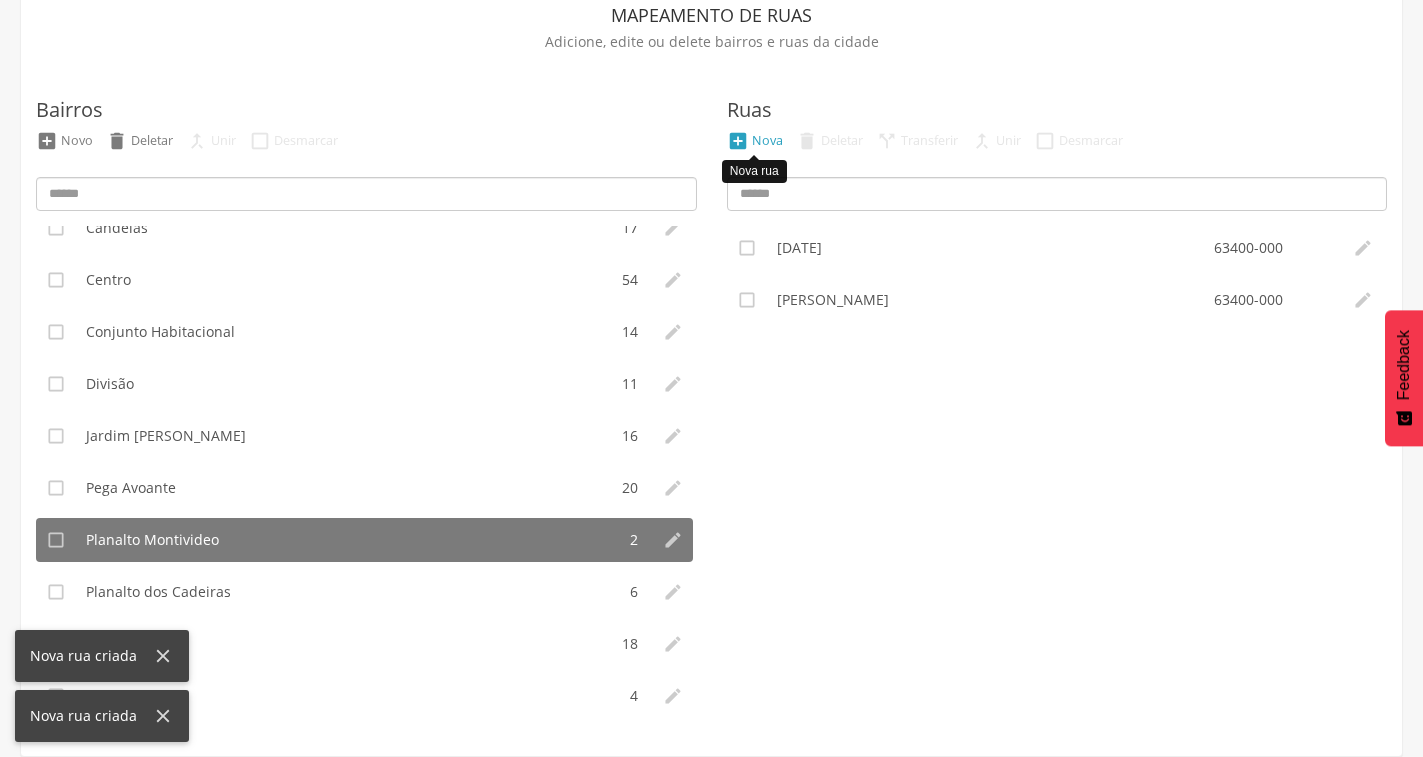 click on "Nova" at bounding box center (767, 140) 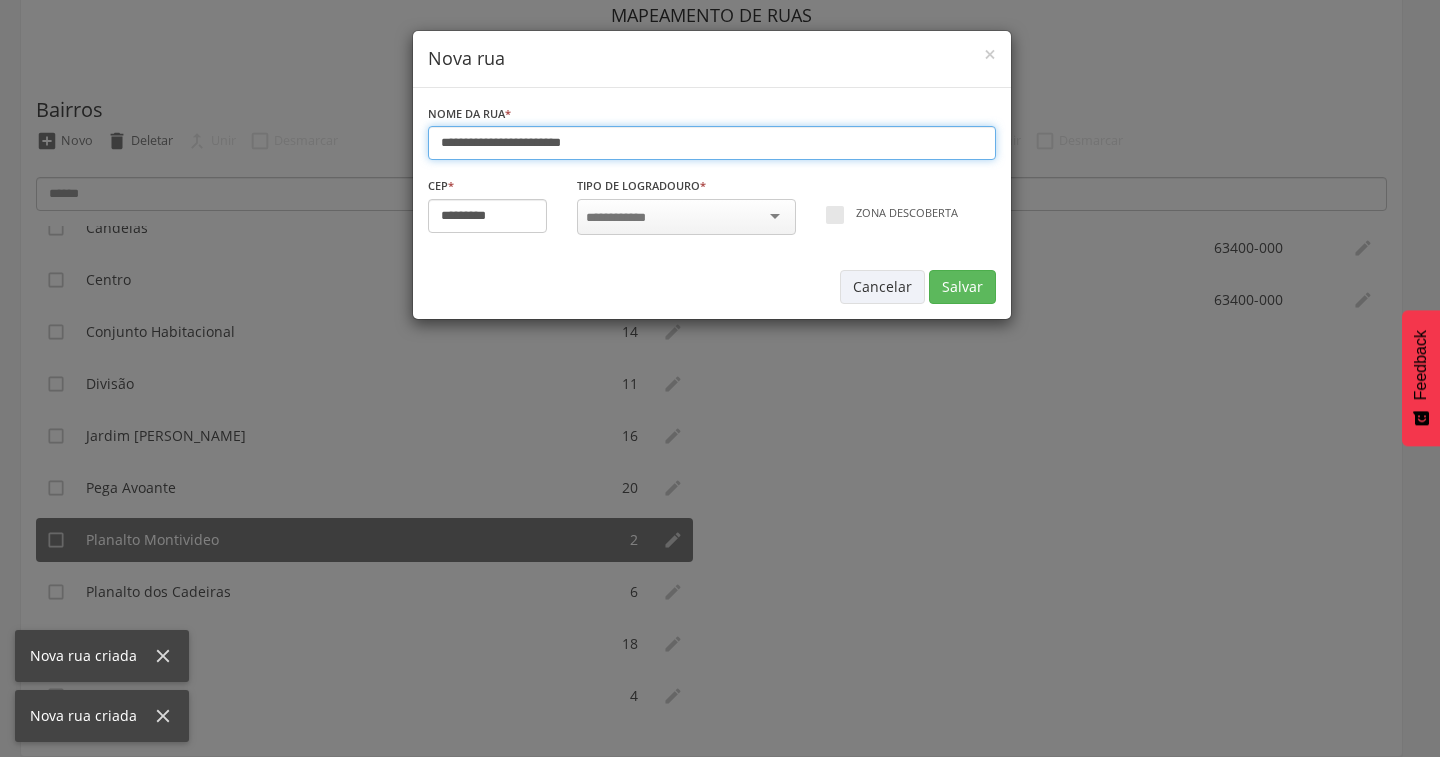 click on "**********" at bounding box center (712, 143) 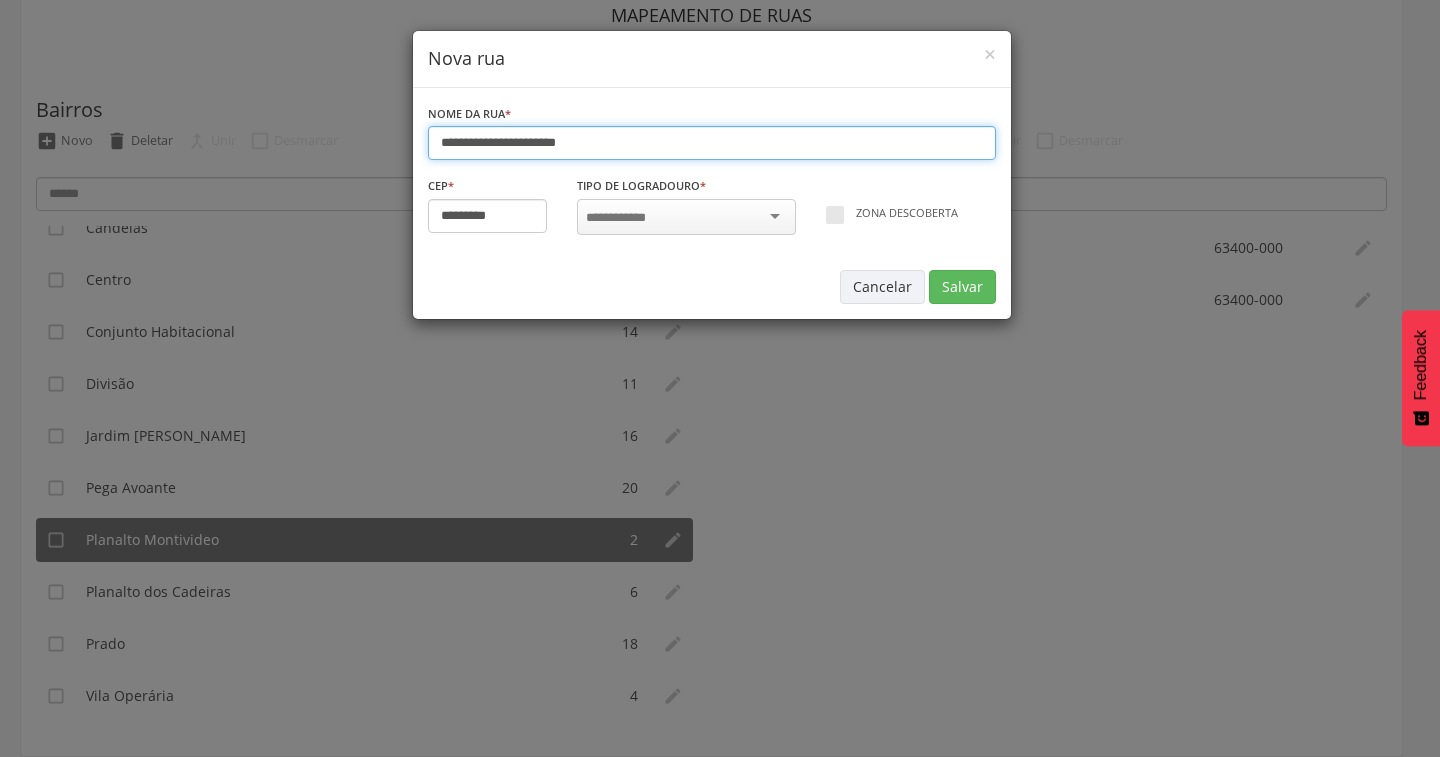 type on "**********" 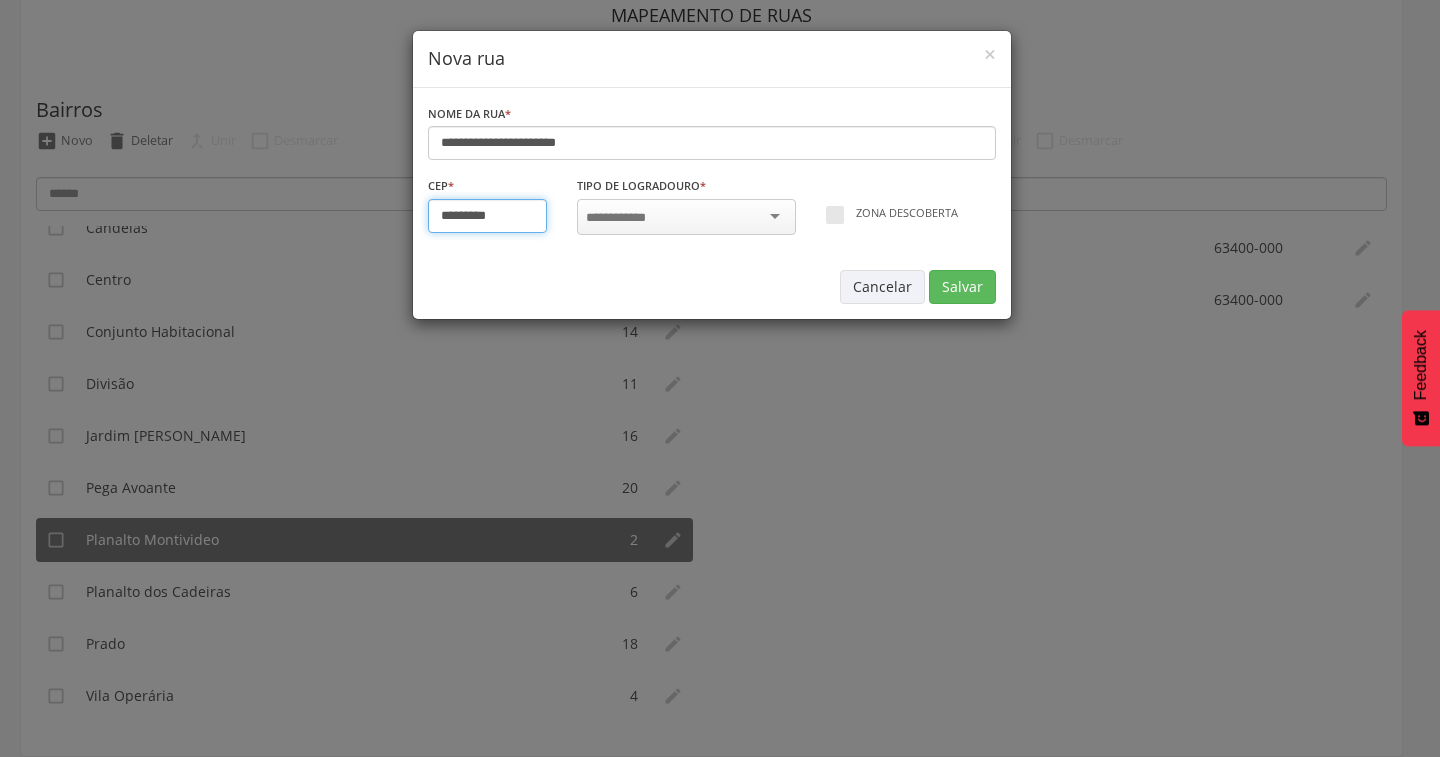 click on "*********" at bounding box center (488, 216) 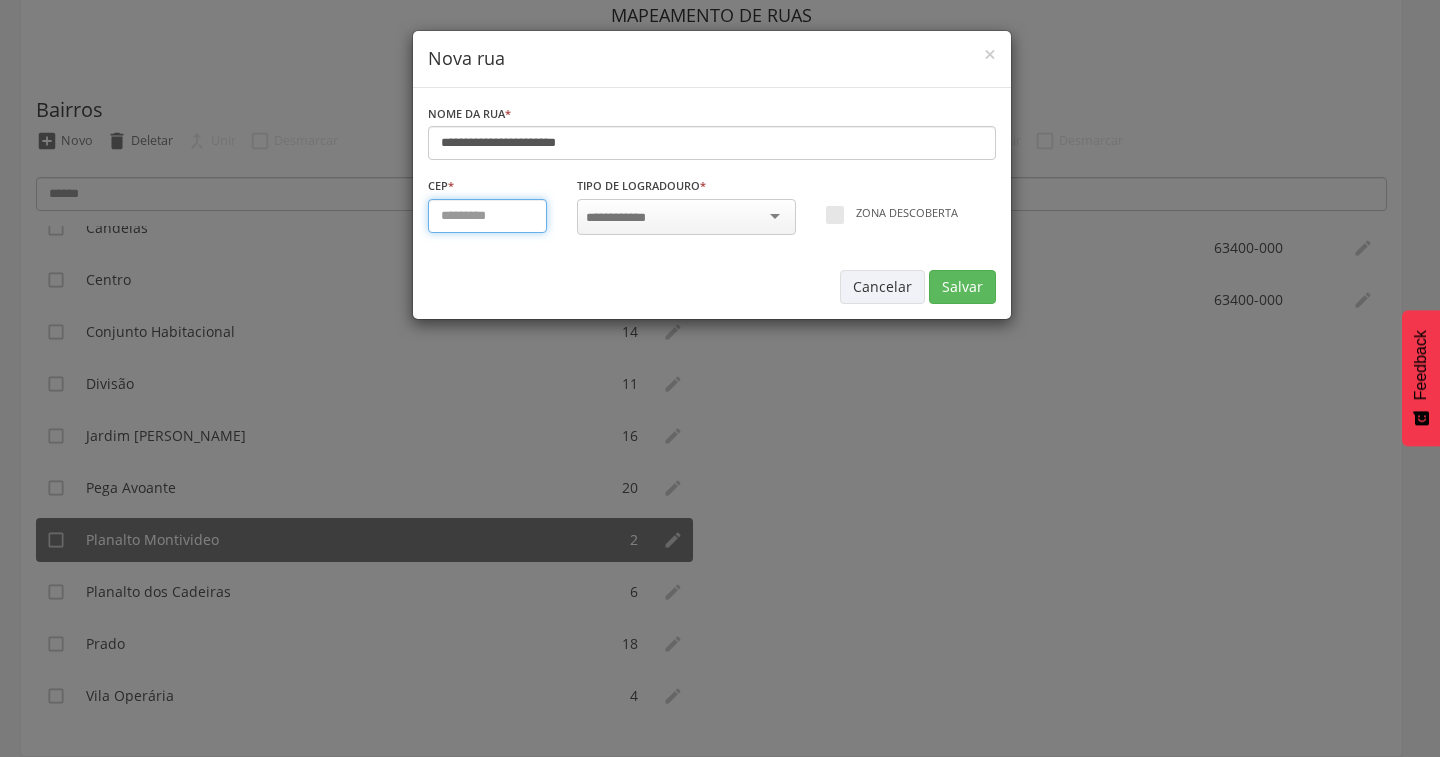 type on "*********" 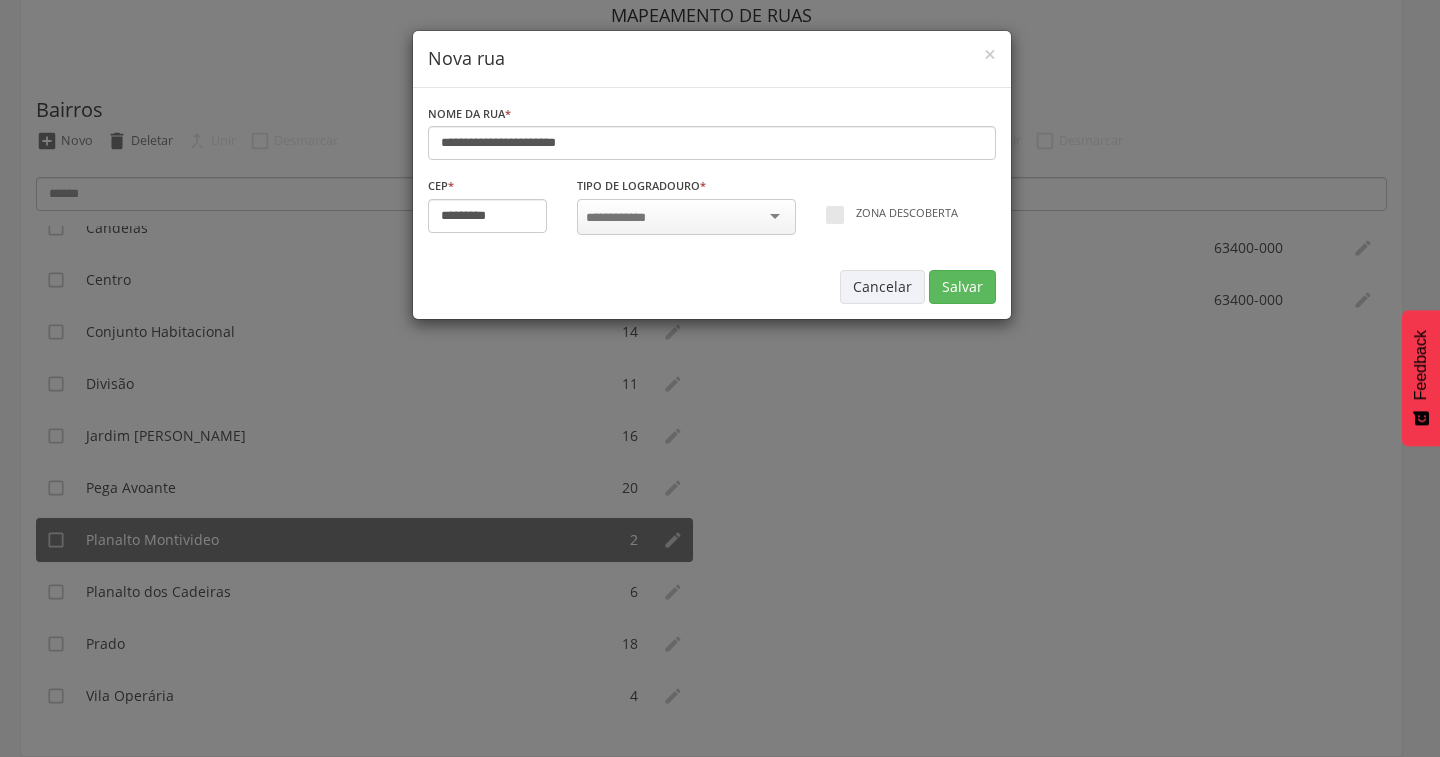 click at bounding box center [686, 217] 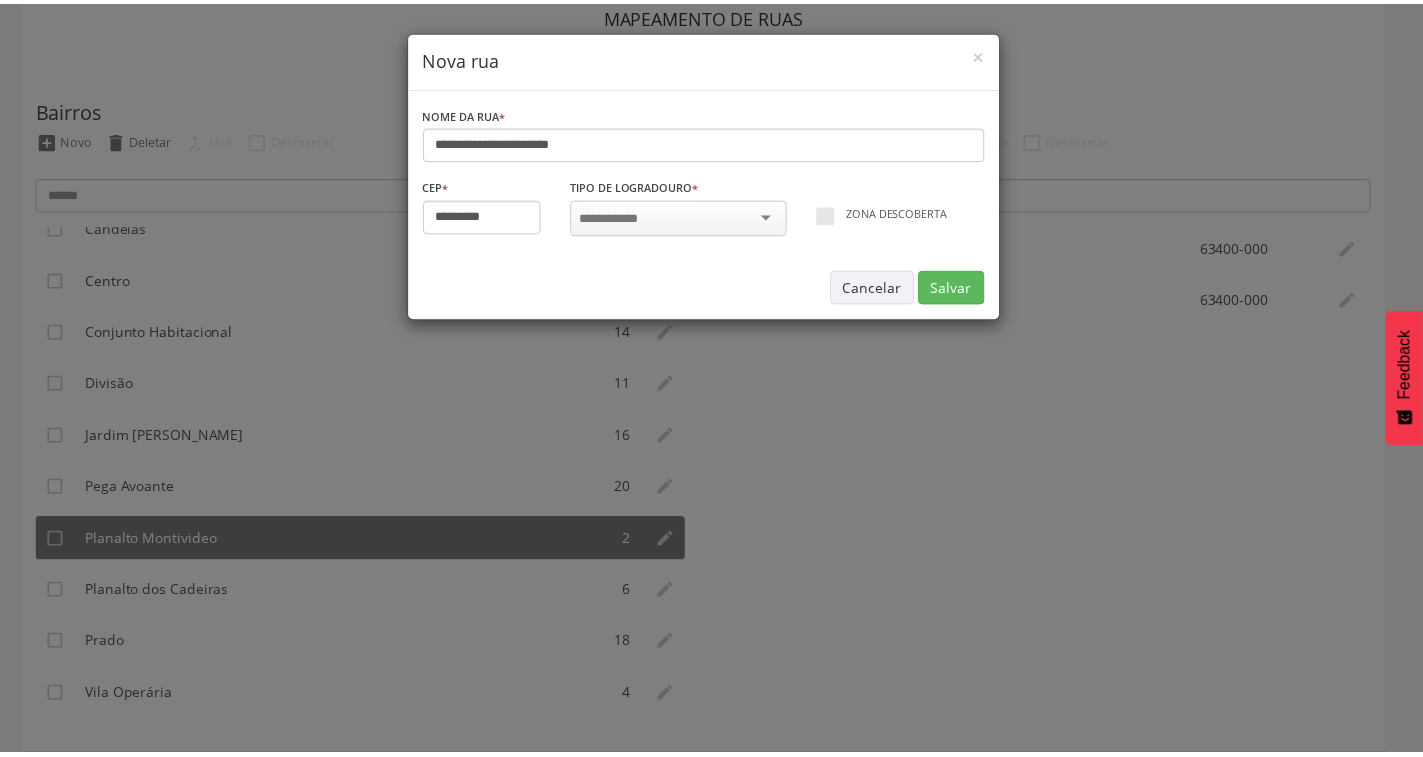 scroll, scrollTop: 6524, scrollLeft: 0, axis: vertical 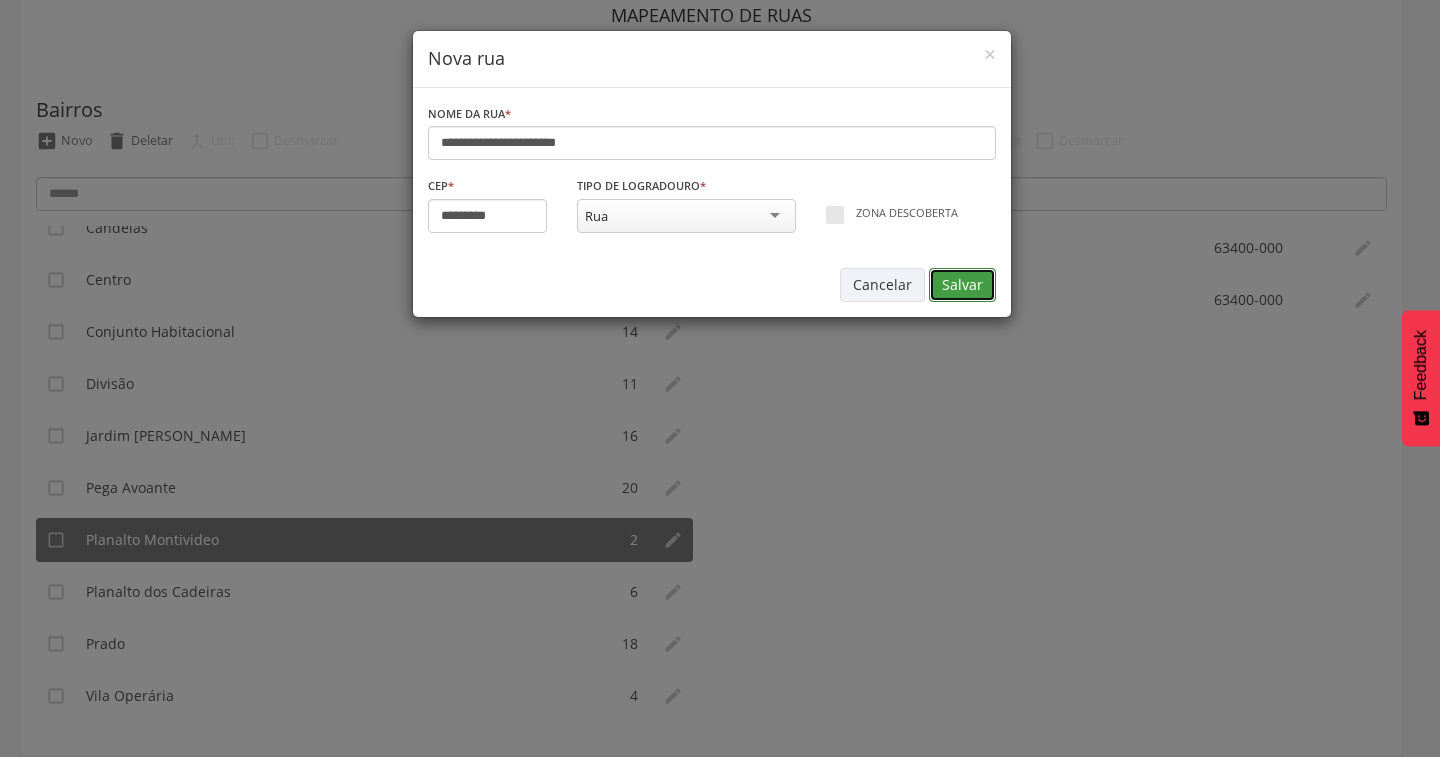 click on "Salvar" at bounding box center (962, 285) 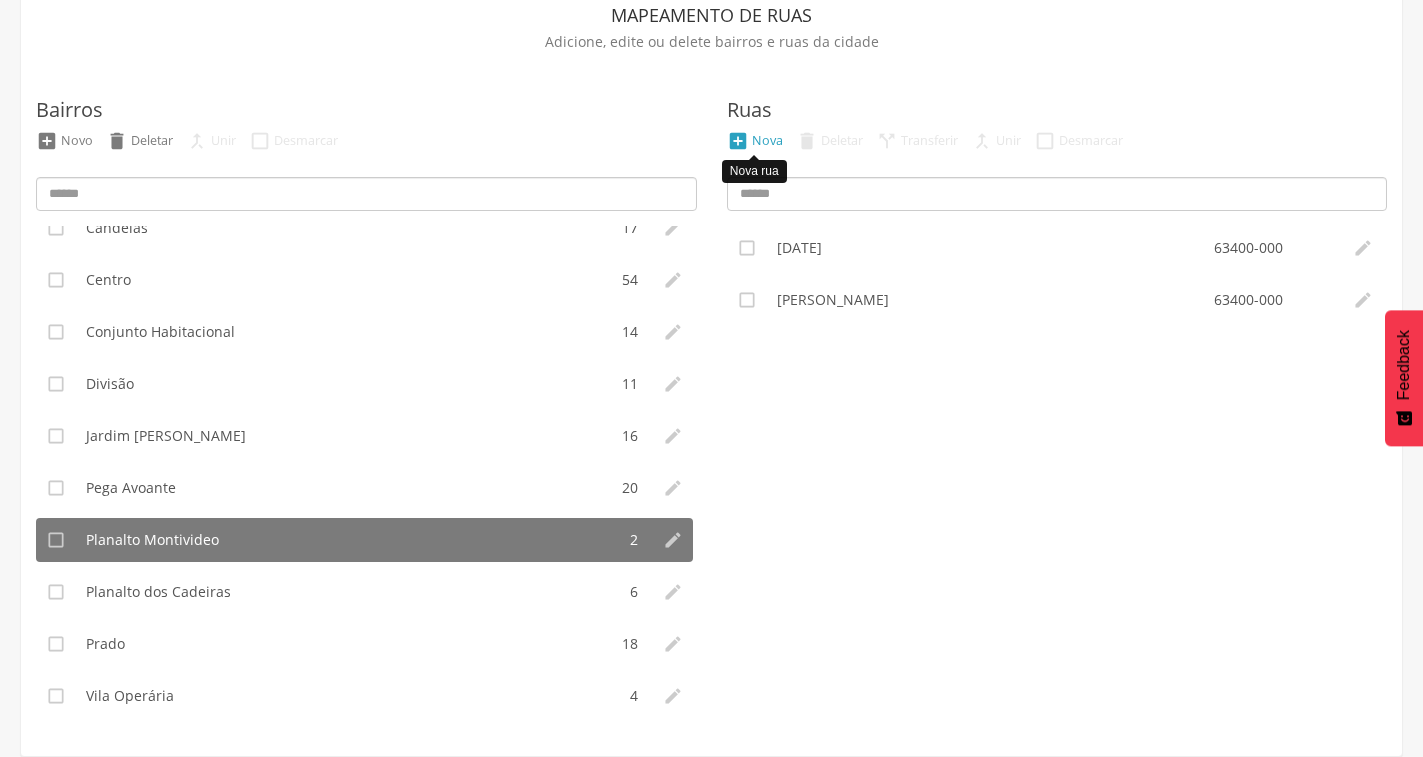 click on "Nova" at bounding box center [767, 140] 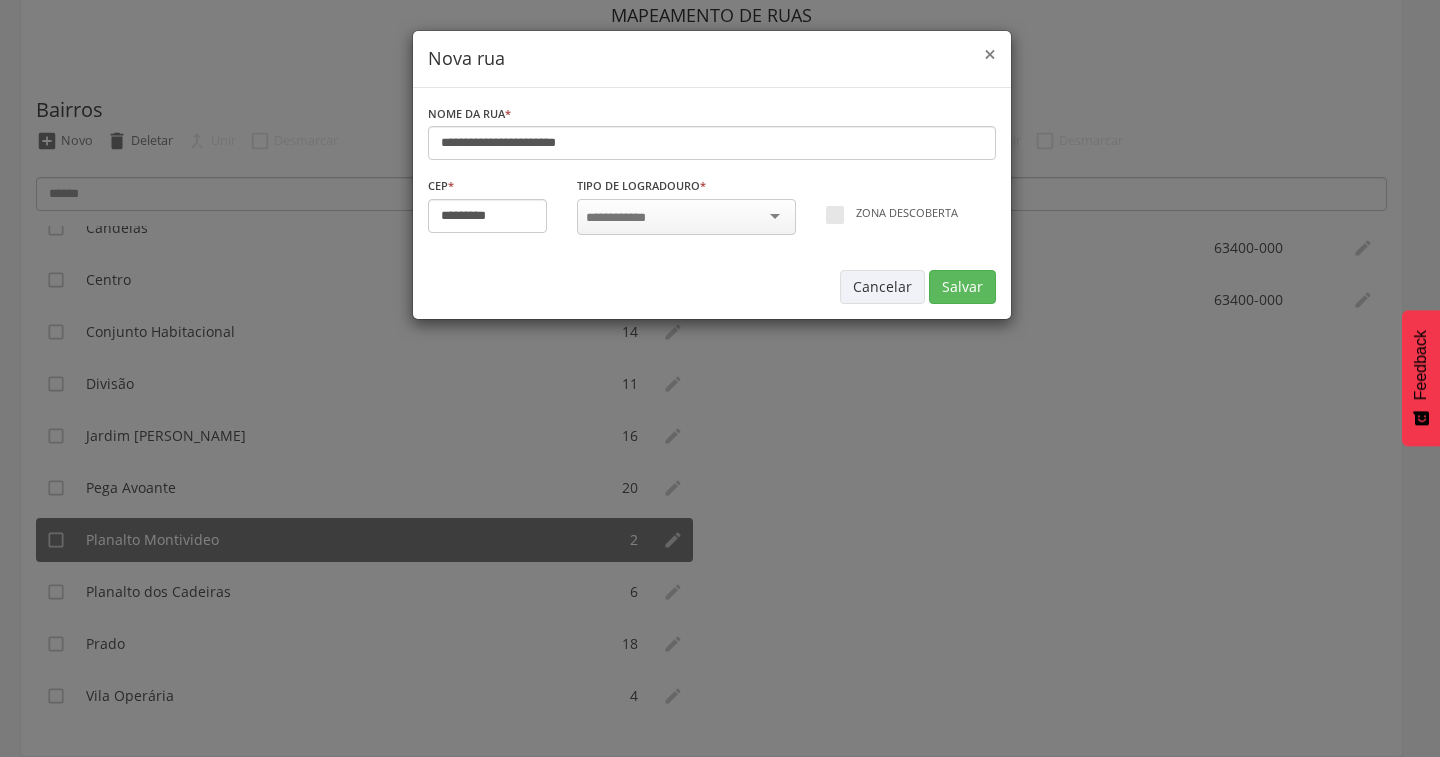 click on "×" at bounding box center (990, 54) 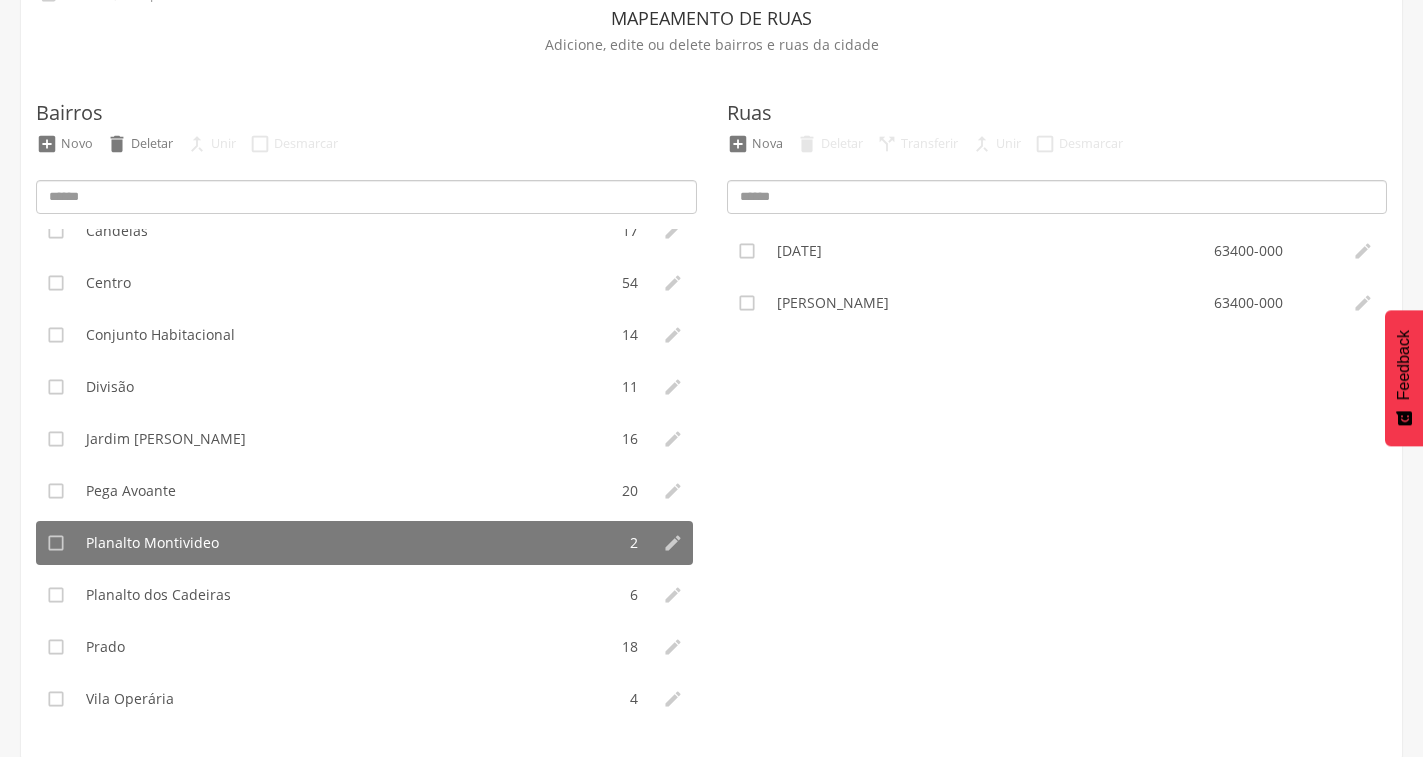 scroll, scrollTop: 115, scrollLeft: 0, axis: vertical 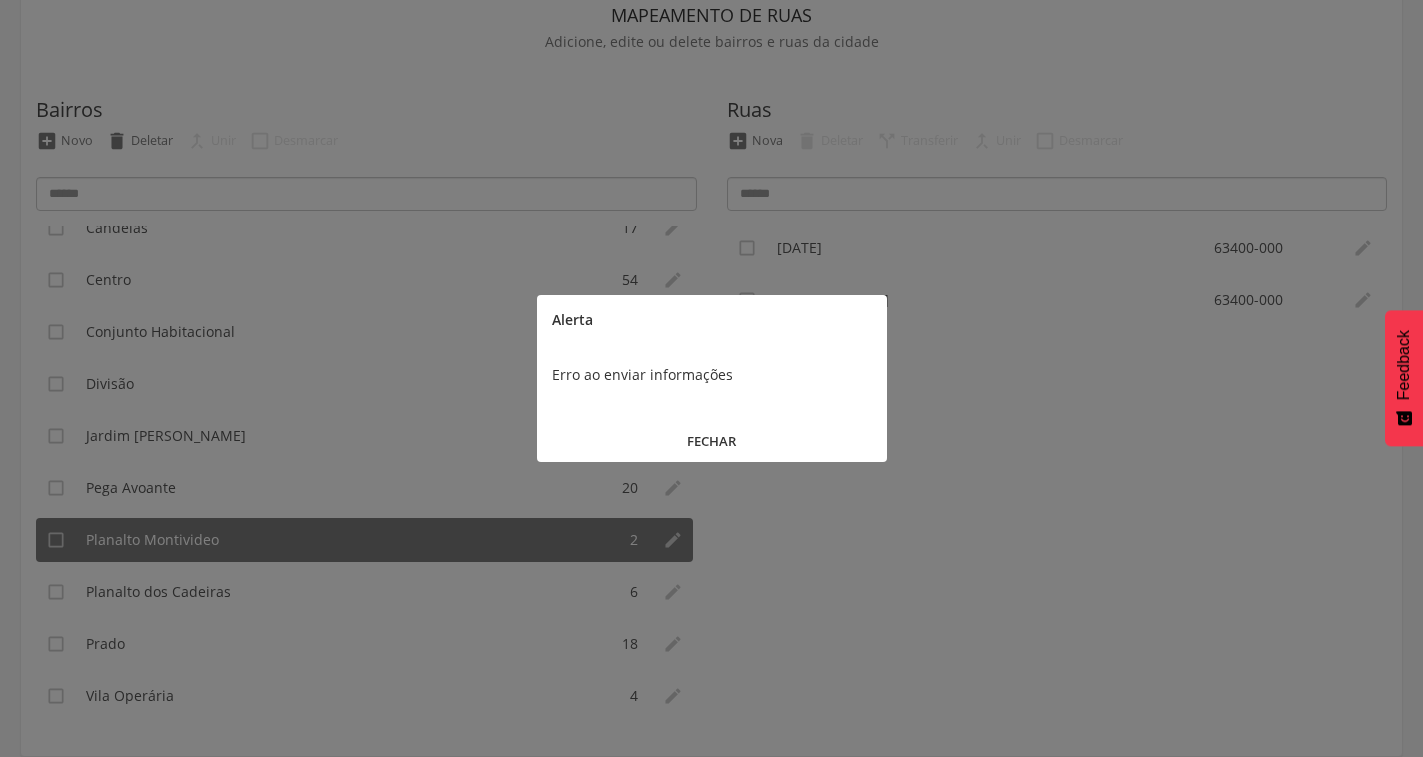 click on "FECHAR" at bounding box center (712, 441) 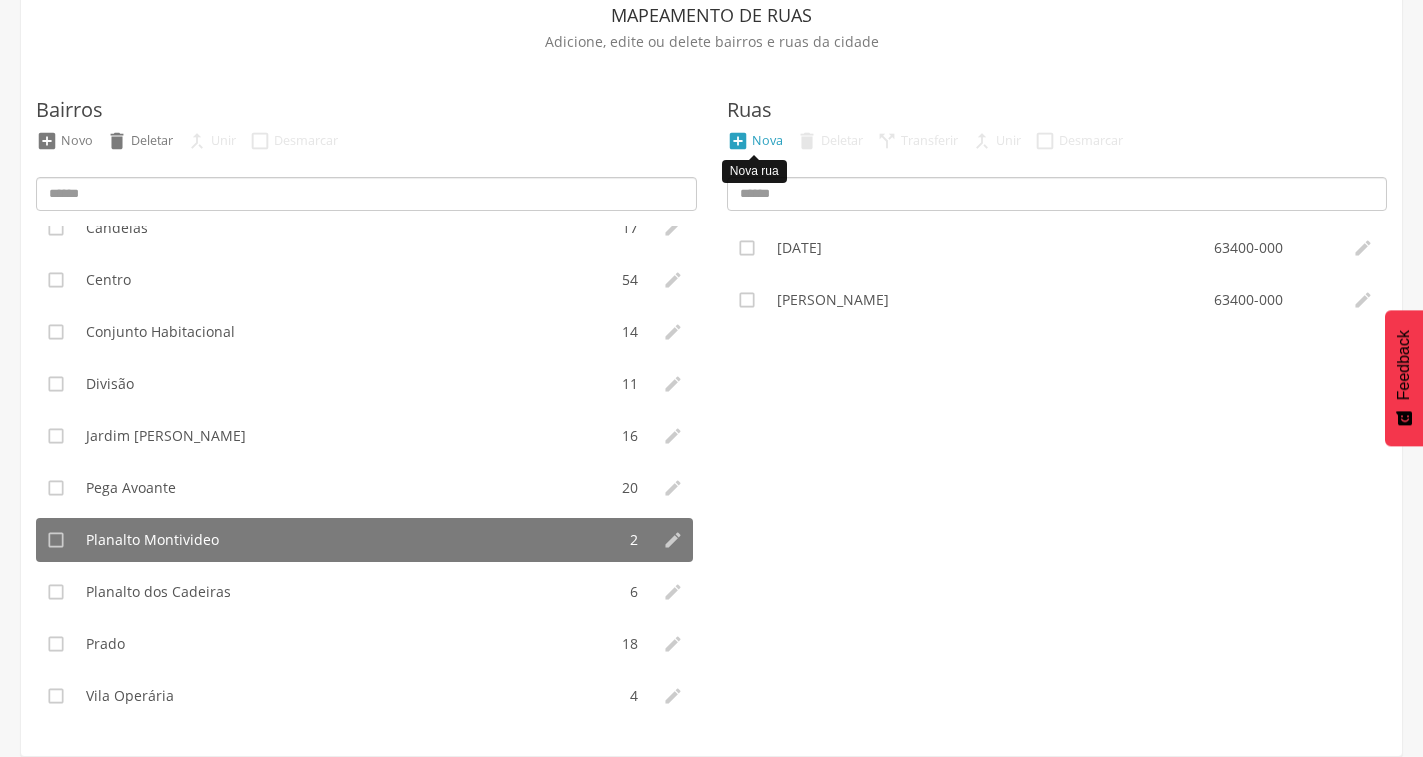 click on "Nova" at bounding box center [767, 140] 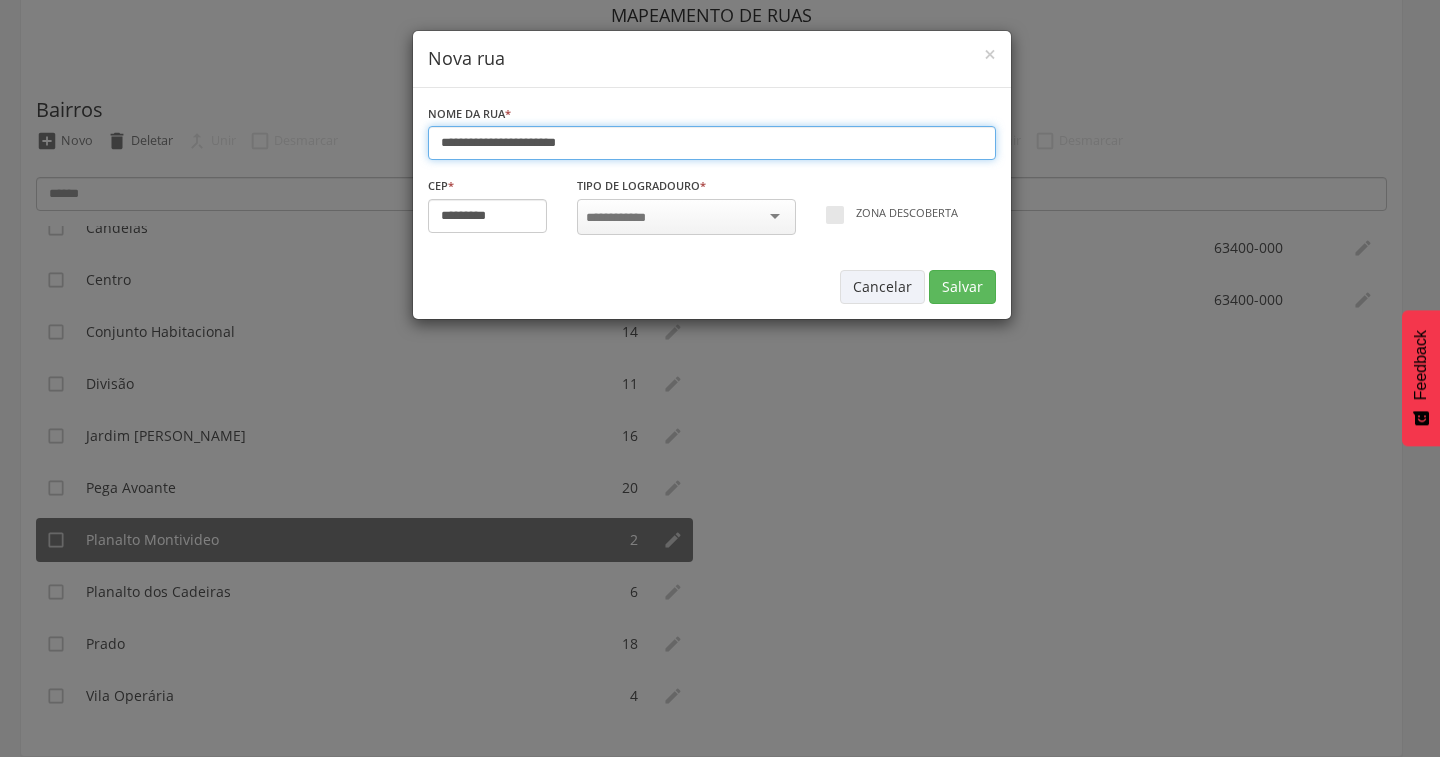 click on "**********" at bounding box center [712, 143] 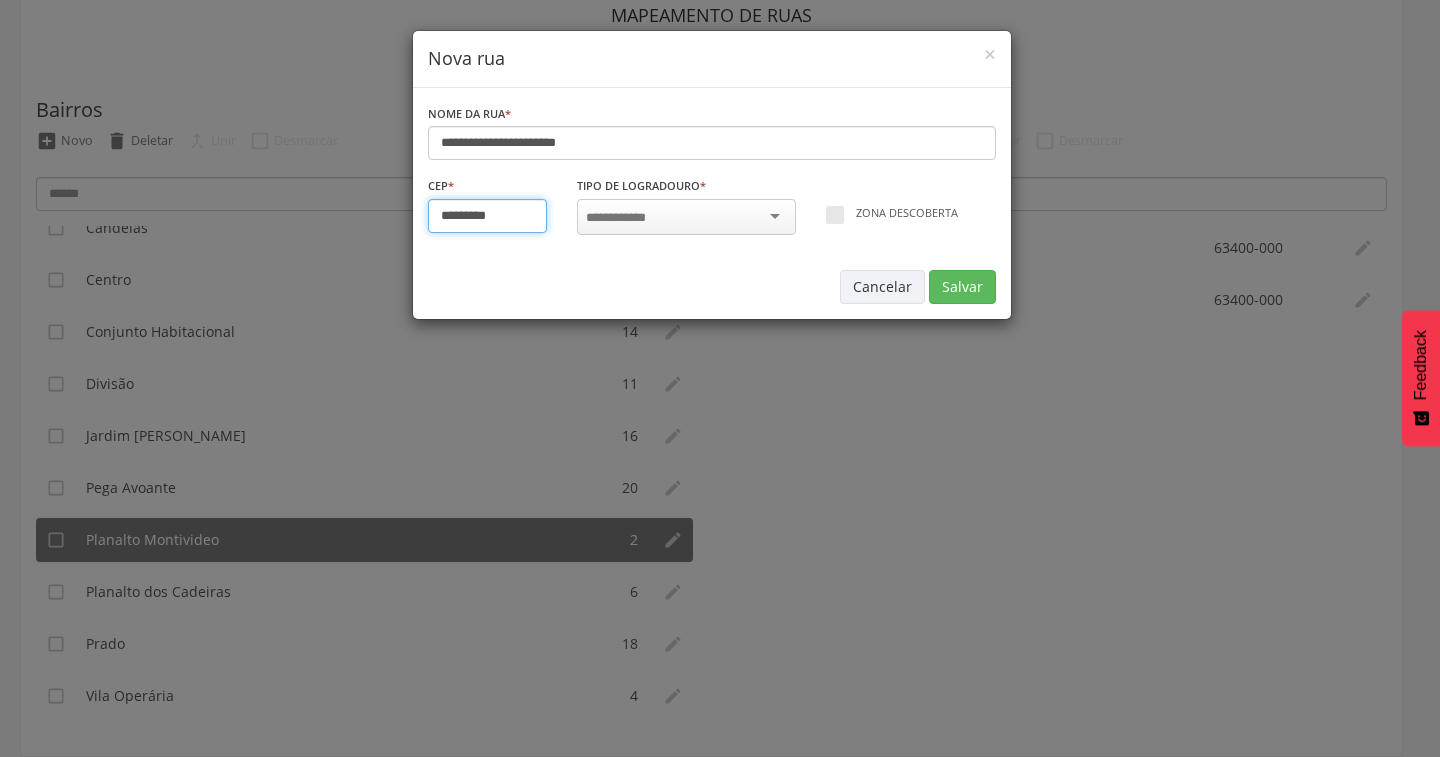 click on "*********" at bounding box center (488, 216) 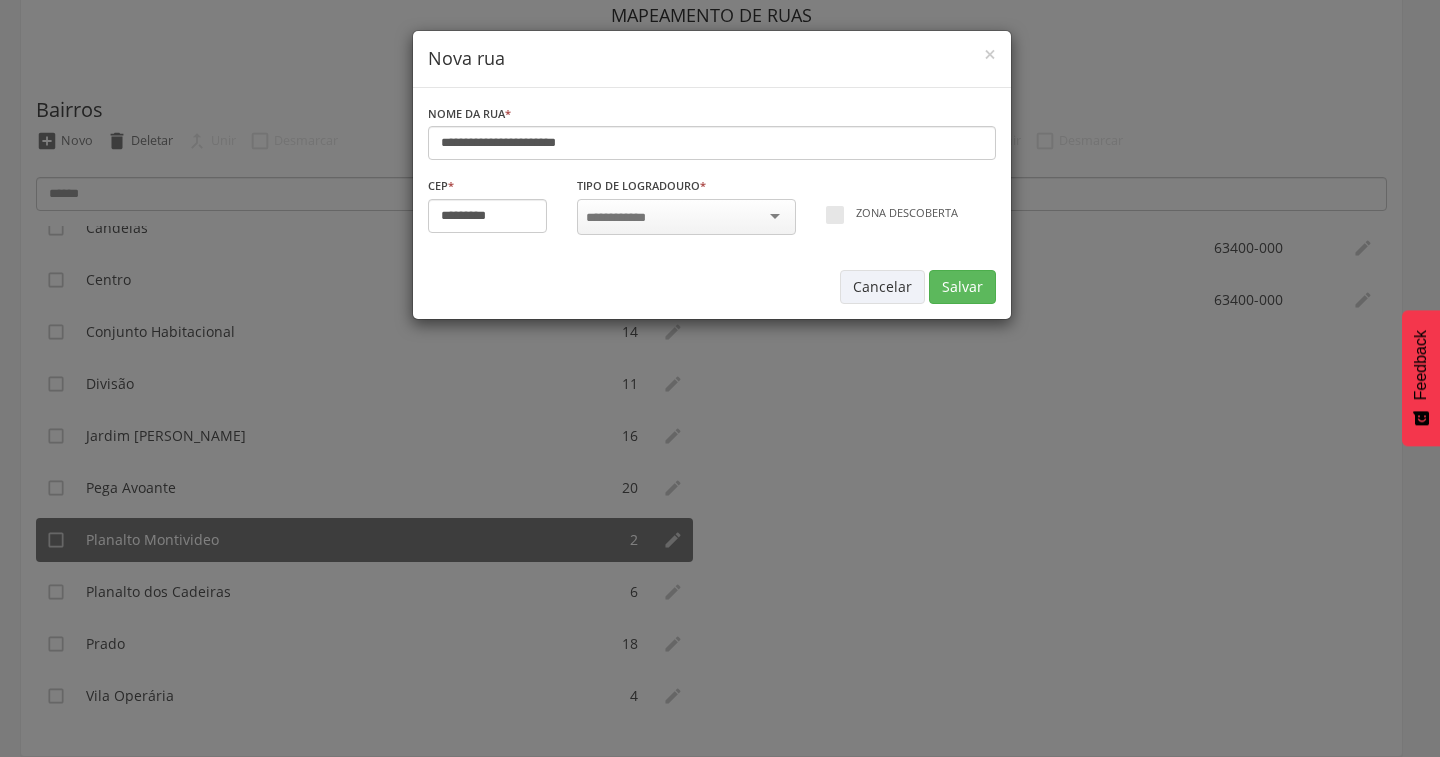 click at bounding box center [622, 218] 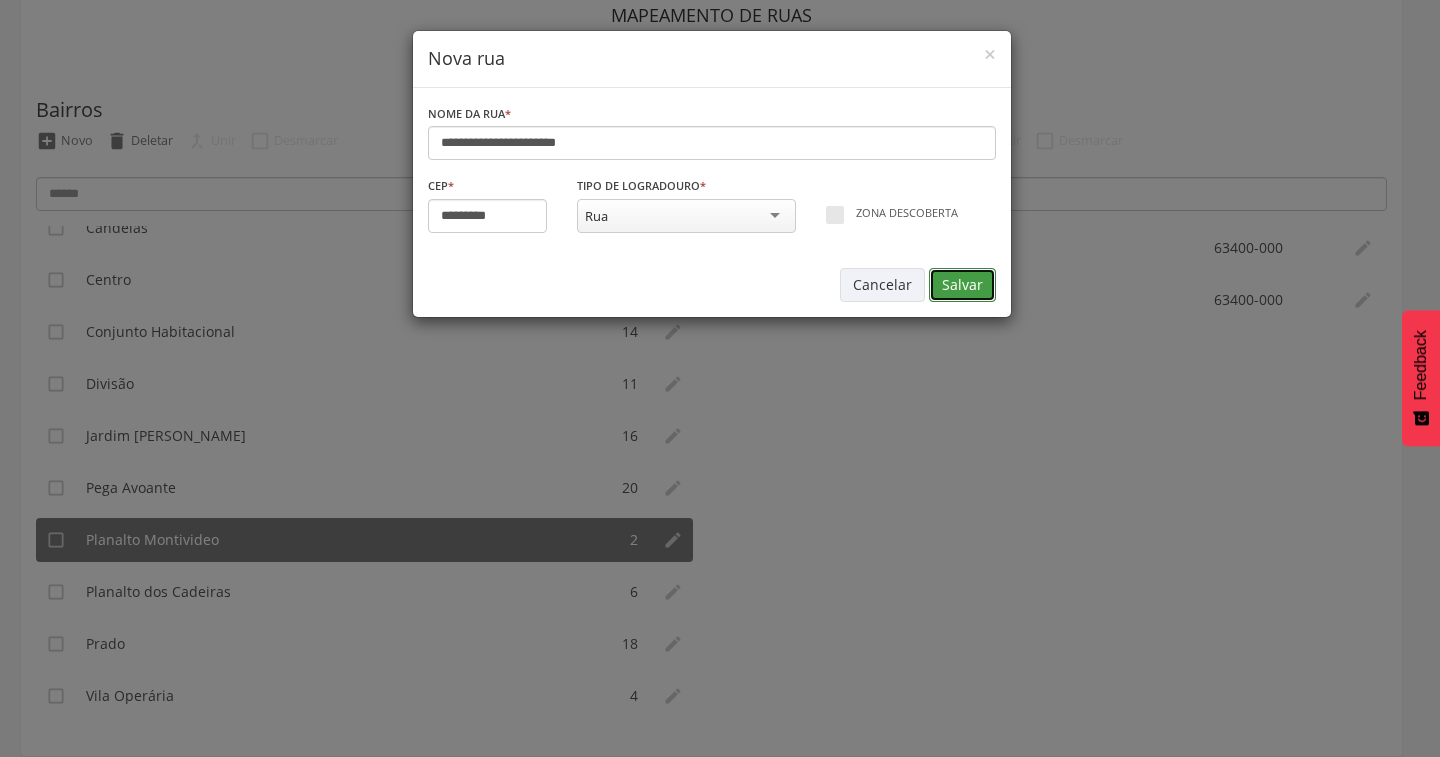 click on "Salvar" at bounding box center [962, 285] 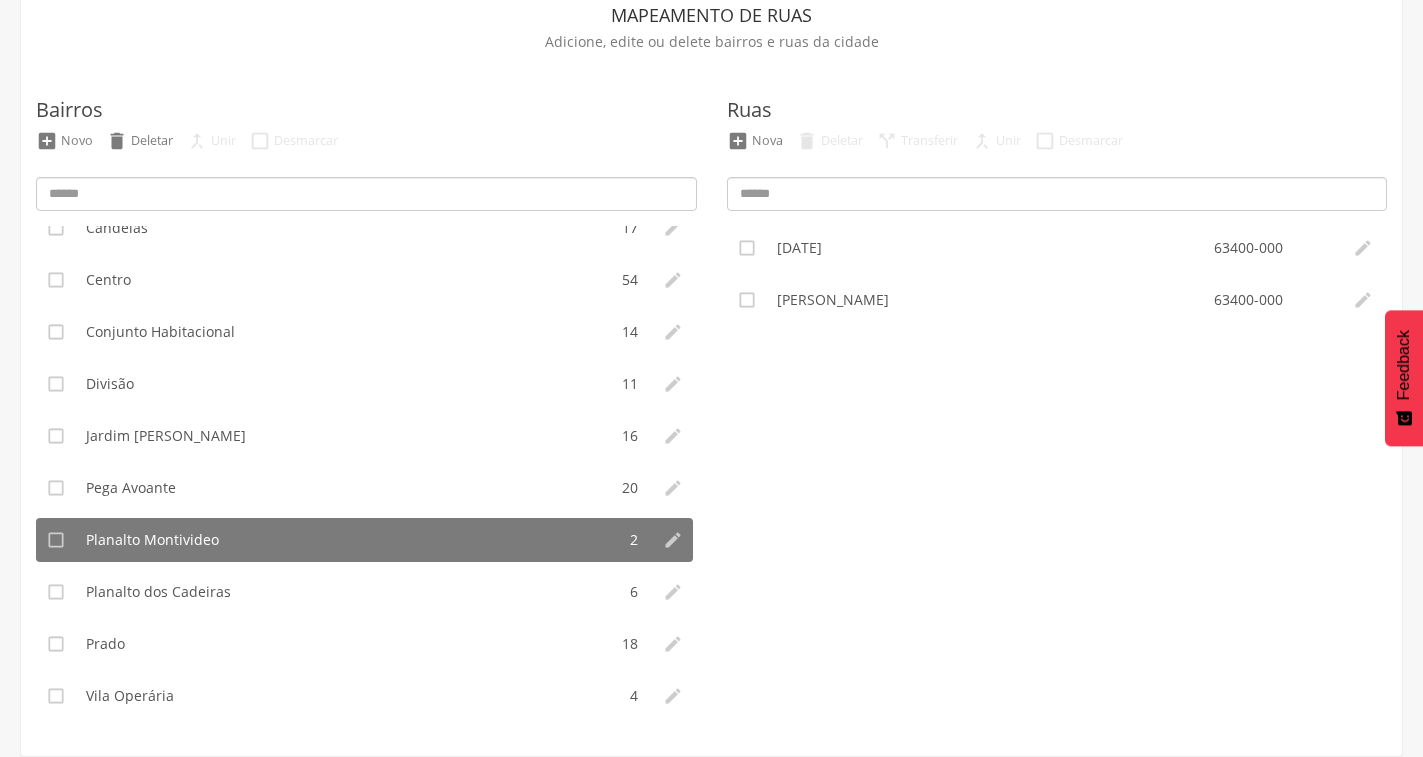 type on "*********" 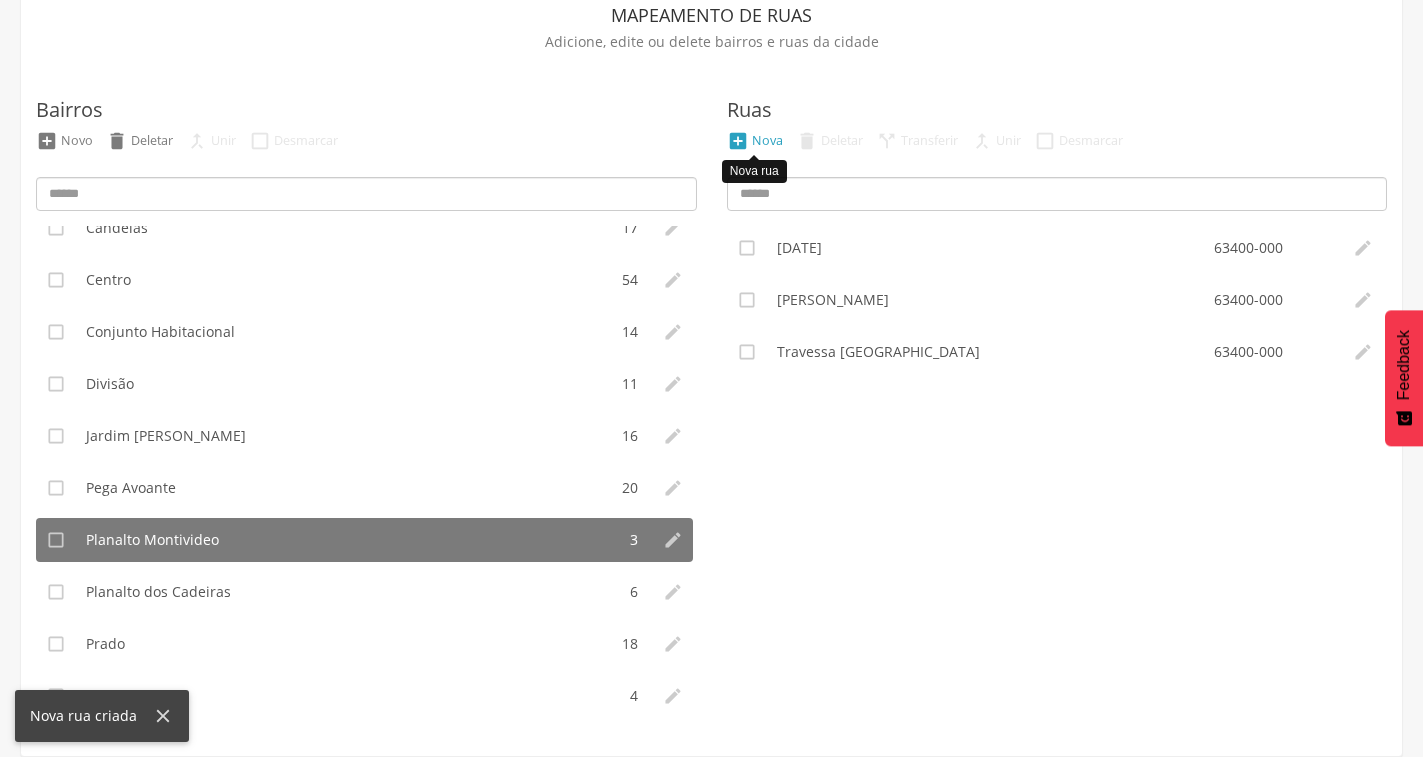 click on "
Nova" at bounding box center [755, 141] 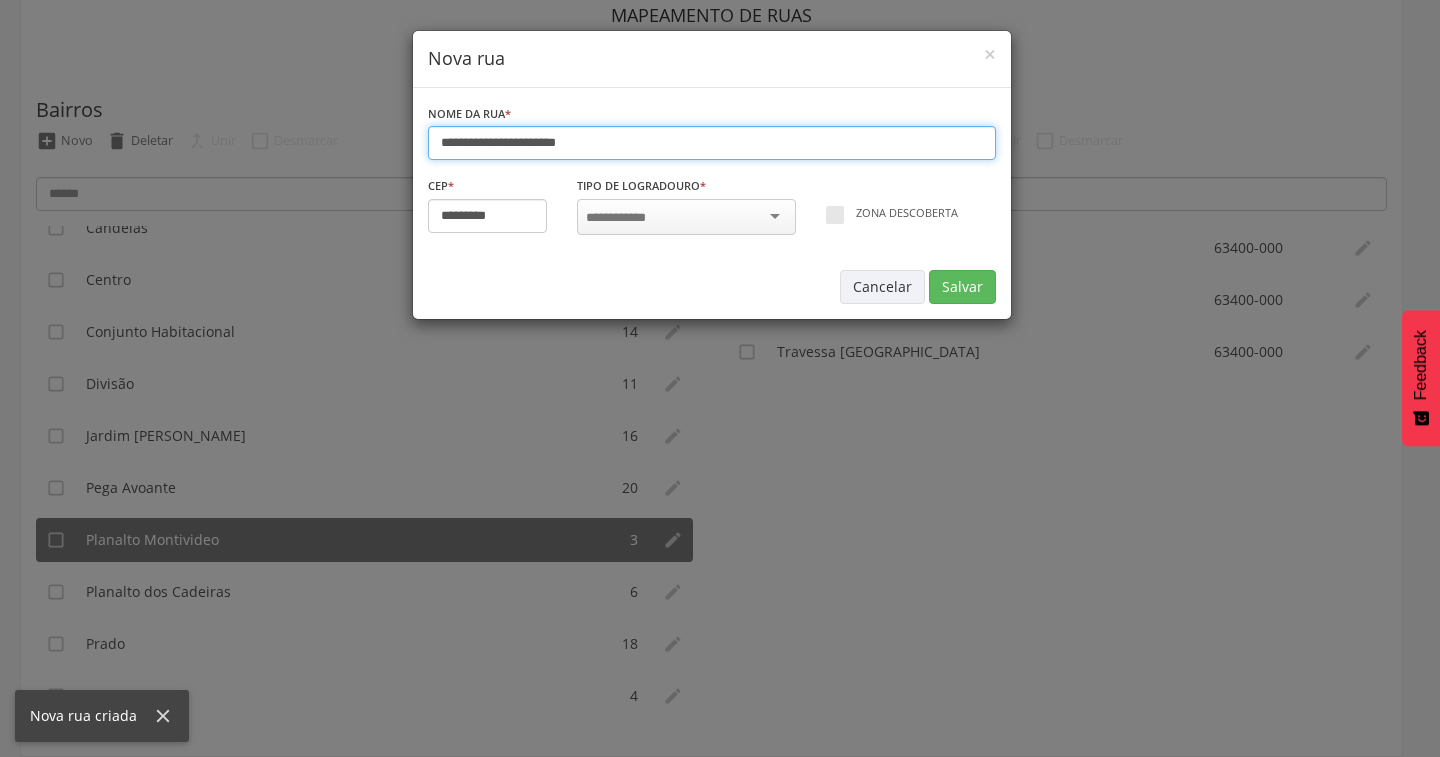 click on "**********" at bounding box center (712, 143) 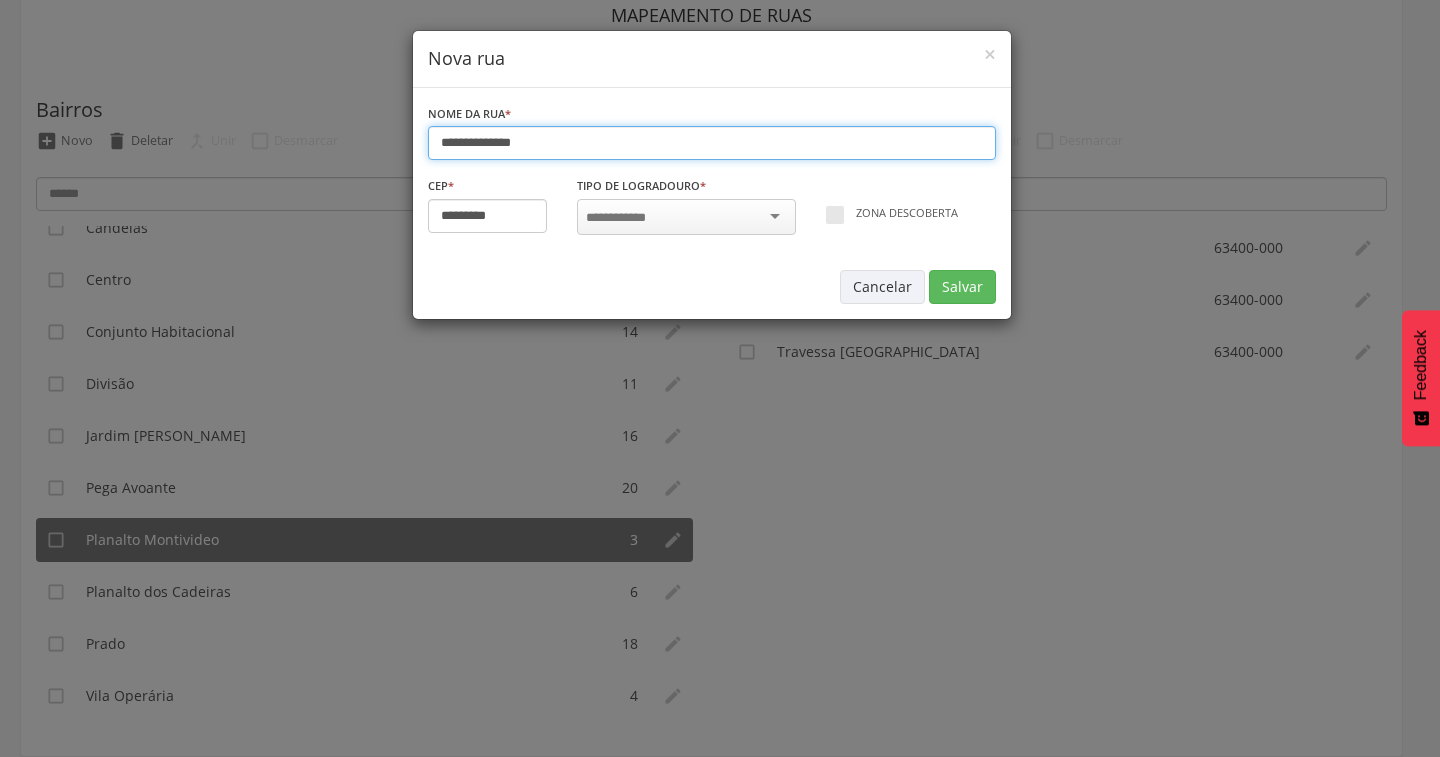 type on "**********" 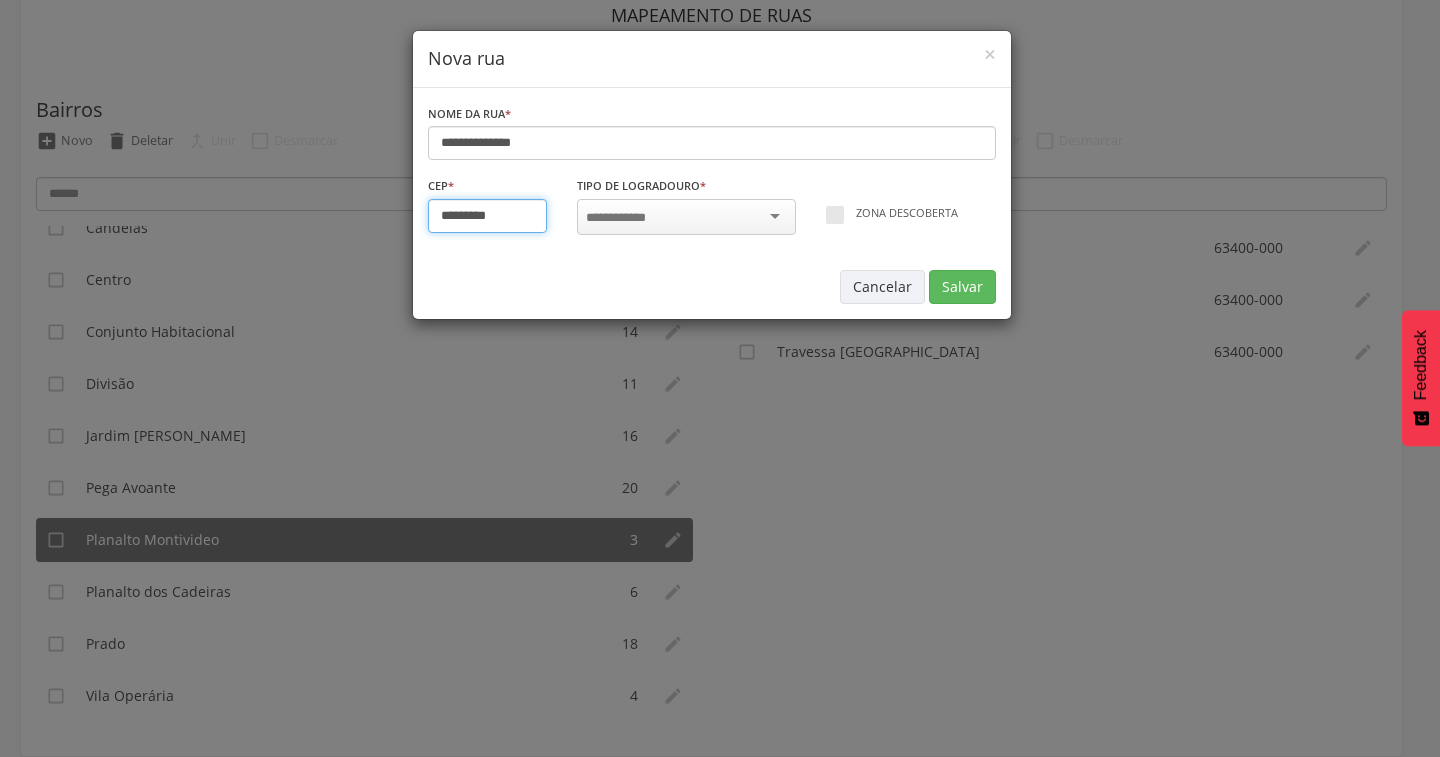 click on "*********" at bounding box center (488, 216) 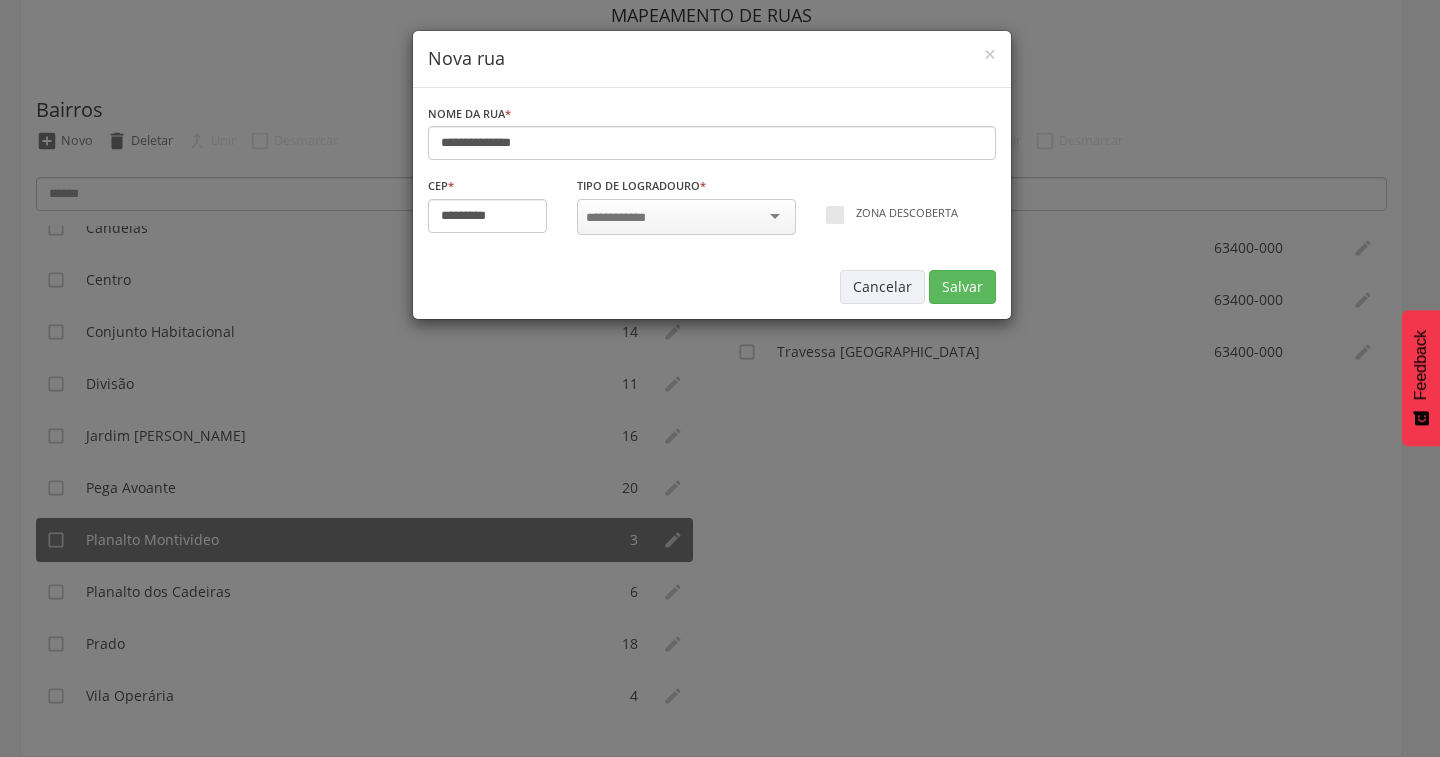 click at bounding box center [686, 217] 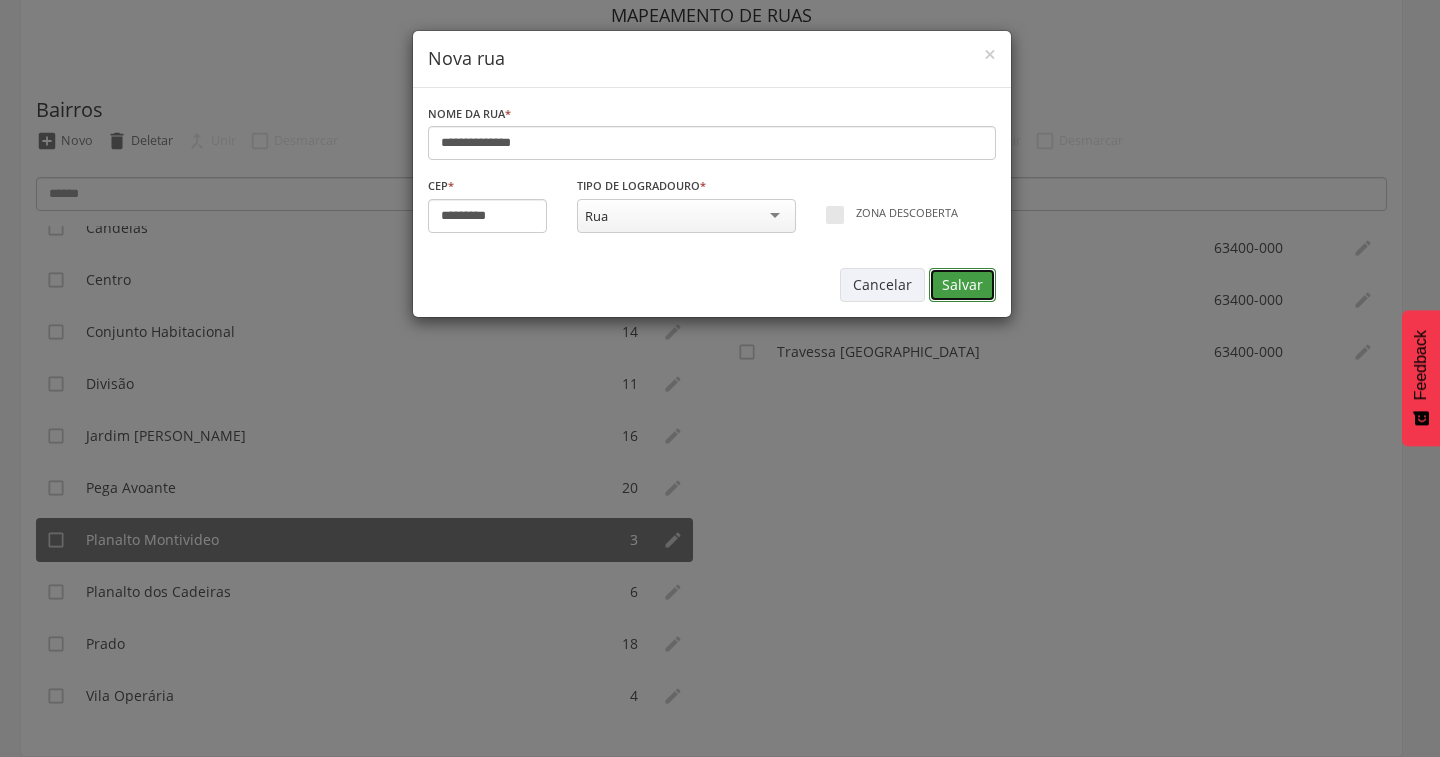 click on "Salvar" at bounding box center (962, 285) 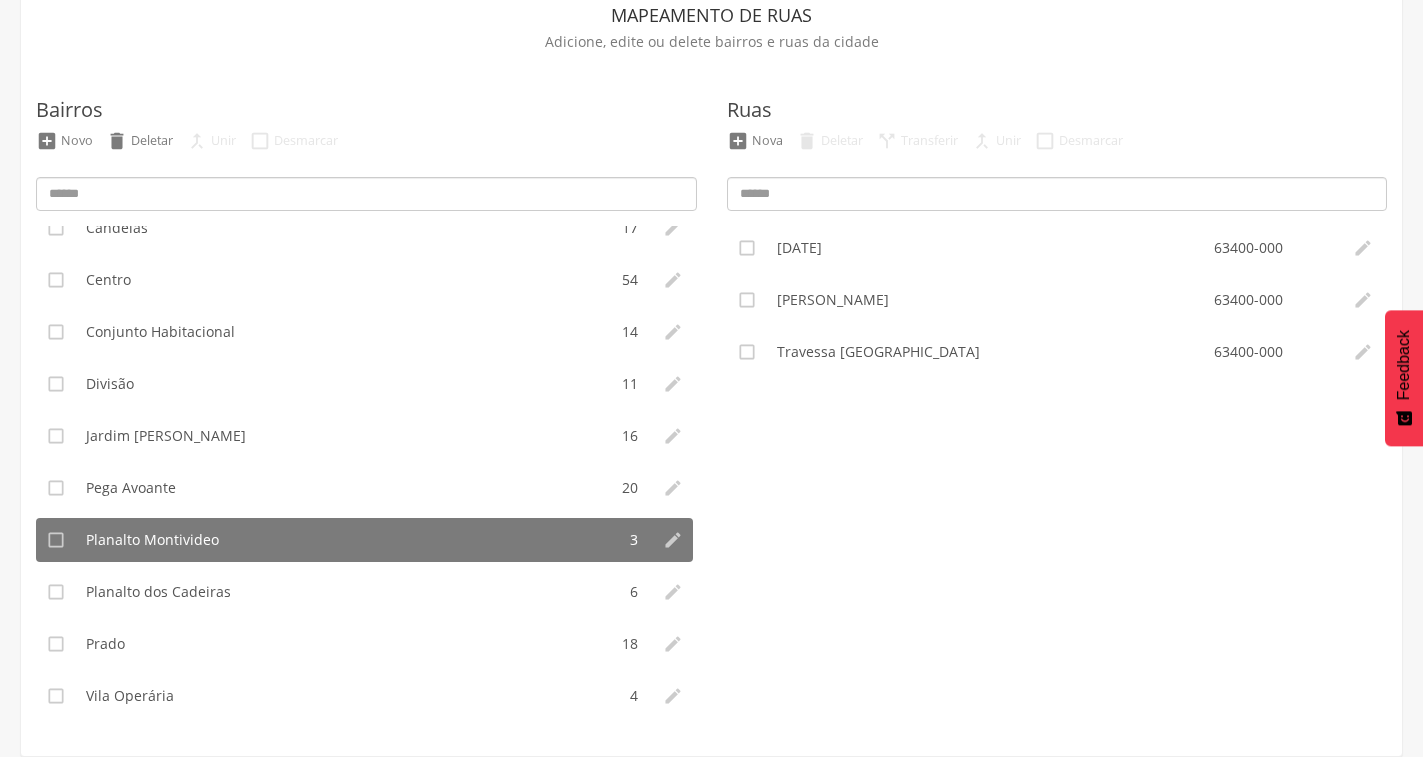 type on "*********" 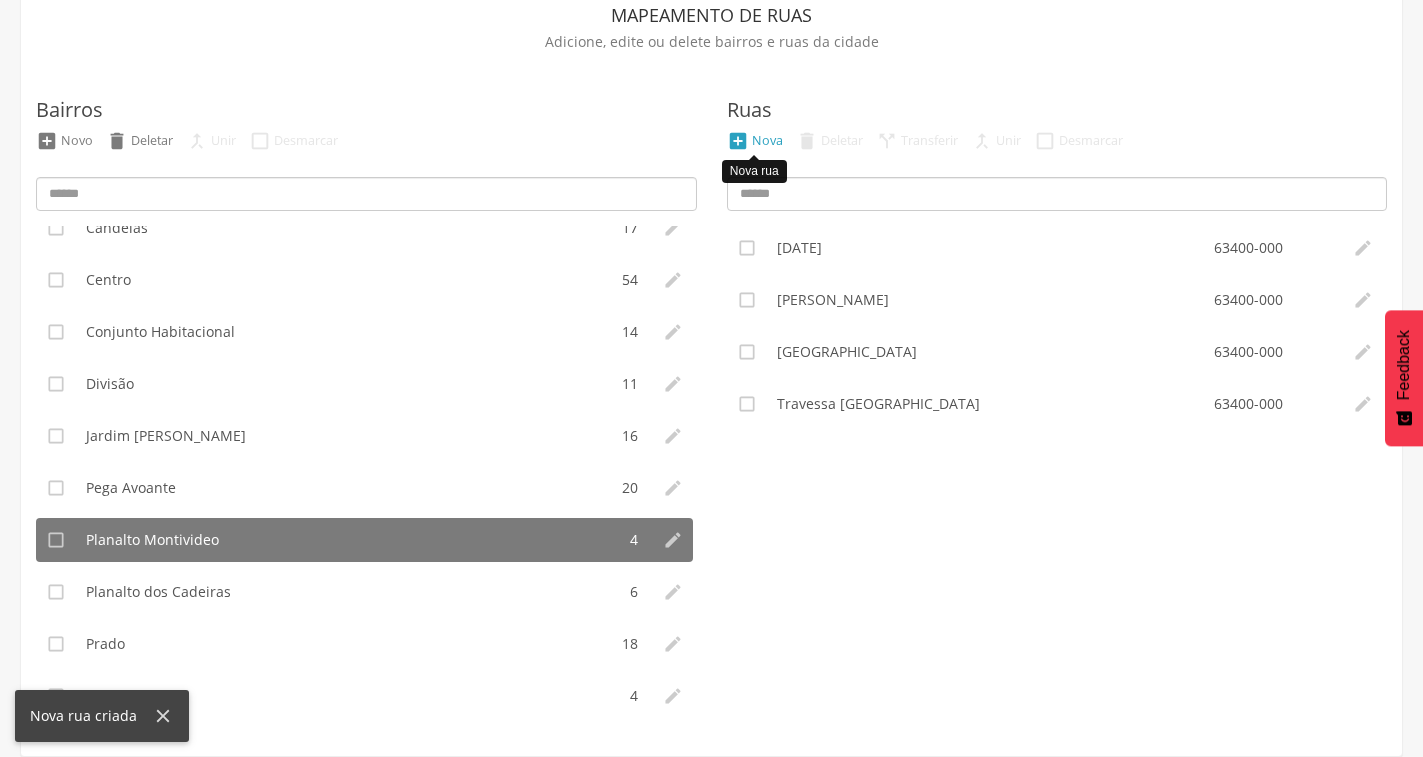 click on "
Nova" at bounding box center (755, 141) 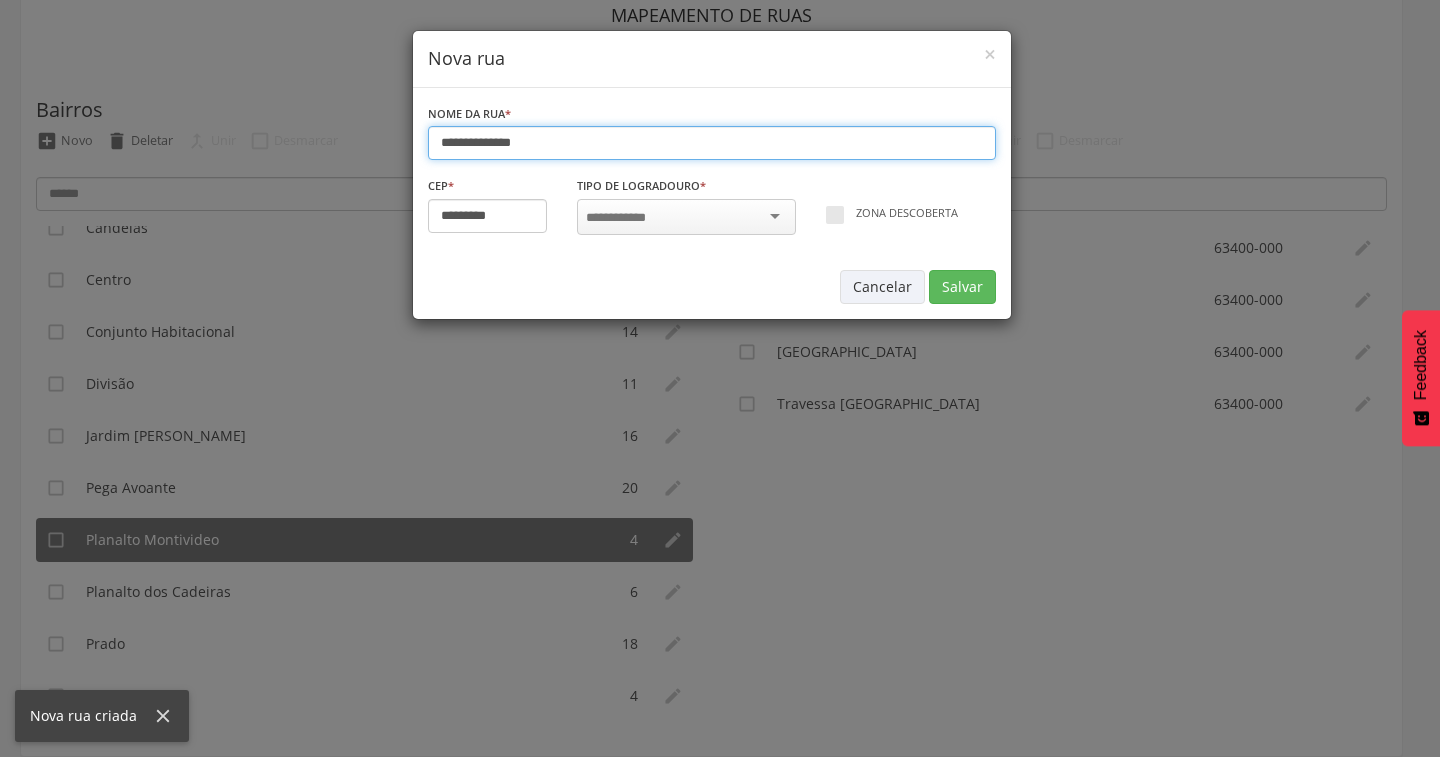 click on "**********" at bounding box center (712, 143) 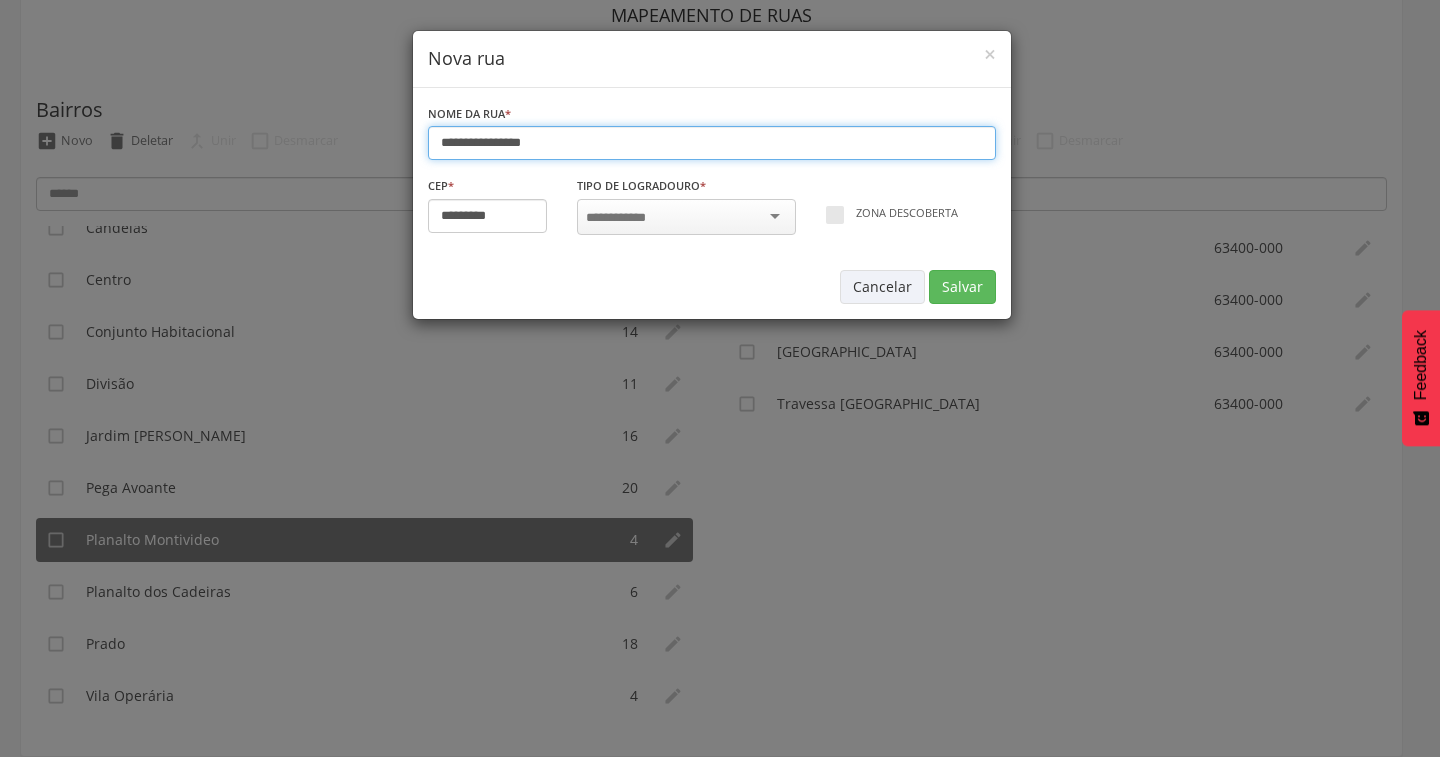type on "**********" 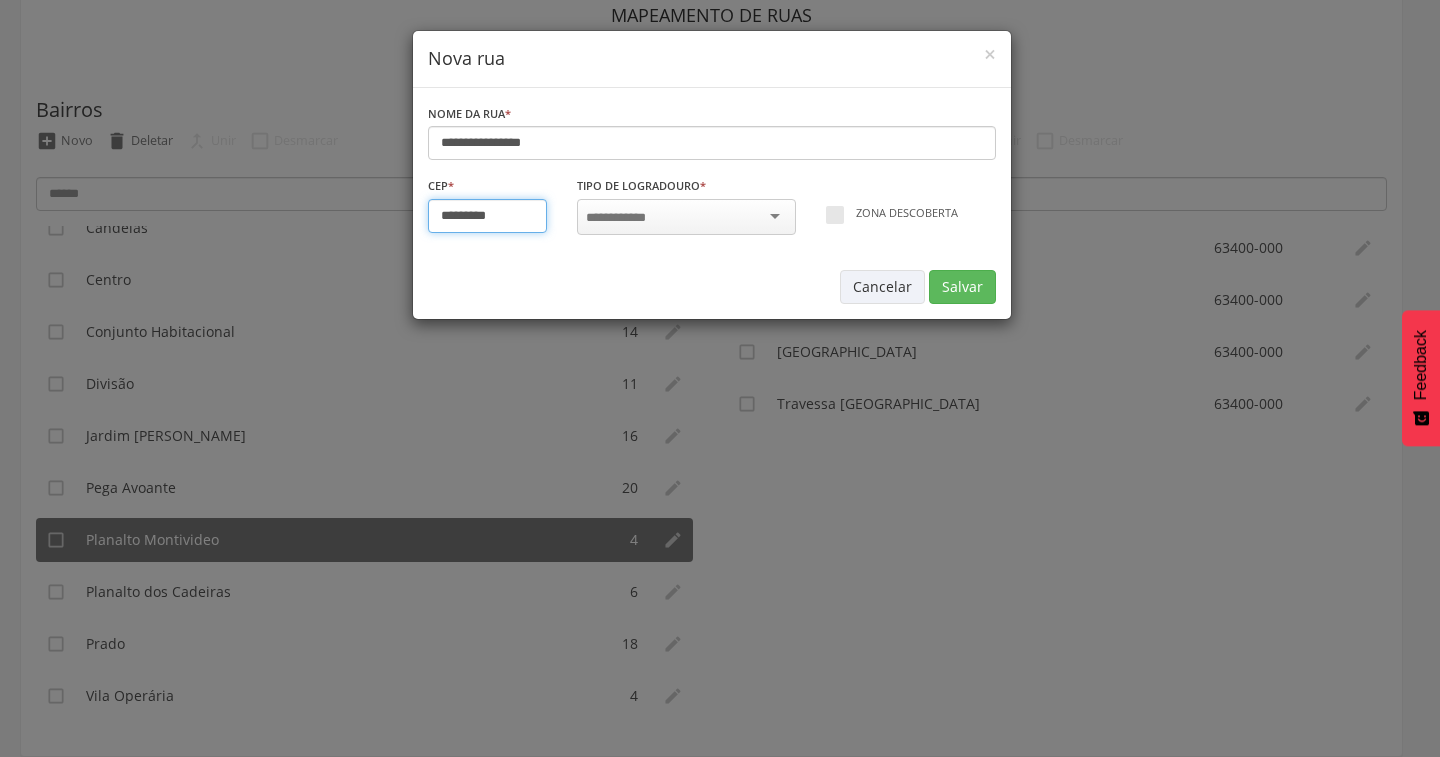 click on "*********" at bounding box center [488, 216] 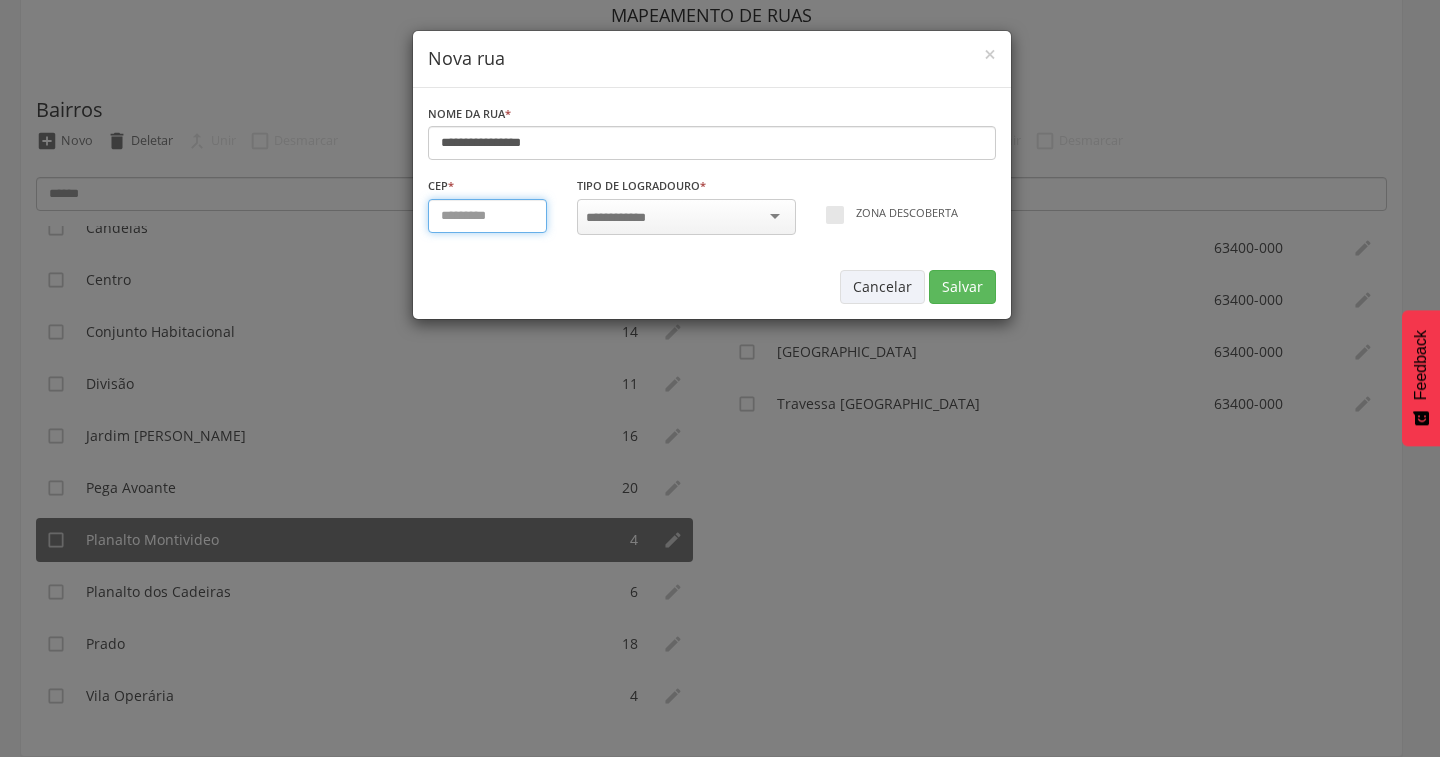 type on "*********" 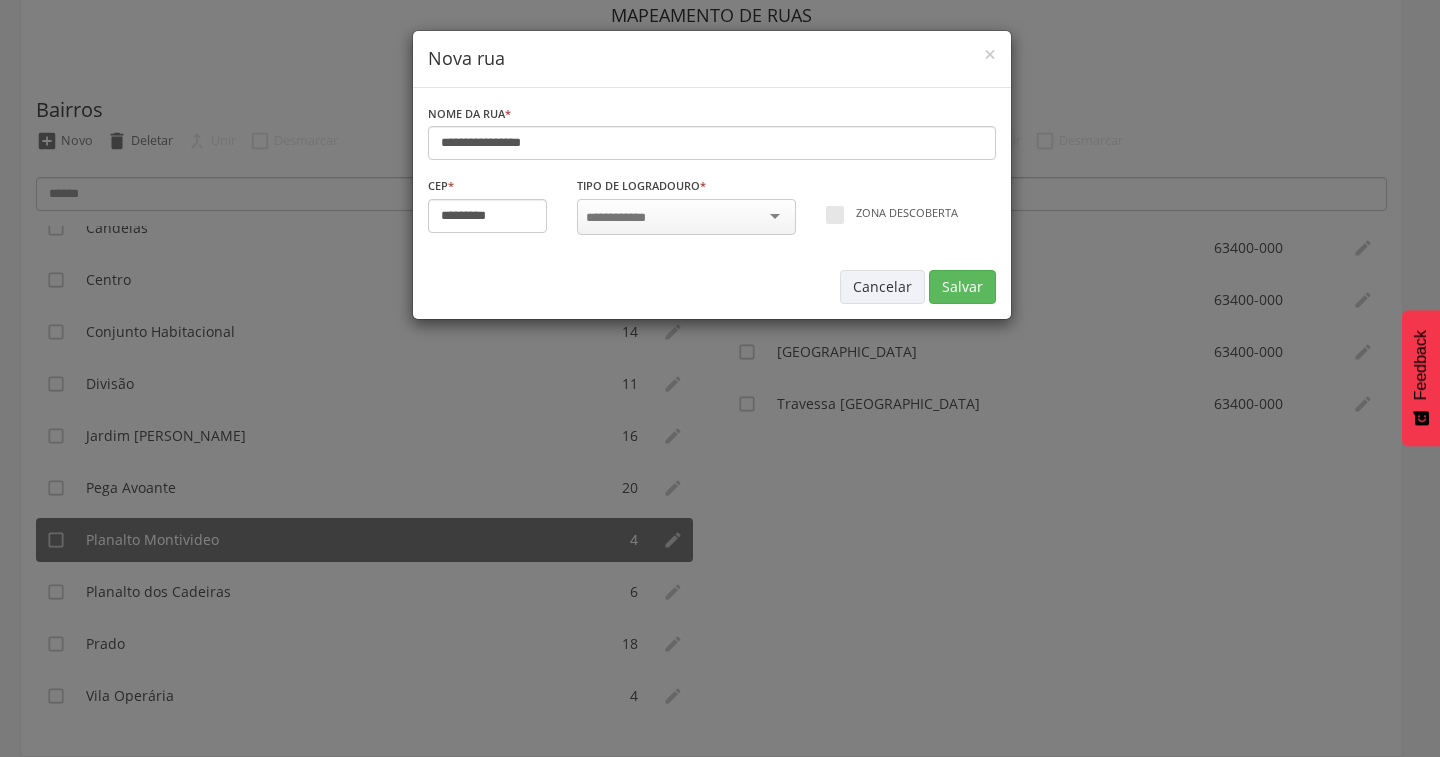 click at bounding box center (686, 217) 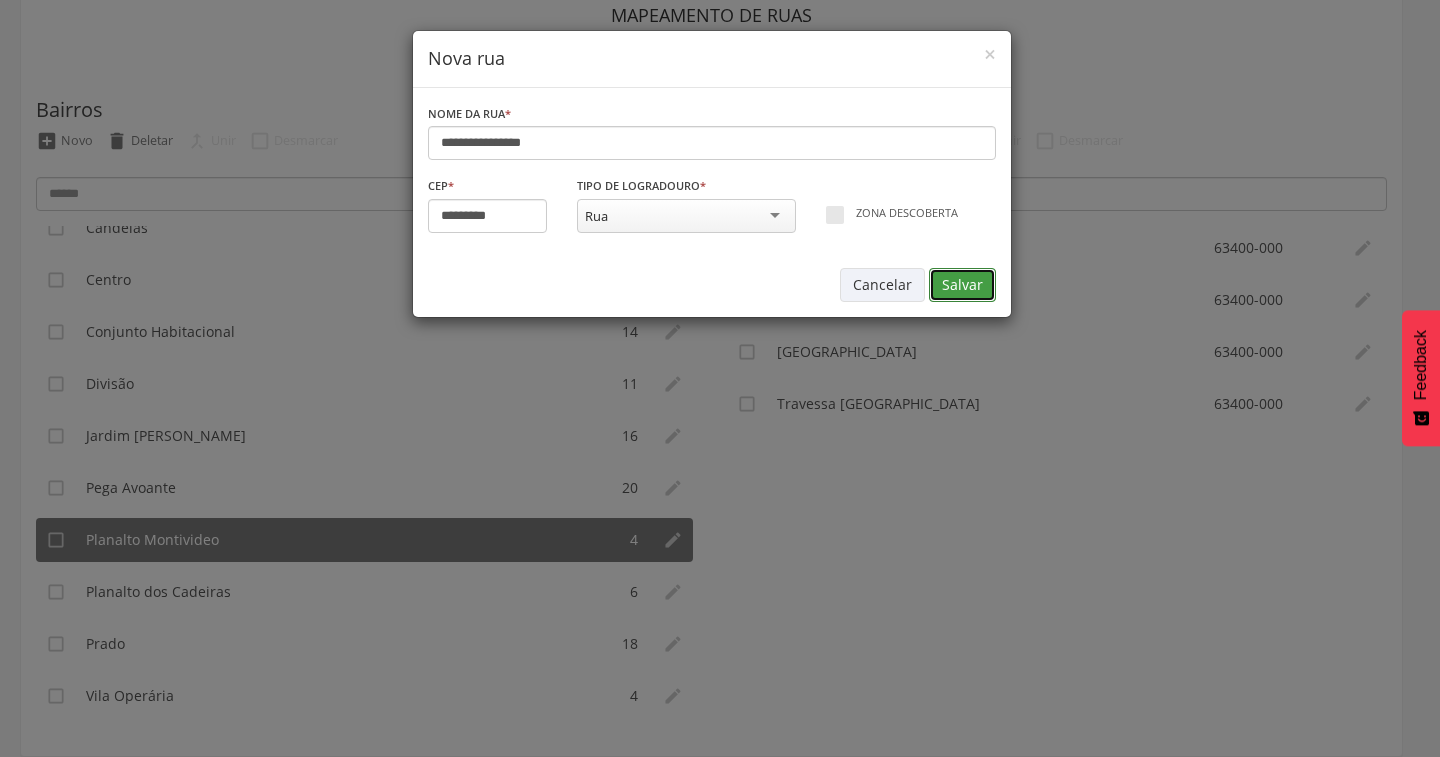 click on "Salvar" at bounding box center (962, 285) 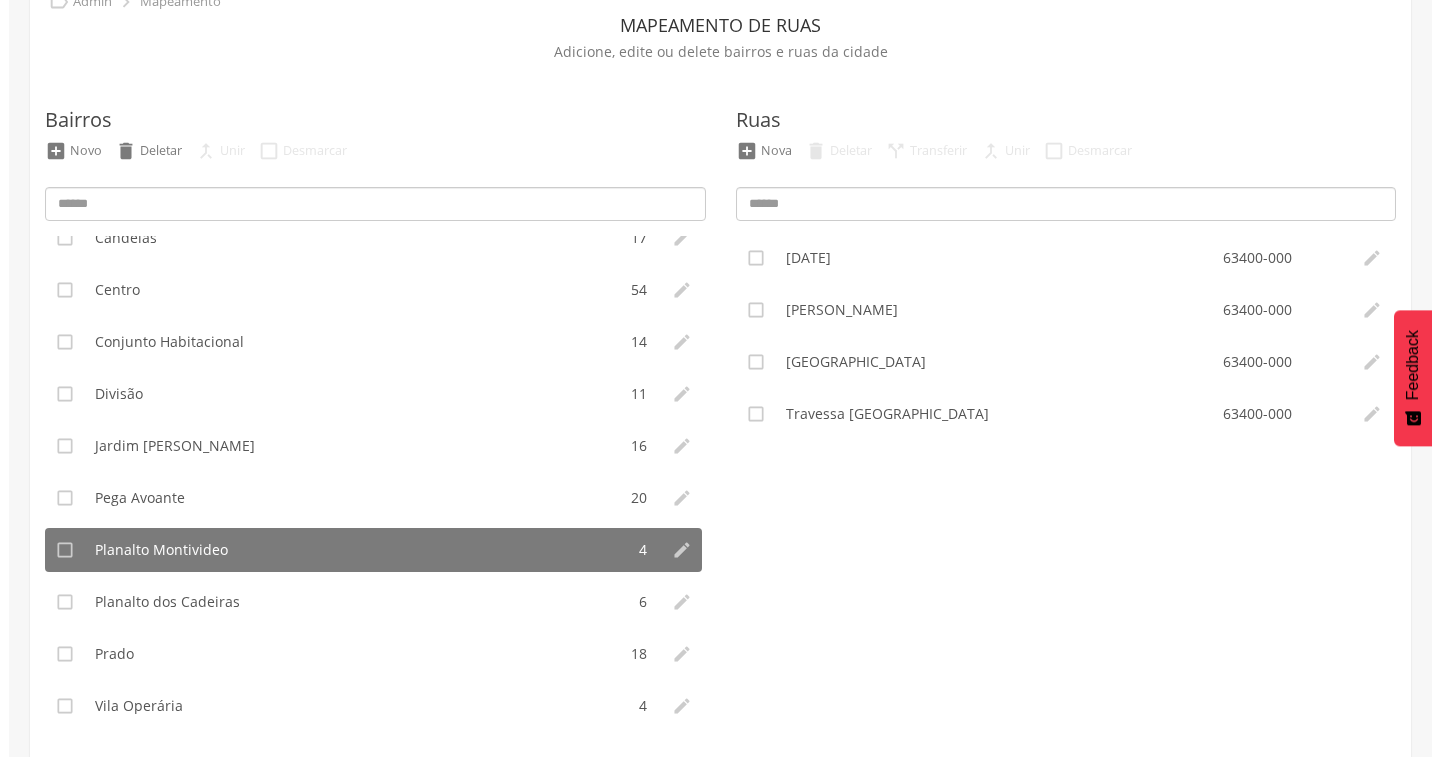 scroll, scrollTop: 115, scrollLeft: 0, axis: vertical 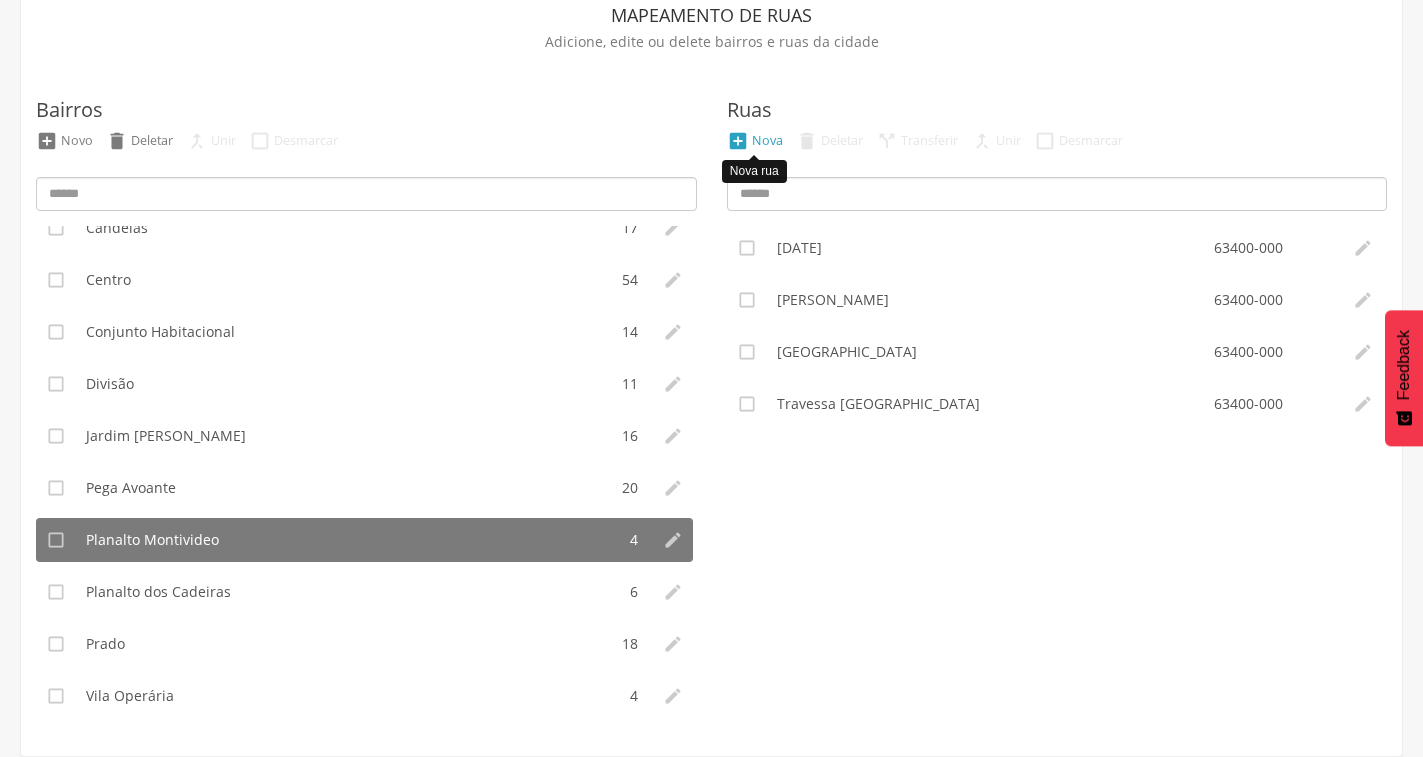 click on "Nova" at bounding box center [767, 140] 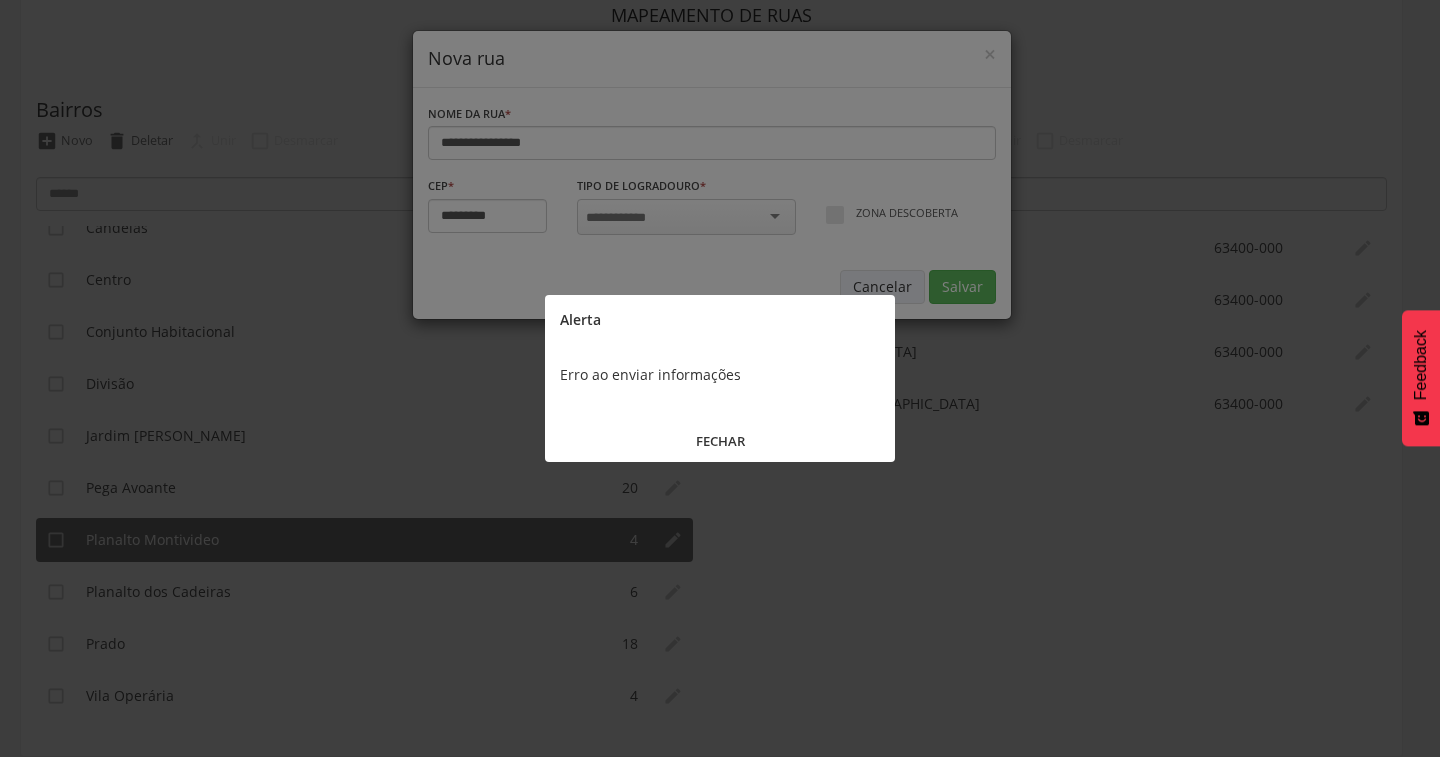 click on "FECHAR" at bounding box center (720, 441) 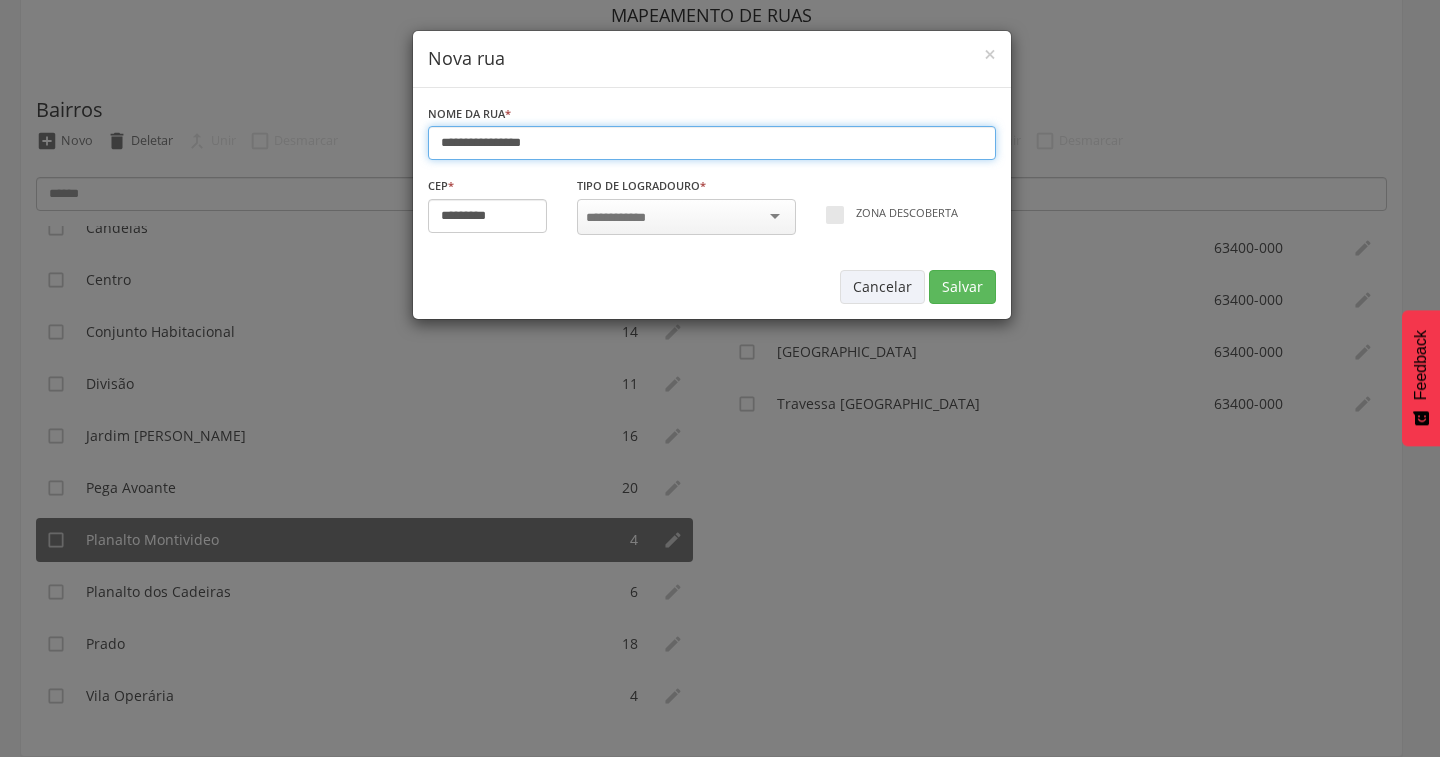 click on "**********" at bounding box center [712, 143] 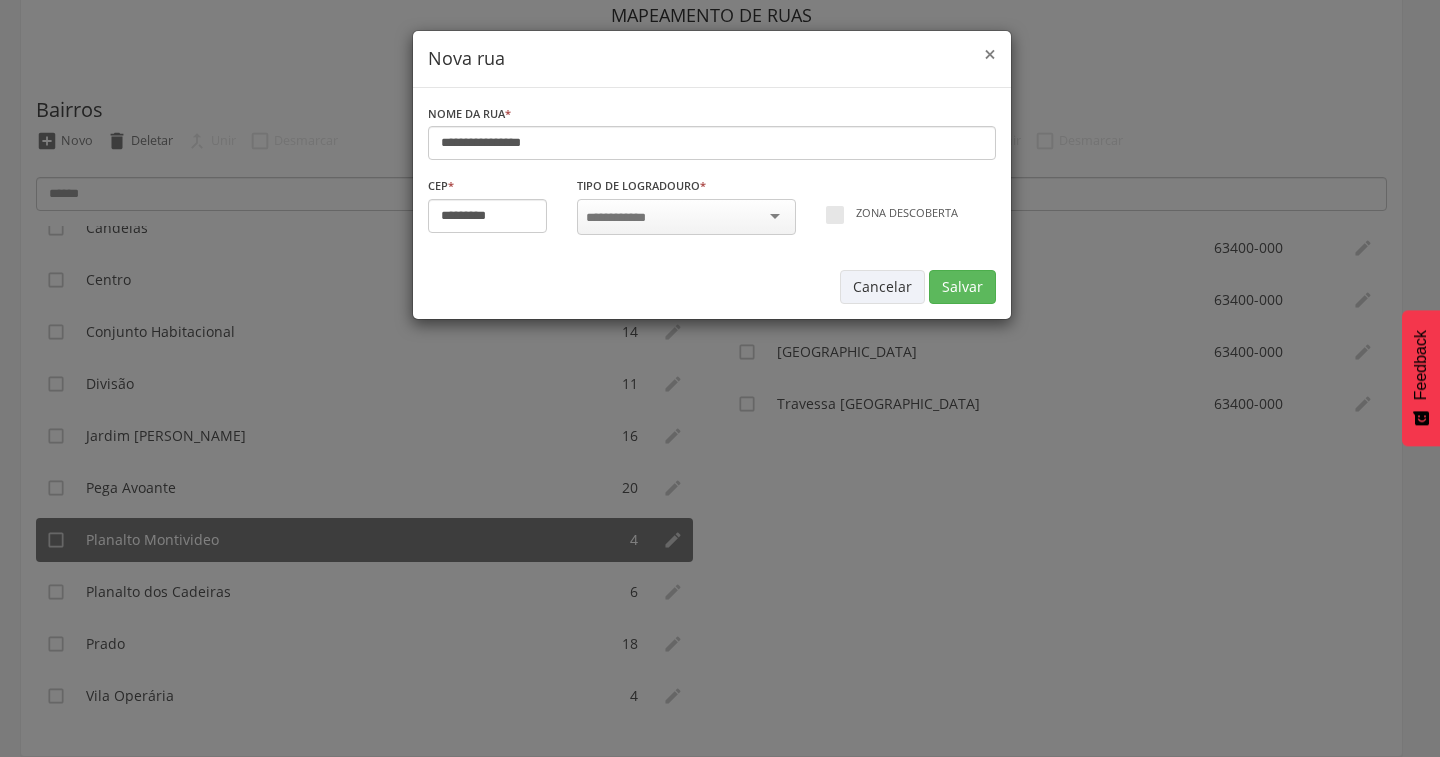 click on "×" at bounding box center [990, 54] 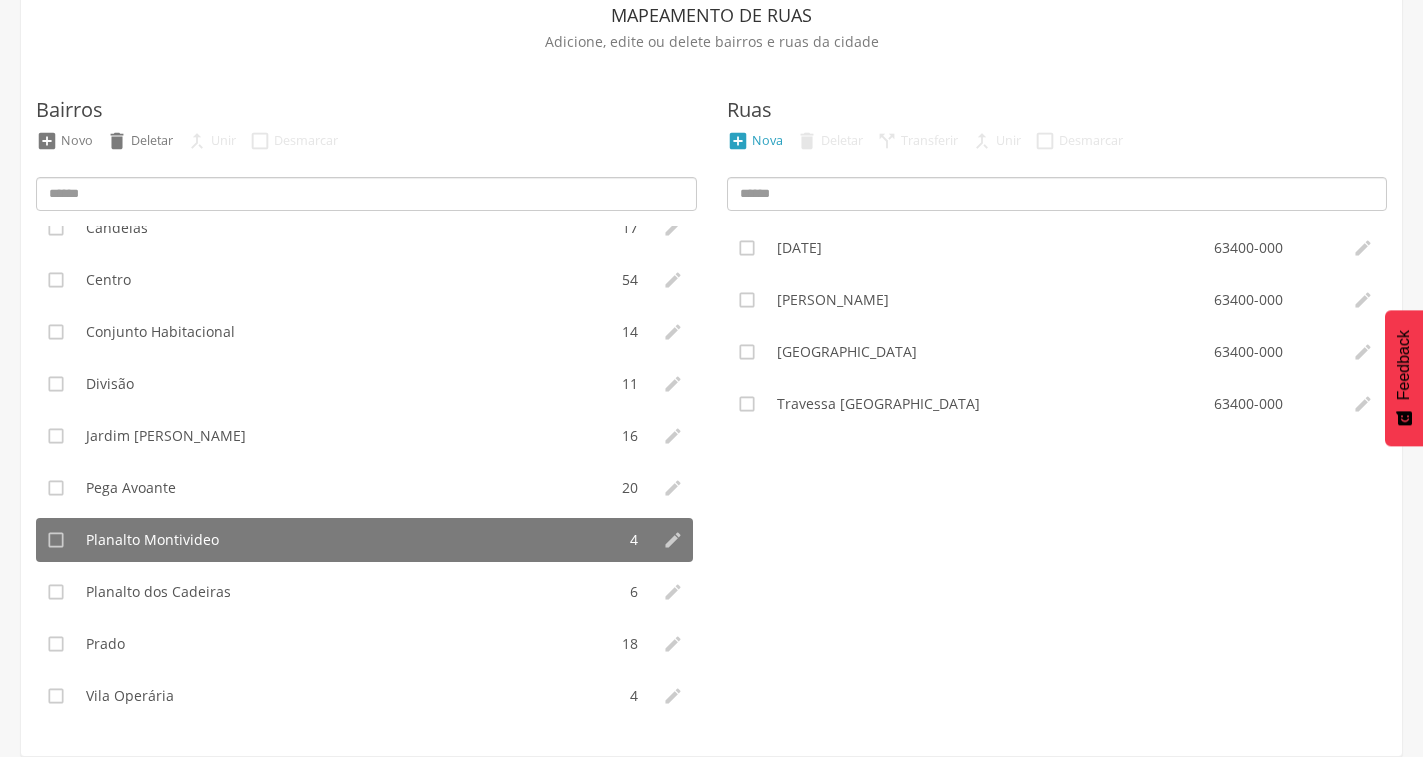 click on "Ruas" at bounding box center (749, 110) 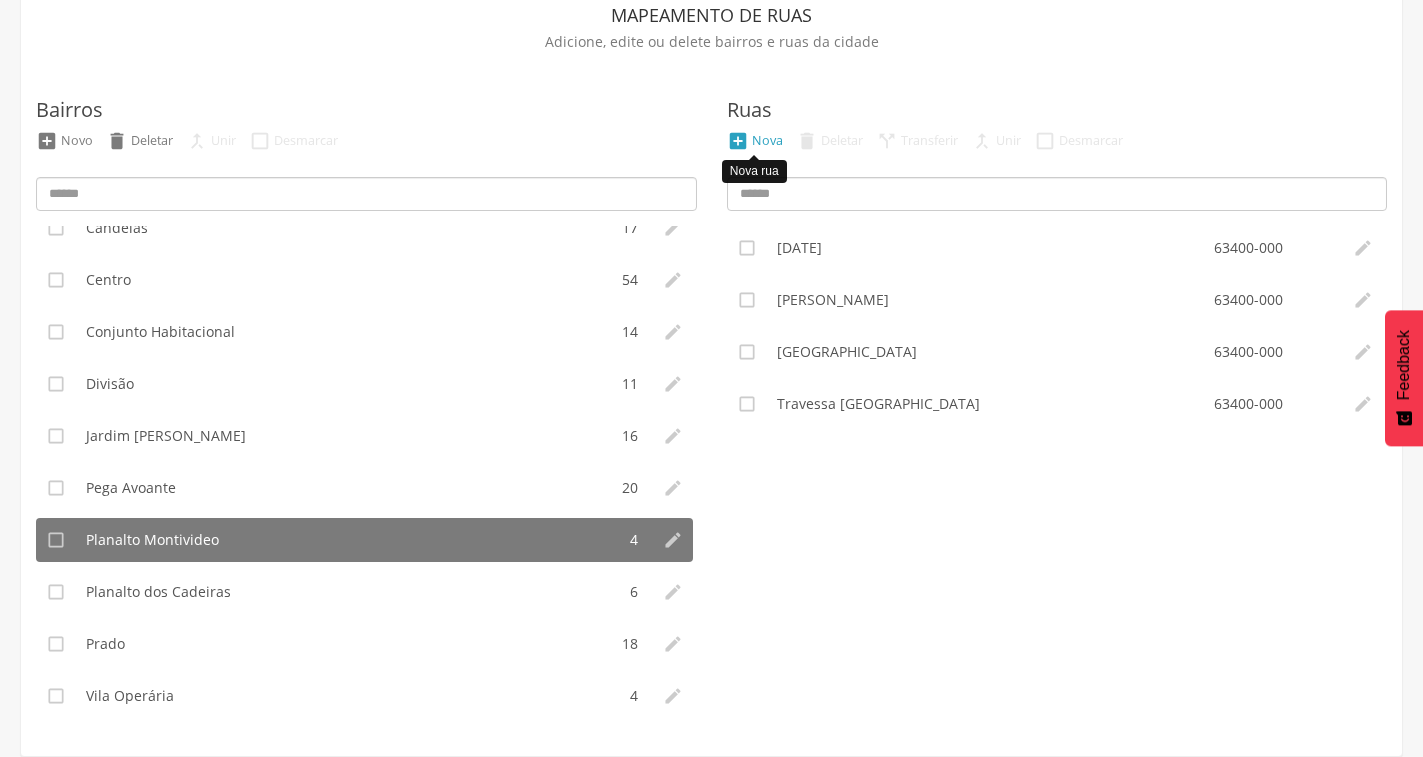 click on "" at bounding box center (738, 141) 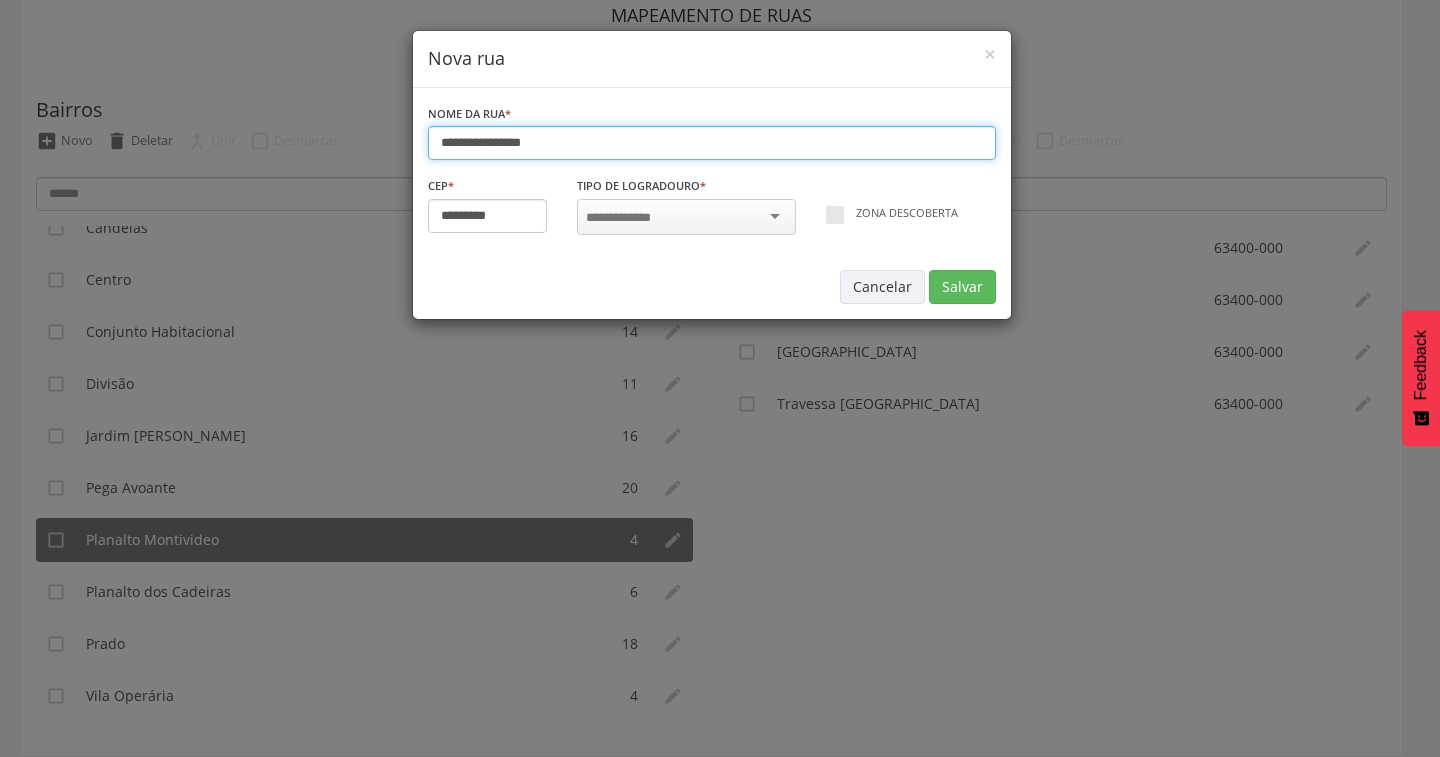 click on "**********" at bounding box center [712, 143] 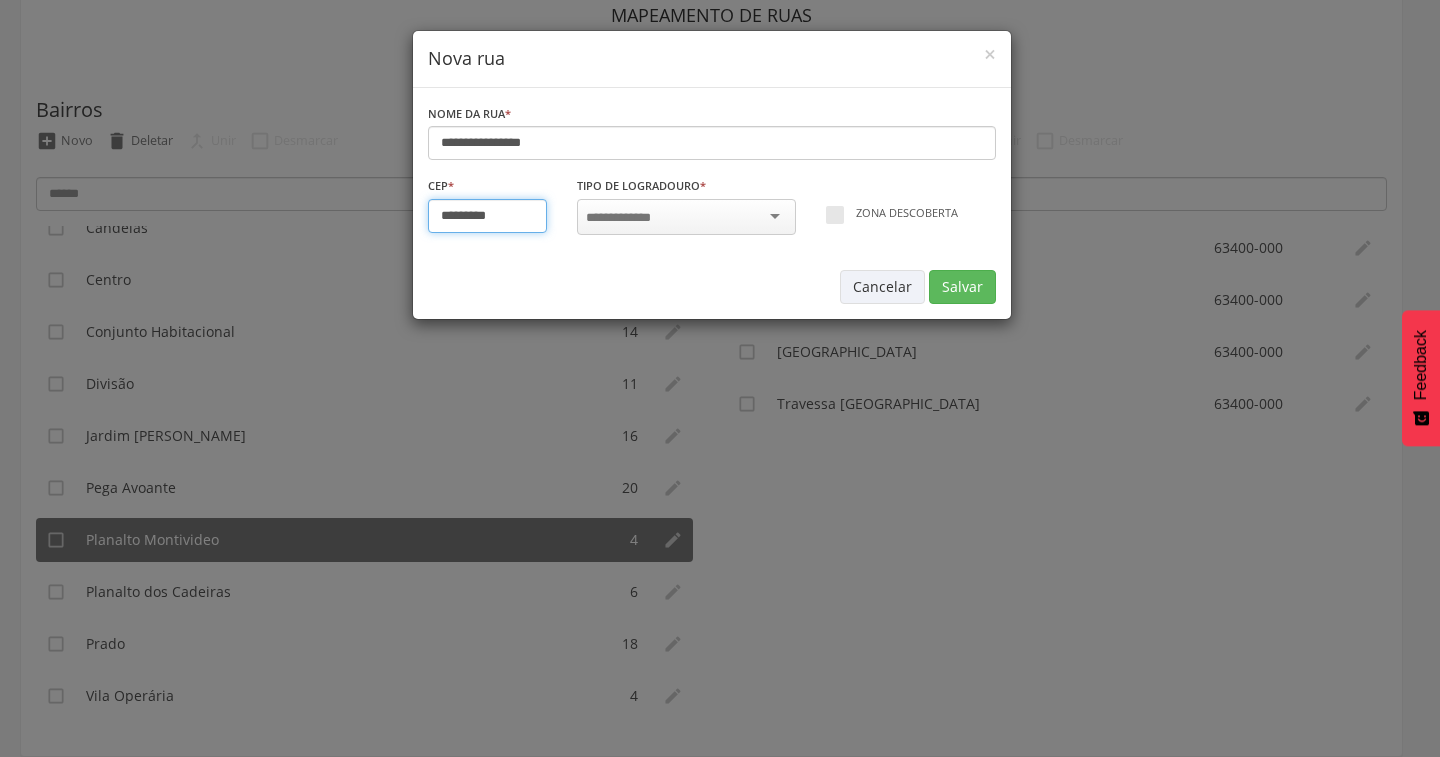 click on "*********" at bounding box center [488, 216] 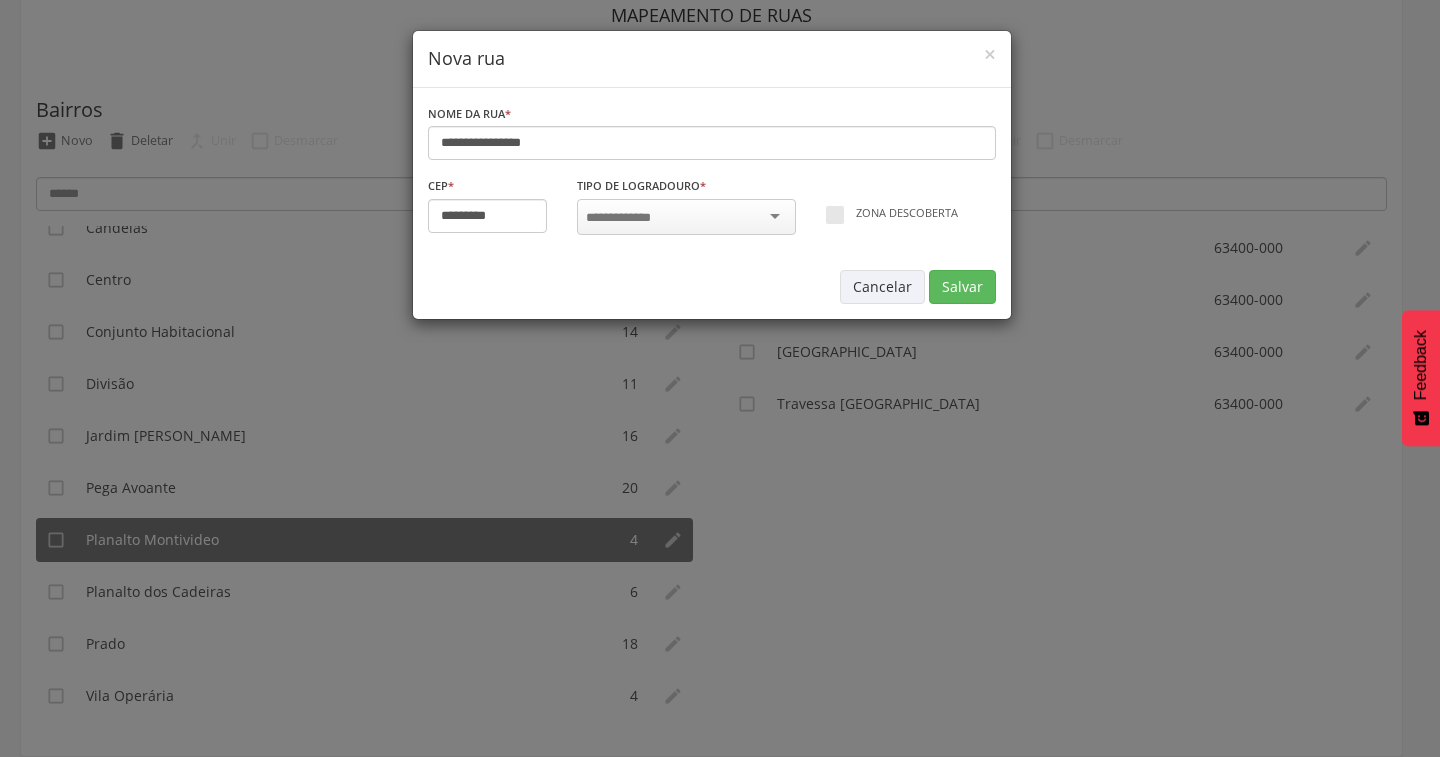 click at bounding box center [629, 218] 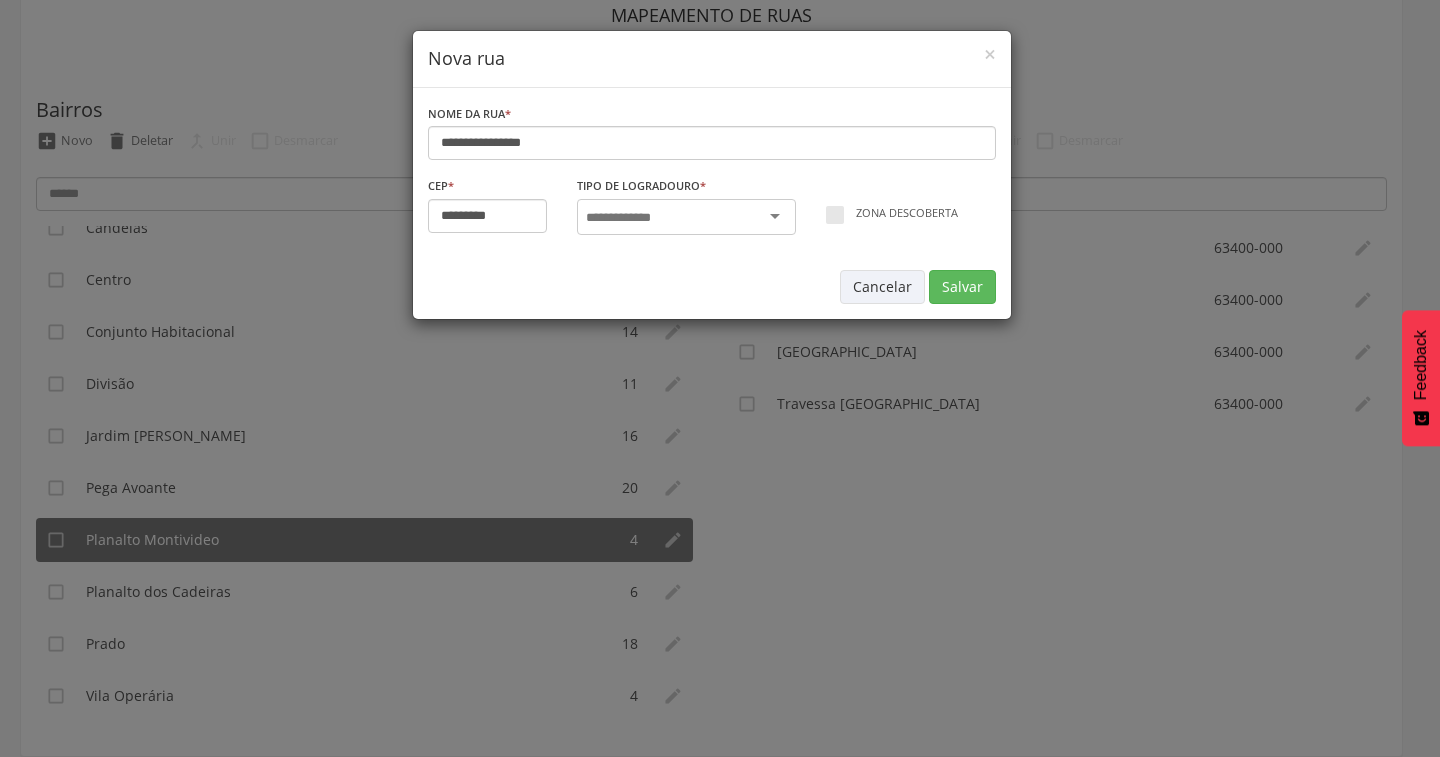 click at bounding box center [629, 218] 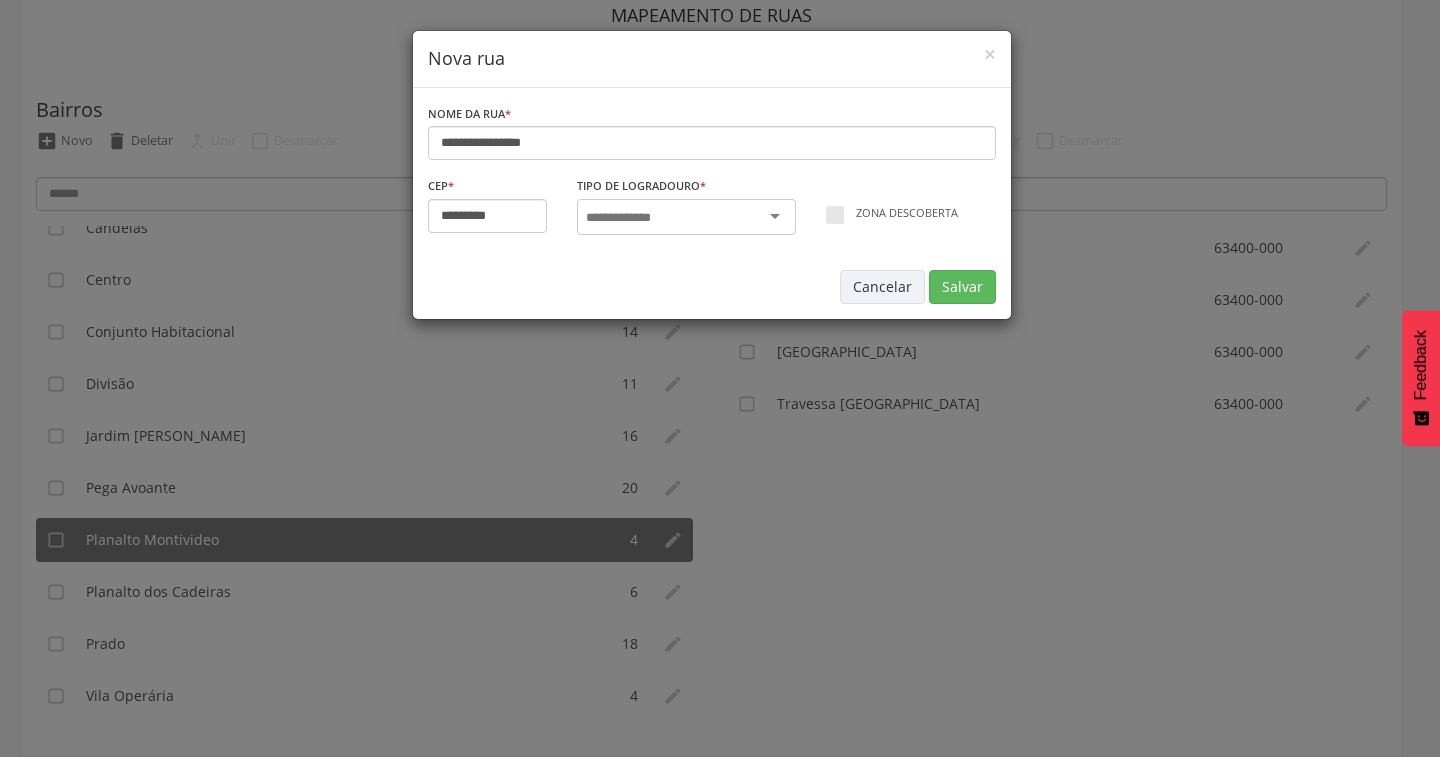 click at bounding box center [686, 217] 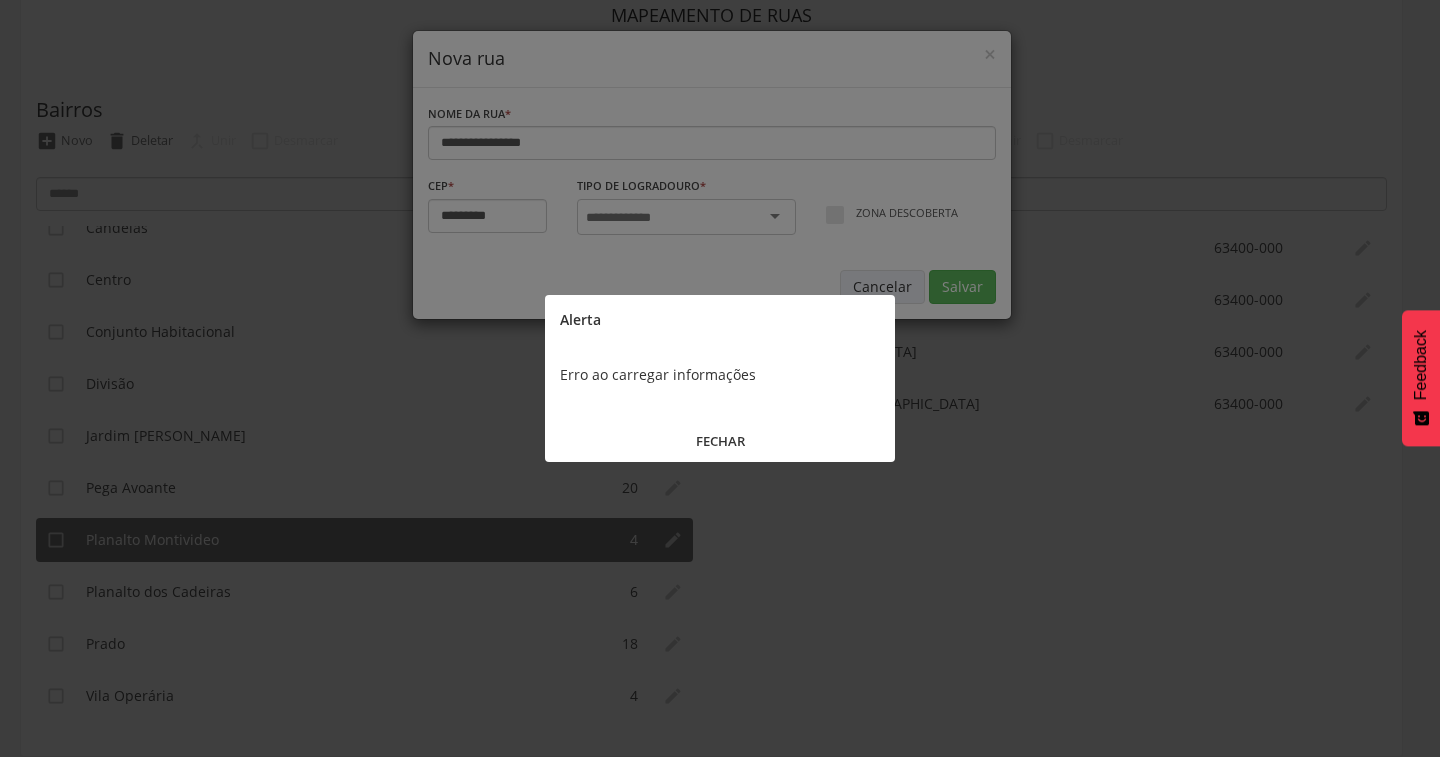 click on "FECHAR" at bounding box center (720, 441) 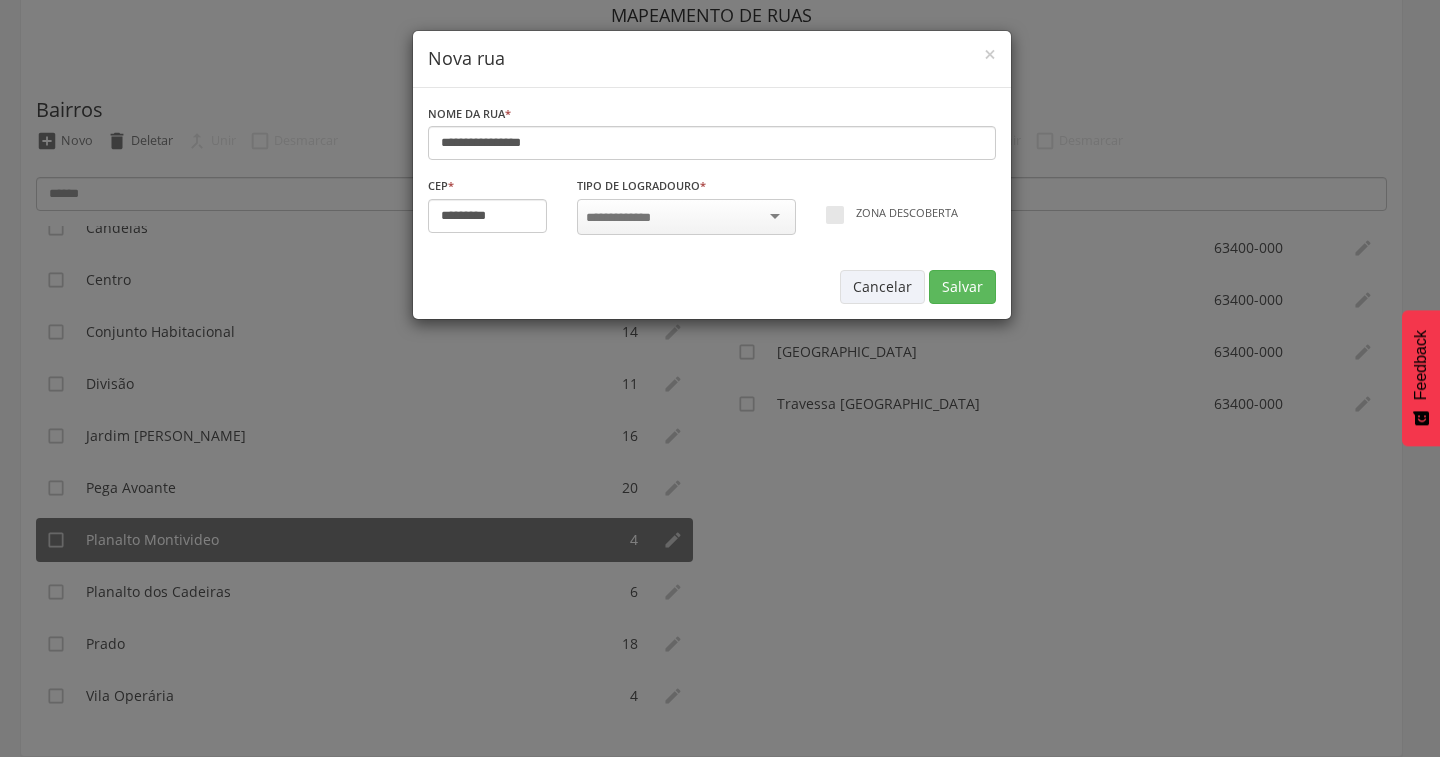 click at bounding box center [686, 219] 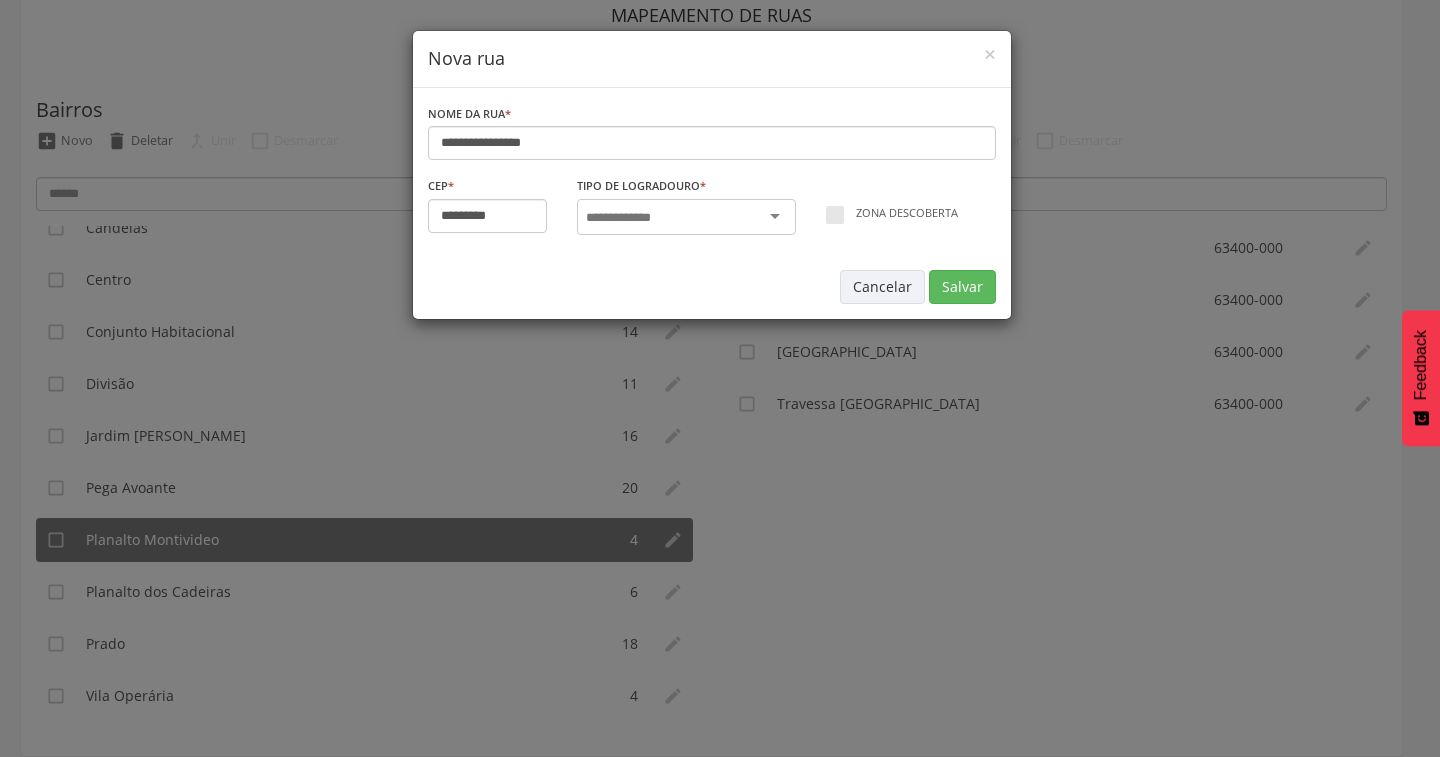 click at bounding box center [686, 217] 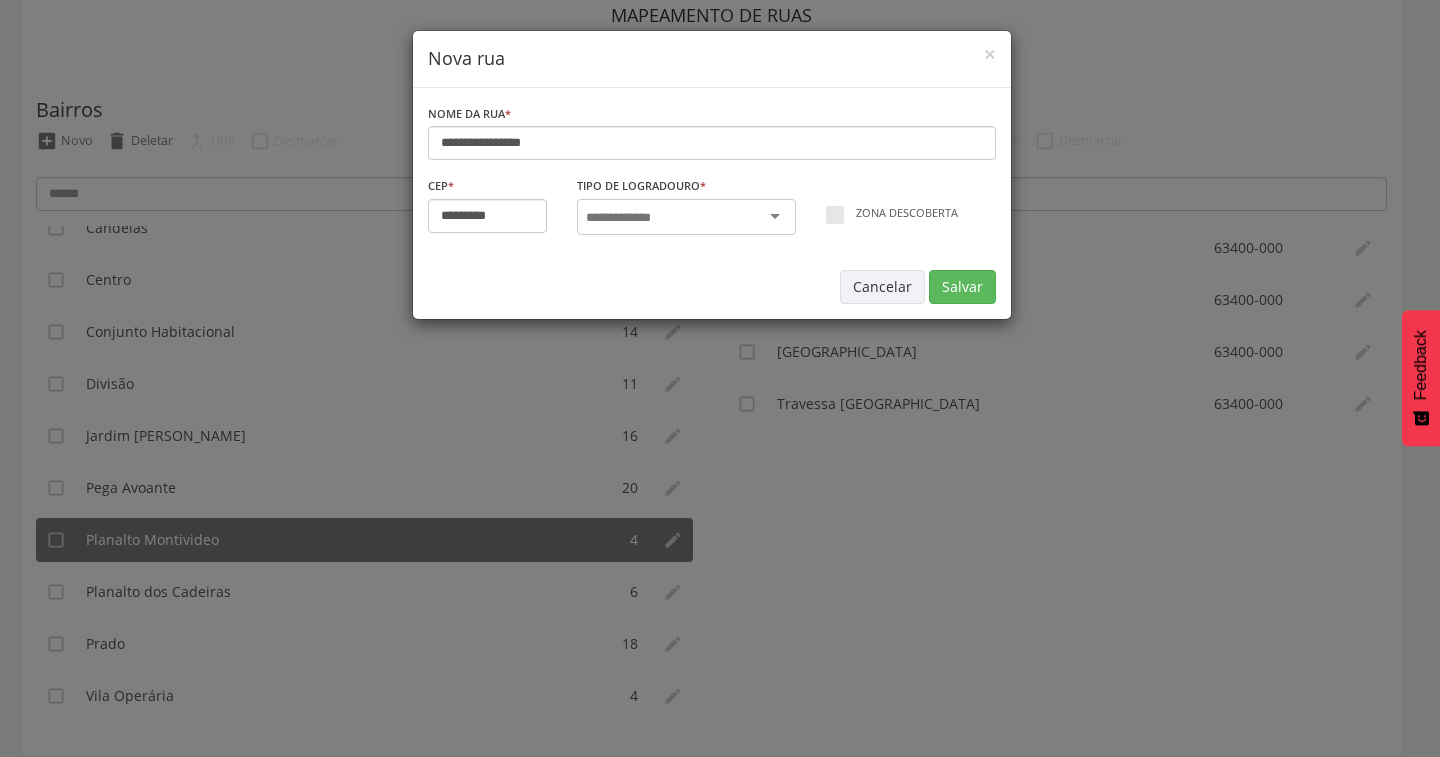 click at bounding box center (686, 217) 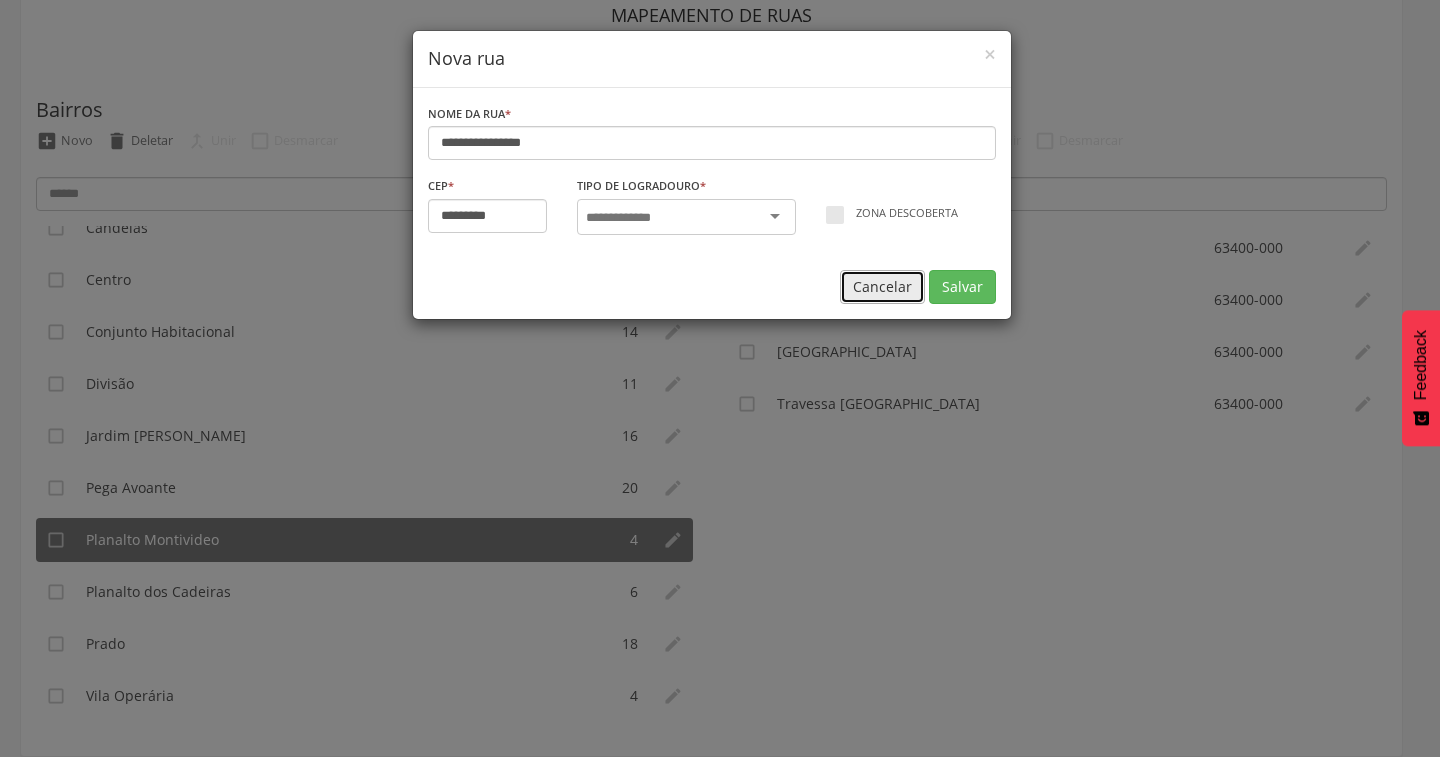 click on "Cancelar" at bounding box center [882, 287] 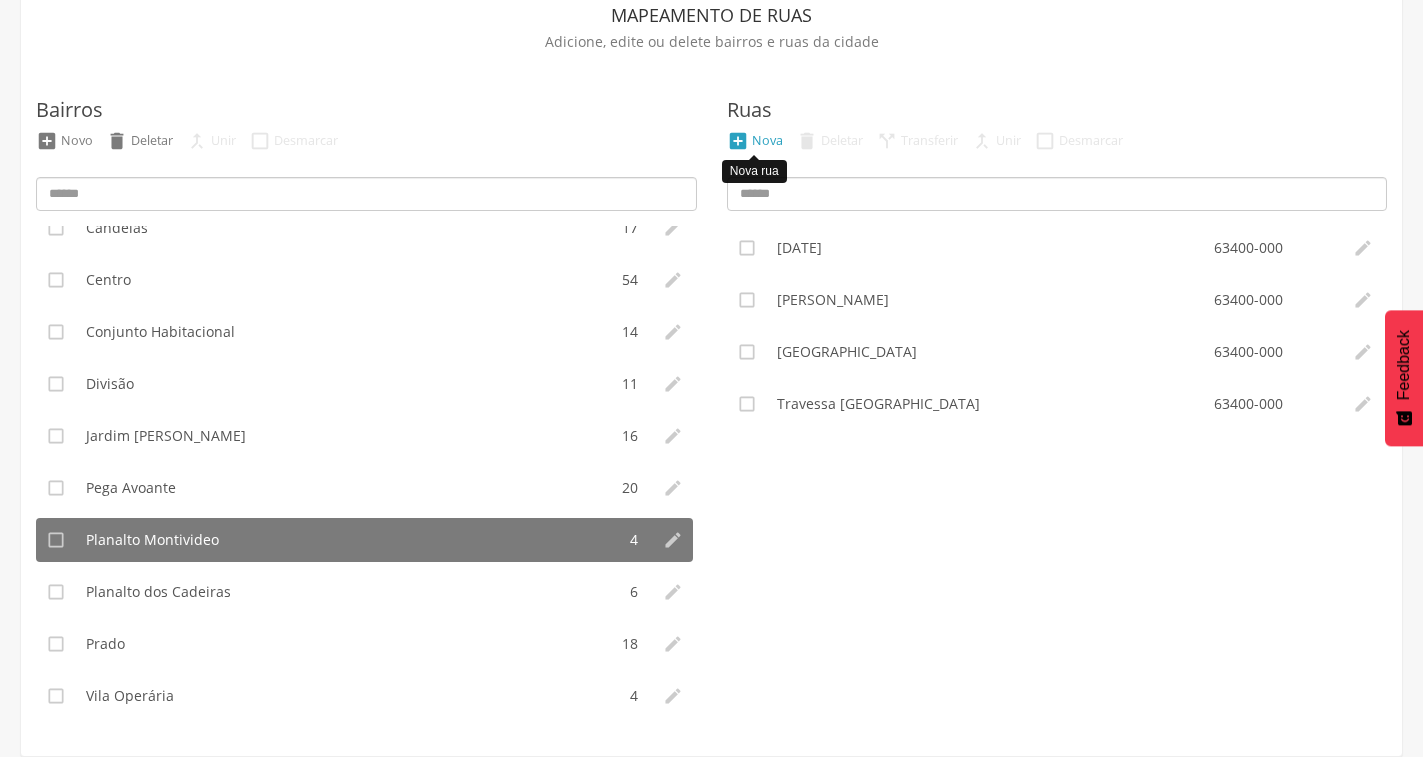 click on "" at bounding box center [738, 141] 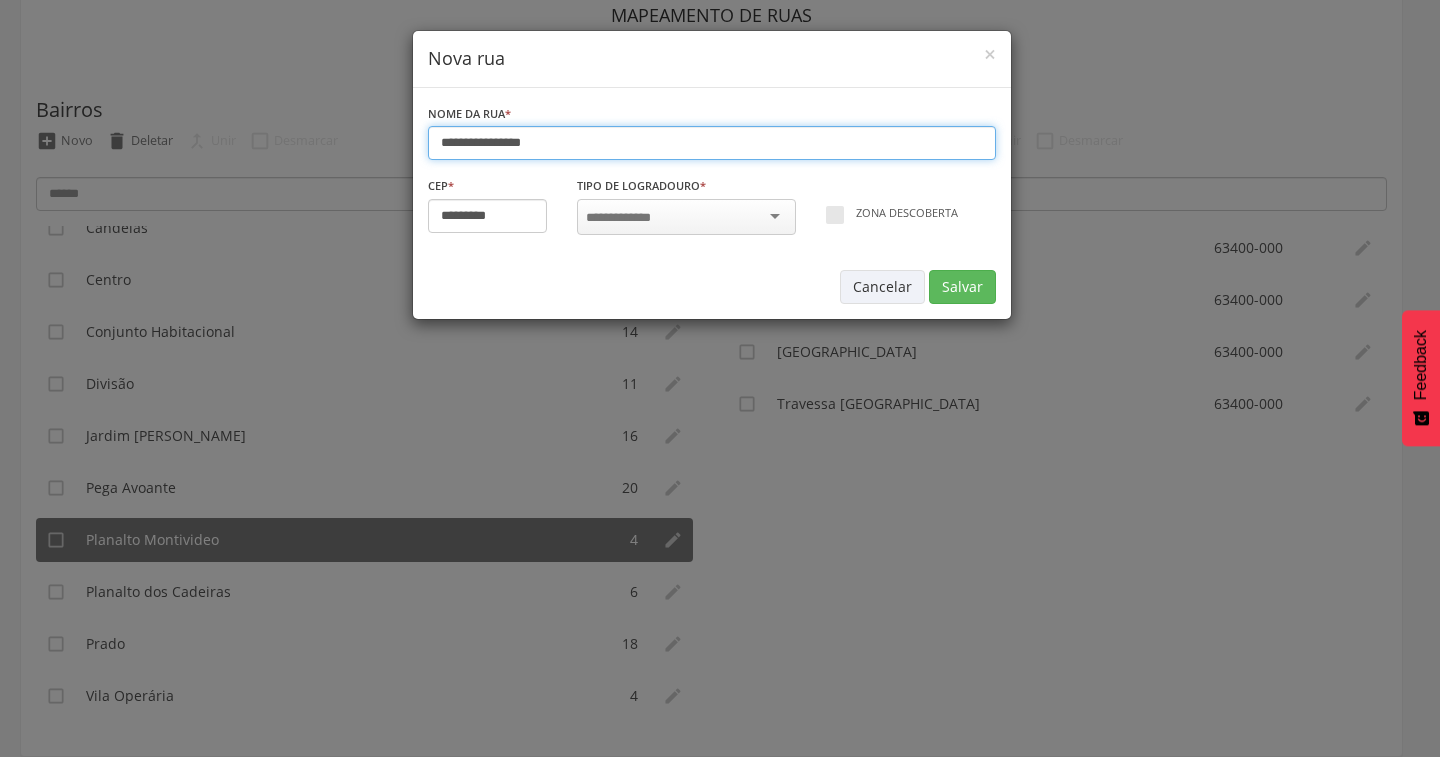 click on "**********" at bounding box center (712, 143) 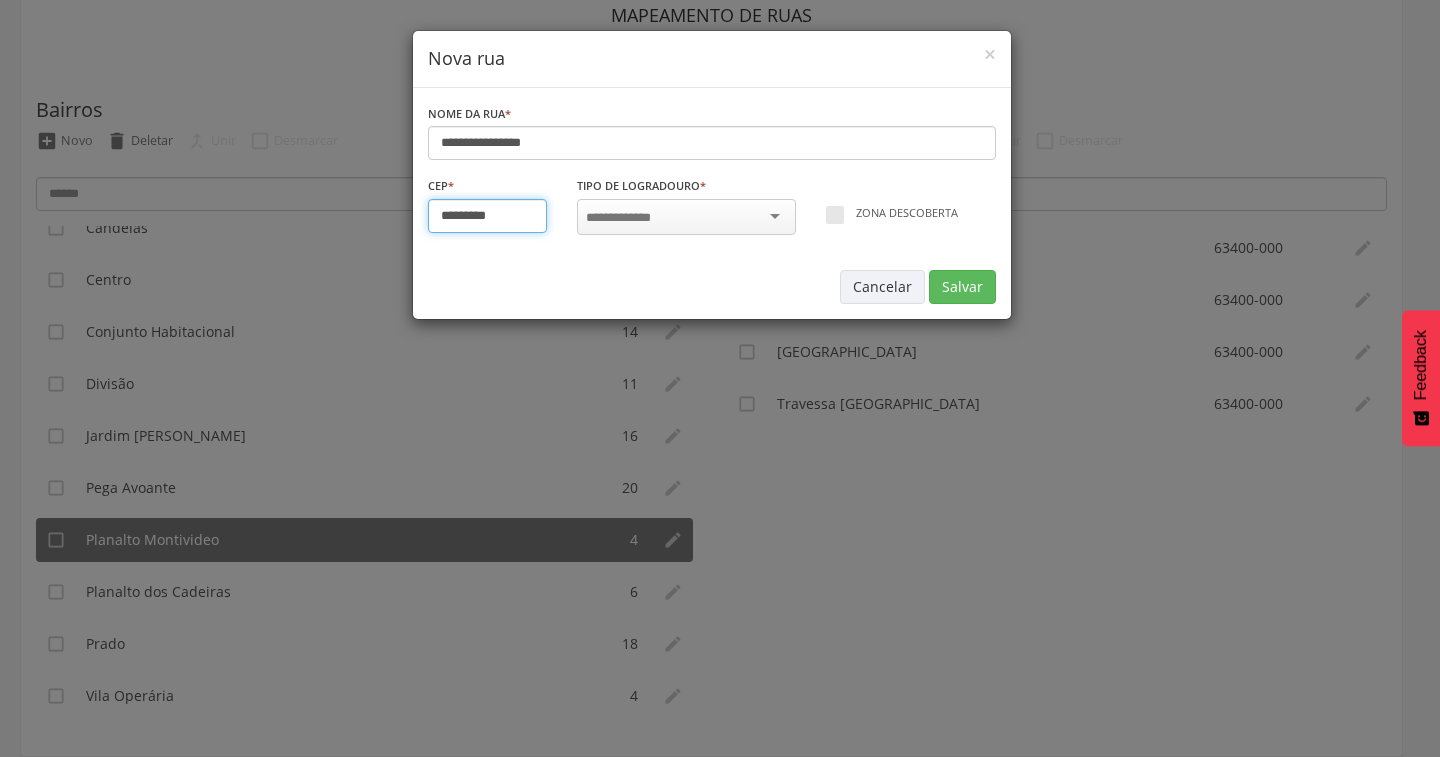 click on "*********" at bounding box center (488, 216) 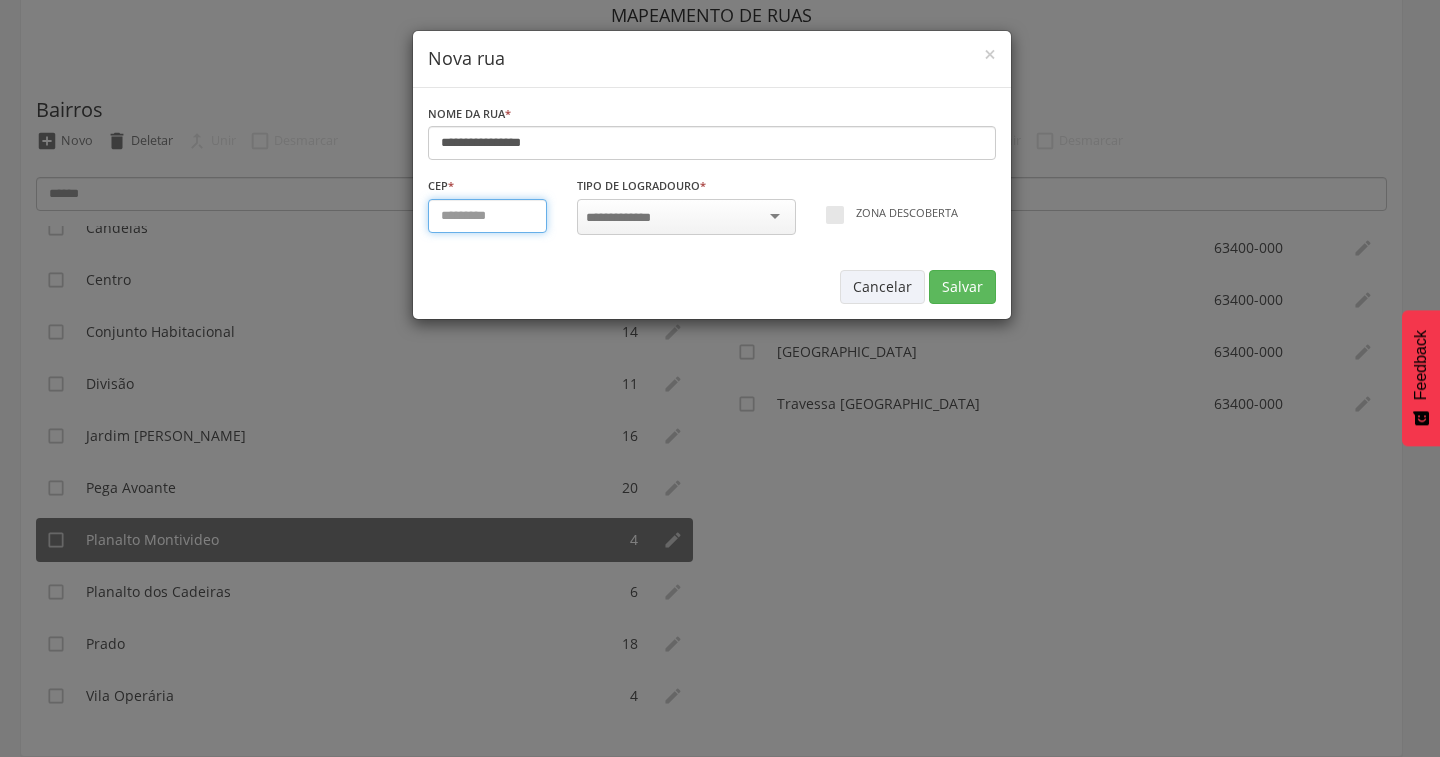 type on "*********" 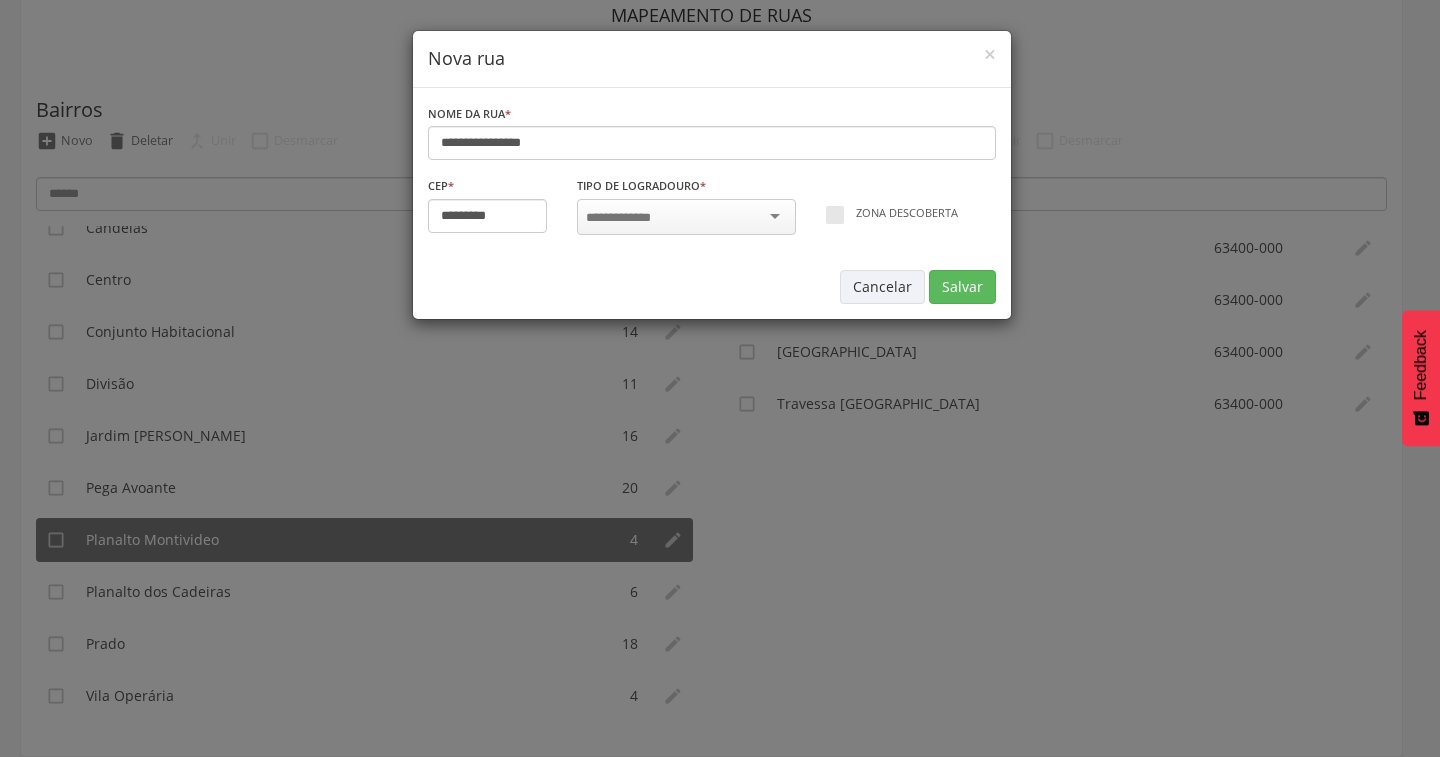 click at bounding box center [629, 218] 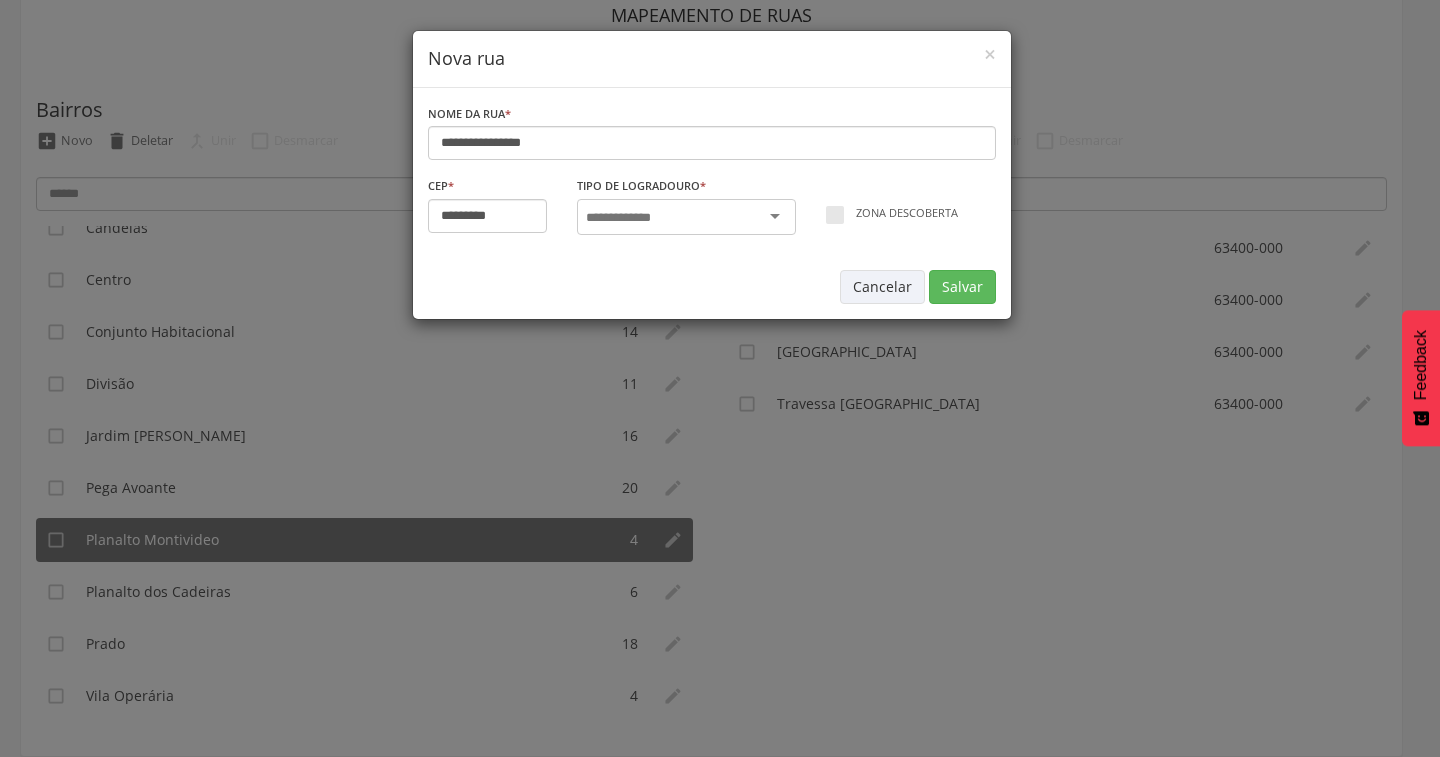 click at bounding box center [686, 217] 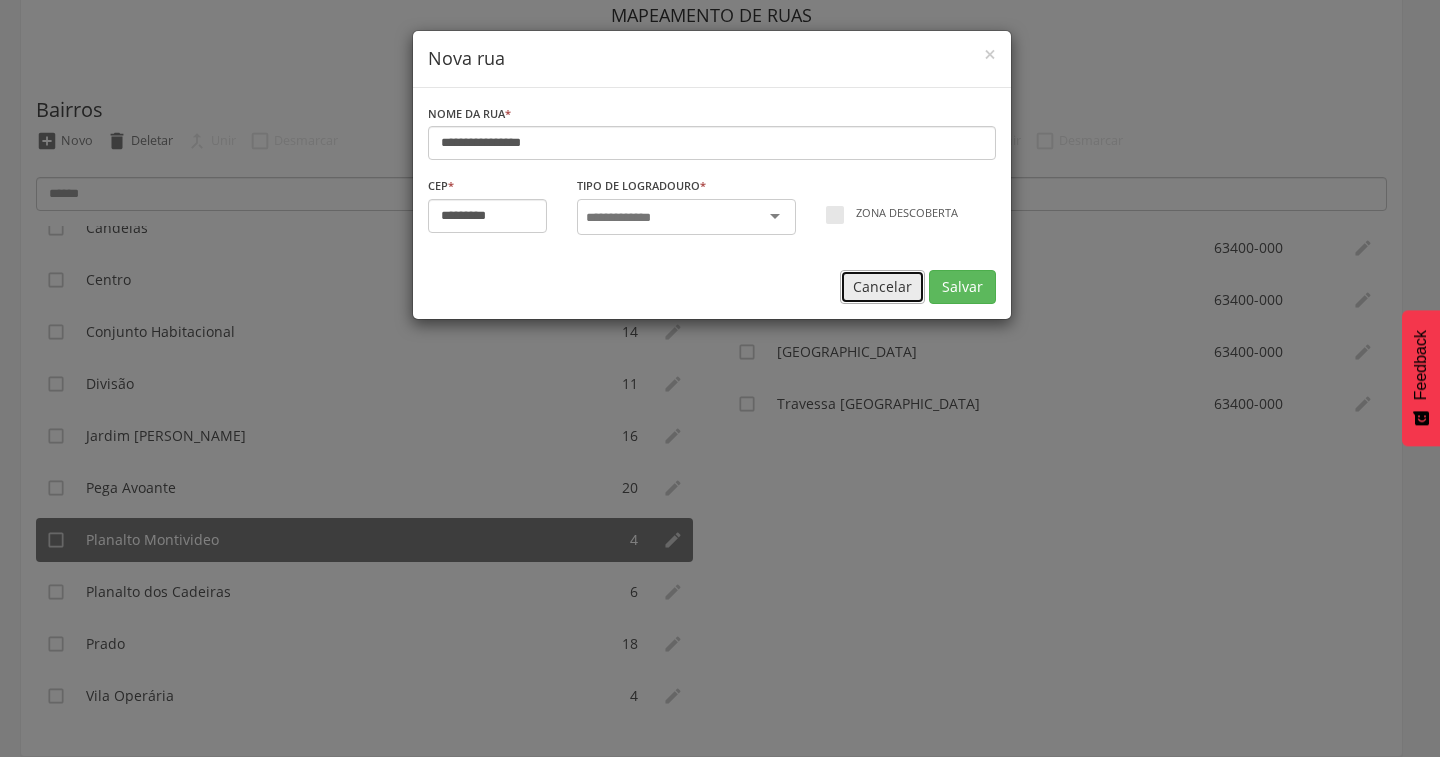 click on "Cancelar" at bounding box center [882, 287] 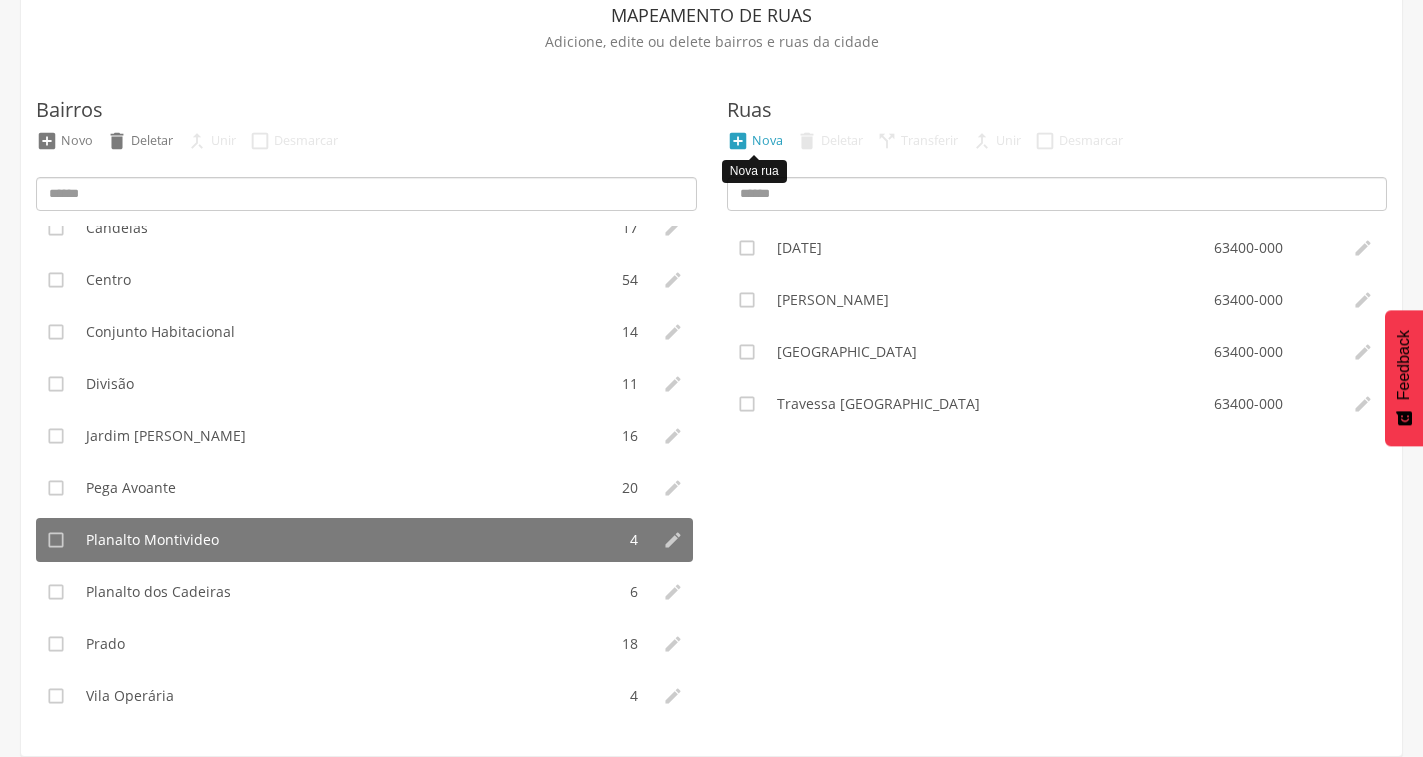 click on "Nova" at bounding box center [767, 140] 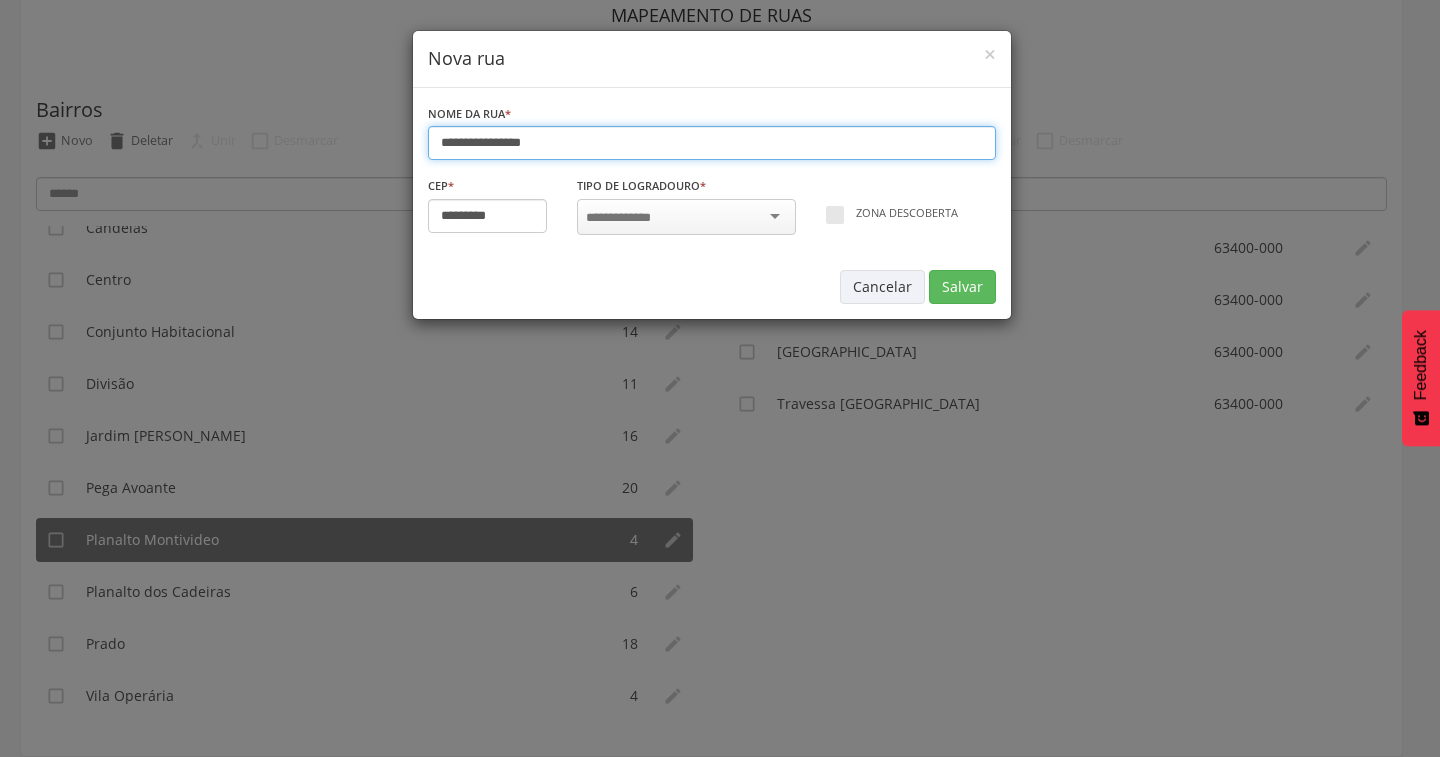 click on "**********" at bounding box center [712, 143] 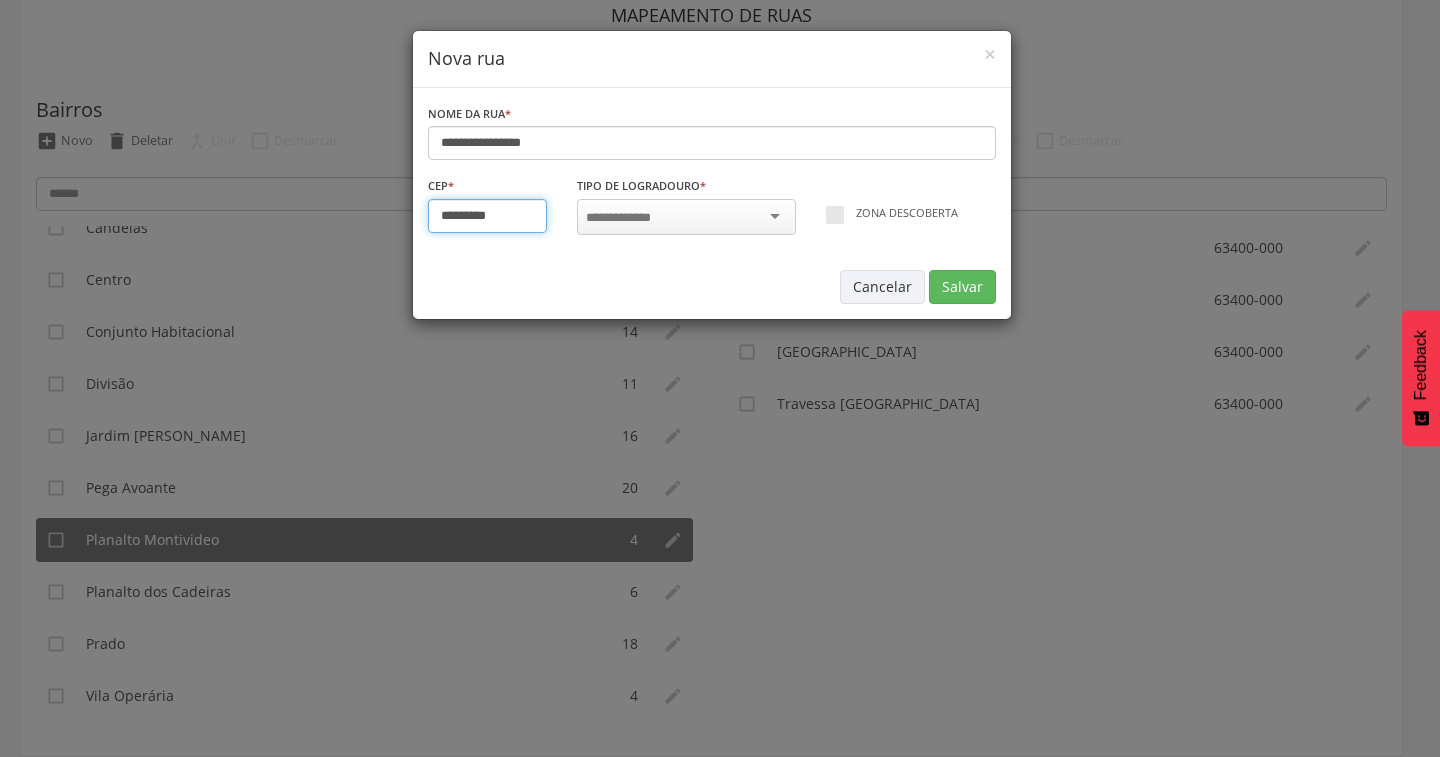 click on "*********" at bounding box center (488, 216) 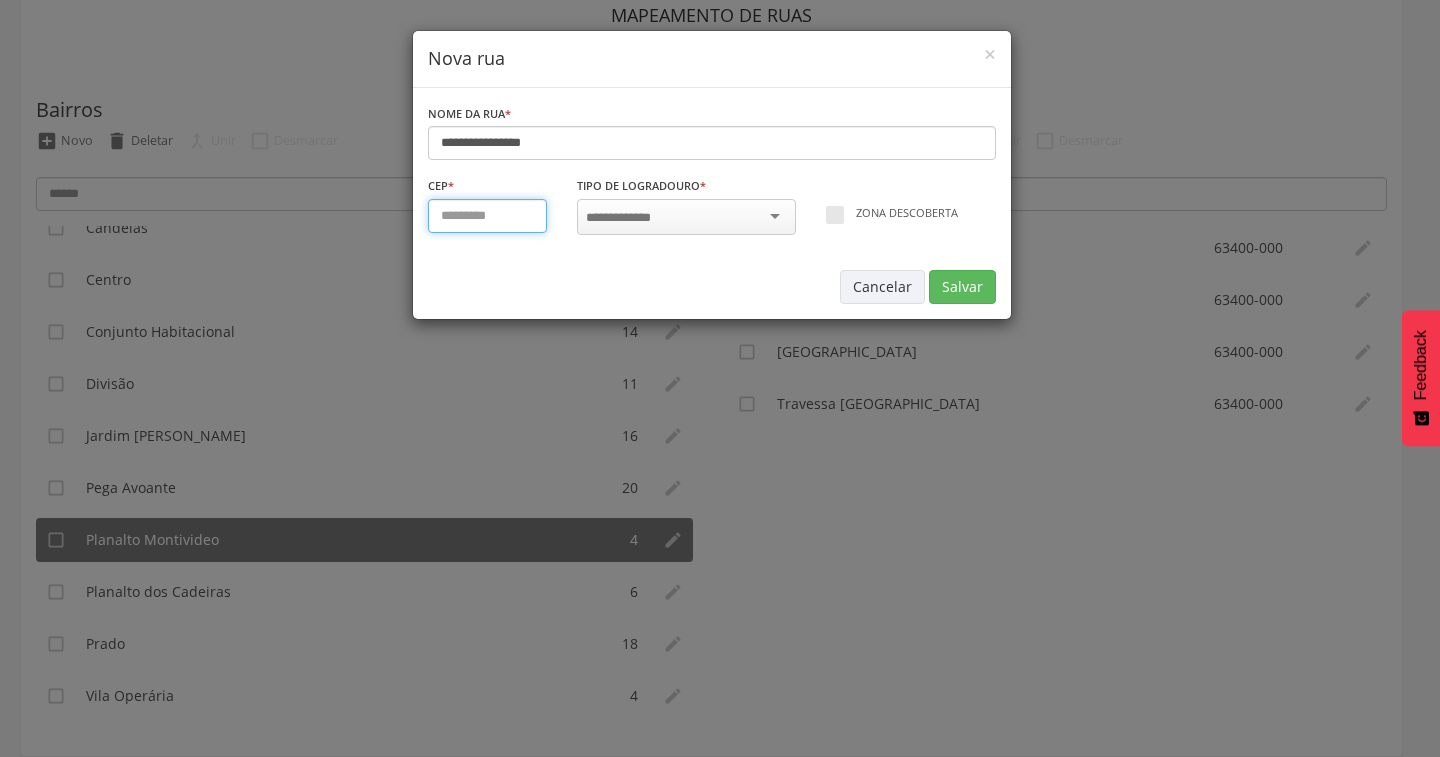 type on "*********" 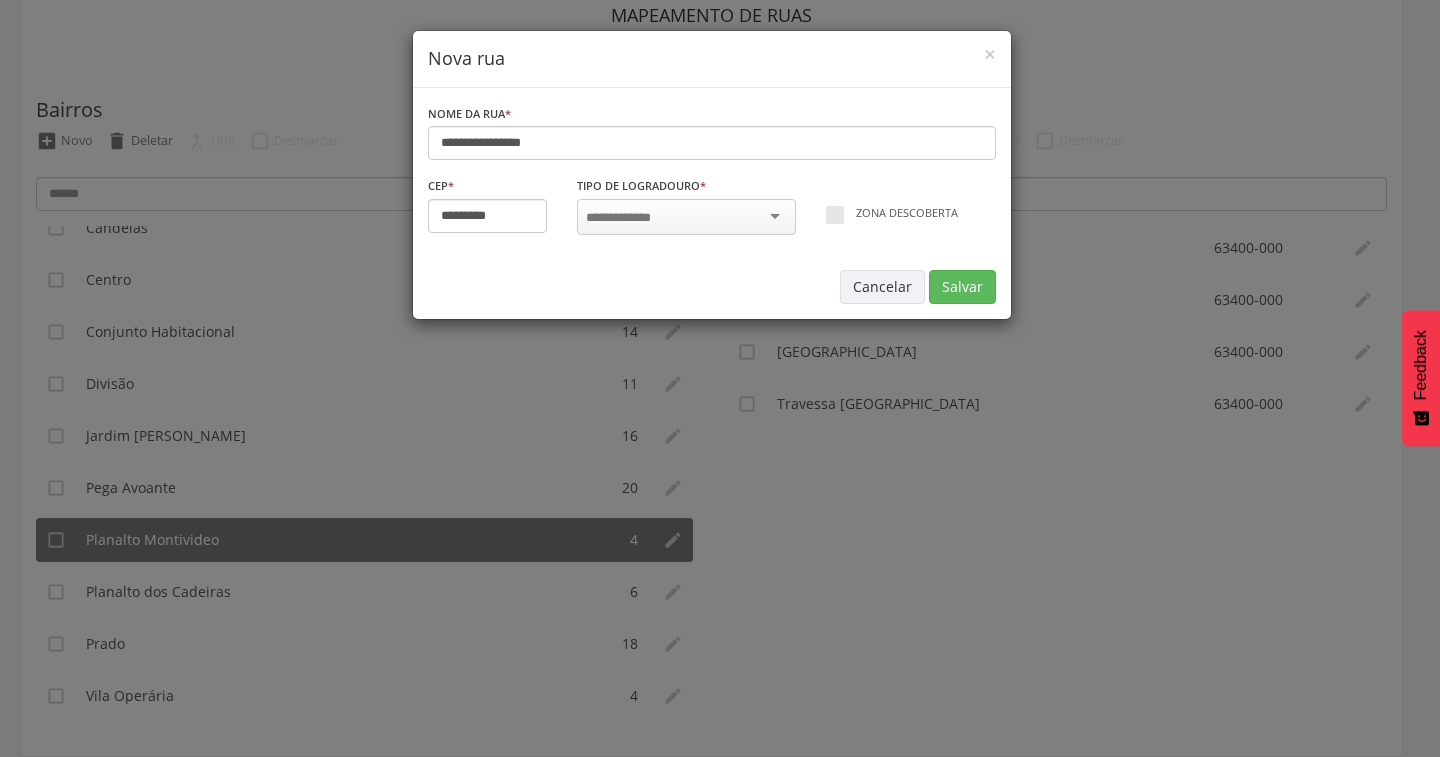 click at bounding box center [686, 217] 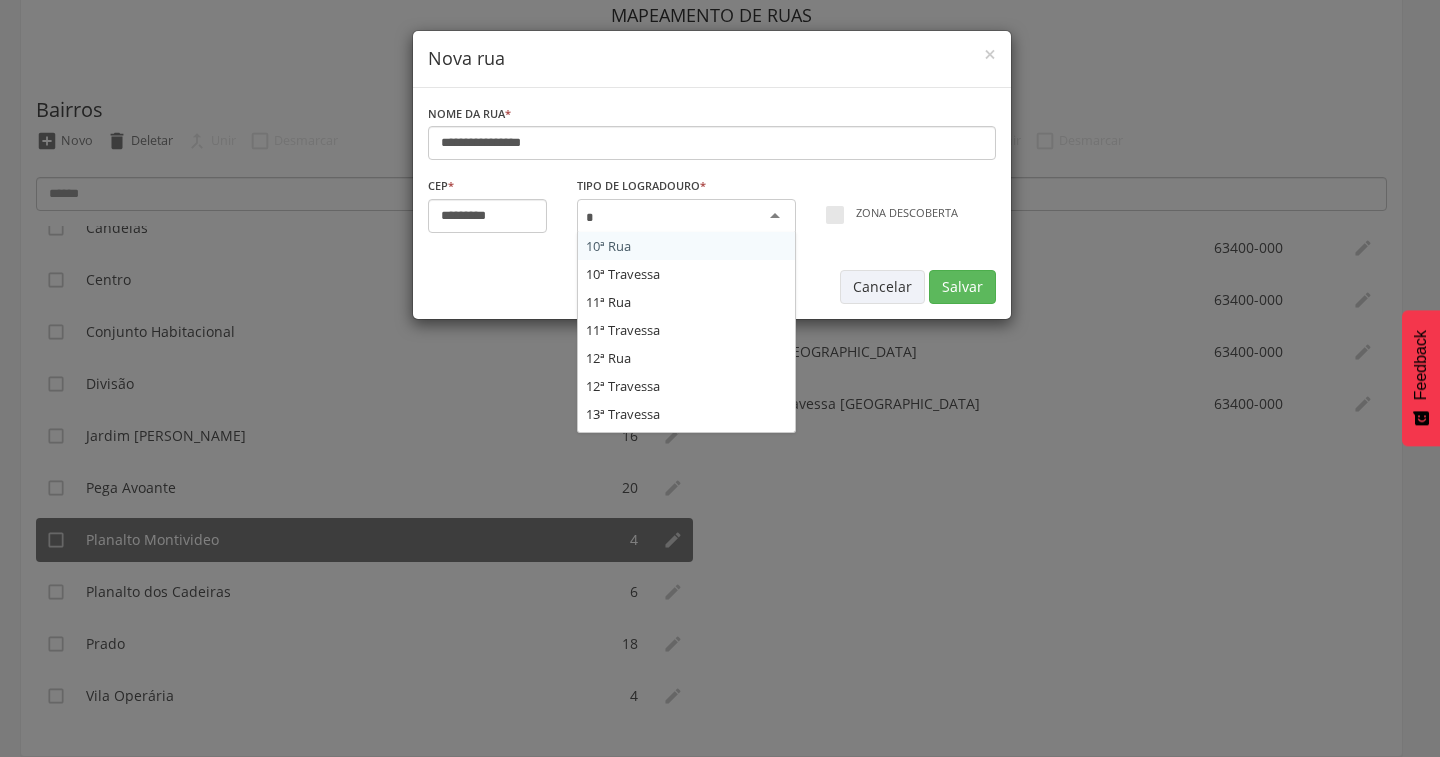 scroll, scrollTop: 1256, scrollLeft: 0, axis: vertical 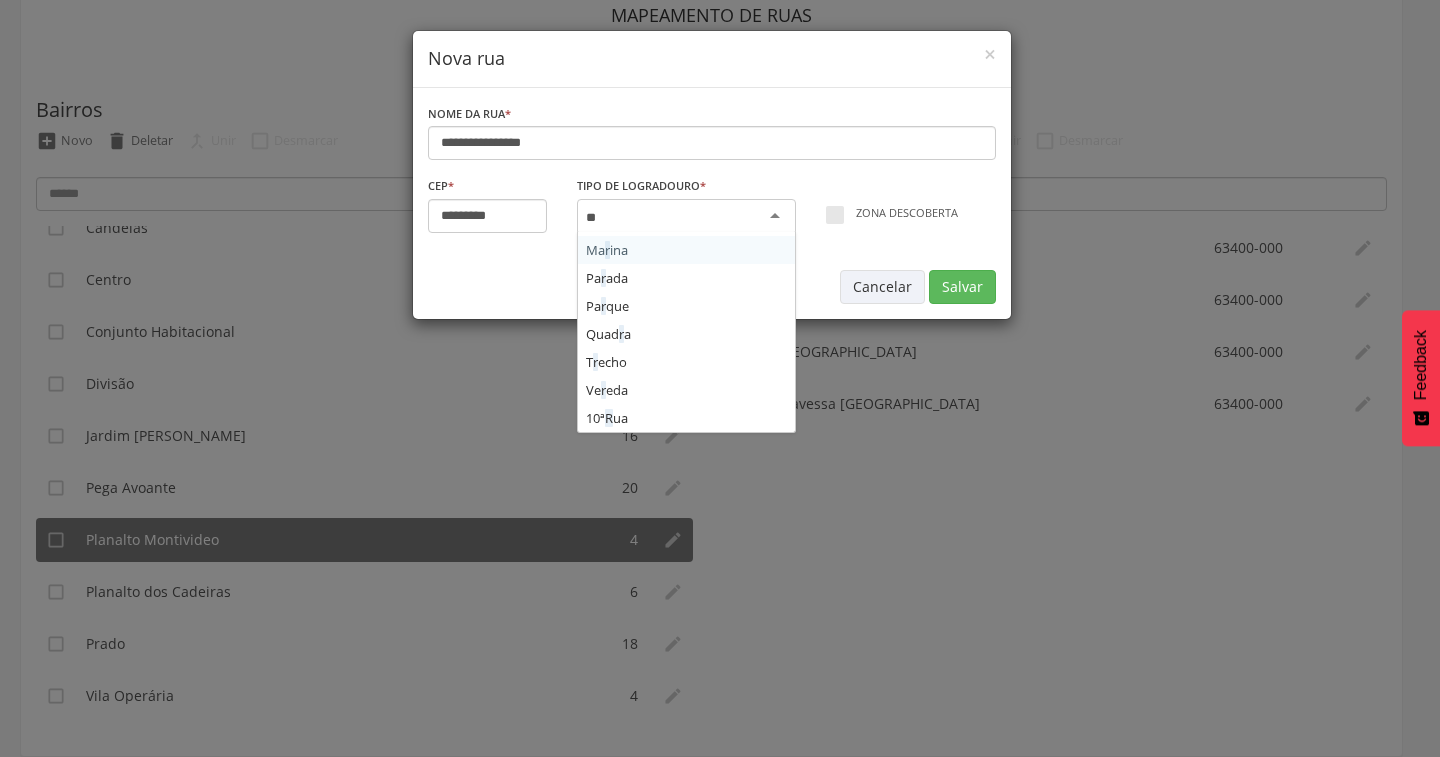 type on "***" 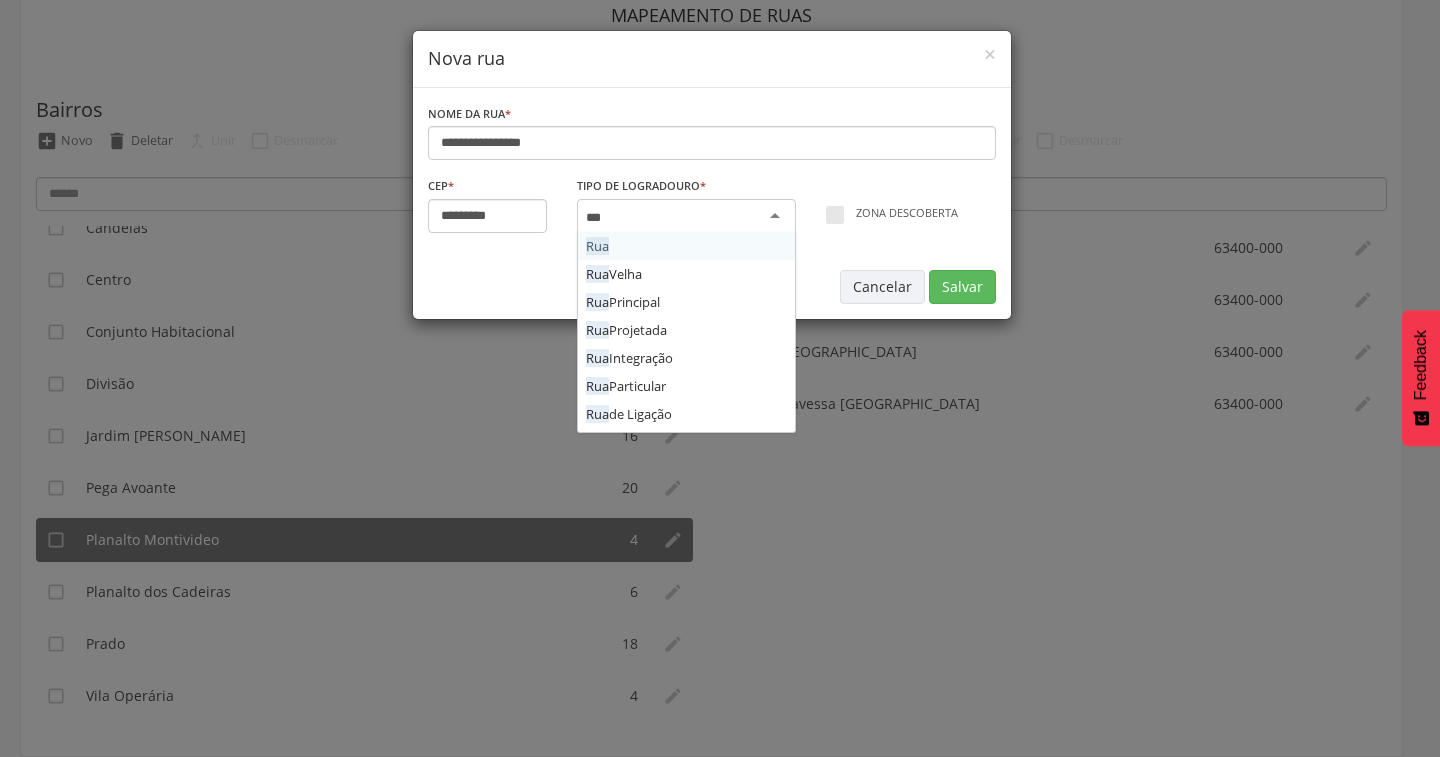 type 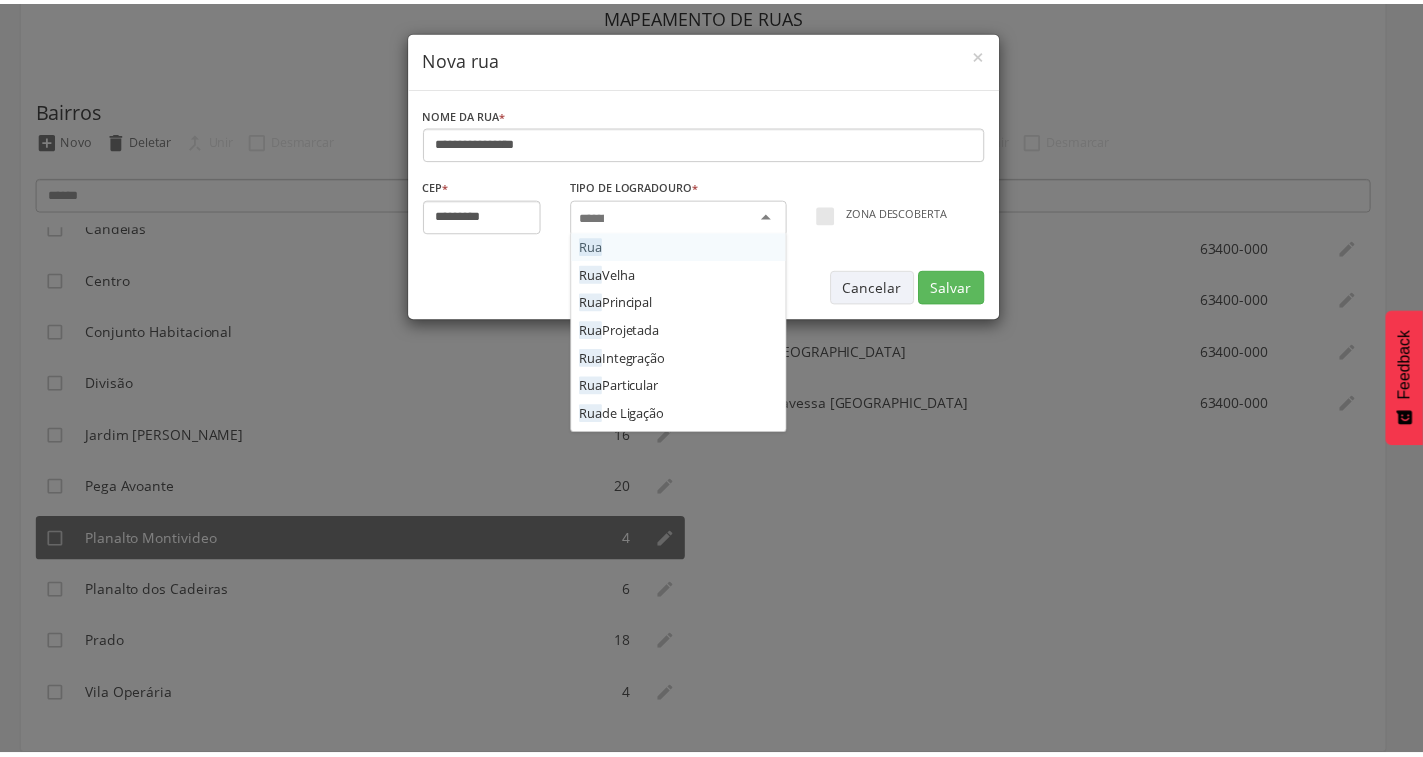 scroll, scrollTop: 0, scrollLeft: 0, axis: both 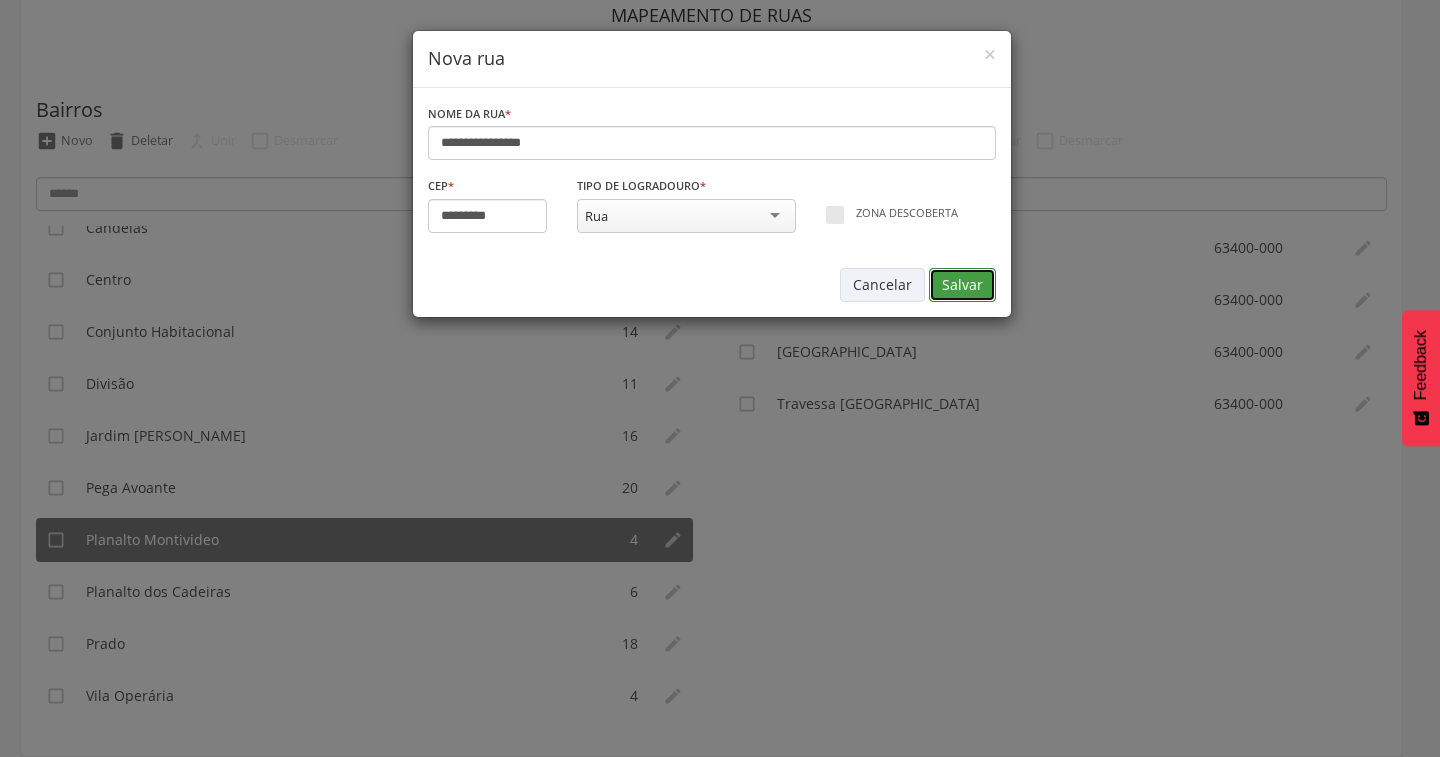 click on "Salvar" at bounding box center [962, 285] 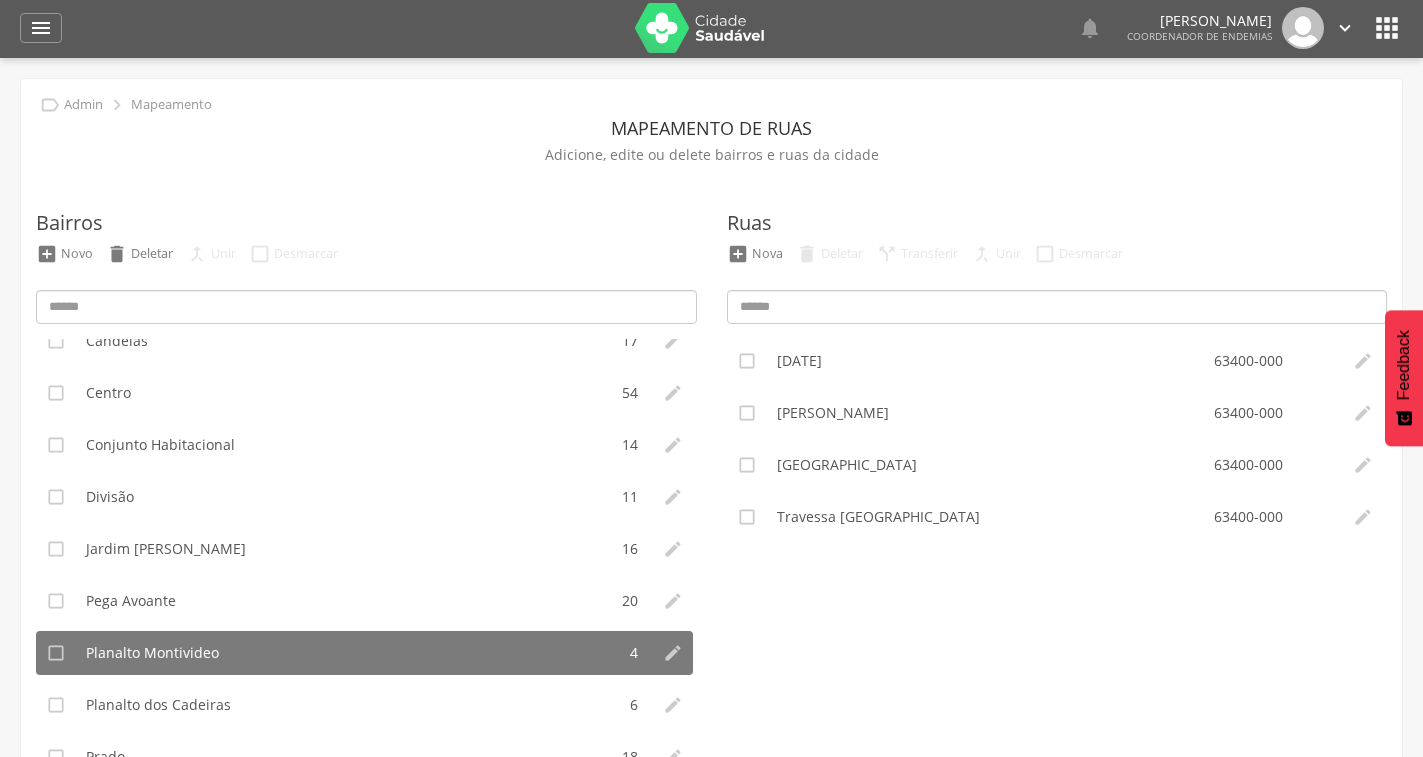 scroll, scrollTop: 0, scrollLeft: 0, axis: both 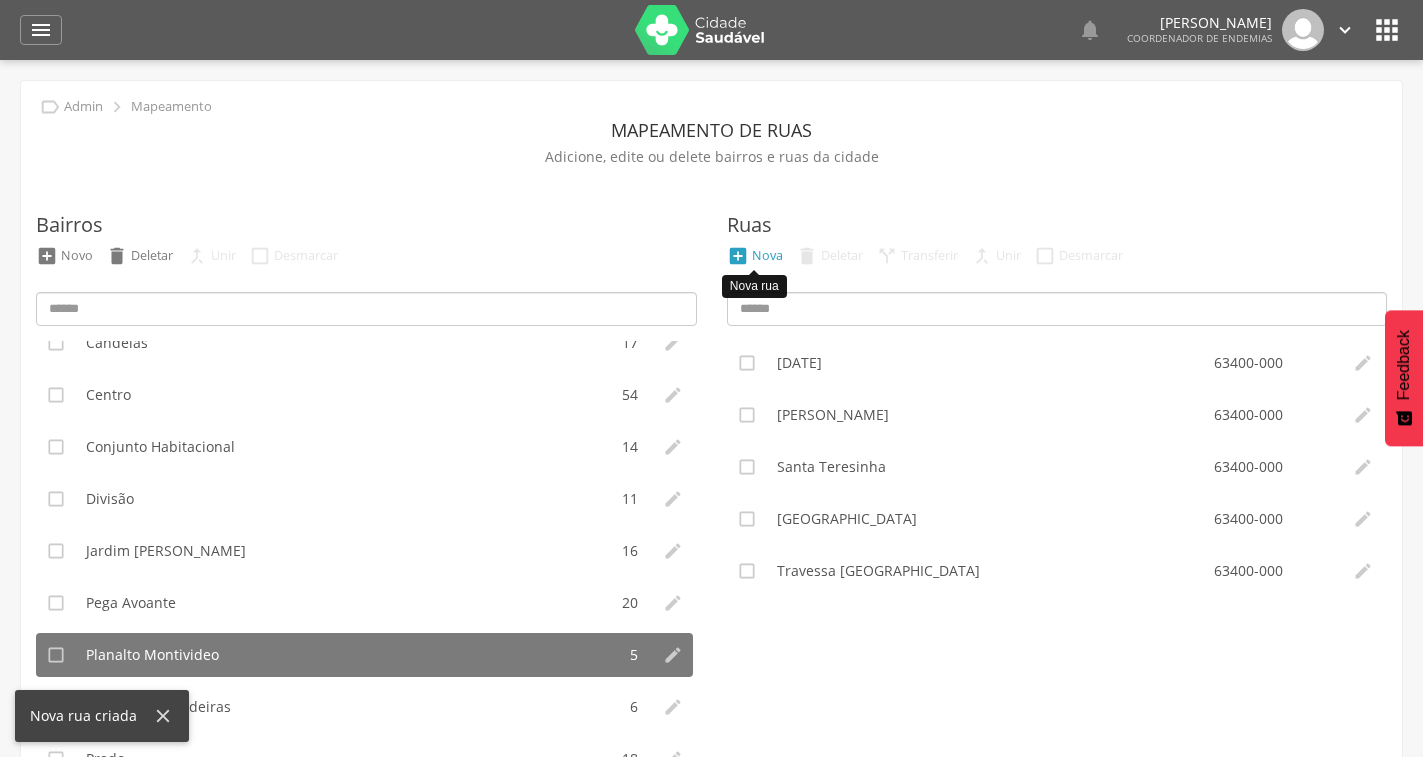 click on "
Nova" at bounding box center [755, 256] 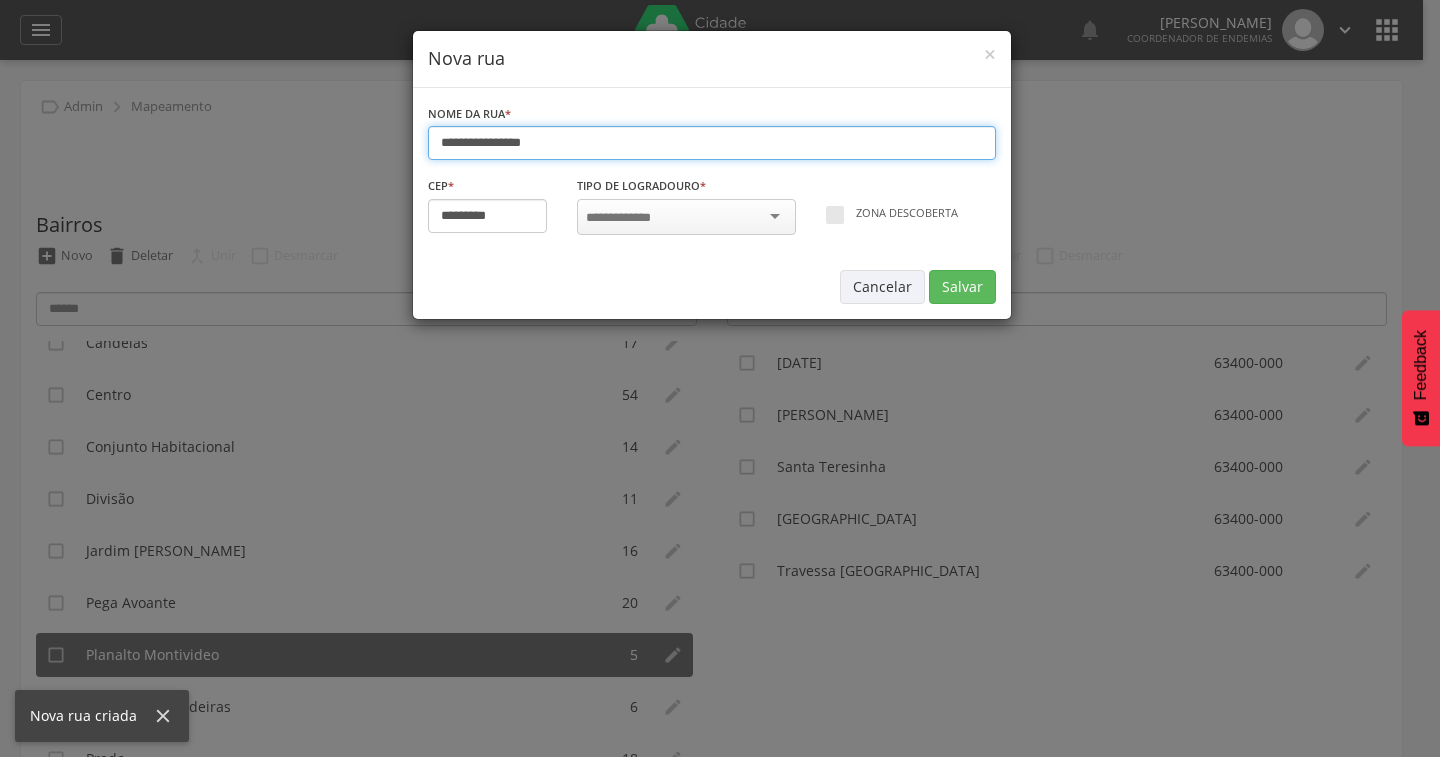 click on "**********" at bounding box center (712, 143) 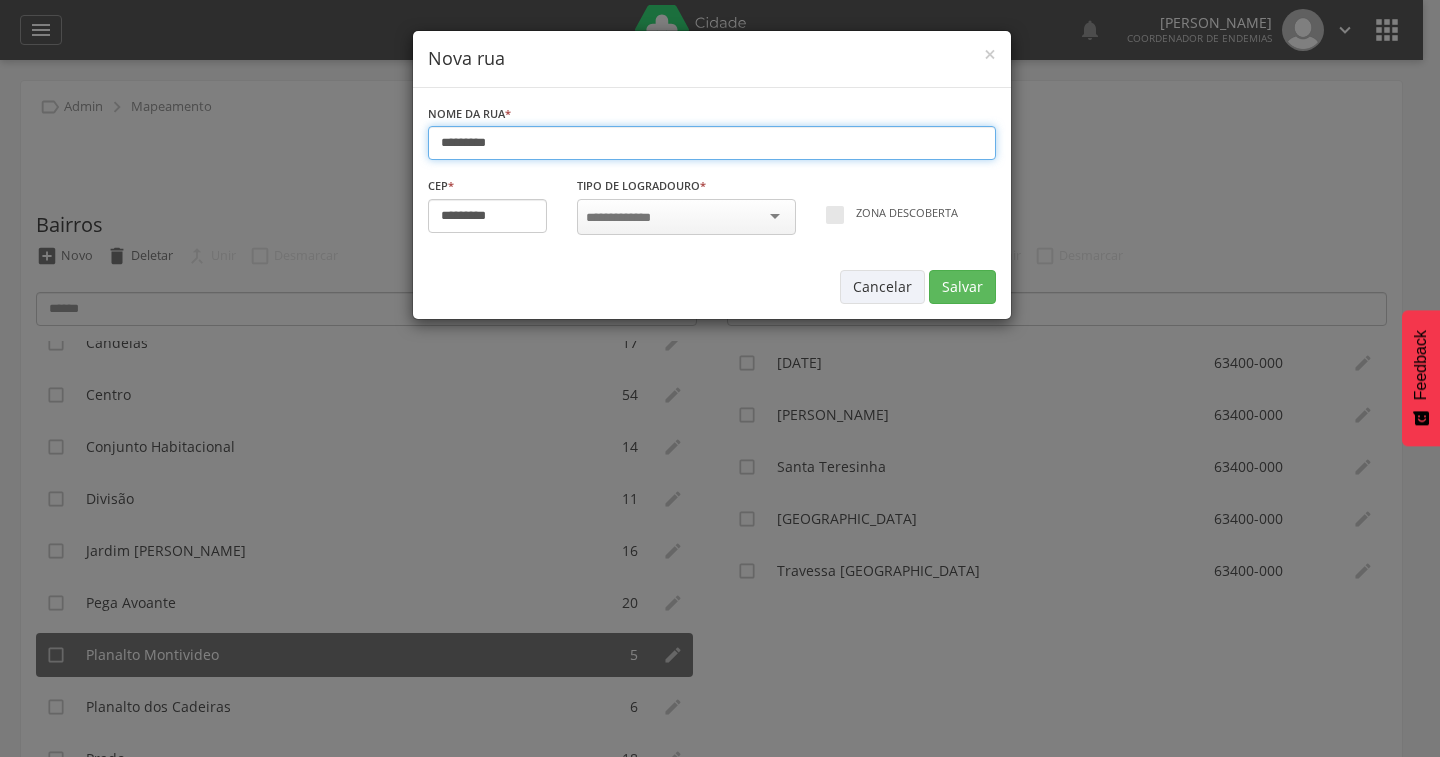 type on "*********" 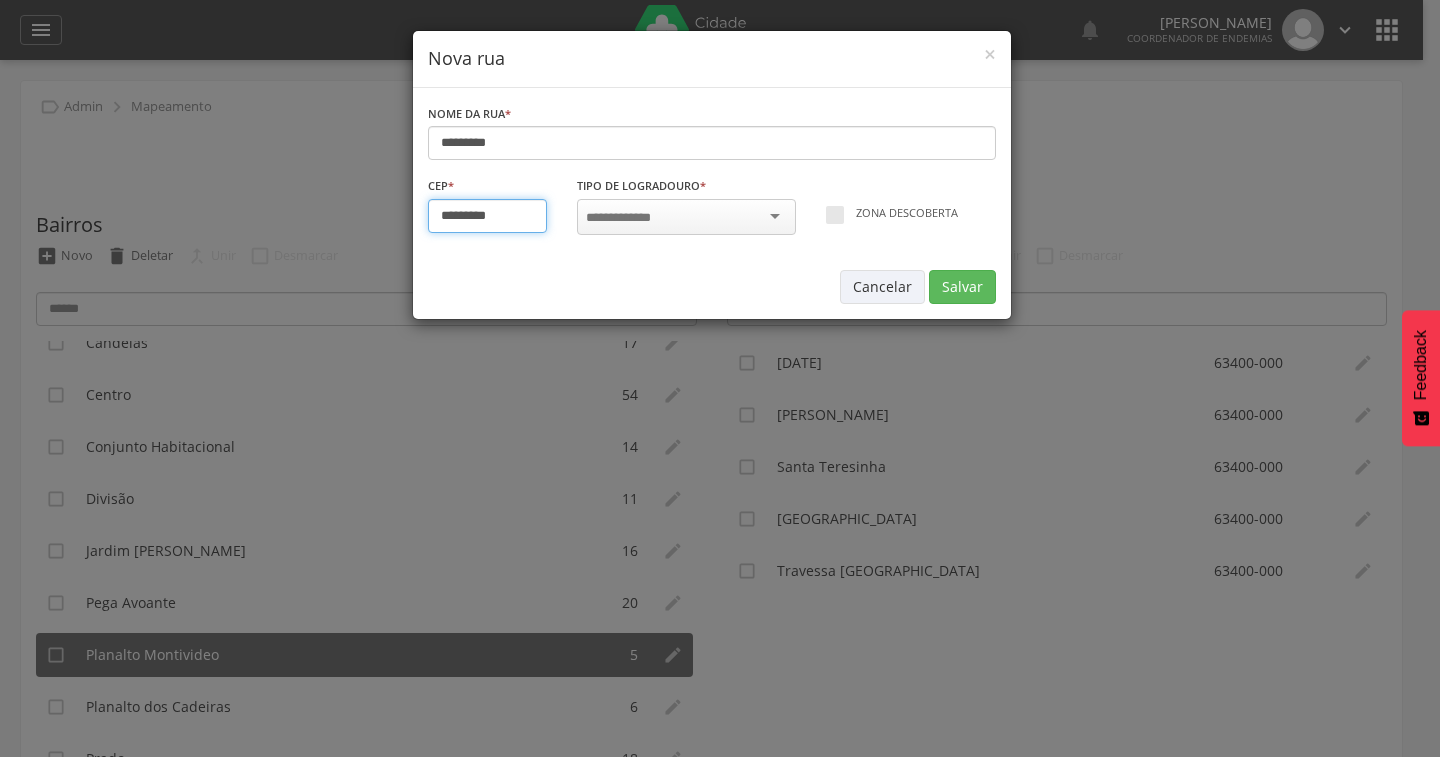 click on "*********" at bounding box center [488, 216] 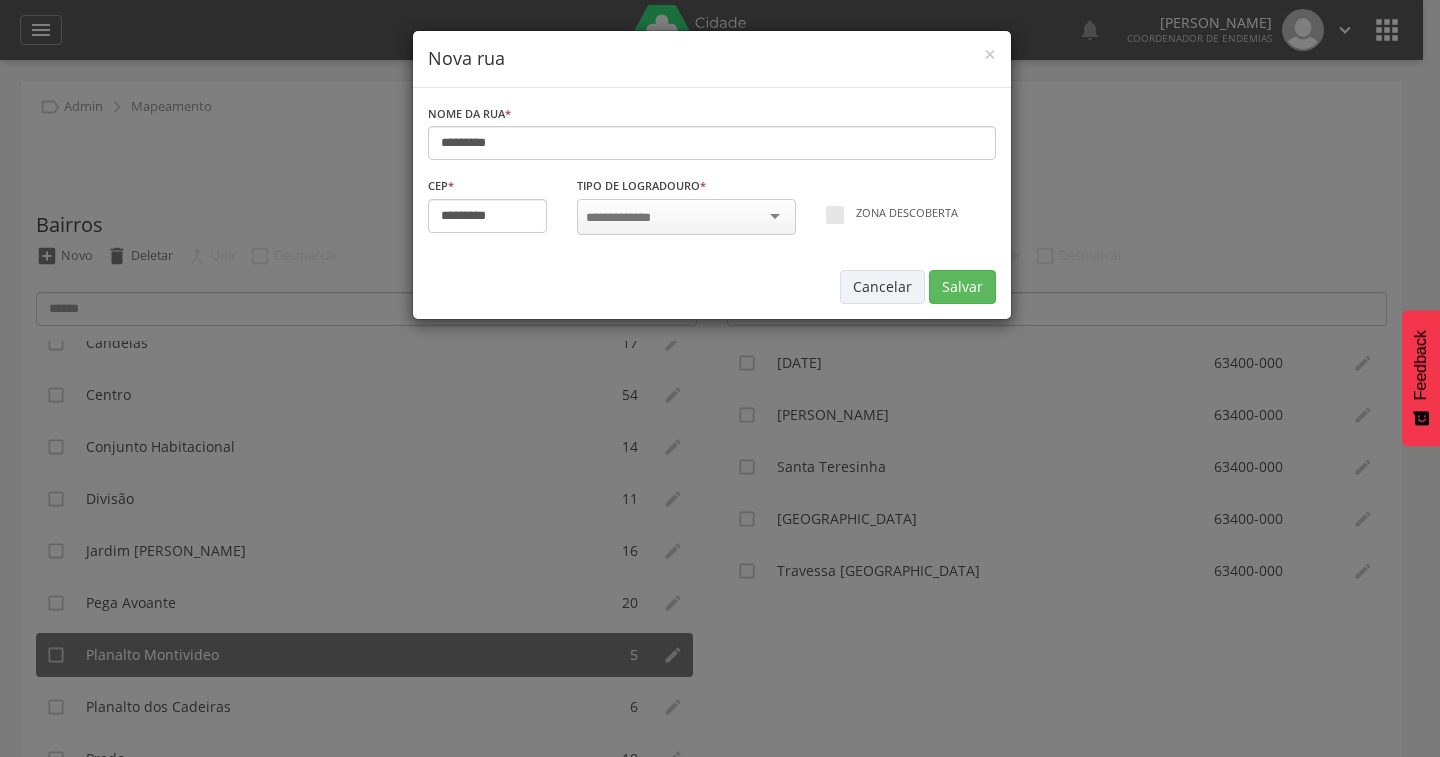 click at bounding box center (629, 218) 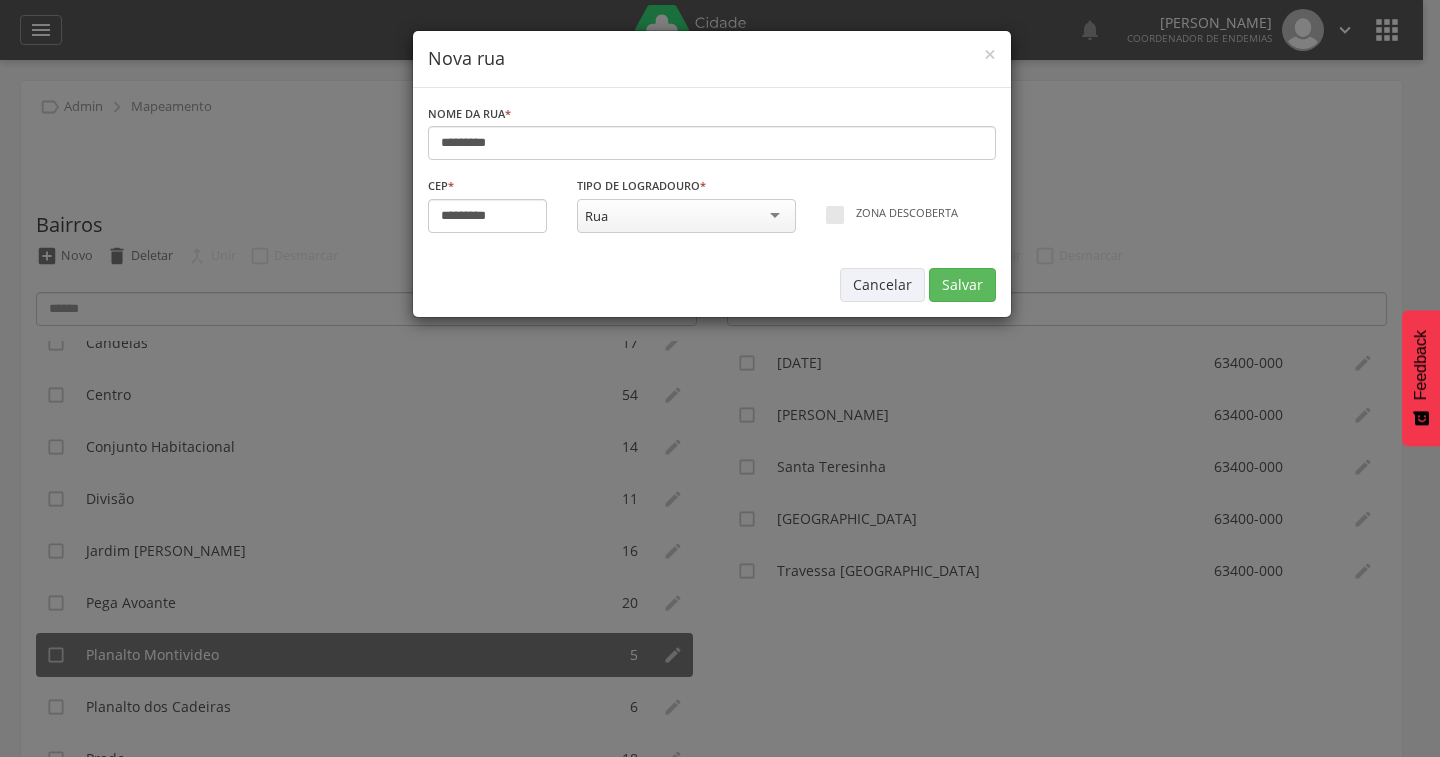 click on "×
Nova rua
Nome da rua  *
*********
Informe o nome da rua
CEP  *
*********
Informe um CEP válido
Tipo de Logradouro  *
*** [GEOGRAPHIC_DATA] 11ª [GEOGRAPHIC_DATA] 12ª [GEOGRAPHIC_DATA] 13ª Travessa 14ª Travessa 15ª Travessa 16ª Travessa 17ª Travessa 18ª Travessa 19ª Travessa 1ª [GEOGRAPHIC_DATA] 1ª Rua 1ª Subida 1ª Travessa 1ª Travessa da [GEOGRAPHIC_DATA] 1ª [GEOGRAPHIC_DATA] 1º Parque 20ª Travessa 21ª Travessa 22ª Travessa 2ª Alameda 2ª [GEOGRAPHIC_DATA] Paralela 2ª Rua 2ª Subida 2ª Travessa 2ª [GEOGRAPHIC_DATA] da Rodovia 2ª [GEOGRAPHIC_DATA] 2º Beco 2º [GEOGRAPHIC_DATA] 3ª [GEOGRAPHIC_DATA] [GEOGRAPHIC_DATA] 3º Beco 3º [GEOGRAPHIC_DATA] 4ª [GEOGRAPHIC_DATA] [GEOGRAPHIC_DATA] 4º Beco 5ª [GEOGRAPHIC_DATA] 5ª [GEOGRAPHIC_DATA]" at bounding box center (712, 174) 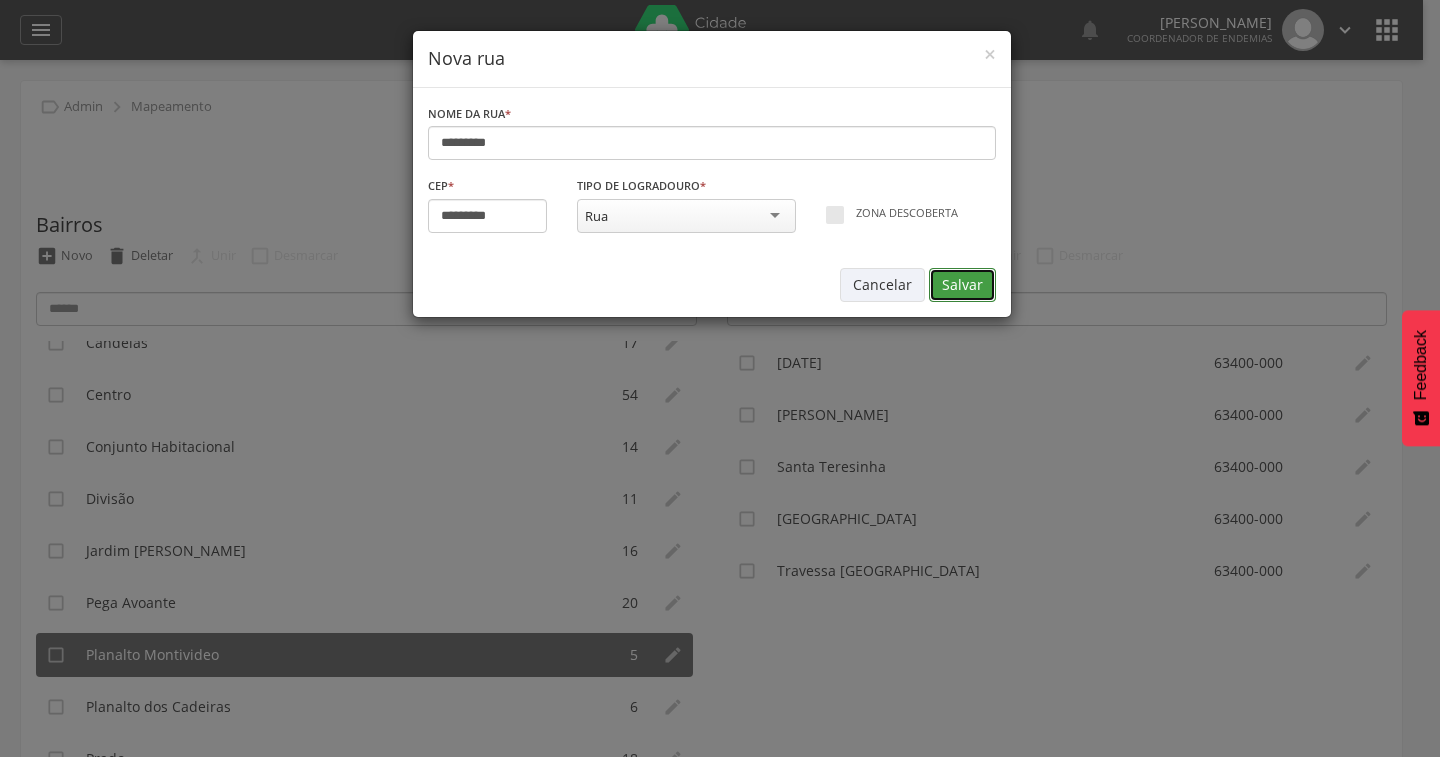 click on "Salvar" at bounding box center (962, 285) 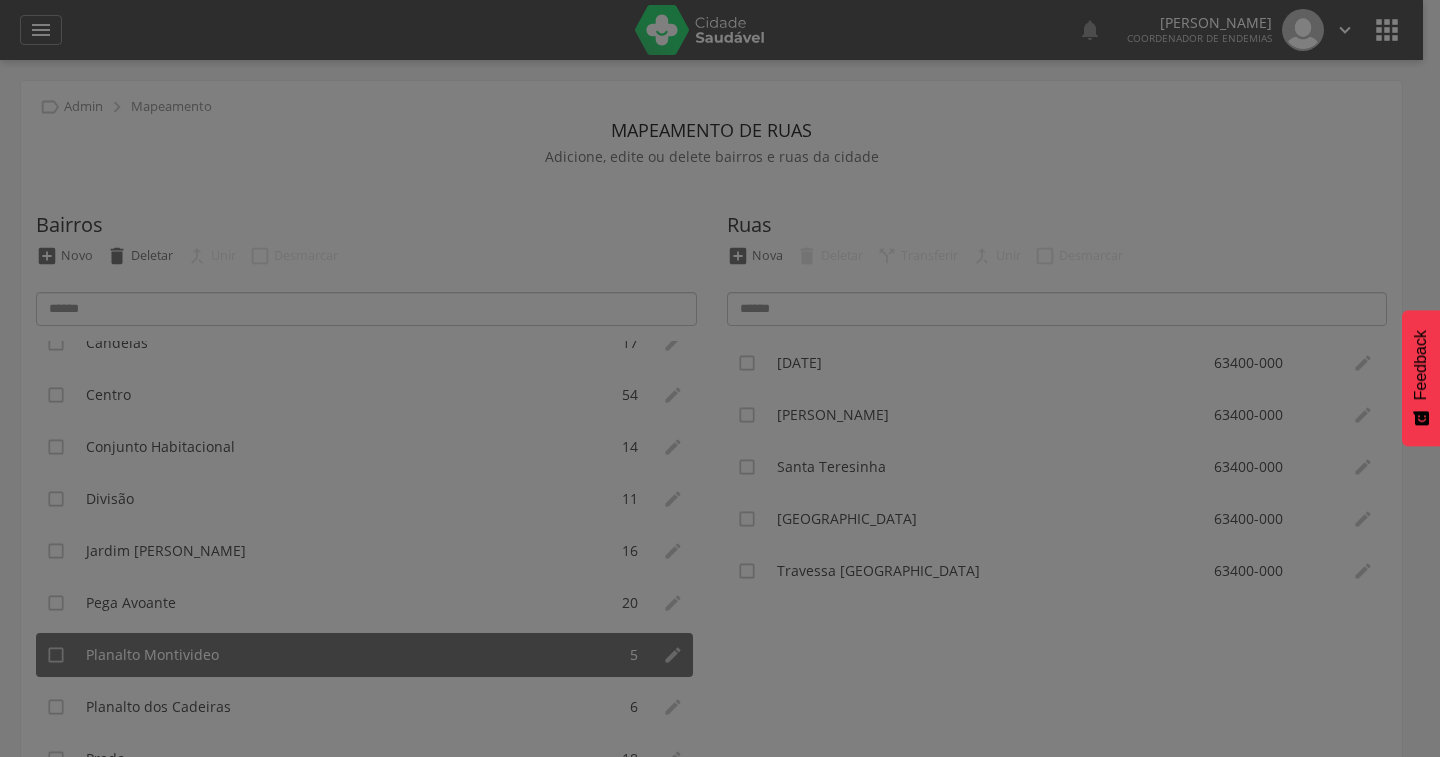 type on "*********" 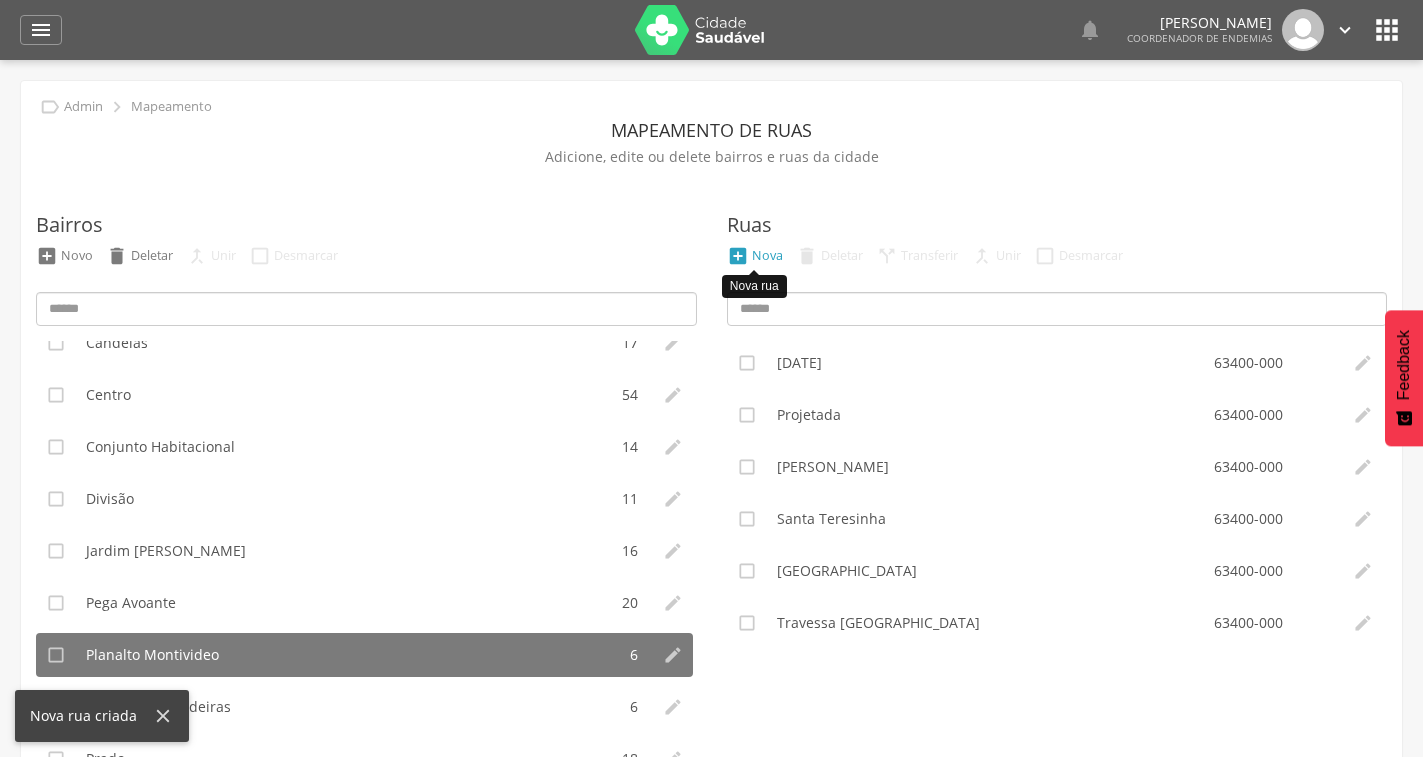 click on "" at bounding box center [738, 256] 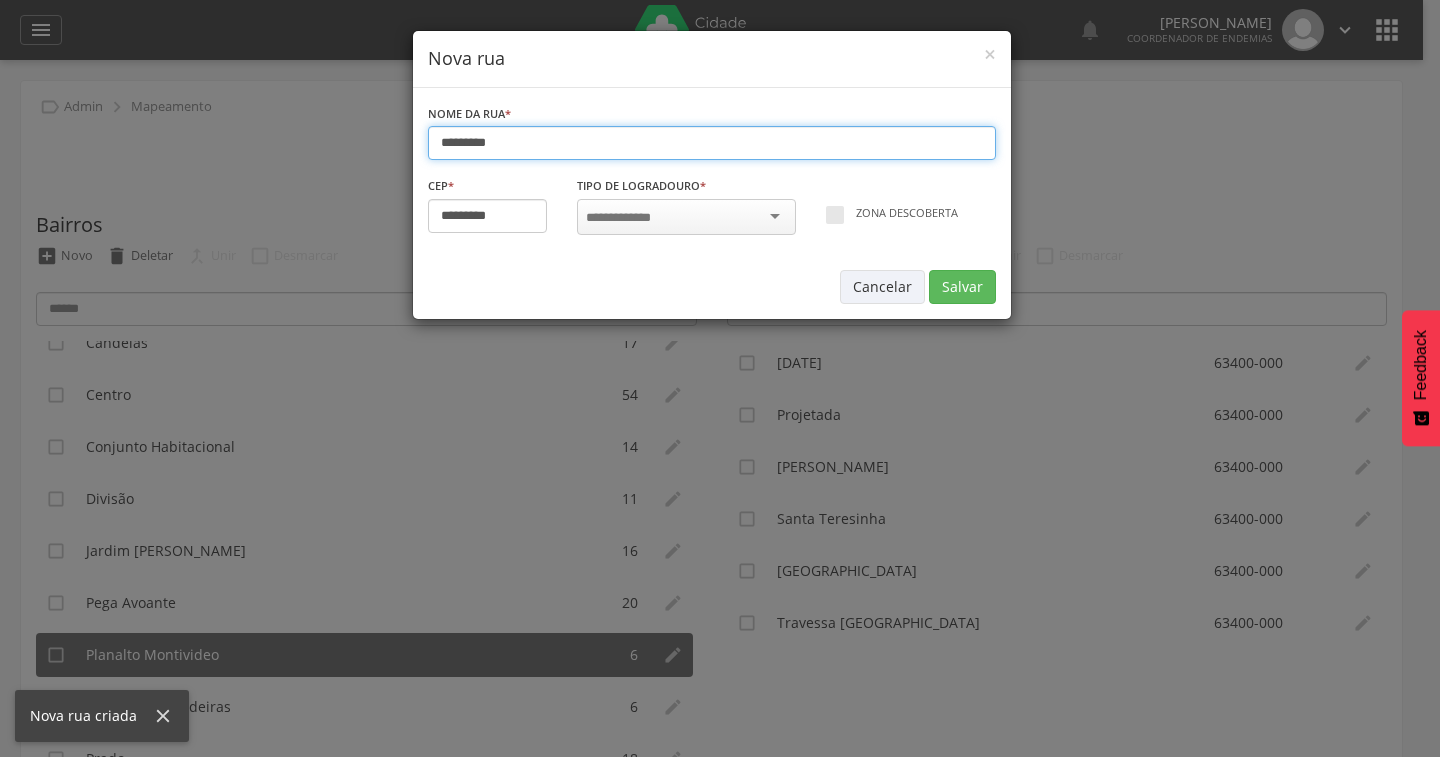 click on "*********" at bounding box center [712, 143] 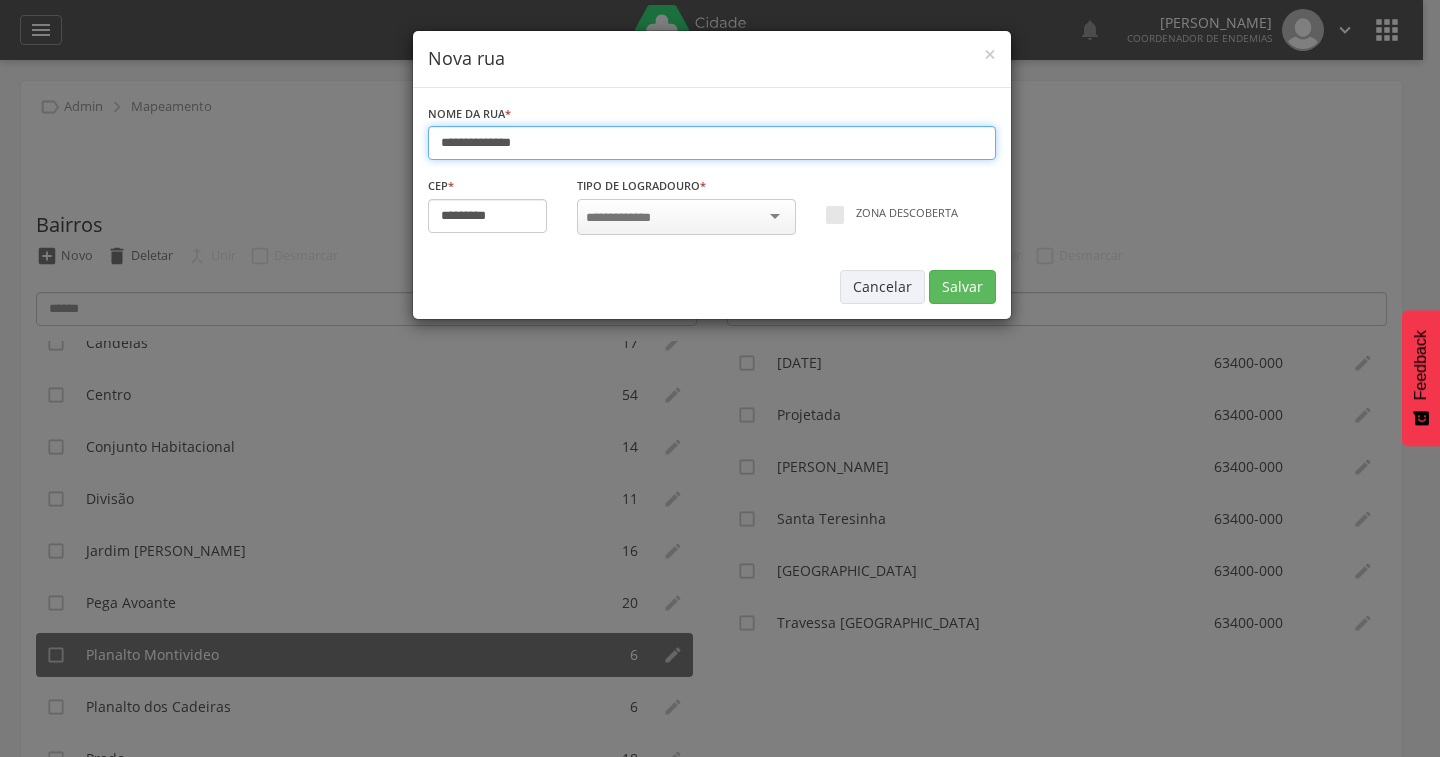 type on "**********" 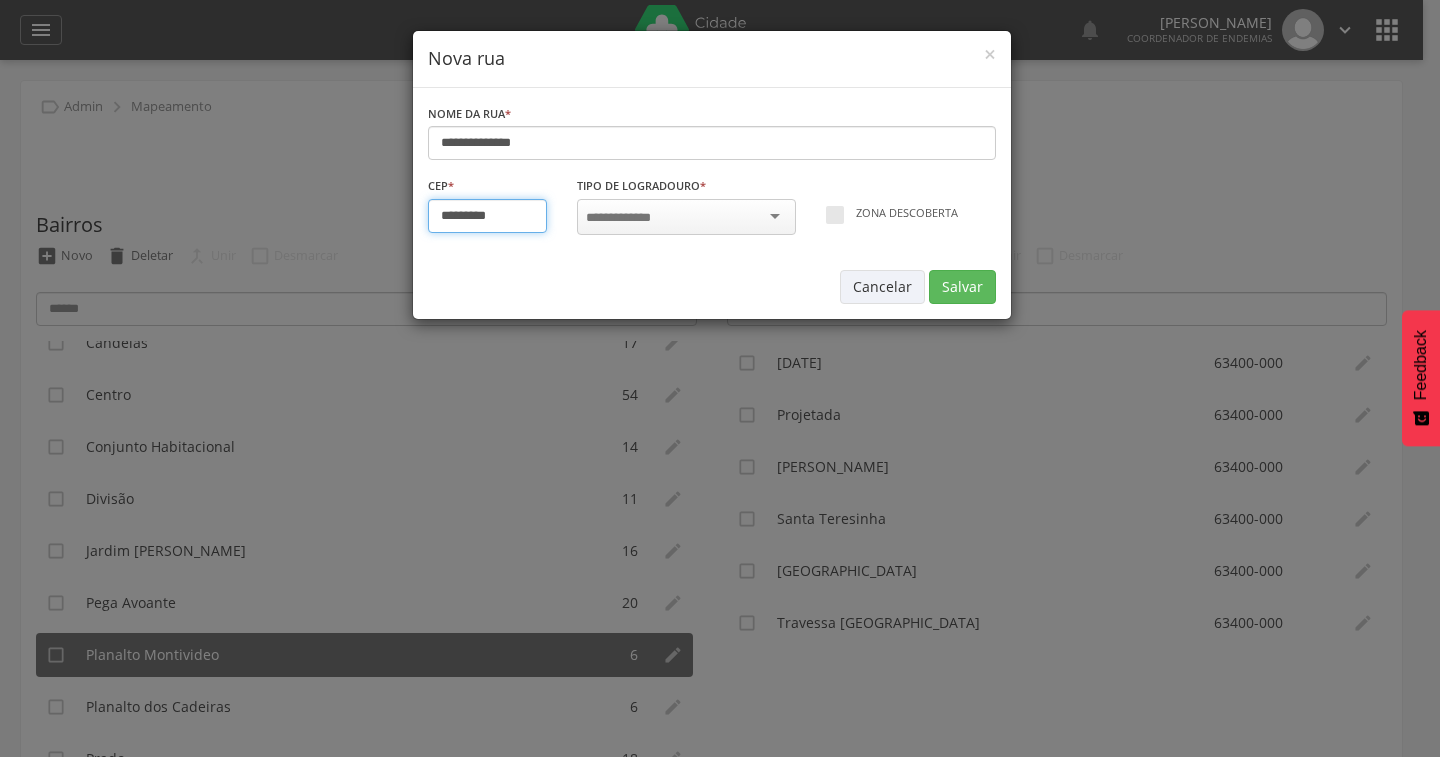 click on "*********" at bounding box center [488, 216] 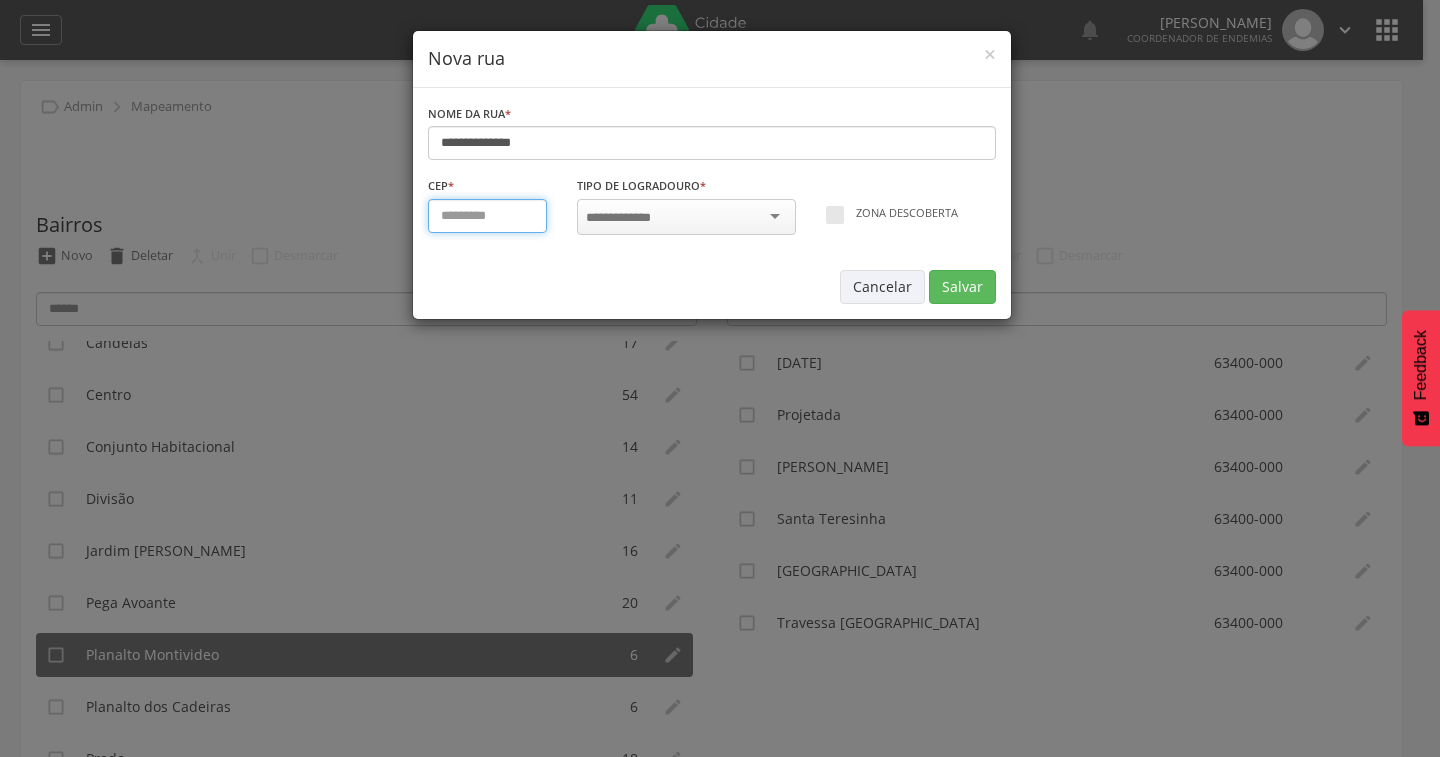 type on "*********" 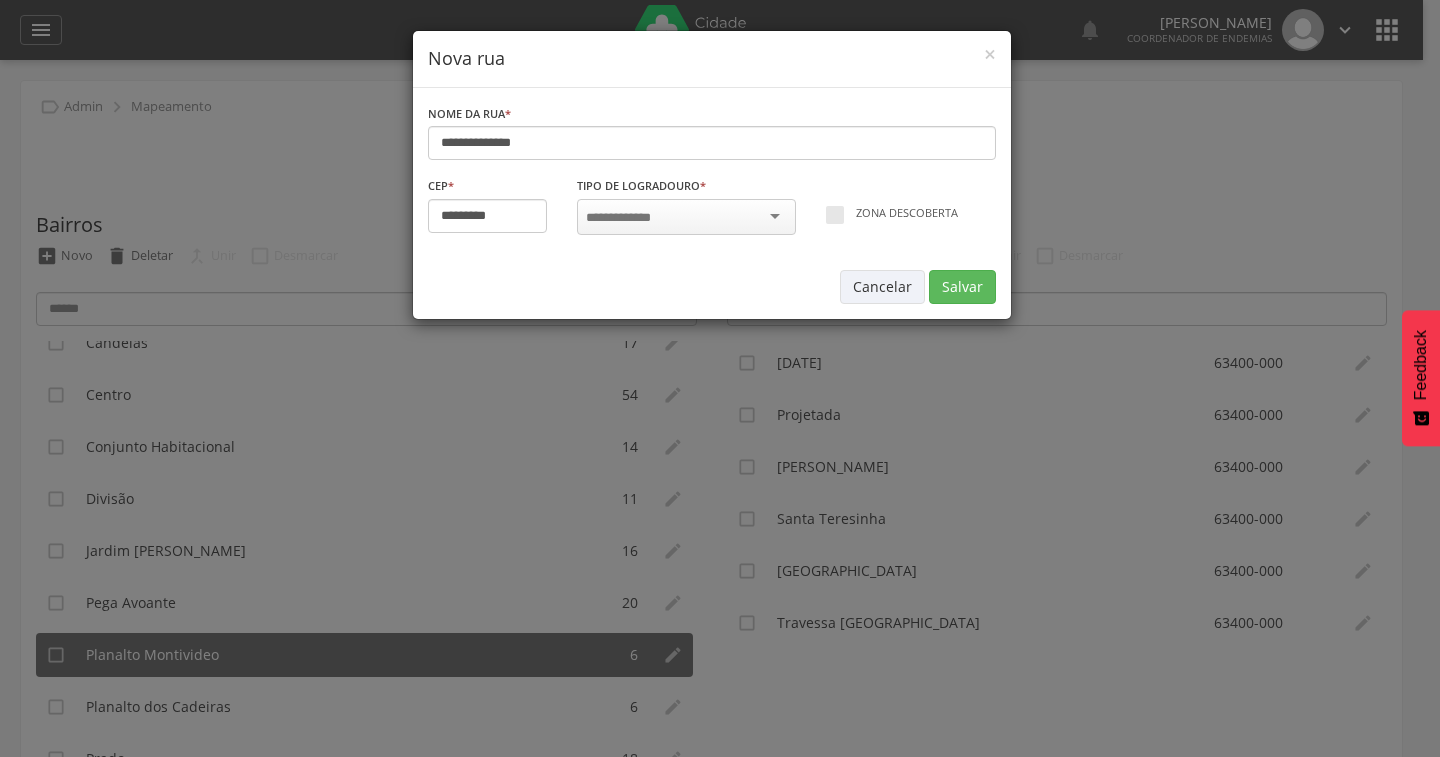 click at bounding box center [629, 218] 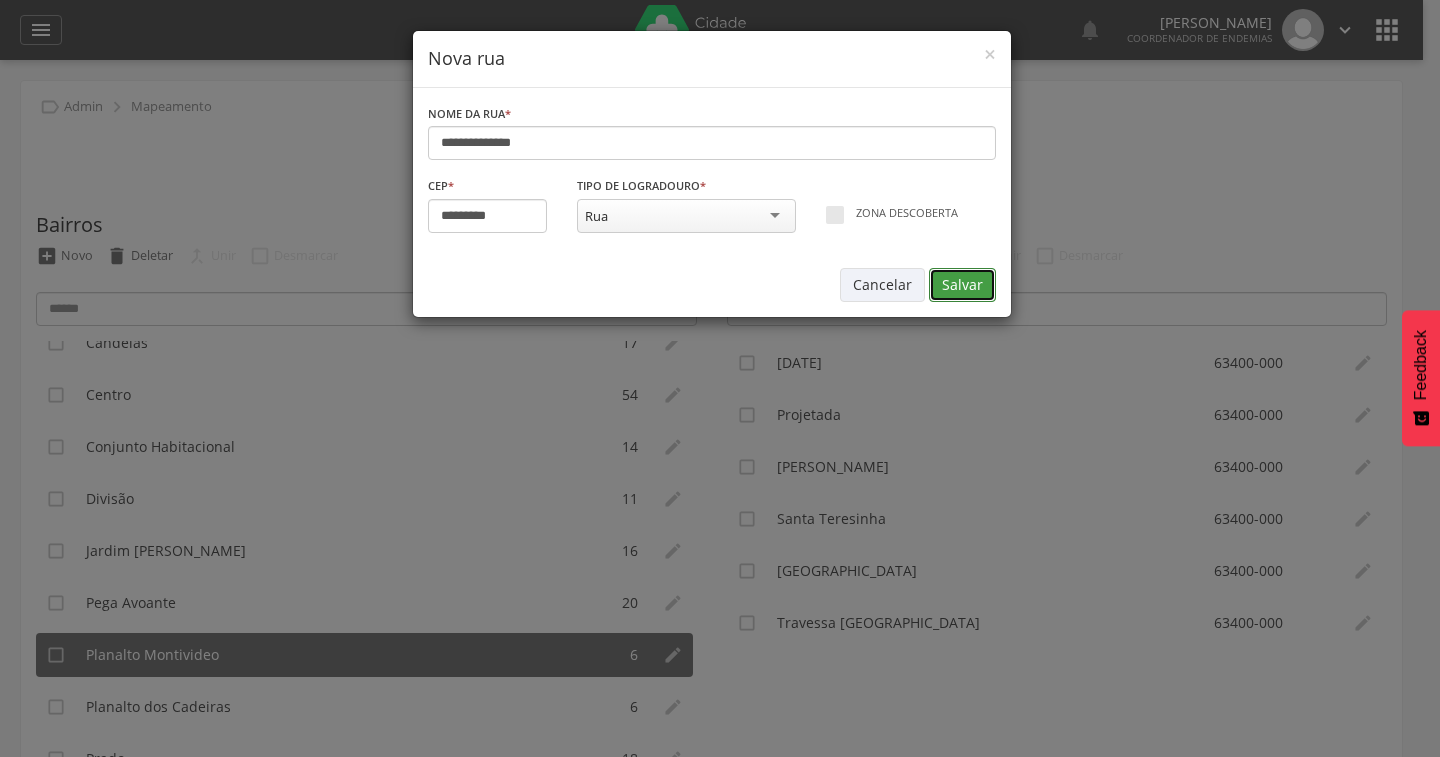 click on "Salvar" at bounding box center (962, 285) 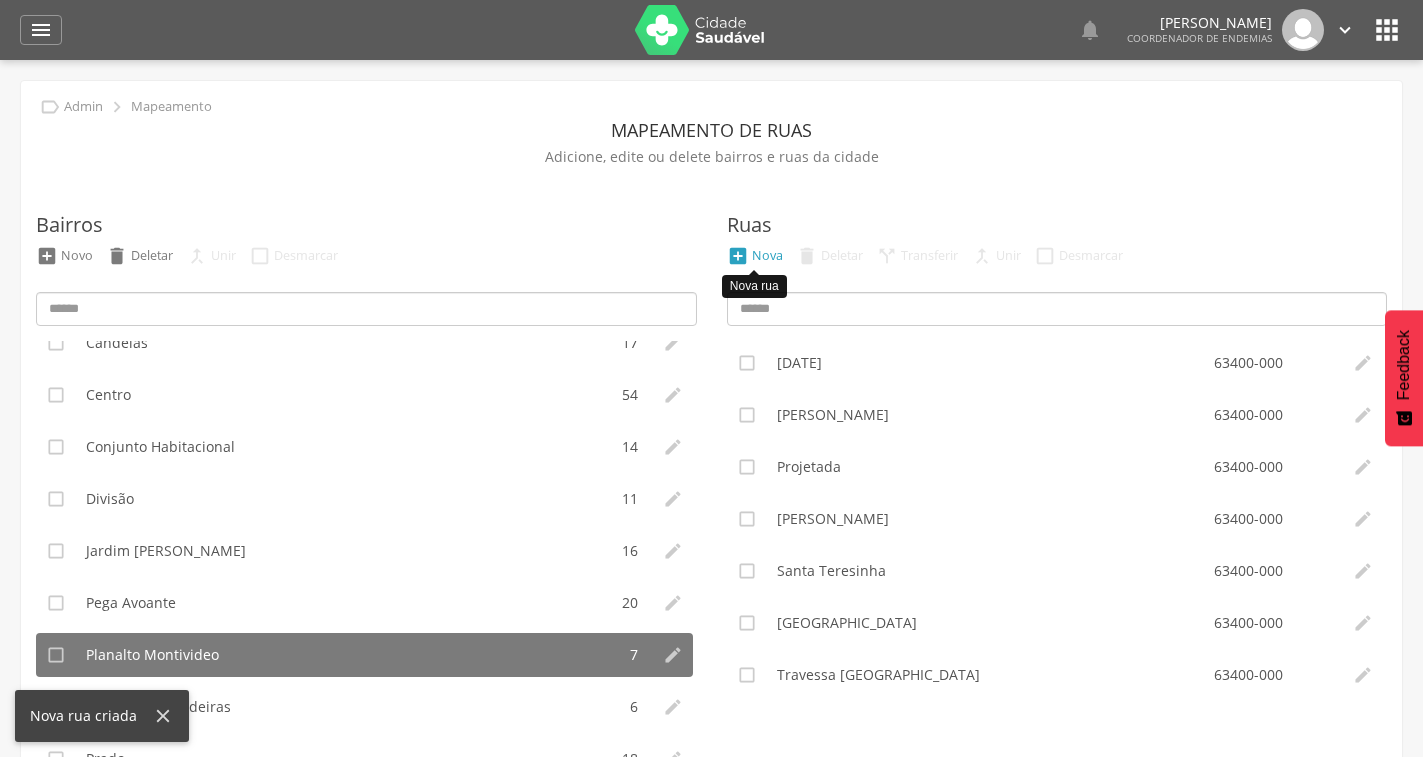 click on "Nova" at bounding box center (767, 255) 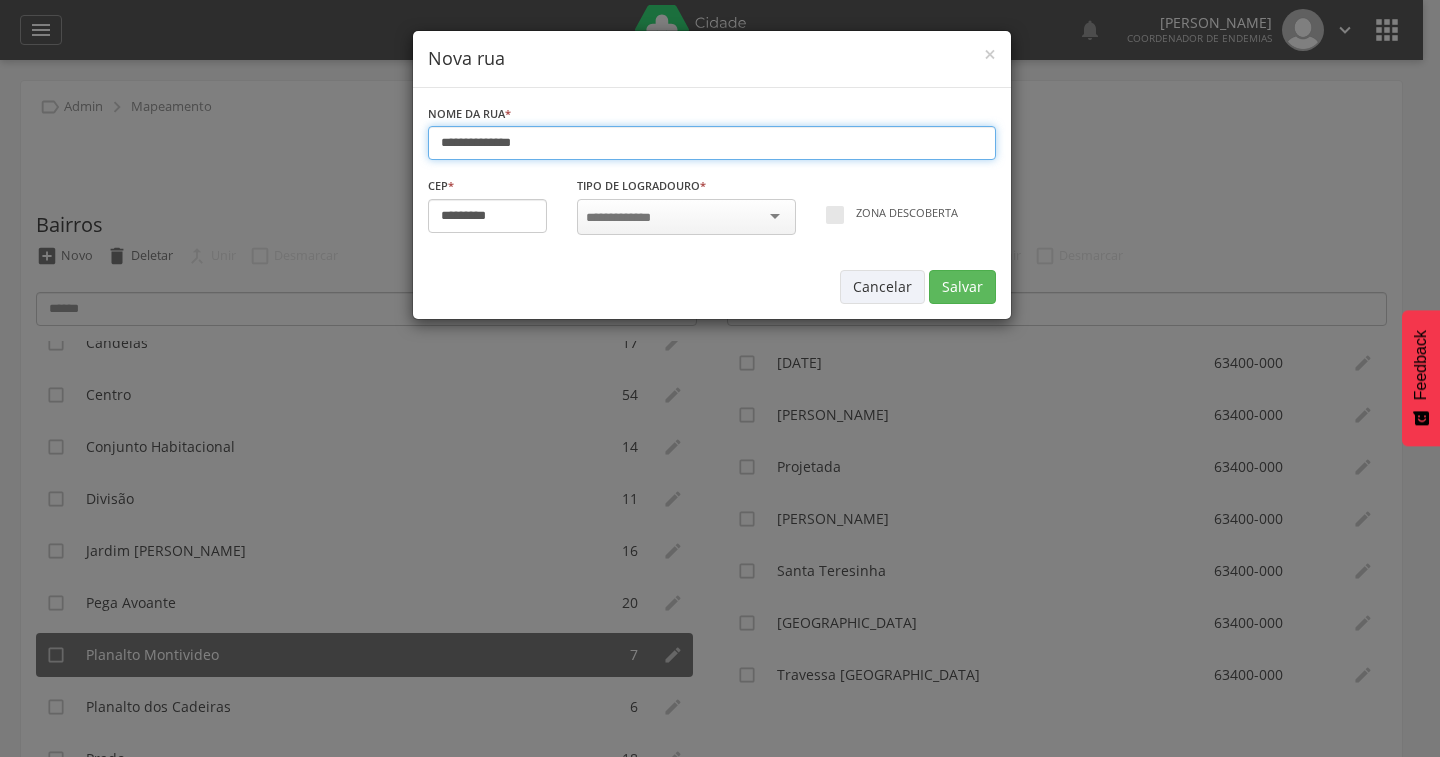 click on "**********" at bounding box center (712, 143) 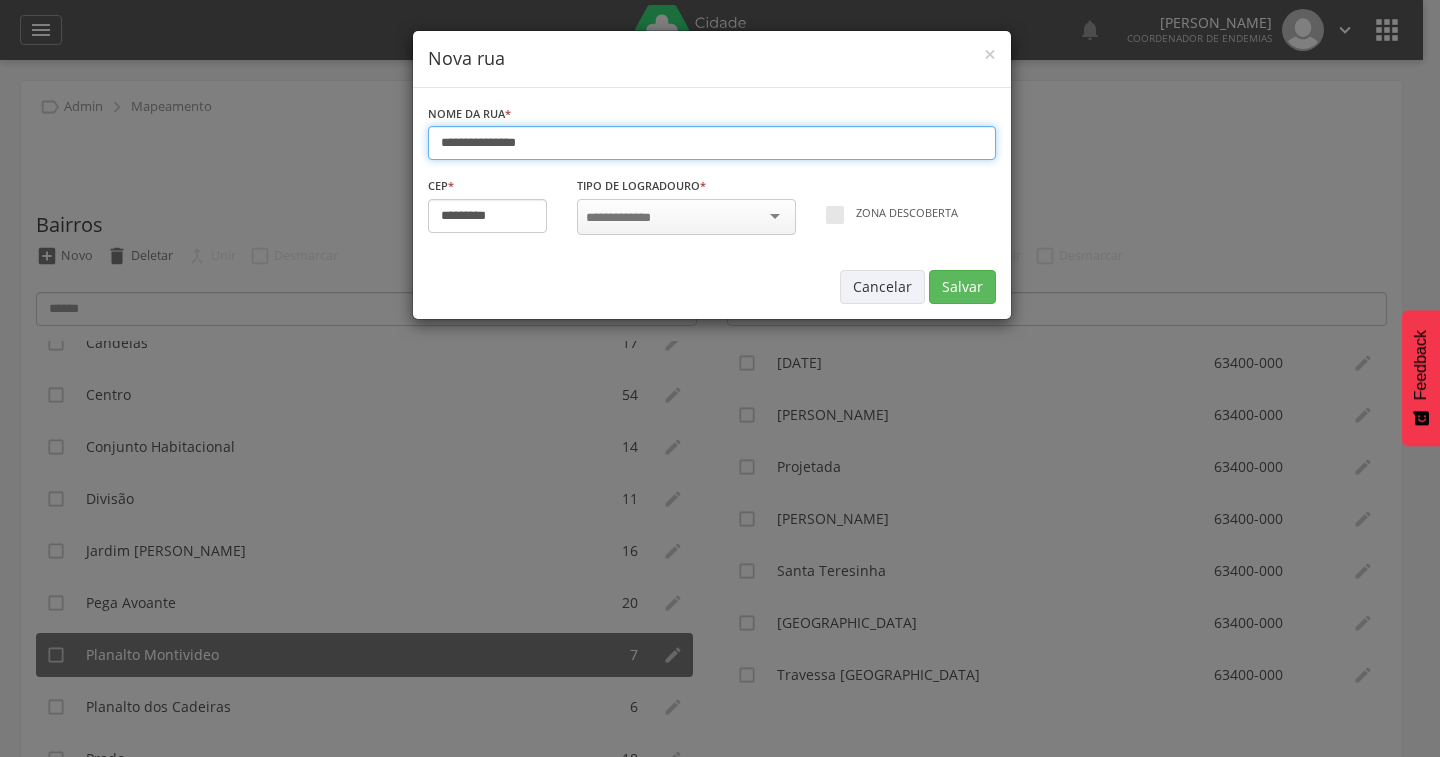 type on "**********" 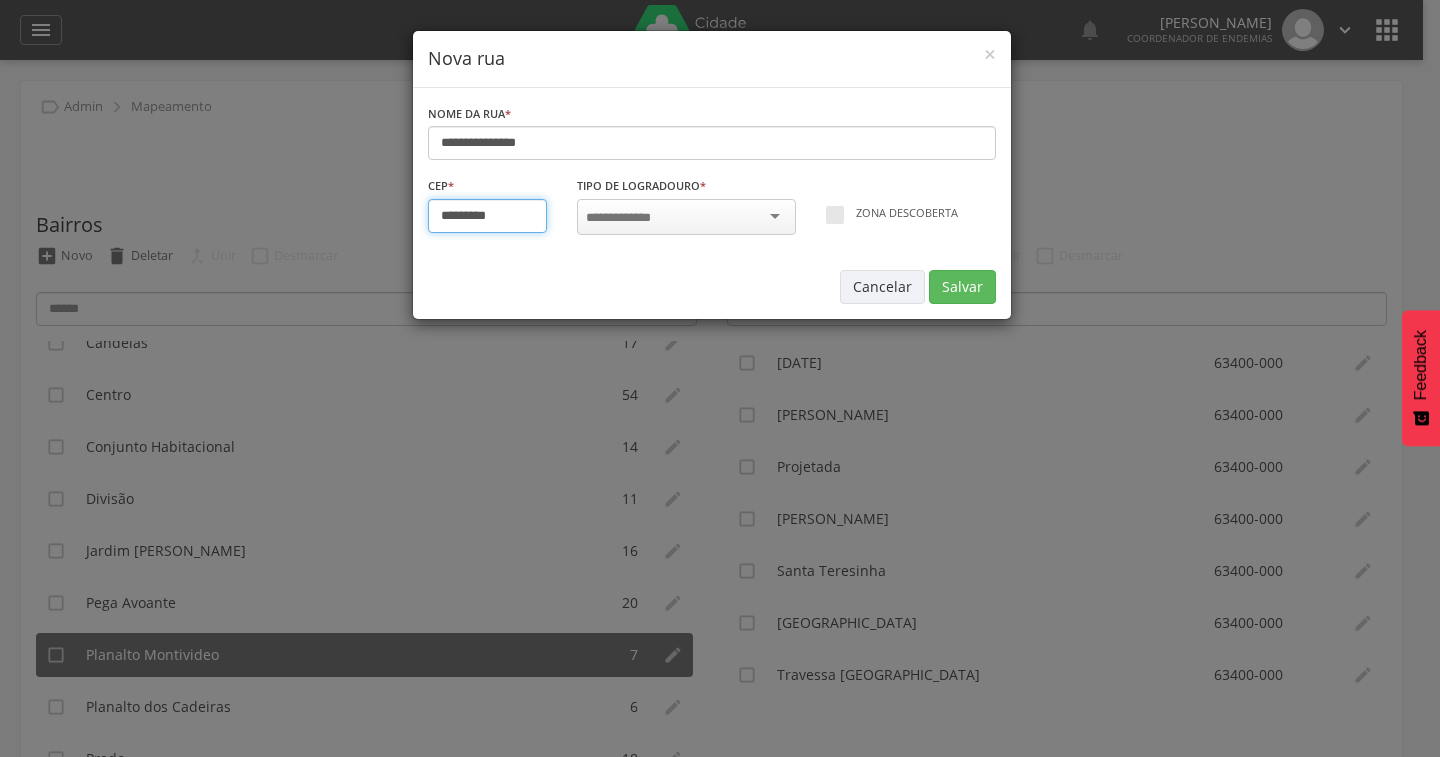 click on "*********" at bounding box center (488, 216) 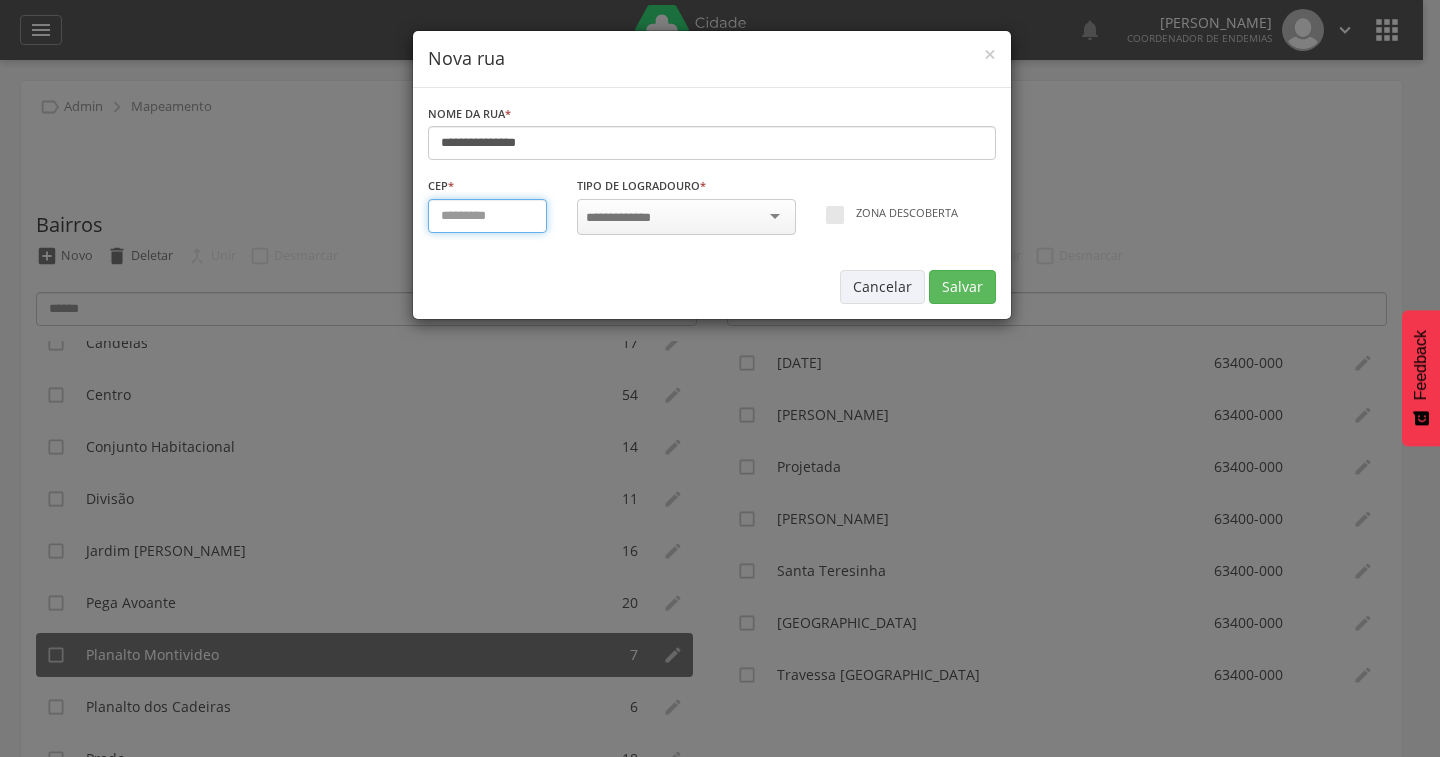 type on "*********" 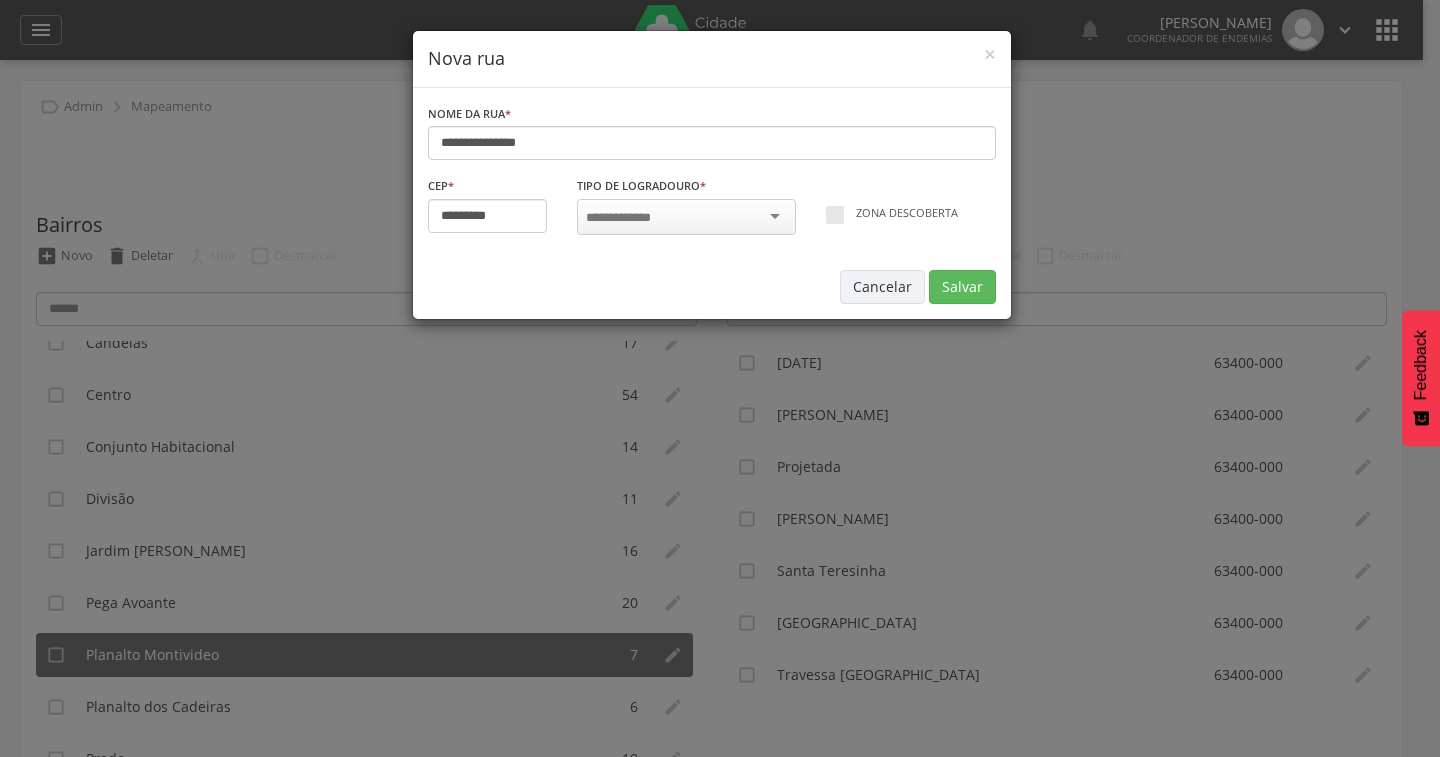 click at bounding box center [686, 217] 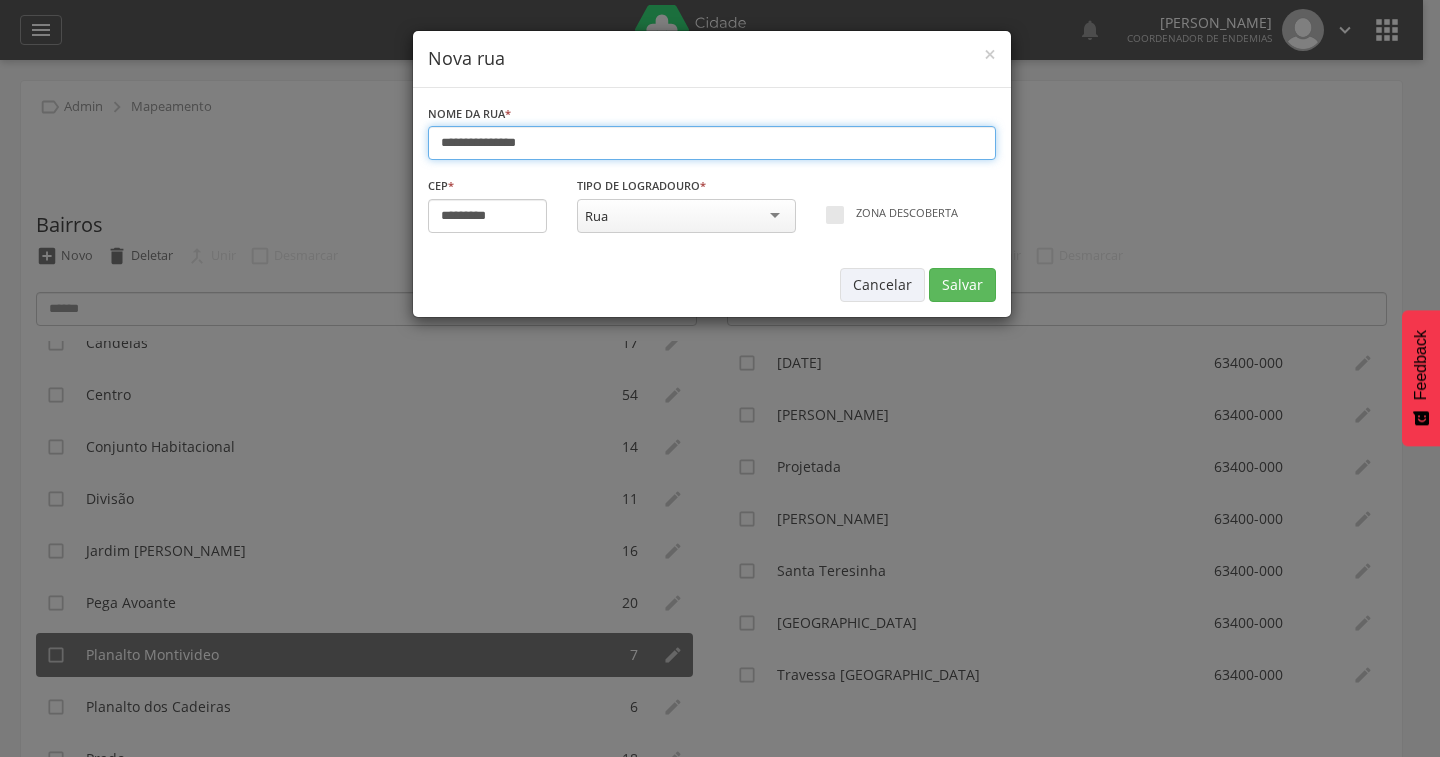 click on "**********" at bounding box center (712, 143) 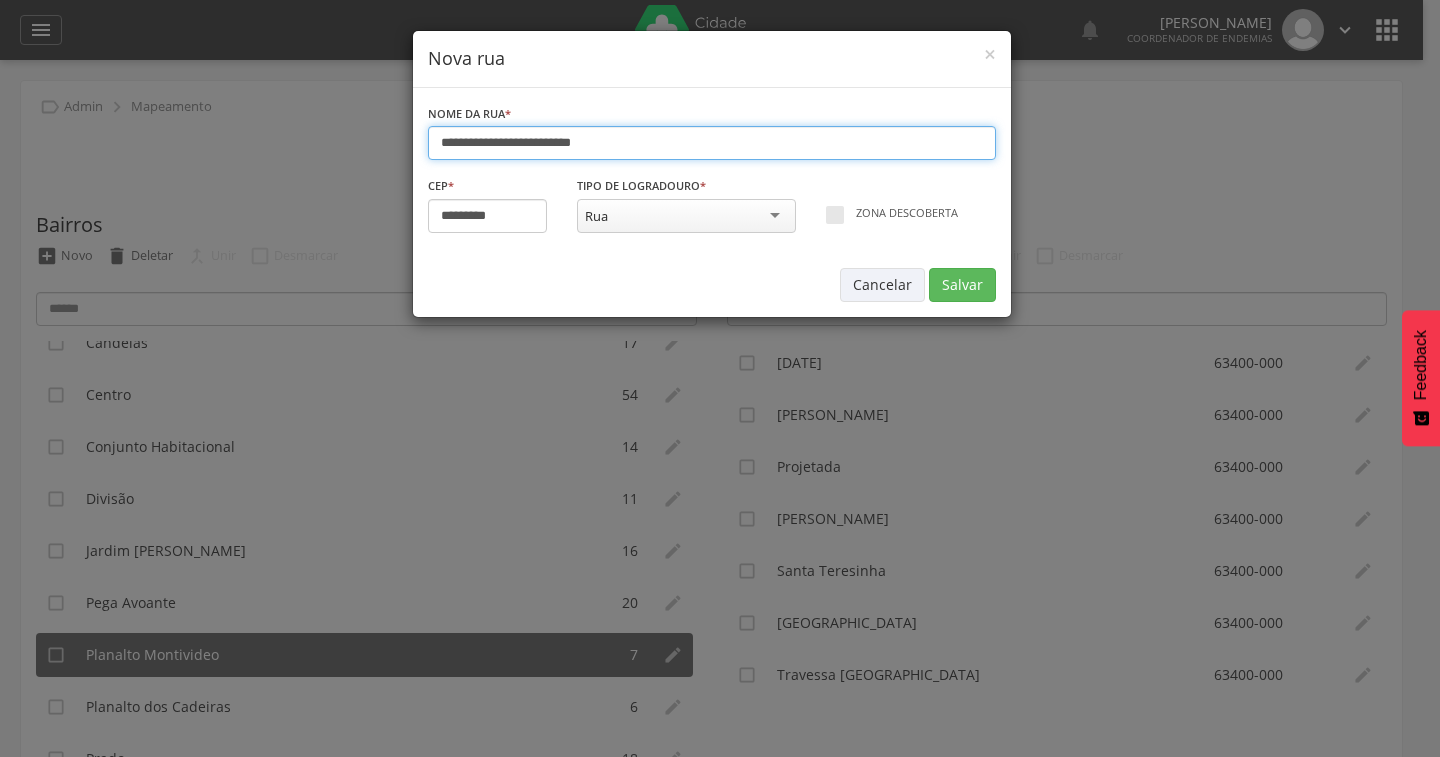 drag, startPoint x: 580, startPoint y: 147, endPoint x: 661, endPoint y: 137, distance: 81.61495 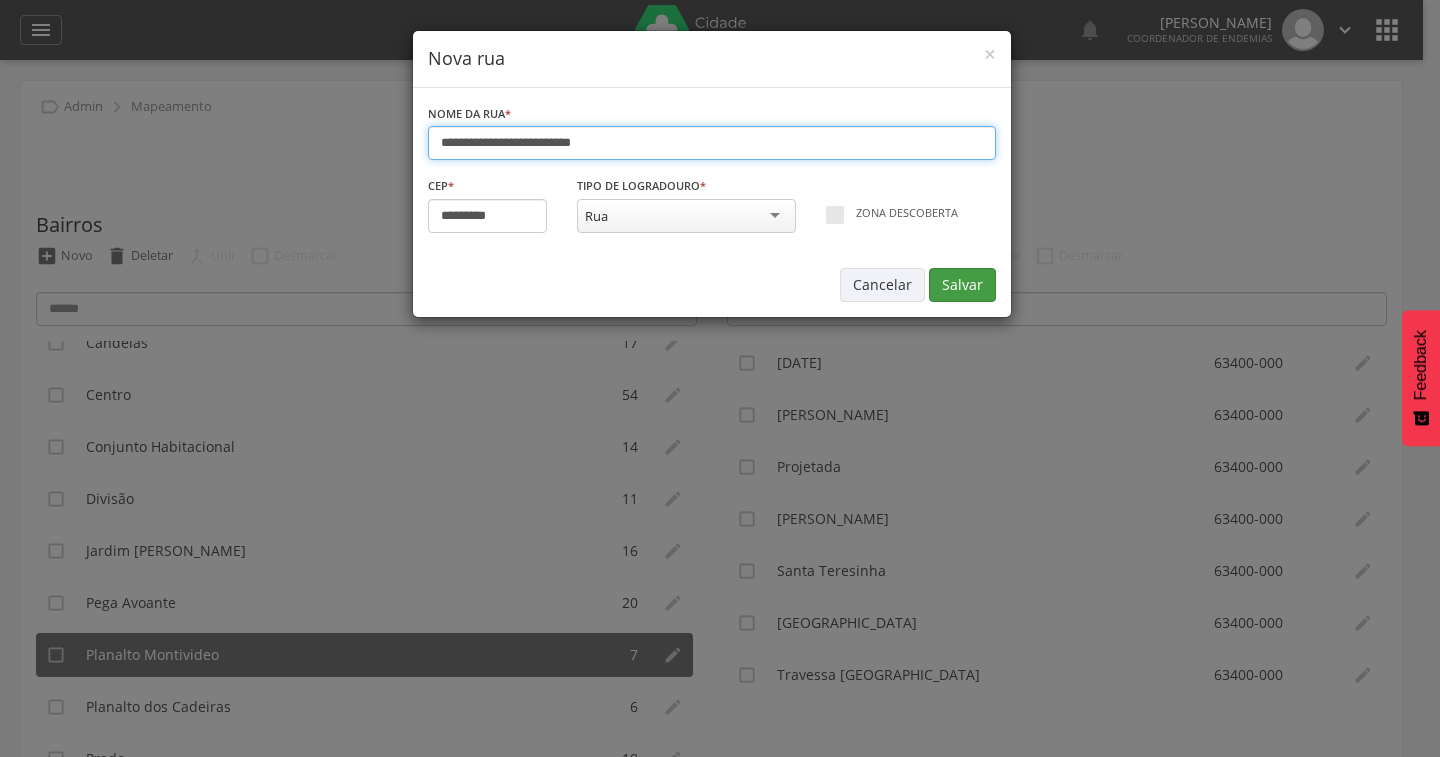 type on "**********" 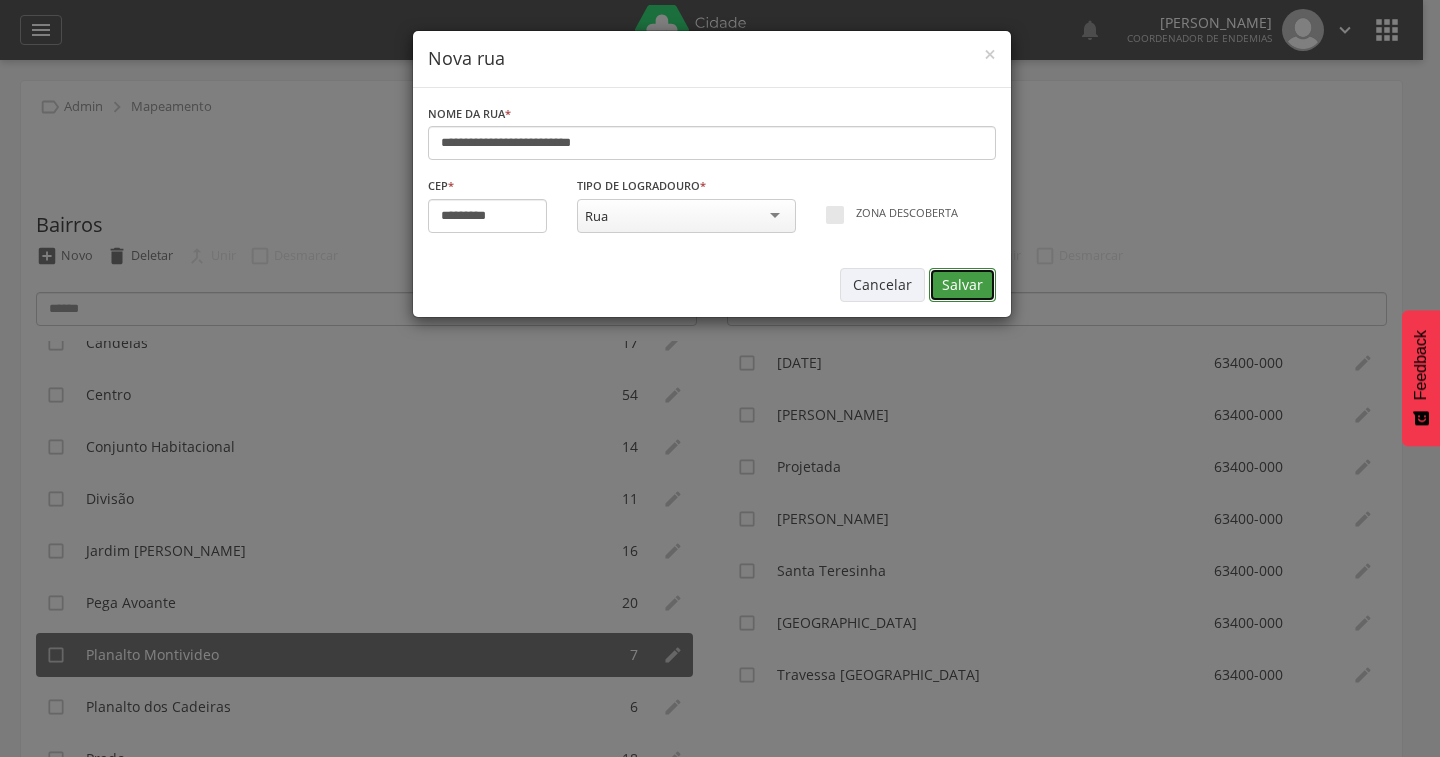 click on "Salvar" at bounding box center (962, 285) 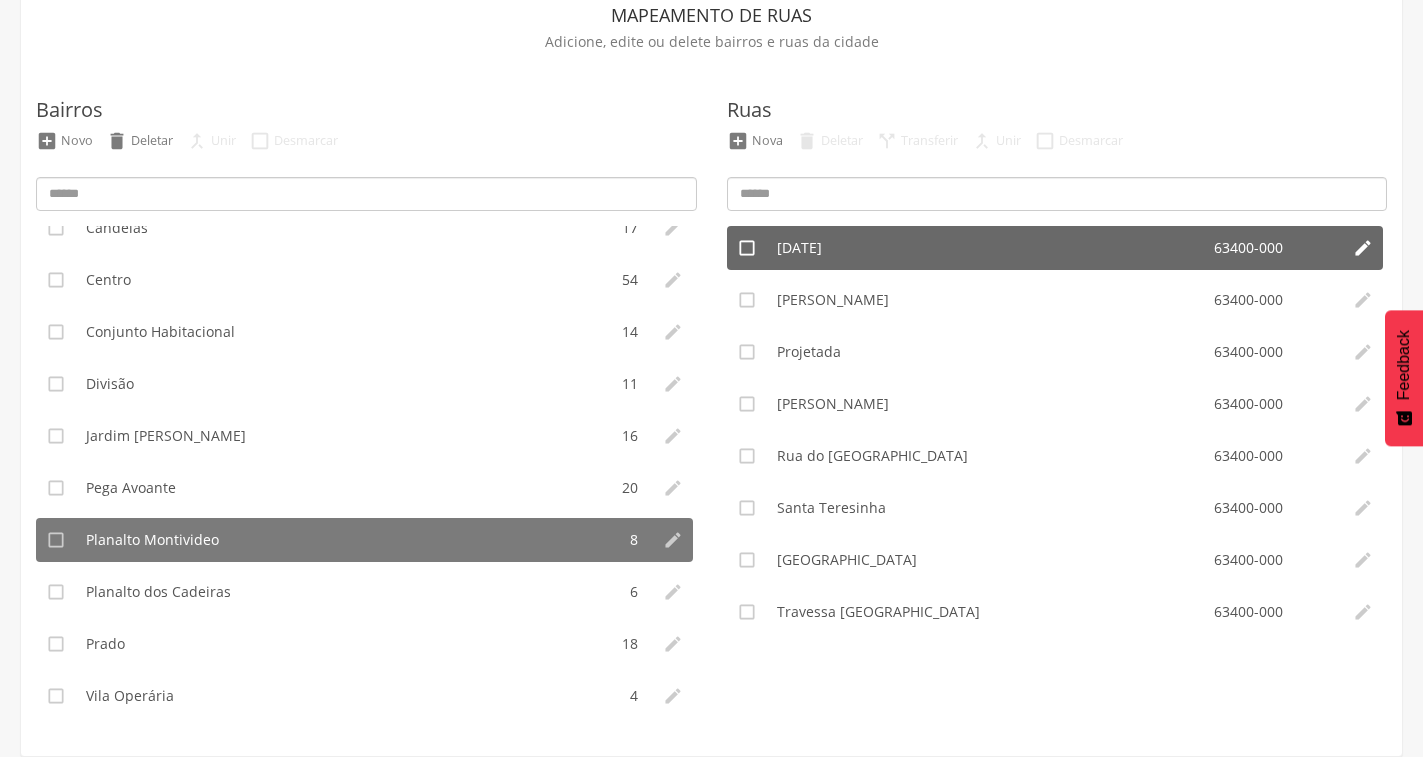 scroll, scrollTop: 0, scrollLeft: 0, axis: both 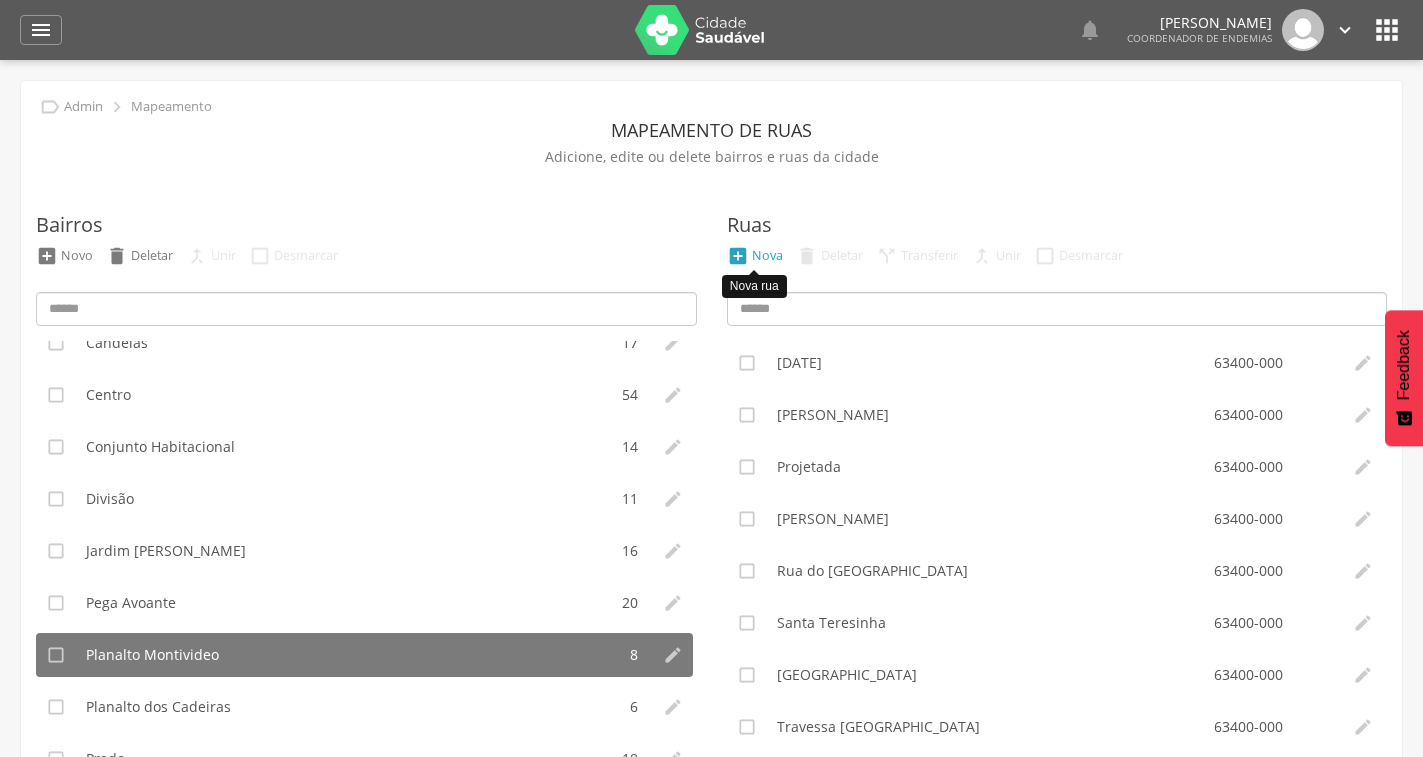 click on "" at bounding box center [738, 256] 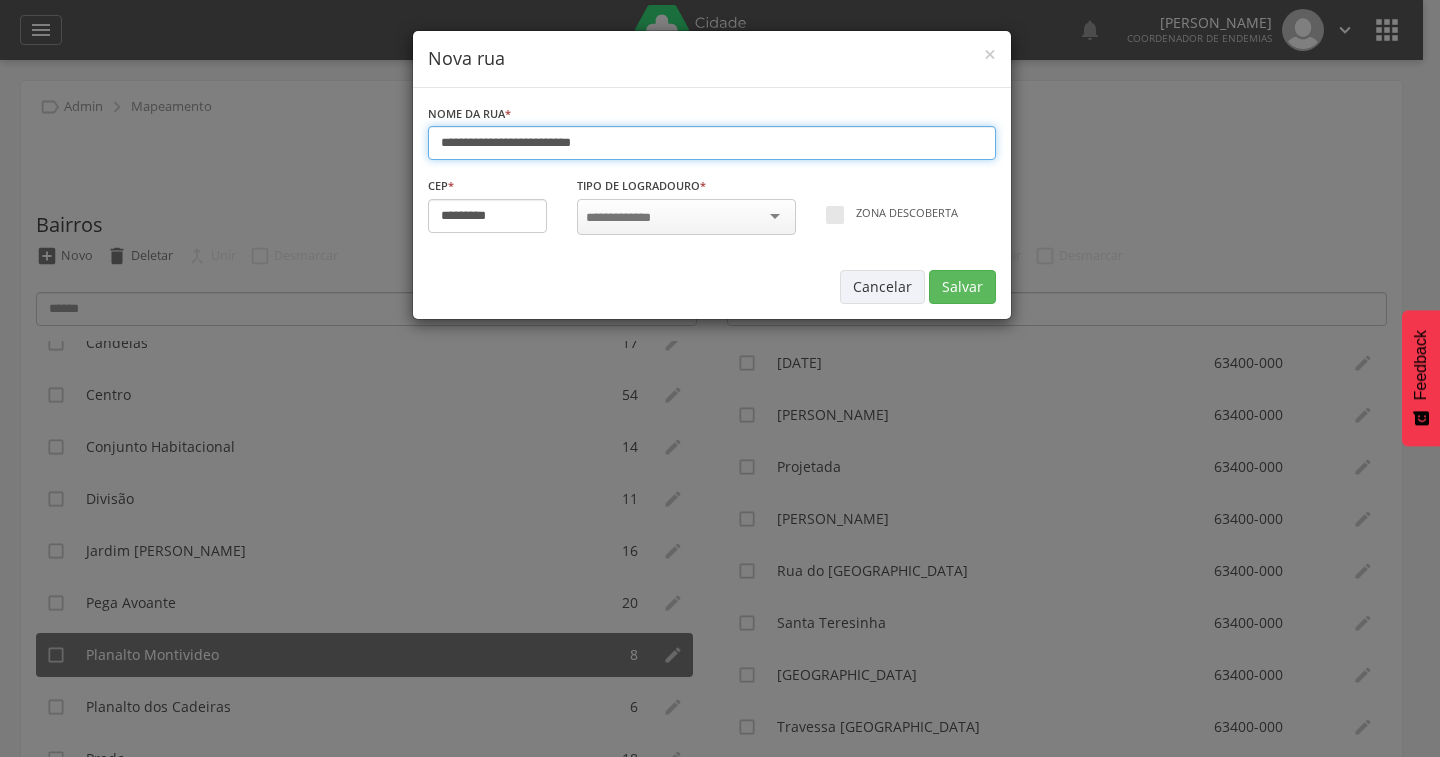 click on "**********" at bounding box center [712, 143] 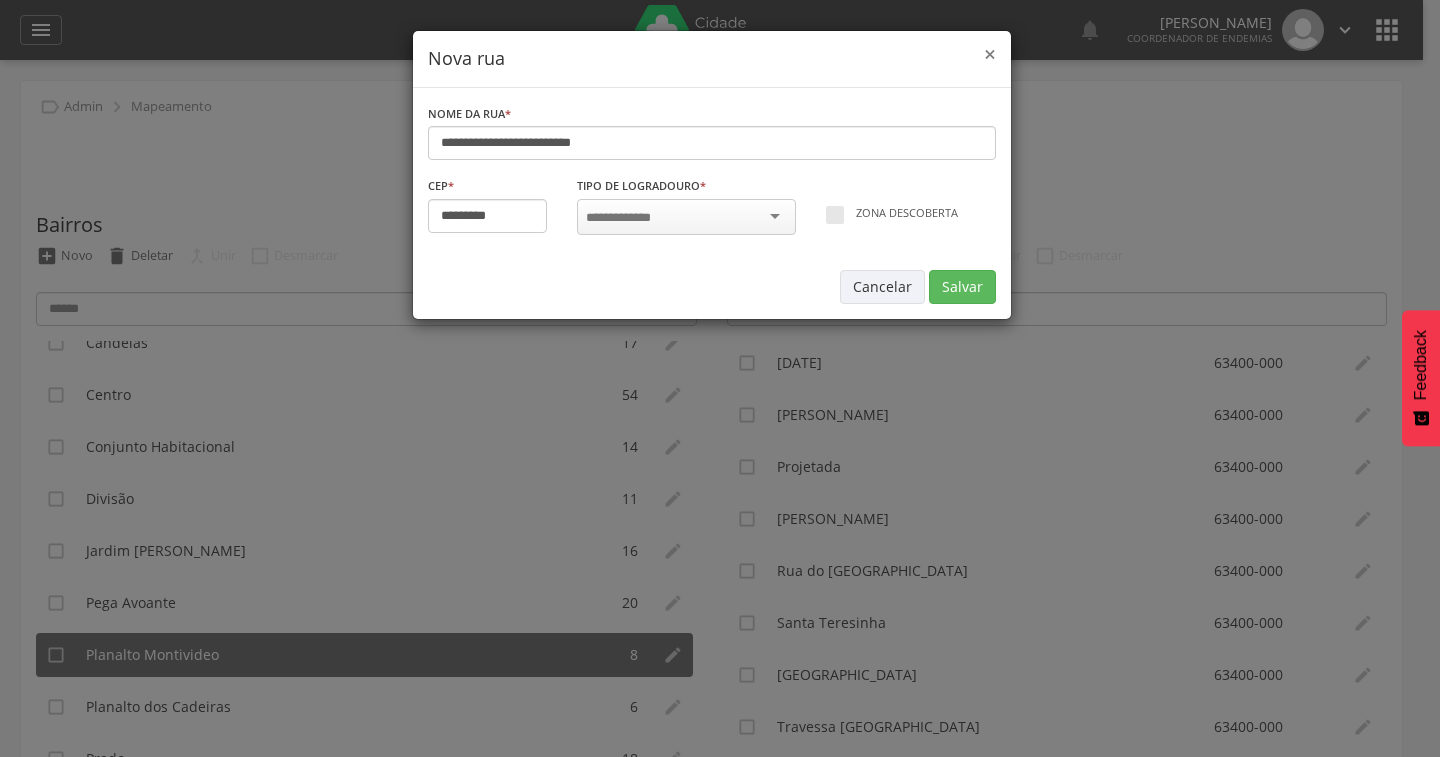 click on "×" at bounding box center [990, 54] 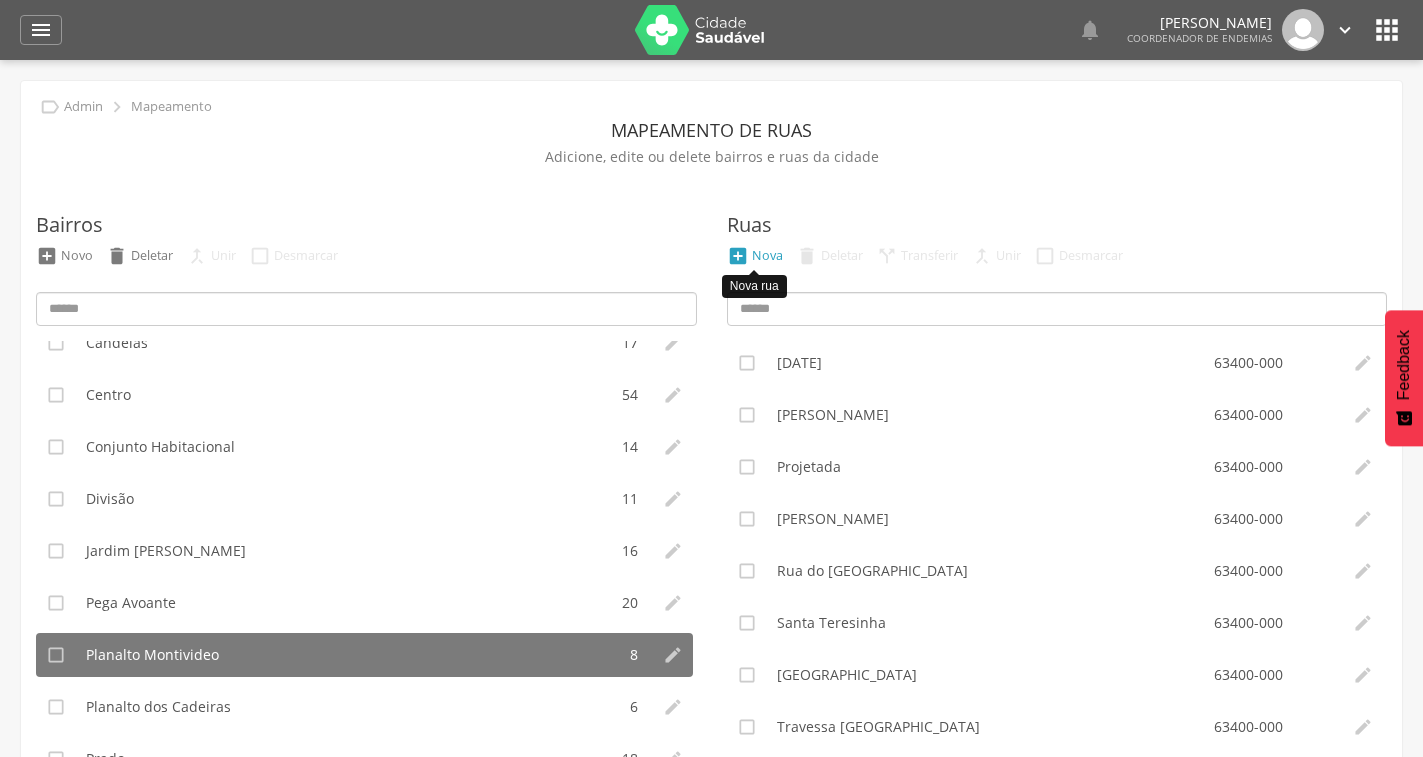 click on "Nova" at bounding box center (767, 255) 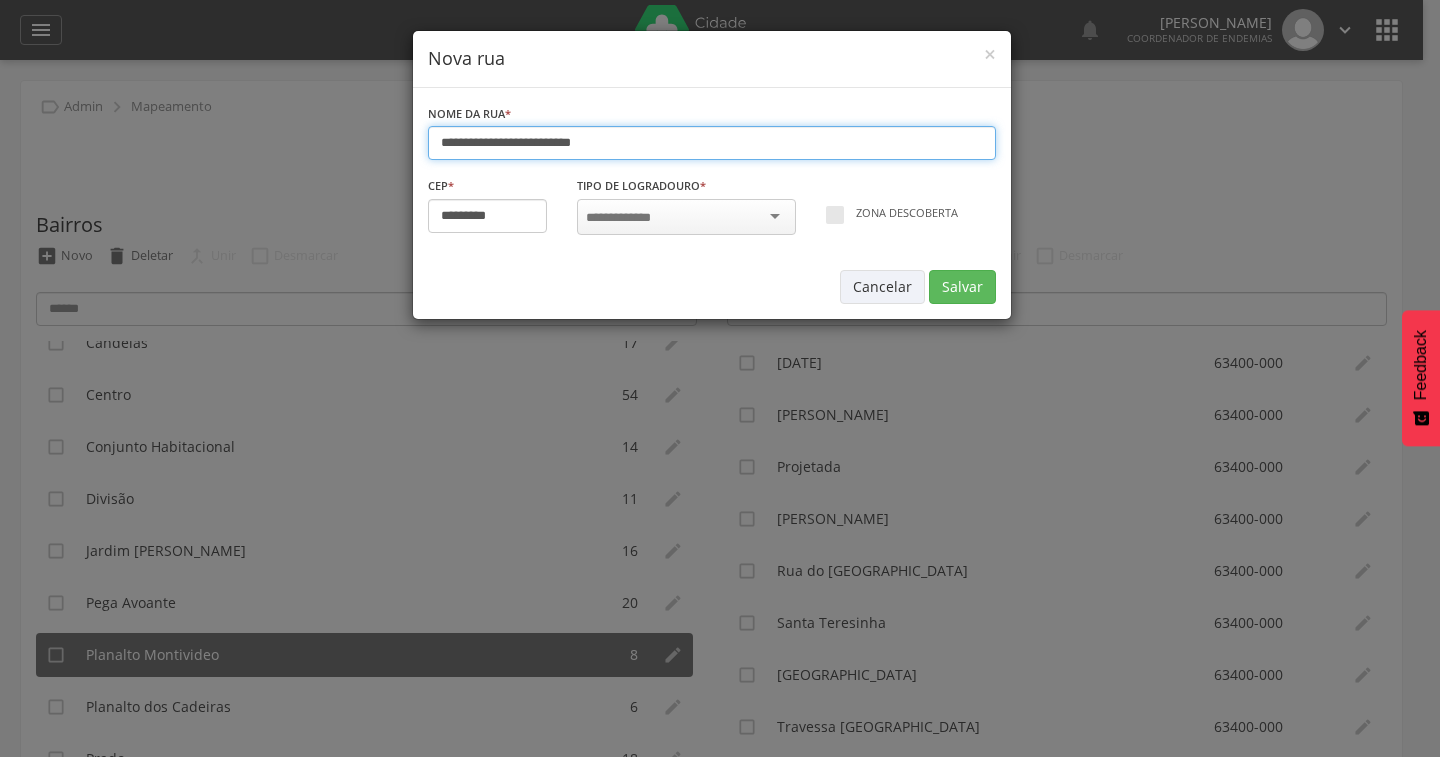 click on "**********" at bounding box center [712, 143] 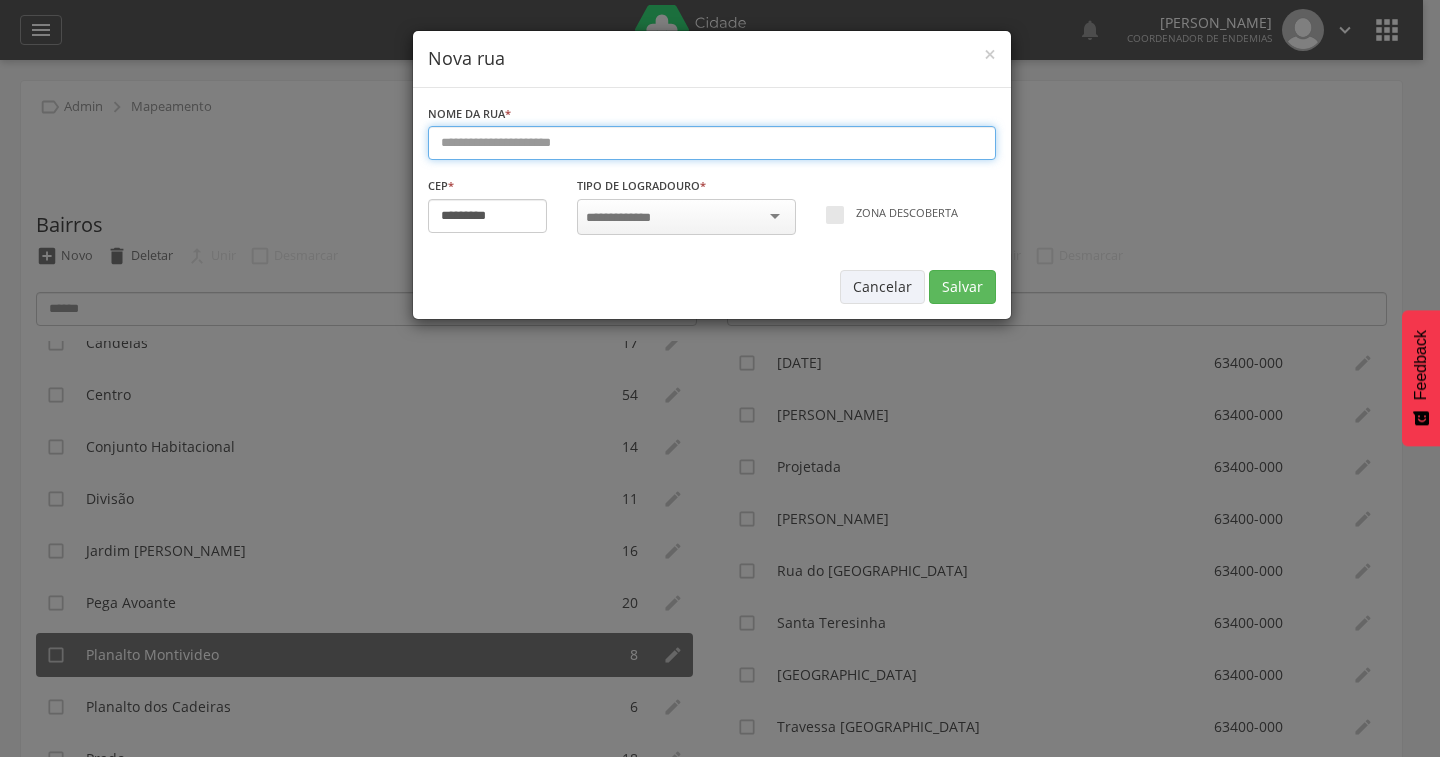 type on "*" 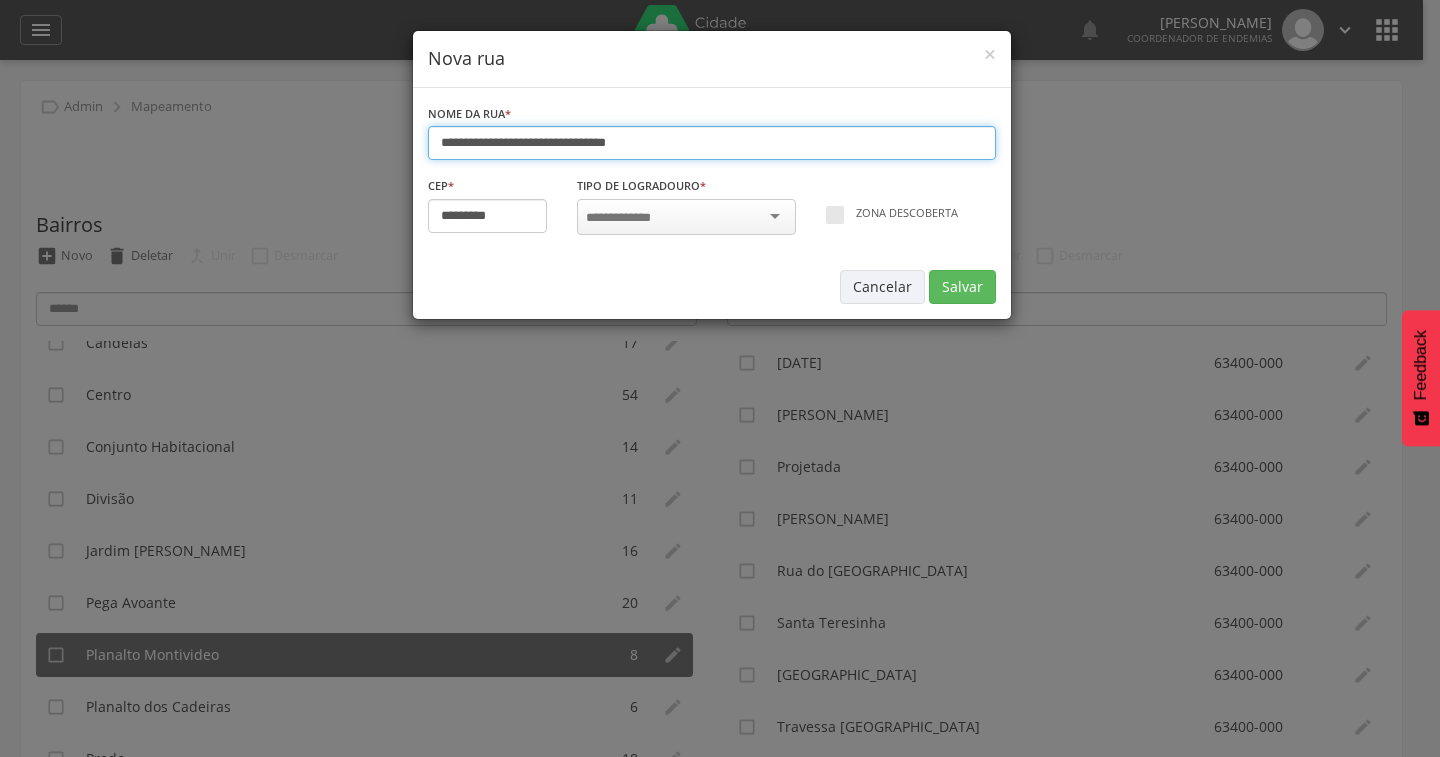 type on "**********" 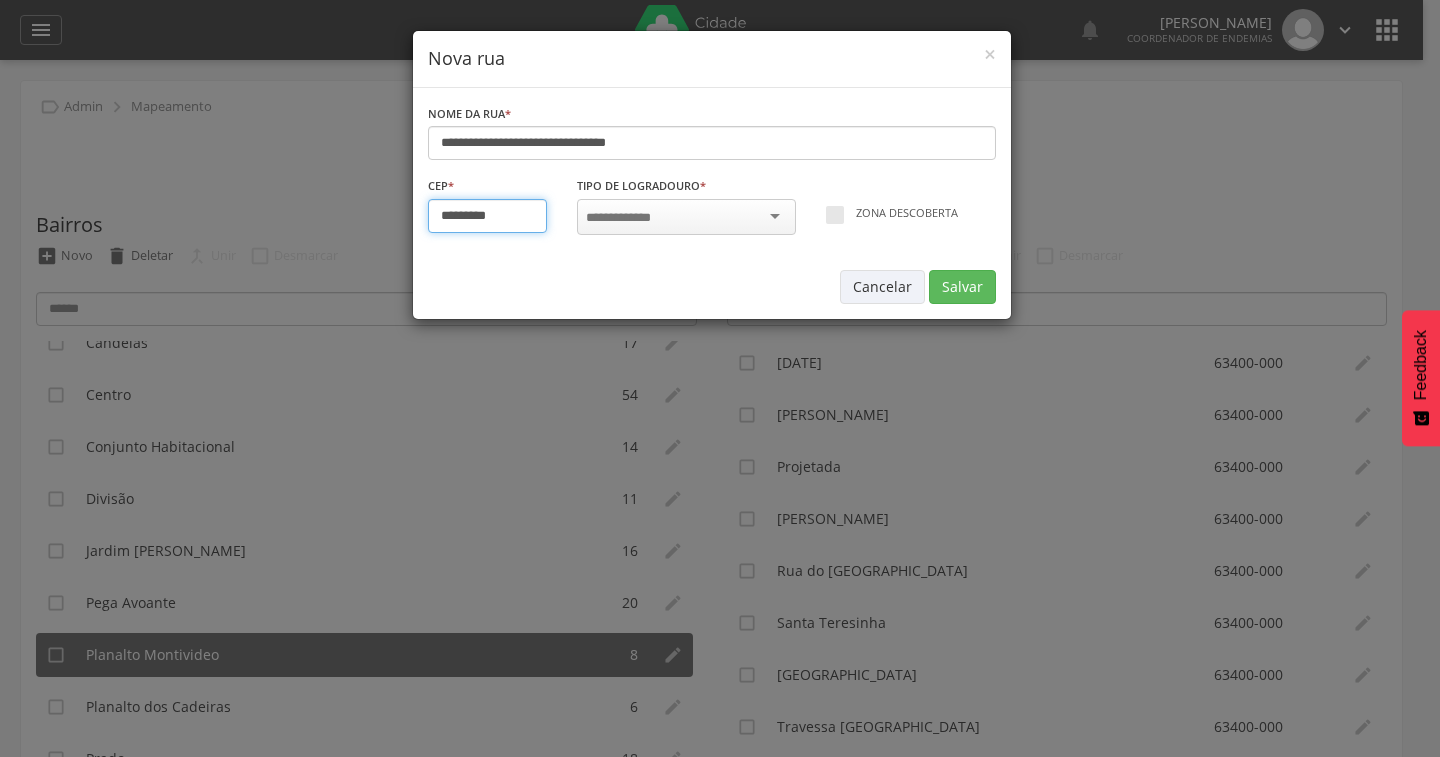 click on "*********" at bounding box center [488, 216] 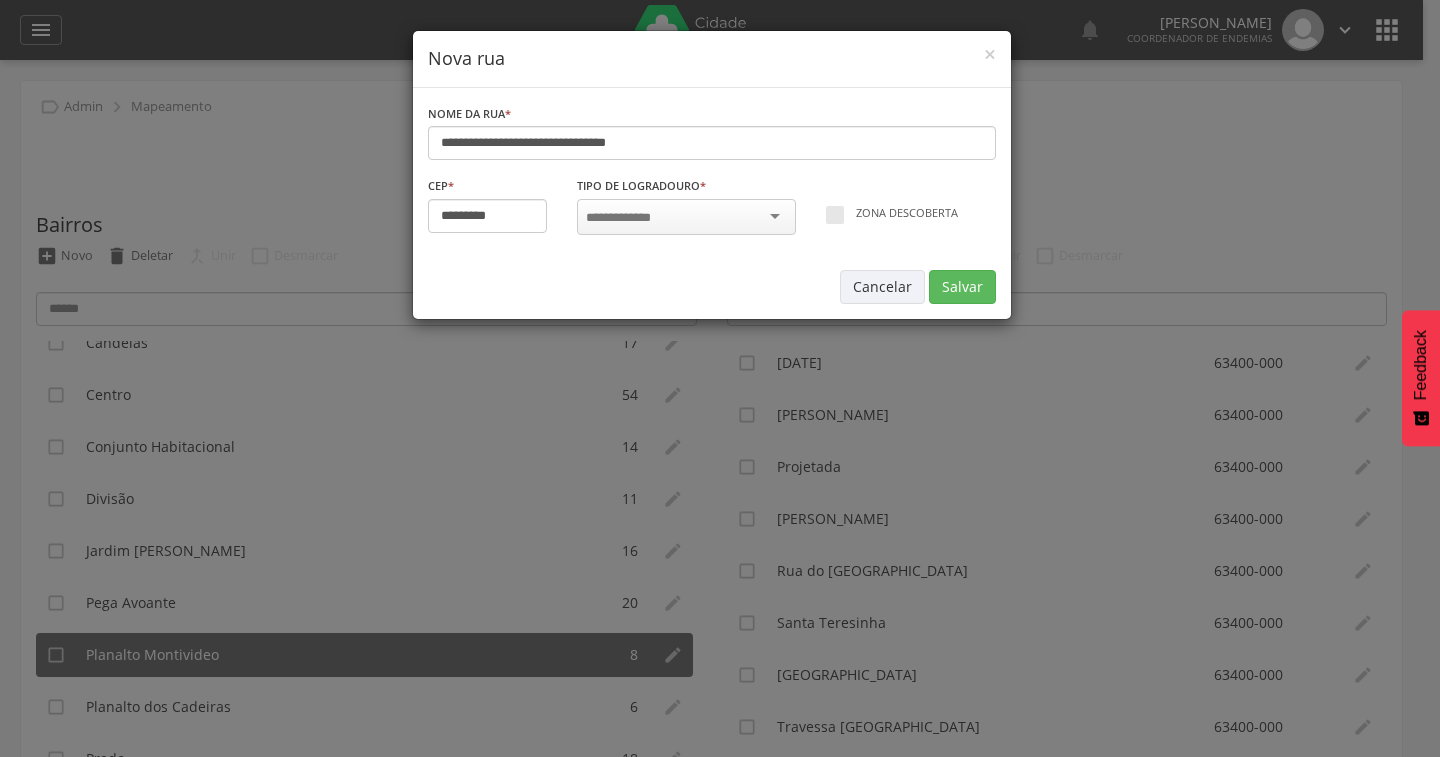 click at bounding box center (629, 218) 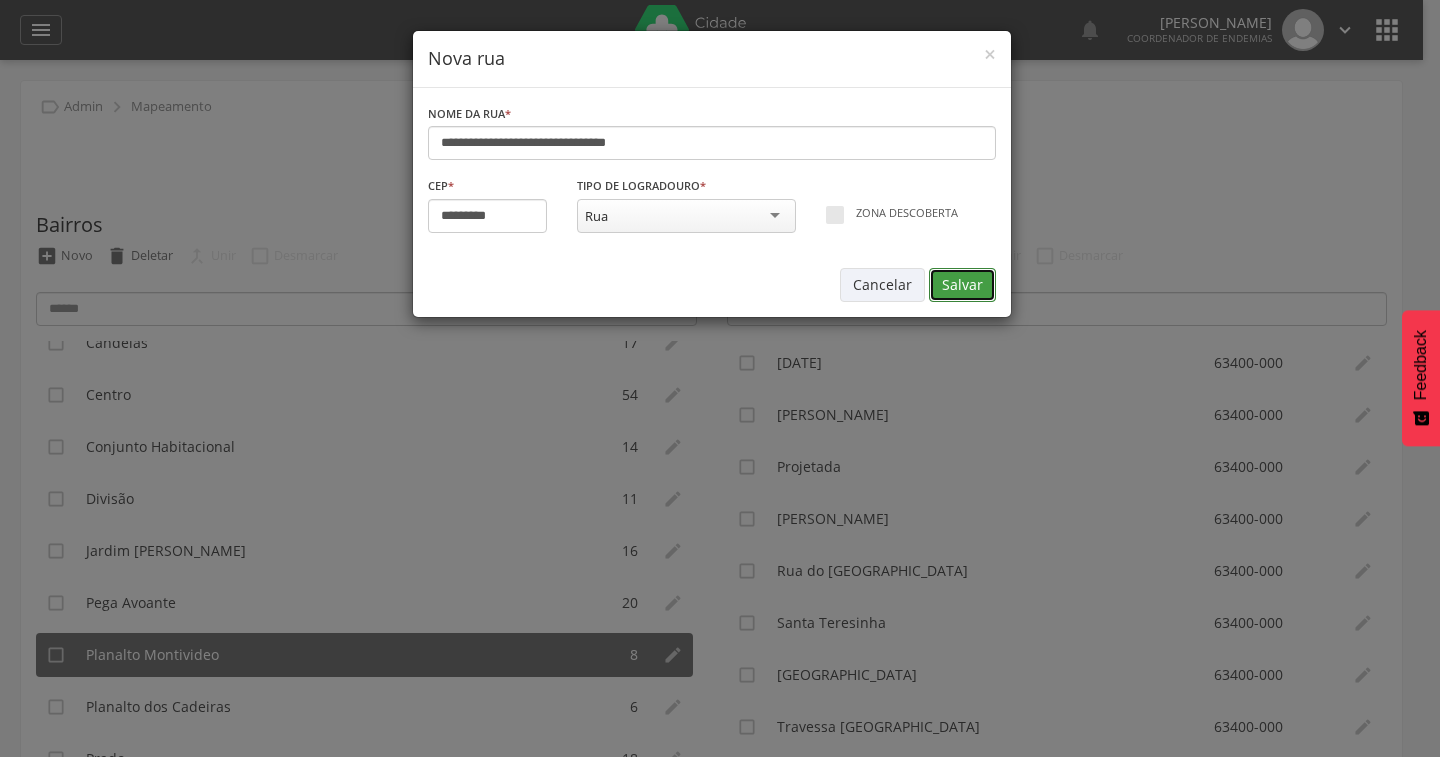 click on "Salvar" at bounding box center [962, 285] 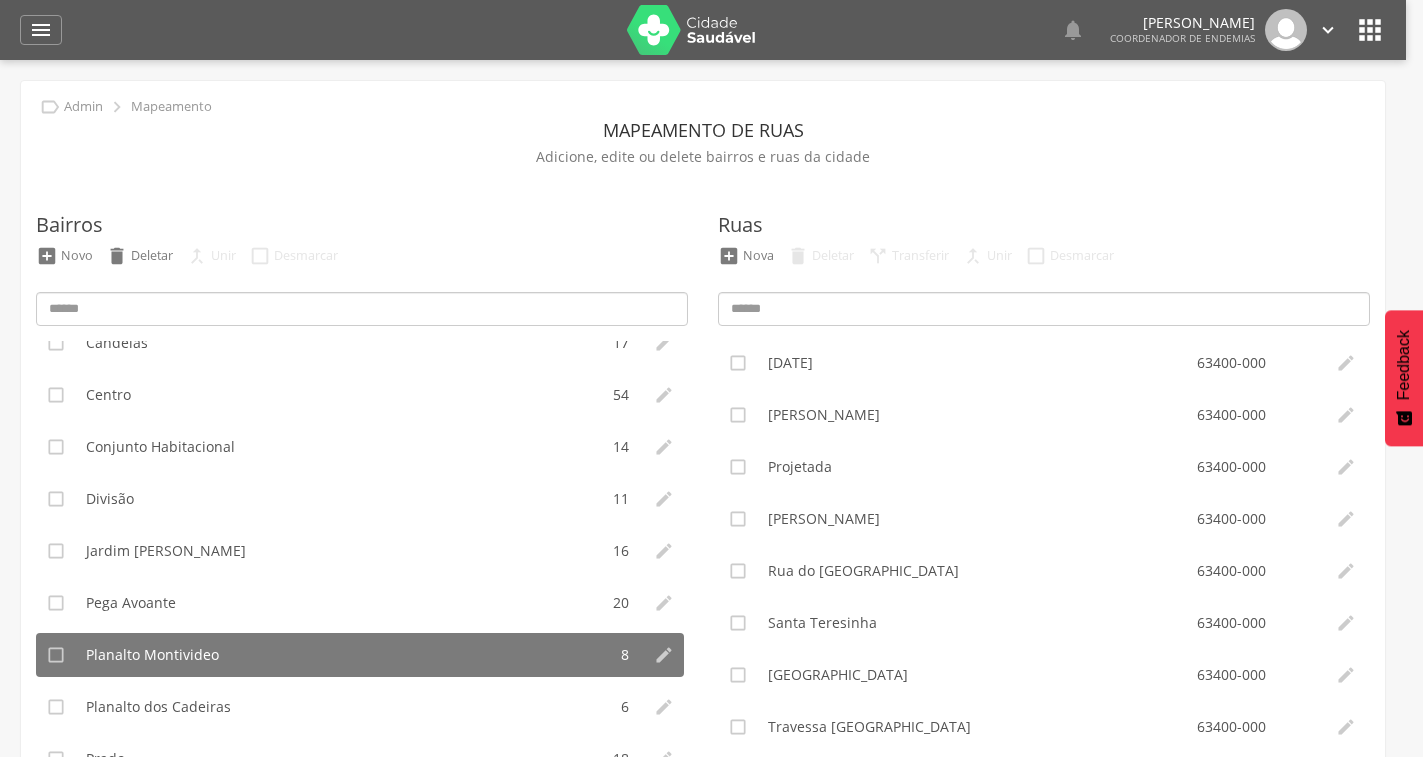 type on "*********" 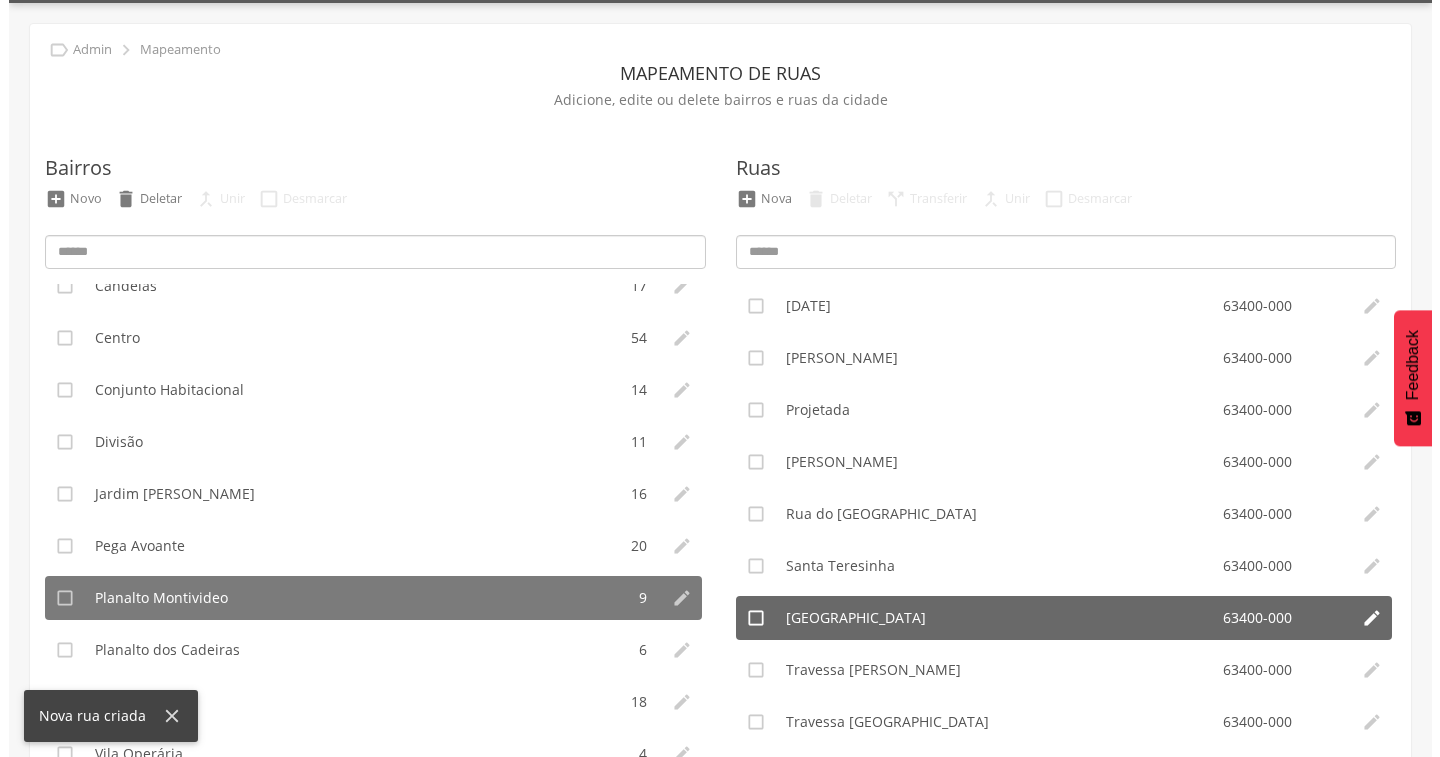 scroll, scrollTop: 115, scrollLeft: 0, axis: vertical 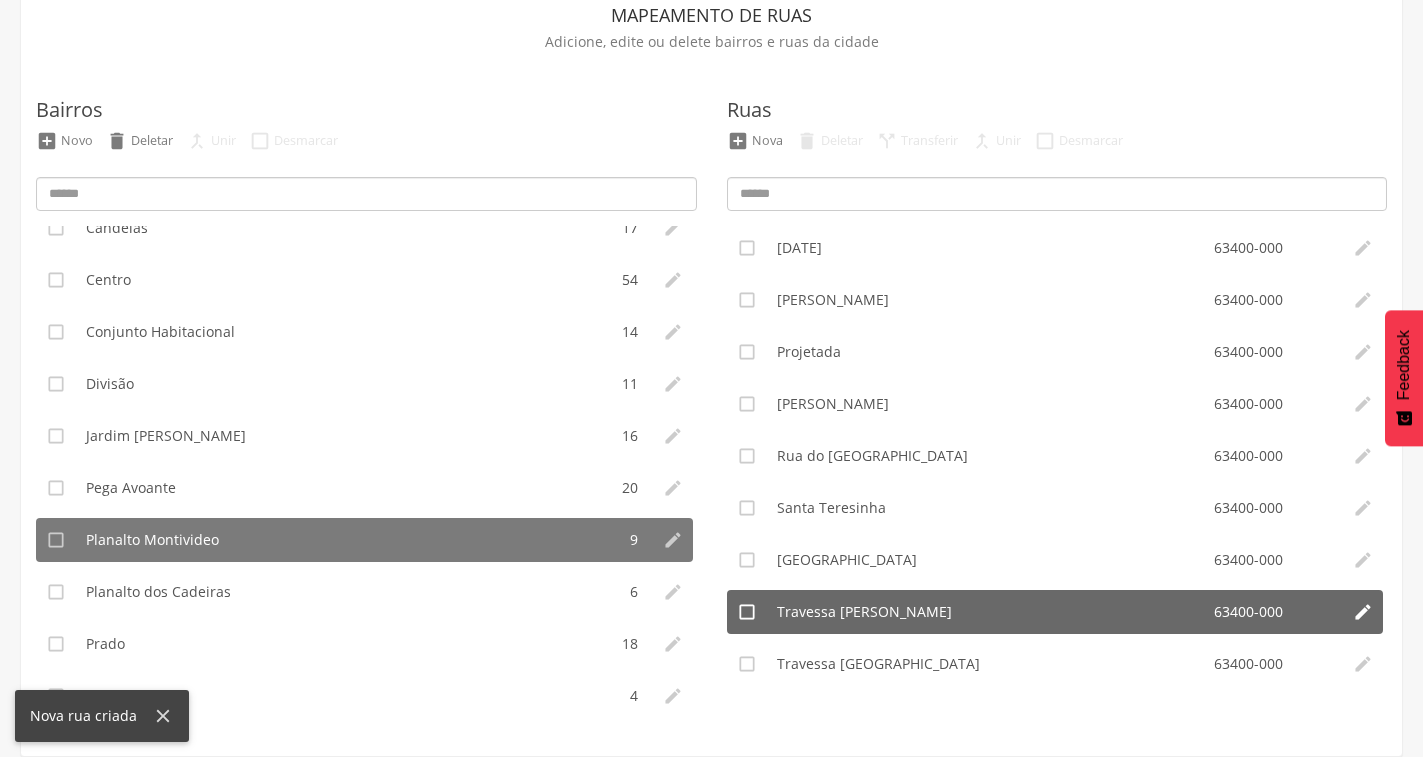 click on "" at bounding box center (1363, 612) 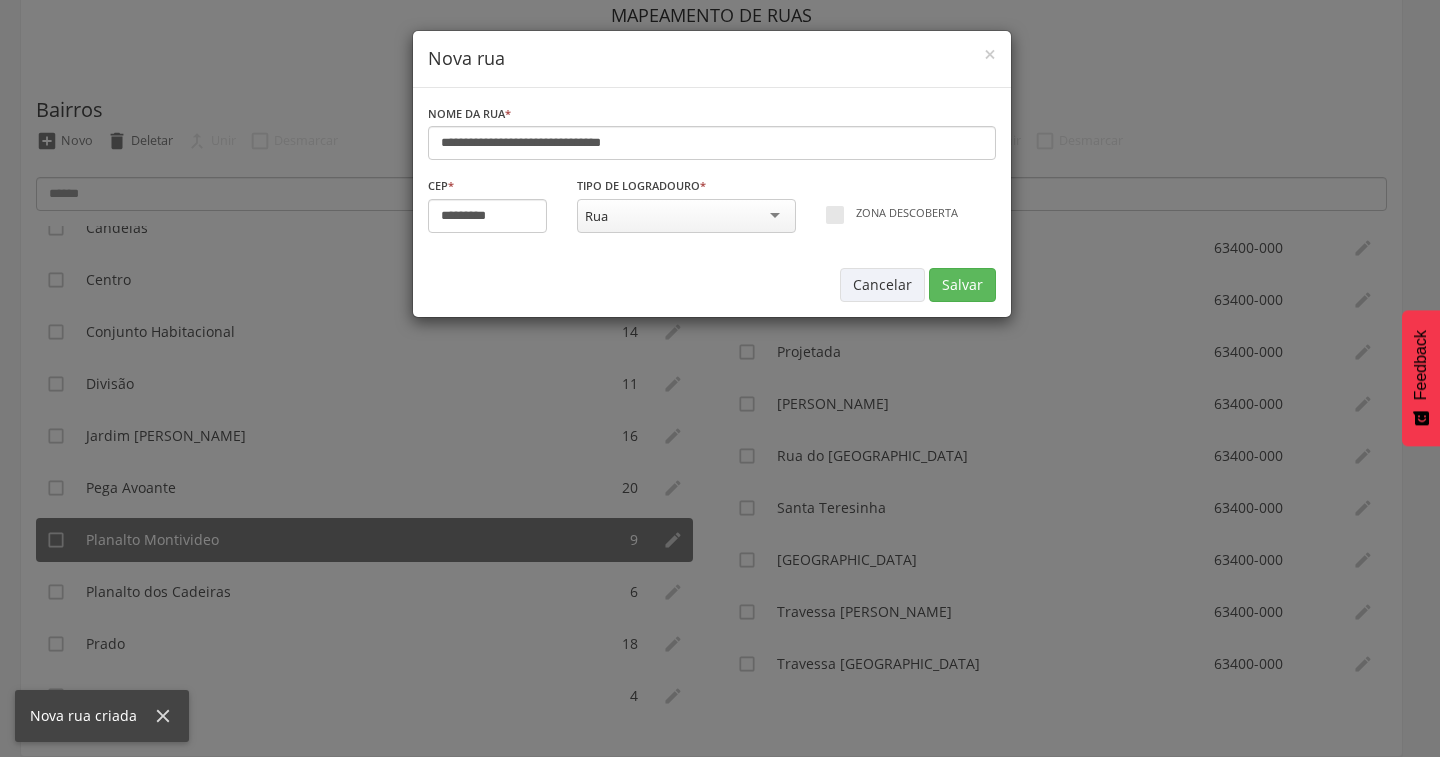 click on "Rua" at bounding box center [686, 216] 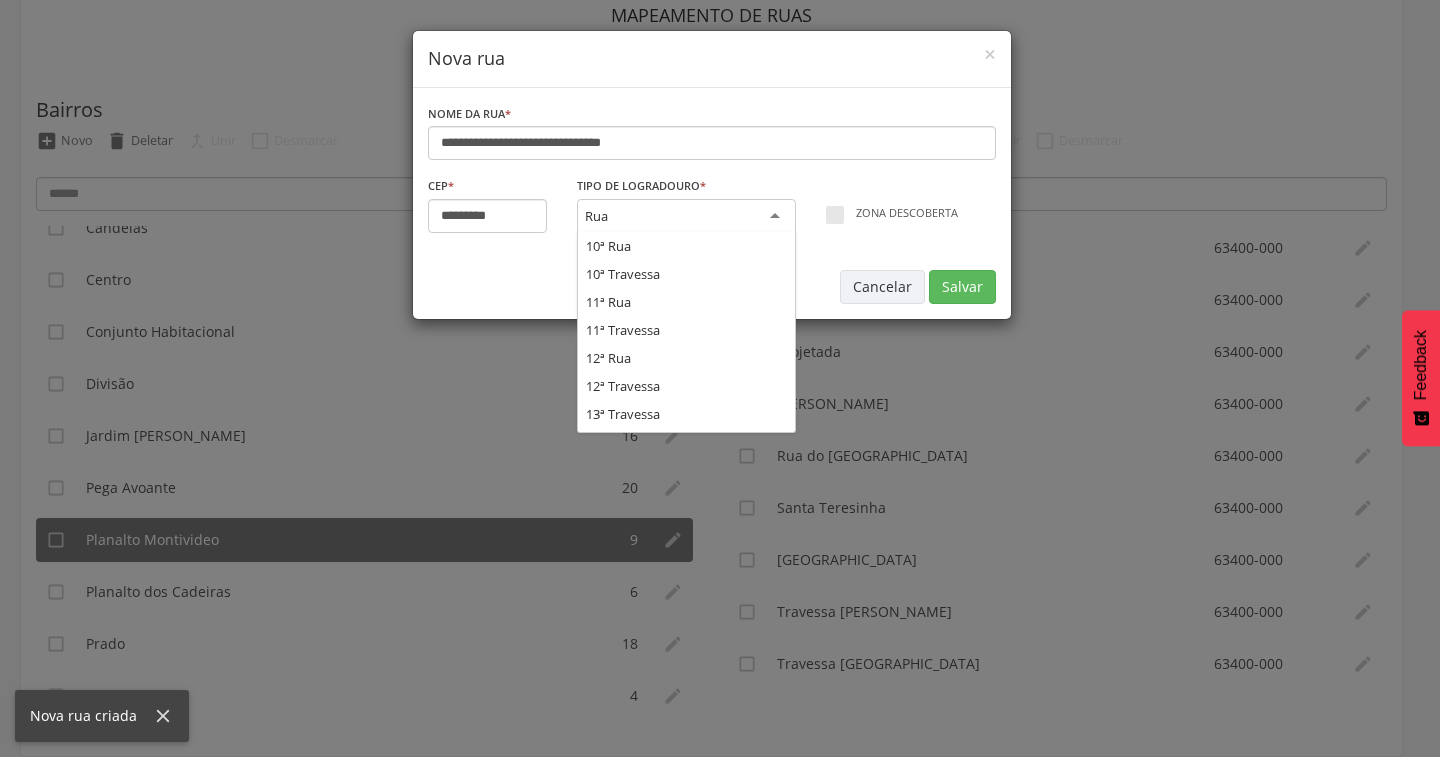 click on "Rua" at bounding box center [686, 217] 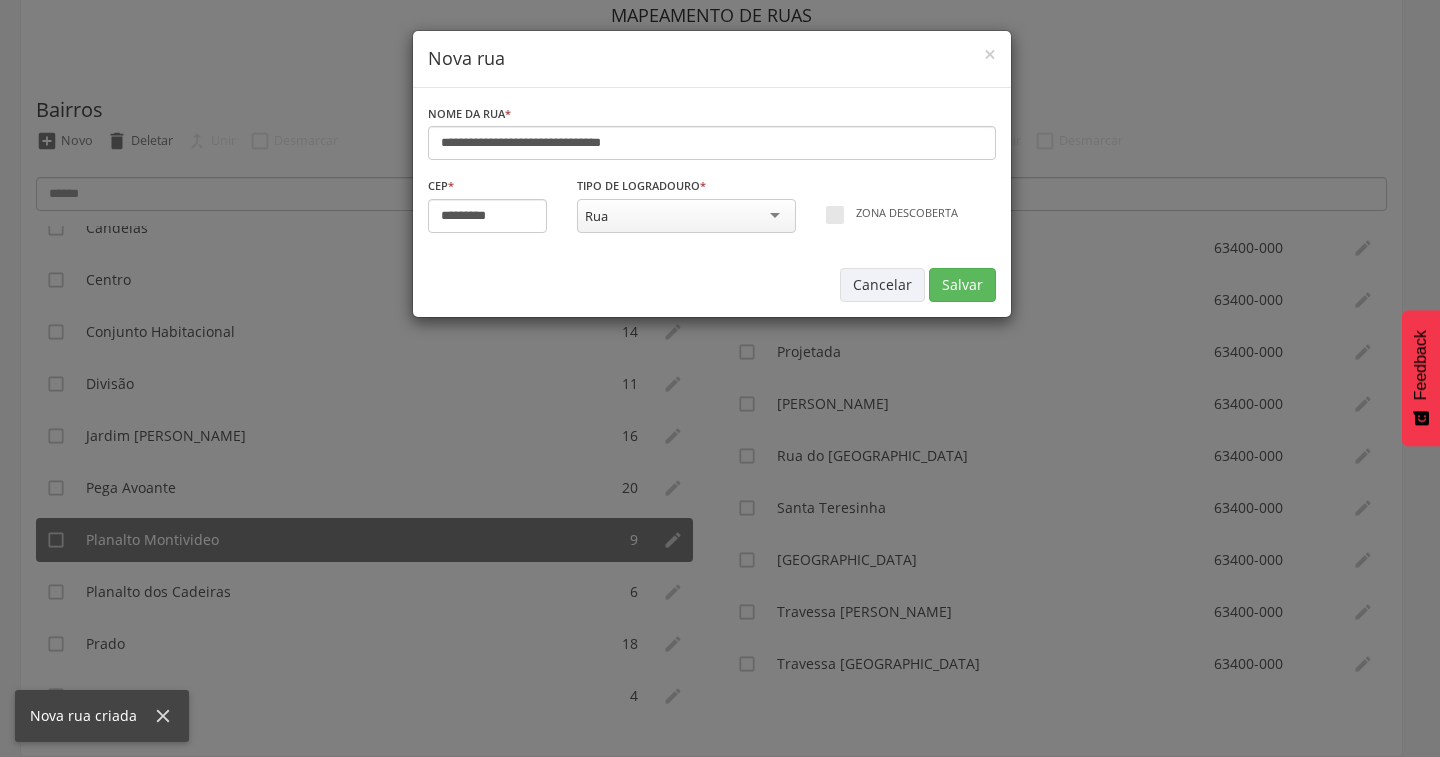 click on "Rua" at bounding box center (686, 216) 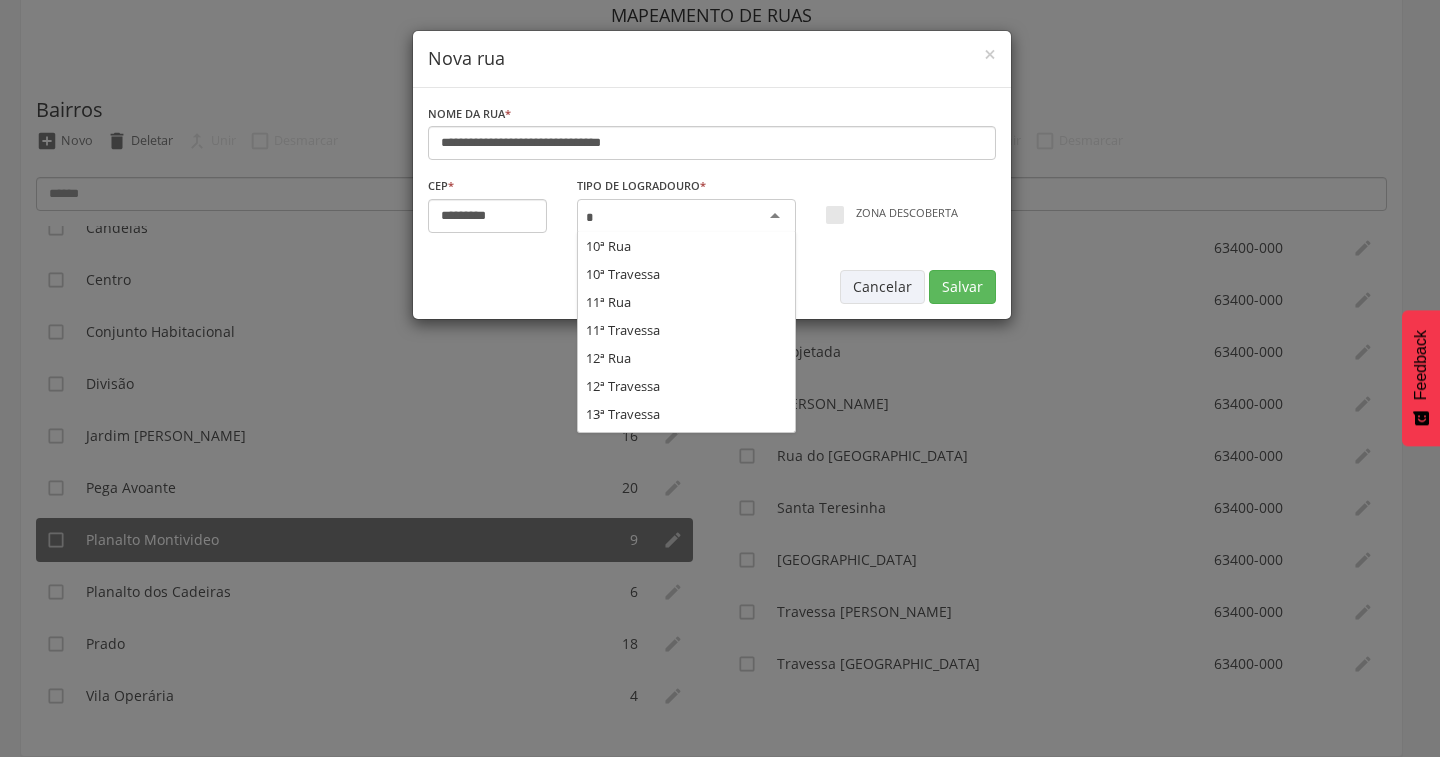 scroll, scrollTop: 672, scrollLeft: 0, axis: vertical 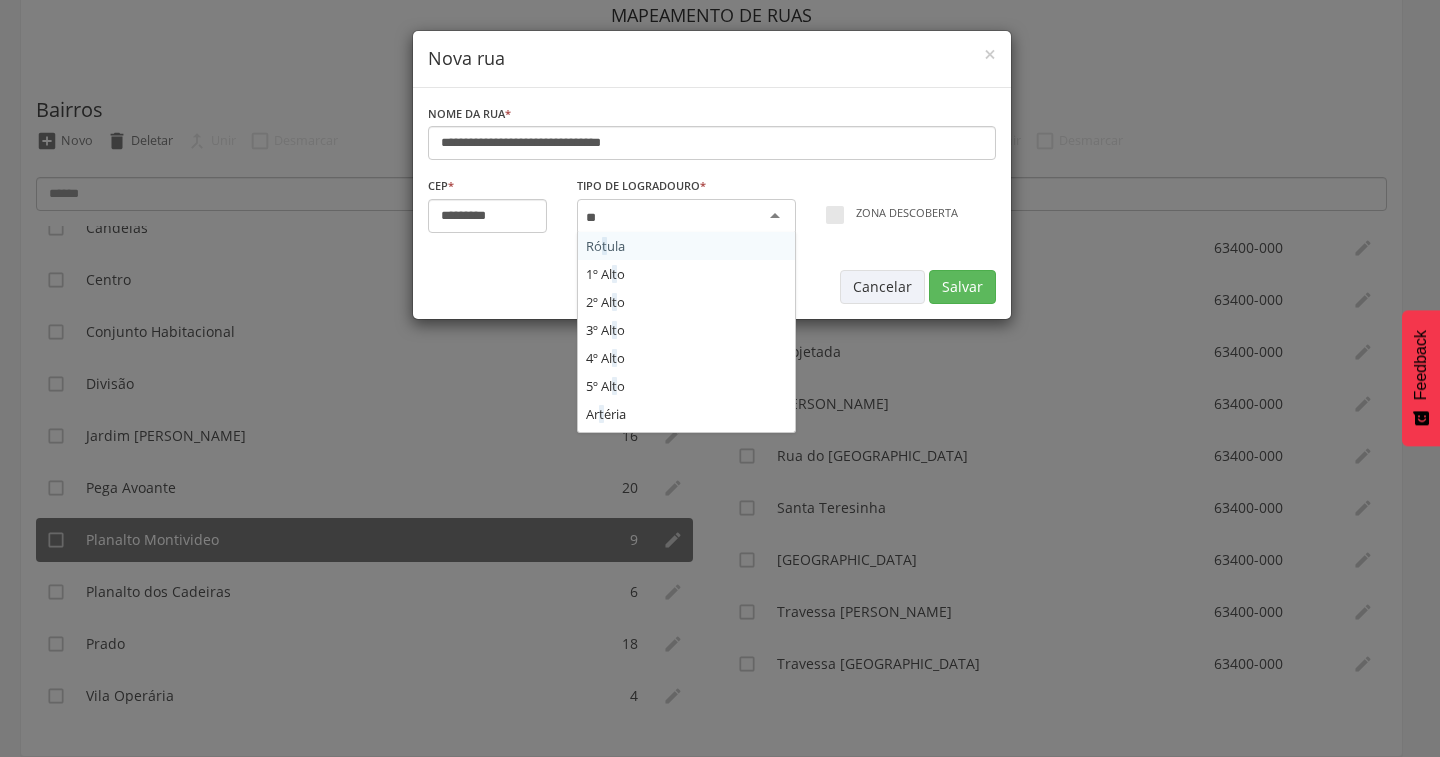 type on "***" 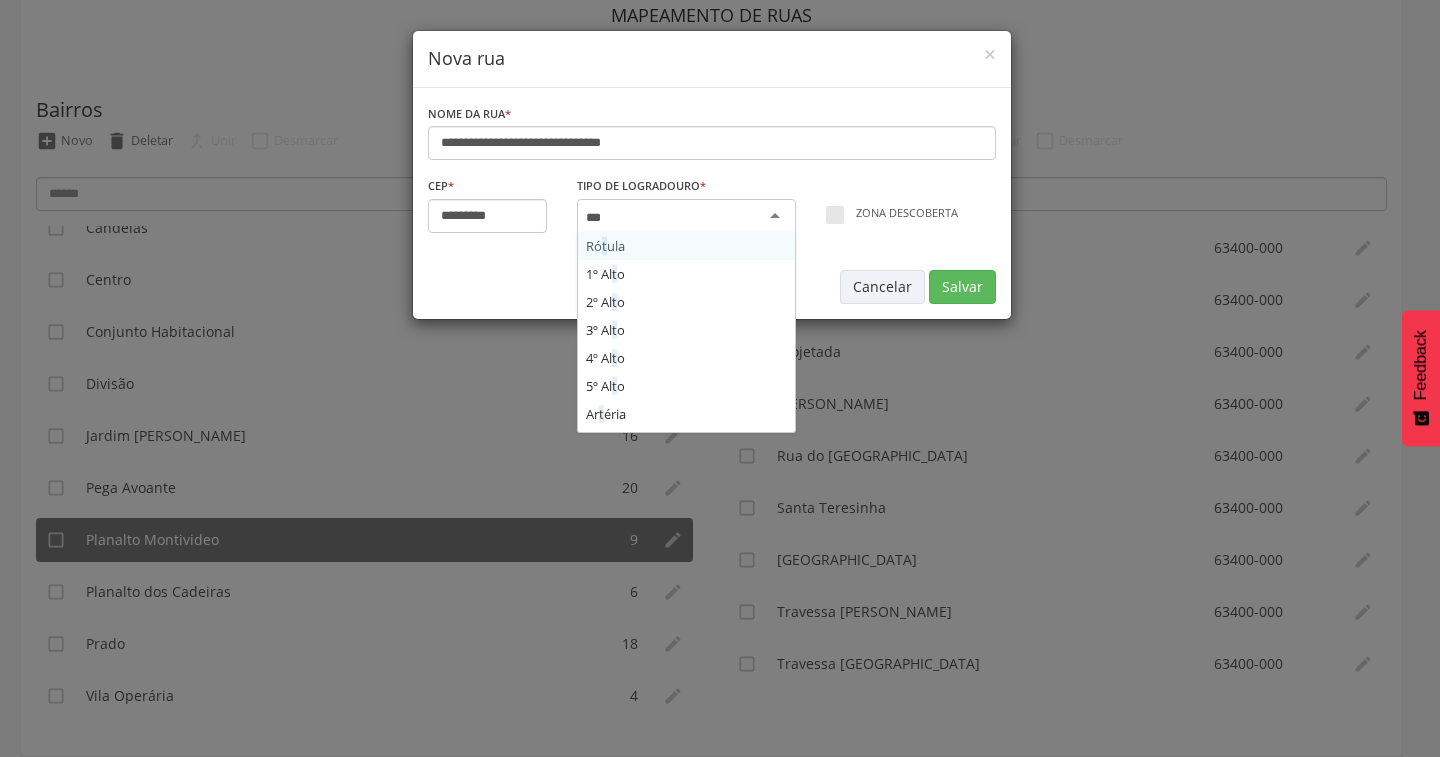 scroll, scrollTop: 0, scrollLeft: 0, axis: both 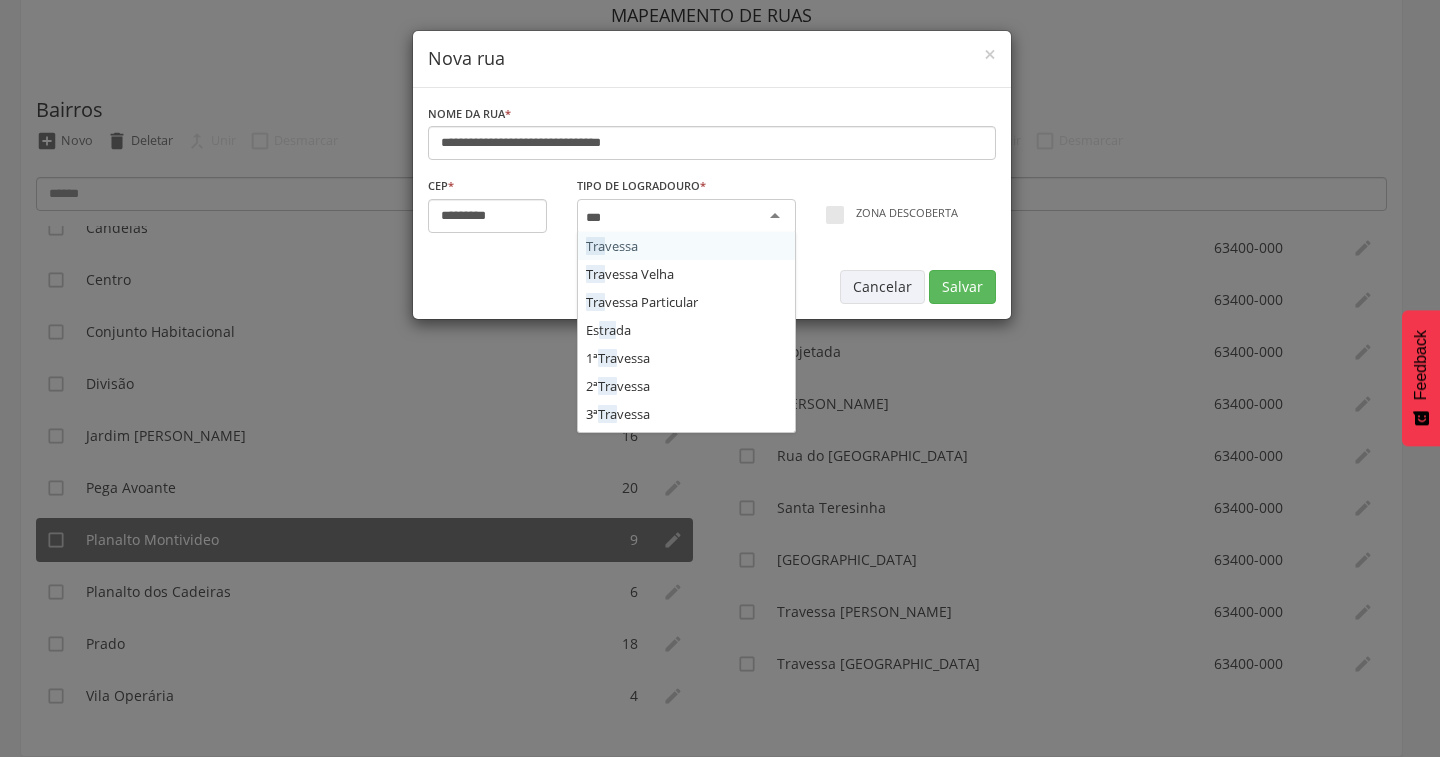 type 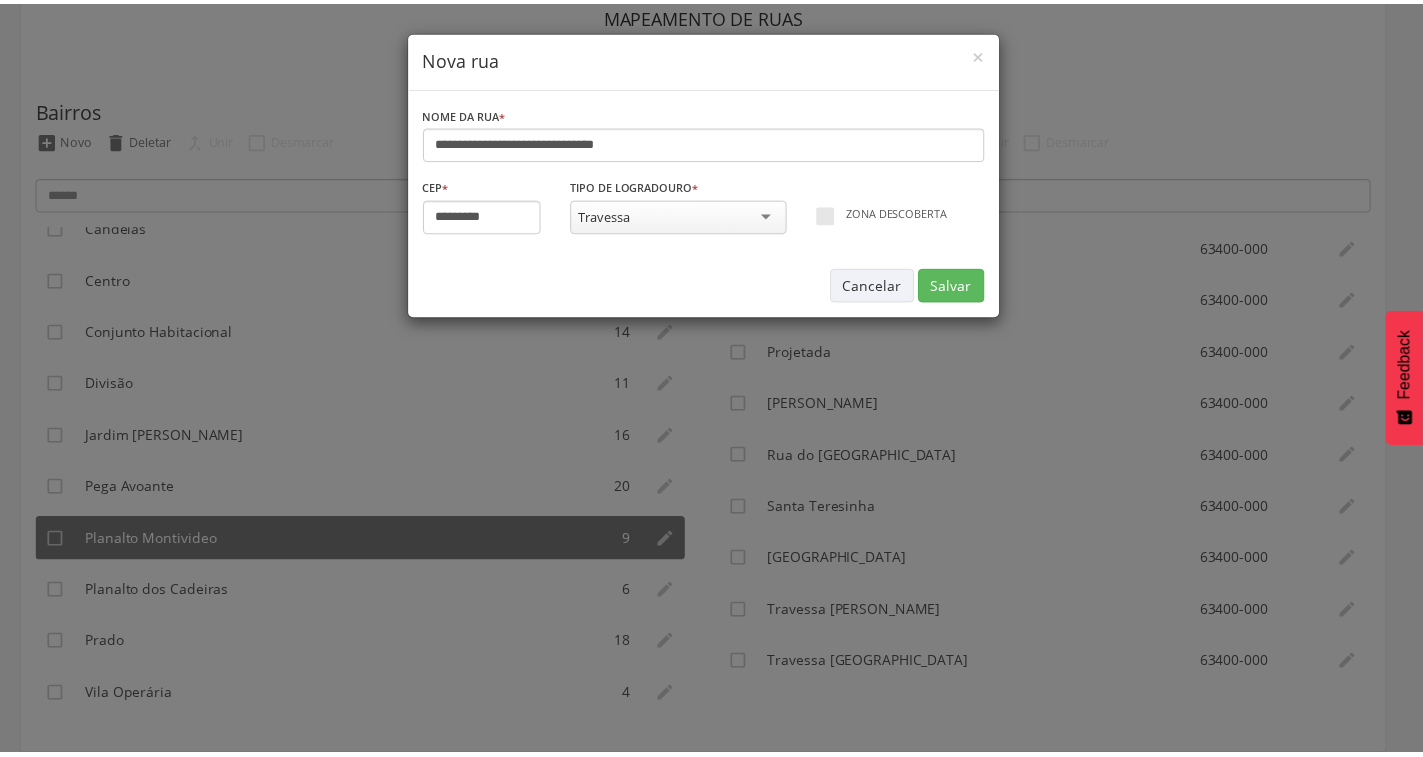 scroll, scrollTop: 0, scrollLeft: 0, axis: both 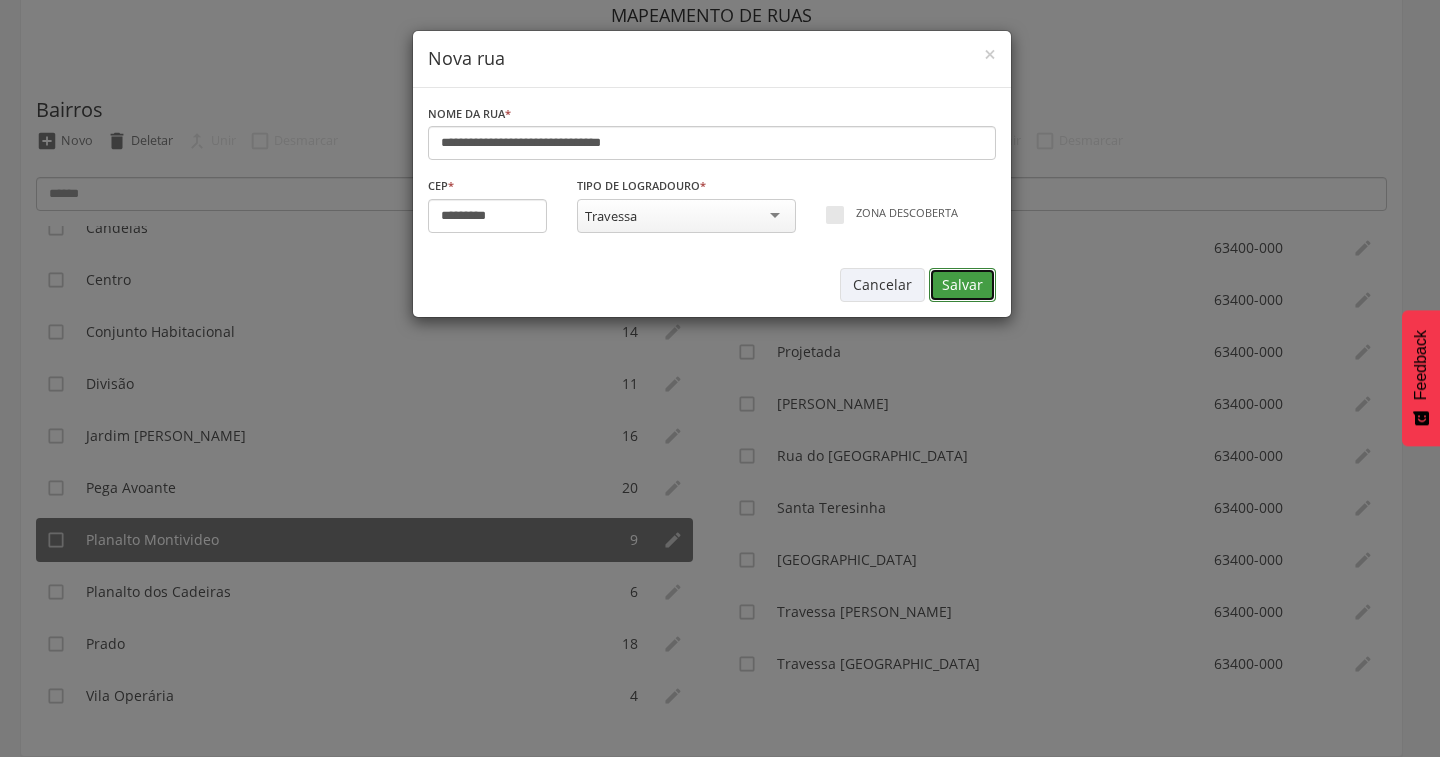 click on "Salvar" at bounding box center [962, 285] 